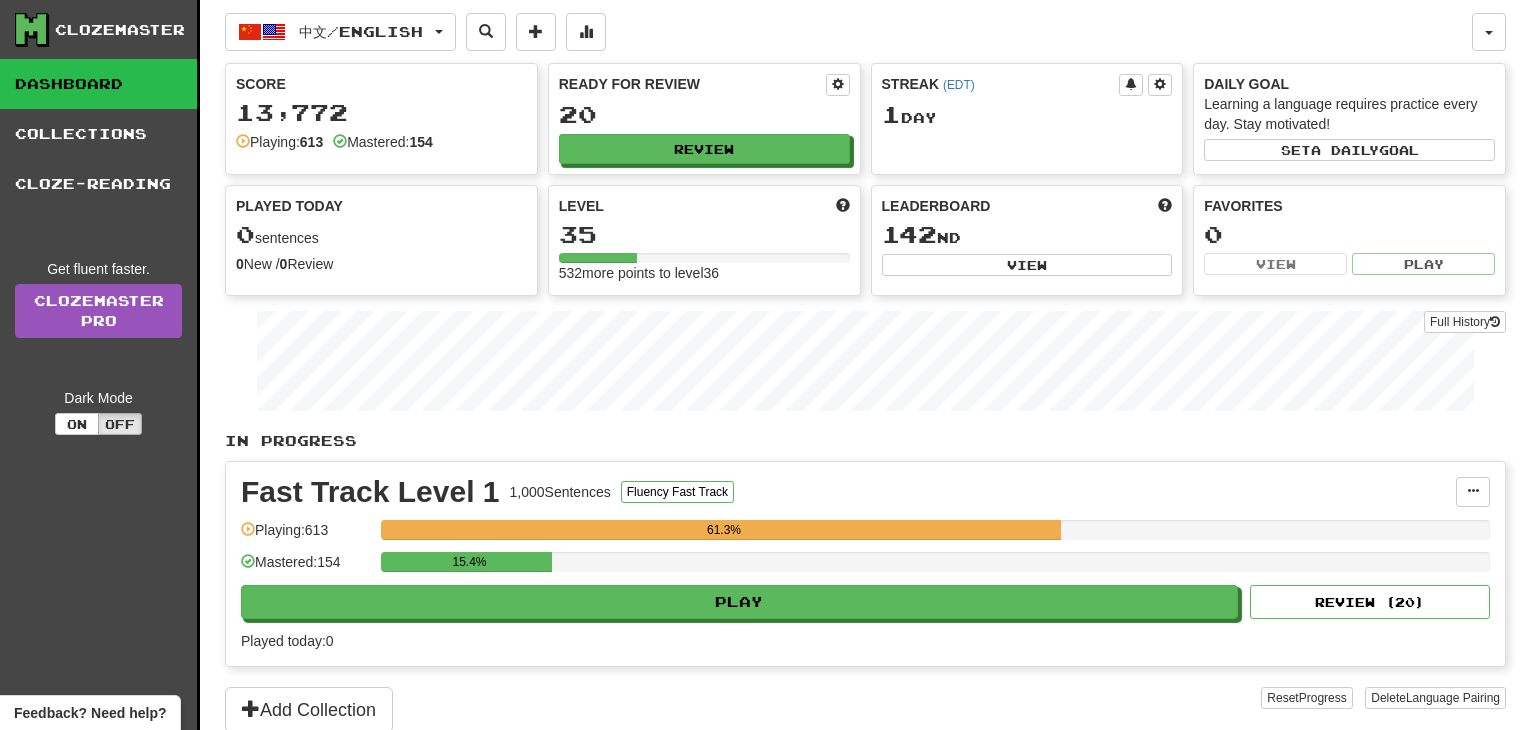 scroll, scrollTop: 0, scrollLeft: 0, axis: both 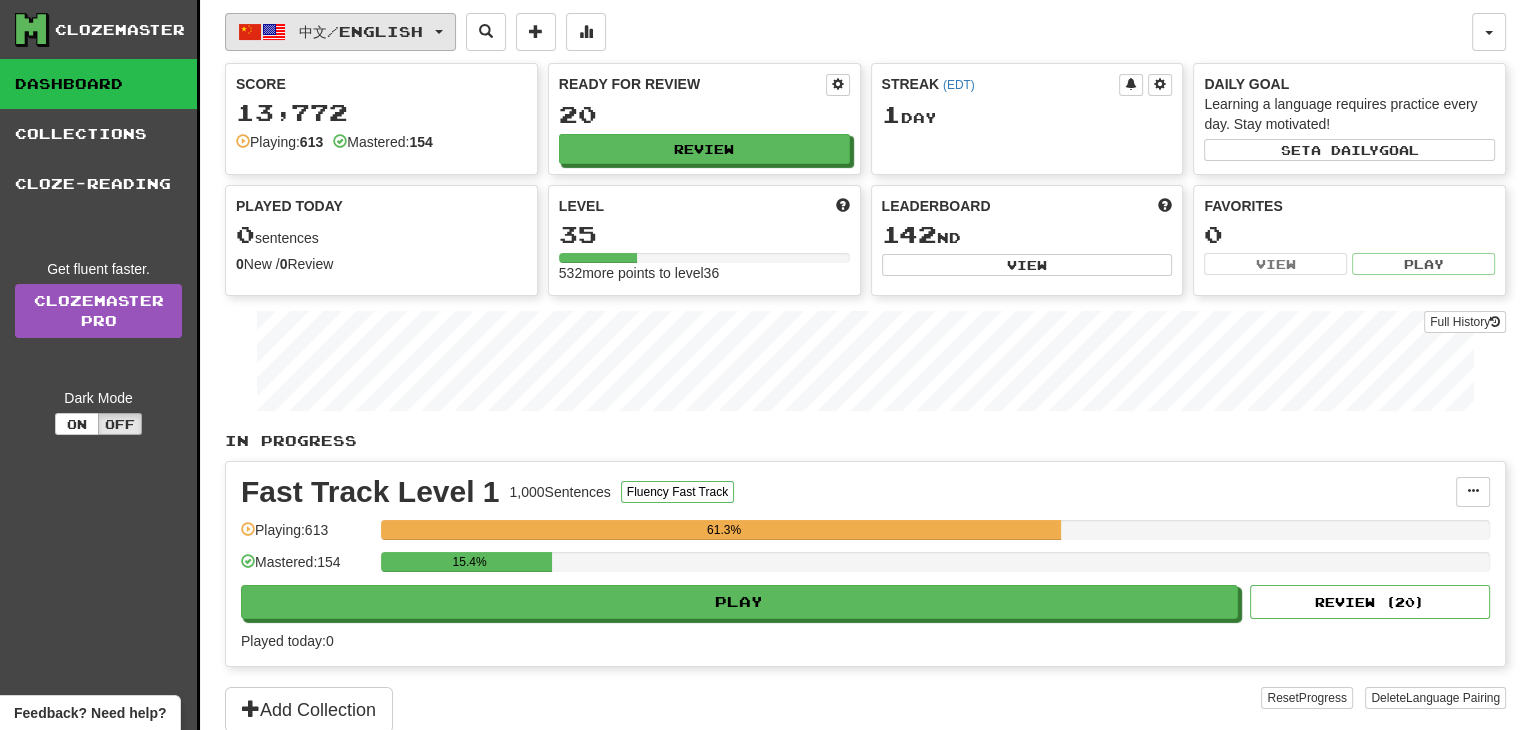 click on "中文  /  English" at bounding box center [361, 31] 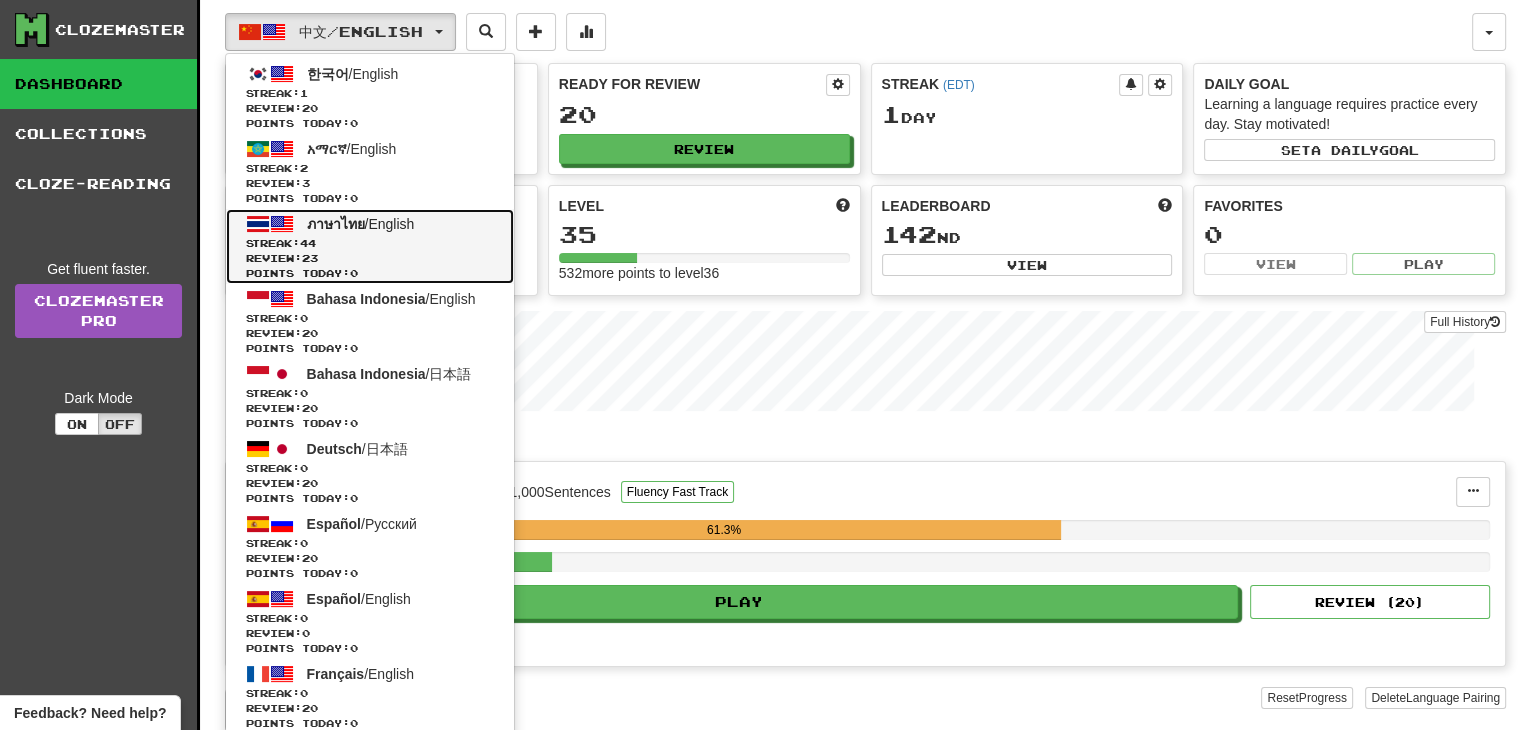 click on "Streak:  44" at bounding box center [370, 243] 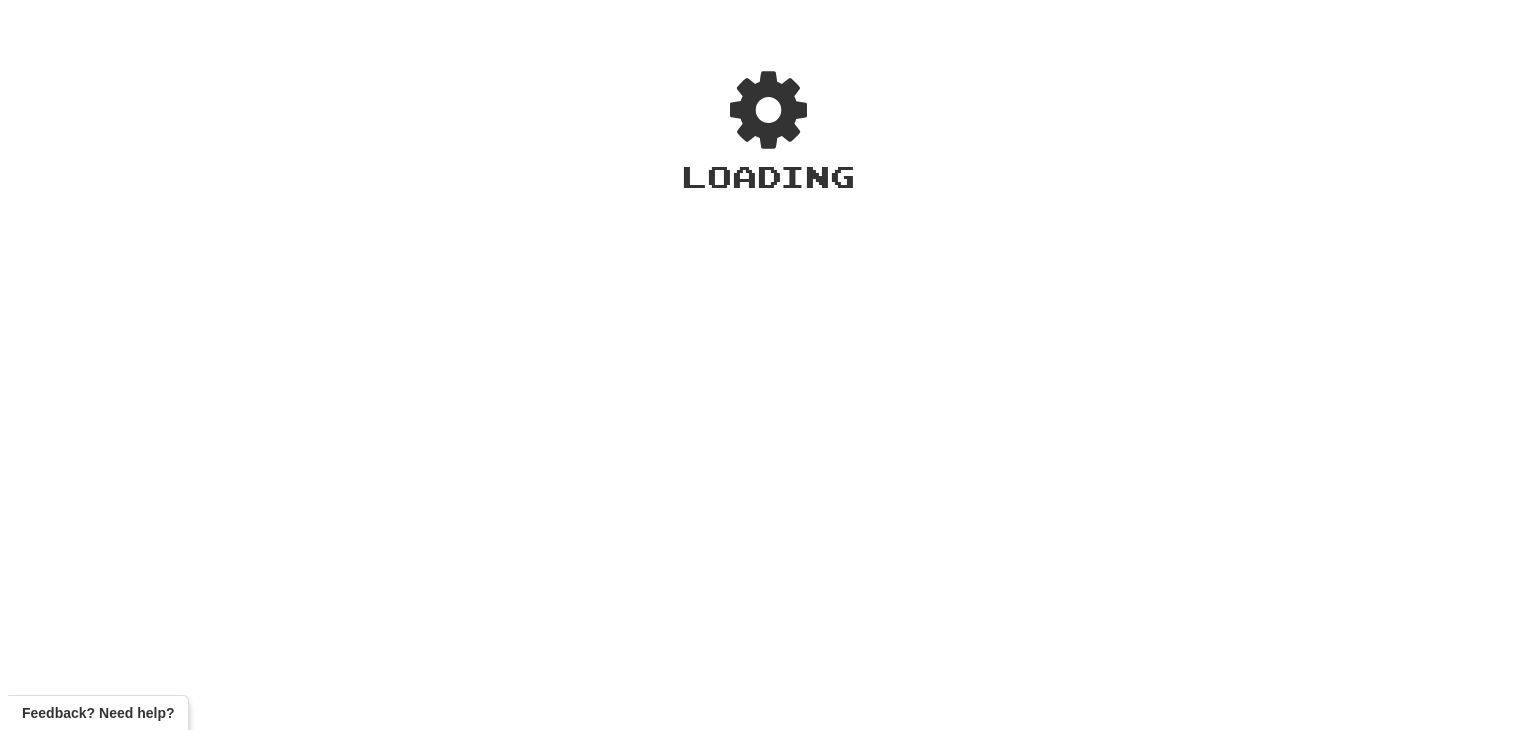 scroll, scrollTop: 0, scrollLeft: 0, axis: both 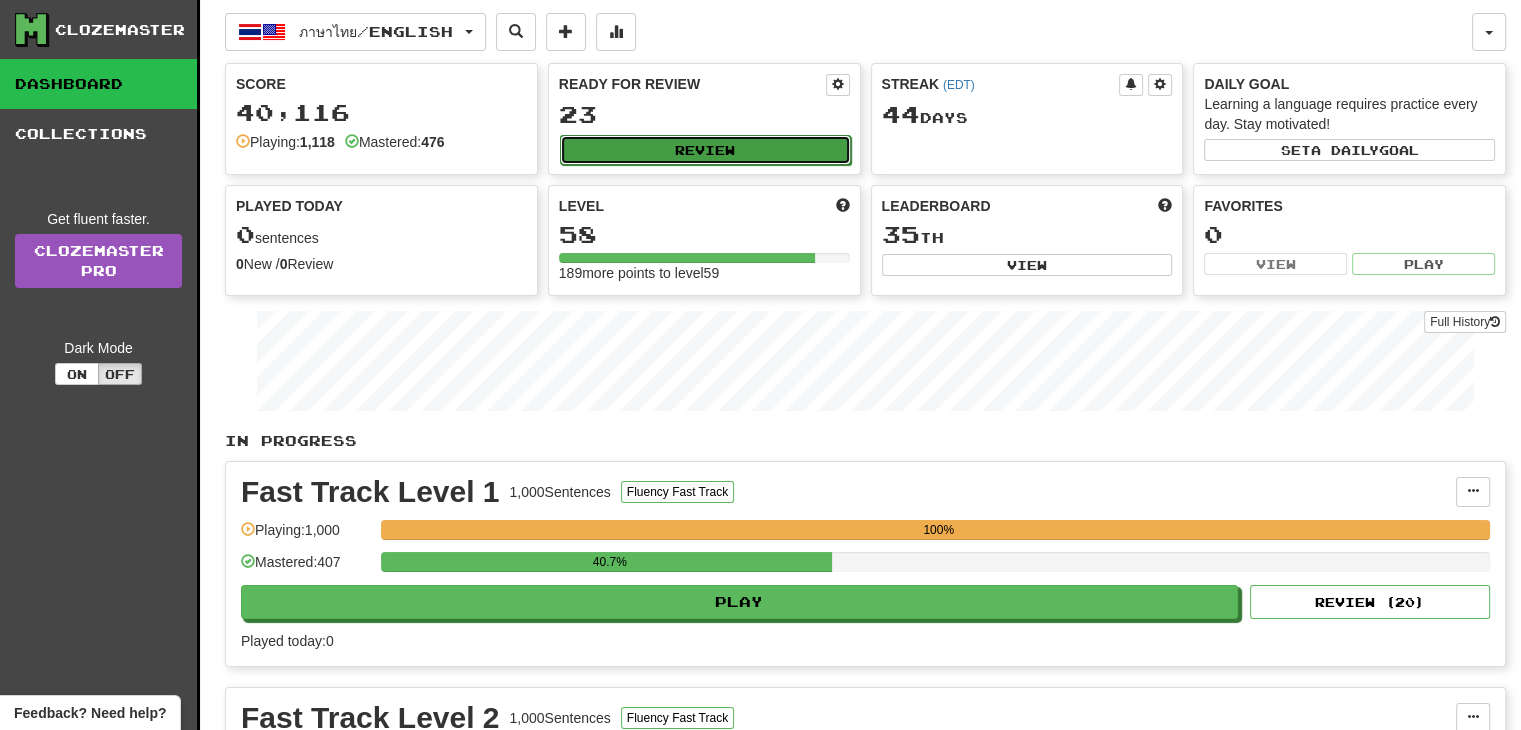 click on "Review" at bounding box center (705, 150) 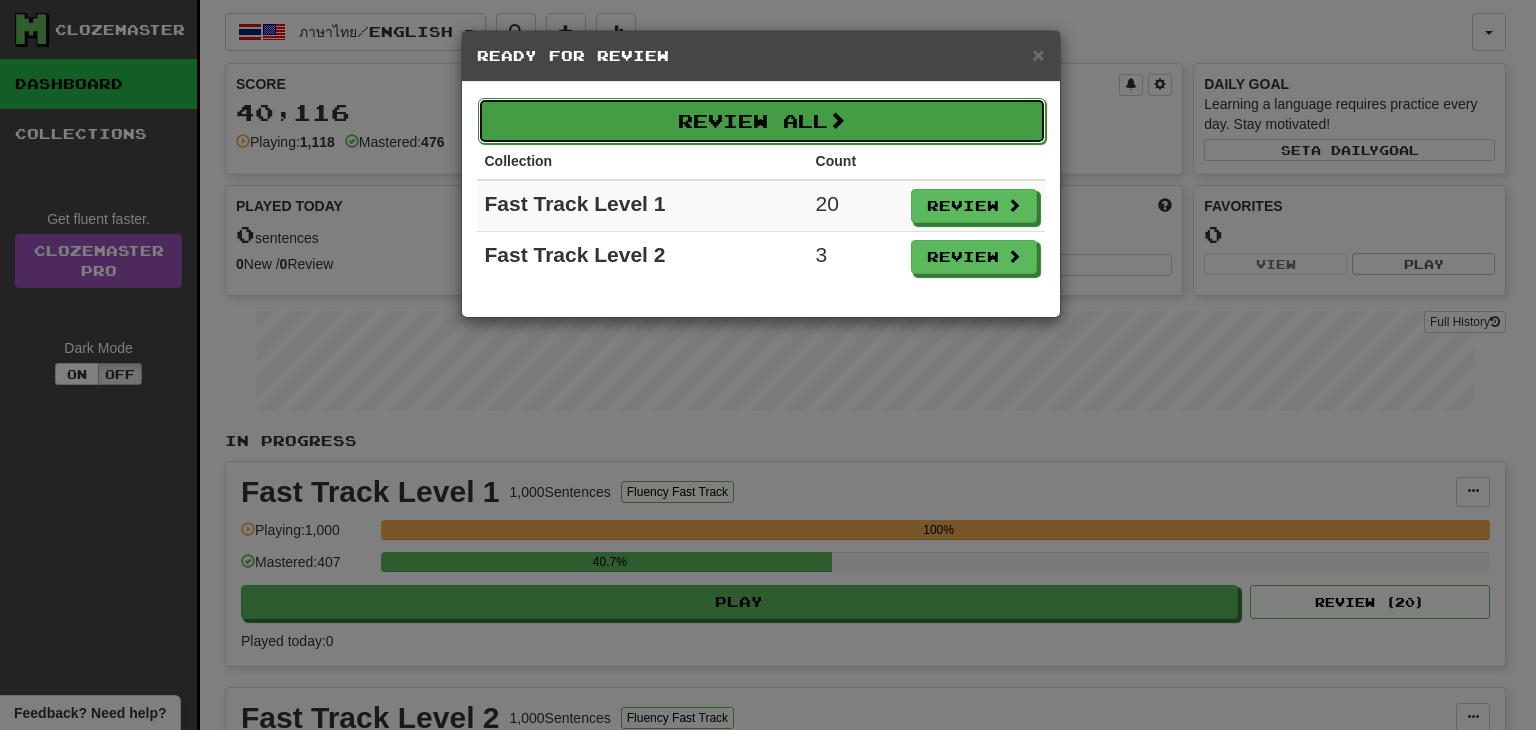 click on "Review All" at bounding box center (762, 121) 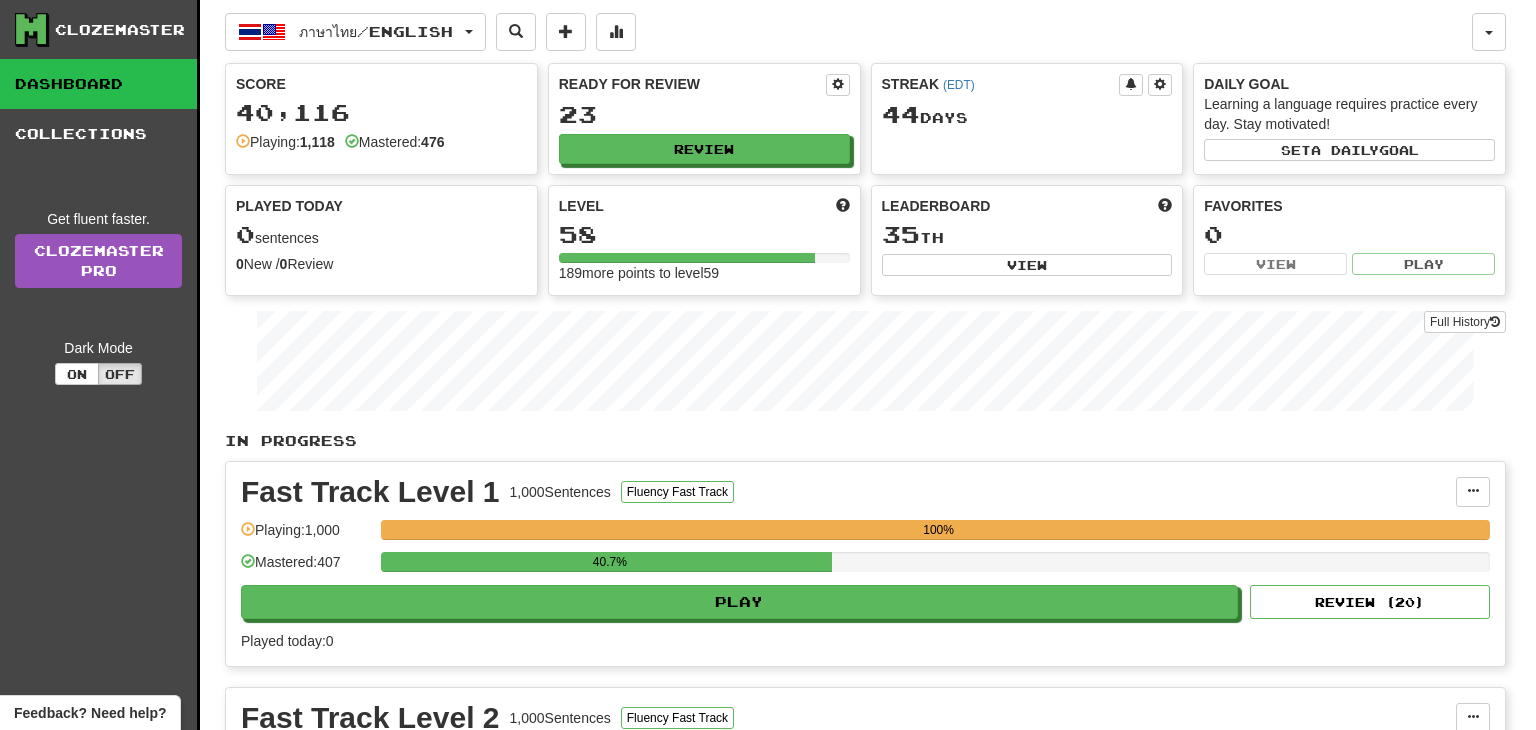 select on "**" 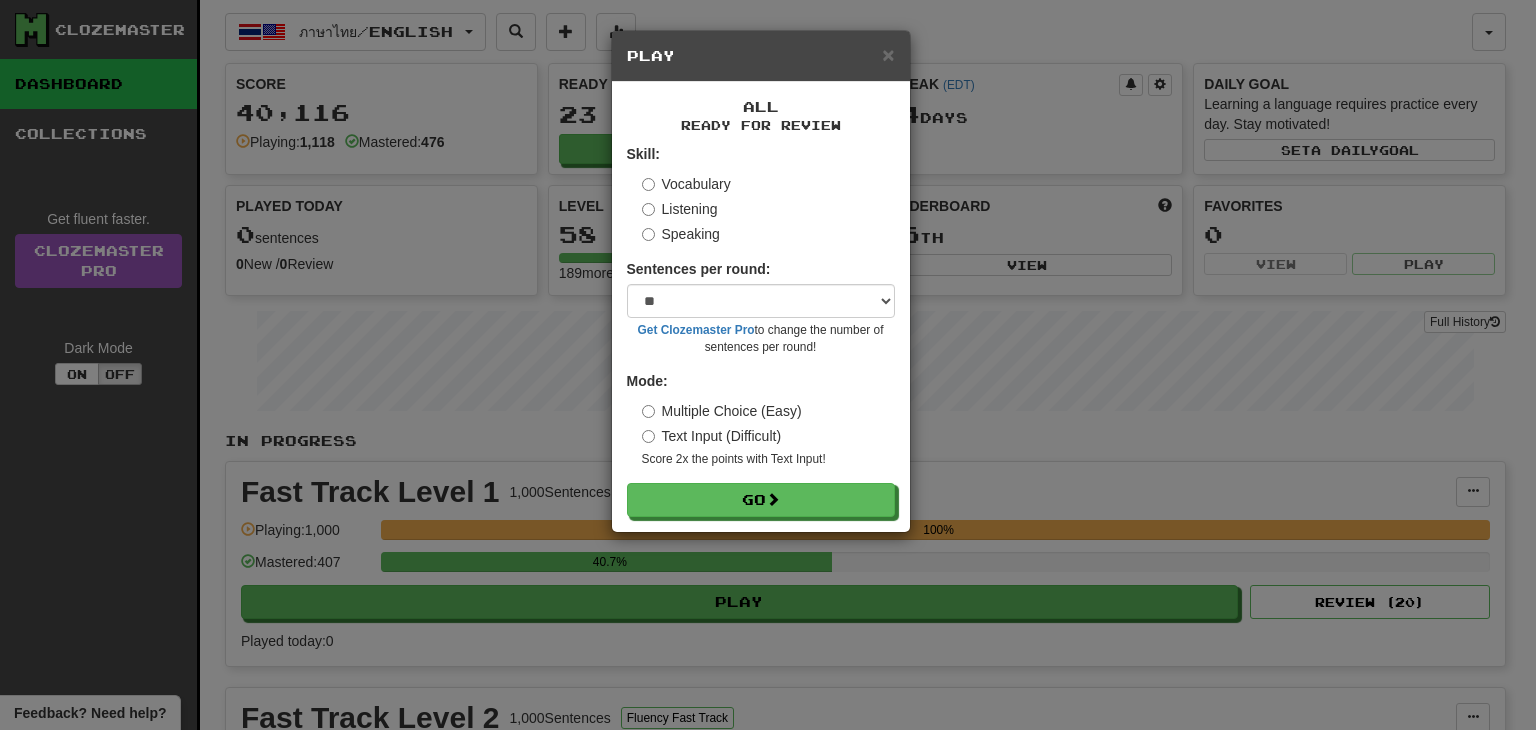 click on "Skill: Vocabulary Listening Speaking Sentences per round: * ** ** ** ** ** *** ******** Get Clozemaster Pro  to change the number of sentences per round! Mode: Multiple Choice (Easy) Text Input (Difficult) Score 2x the points with Text Input ! Go" at bounding box center (761, 330) 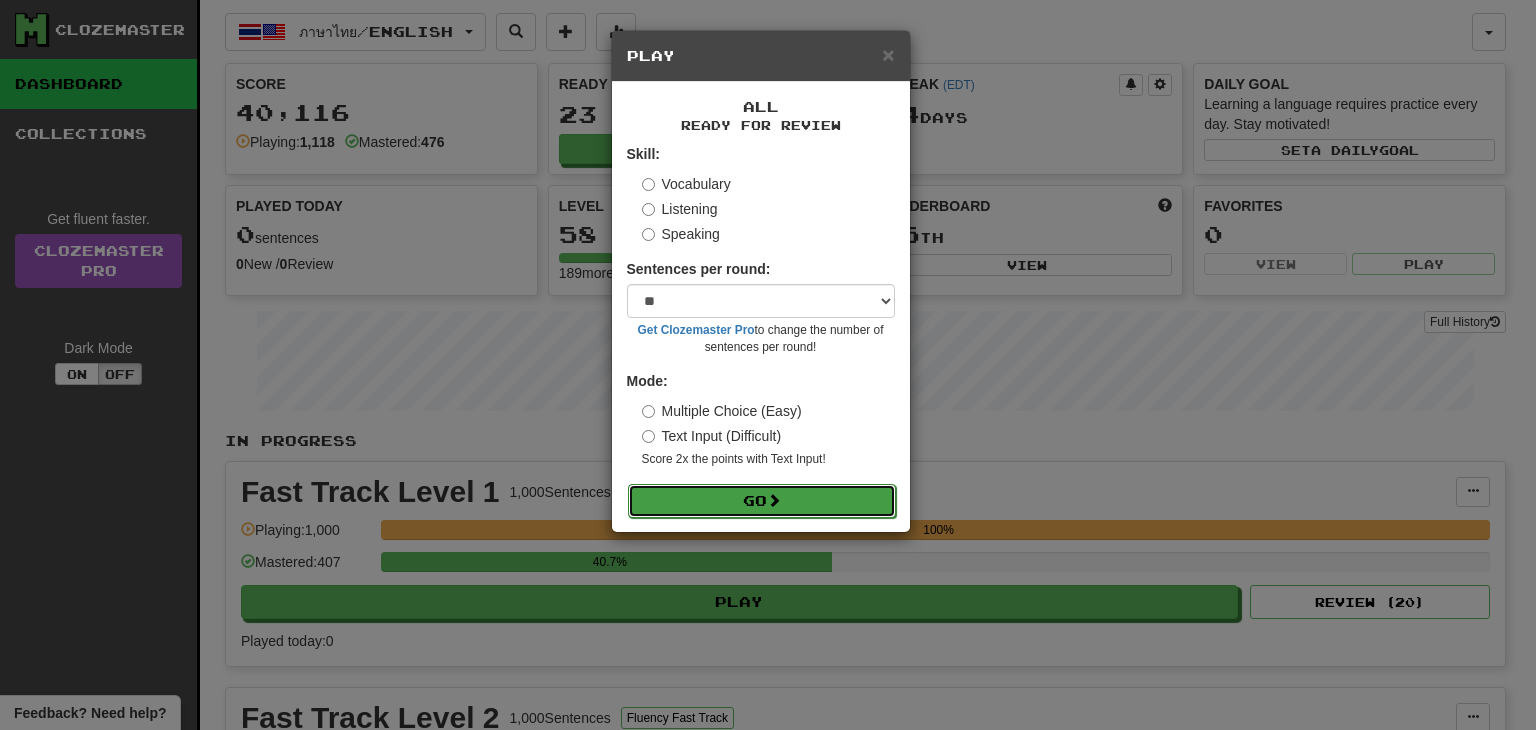click on "Go" at bounding box center [762, 501] 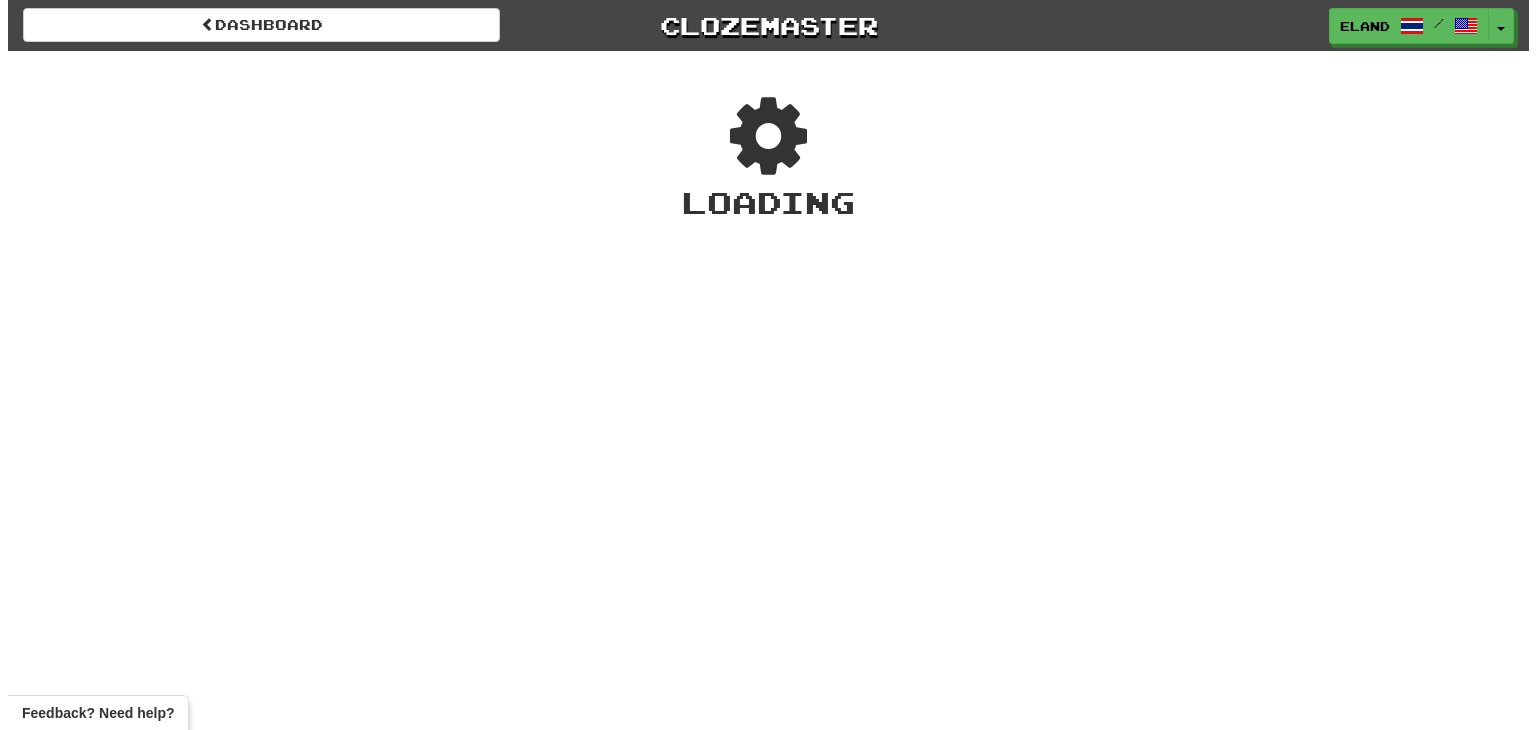 scroll, scrollTop: 0, scrollLeft: 0, axis: both 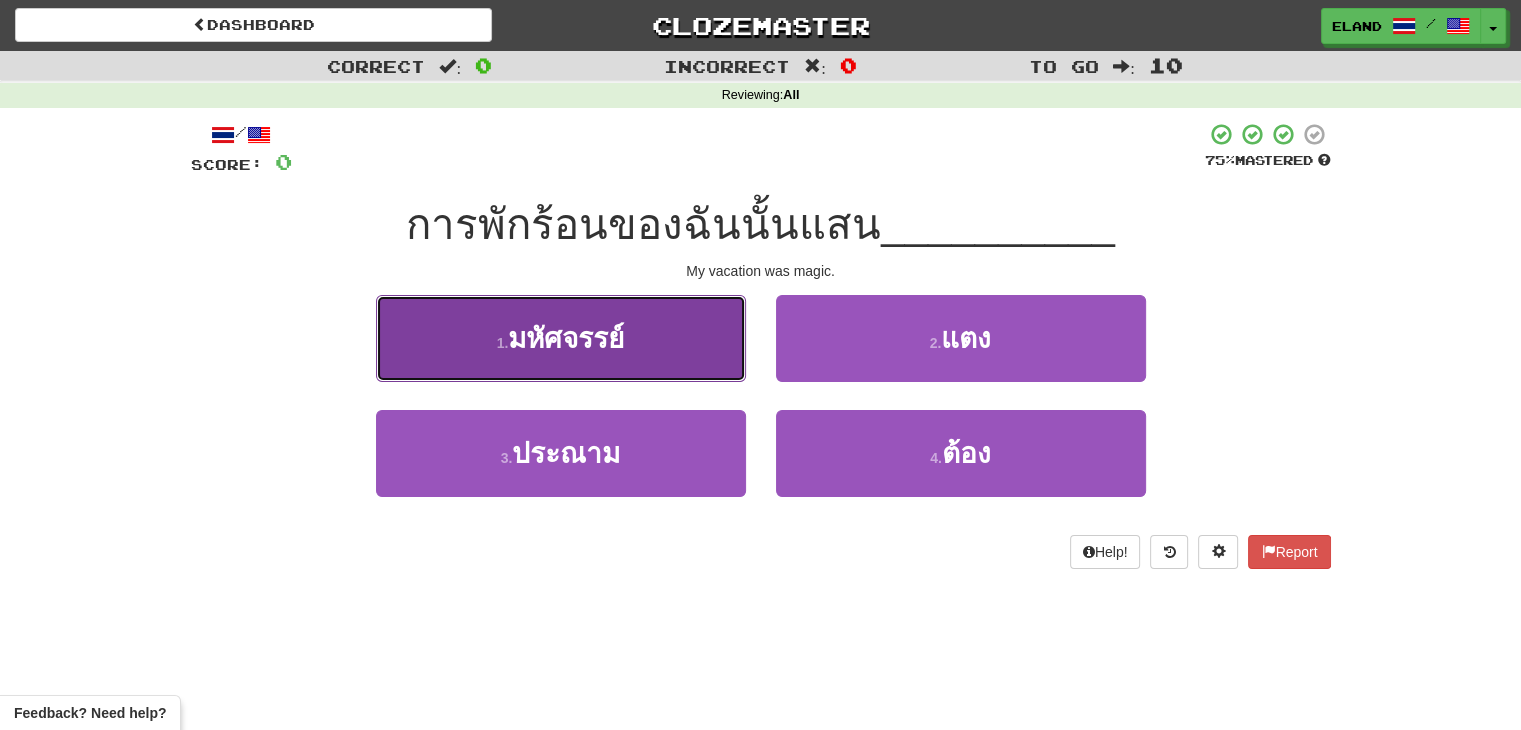 click on "มหัศจรรย์" at bounding box center [566, 338] 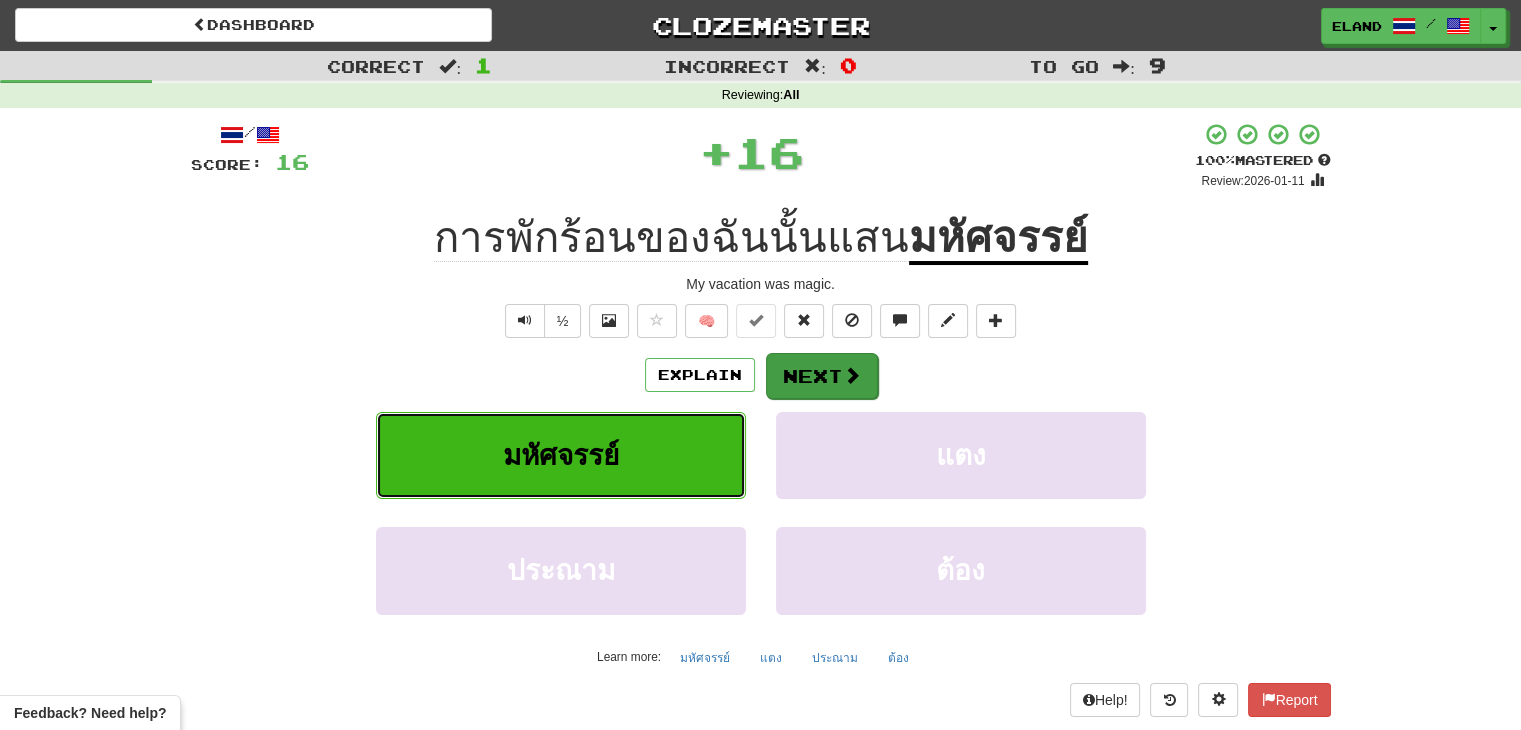 type 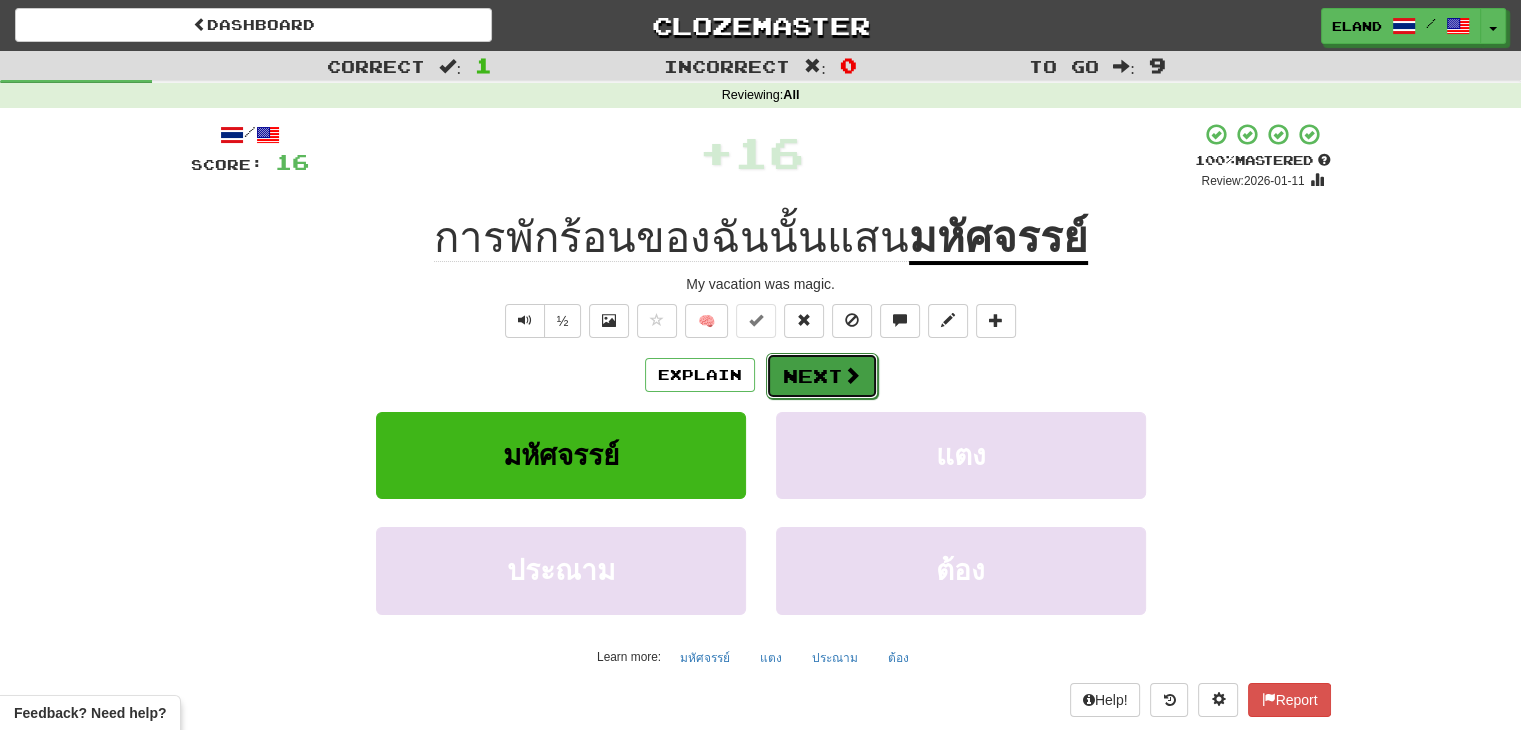 click on "Next" at bounding box center (822, 376) 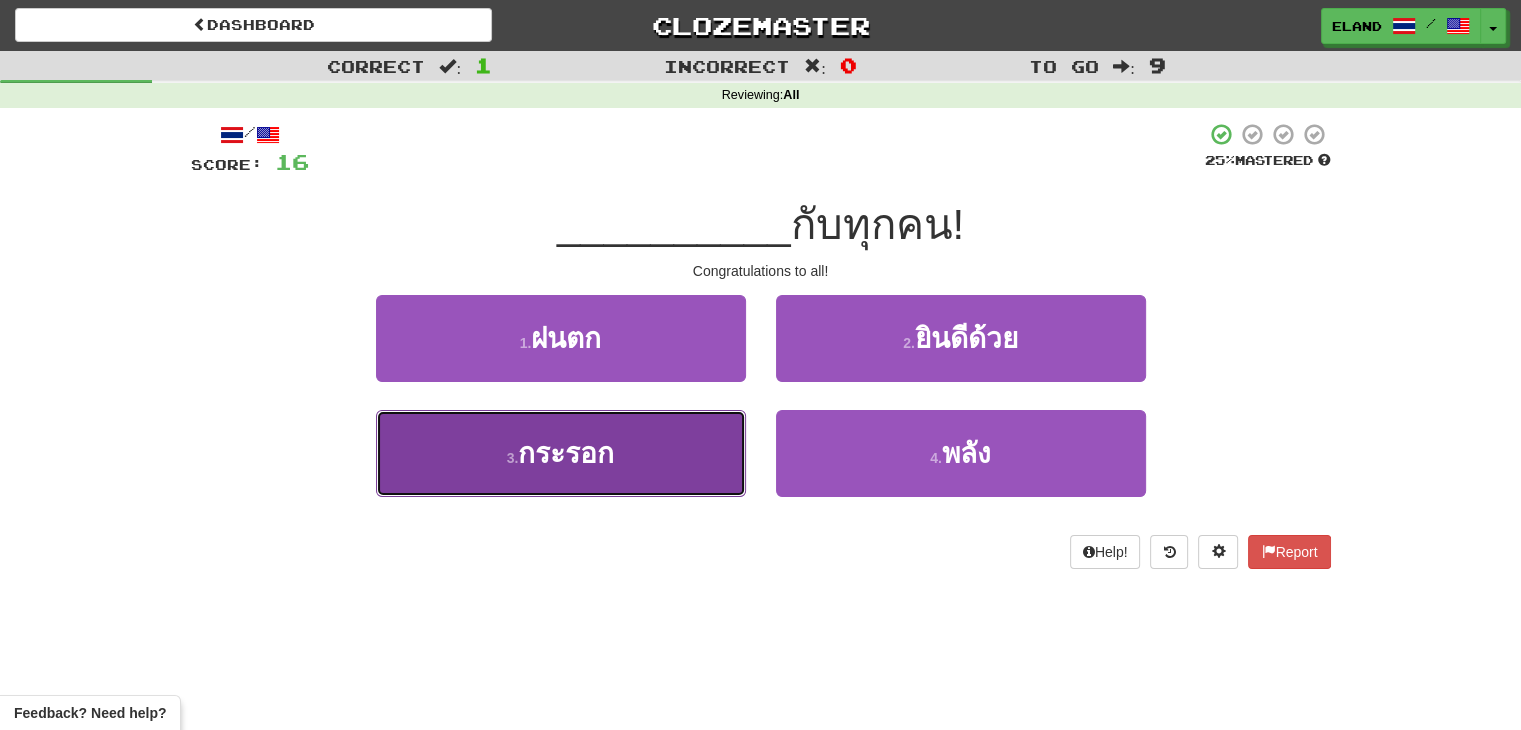 click on "กระรอก" at bounding box center (566, 453) 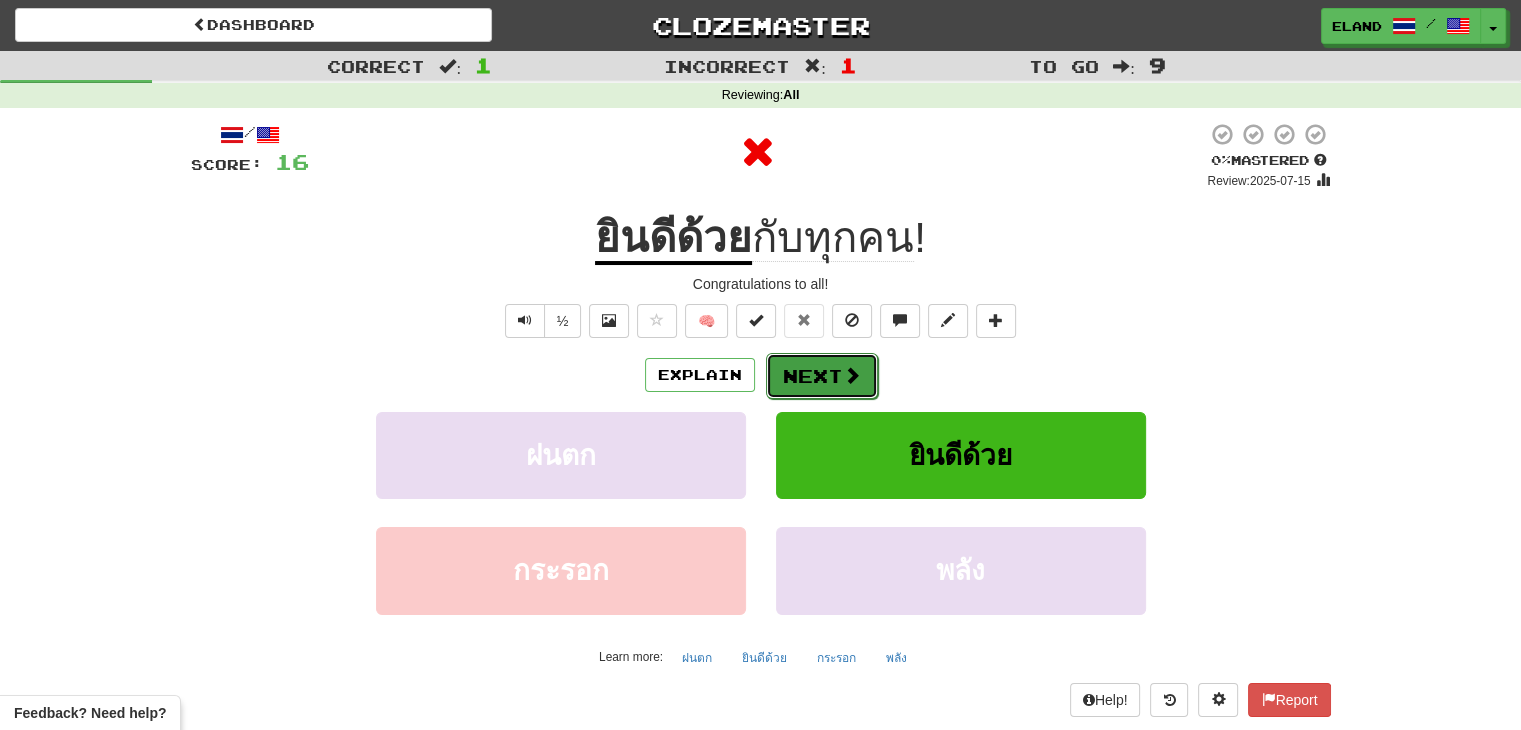 click on "Next" at bounding box center [822, 376] 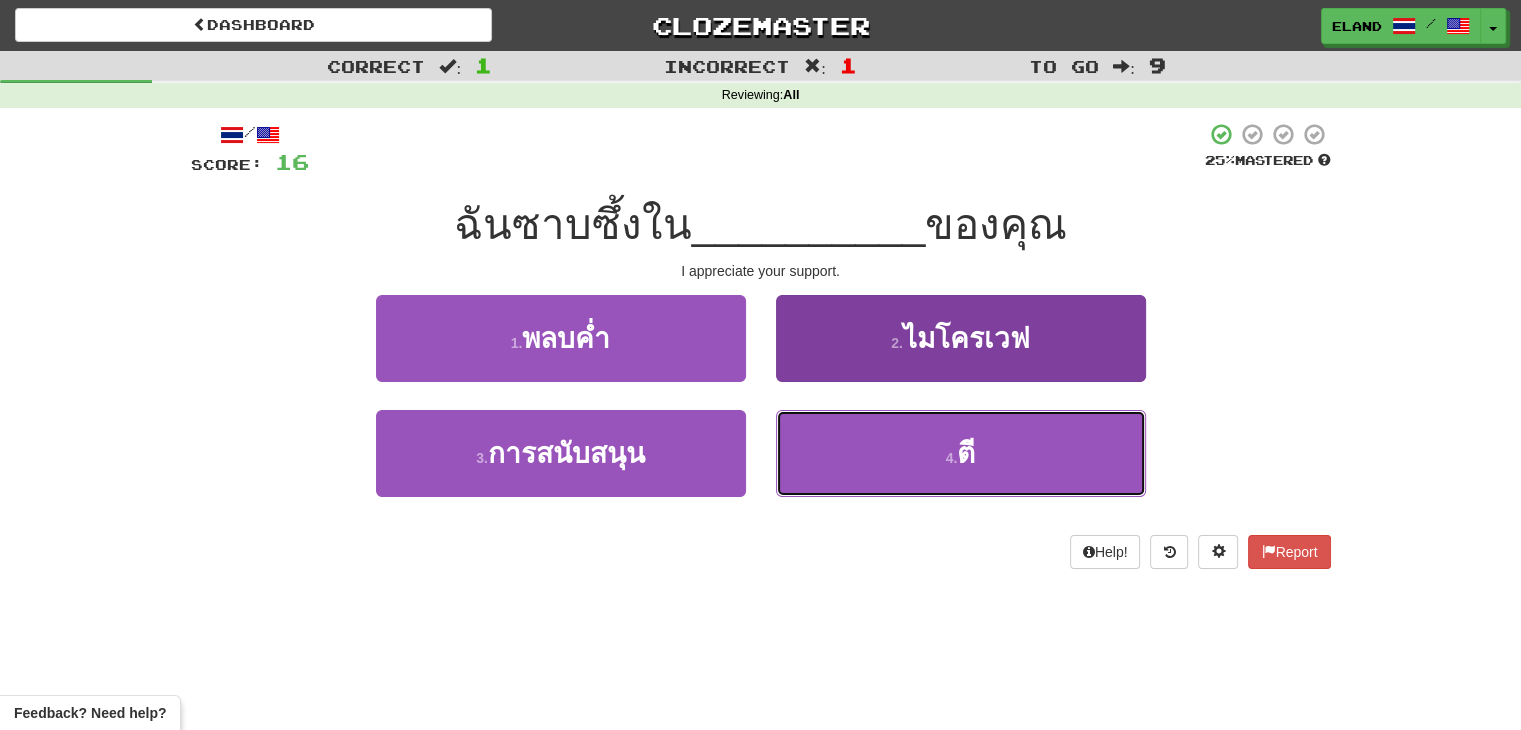 click on "4 .  ตี" at bounding box center [961, 453] 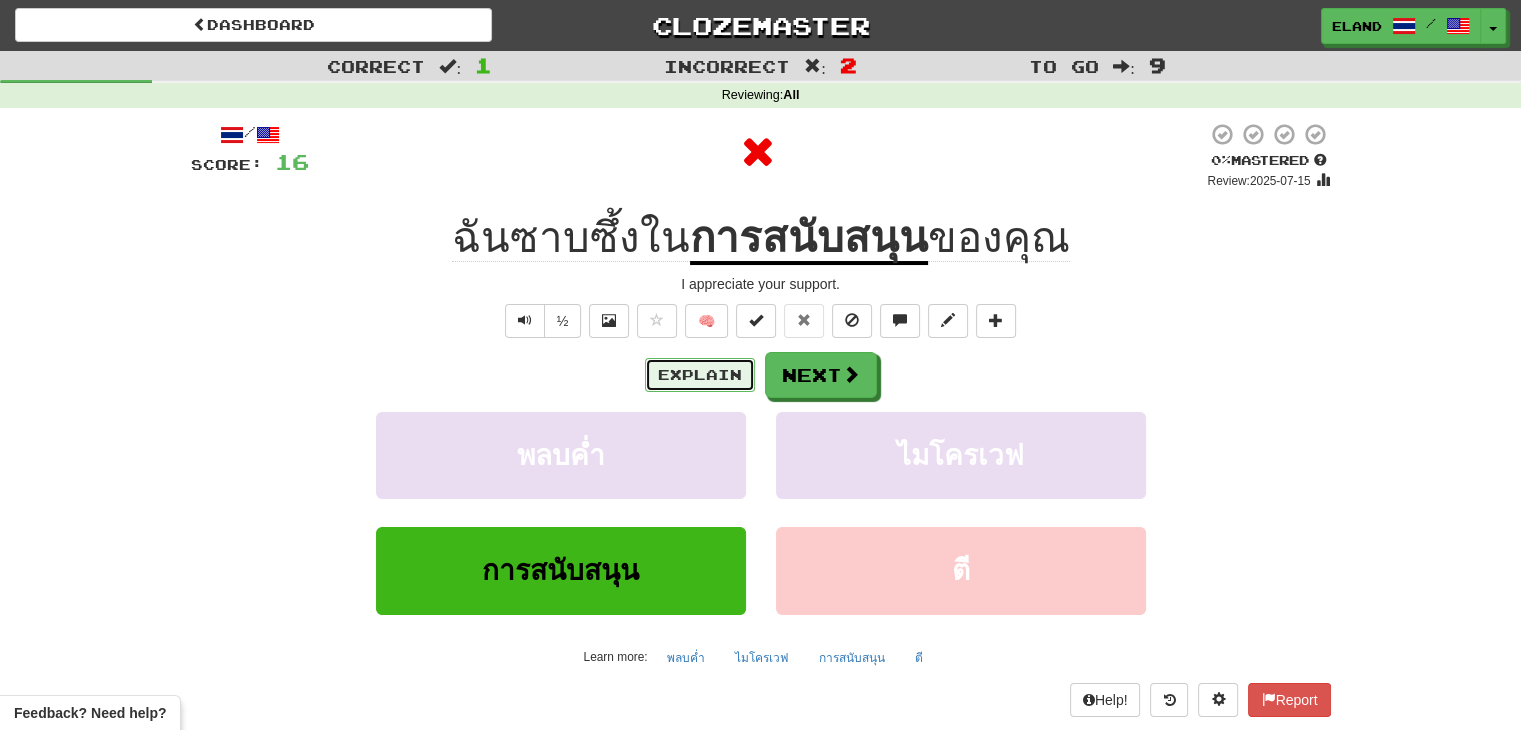 click on "Explain" at bounding box center (700, 375) 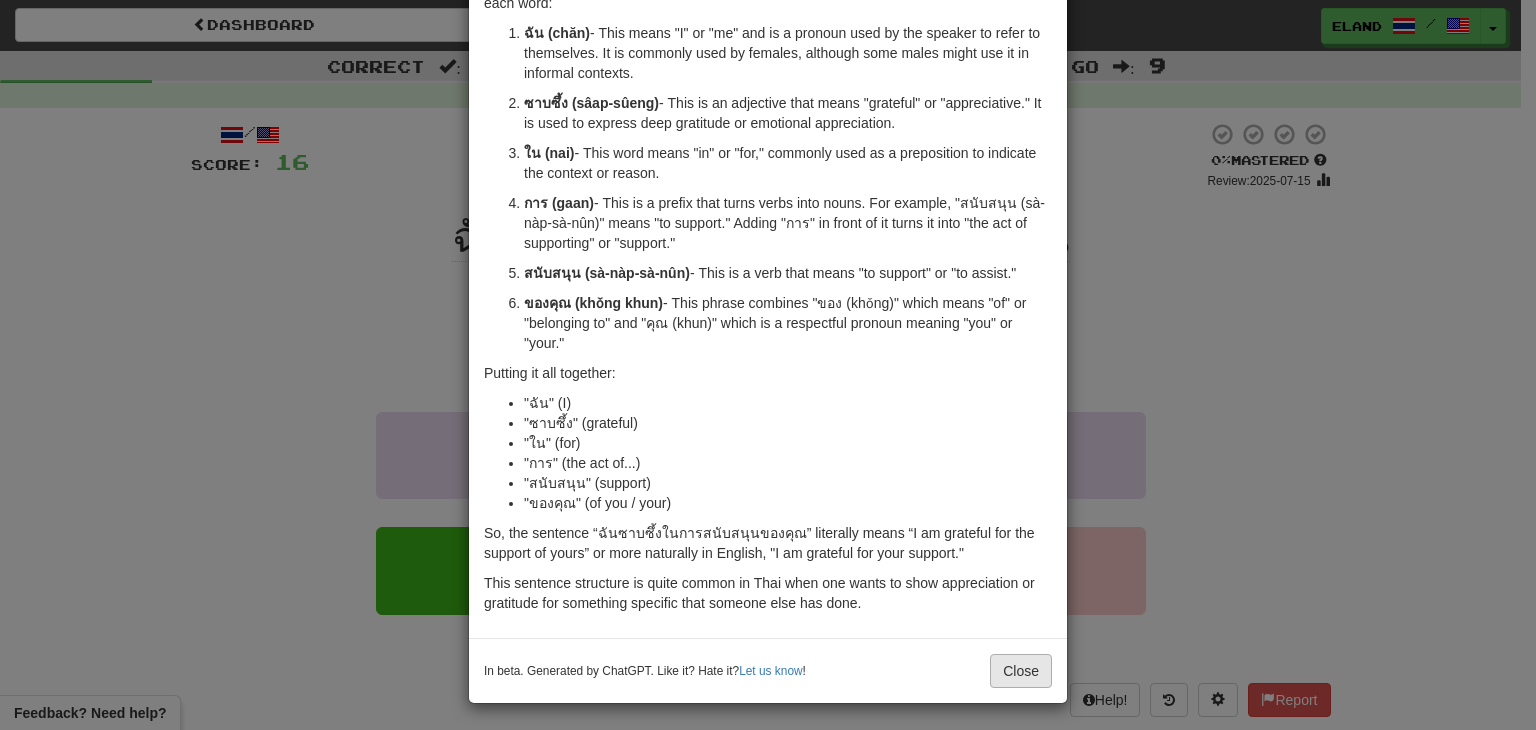scroll, scrollTop: 147, scrollLeft: 0, axis: vertical 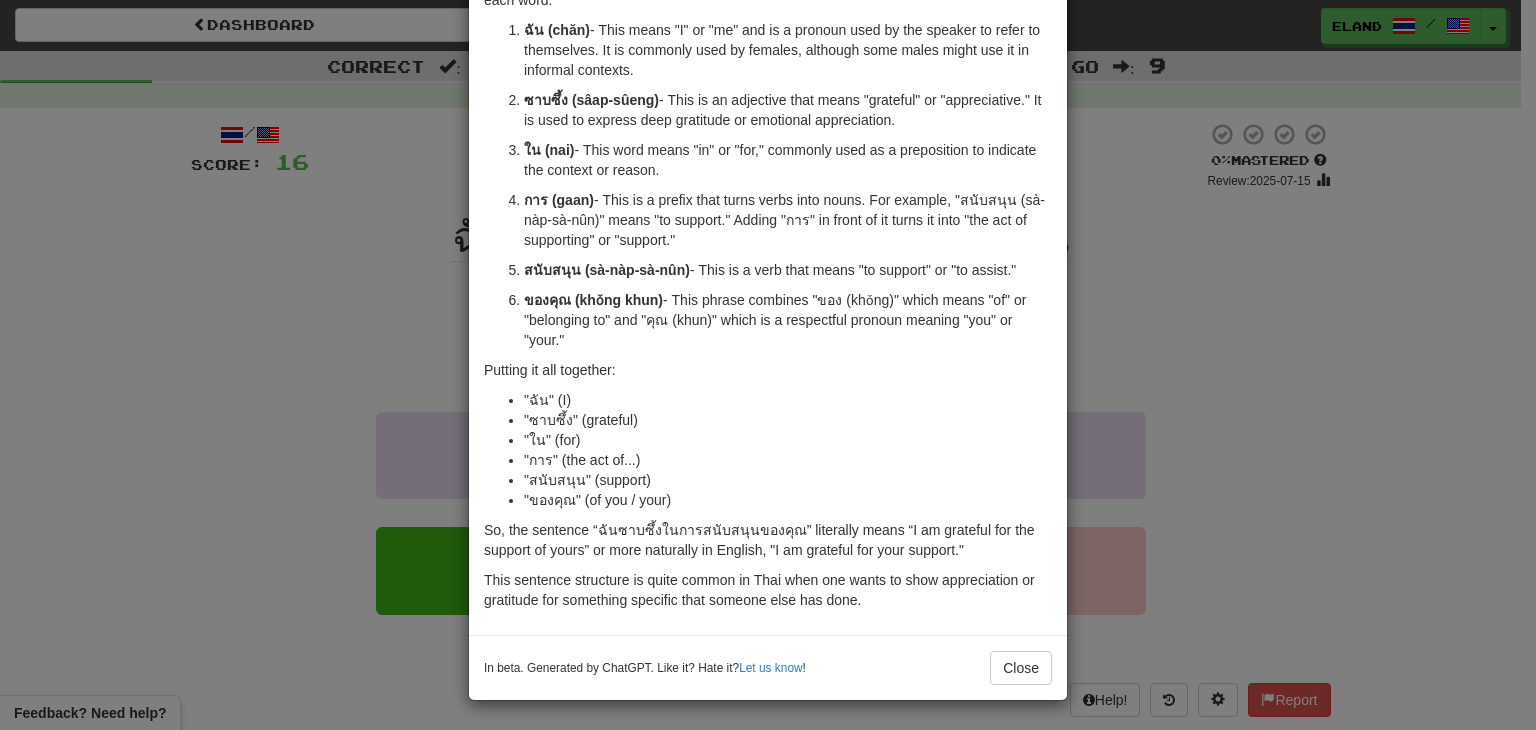 click on "In beta. Generated by ChatGPT. Like it? Hate it?  Let us know ! Close" at bounding box center (768, 667) 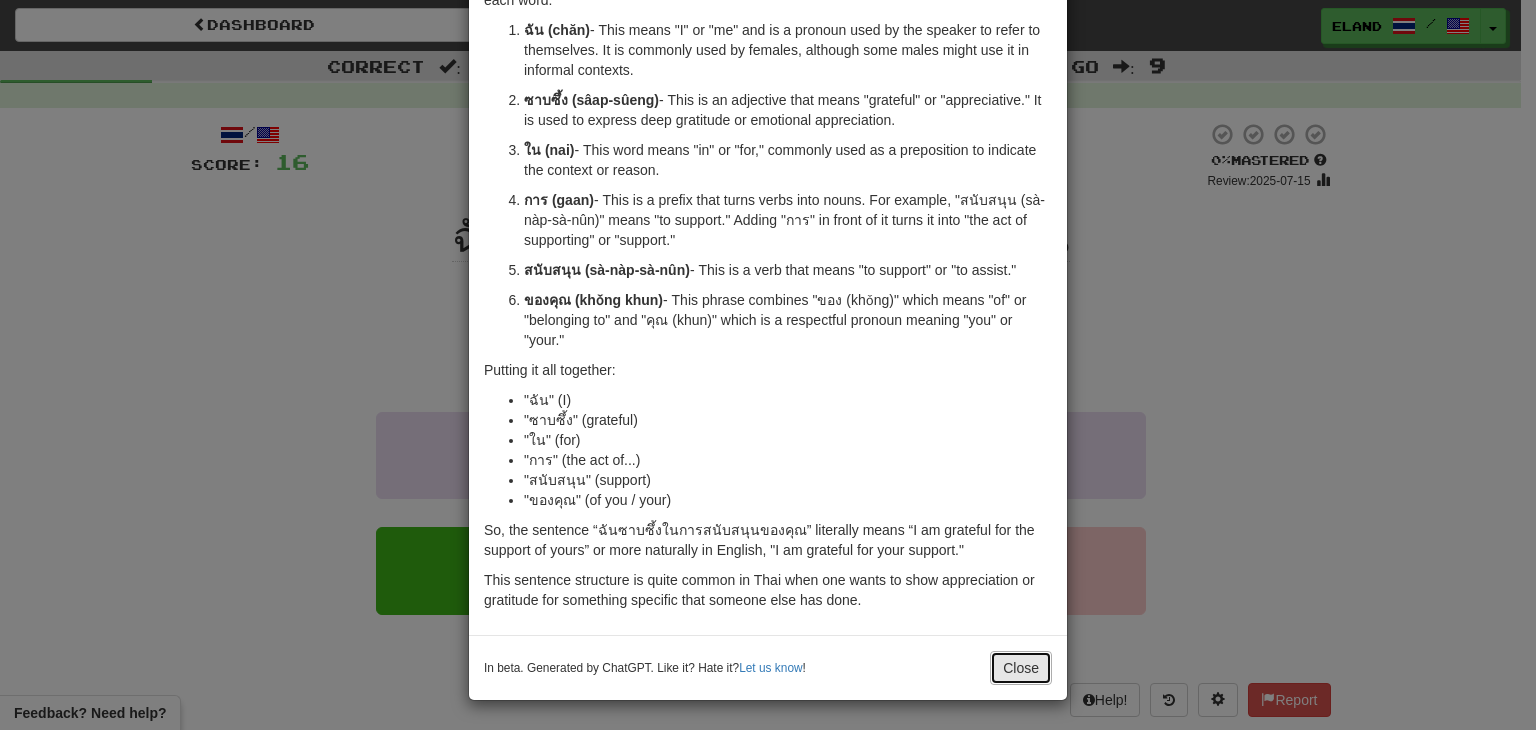 click on "Close" at bounding box center (1021, 668) 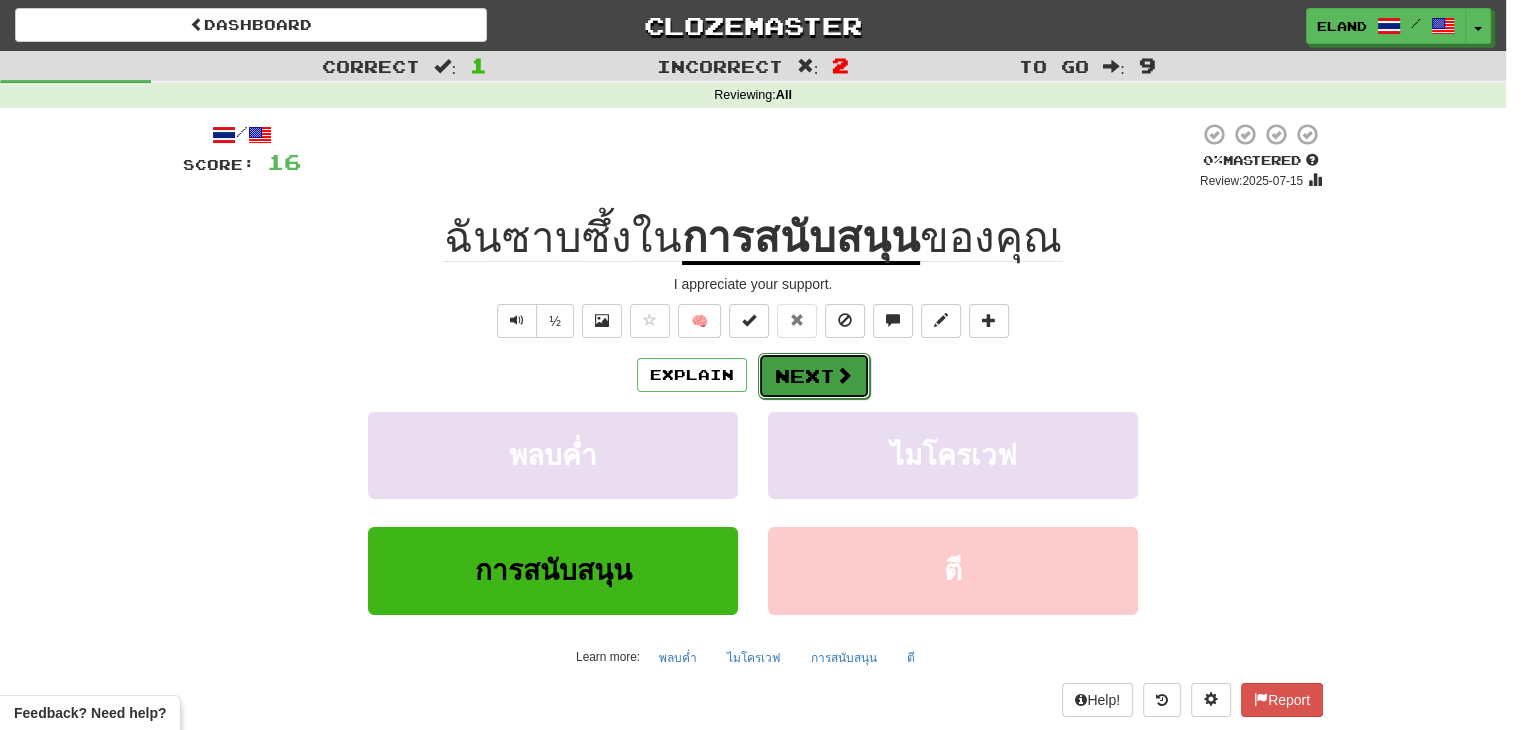 click on "Next" at bounding box center [814, 376] 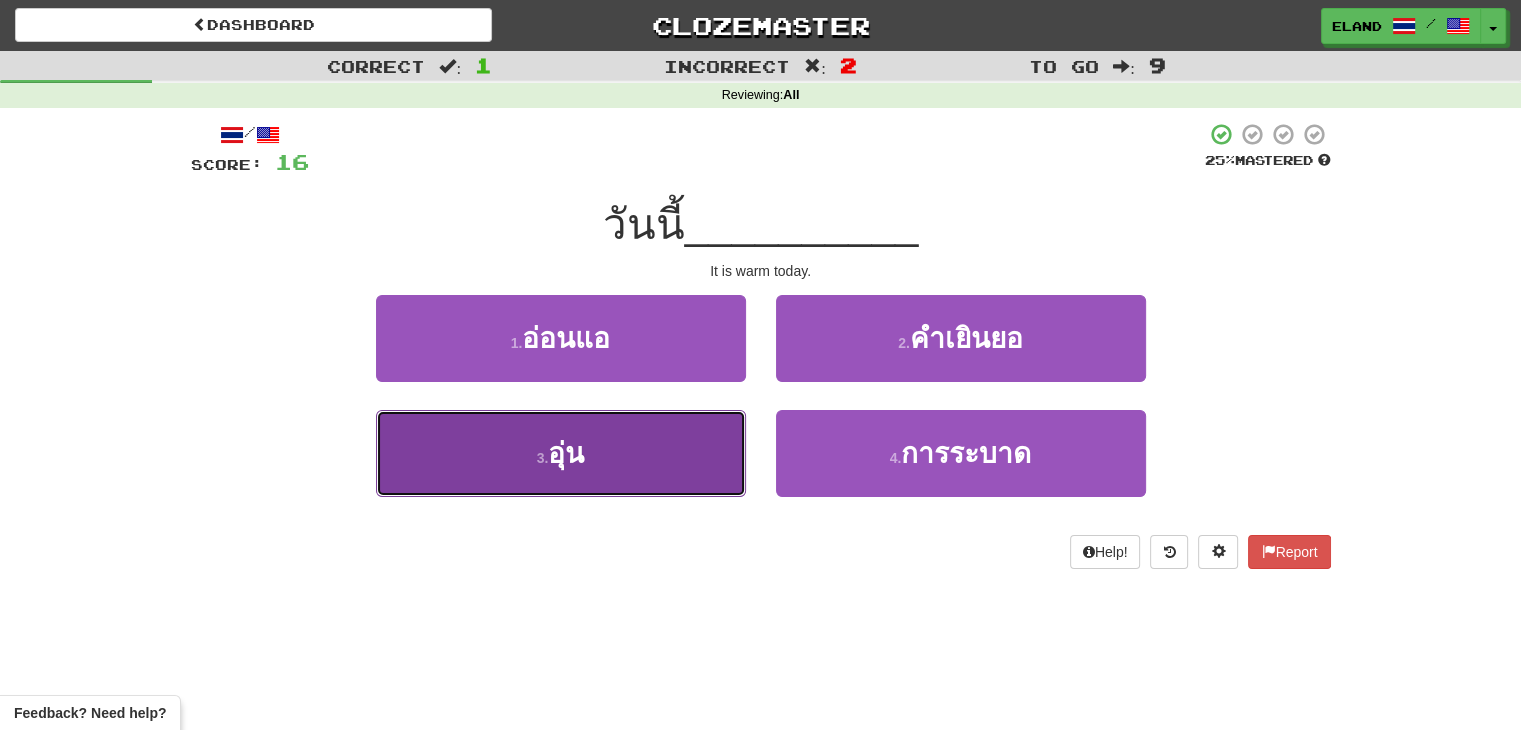 click on "3 .  อุ่น" at bounding box center [561, 453] 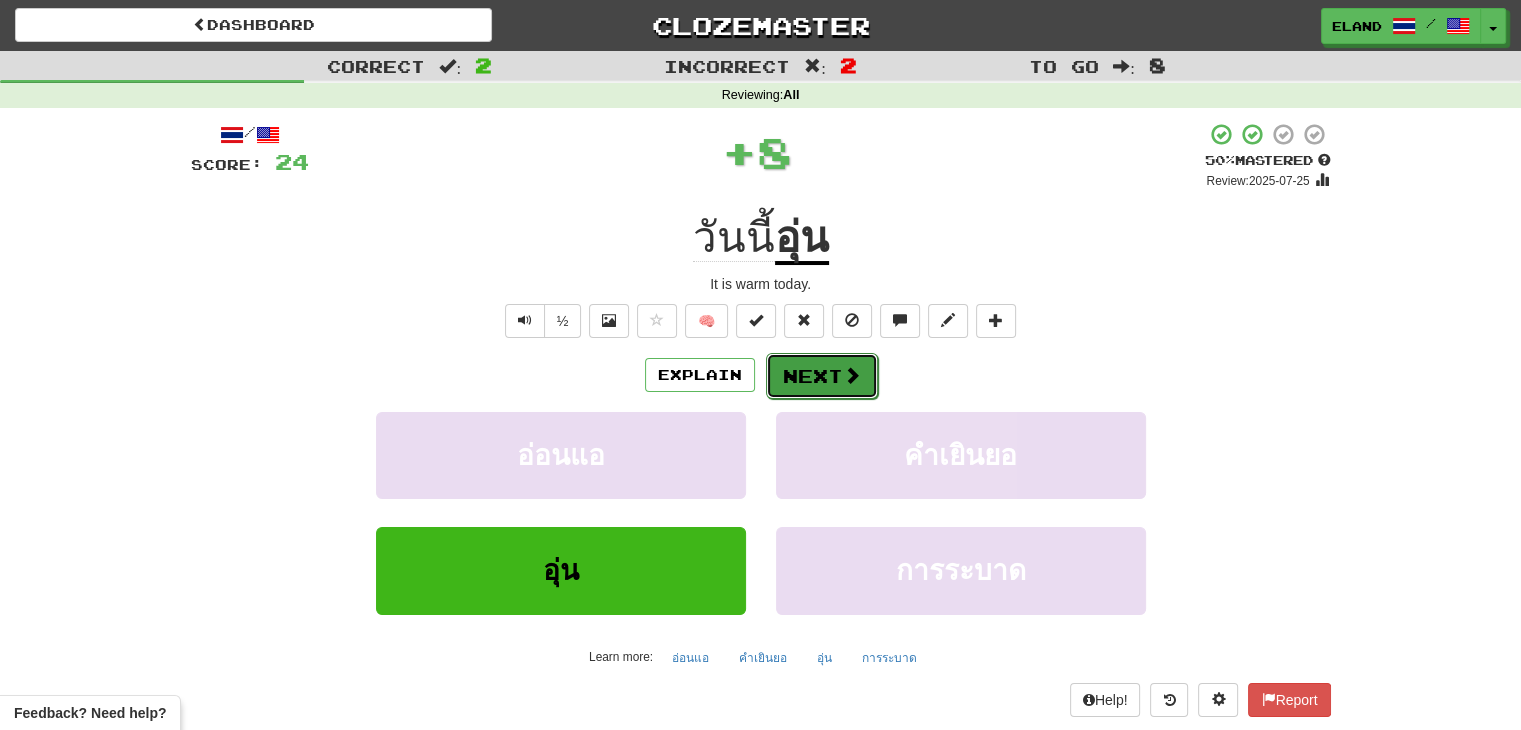 click on "Next" at bounding box center (822, 376) 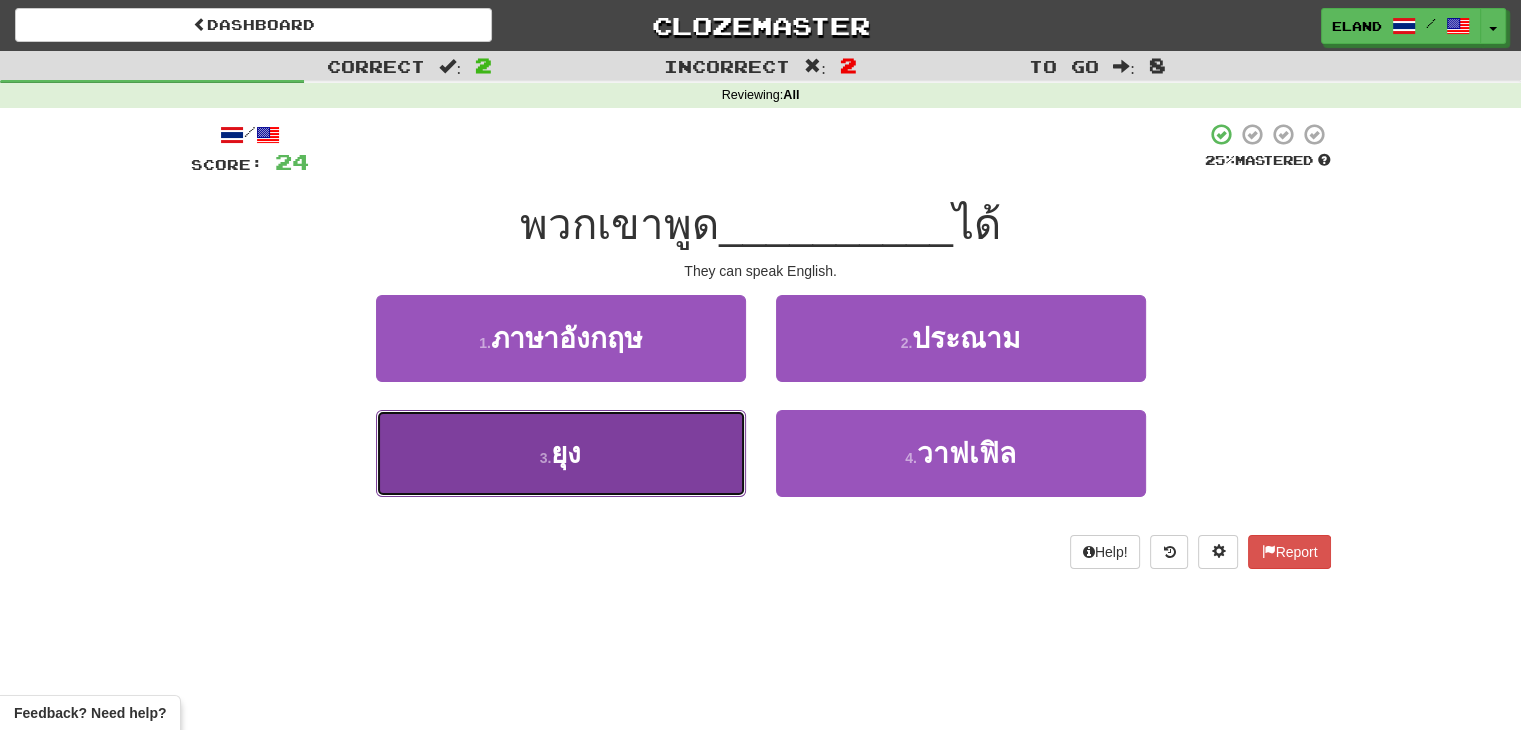 click on "3 .  ยุง" at bounding box center (561, 453) 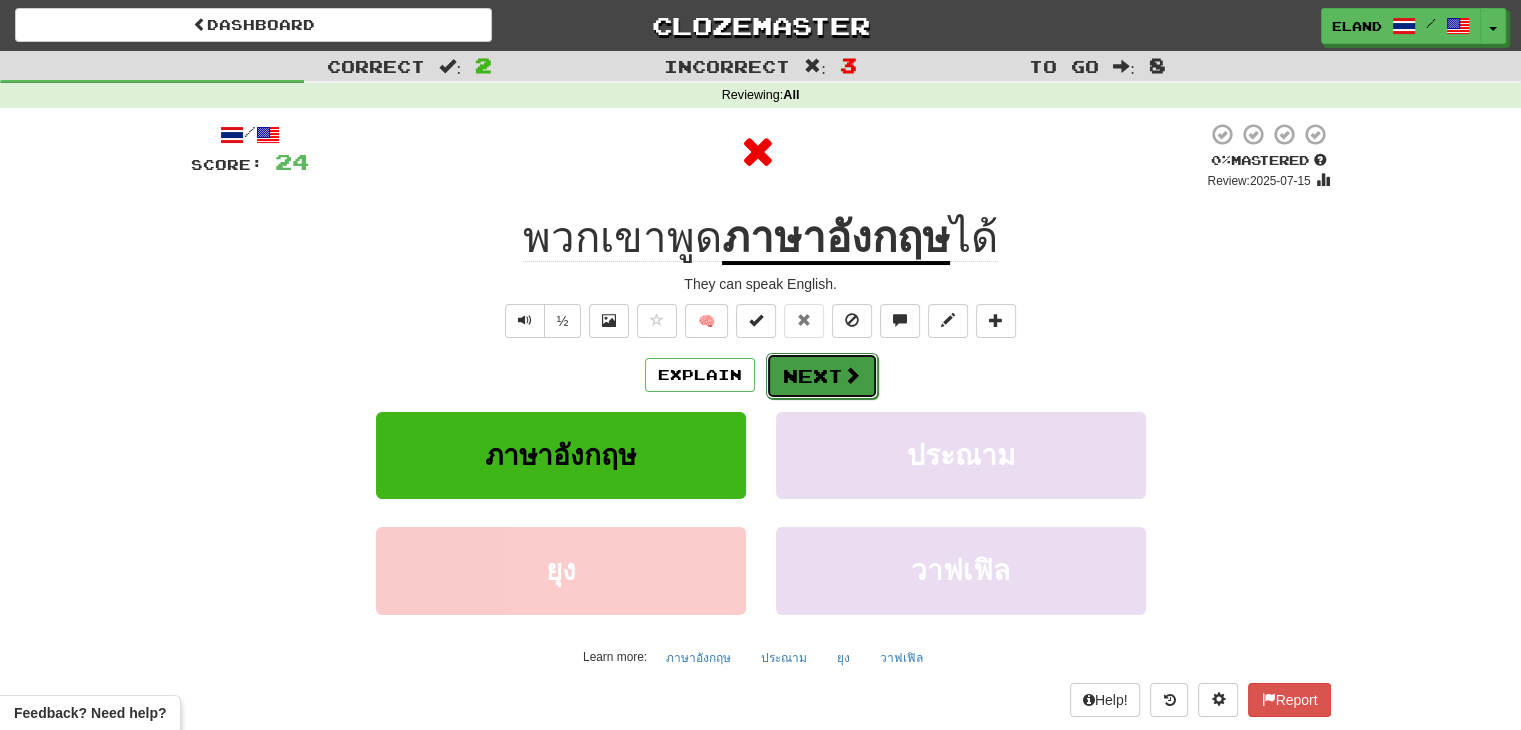 click on "Next" at bounding box center (822, 376) 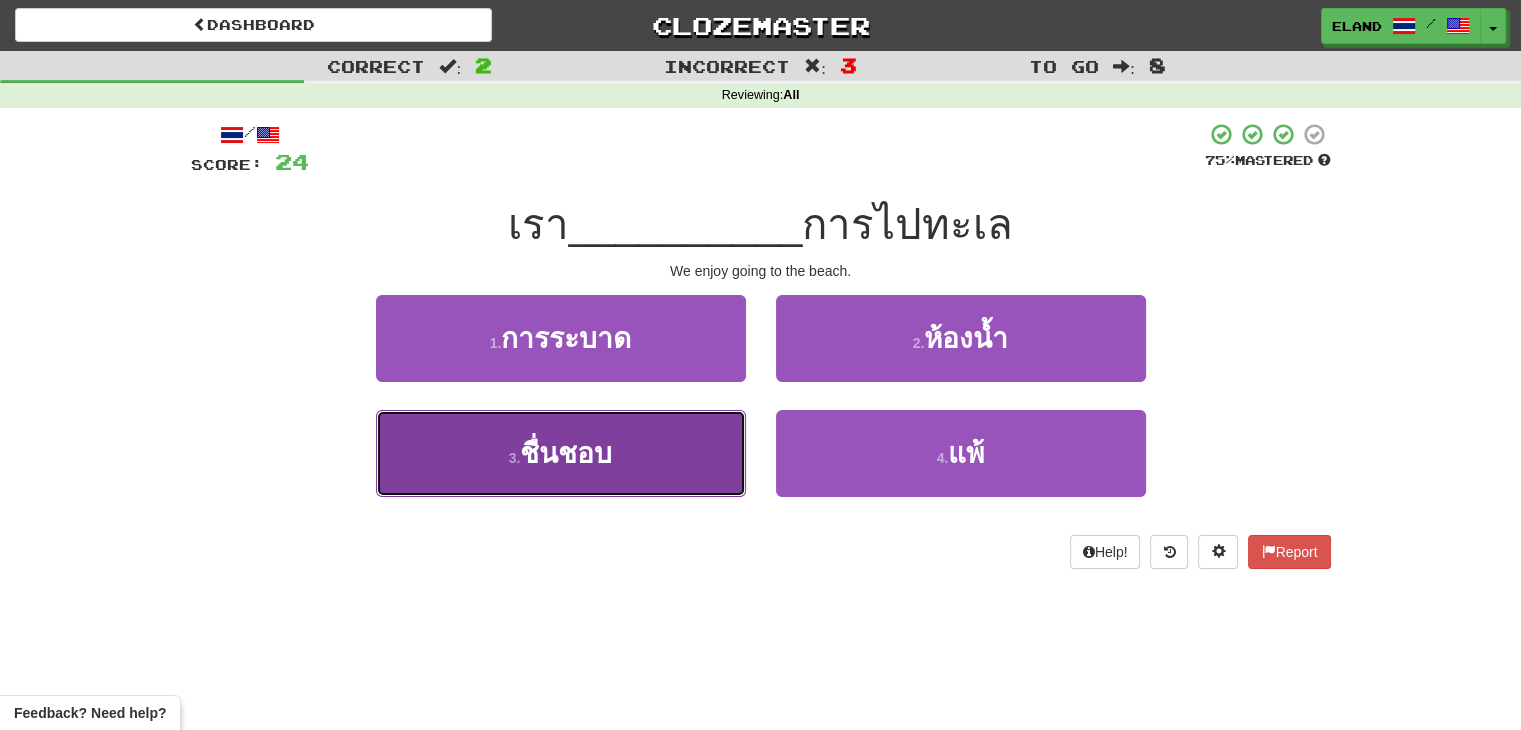 click on "3 .  ชื่นชอบ" at bounding box center [561, 453] 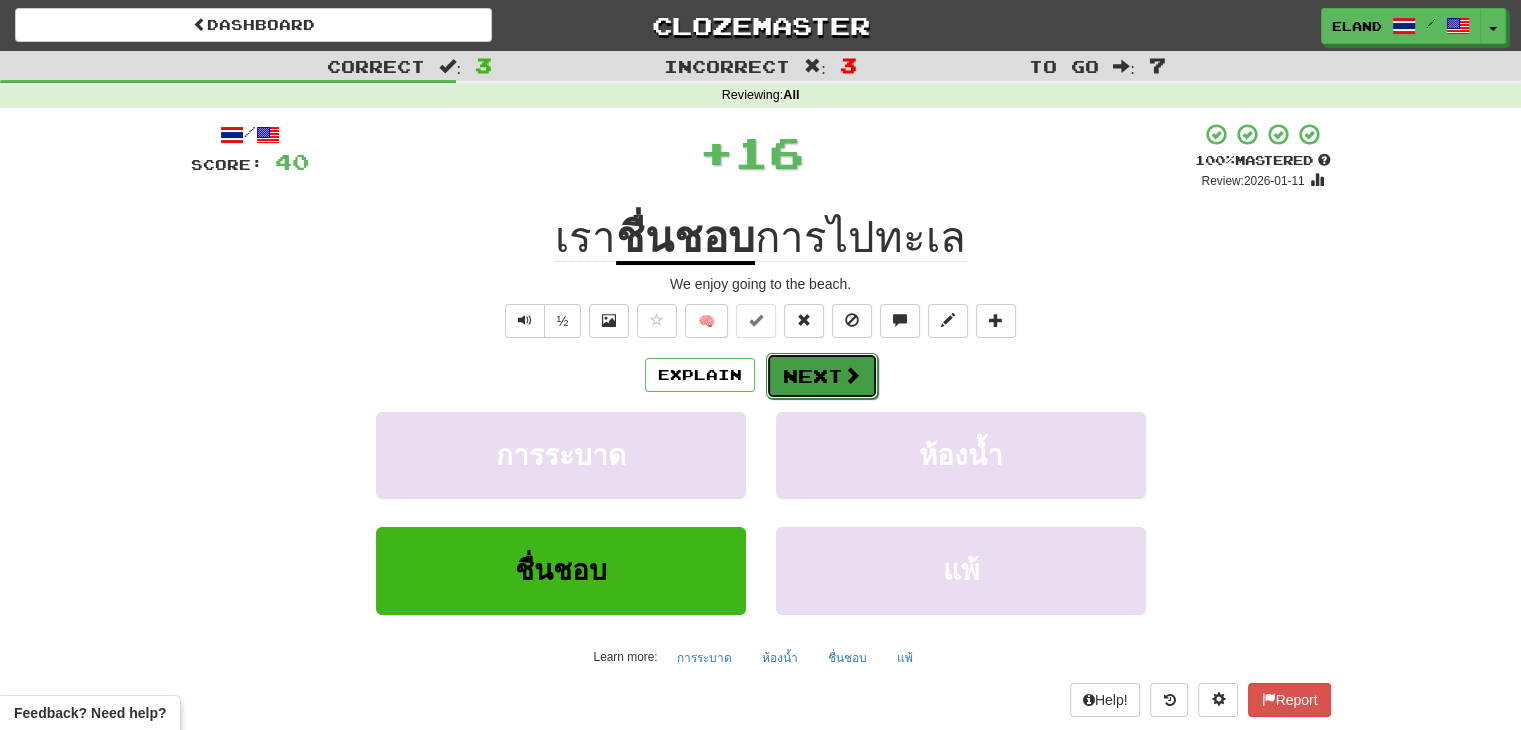 click on "Next" at bounding box center [822, 376] 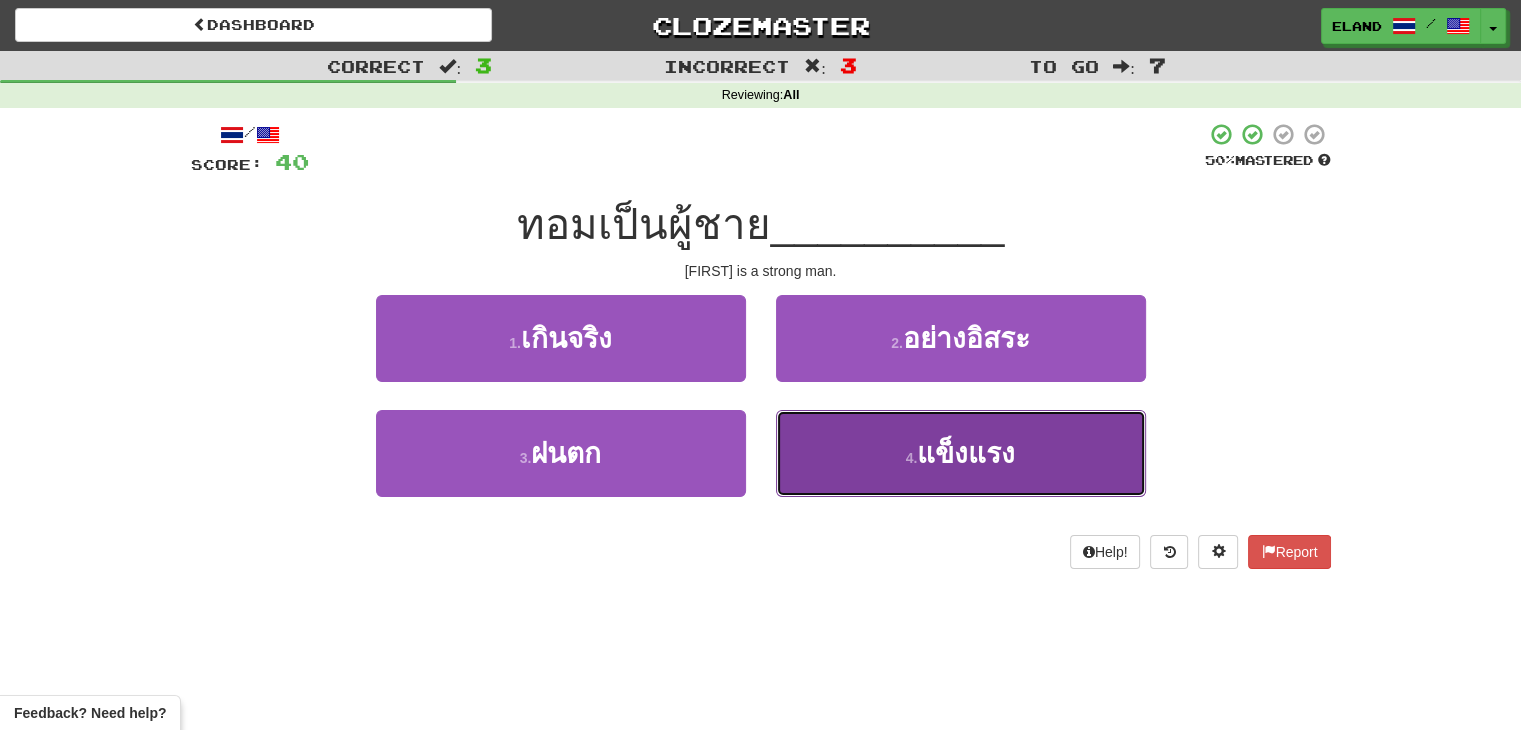 click on "4 .  แข็งแรง" at bounding box center [961, 453] 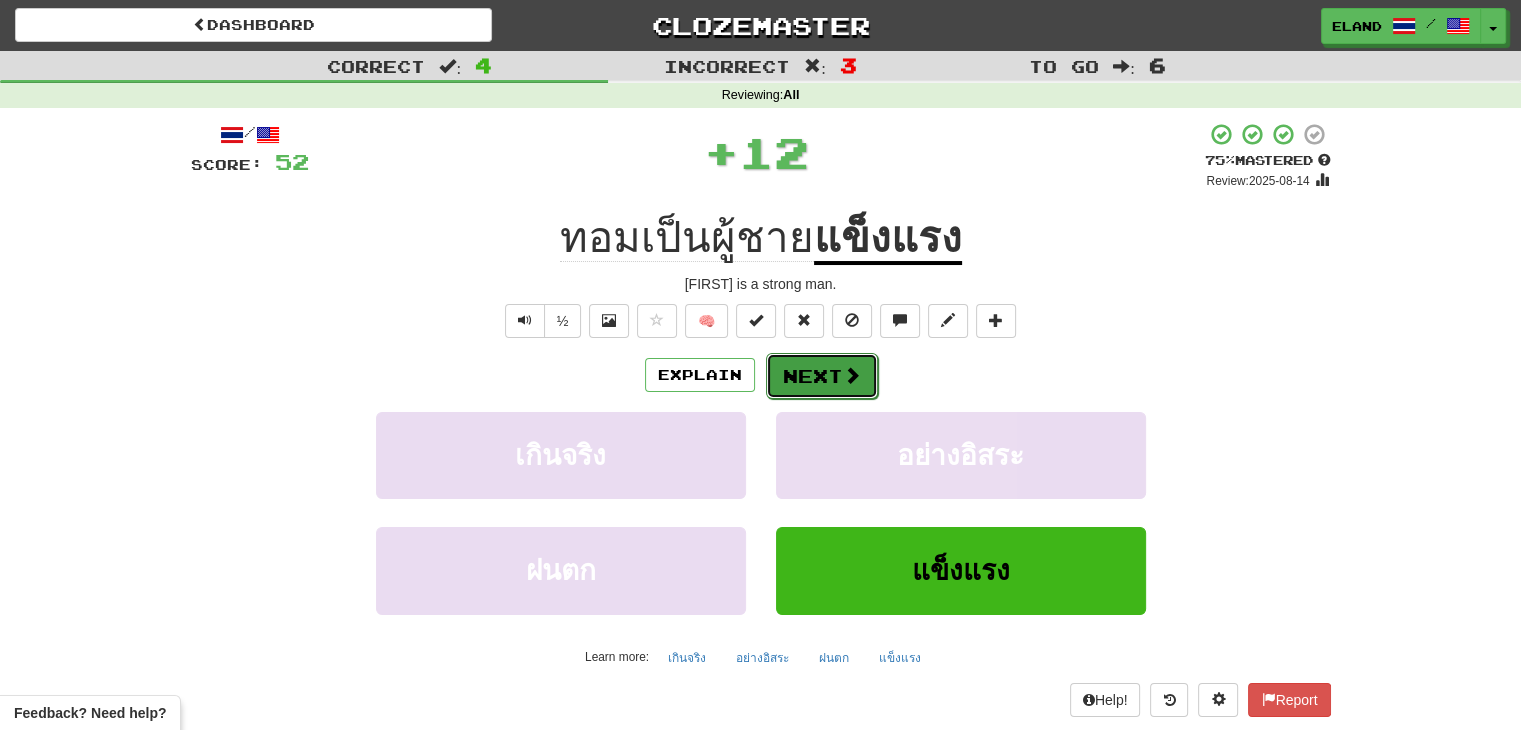click on "Next" at bounding box center [822, 376] 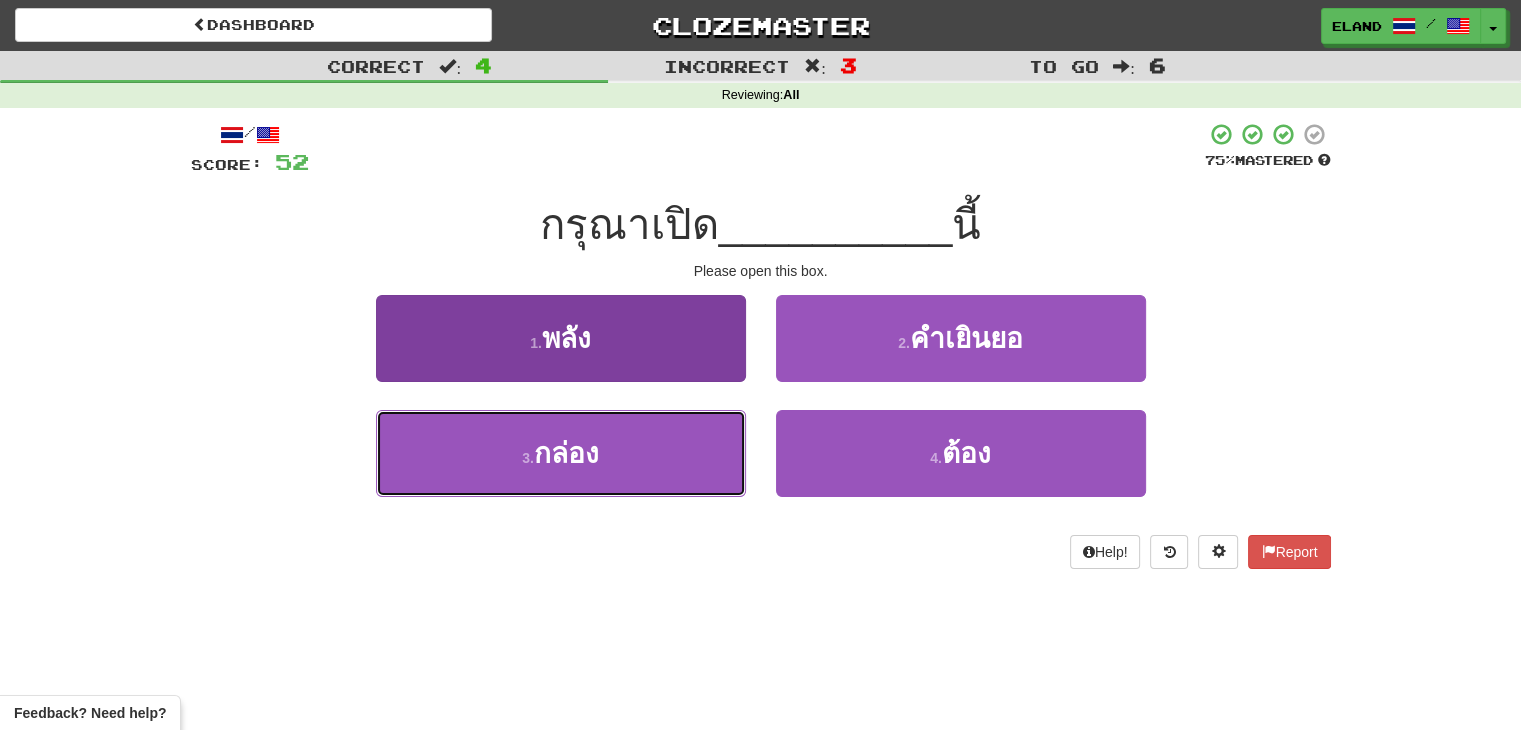 click on "กล่อง" at bounding box center (566, 453) 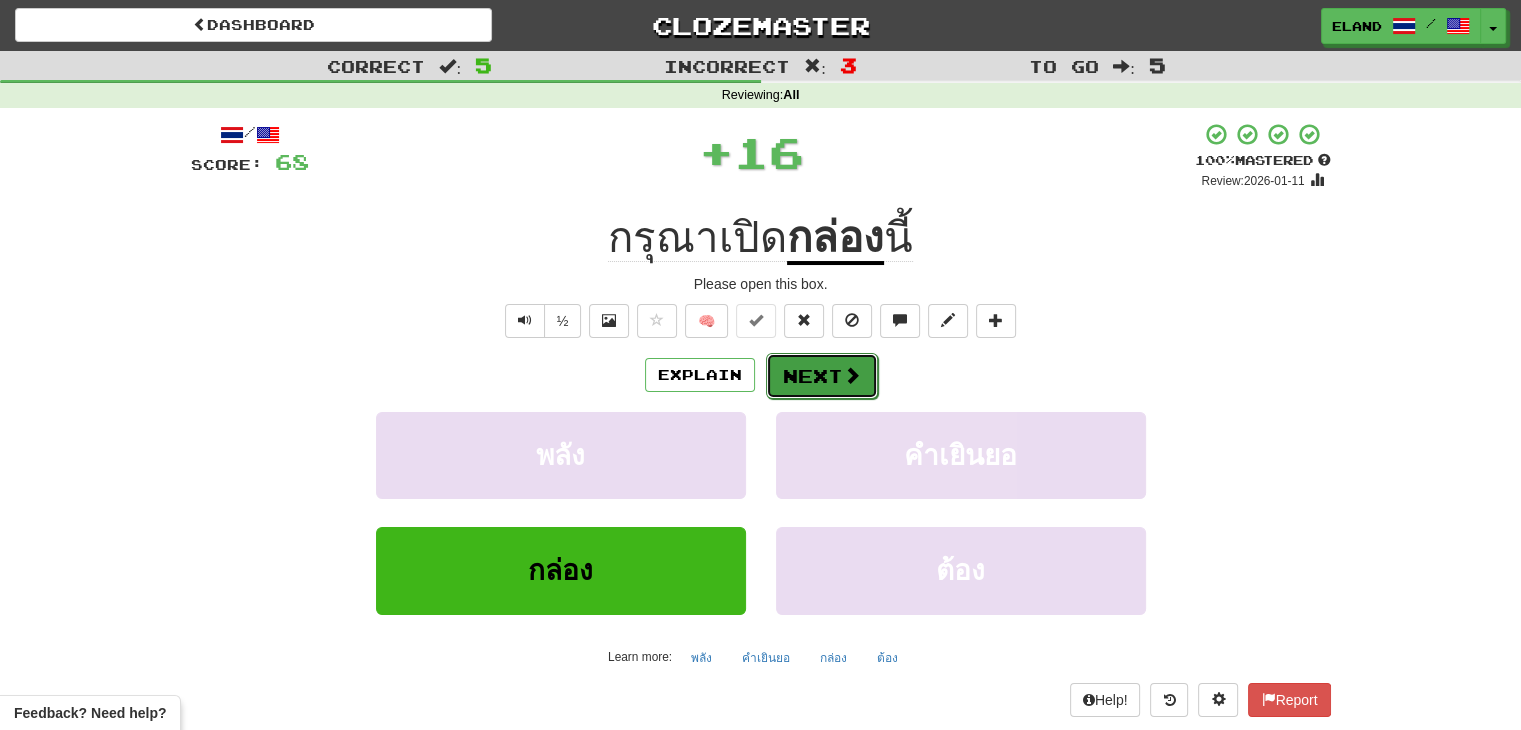 click on "Next" at bounding box center [822, 376] 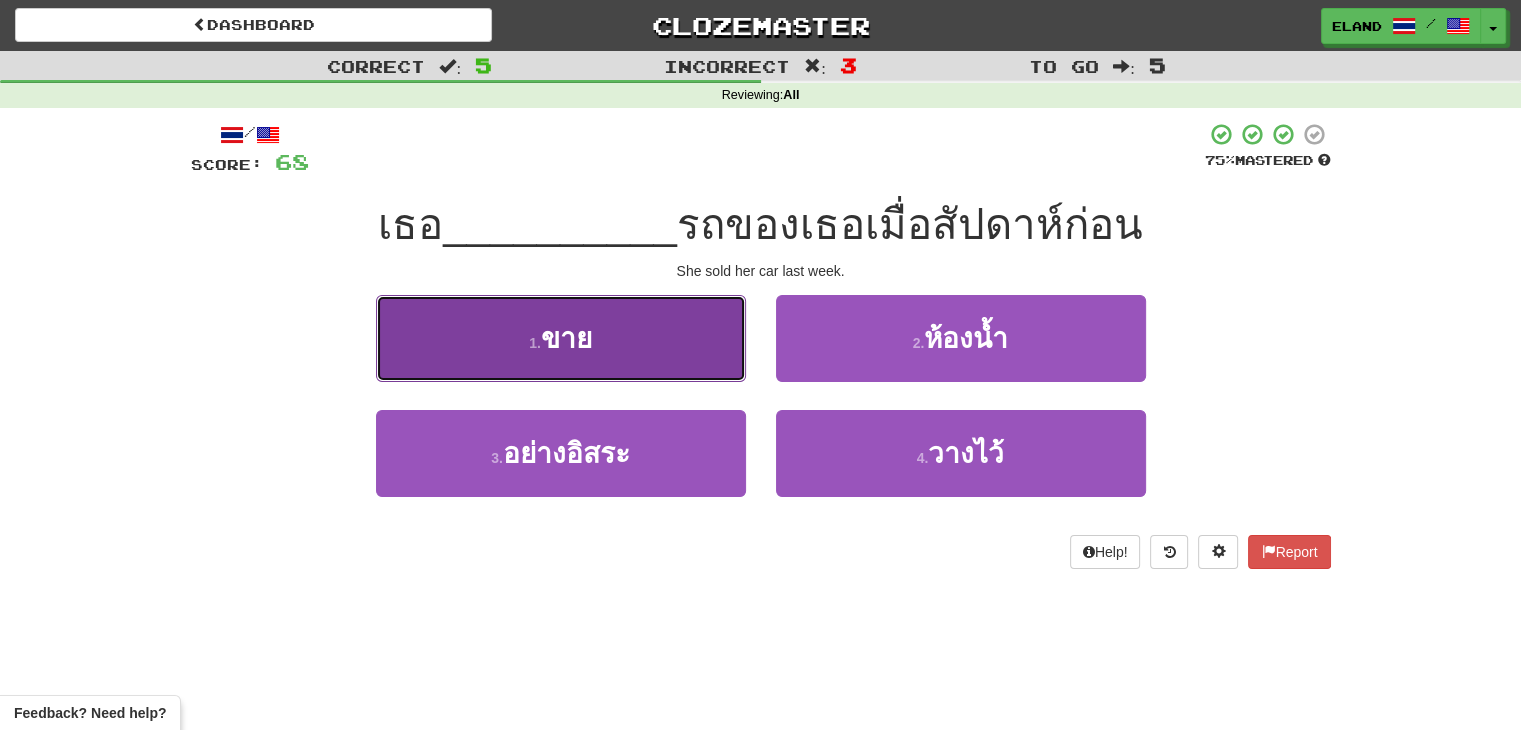 click on "1 .  ขาย" at bounding box center [561, 338] 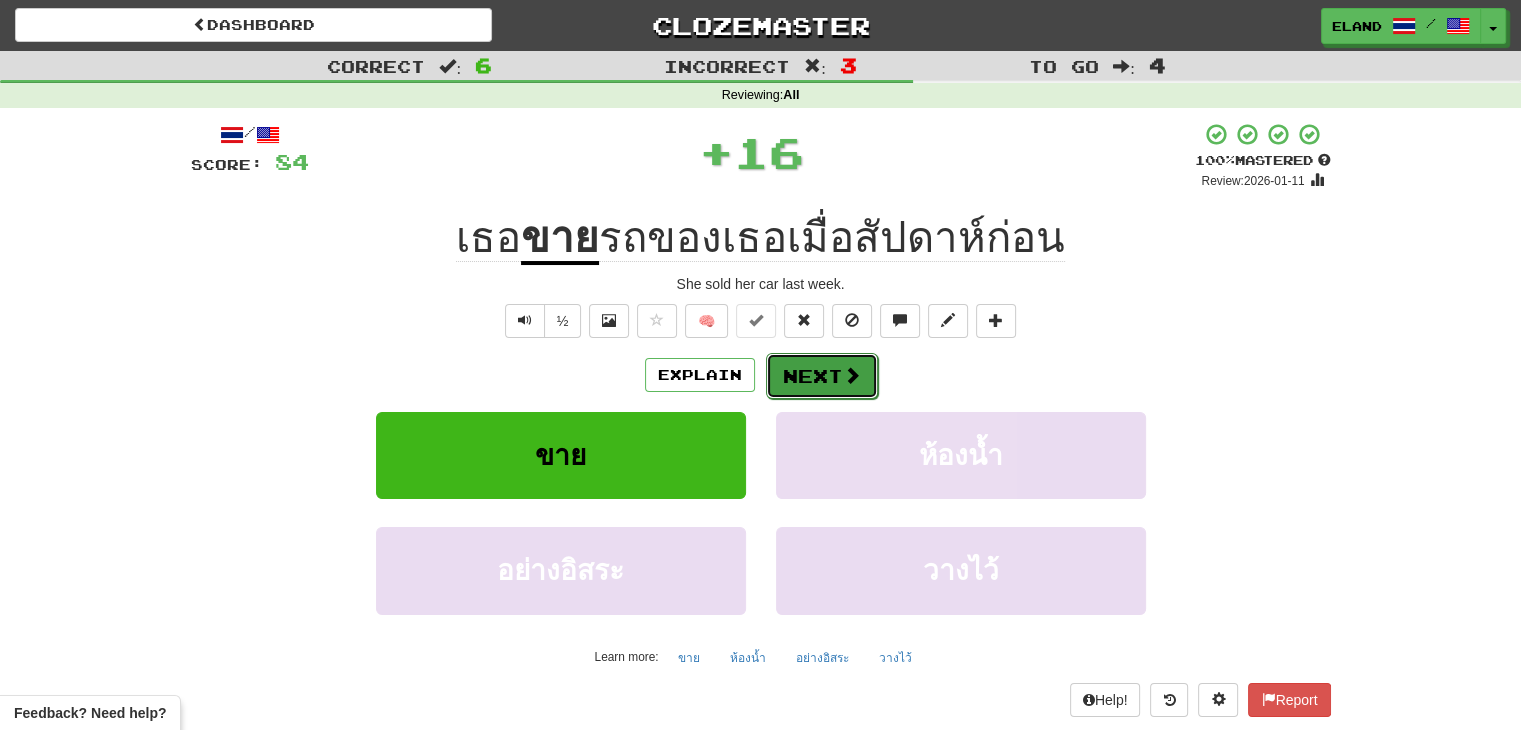 click on "Next" at bounding box center [822, 376] 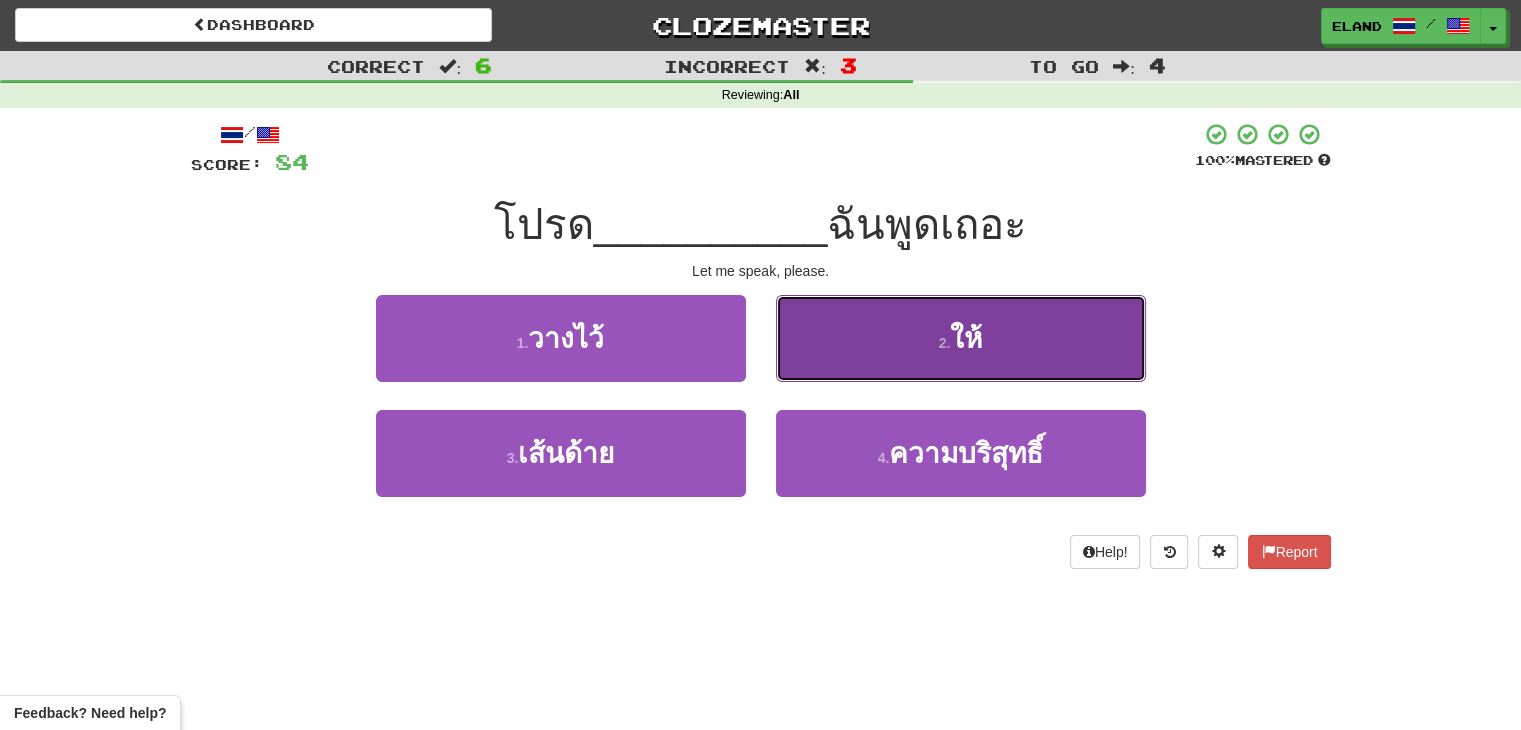 click on "2 ." at bounding box center (945, 343) 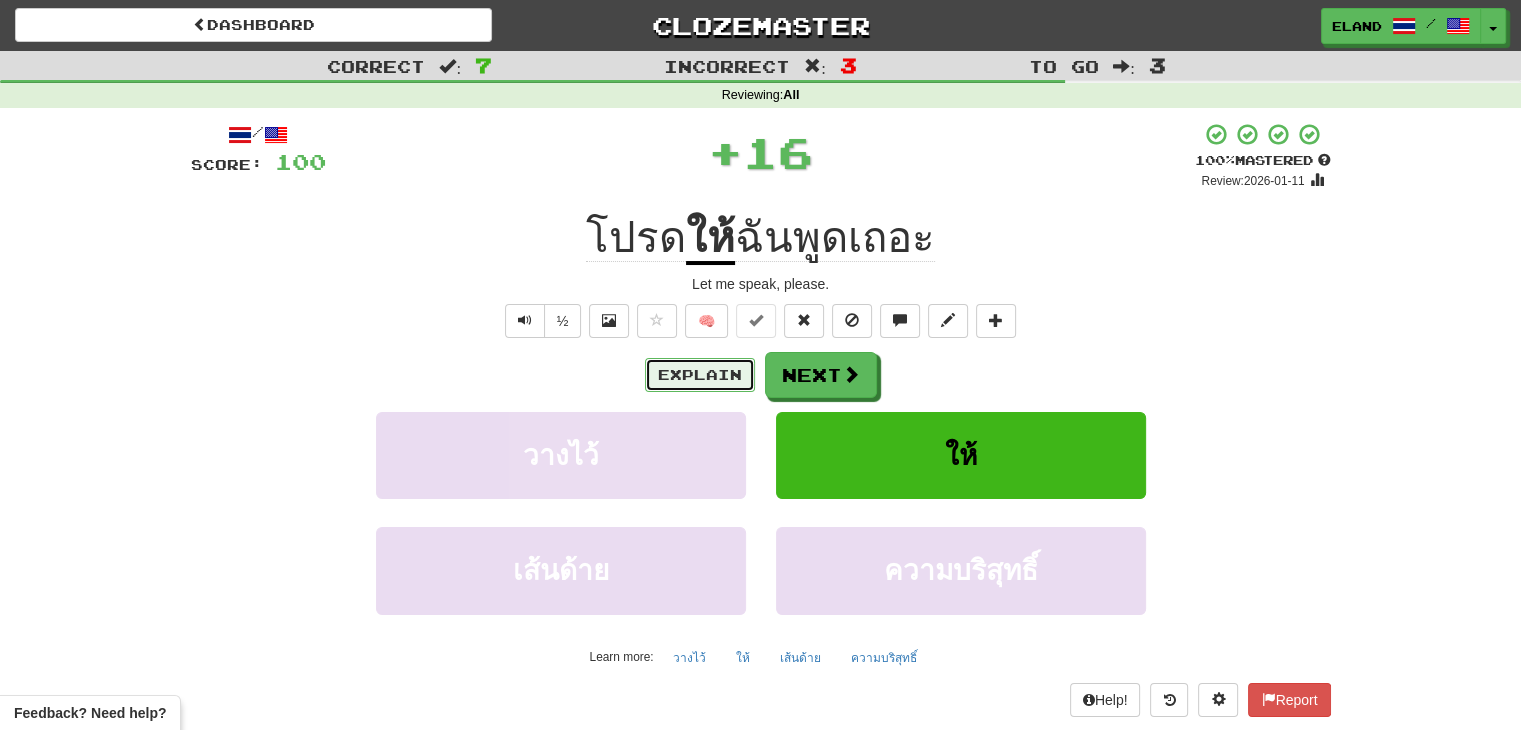 click on "Explain" at bounding box center (700, 375) 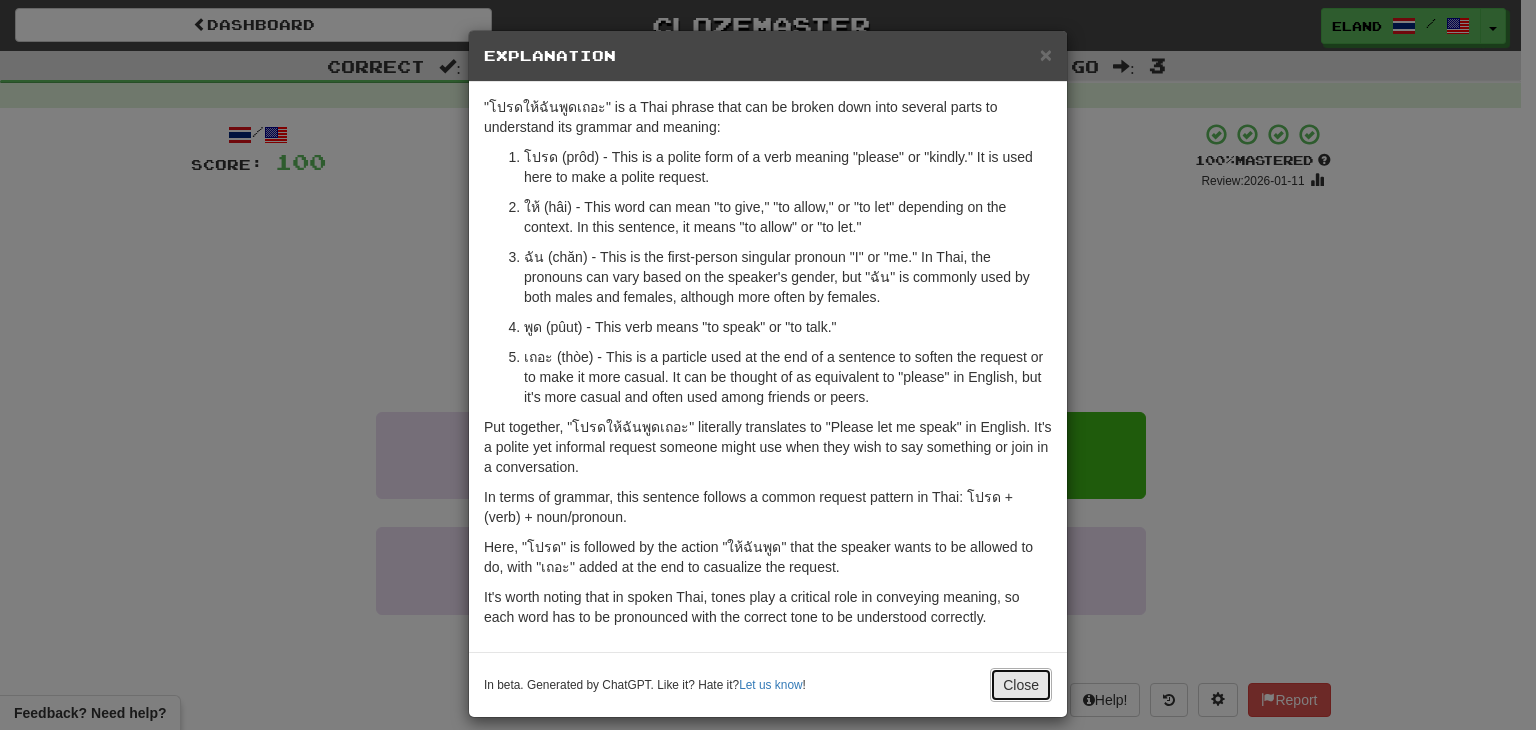 click on "Close" at bounding box center (1021, 685) 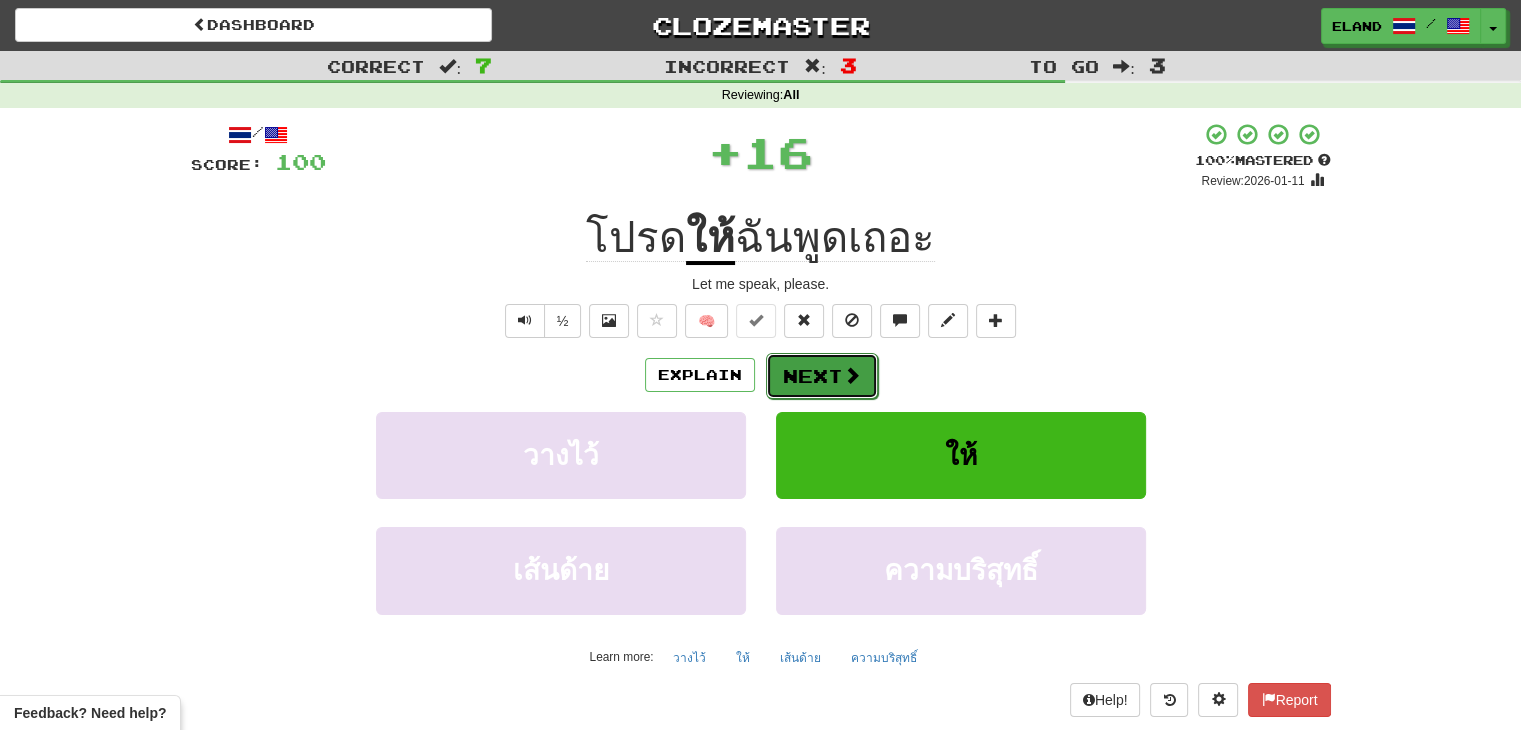 click on "Next" at bounding box center (822, 376) 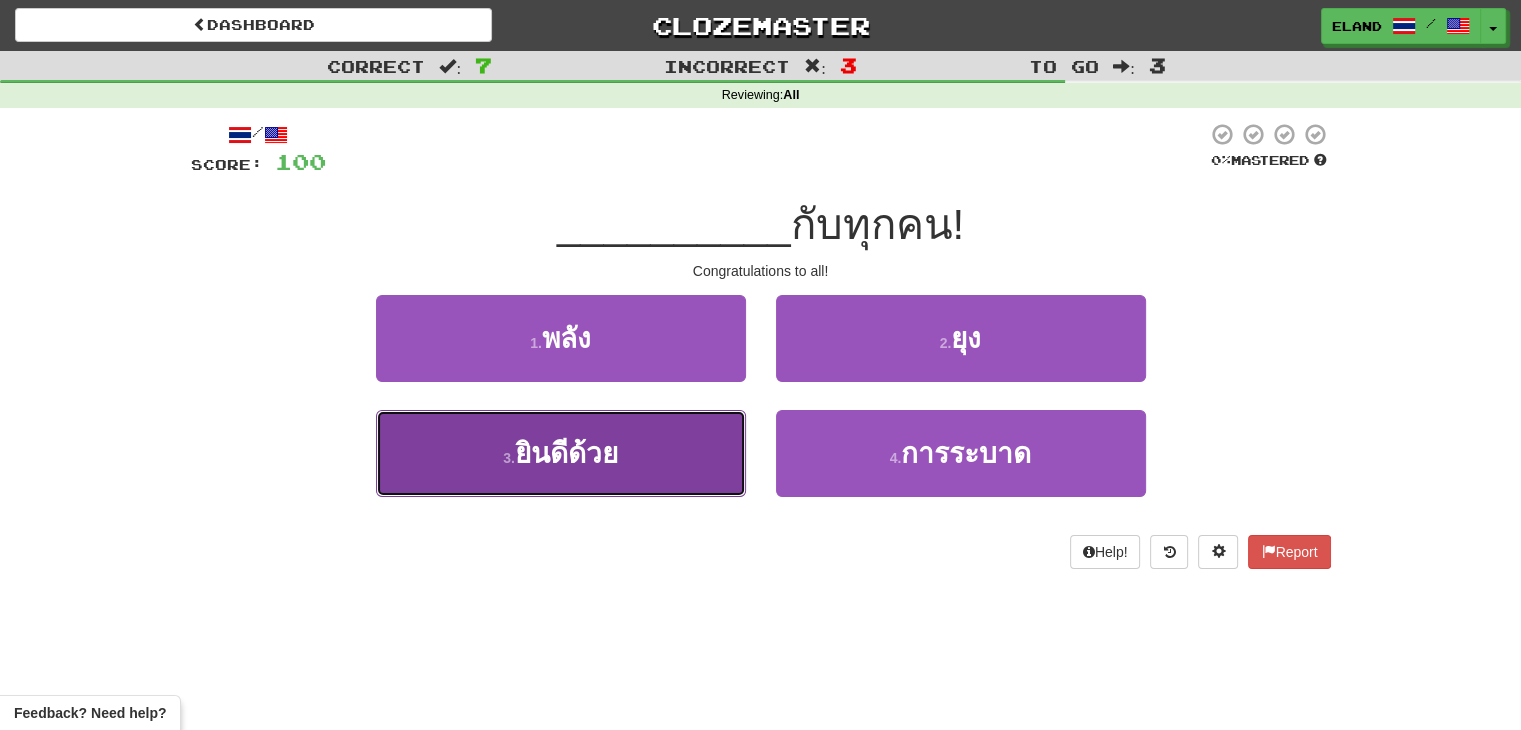 click on "ยินดีด้วย" at bounding box center [566, 453] 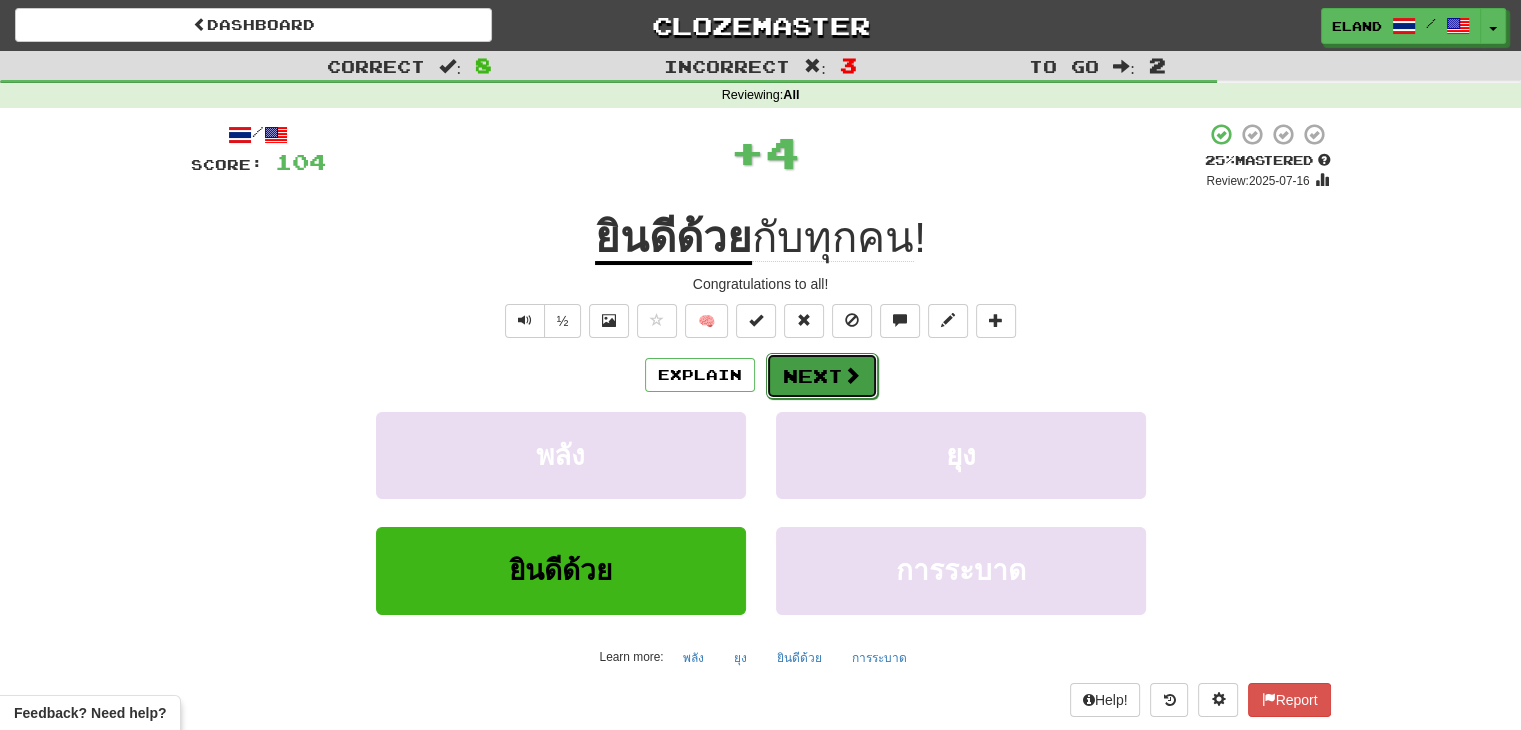click at bounding box center [852, 375] 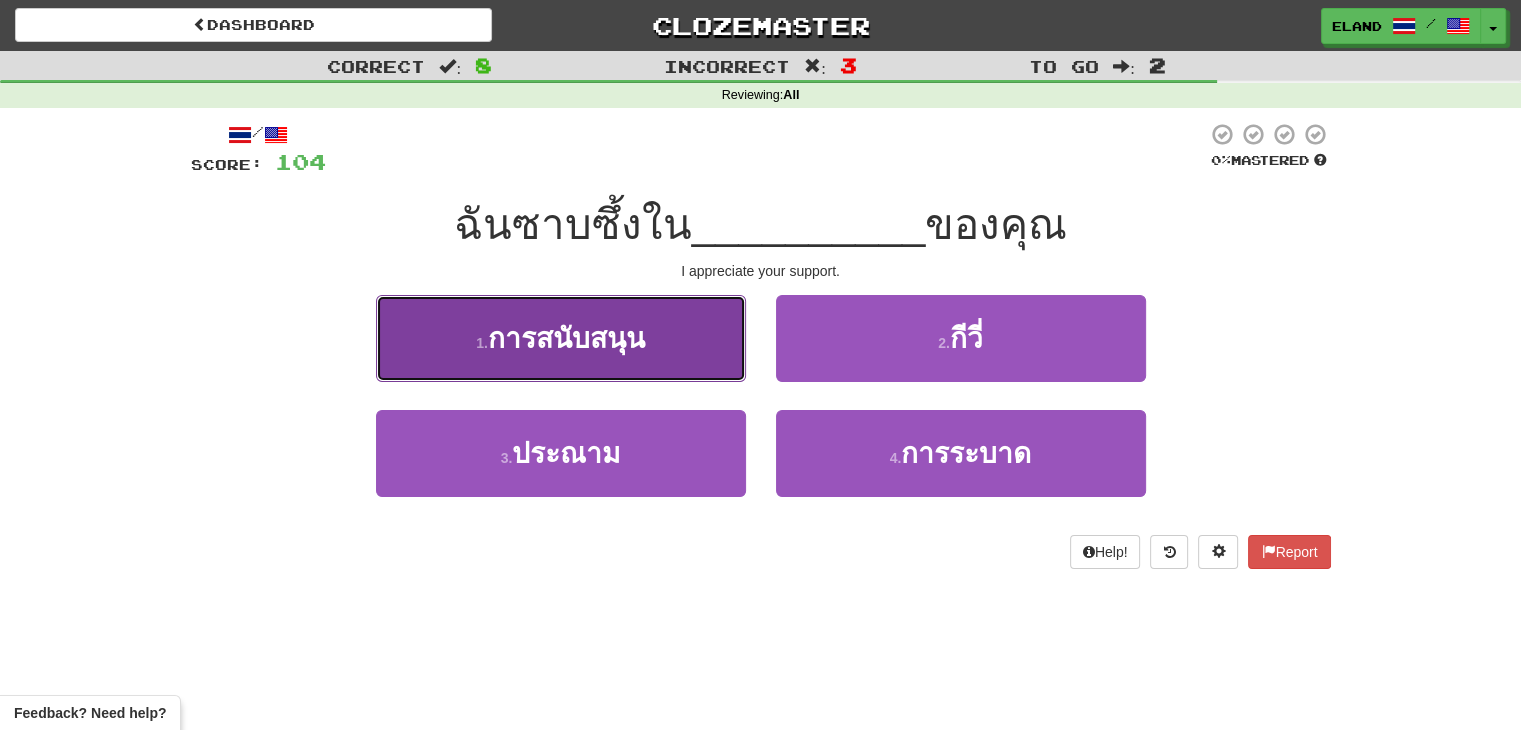 click on "การสนับสนุน" at bounding box center (566, 338) 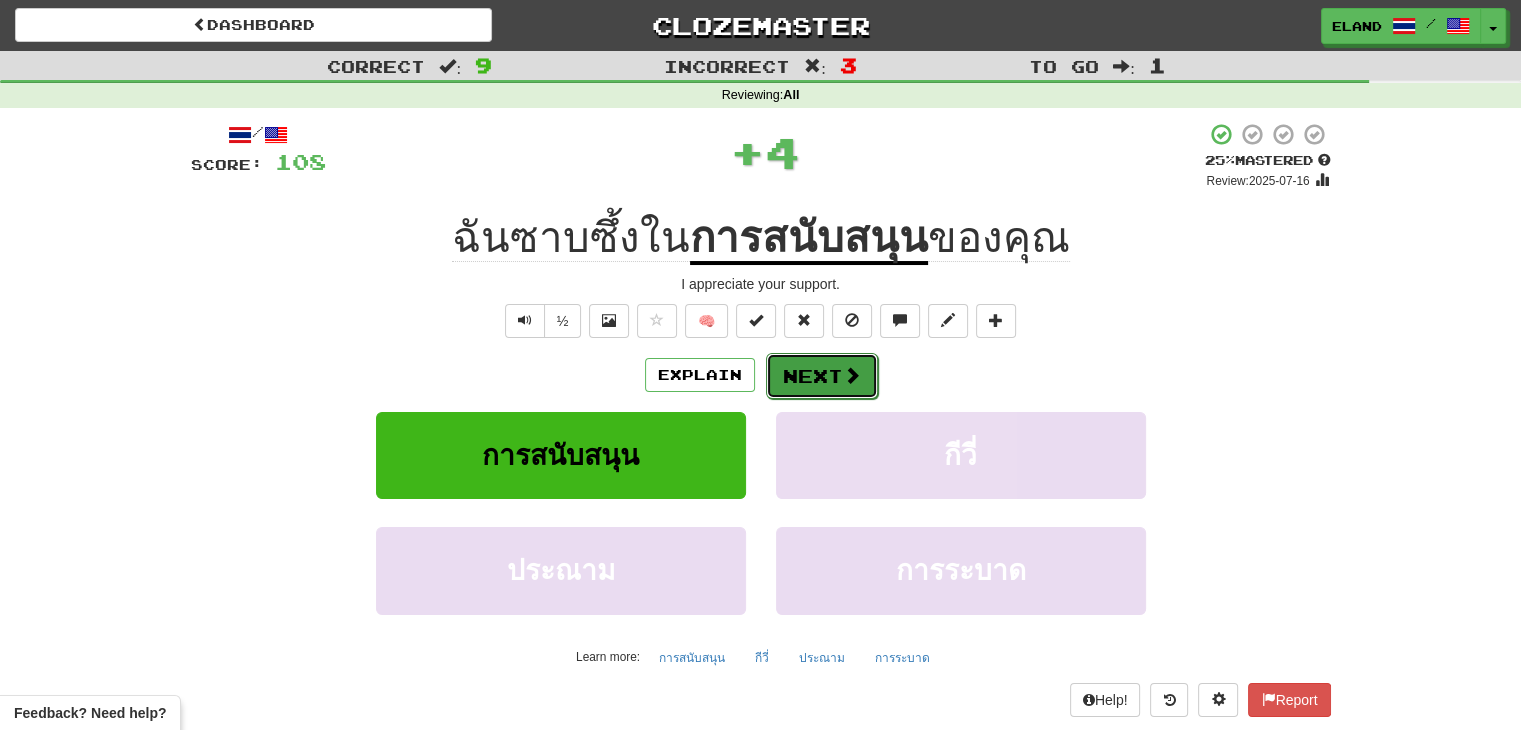 click on "Next" at bounding box center [822, 376] 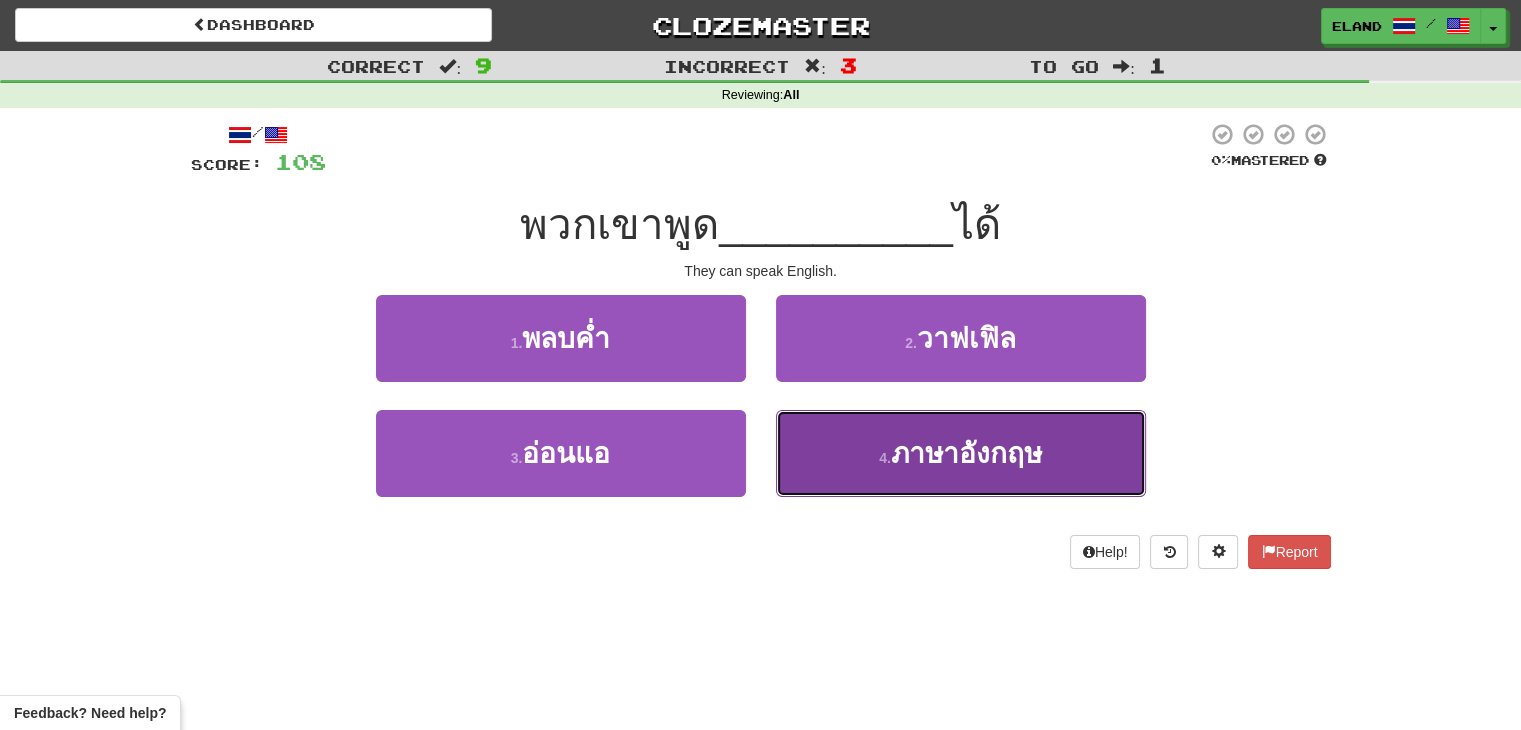 click on "ภาษาอังกฤษ" at bounding box center (966, 453) 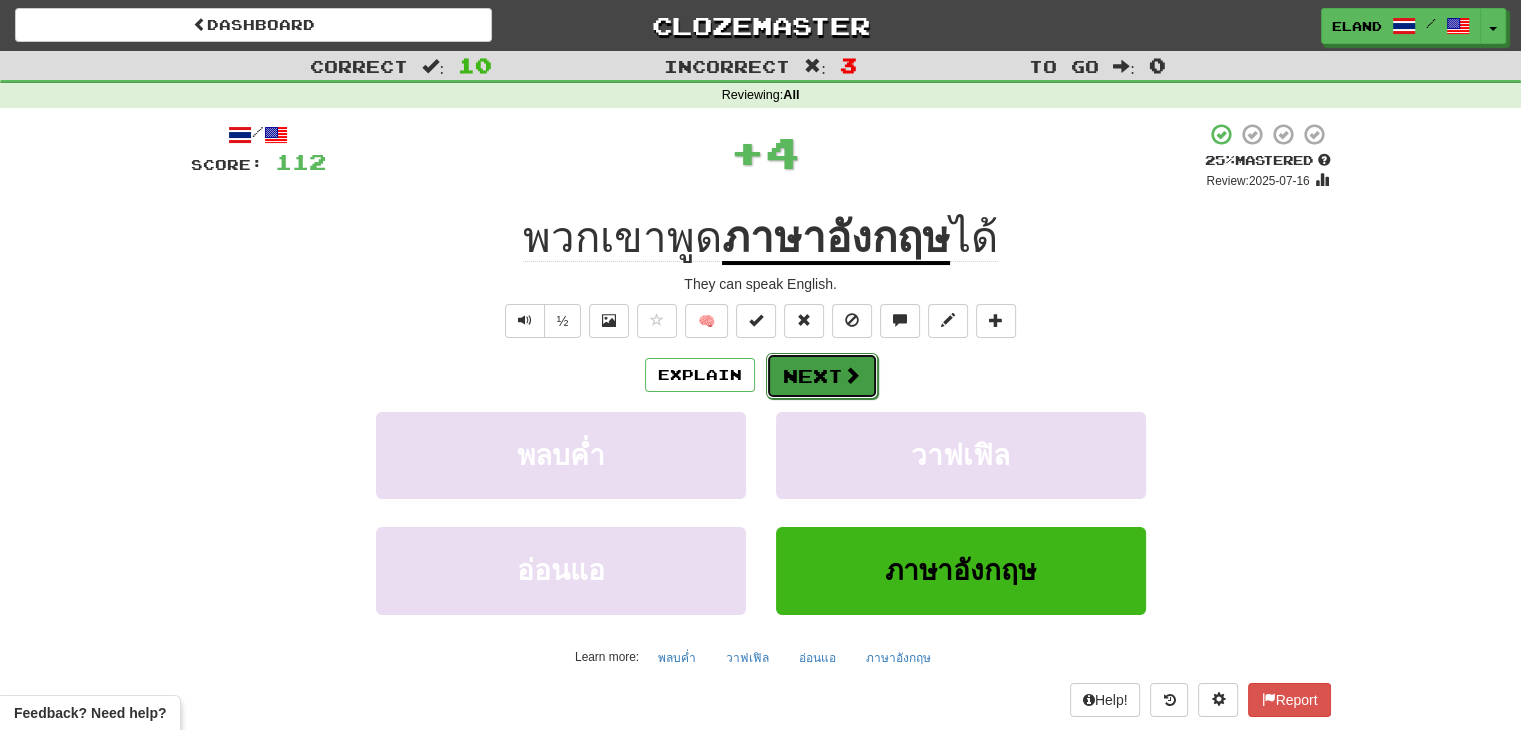 click at bounding box center [852, 375] 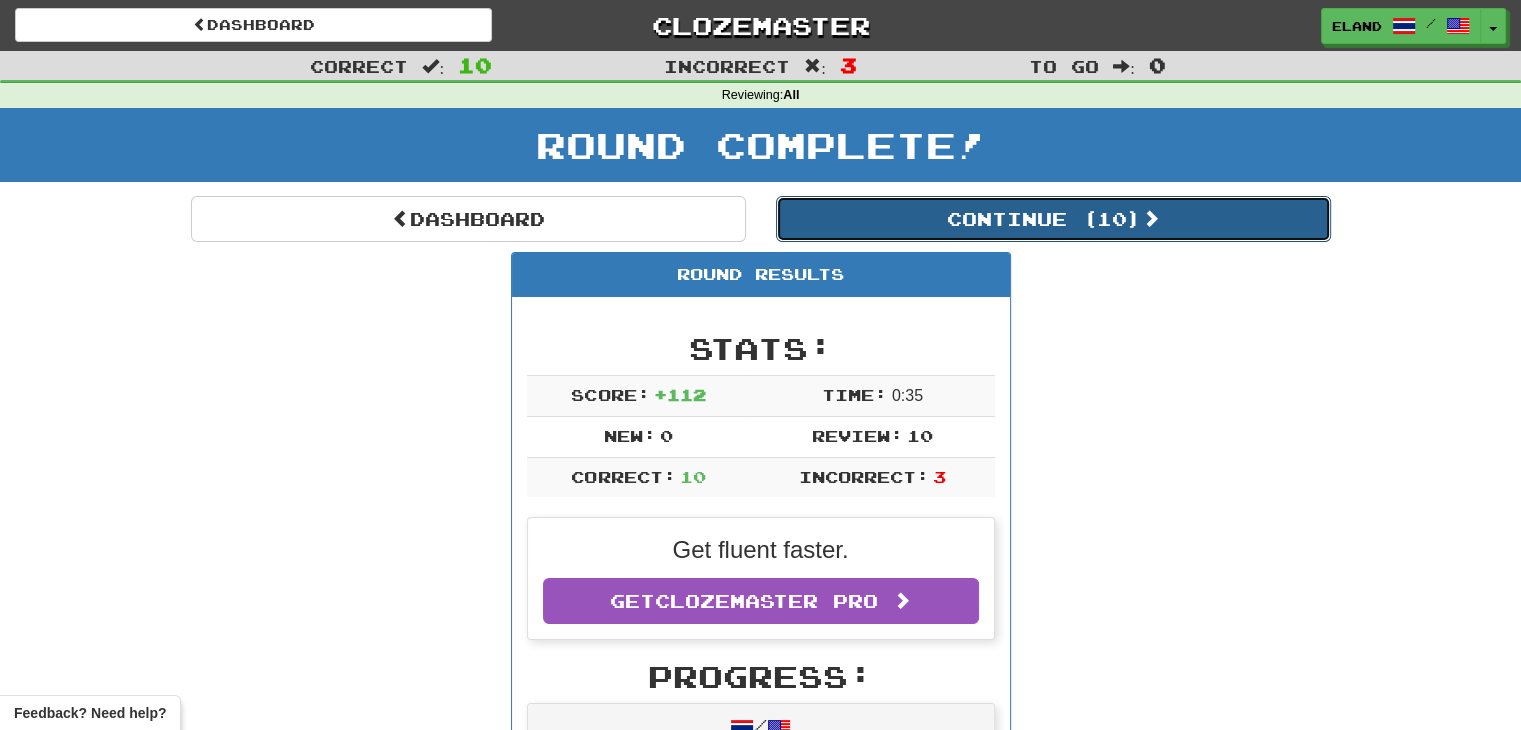 click on "Continue ( 10 )" at bounding box center [1053, 219] 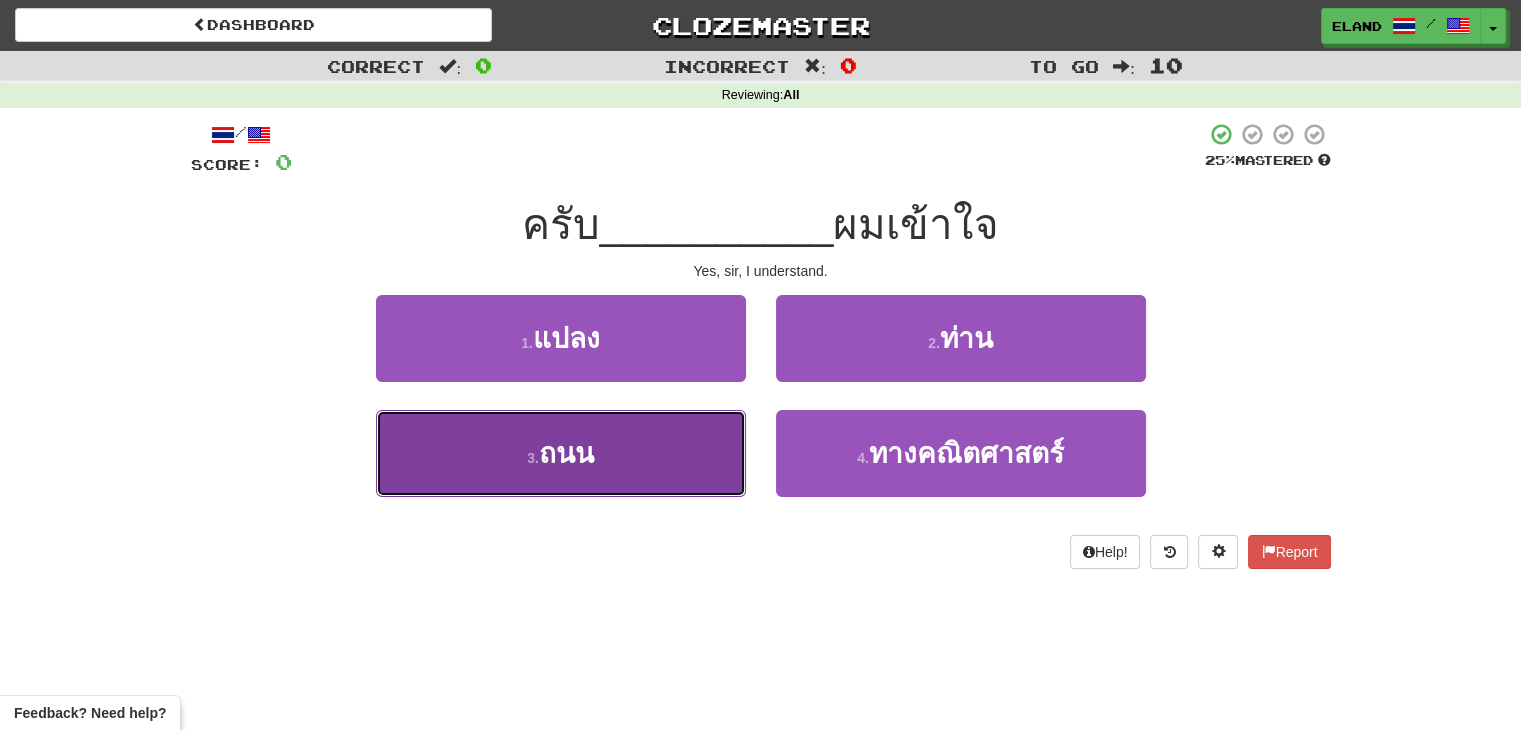 click on "3 .  ถนน" at bounding box center (561, 453) 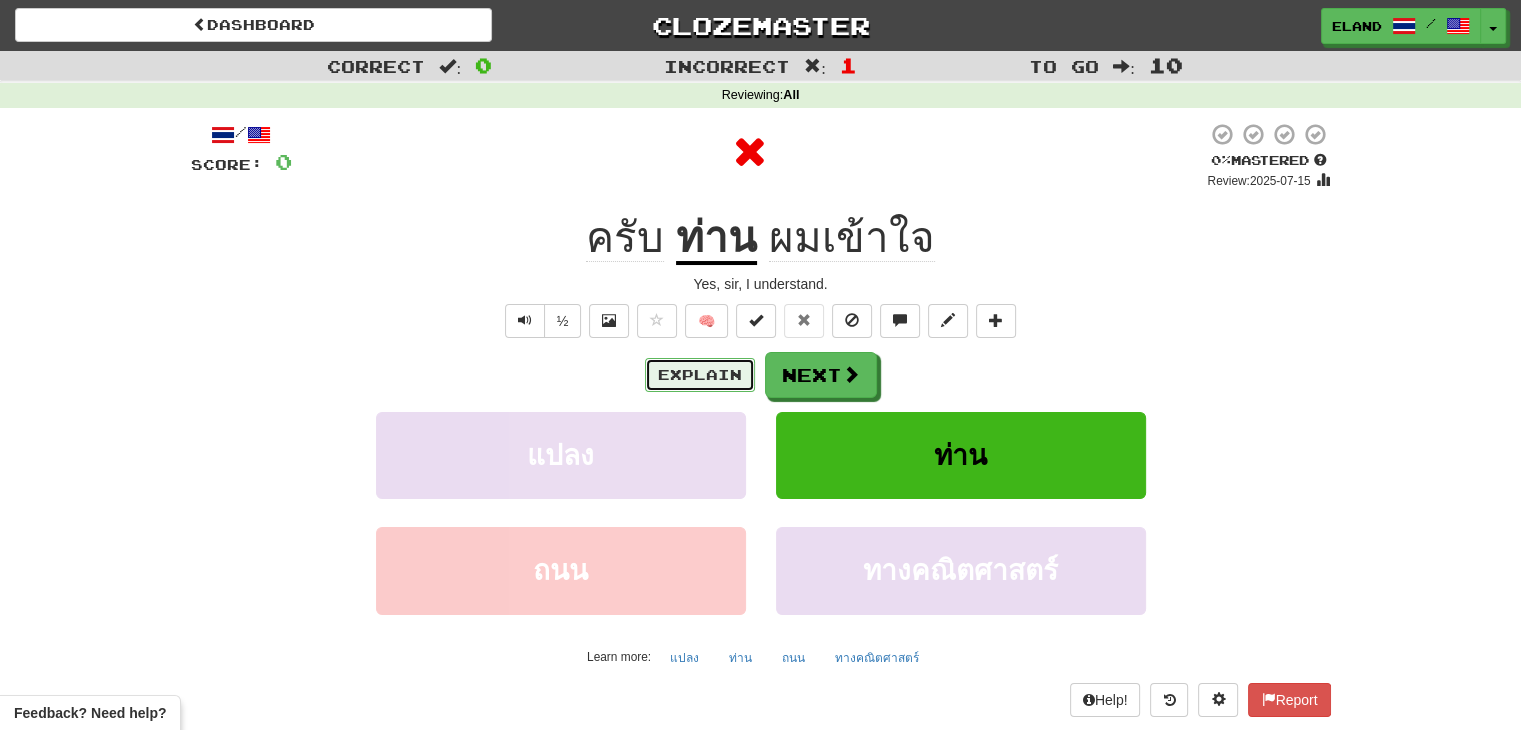 click on "Explain" at bounding box center [700, 375] 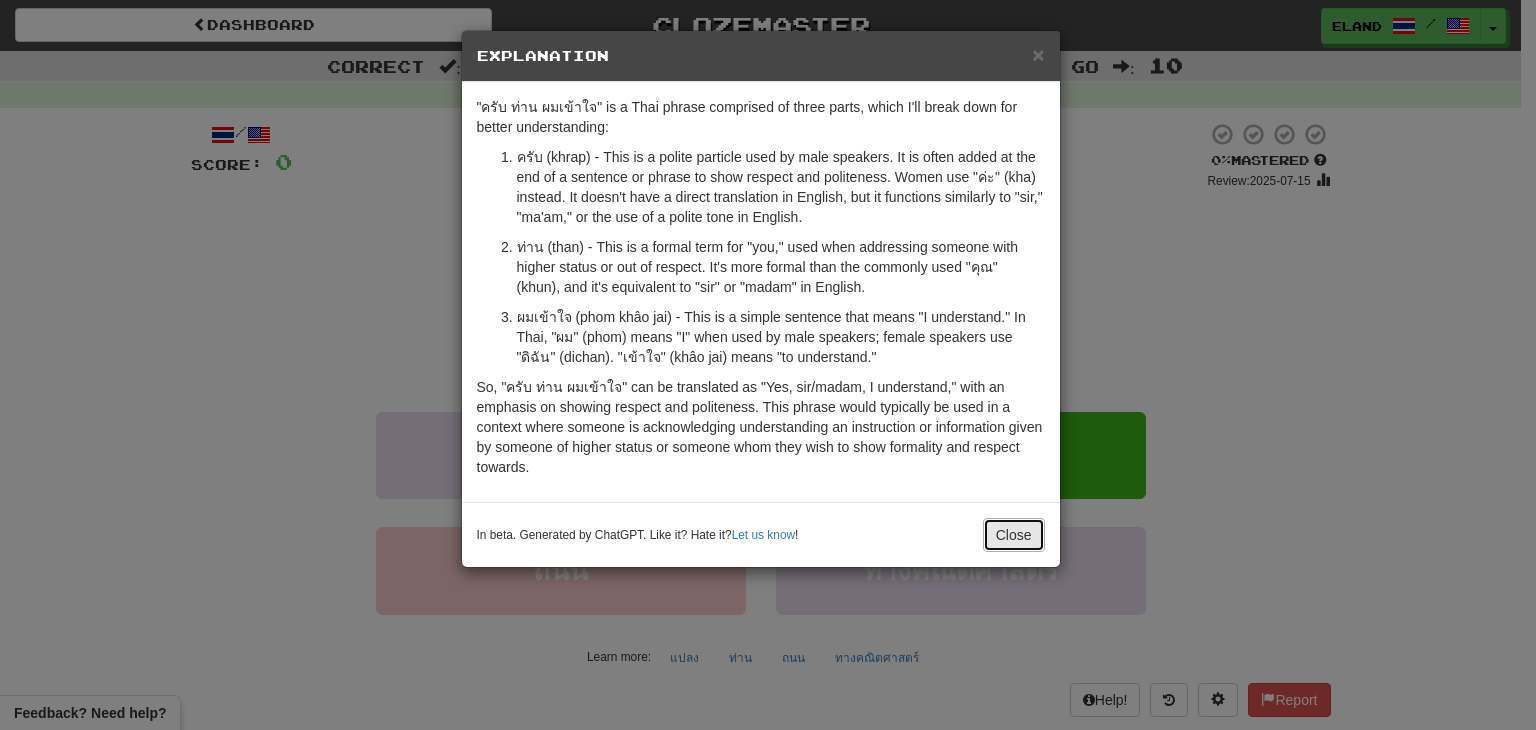 click on "Close" at bounding box center (1014, 535) 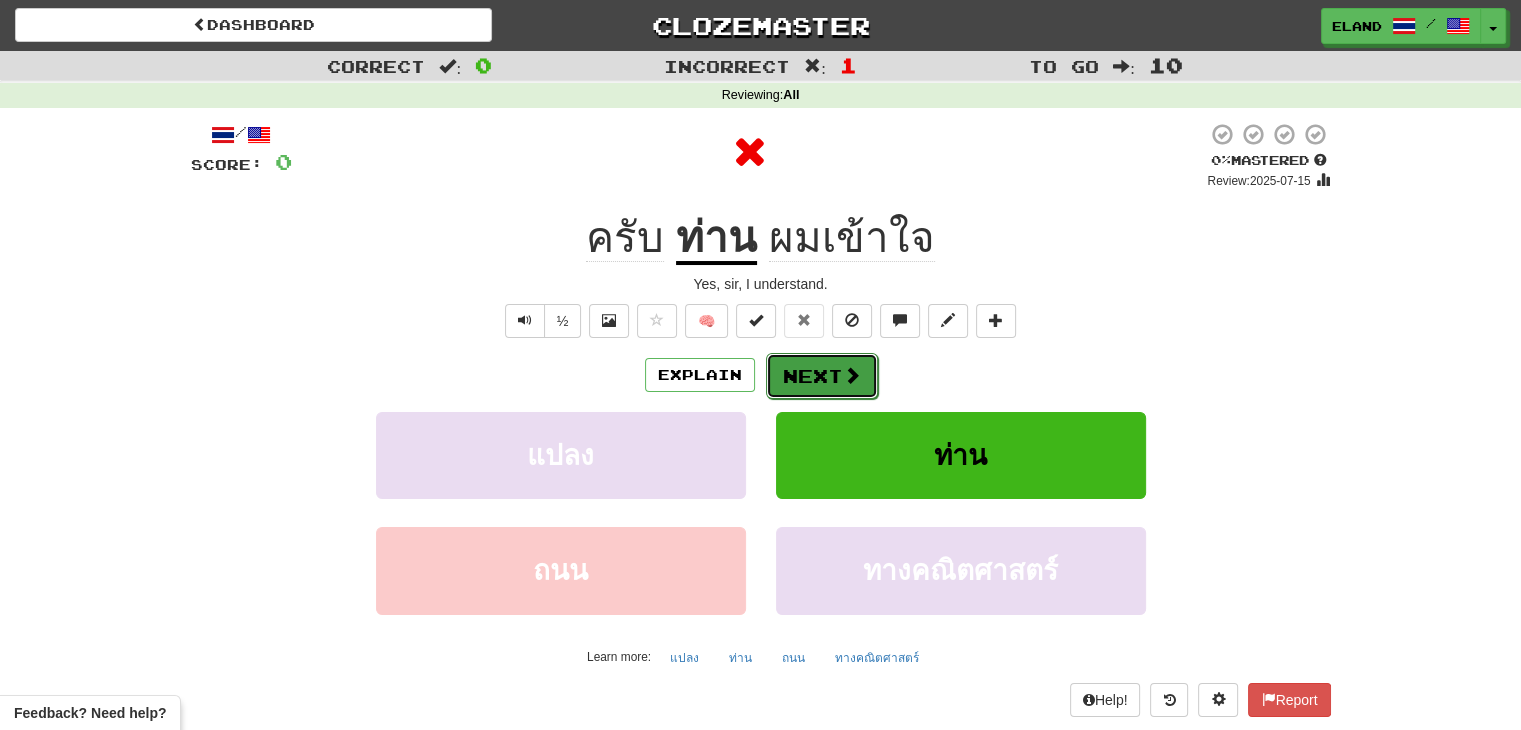 click on "Next" at bounding box center [822, 376] 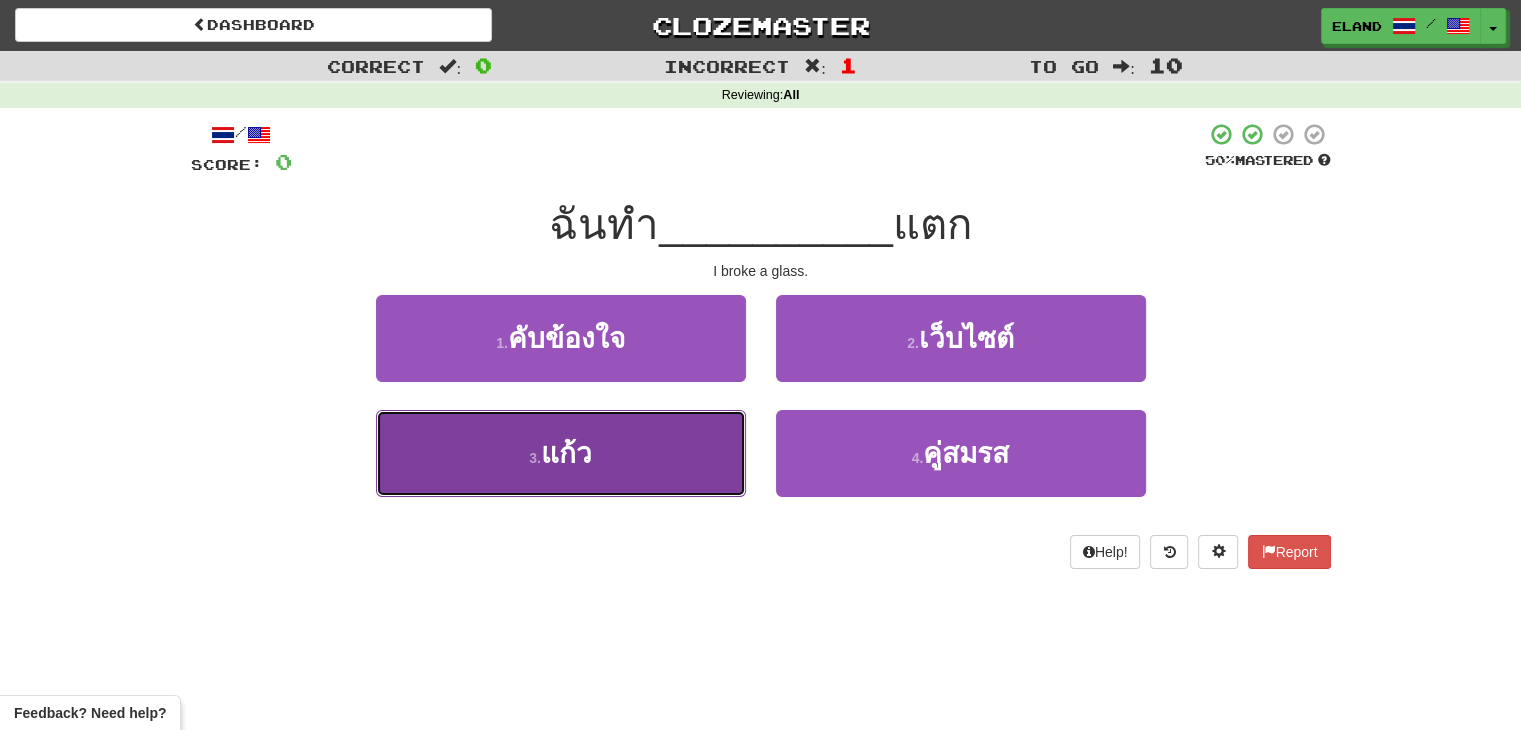click on "3 .  แก้ว" at bounding box center (561, 453) 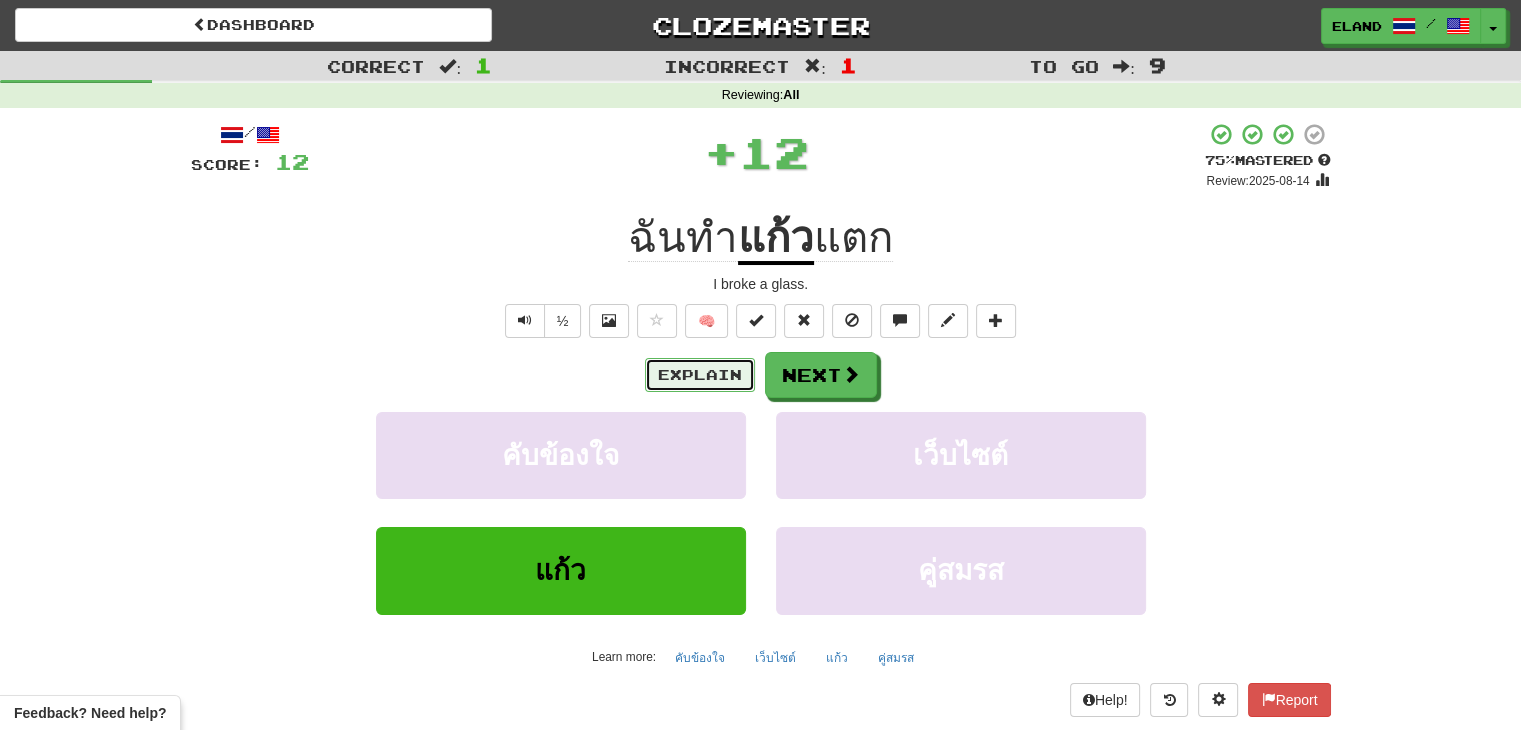 click on "Explain" at bounding box center (700, 375) 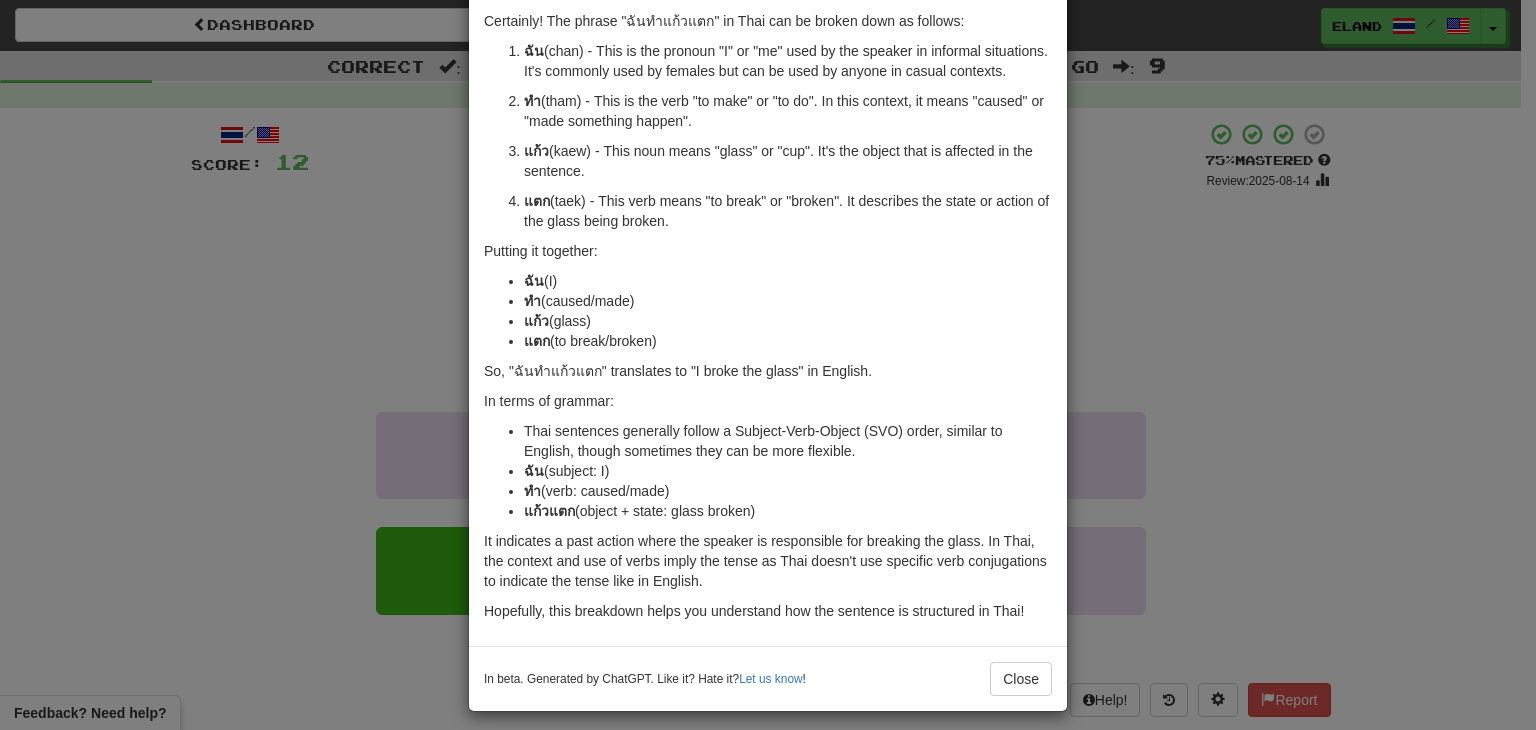 scroll, scrollTop: 97, scrollLeft: 0, axis: vertical 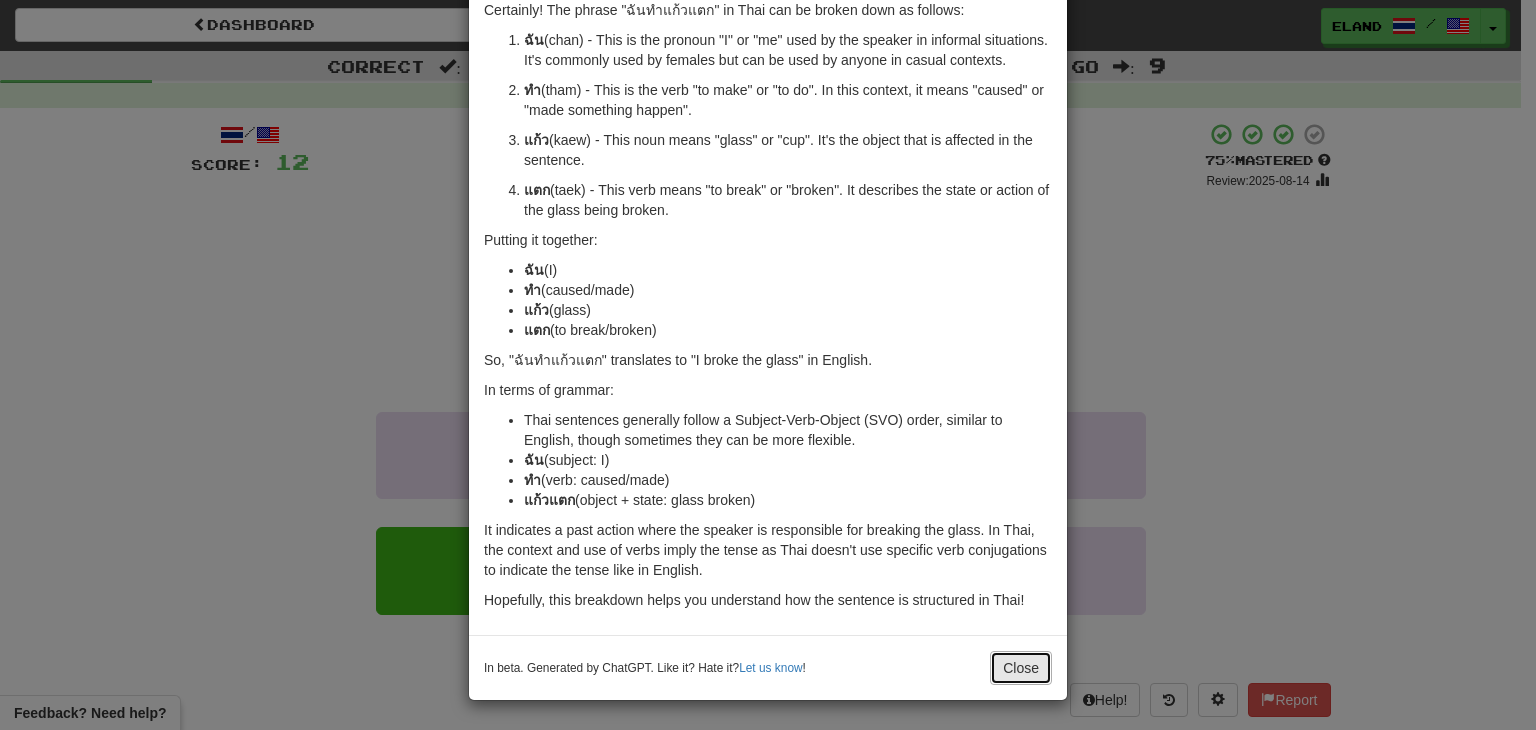 click on "Close" at bounding box center [1021, 668] 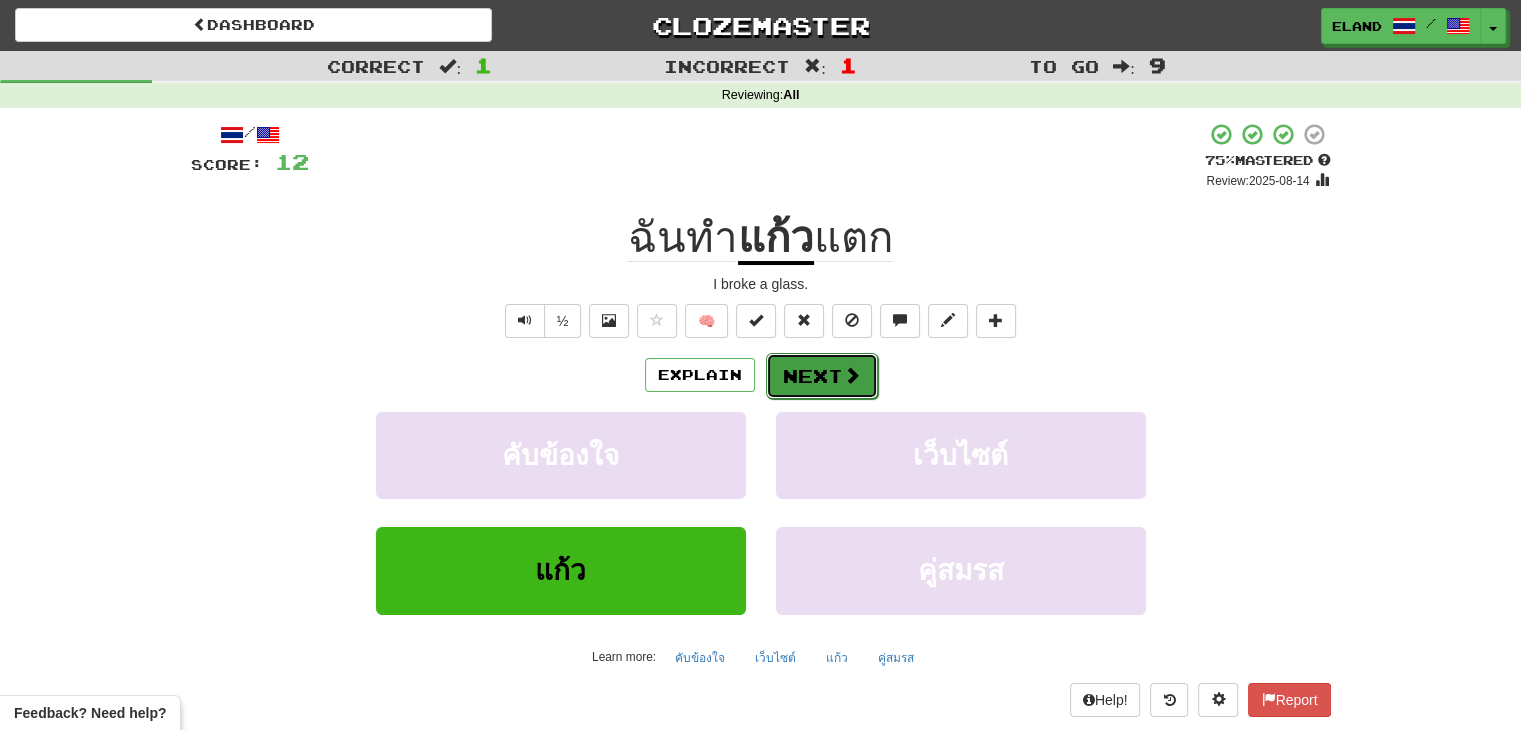 click on "Next" at bounding box center [822, 376] 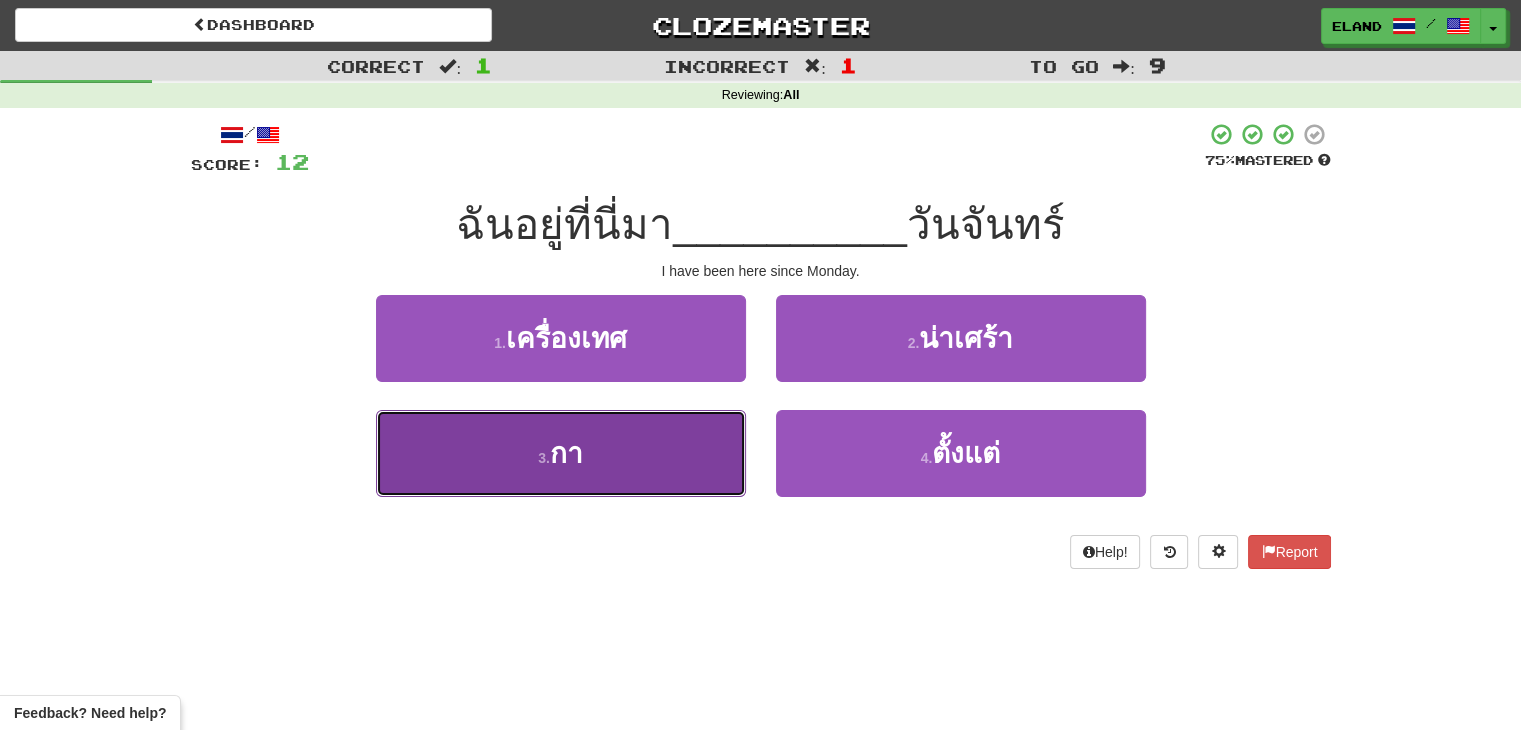 click on "3 .  กา" at bounding box center [561, 453] 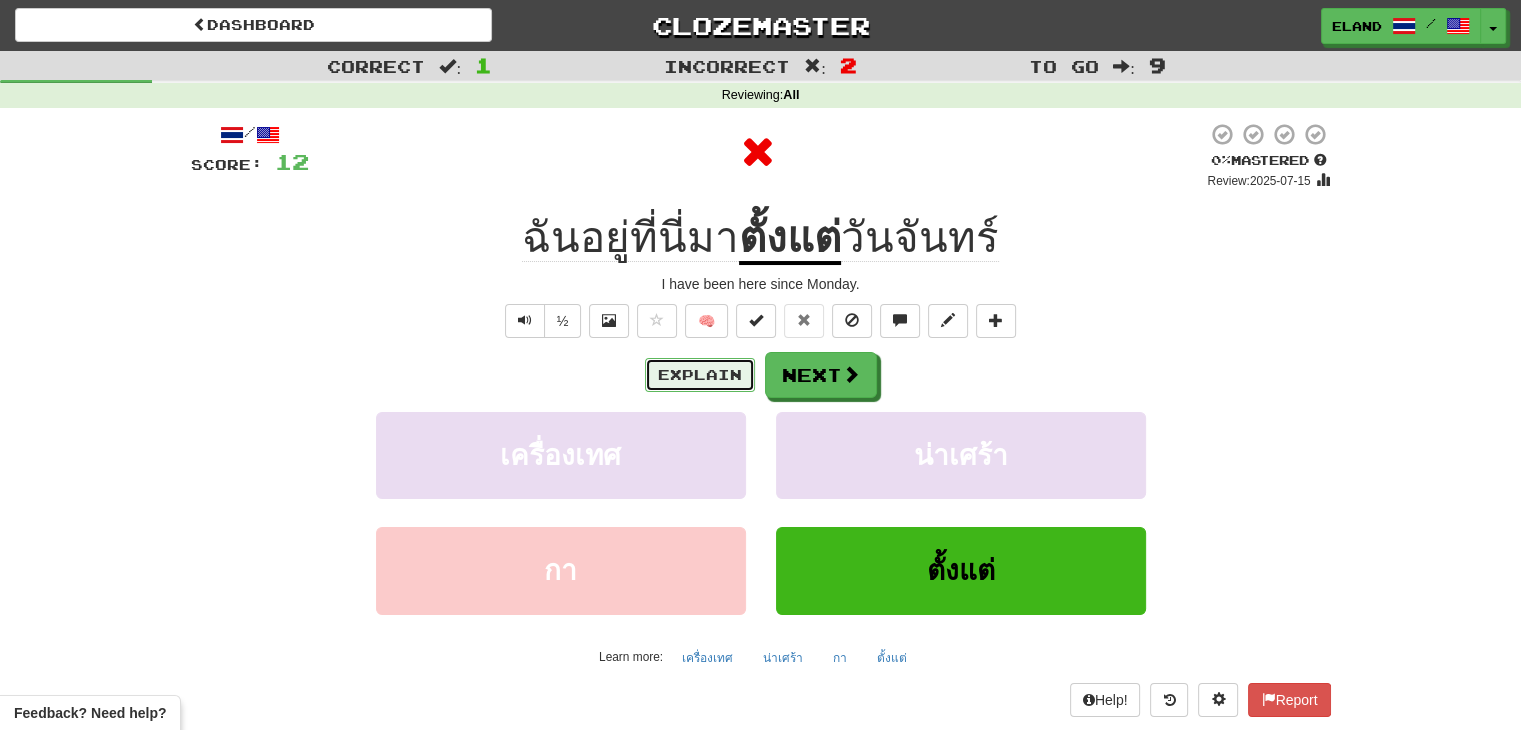 click on "Explain" at bounding box center (700, 375) 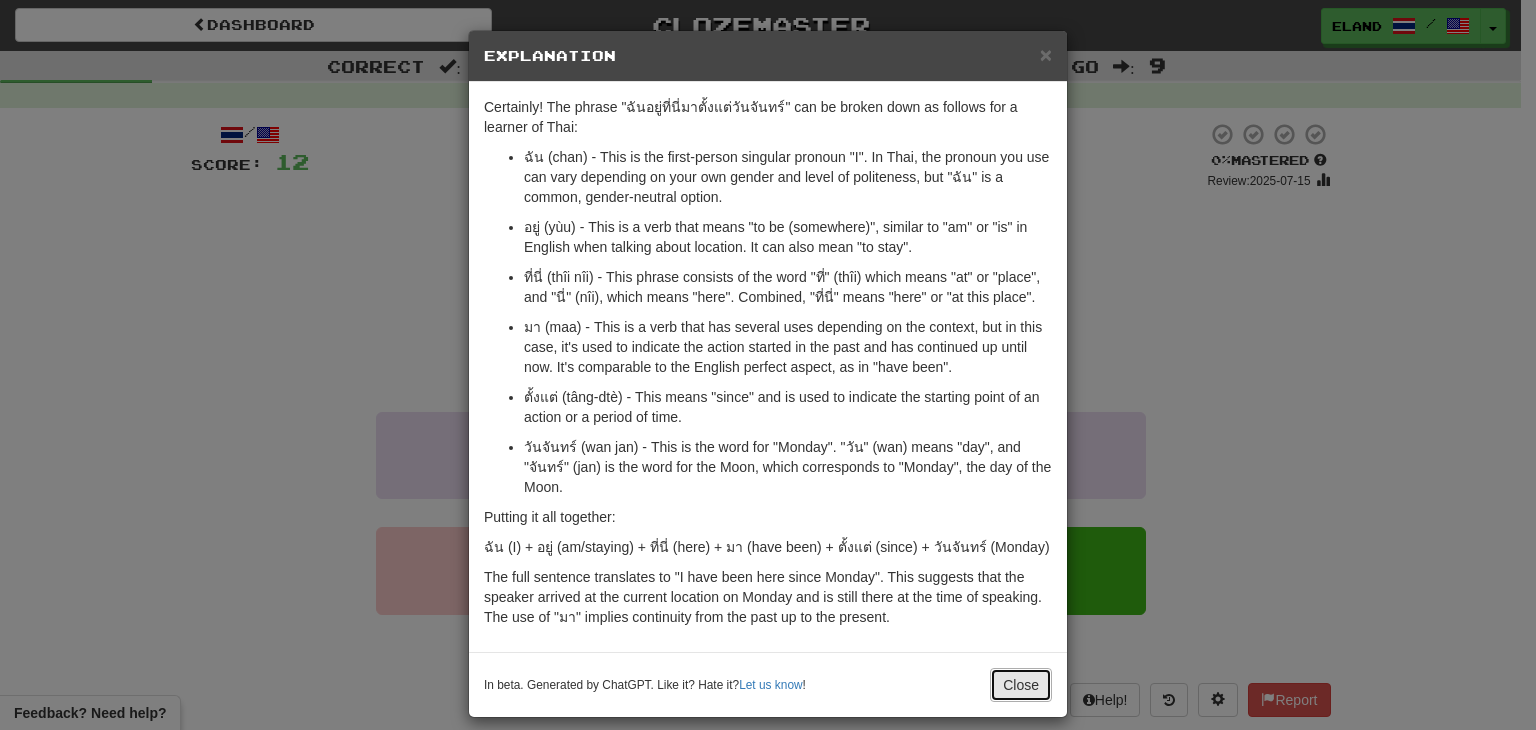 click on "Close" at bounding box center (1021, 685) 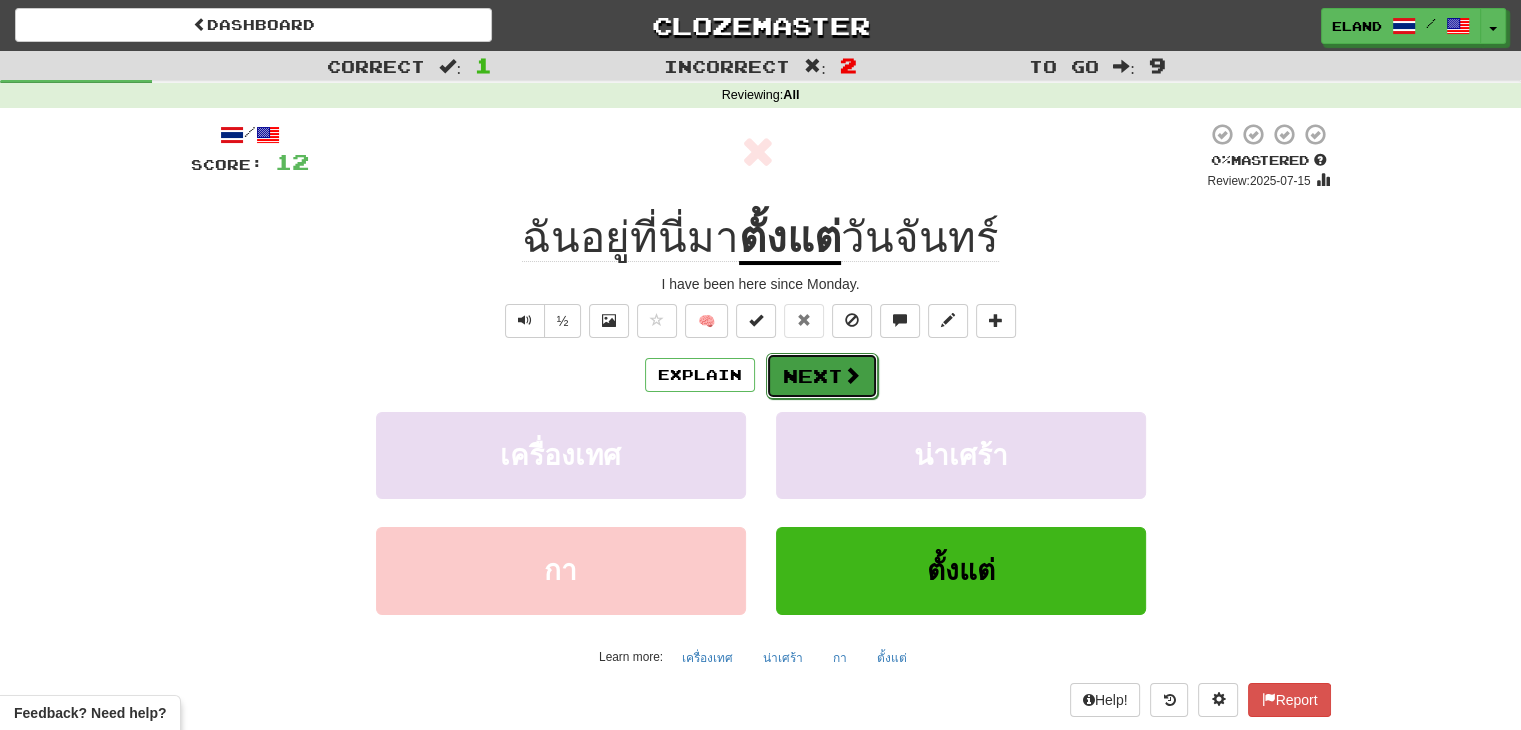 click on "Next" at bounding box center [822, 376] 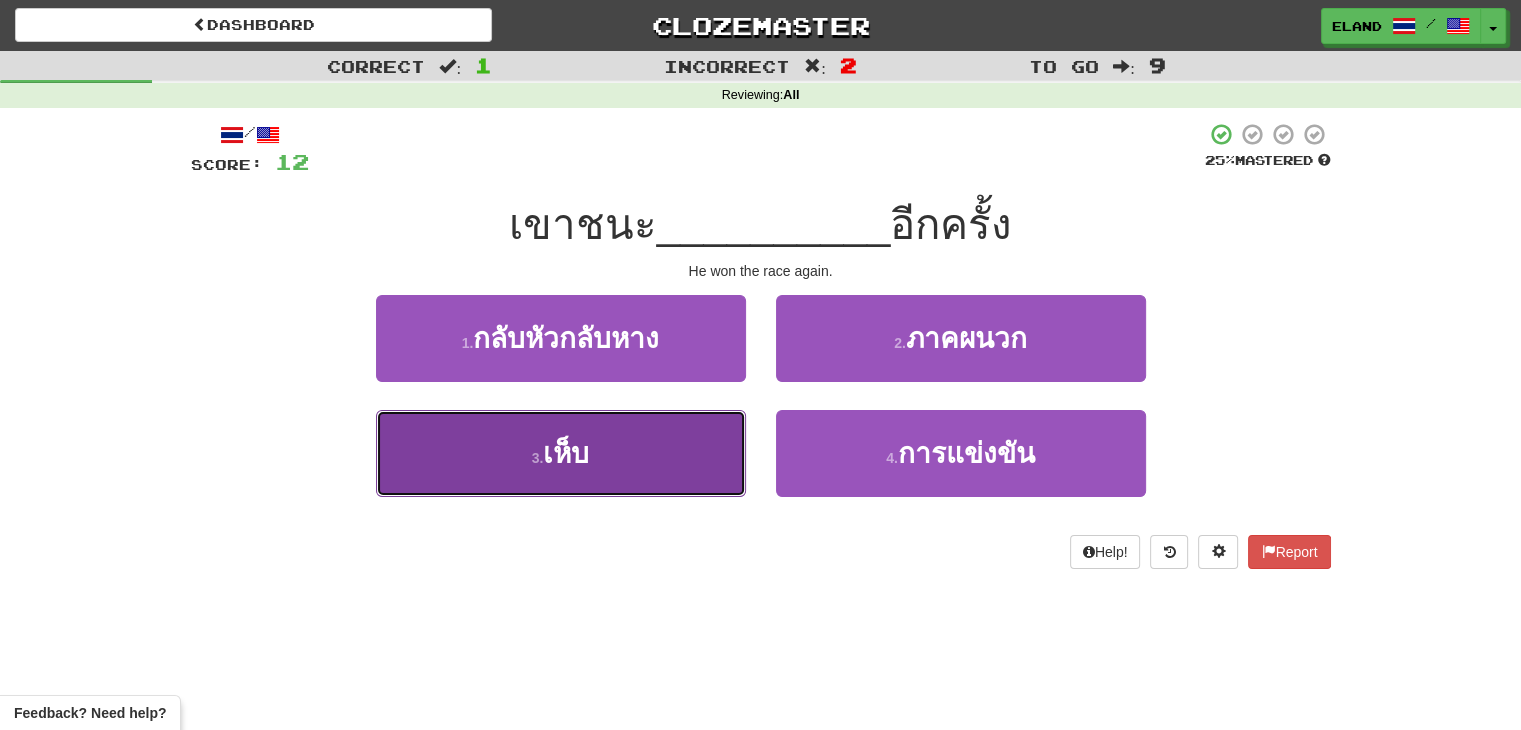 click on "เห็บ" at bounding box center (566, 453) 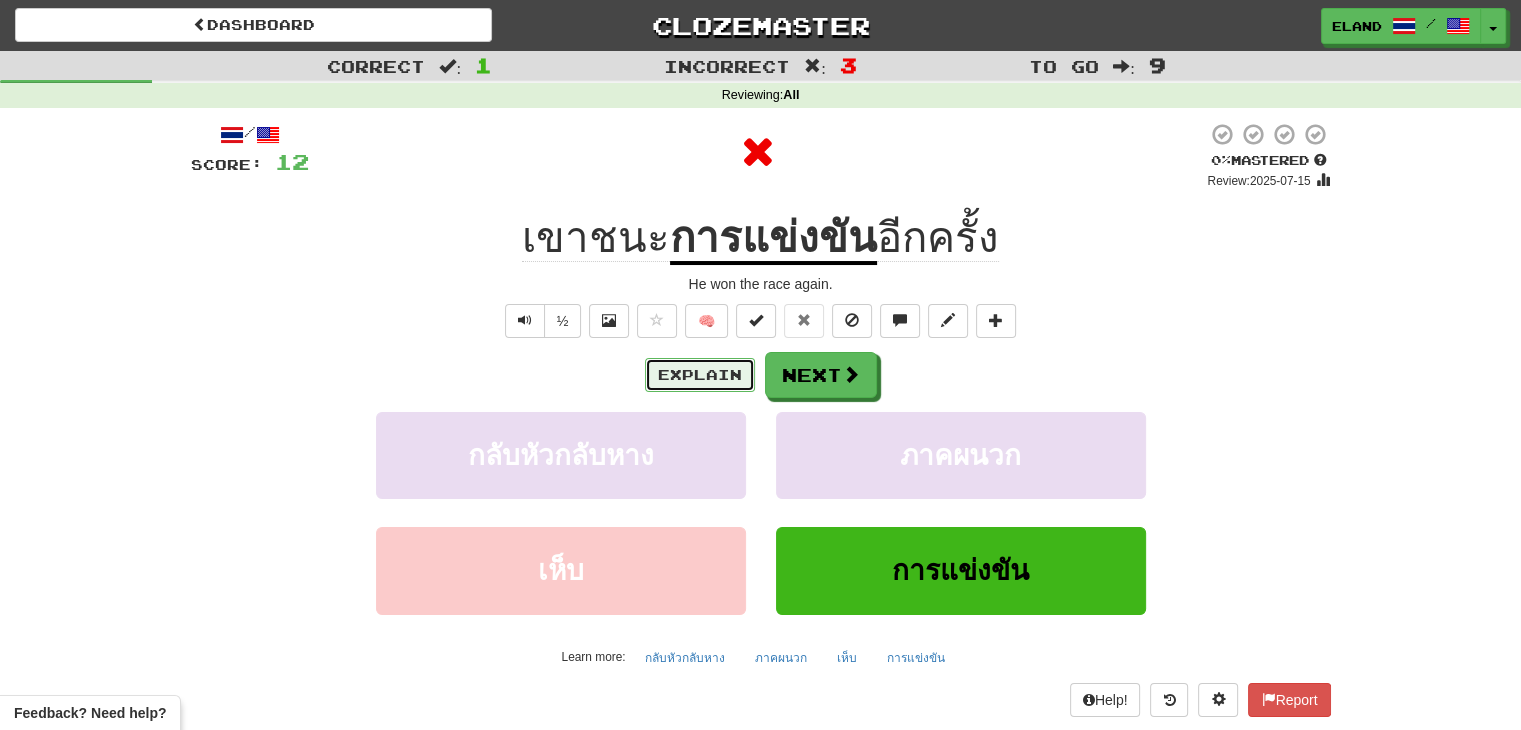 click on "Explain" at bounding box center (700, 375) 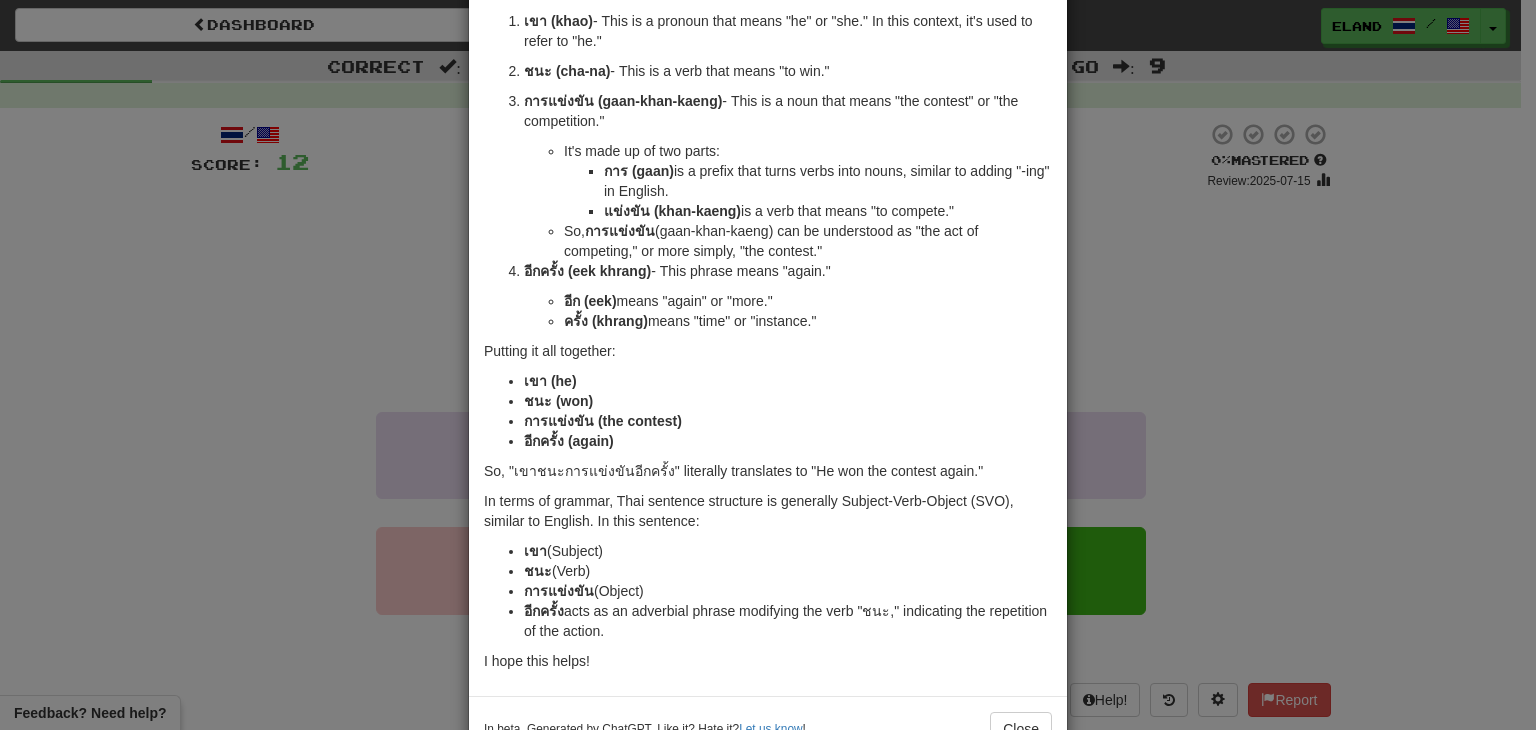 scroll, scrollTop: 197, scrollLeft: 0, axis: vertical 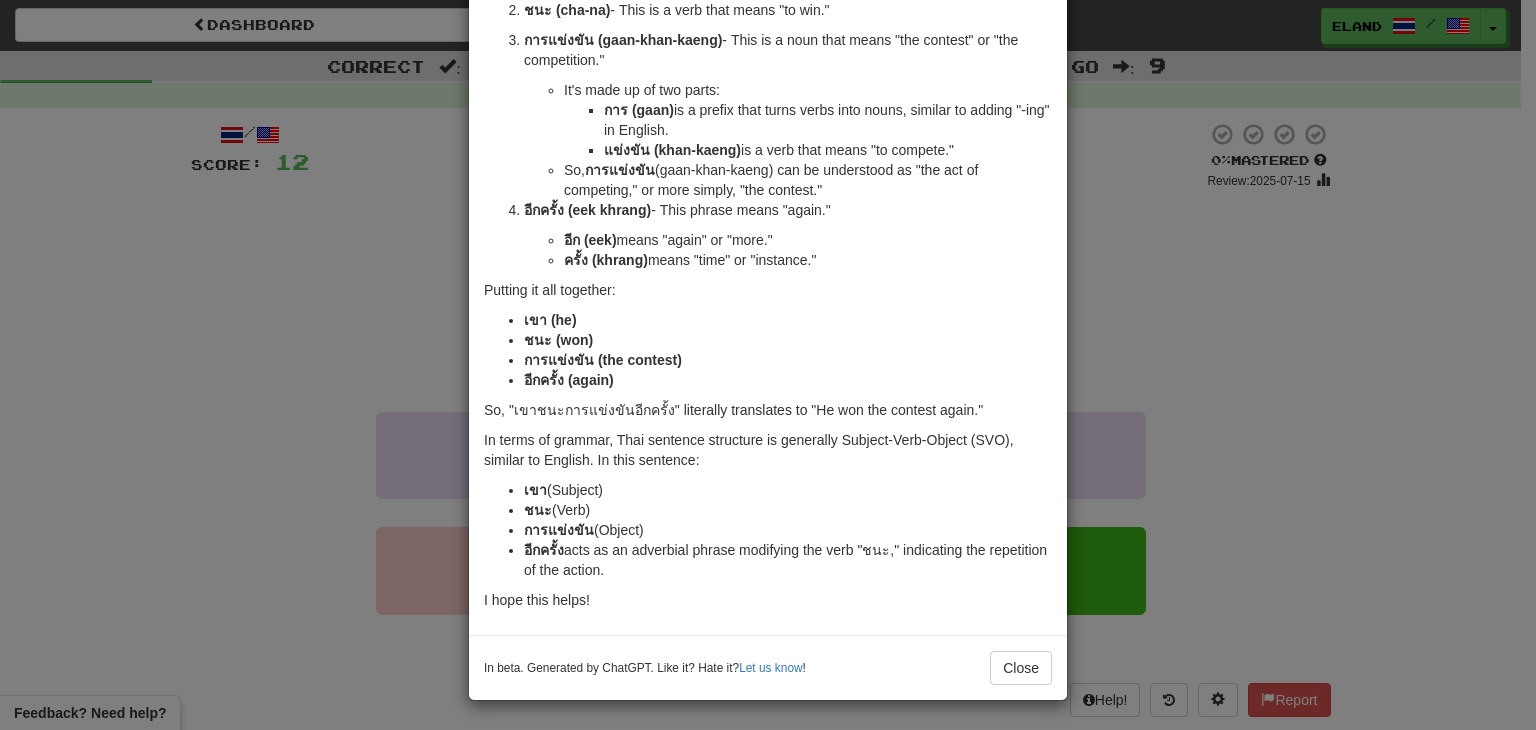 click on "In beta. Generated by ChatGPT. Like it? Hate it?  Let us know ! Close" at bounding box center (768, 667) 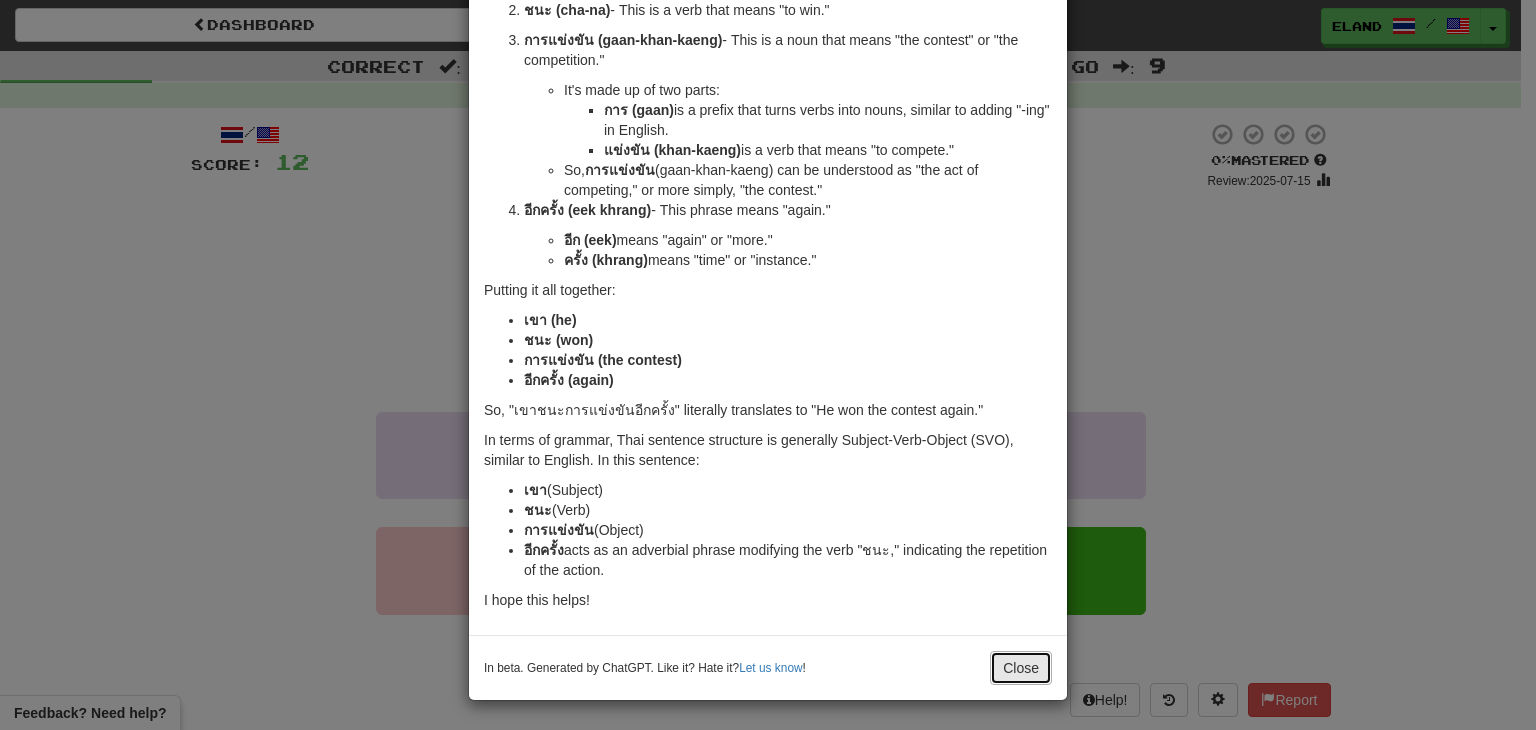 click on "Close" at bounding box center (1021, 668) 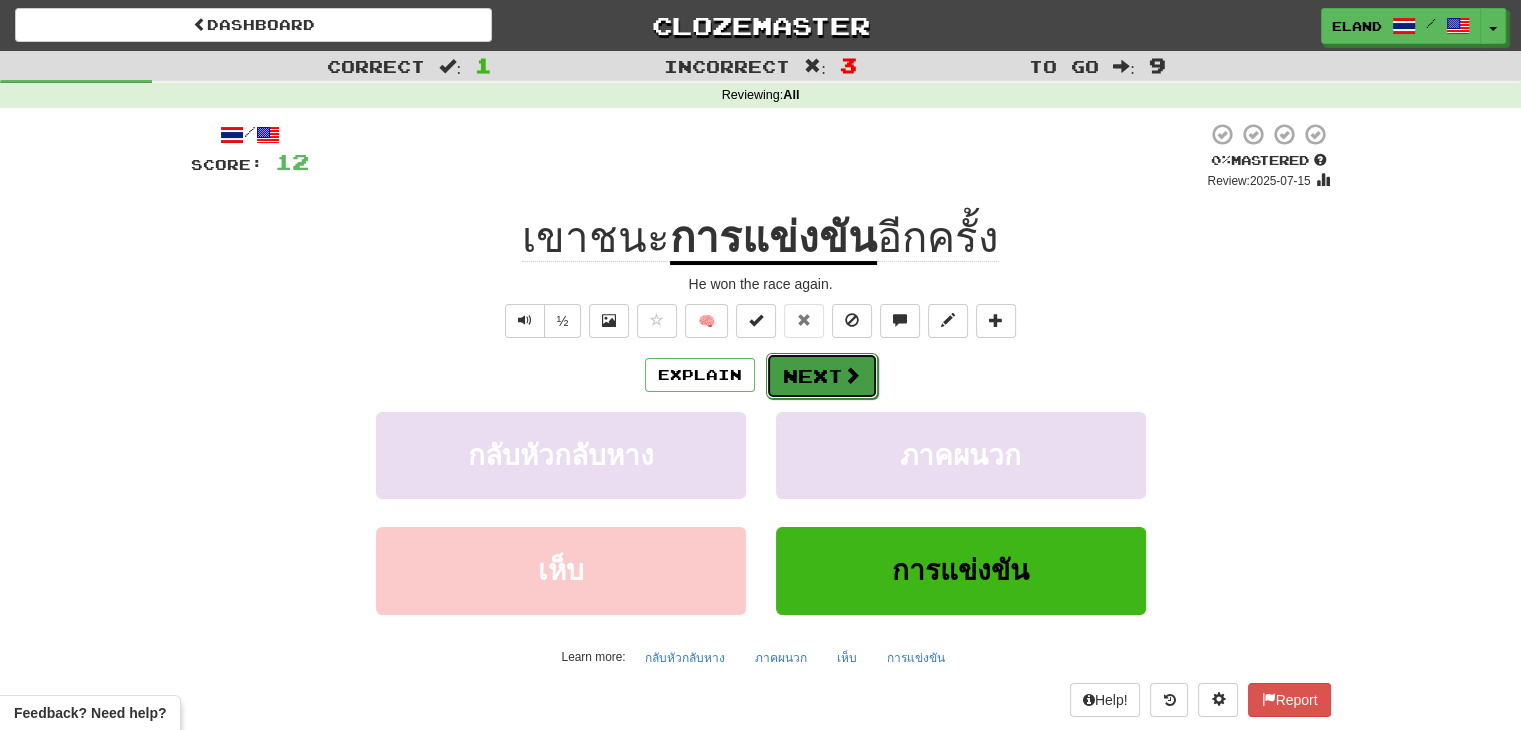 click on "Next" at bounding box center (822, 376) 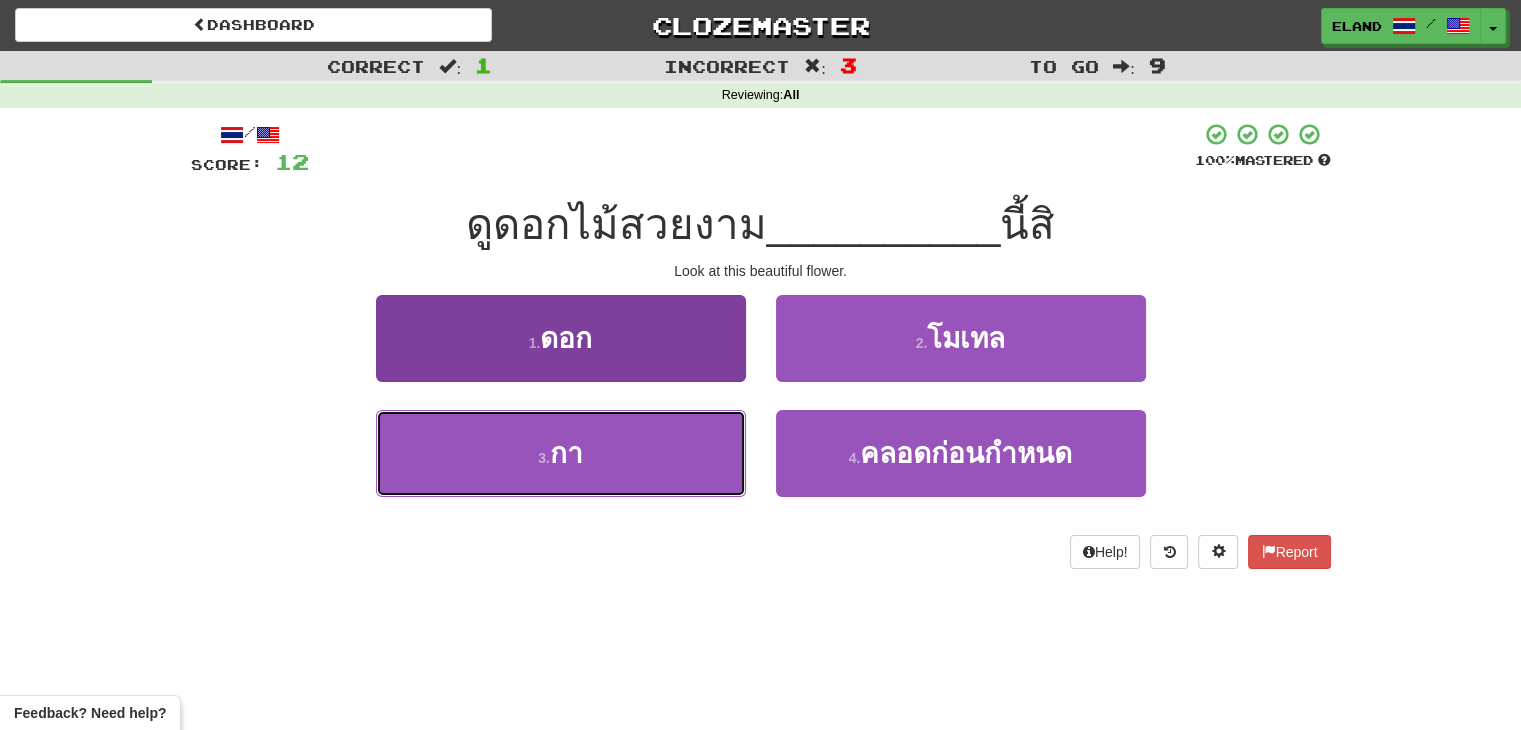 click on "3 .  กา" at bounding box center (561, 453) 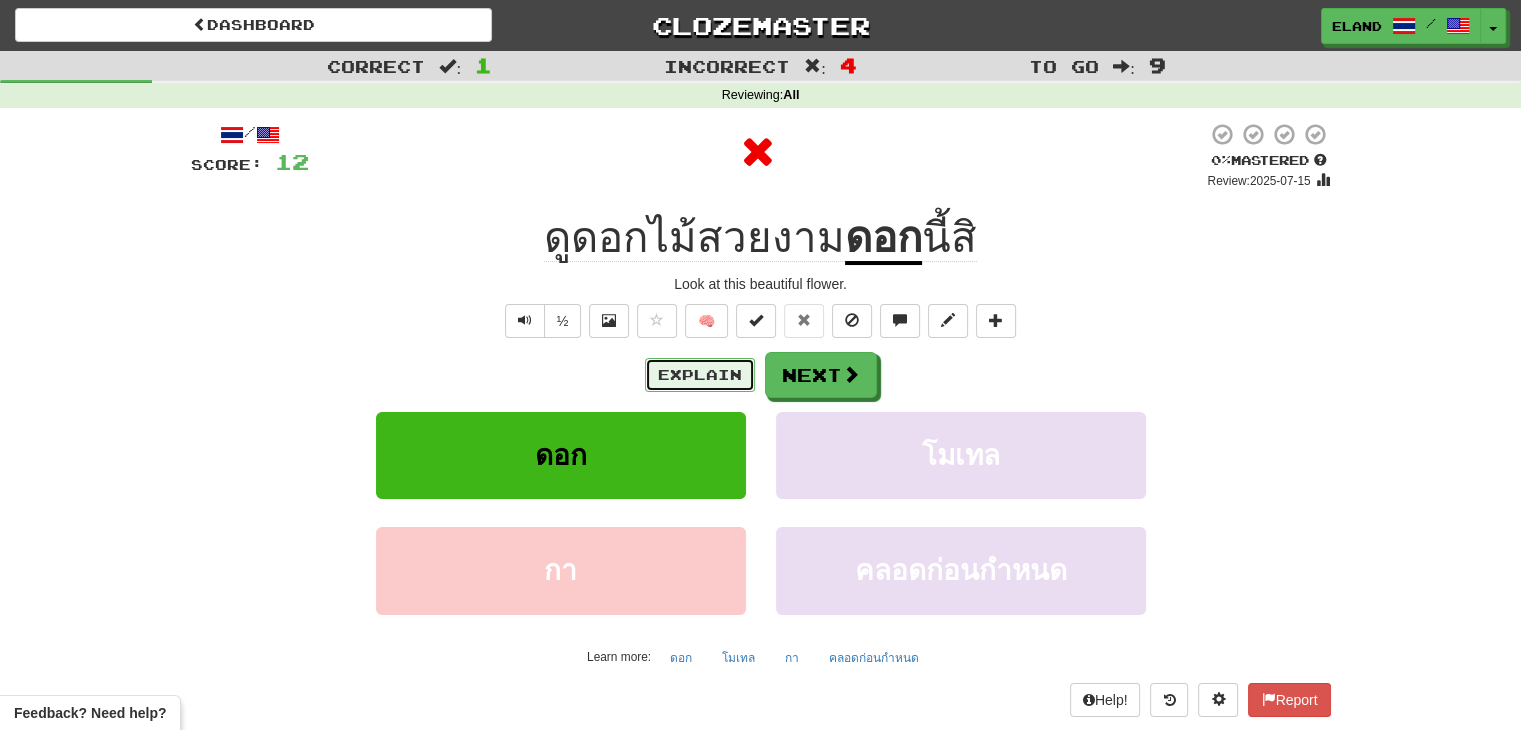 click on "Explain" at bounding box center (700, 375) 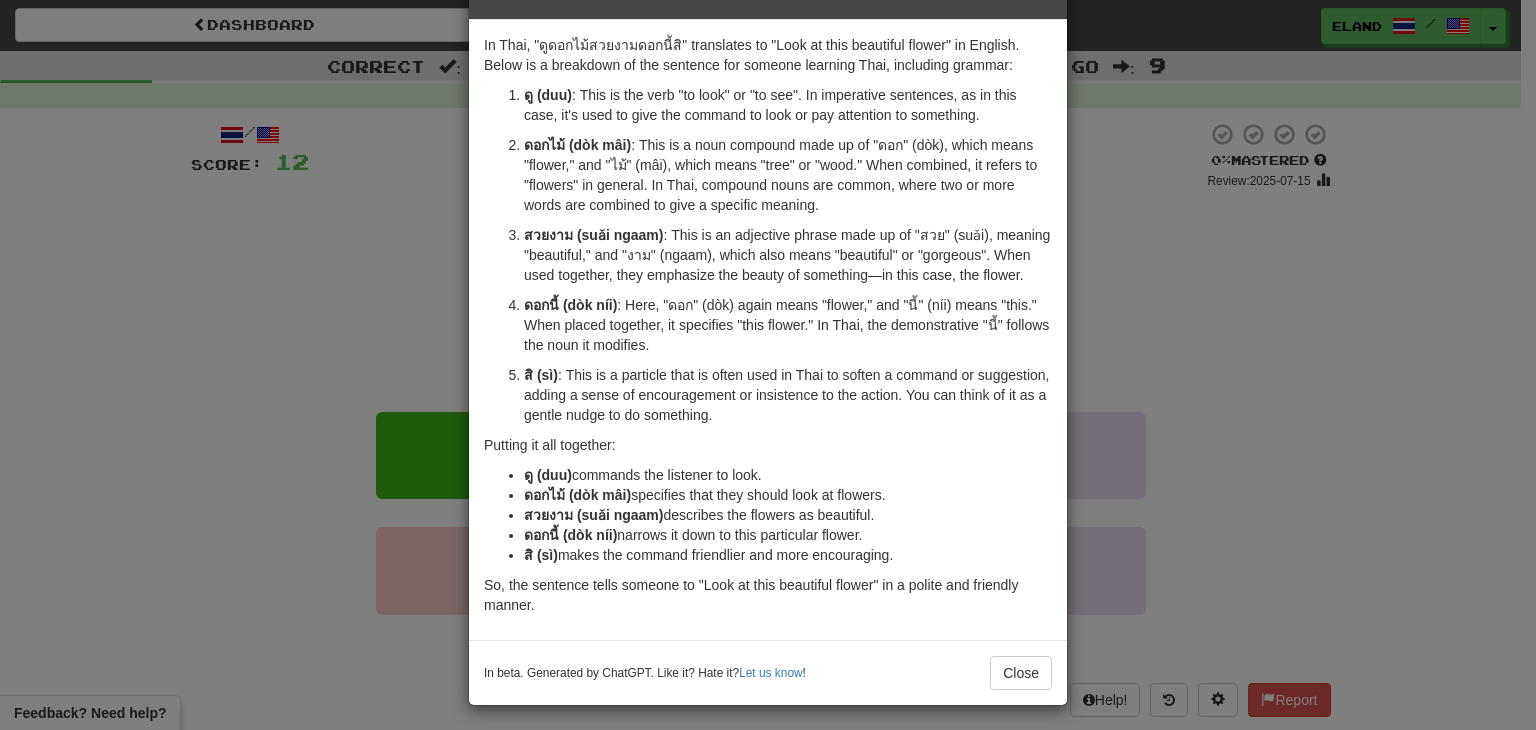 scroll, scrollTop: 67, scrollLeft: 0, axis: vertical 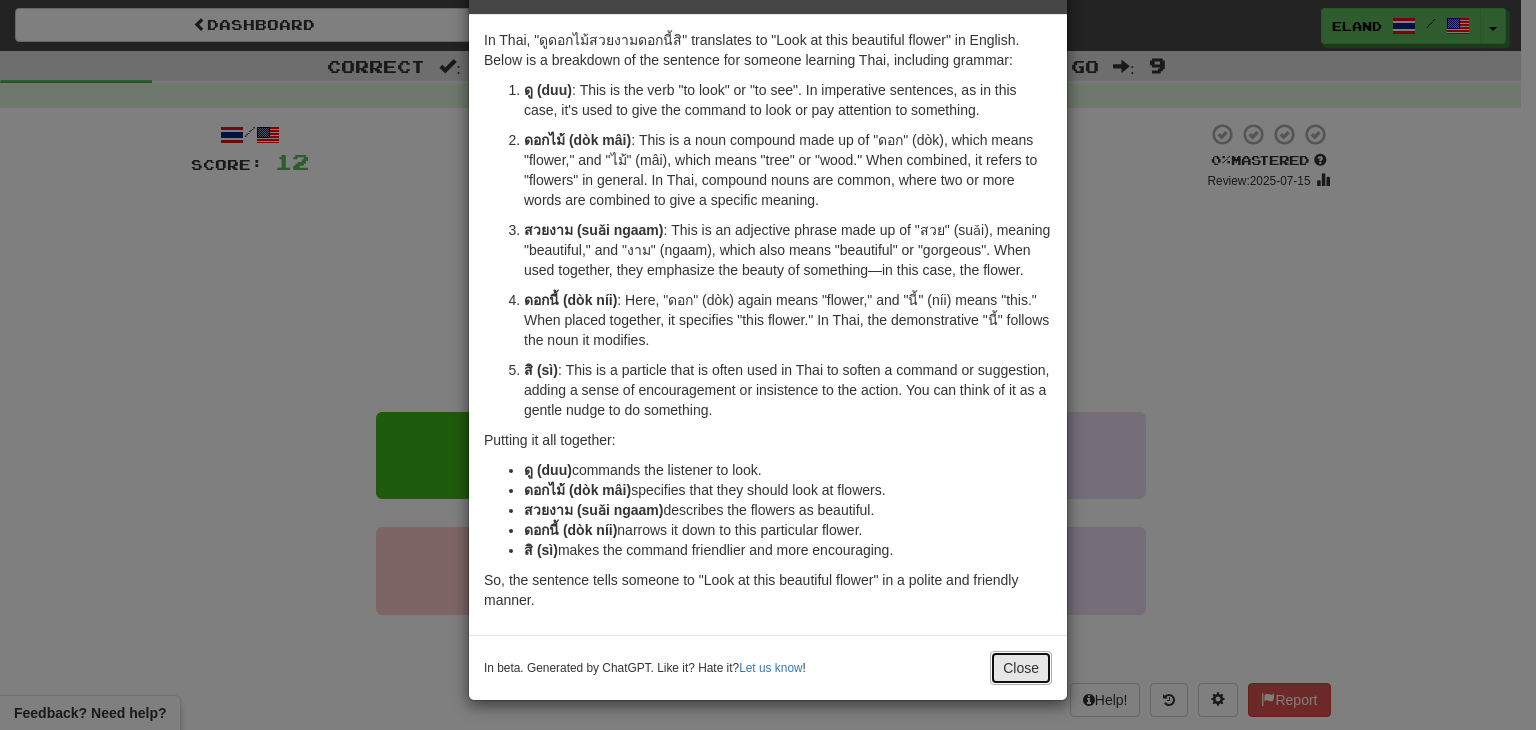 click on "Close" at bounding box center [1021, 668] 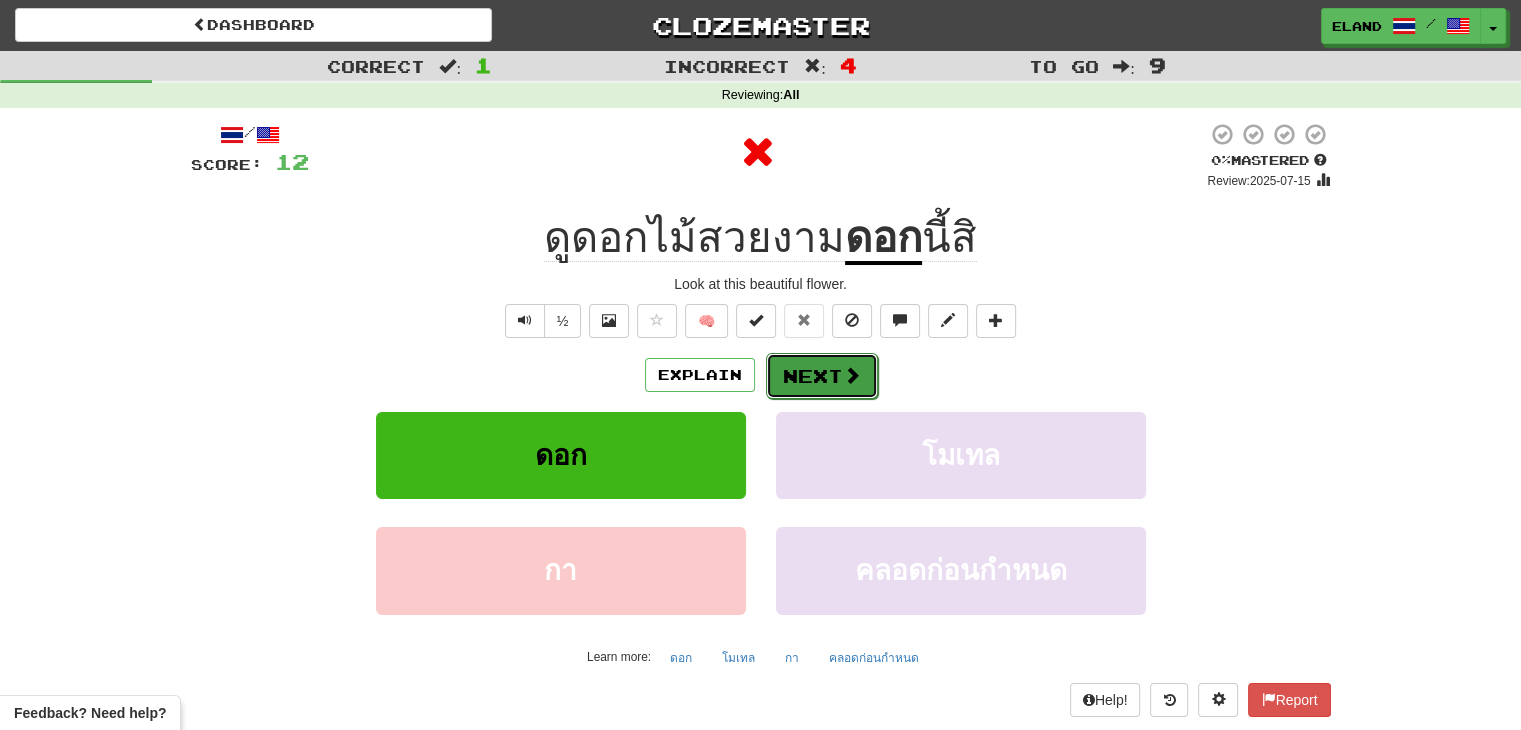 click at bounding box center (852, 375) 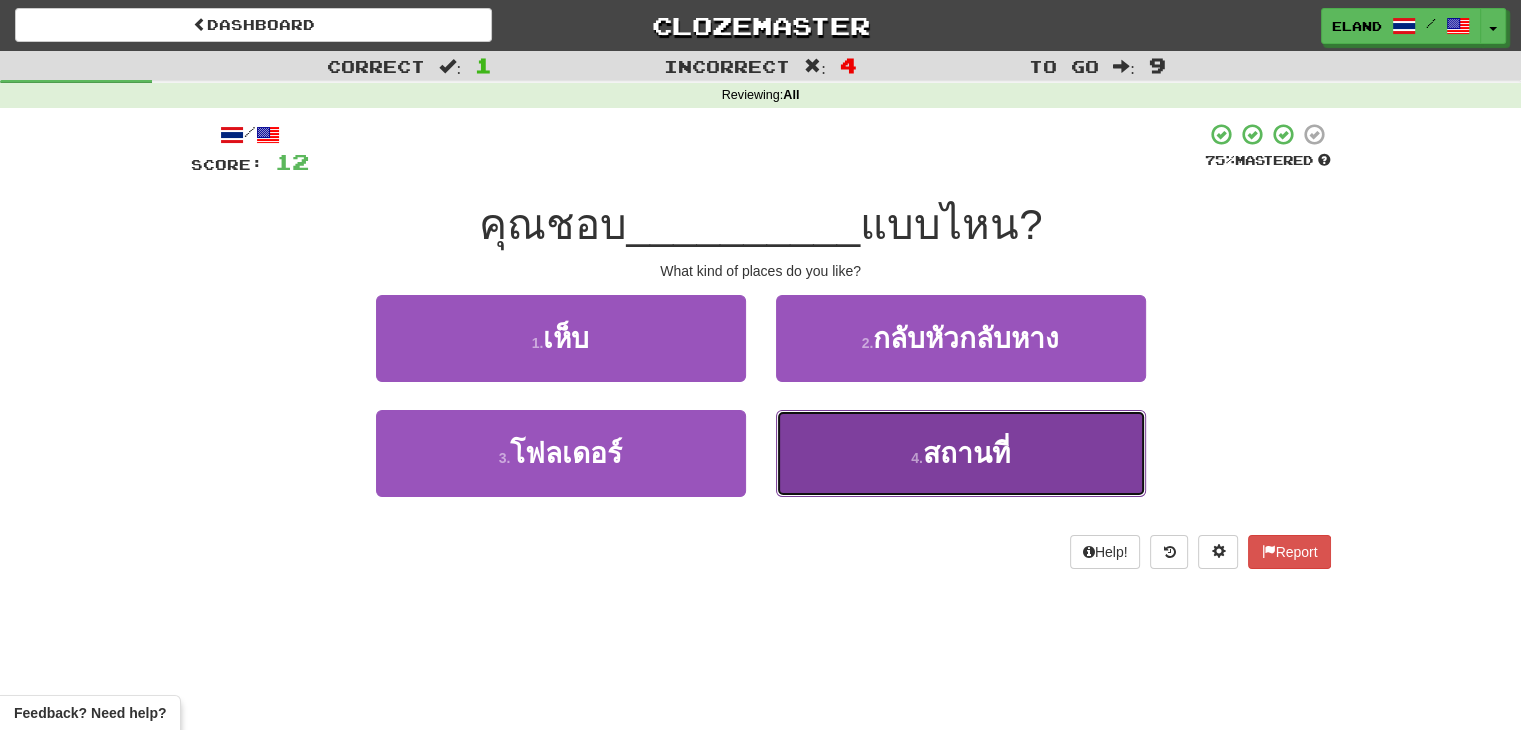 click on "4 .  สถานที่" at bounding box center (961, 453) 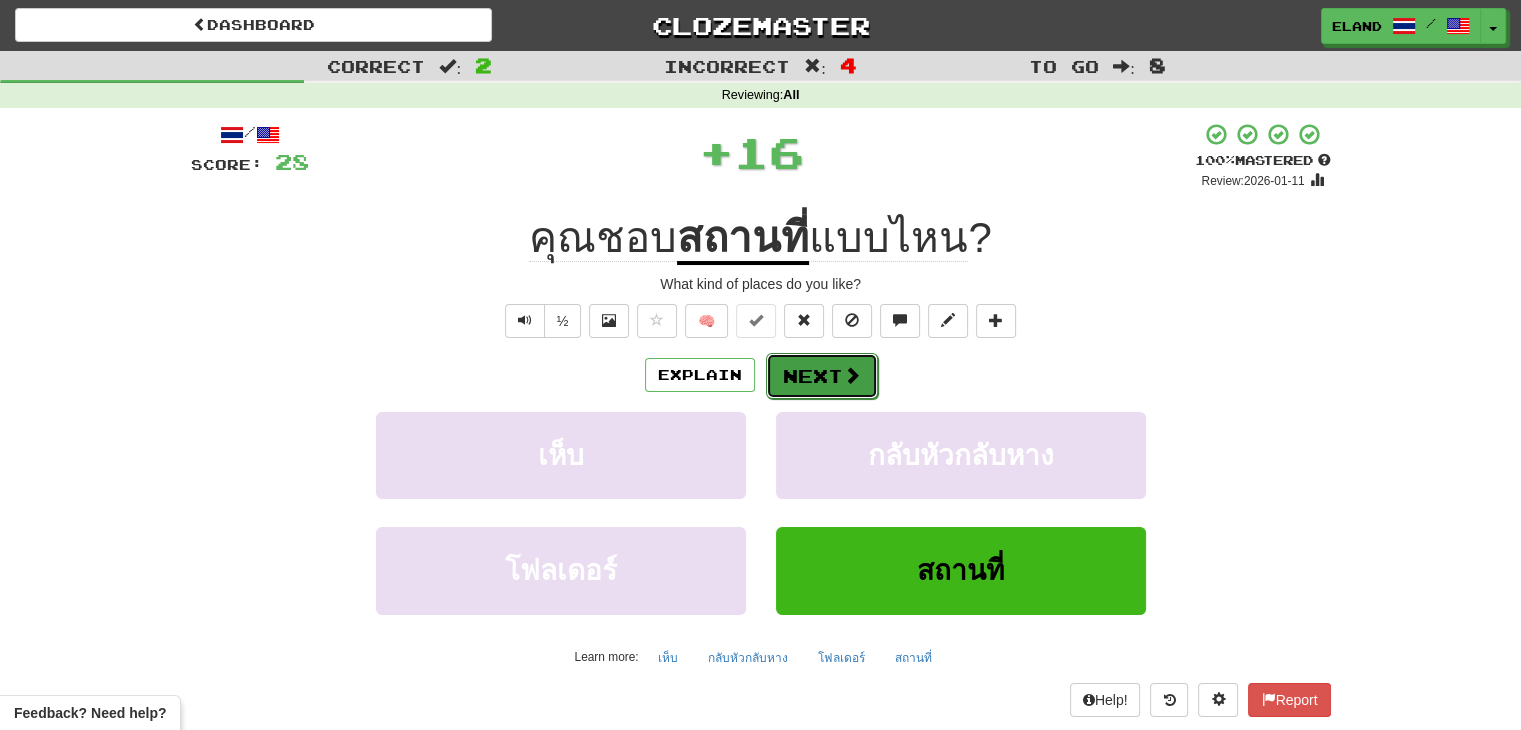 click on "Next" at bounding box center [822, 376] 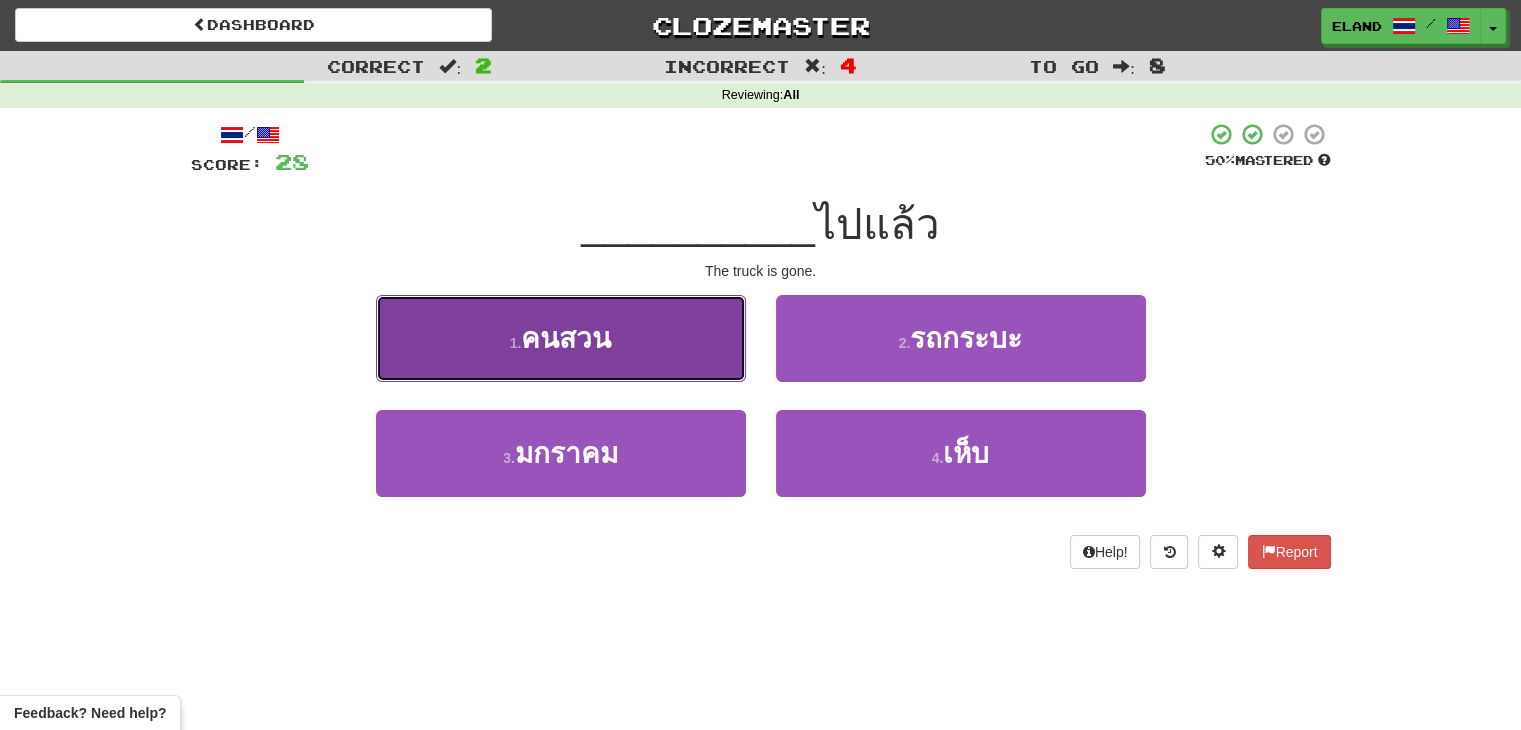 click on "คนสวน" at bounding box center [566, 338] 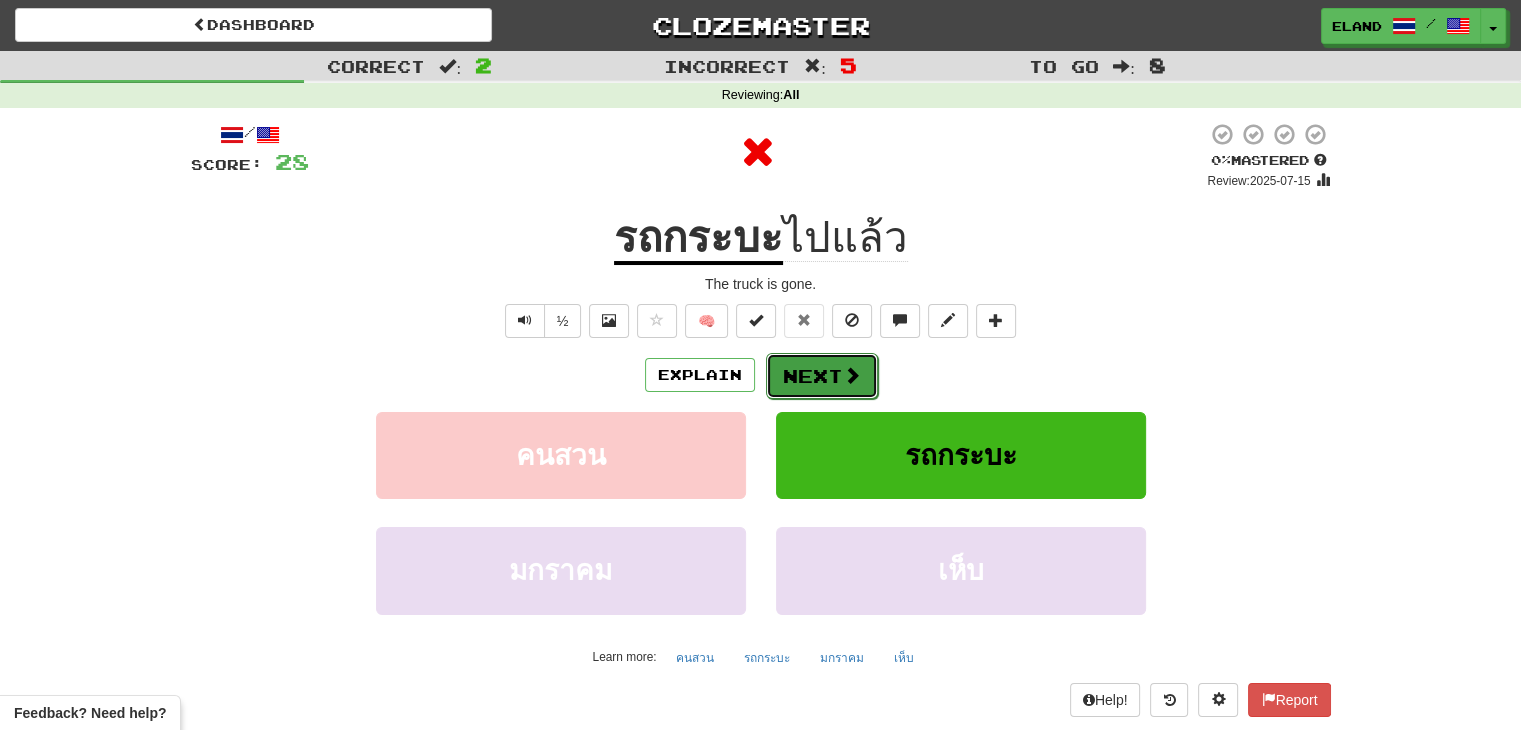 click on "Next" at bounding box center (822, 376) 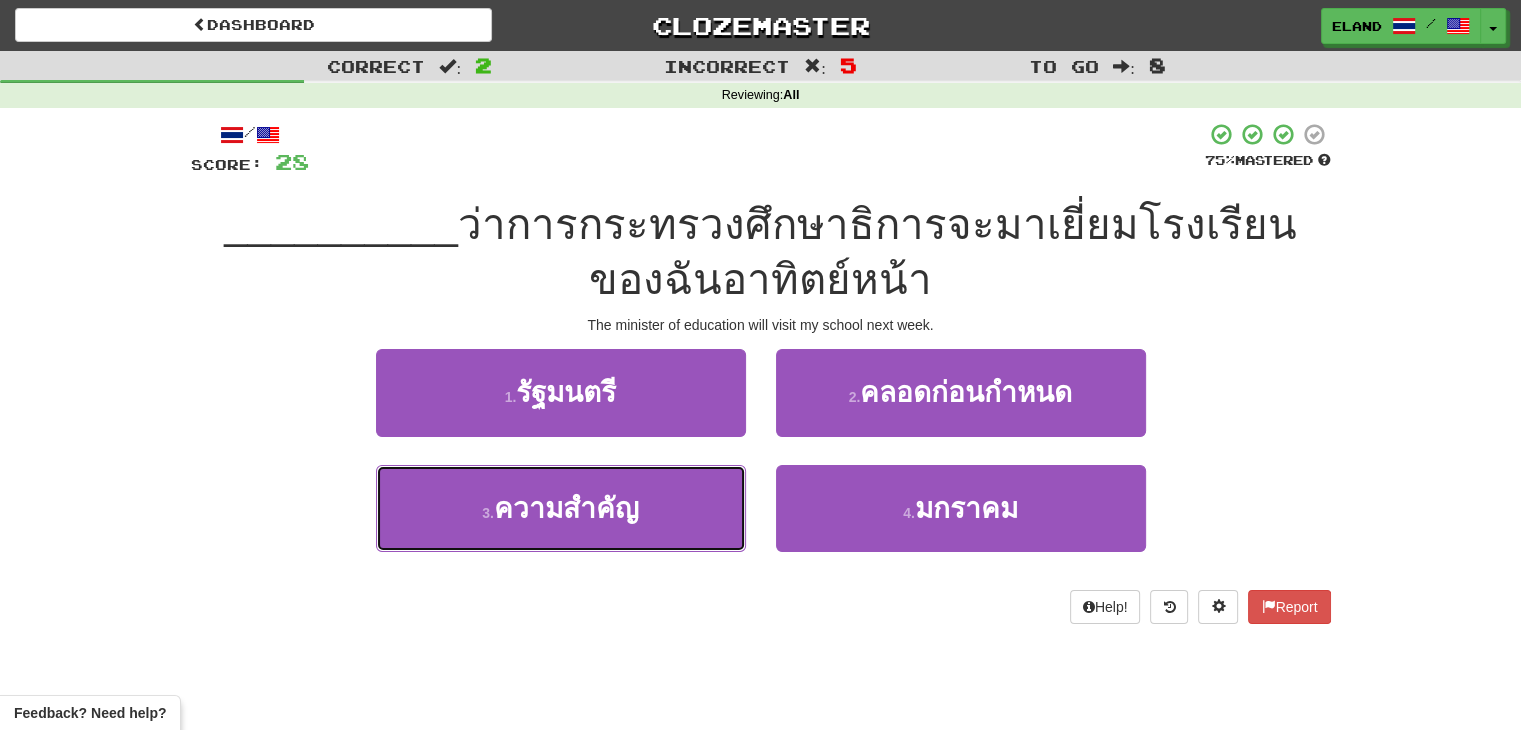 drag, startPoint x: 602, startPoint y: 486, endPoint x: 784, endPoint y: 209, distance: 331.4408 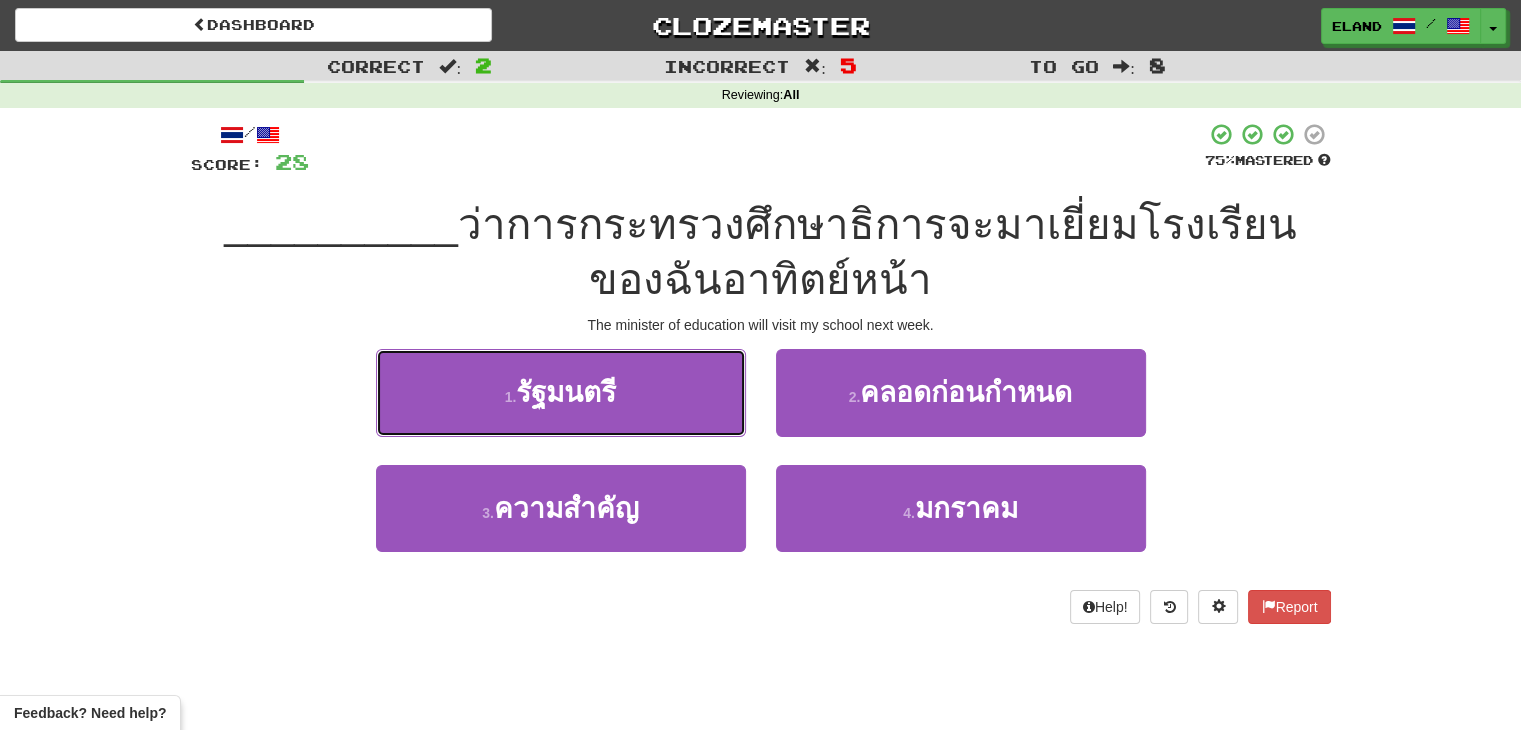 click on "1 ." at bounding box center [511, 397] 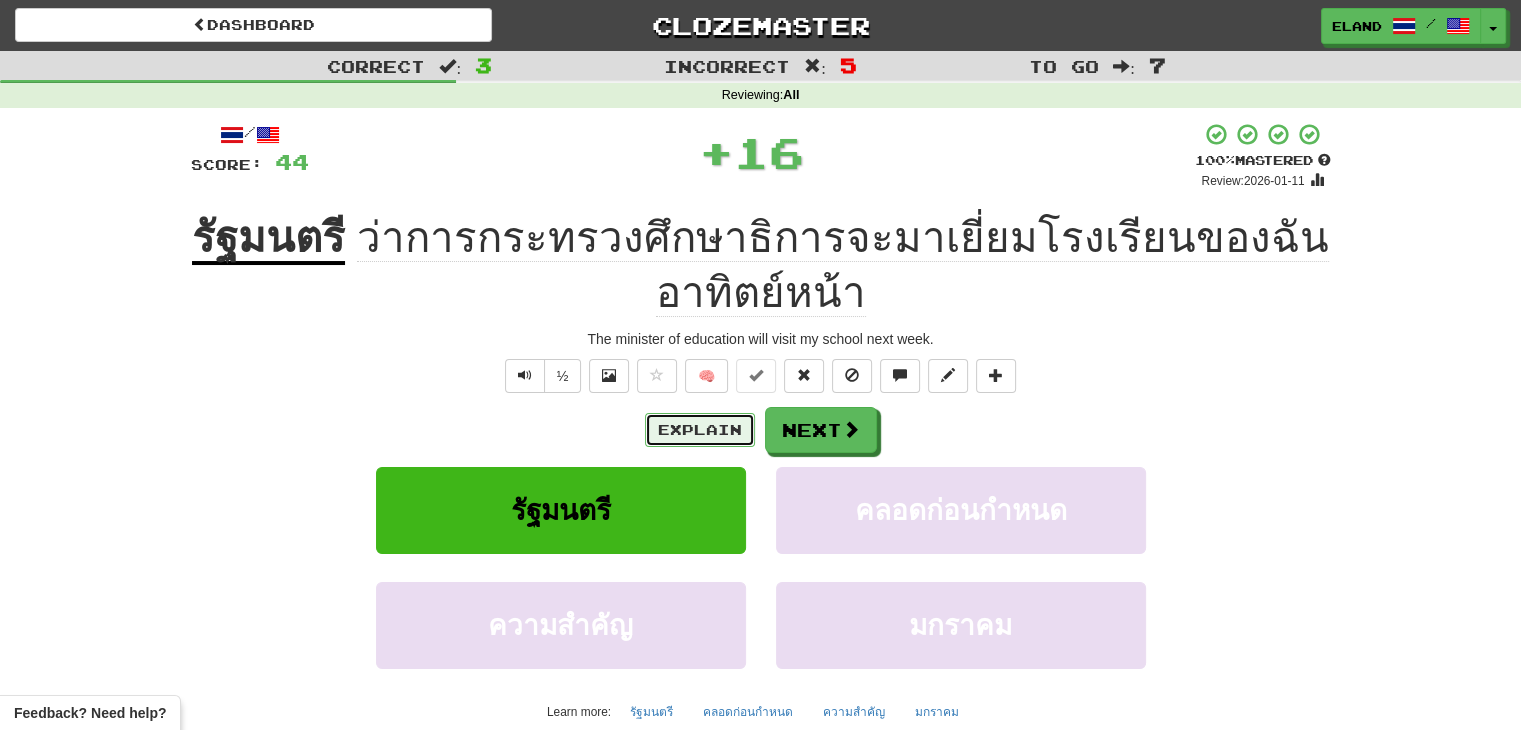 click on "Explain" at bounding box center [700, 430] 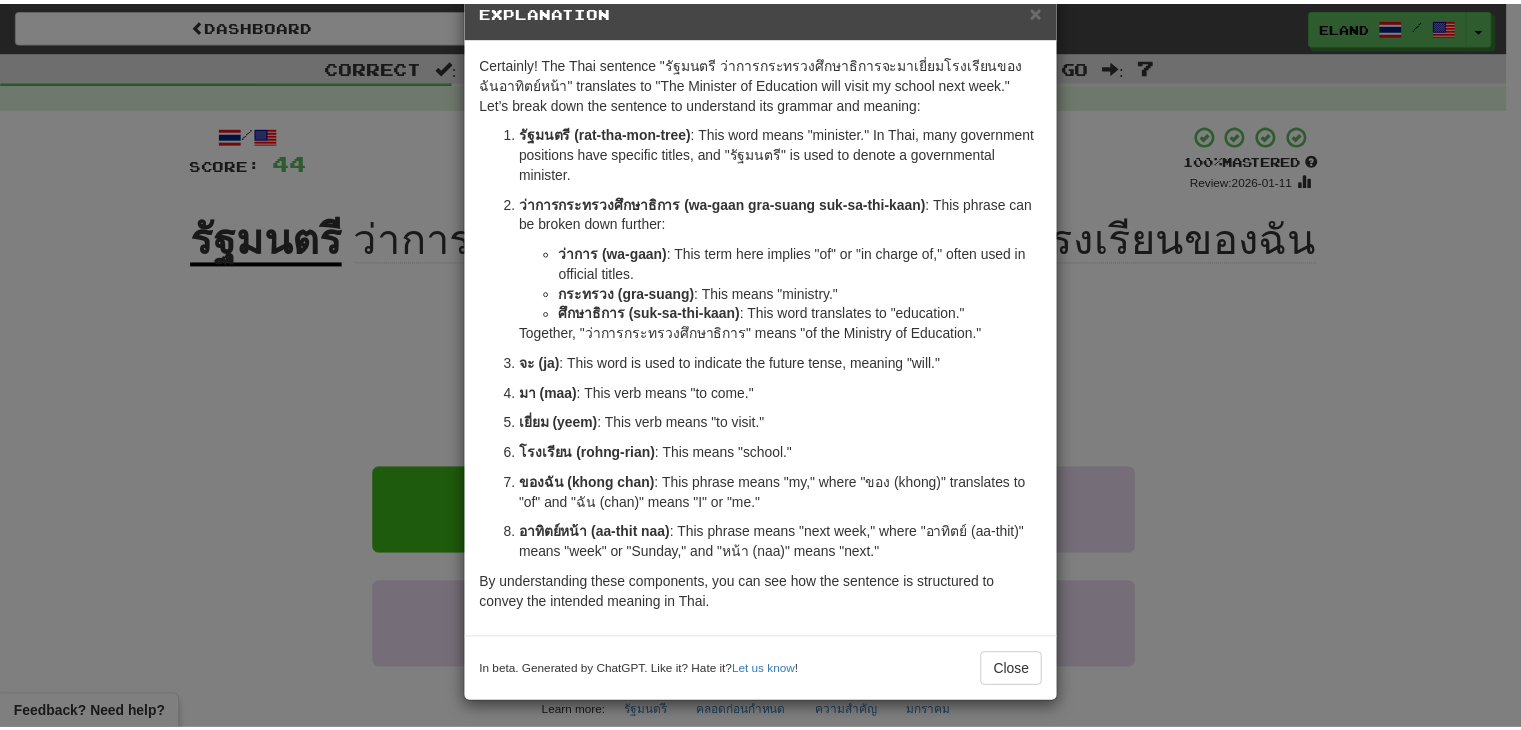 scroll, scrollTop: 47, scrollLeft: 0, axis: vertical 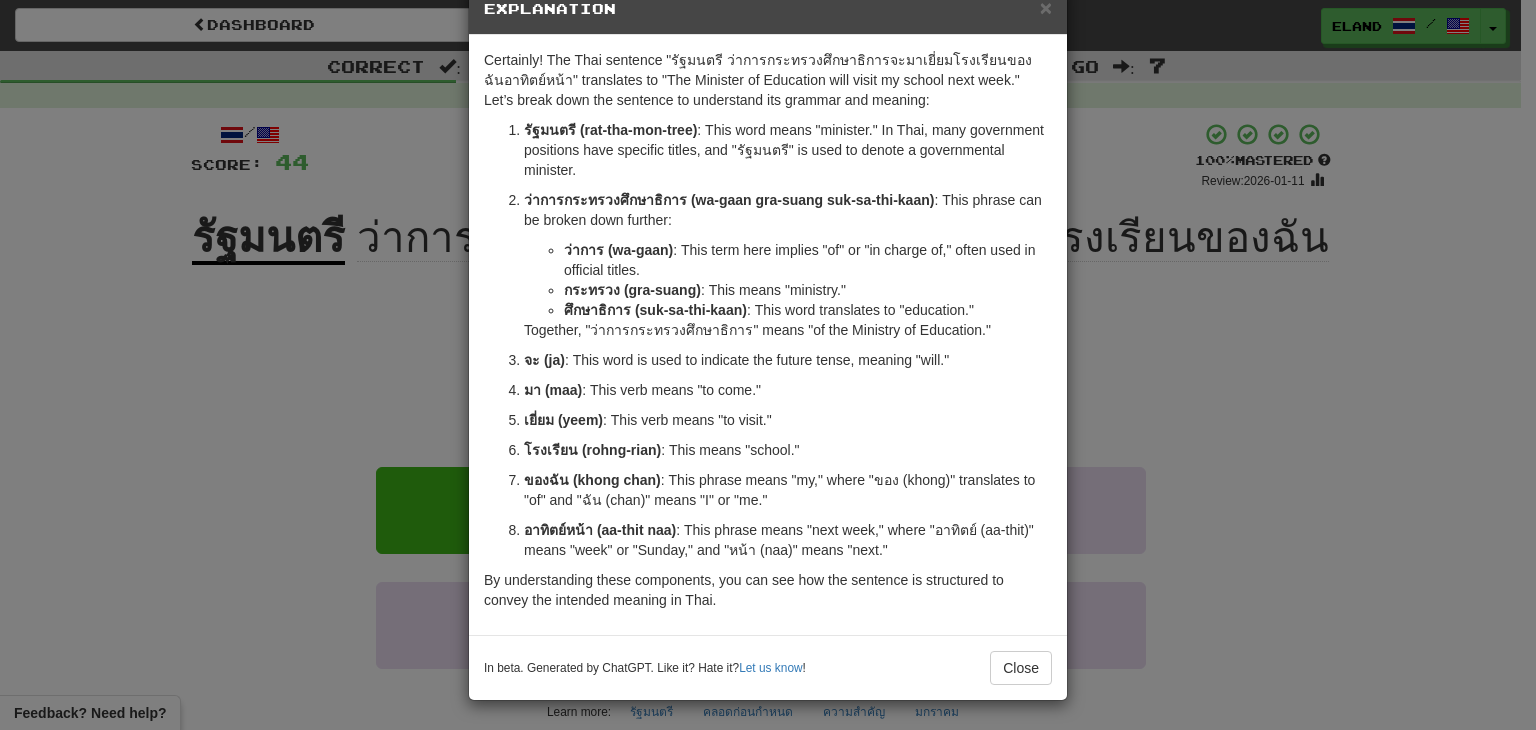 click on "In beta. Generated by ChatGPT. Like it? Hate it?  Let us know ! Close" at bounding box center [768, 667] 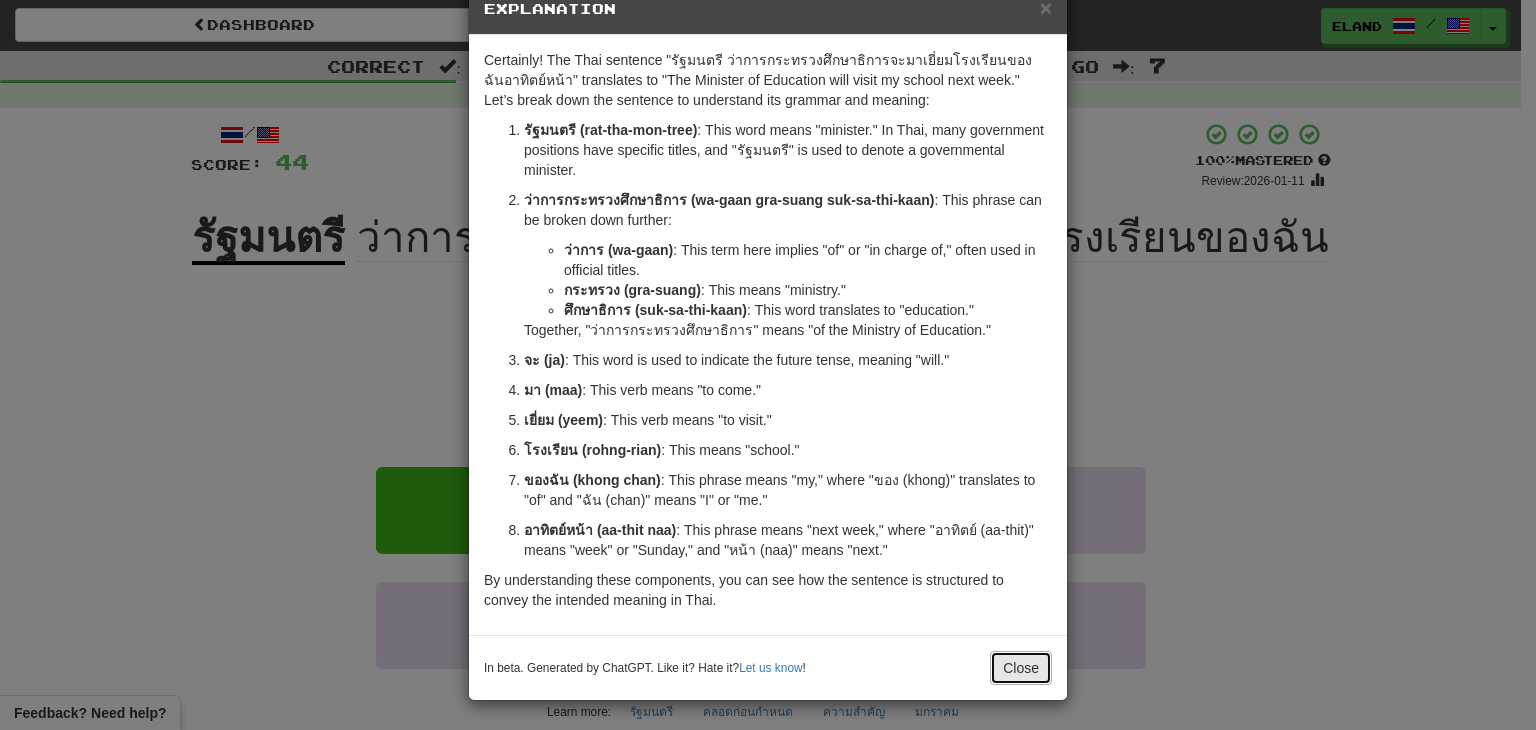 drag, startPoint x: 1005, startPoint y: 677, endPoint x: 1009, endPoint y: 657, distance: 20.396078 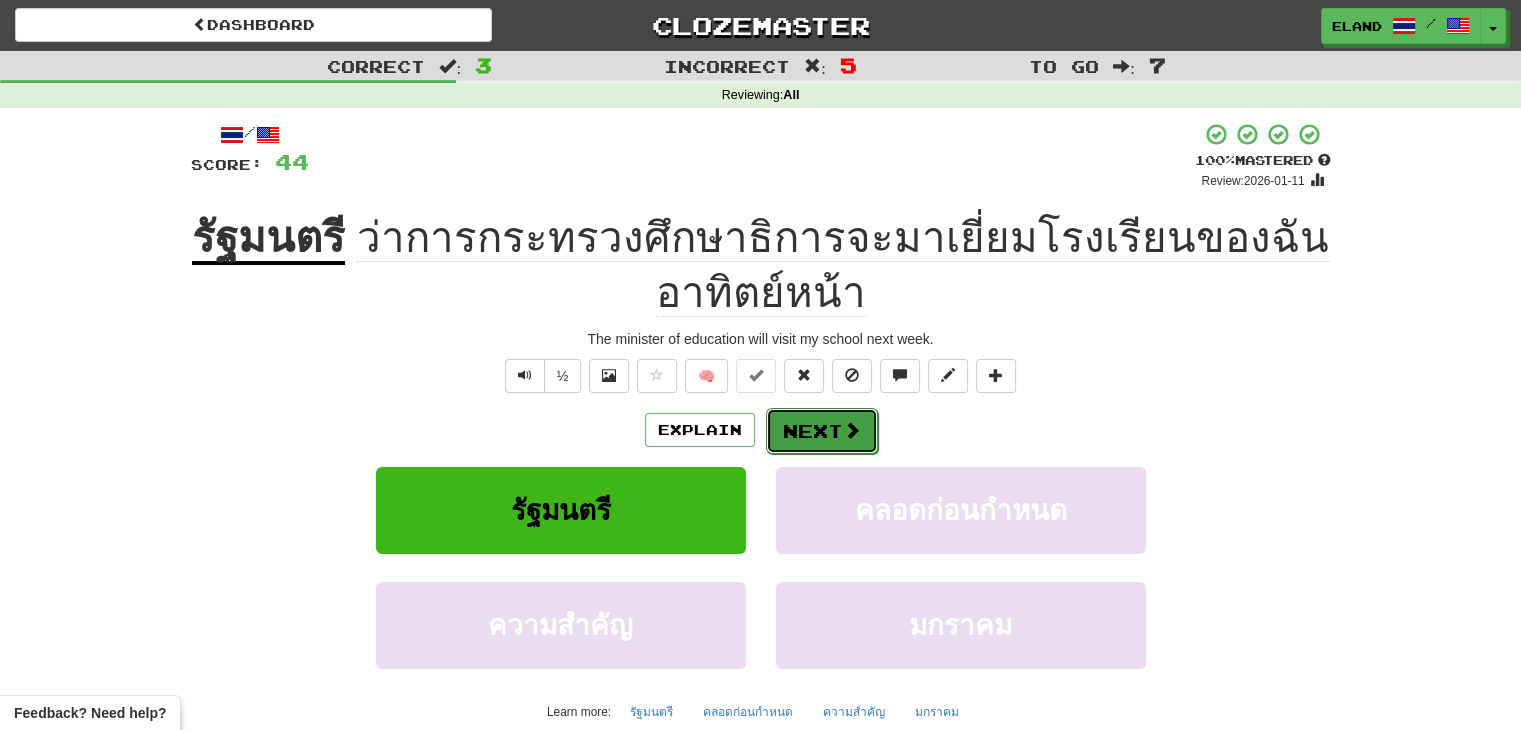 click on "Next" at bounding box center [822, 431] 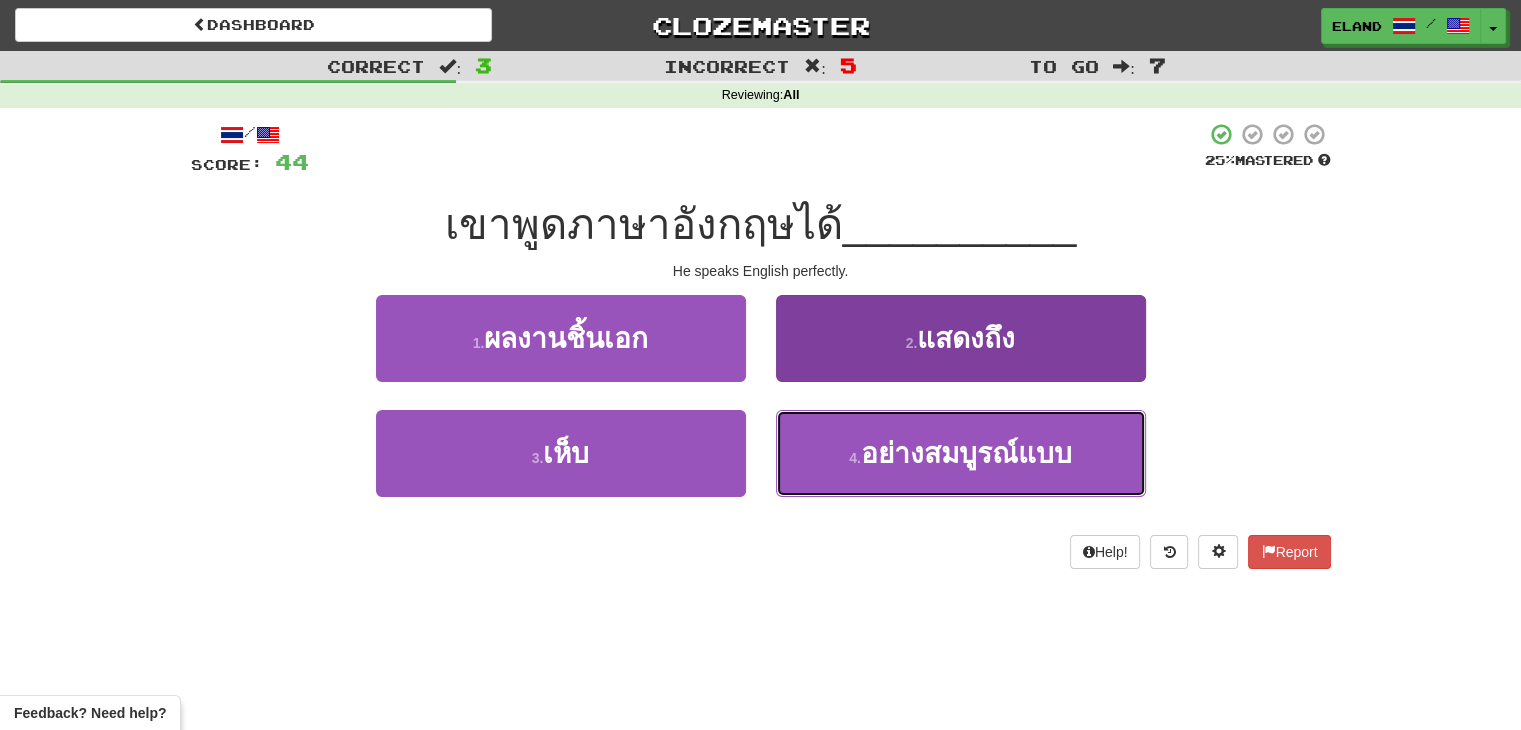 click on "อย่างสมบูรณ์แบบ" at bounding box center [966, 453] 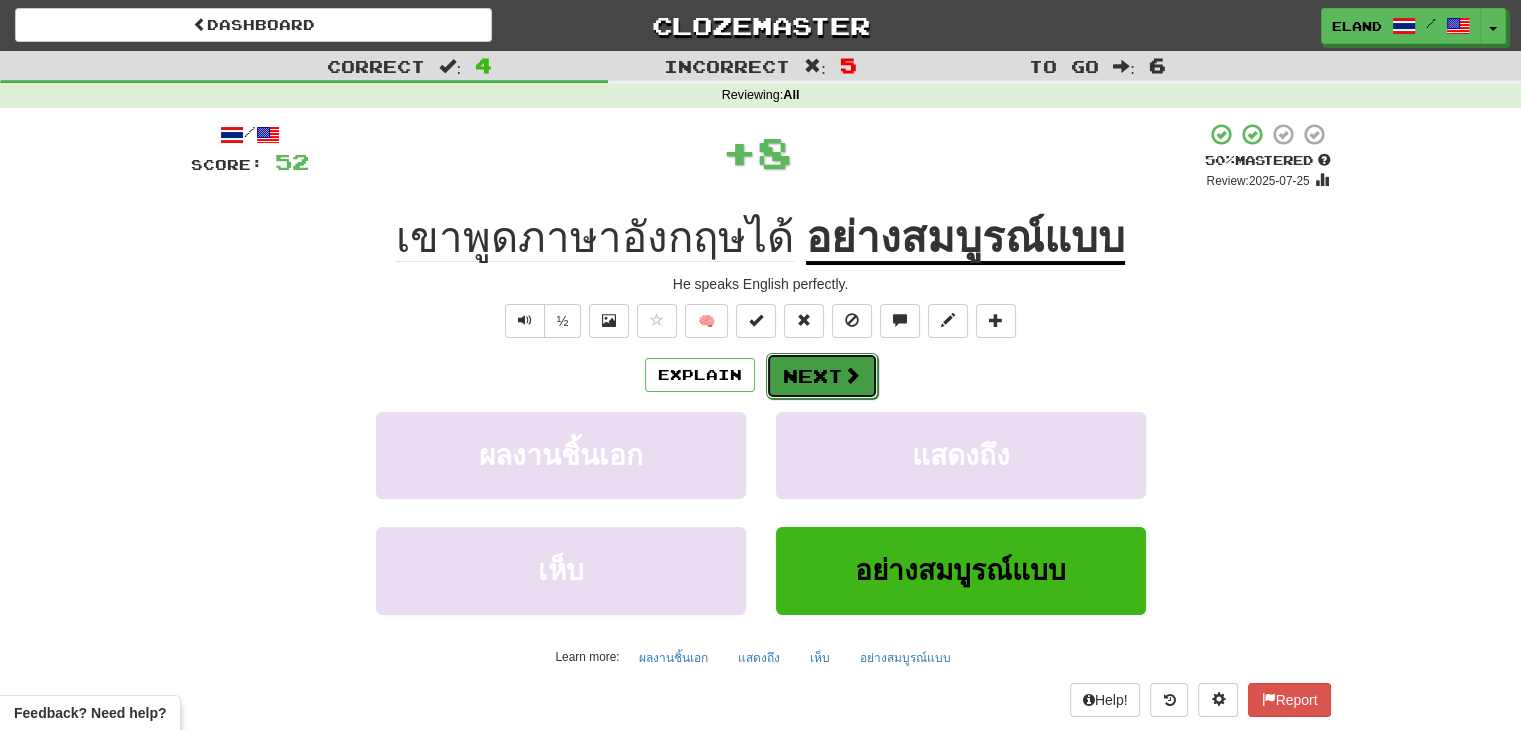 click on "Next" at bounding box center [822, 376] 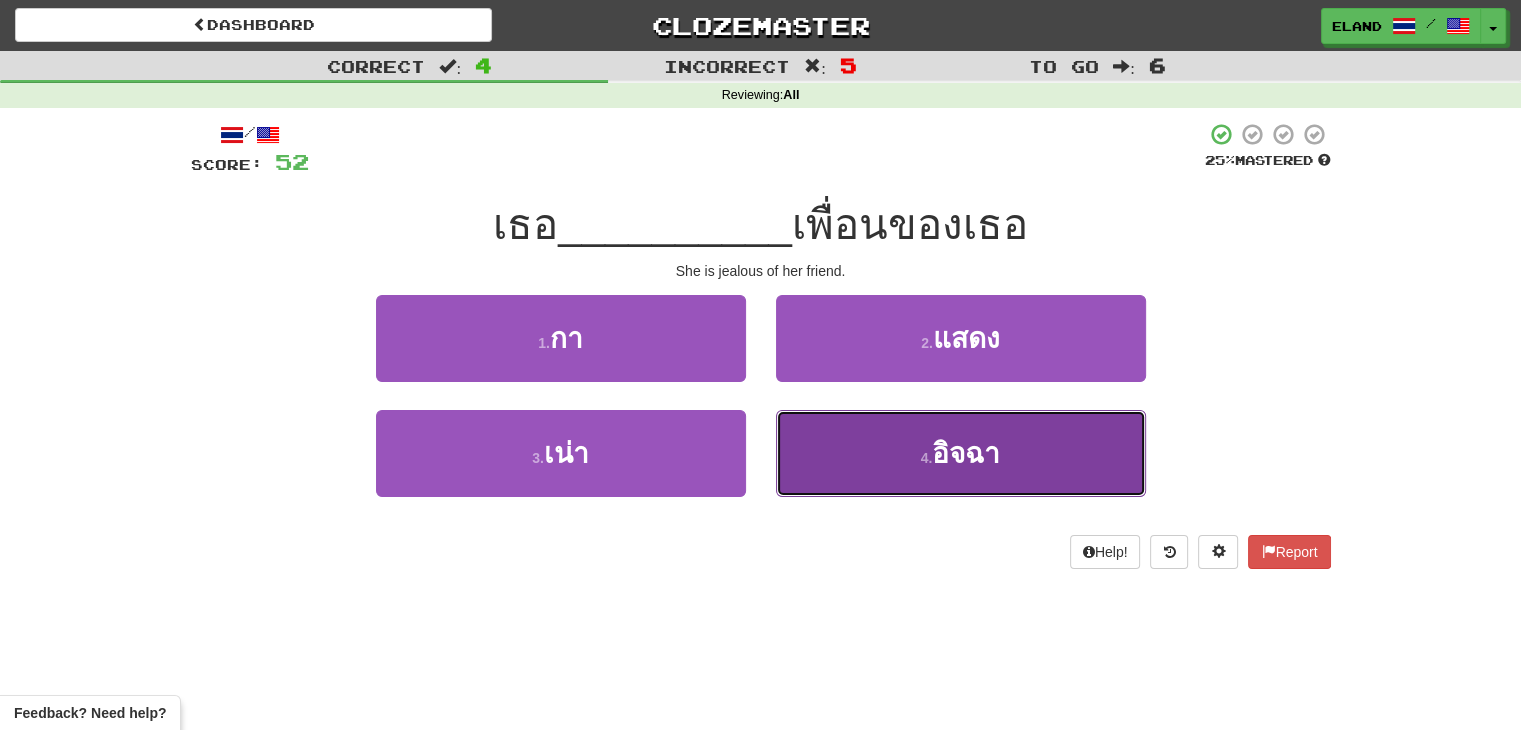 click on "4 .  อิจฉา" at bounding box center [961, 453] 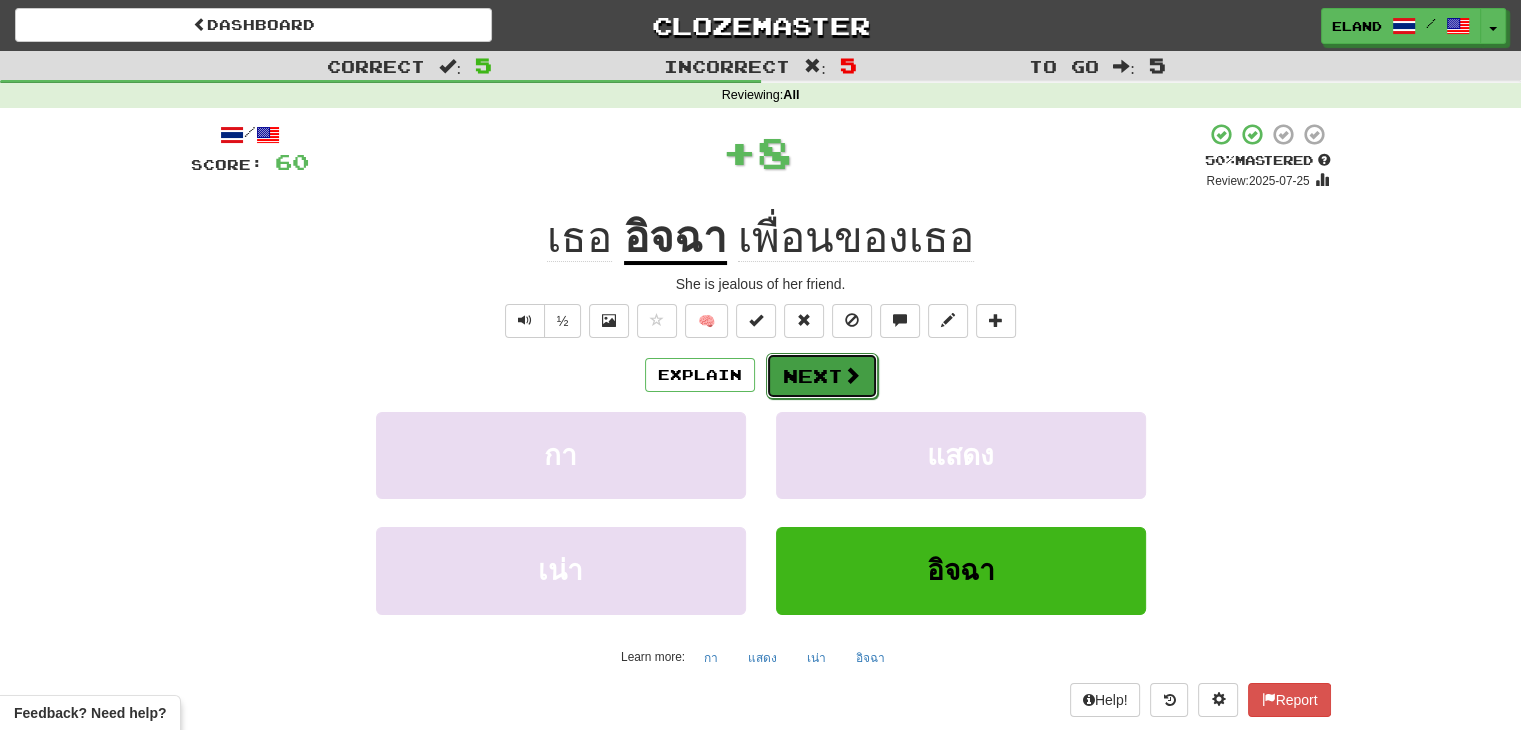 click on "Next" at bounding box center [822, 376] 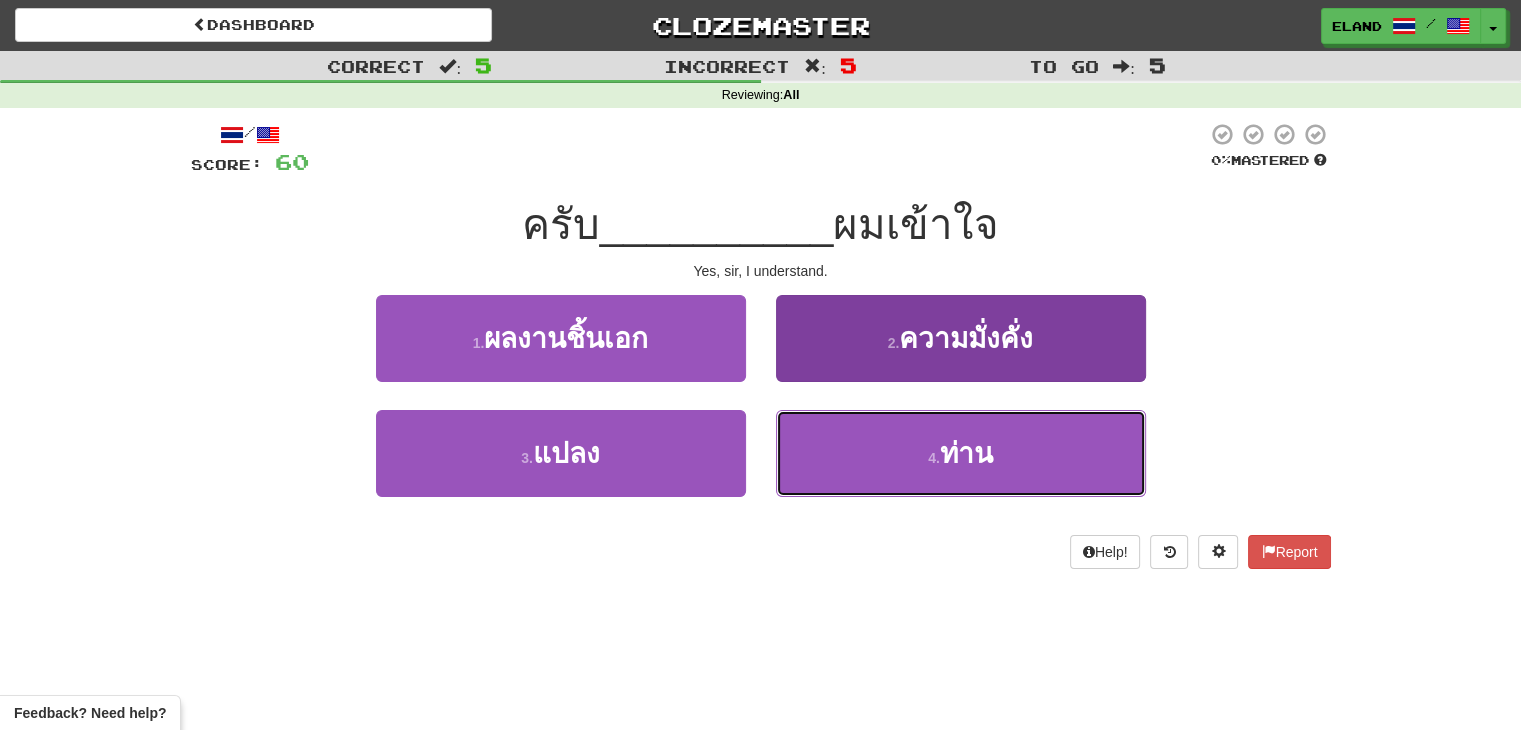 click on "4 .  ท่าน" at bounding box center [961, 453] 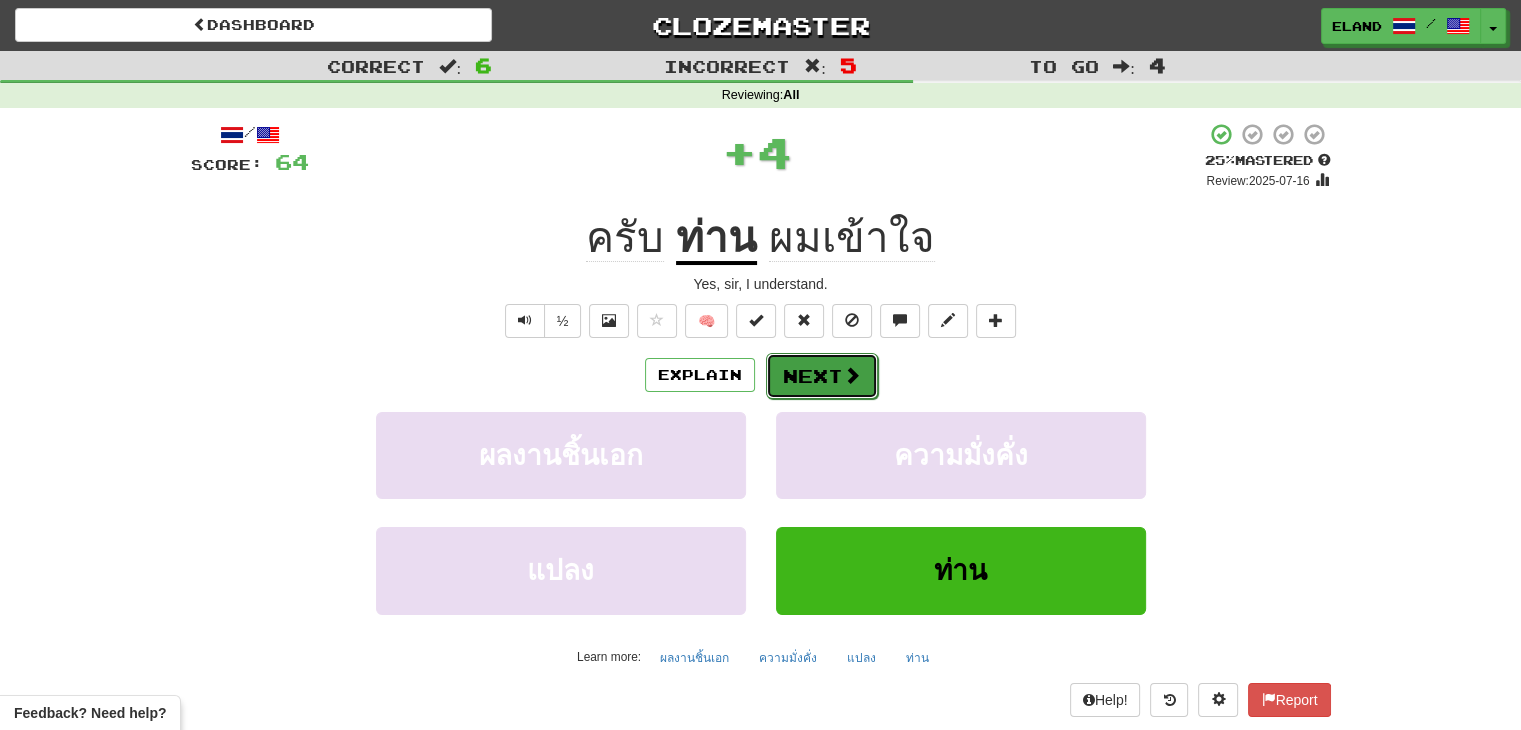 click on "Next" at bounding box center [822, 376] 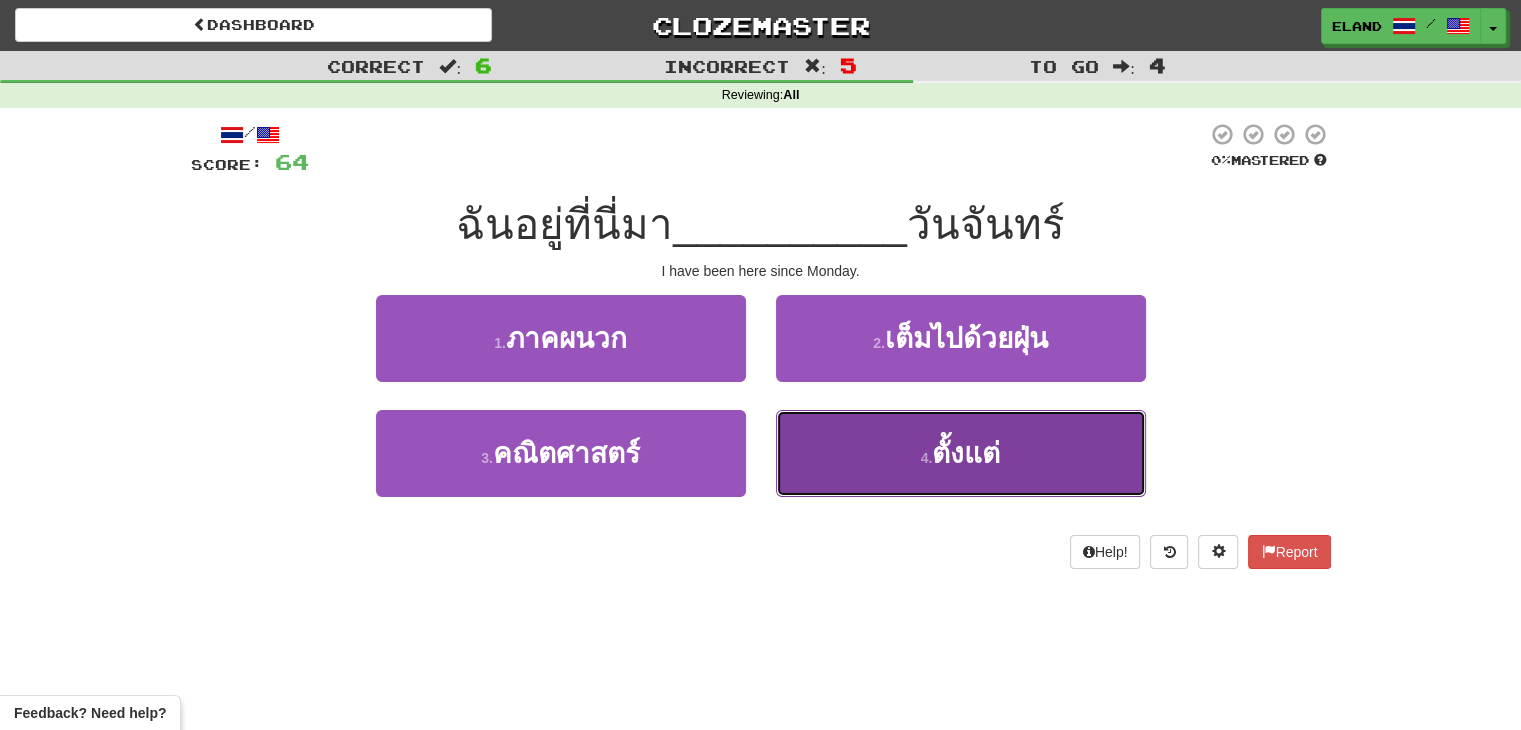 click on "4 .  ตั้งแต่" at bounding box center (961, 453) 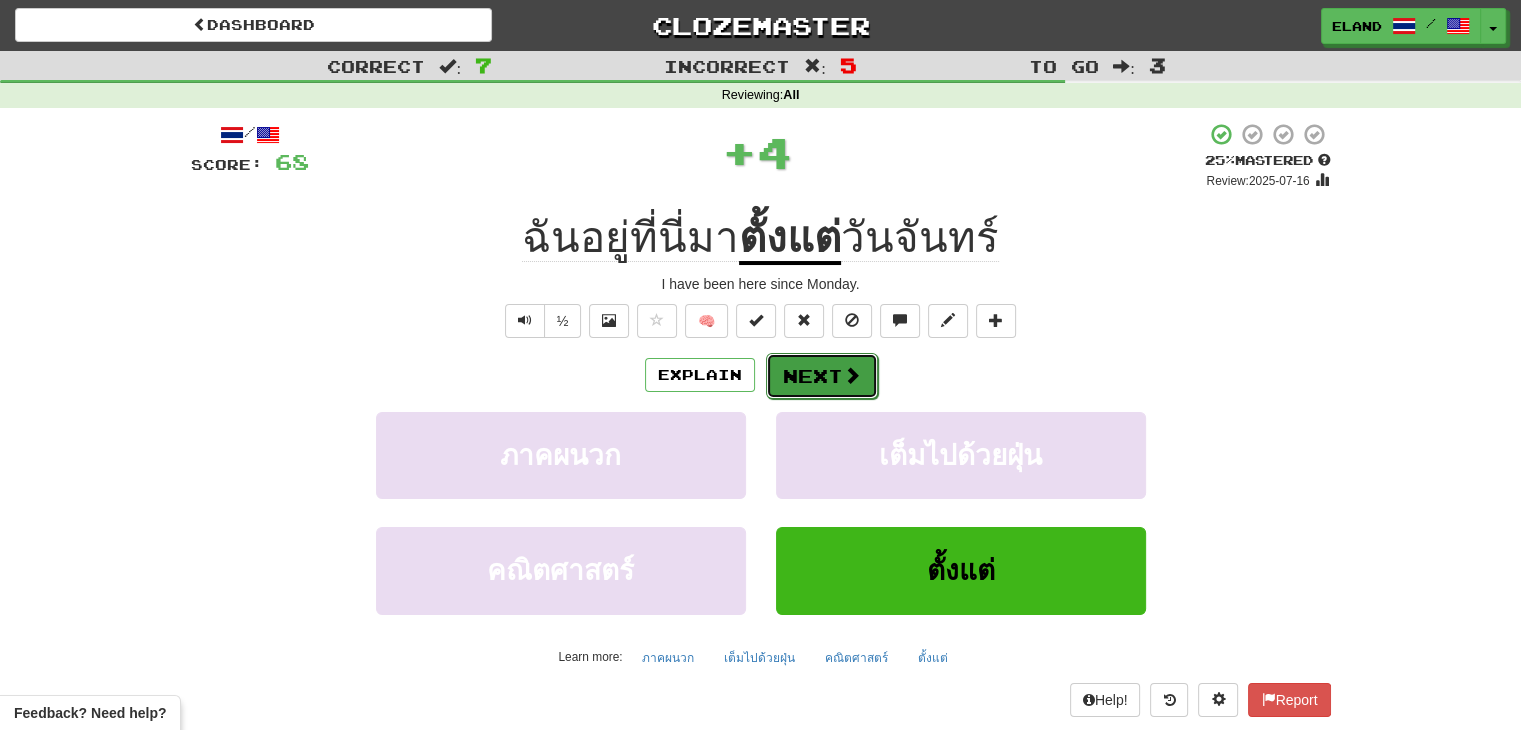 click on "Next" at bounding box center [822, 376] 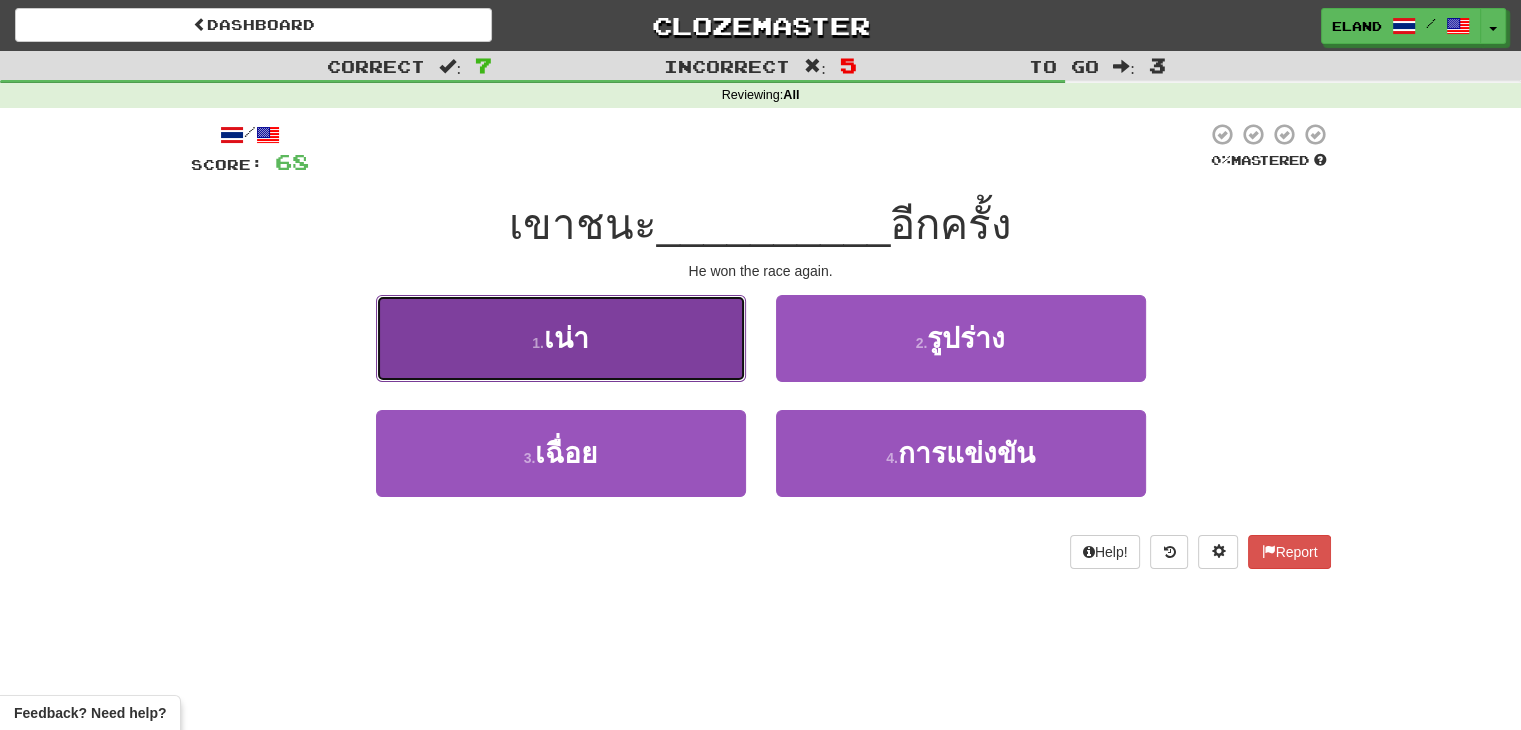 click on "1 .  เน่า" at bounding box center [561, 338] 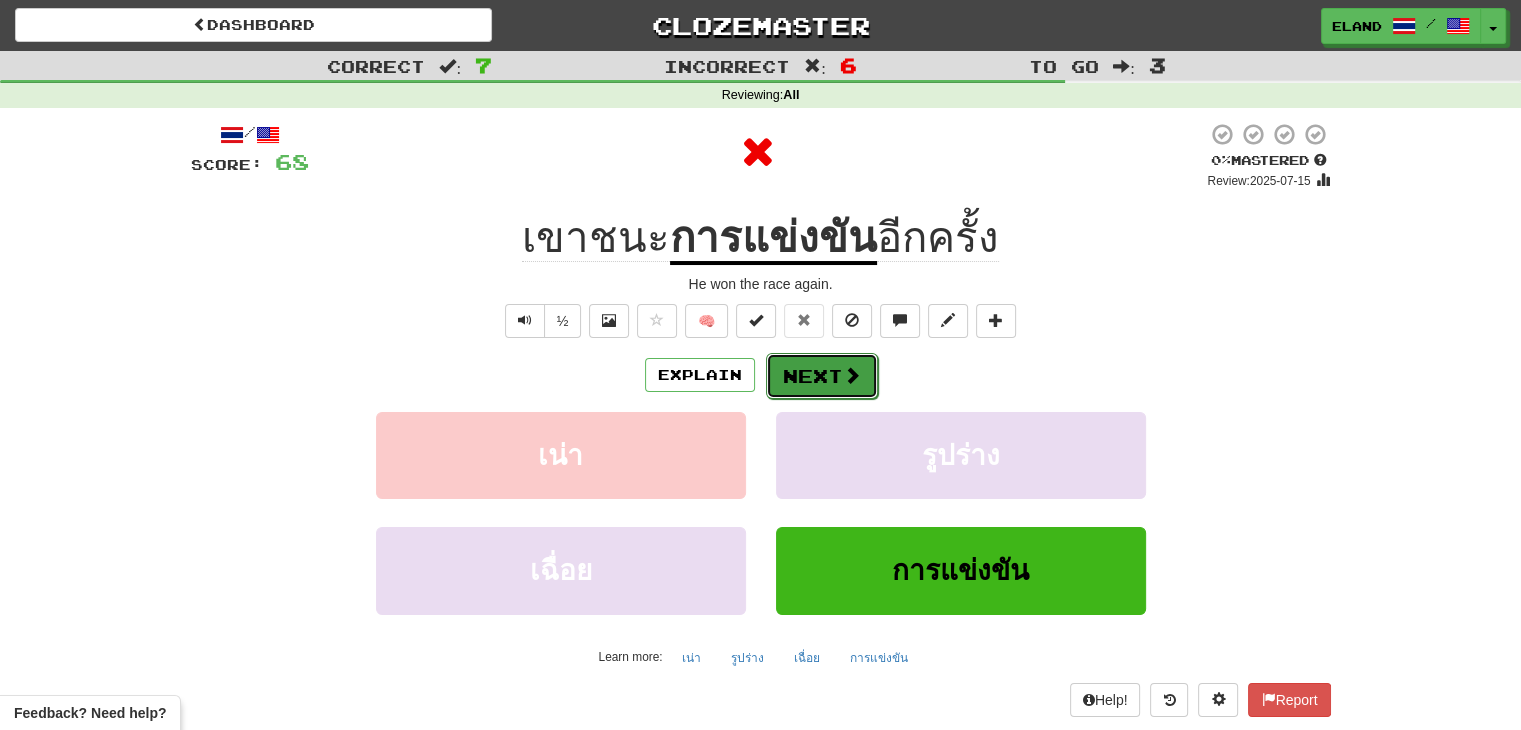 click at bounding box center (852, 375) 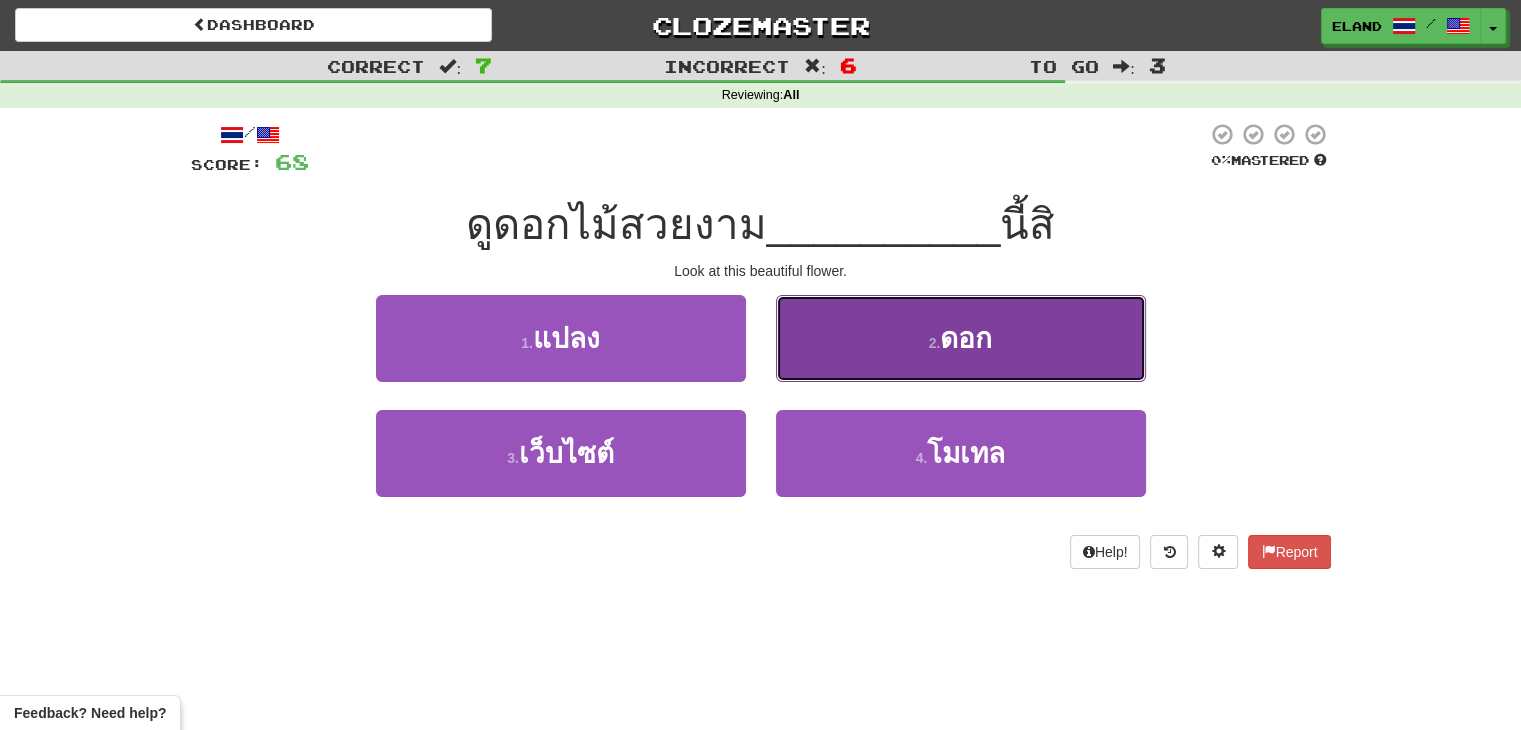click on "2 .  ดอก" at bounding box center (961, 338) 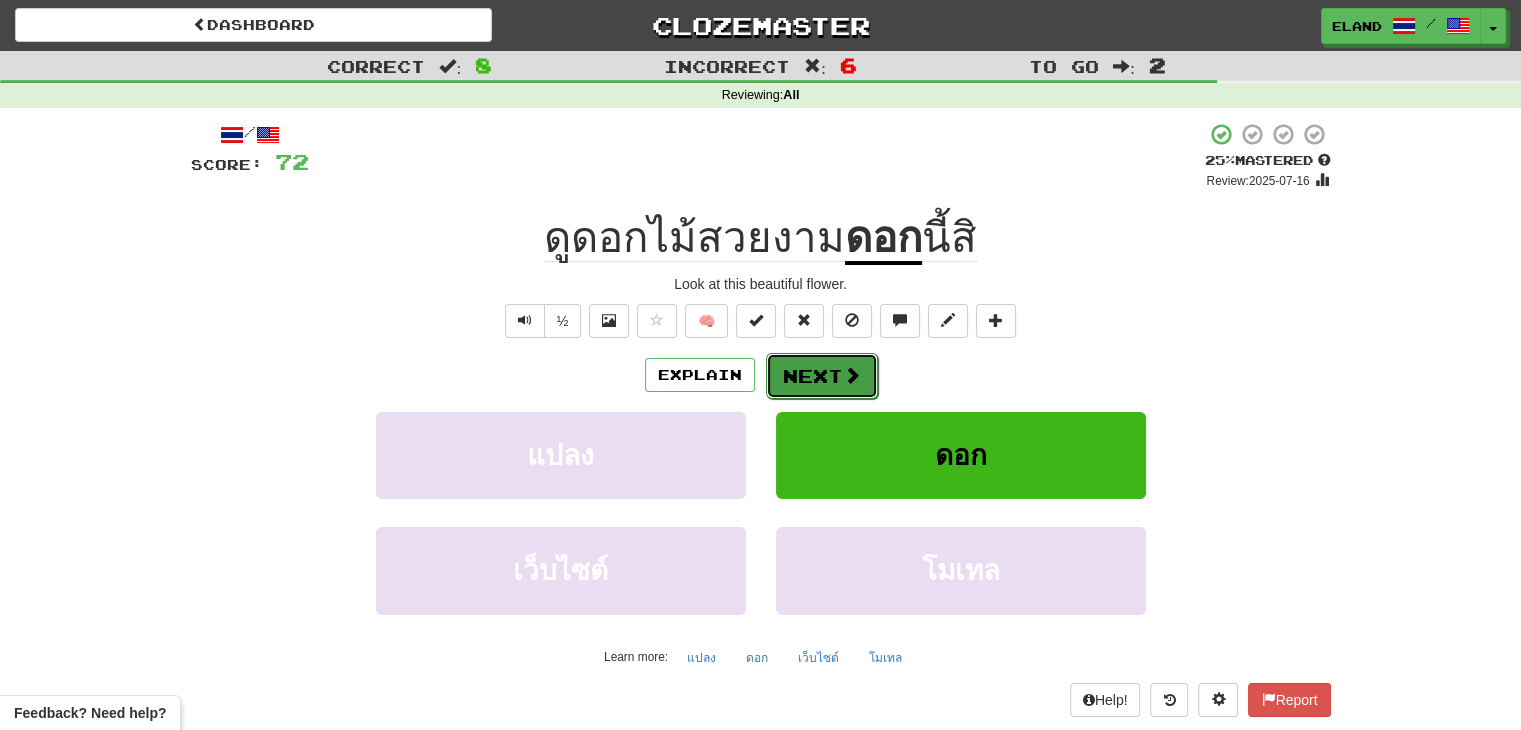 click on "Next" at bounding box center (822, 376) 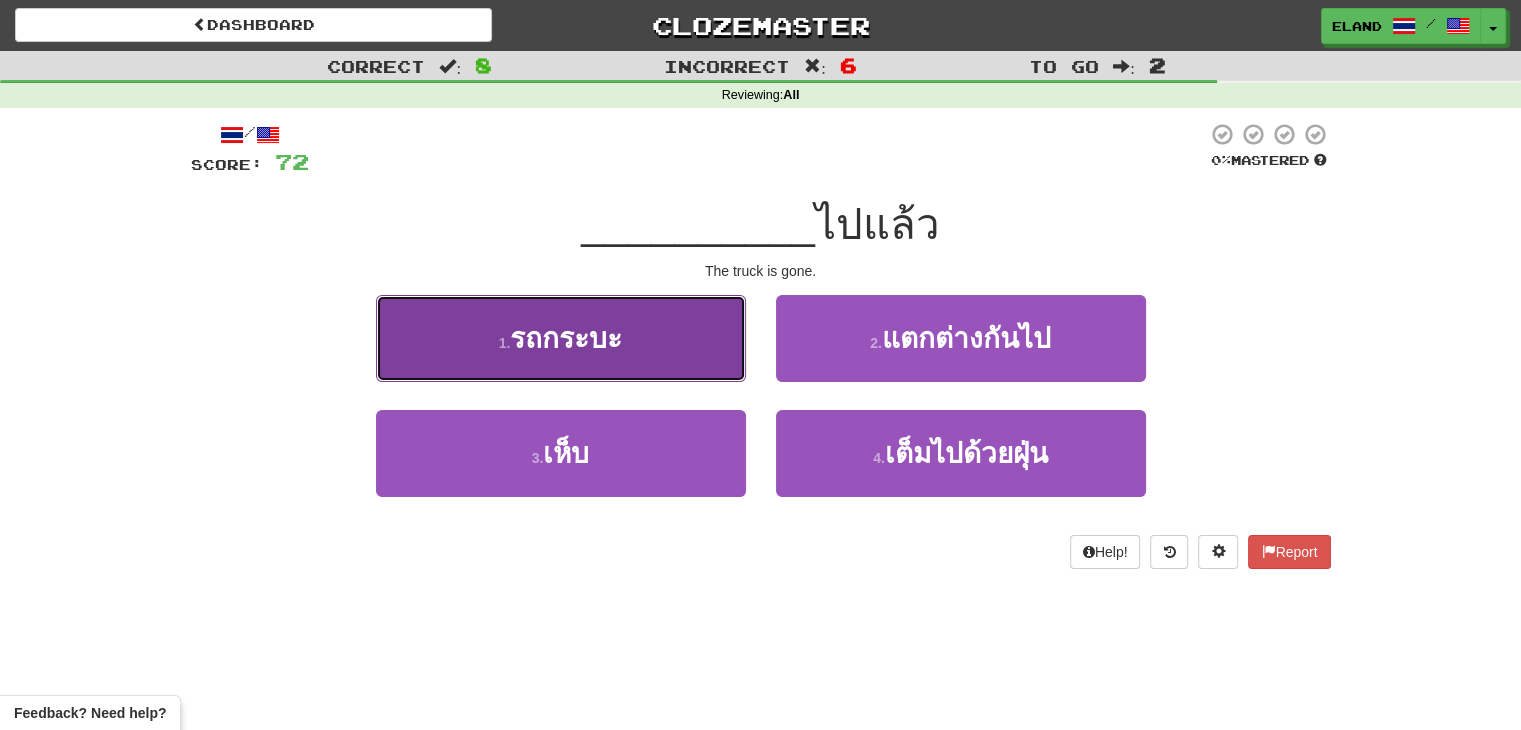 click on "1 .  รถกระบะ" at bounding box center (561, 338) 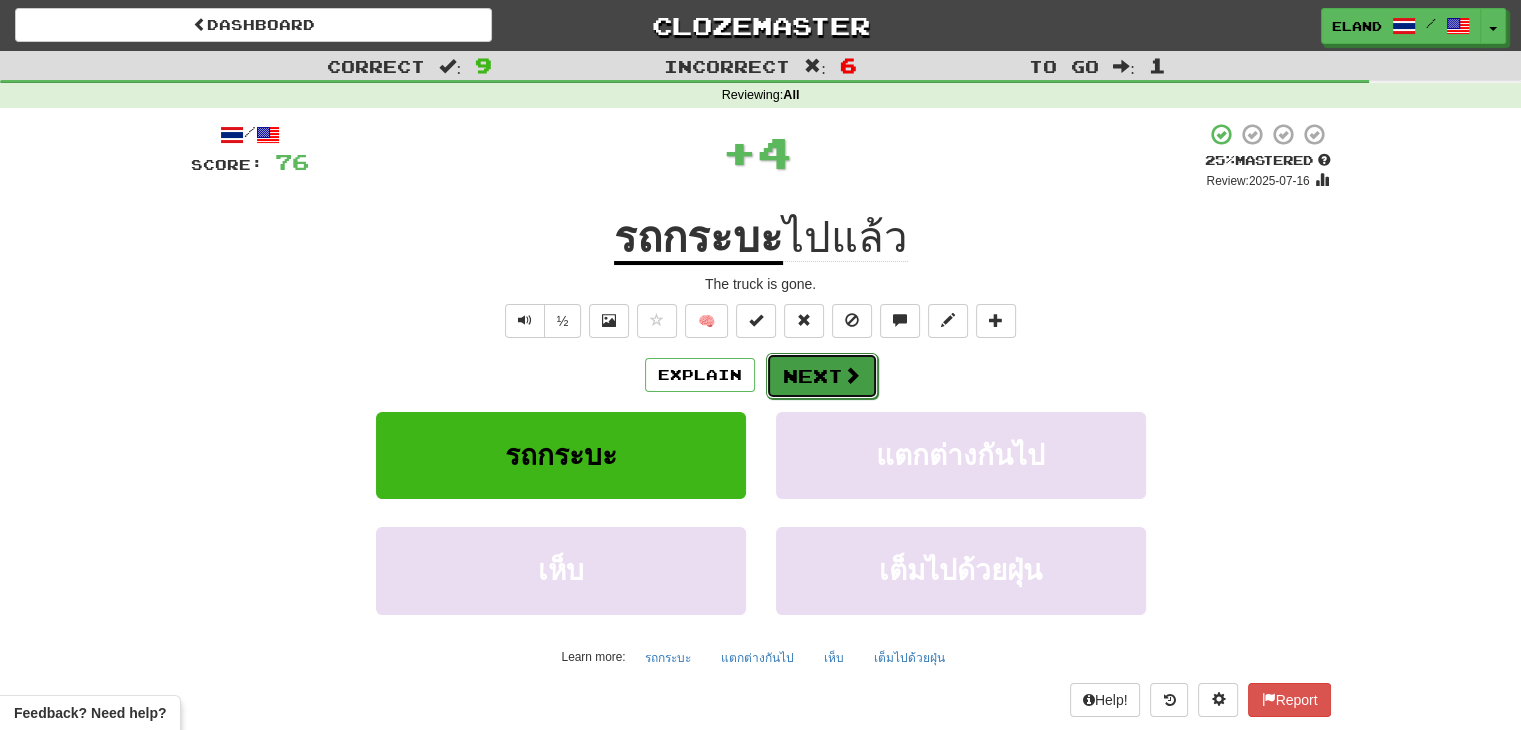 click at bounding box center (852, 375) 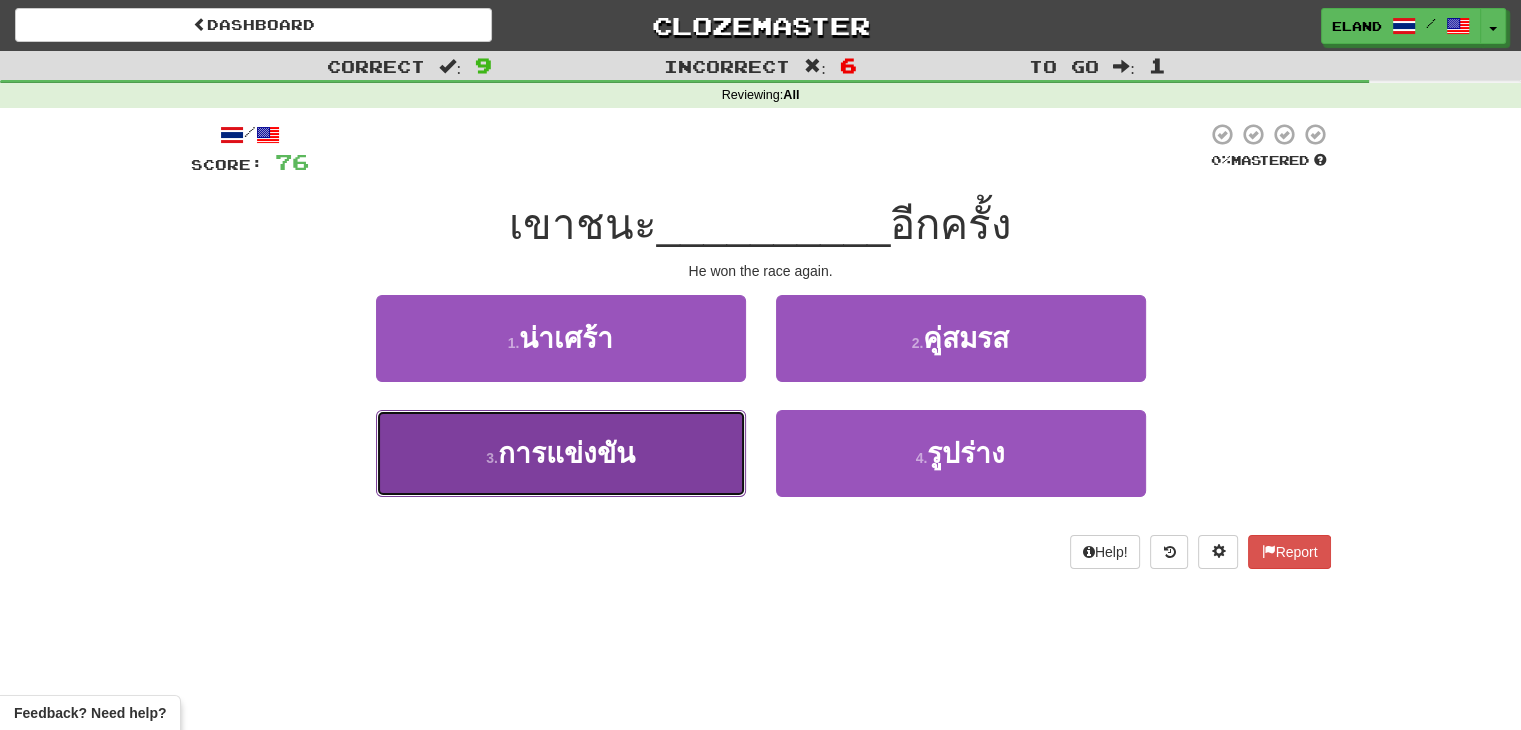 click on "3 .  การแข่งขัน" at bounding box center [561, 453] 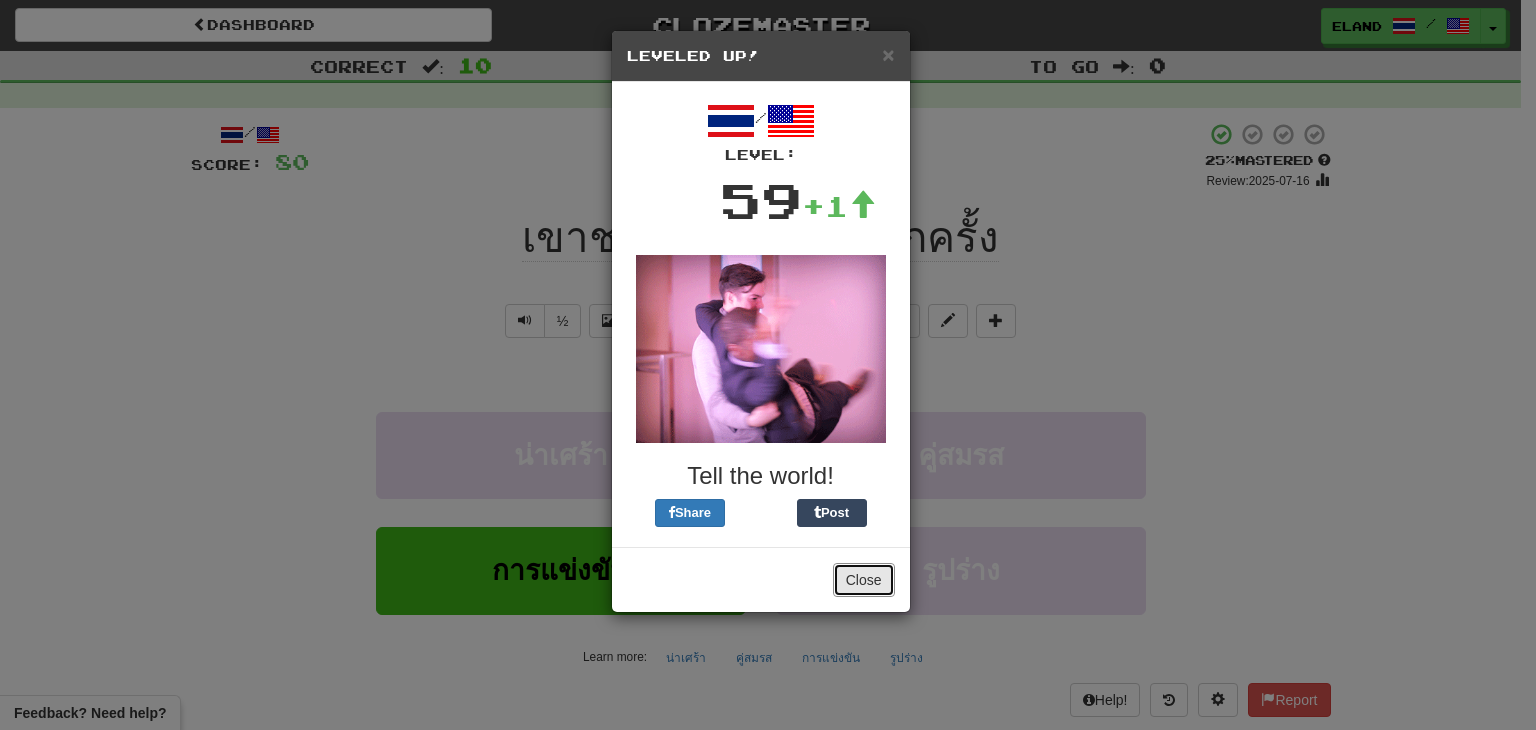 drag, startPoint x: 872, startPoint y: 584, endPoint x: 833, endPoint y: 425, distance: 163.71317 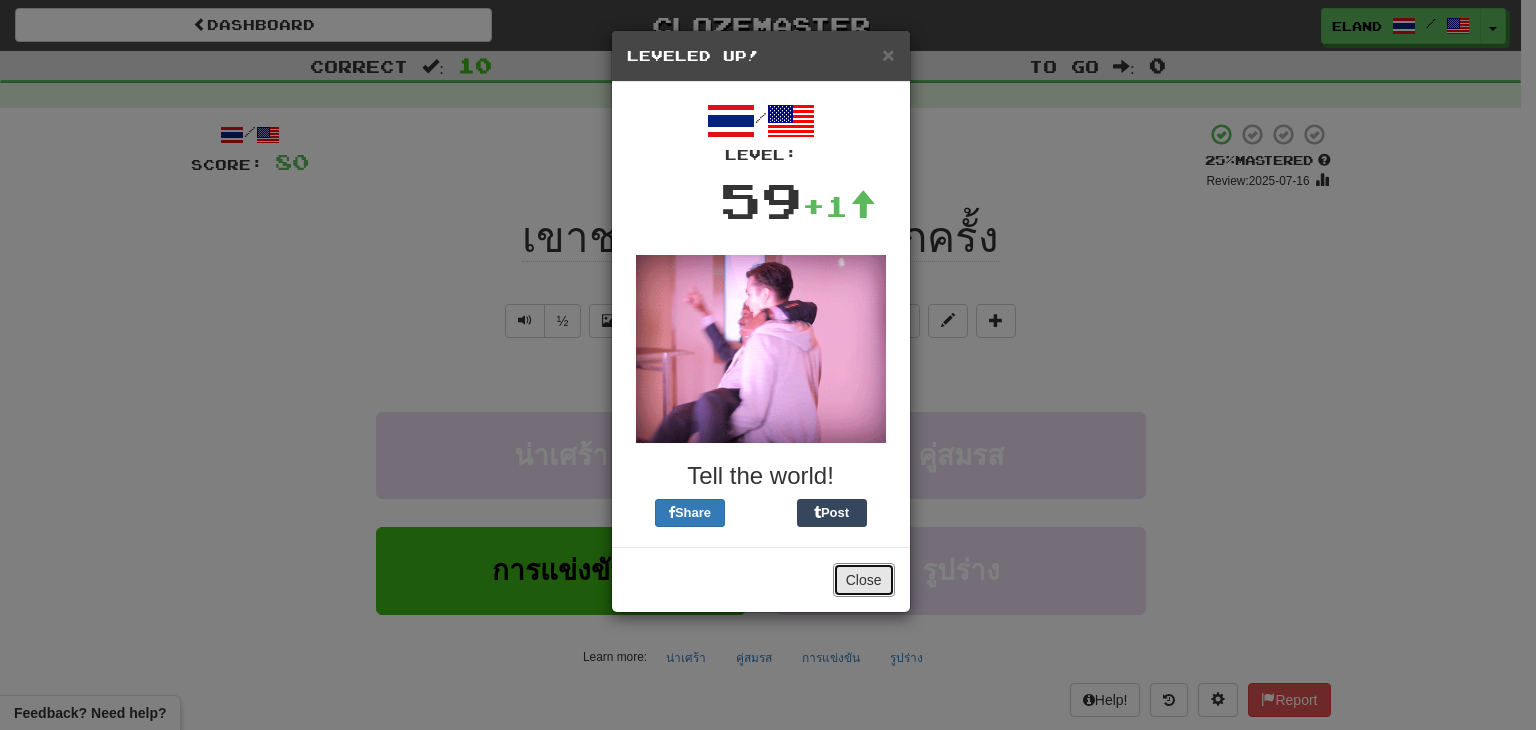 click on "Close" at bounding box center (864, 580) 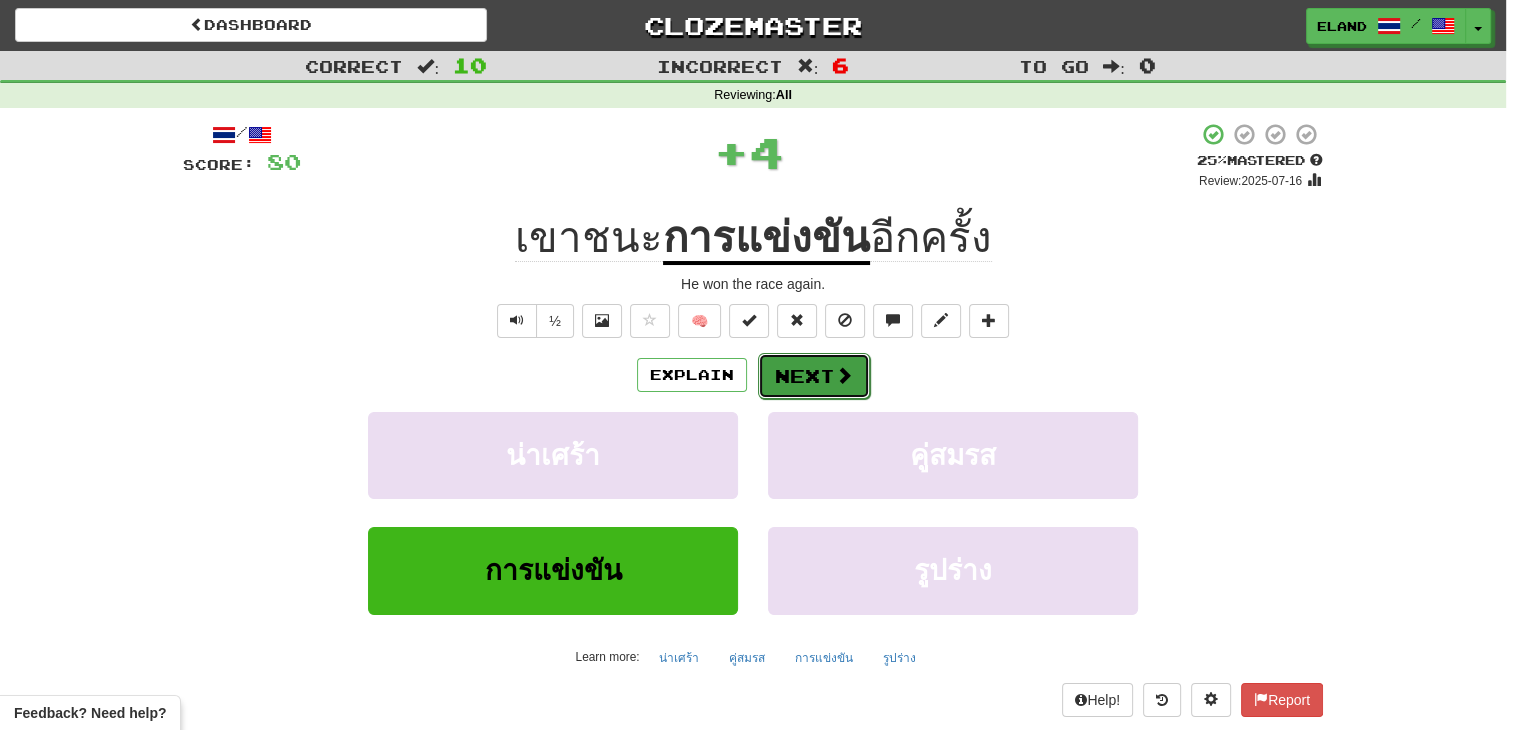 click on "Next" at bounding box center (814, 376) 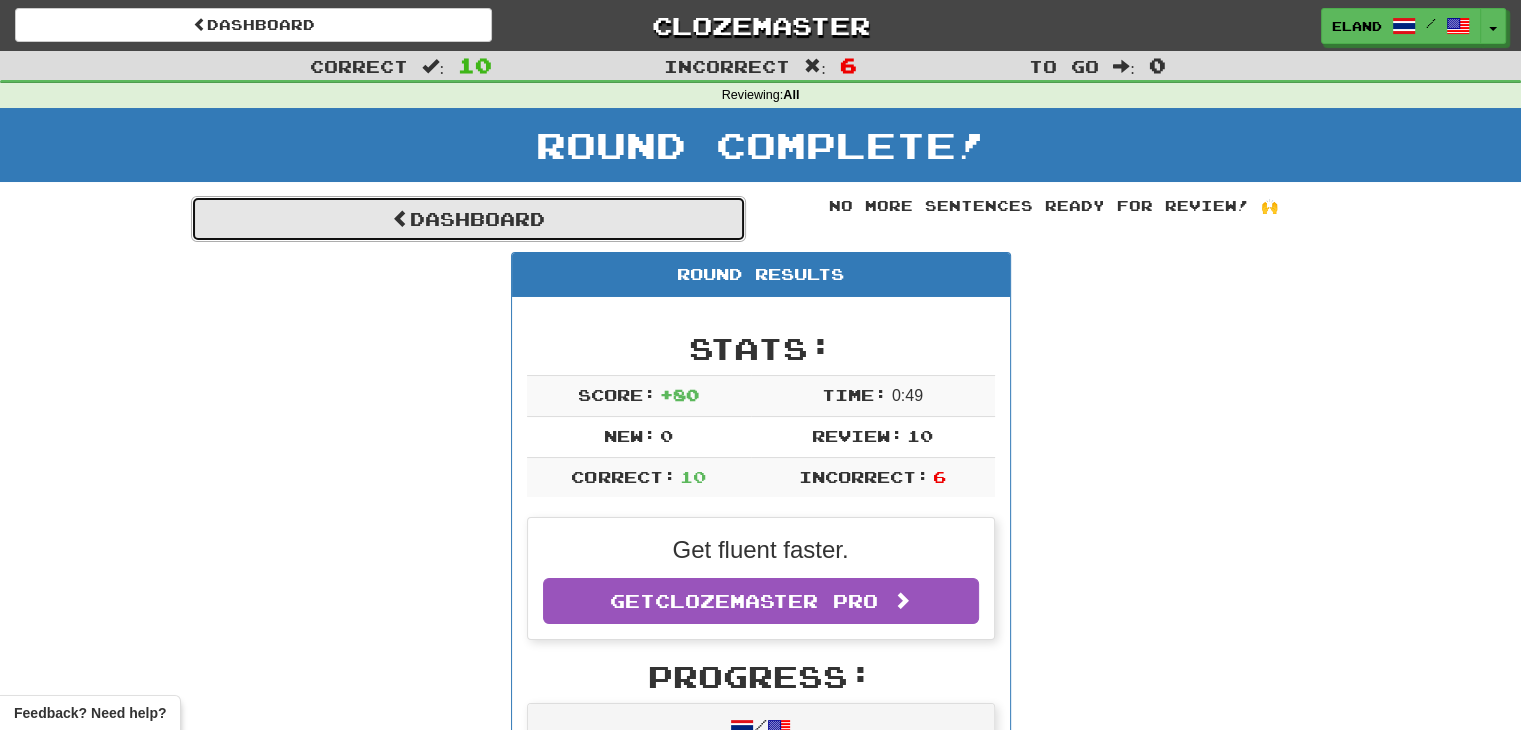click at bounding box center [401, 218] 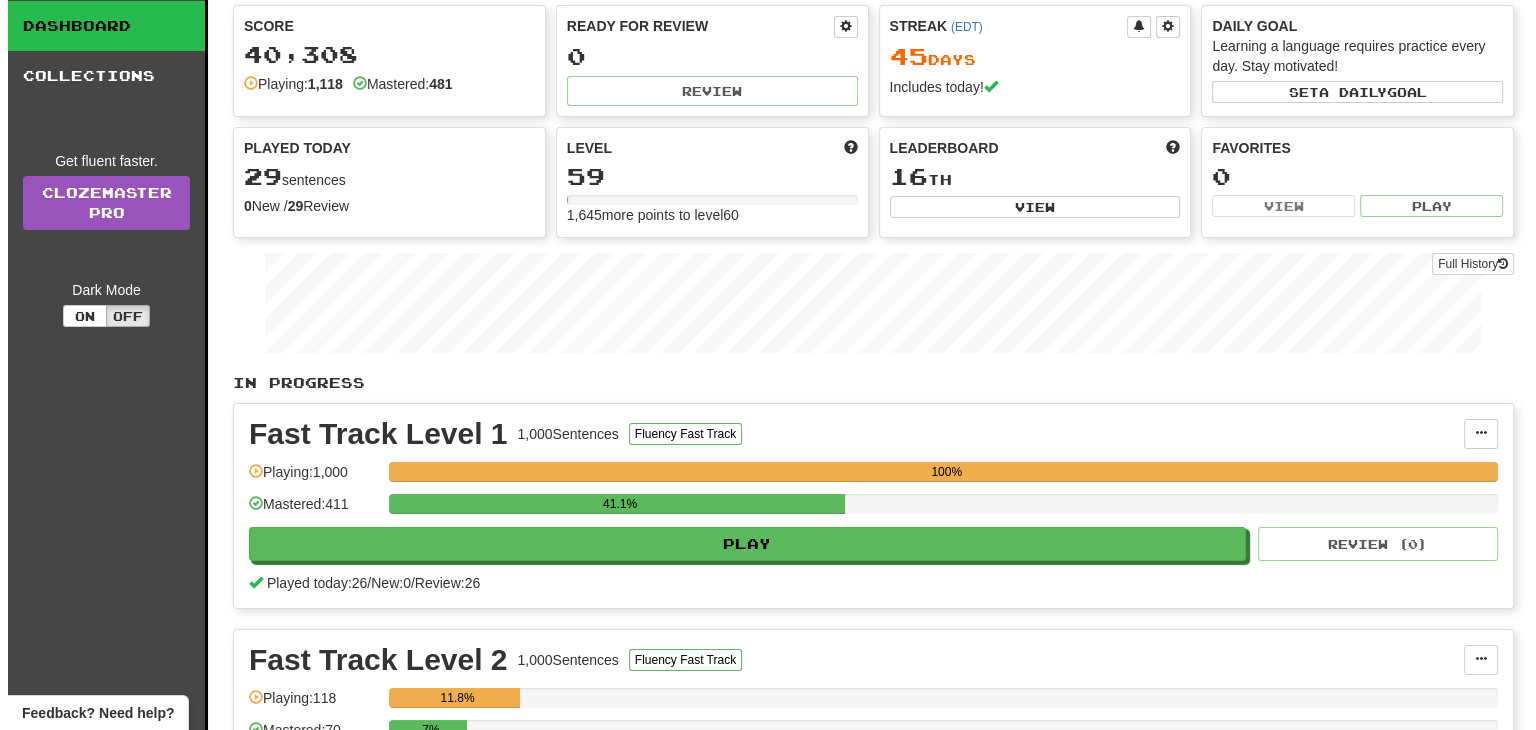scroll, scrollTop: 400, scrollLeft: 0, axis: vertical 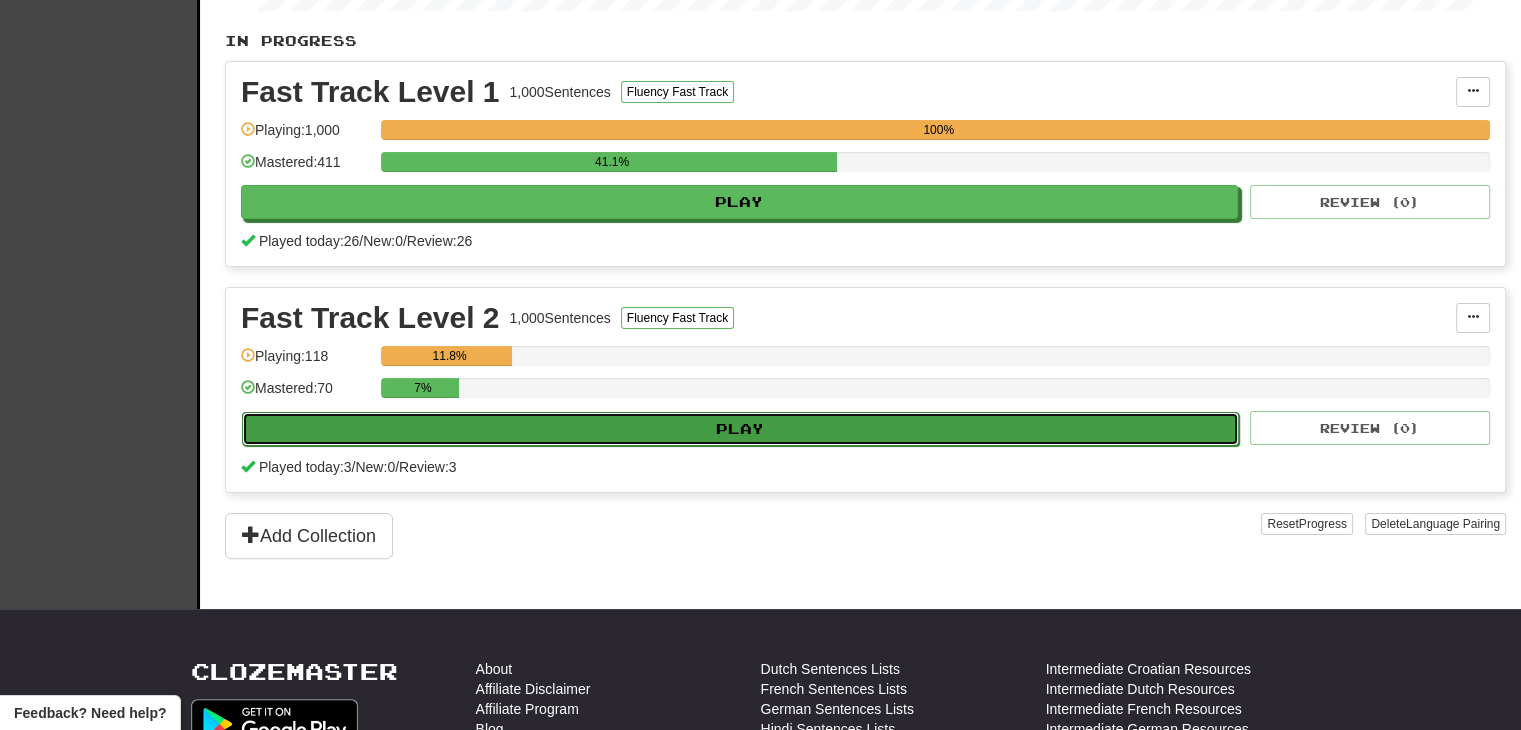 click on "Play" at bounding box center [740, 429] 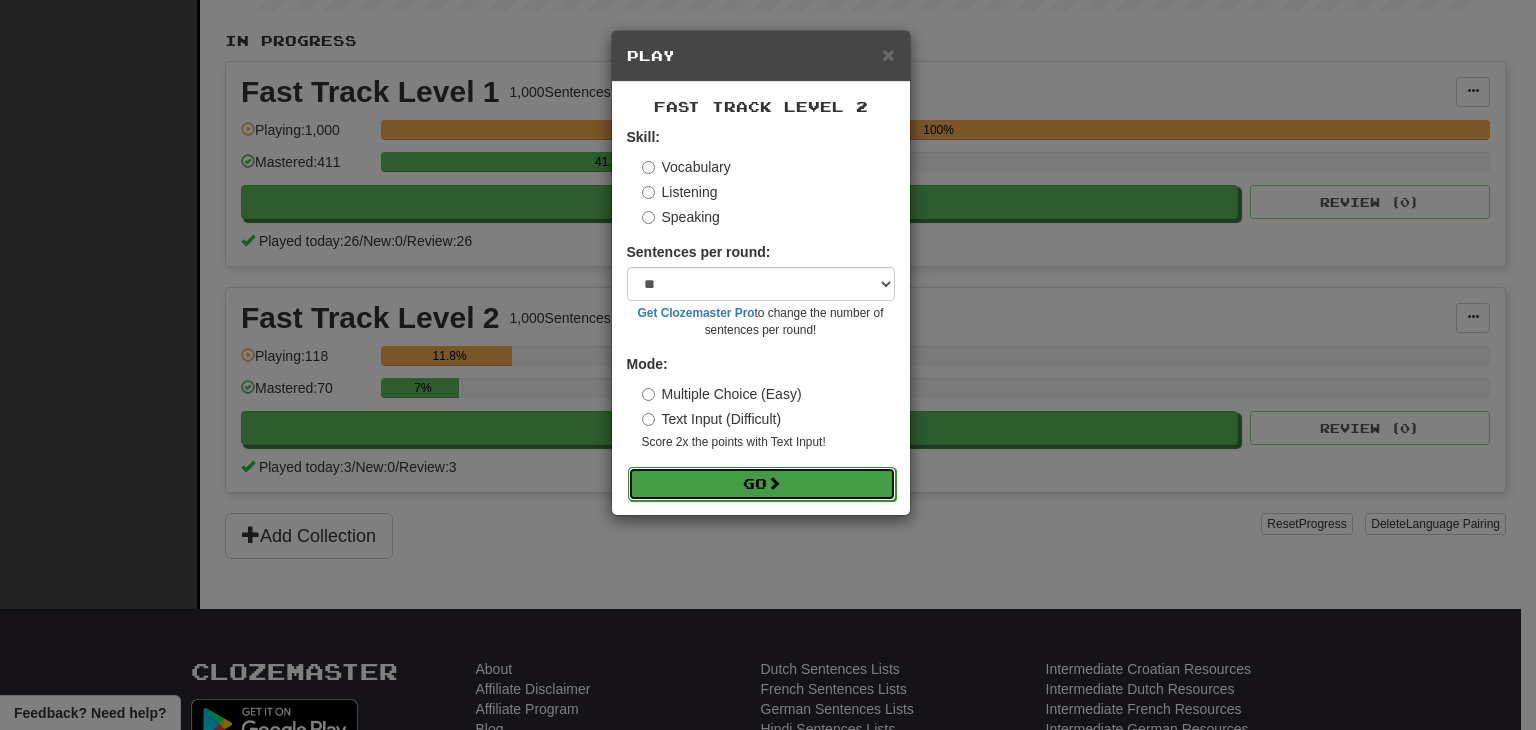 click on "Go" at bounding box center [762, 484] 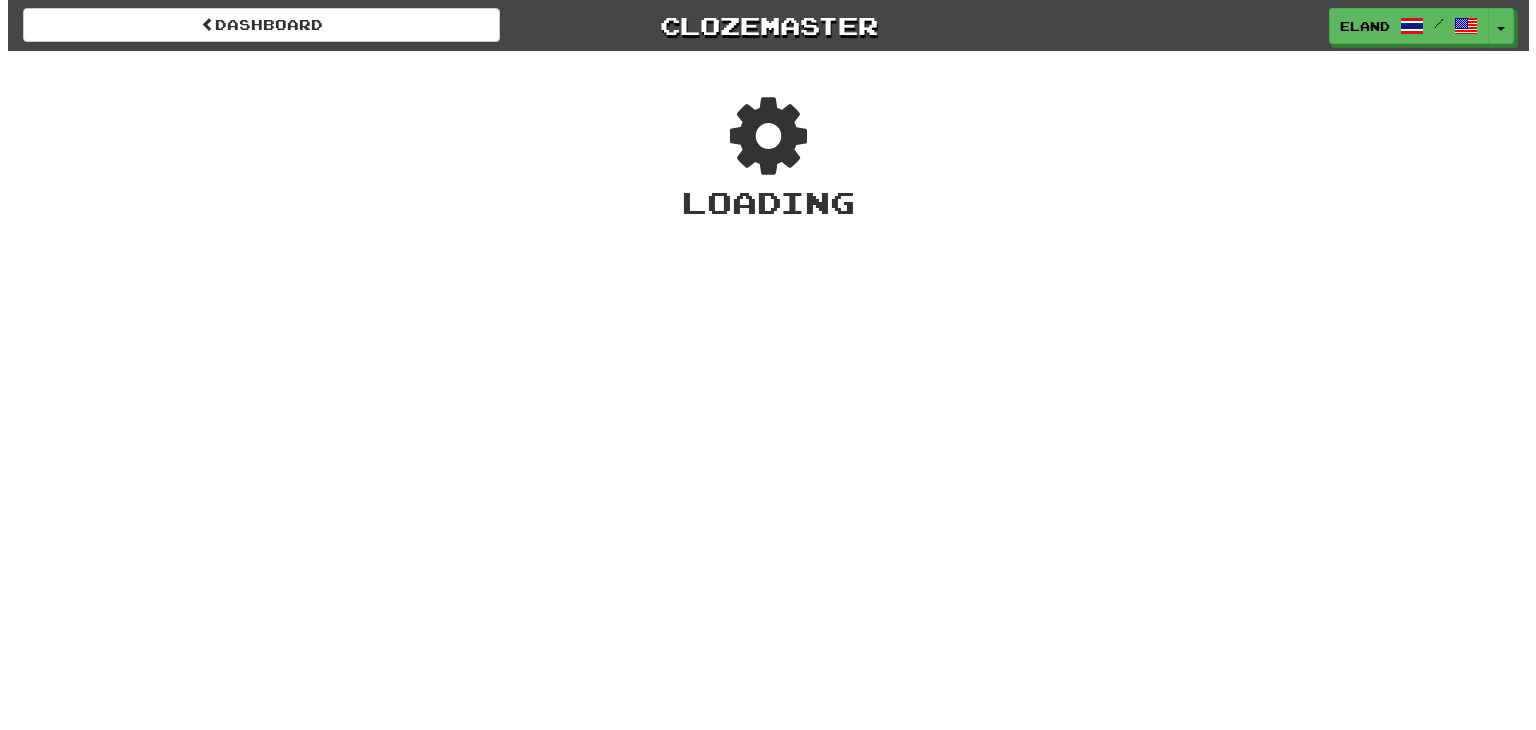 scroll, scrollTop: 0, scrollLeft: 0, axis: both 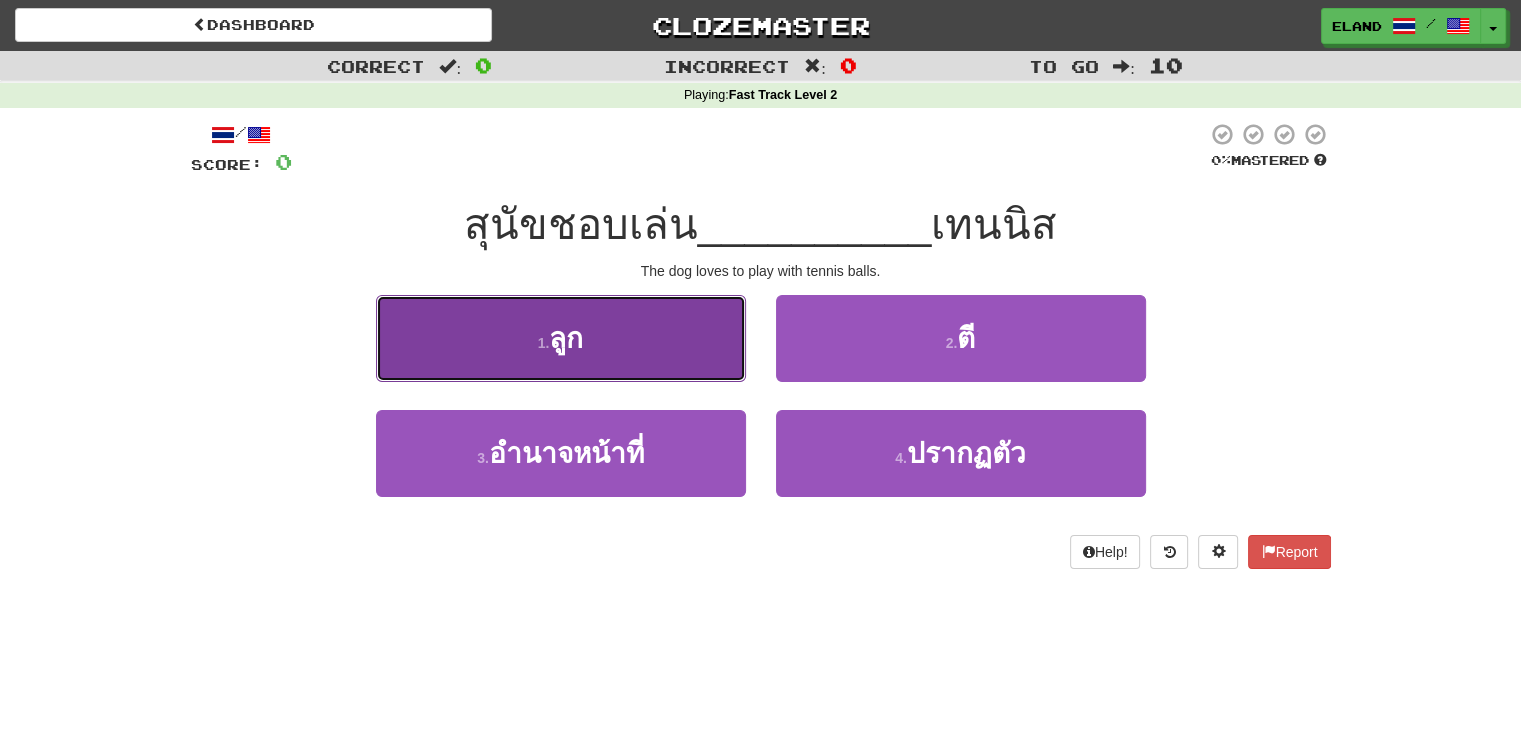 click on "1 .  ลูก" at bounding box center (561, 338) 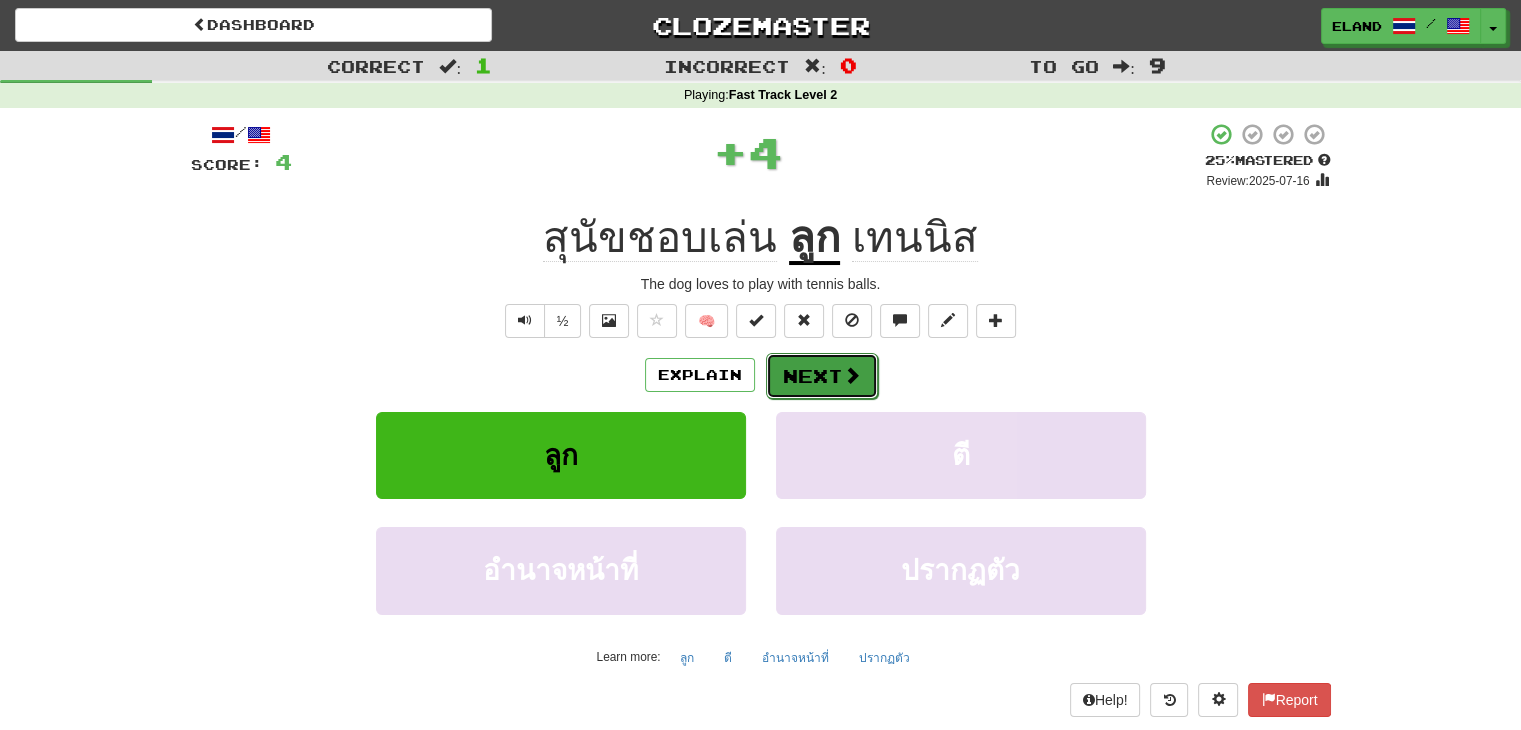 click on "Next" at bounding box center (822, 376) 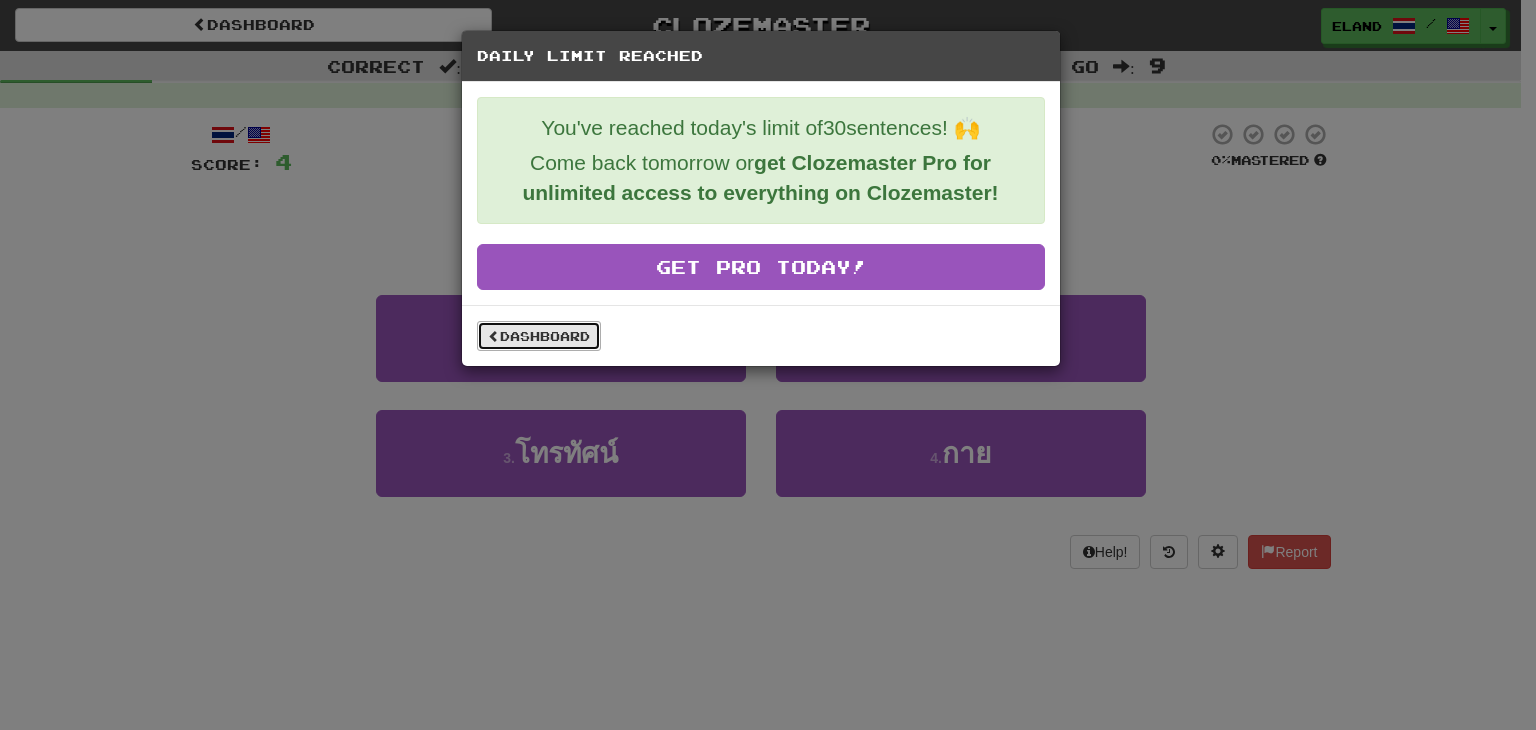 click on "Dashboard" at bounding box center (539, 336) 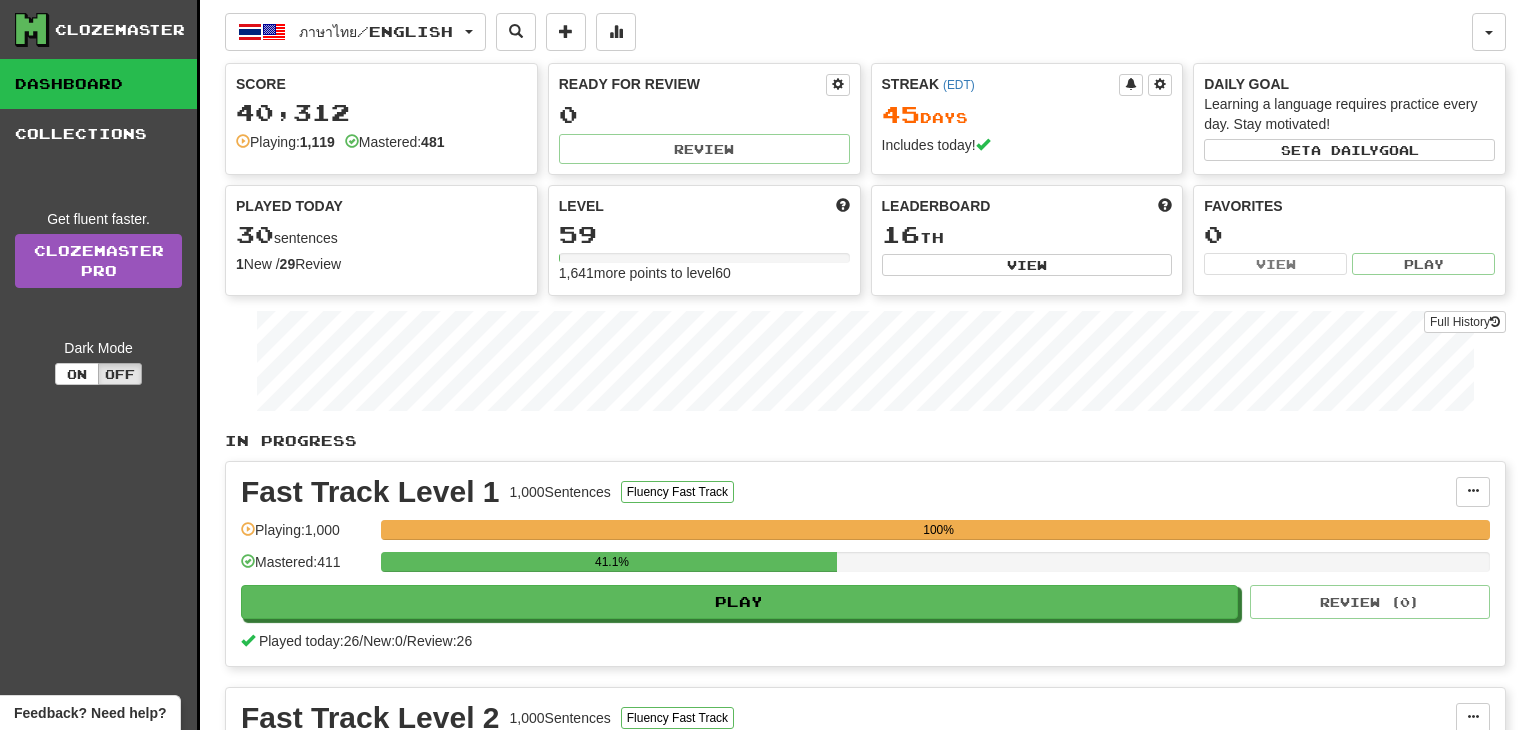 scroll, scrollTop: 0, scrollLeft: 0, axis: both 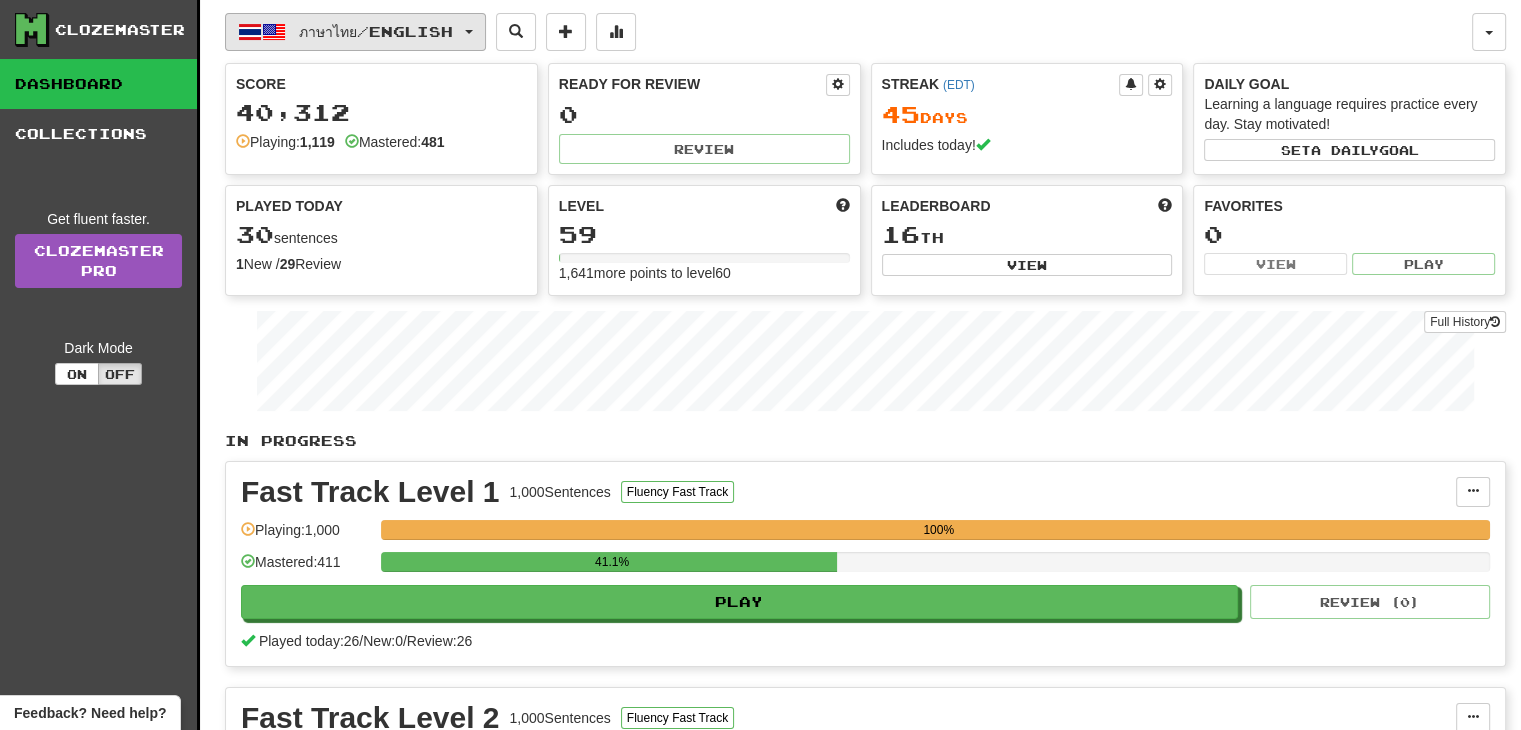 click on "ภาษาไทย  /  English" at bounding box center [376, 31] 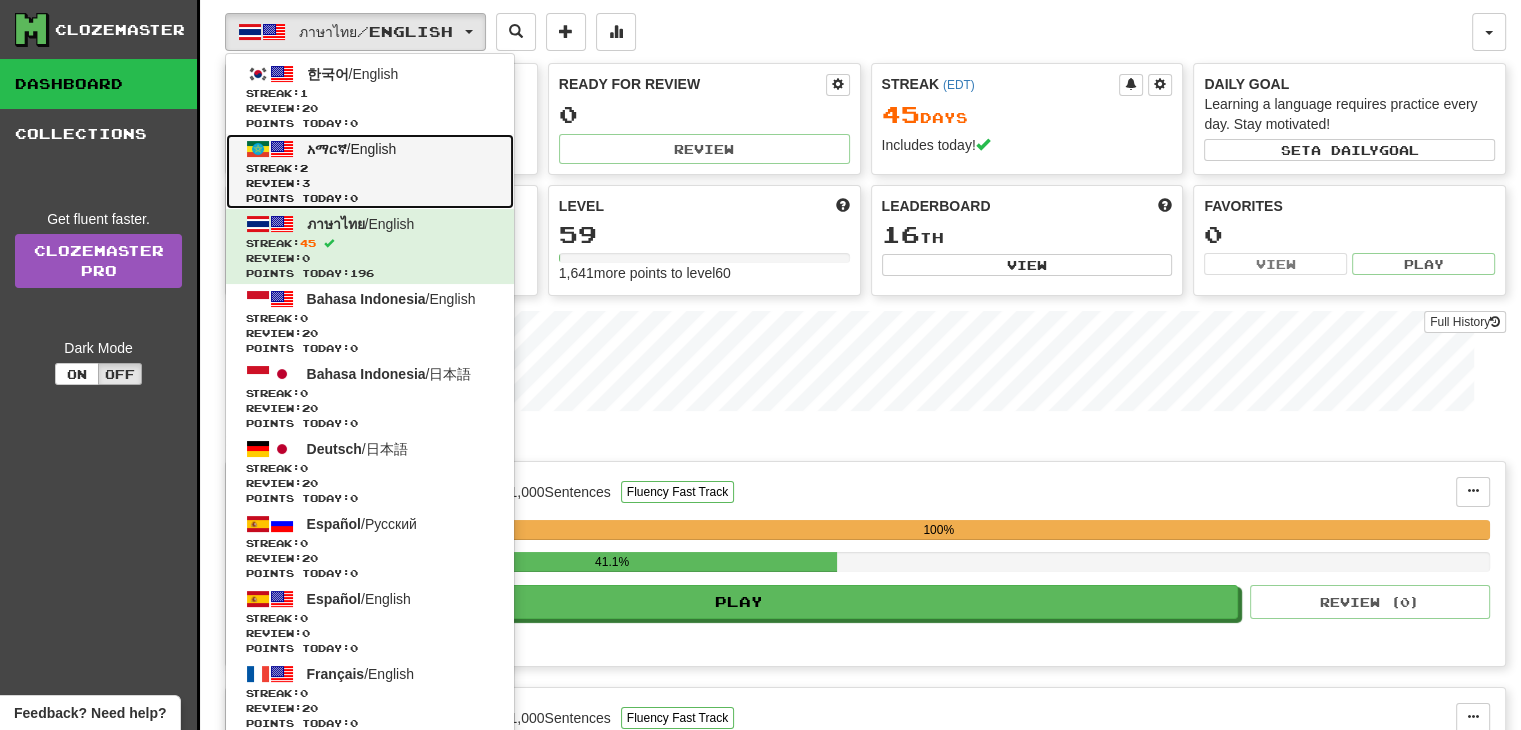 click on "አማርኛ  /  English Streak:  2   Review:  3 Points today:  0" at bounding box center [370, 171] 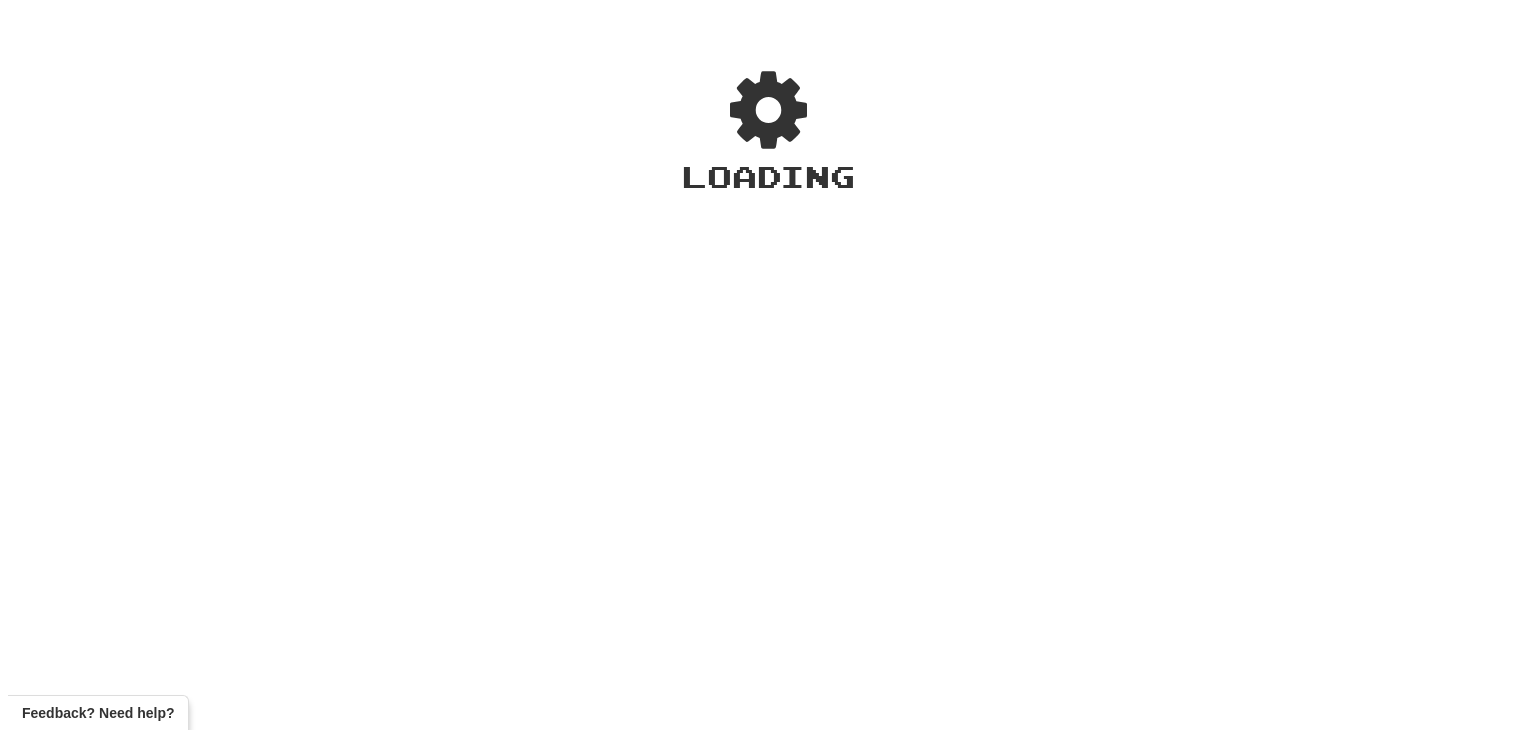 scroll, scrollTop: 0, scrollLeft: 0, axis: both 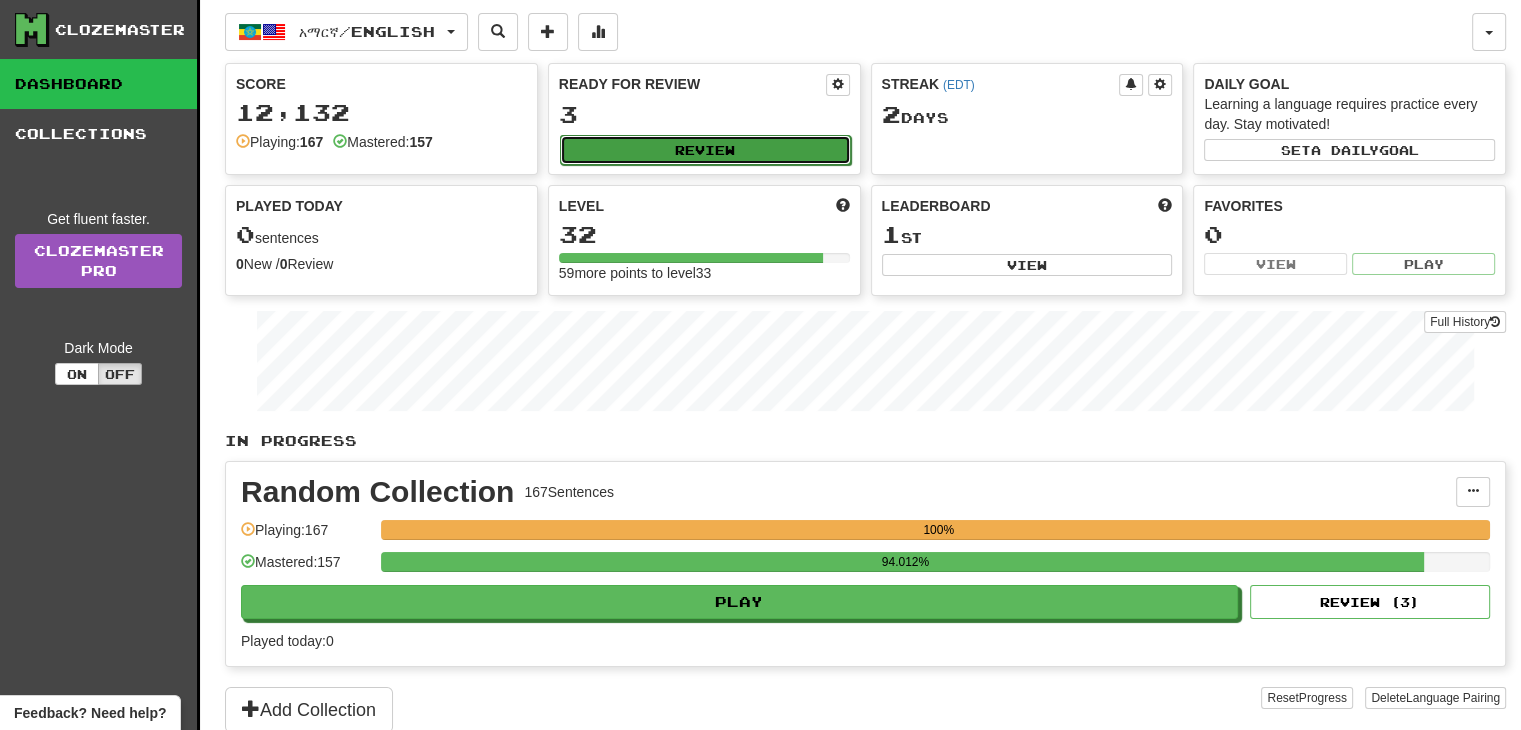 click on "Review" at bounding box center (705, 150) 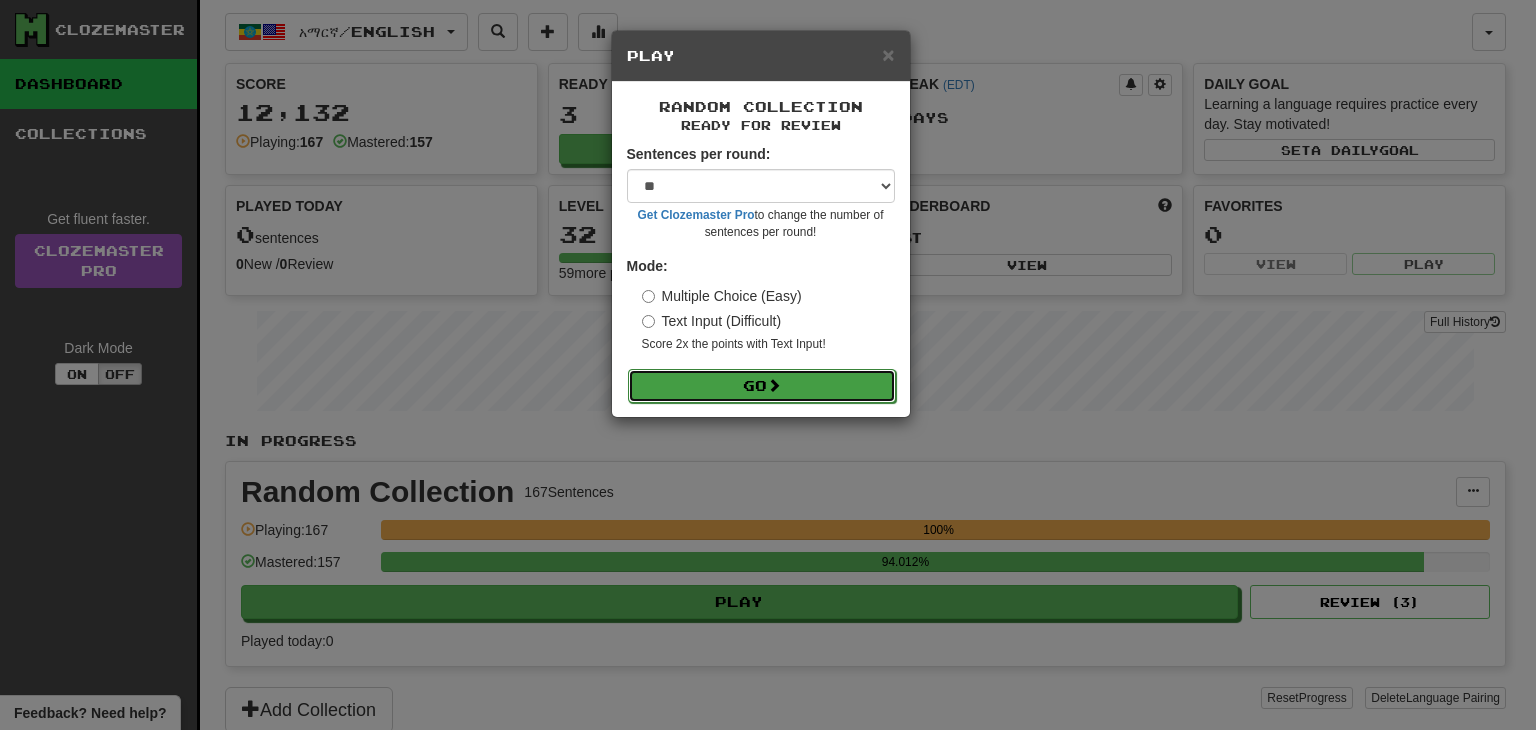 click on "Go" at bounding box center [762, 386] 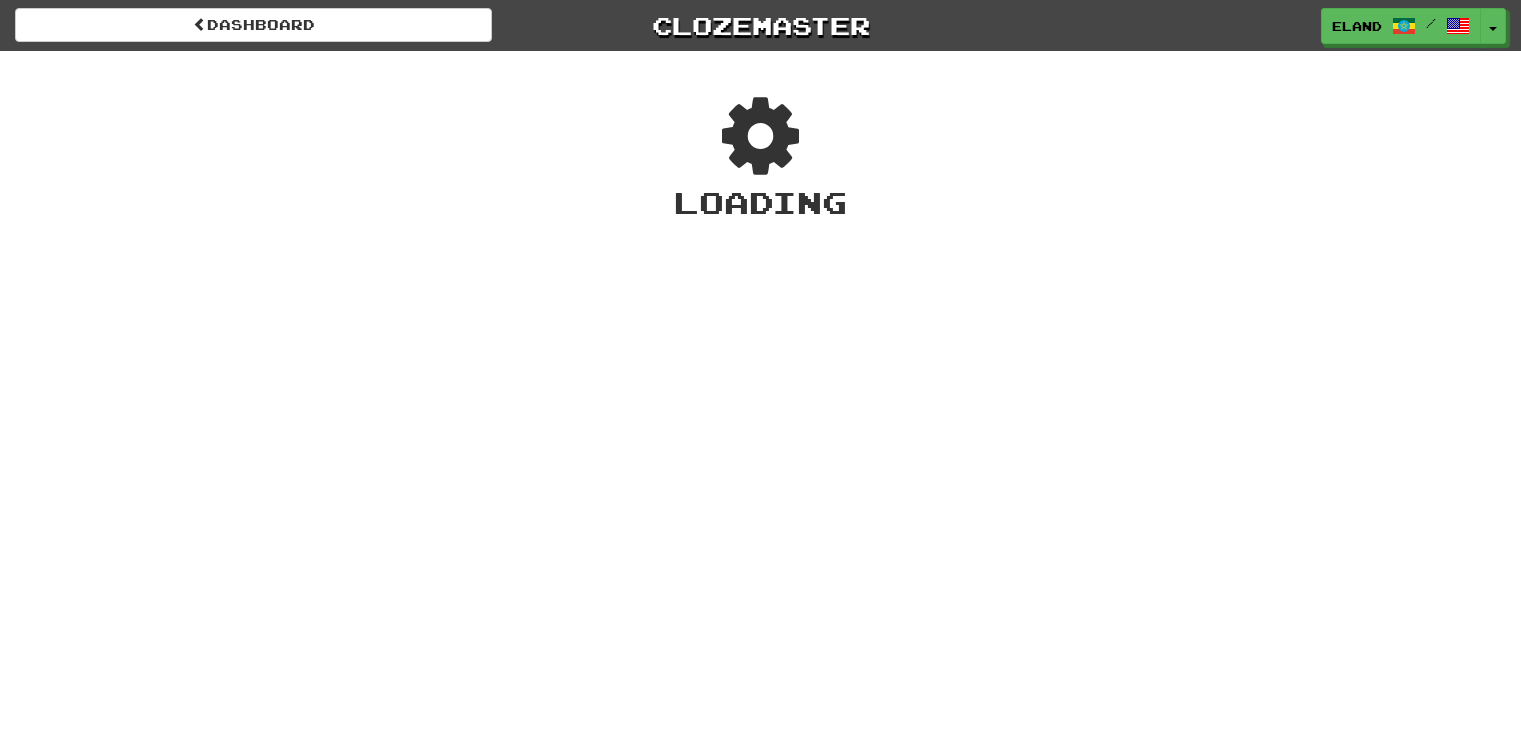 scroll, scrollTop: 0, scrollLeft: 0, axis: both 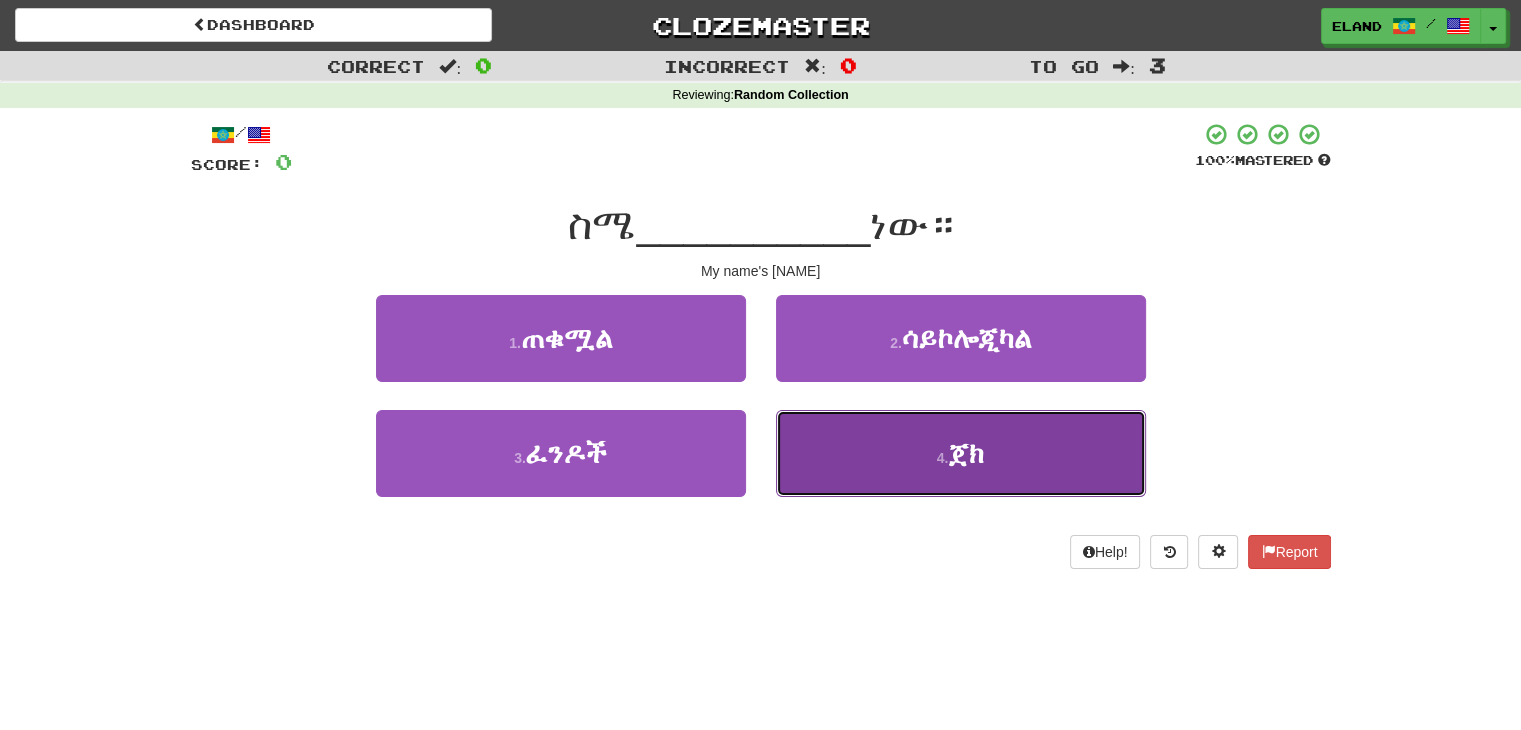 click on "4 .  ጀክ" at bounding box center [961, 453] 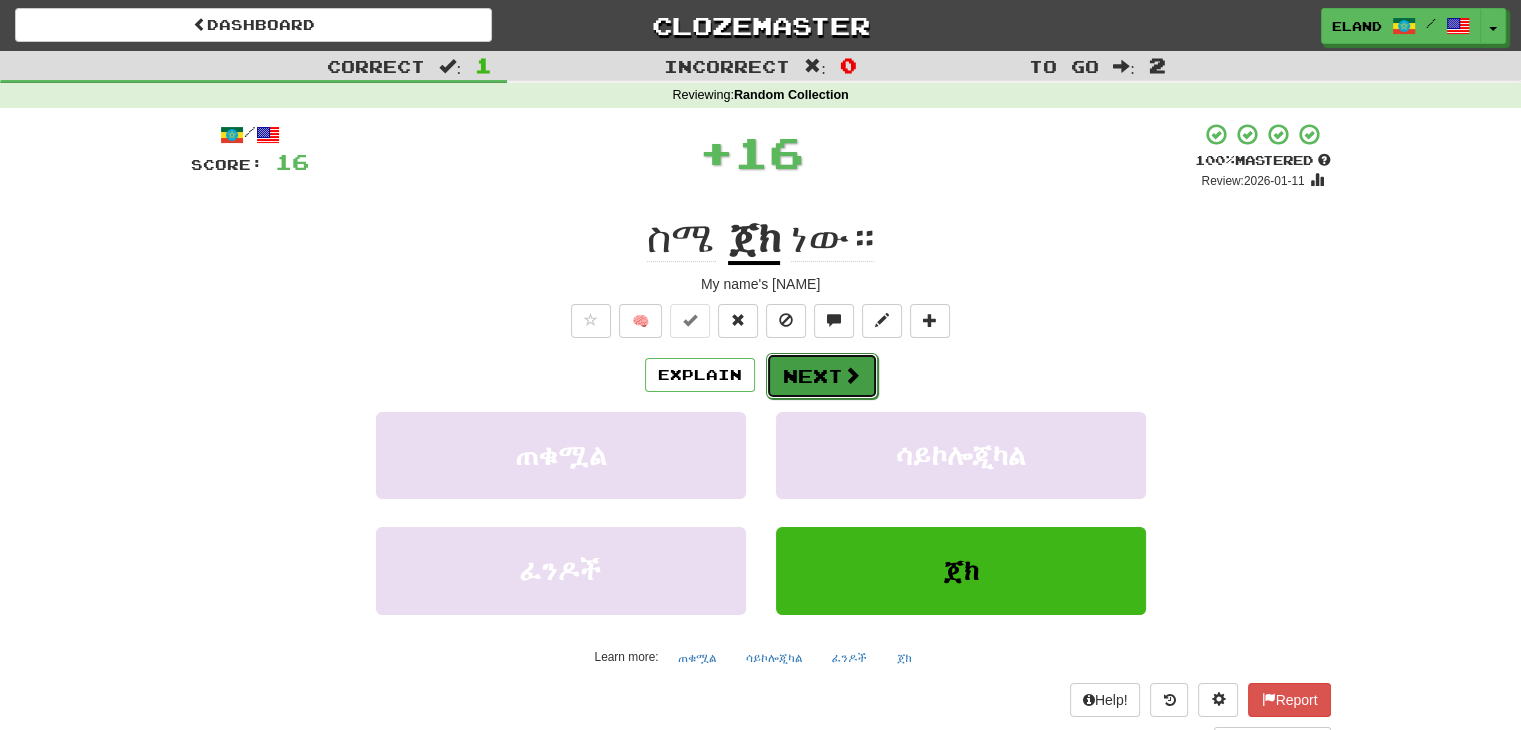 click on "Next" at bounding box center [822, 376] 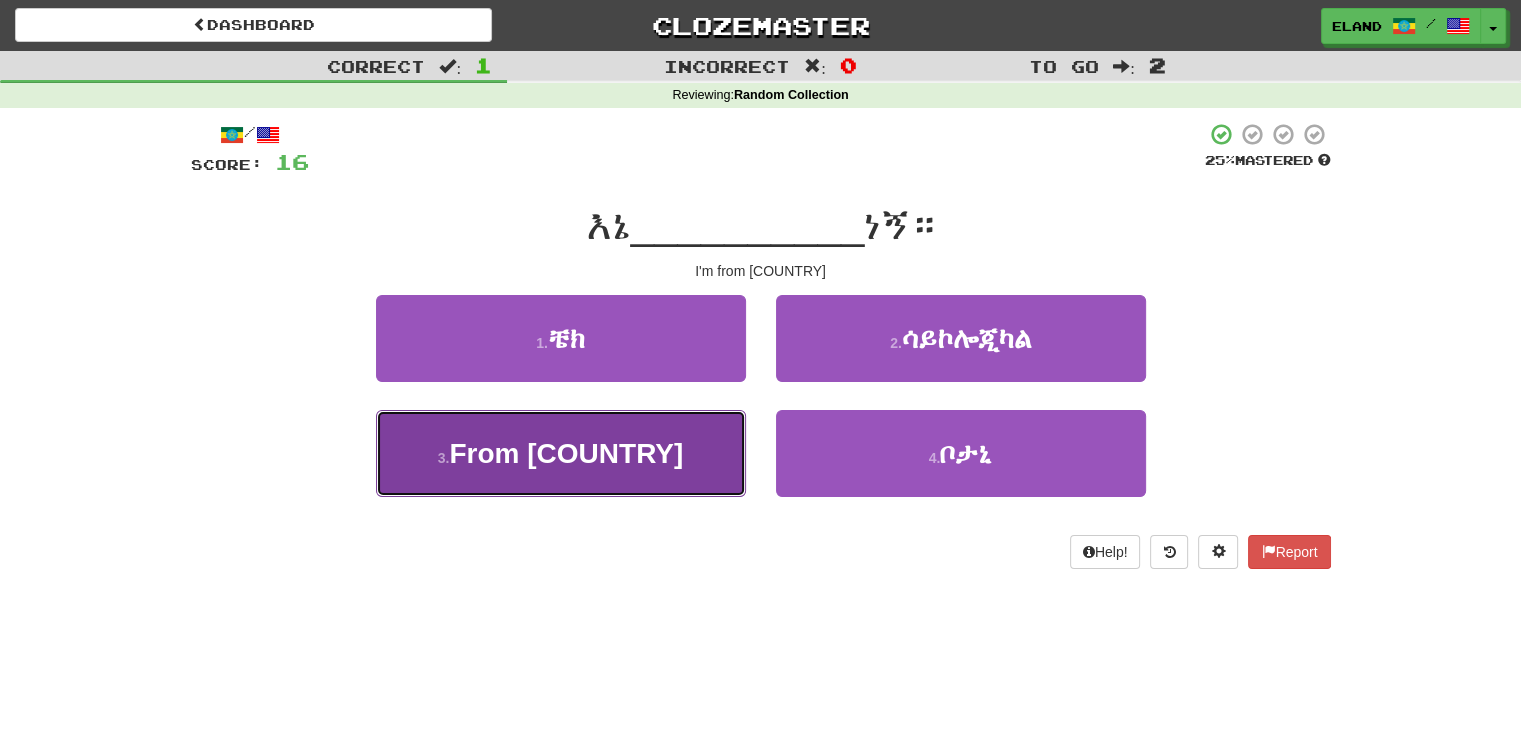 click on "3 .  ከኮሎምቢያ" at bounding box center [561, 453] 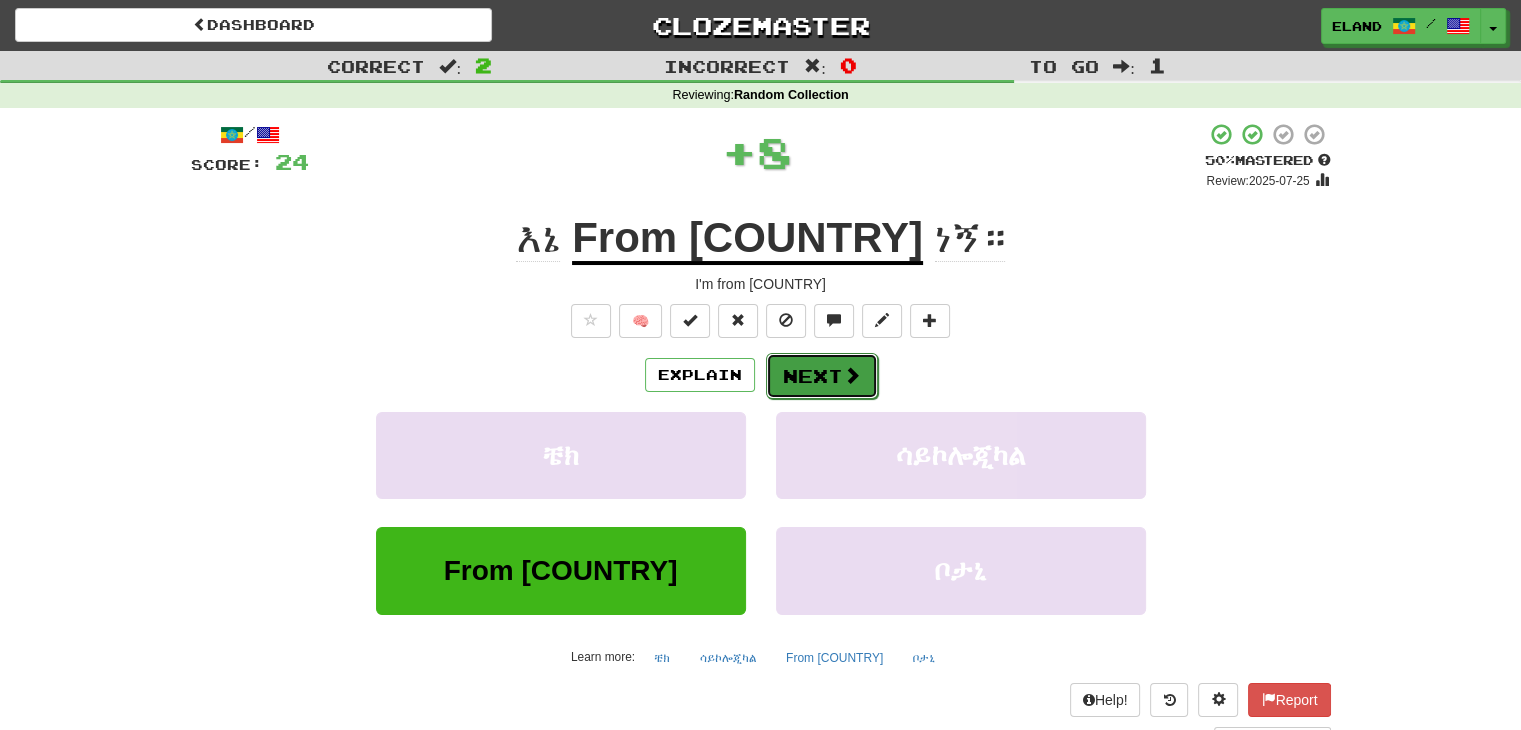 click on "Next" at bounding box center (822, 376) 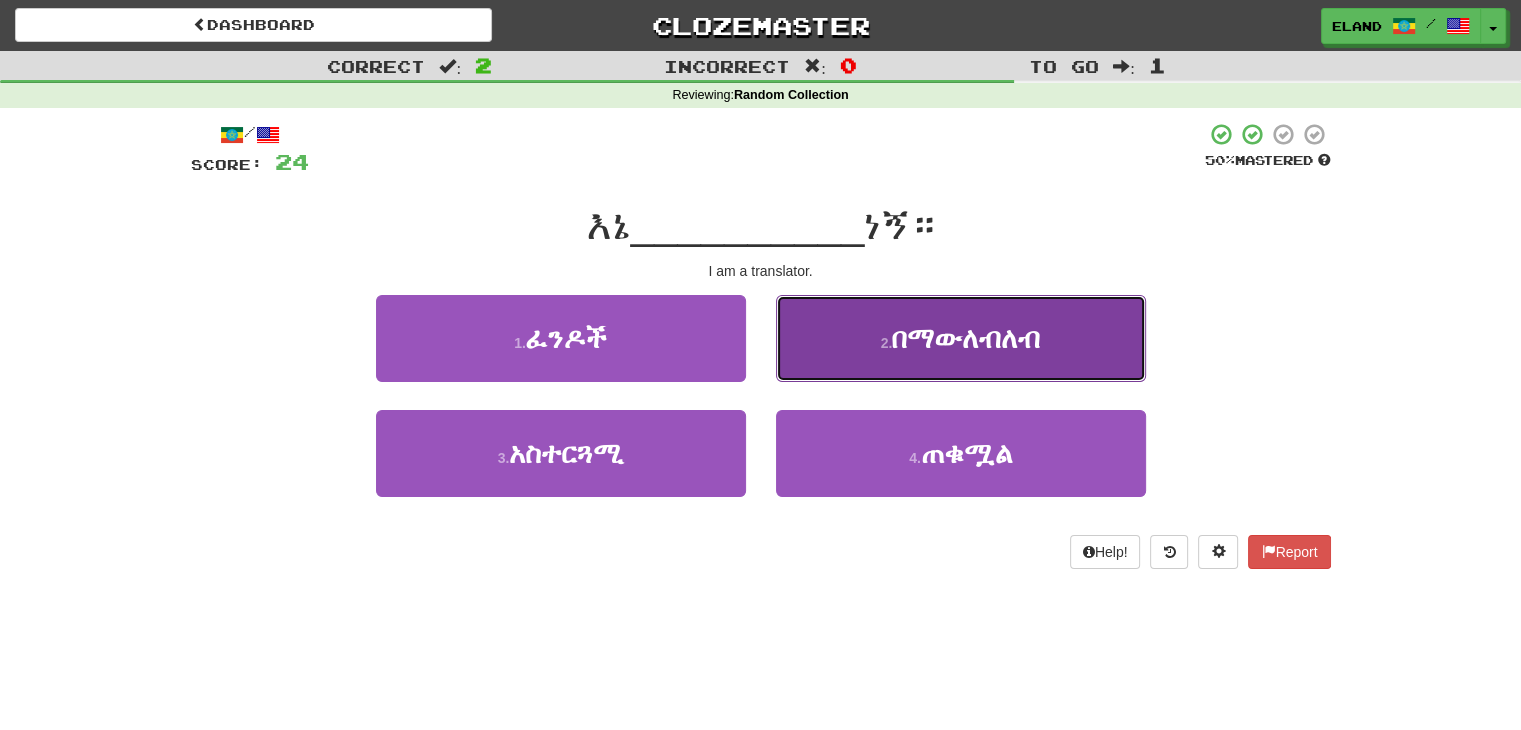click on "2 .  በማውለብለብ" at bounding box center [961, 338] 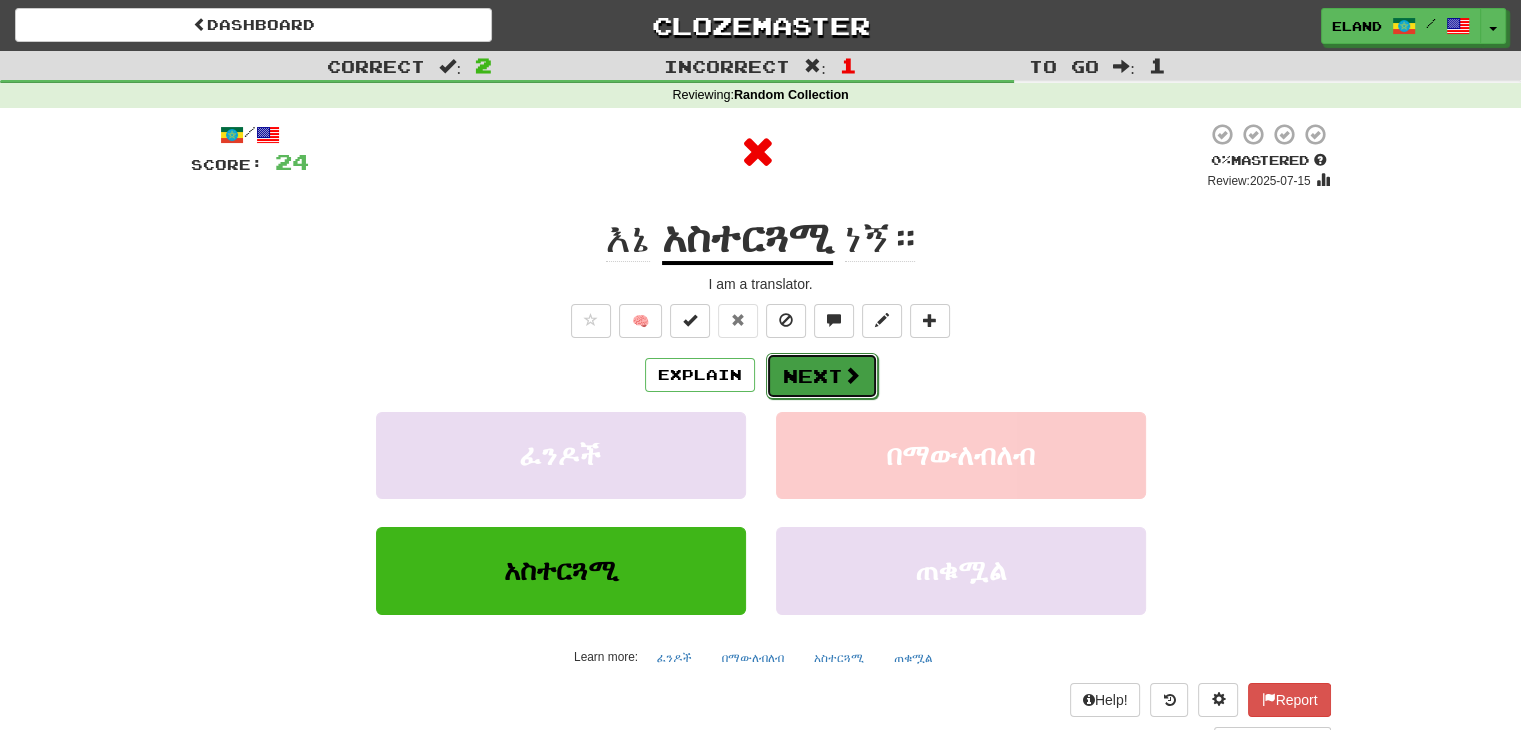 click on "Next" at bounding box center [822, 376] 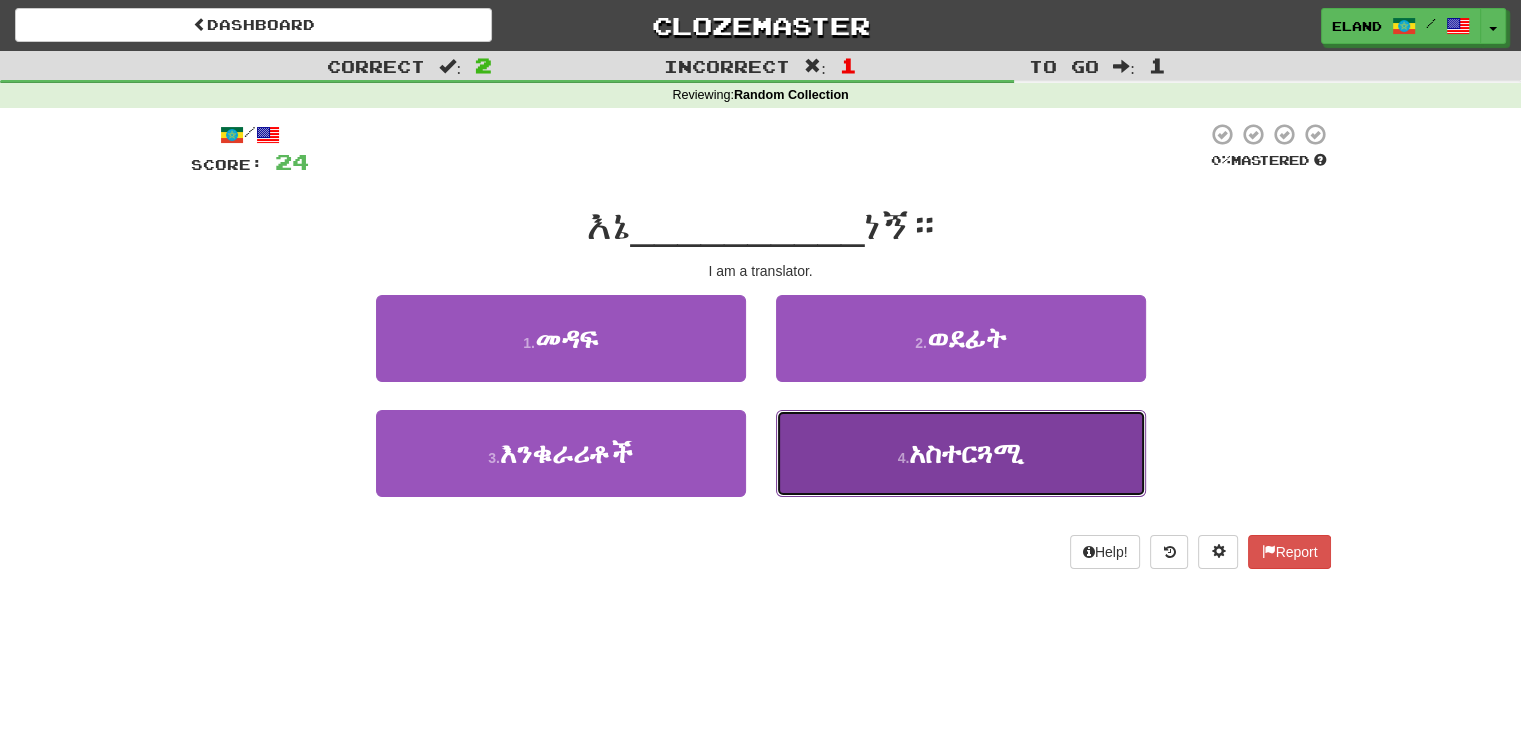 drag, startPoint x: 960, startPoint y: 456, endPoint x: 768, endPoint y: 437, distance: 192.93782 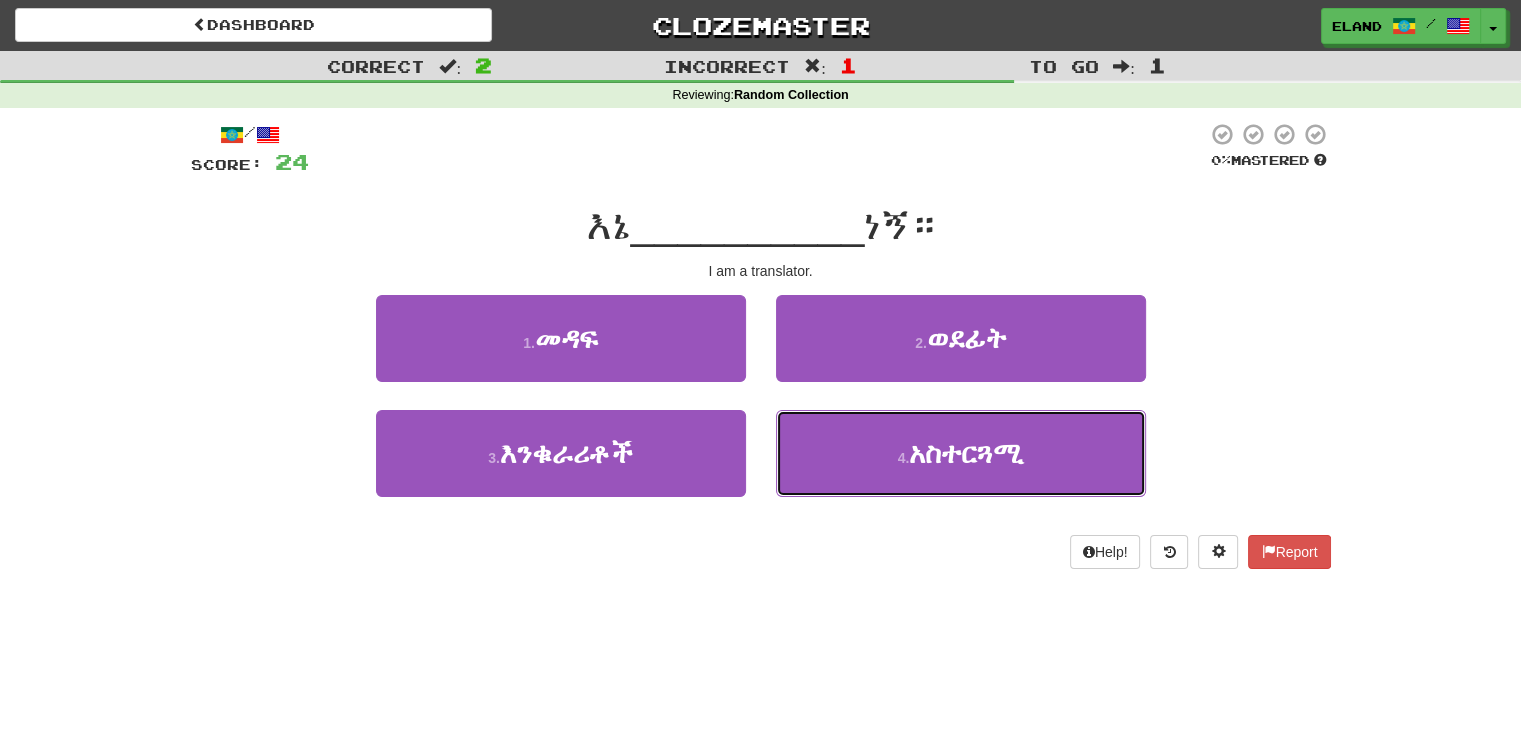 click on "አስተርጓሚ" at bounding box center (966, 453) 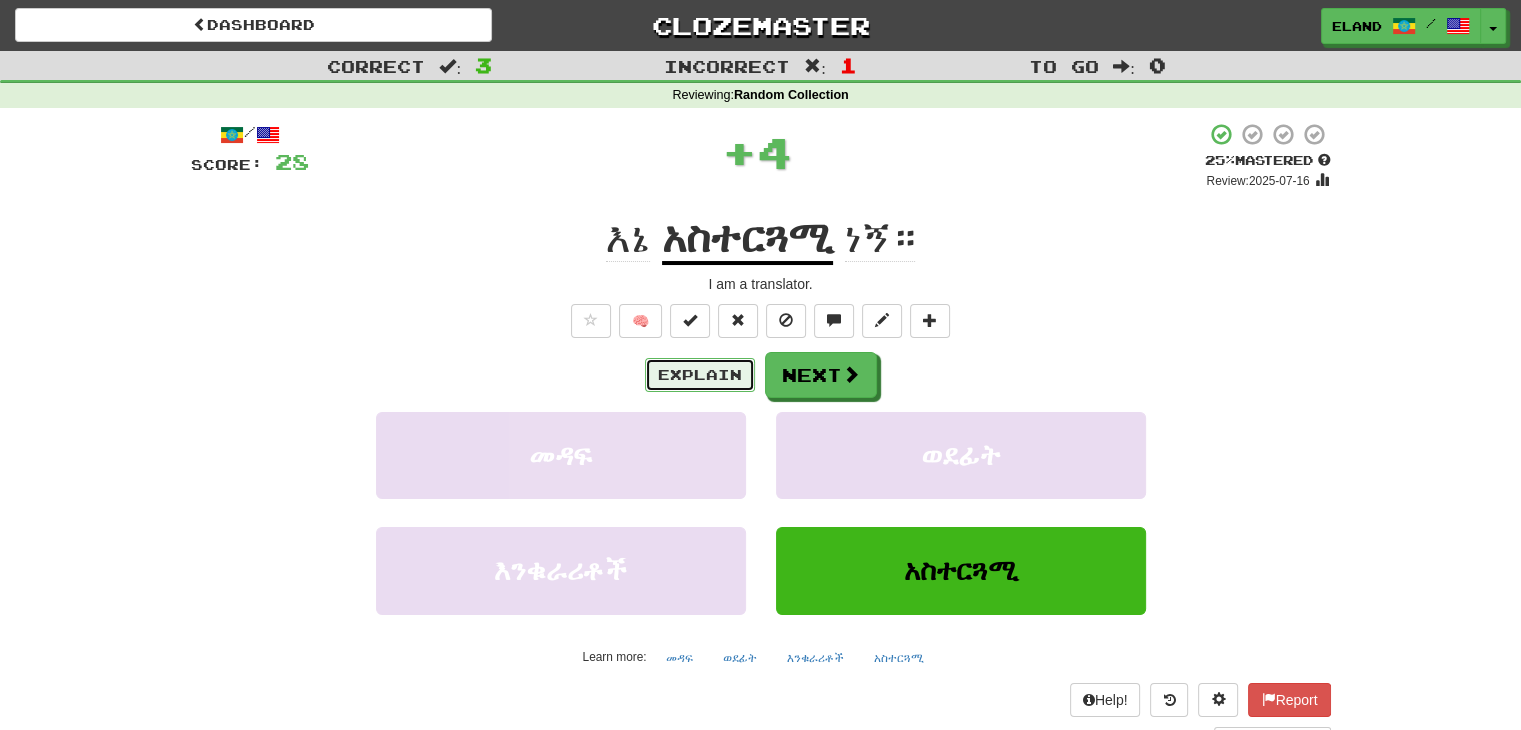 click on "Explain" at bounding box center (700, 375) 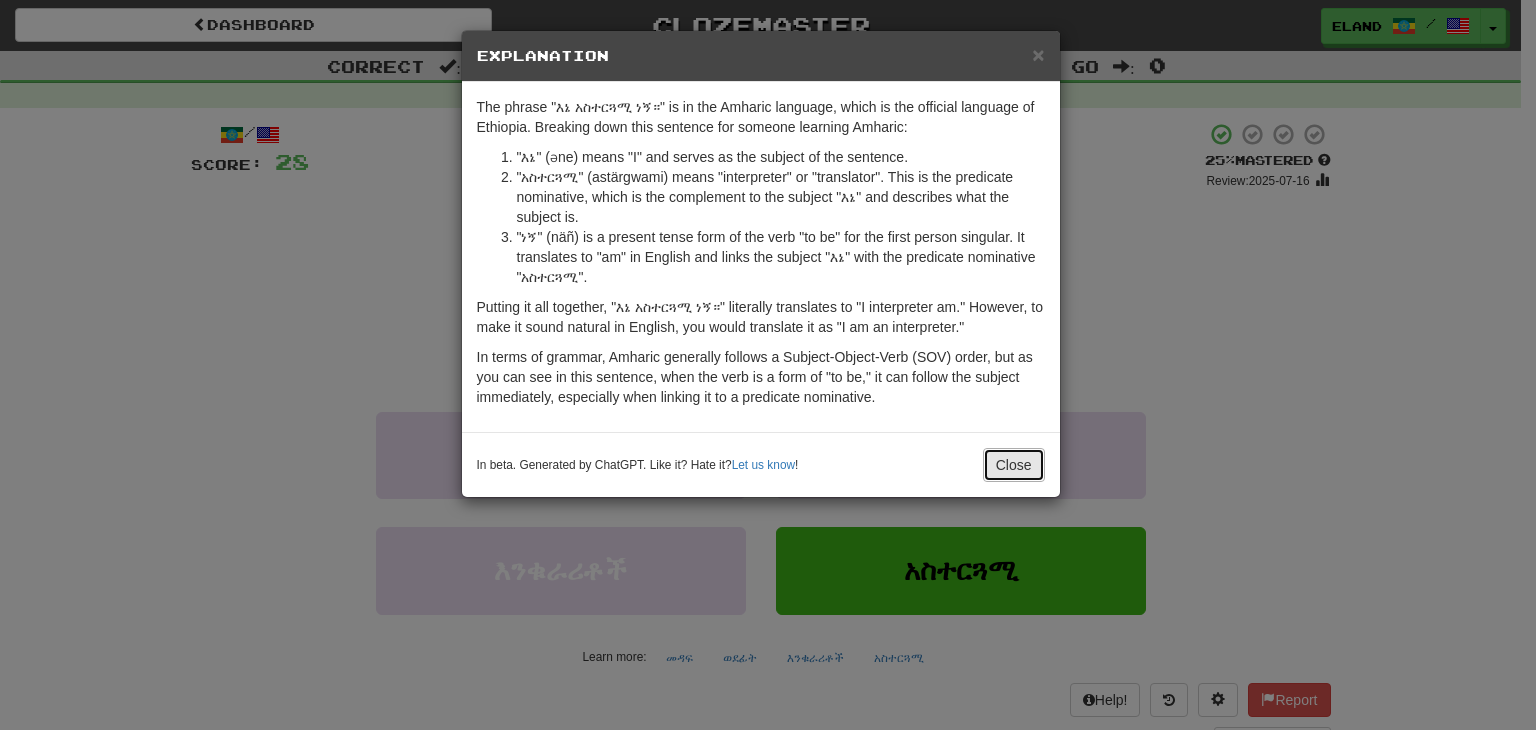 click on "Close" at bounding box center (1014, 465) 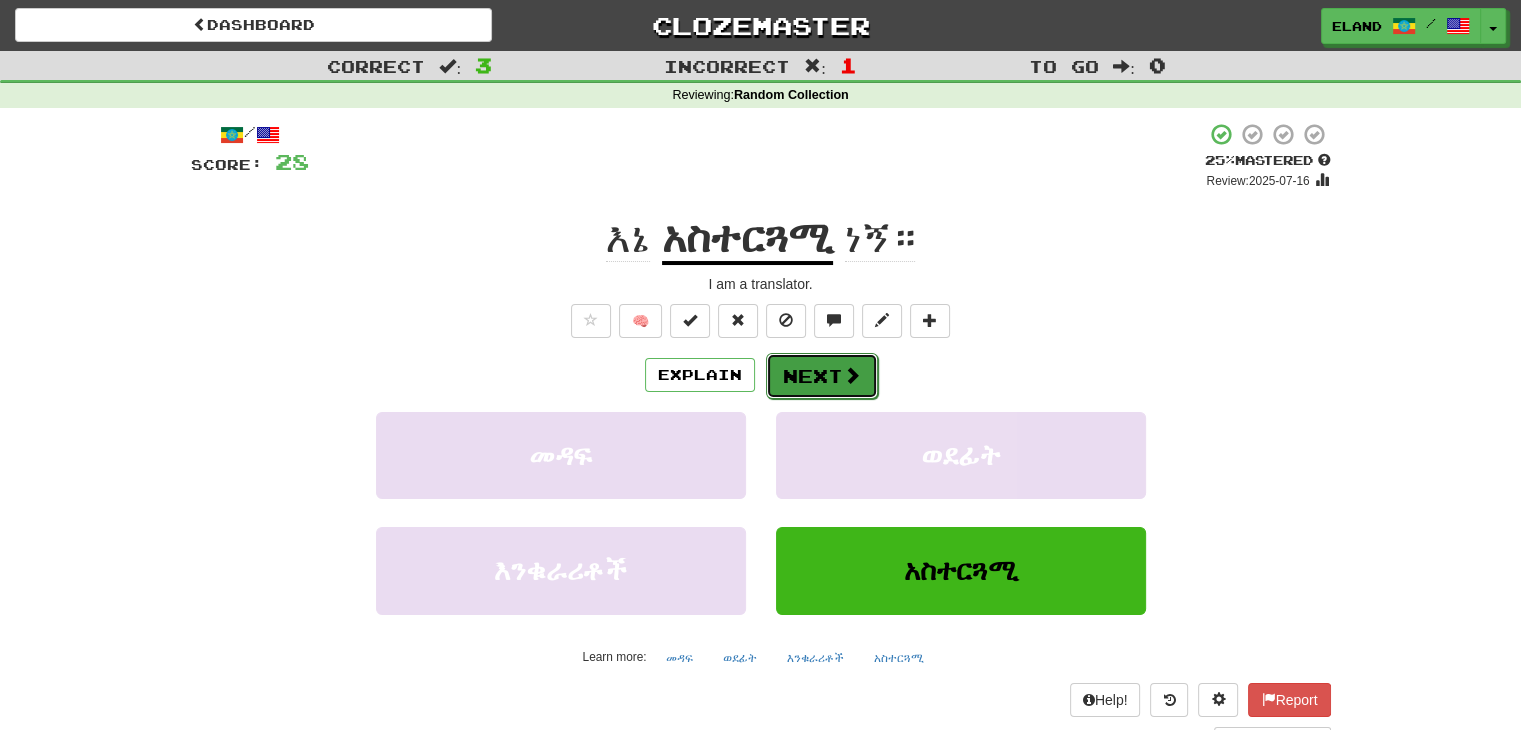 click on "Next" at bounding box center [822, 376] 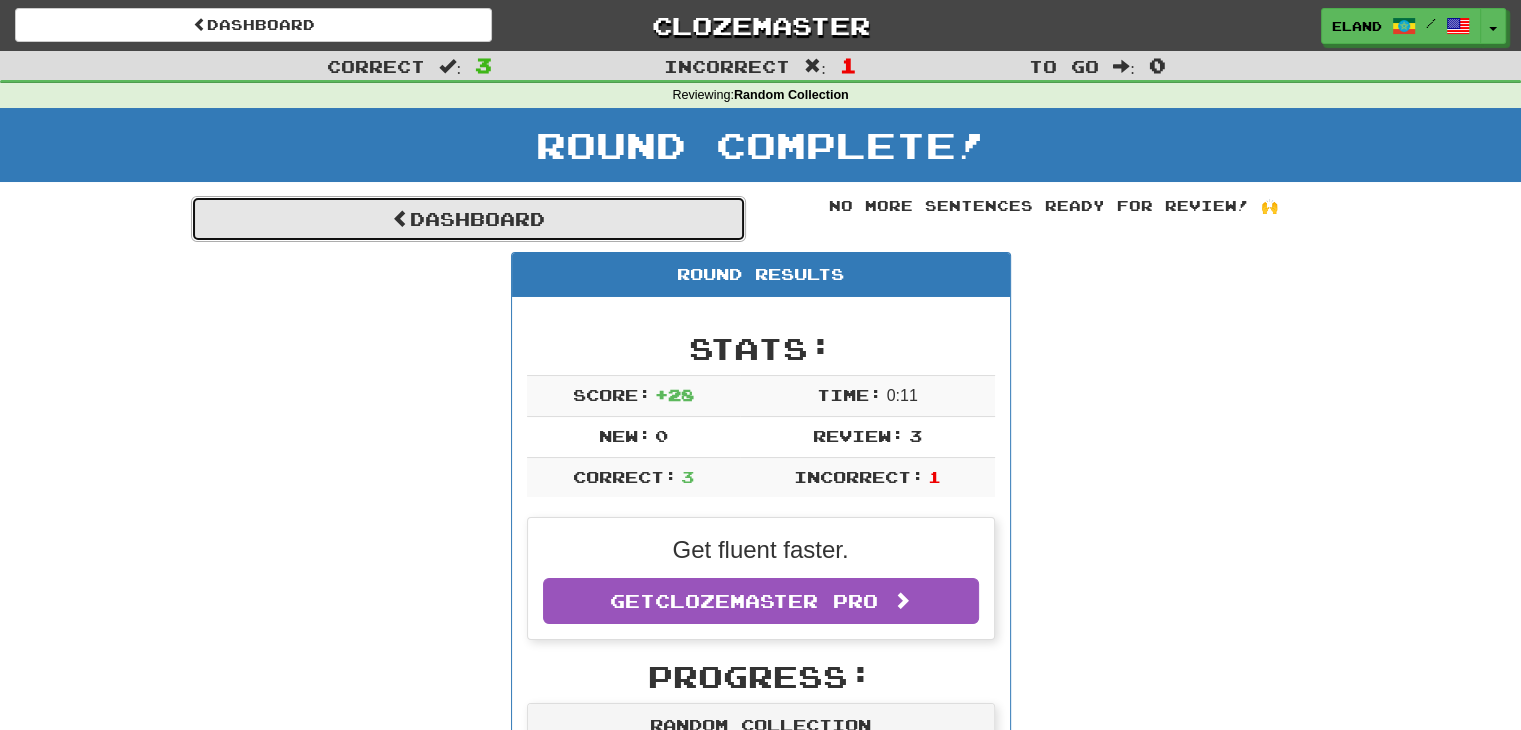 click on "Dashboard" at bounding box center [468, 219] 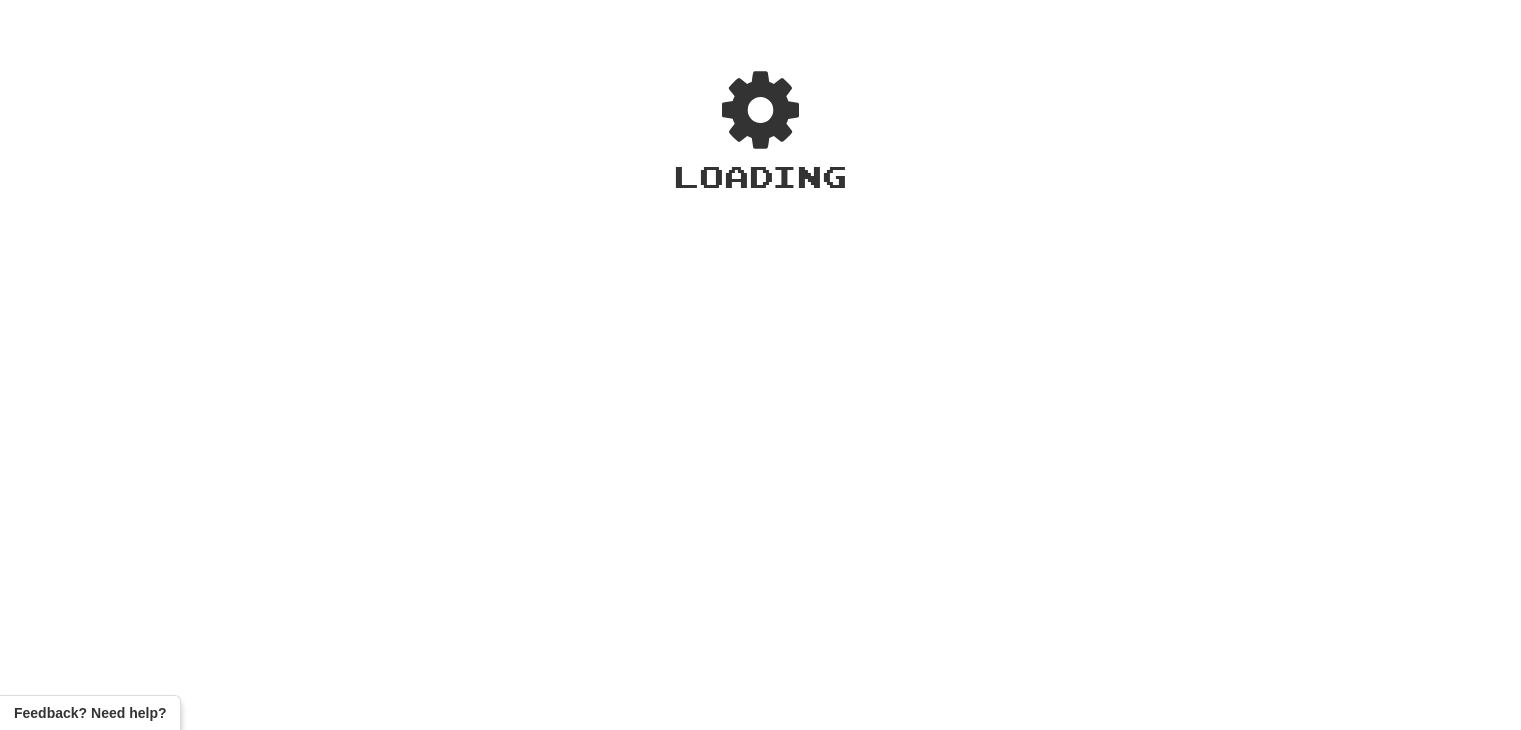 scroll, scrollTop: 0, scrollLeft: 0, axis: both 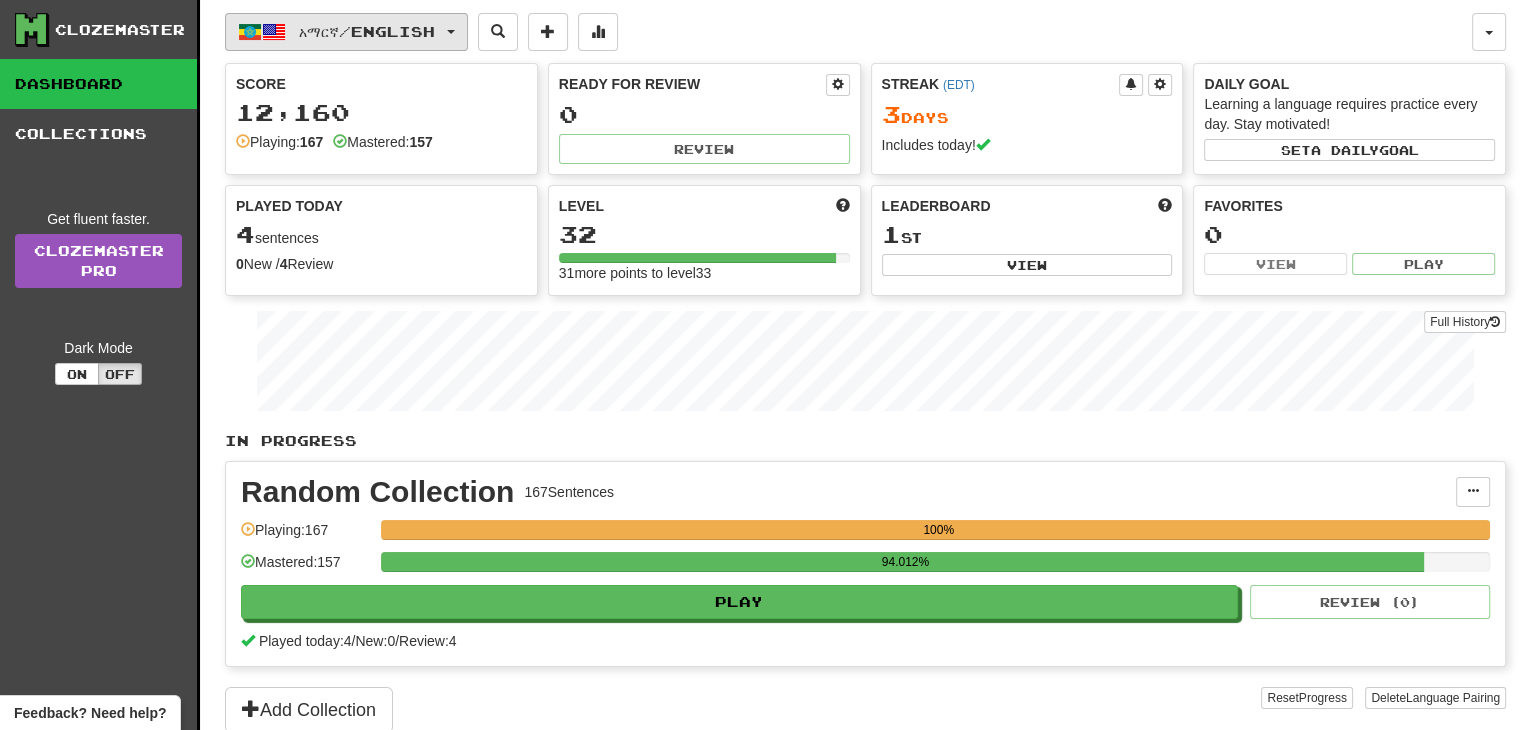 click on "አማርኛ  /  English" at bounding box center (367, 31) 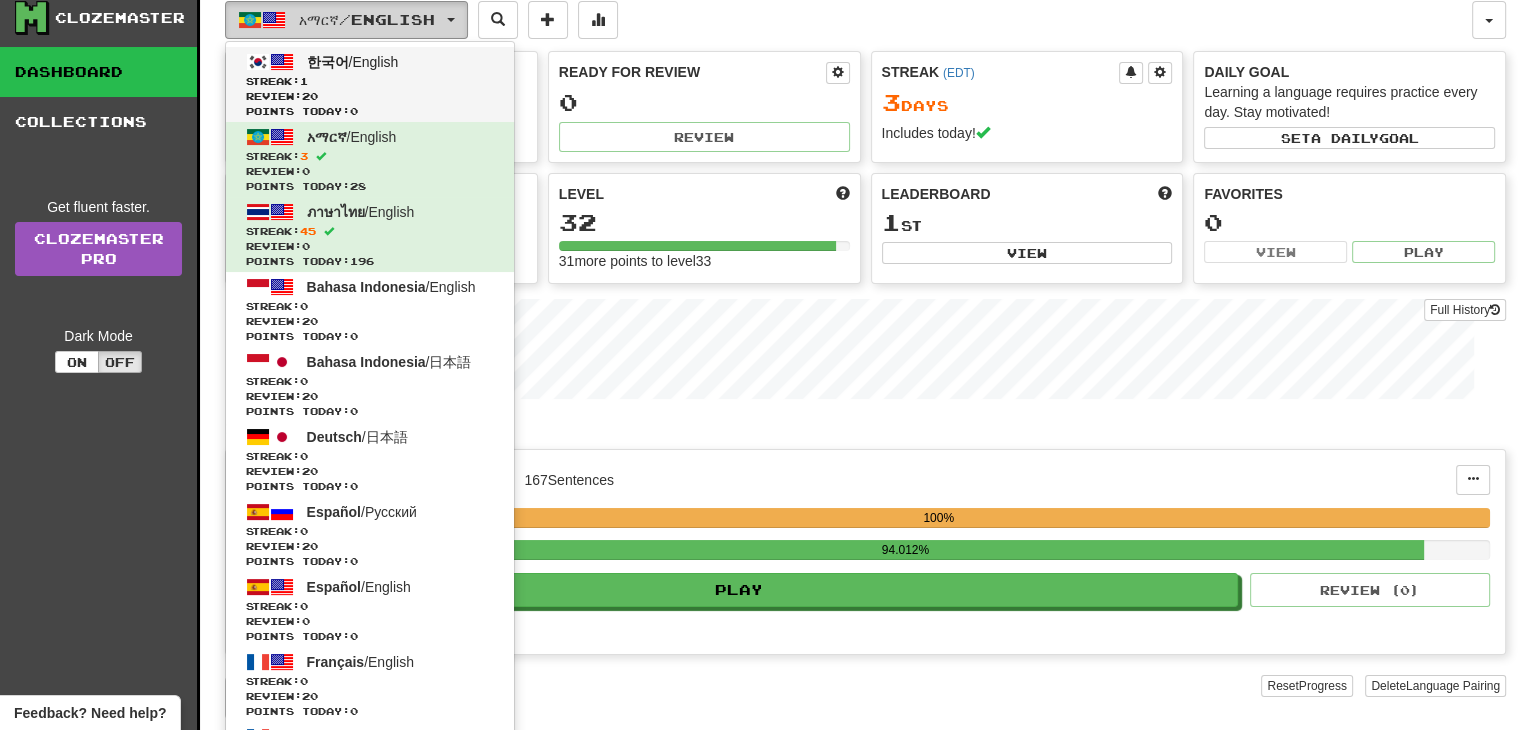scroll, scrollTop: 0, scrollLeft: 0, axis: both 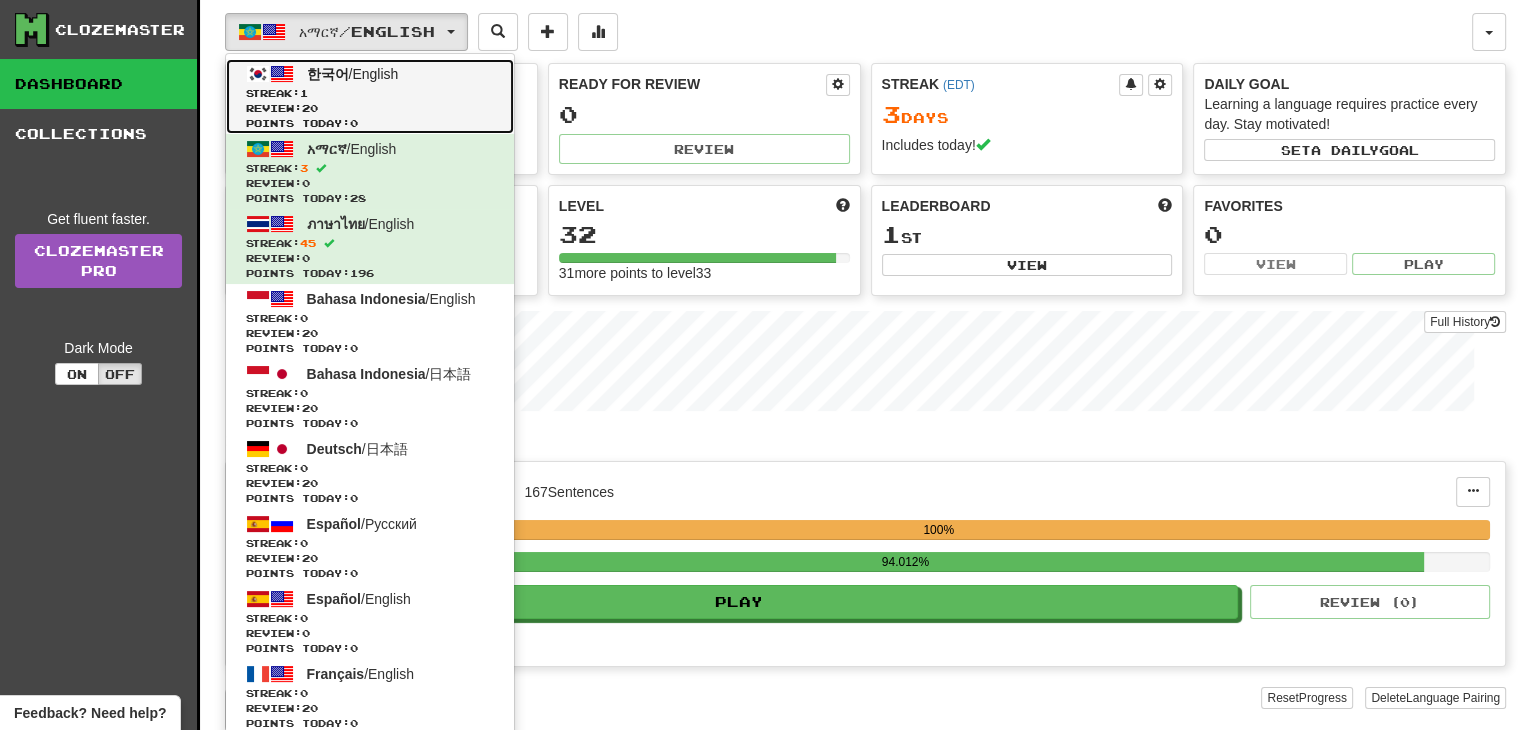 click on "한국어  /  English" at bounding box center (353, 74) 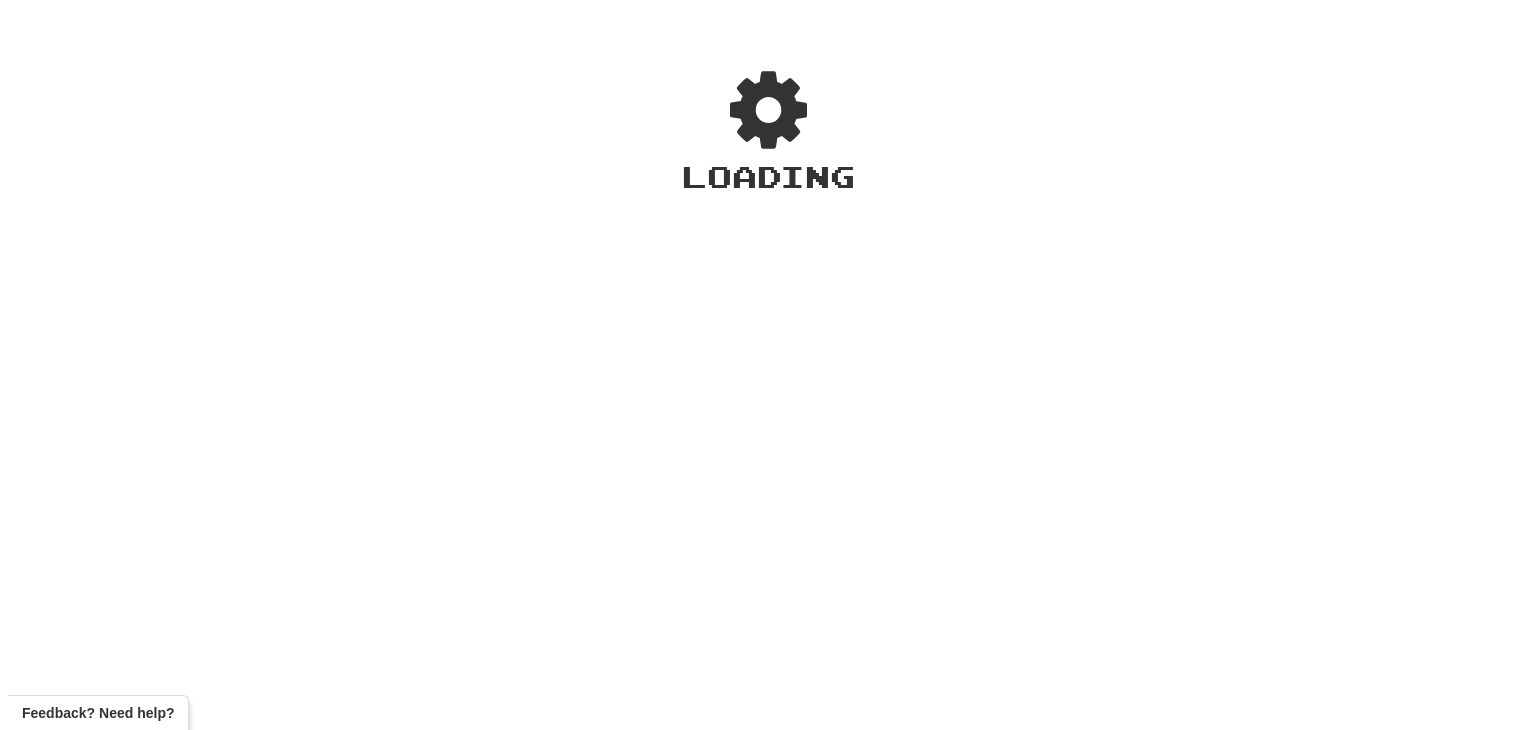 scroll, scrollTop: 0, scrollLeft: 0, axis: both 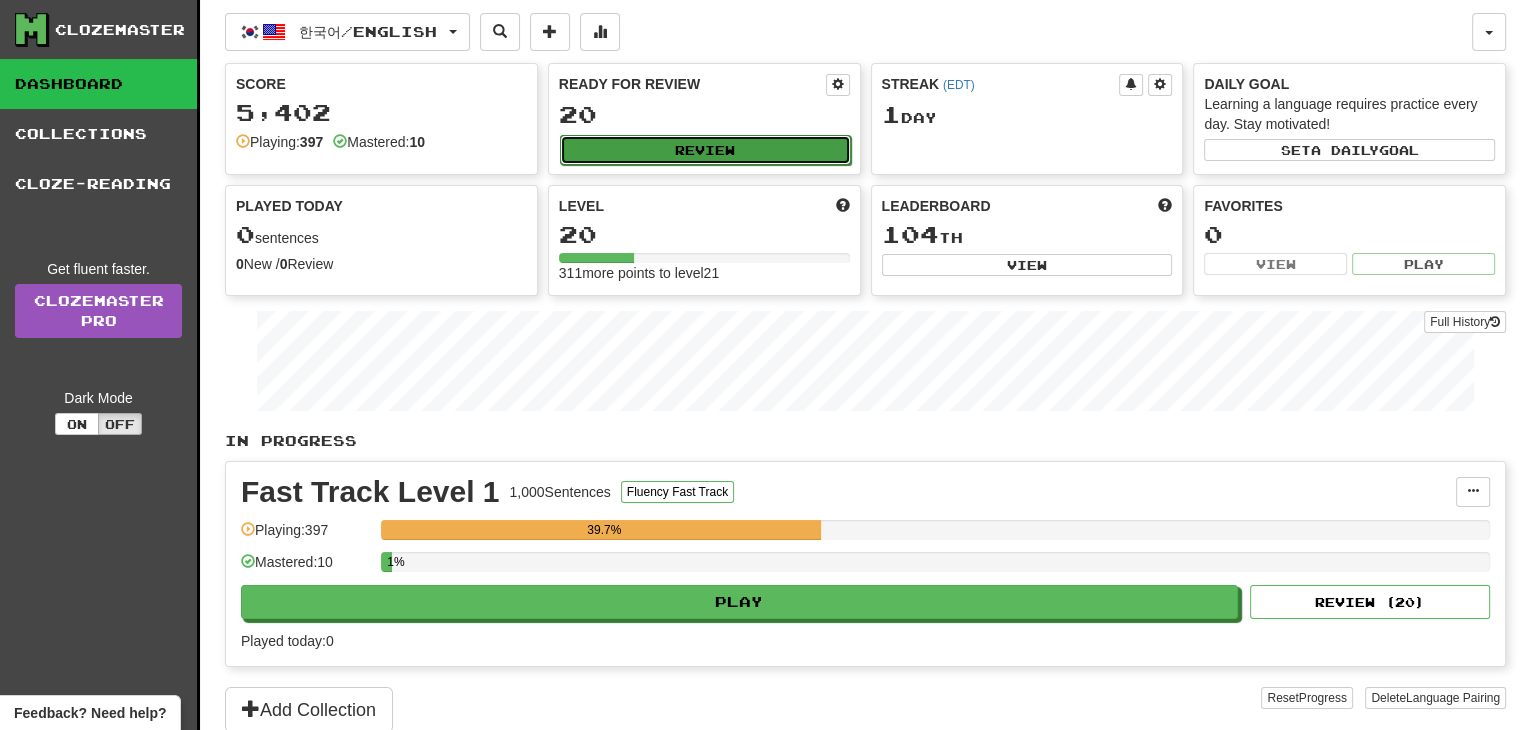 click on "Review" at bounding box center (705, 150) 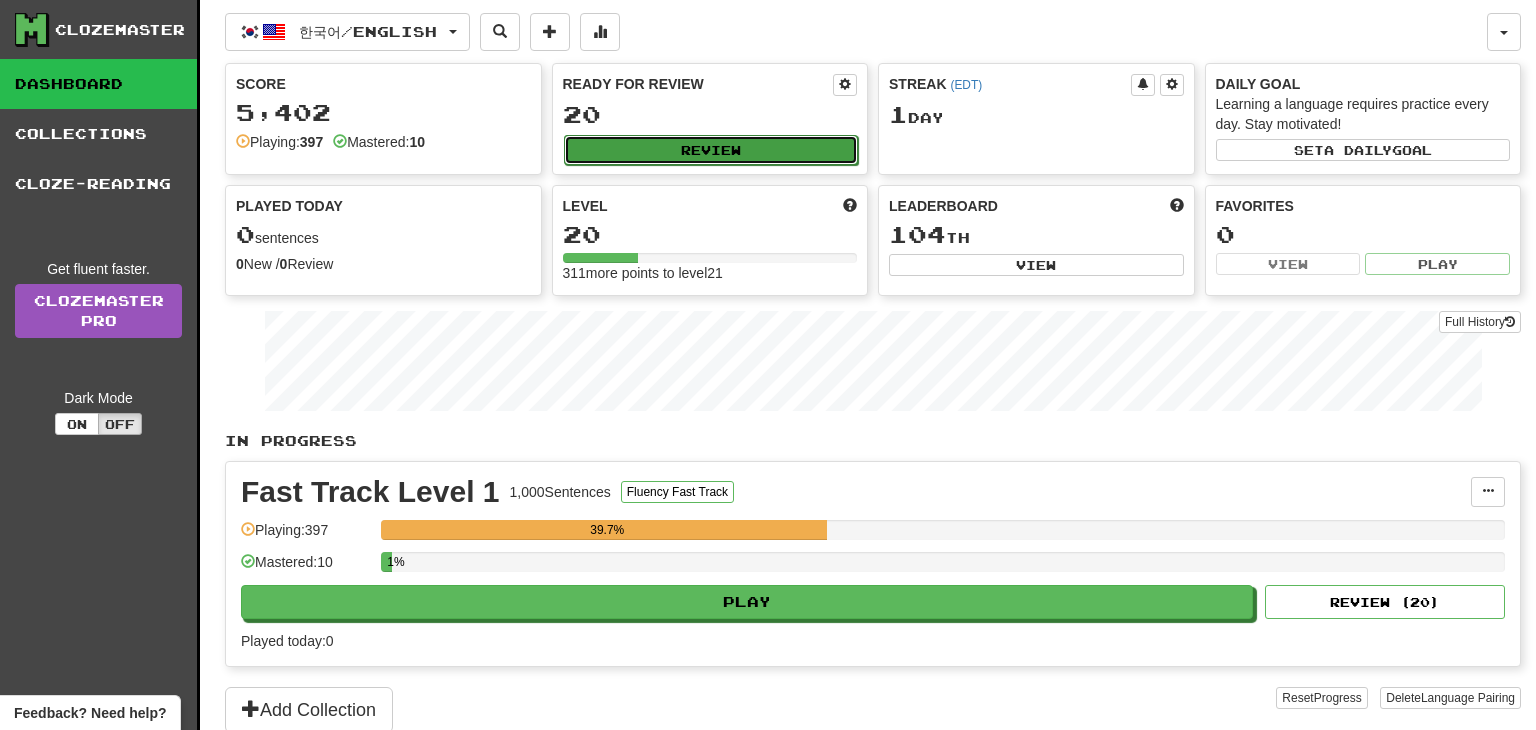 select on "**" 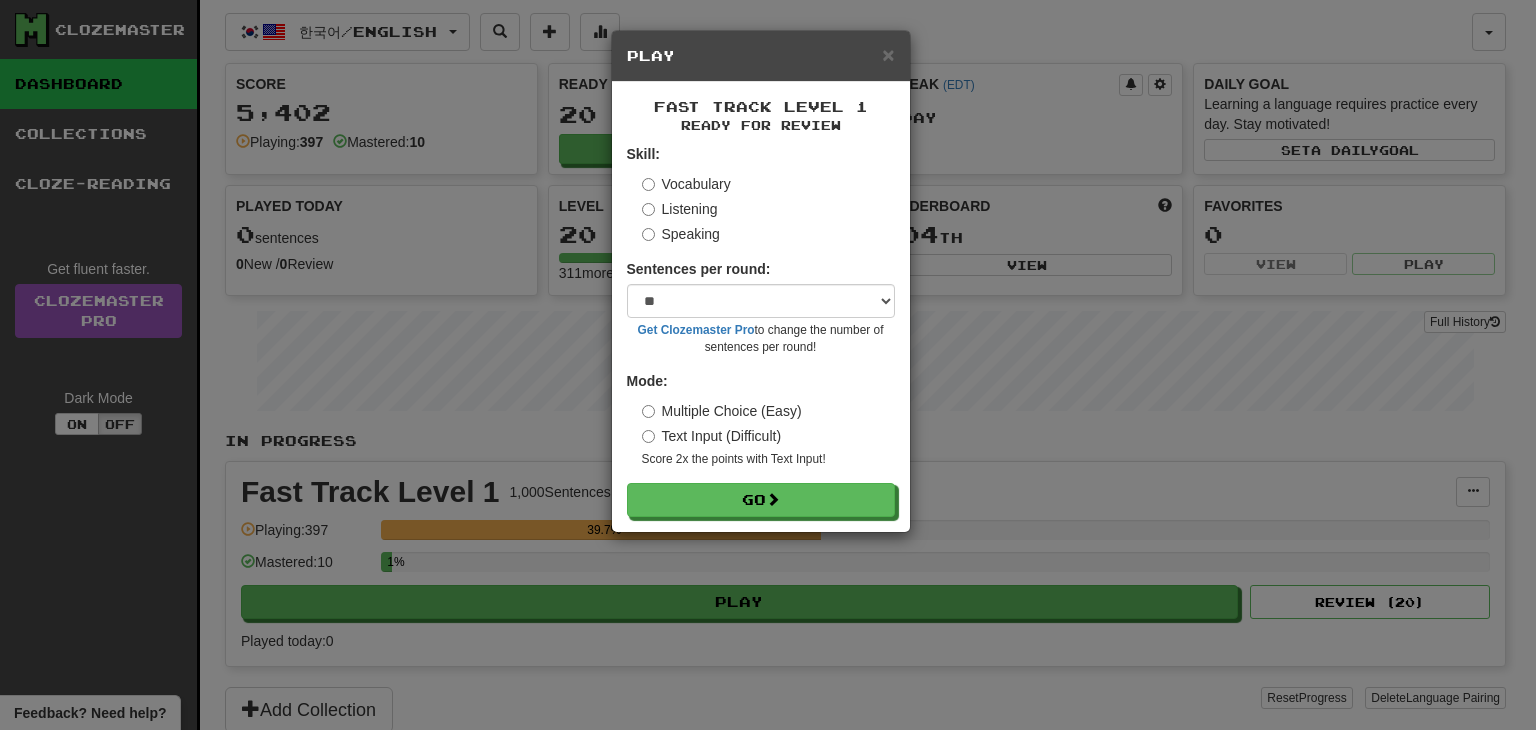 click on "Skill: Vocabulary Listening Speaking Sentences per round: * ** ** ** ** ** *** ******** Get Clozemaster Pro  to change the number of sentences per round! Mode: Multiple Choice (Easy) Text Input (Difficult) Score 2x the points with Text Input ! Go" at bounding box center (761, 330) 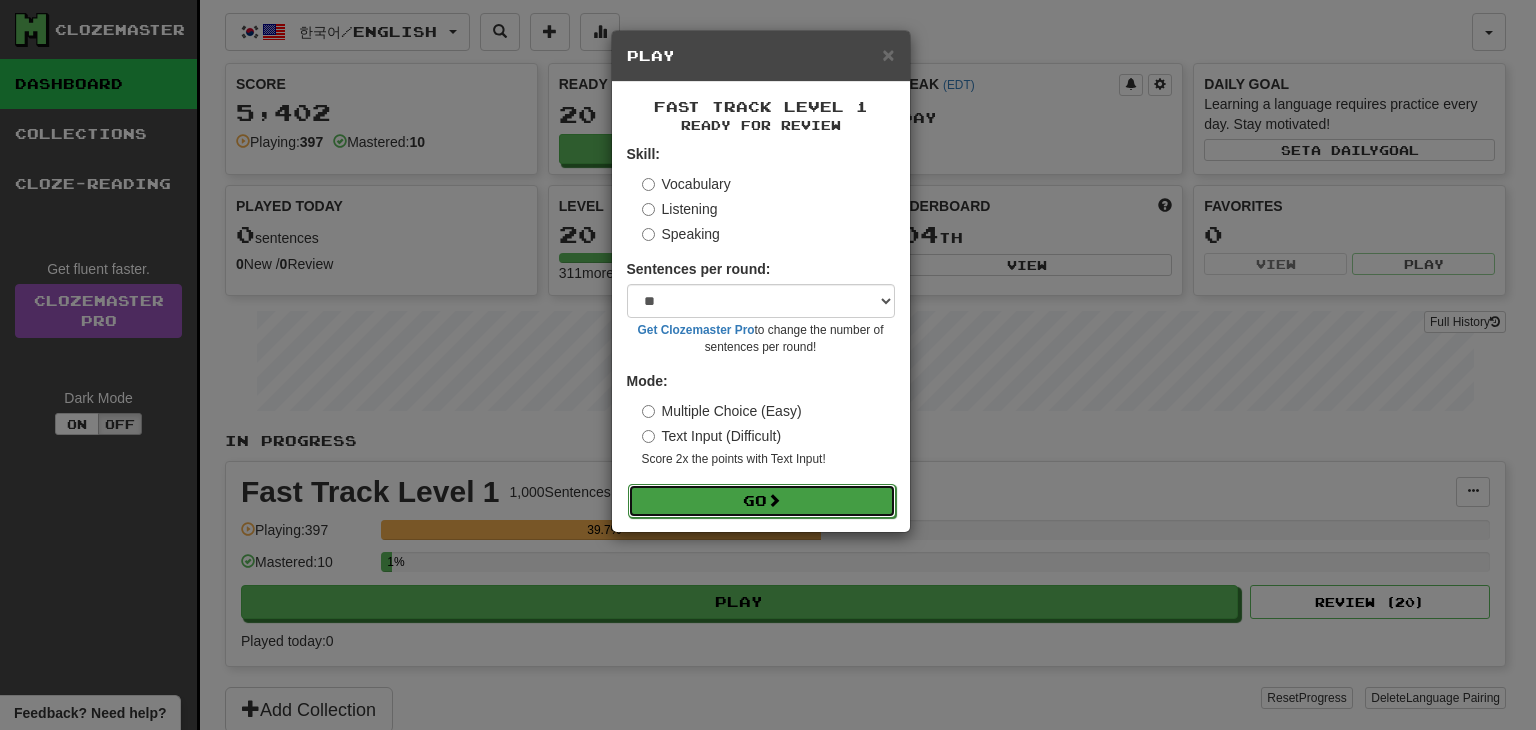 click on "Go" at bounding box center [762, 501] 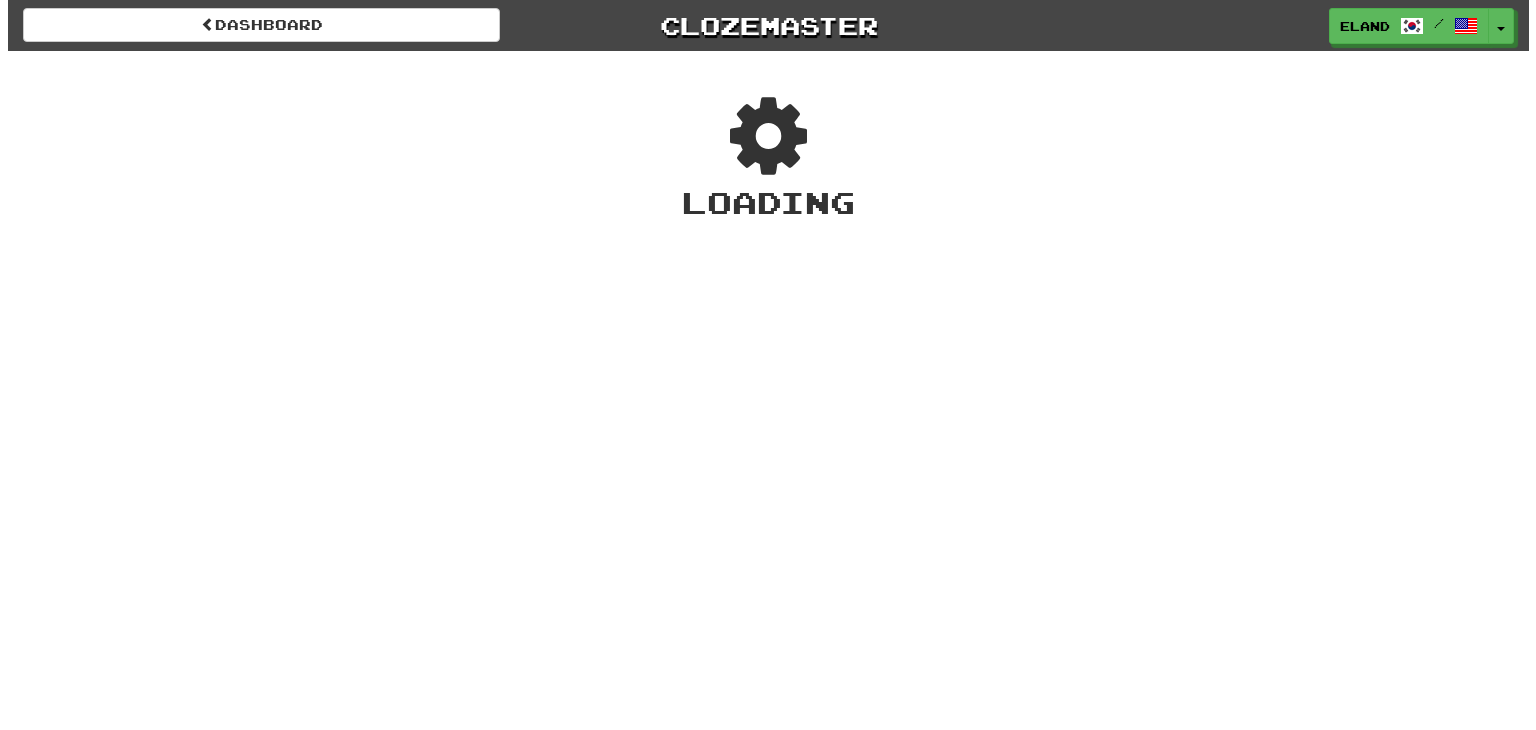 scroll, scrollTop: 0, scrollLeft: 0, axis: both 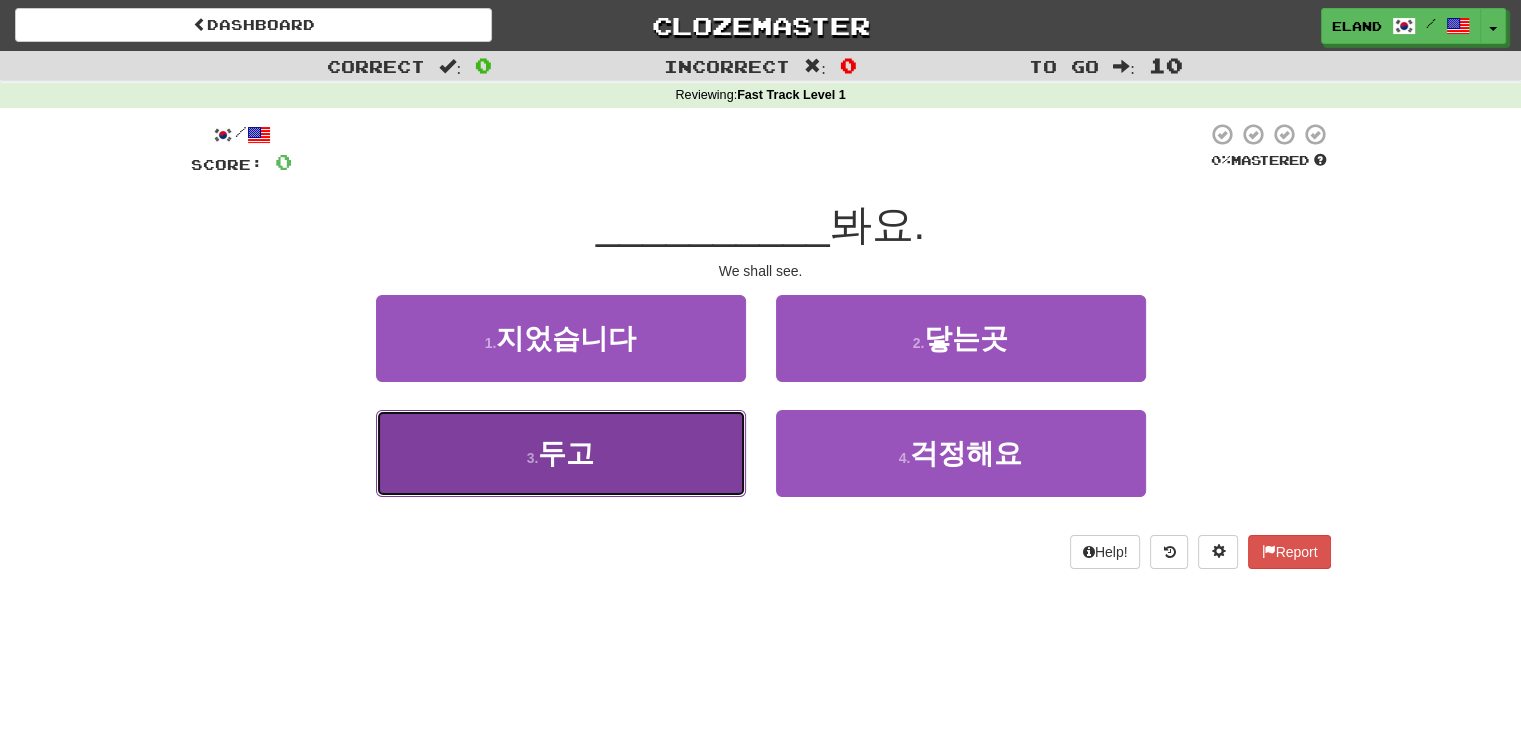 click on "3 .  두고" at bounding box center [561, 453] 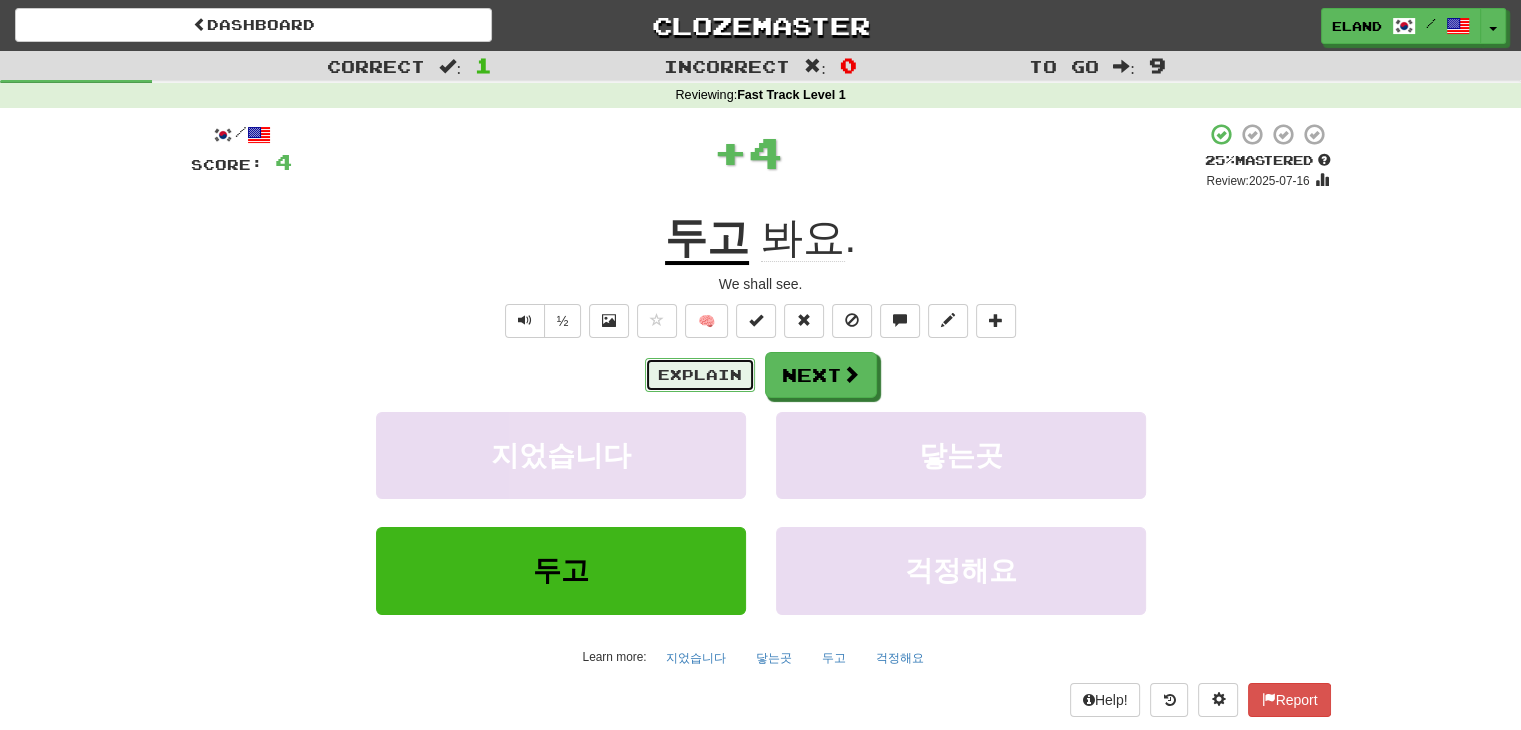 click on "Explain" at bounding box center (700, 375) 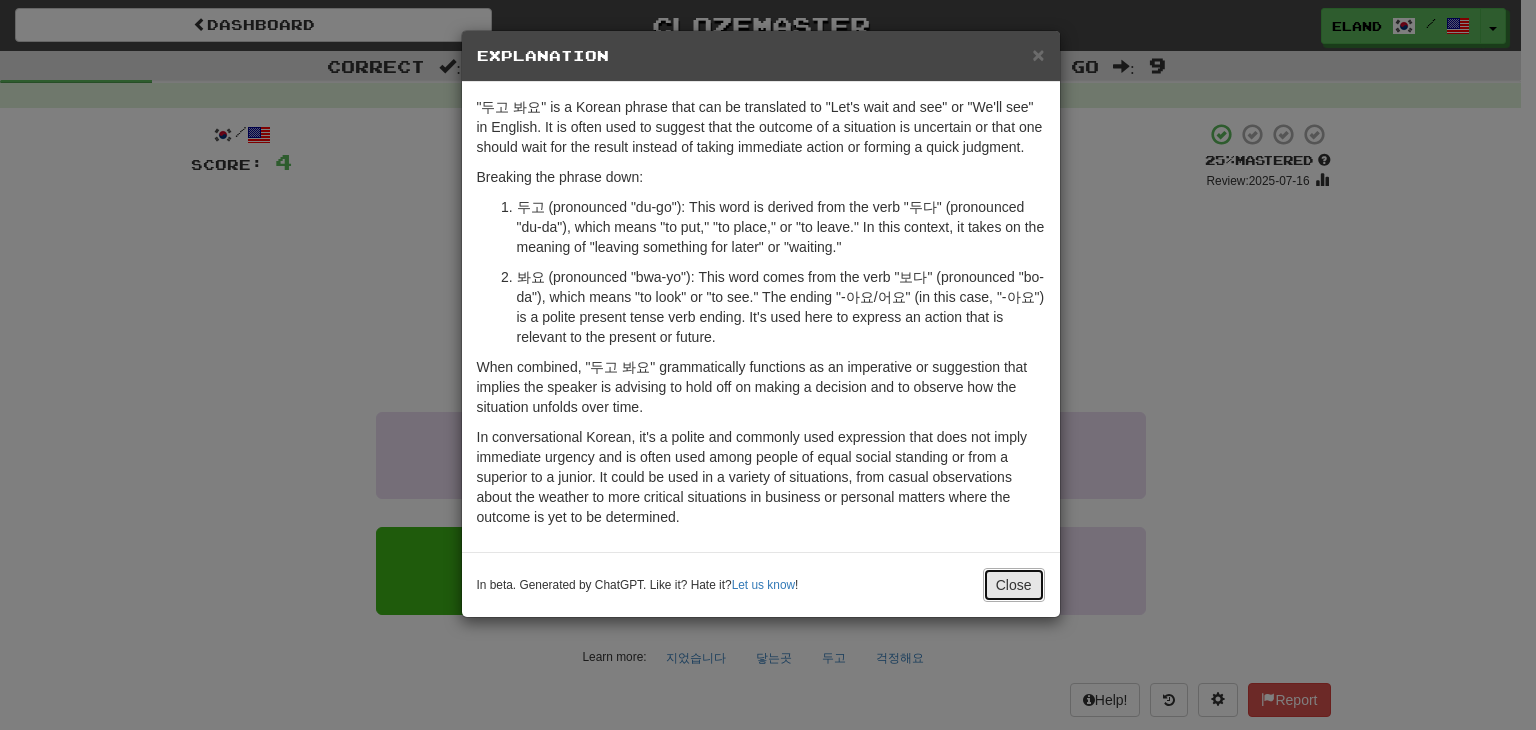 click on "Close" at bounding box center [1014, 585] 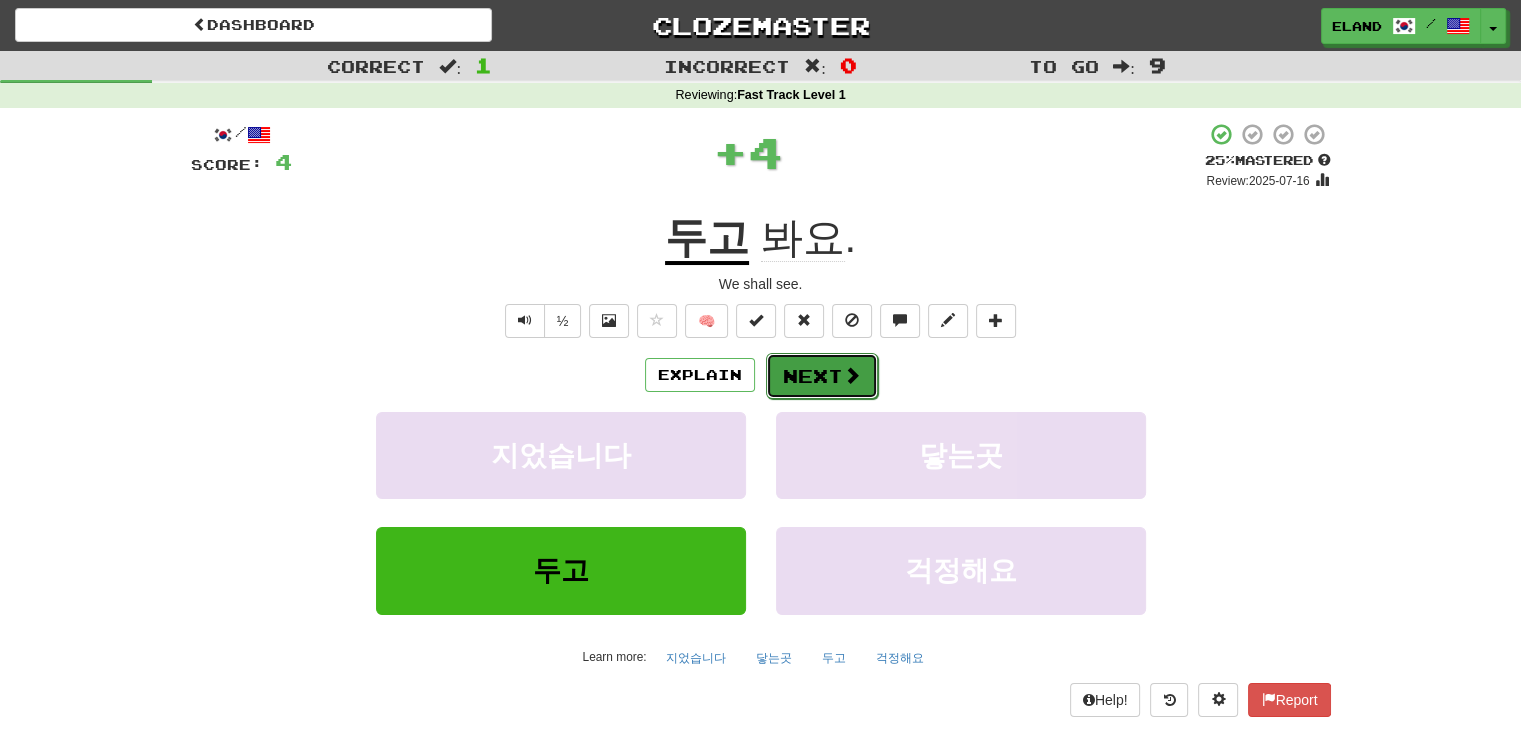 click on "Next" at bounding box center [822, 376] 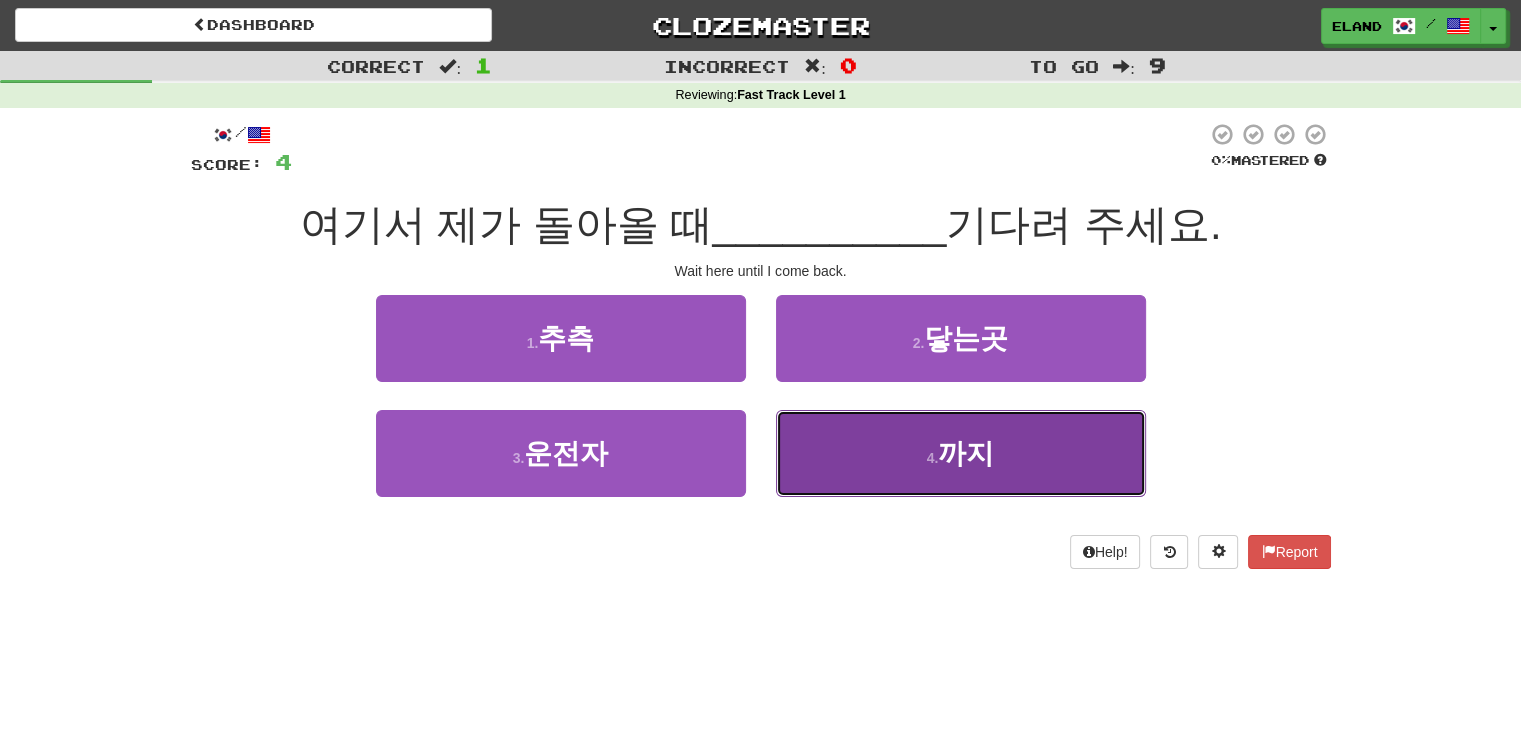 click on "4 .  까지" at bounding box center [961, 453] 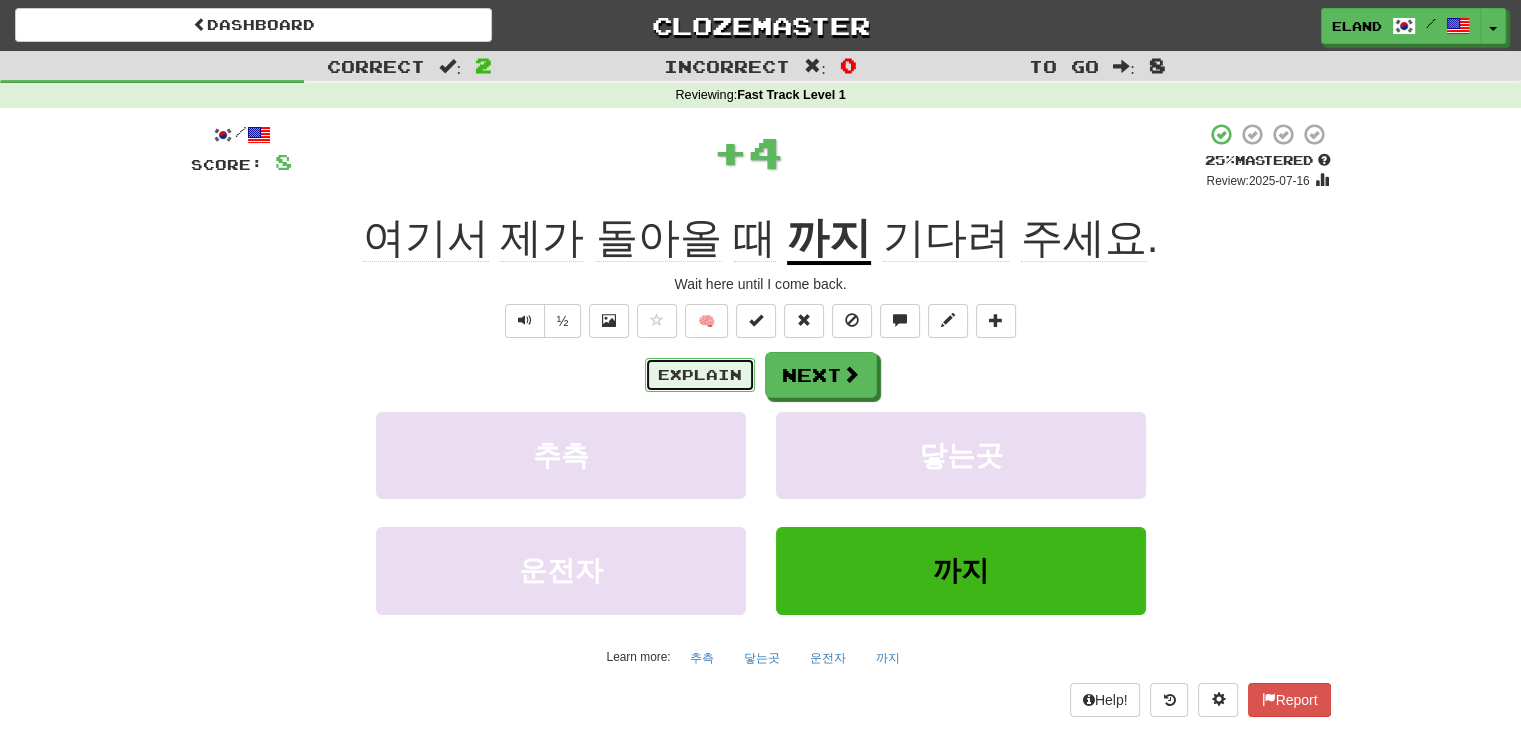 click on "Explain" at bounding box center [700, 375] 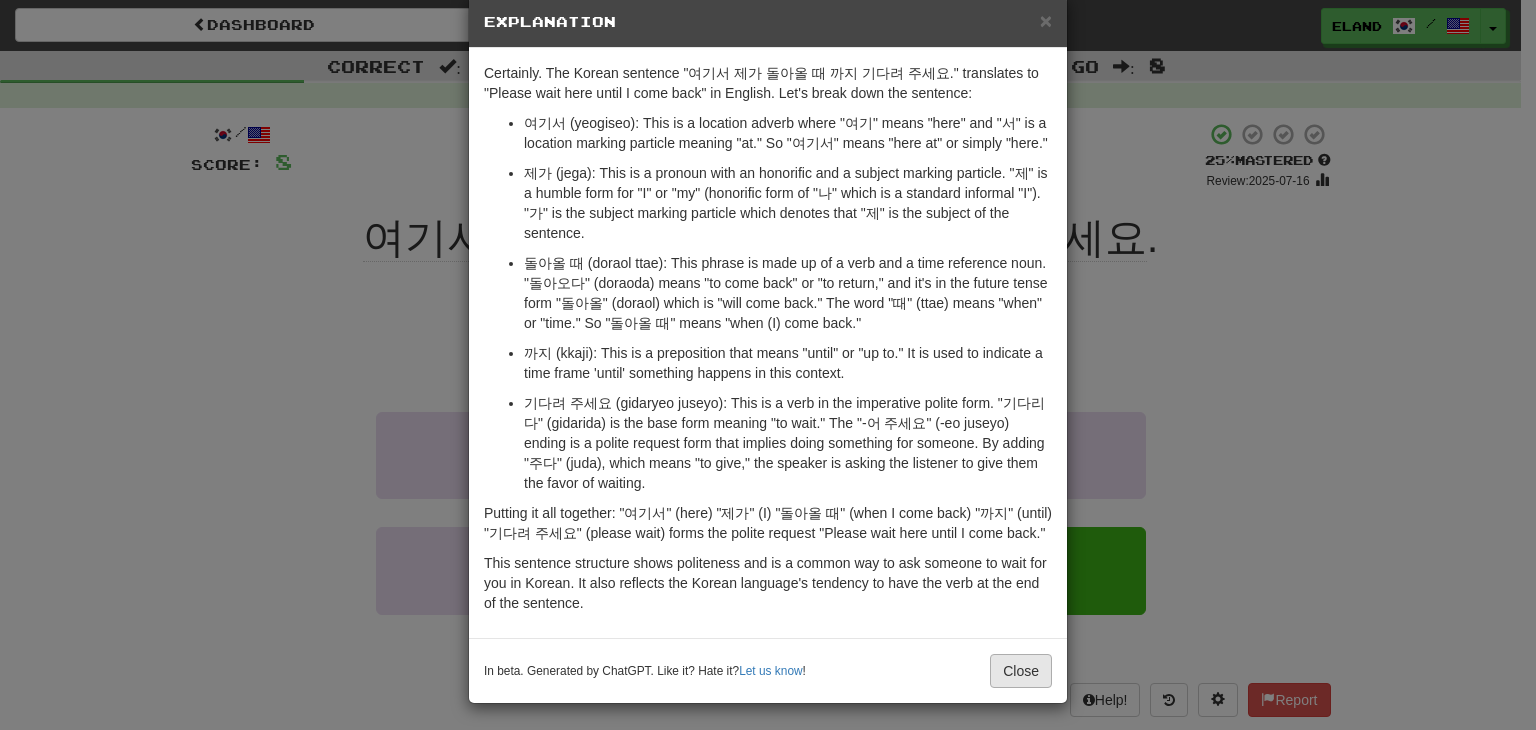 scroll, scrollTop: 37, scrollLeft: 0, axis: vertical 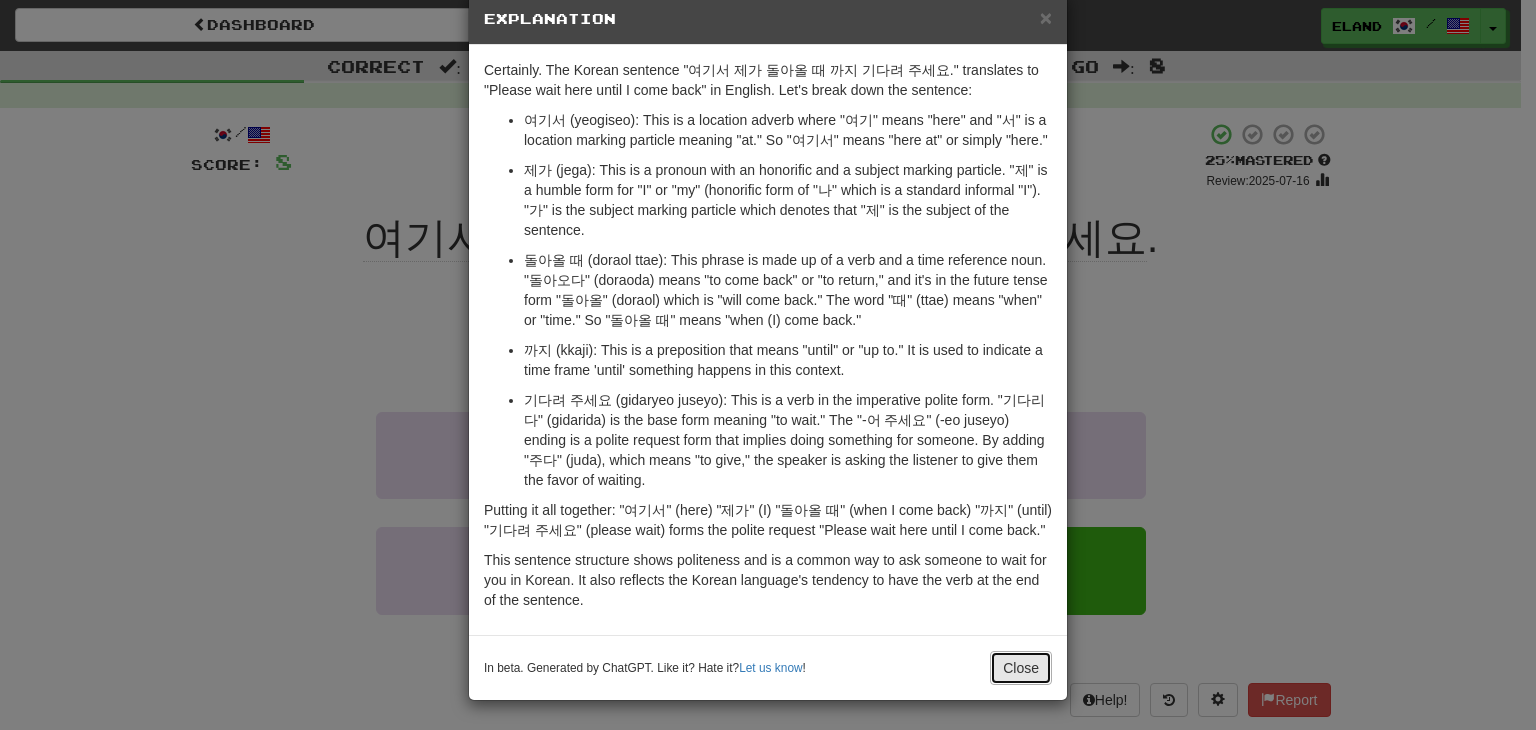 click on "Close" at bounding box center (1021, 668) 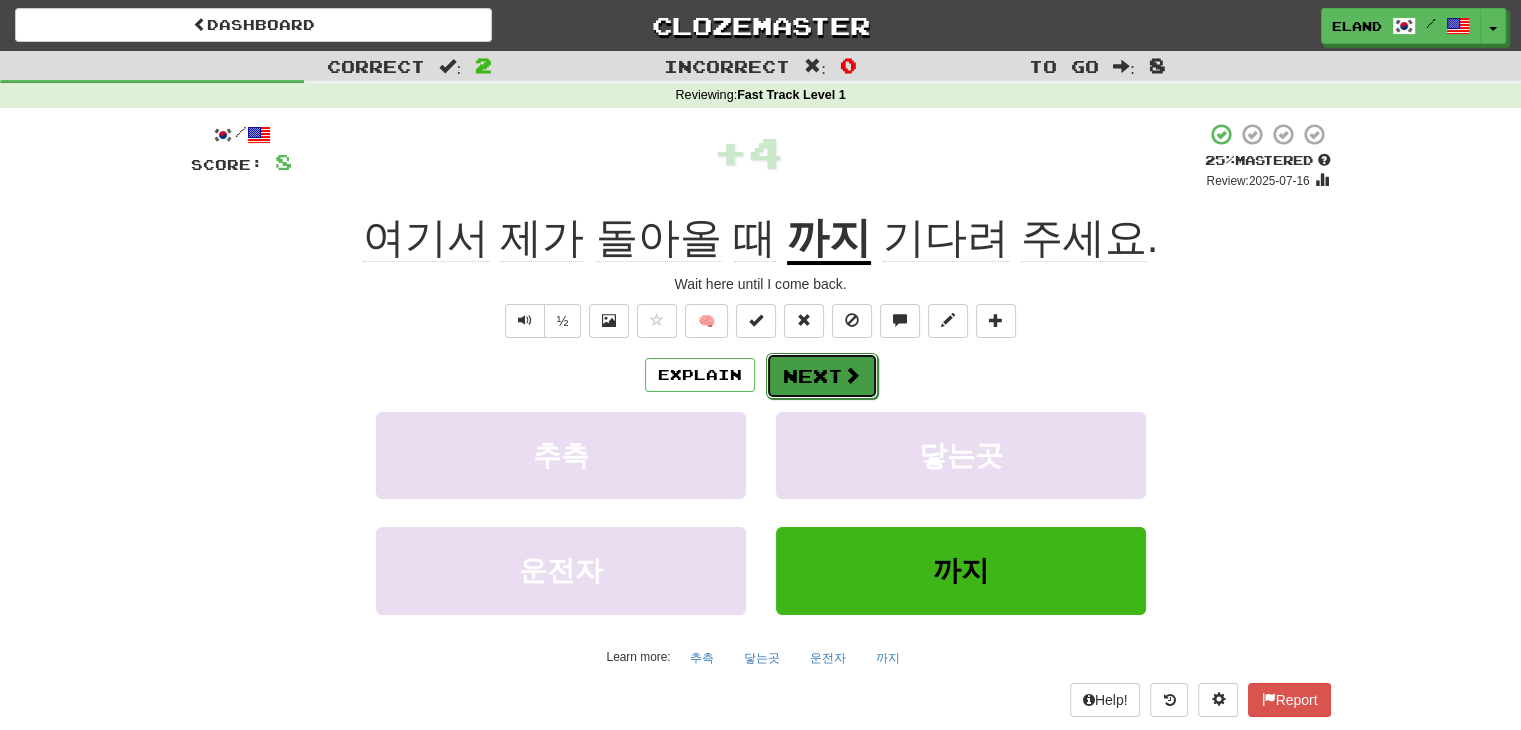click on "Next" at bounding box center (822, 376) 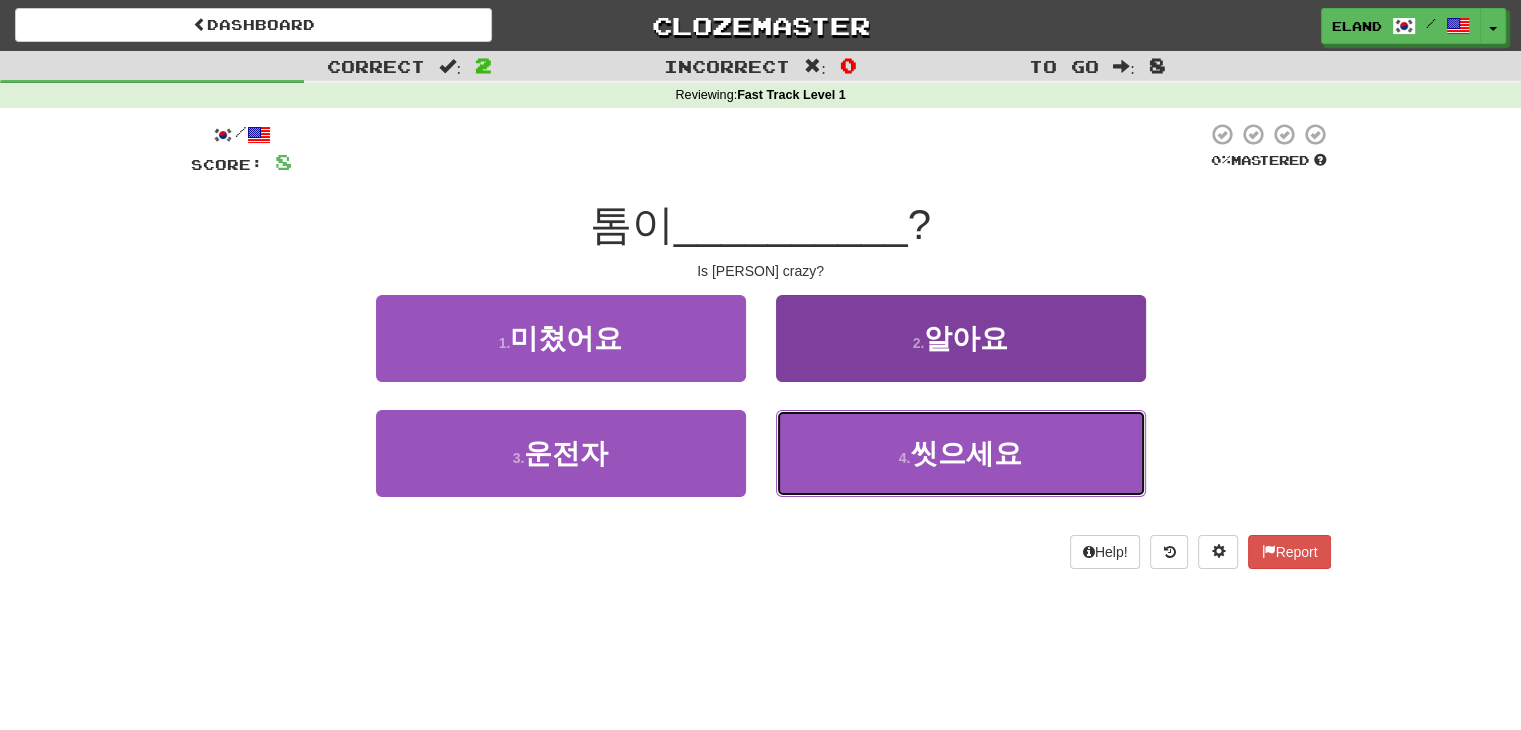 click on "4 .  씻으세요" at bounding box center (961, 453) 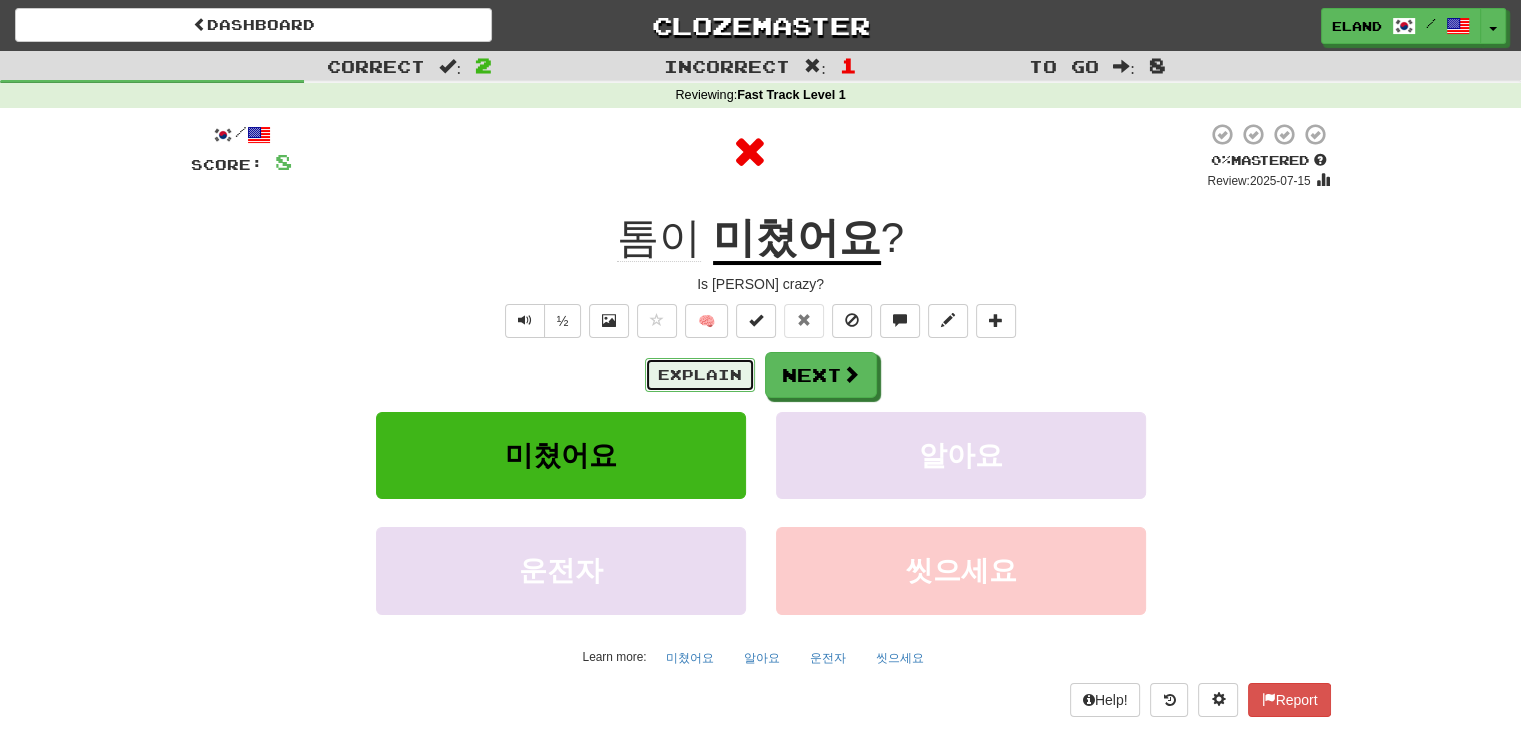 click on "Explain" at bounding box center [700, 375] 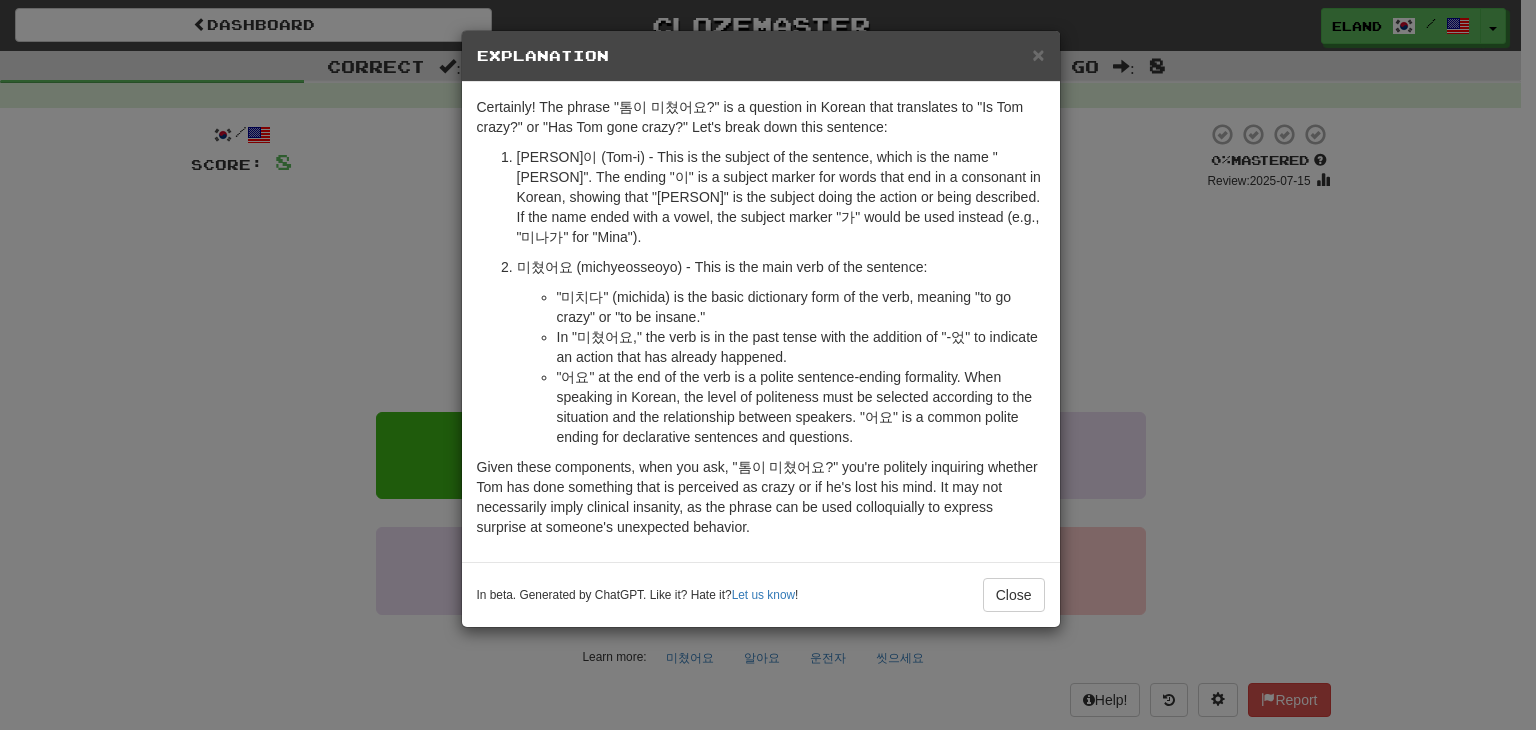 click on "In beta. Generated by ChatGPT. Like it? Hate it?  Let us know ! Close" at bounding box center (761, 594) 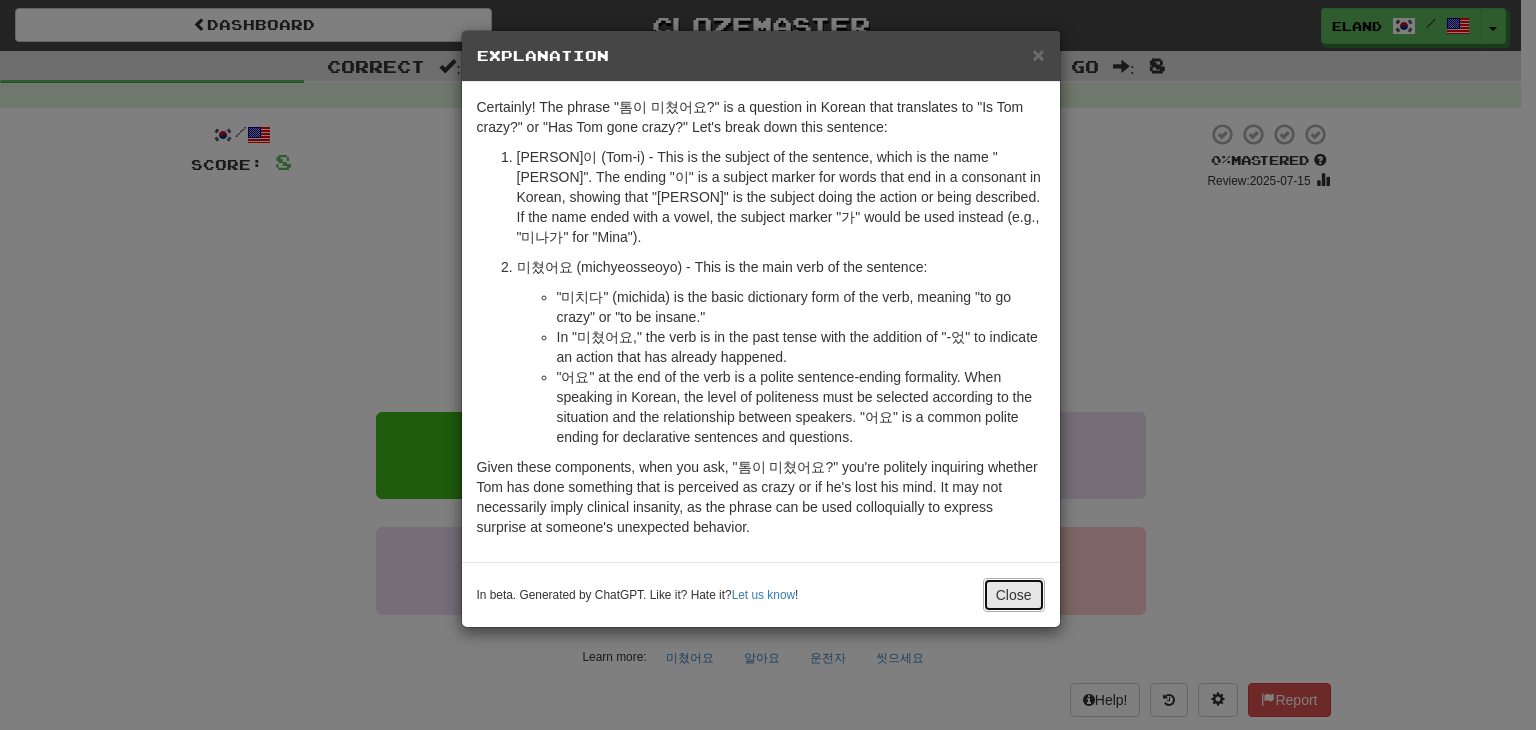 click on "Close" at bounding box center (1014, 595) 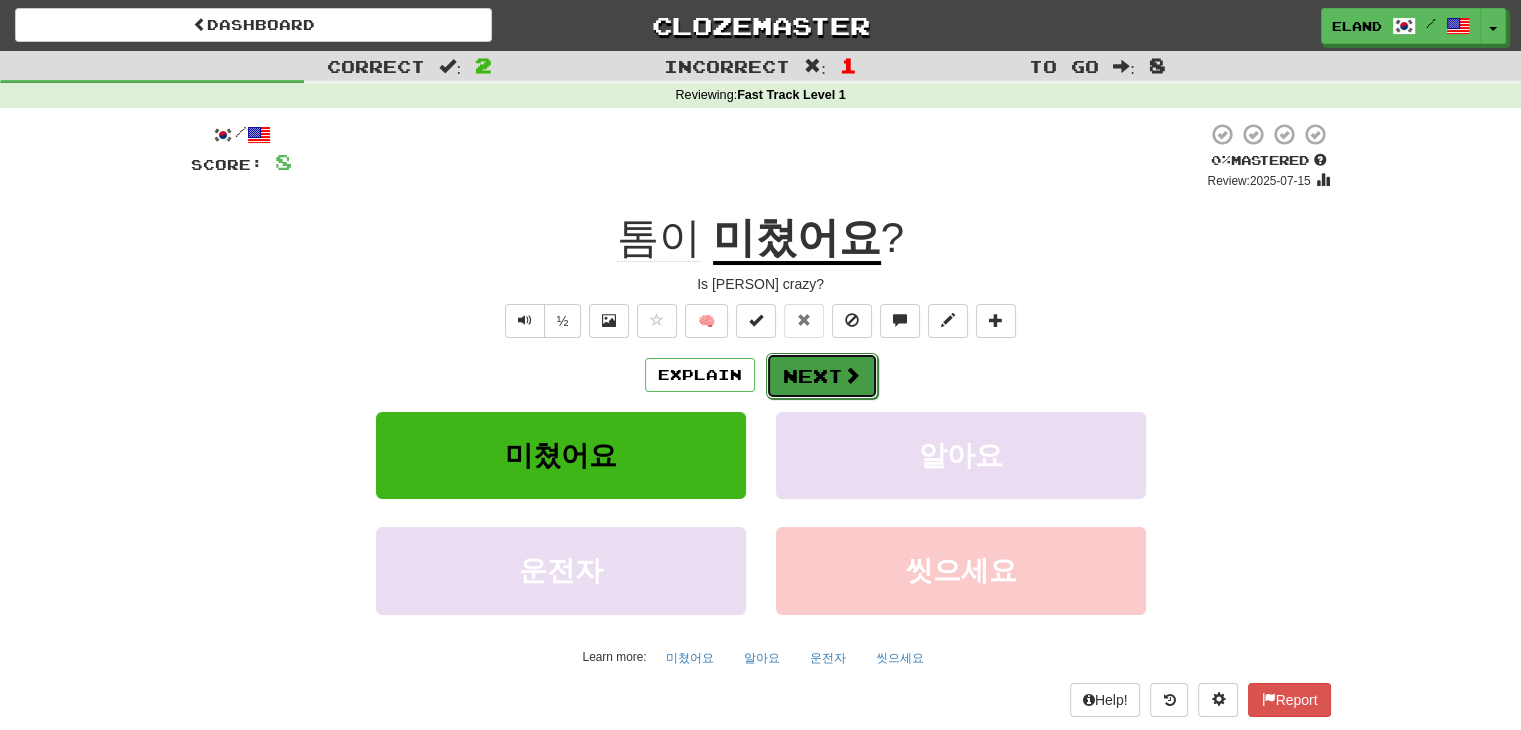 click on "Next" at bounding box center (822, 376) 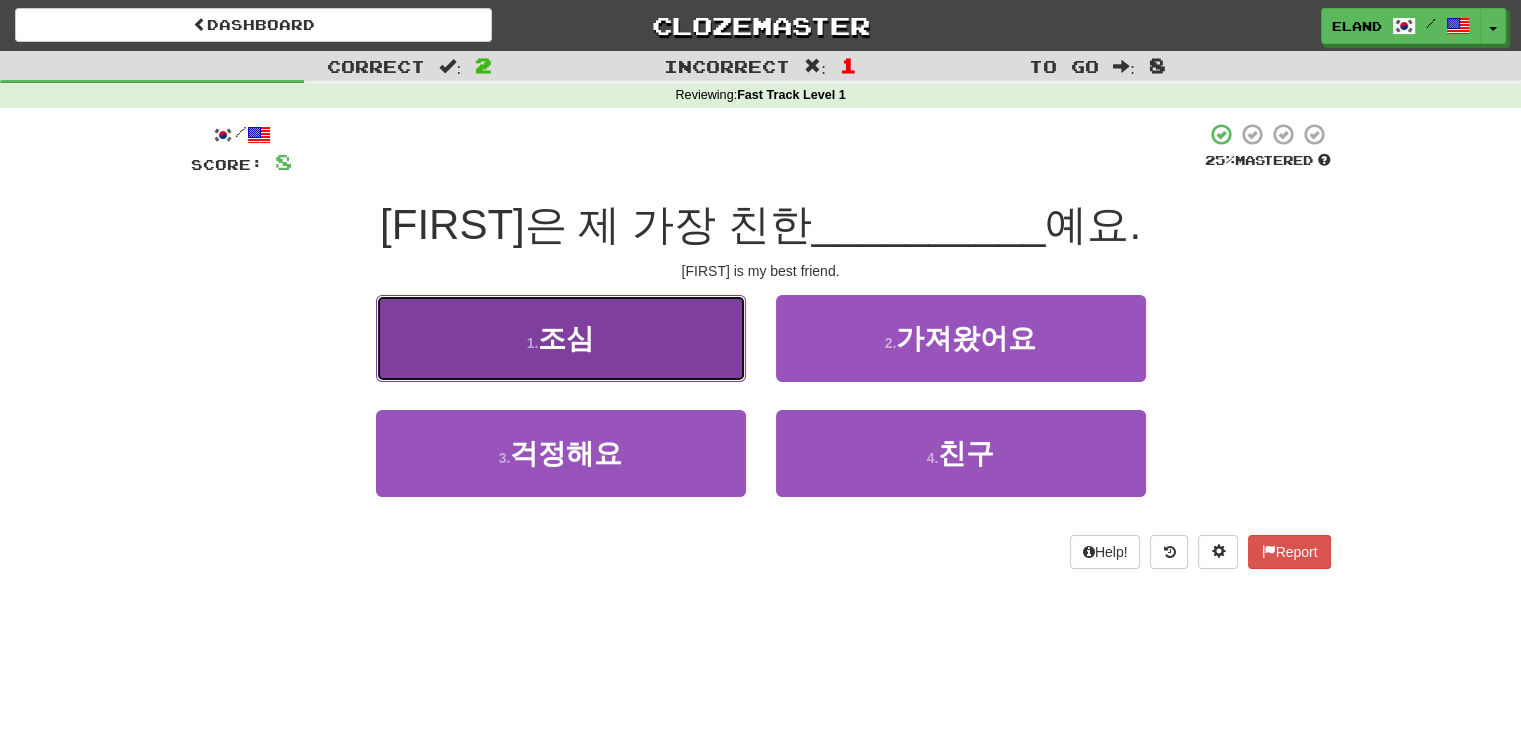 click on "1 .  조심" at bounding box center (561, 338) 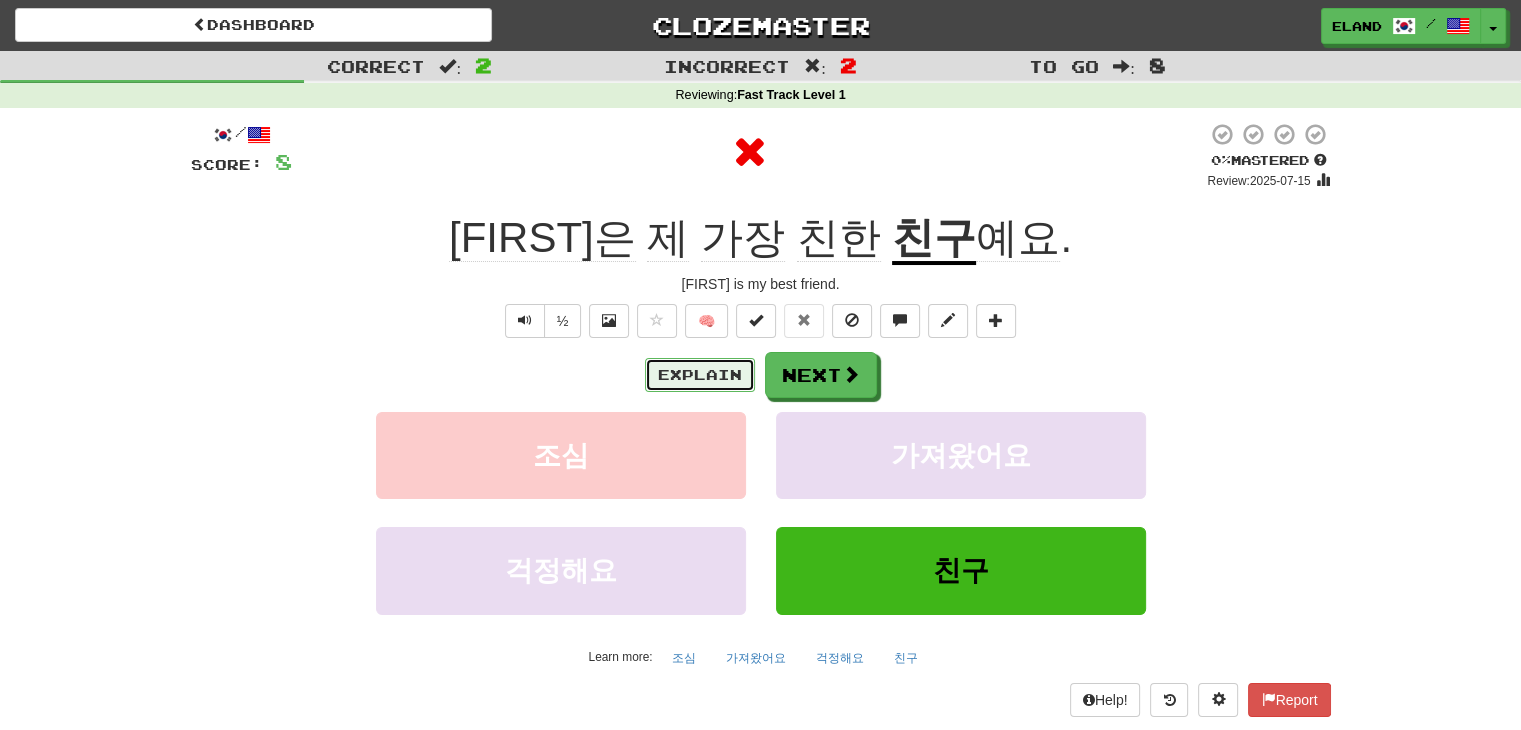 click on "Explain" at bounding box center [700, 375] 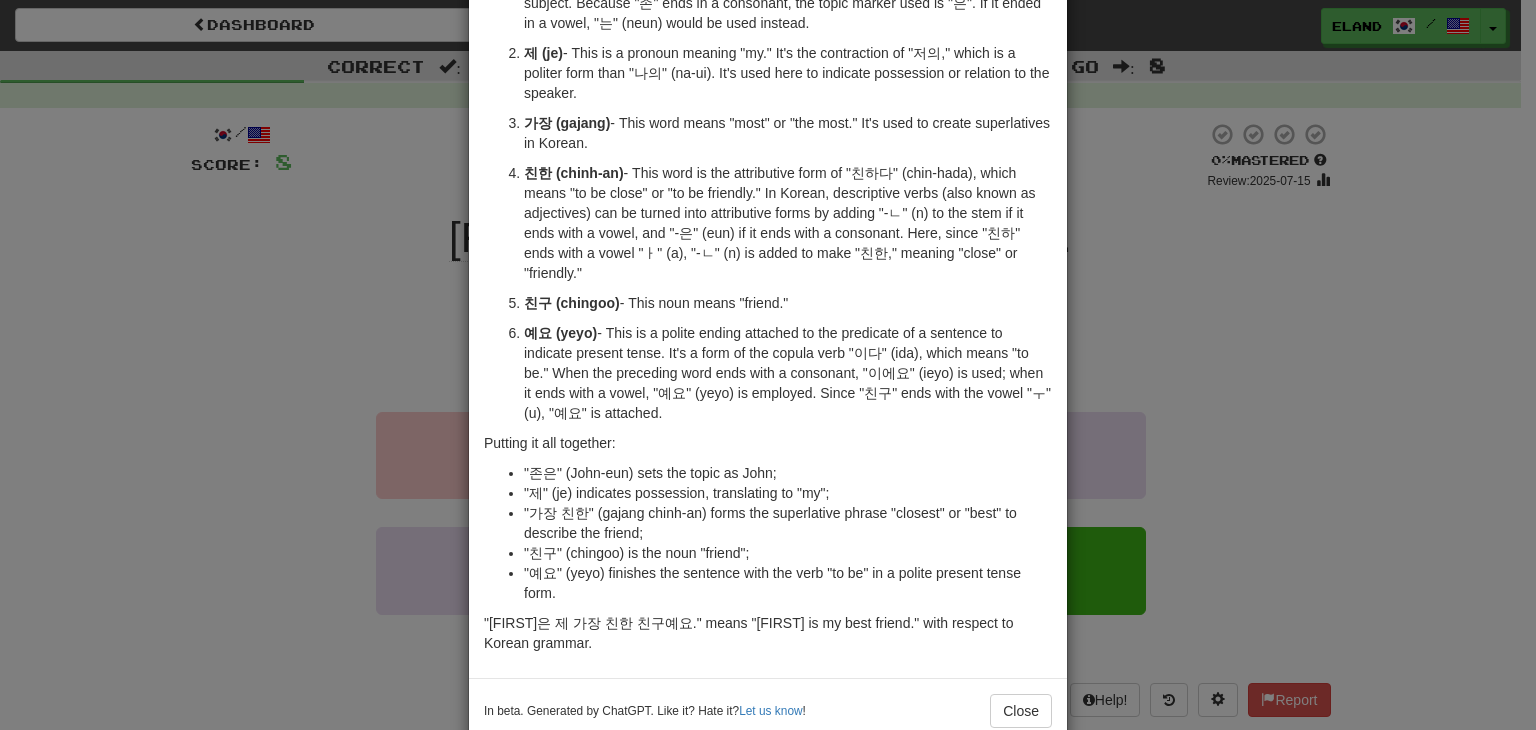 scroll, scrollTop: 237, scrollLeft: 0, axis: vertical 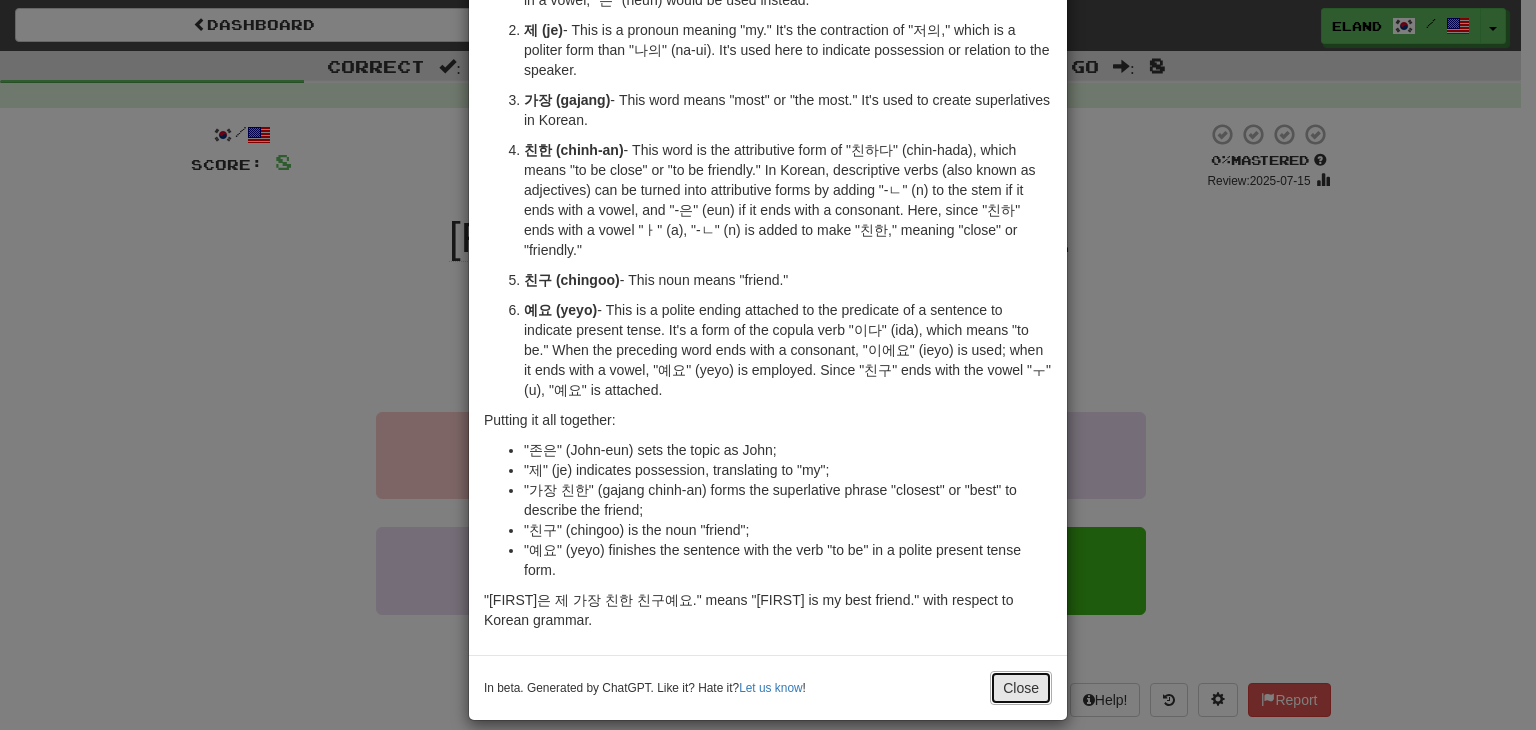 click on "Close" at bounding box center (1021, 688) 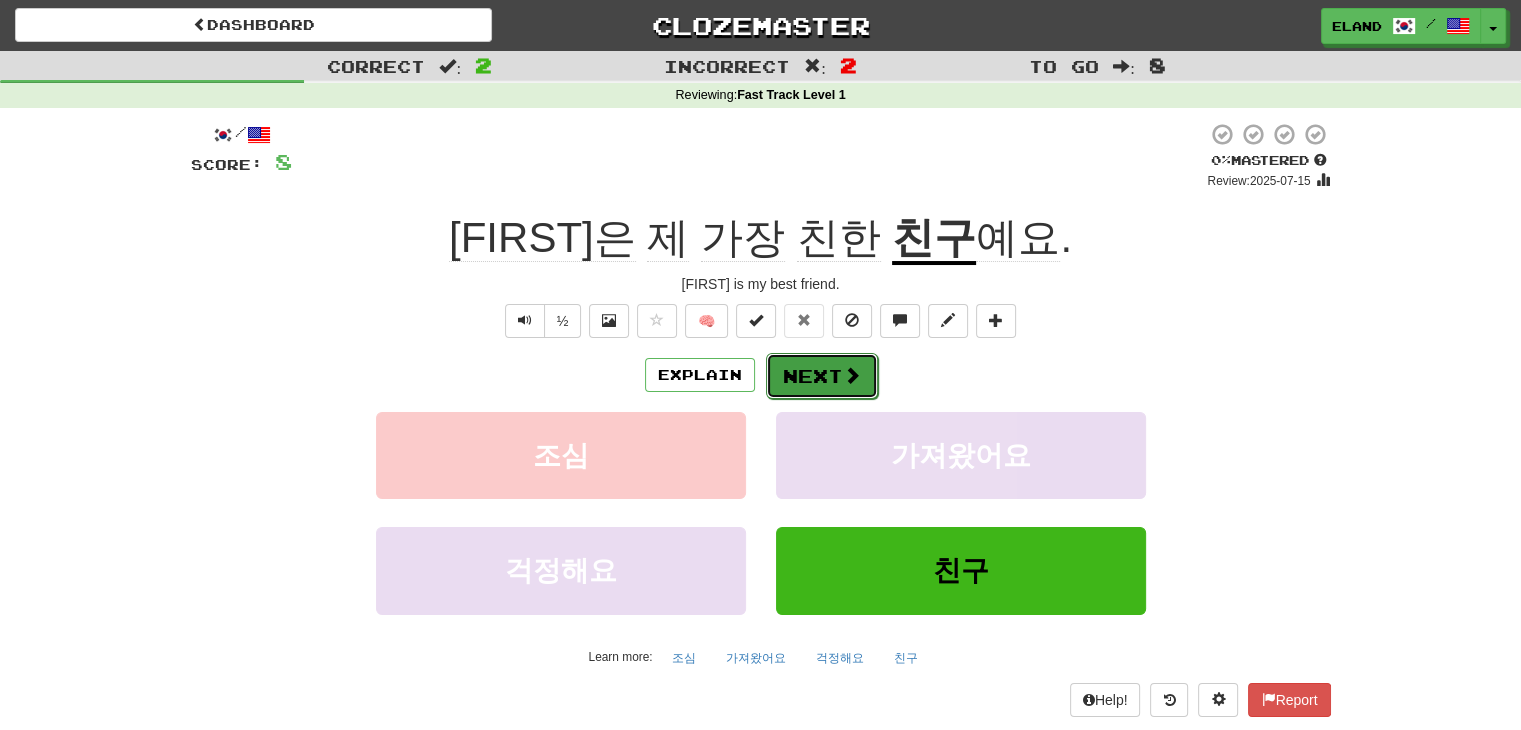 click at bounding box center [852, 375] 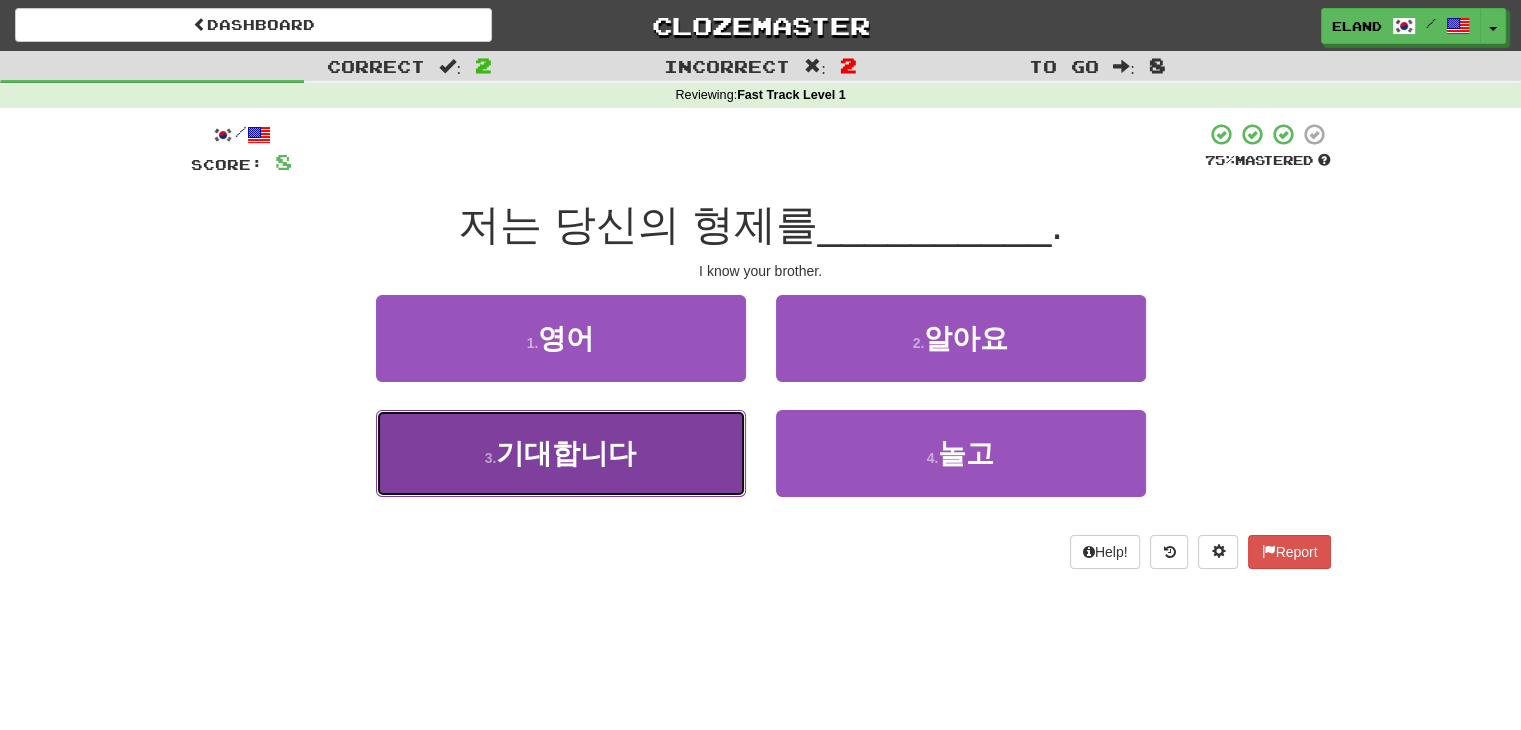 click on "기대합니다" at bounding box center (566, 453) 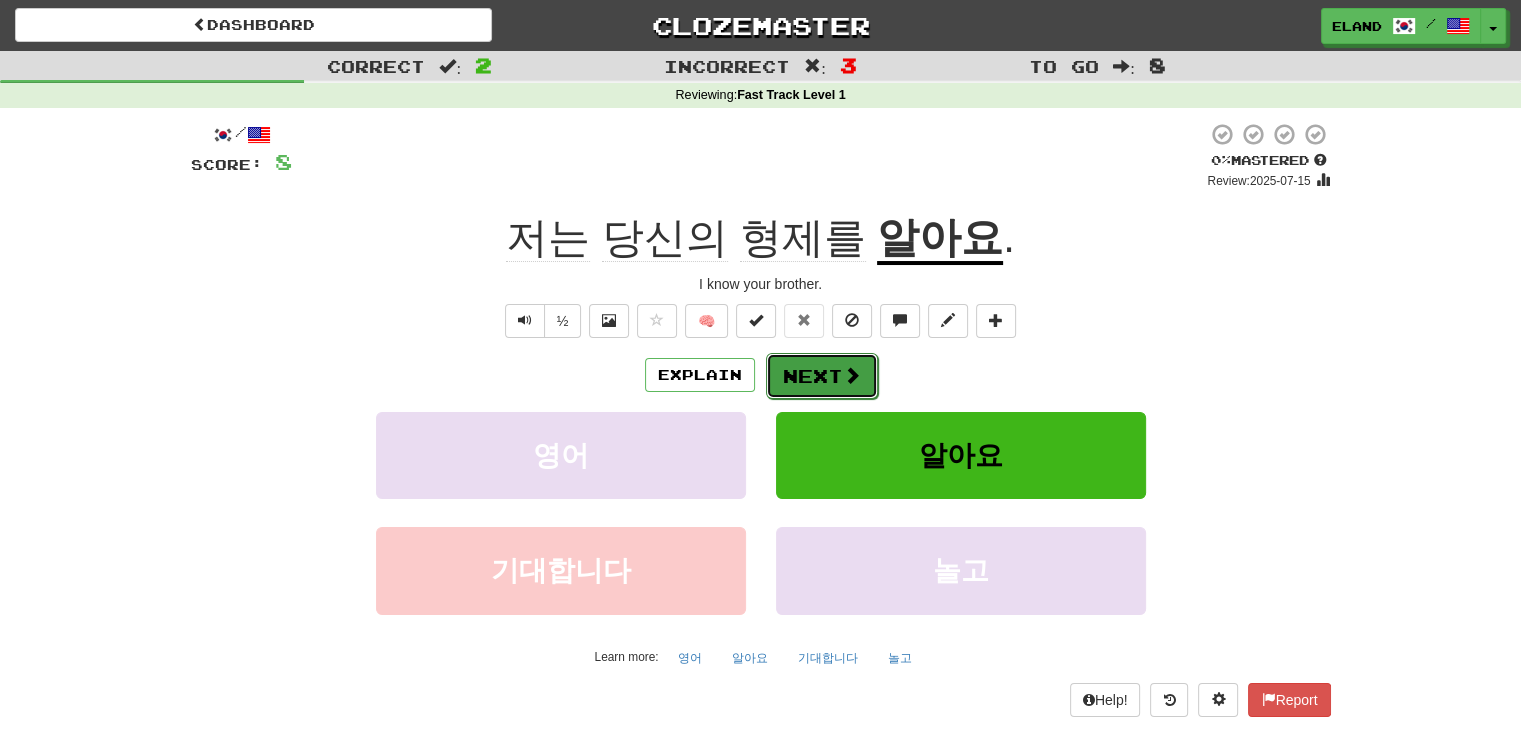 click at bounding box center (852, 375) 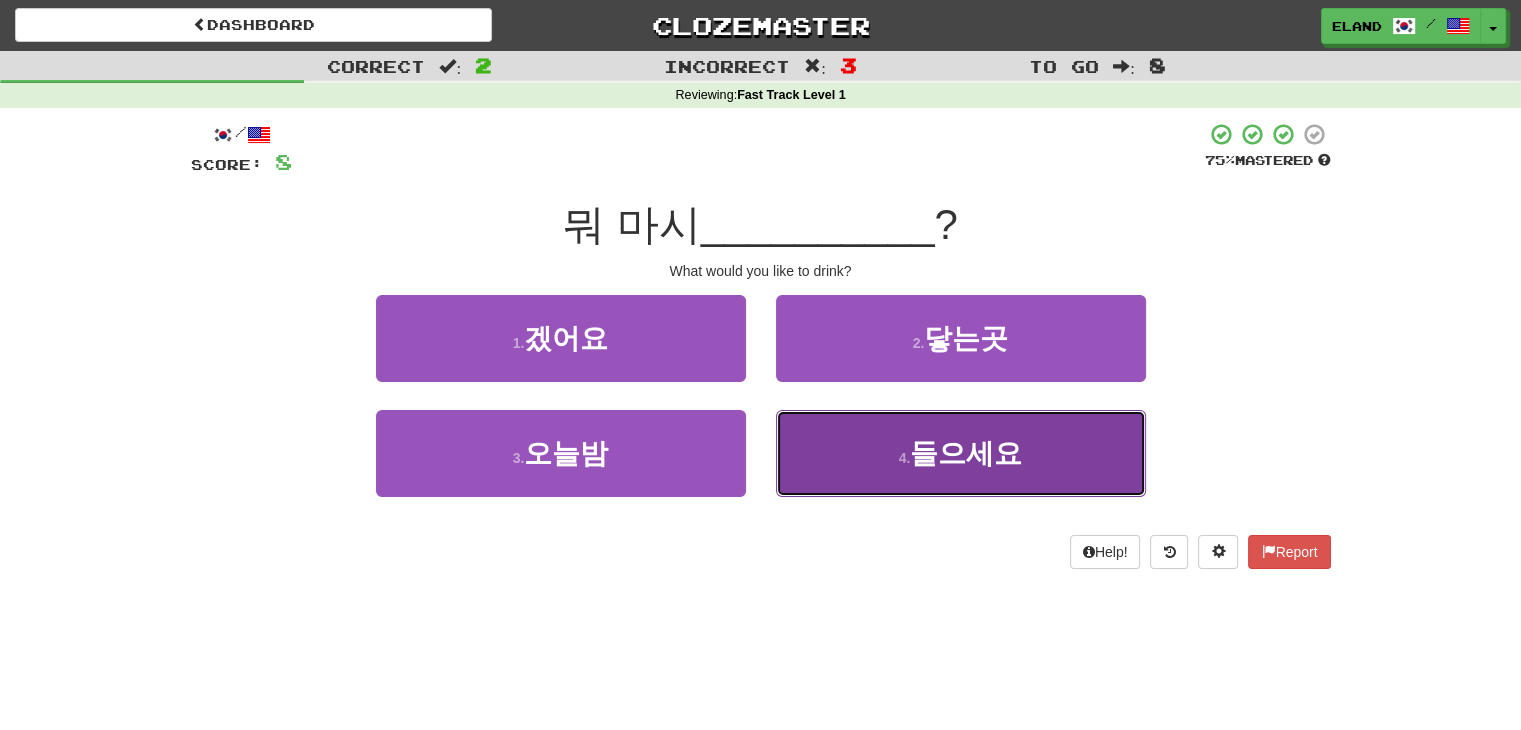 click on "4 .  들으세요" at bounding box center [961, 453] 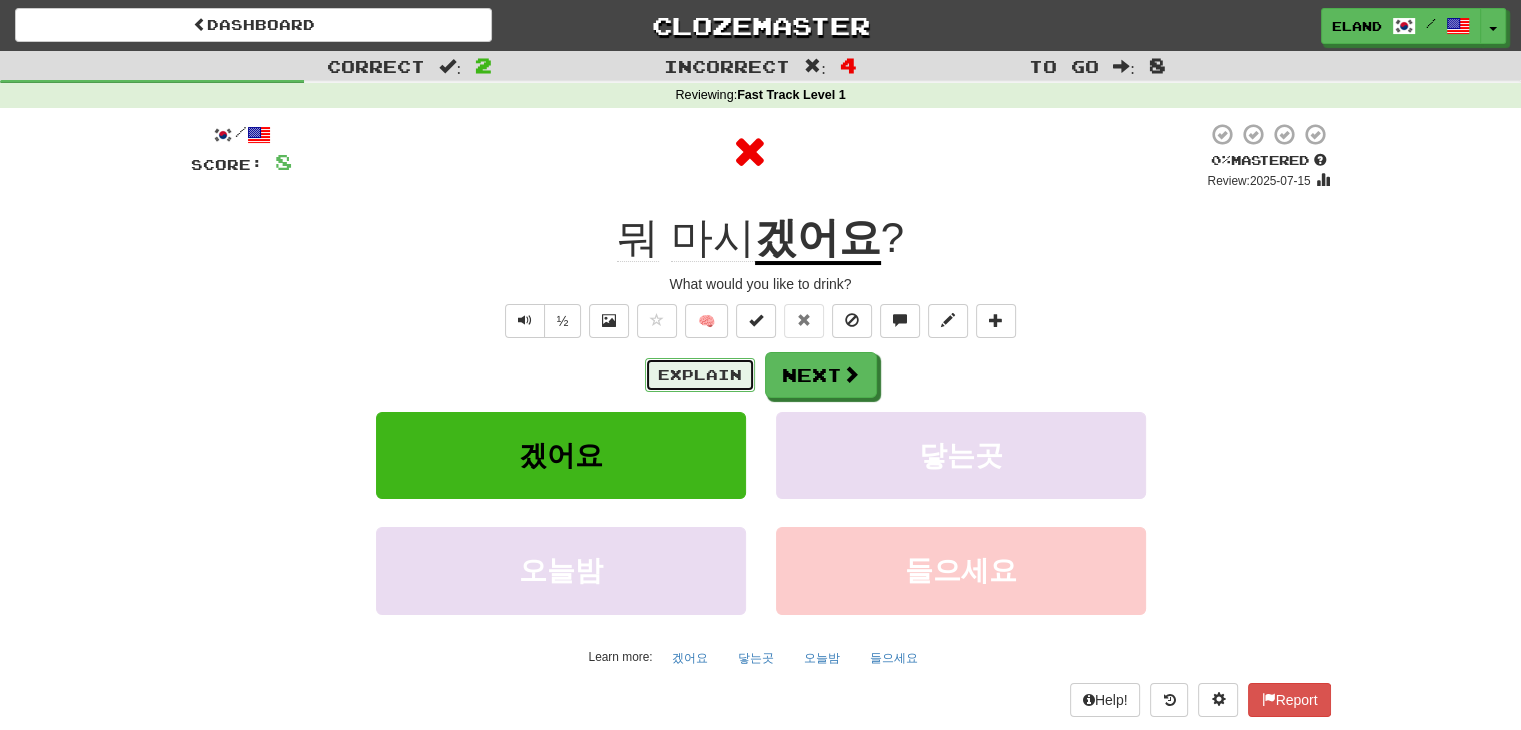 click on "Explain" at bounding box center [700, 375] 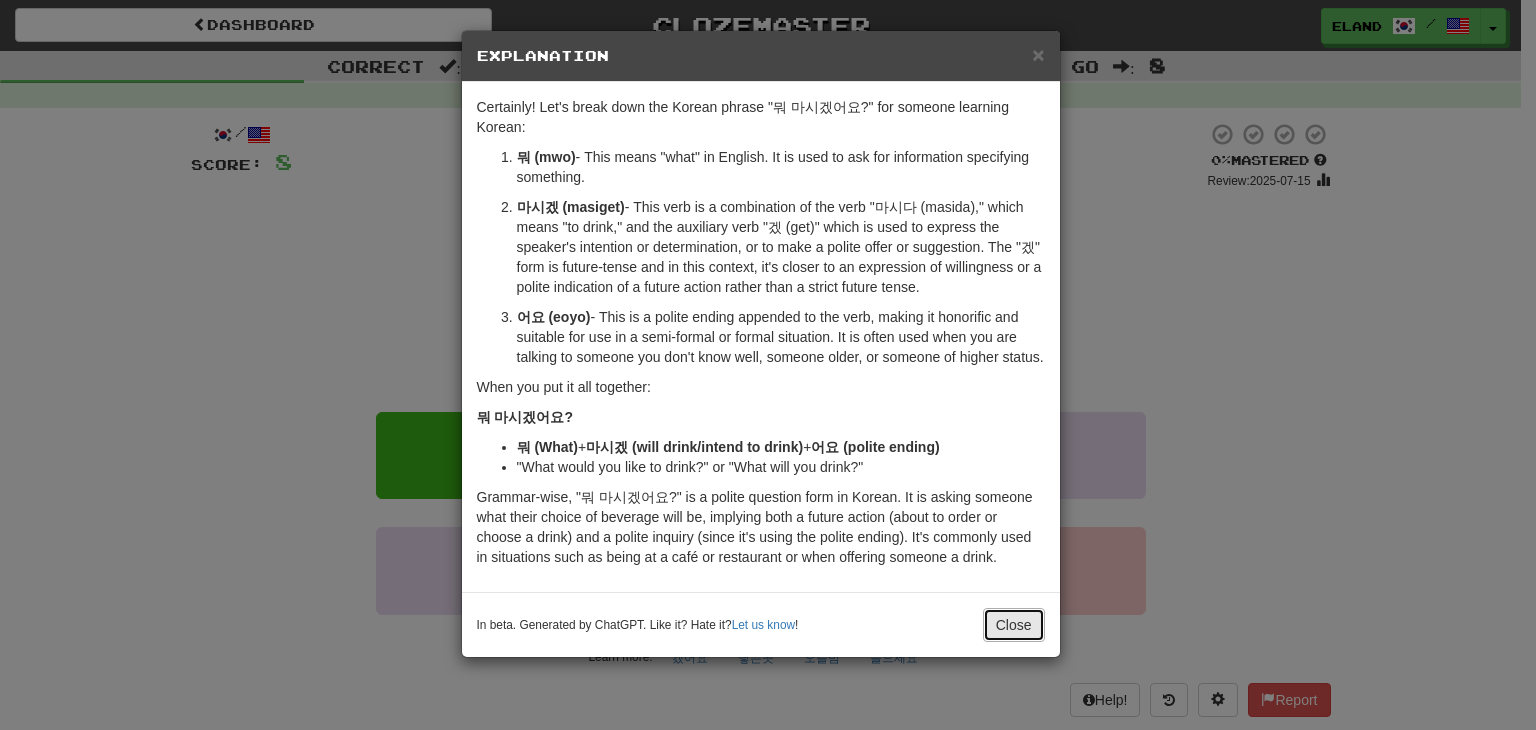 click on "Close" at bounding box center [1014, 625] 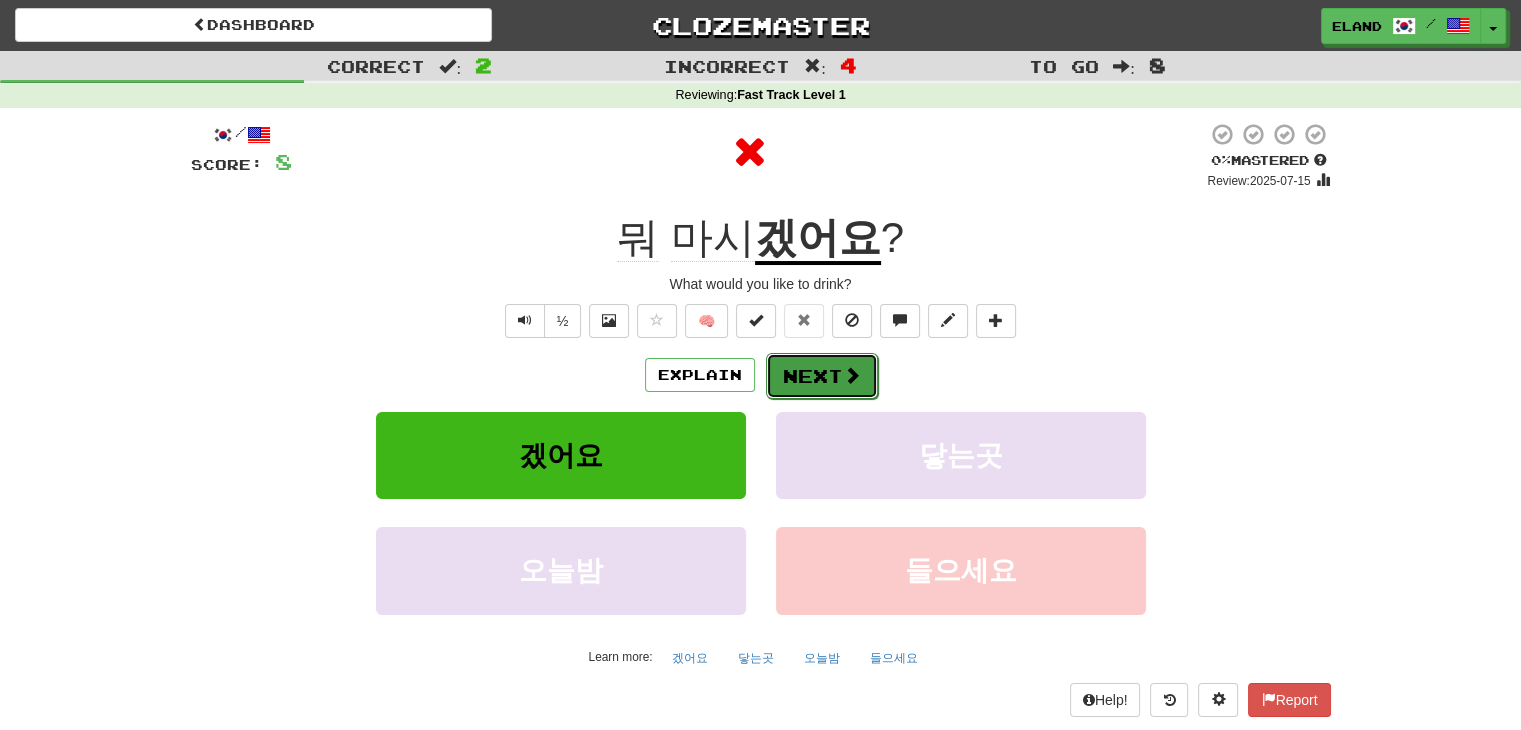 click on "Next" at bounding box center [822, 376] 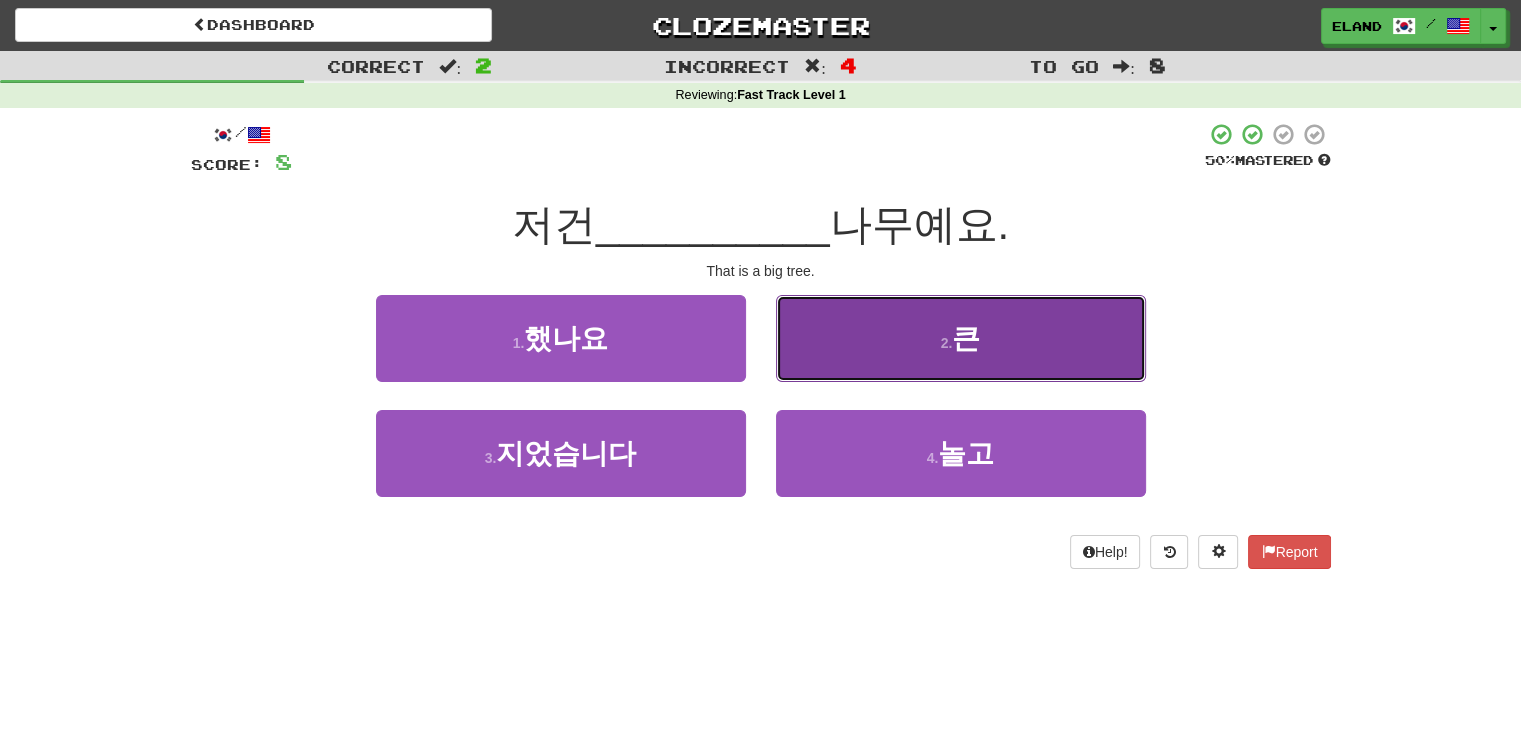 click on "2 .  큰" at bounding box center [961, 338] 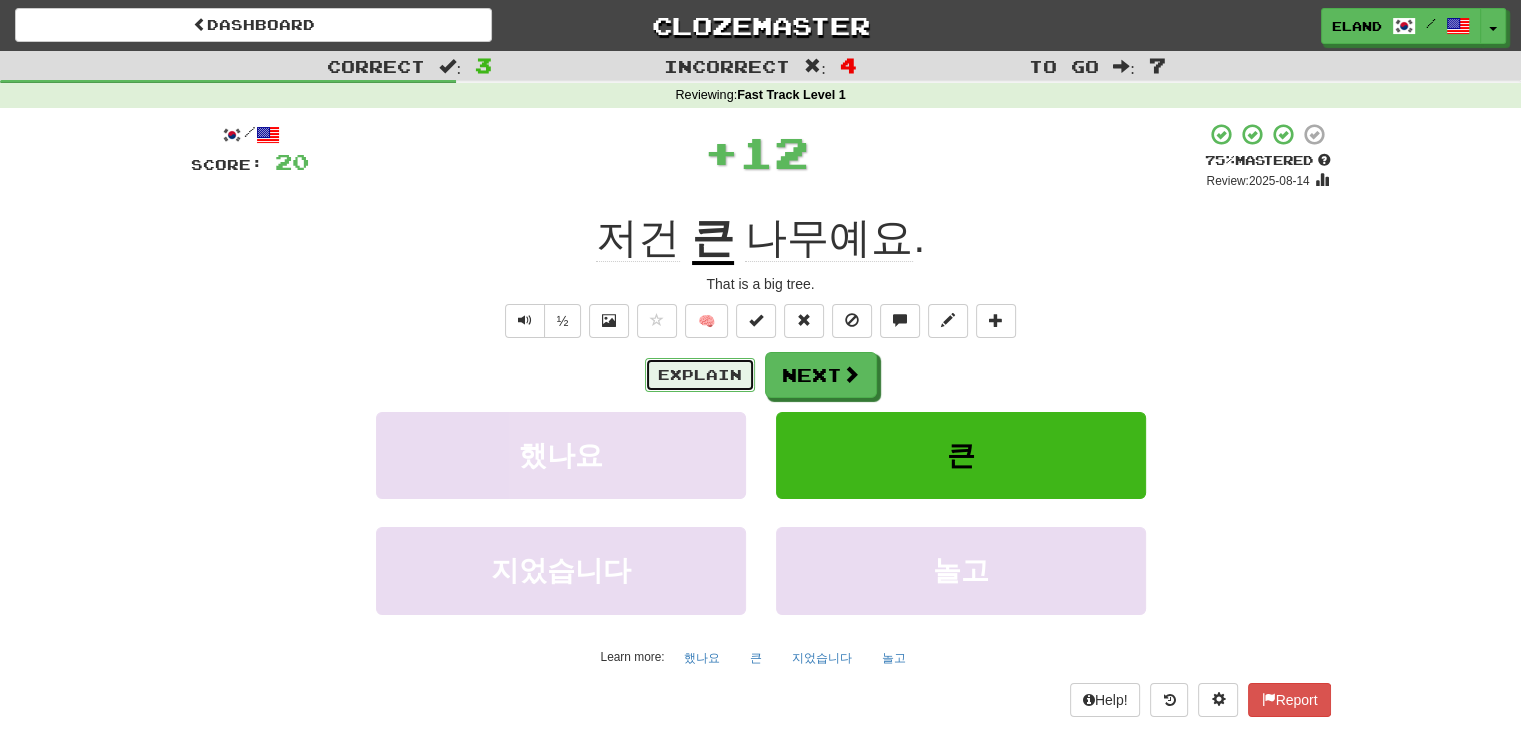click on "Explain" at bounding box center (700, 375) 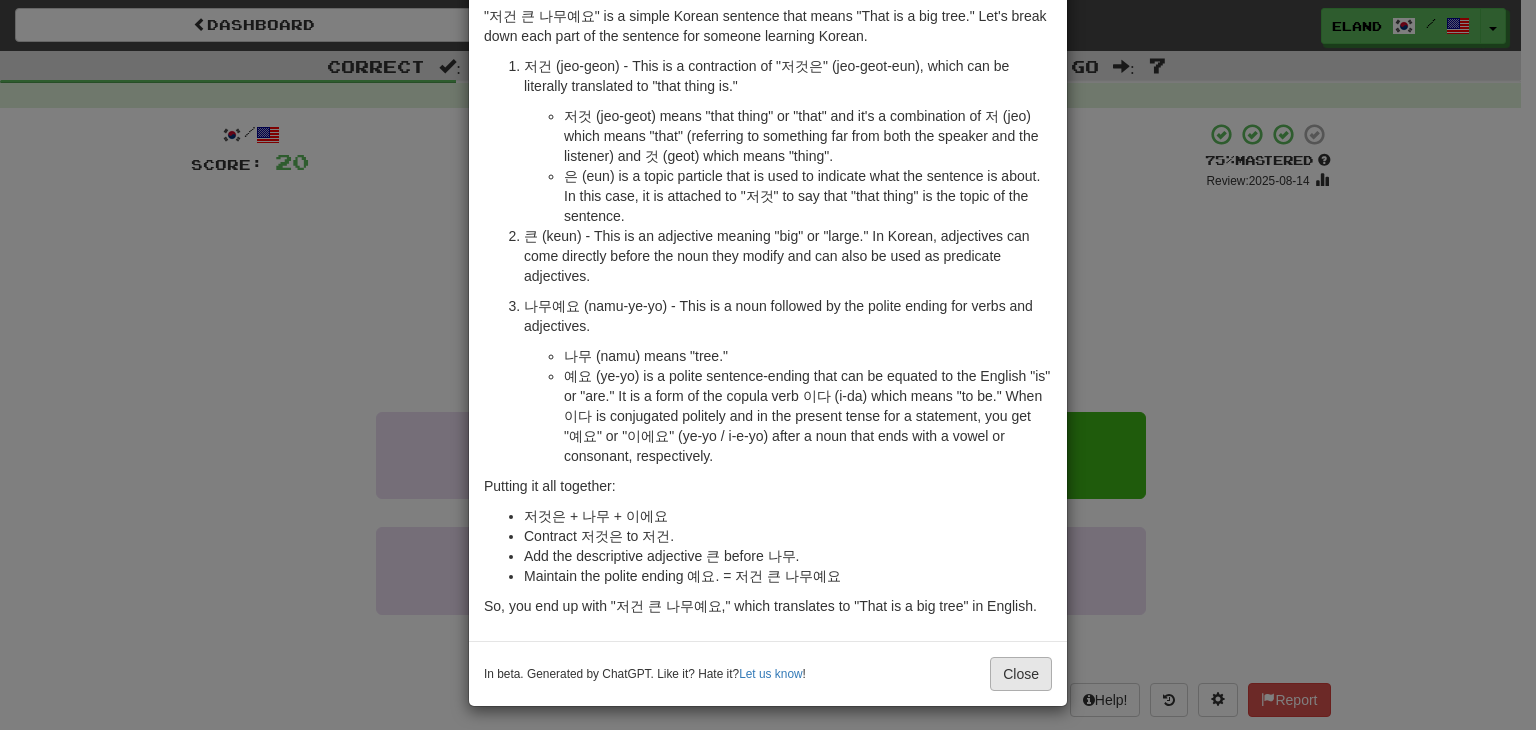 scroll, scrollTop: 97, scrollLeft: 0, axis: vertical 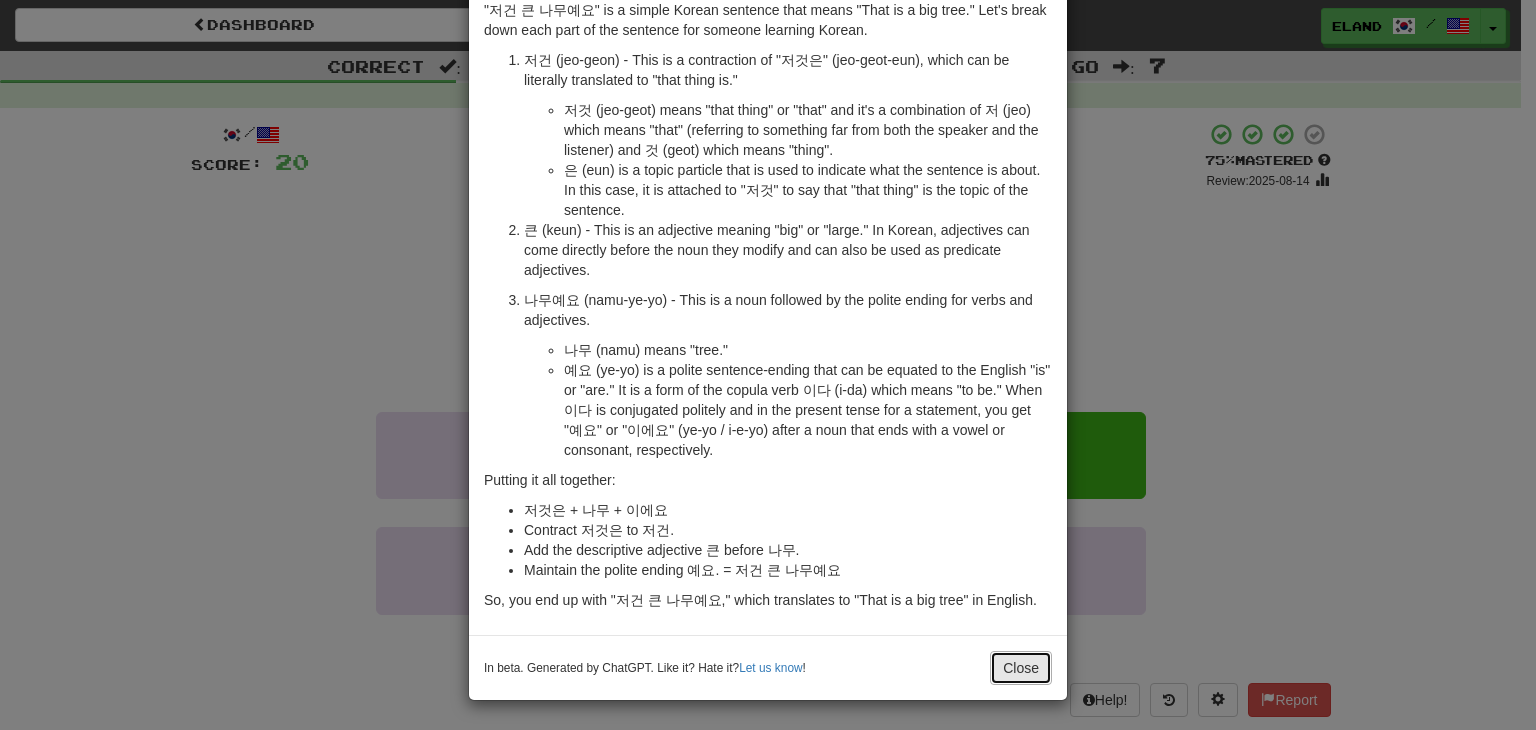 click on "Close" at bounding box center (1021, 668) 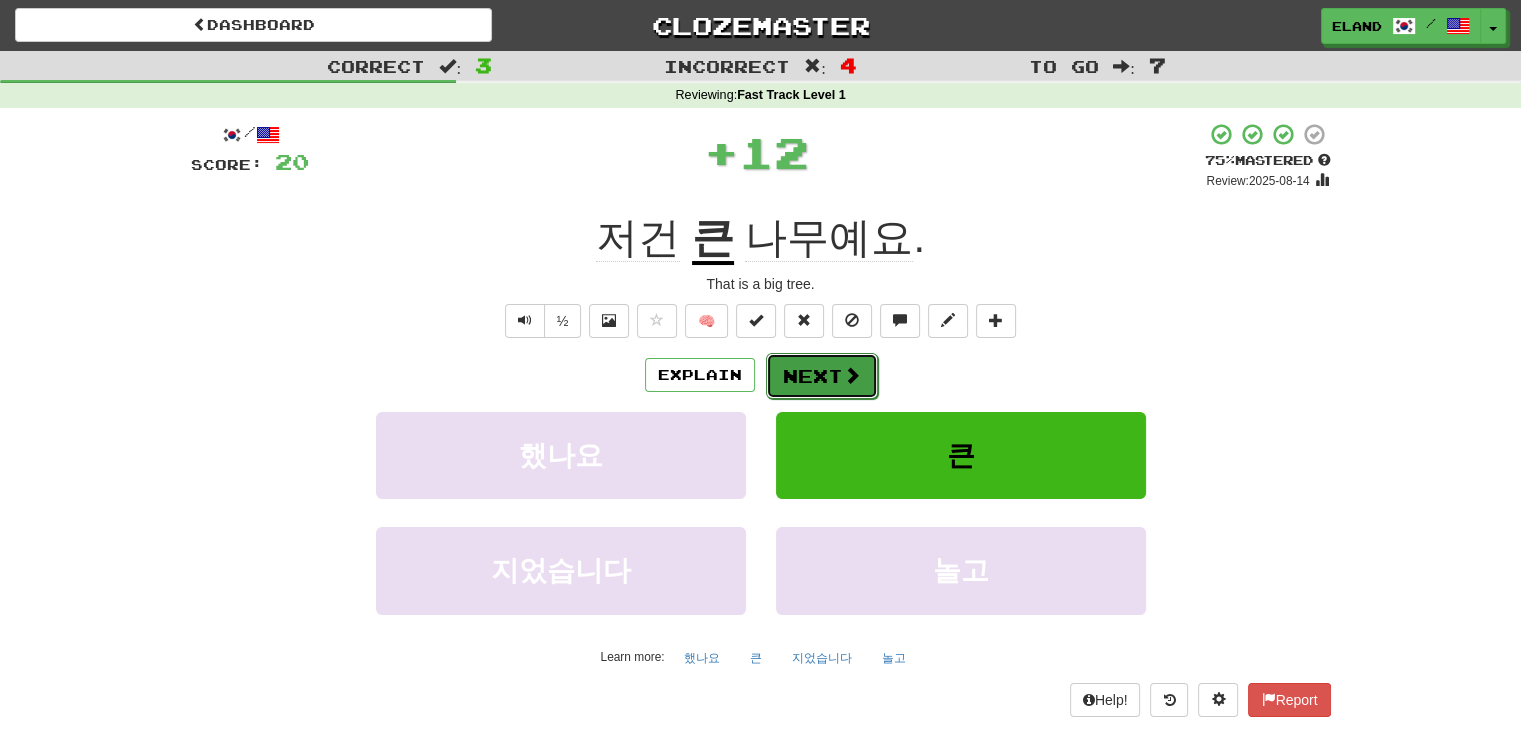click on "Next" at bounding box center [822, 376] 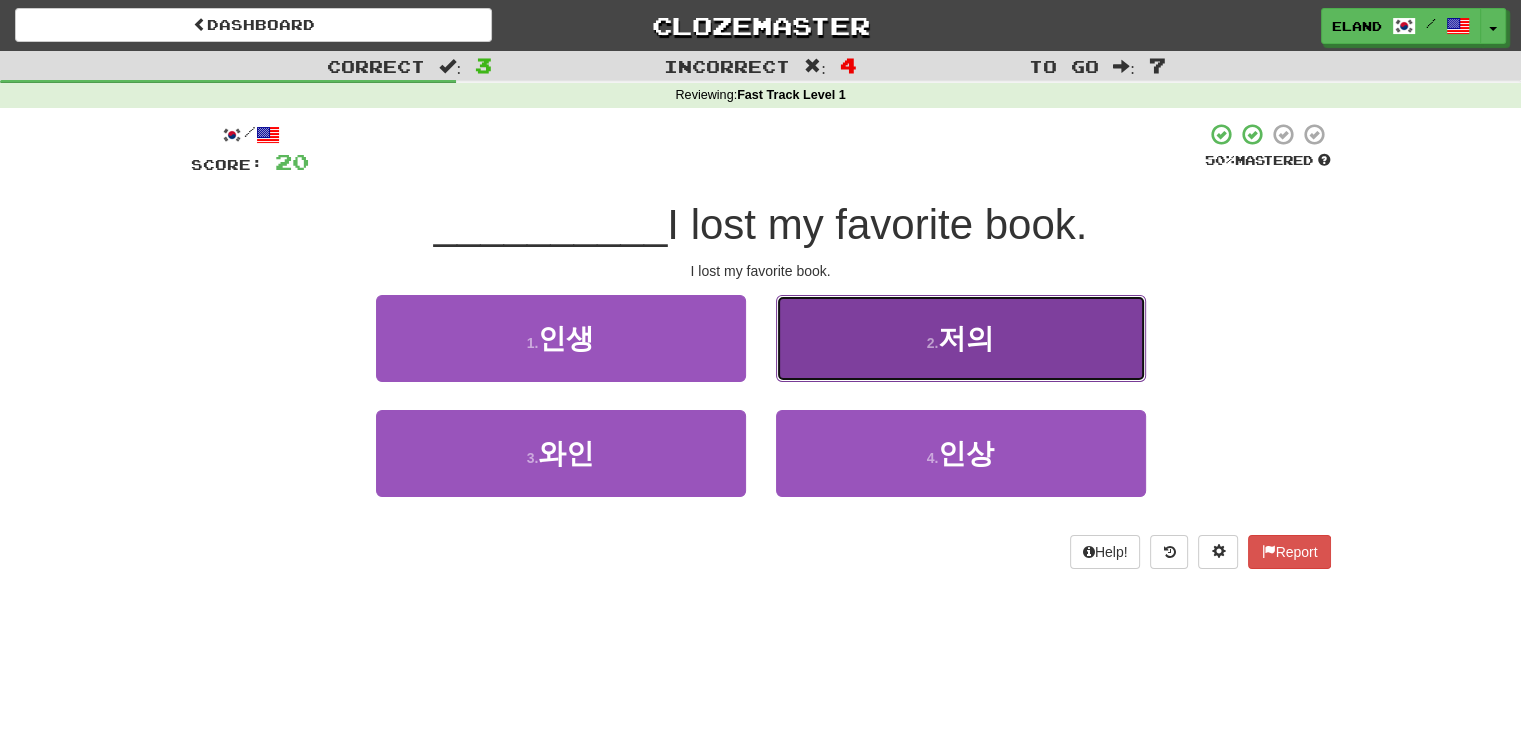 click on "2 .  저의" at bounding box center [961, 338] 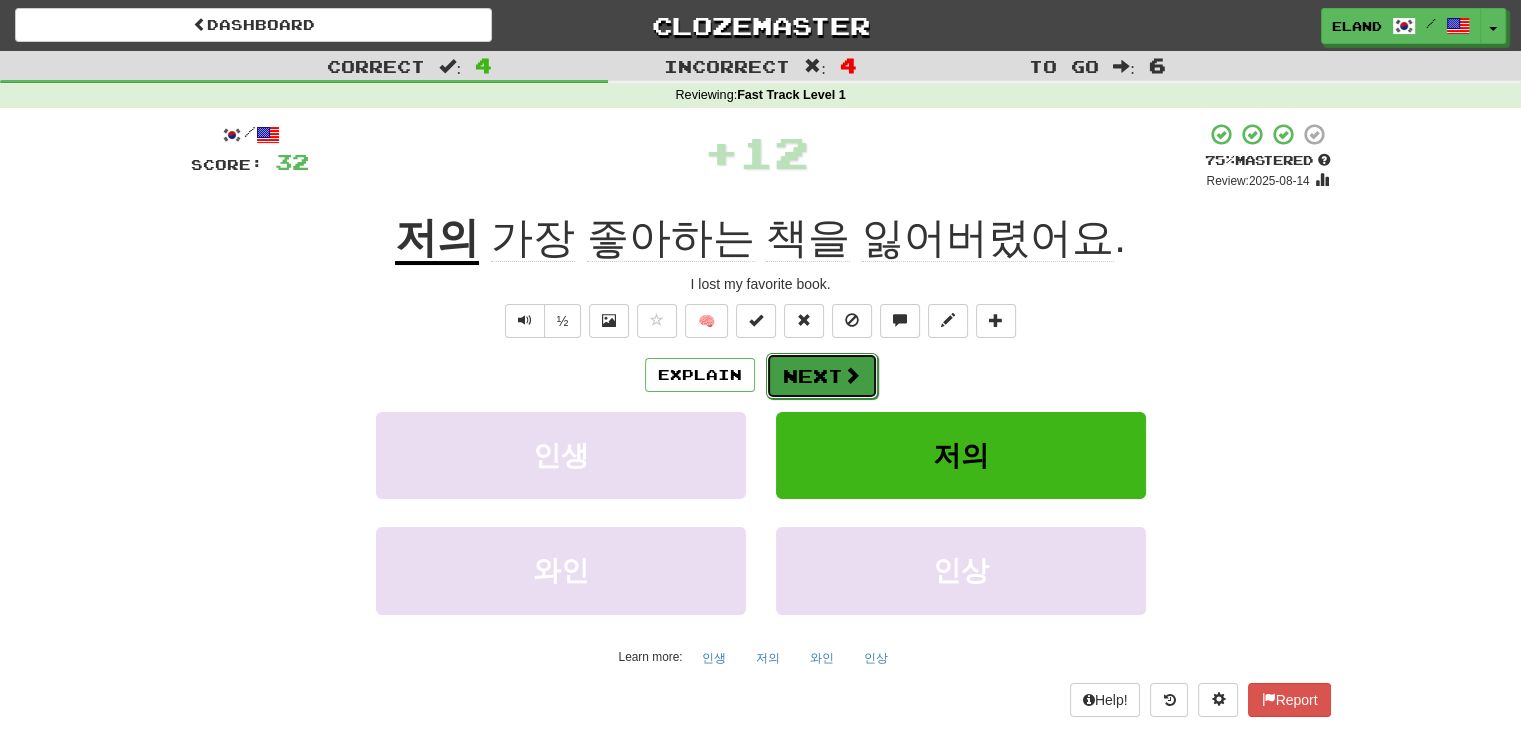 click on "Next" at bounding box center (822, 376) 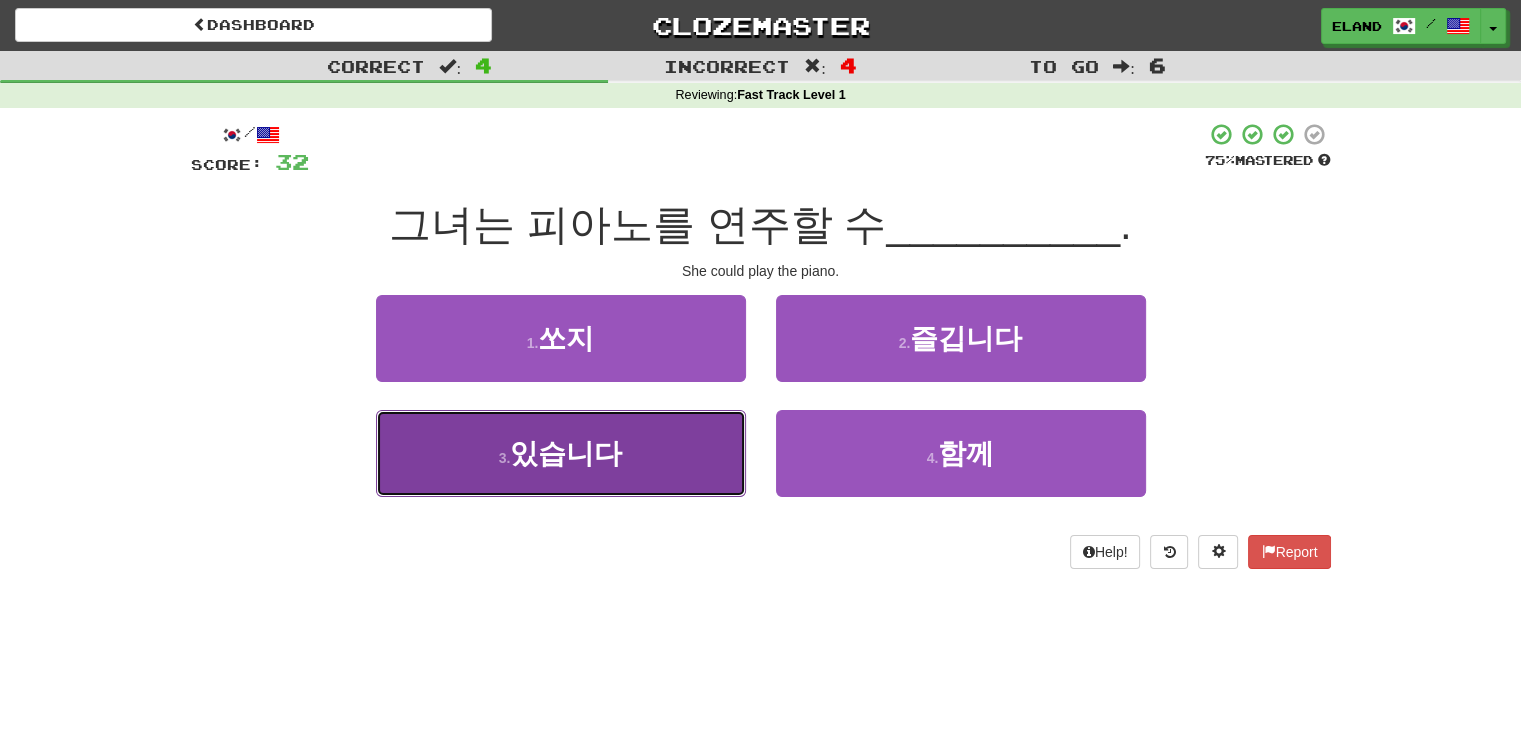 click on "3 .  있습니다" at bounding box center [561, 453] 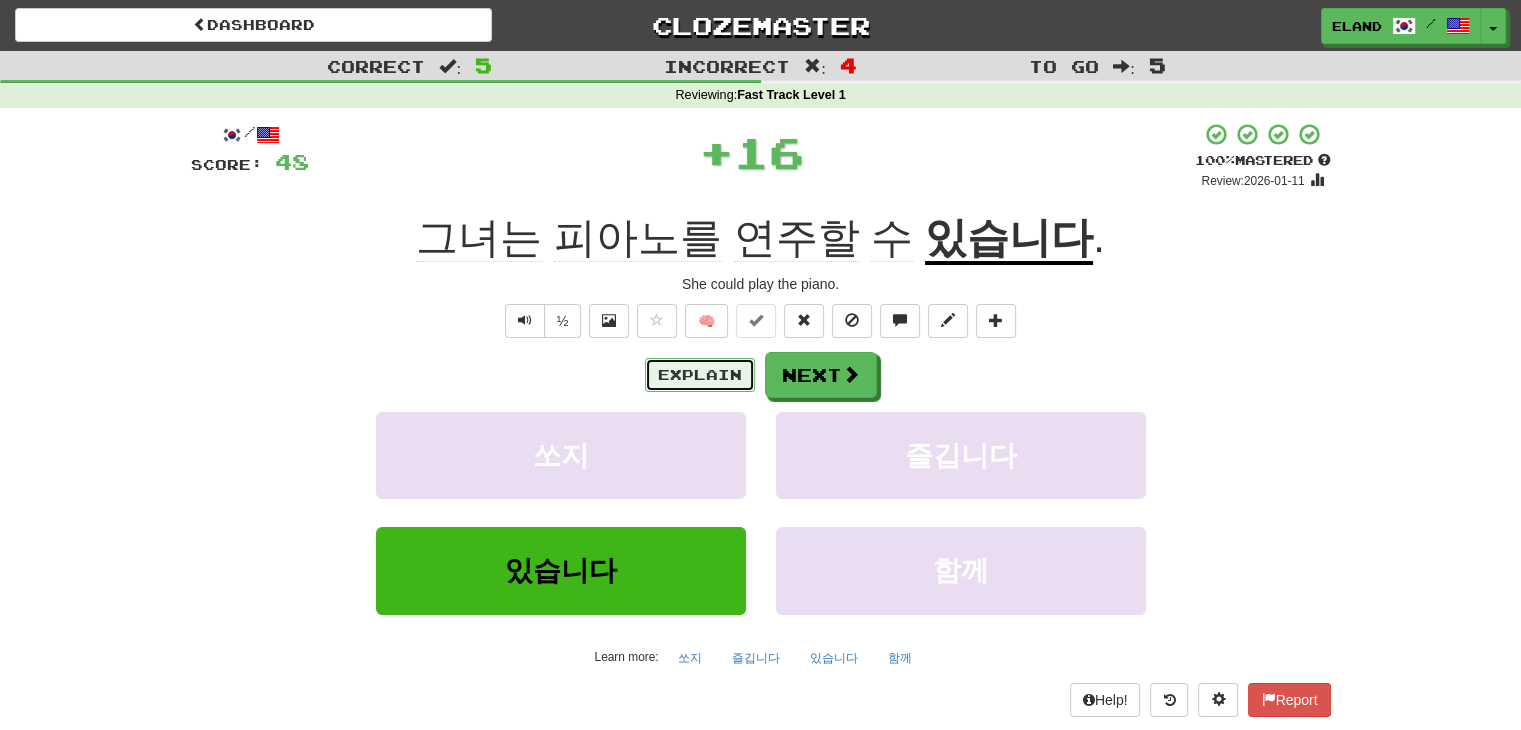 click on "Explain" at bounding box center (700, 375) 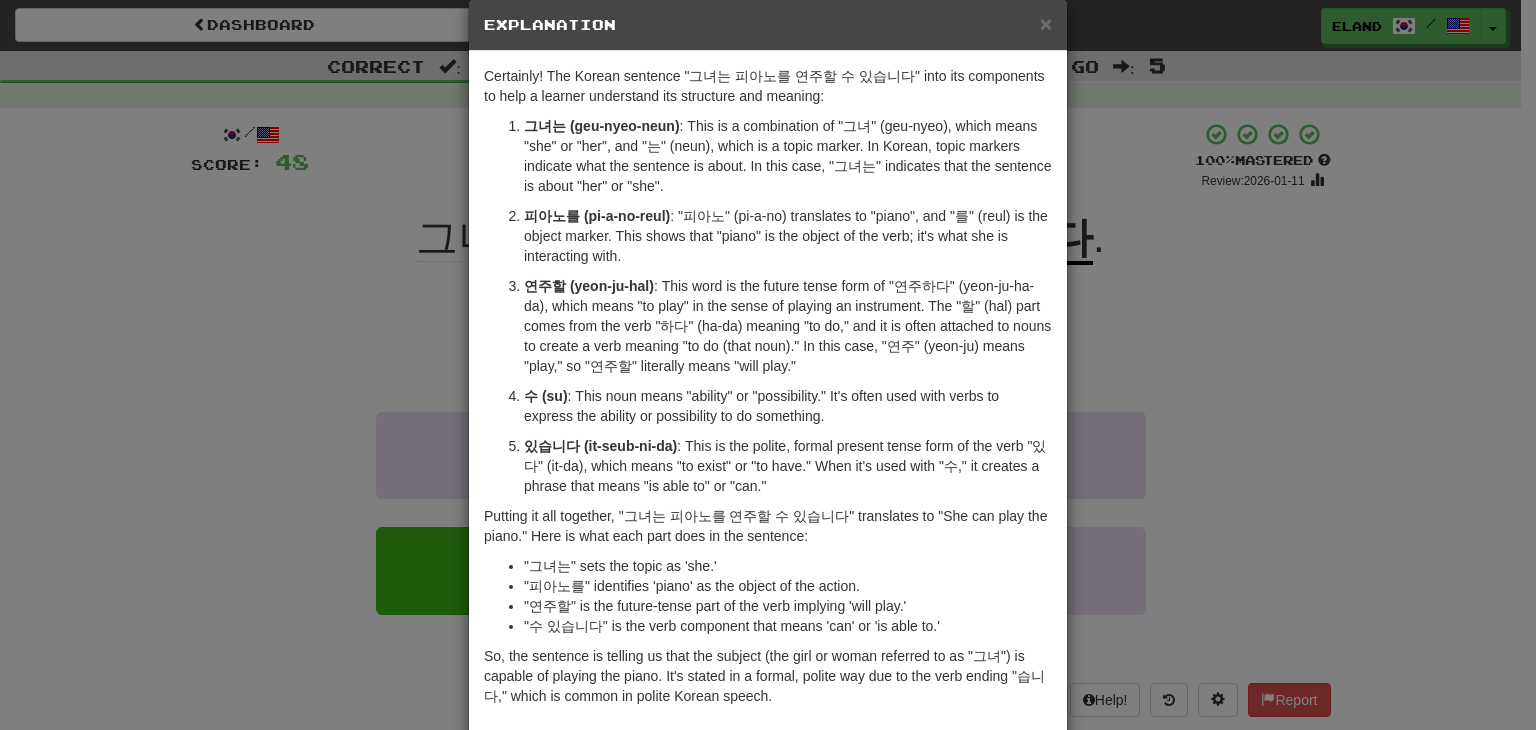 scroll, scrollTop: 127, scrollLeft: 0, axis: vertical 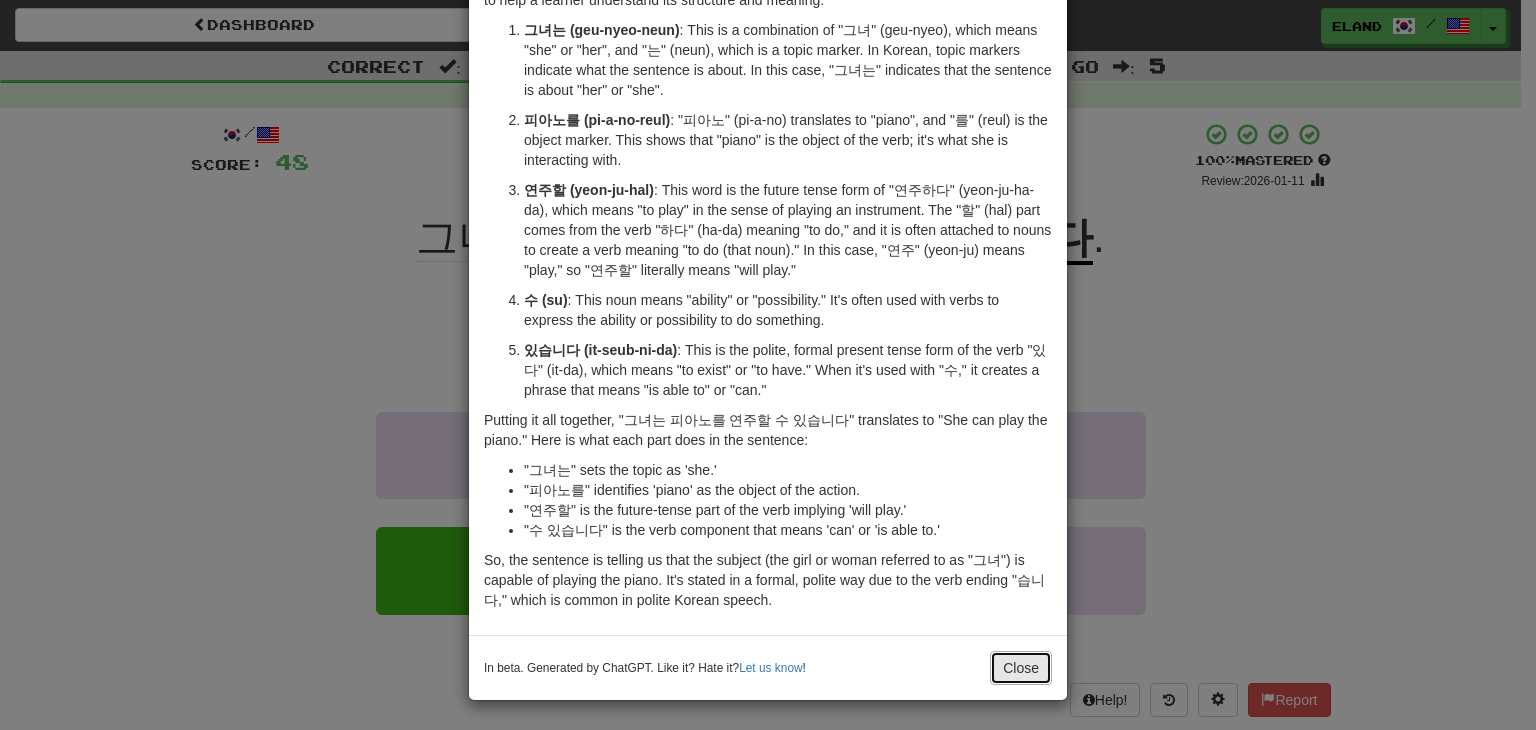 click on "Close" at bounding box center (1021, 668) 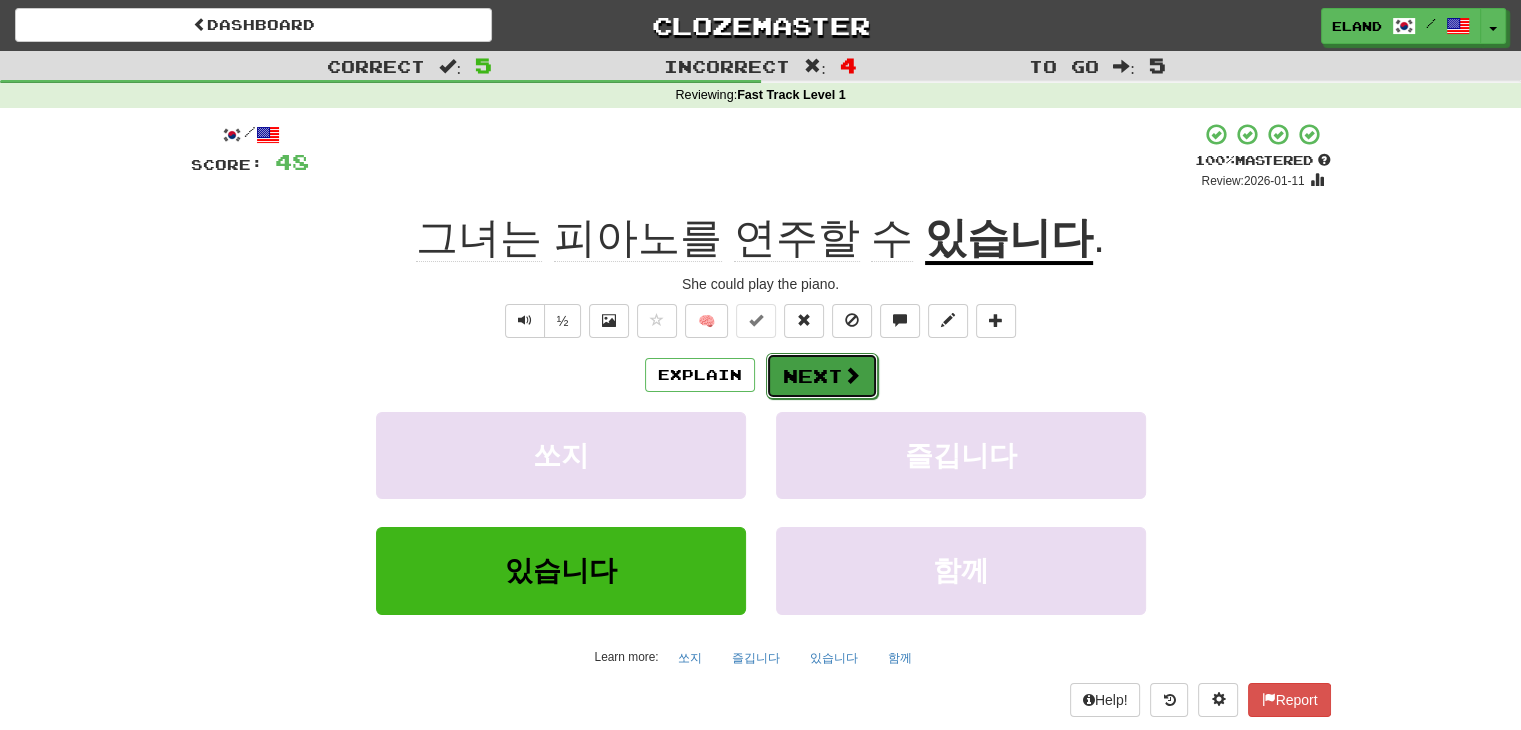 click at bounding box center (852, 375) 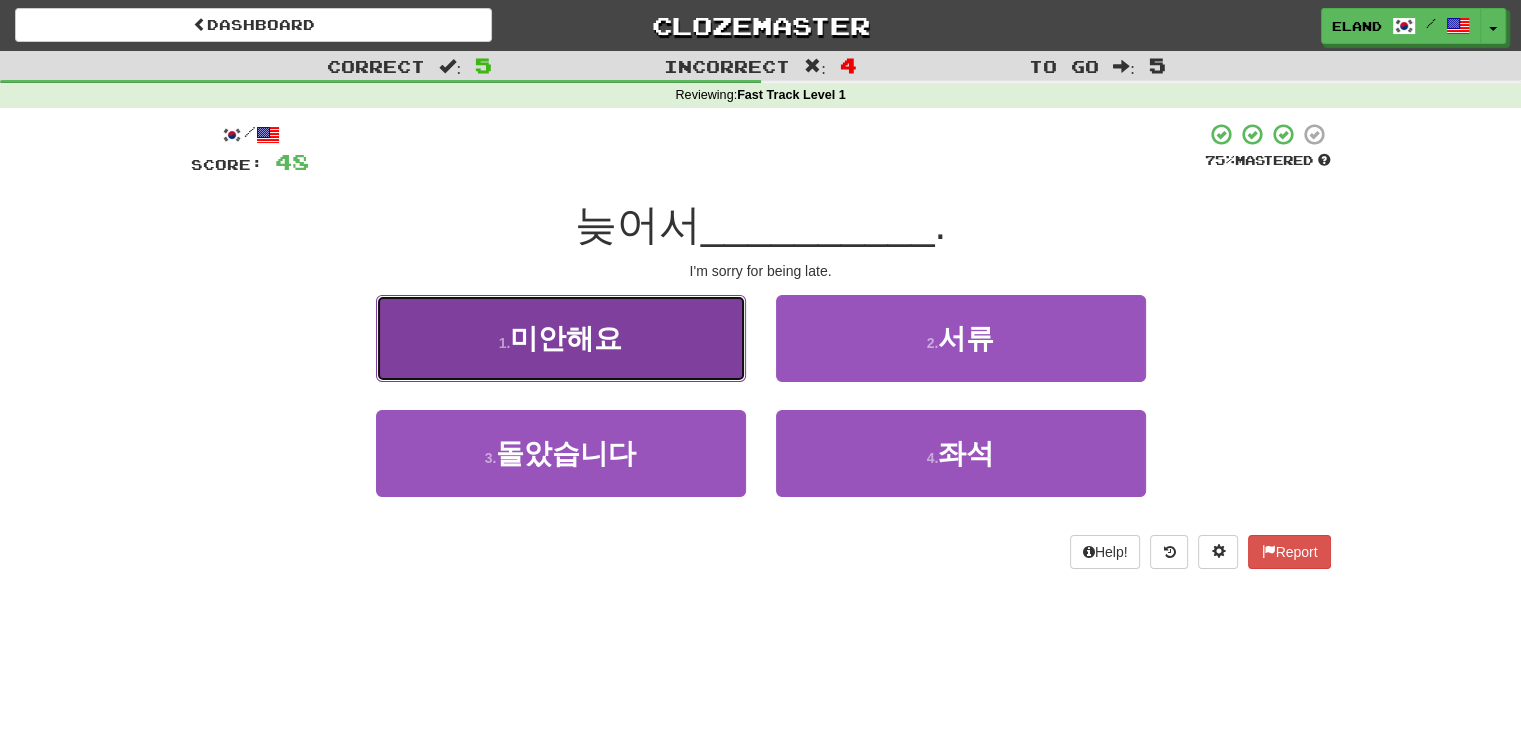 click on "미안해요" at bounding box center [566, 338] 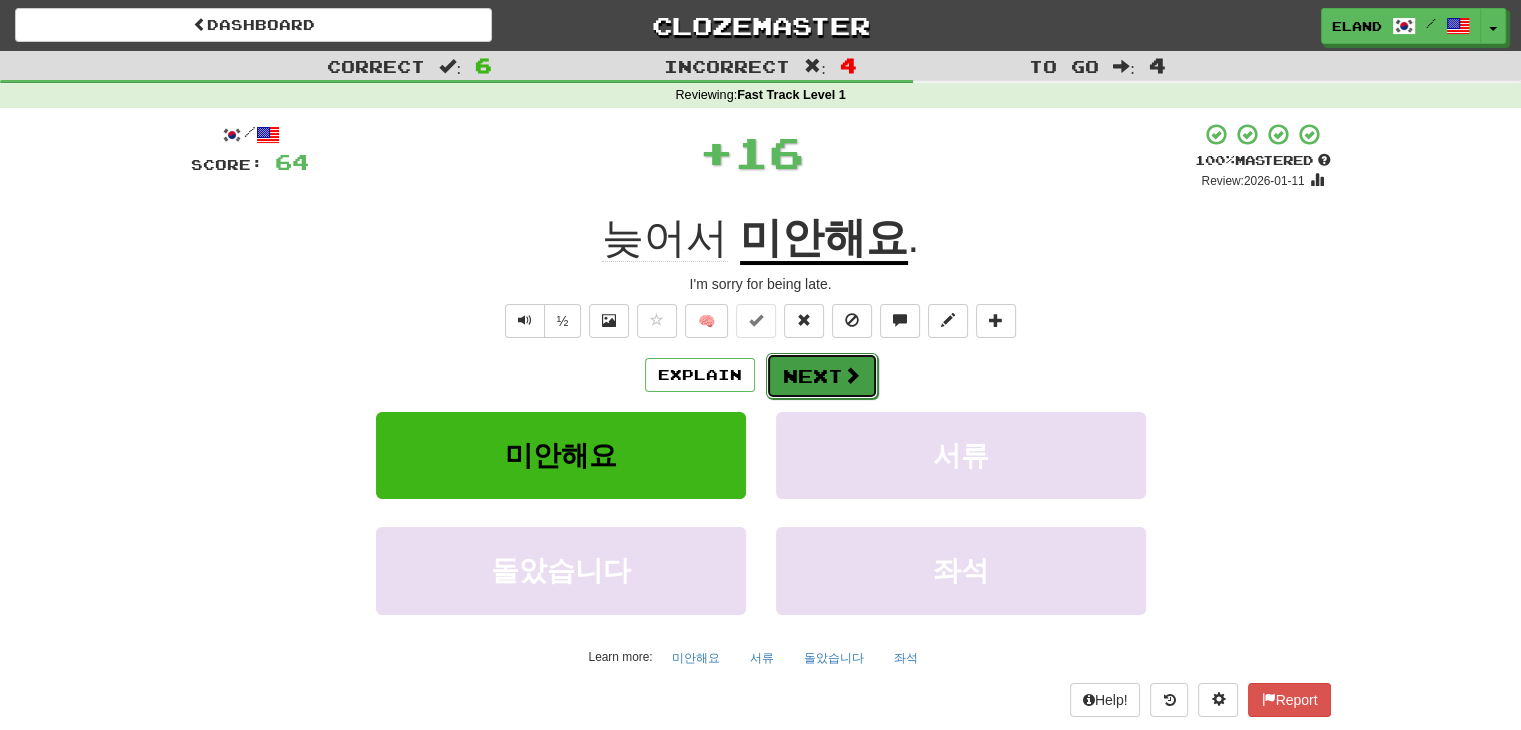 click on "Next" at bounding box center [822, 376] 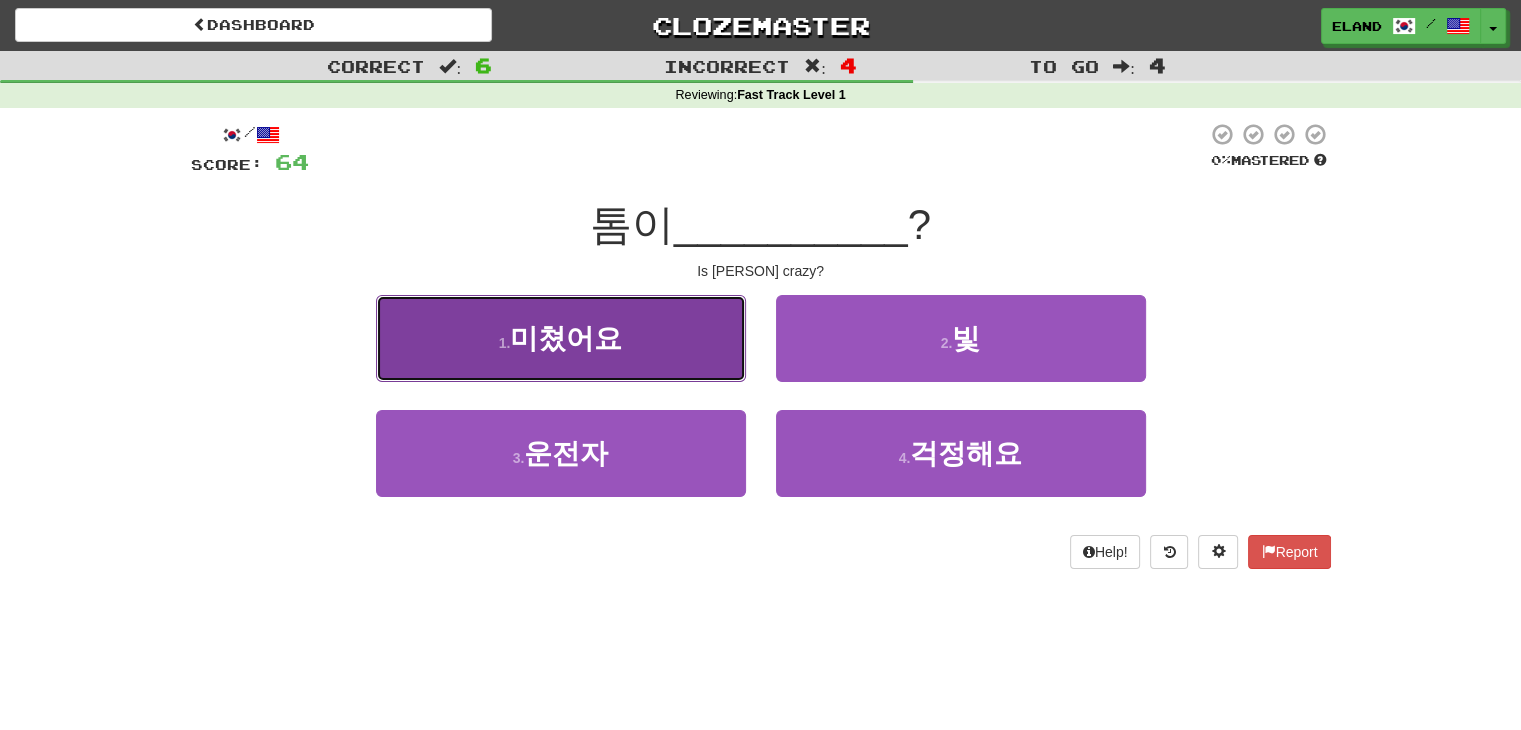 click on "1 .  미쳤어요" at bounding box center (561, 338) 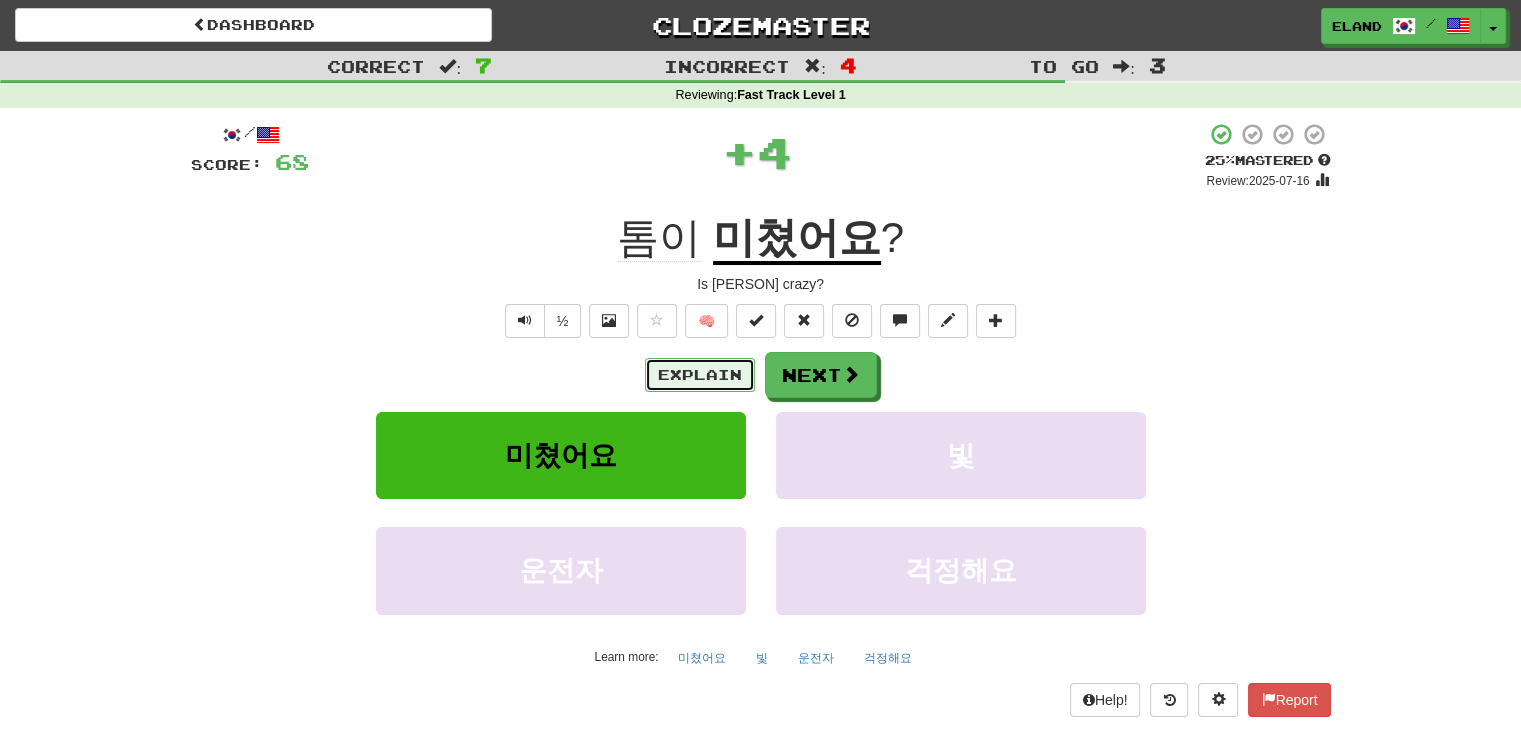 click on "Explain" at bounding box center [700, 375] 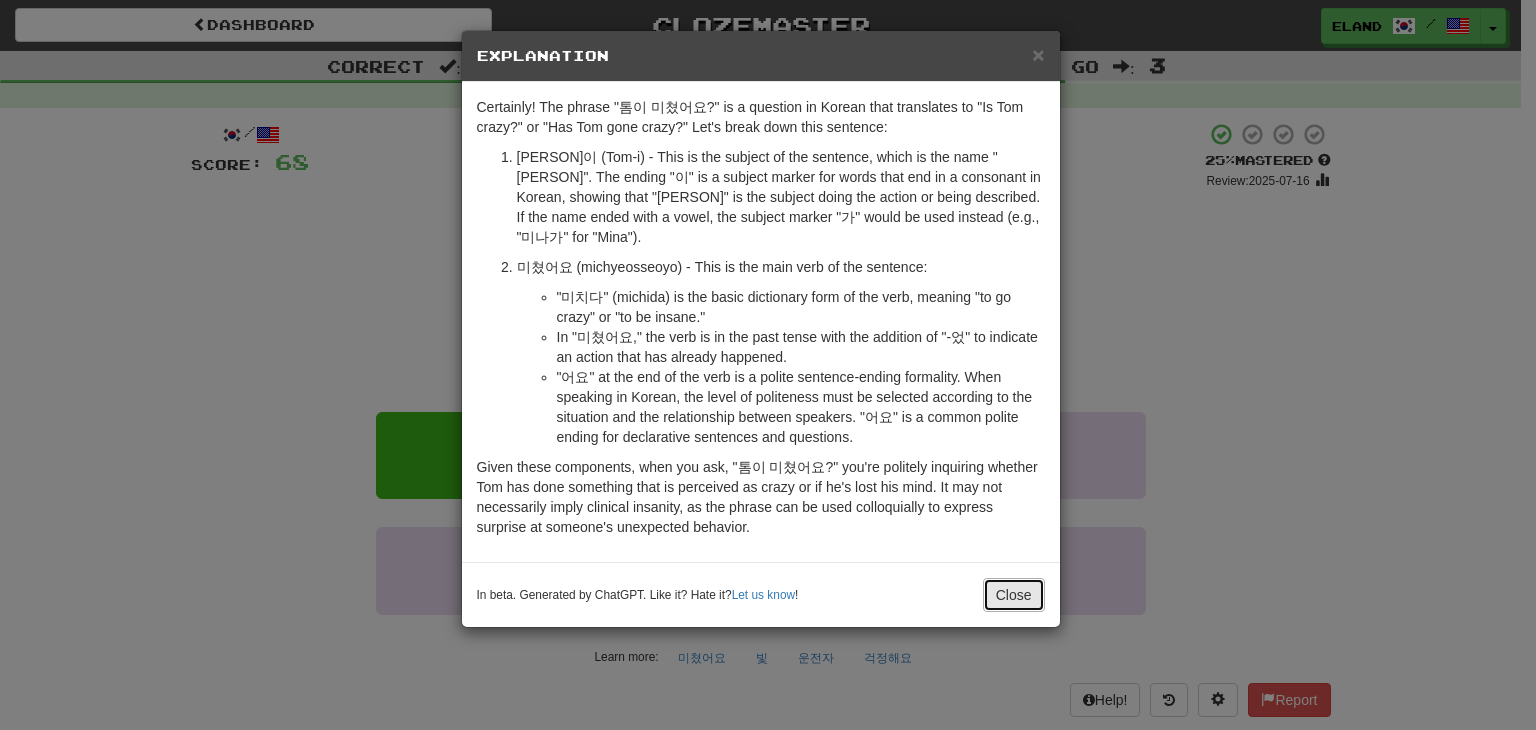 click on "Close" at bounding box center (1014, 595) 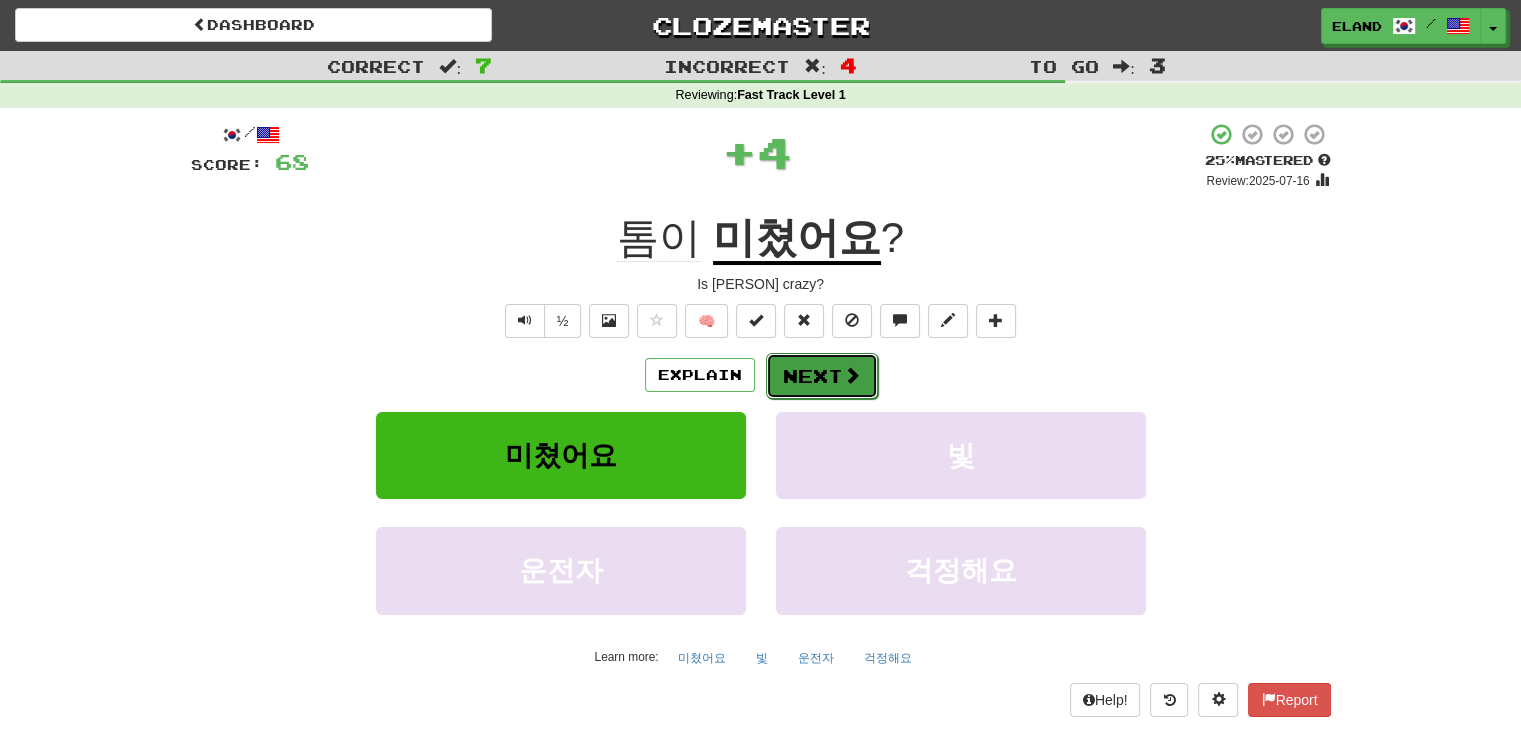 click on "Next" at bounding box center [822, 376] 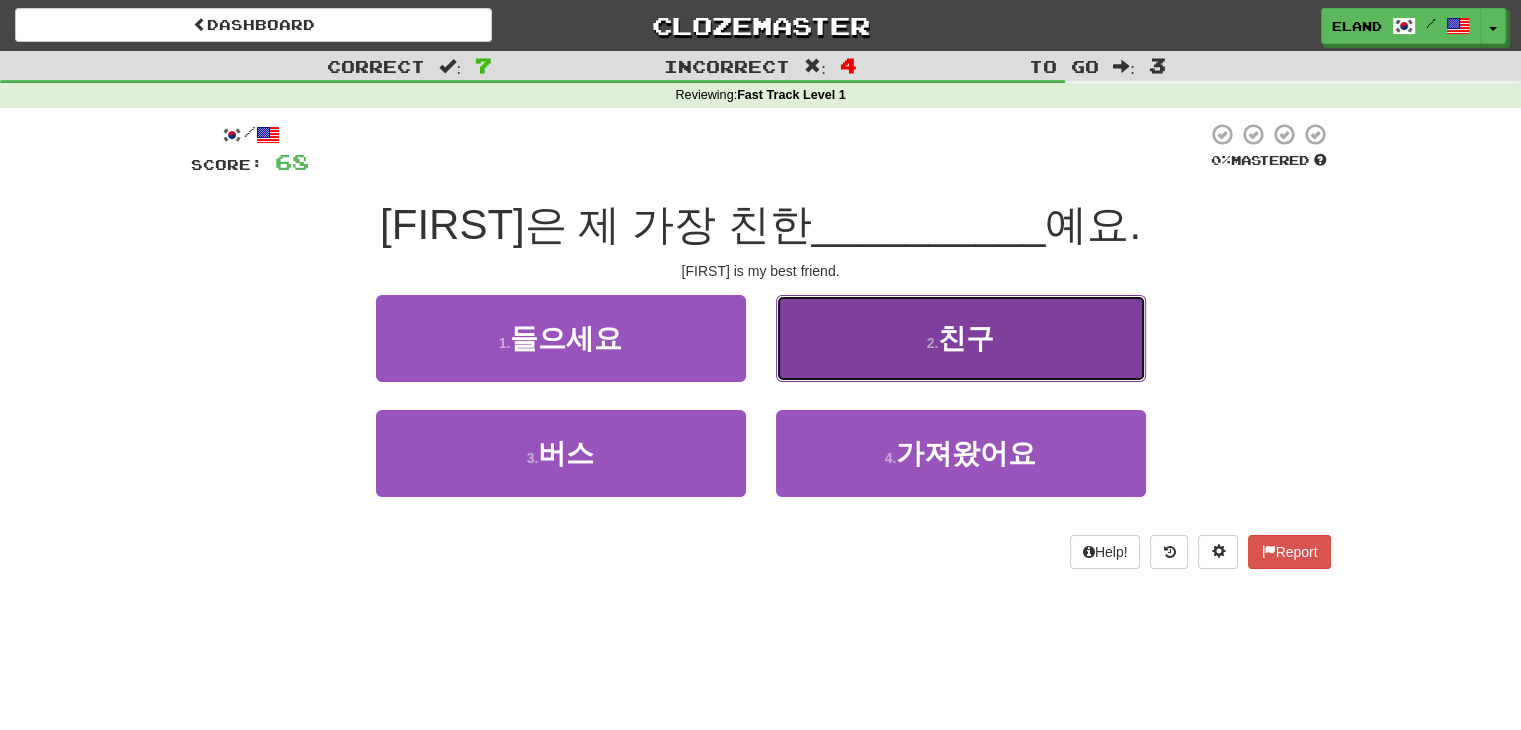 click on "2 .  친구" at bounding box center (961, 338) 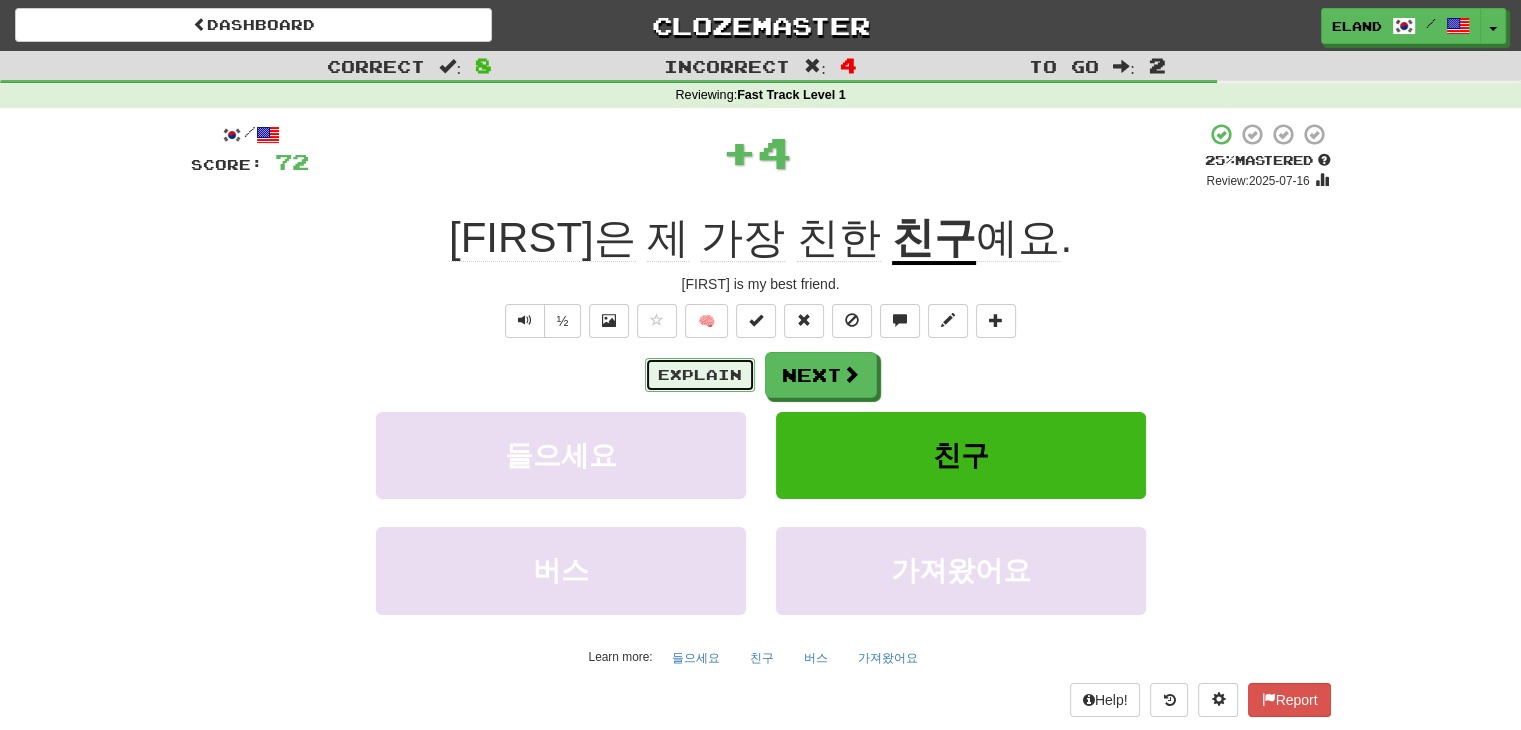 click on "Explain" at bounding box center (700, 375) 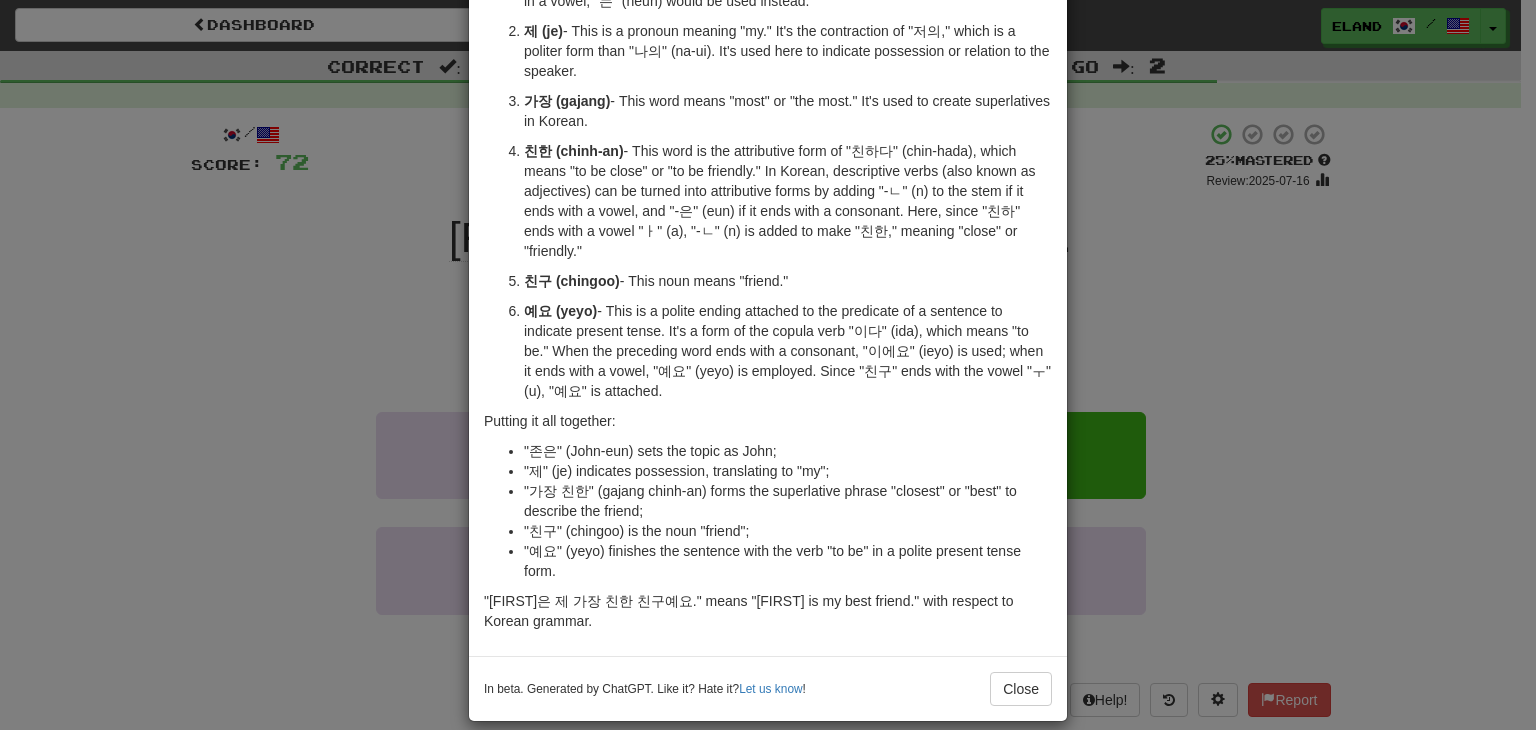 scroll, scrollTop: 237, scrollLeft: 0, axis: vertical 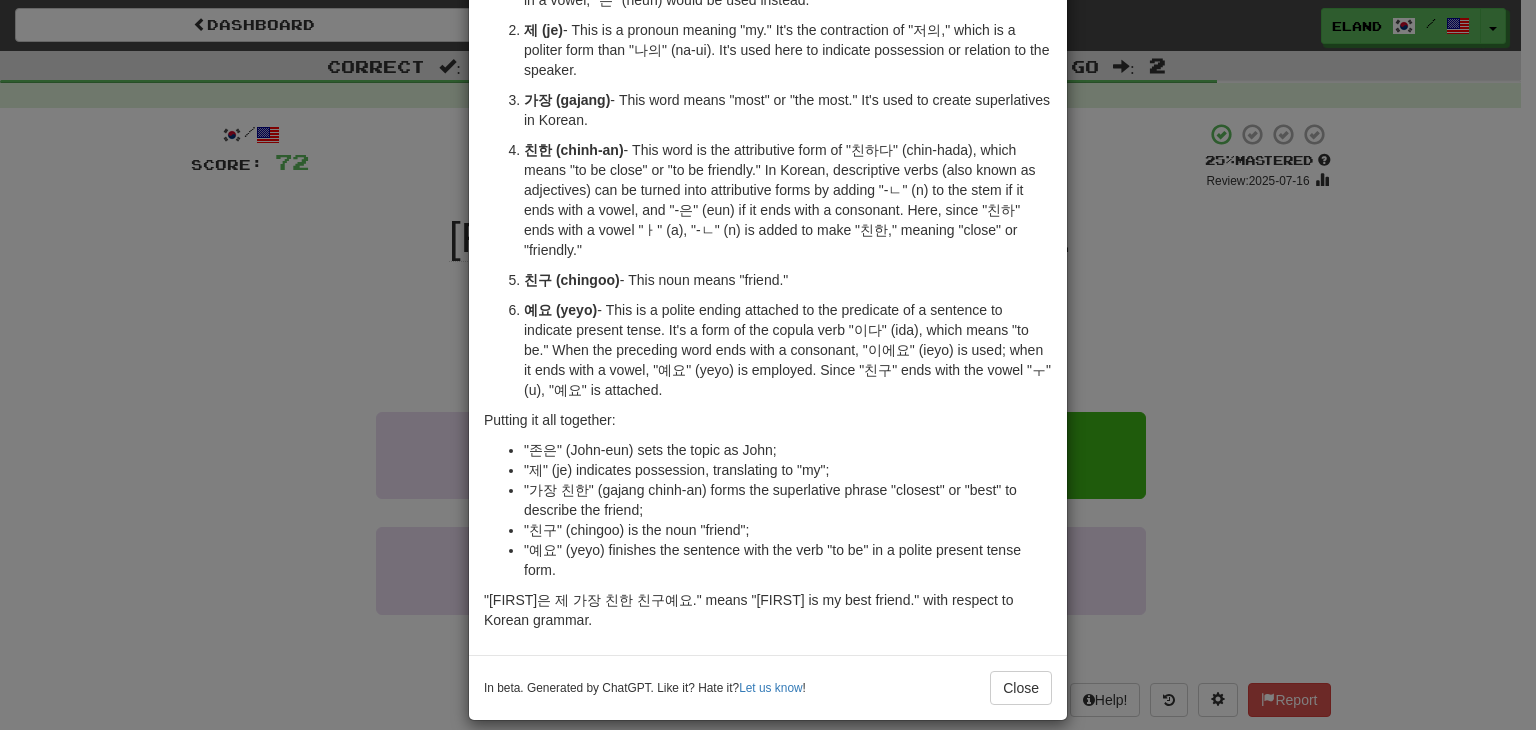 click on "In beta. Generated by ChatGPT. Like it? Hate it?  Let us know ! Close" at bounding box center (768, 687) 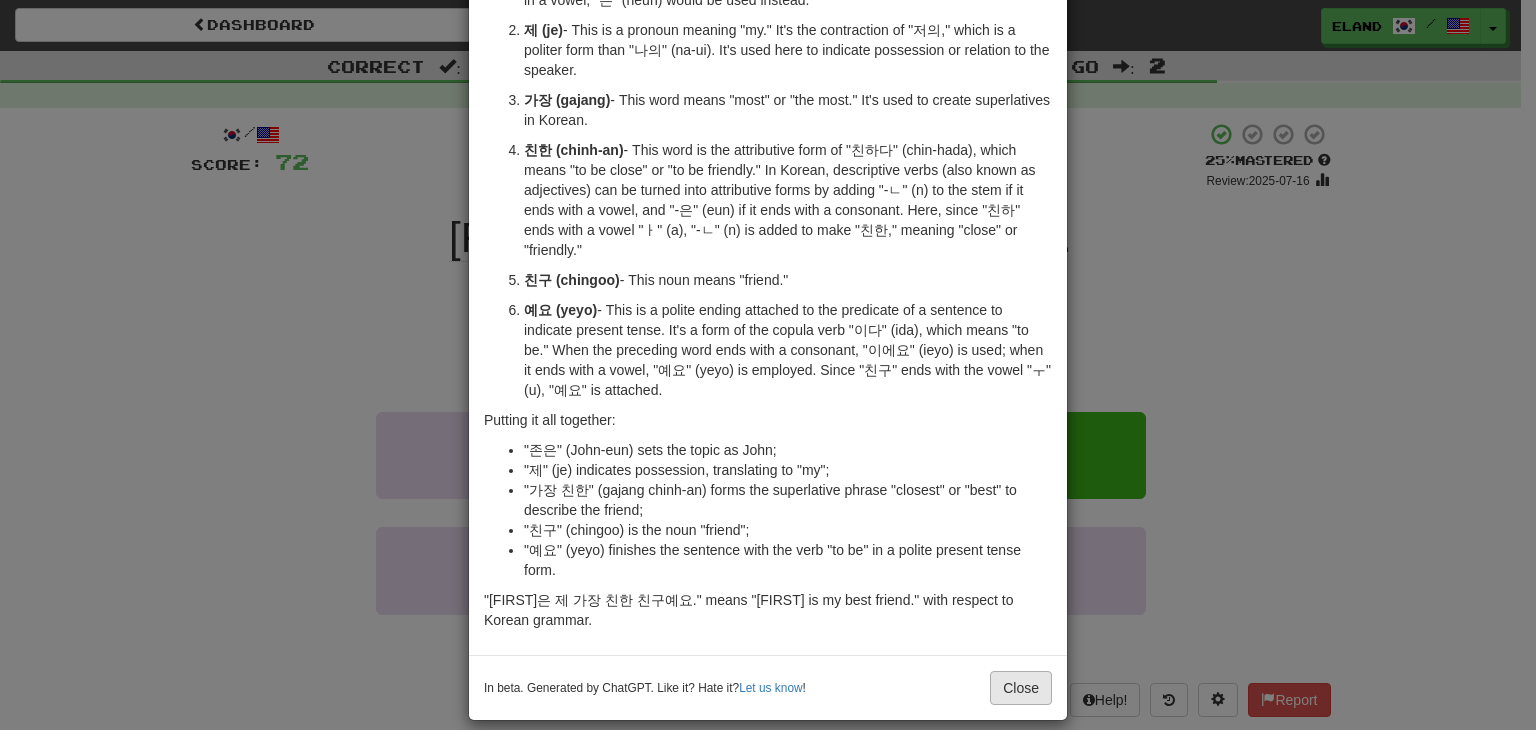 click on "In beta. Generated by ChatGPT. Like it? Hate it?  Let us know ! Close" at bounding box center (768, 687) 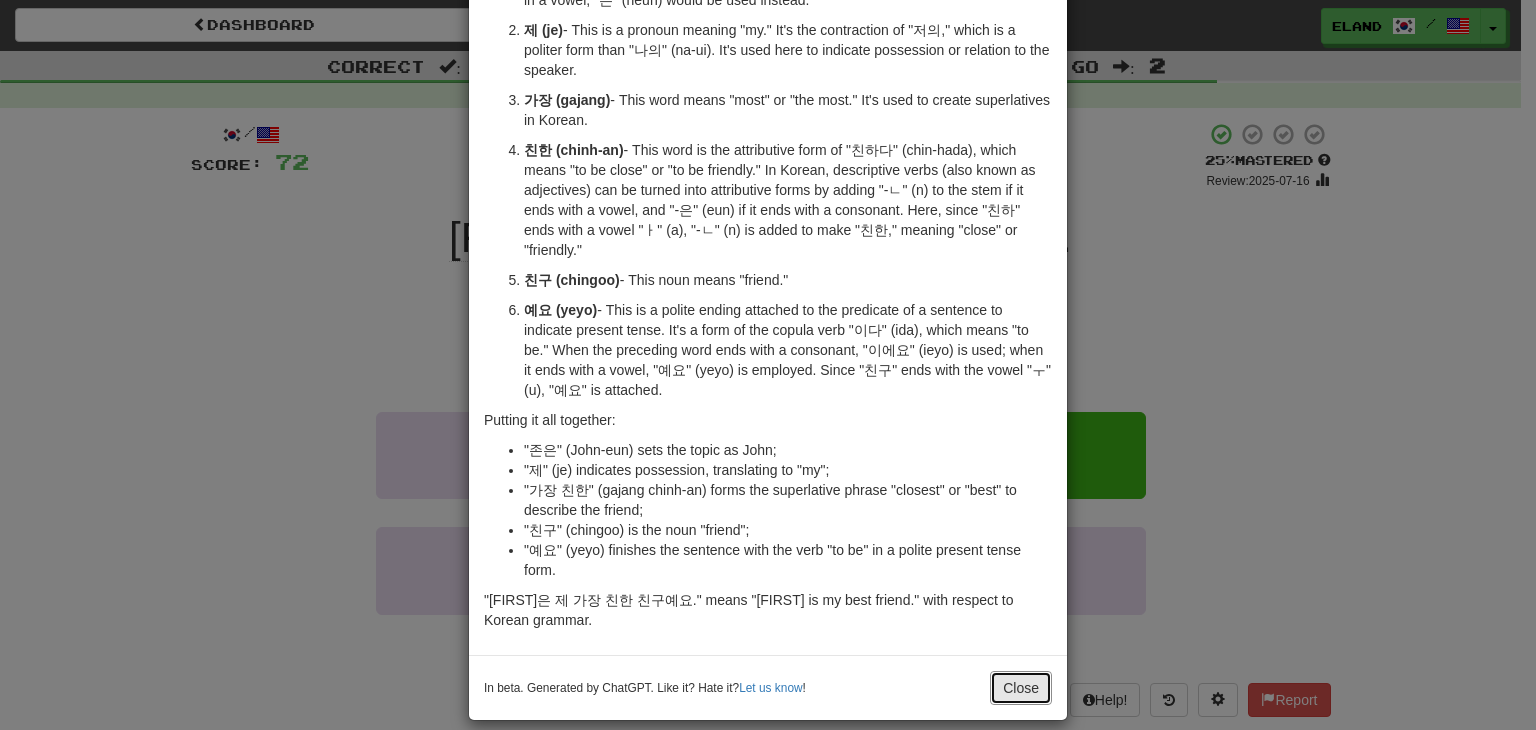 click on "Close" at bounding box center [1021, 688] 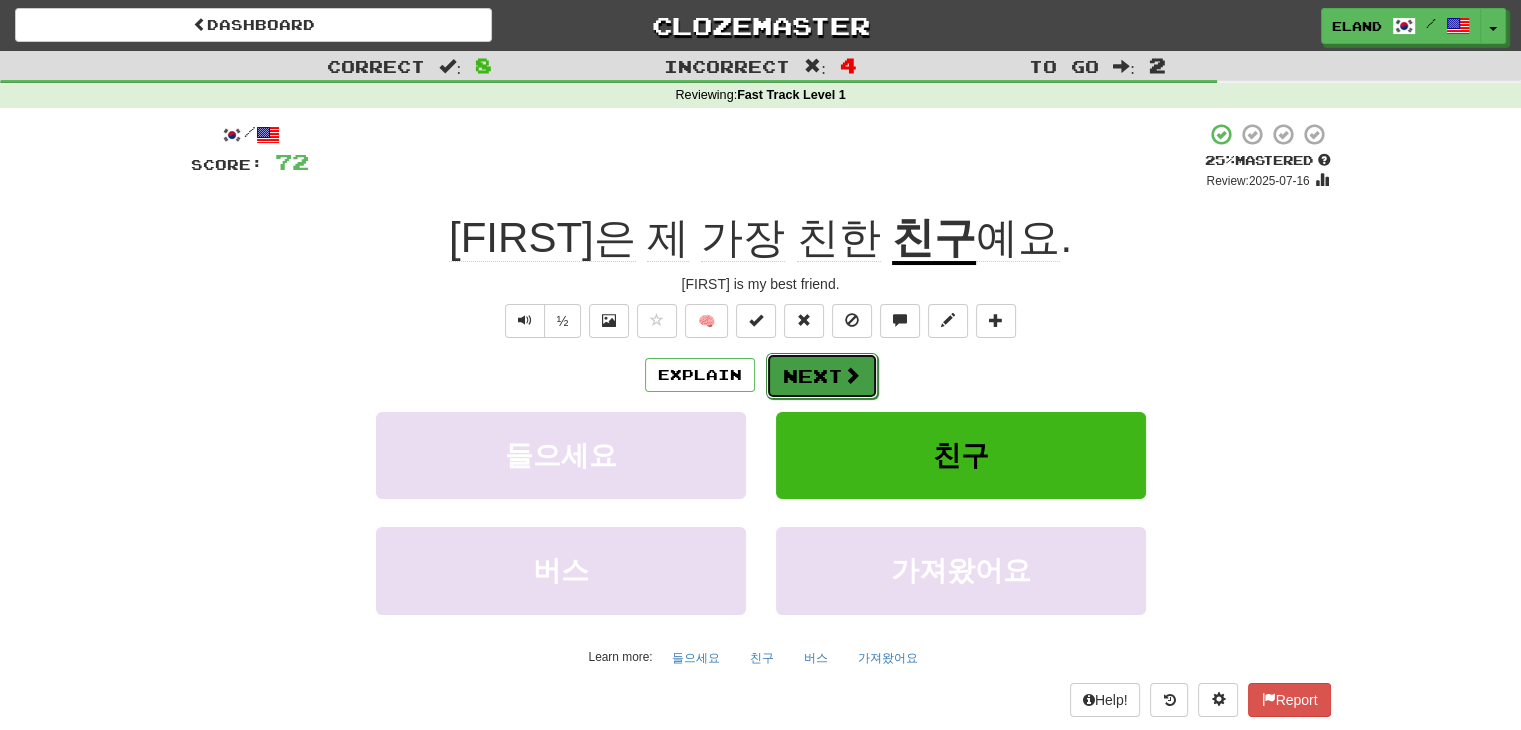 click on "Next" at bounding box center [822, 376] 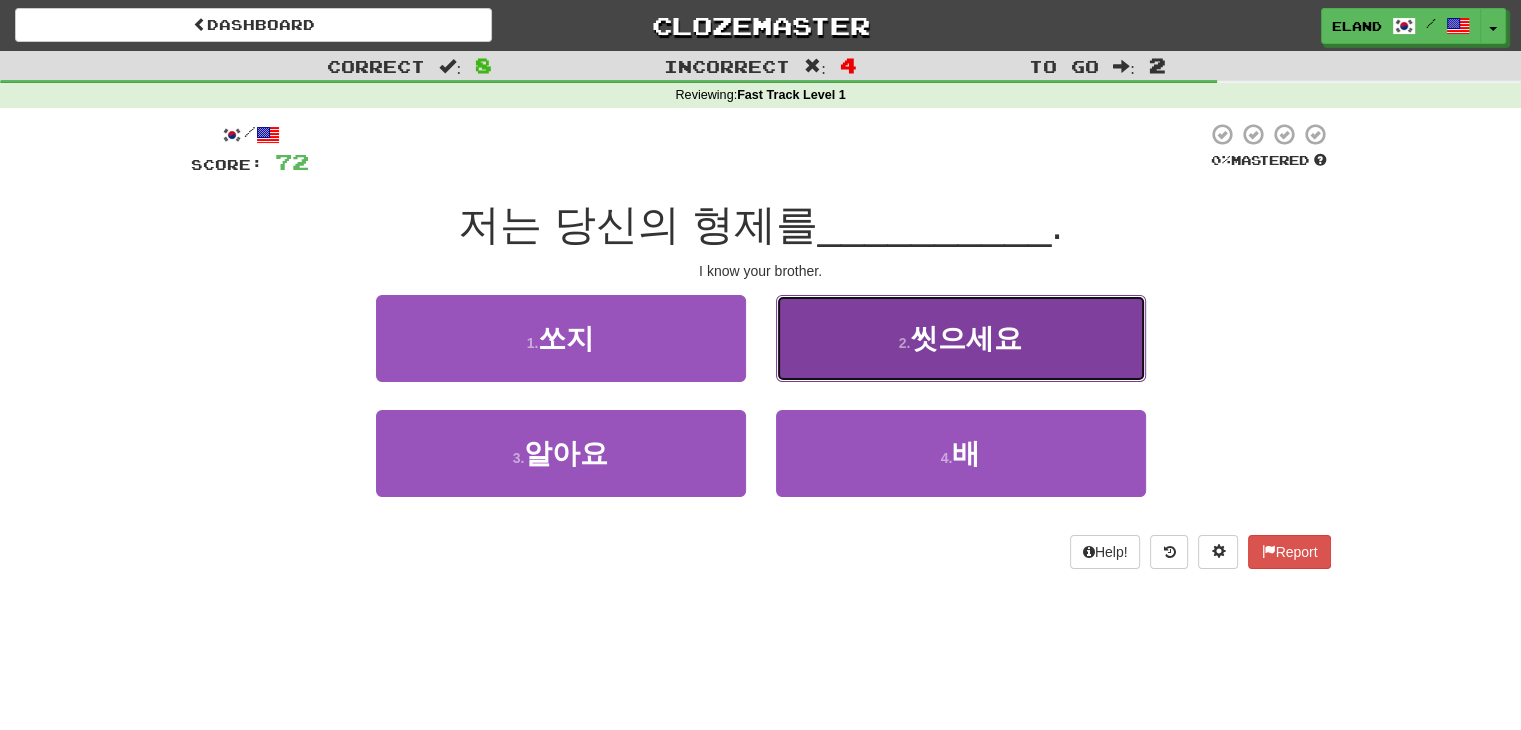 click on "2 .  씻으세요" at bounding box center [961, 338] 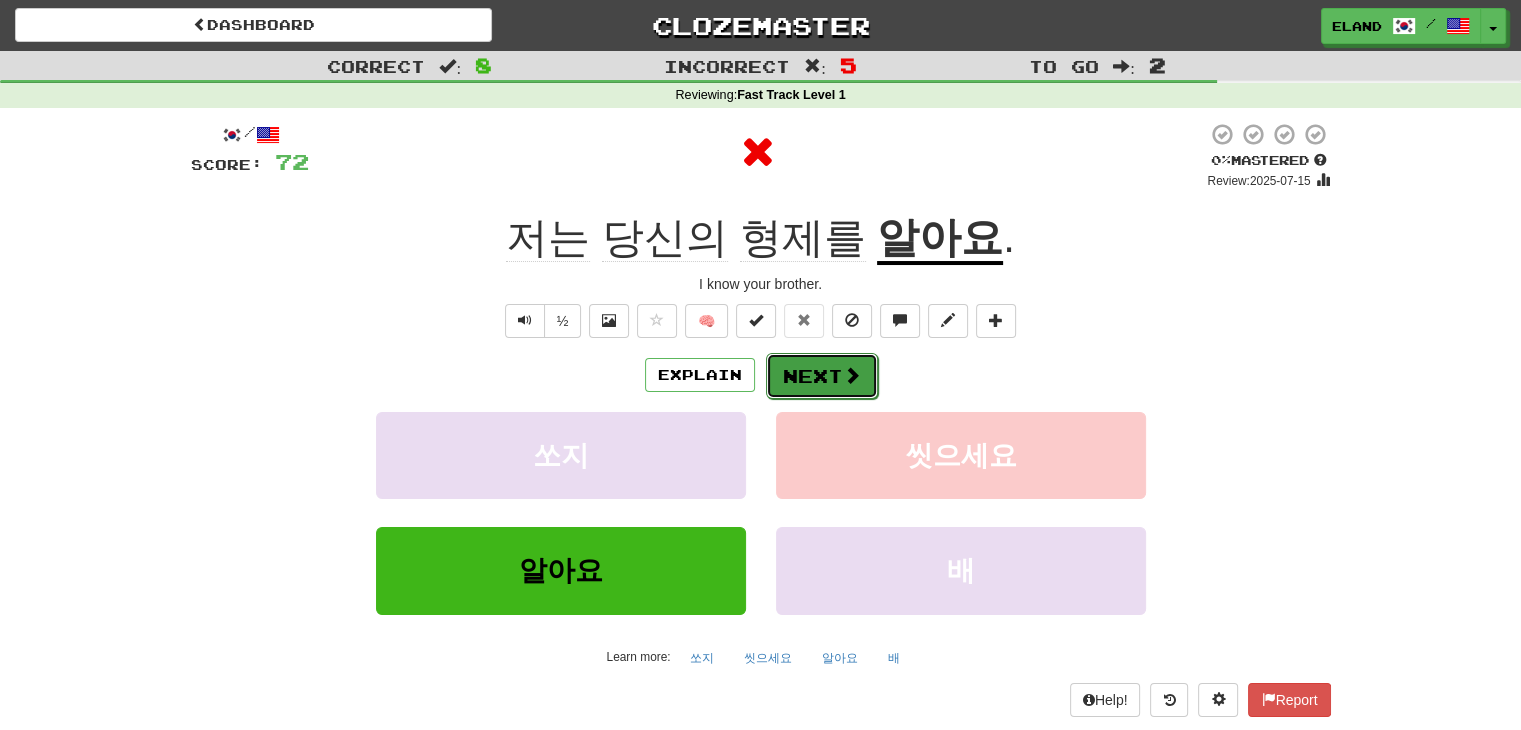 click on "Next" at bounding box center (822, 376) 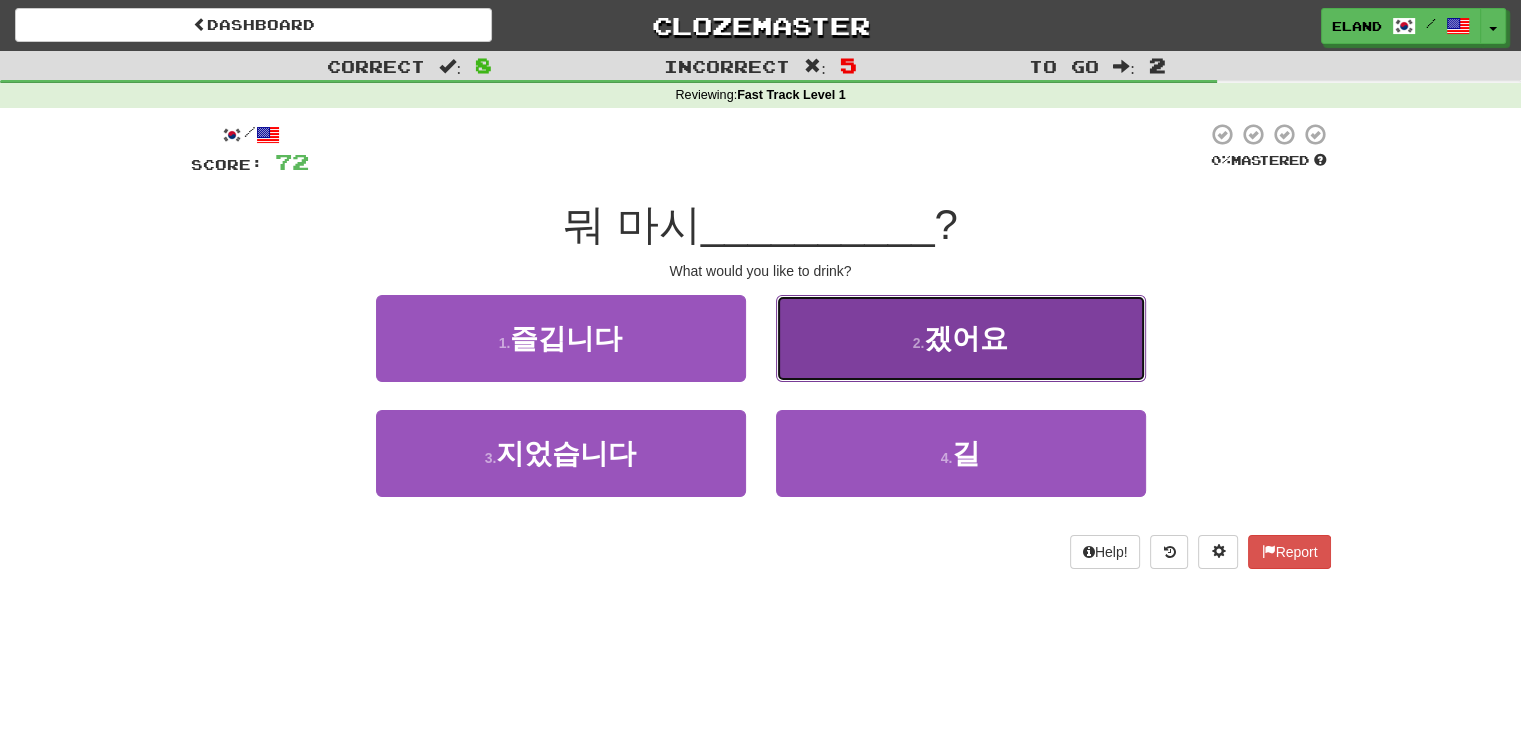click on "2 .  겠어요" at bounding box center (961, 338) 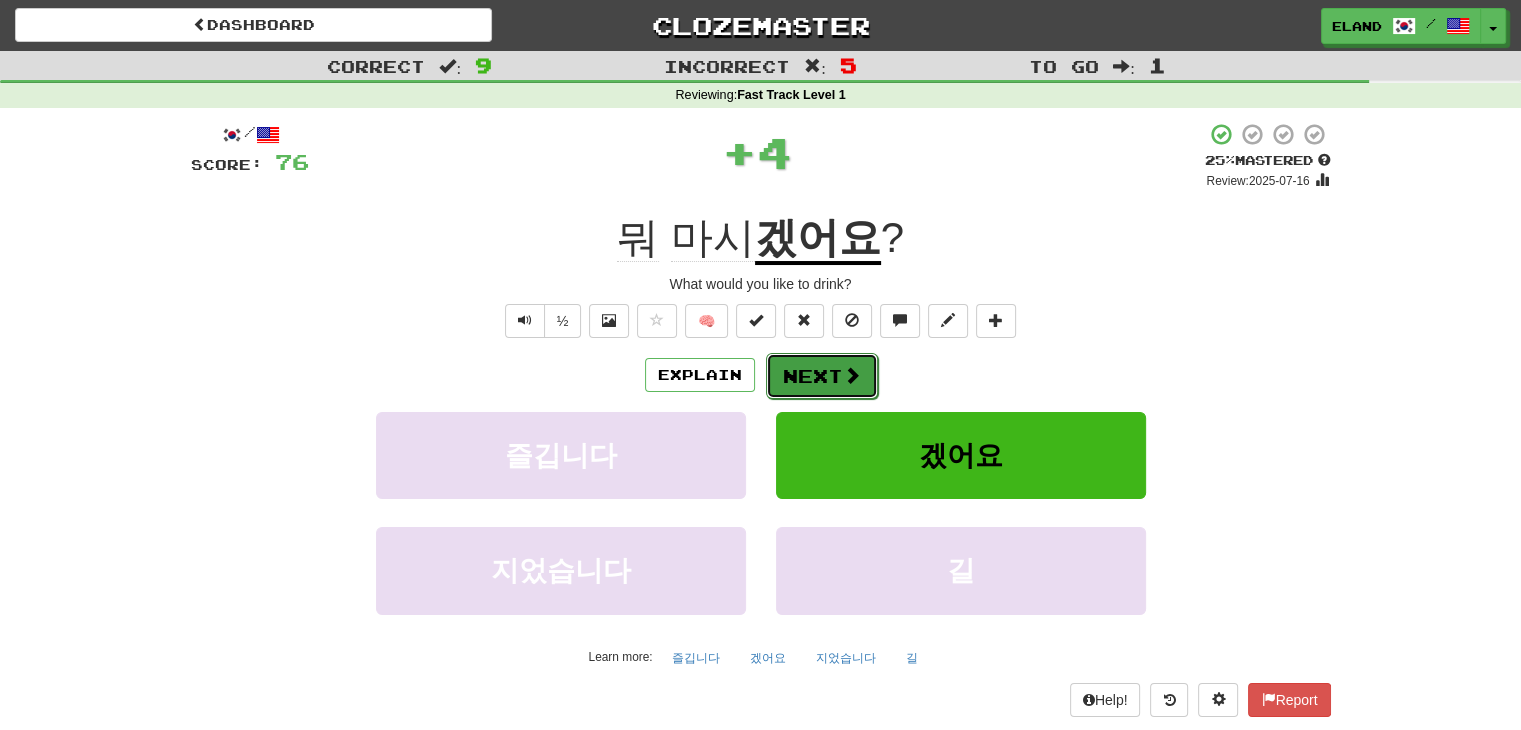 click on "Next" at bounding box center [822, 376] 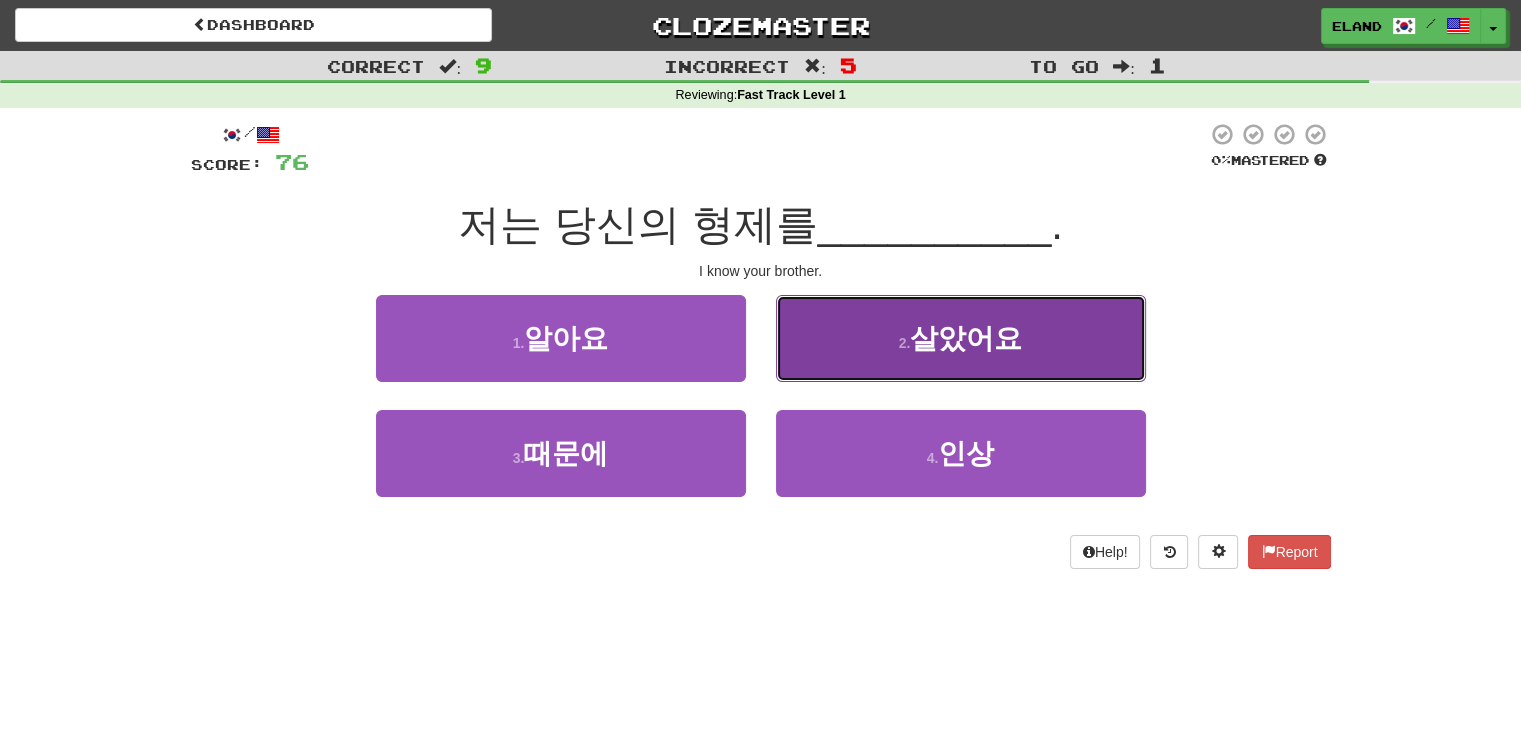 click on "2 .  살았어요" at bounding box center (961, 338) 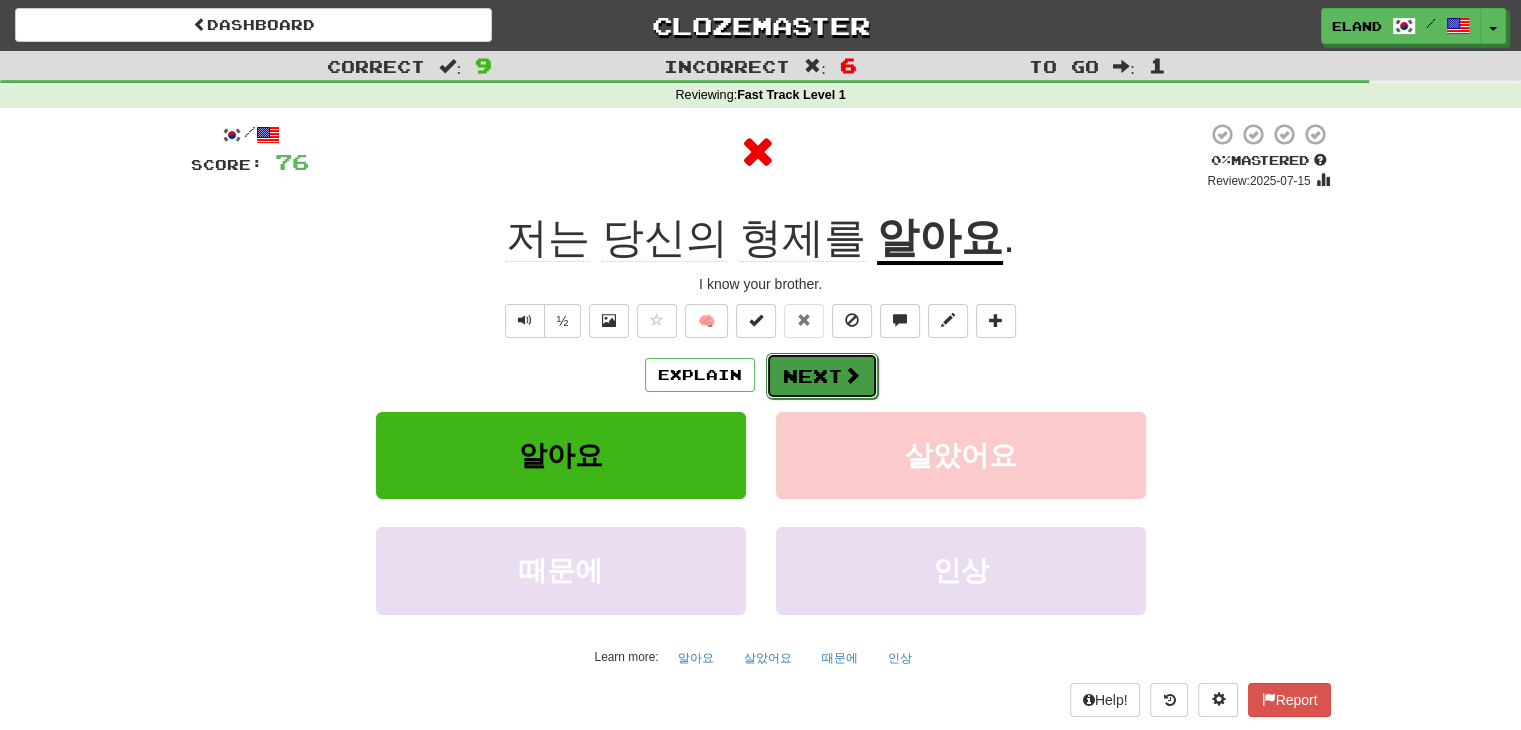 click on "Next" at bounding box center (822, 376) 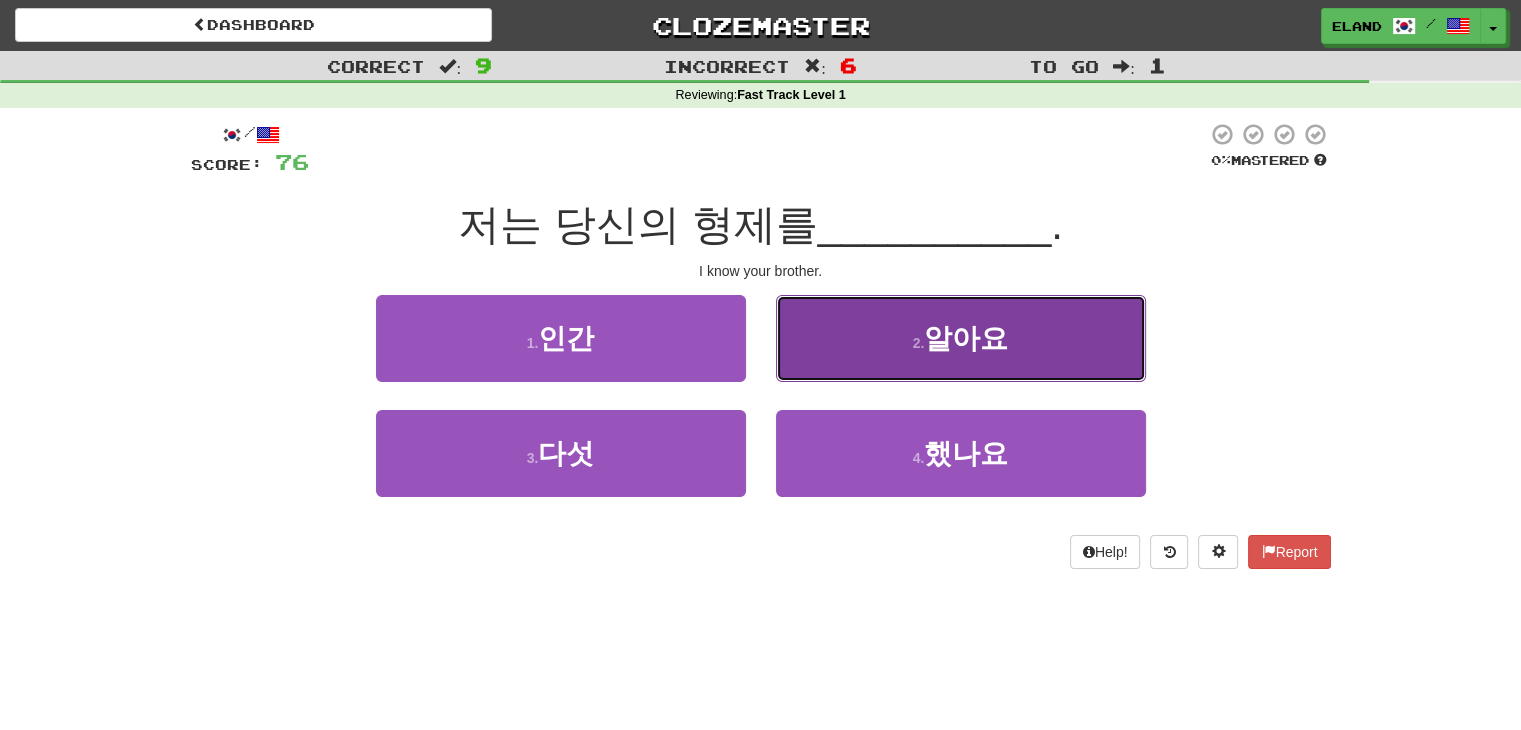 click on "2 .  알아요" at bounding box center [961, 338] 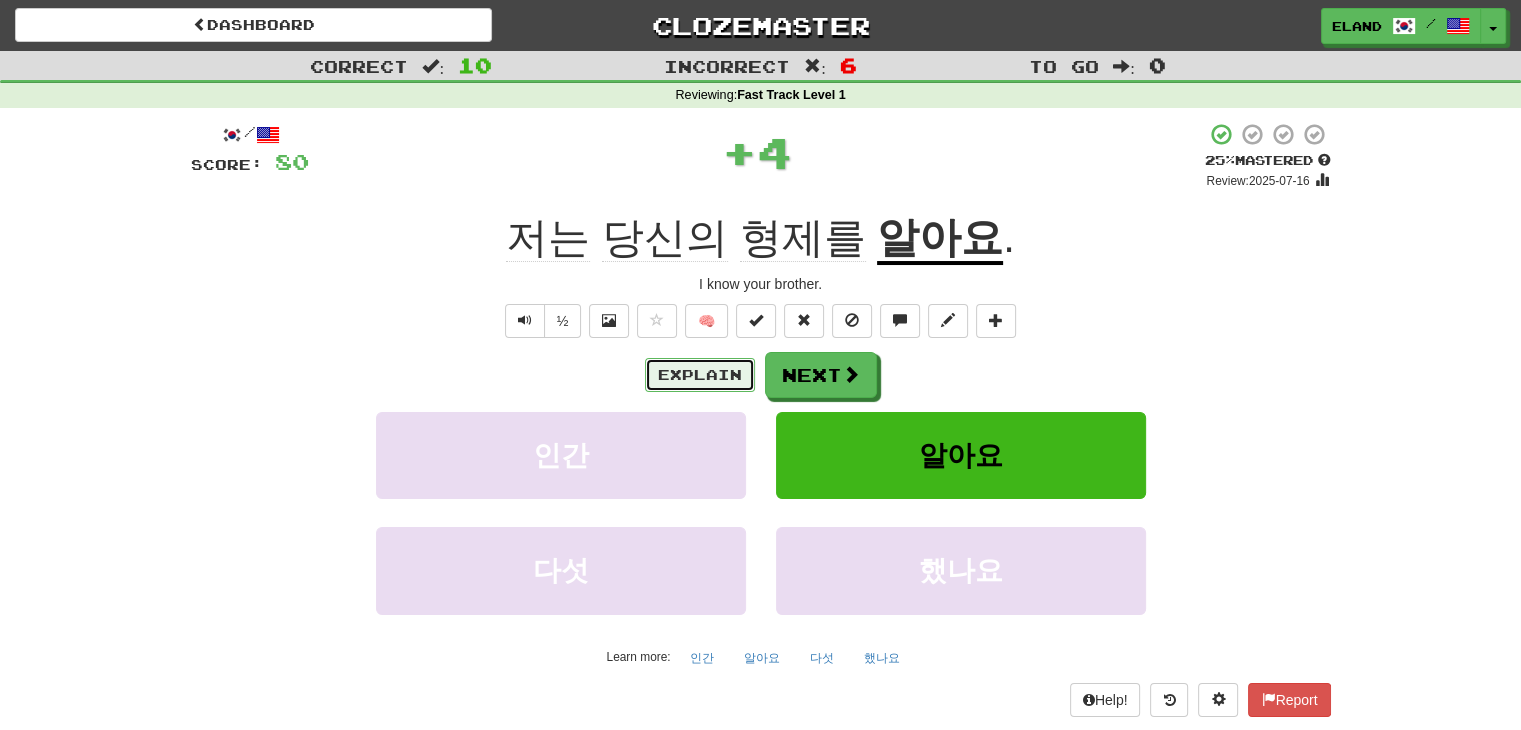 click on "Explain" at bounding box center (700, 375) 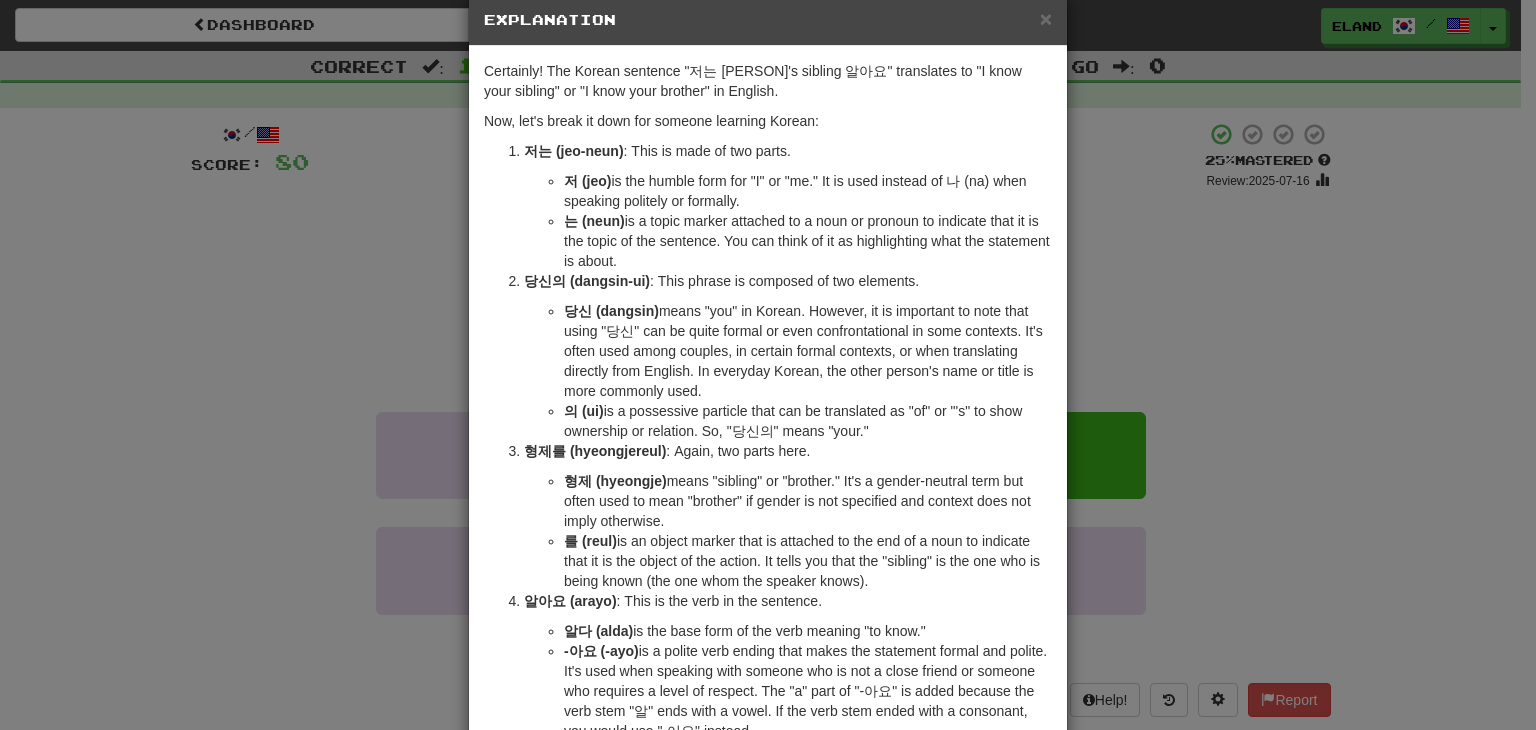 scroll, scrollTop: 200, scrollLeft: 0, axis: vertical 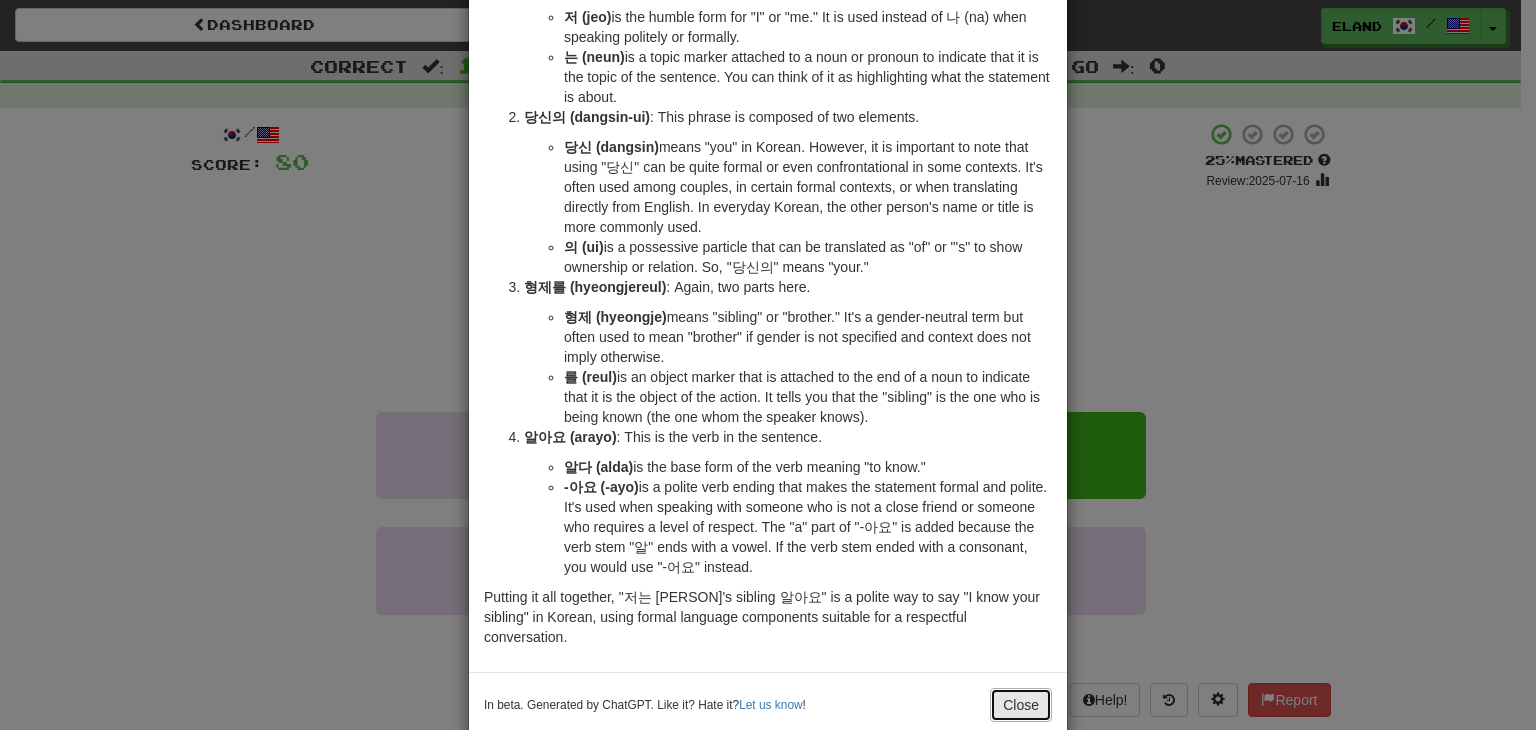 click on "Close" at bounding box center (1021, 705) 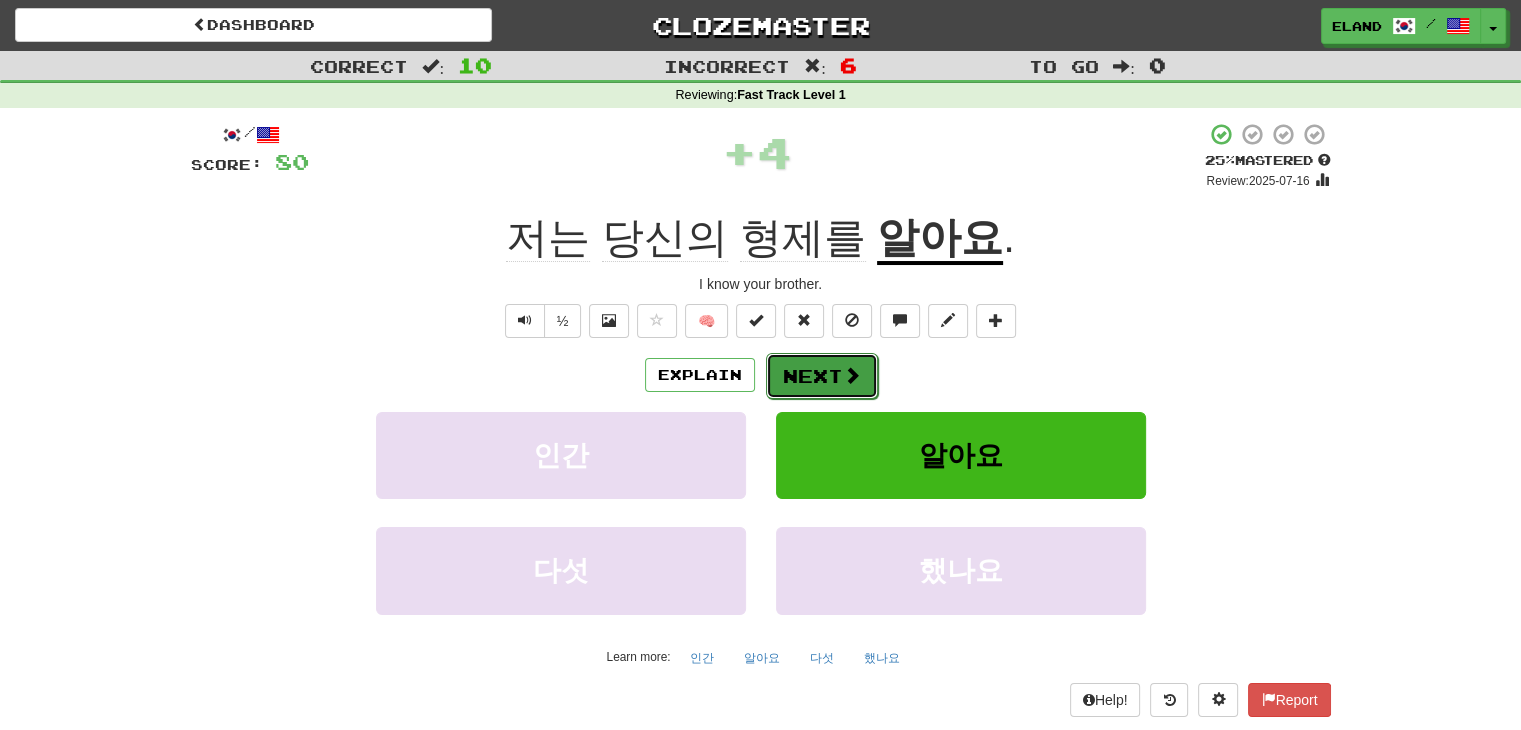 click on "Next" at bounding box center [822, 376] 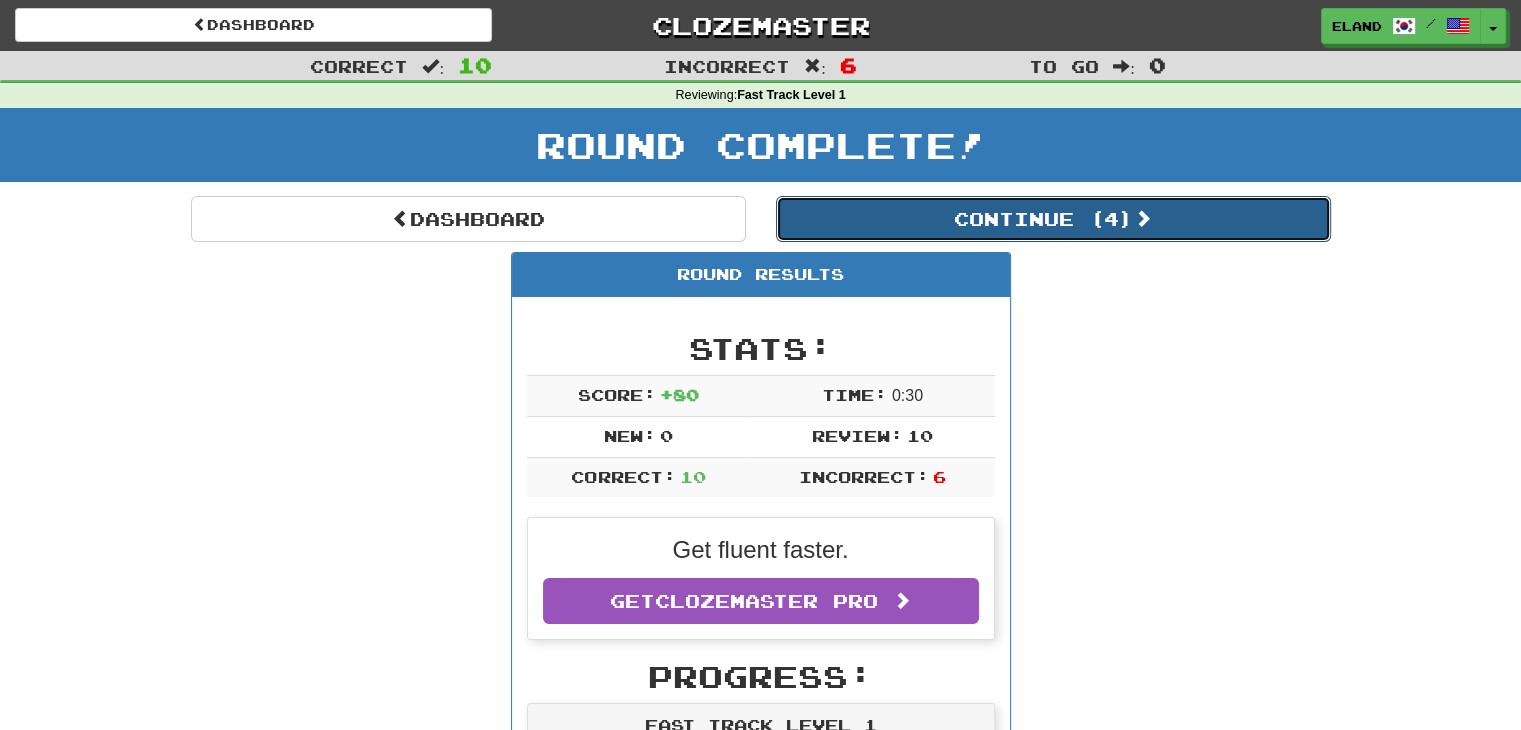 click on "Continue ( 4 )" at bounding box center (1053, 219) 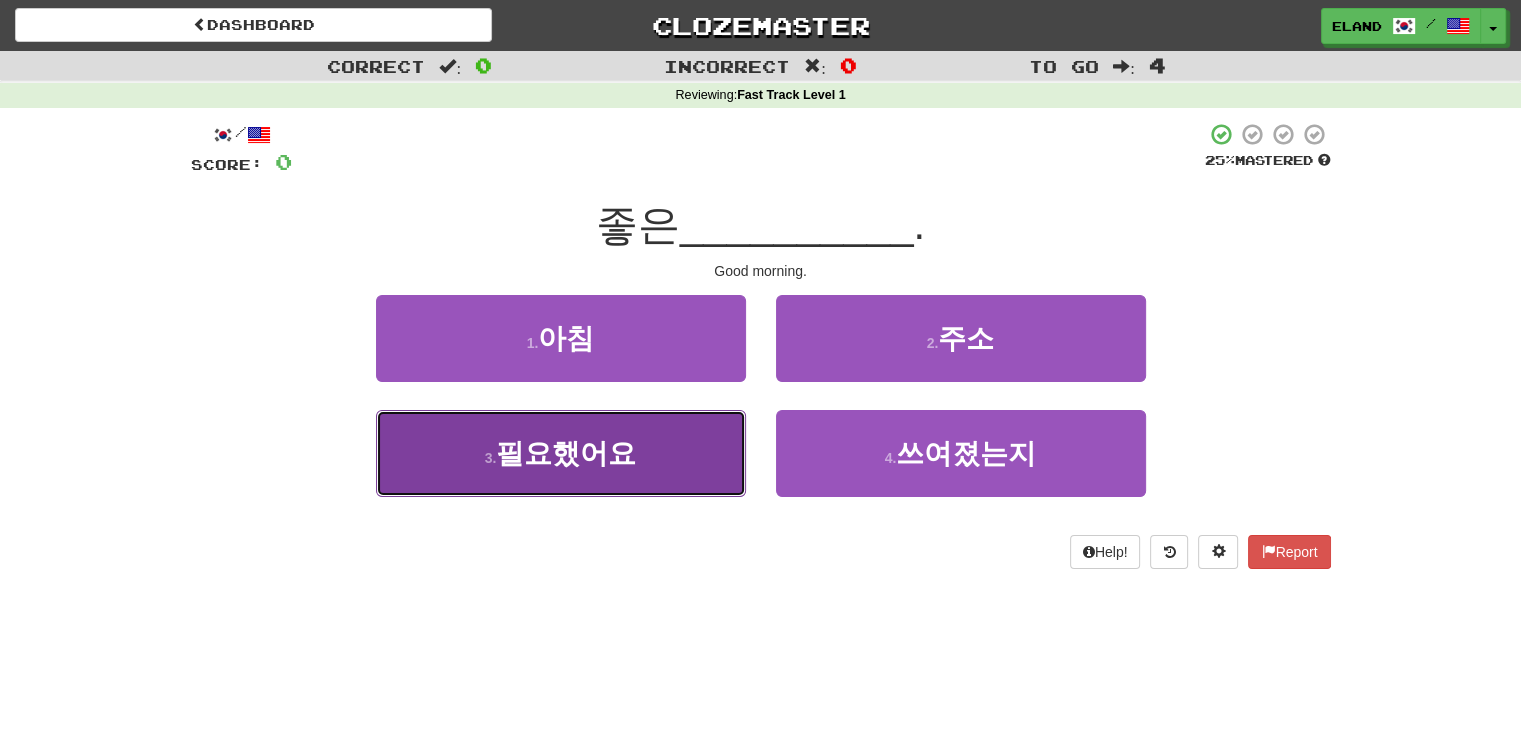 click on "3 .  필요했어요" at bounding box center [561, 453] 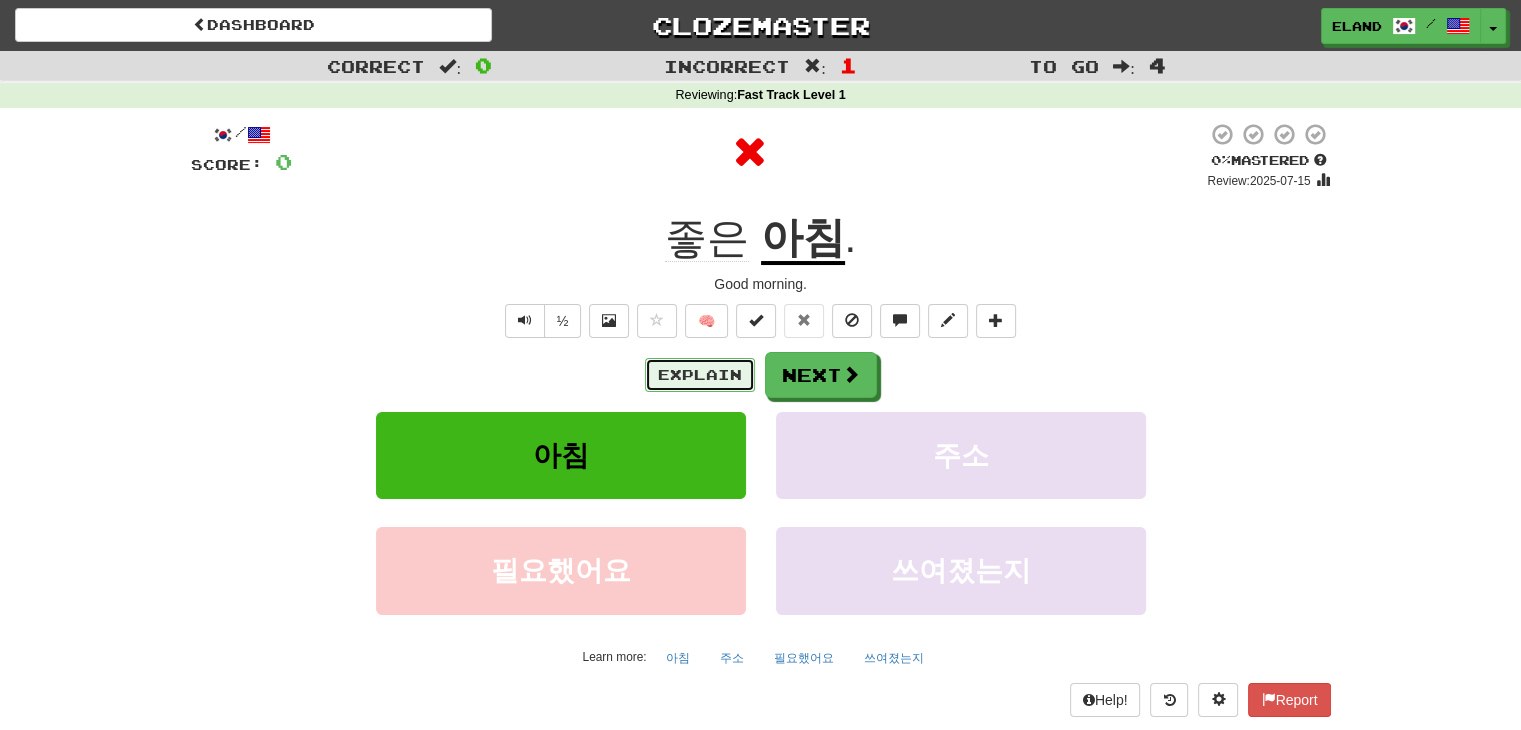 click on "Explain" at bounding box center [700, 375] 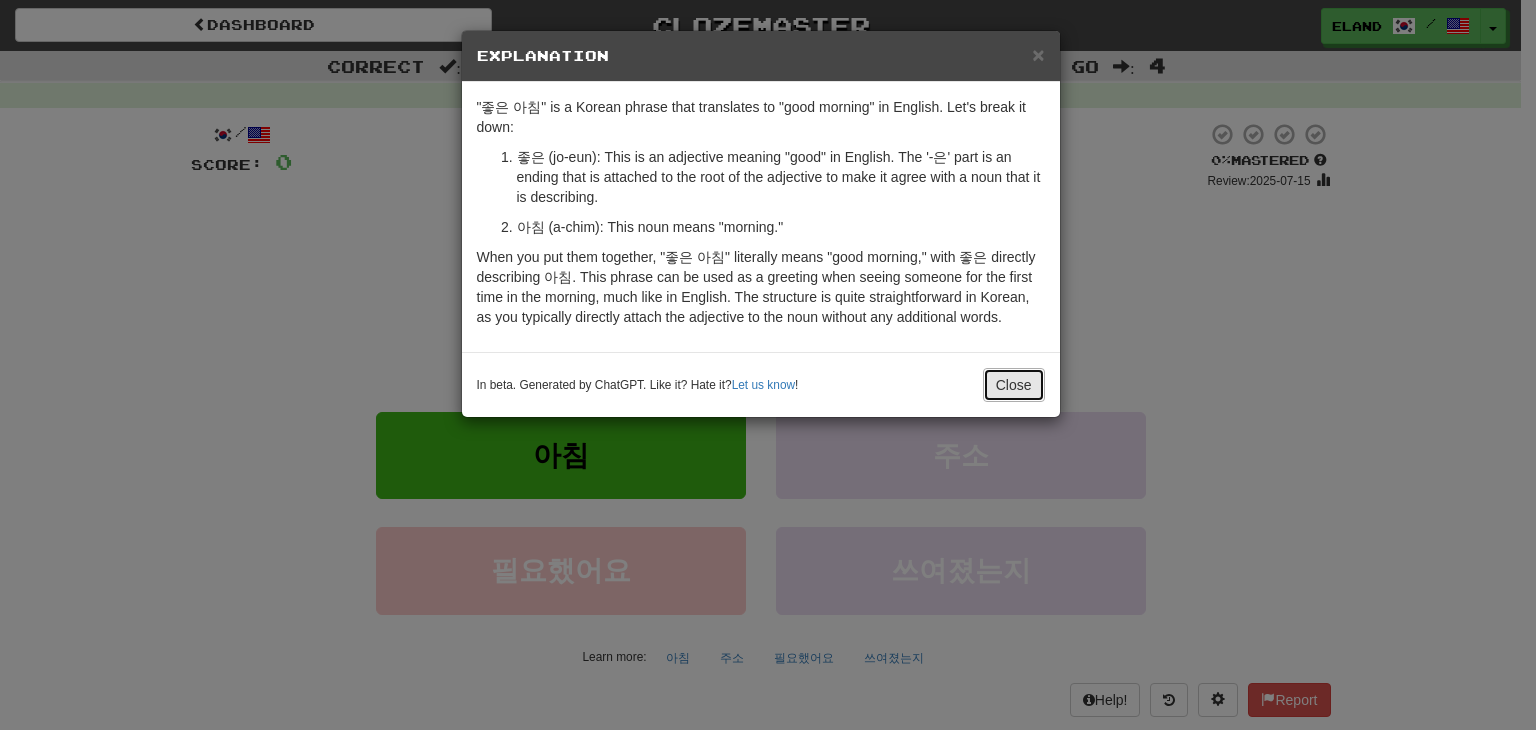 click on "Close" at bounding box center [1014, 385] 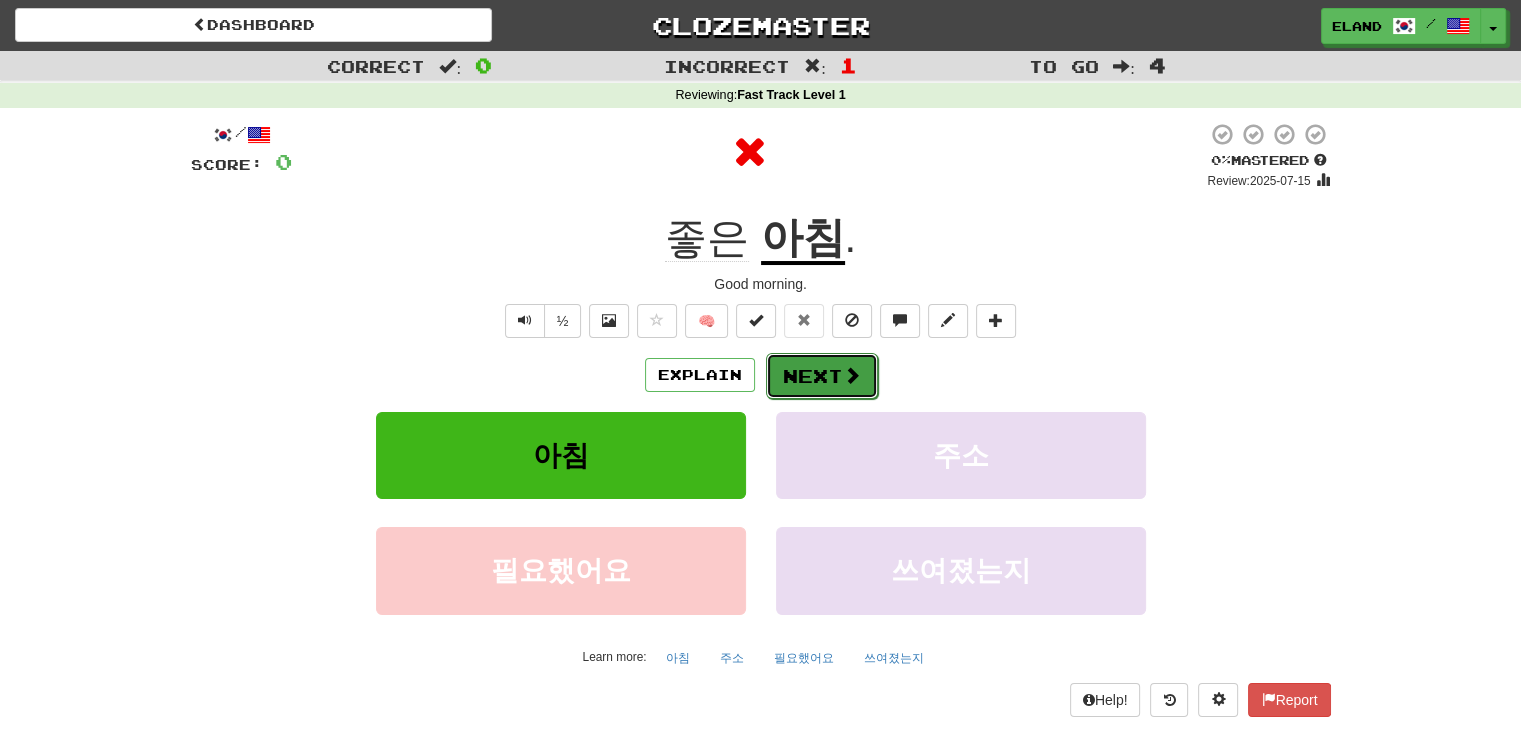 click on "Next" at bounding box center [822, 376] 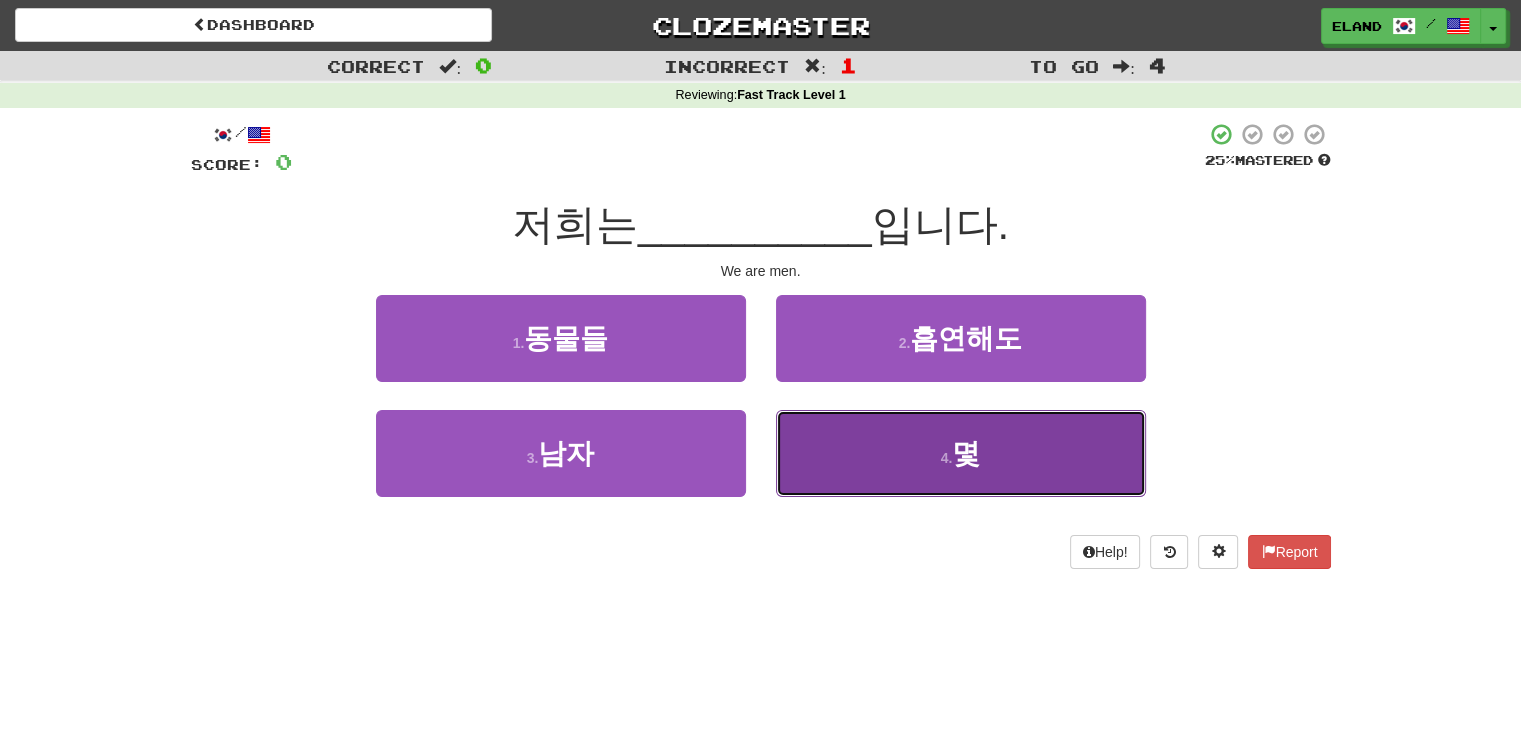 click on "4 .  몇" at bounding box center [961, 453] 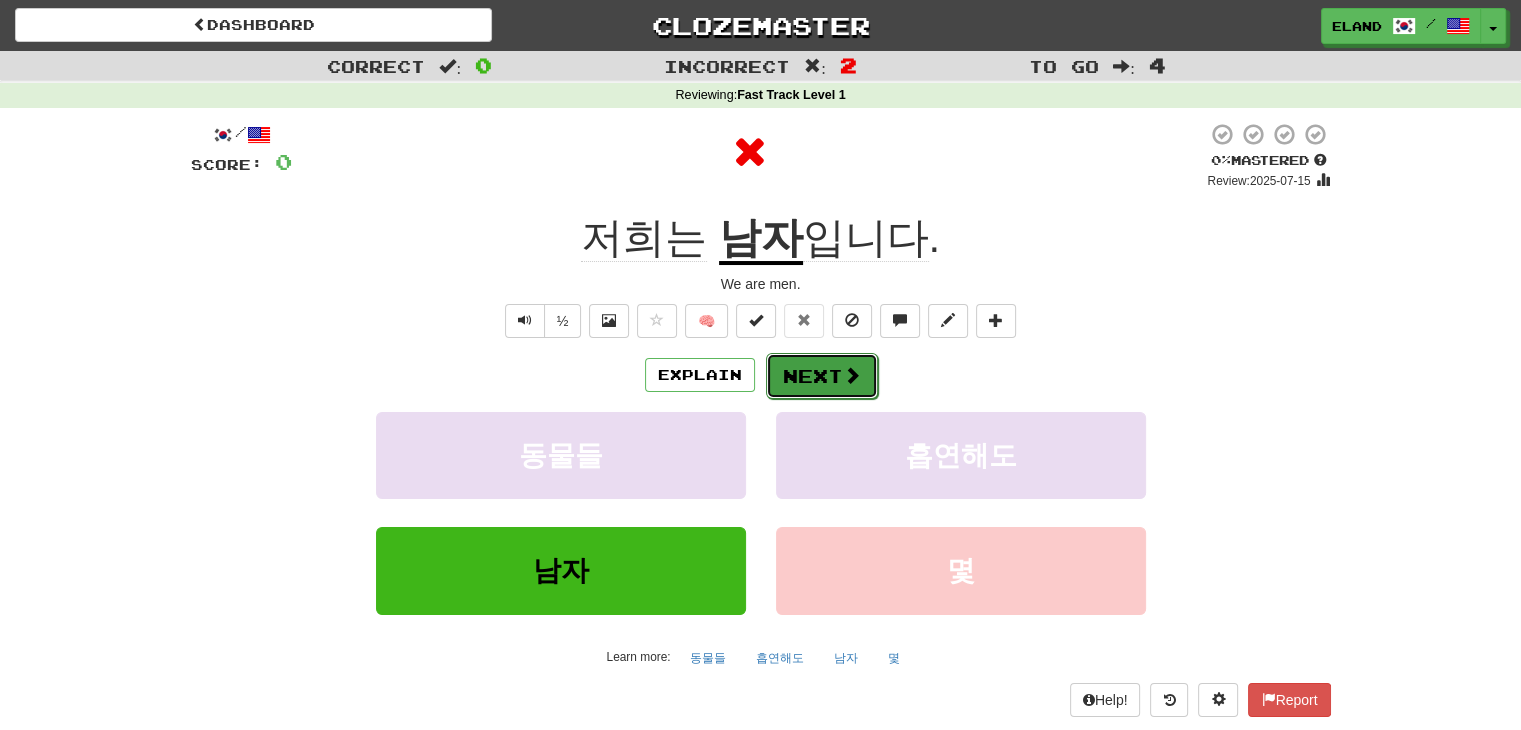 click on "Next" at bounding box center (822, 376) 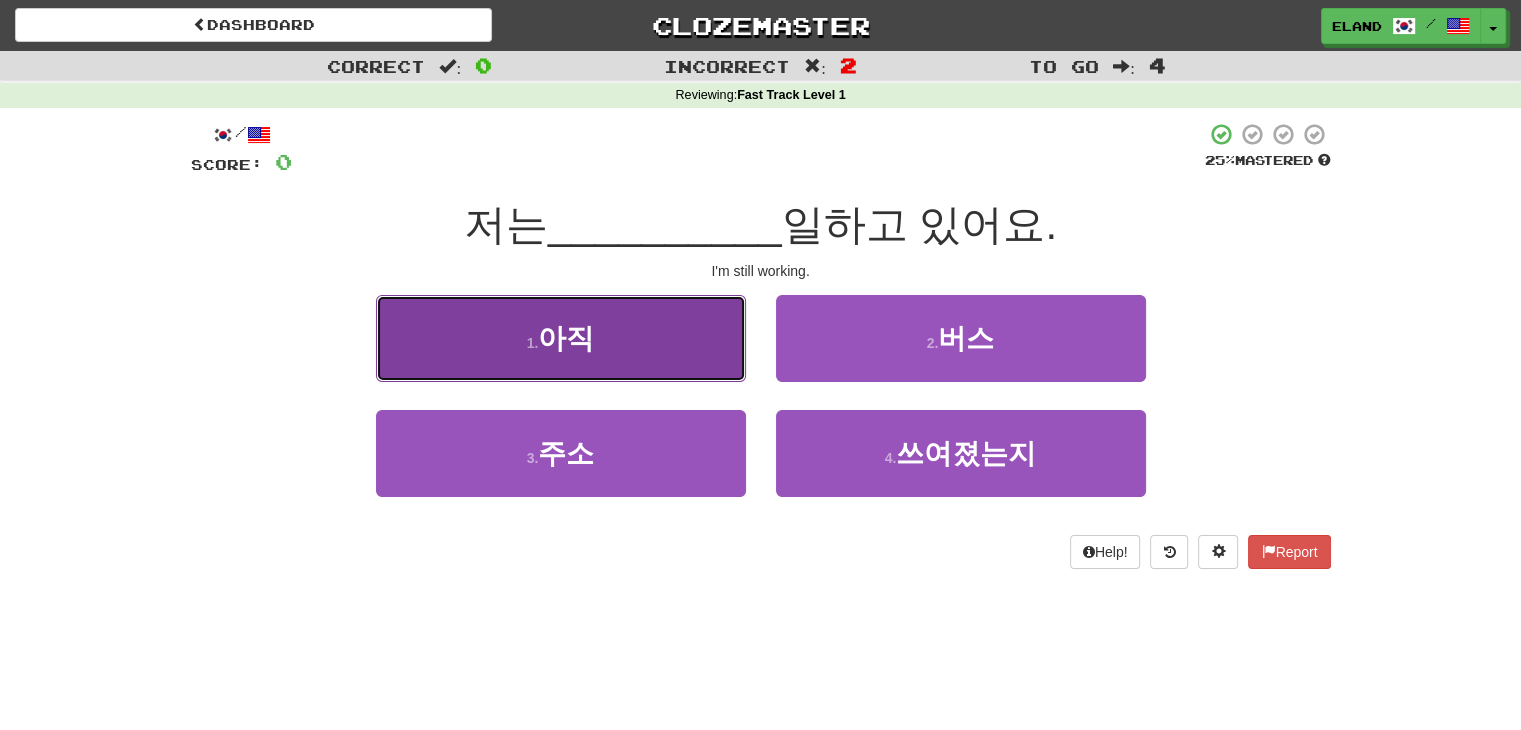 click on "1 .  아직" at bounding box center [561, 338] 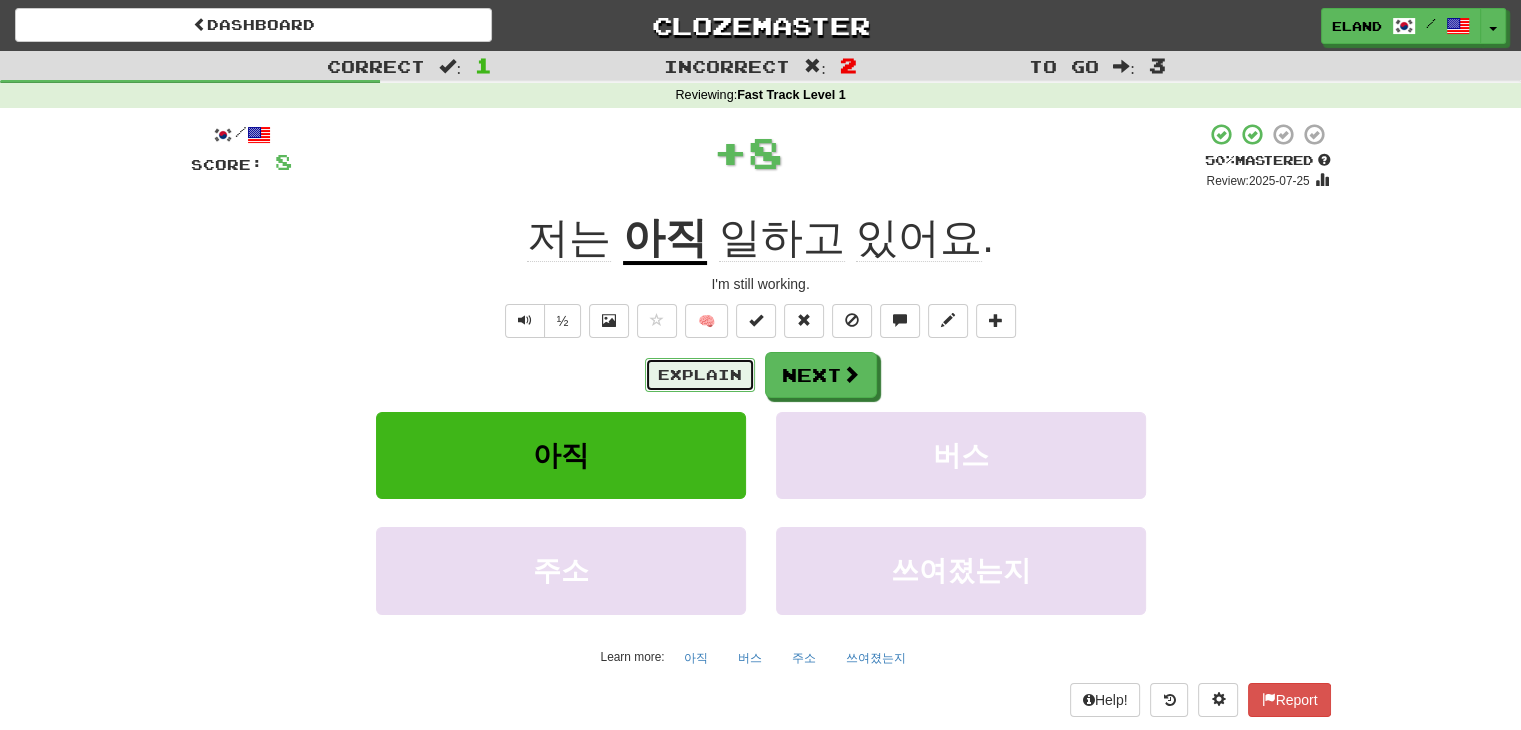 click on "Explain" at bounding box center (700, 375) 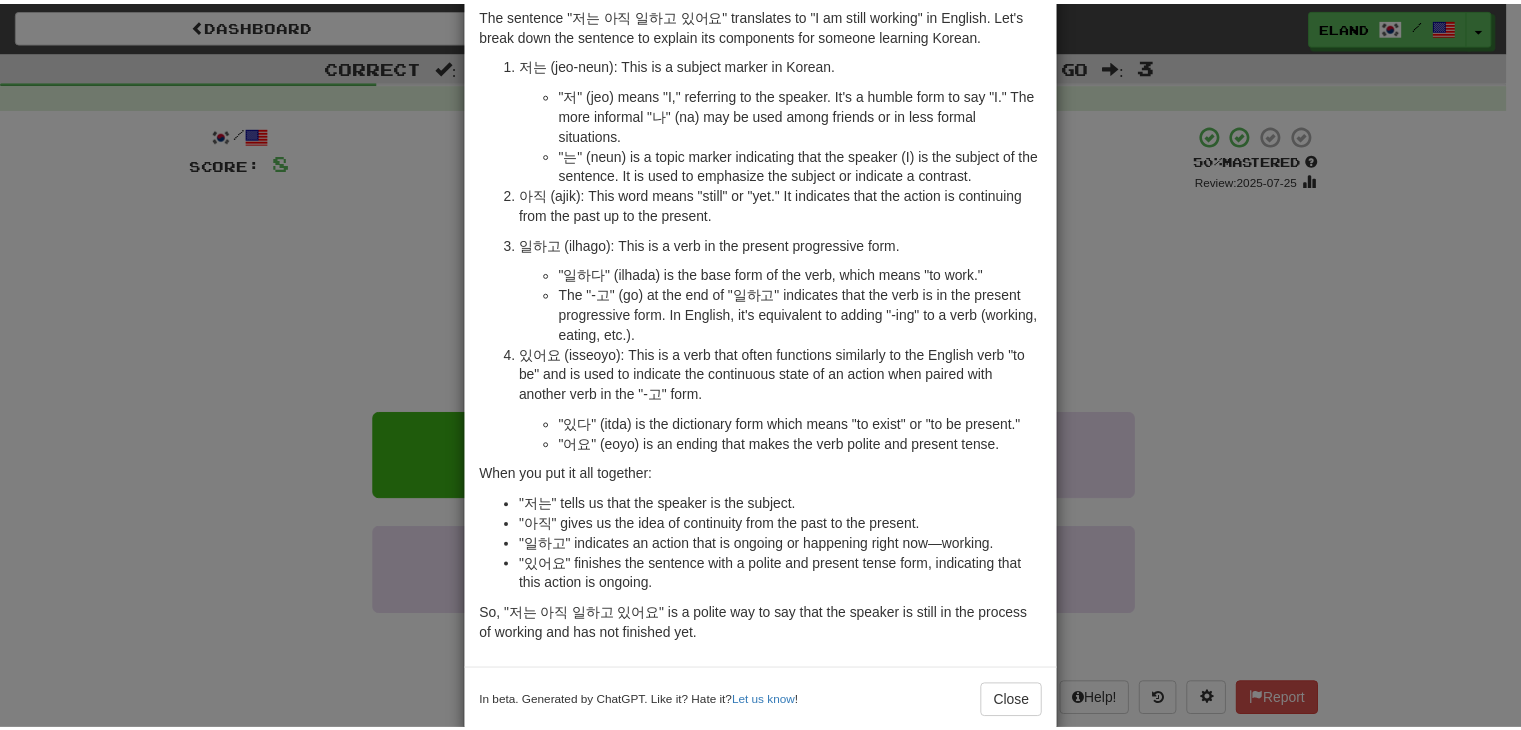 scroll, scrollTop: 107, scrollLeft: 0, axis: vertical 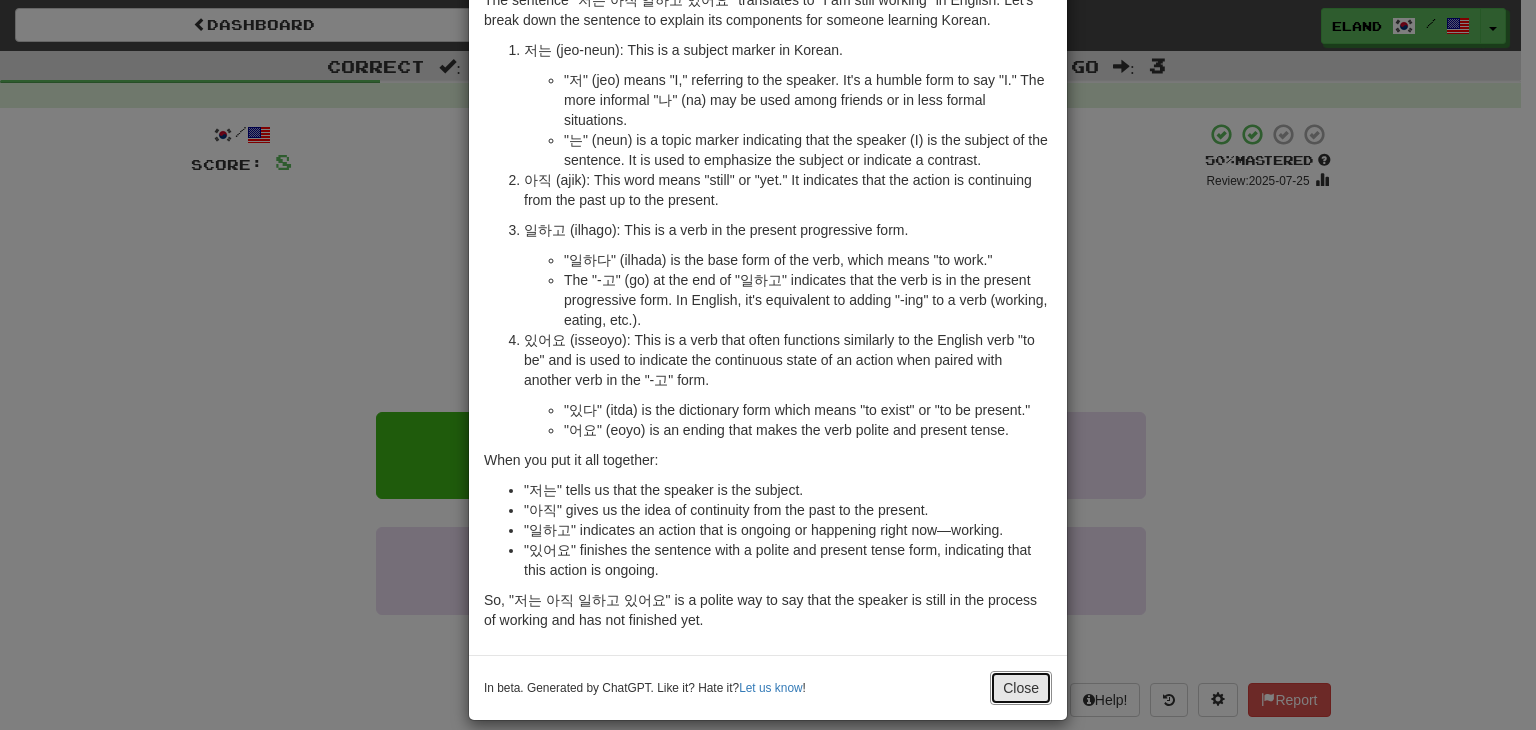 click on "Close" at bounding box center [1021, 688] 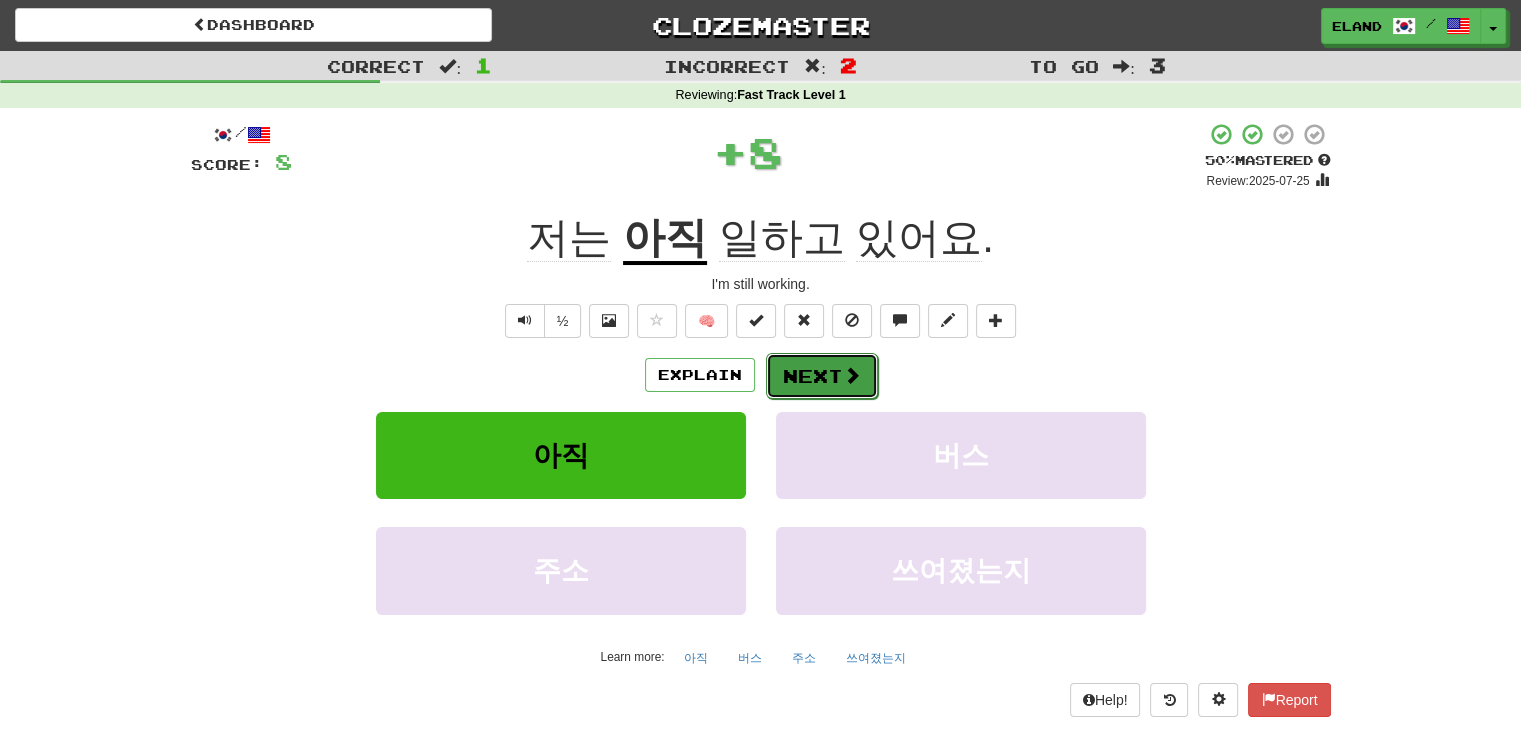 click on "Next" at bounding box center (822, 376) 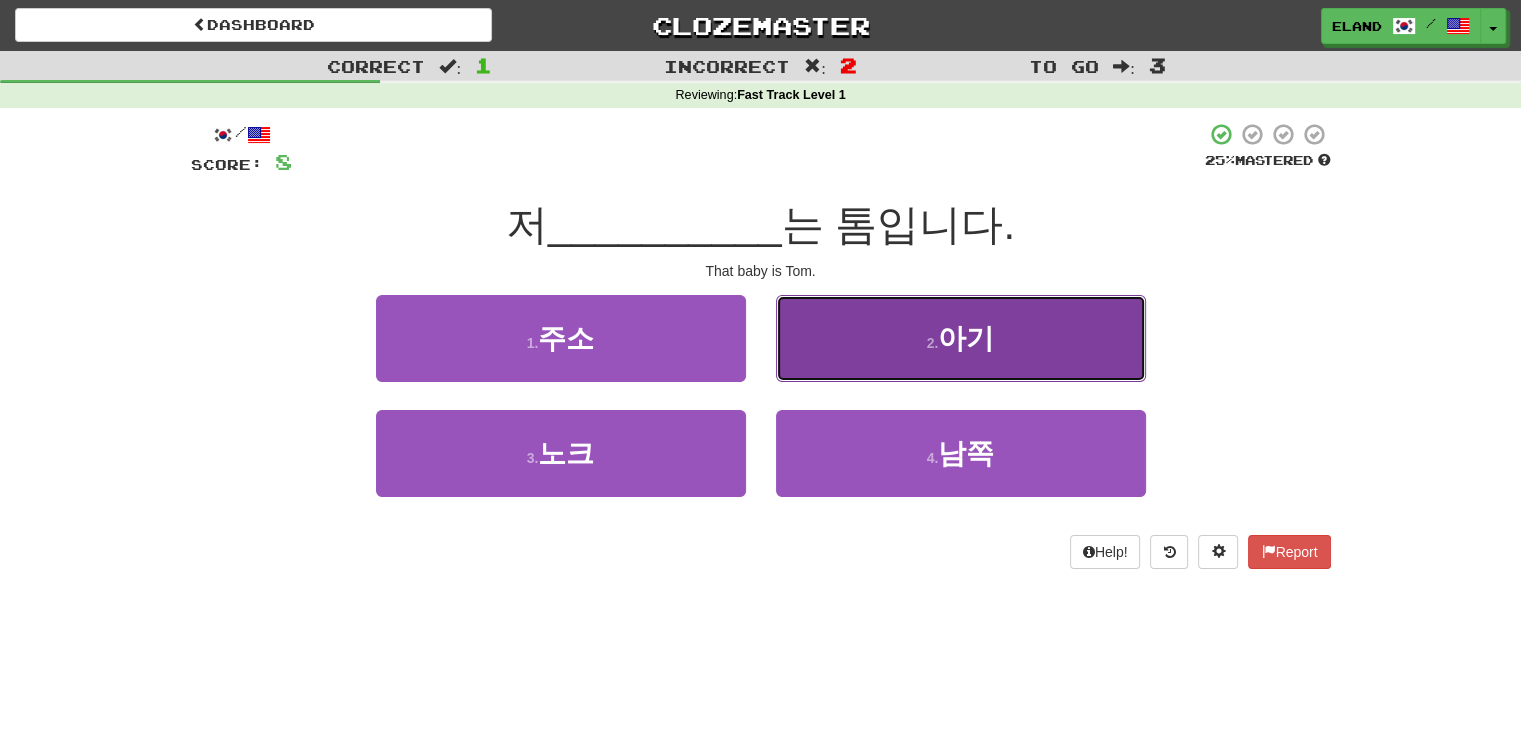 click on "2 .  아기" at bounding box center (961, 338) 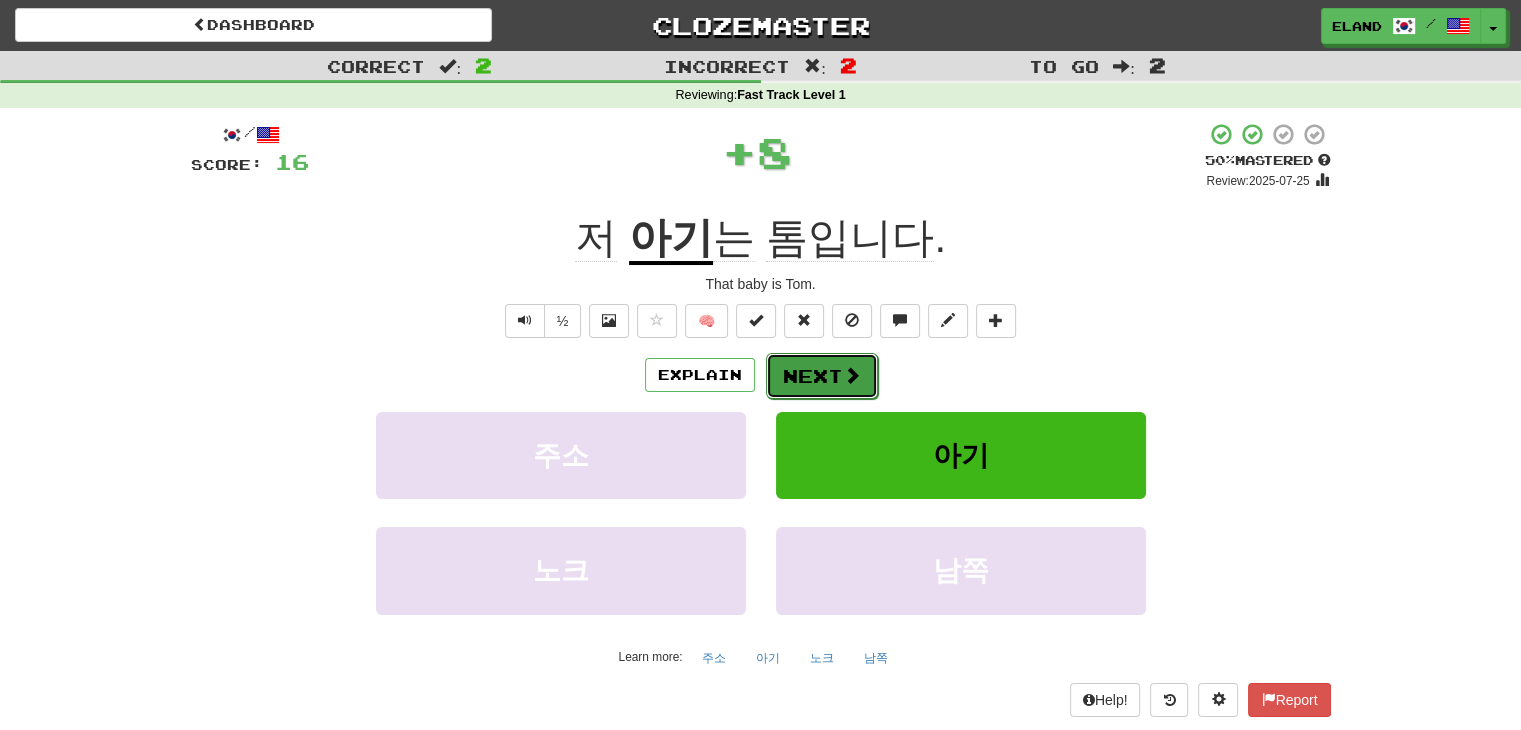 click on "Next" at bounding box center (822, 376) 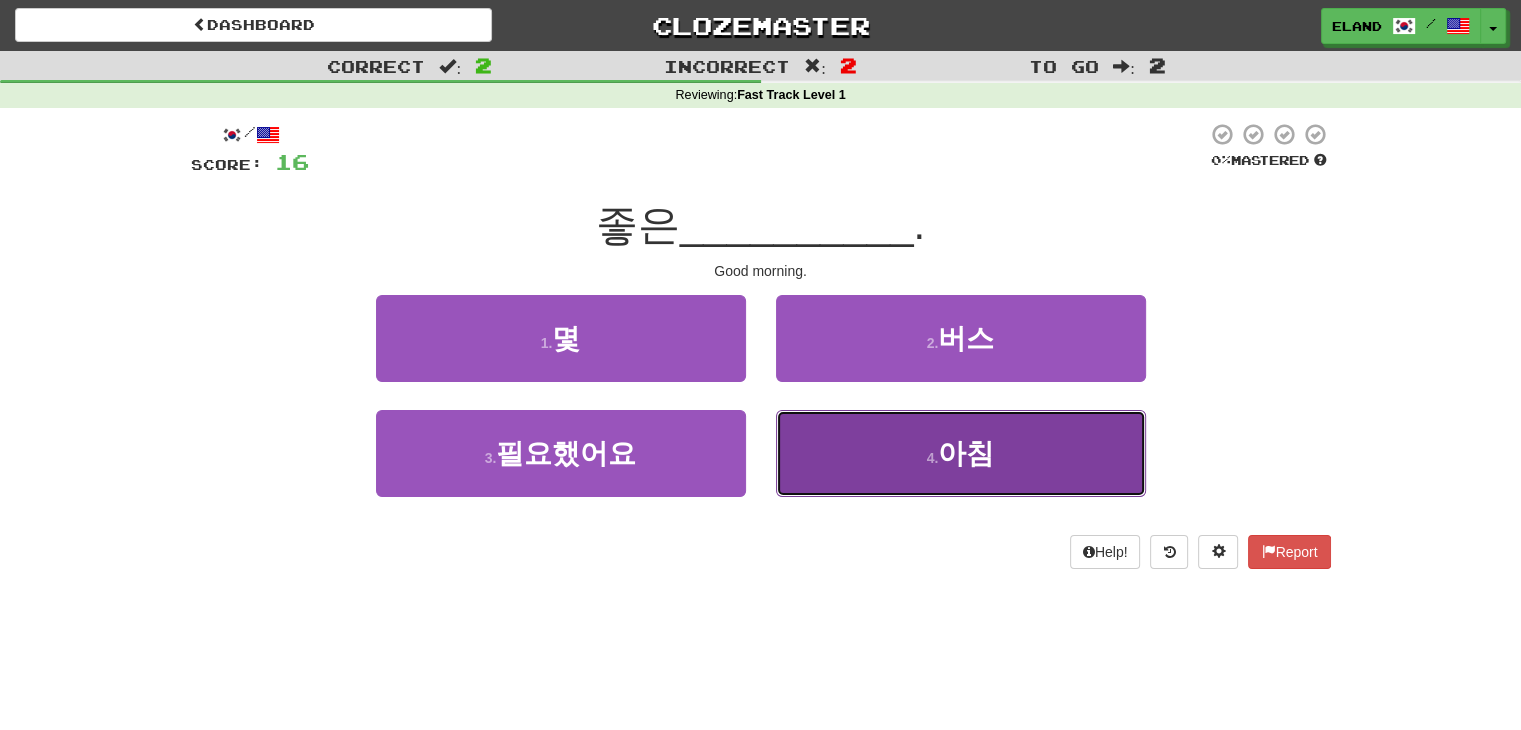click on "아침" at bounding box center [966, 453] 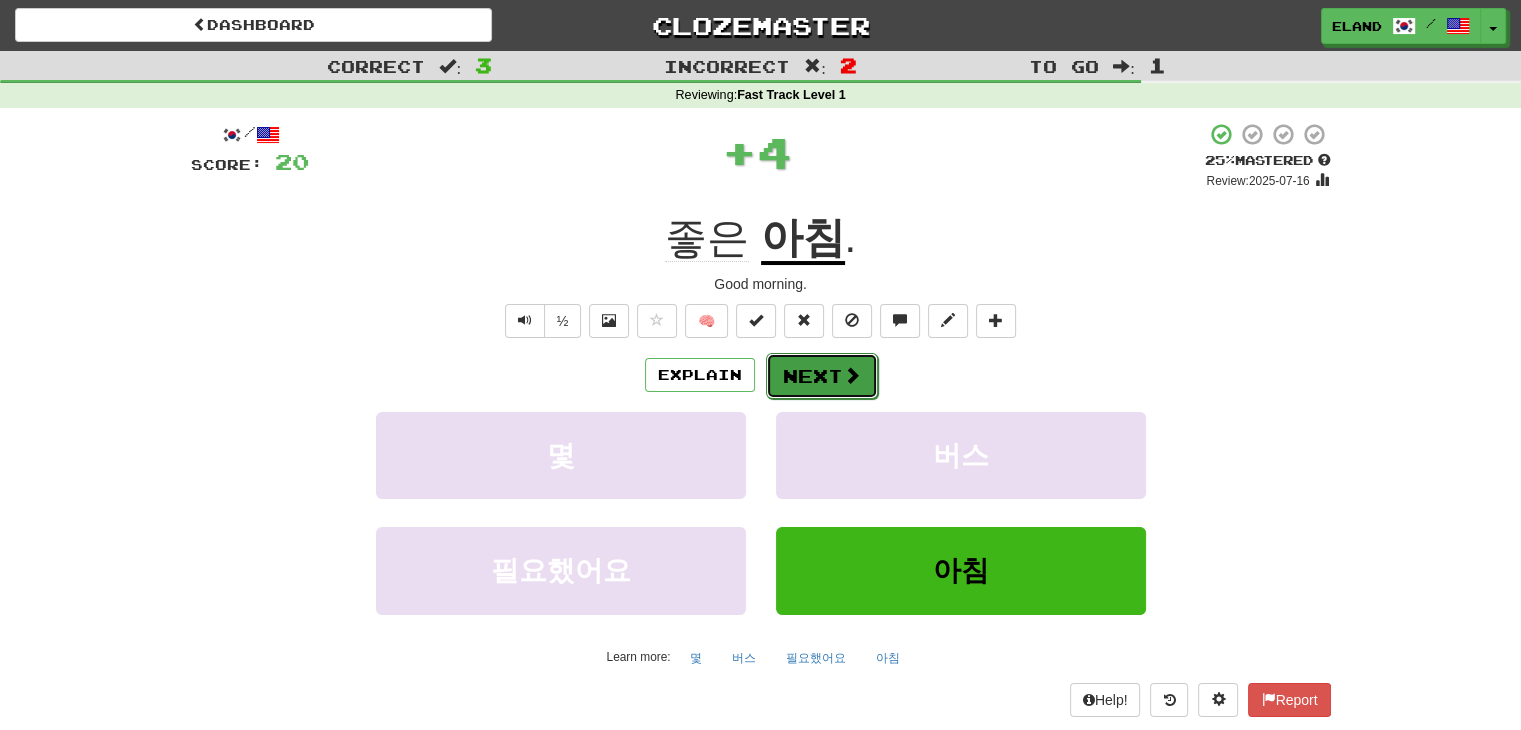 click on "Next" at bounding box center [822, 376] 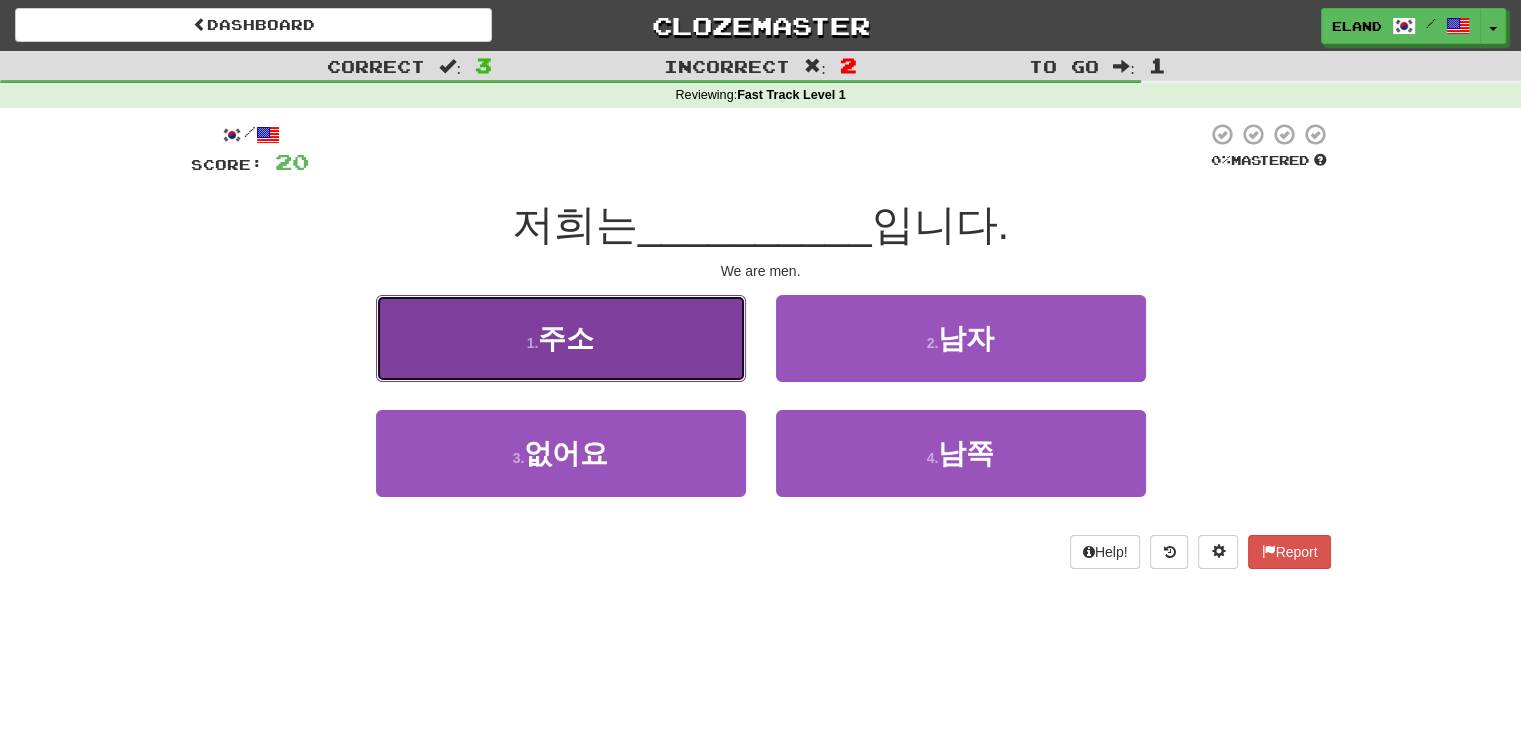 click on "1 .  주소" at bounding box center [561, 338] 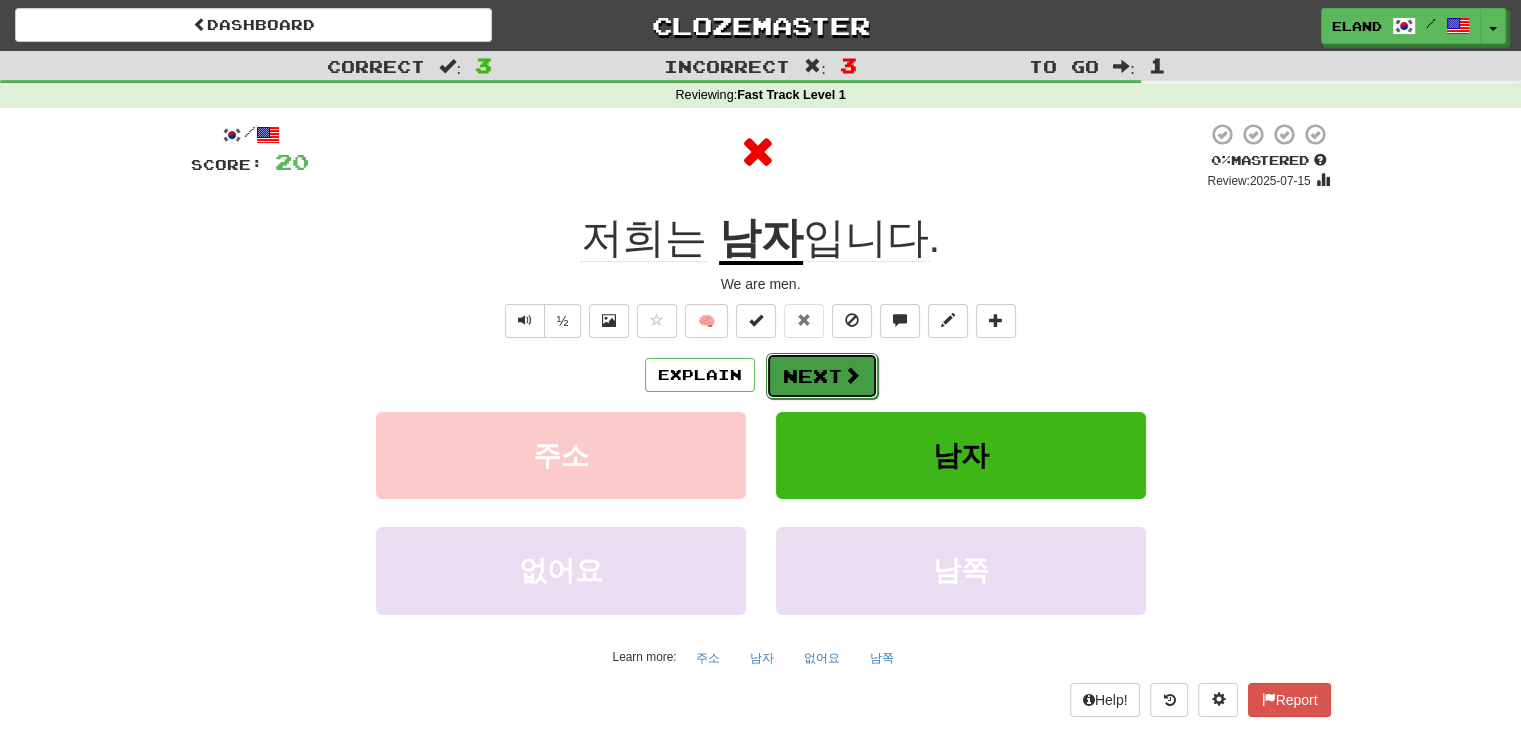 click on "Next" at bounding box center [822, 376] 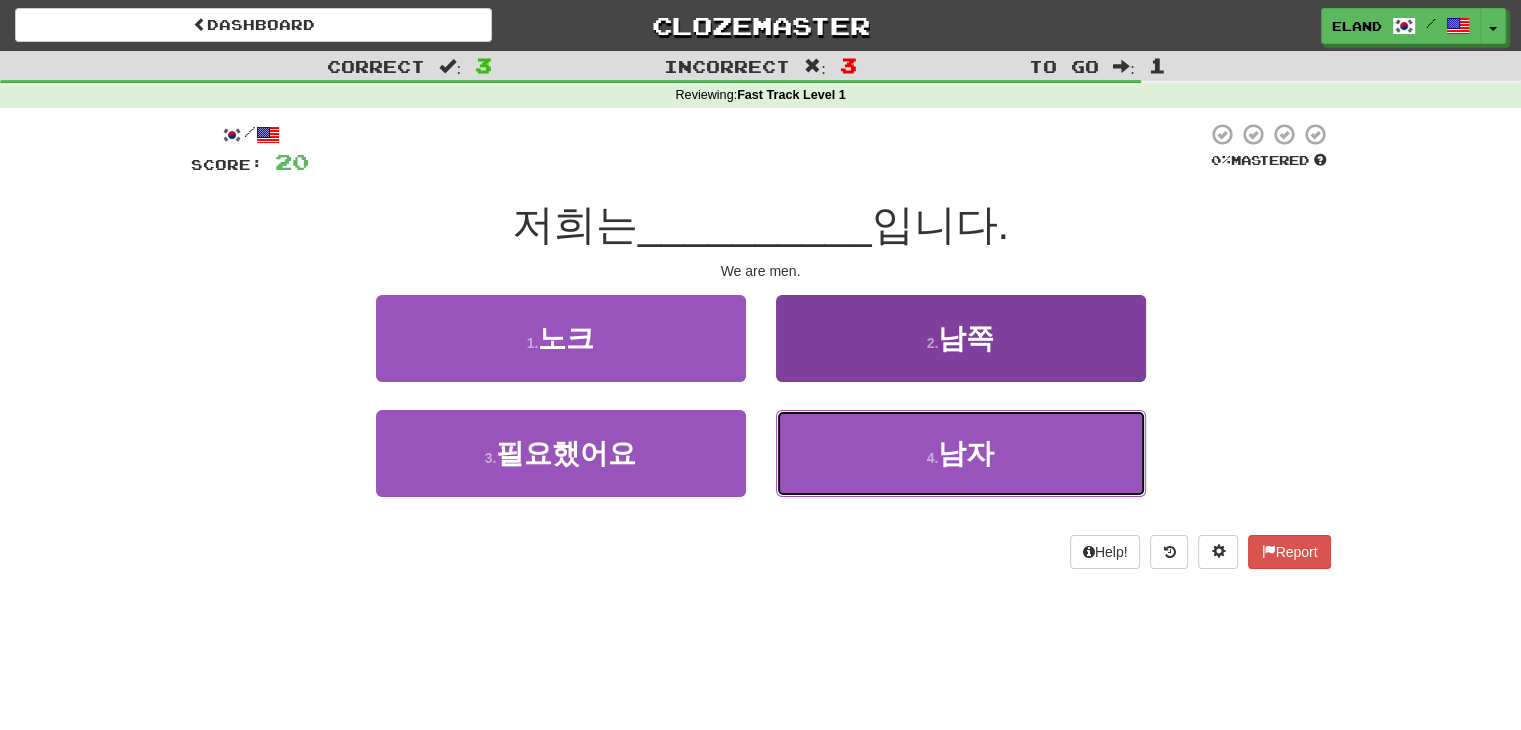 click on "4 .  남자" at bounding box center (961, 453) 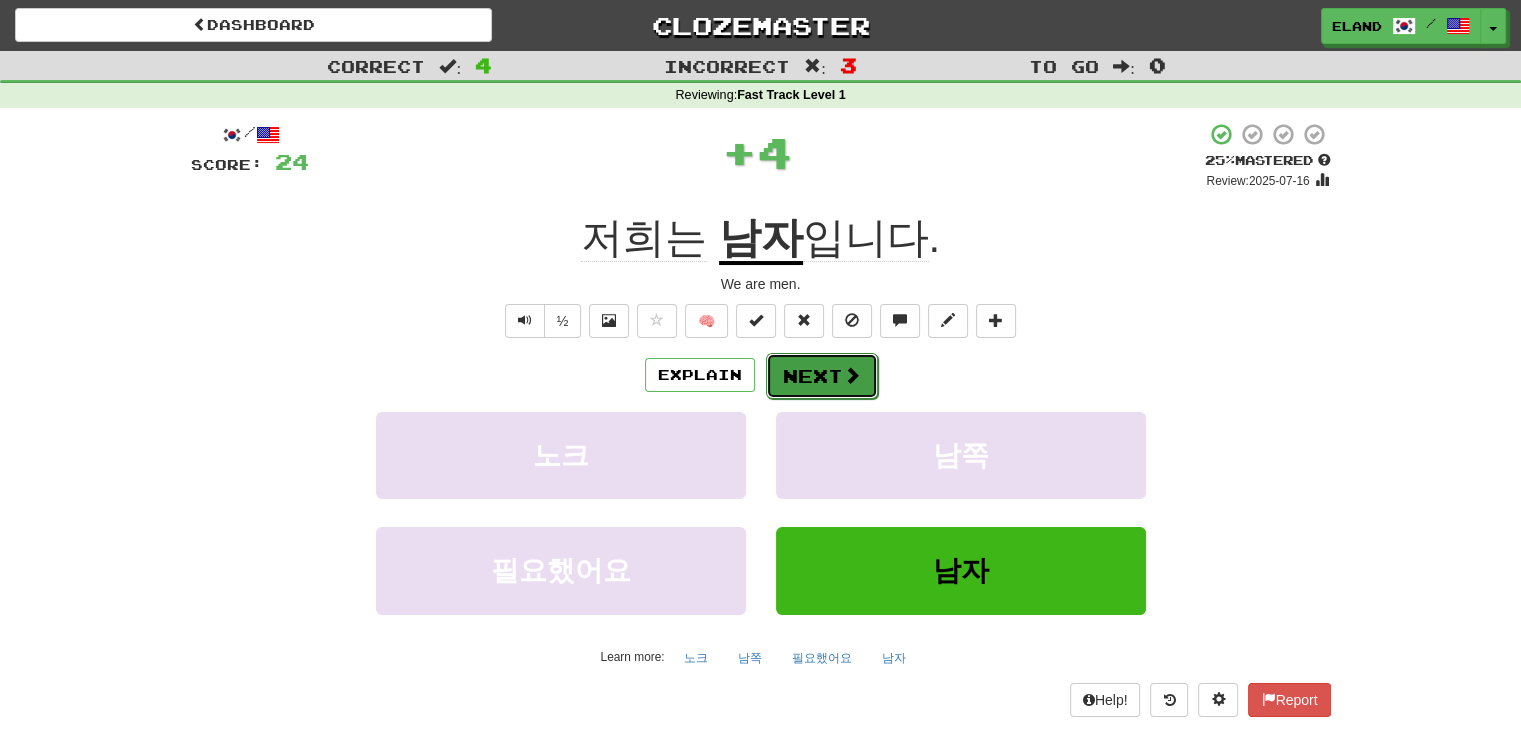 click on "Next" at bounding box center [822, 376] 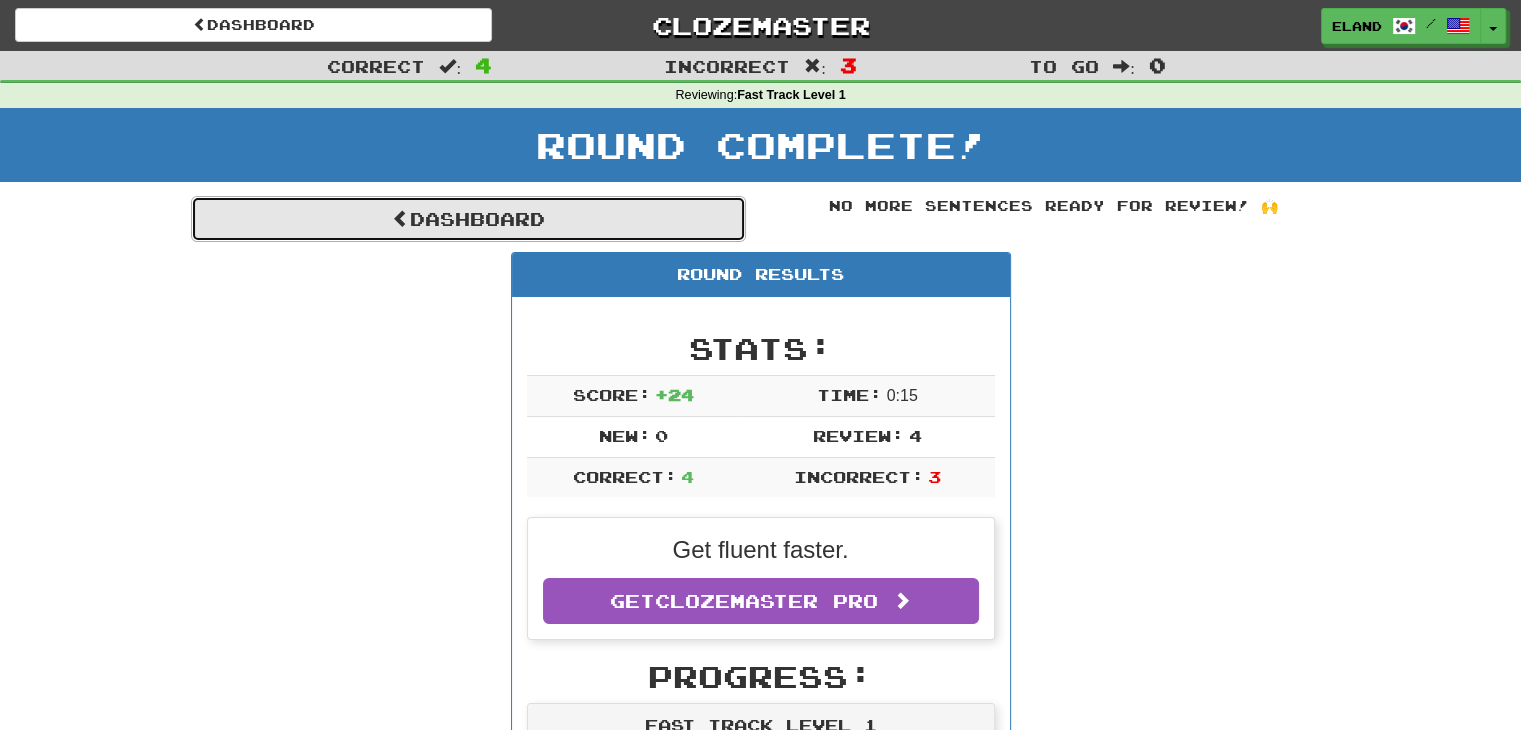 click on "Dashboard" at bounding box center (468, 219) 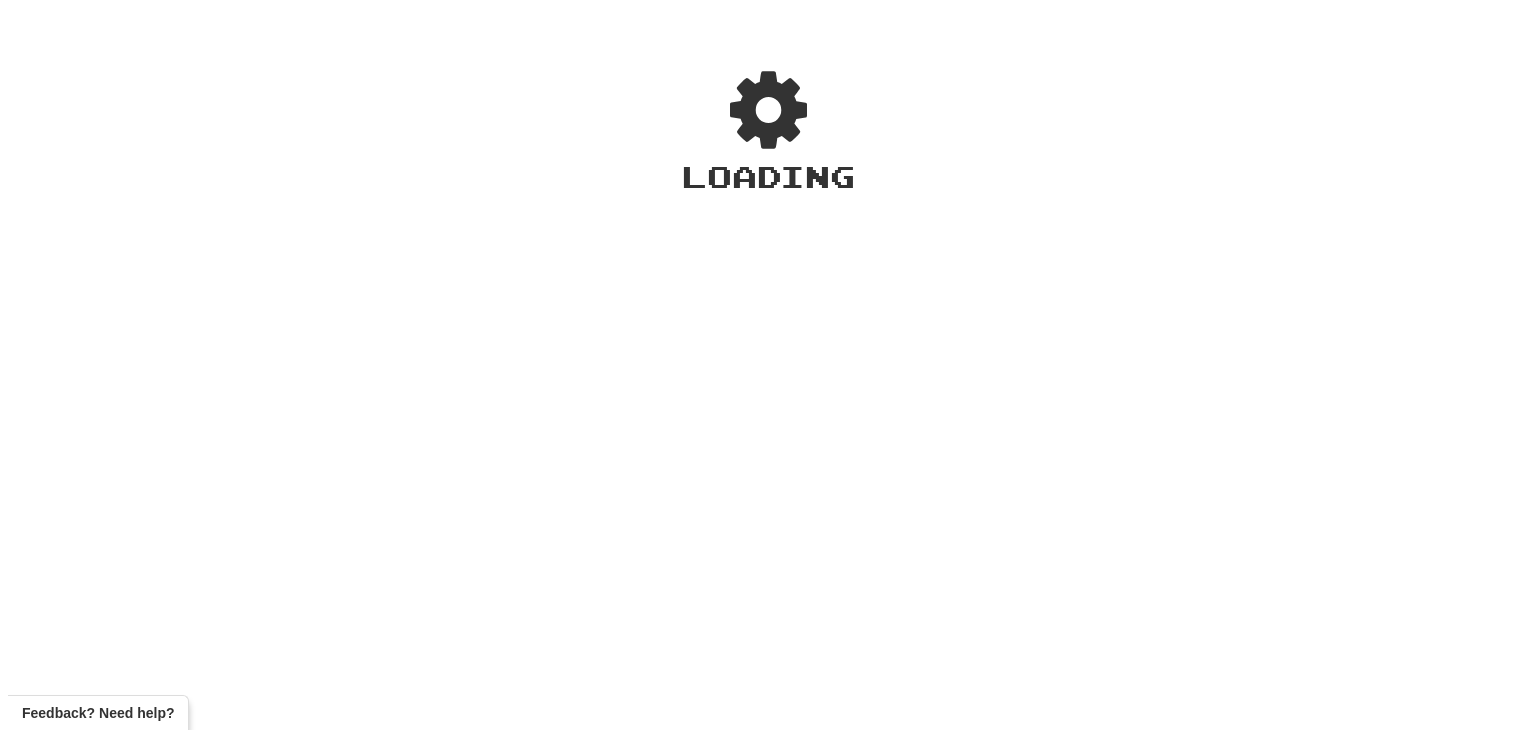 scroll, scrollTop: 0, scrollLeft: 0, axis: both 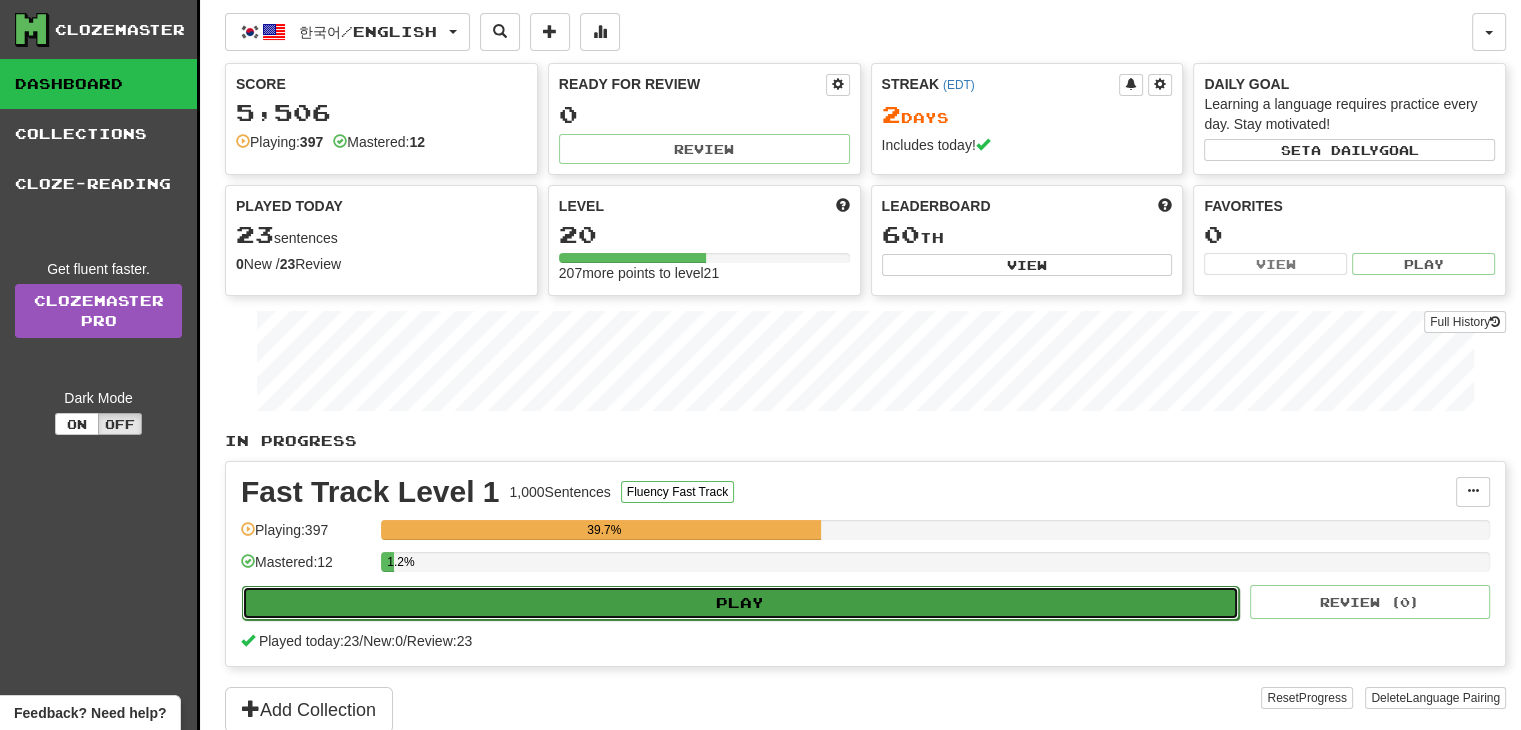 click on "Play" at bounding box center [740, 603] 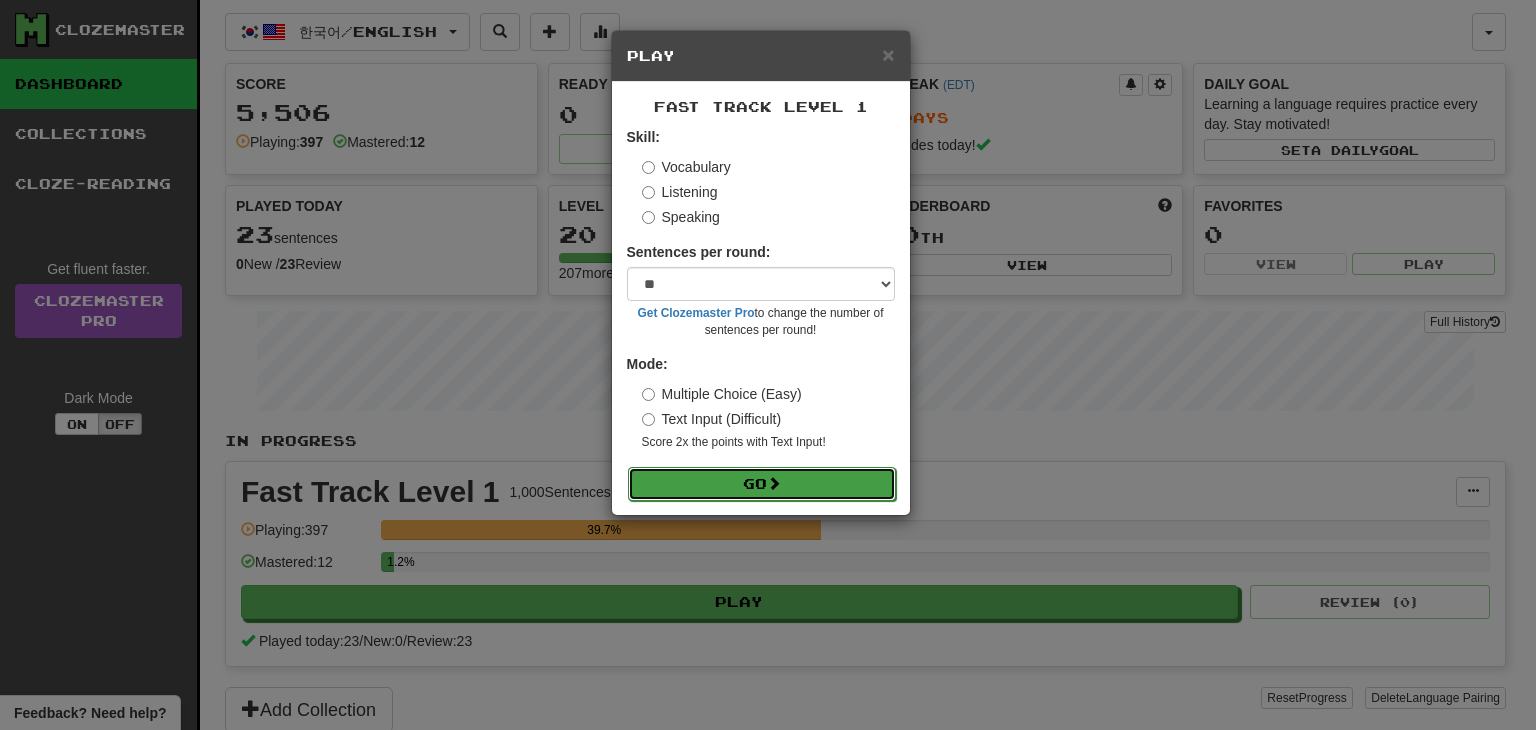 click on "Go" at bounding box center (762, 484) 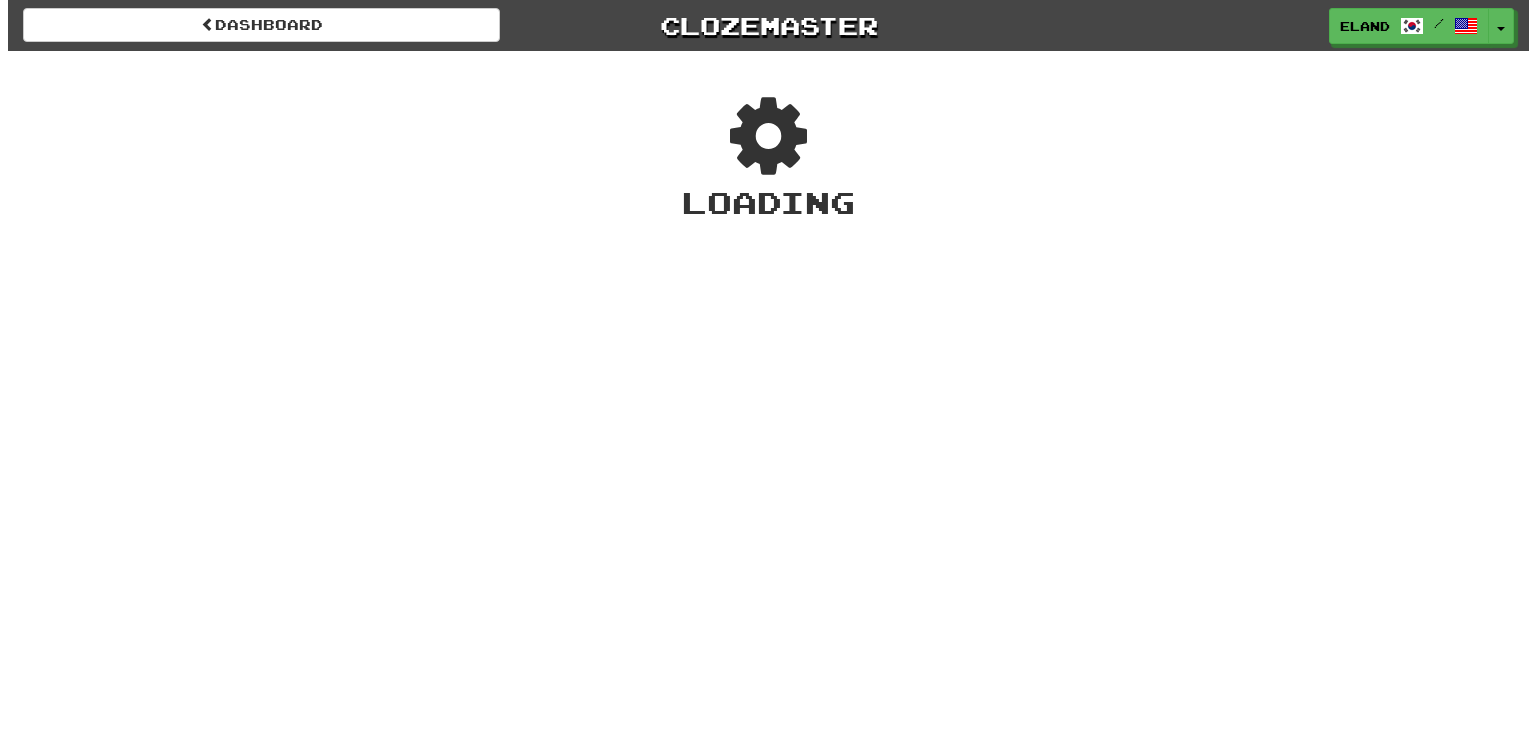 scroll, scrollTop: 0, scrollLeft: 0, axis: both 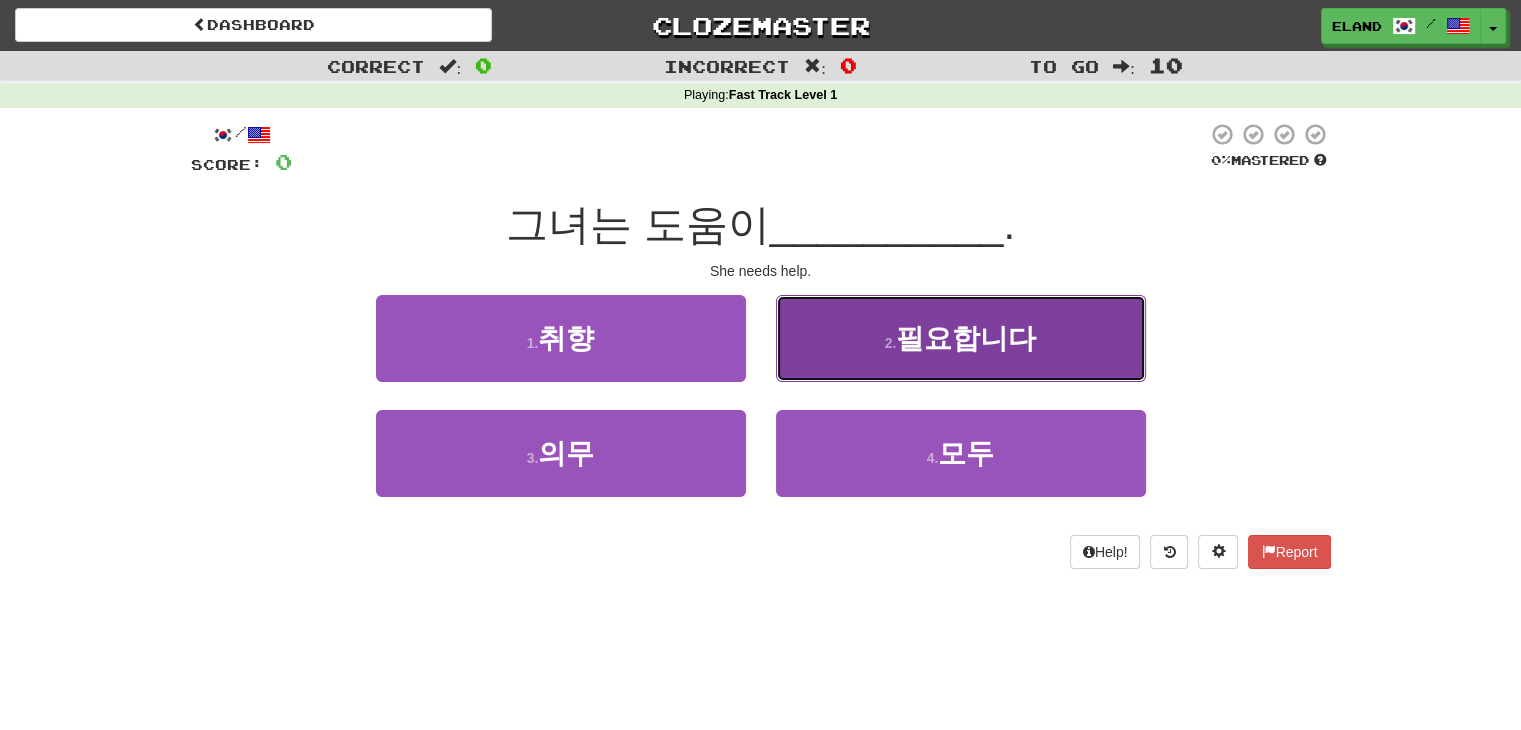 click on "2 .  필요합니다" at bounding box center (961, 338) 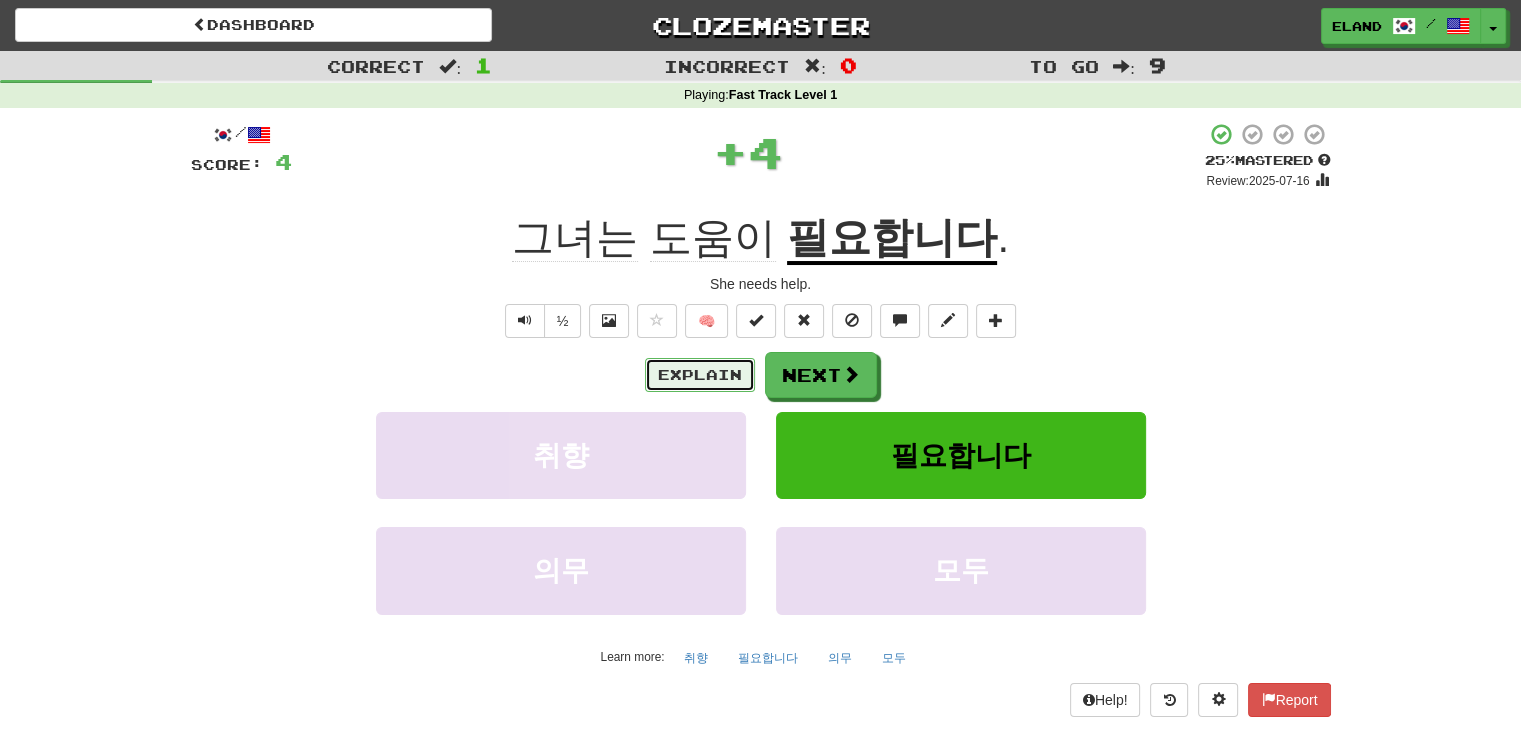 click on "Explain" at bounding box center [700, 375] 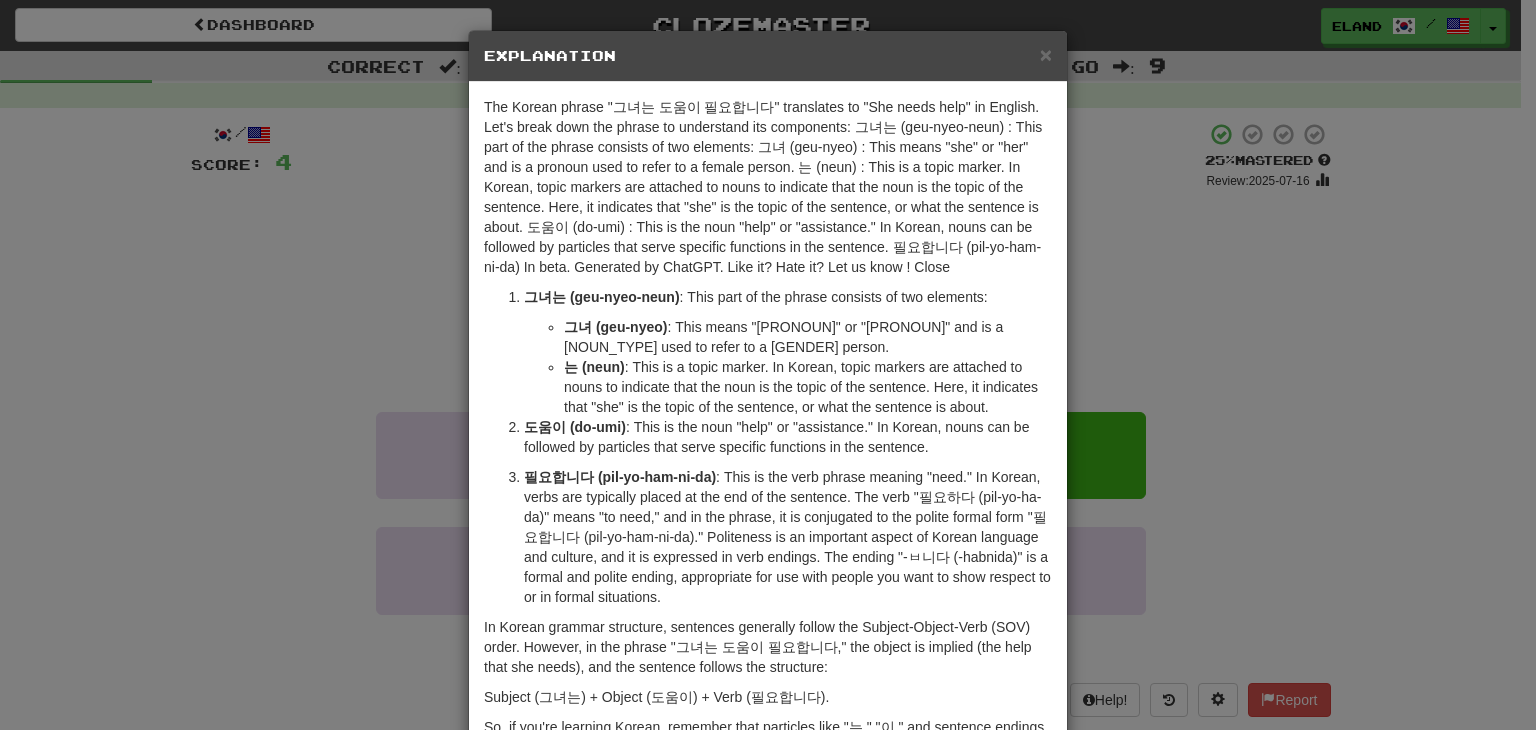 click on "Close" at bounding box center [1021, 835] 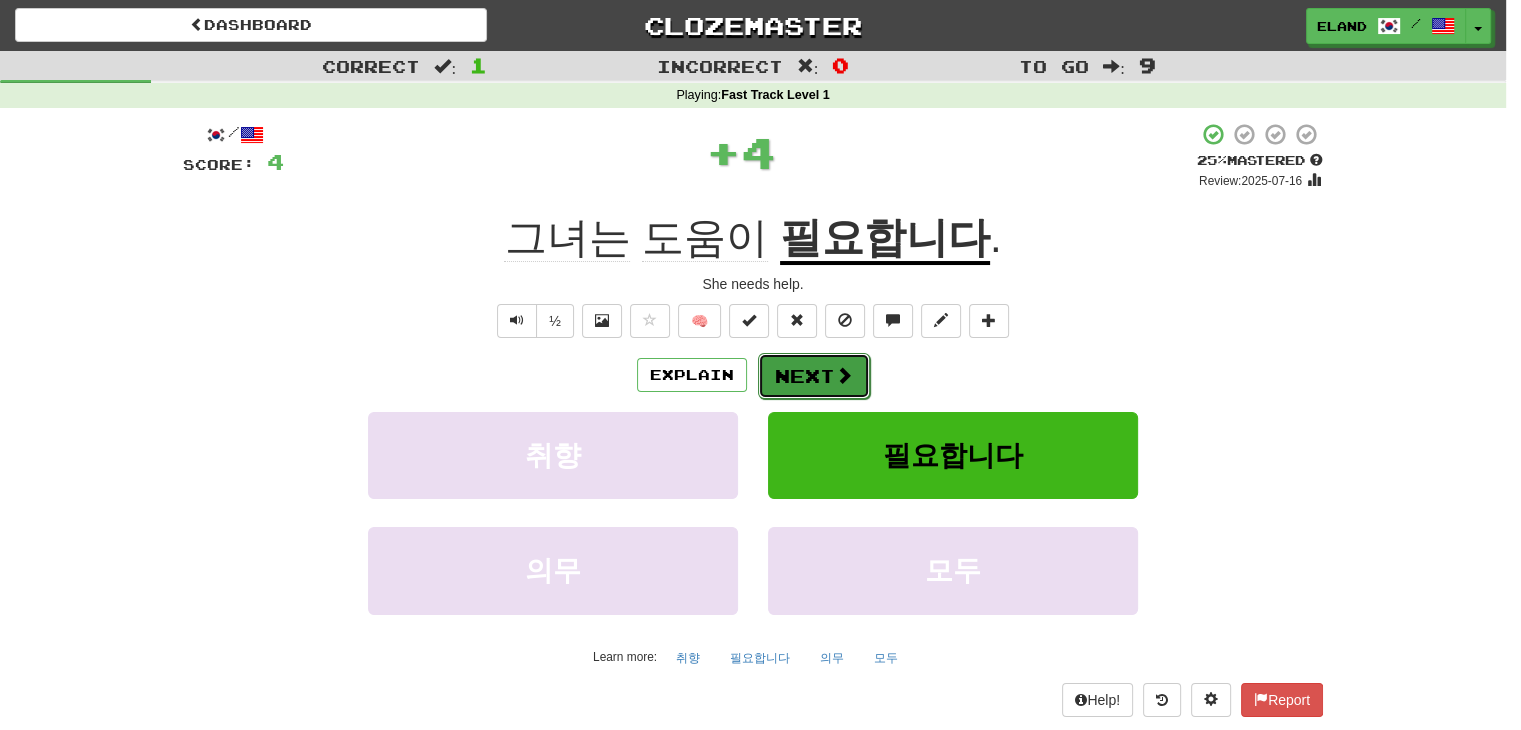 click on "Next" at bounding box center (814, 376) 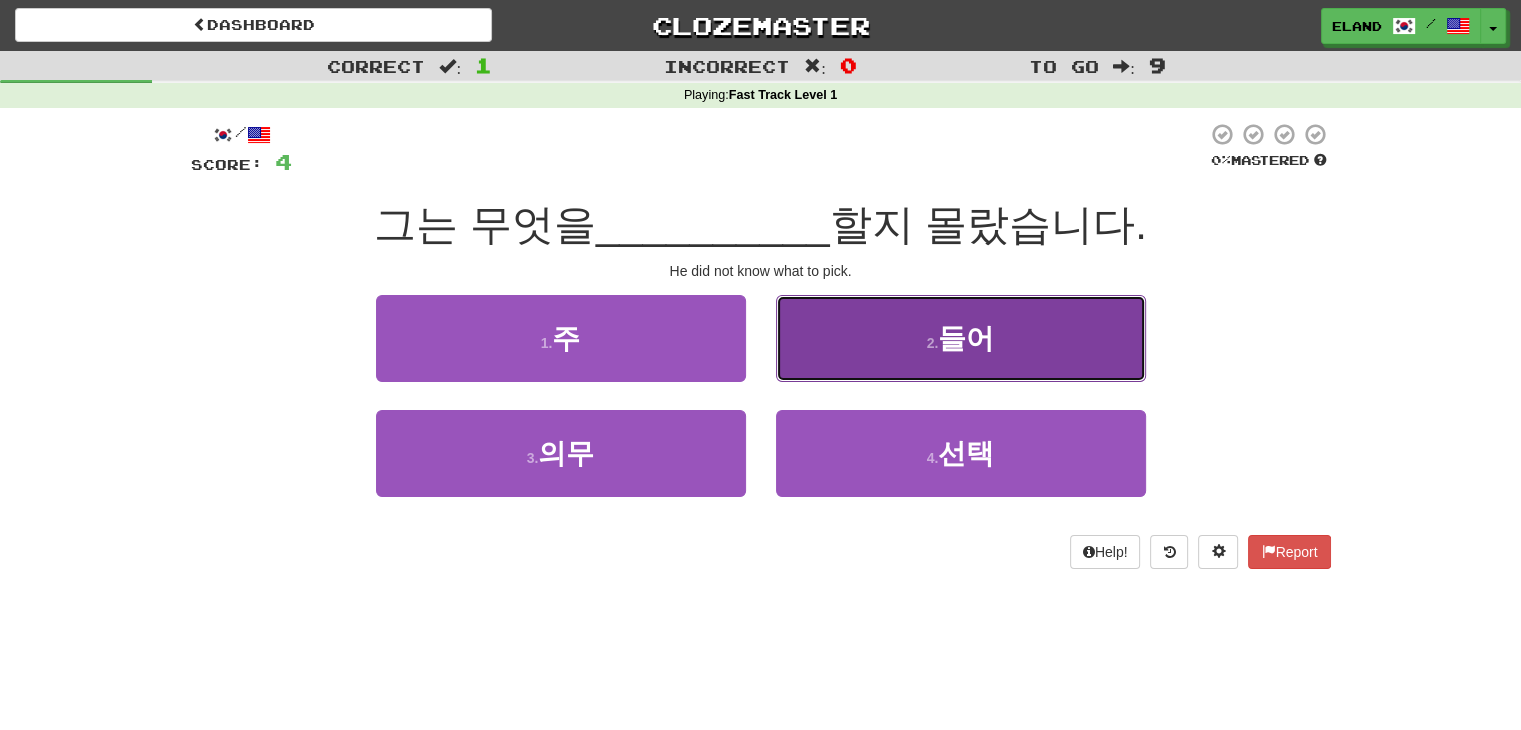 click on "2 .  들어" at bounding box center [961, 338] 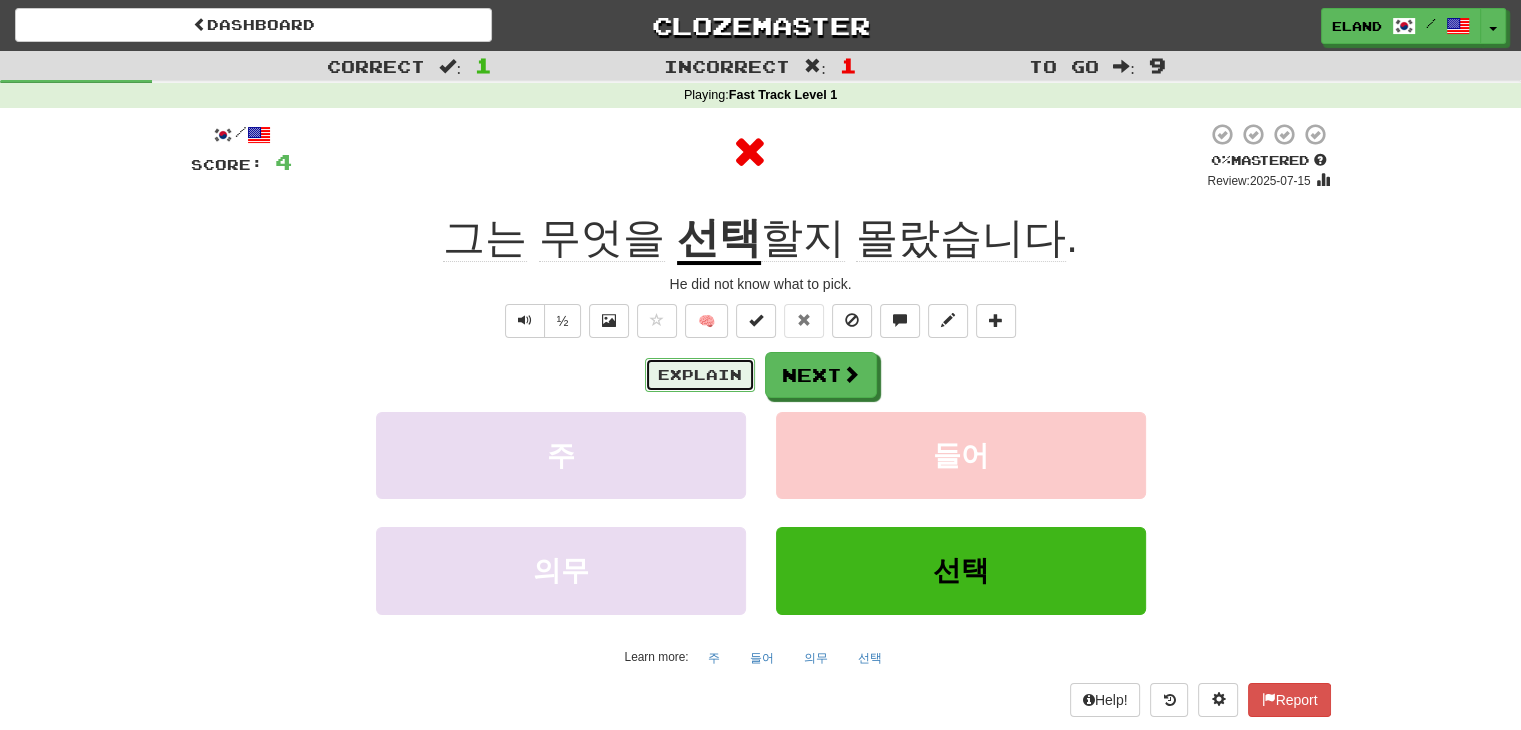 click on "Explain" at bounding box center (700, 375) 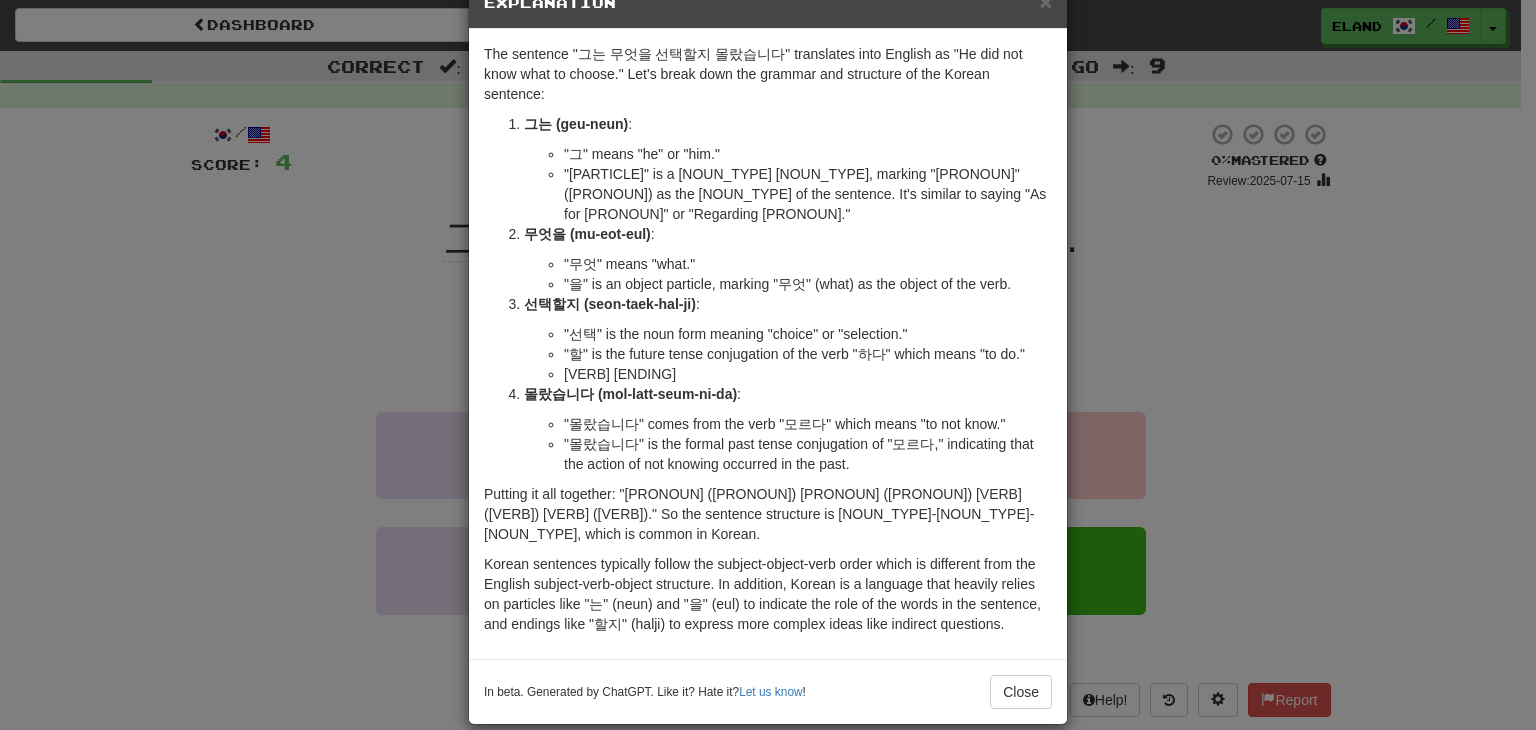 scroll, scrollTop: 57, scrollLeft: 0, axis: vertical 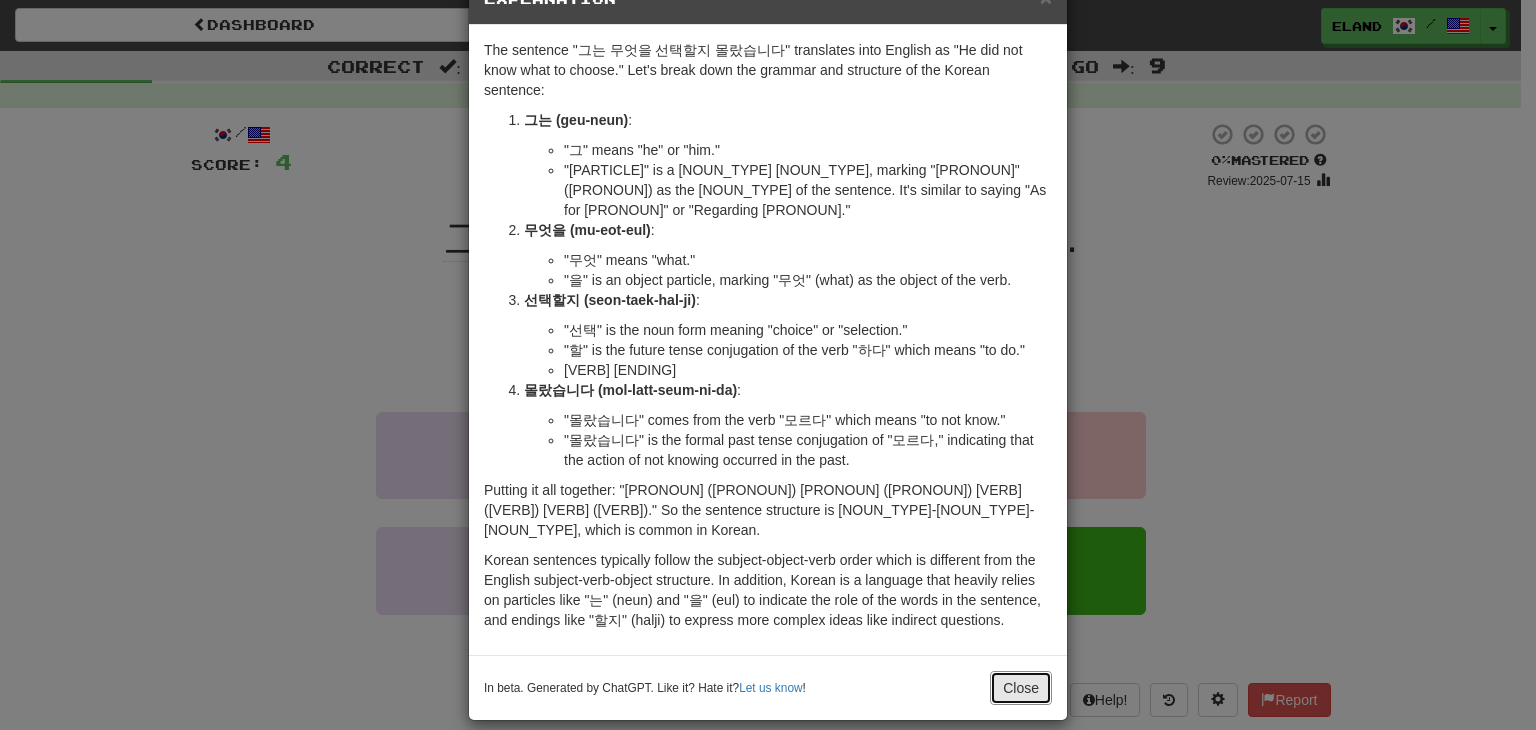 click on "Close" at bounding box center (1021, 688) 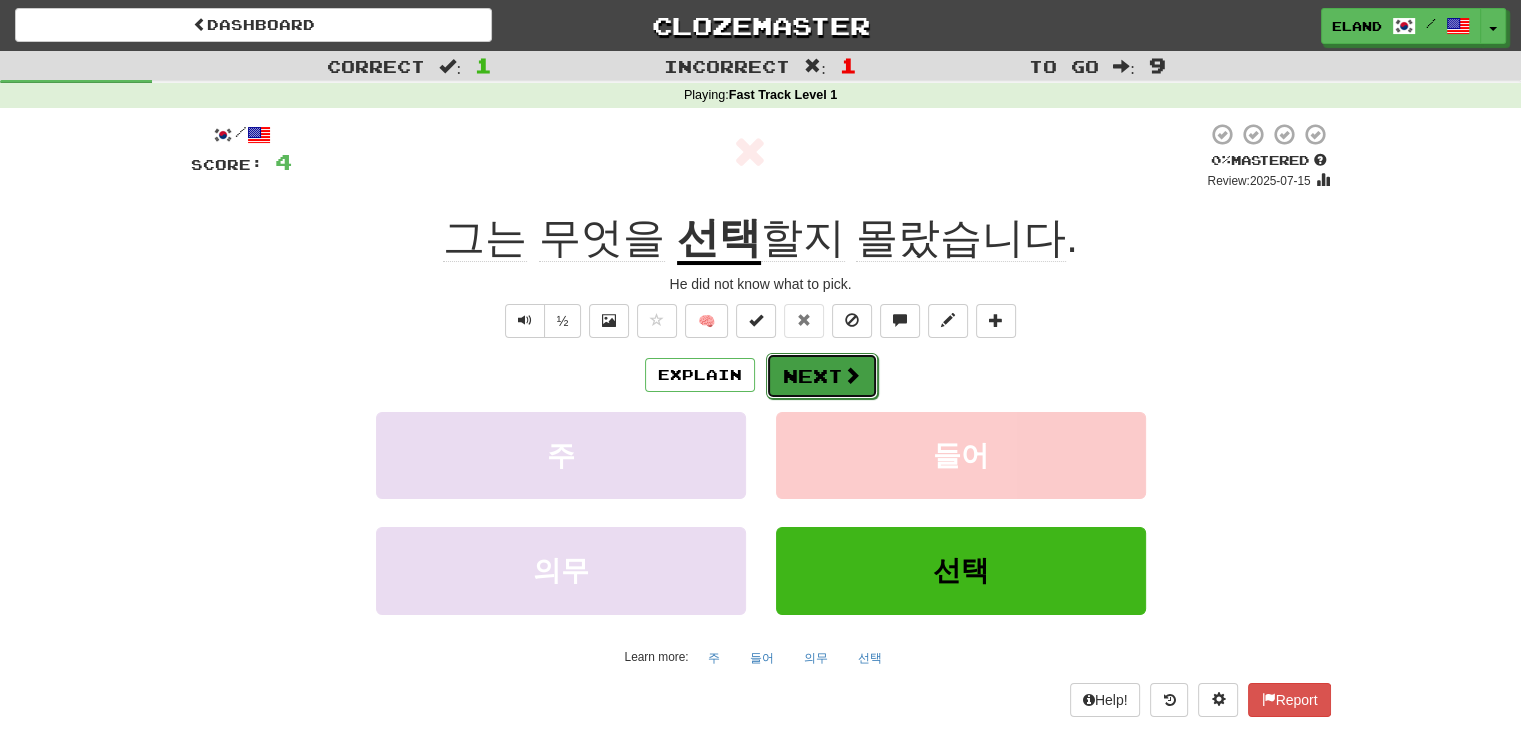 click on "Next" at bounding box center (822, 376) 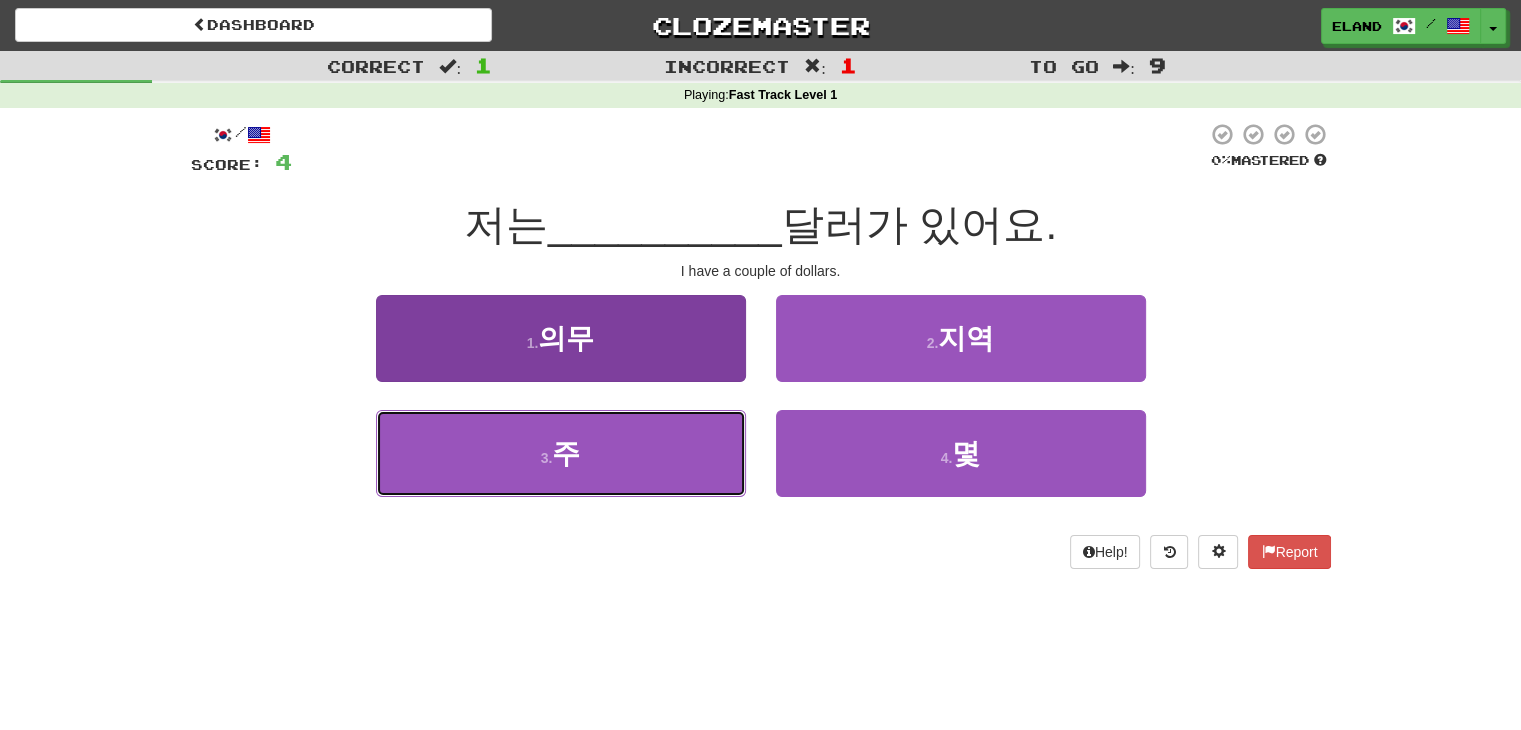 click on "3 .  주" at bounding box center (561, 453) 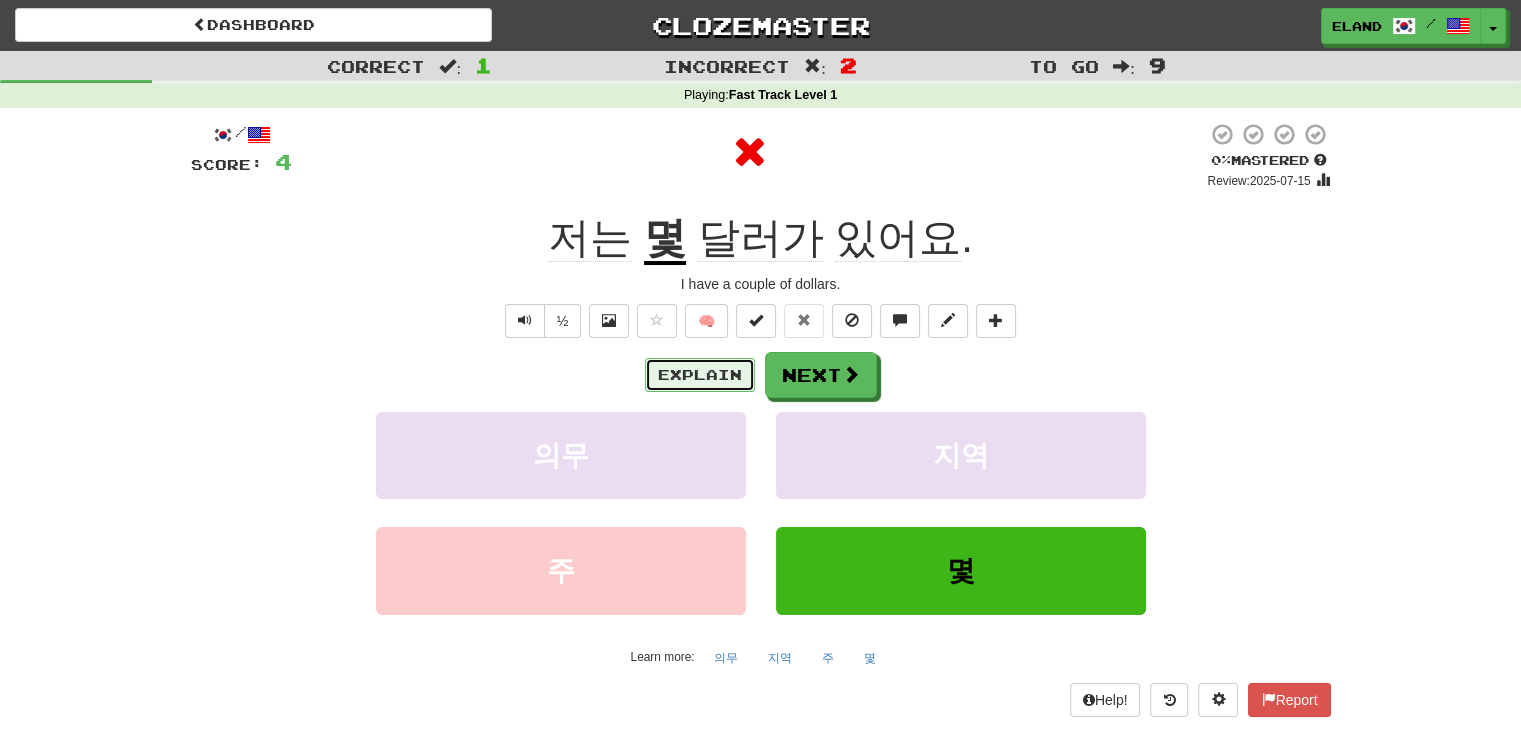 click on "Explain" at bounding box center (700, 375) 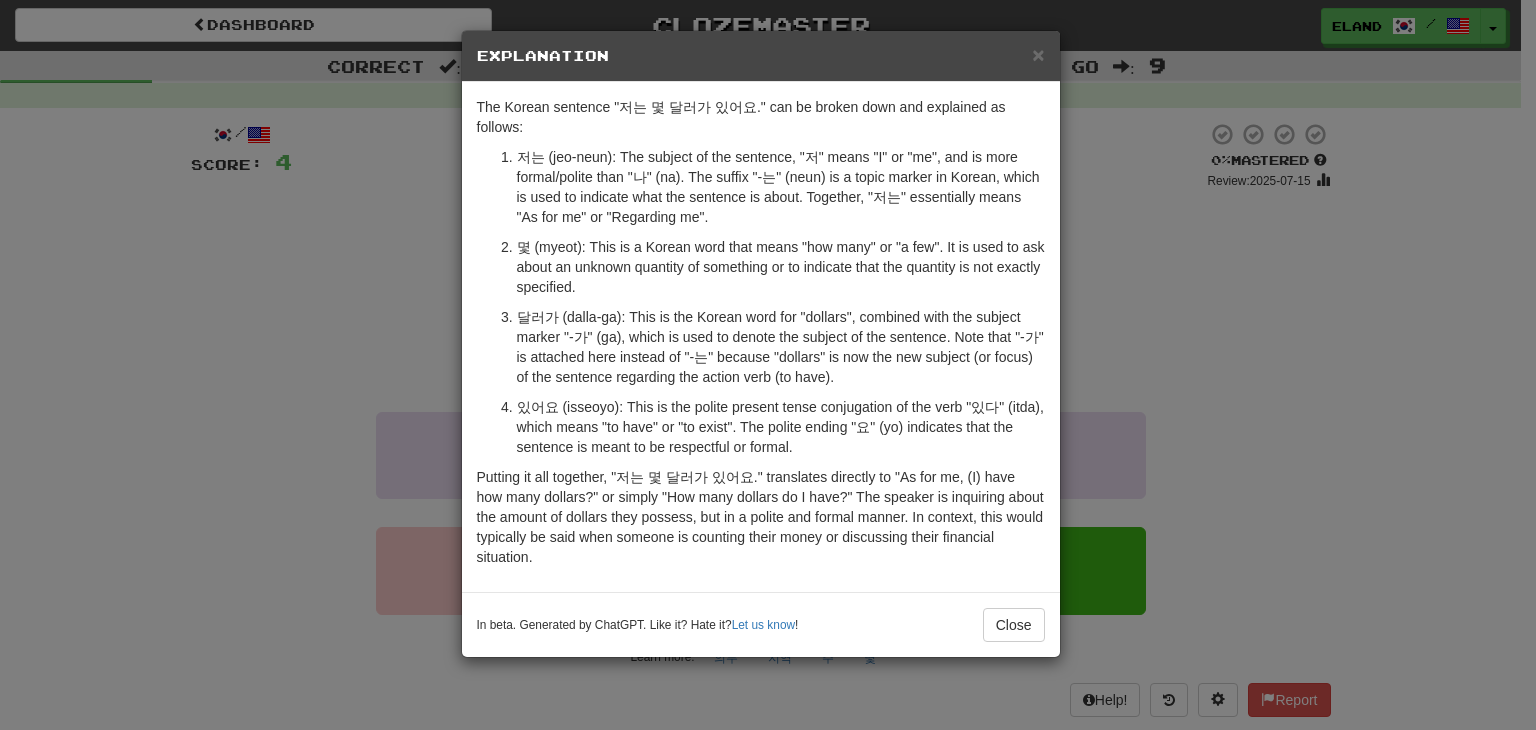 click on "In beta. Generated by ChatGPT. Like it? Hate it?  Let us know ! Close" at bounding box center (761, 624) 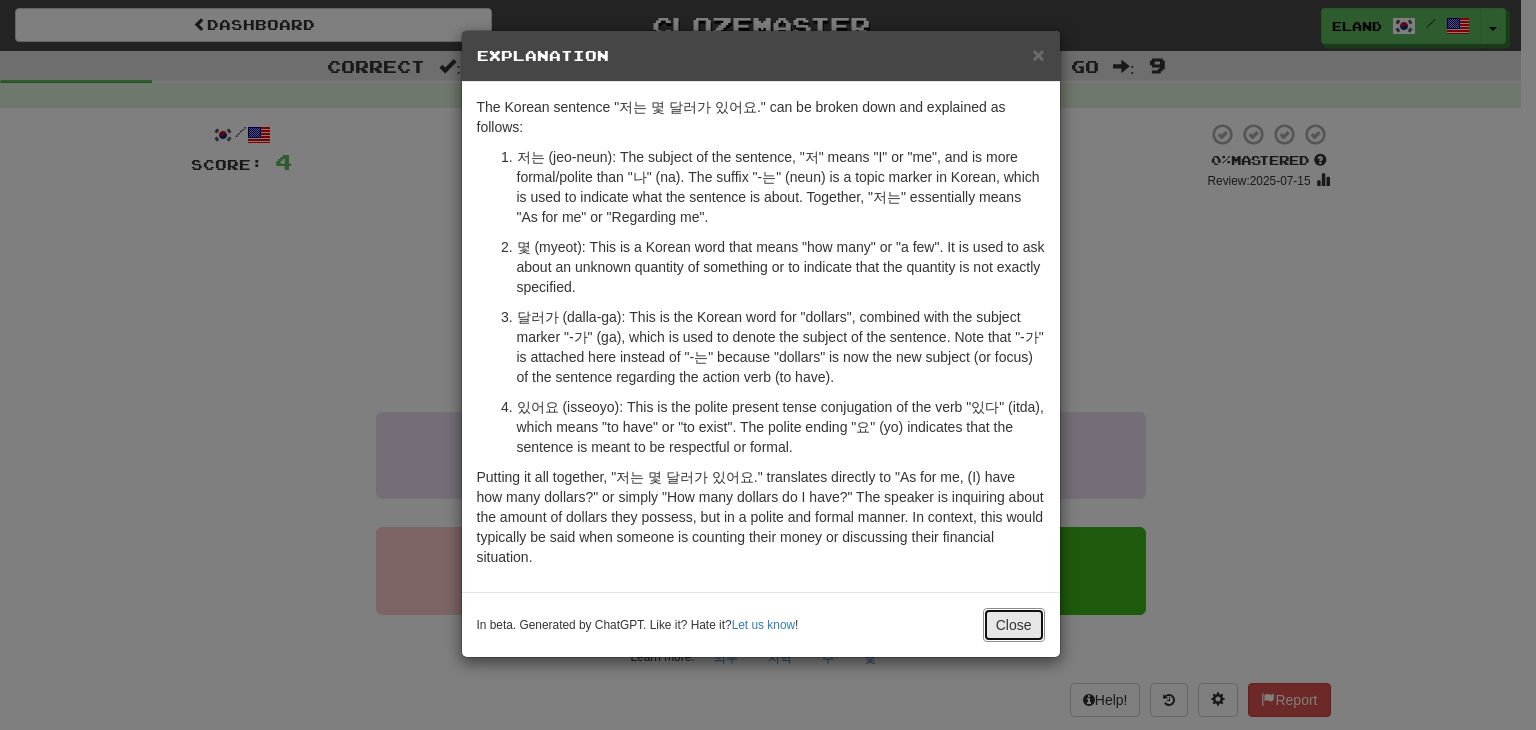 drag, startPoint x: 995, startPoint y: 617, endPoint x: 982, endPoint y: 596, distance: 24.698177 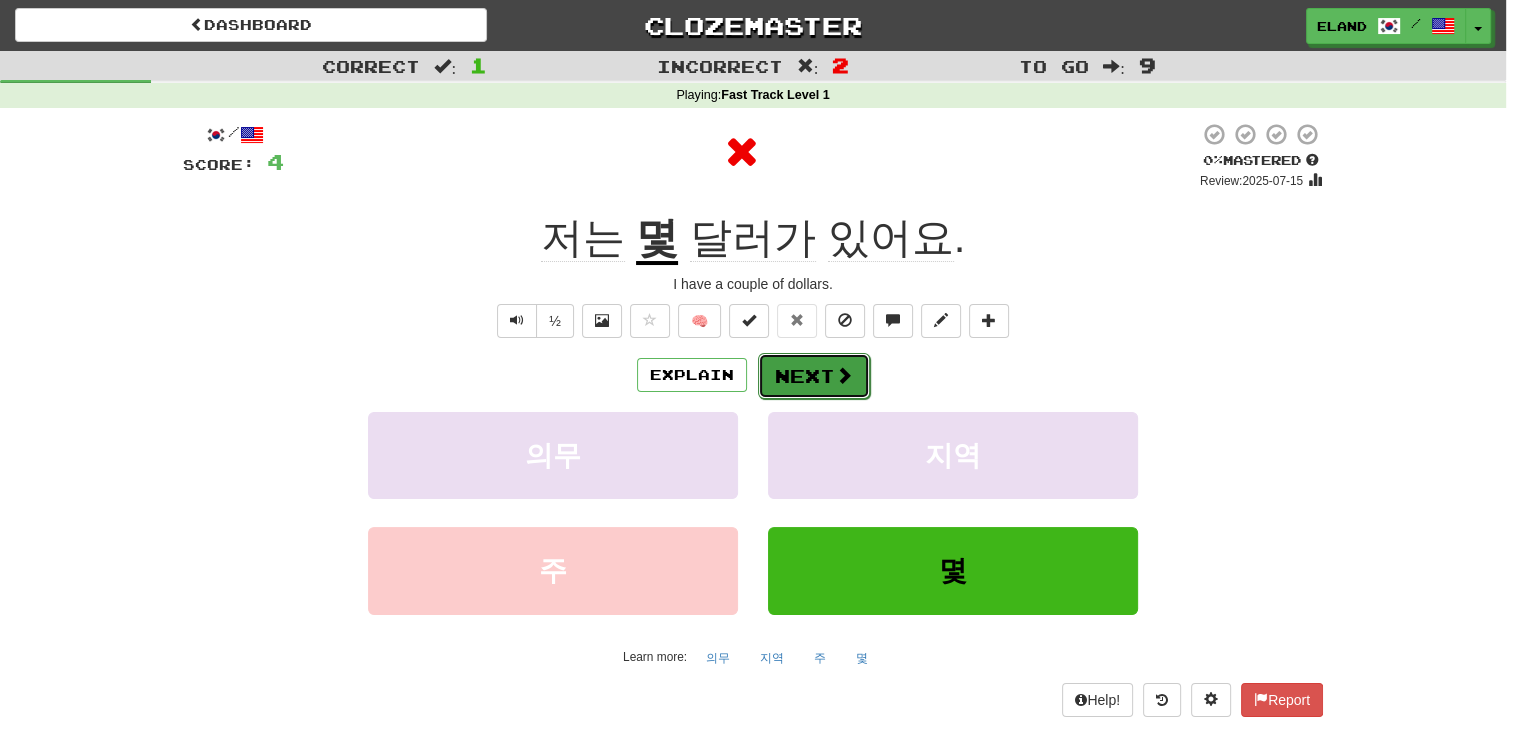 click on "Next" at bounding box center (814, 376) 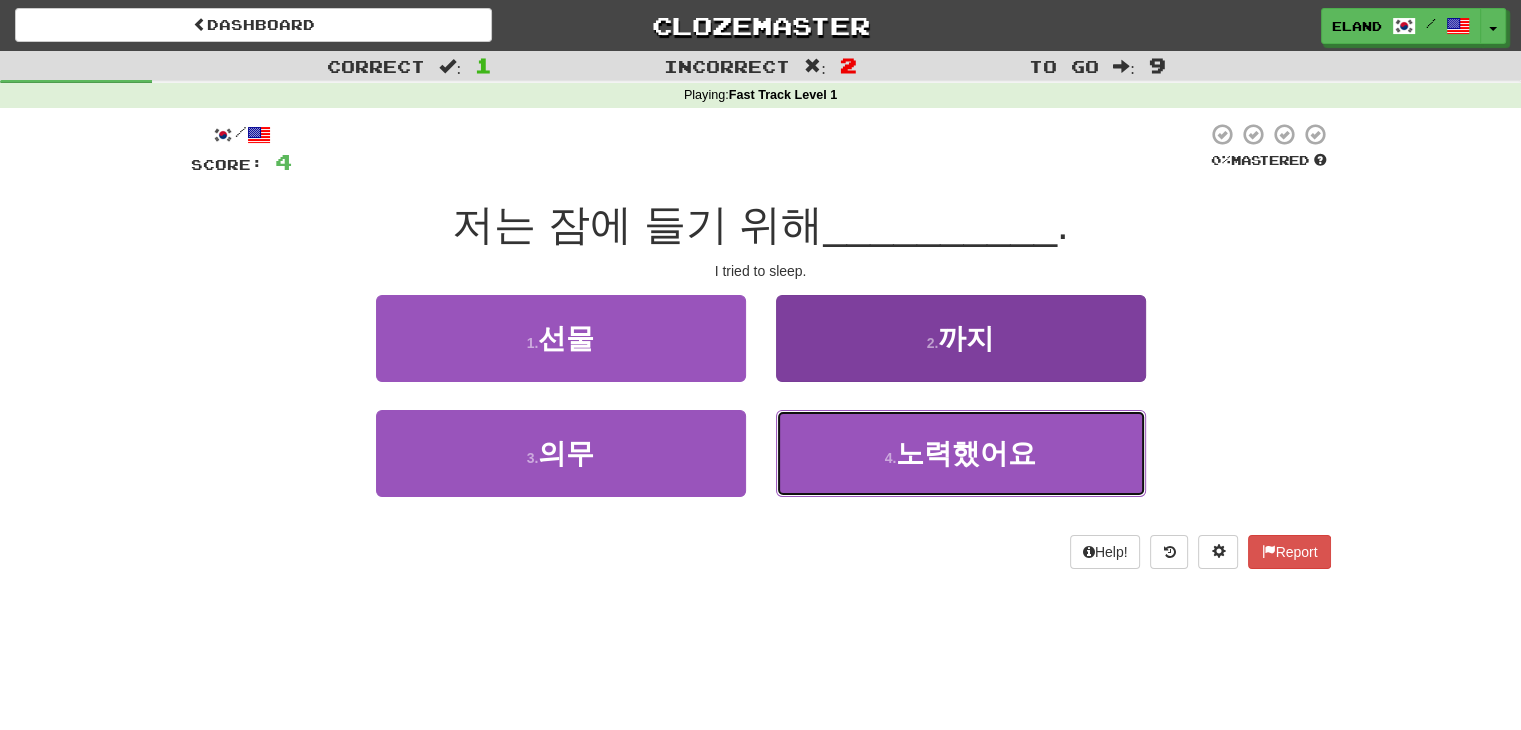 click on "노력했어요" at bounding box center (966, 453) 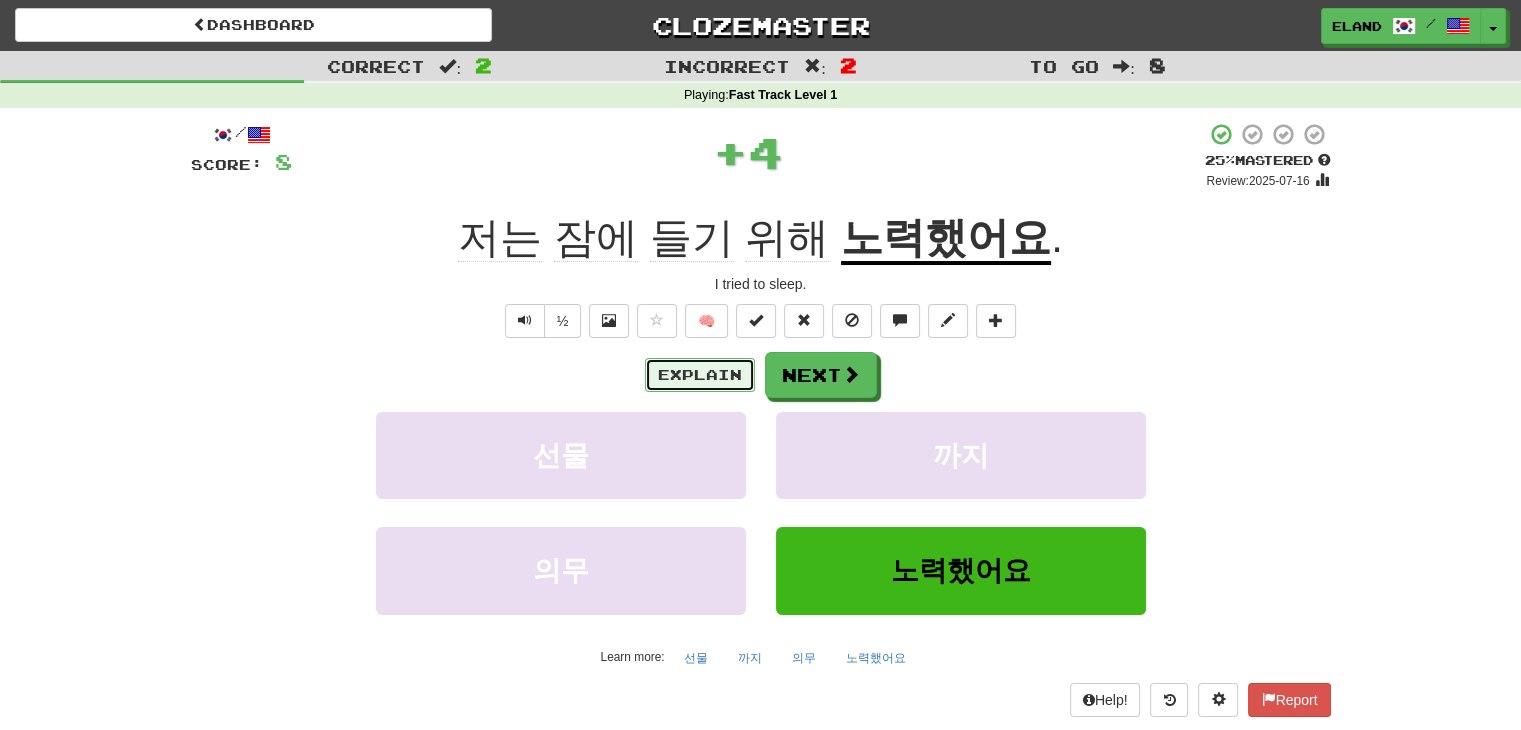 click on "Explain" at bounding box center [700, 375] 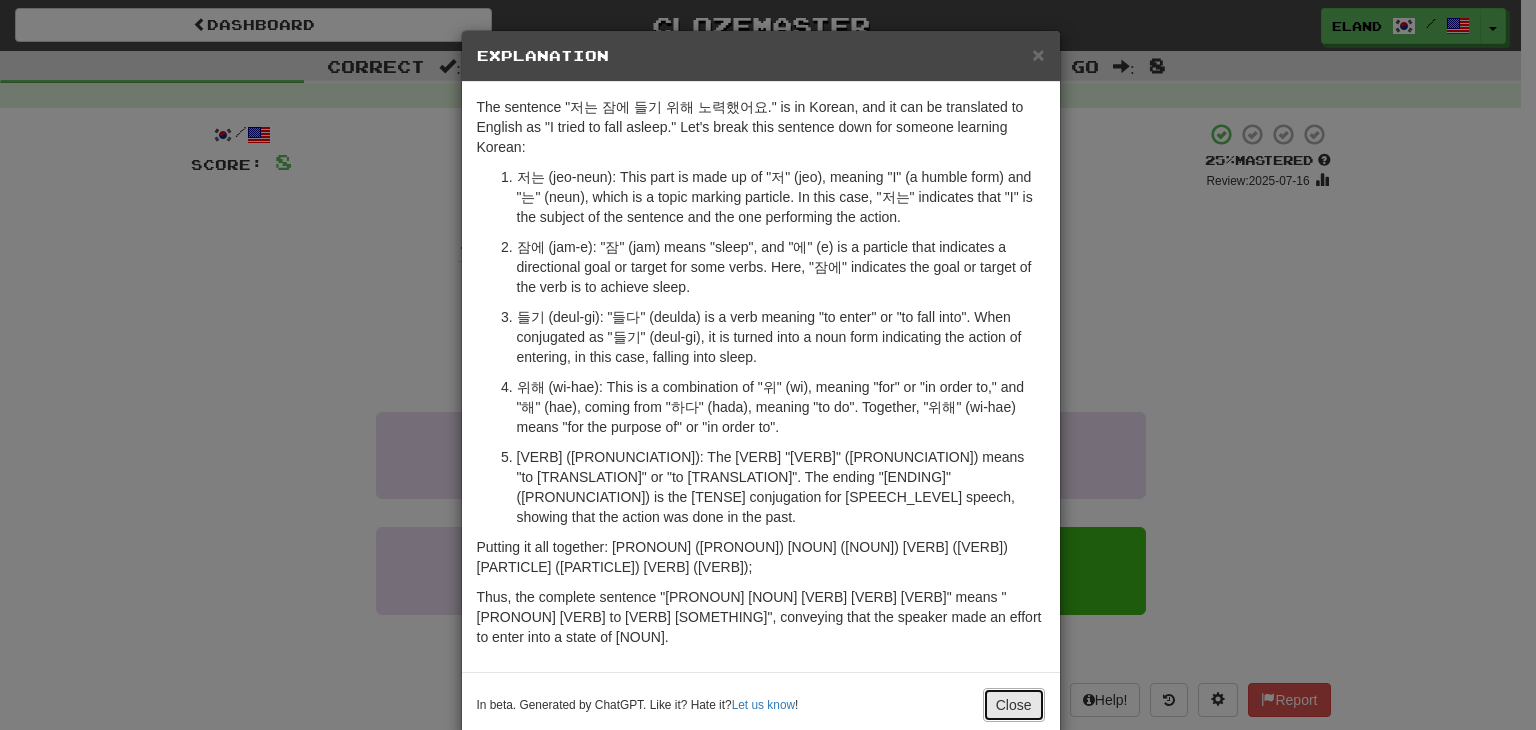 click on "Close" at bounding box center [1014, 705] 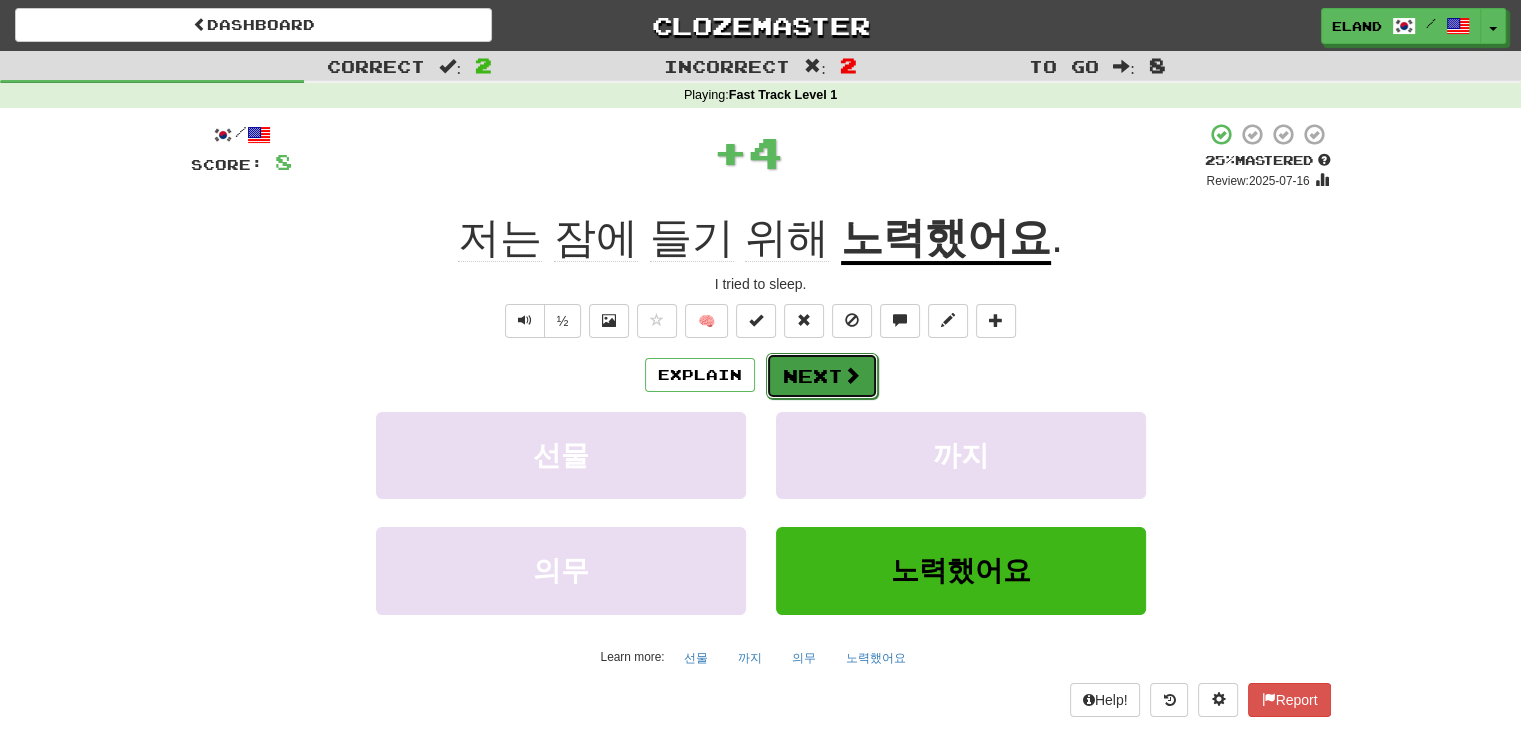 click on "Next" at bounding box center [822, 376] 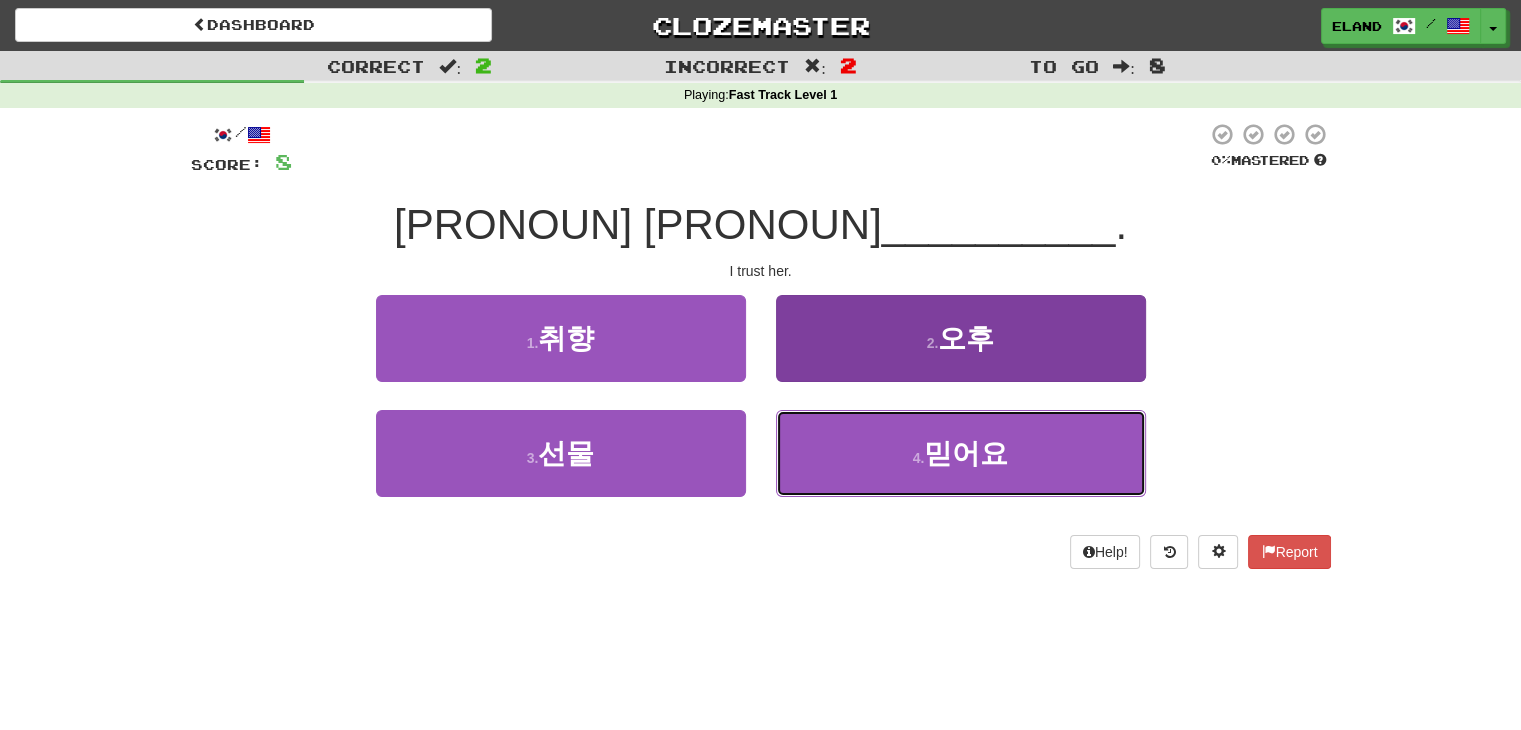 click on "4 .  믿어요" at bounding box center (961, 453) 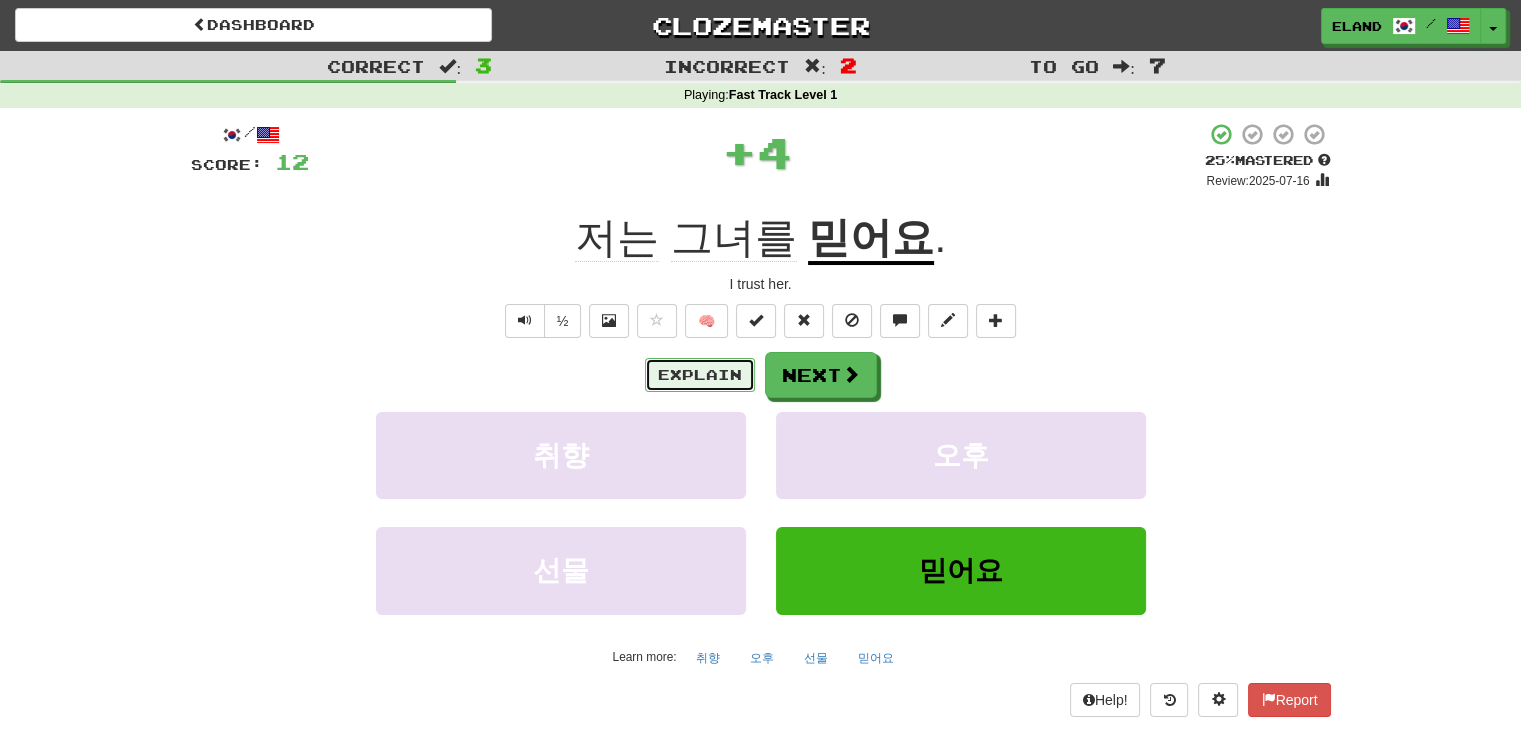 click on "Explain" at bounding box center (700, 375) 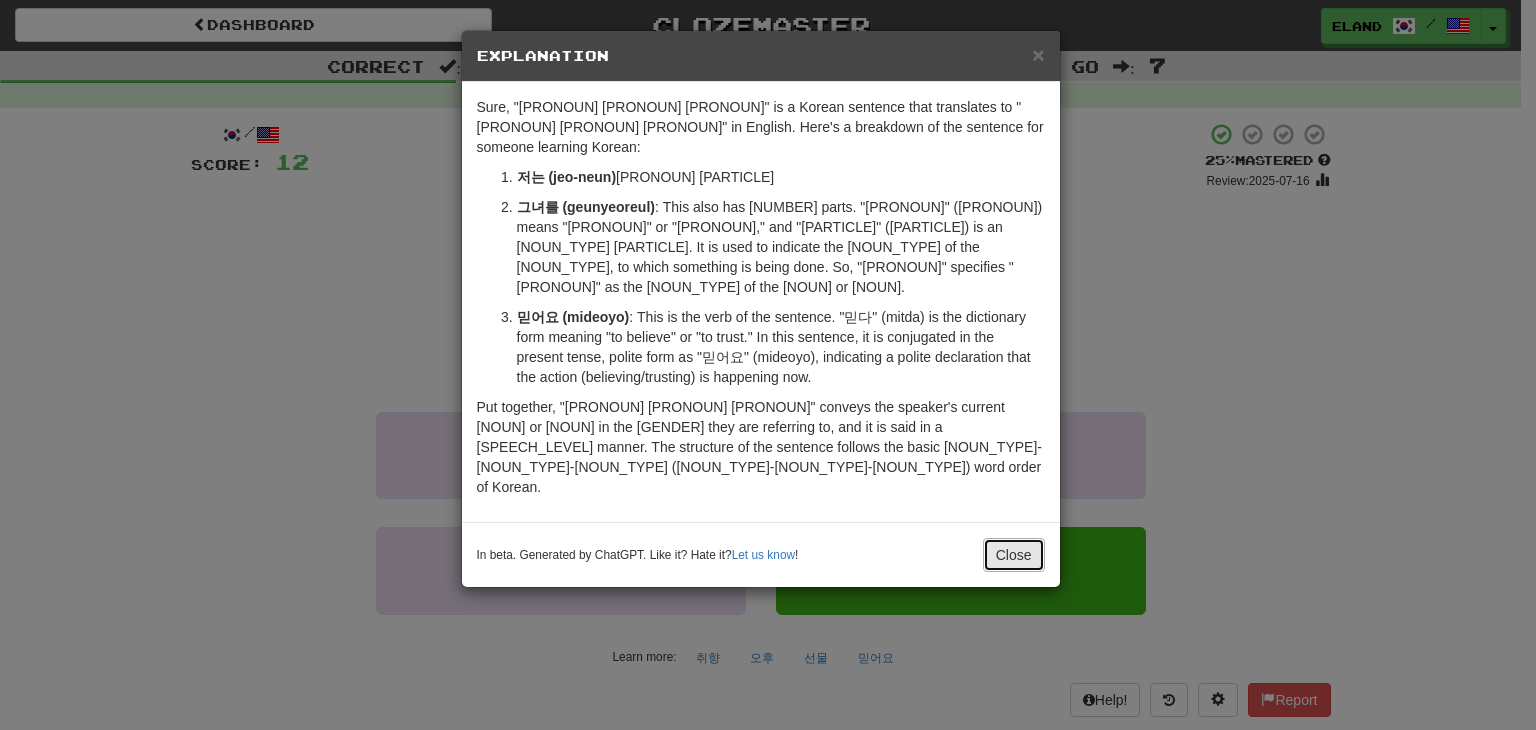 click on "Close" at bounding box center (1014, 555) 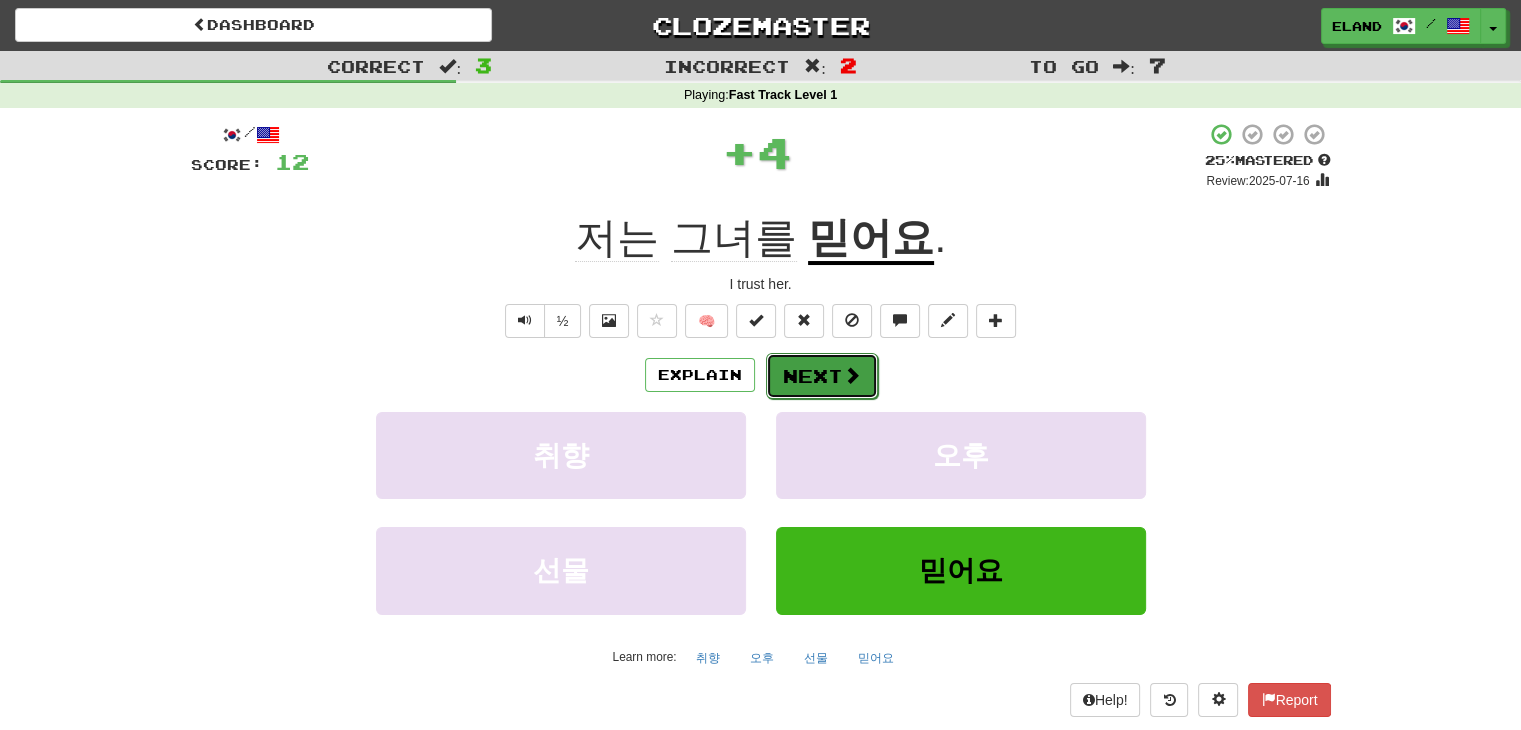 click at bounding box center (852, 375) 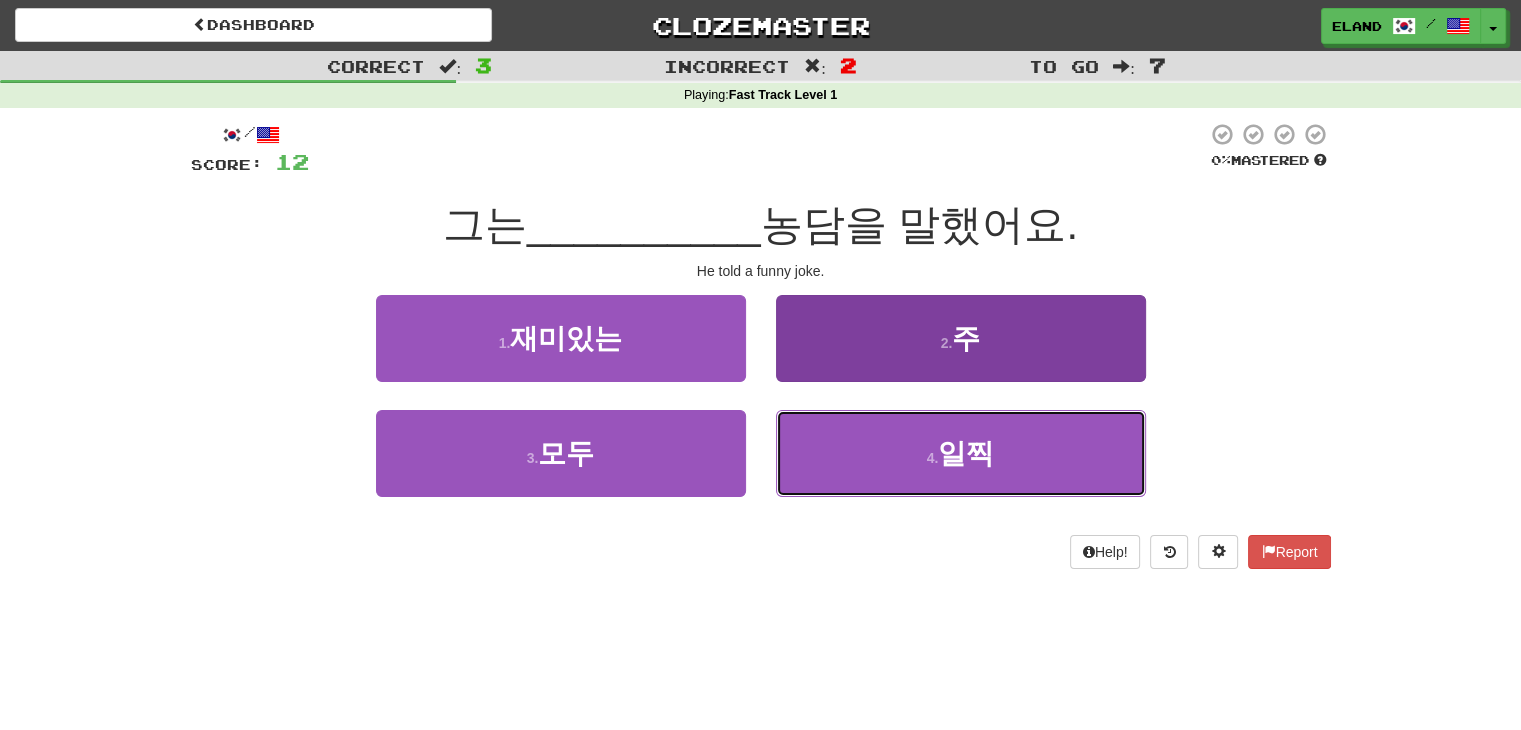 click on "4 .  일찍" at bounding box center (961, 453) 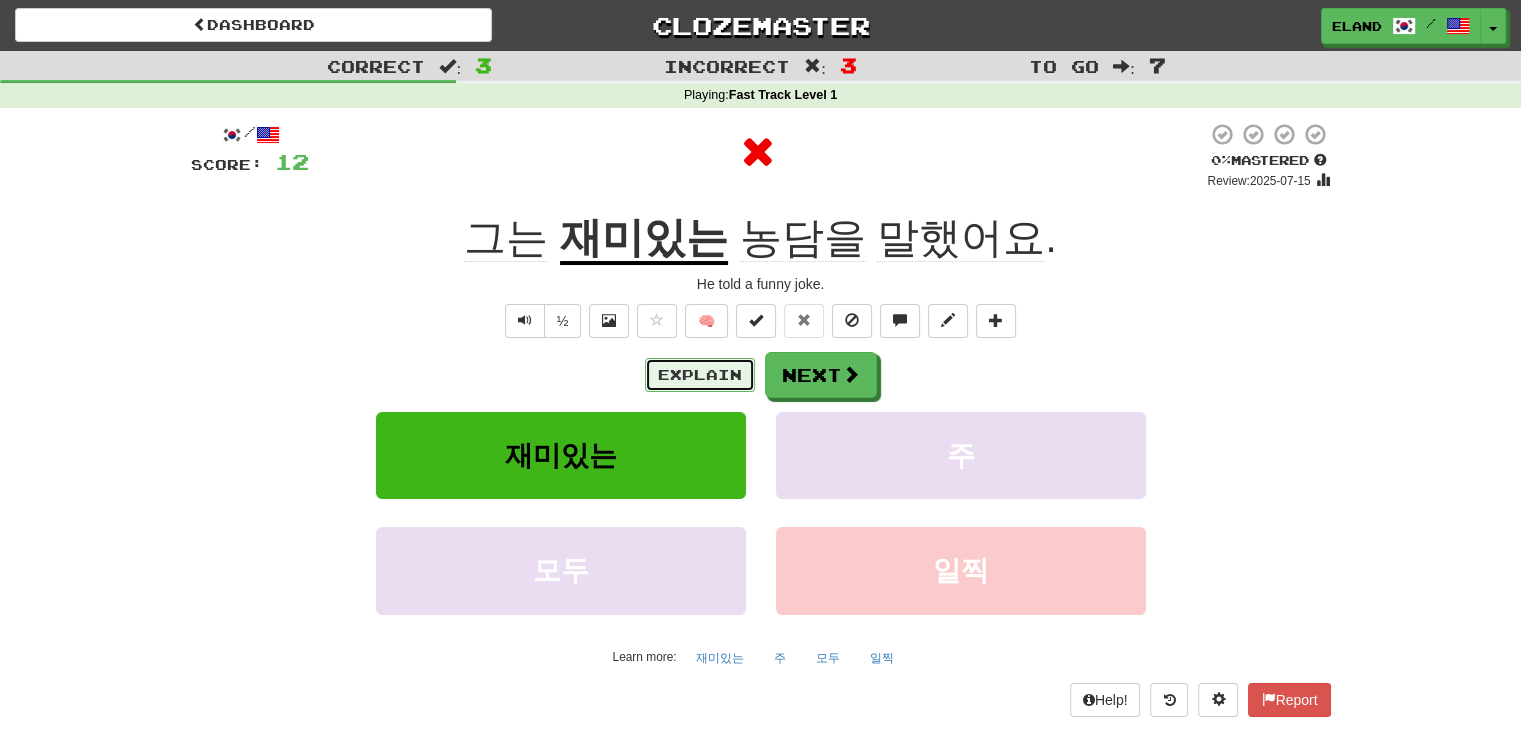 click on "Explain" at bounding box center (700, 375) 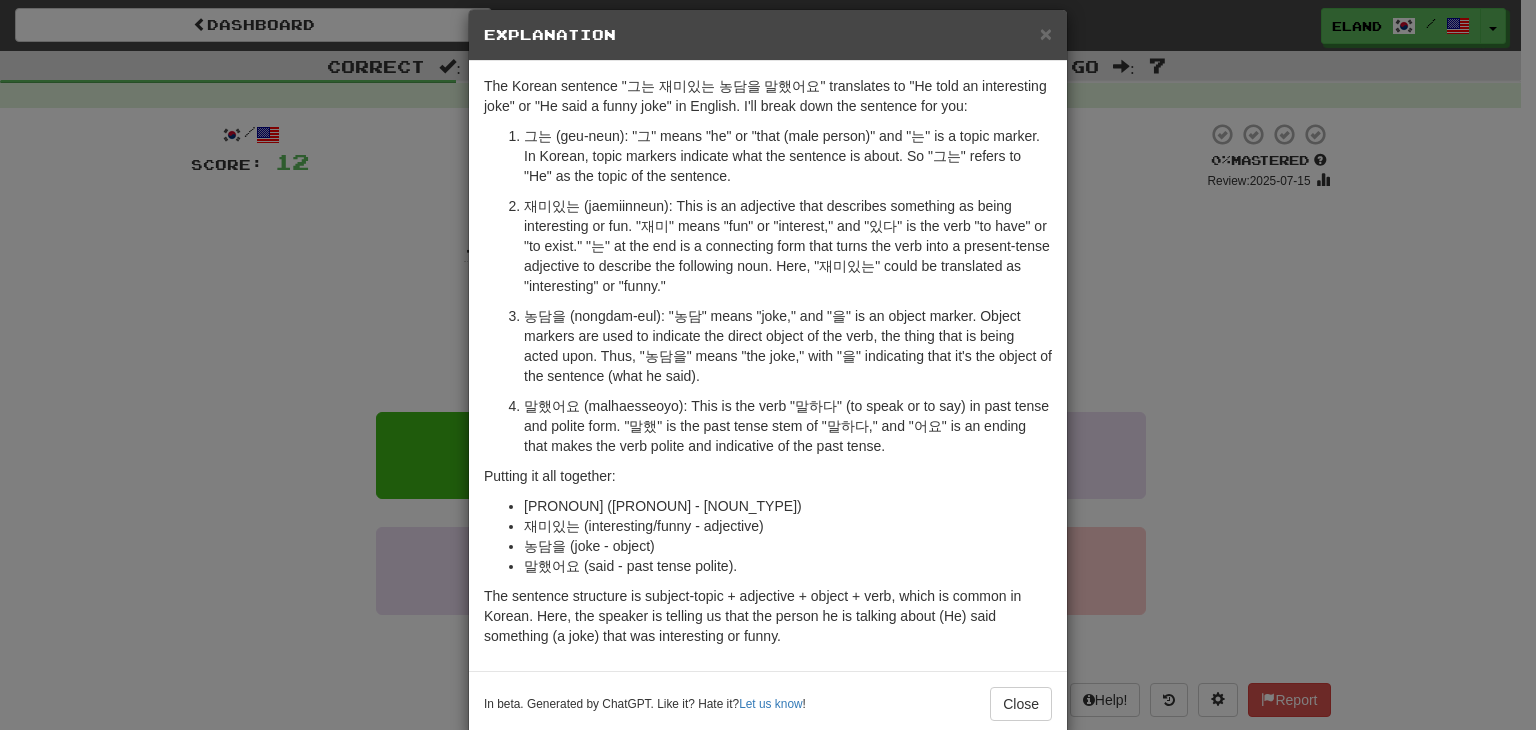 scroll, scrollTop: 57, scrollLeft: 0, axis: vertical 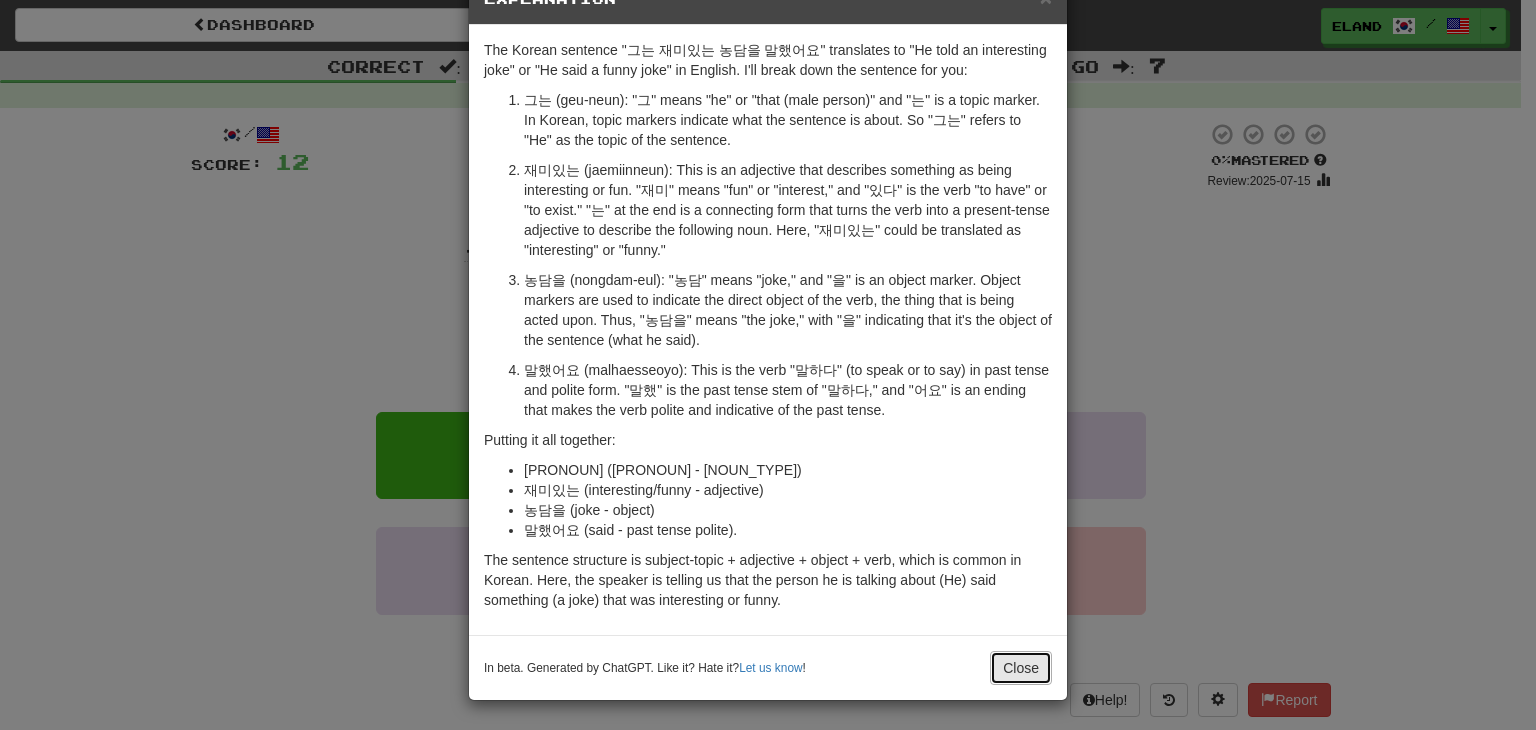 click on "Close" at bounding box center (1021, 668) 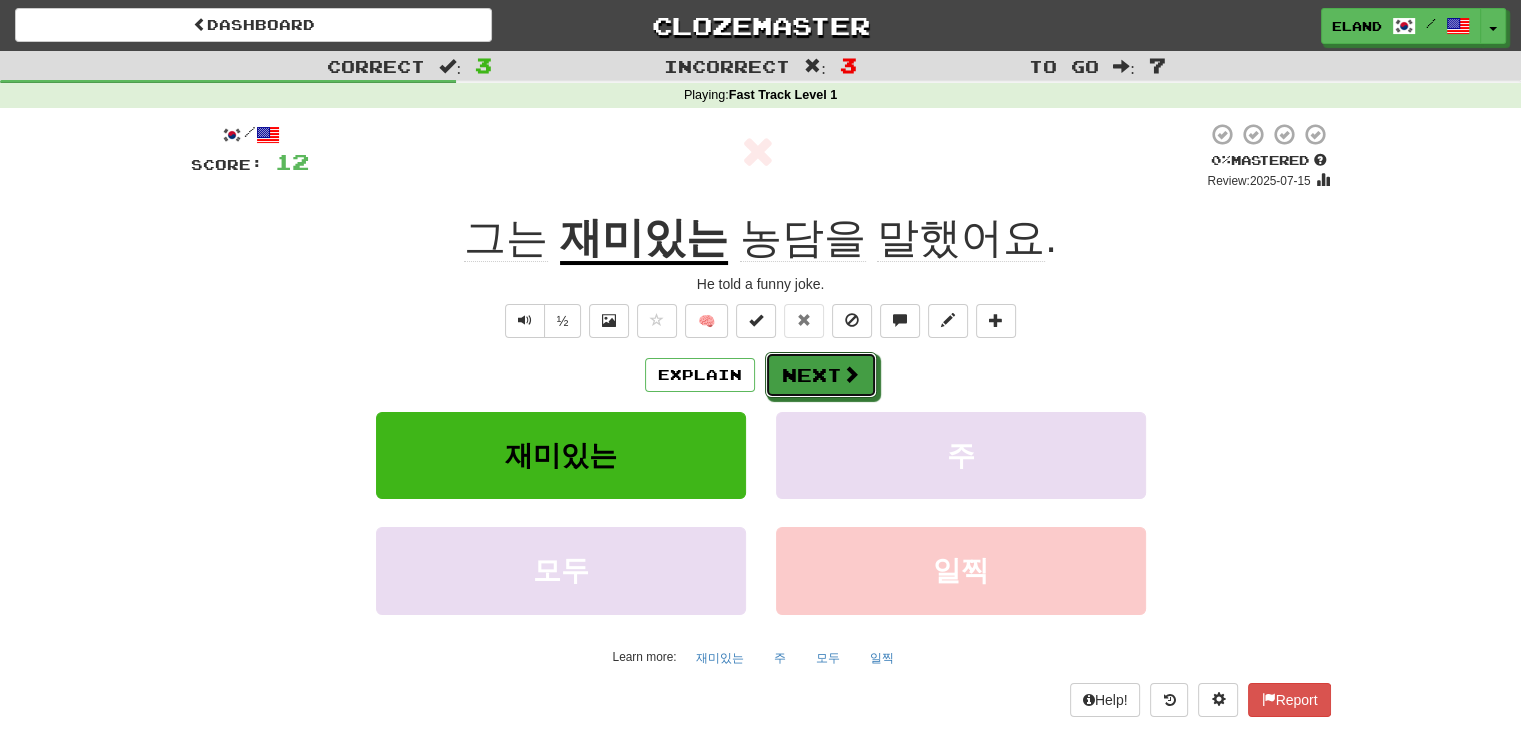 click on "Next" at bounding box center (821, 375) 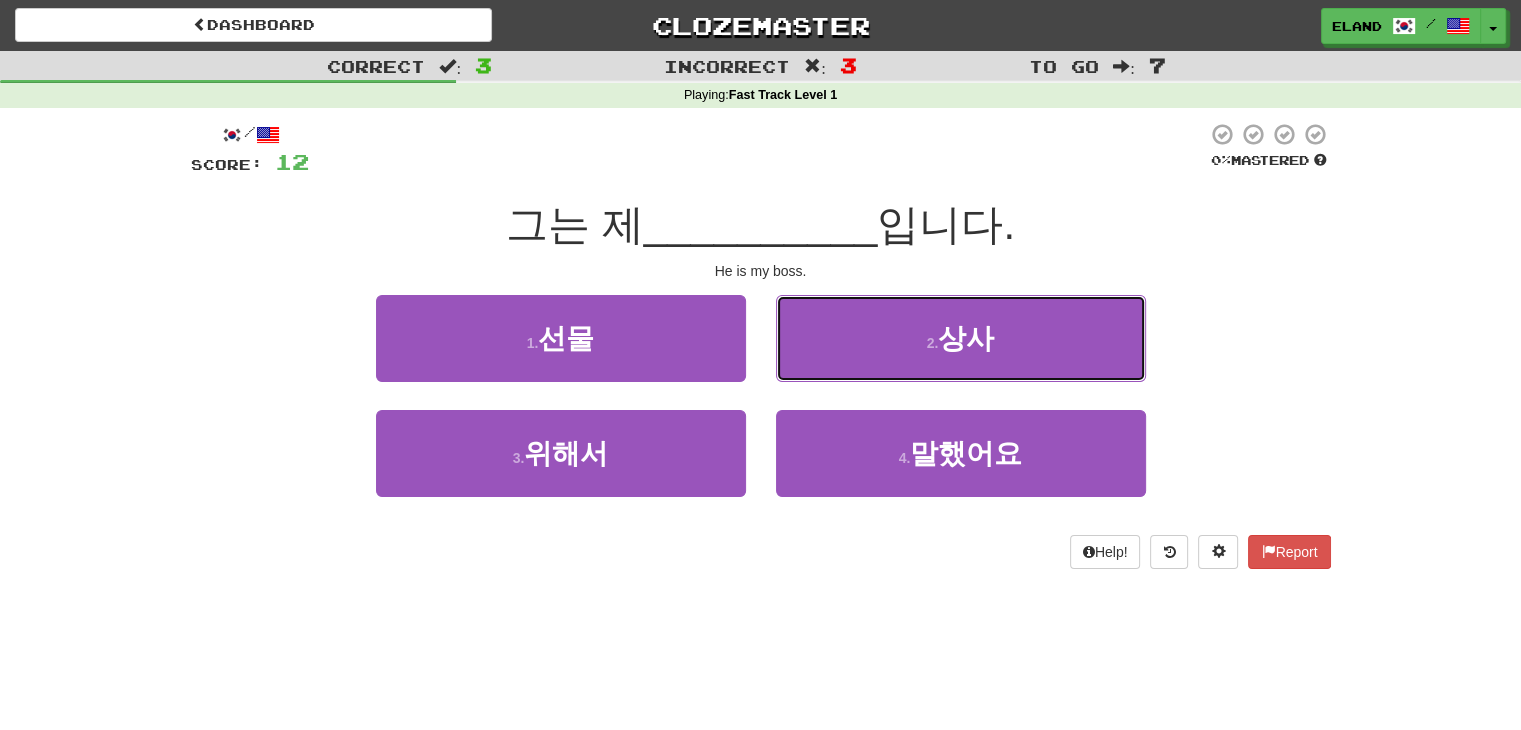 drag, startPoint x: 879, startPoint y: 348, endPoint x: 836, endPoint y: 348, distance: 43 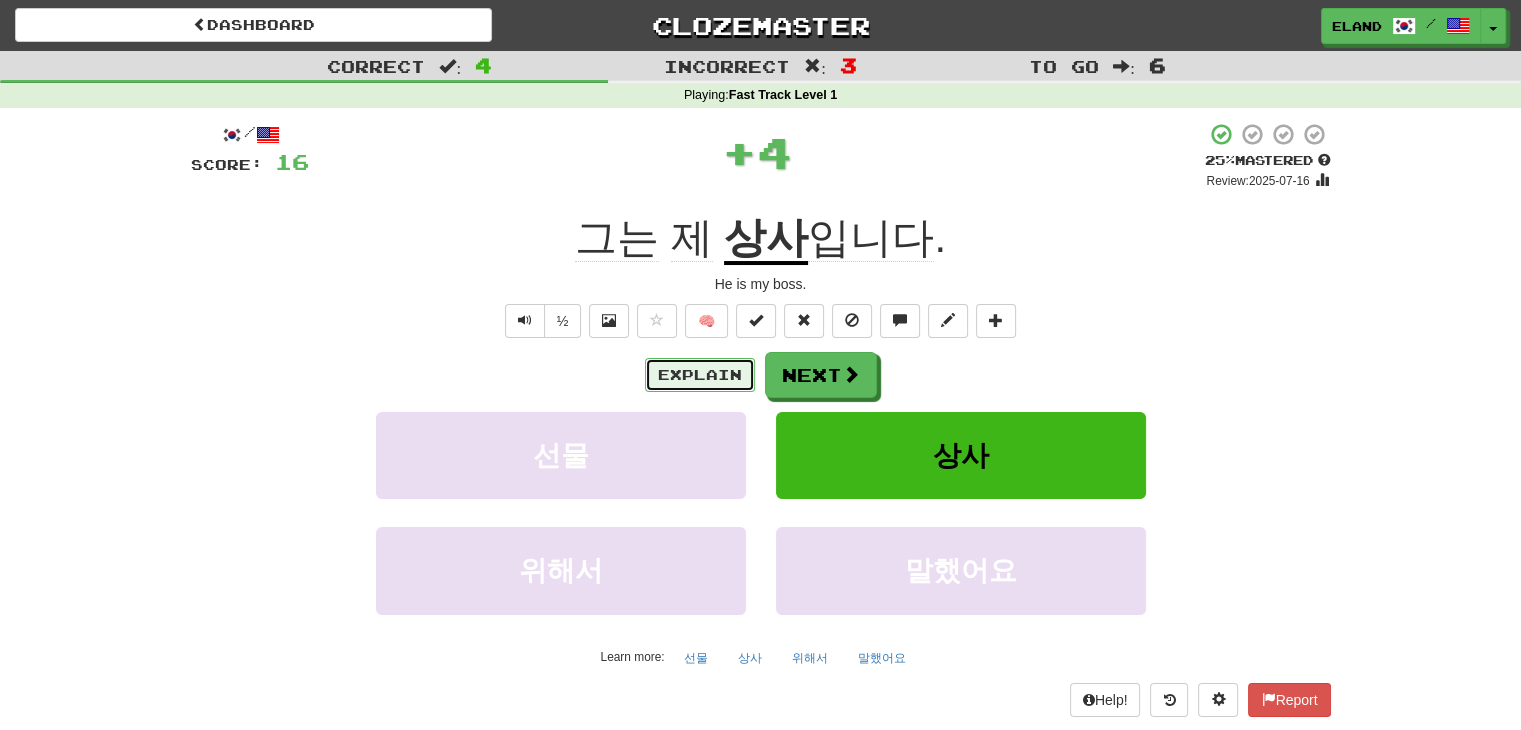 click on "Explain" at bounding box center (700, 375) 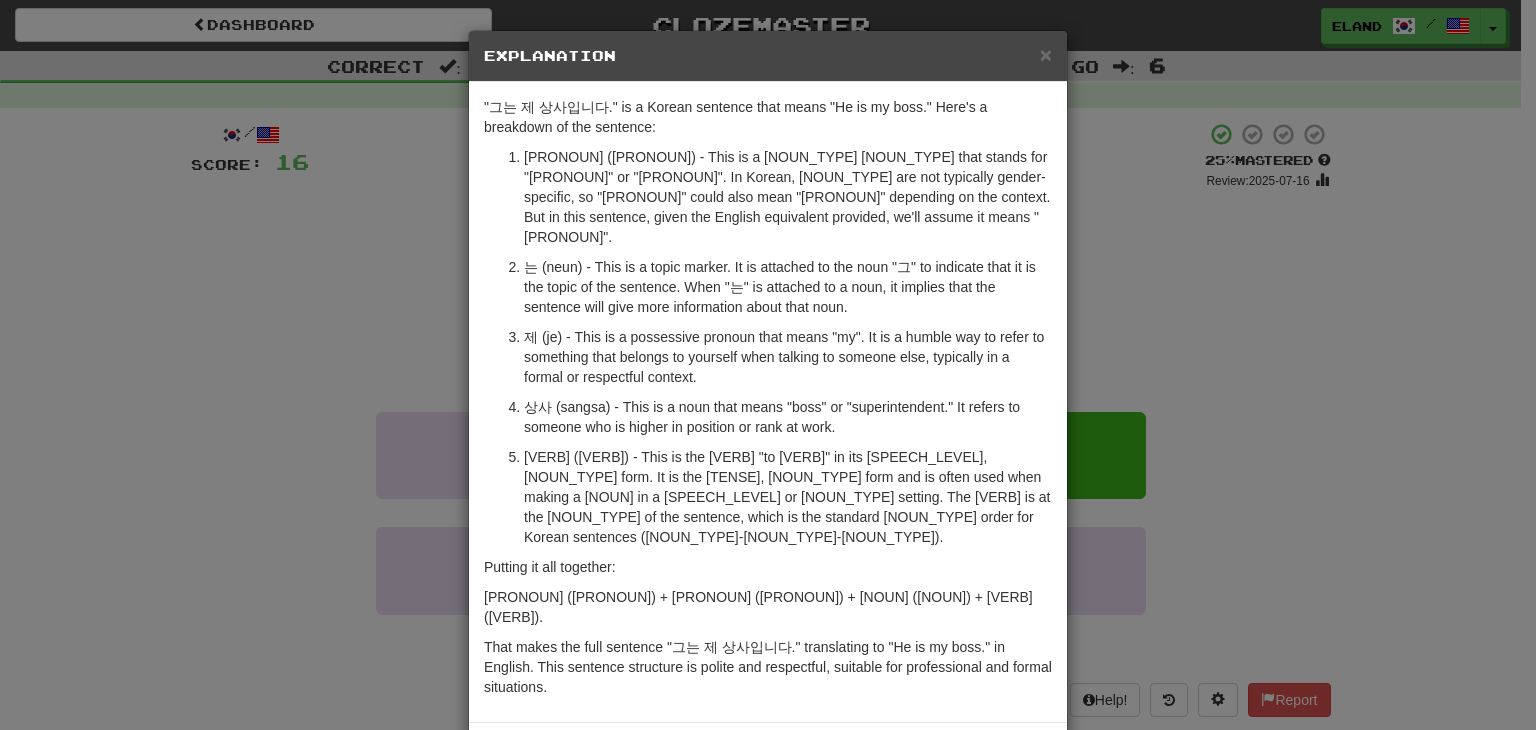 click on "Close" at bounding box center [1021, 755] 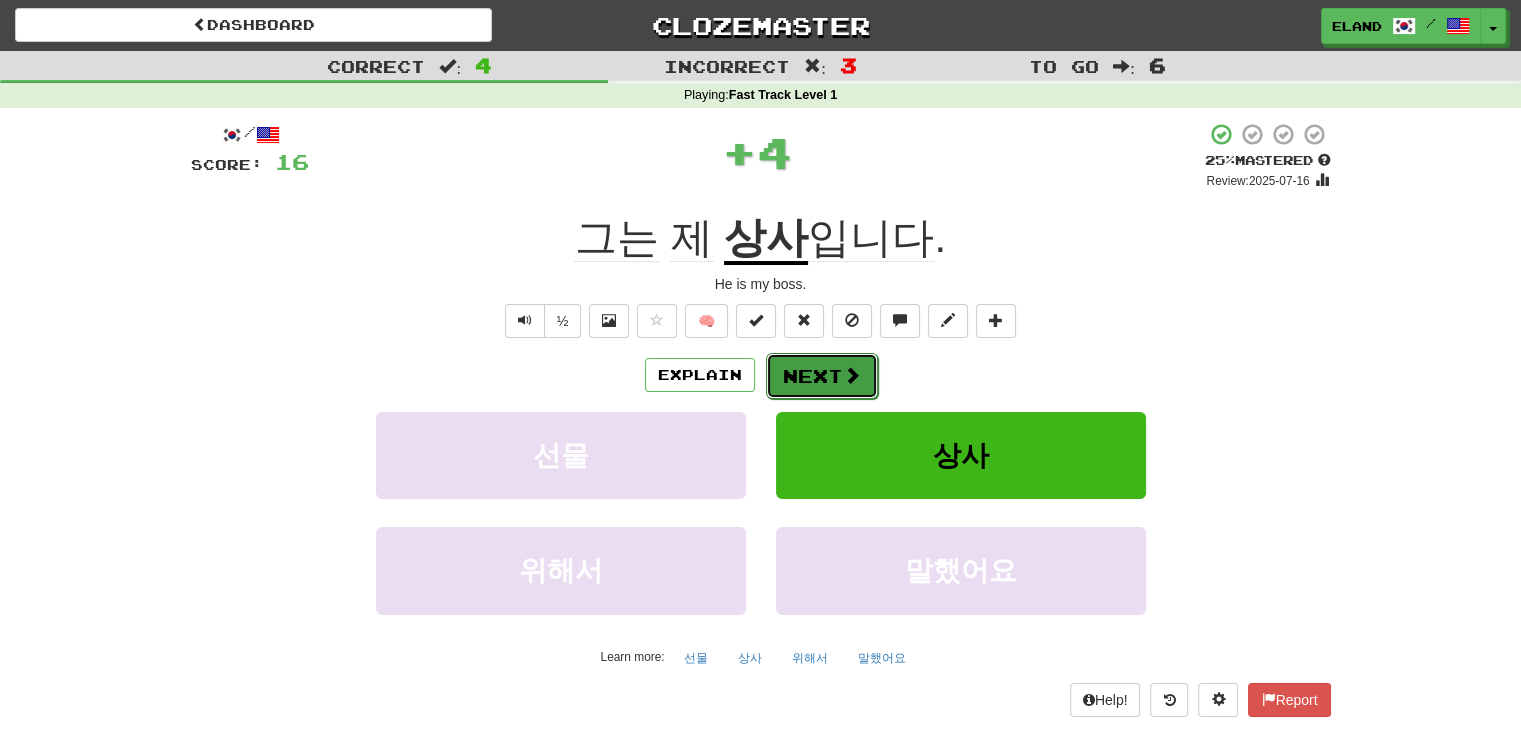 click on "Next" at bounding box center (822, 376) 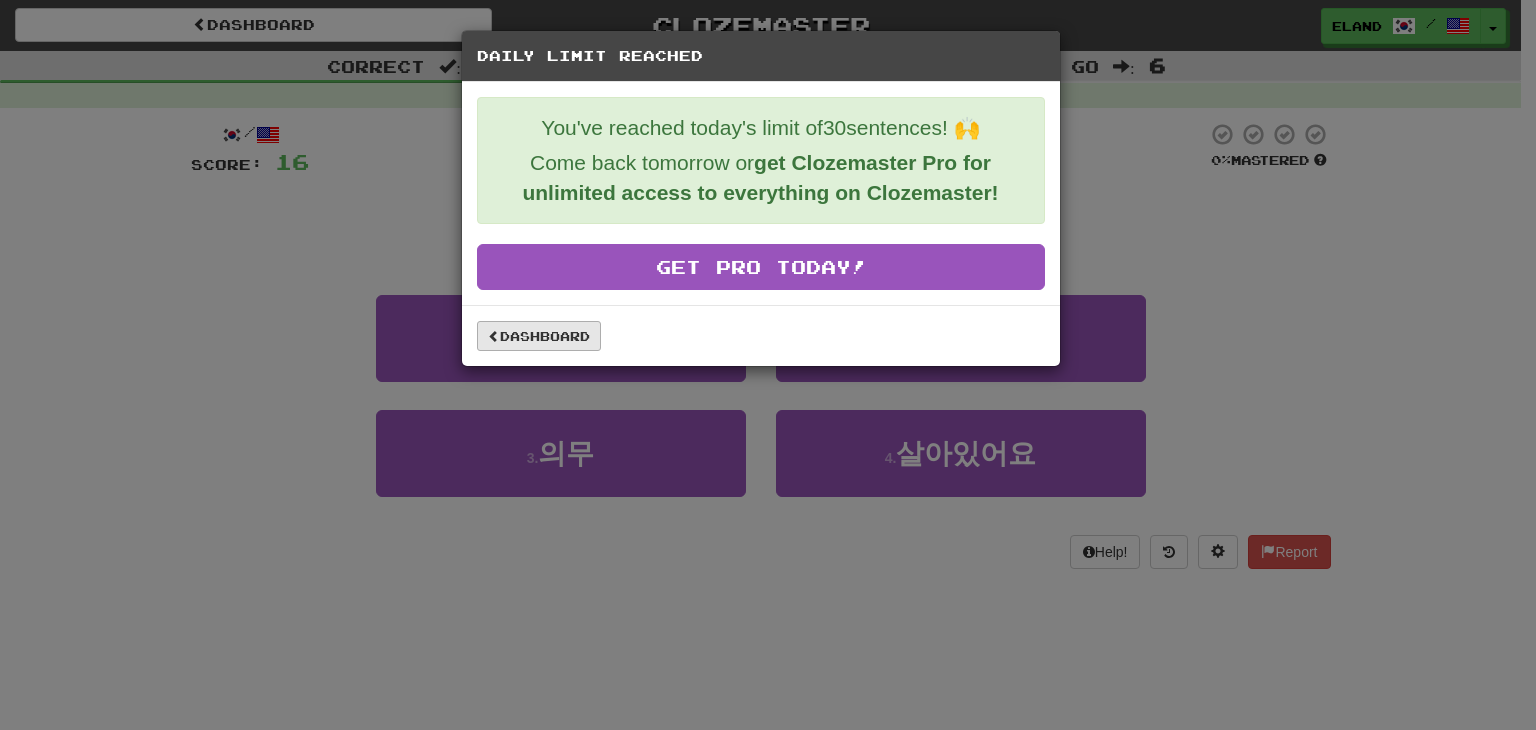 click on "Dashboard" at bounding box center (761, 335) 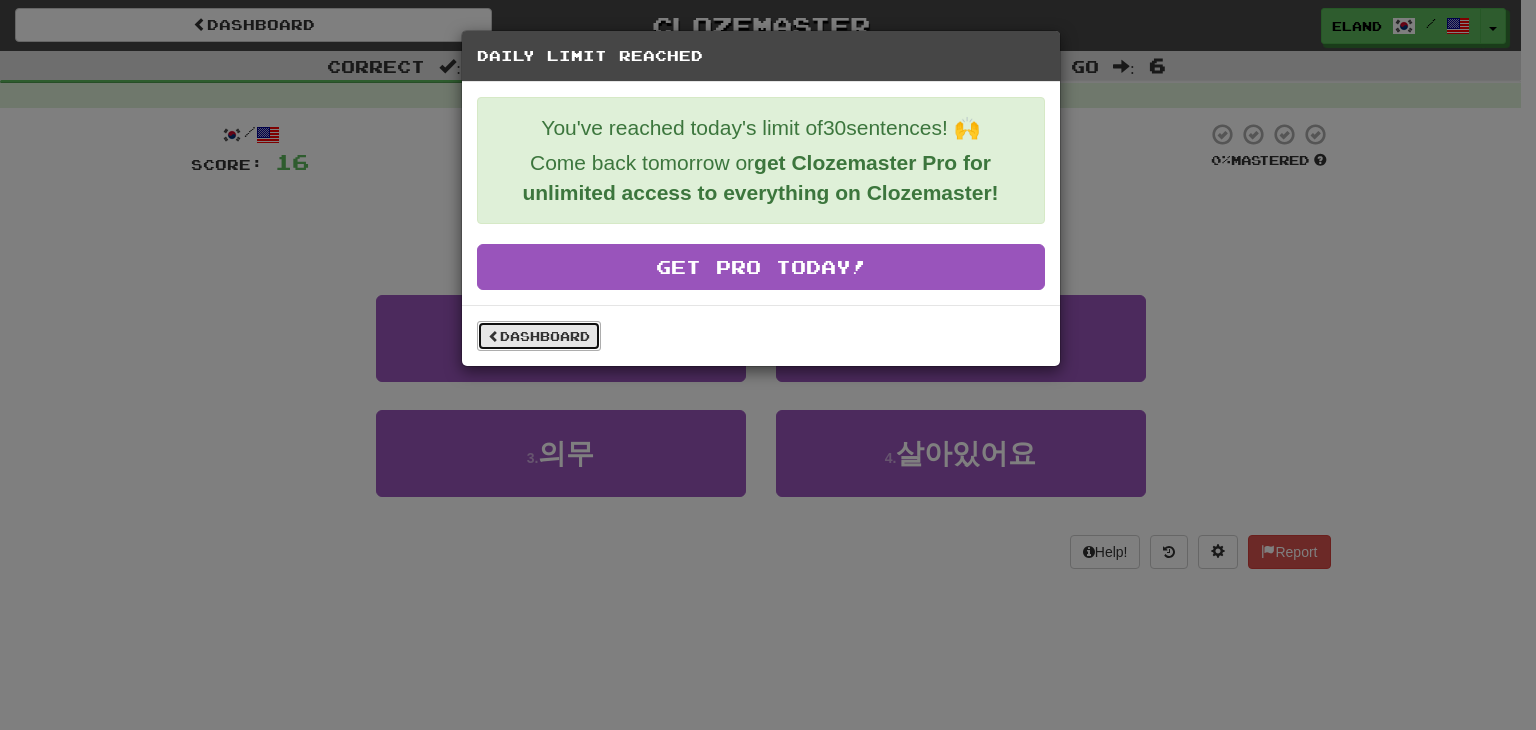 click on "Dashboard" at bounding box center [539, 336] 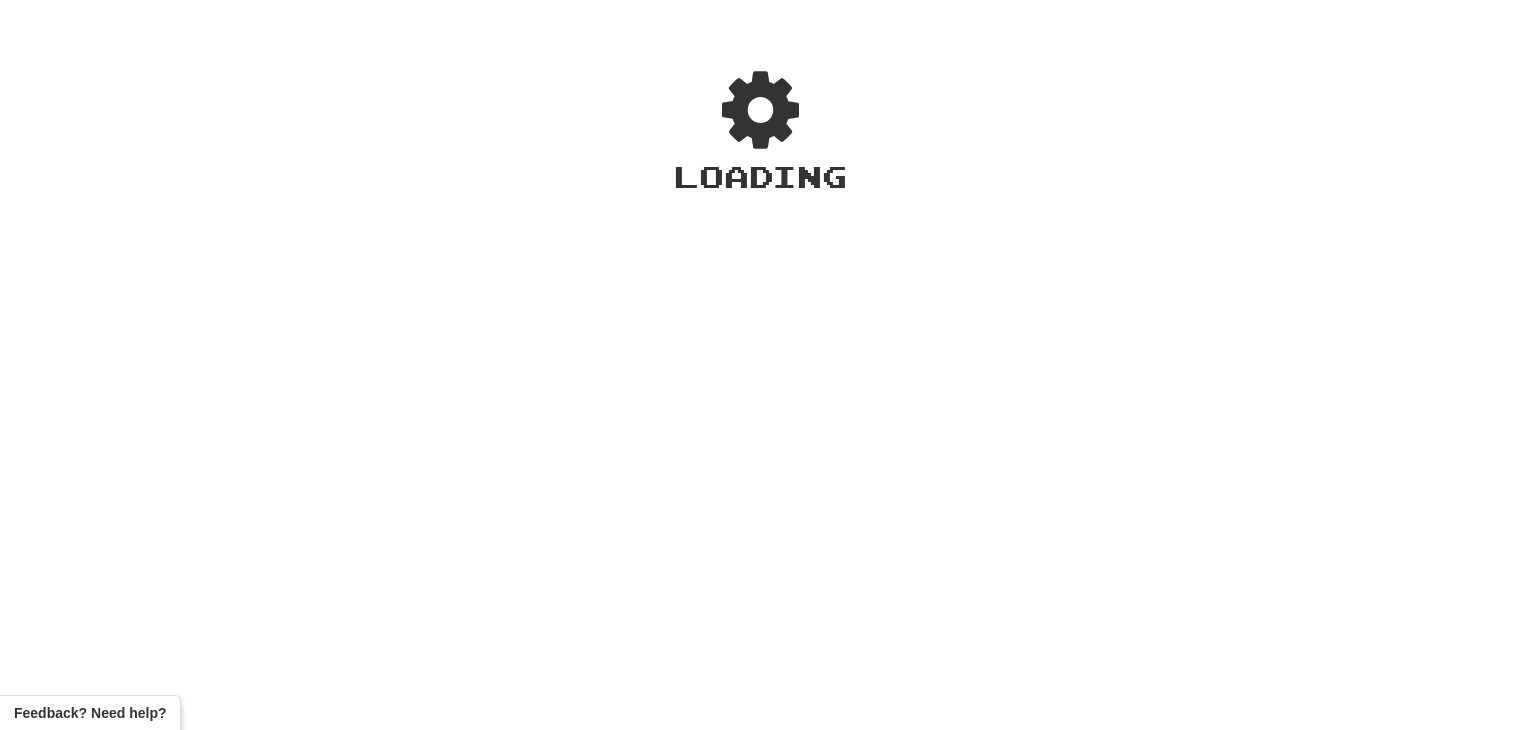 scroll, scrollTop: 0, scrollLeft: 0, axis: both 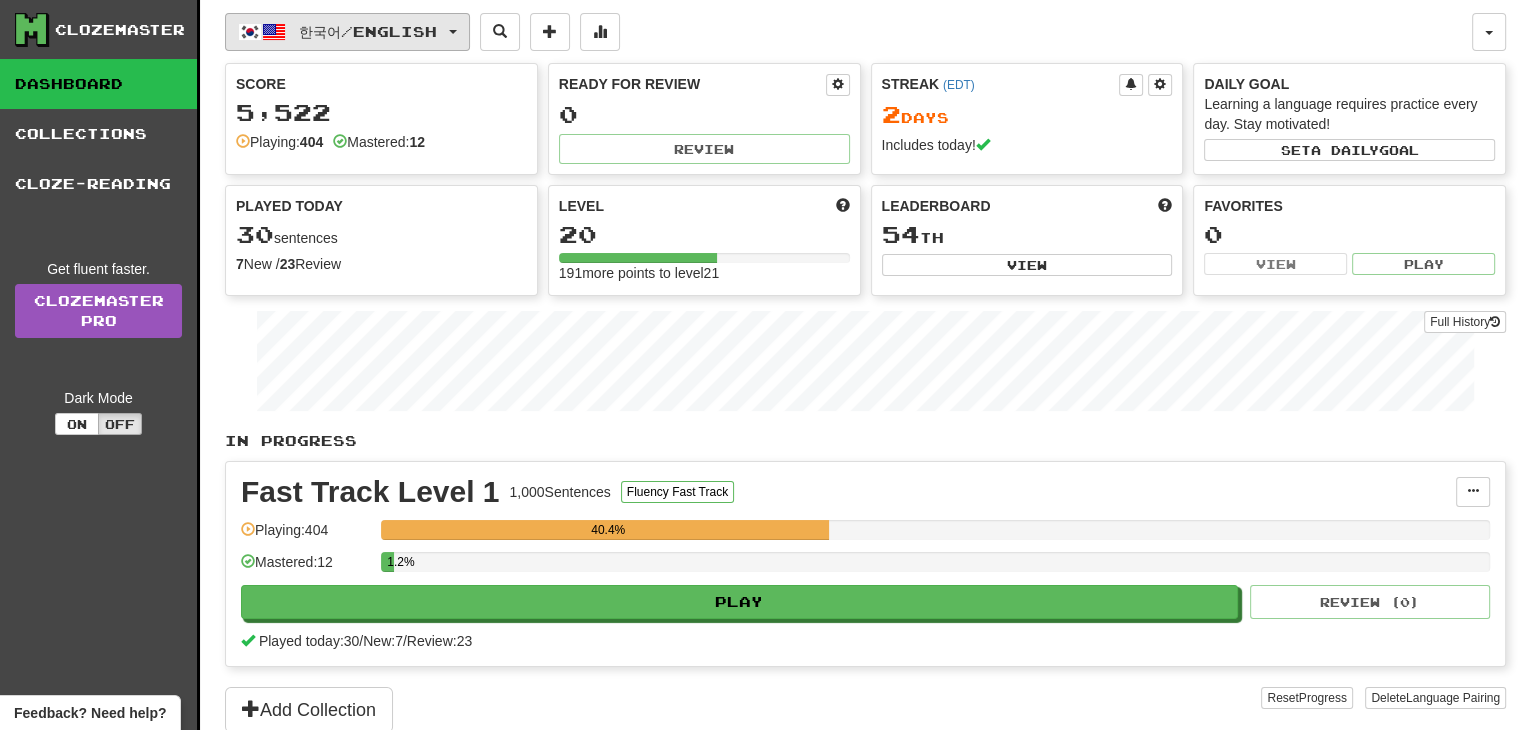 click on "한국어  /  English" at bounding box center [368, 31] 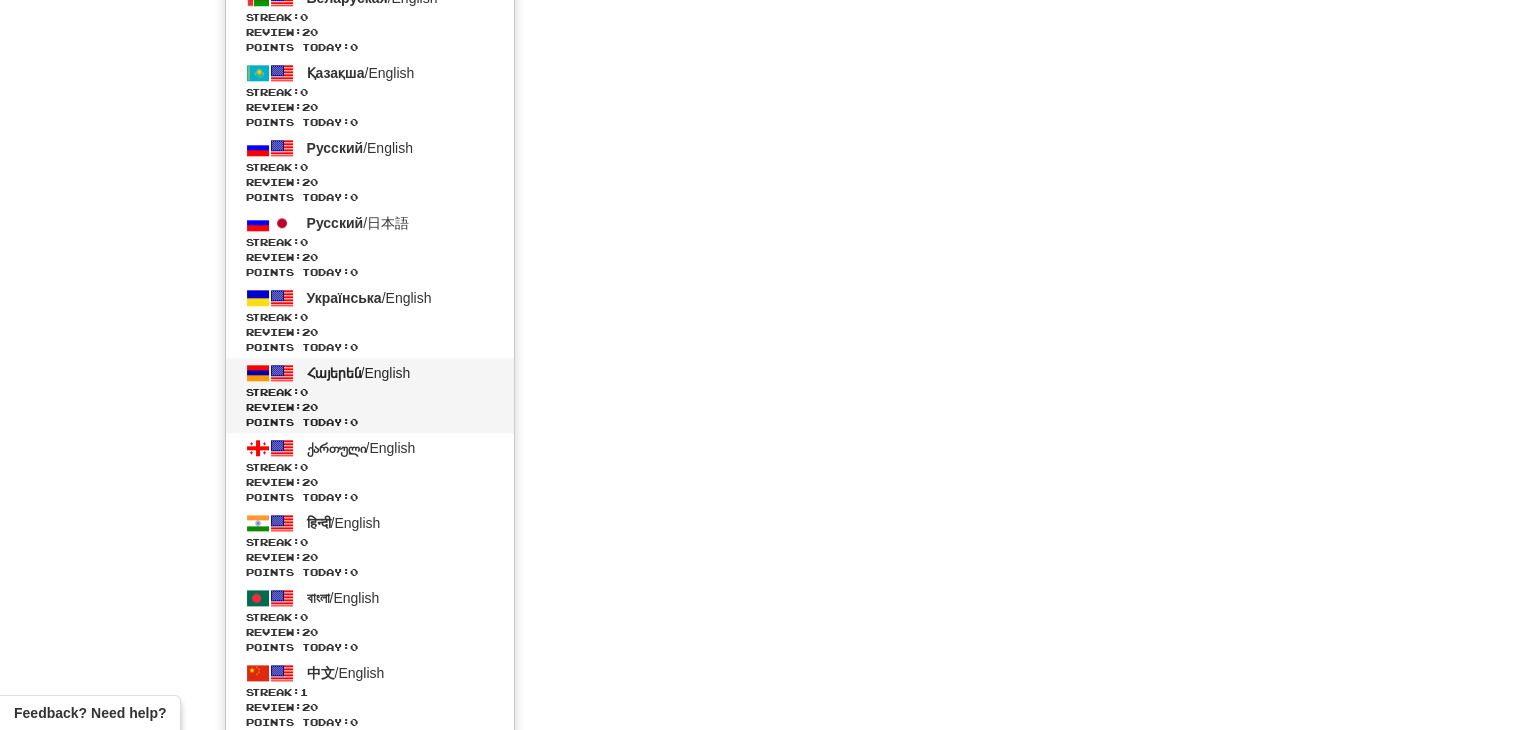 scroll, scrollTop: 2081, scrollLeft: 0, axis: vertical 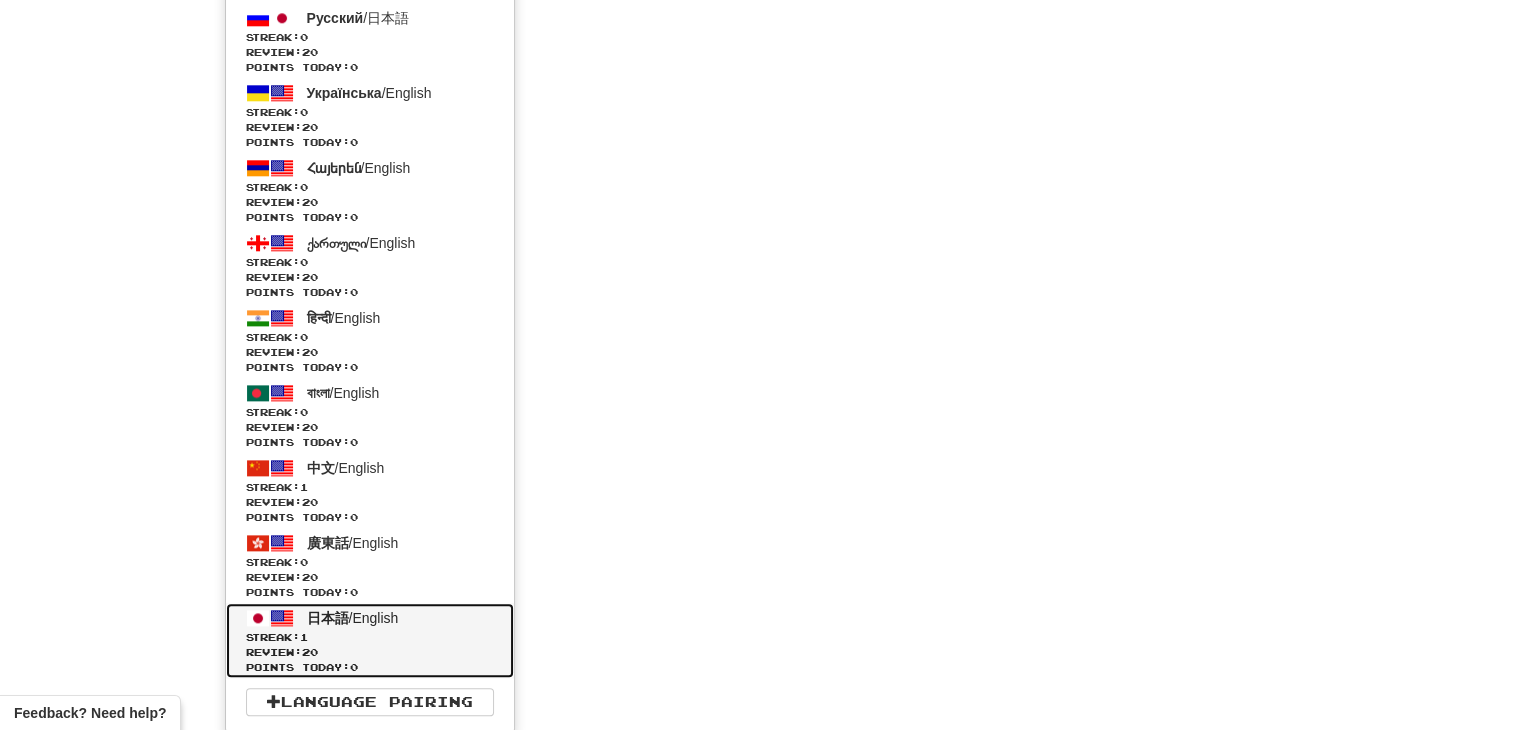 click on "日本語  /  English Streak:  1   Review:  20 Points today:  0" at bounding box center [370, 640] 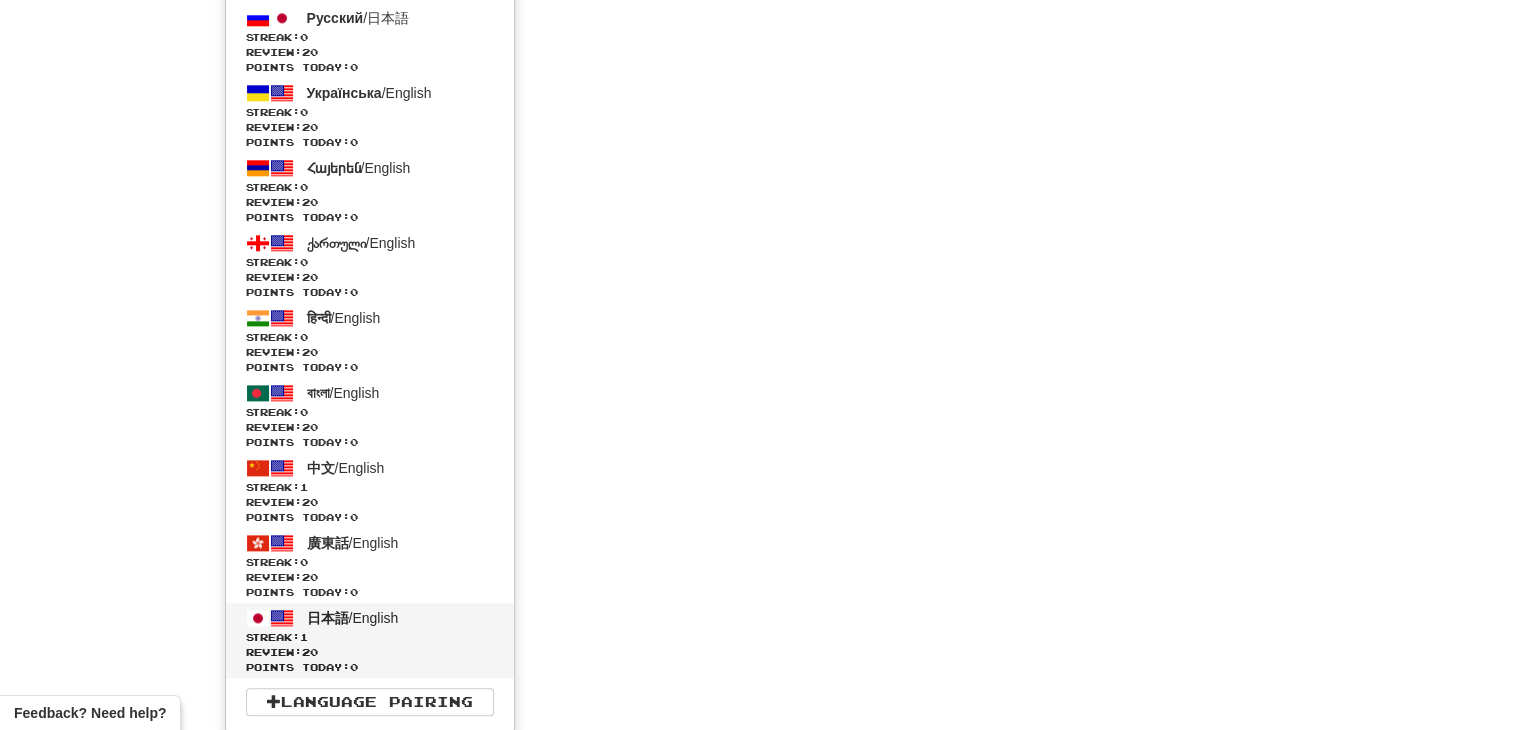 scroll, scrollTop: 710, scrollLeft: 0, axis: vertical 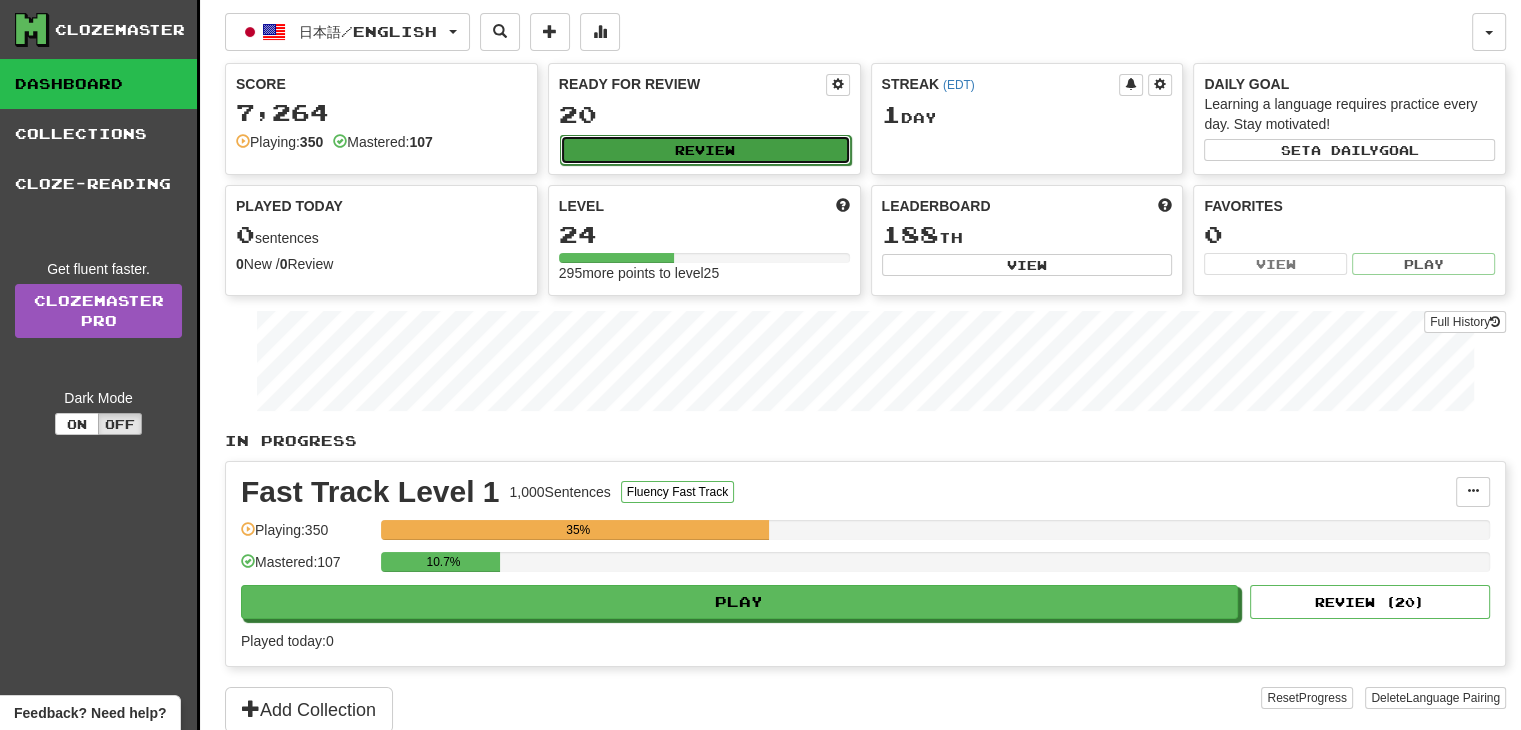 click on "Review" at bounding box center (705, 150) 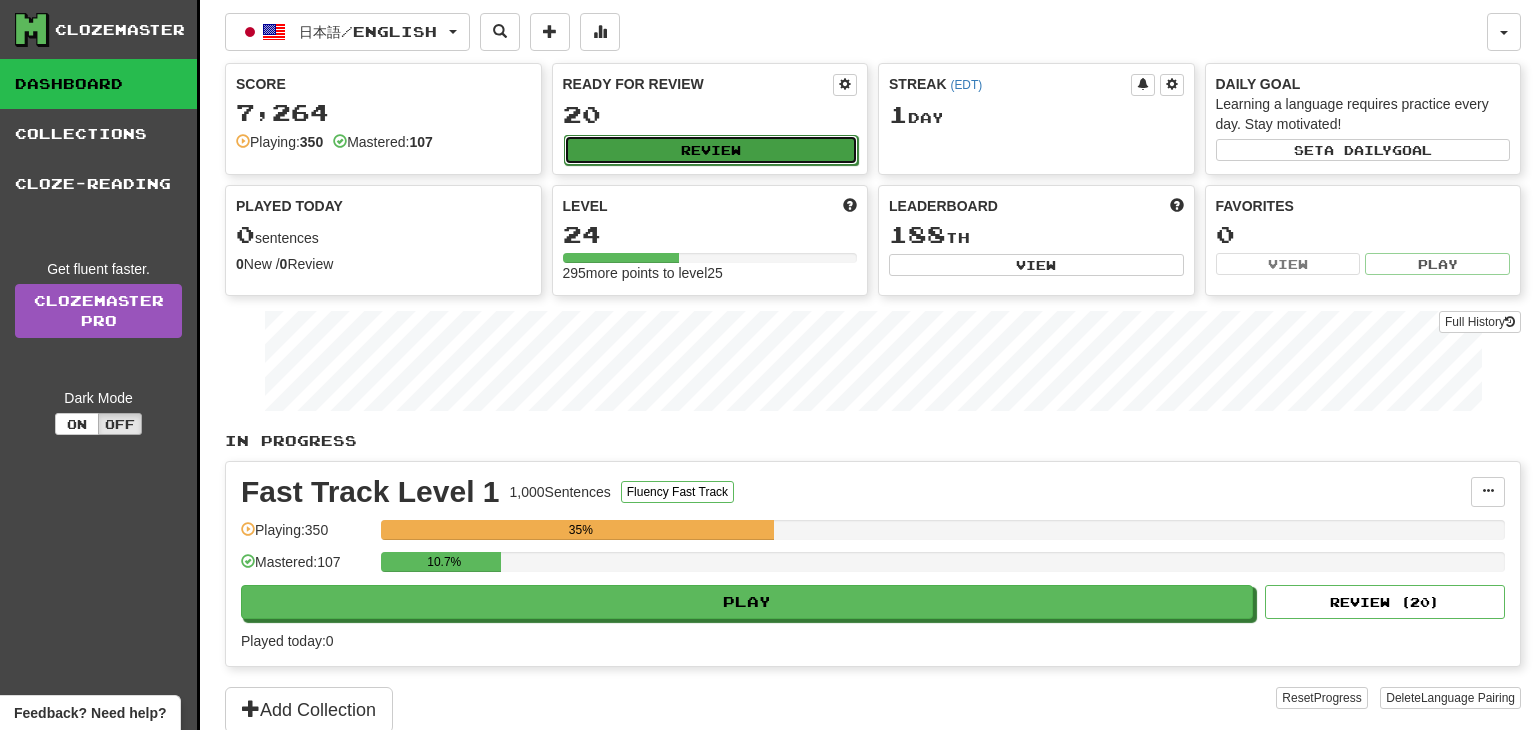 select on "**" 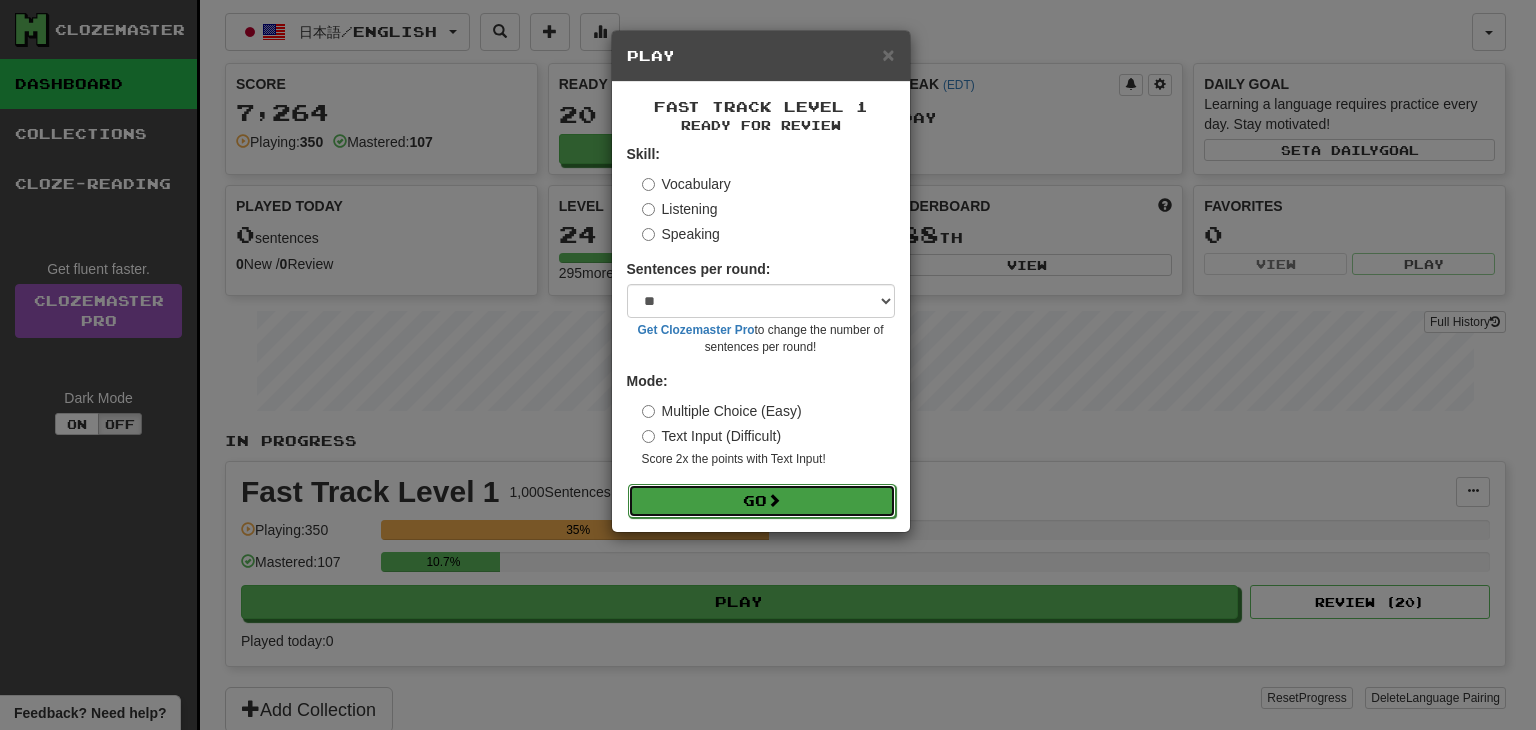 click at bounding box center [774, 500] 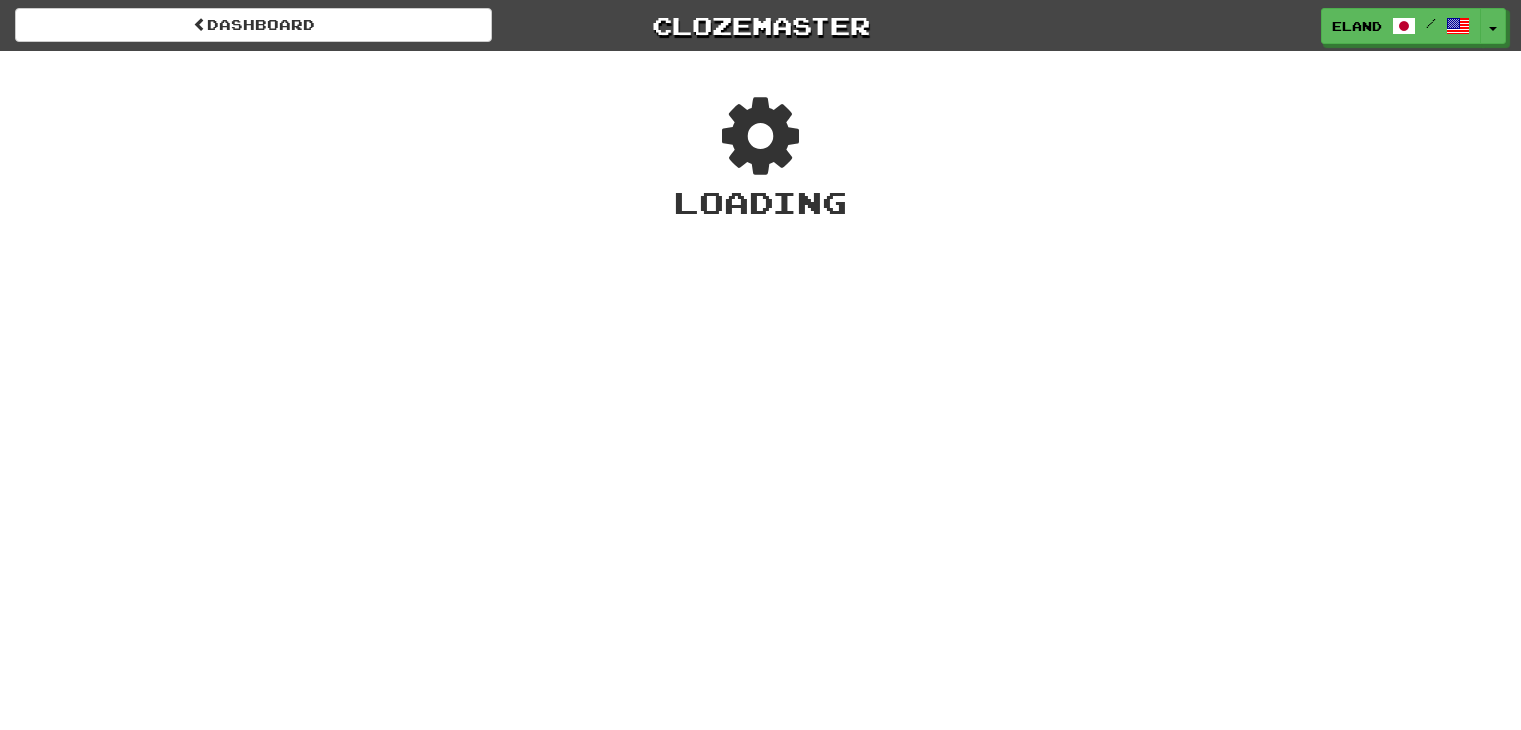 scroll, scrollTop: 0, scrollLeft: 0, axis: both 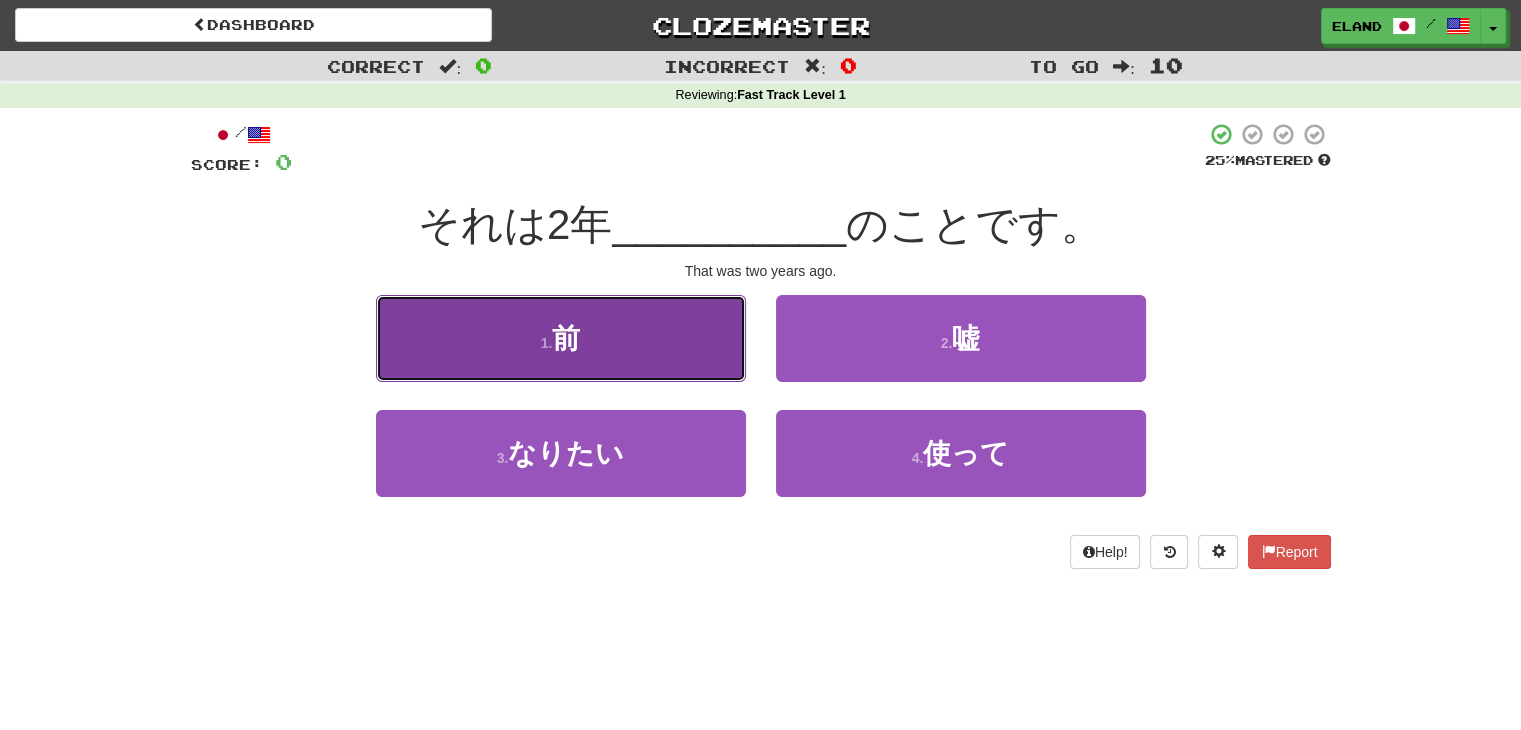 click on "1 .  前" at bounding box center (561, 338) 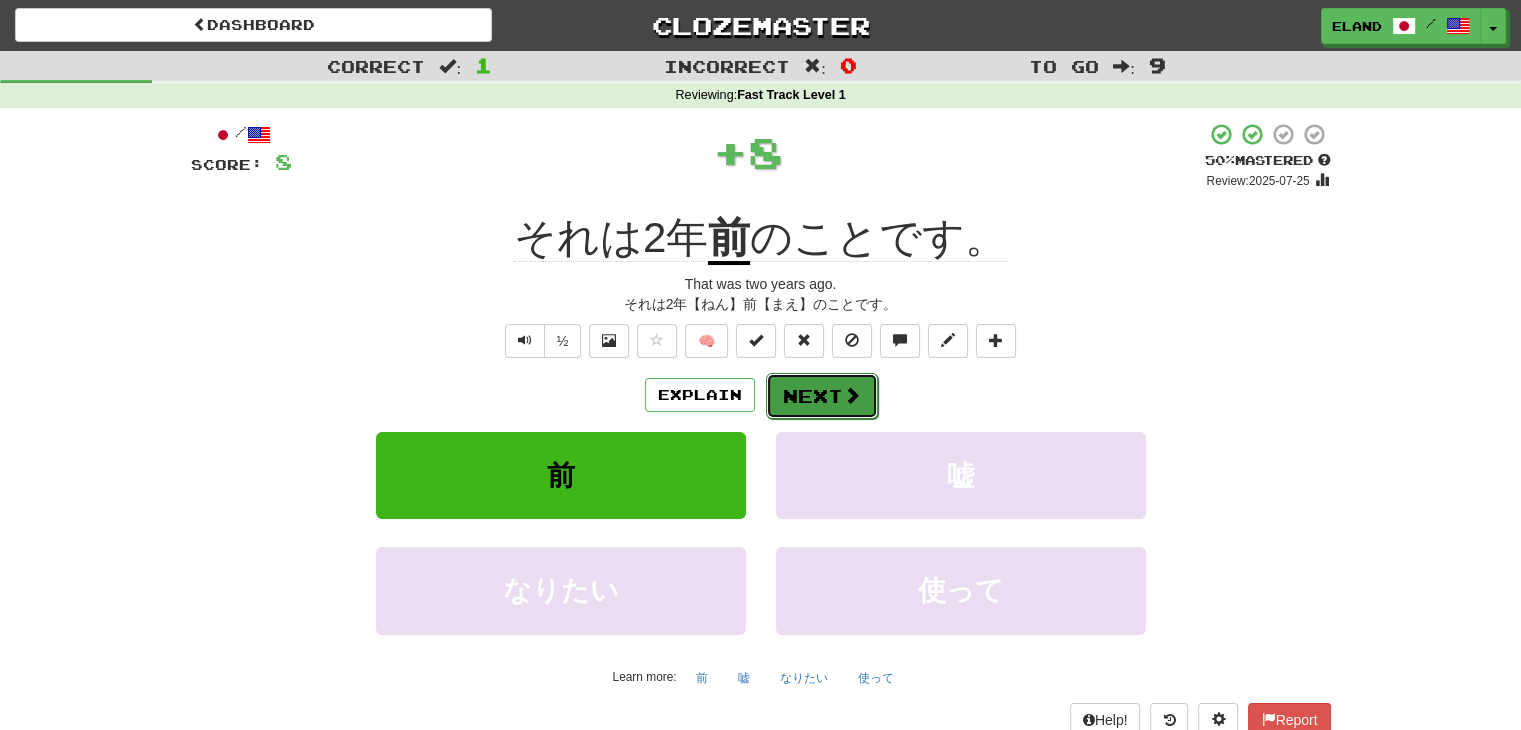 click on "Next" at bounding box center (822, 396) 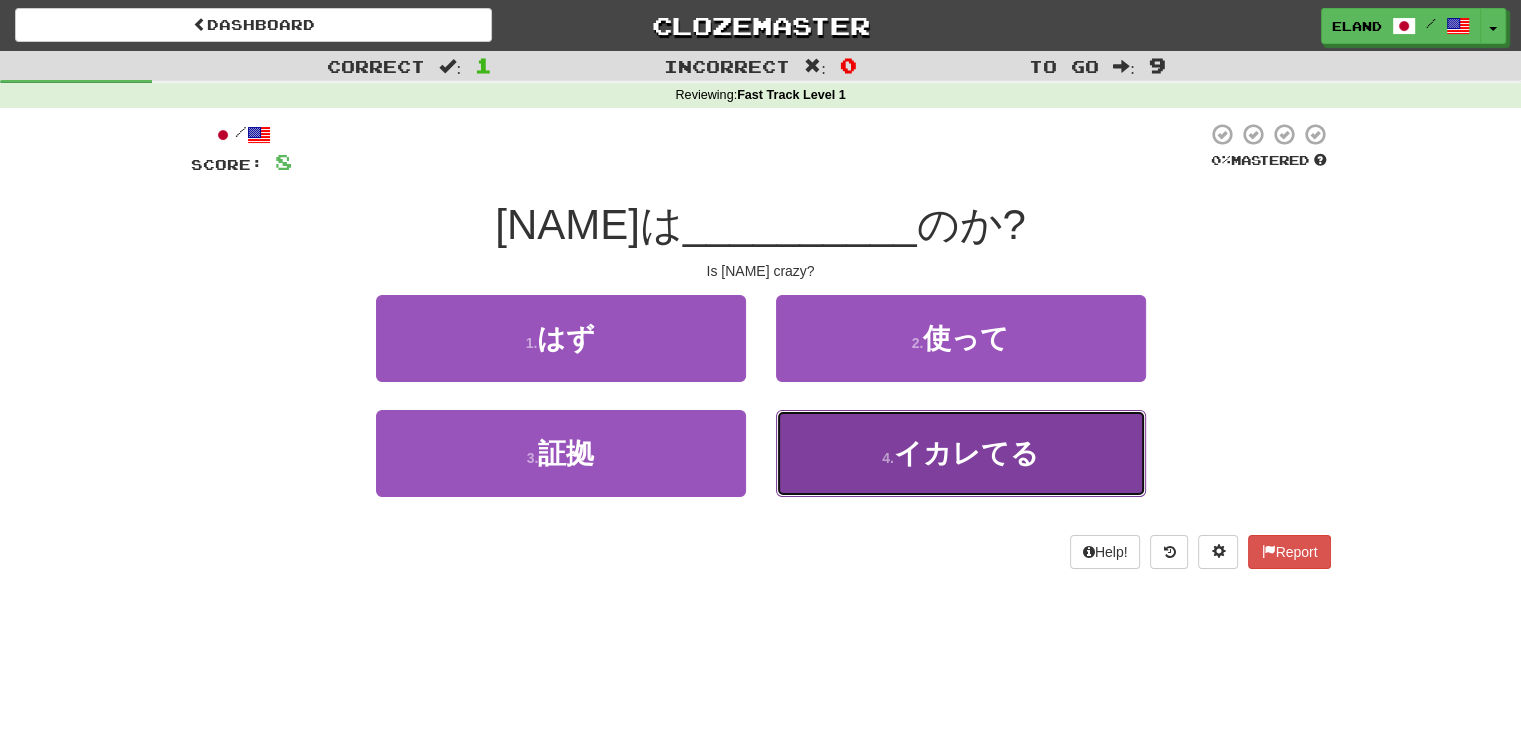 click on "4 .  イカレてる" at bounding box center [961, 453] 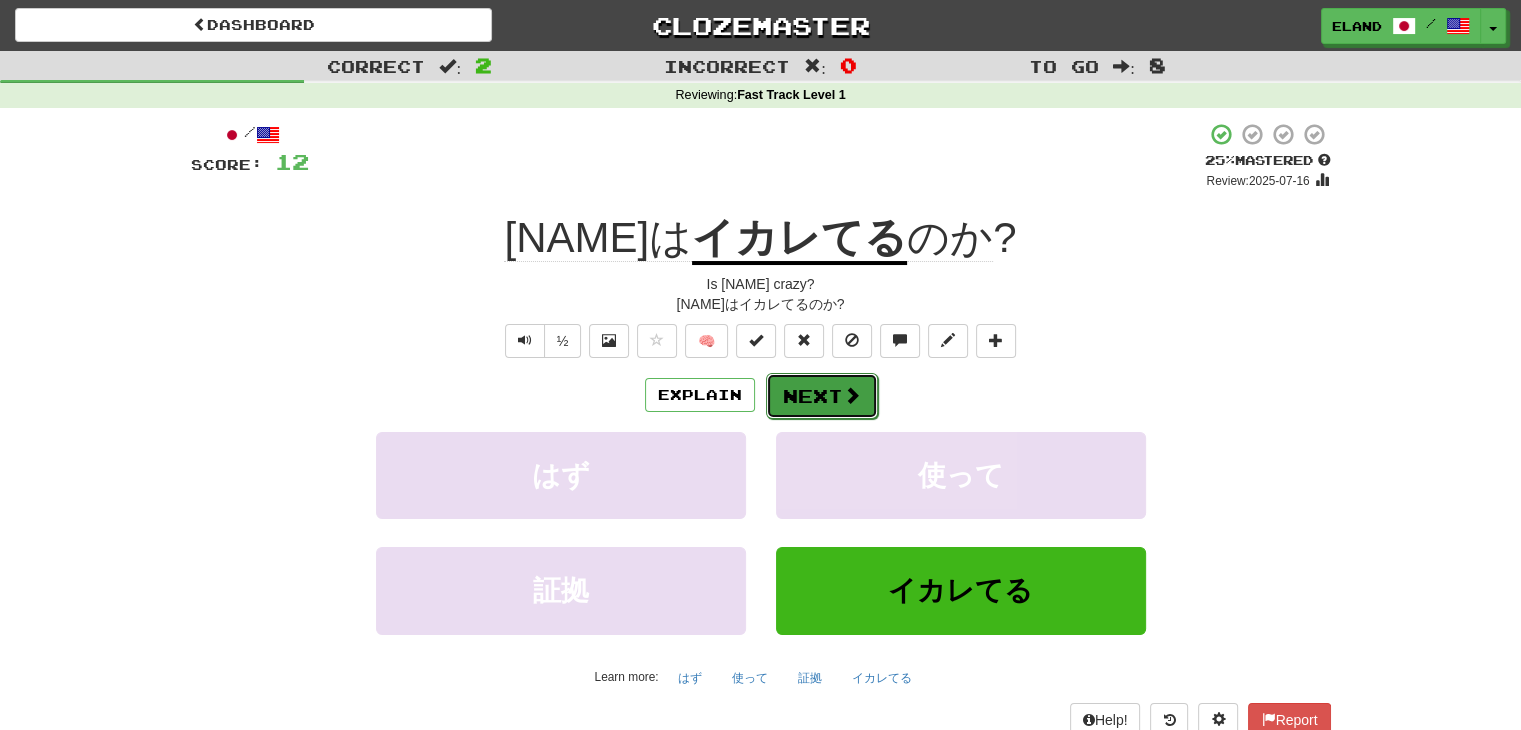 click on "Next" at bounding box center [822, 396] 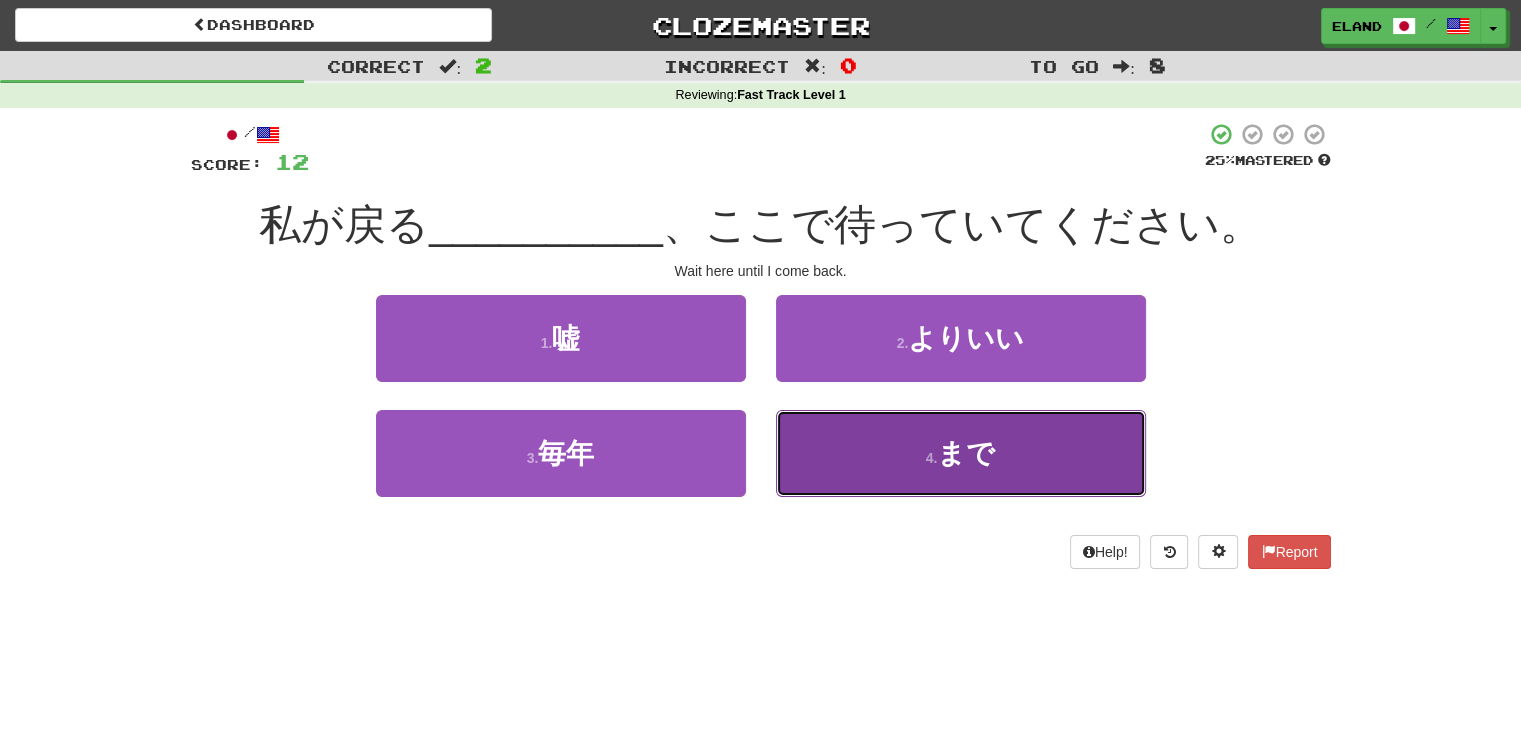 click on "4 ." at bounding box center [932, 458] 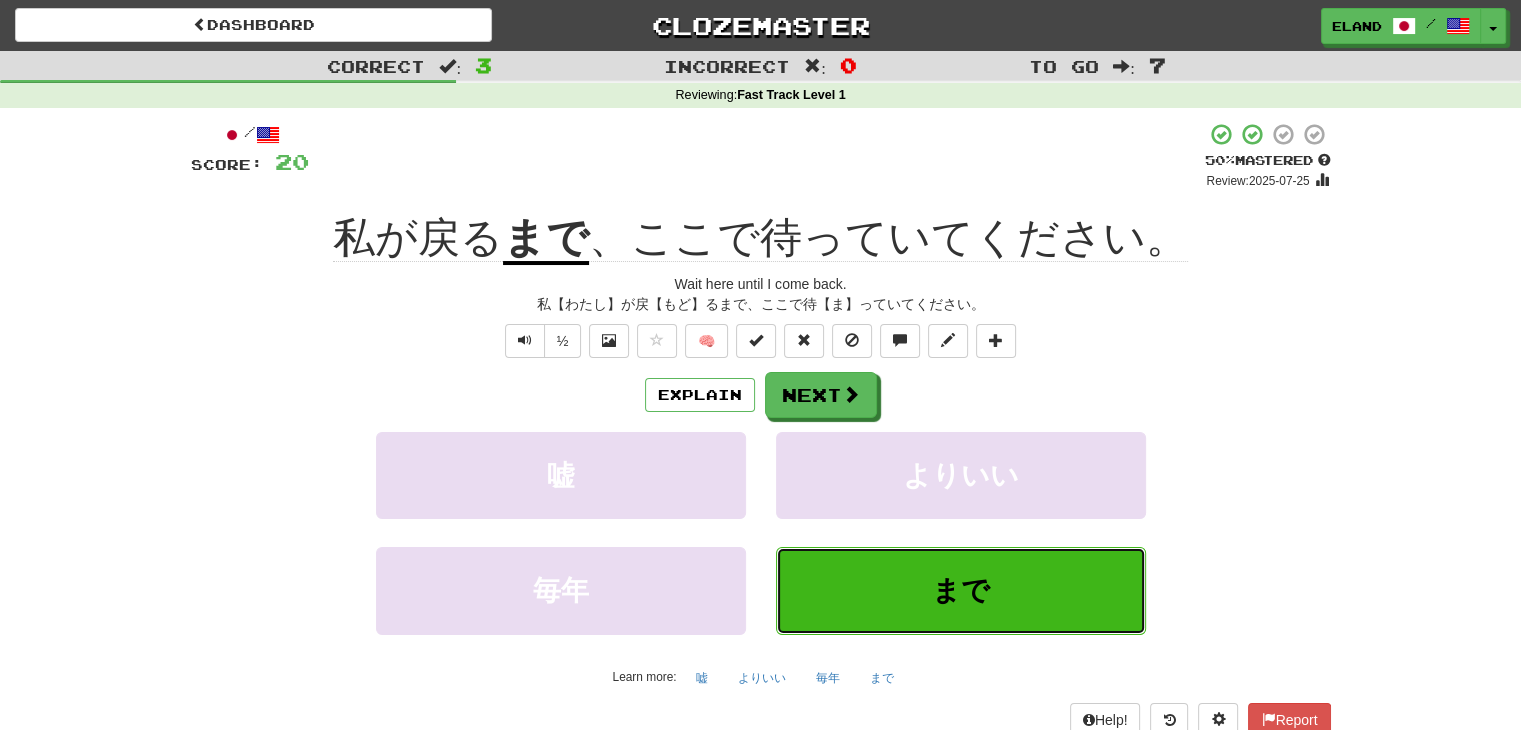 click on "まで" at bounding box center (961, 590) 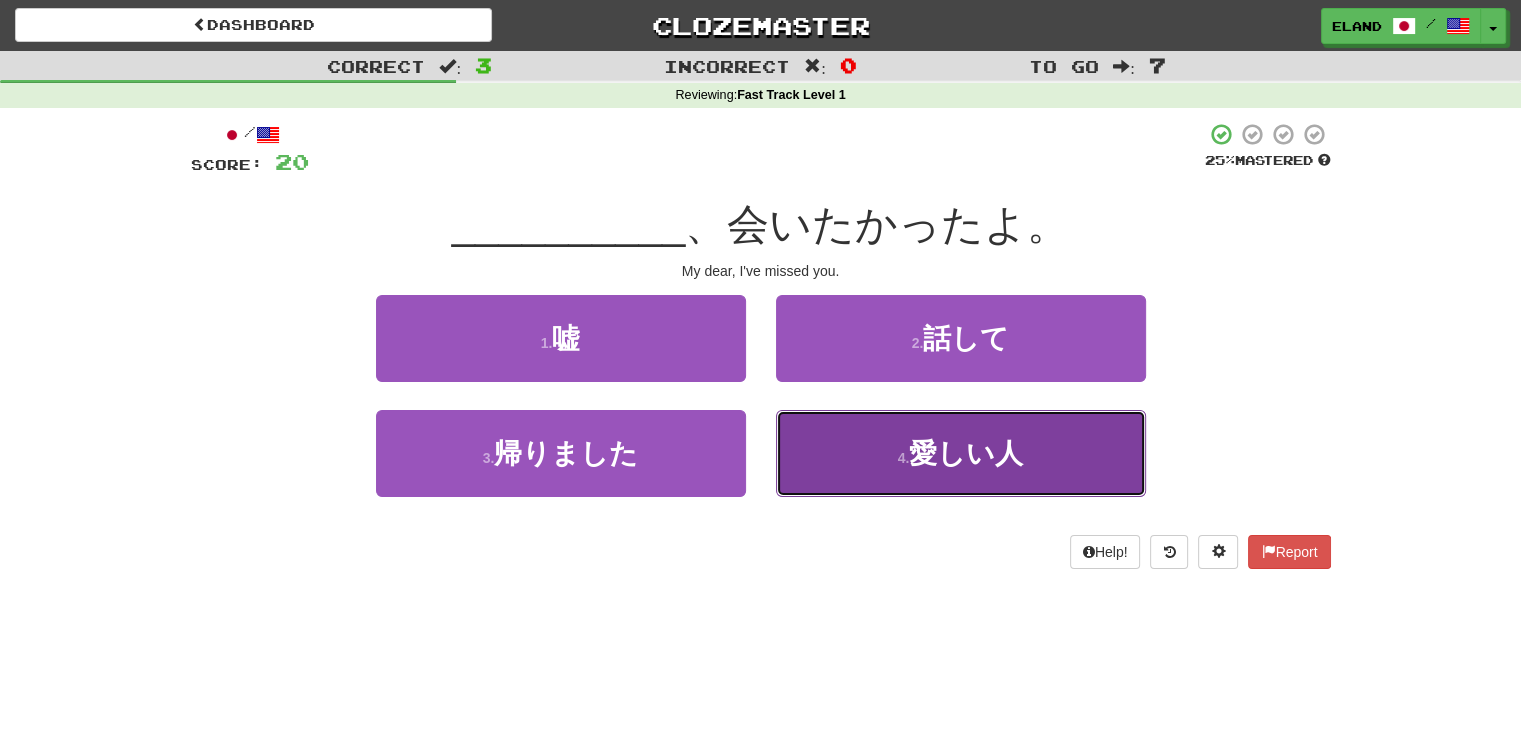 click on "4 .  愛しい人" at bounding box center [961, 453] 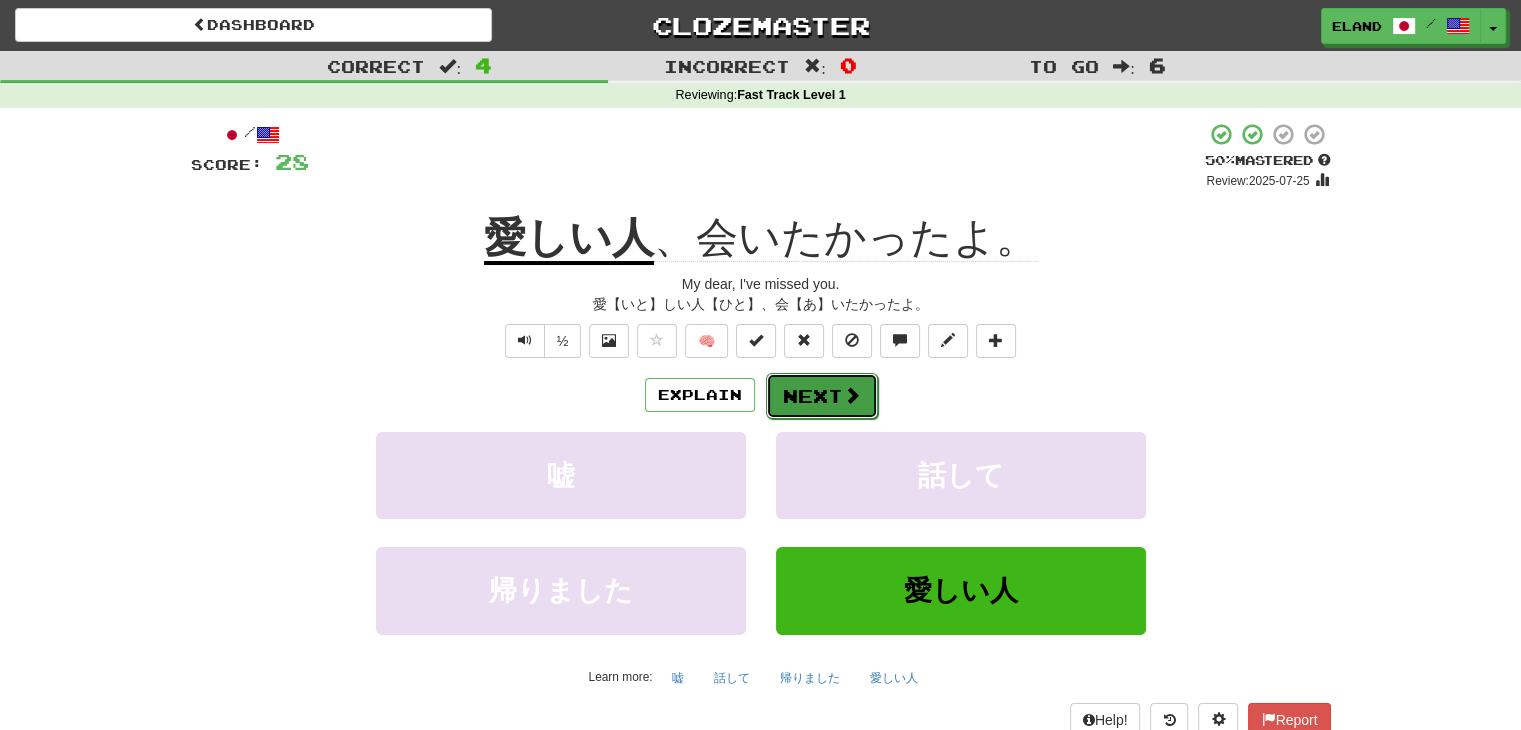 click on "Next" at bounding box center [822, 396] 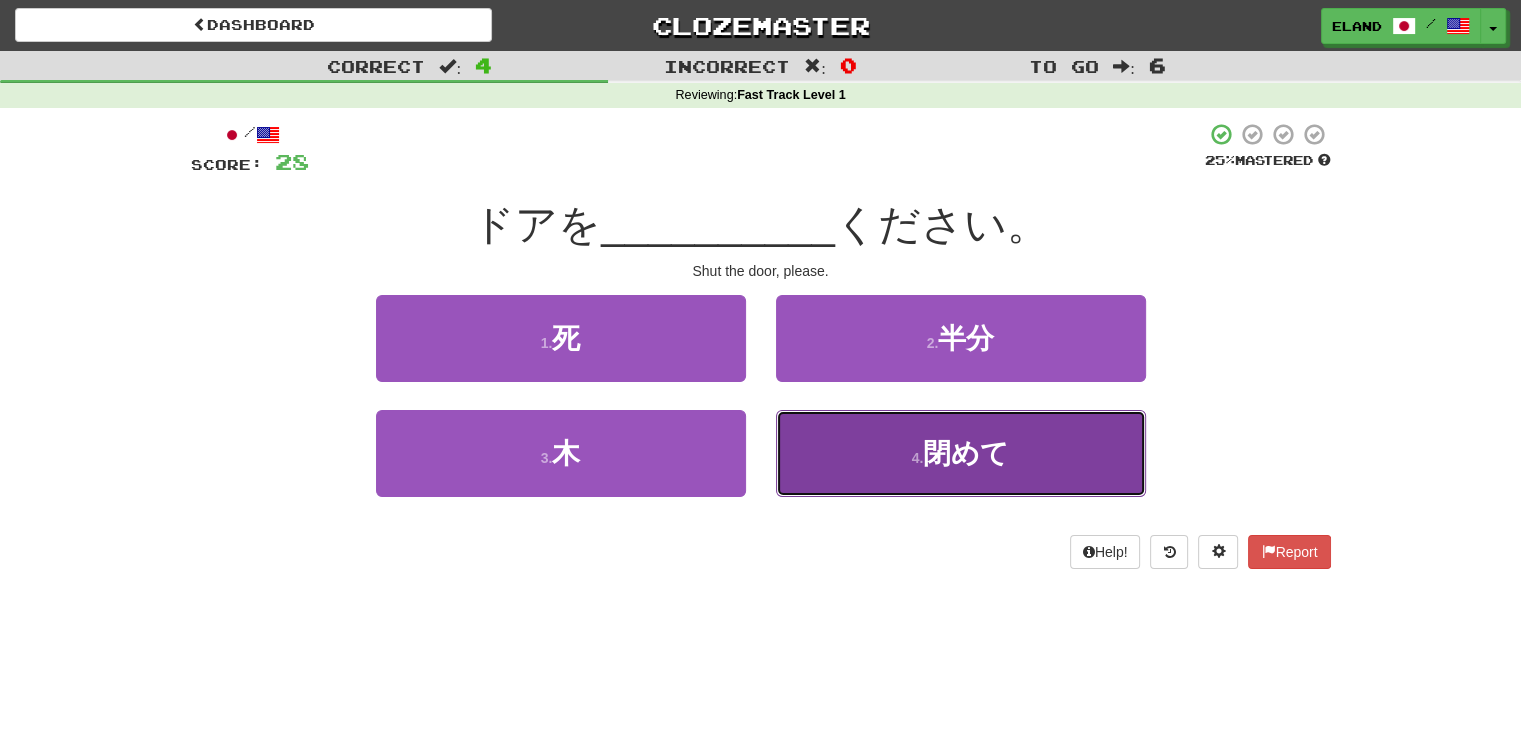 click on "閉めて" at bounding box center (966, 453) 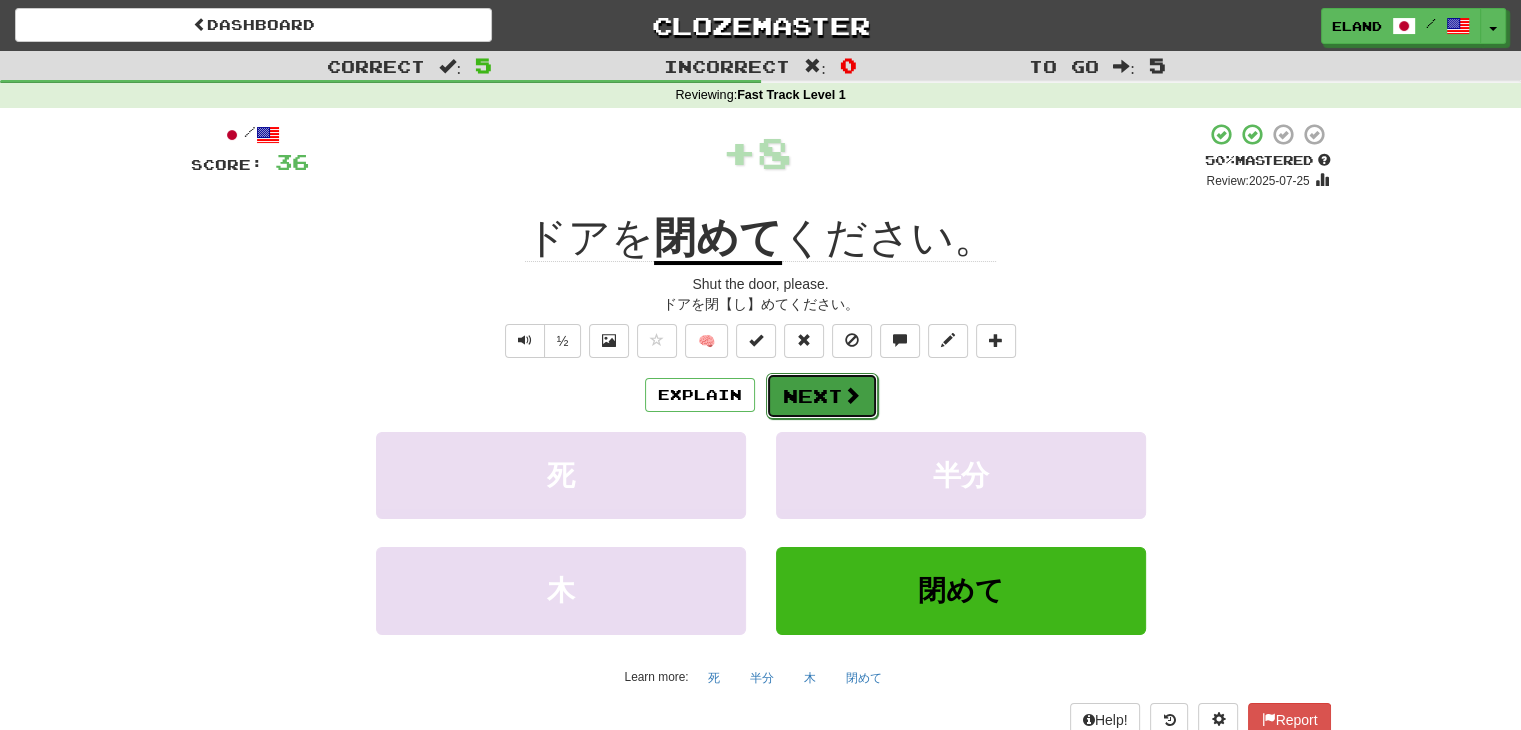 click on "Next" at bounding box center (822, 396) 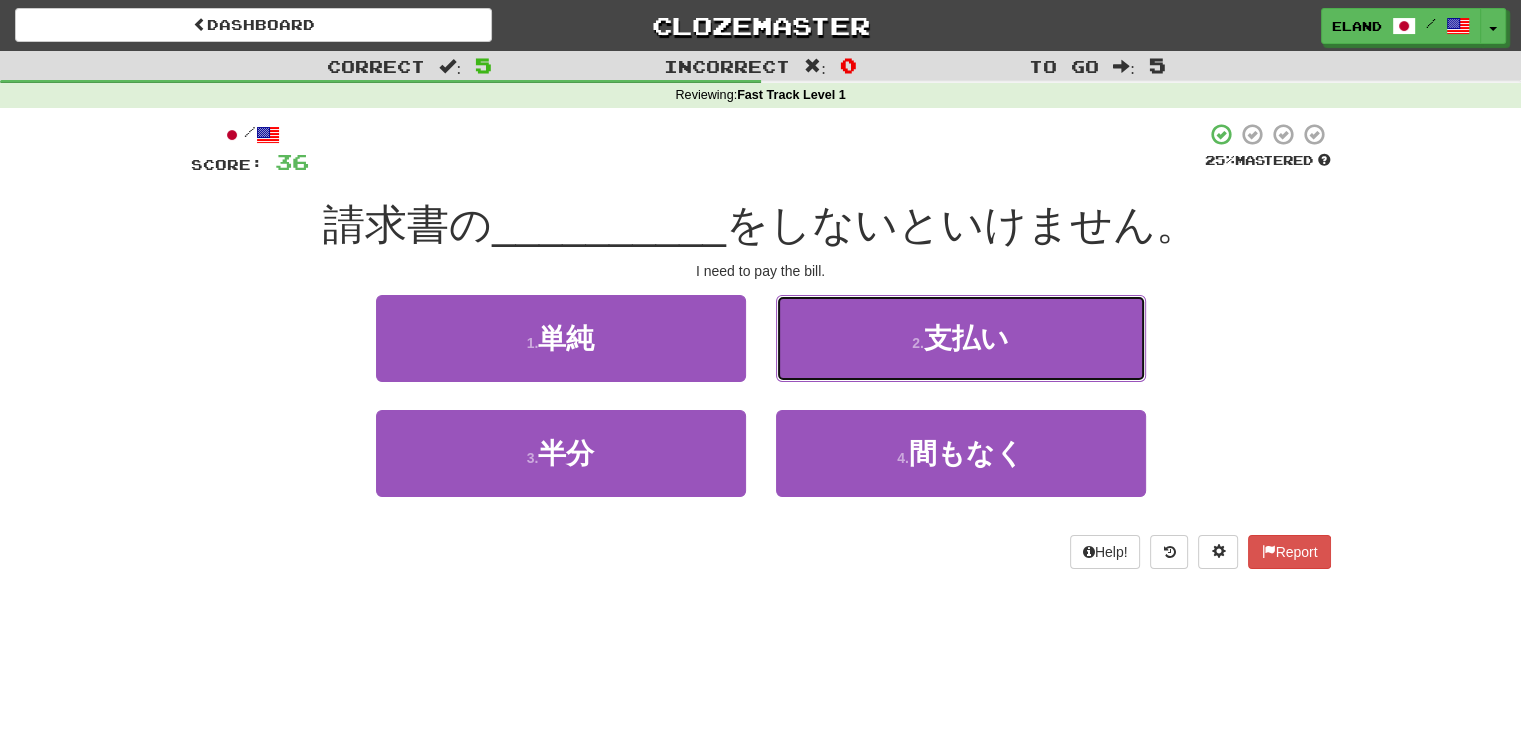 drag, startPoint x: 939, startPoint y: 337, endPoint x: 849, endPoint y: 317, distance: 92.19544 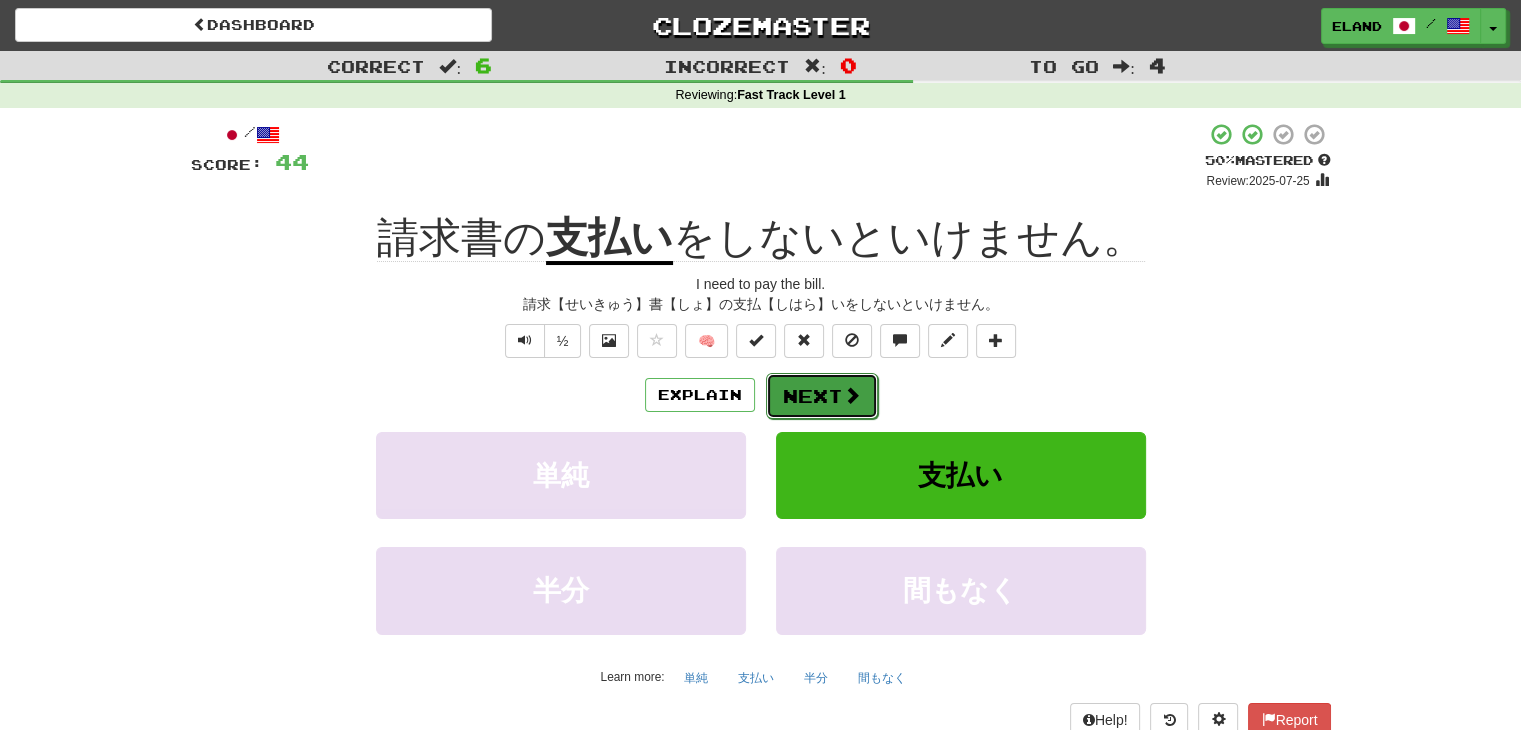 click on "Next" at bounding box center (822, 396) 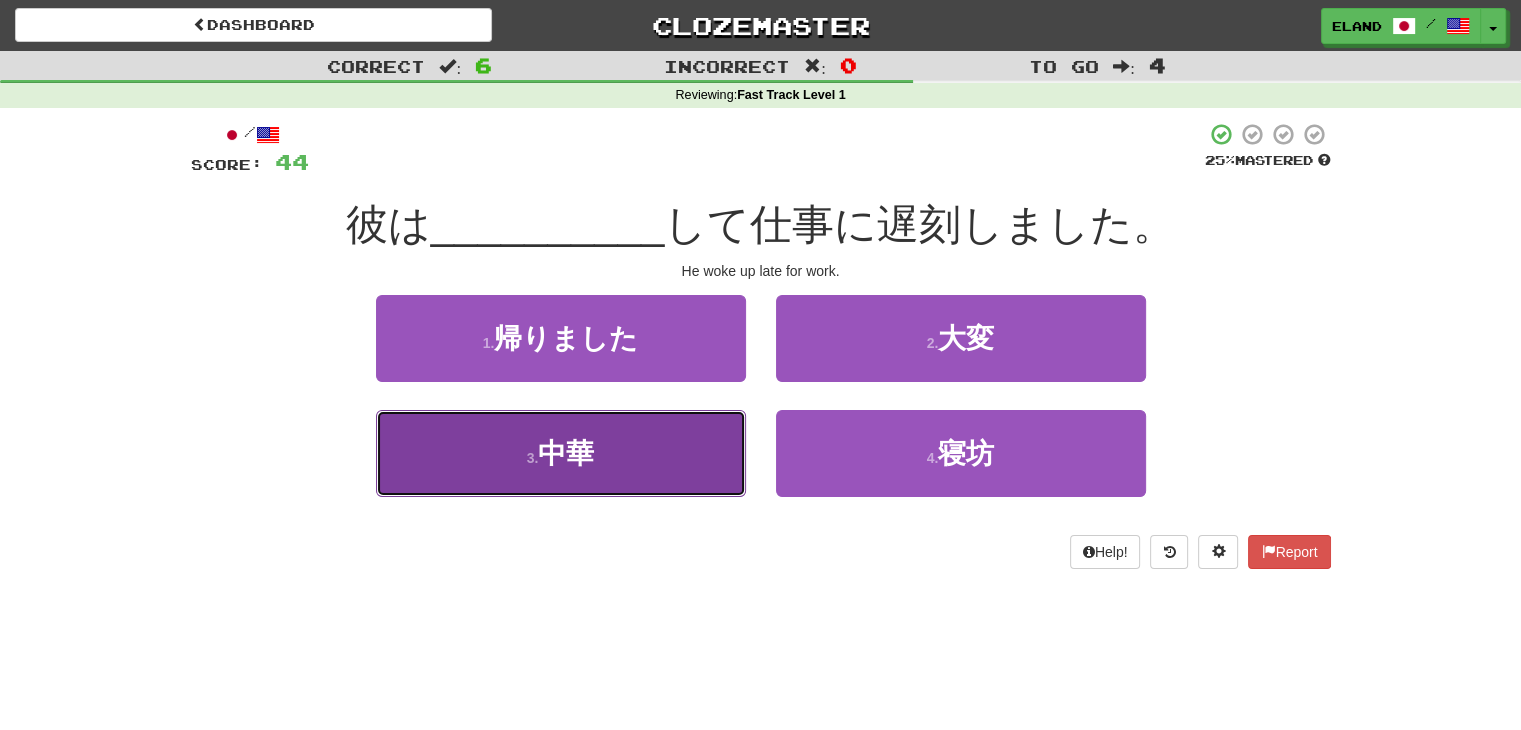 click on "3 .  中華" at bounding box center (561, 453) 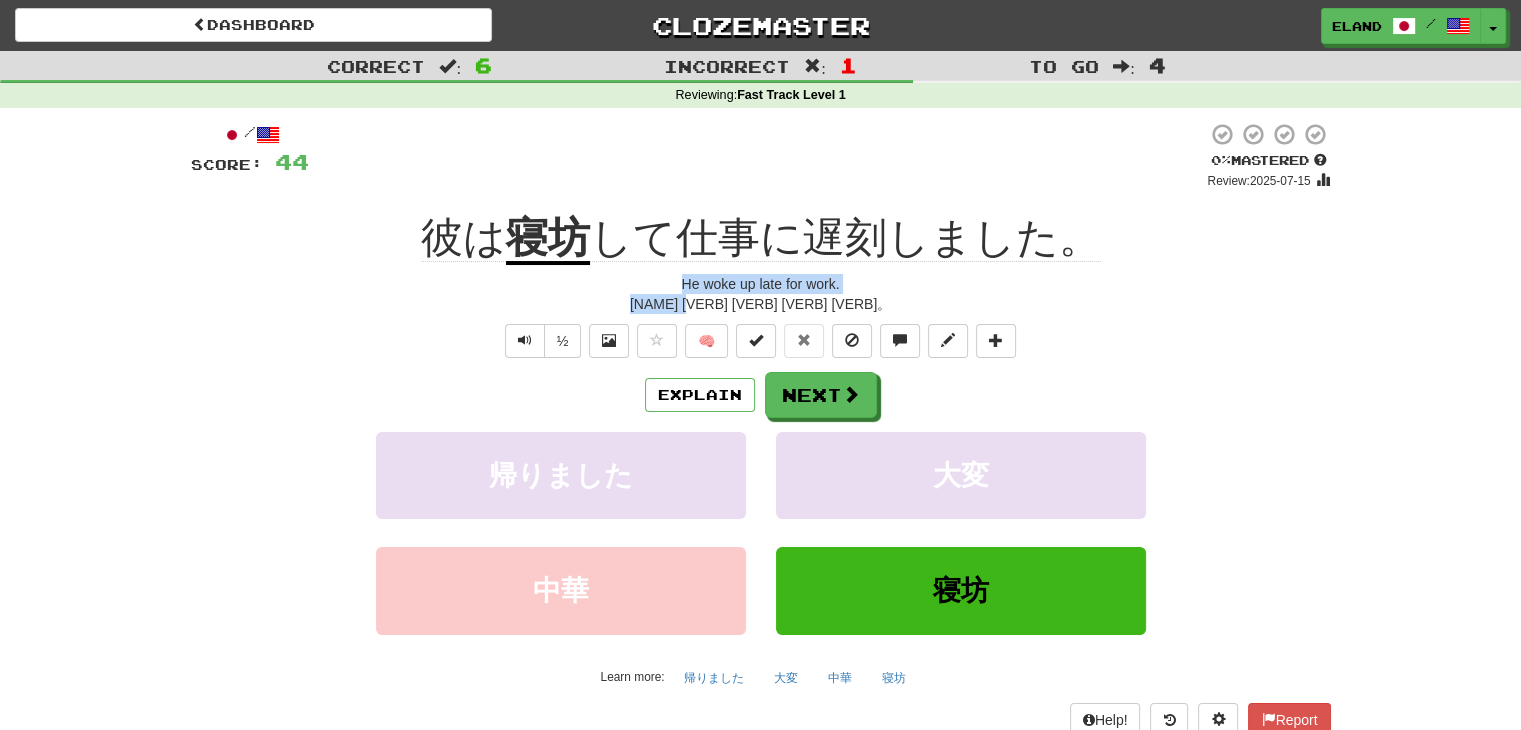 drag, startPoint x: 602, startPoint y: 289, endPoint x: 631, endPoint y: 303, distance: 32.202484 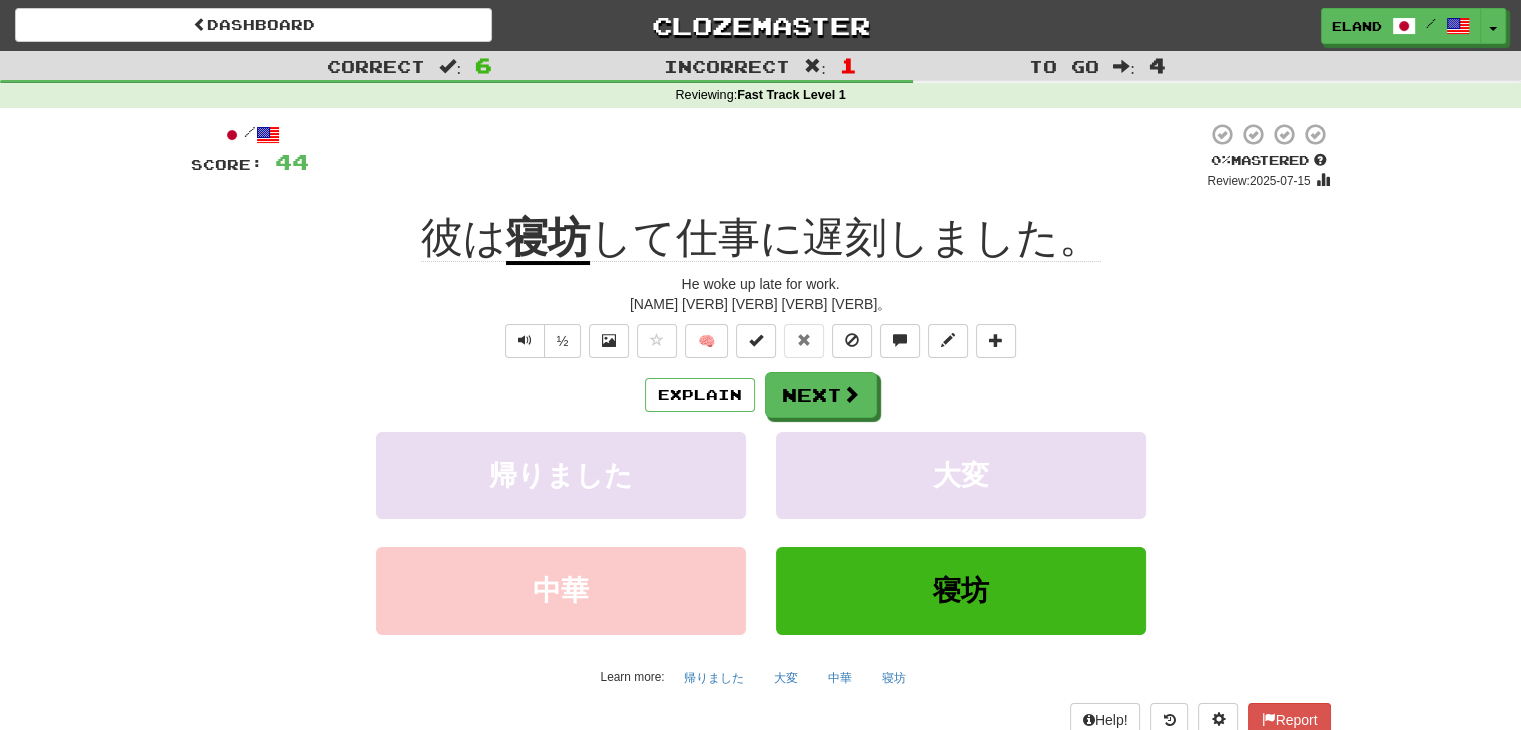 click on "彼は 寝坊 して仕事に遅刻しました。" at bounding box center (761, 238) 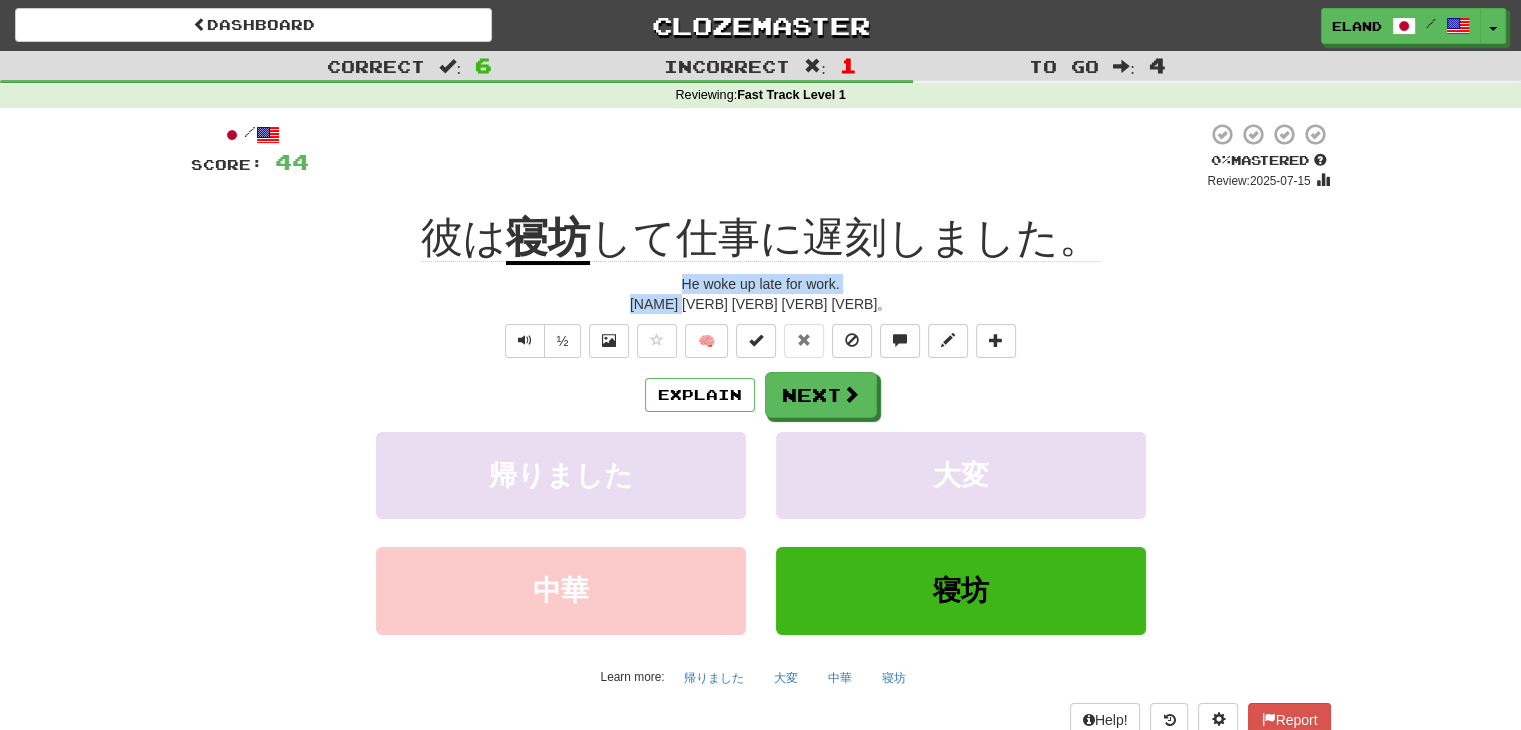 drag, startPoint x: 628, startPoint y: 293, endPoint x: 632, endPoint y: 262, distance: 31.257 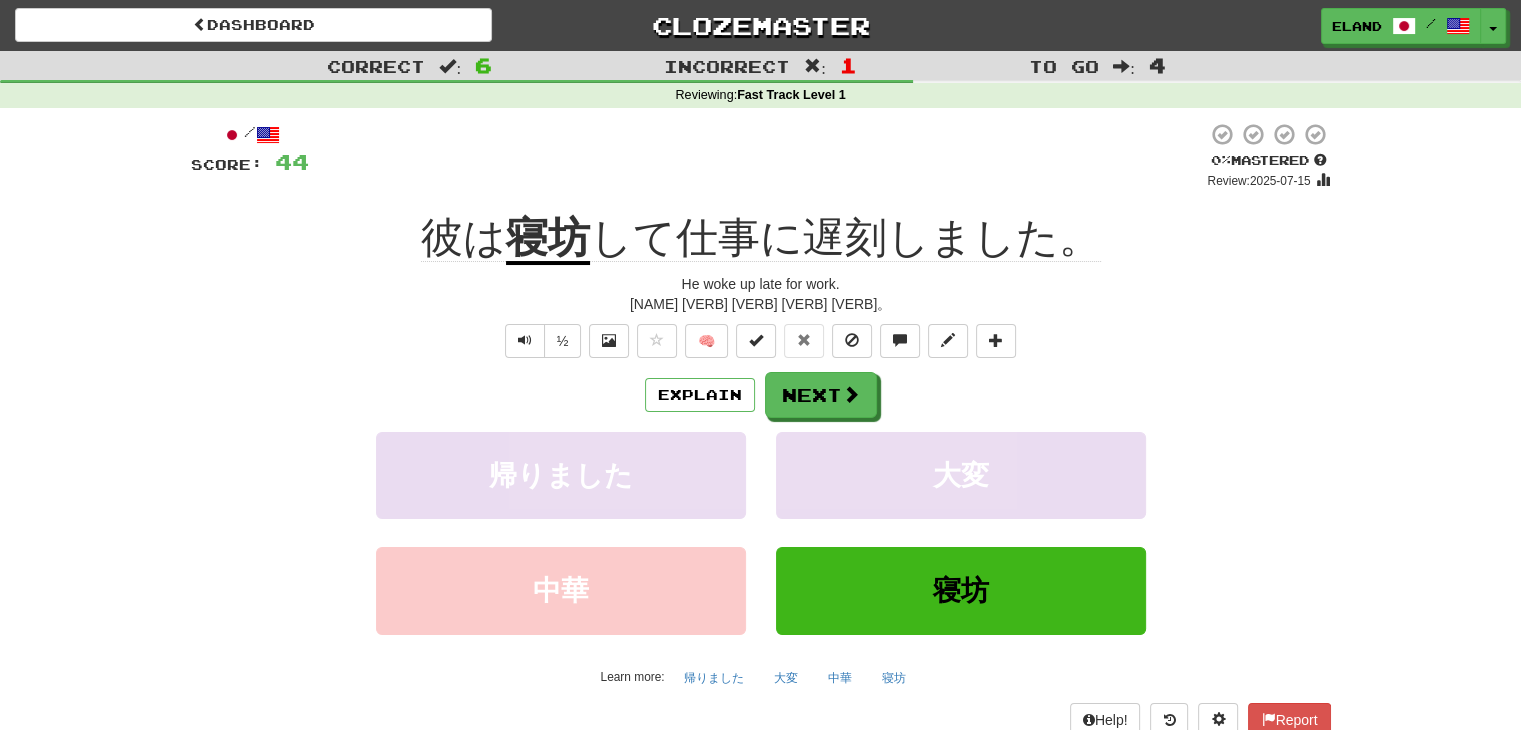 click on "して仕事に遅刻しました。" 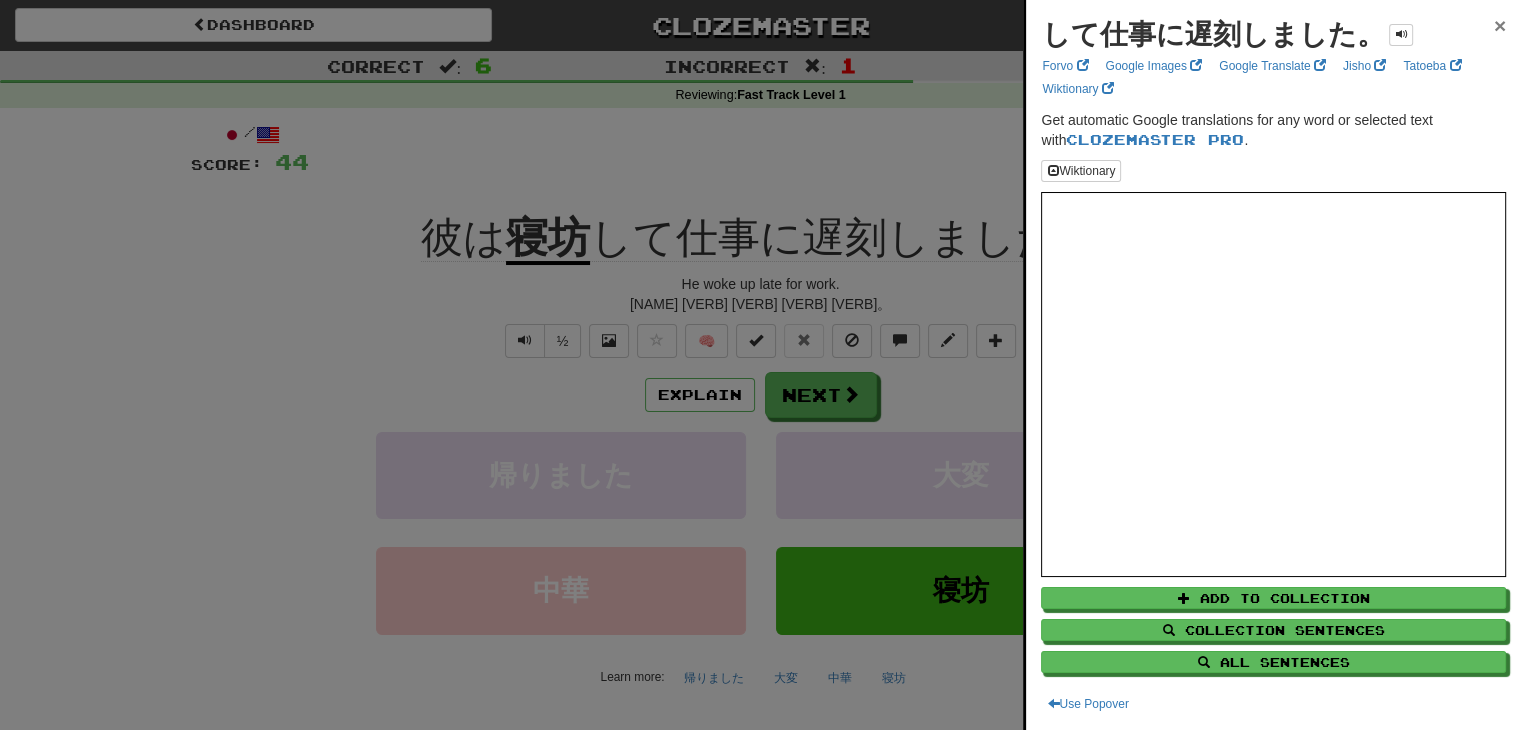 click on "×" at bounding box center [1500, 25] 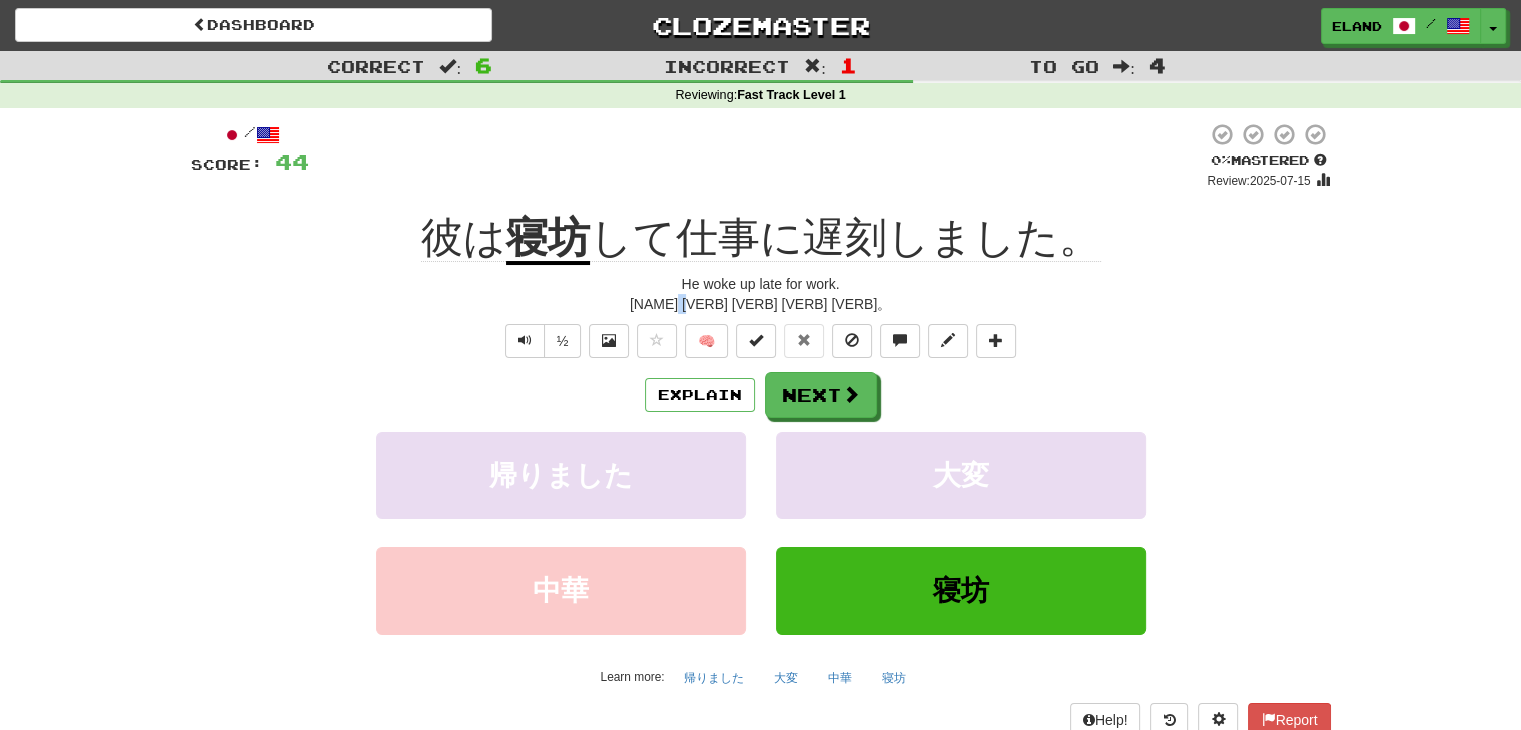 drag, startPoint x: 630, startPoint y: 301, endPoint x: 604, endPoint y: 302, distance: 26.019224 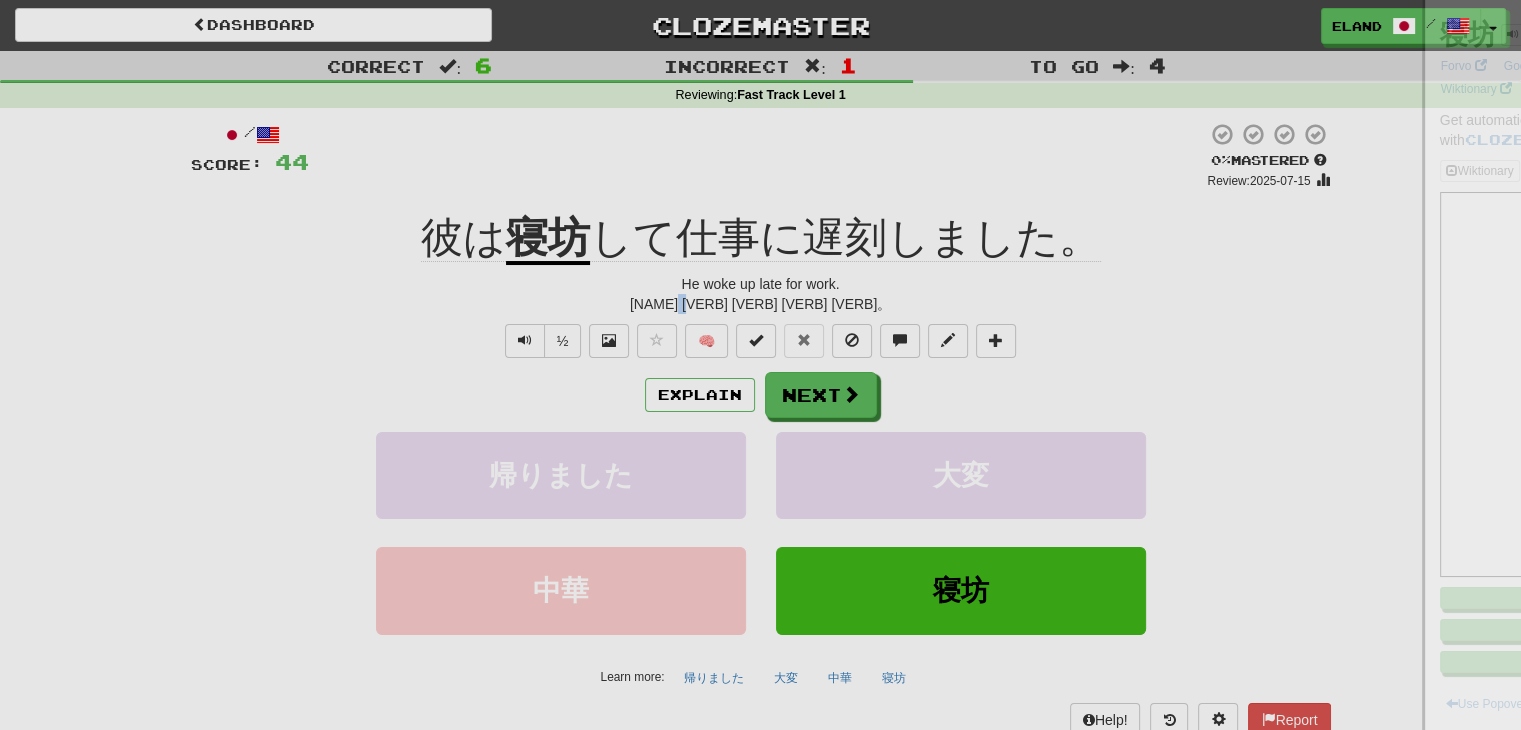 copy on "寝坊" 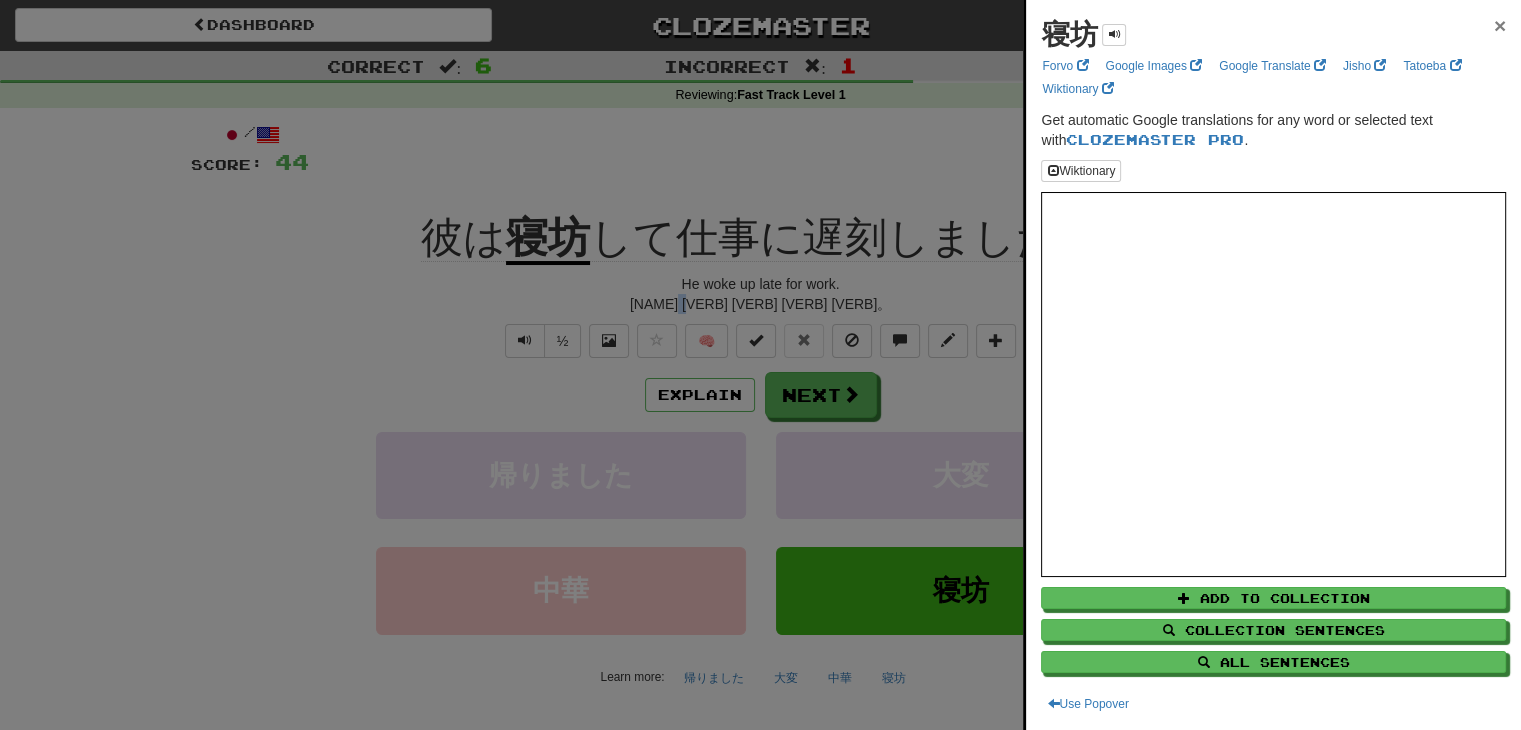 click on "×" at bounding box center [1500, 25] 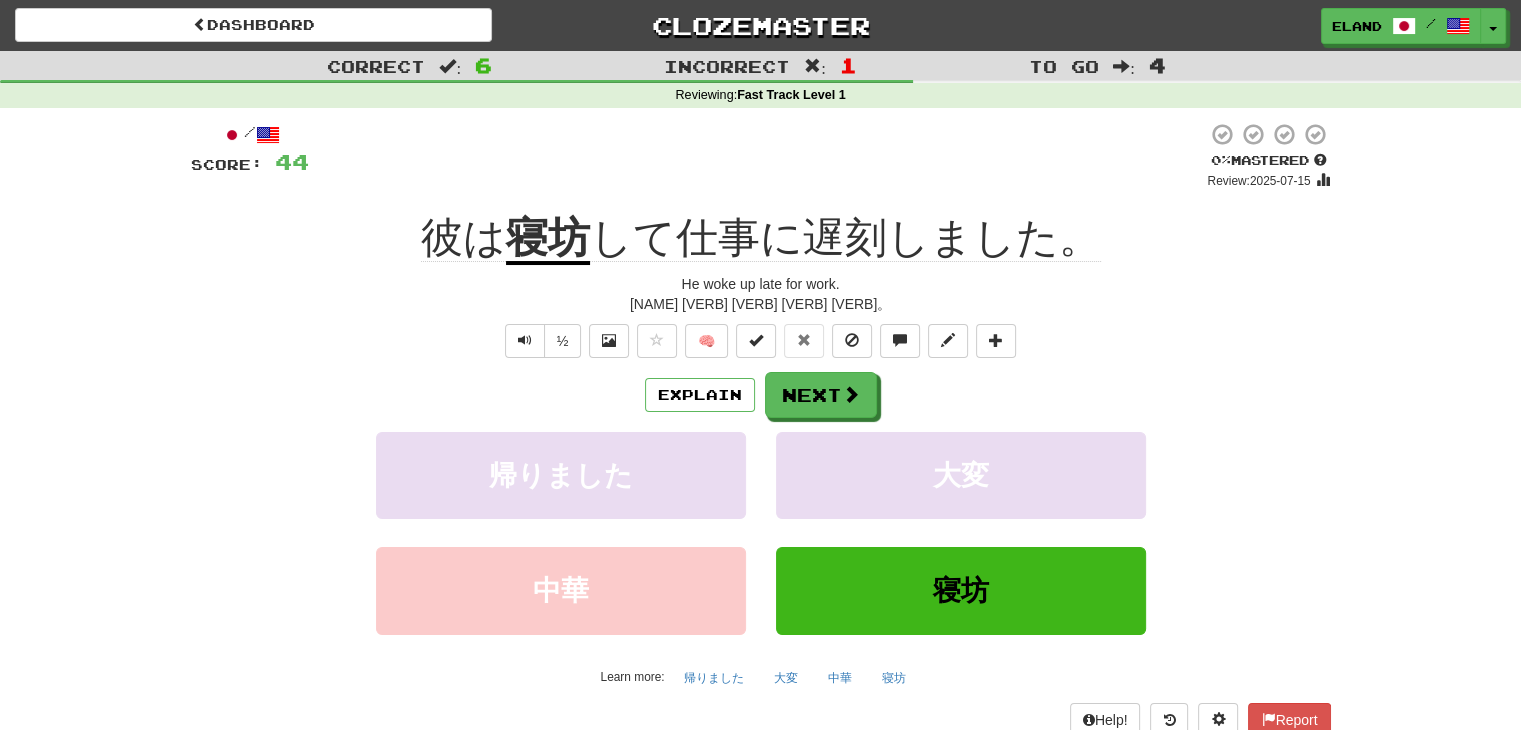 click on "Correct   :   6 Incorrect   :   1 To go   :   4 Reviewing :  Fast Track Level 1  /  Score:   44 0 %  Mastered Review:  2025-07-15 彼は 寝坊 して仕事に遅刻しました。 He woke up late for work. 彼【かれ】は寝坊【ねぼう】して仕事【しごと】に遅刻【ちこく】しました。 ½ 🧠 Explain Next 帰りました 大変 中華 寝坊 Learn more: 帰りました 大変 中華 寝坊  Help!  Report" at bounding box center (760, 408) 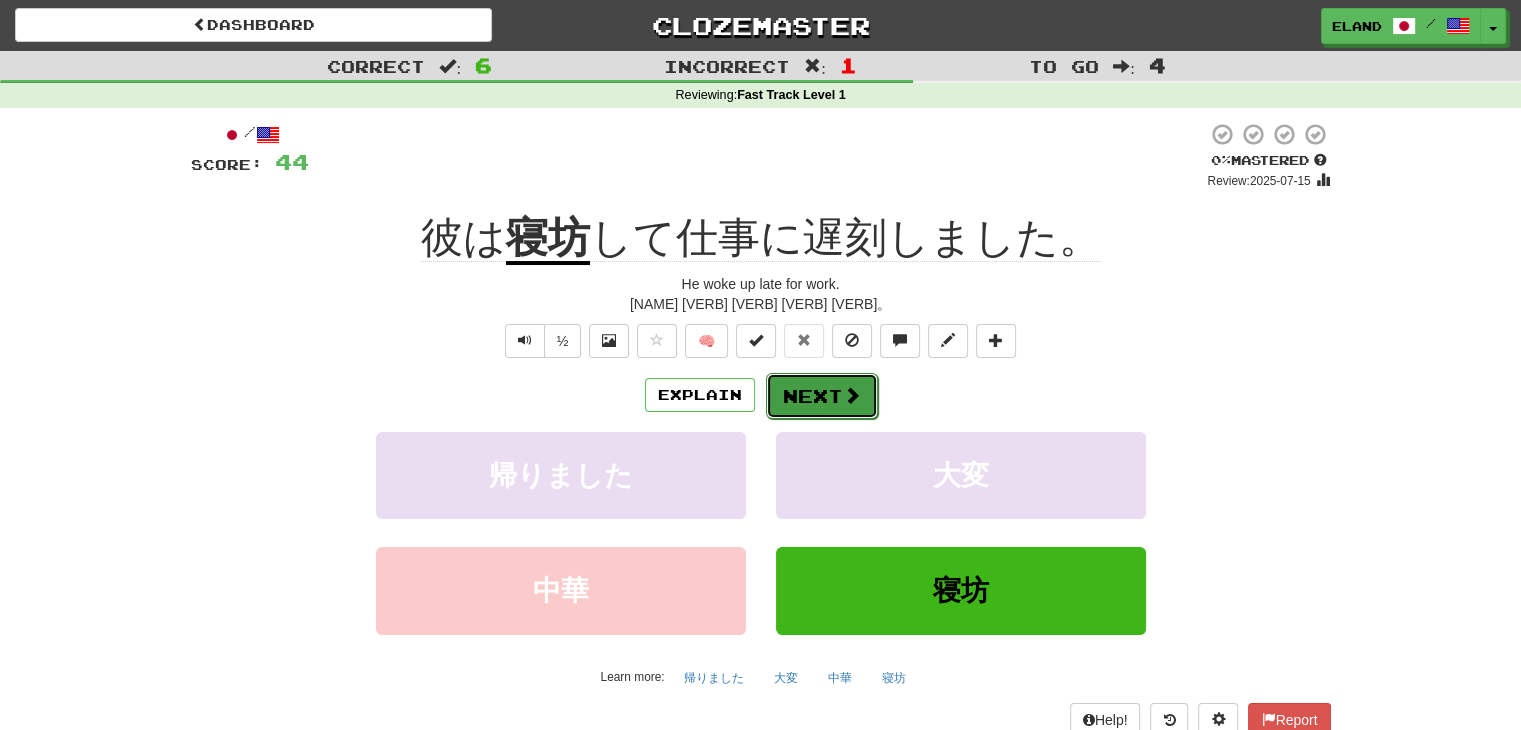 click on "Next" at bounding box center (822, 396) 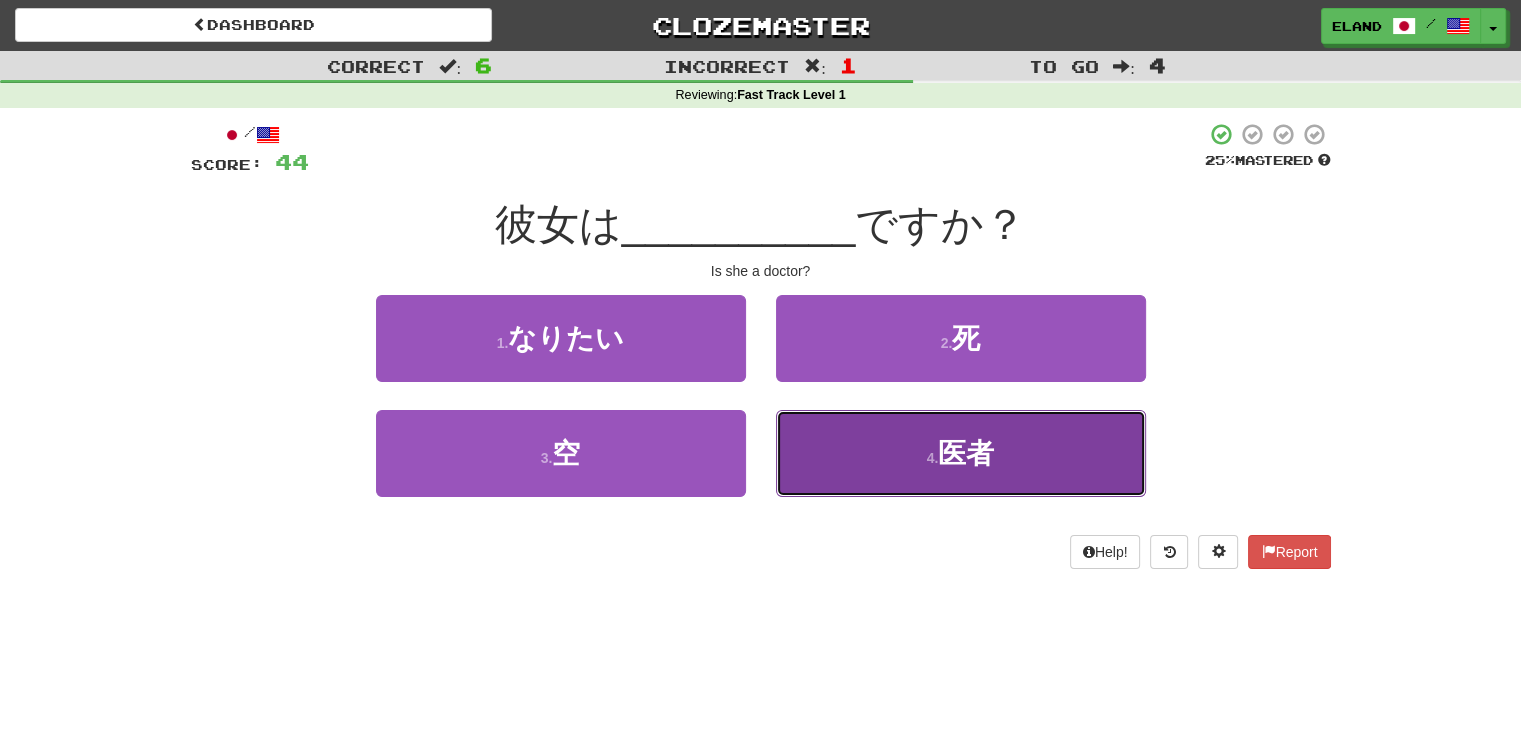 click on "4 .  医者" at bounding box center (961, 453) 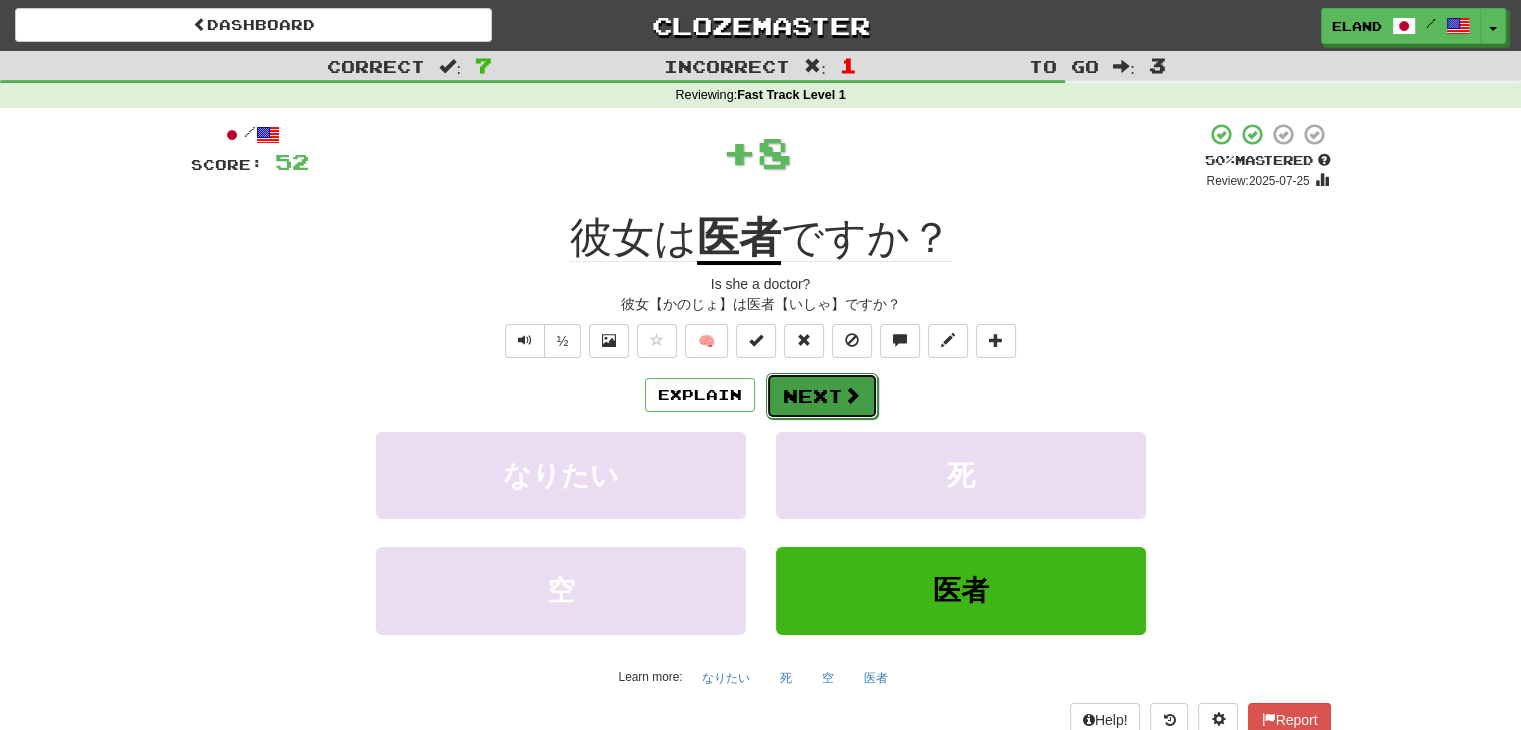 click on "Next" at bounding box center (822, 396) 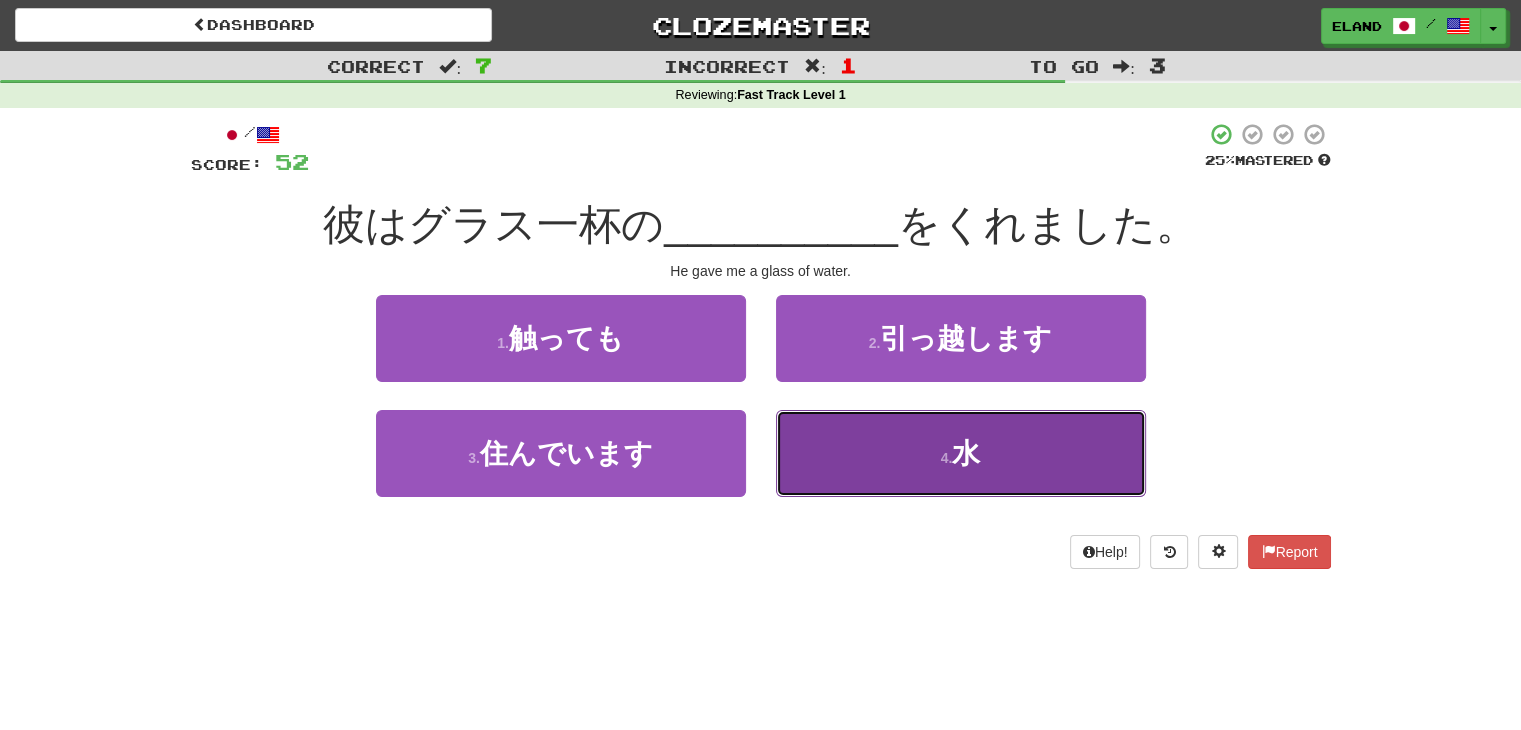 click on "4 .  水" at bounding box center (961, 453) 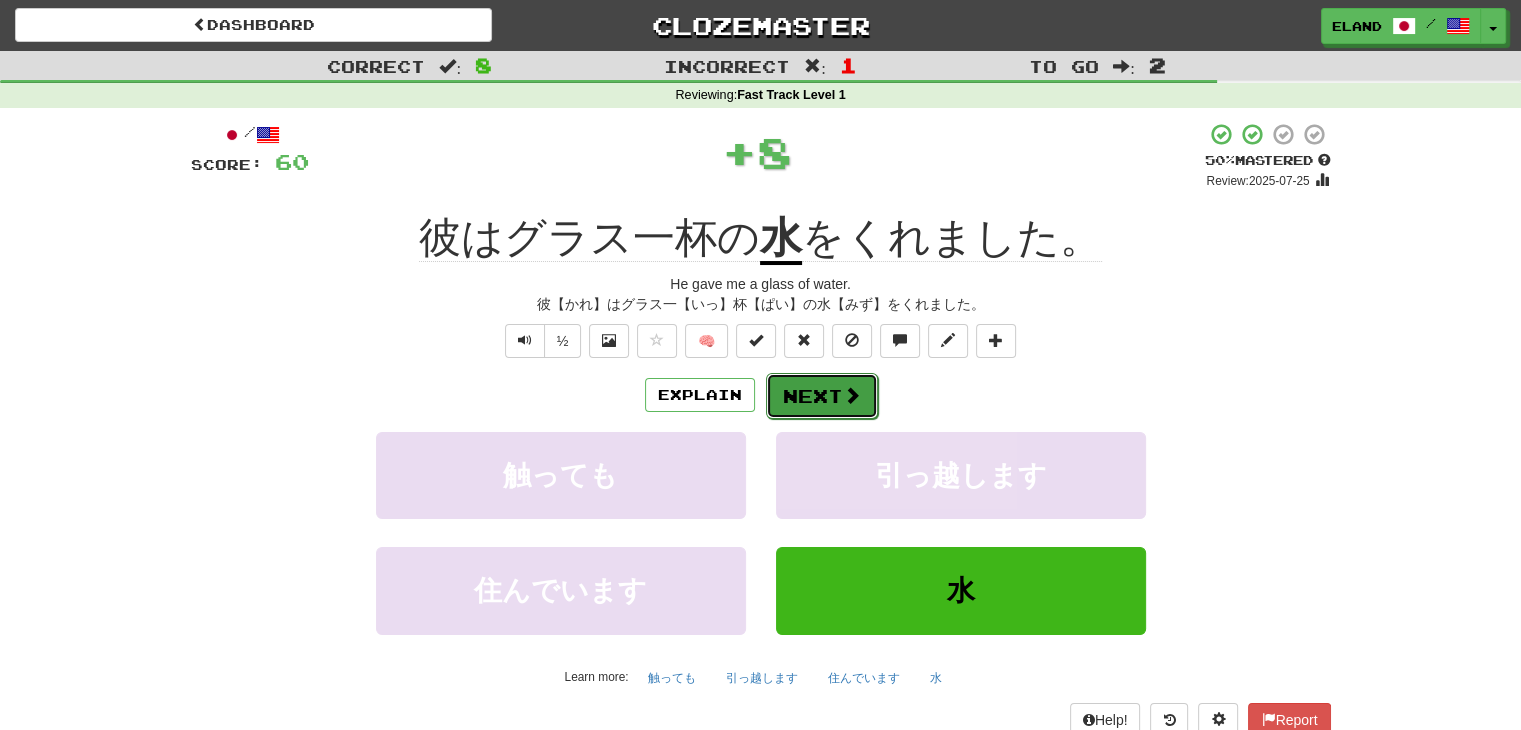 click on "Next" at bounding box center [822, 396] 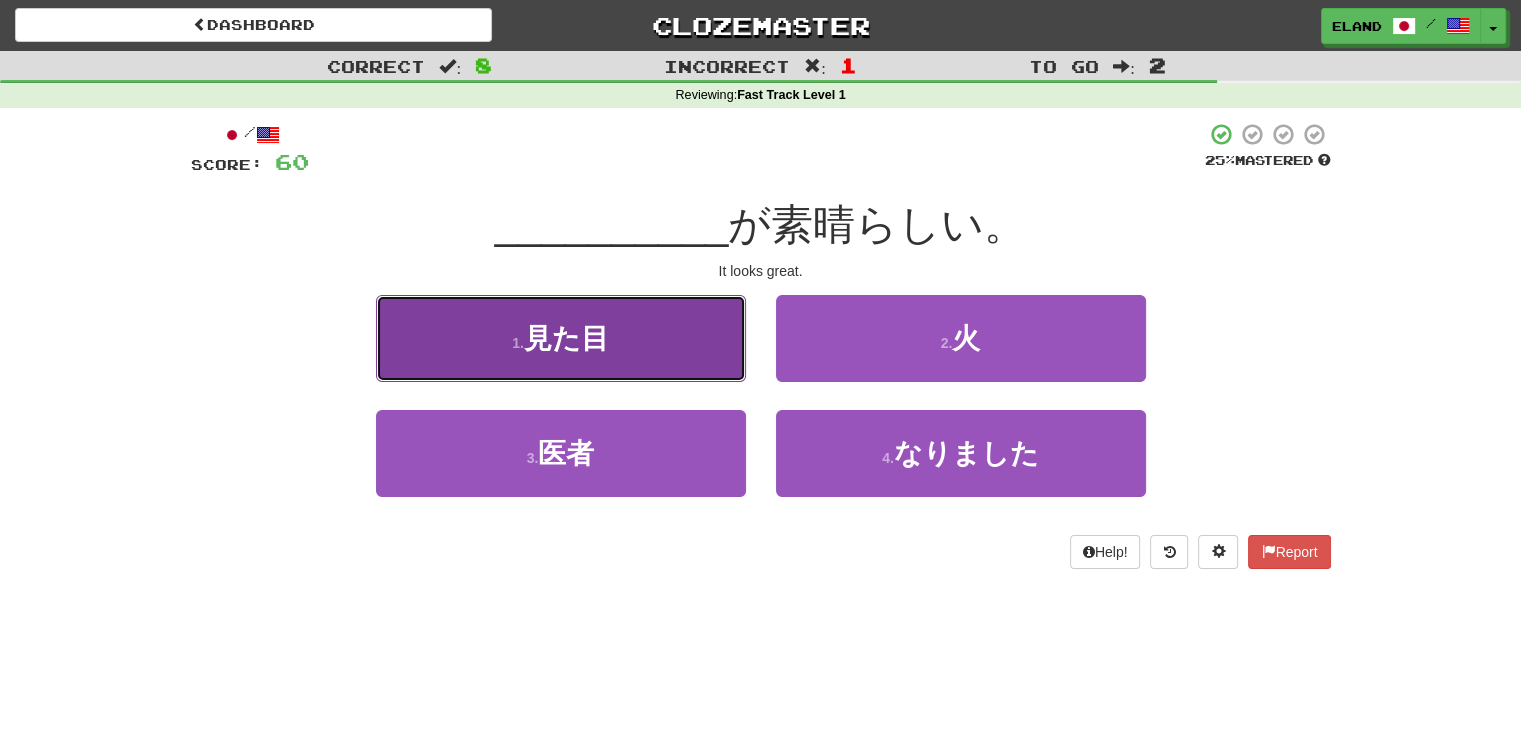 click on "見た目" at bounding box center [566, 338] 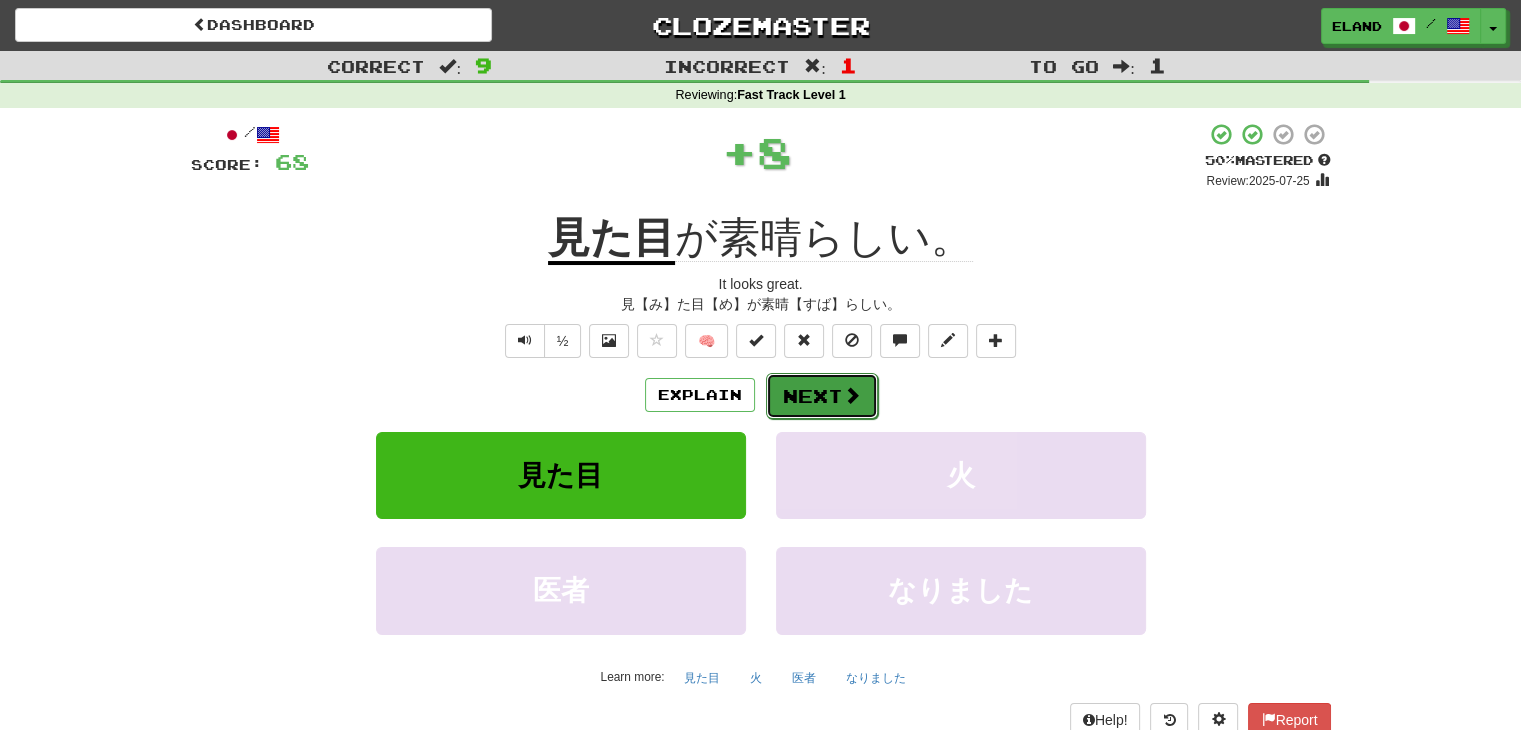 click on "Next" at bounding box center (822, 396) 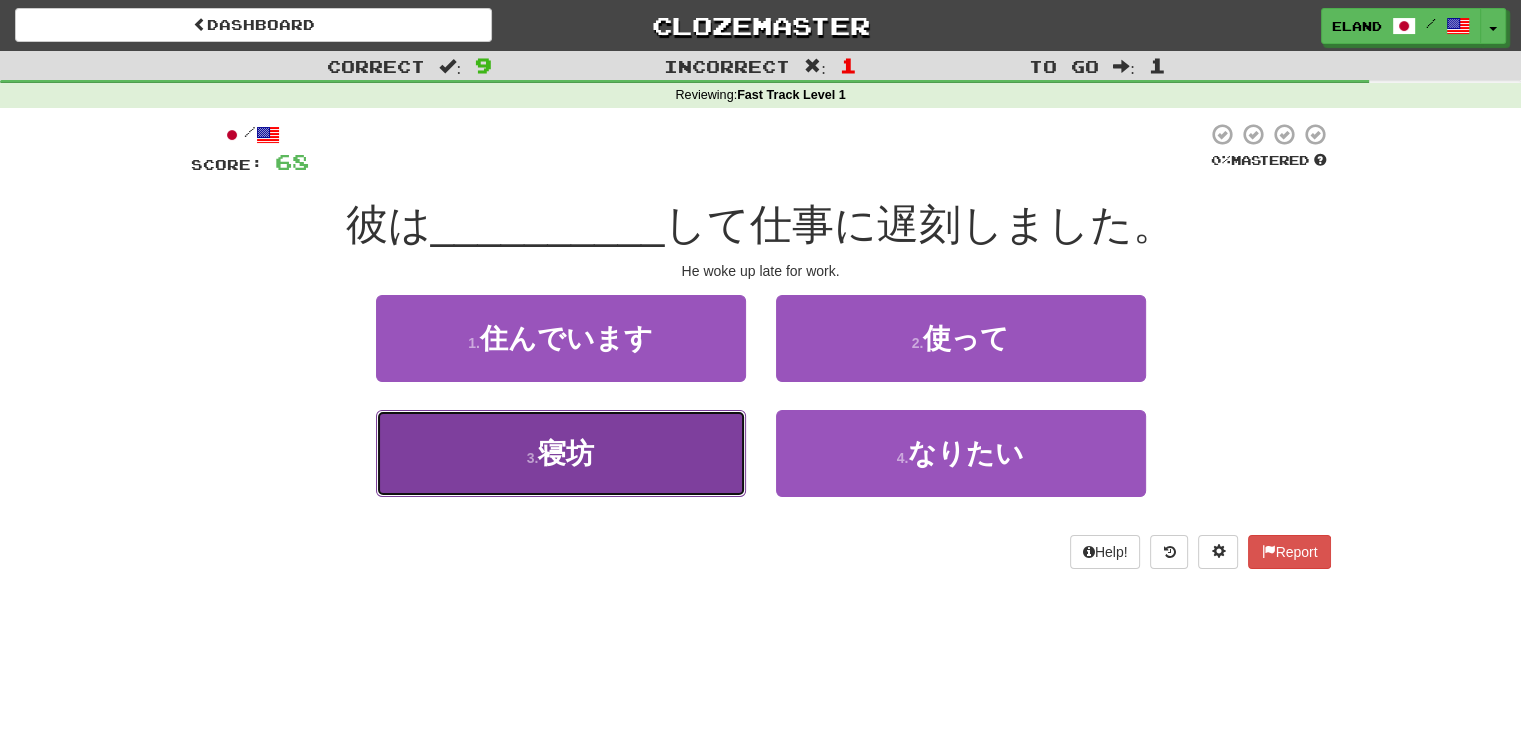 click on "3 .  寝坊" at bounding box center (561, 453) 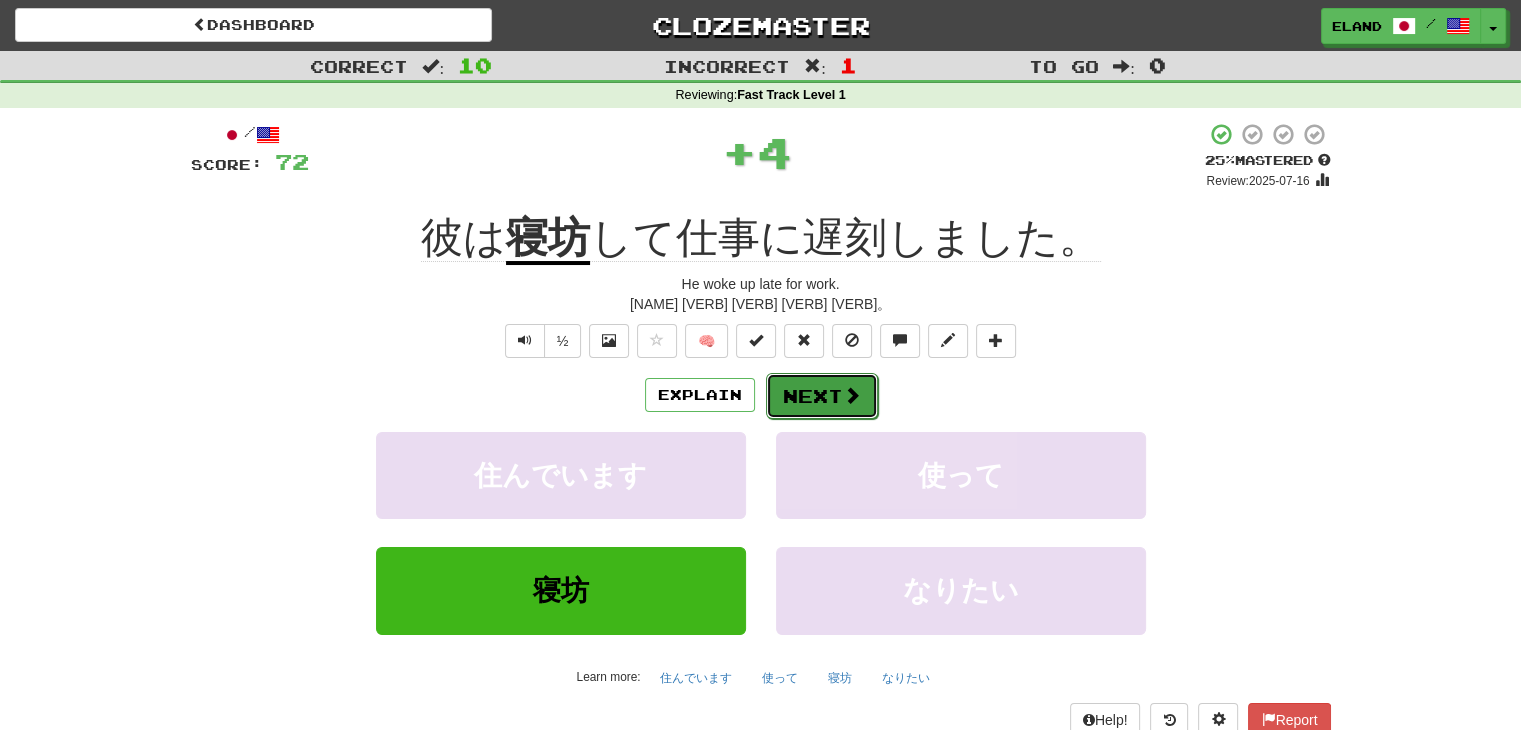 click on "Next" at bounding box center (822, 396) 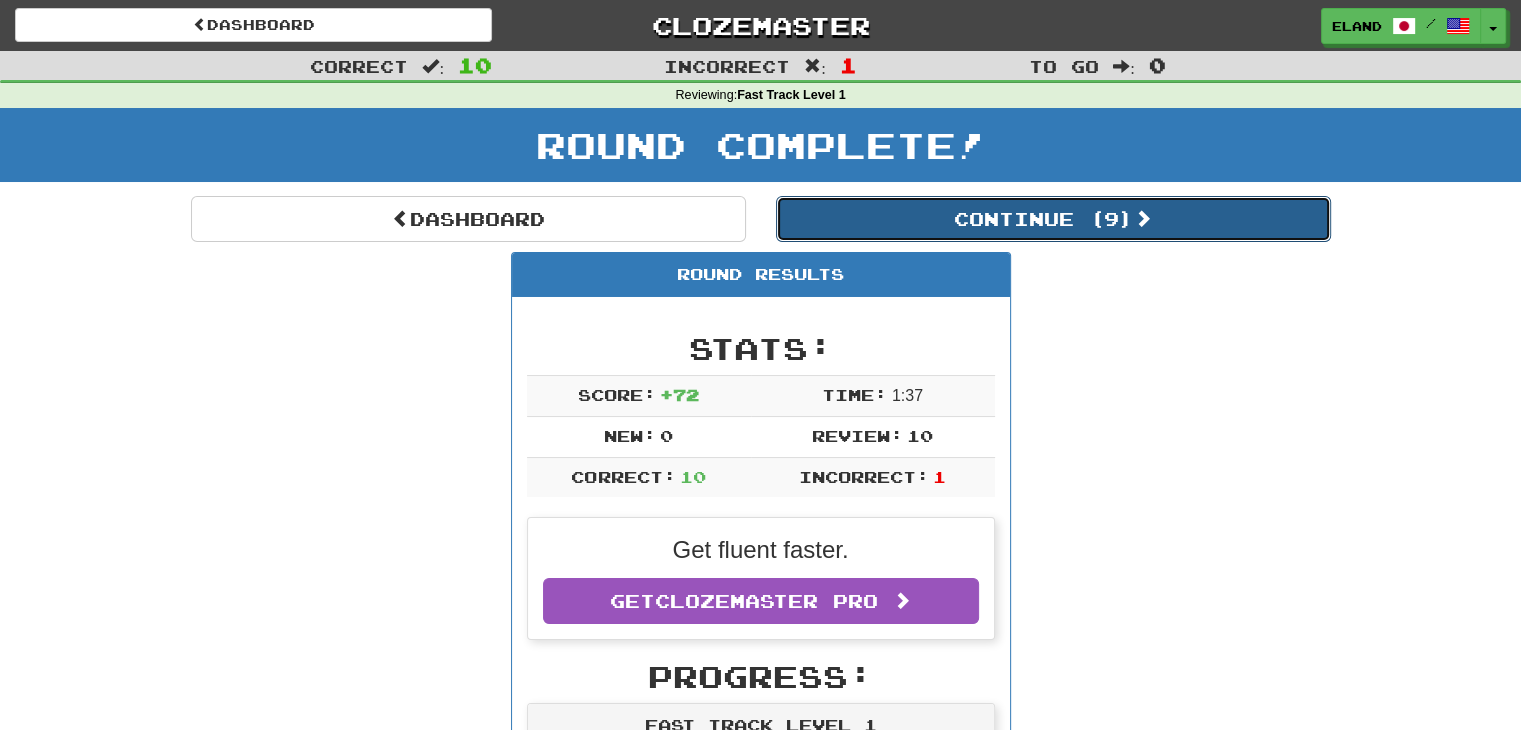 click on "Continue ( 9 )" at bounding box center [1053, 219] 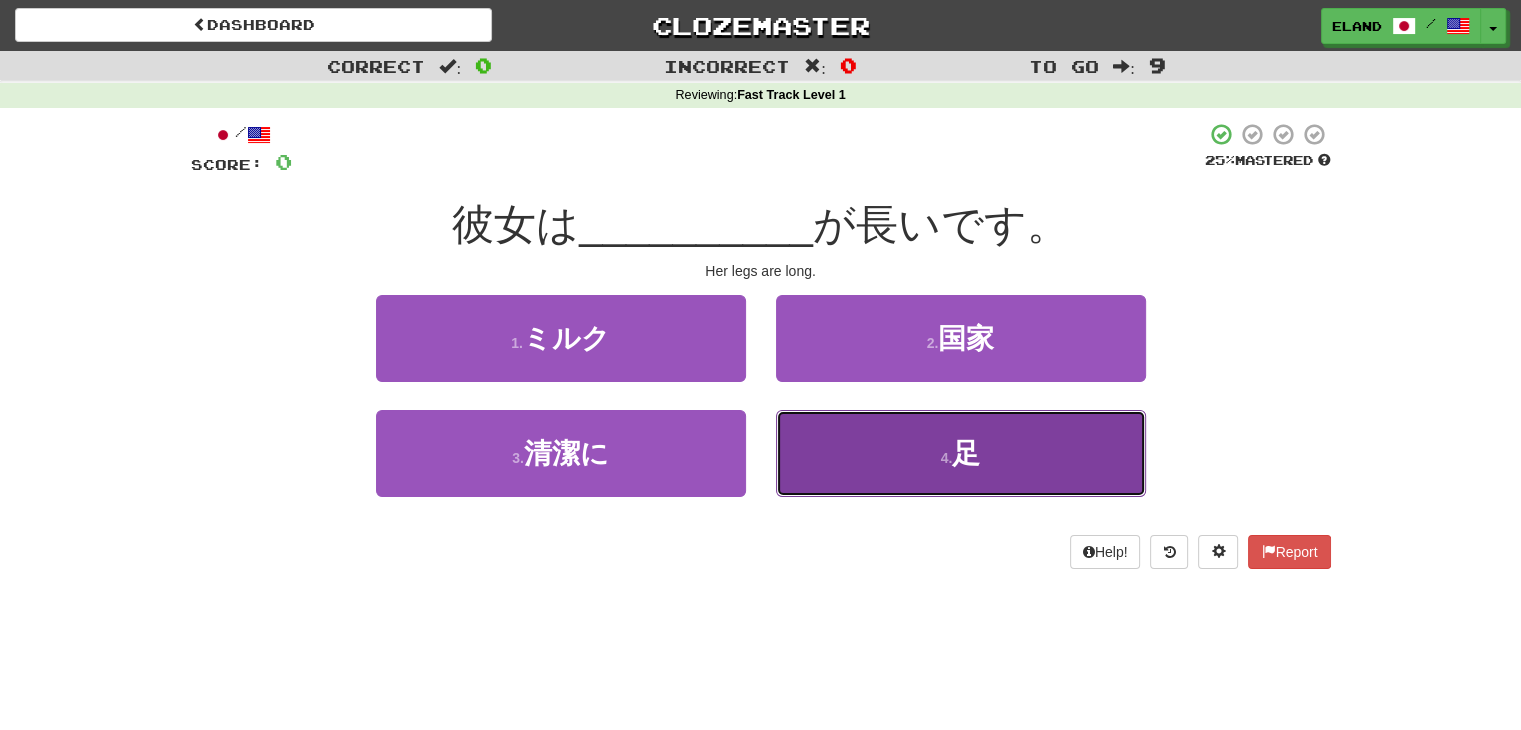 click on "4 .  足" at bounding box center [961, 453] 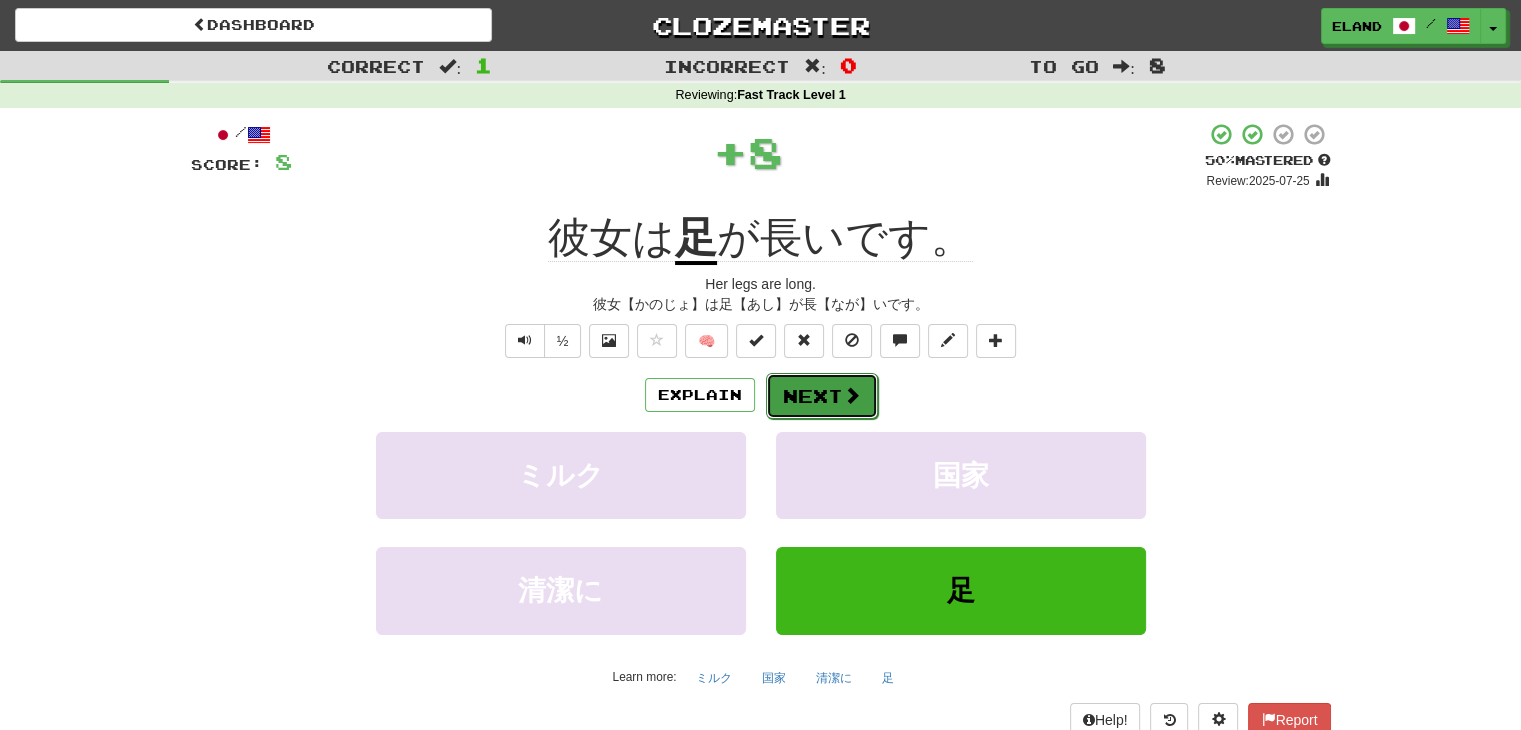 click at bounding box center (852, 395) 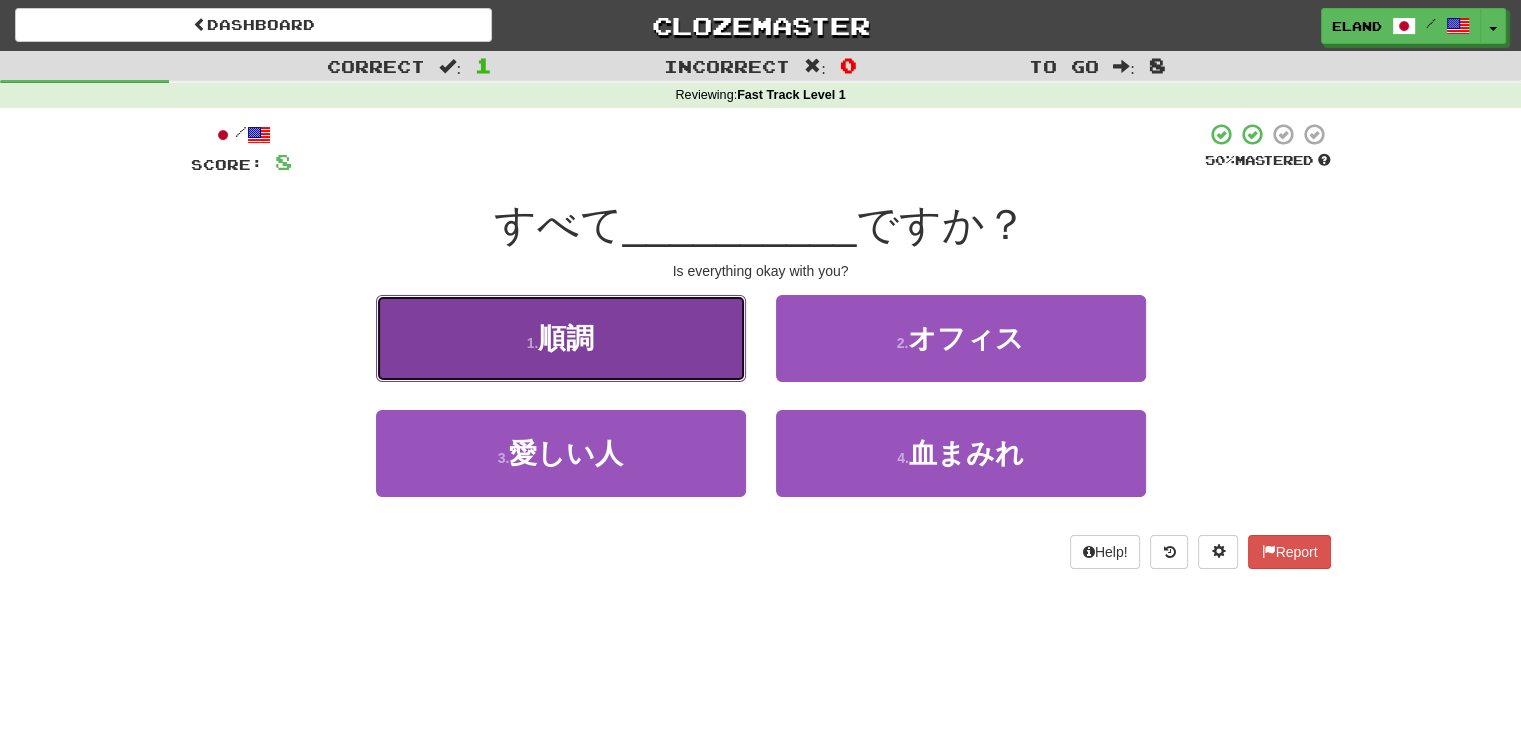 click on "1 .  順調" at bounding box center (561, 338) 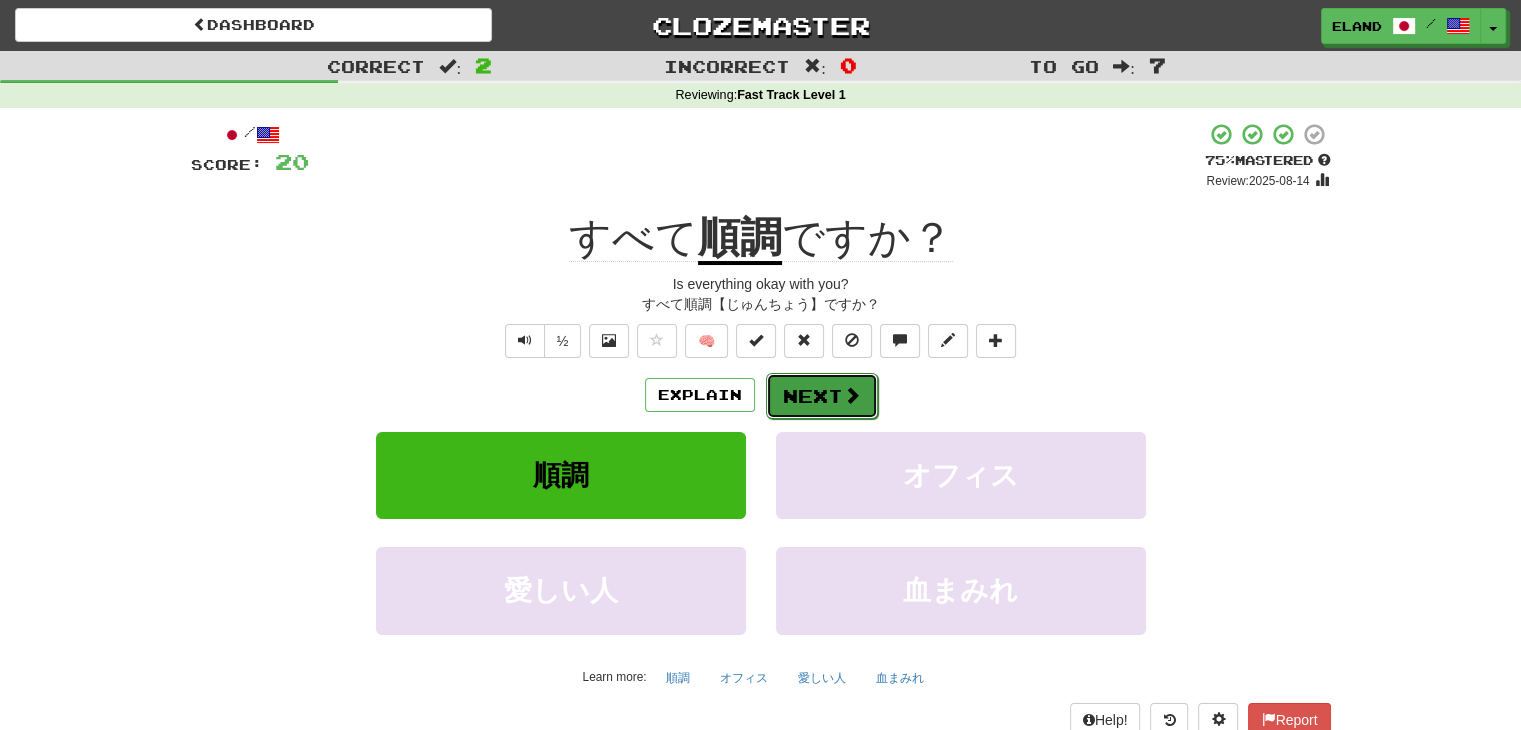 click on "Next" at bounding box center [822, 396] 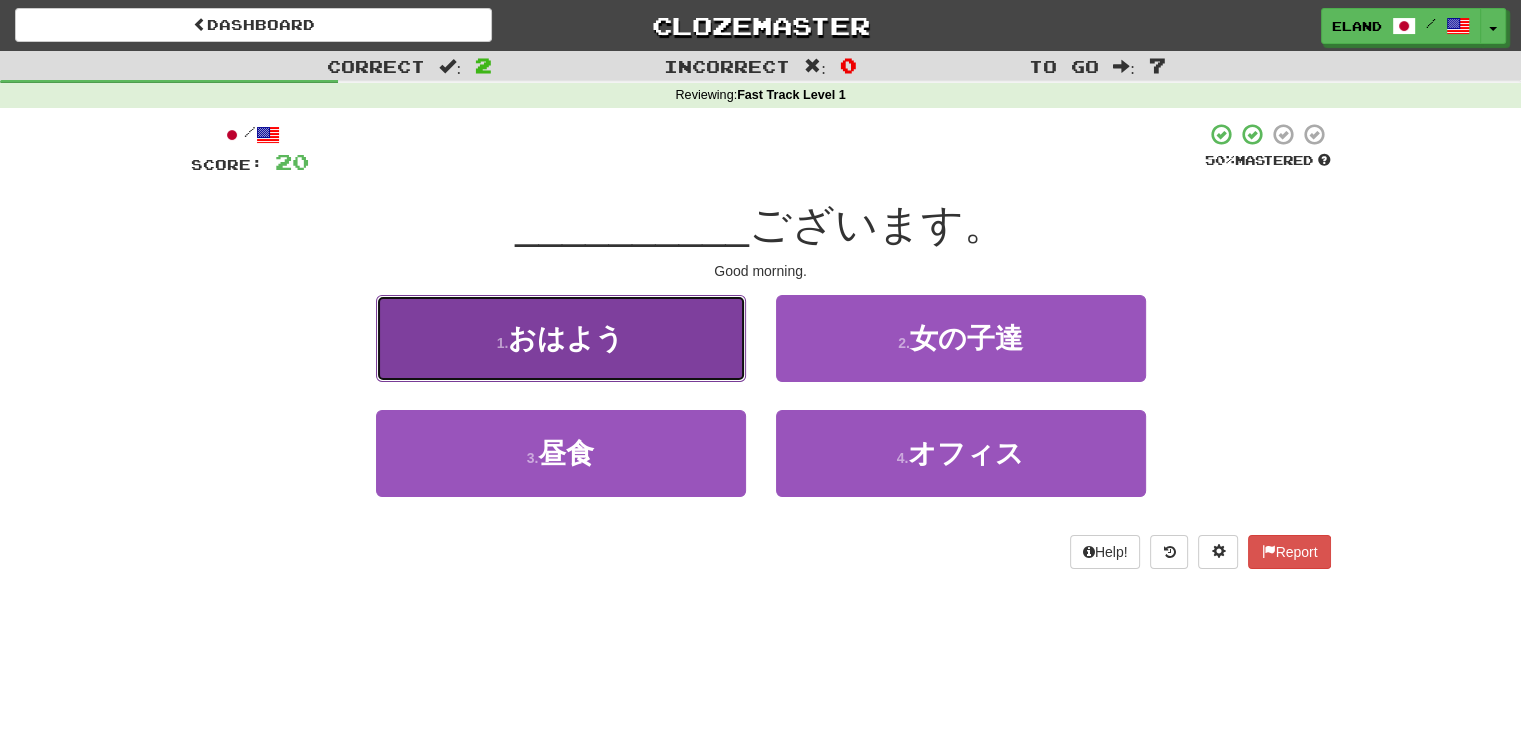 click on "おはよう" at bounding box center (566, 338) 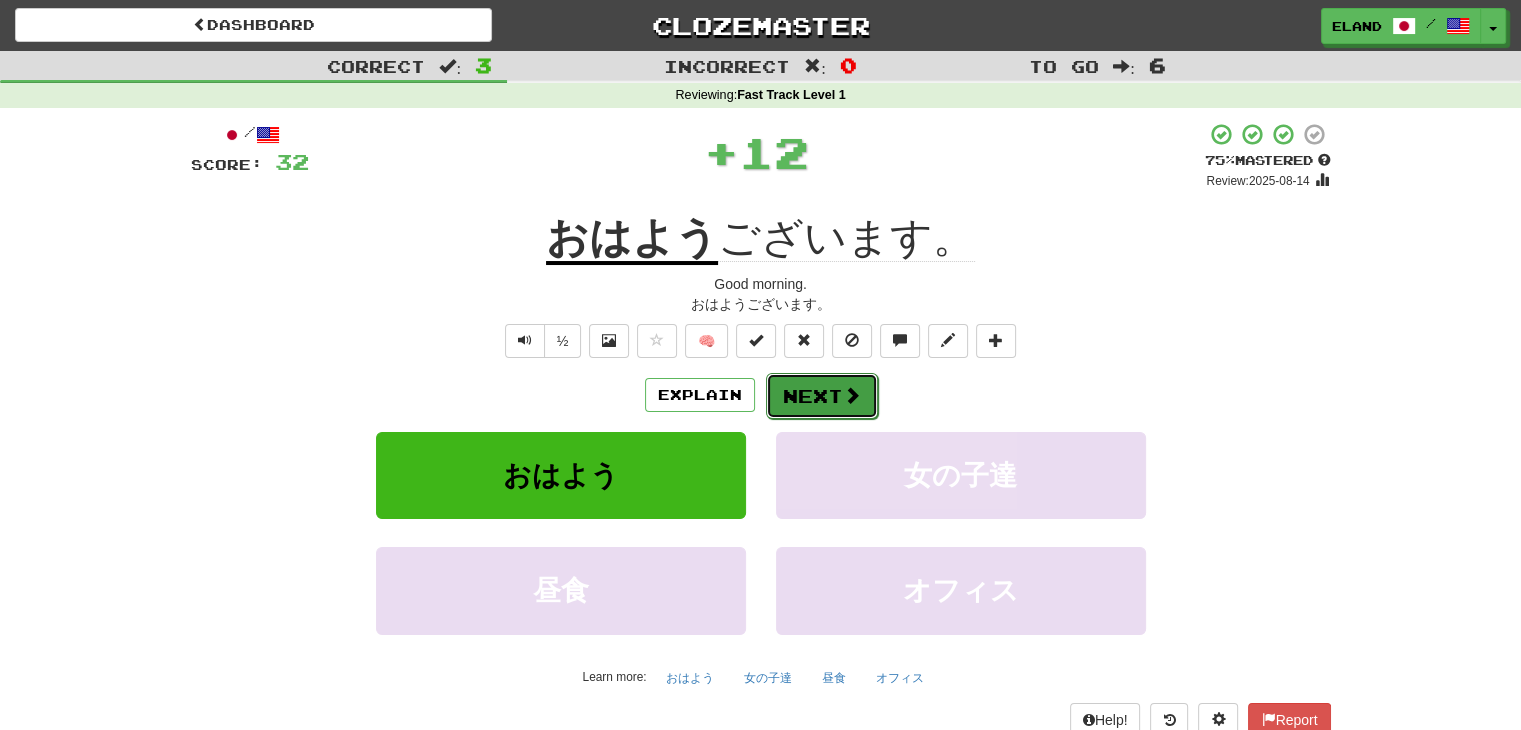 click on "Next" at bounding box center [822, 396] 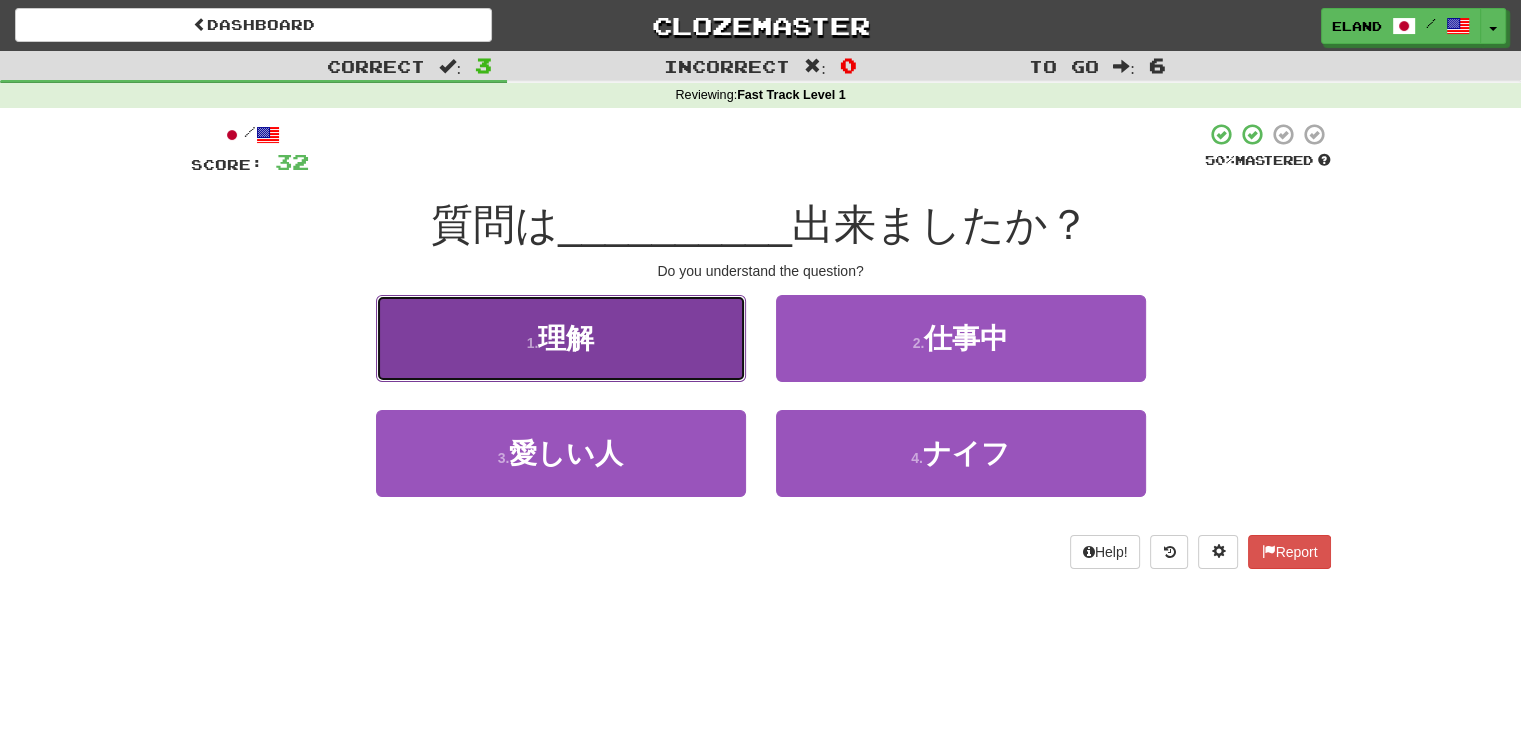 click on "理解" at bounding box center (566, 338) 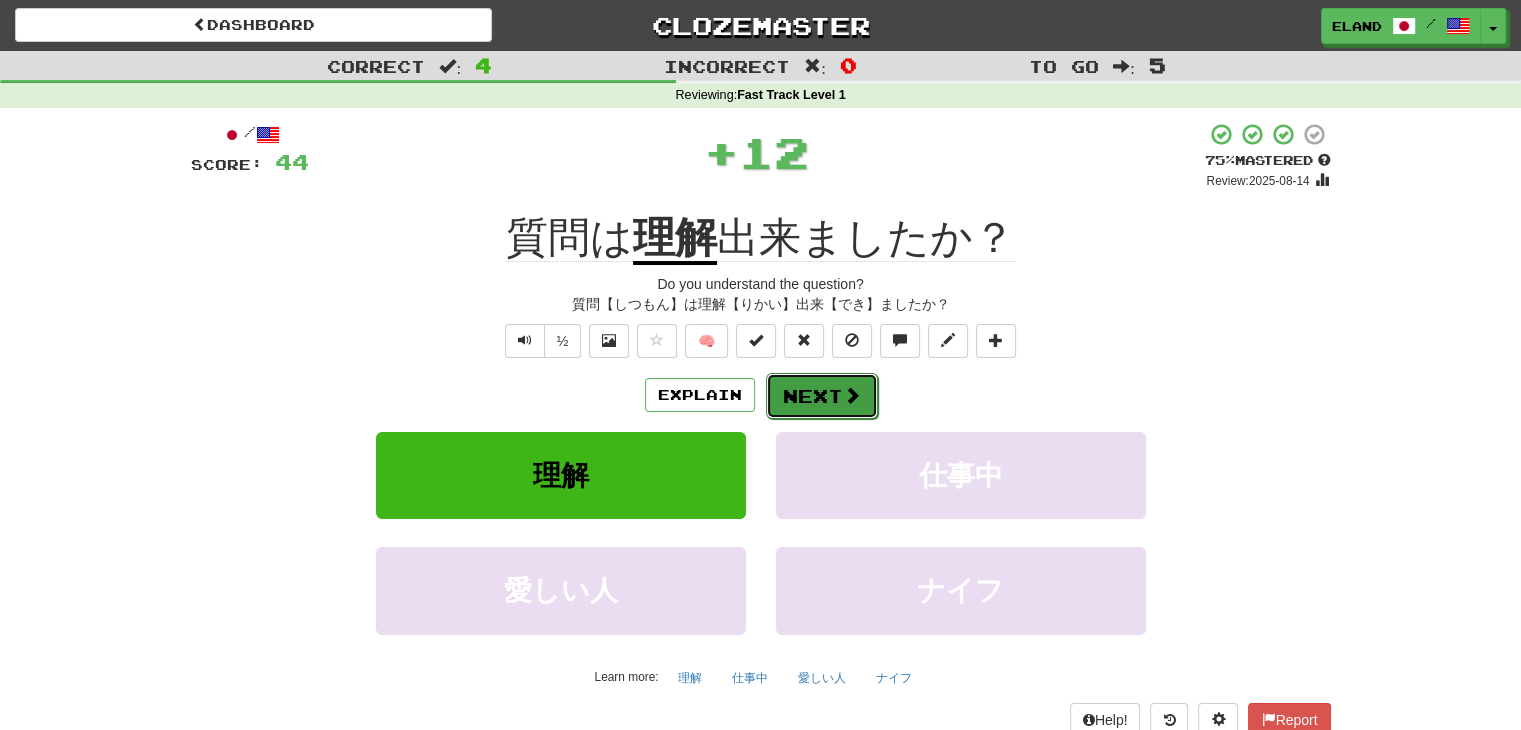 click on "Next" at bounding box center (822, 396) 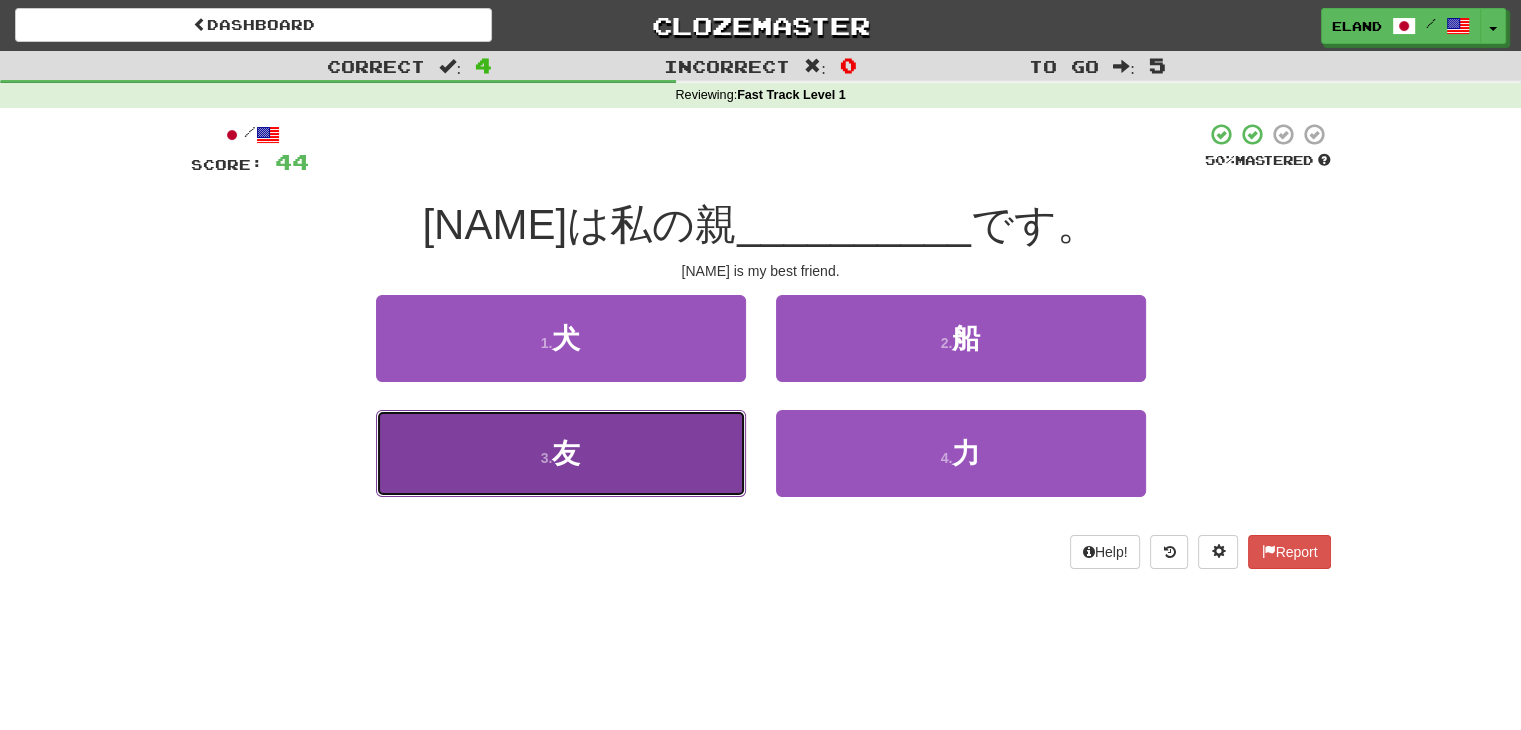 click on "3 .  友" at bounding box center (561, 453) 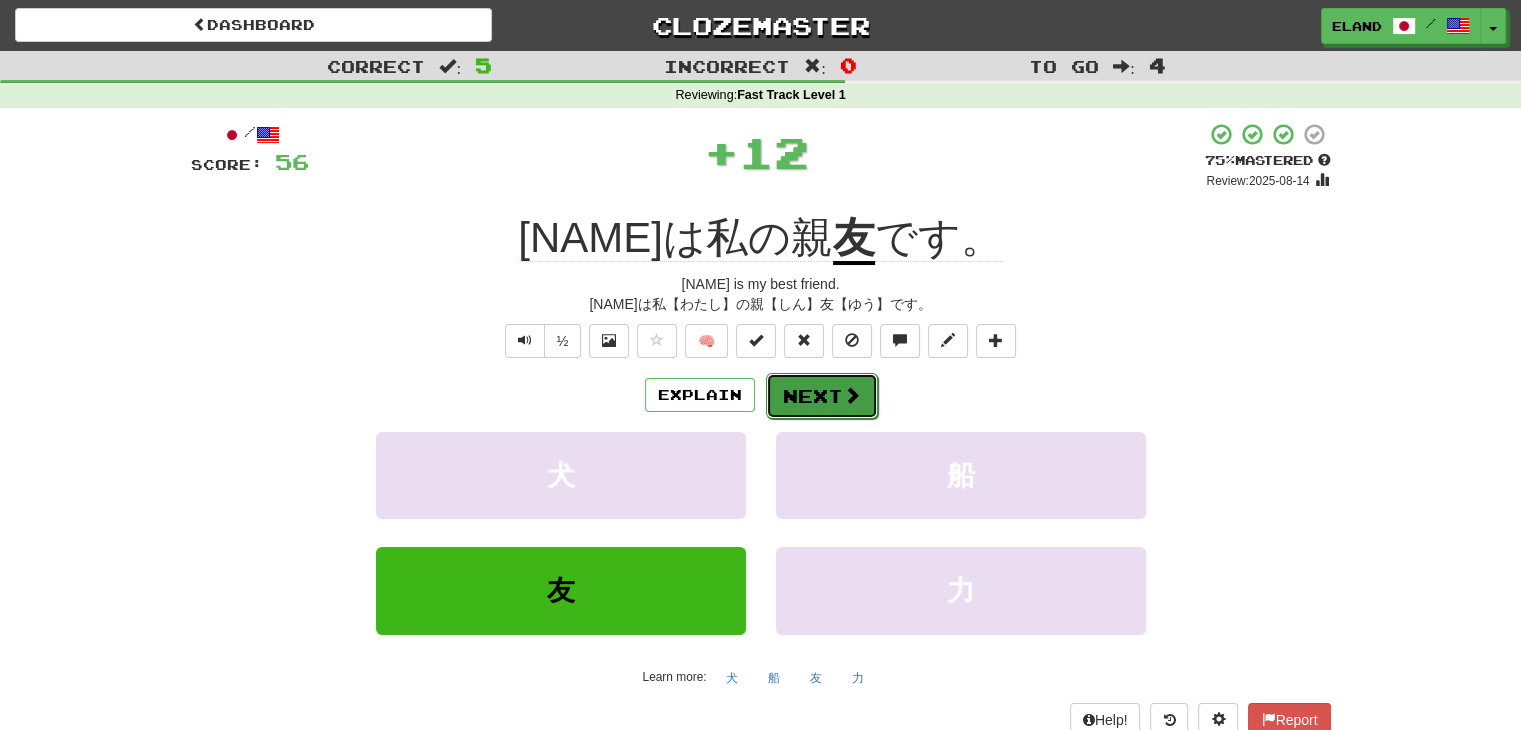 click on "Next" at bounding box center (822, 396) 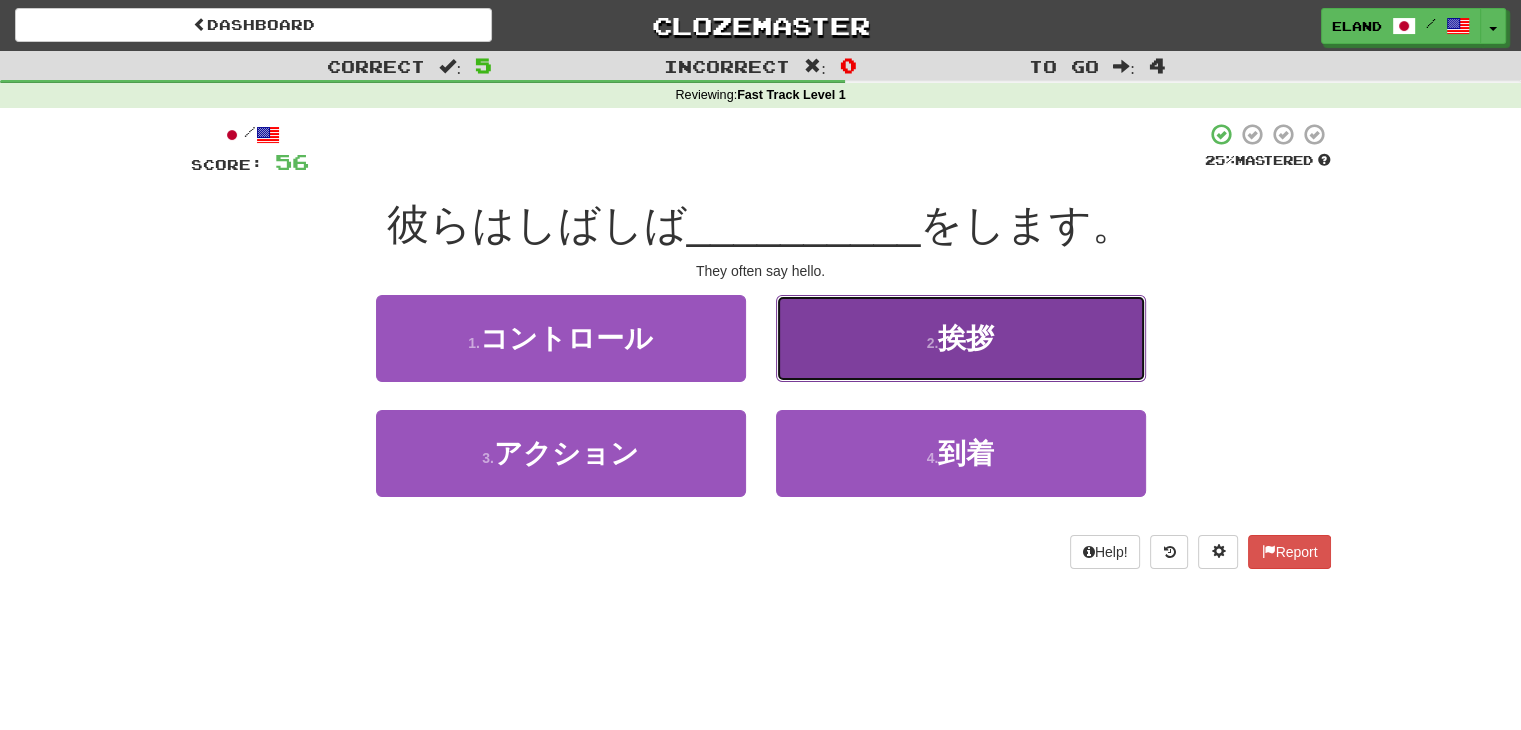click on "2 ." at bounding box center [933, 343] 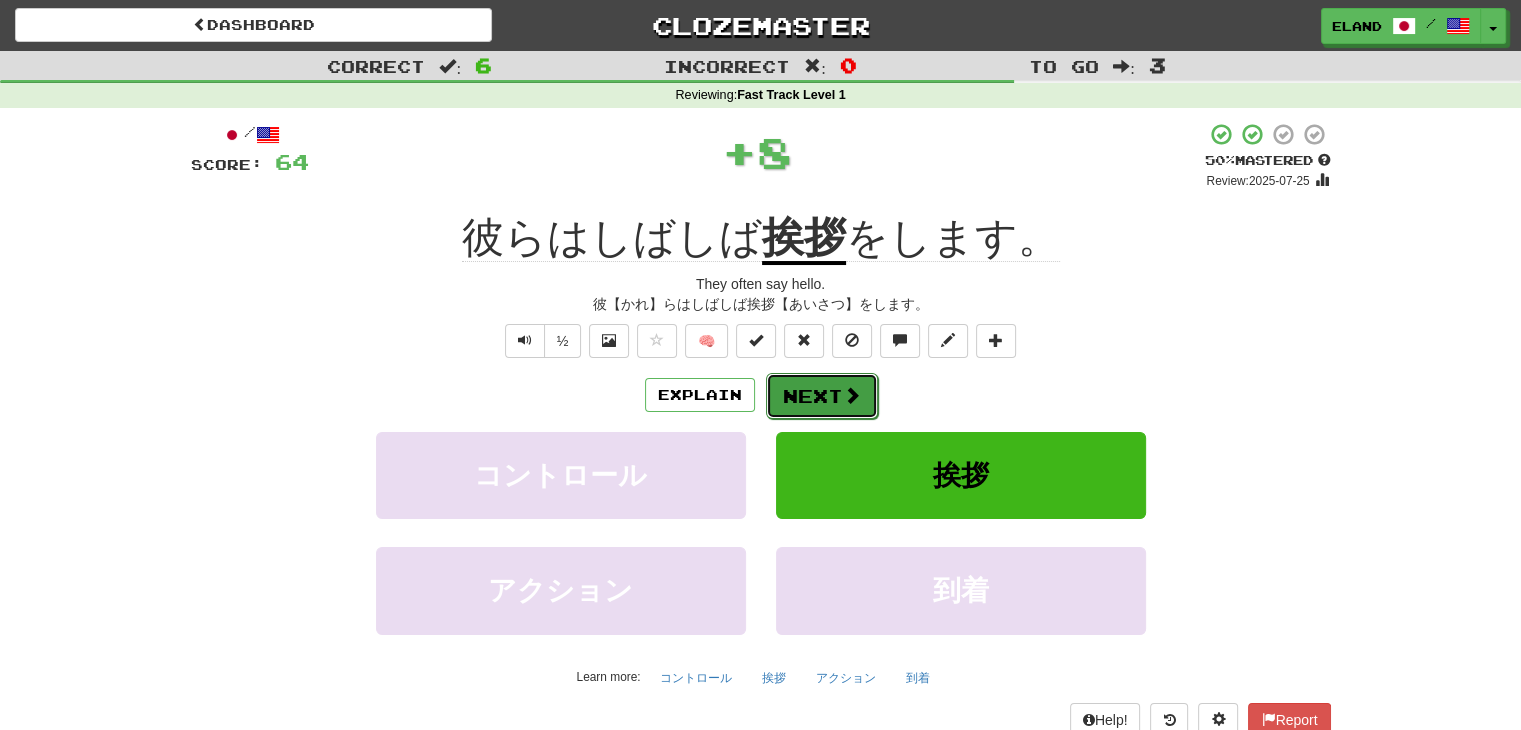 click on "Next" at bounding box center [822, 396] 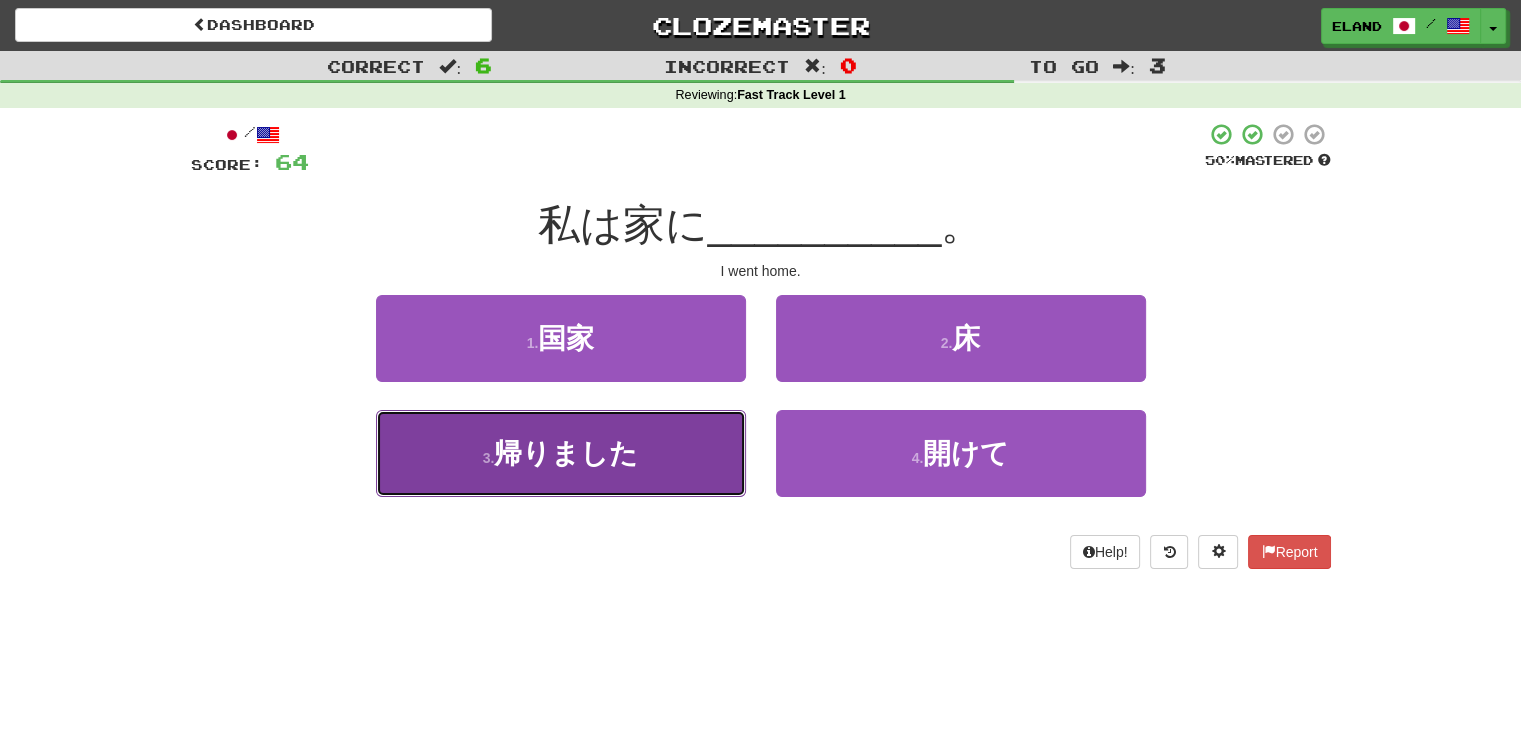 click on "帰りました" at bounding box center (566, 453) 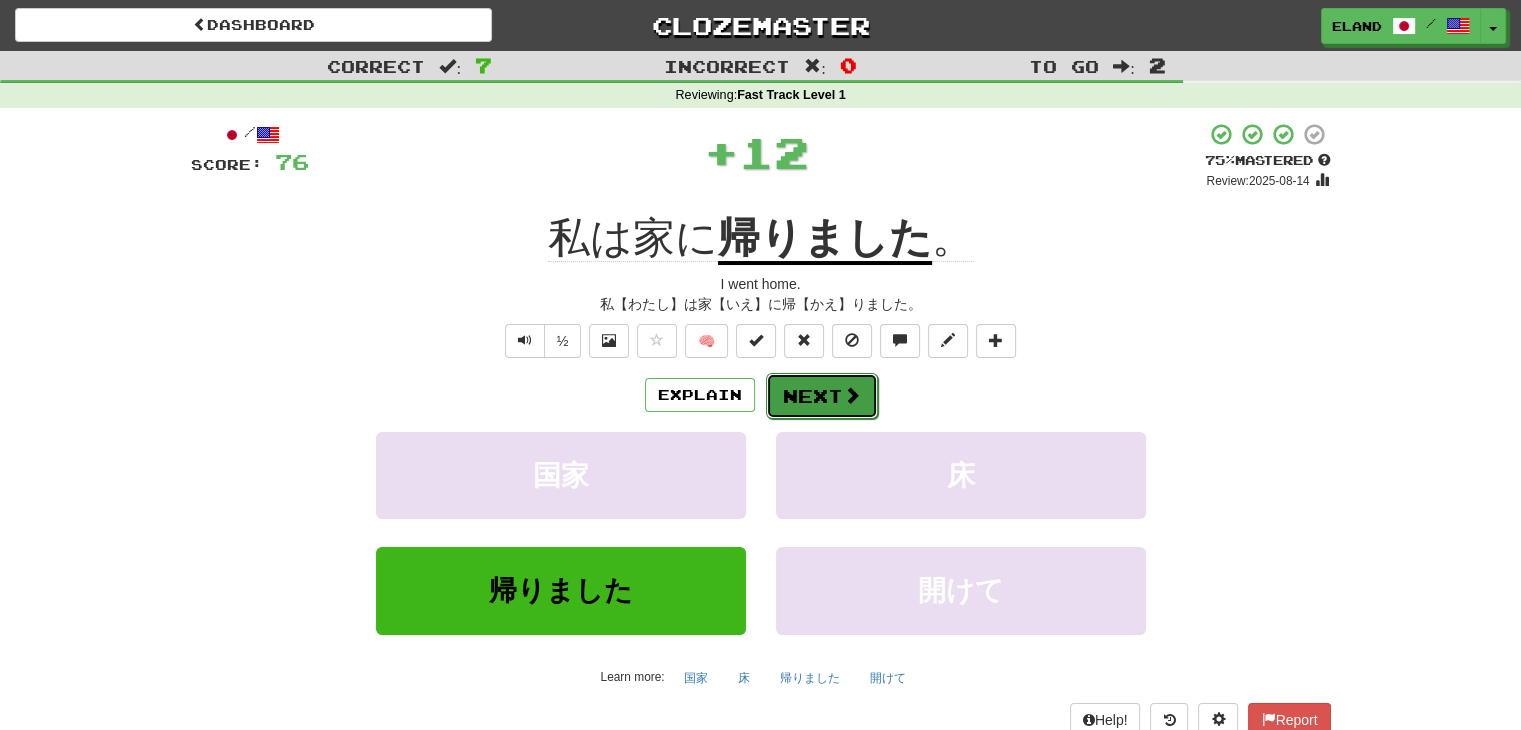 click on "Next" at bounding box center (822, 396) 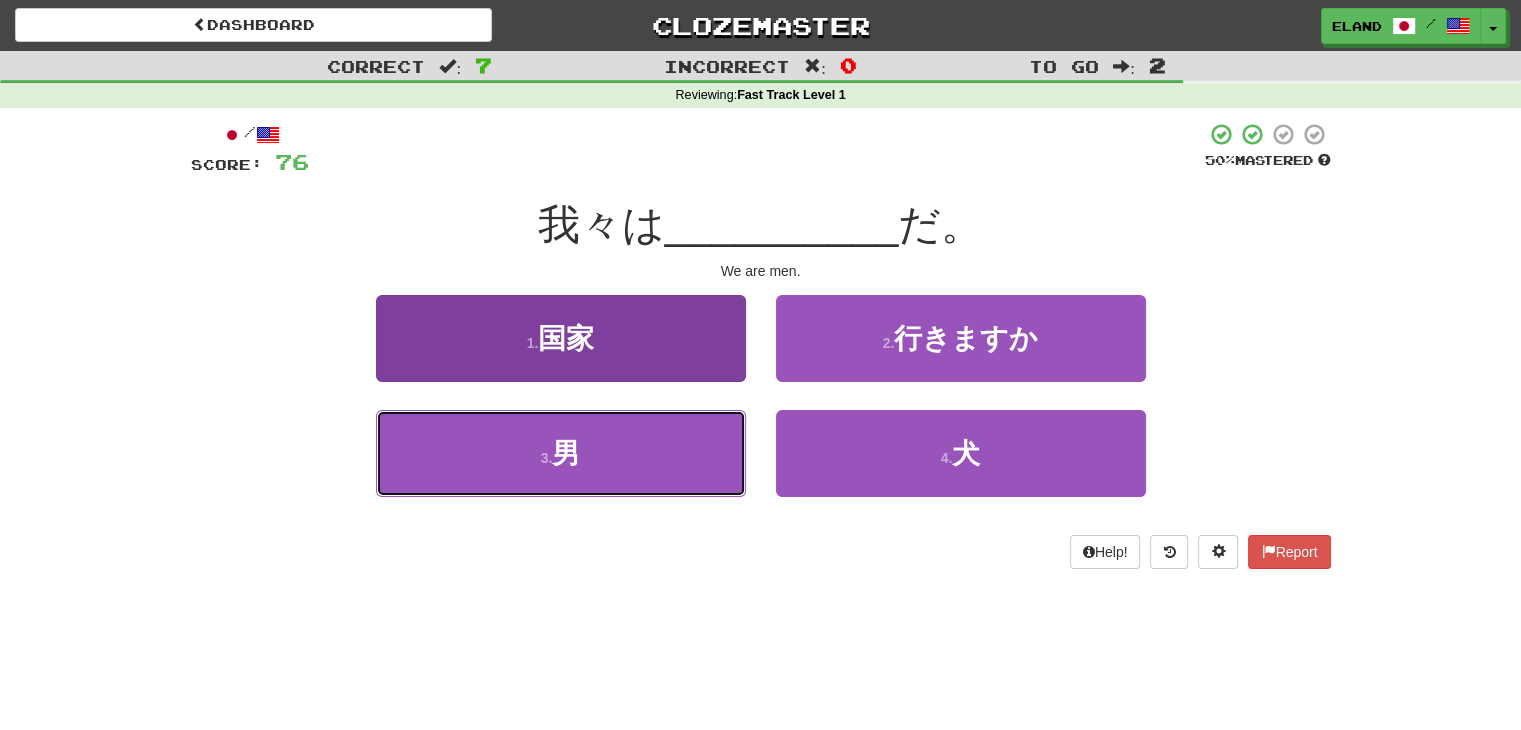 click on "3 .  男" at bounding box center [561, 453] 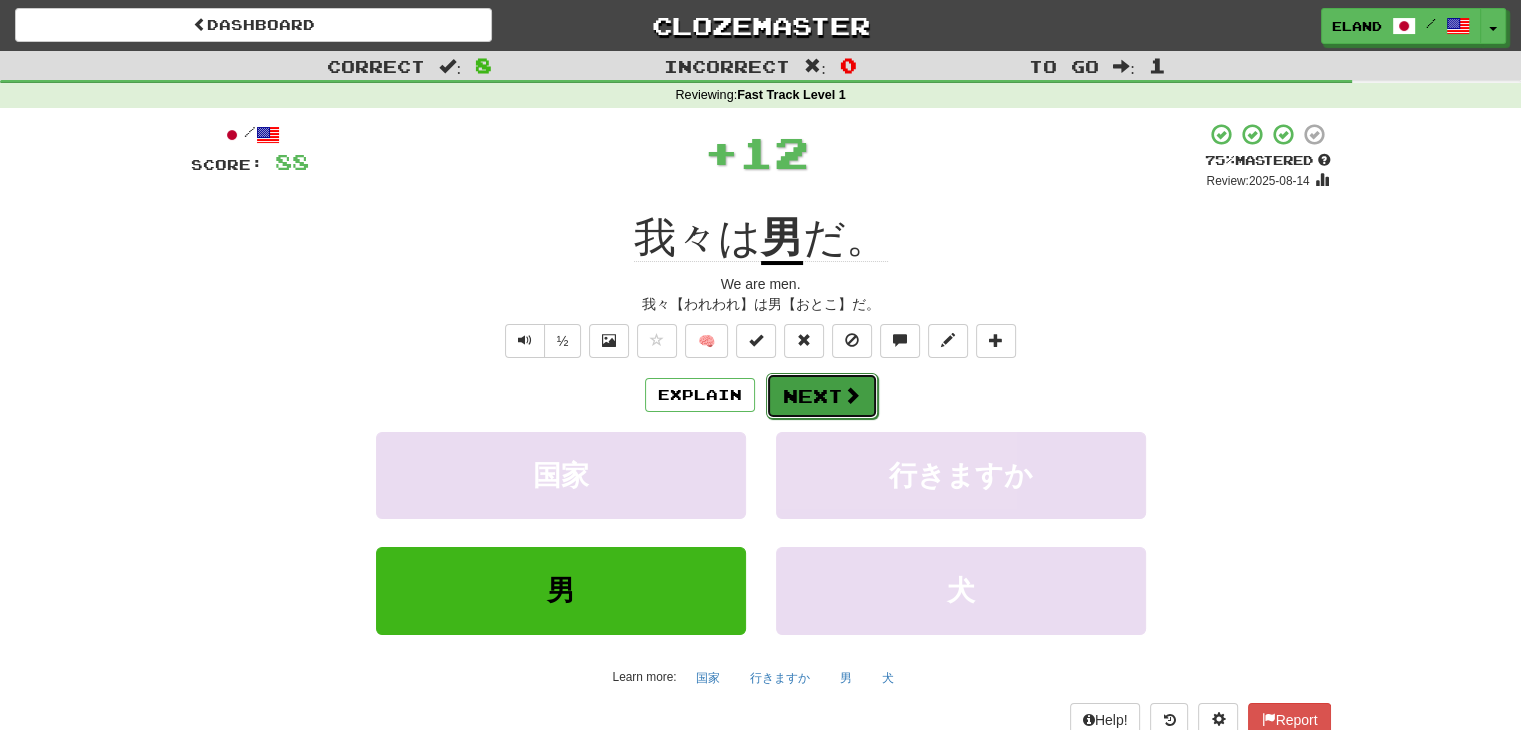 click at bounding box center (852, 395) 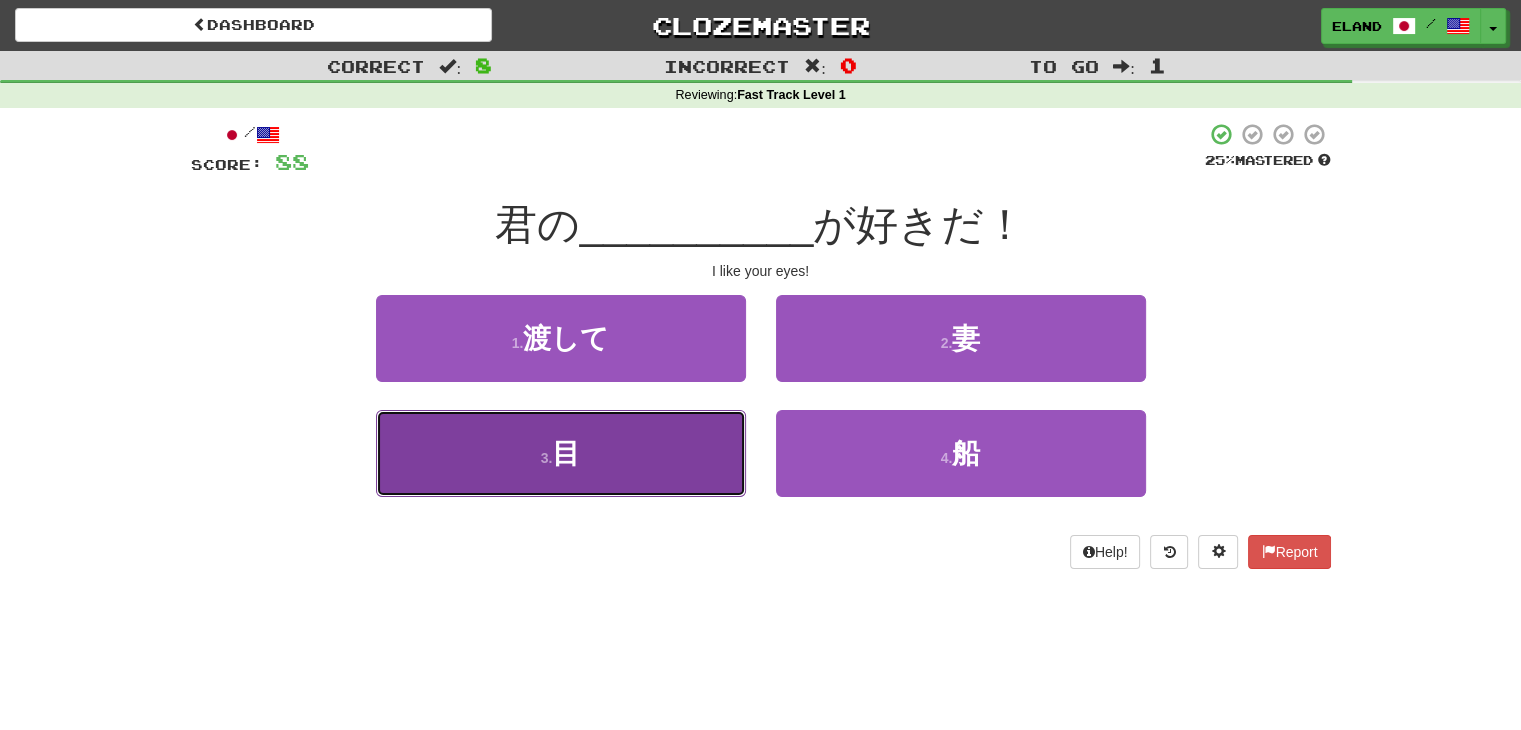 click on "3 .  目" at bounding box center (561, 453) 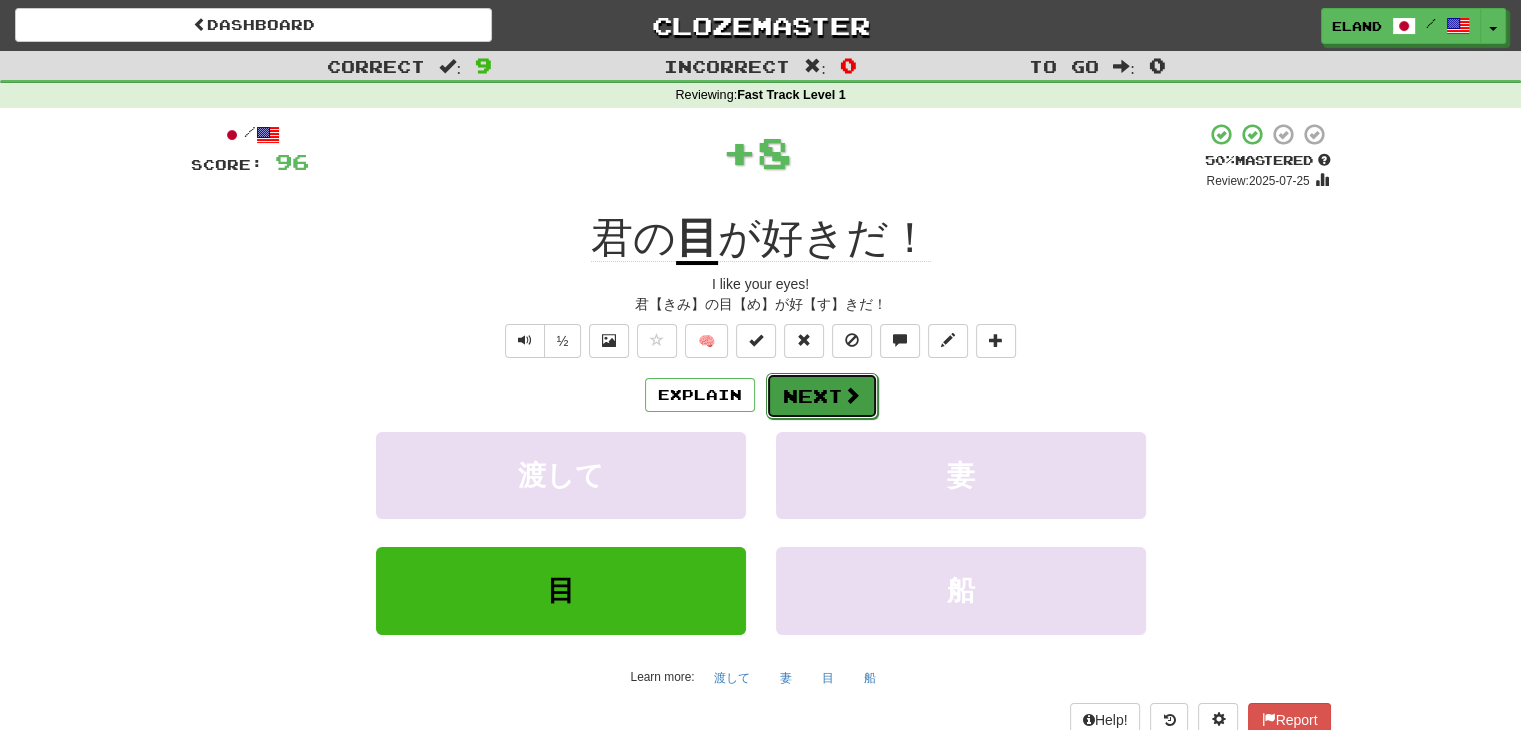 click on "Next" at bounding box center (822, 396) 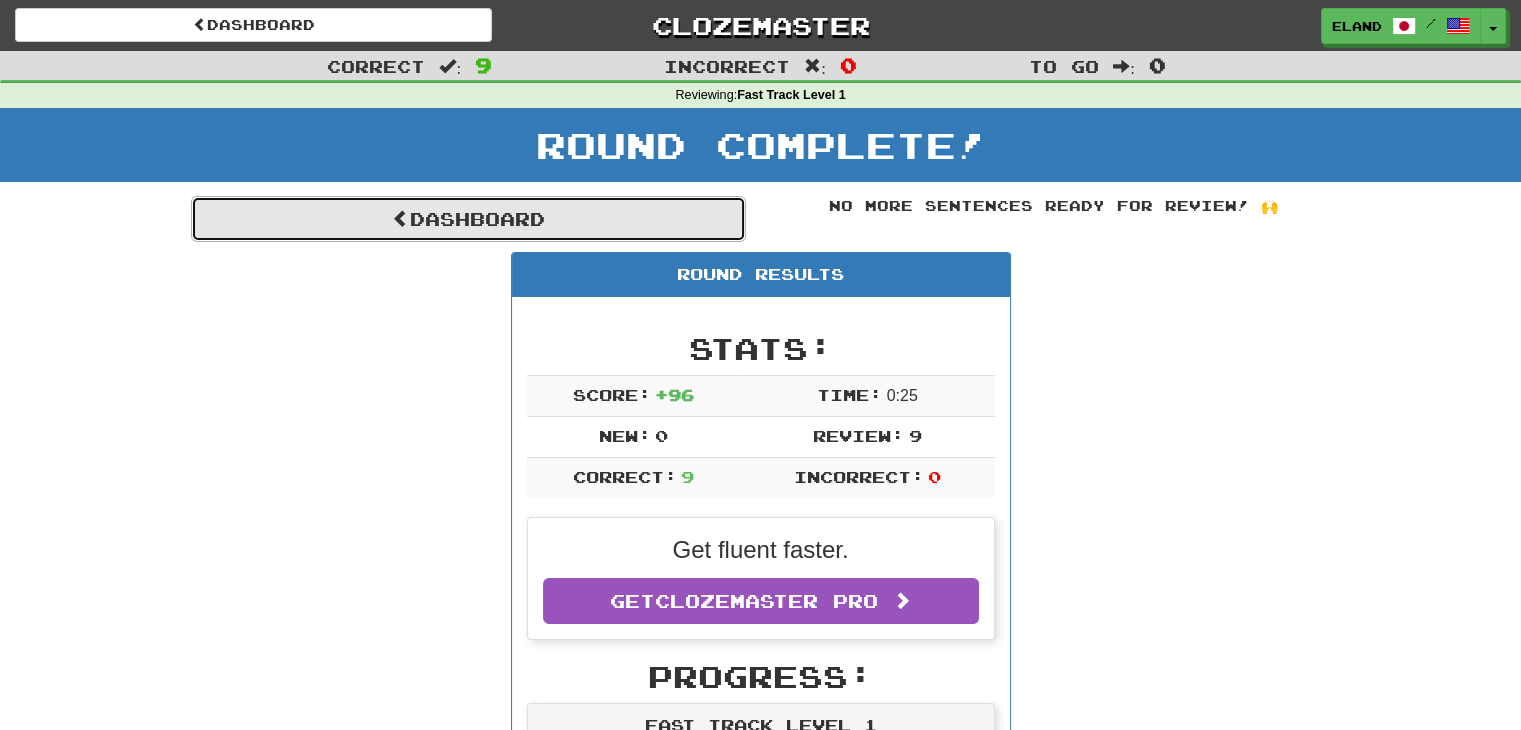 click on "Dashboard" at bounding box center [468, 219] 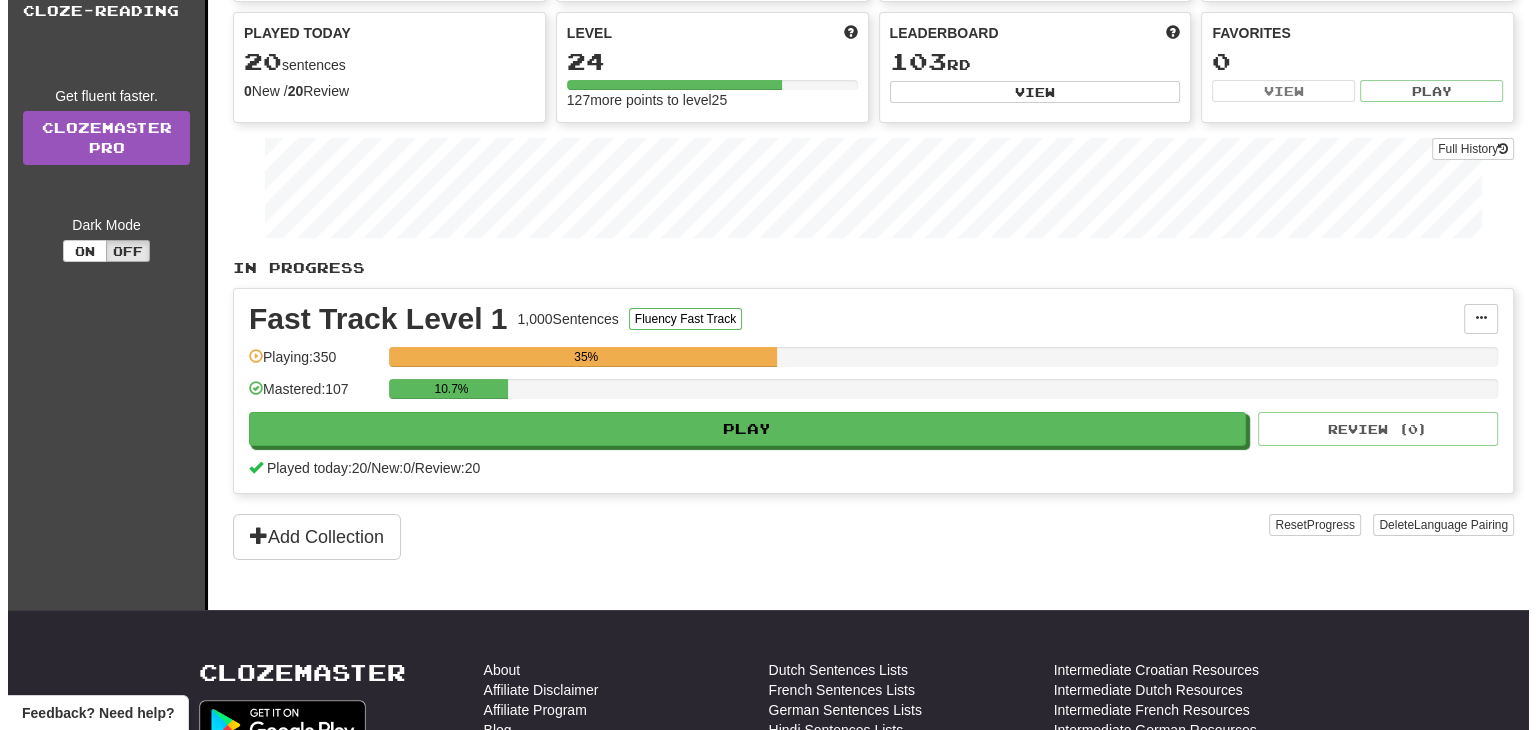 scroll, scrollTop: 300, scrollLeft: 0, axis: vertical 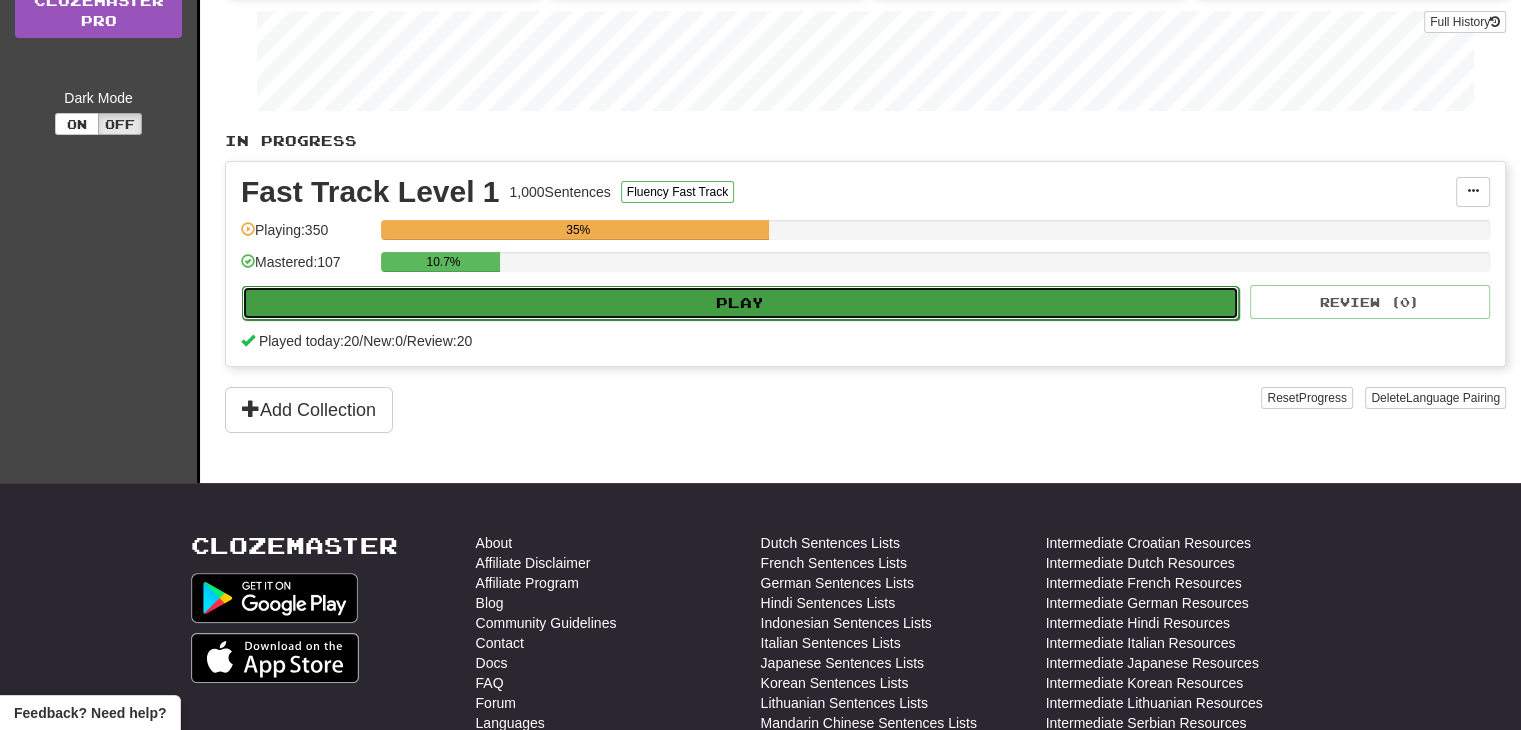 click on "Play" at bounding box center [740, 303] 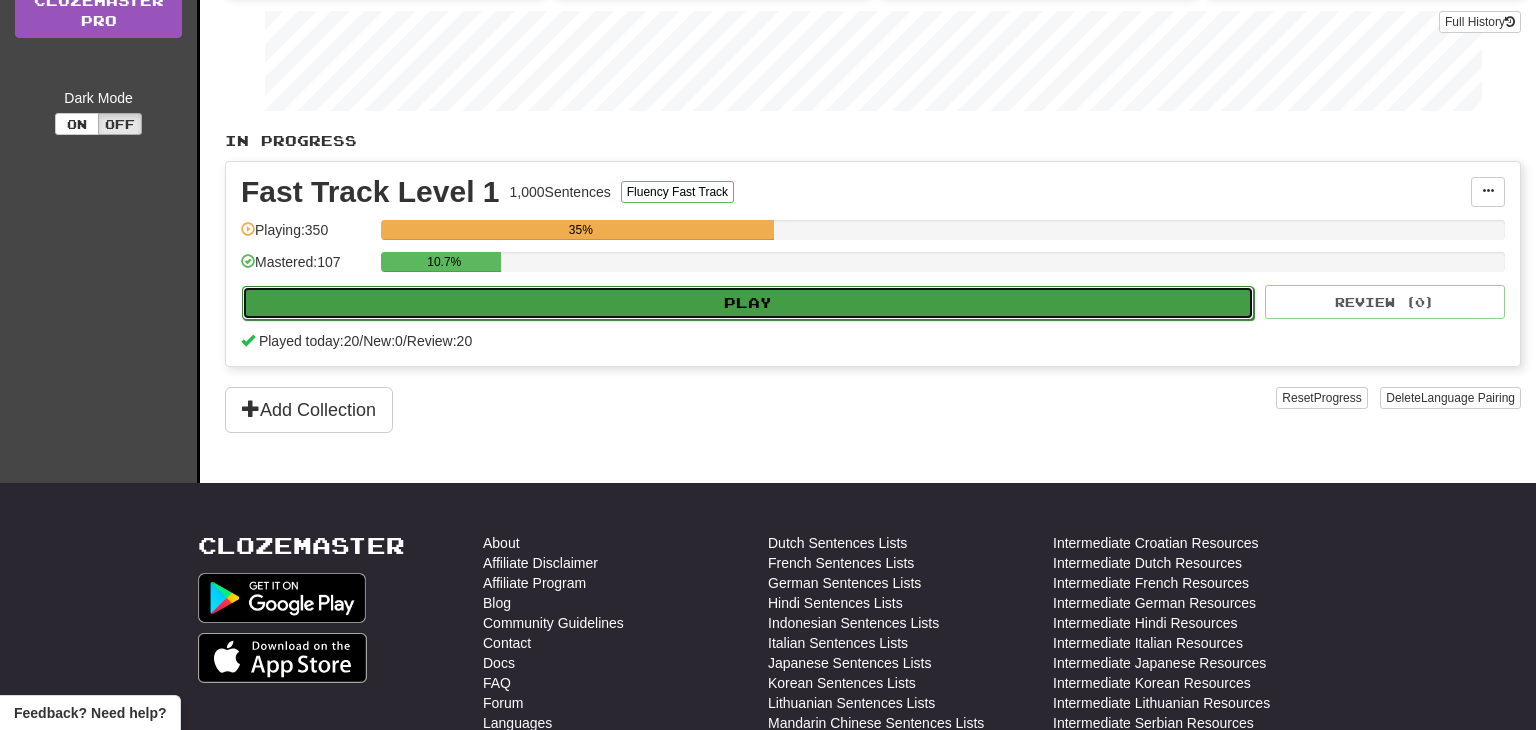 select on "**" 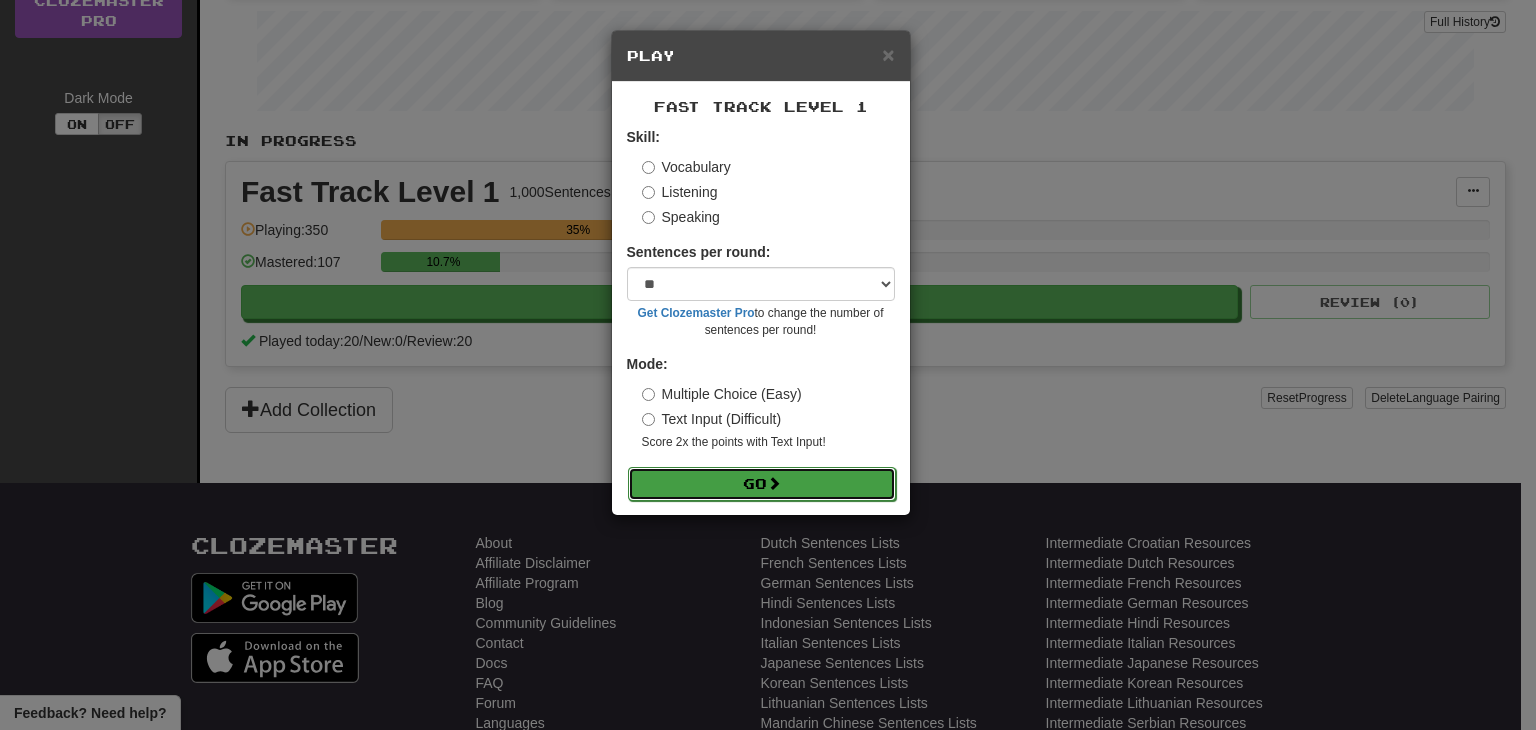 click on "Go" at bounding box center [762, 484] 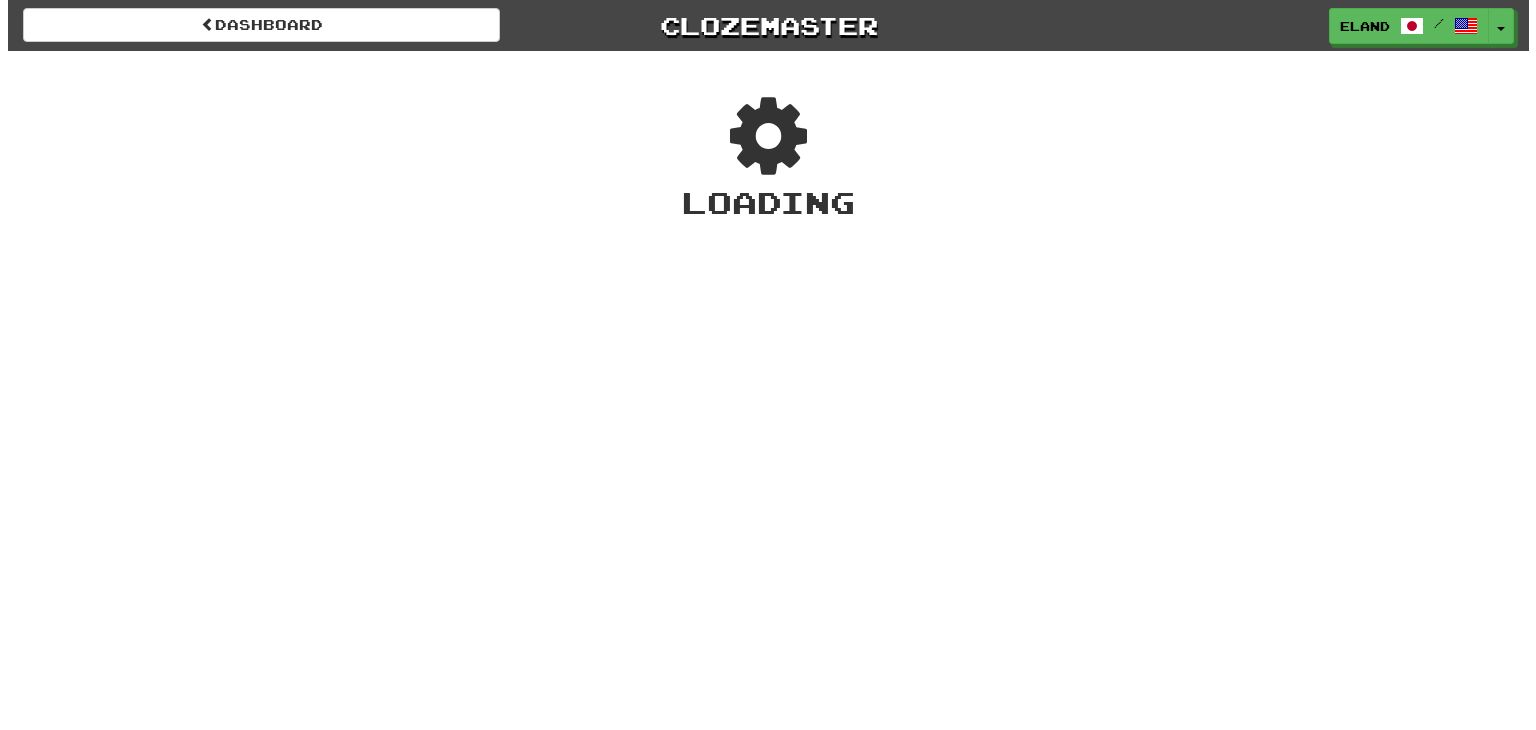 scroll, scrollTop: 0, scrollLeft: 0, axis: both 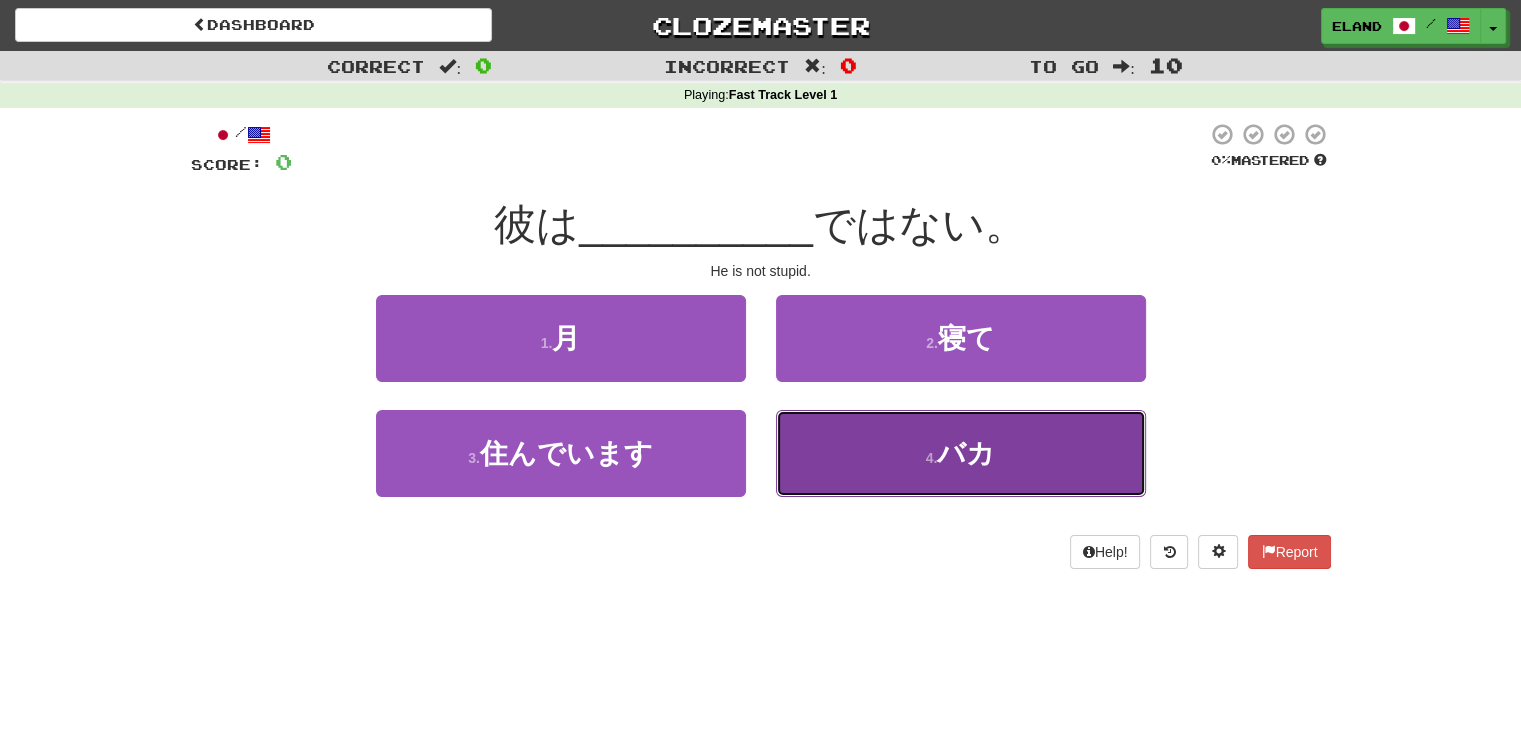 click on "4 .  バカ" at bounding box center (961, 453) 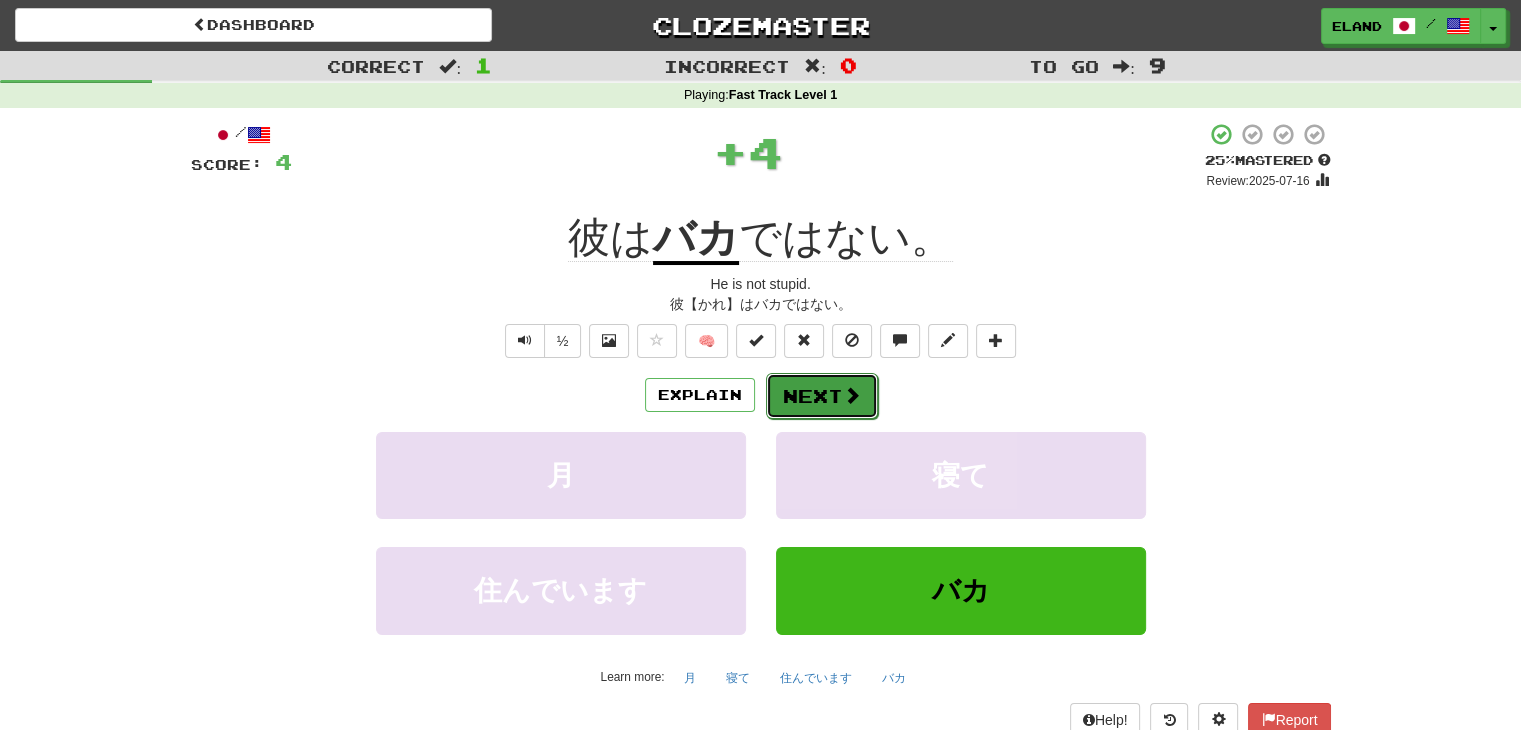 click on "Next" at bounding box center (822, 396) 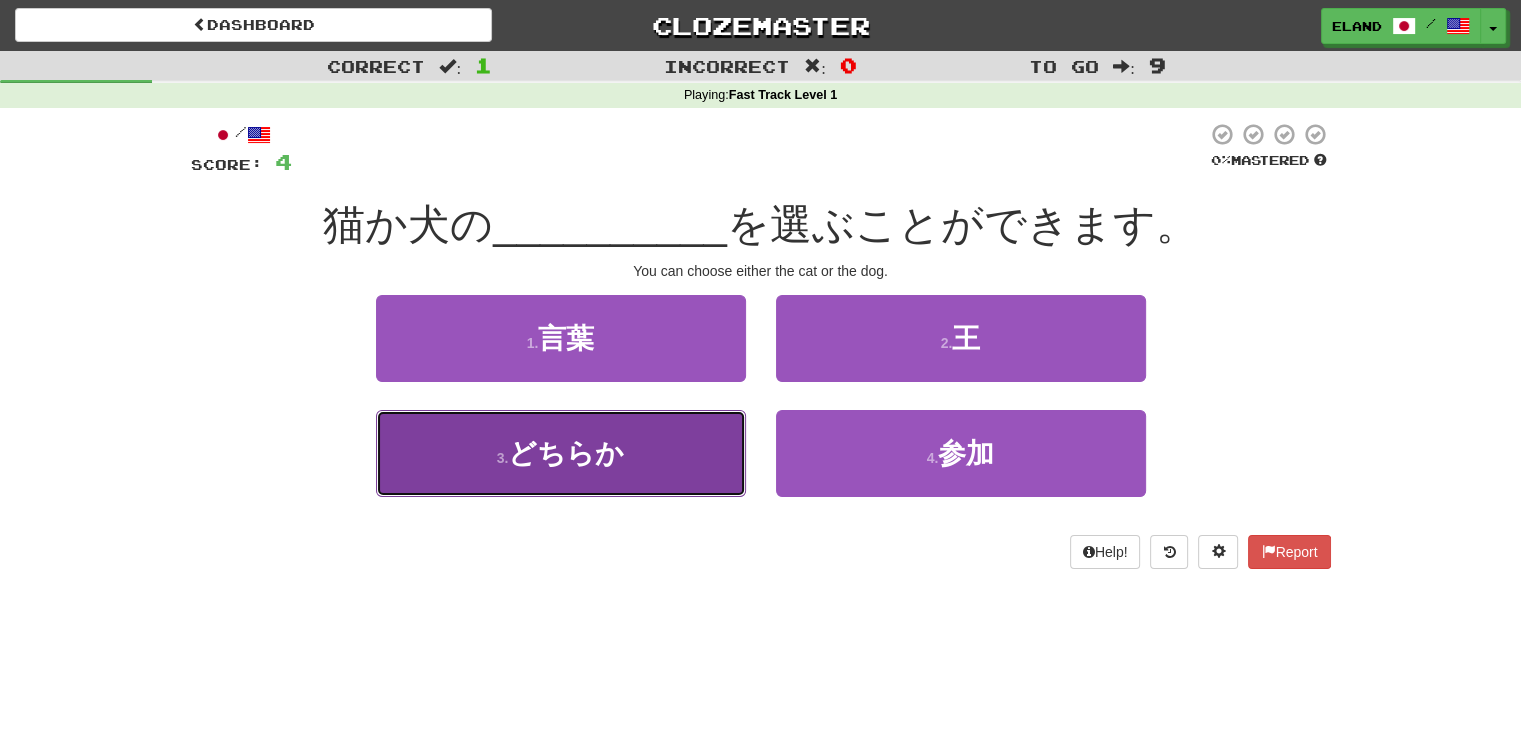 click on "3 .  どちらか" at bounding box center (561, 453) 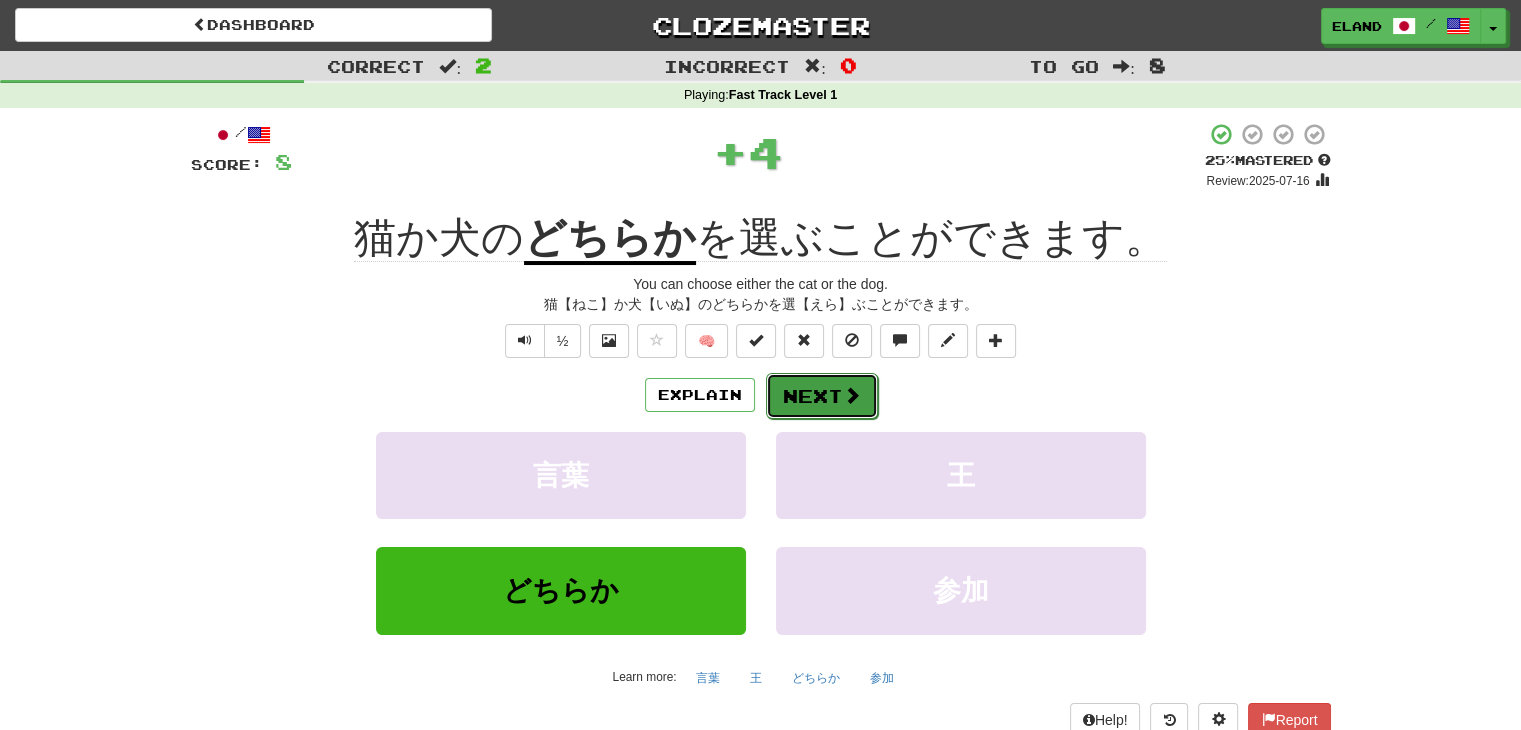 click on "Next" at bounding box center (822, 396) 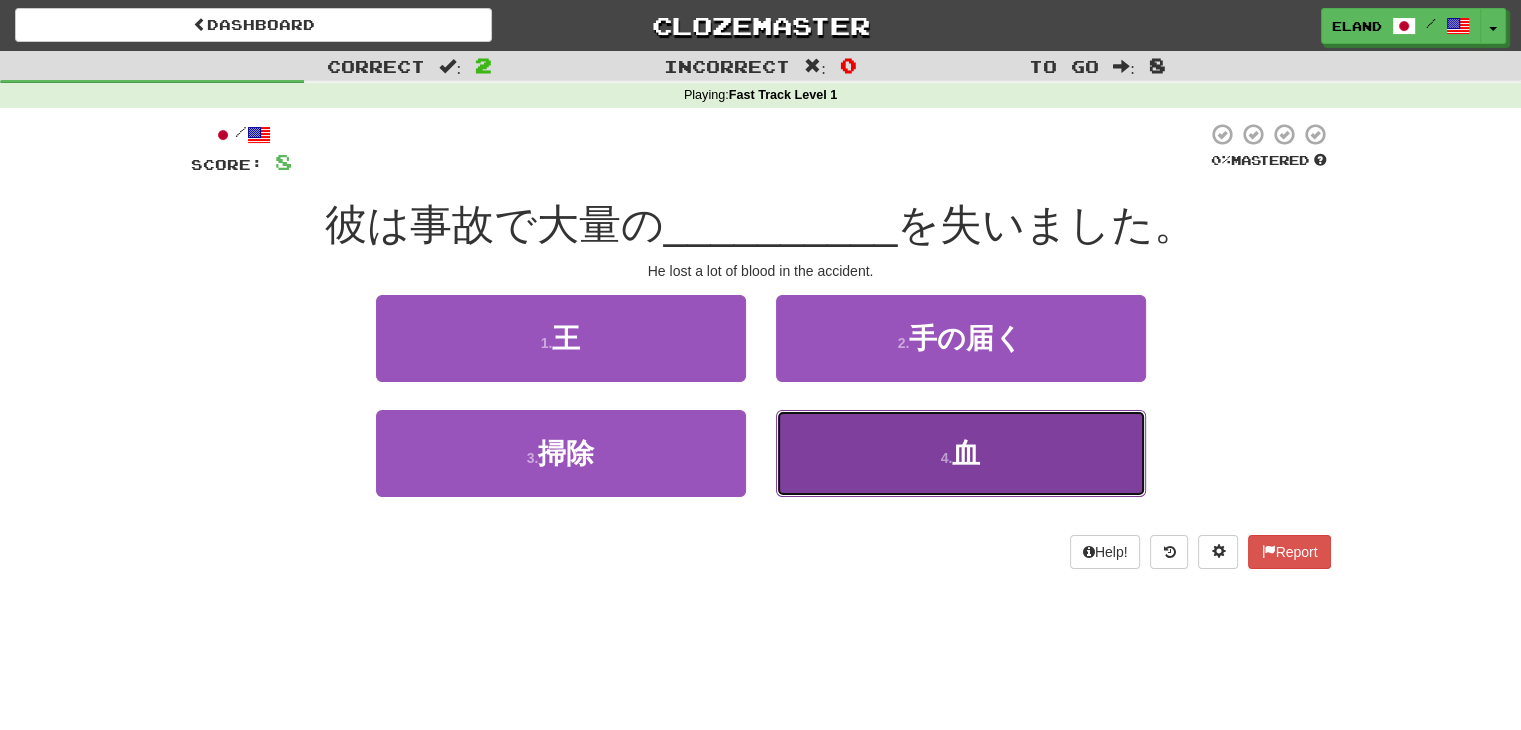 click on "4 .  血" at bounding box center [961, 453] 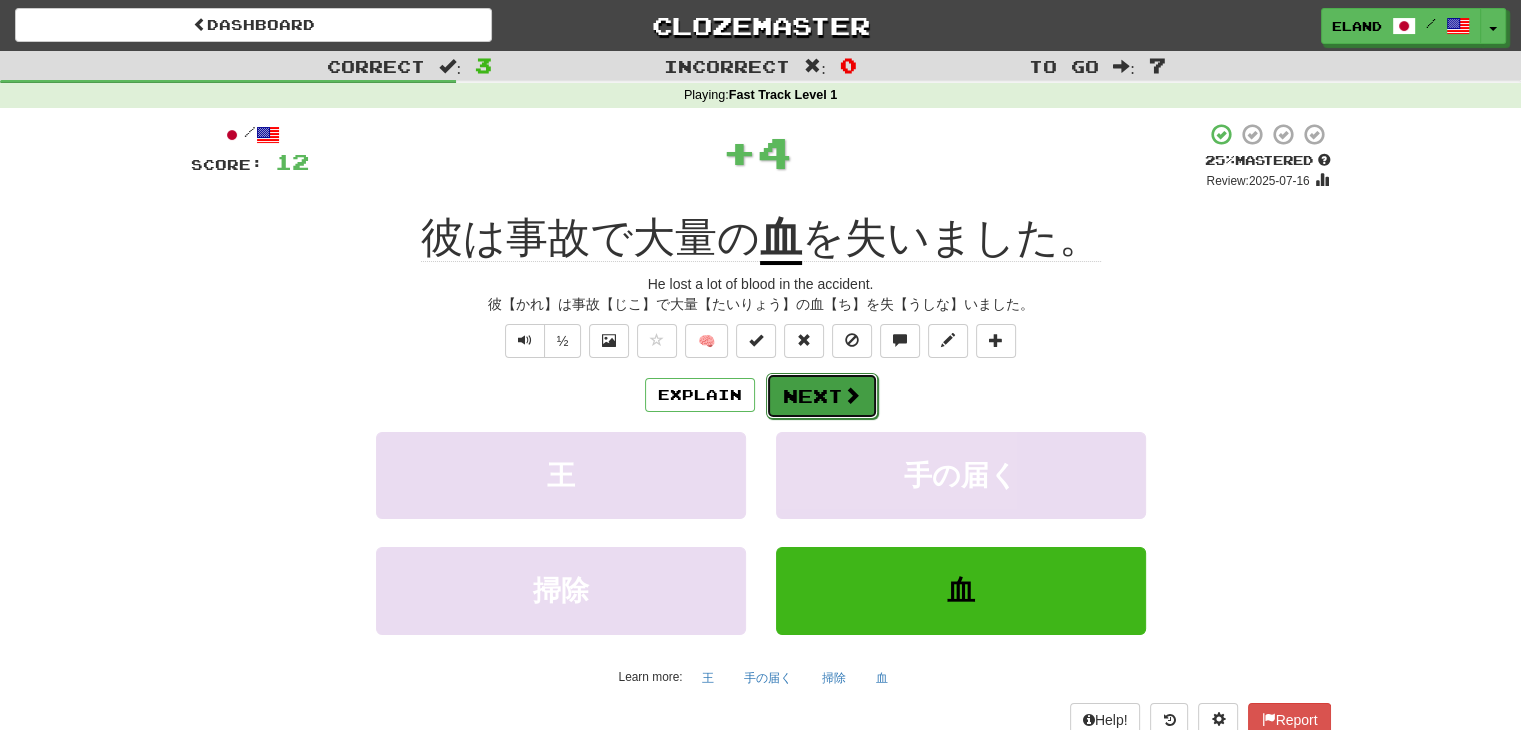 click on "Next" at bounding box center [822, 396] 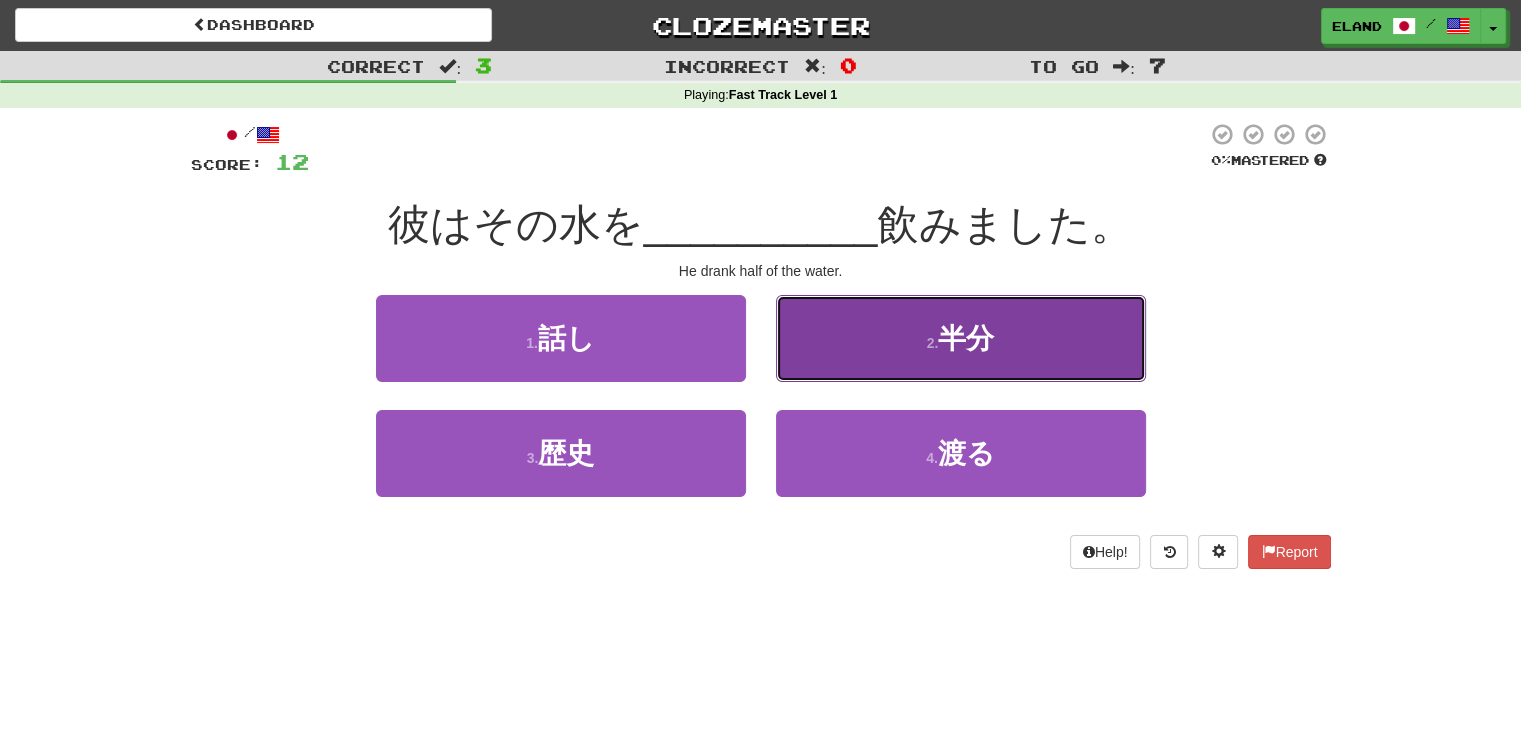 click on "2 .  半分" at bounding box center [961, 338] 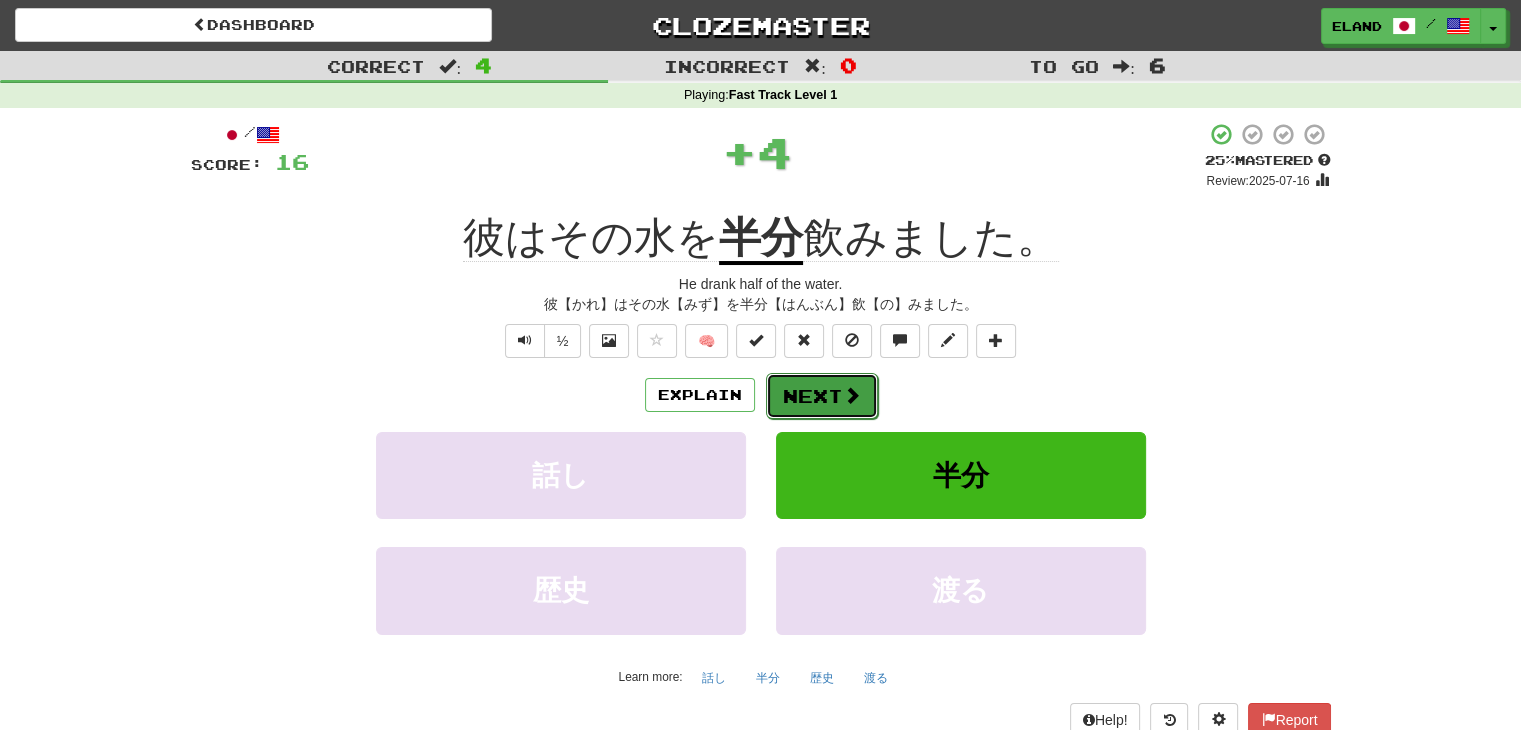click at bounding box center [852, 395] 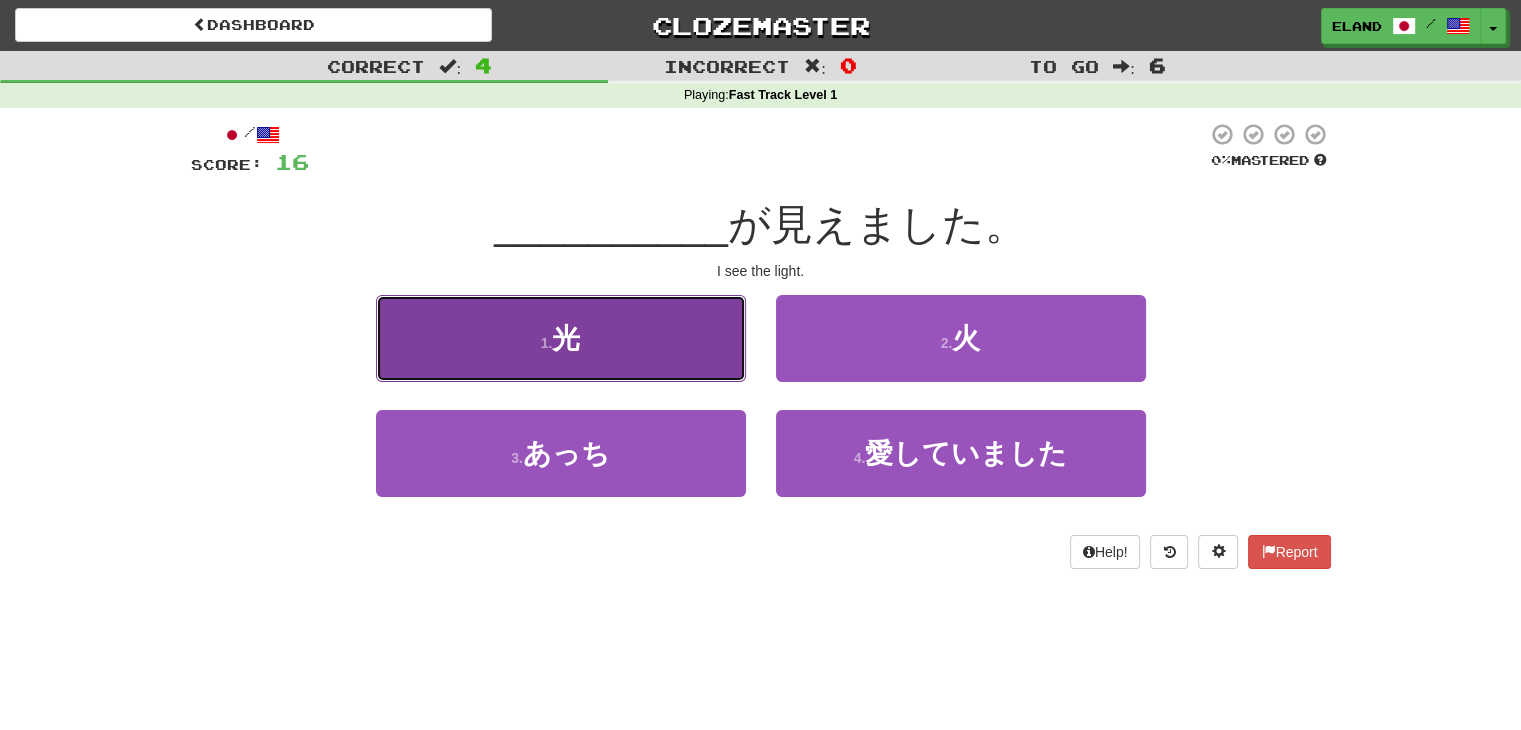 click on "1 .  光" at bounding box center (561, 338) 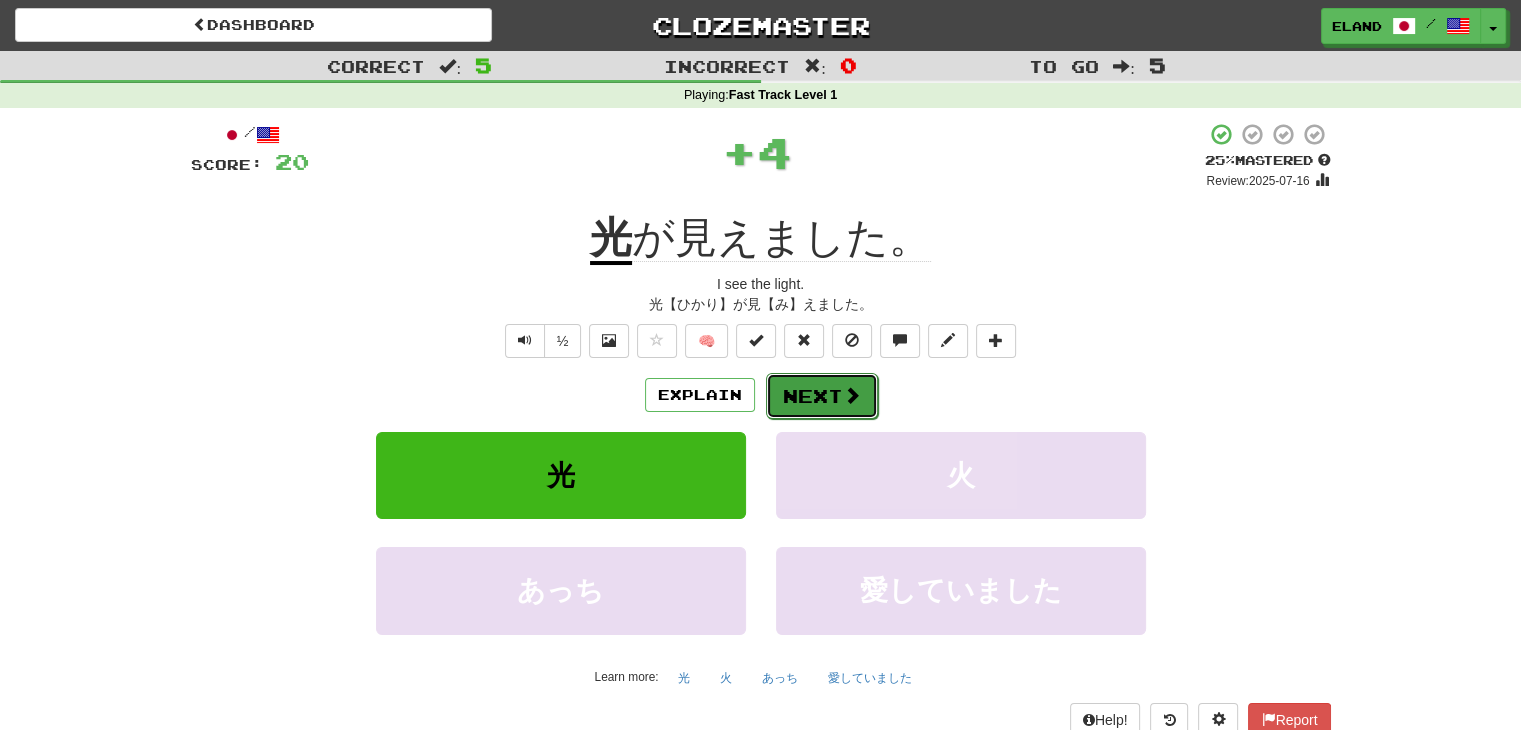 click on "Next" at bounding box center [822, 396] 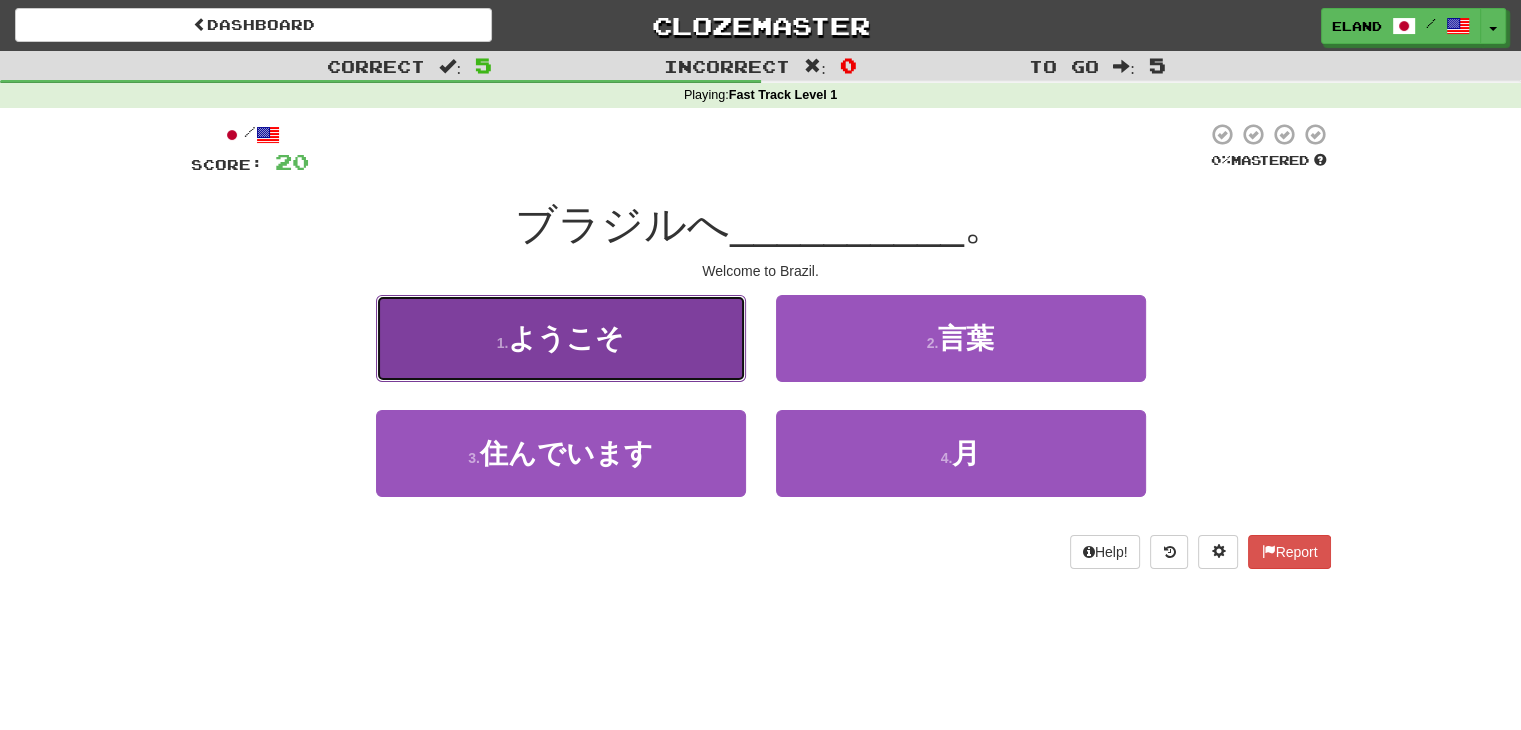 click on "ようこそ" at bounding box center (566, 338) 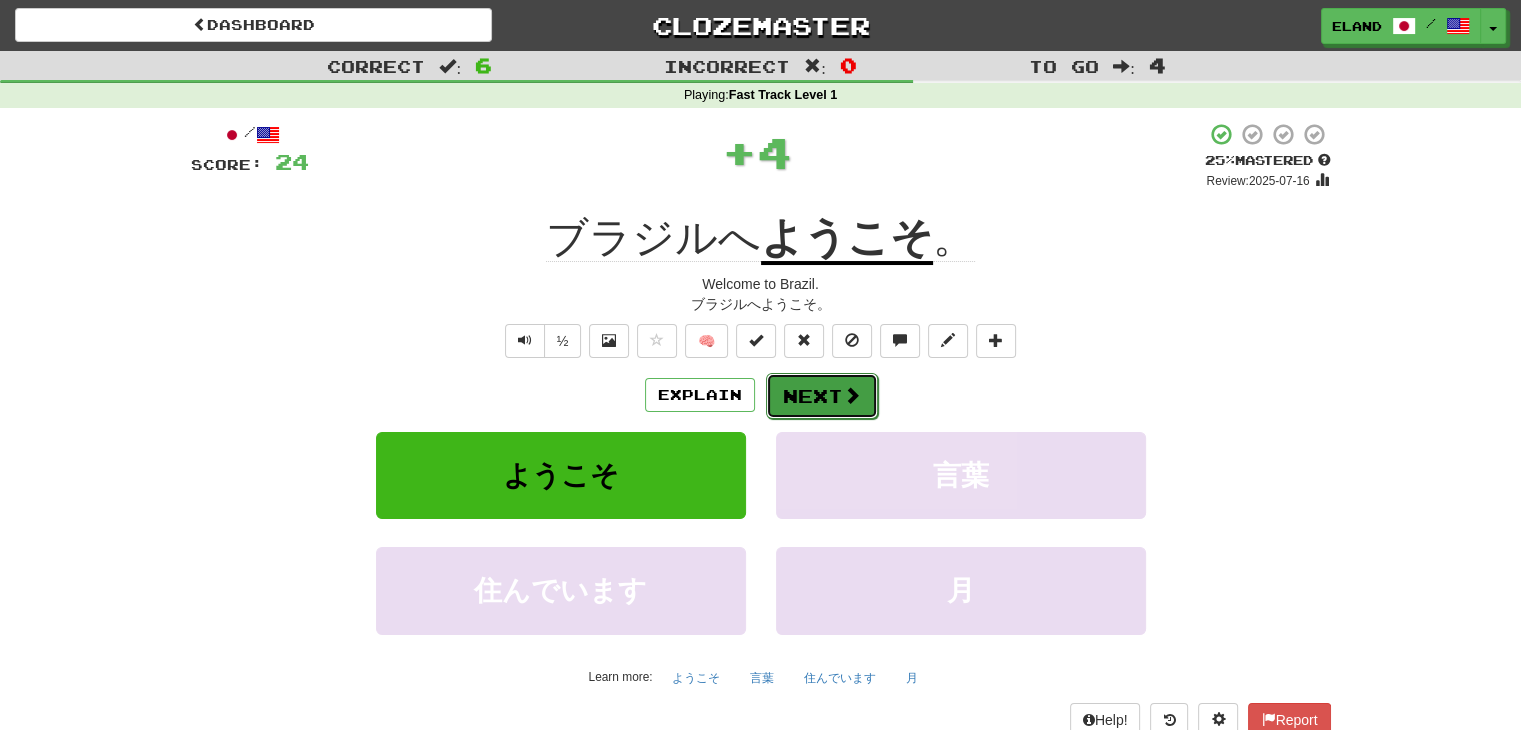 click on "Next" at bounding box center (822, 396) 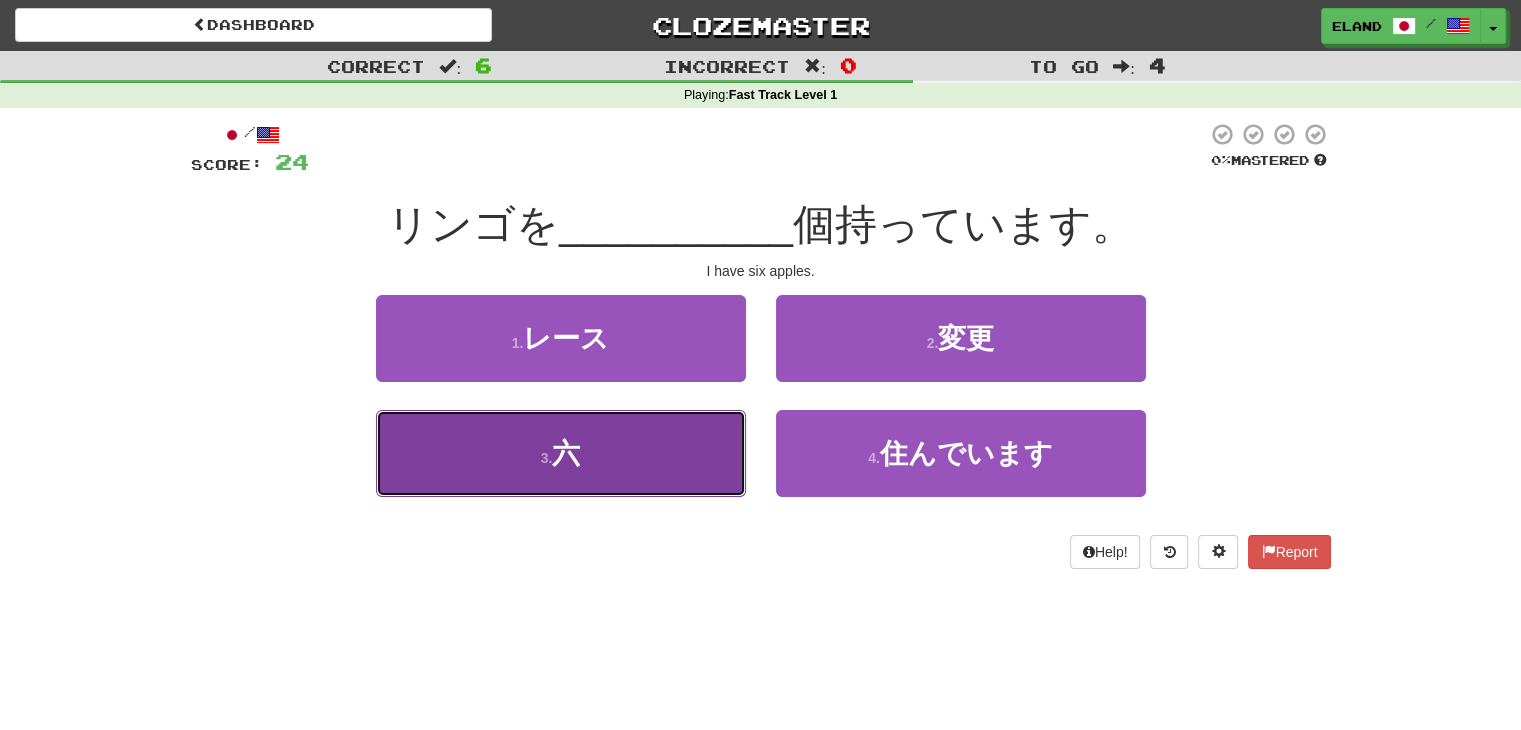 click on "3 .  六" at bounding box center [561, 453] 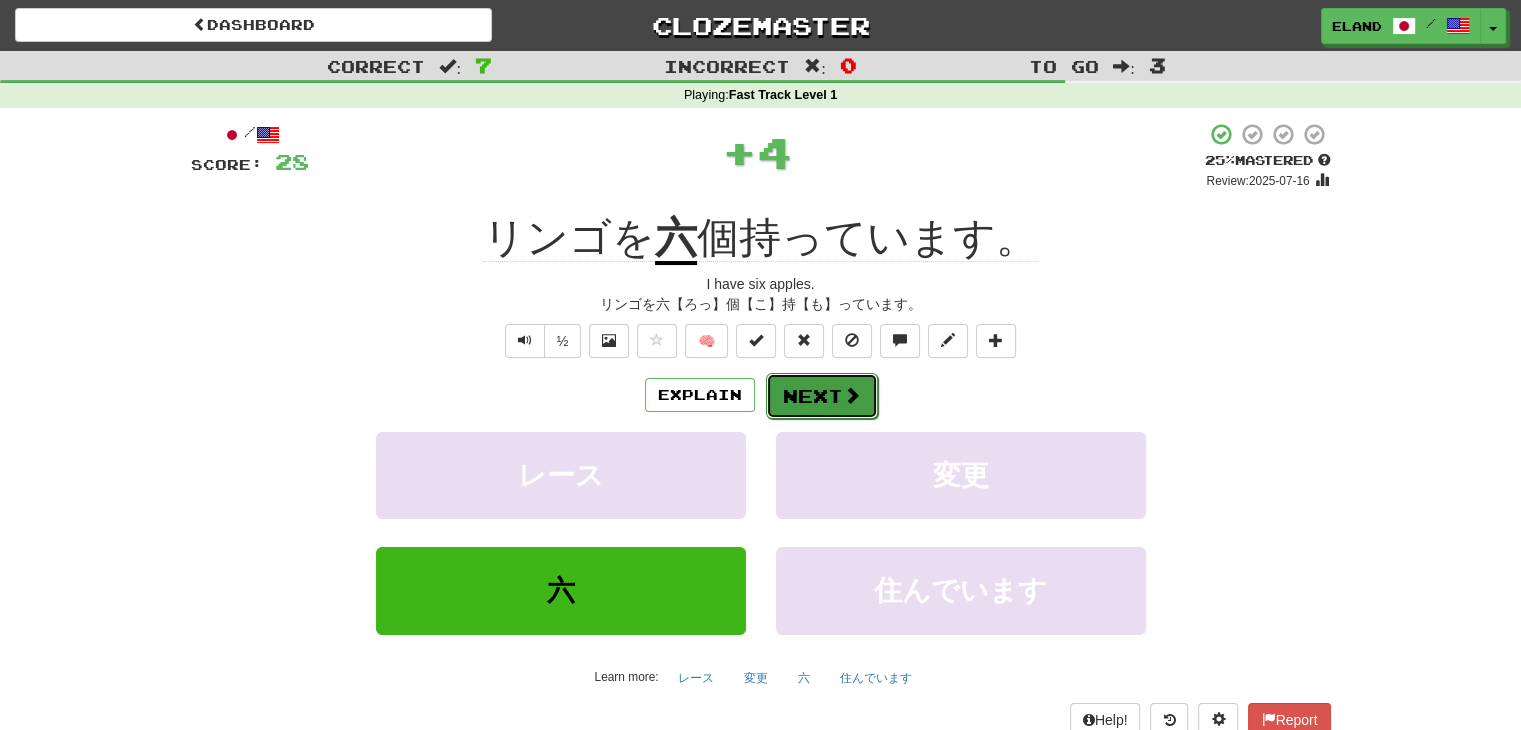 click at bounding box center [852, 395] 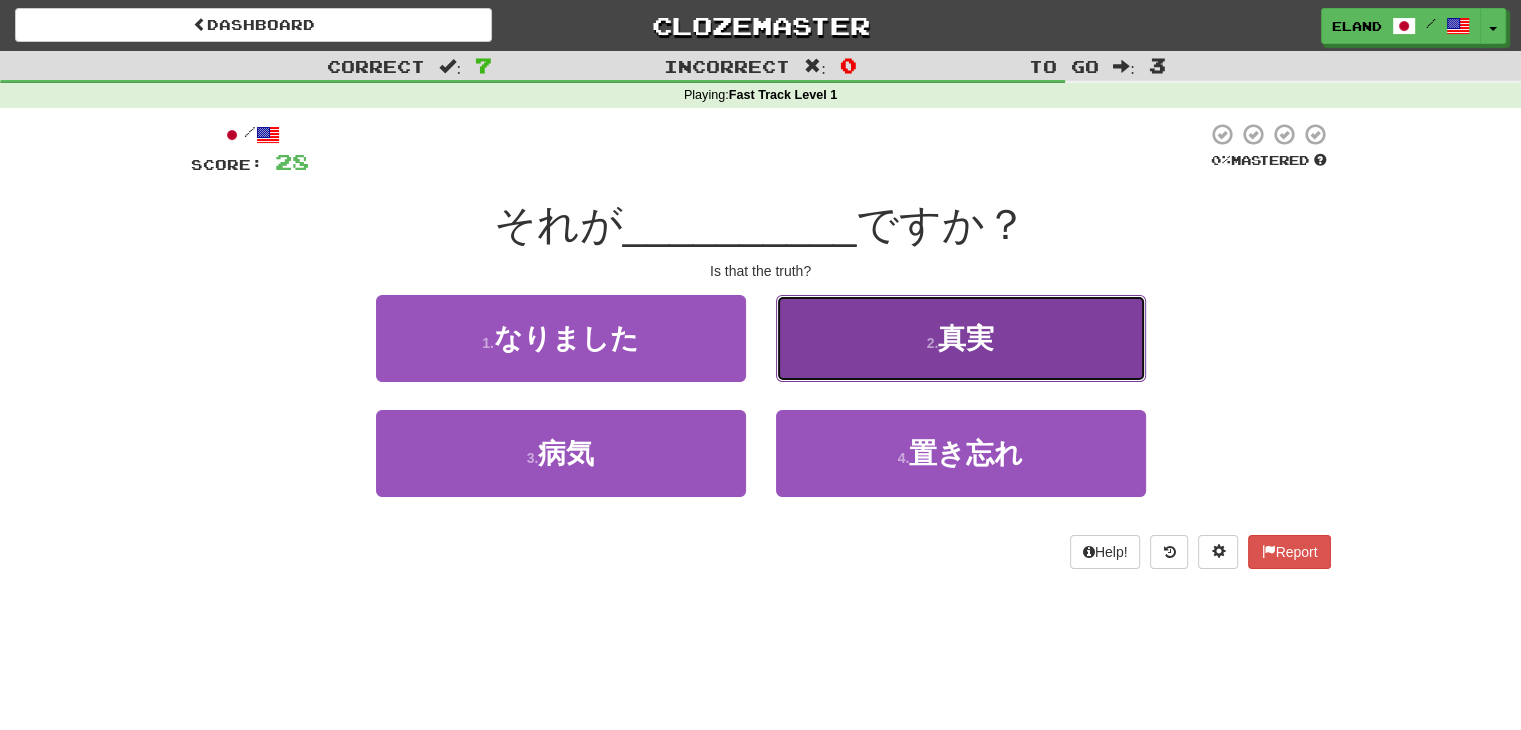 click on "2 .  真実" at bounding box center [961, 338] 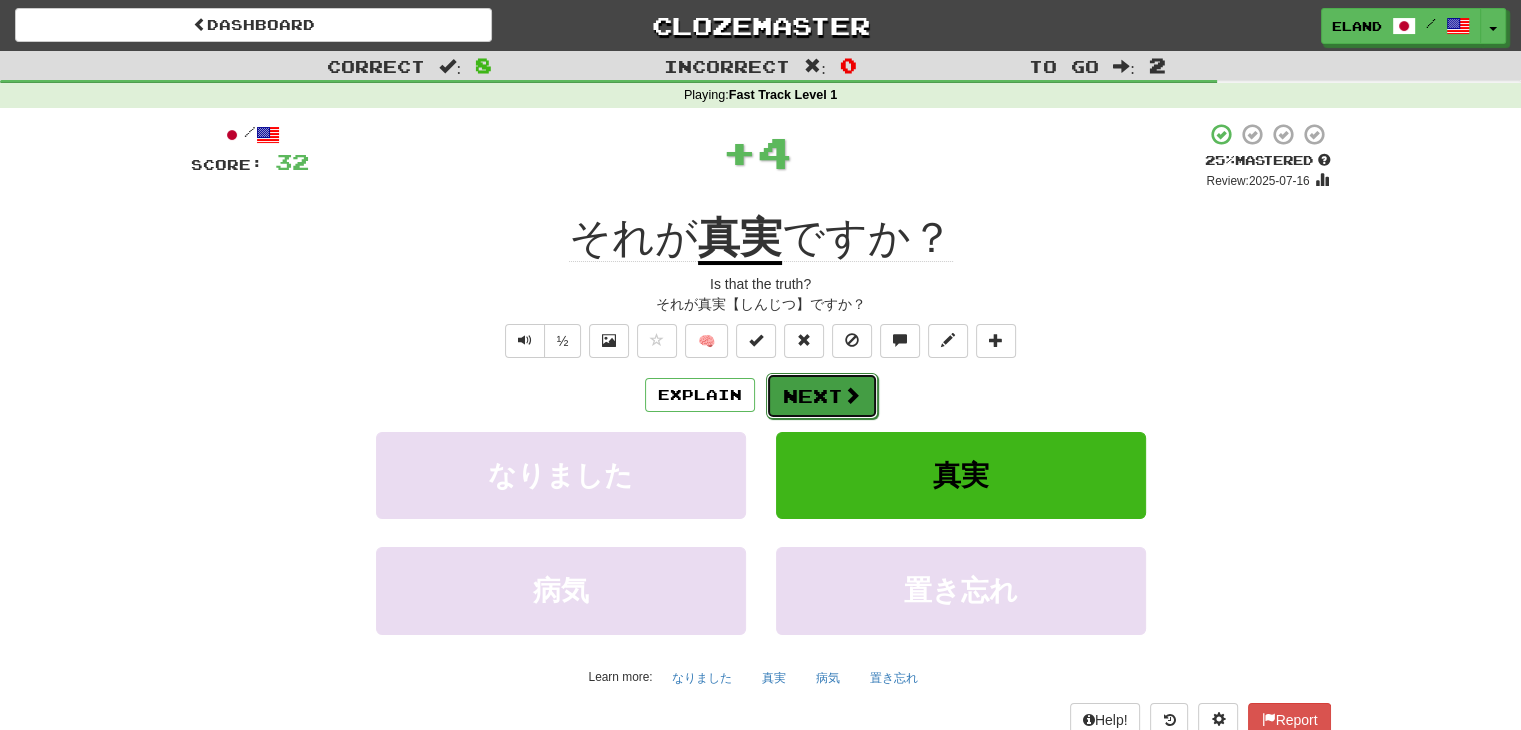 click on "Next" at bounding box center (822, 396) 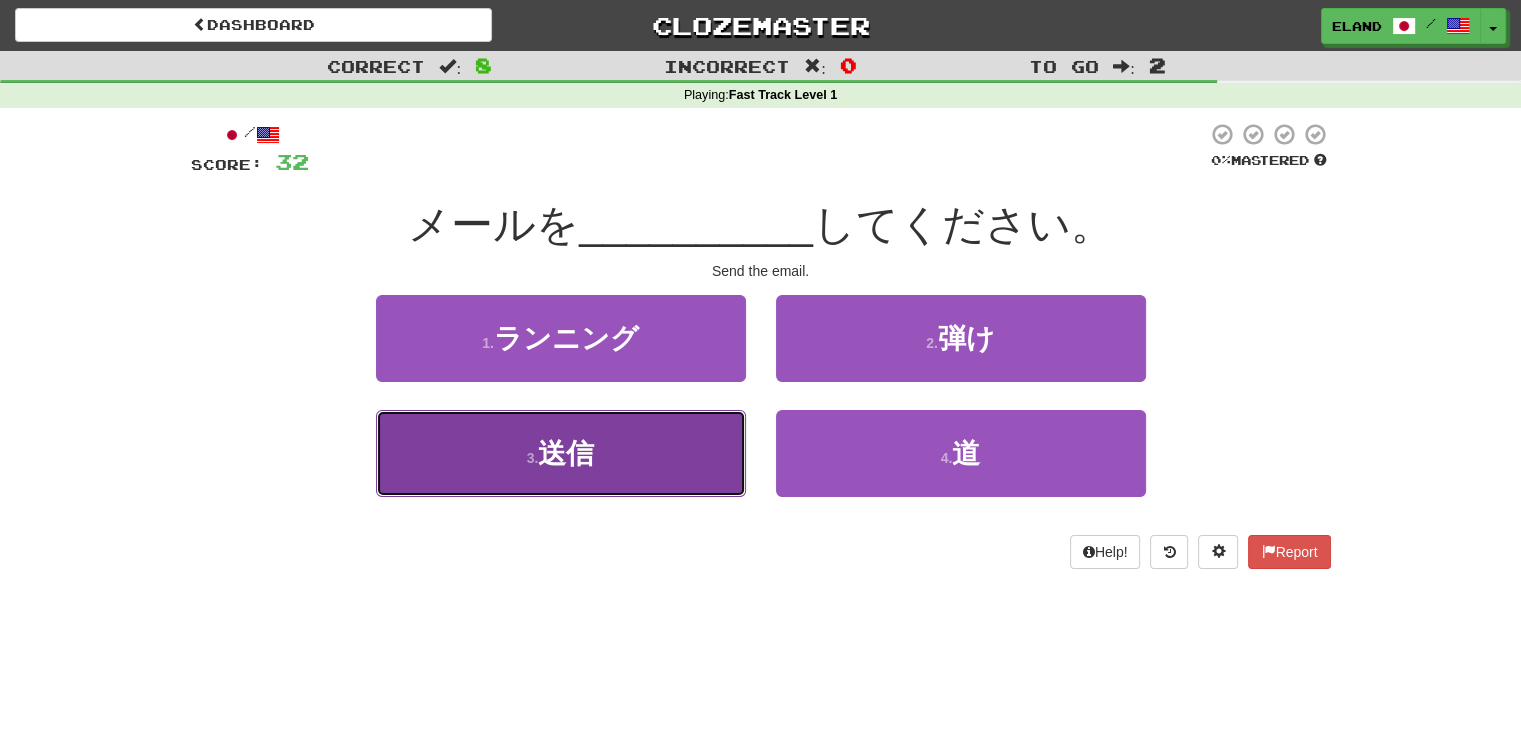 click on "3 .  送信" at bounding box center [561, 453] 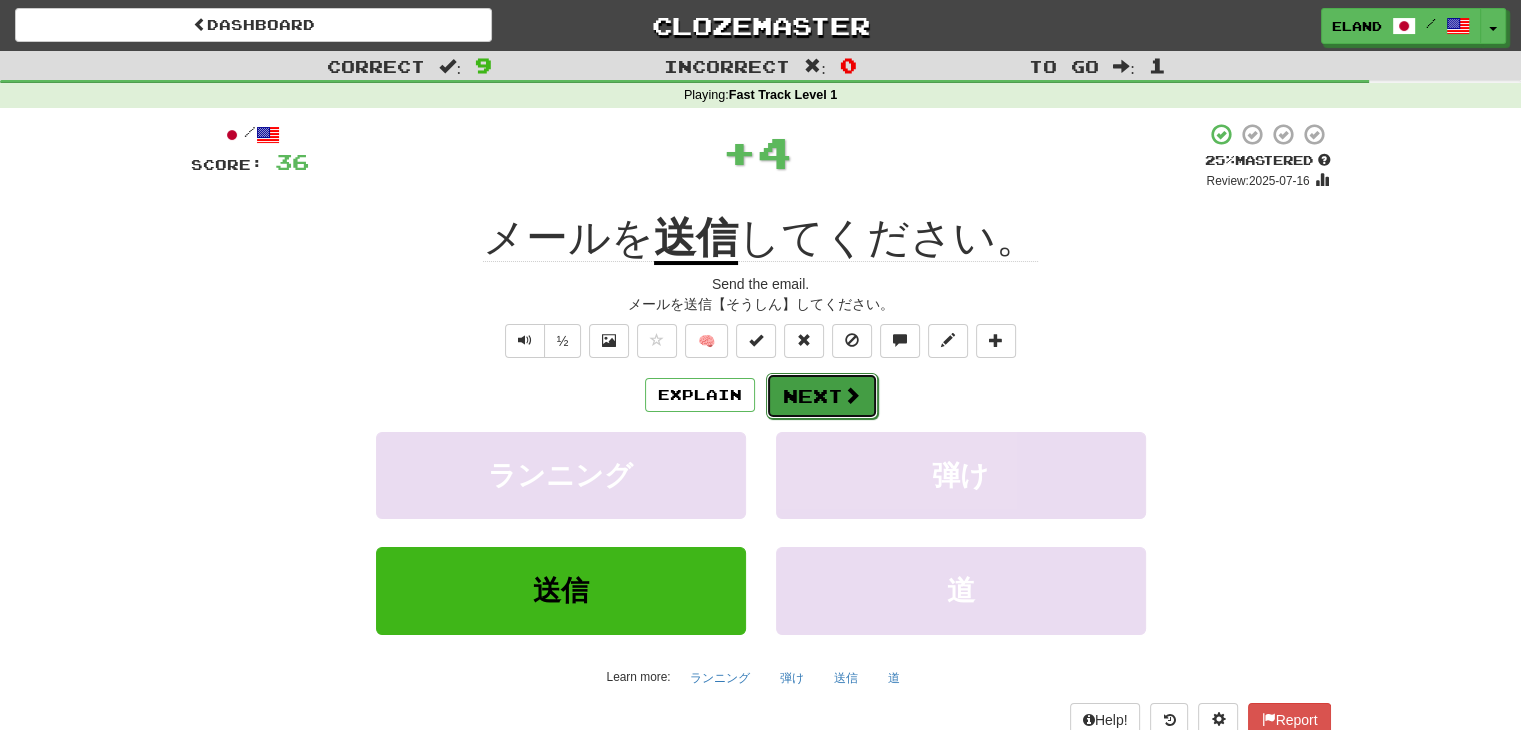 click at bounding box center [852, 395] 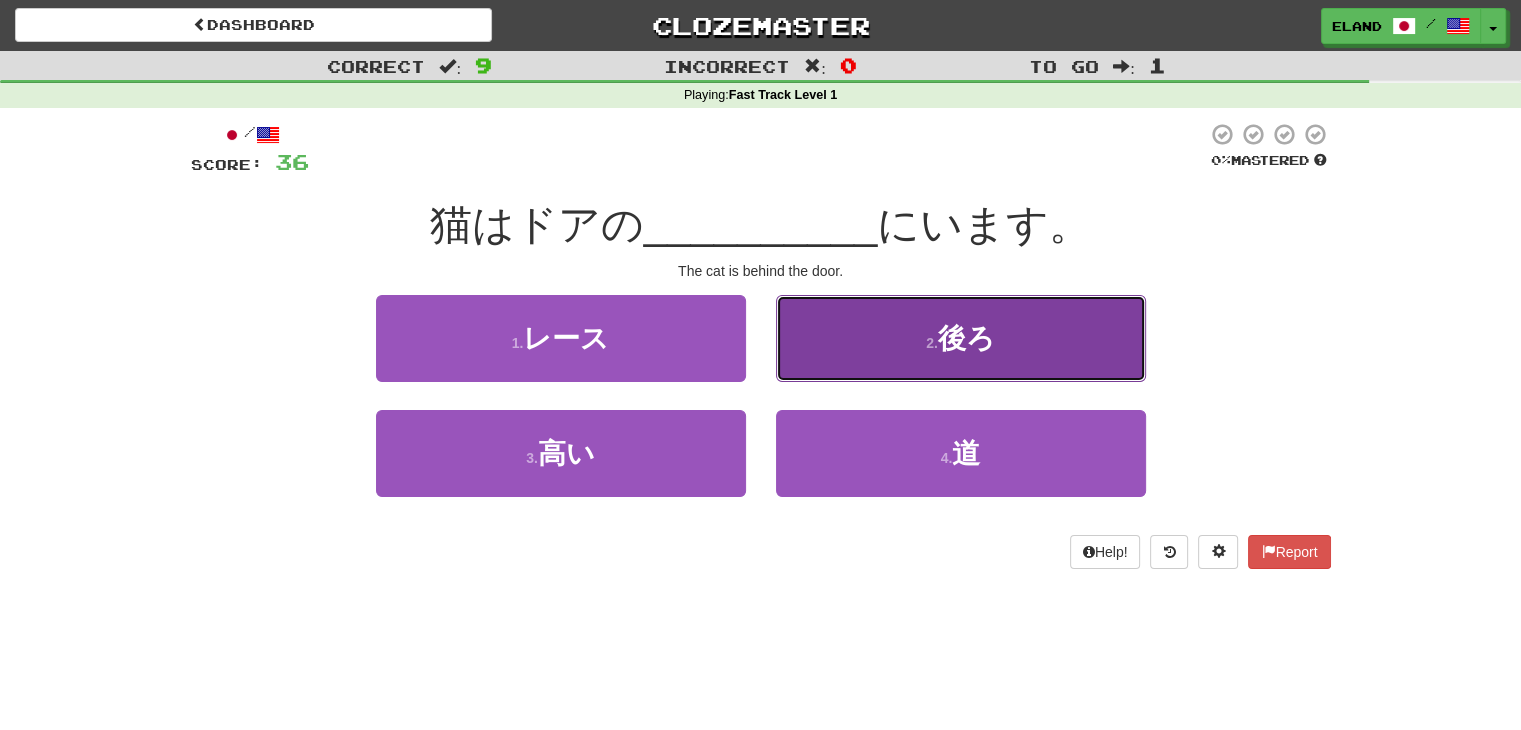 click on "2 .  後ろ" at bounding box center (961, 338) 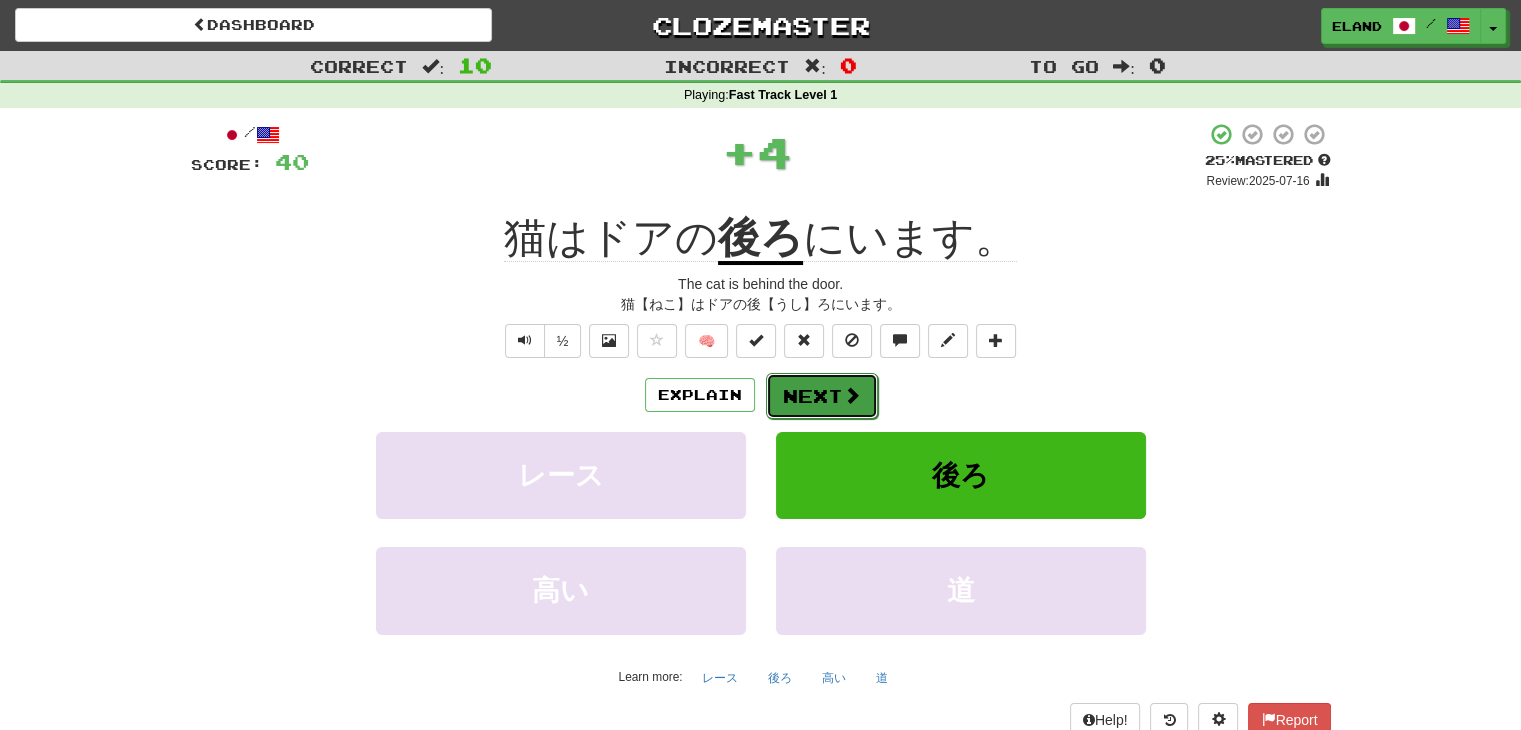 click on "Next" at bounding box center [822, 396] 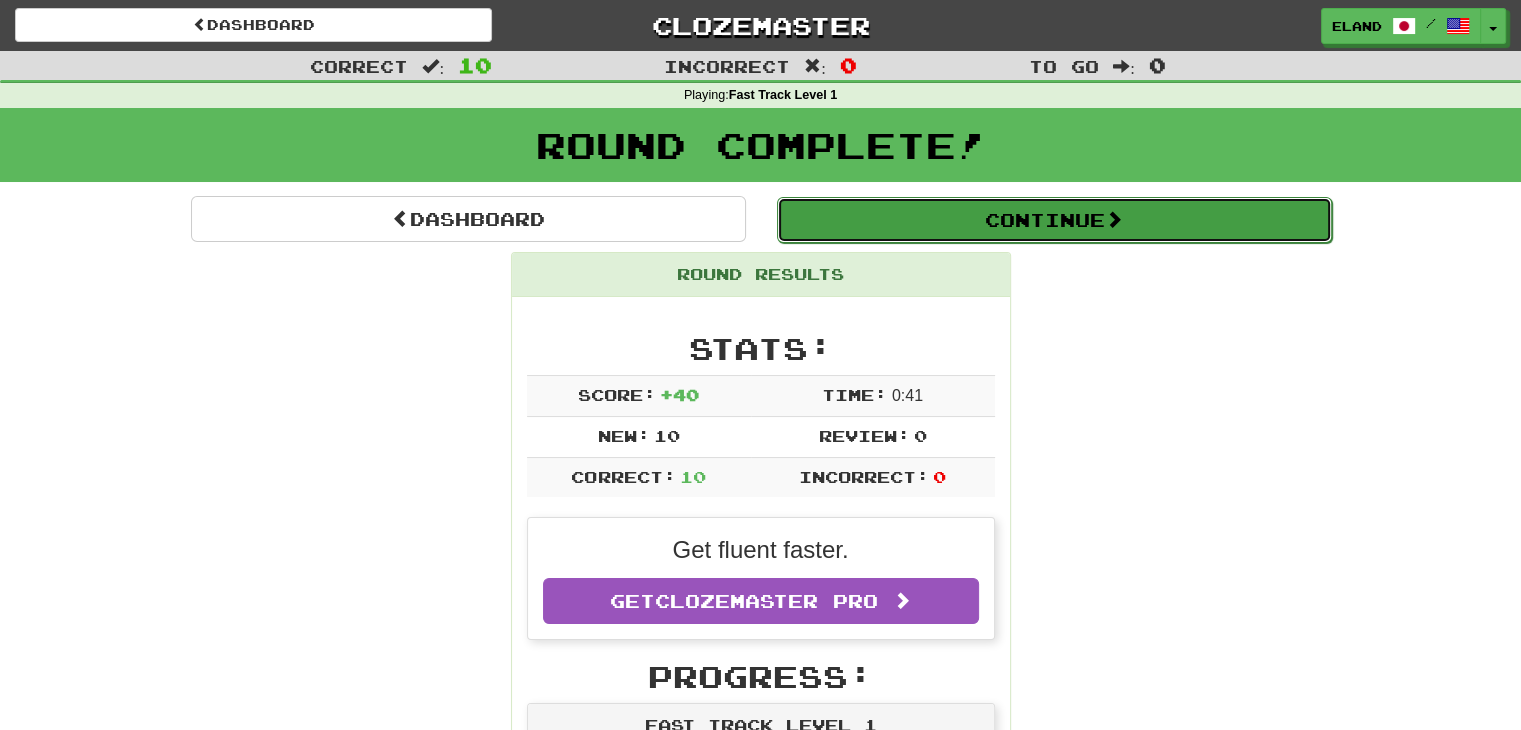 click on "Continue" at bounding box center (1054, 220) 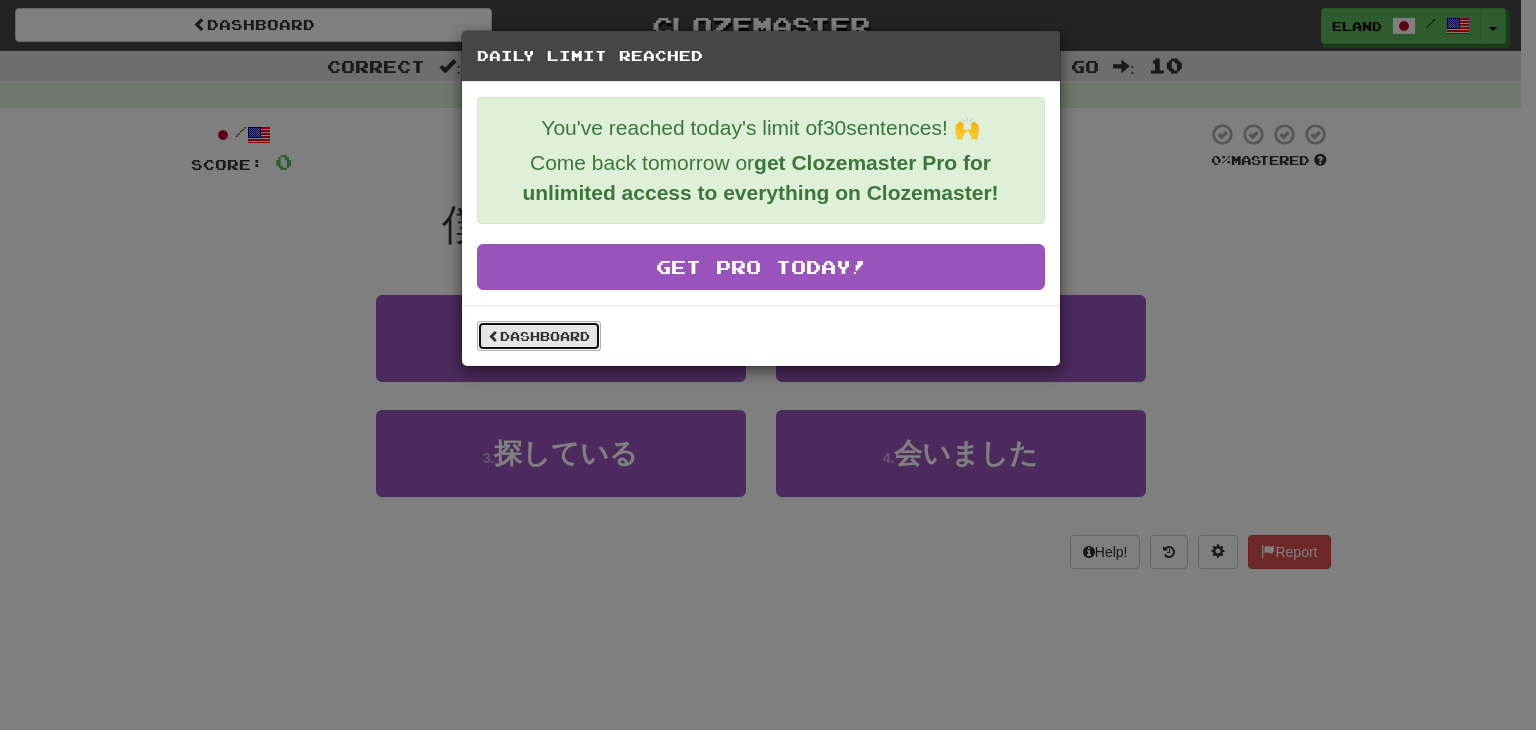 click on "Dashboard" at bounding box center (539, 336) 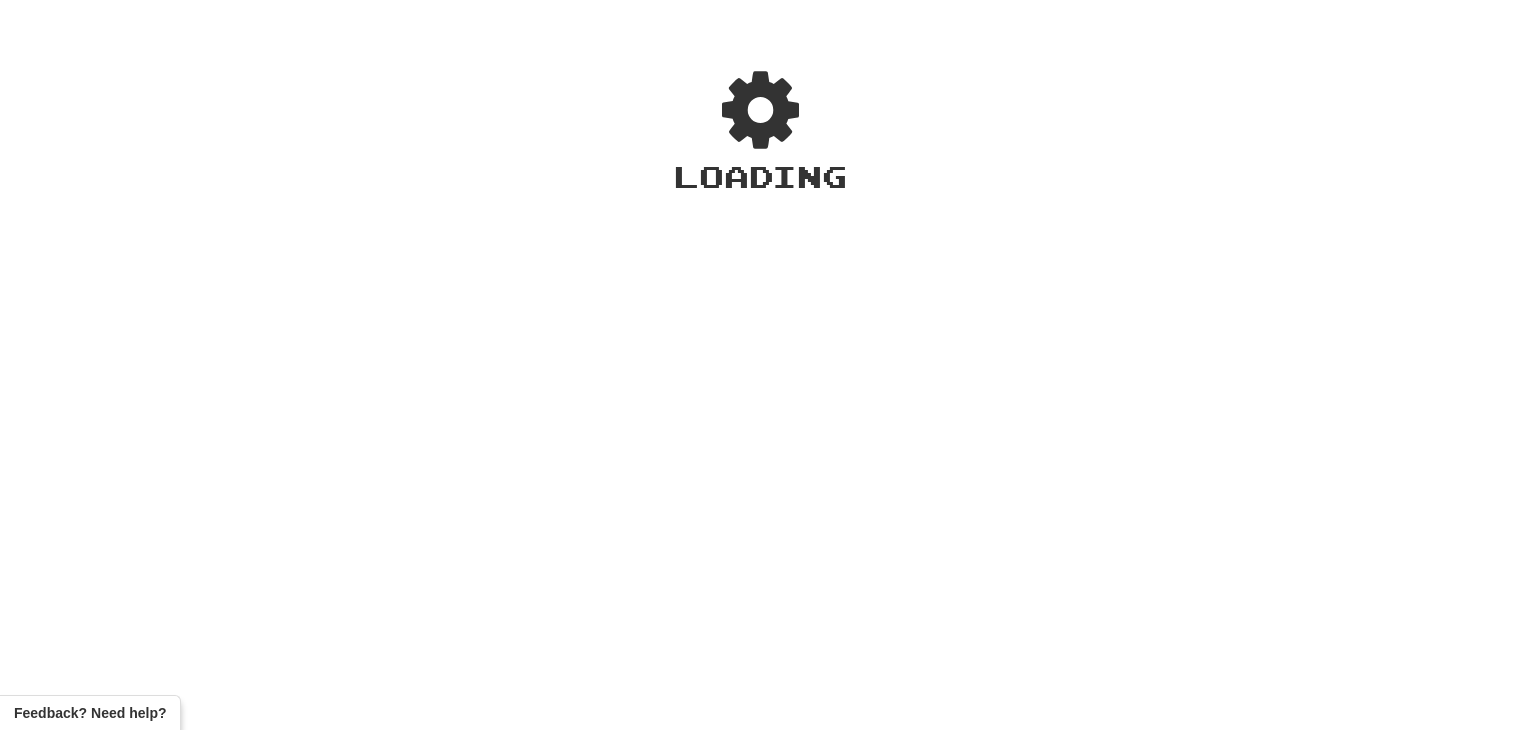 scroll, scrollTop: 0, scrollLeft: 0, axis: both 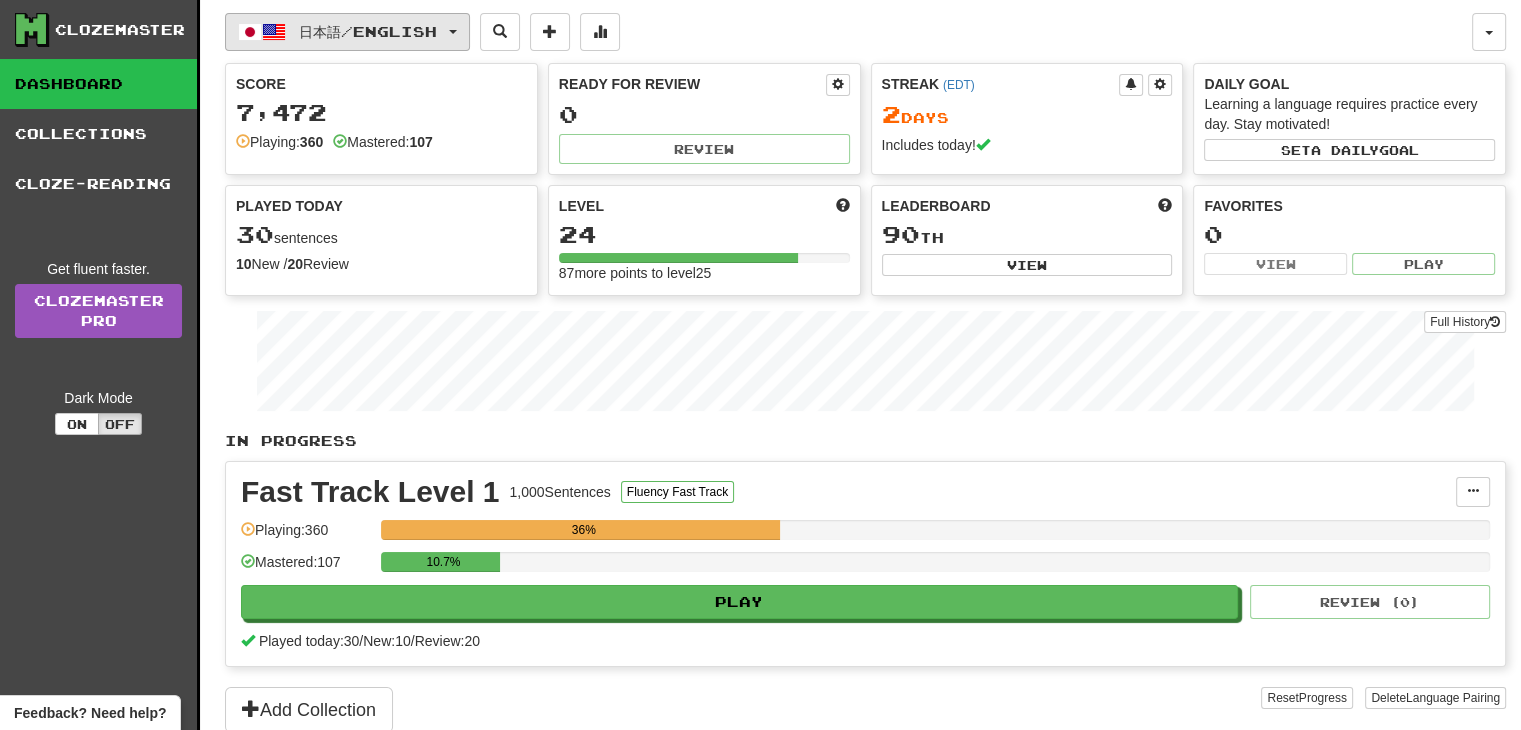 click on "日本語  /  English" at bounding box center [368, 31] 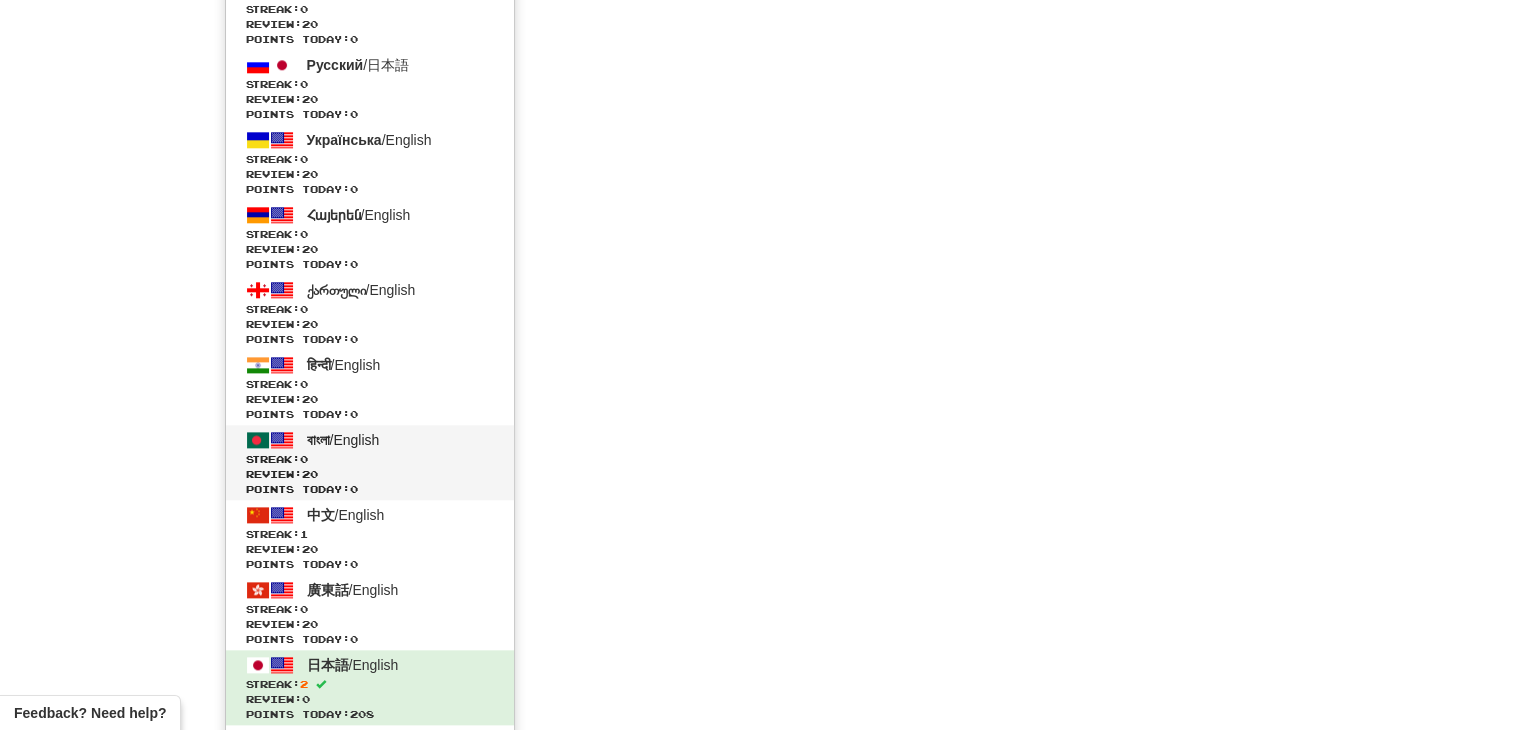 scroll, scrollTop: 2081, scrollLeft: 0, axis: vertical 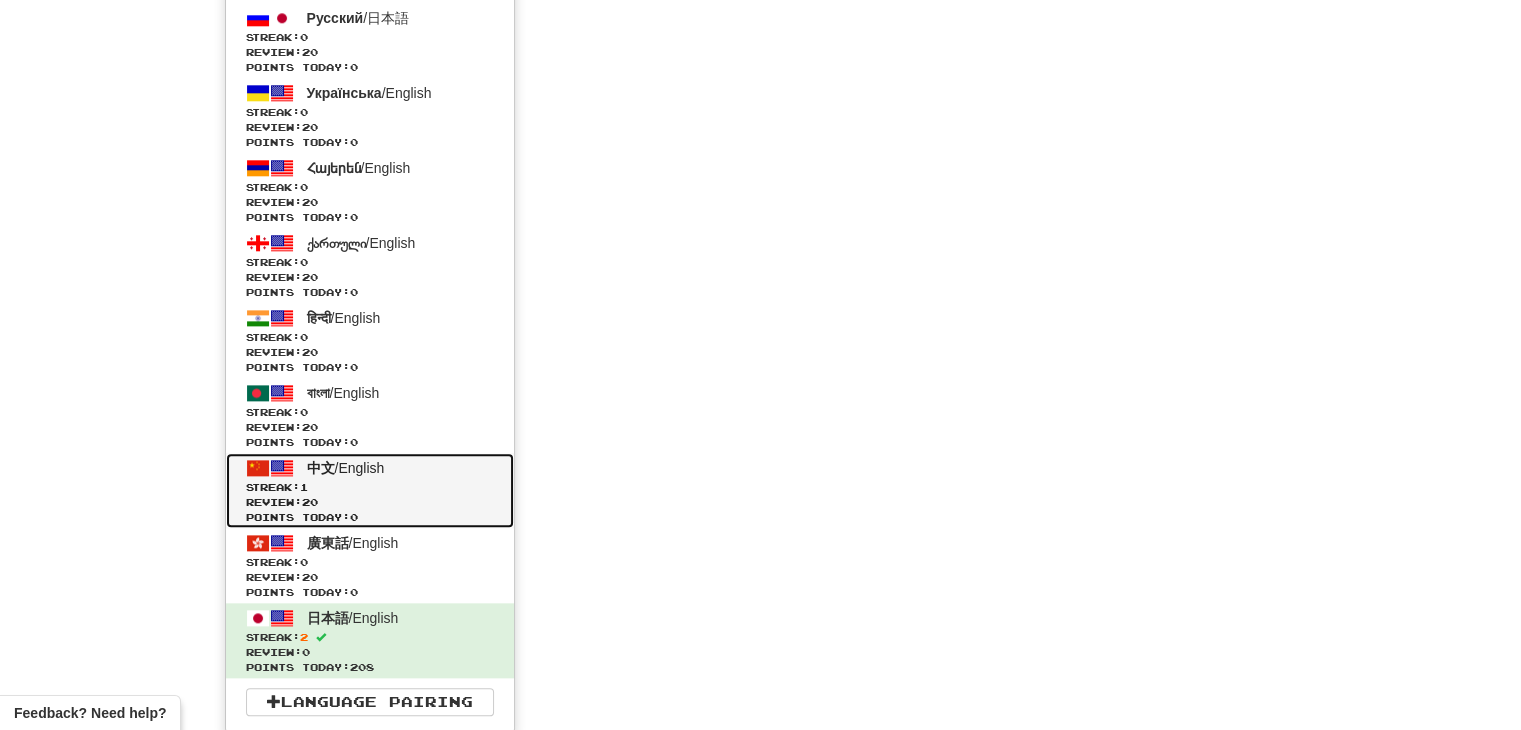 click on "中文  /  English Streak:  1   Review:  20 Points today:  0" at bounding box center (370, 490) 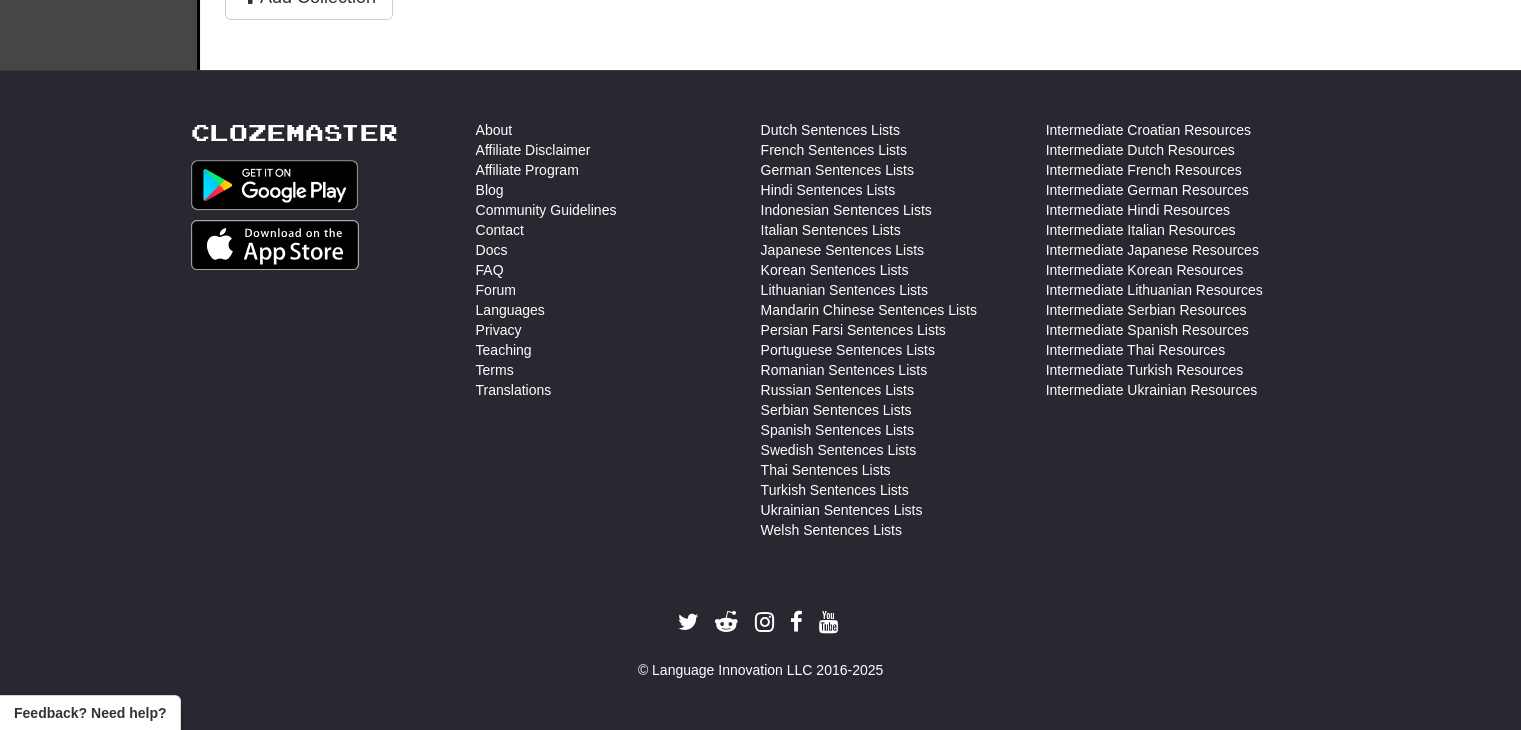 scroll, scrollTop: 710, scrollLeft: 0, axis: vertical 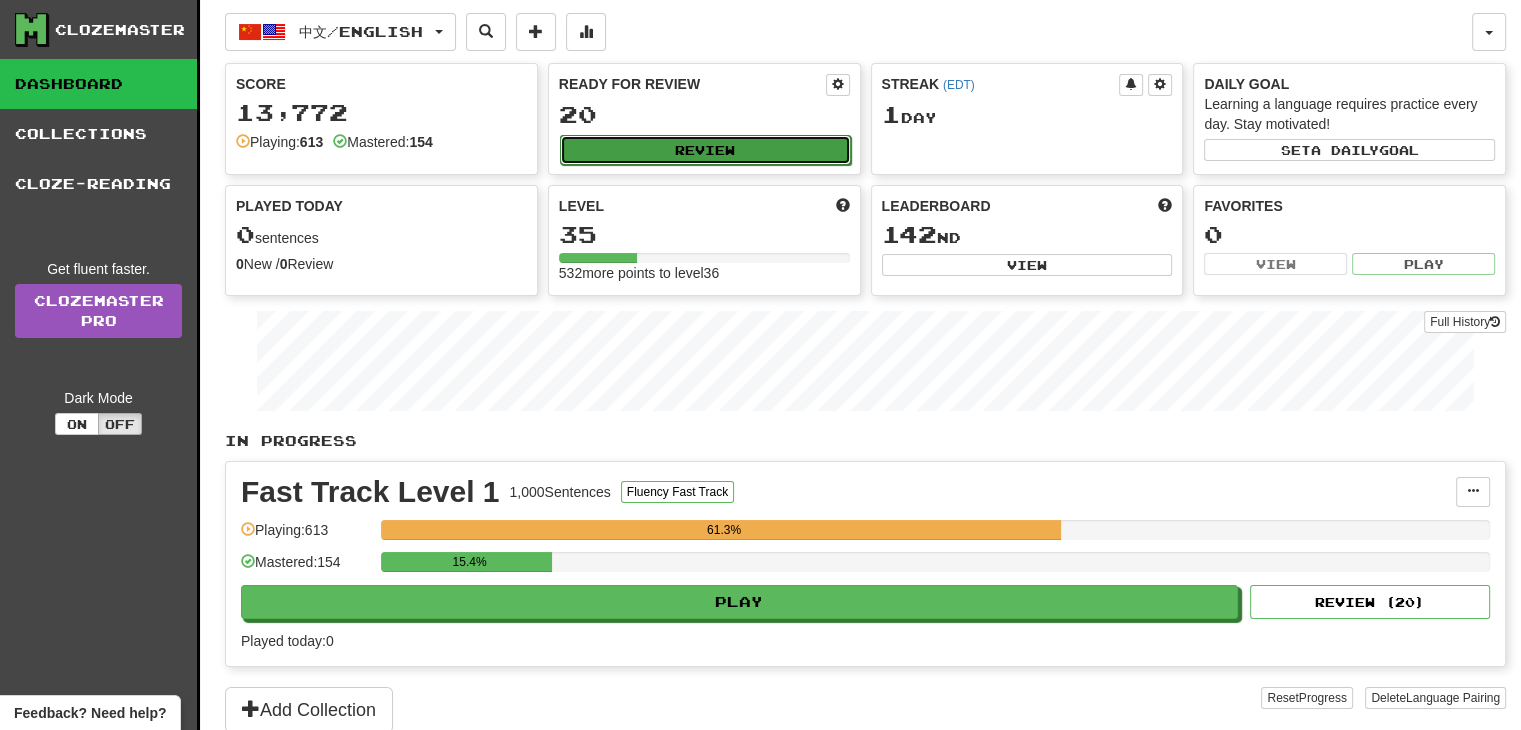 click on "Review" at bounding box center (705, 150) 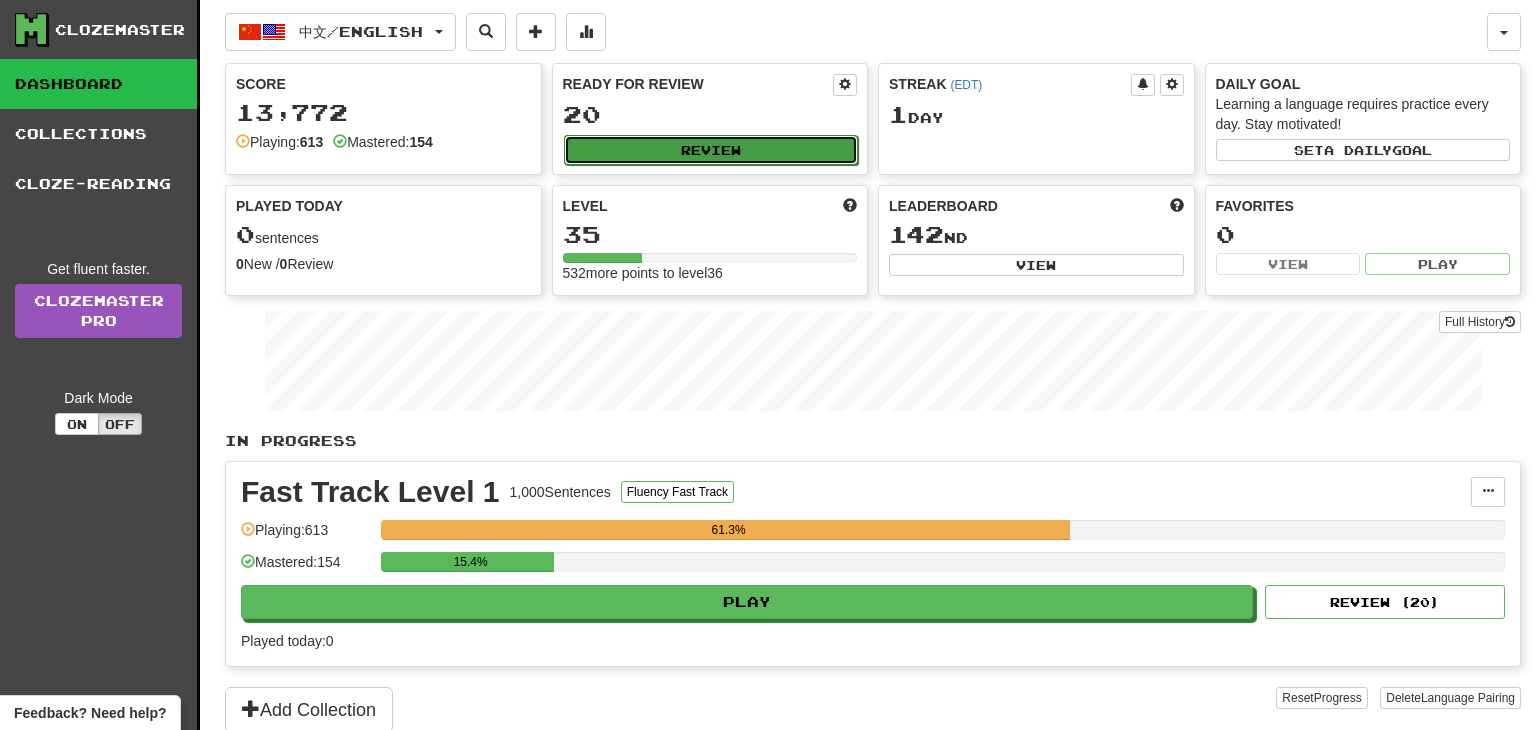 select on "**" 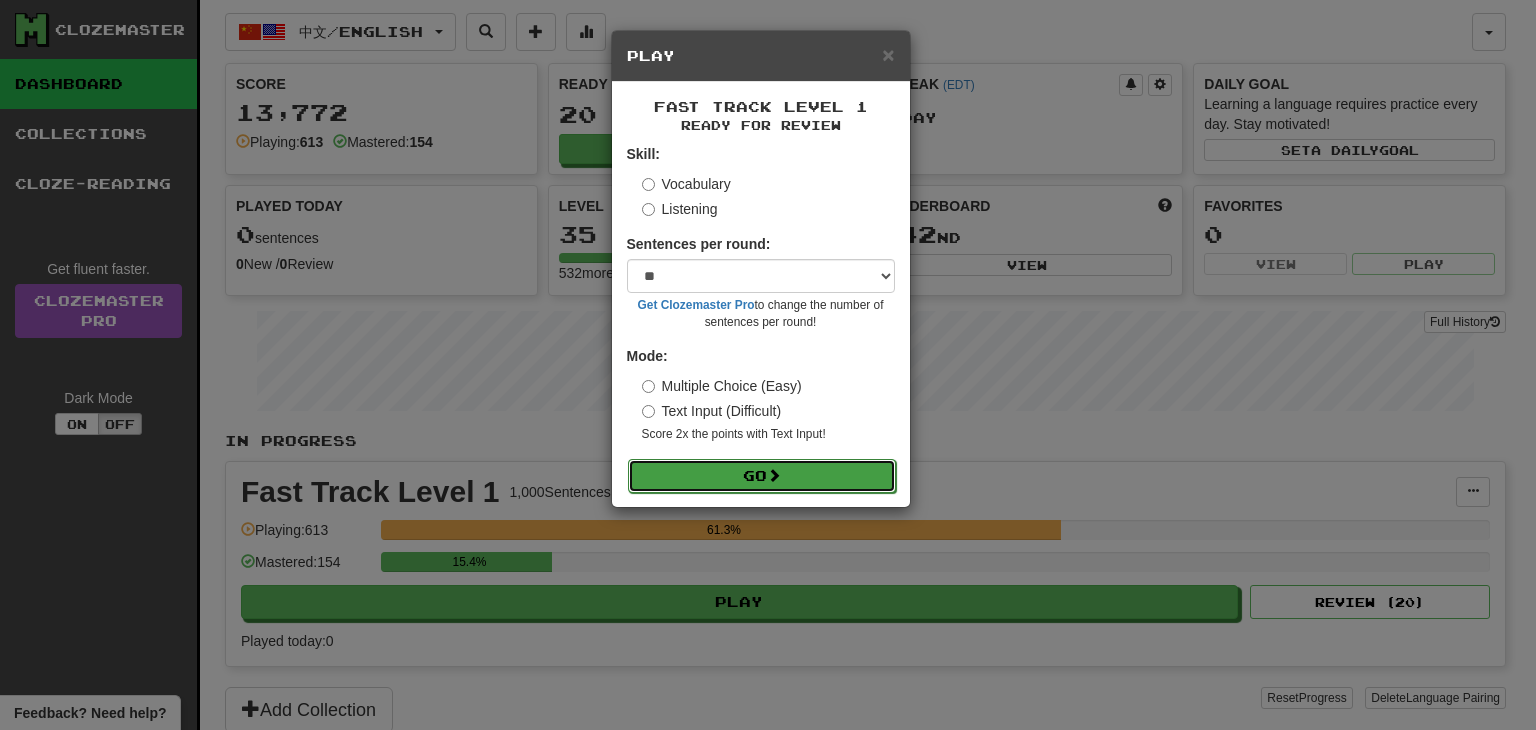 click on "Go" at bounding box center [762, 476] 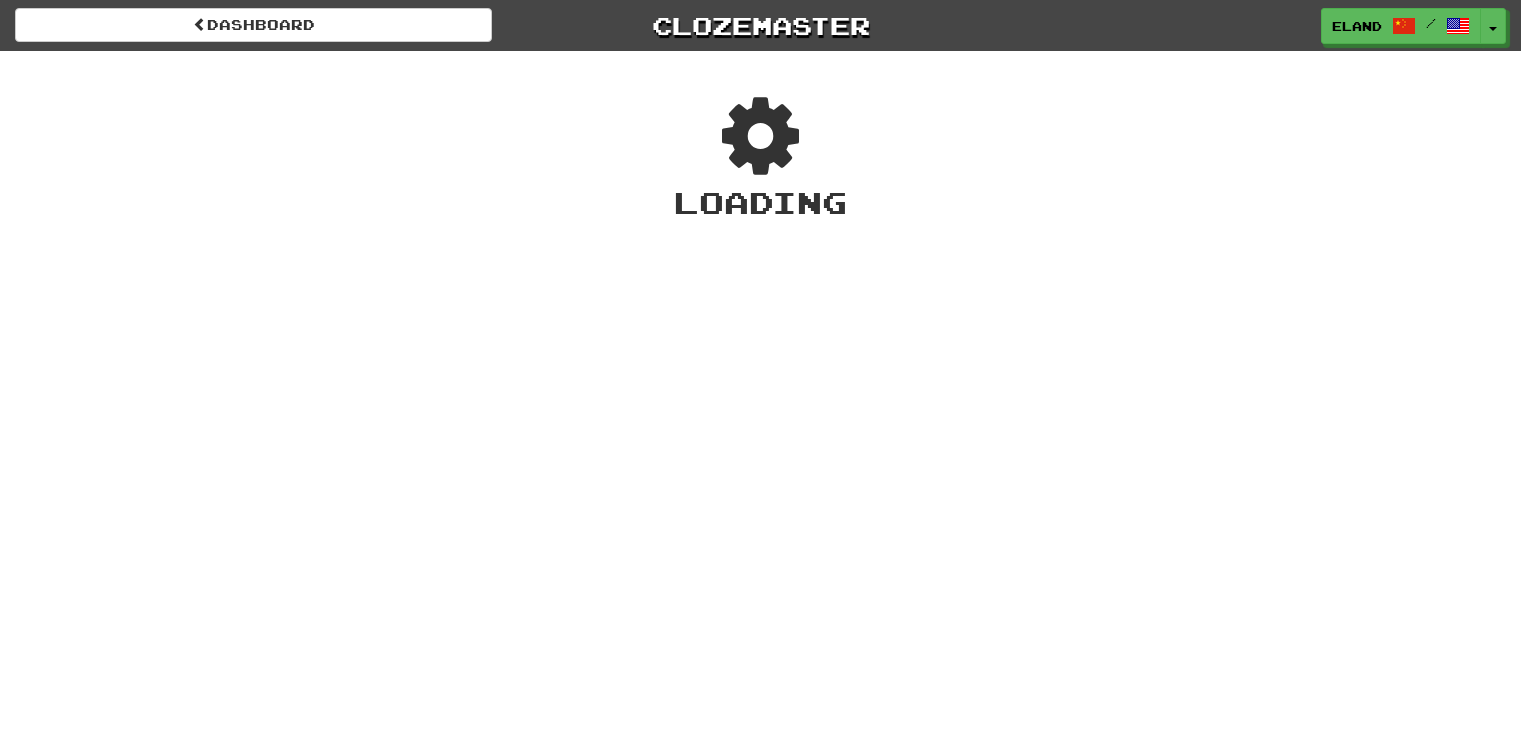 scroll, scrollTop: 0, scrollLeft: 0, axis: both 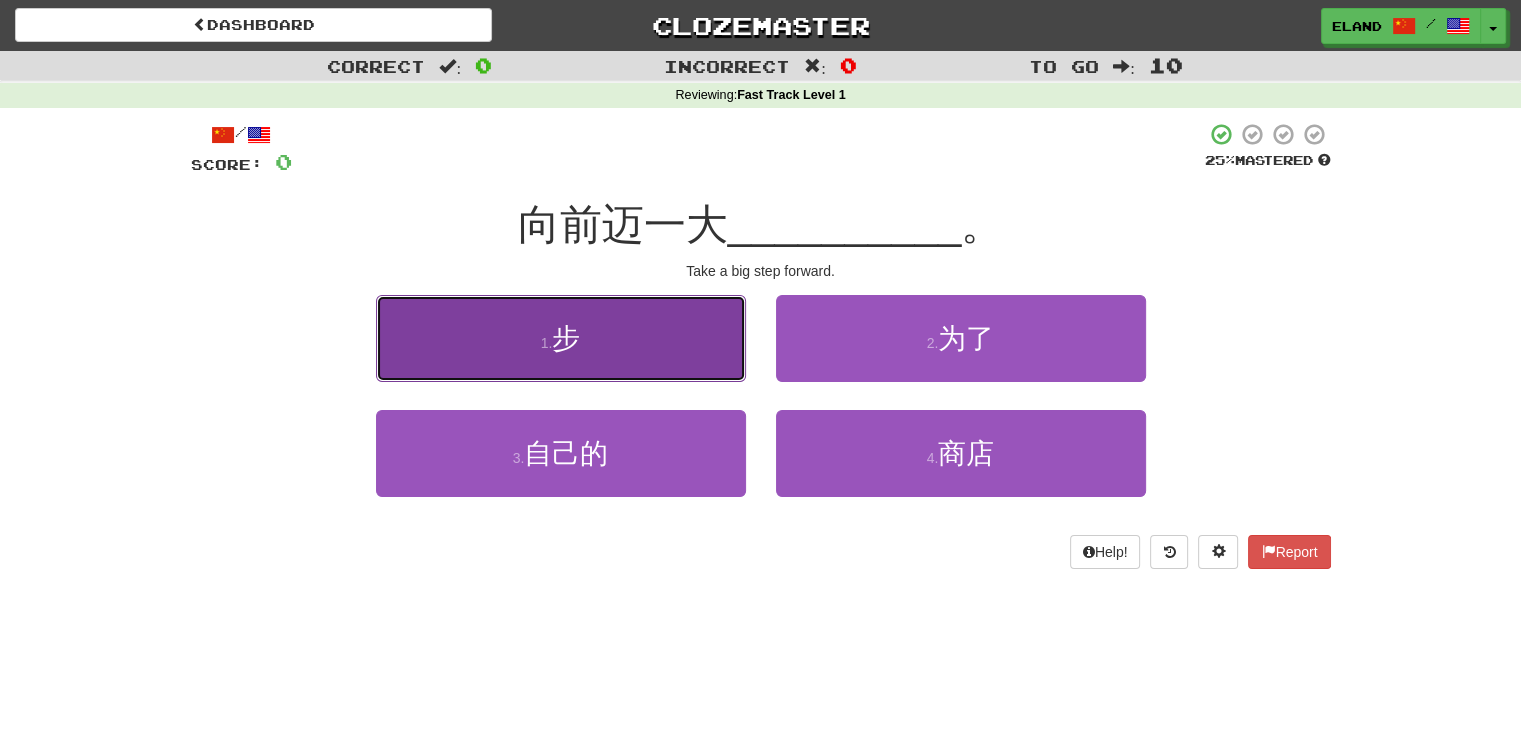 click on "1 .  步" at bounding box center (561, 338) 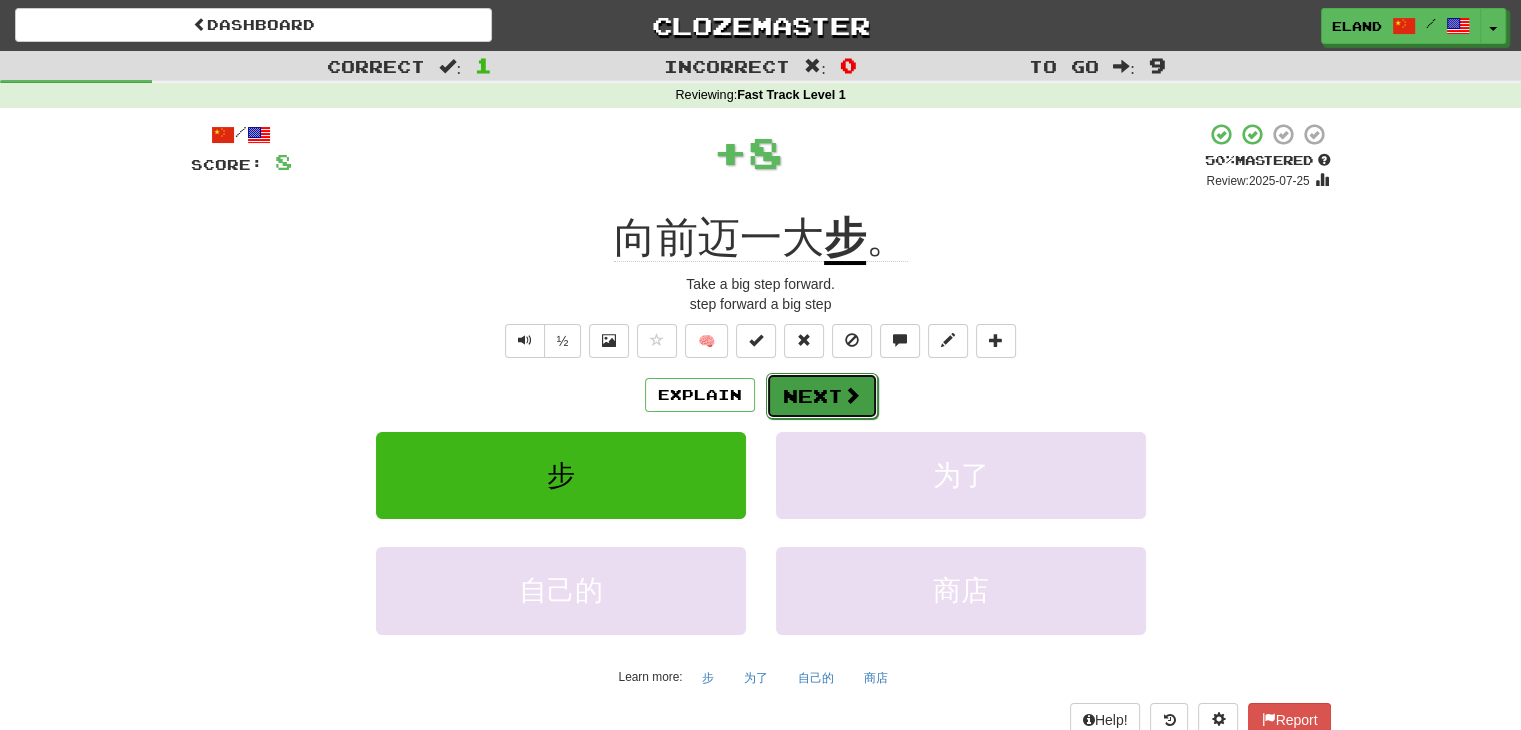 click on "Next" at bounding box center (822, 396) 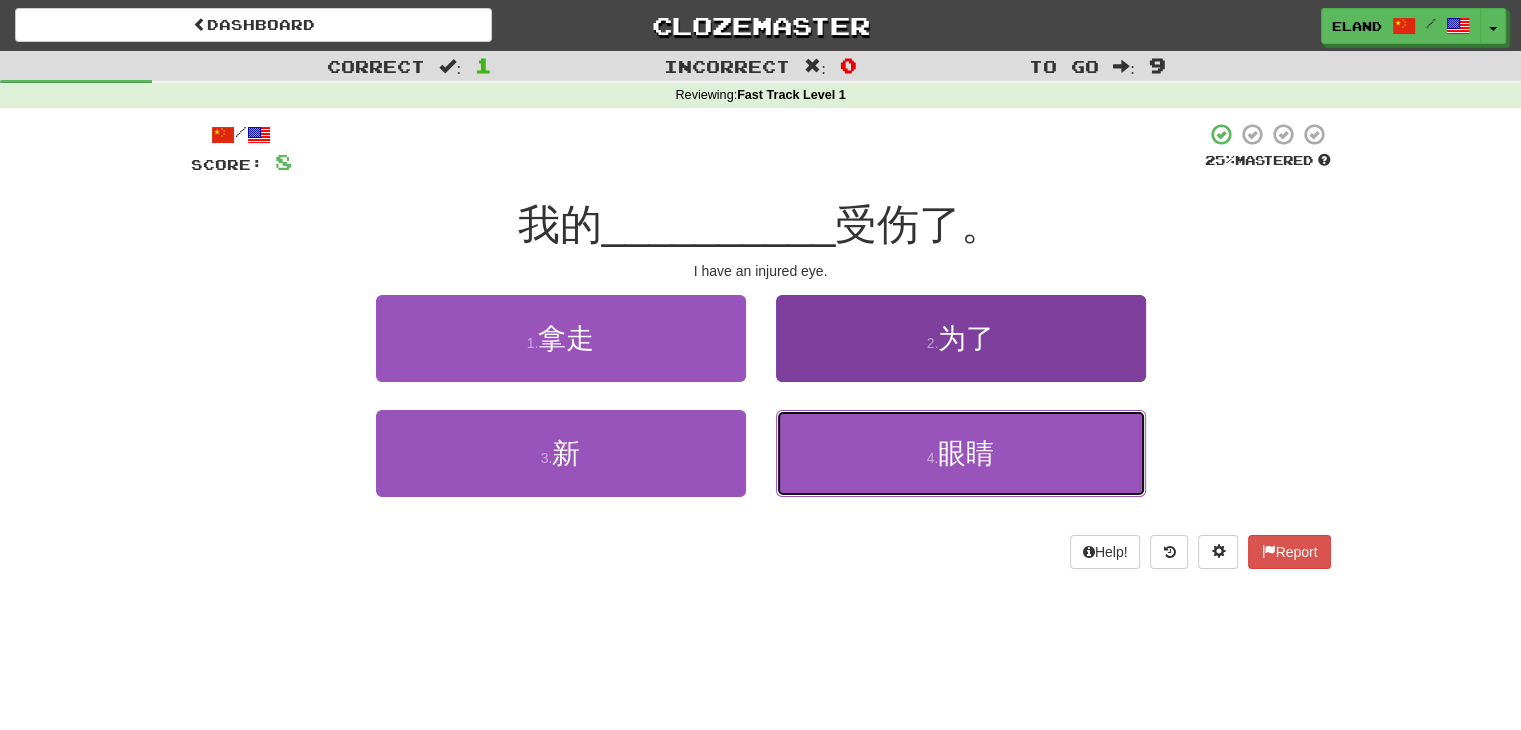 click on "4 .  眼睛" at bounding box center (961, 453) 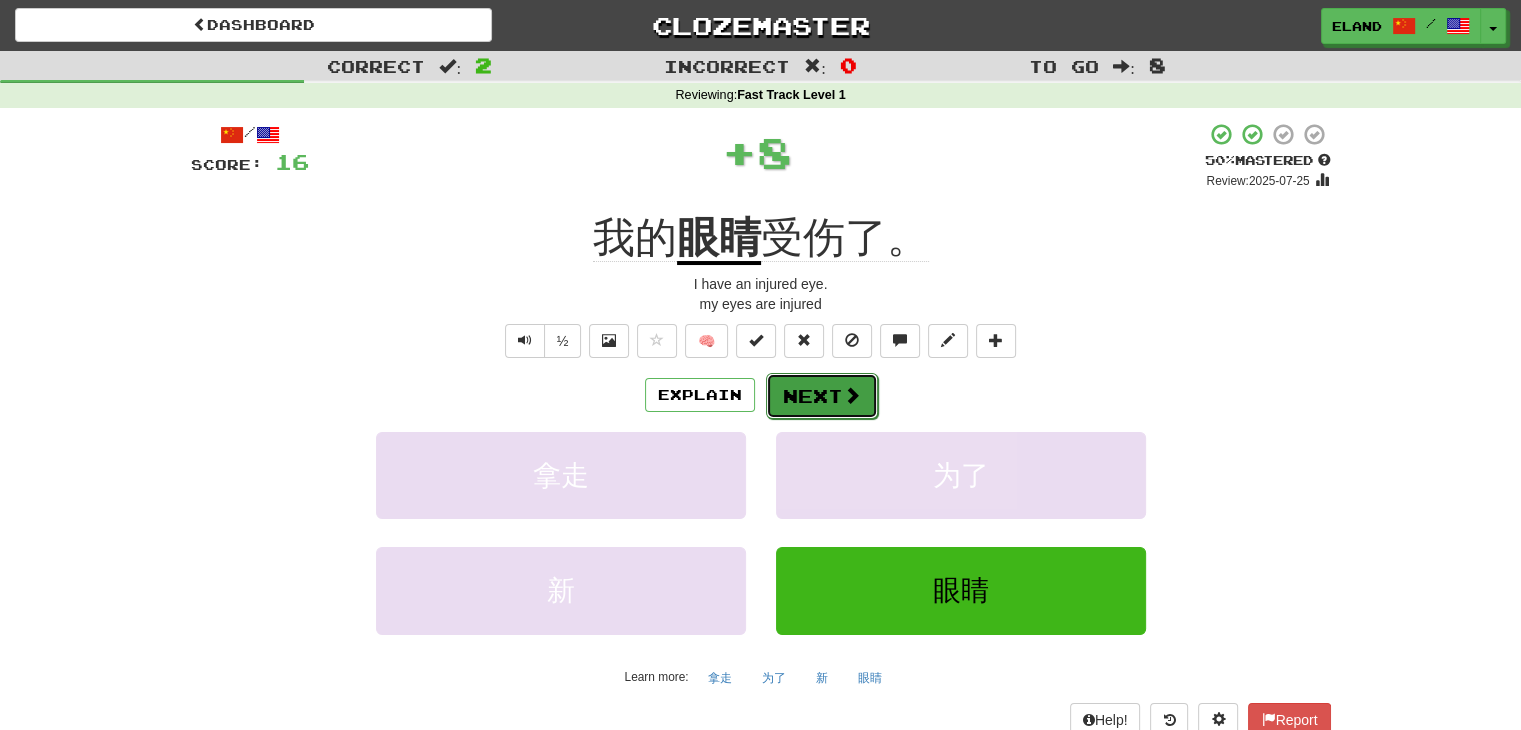 click on "Next" at bounding box center (822, 396) 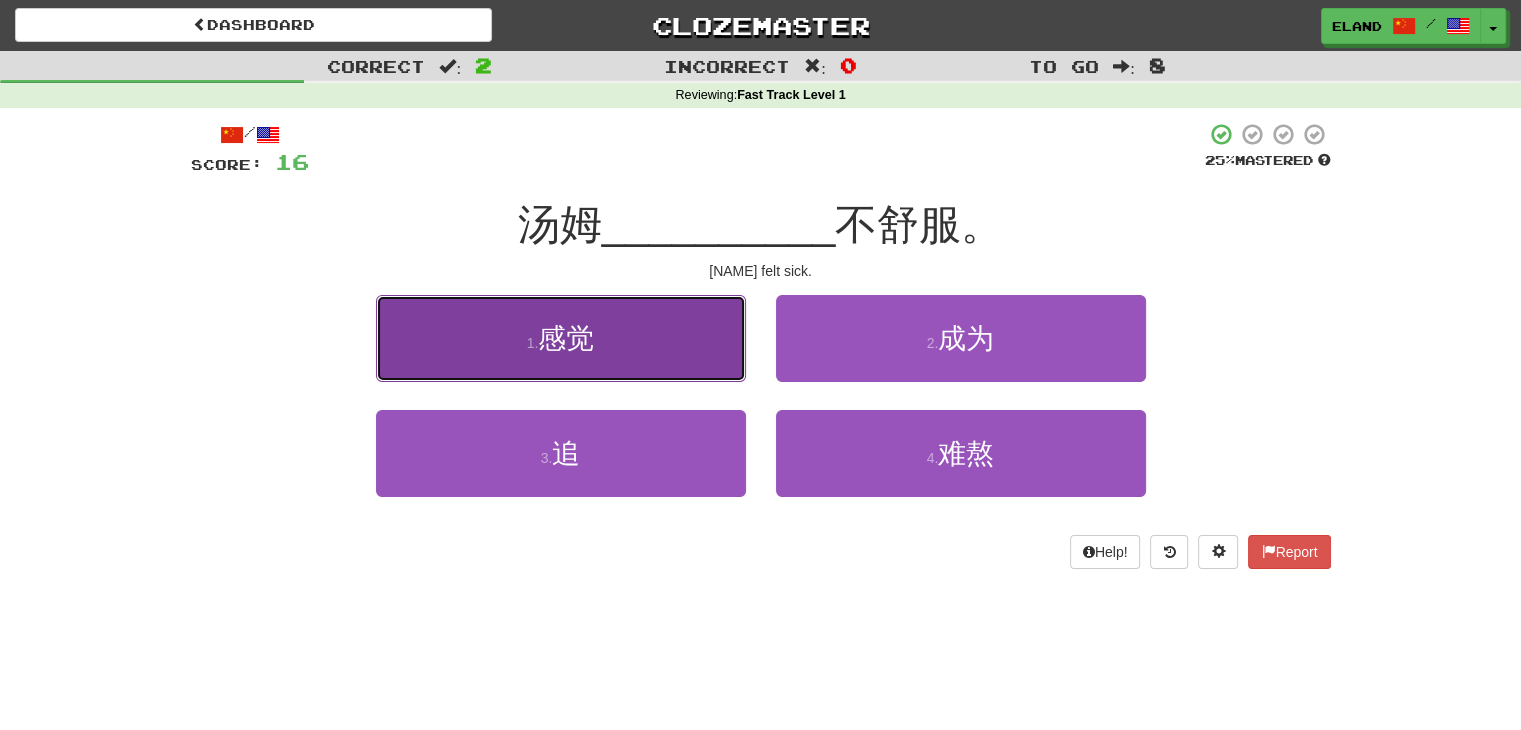 click on "1 .  感觉" at bounding box center [561, 338] 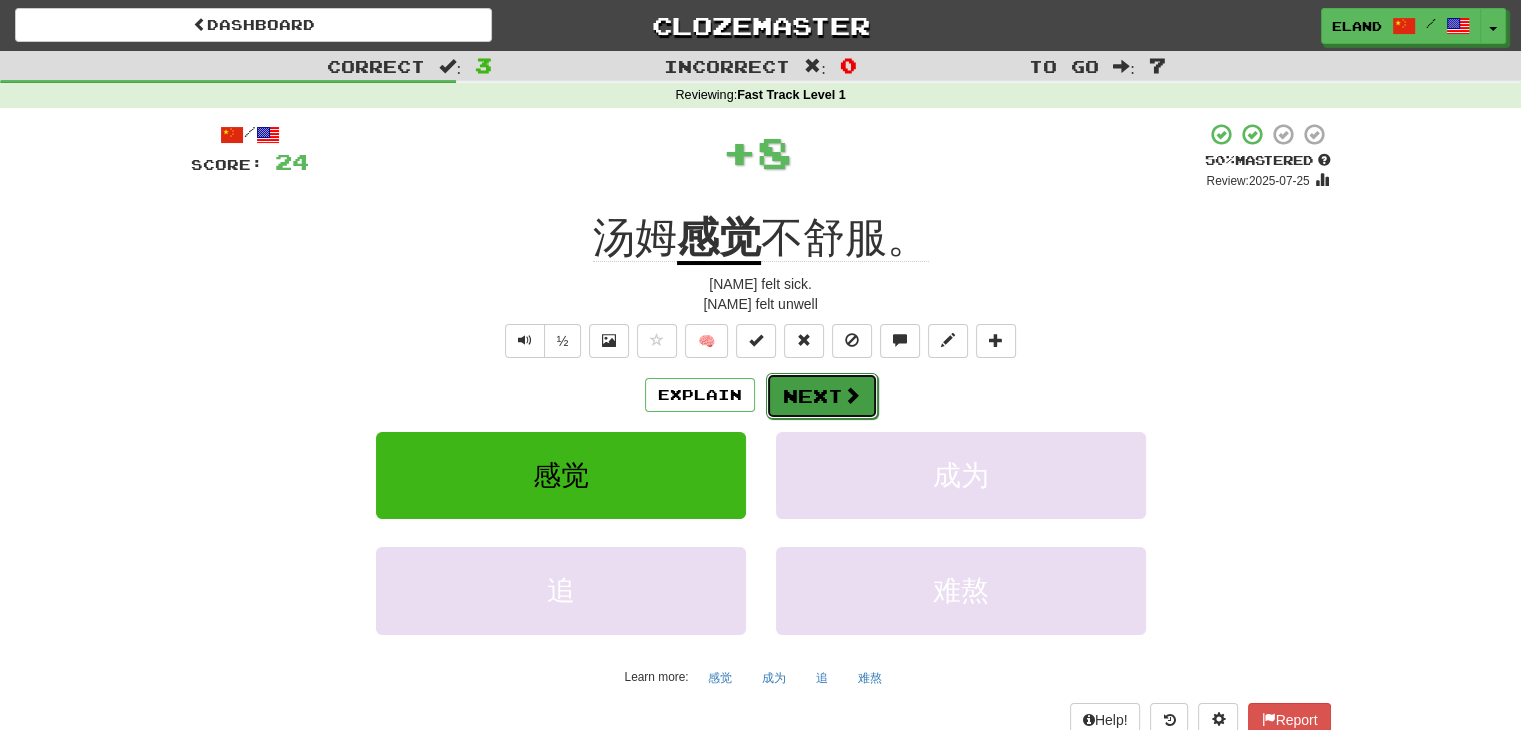 click on "Next" at bounding box center (822, 396) 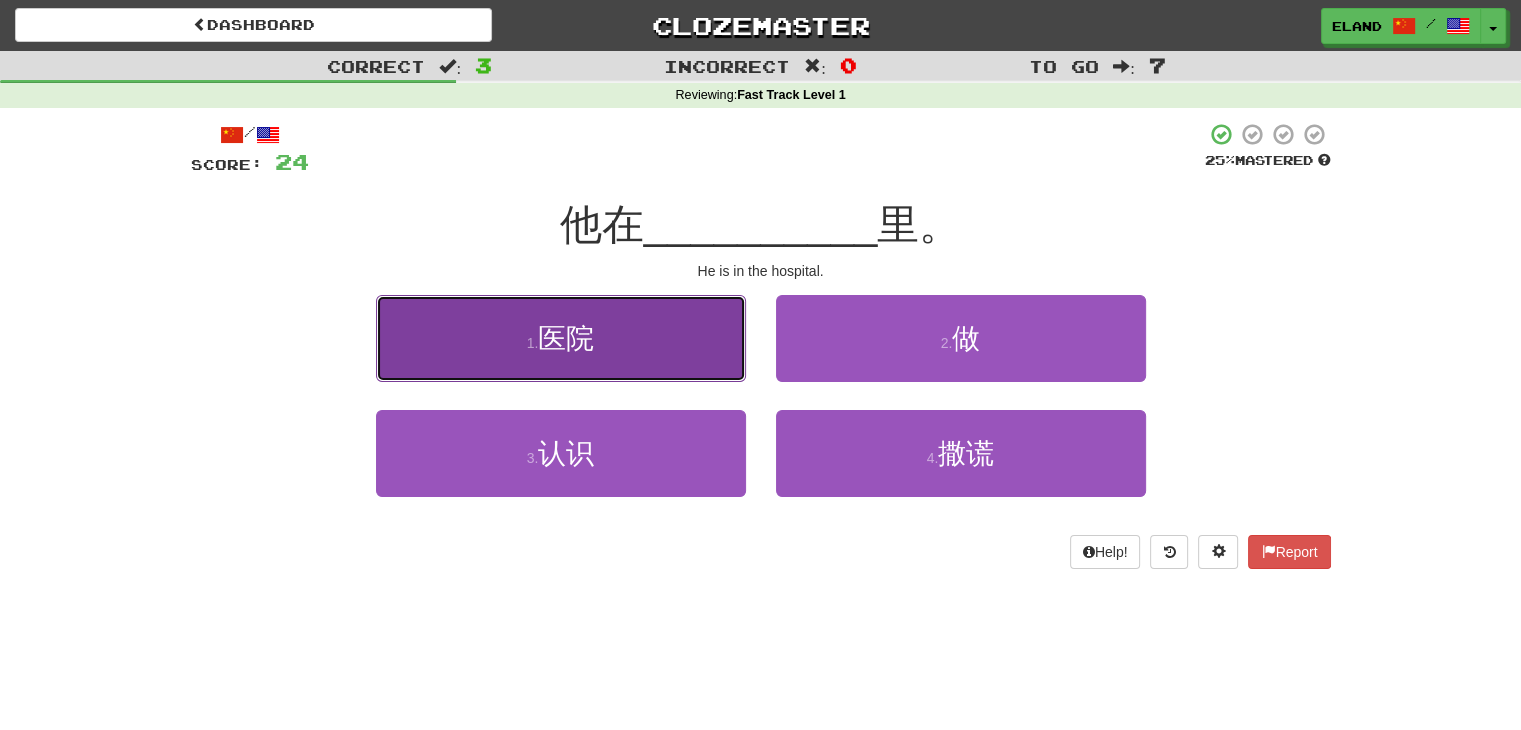 click on "1 .  医院" at bounding box center [561, 338] 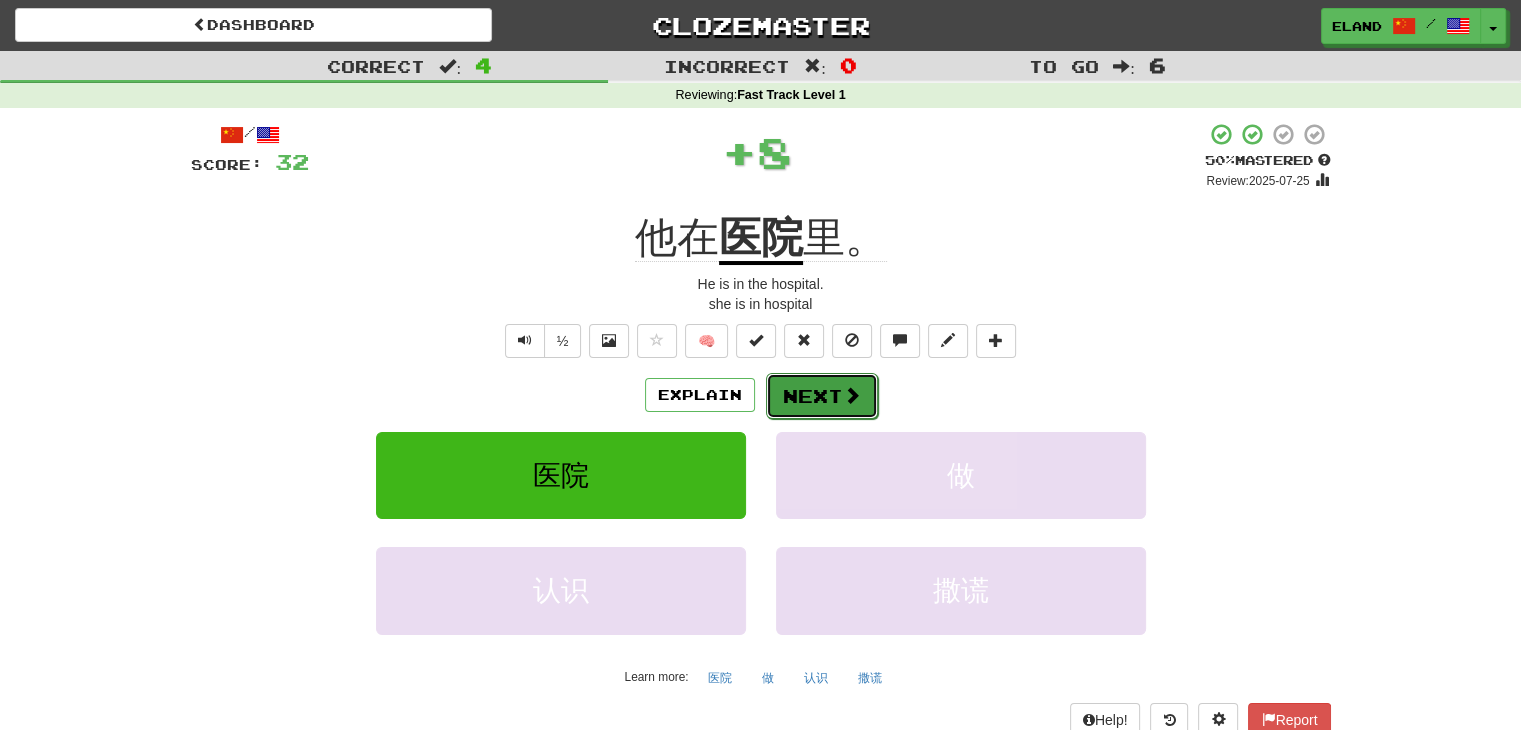 click on "Next" at bounding box center [822, 396] 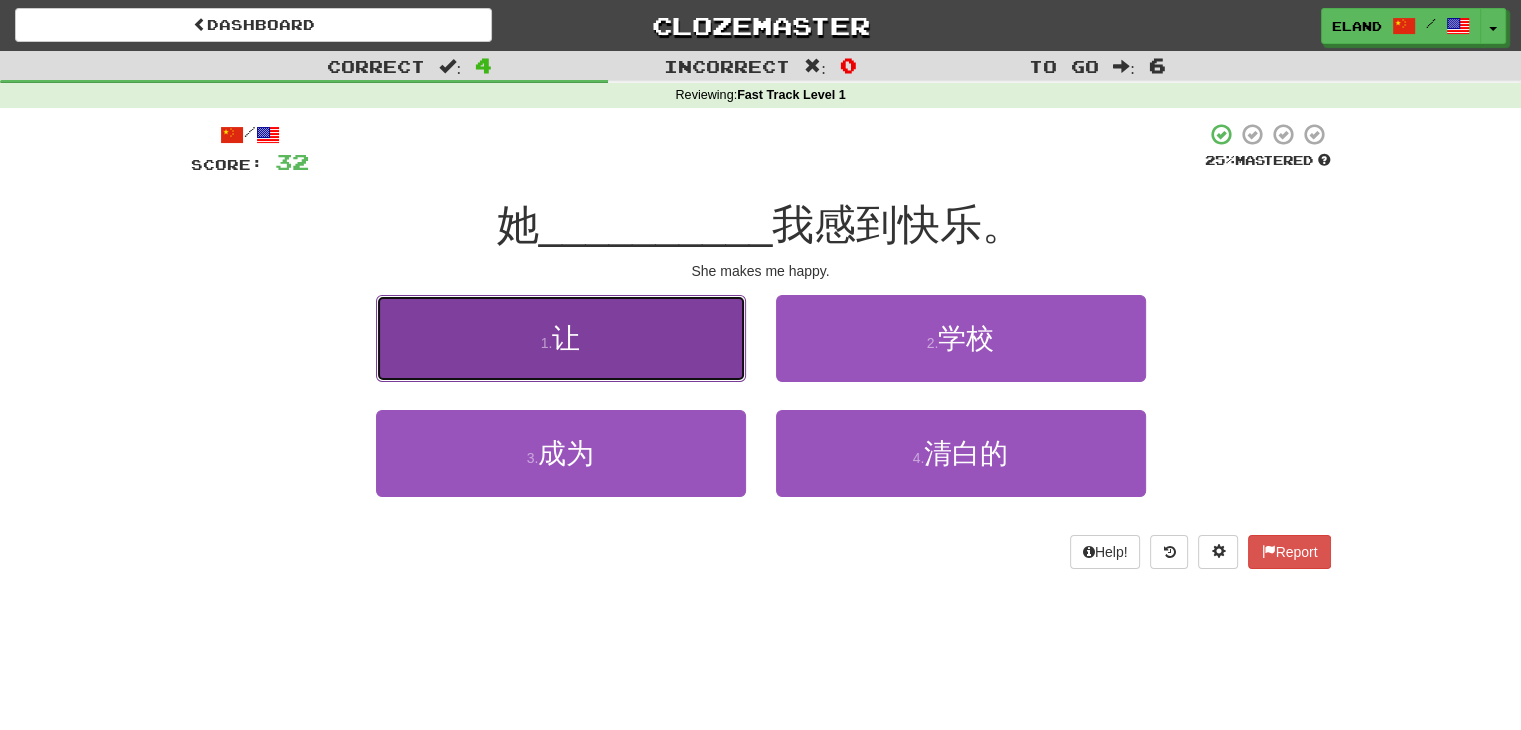 click on "1 .  让" at bounding box center (561, 338) 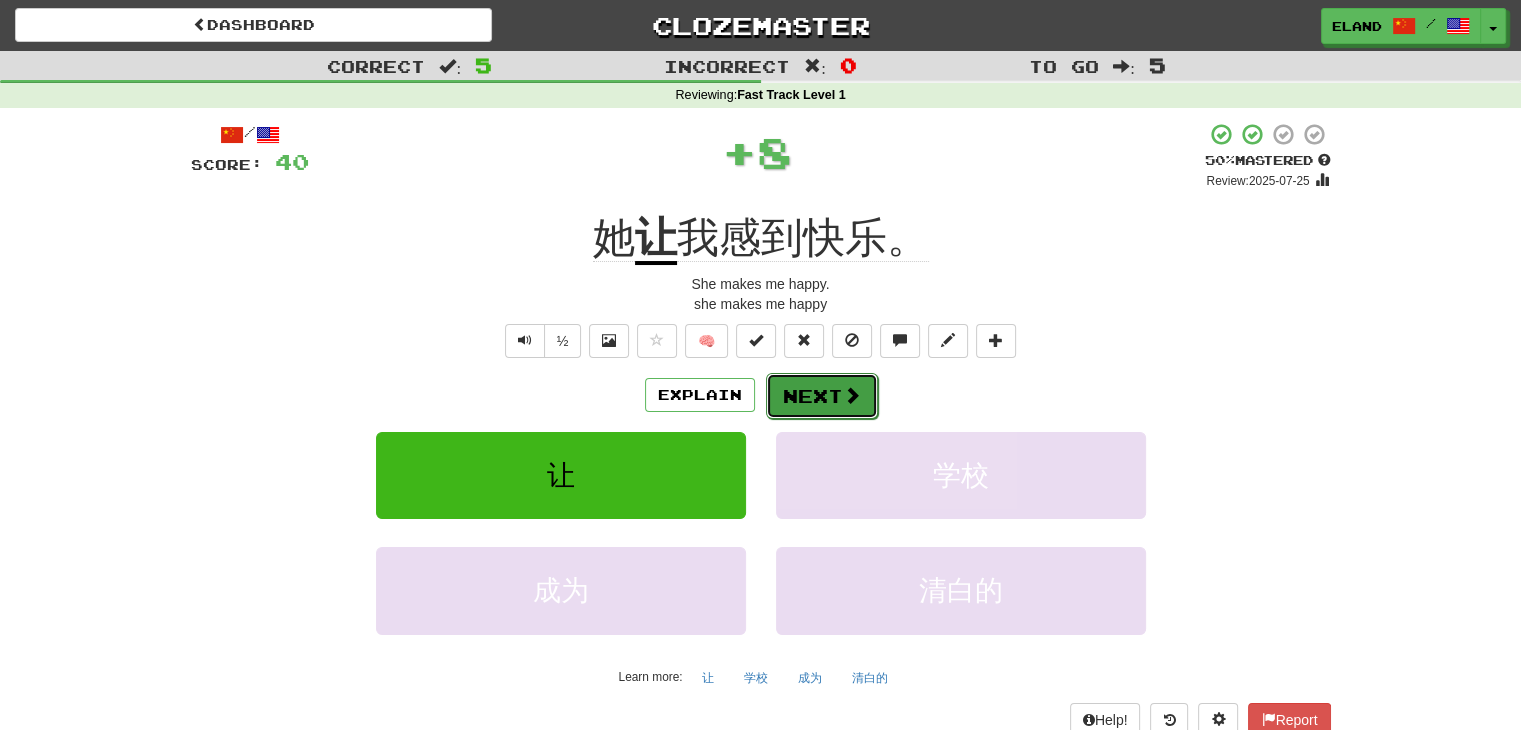 click on "Next" at bounding box center (822, 396) 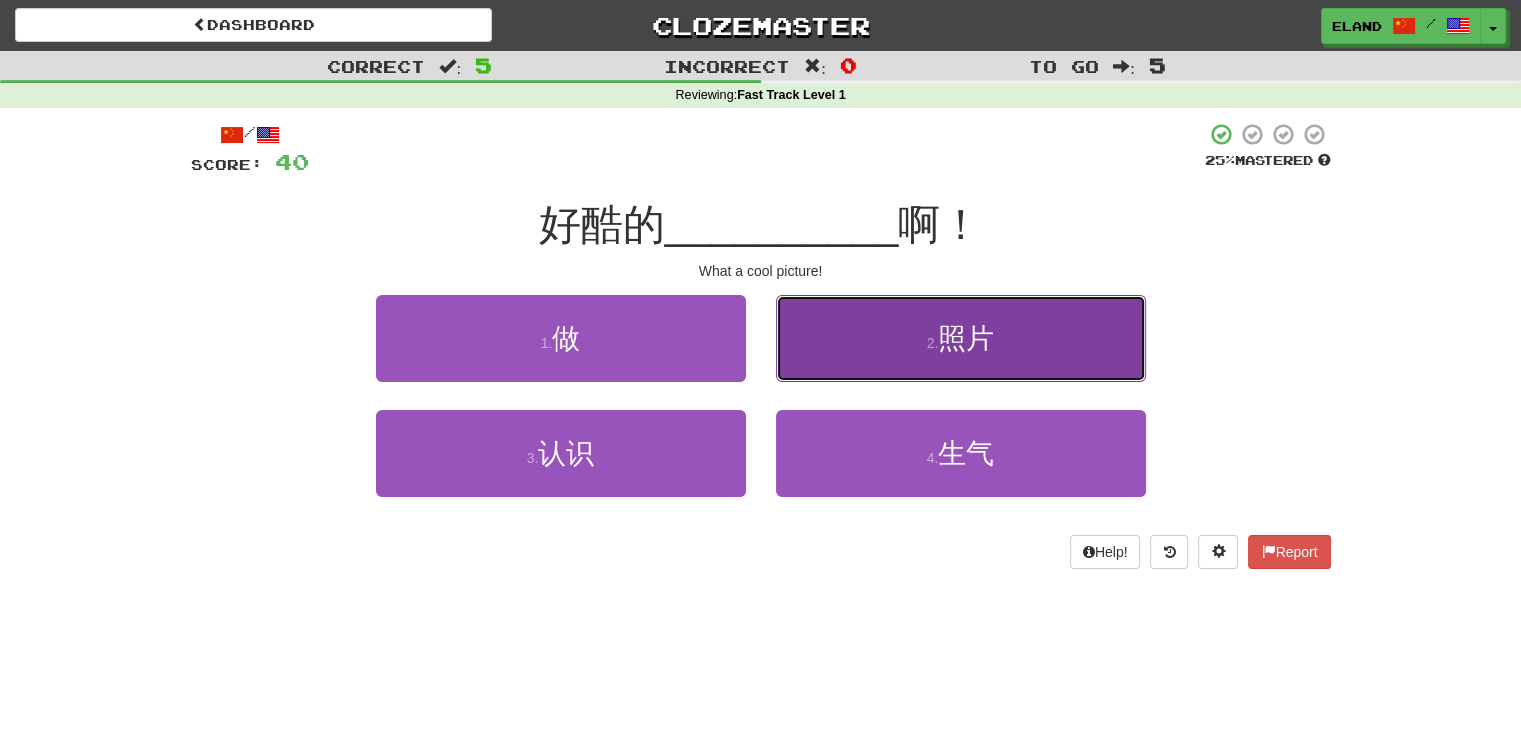 click on "2 .  照片" at bounding box center (961, 338) 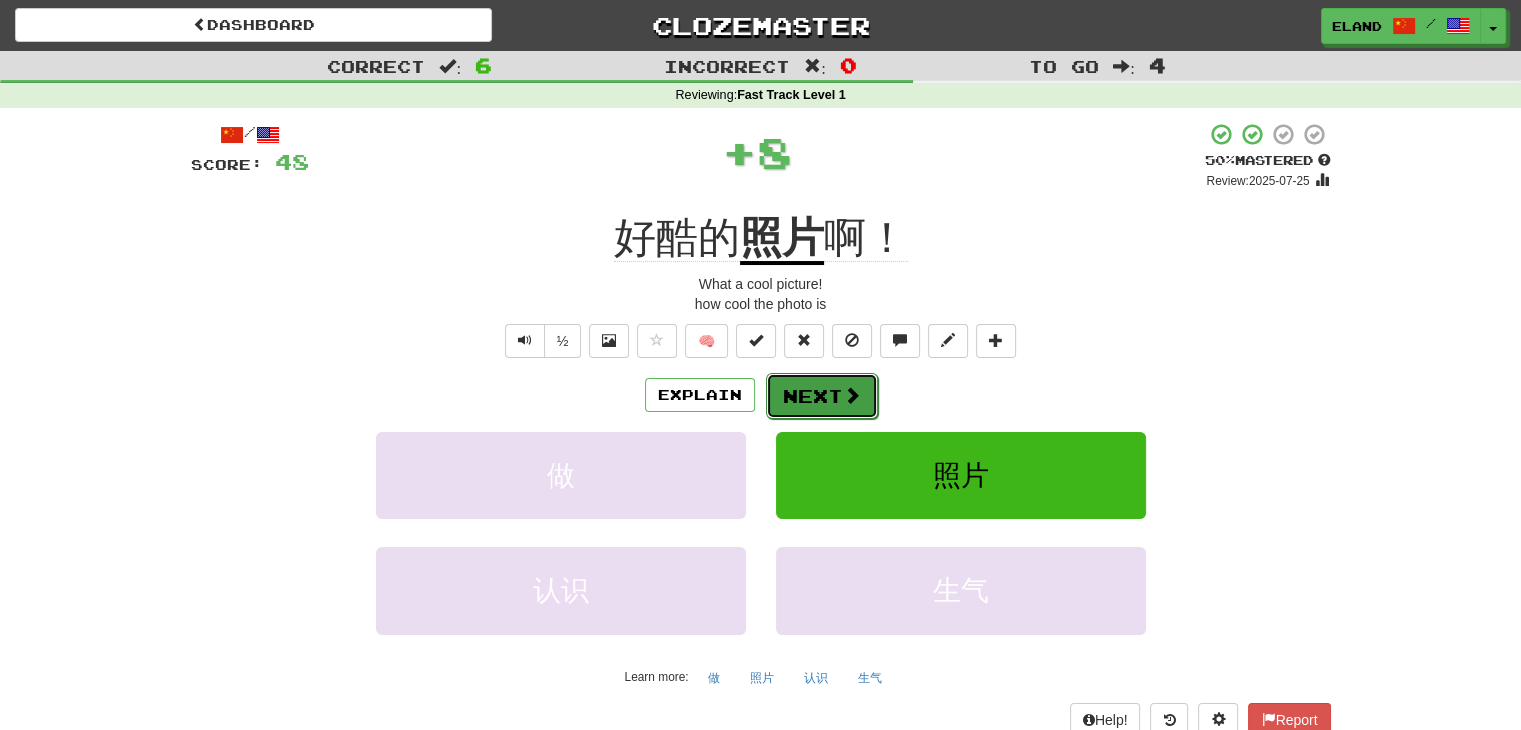 click on "Next" at bounding box center (822, 396) 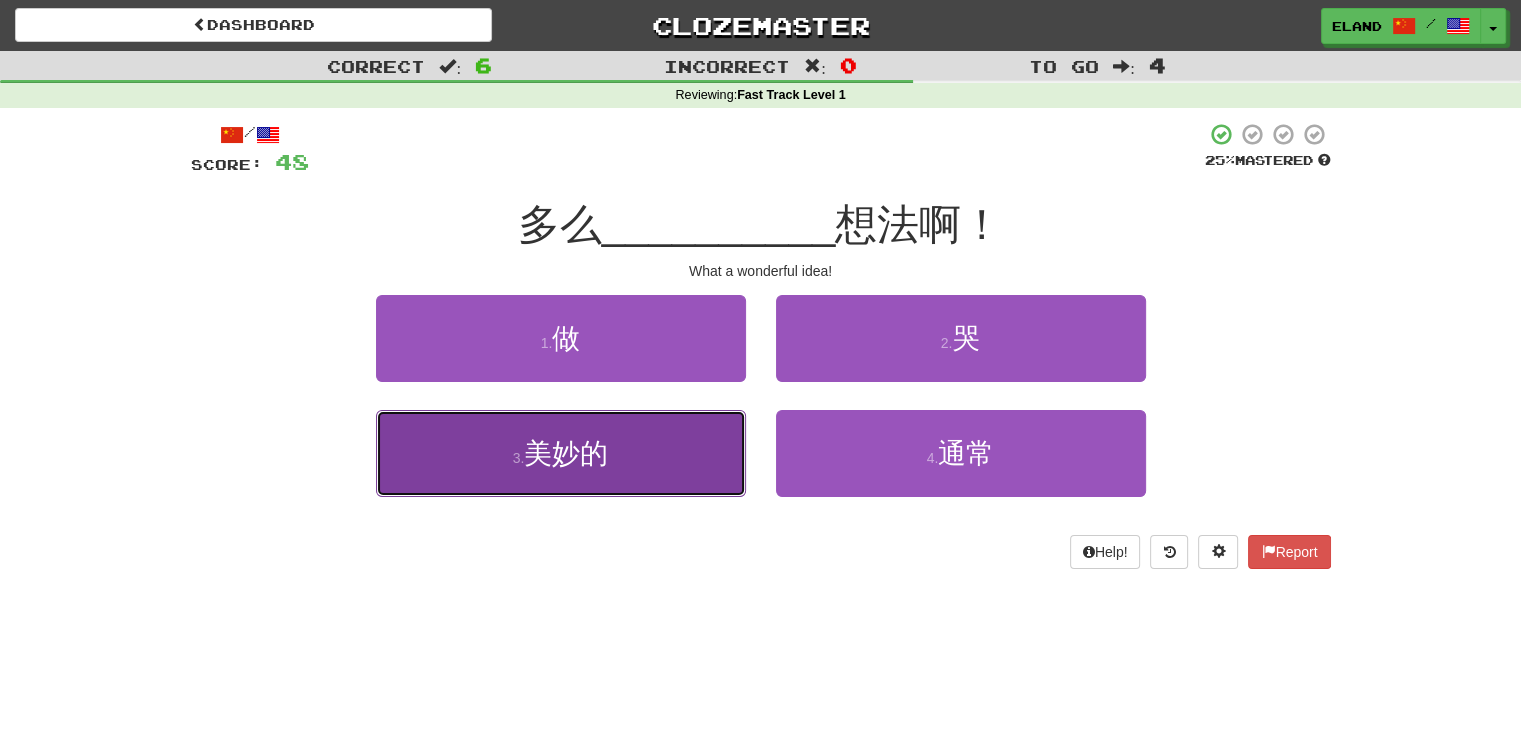 click on "3 .  美妙的" at bounding box center (561, 453) 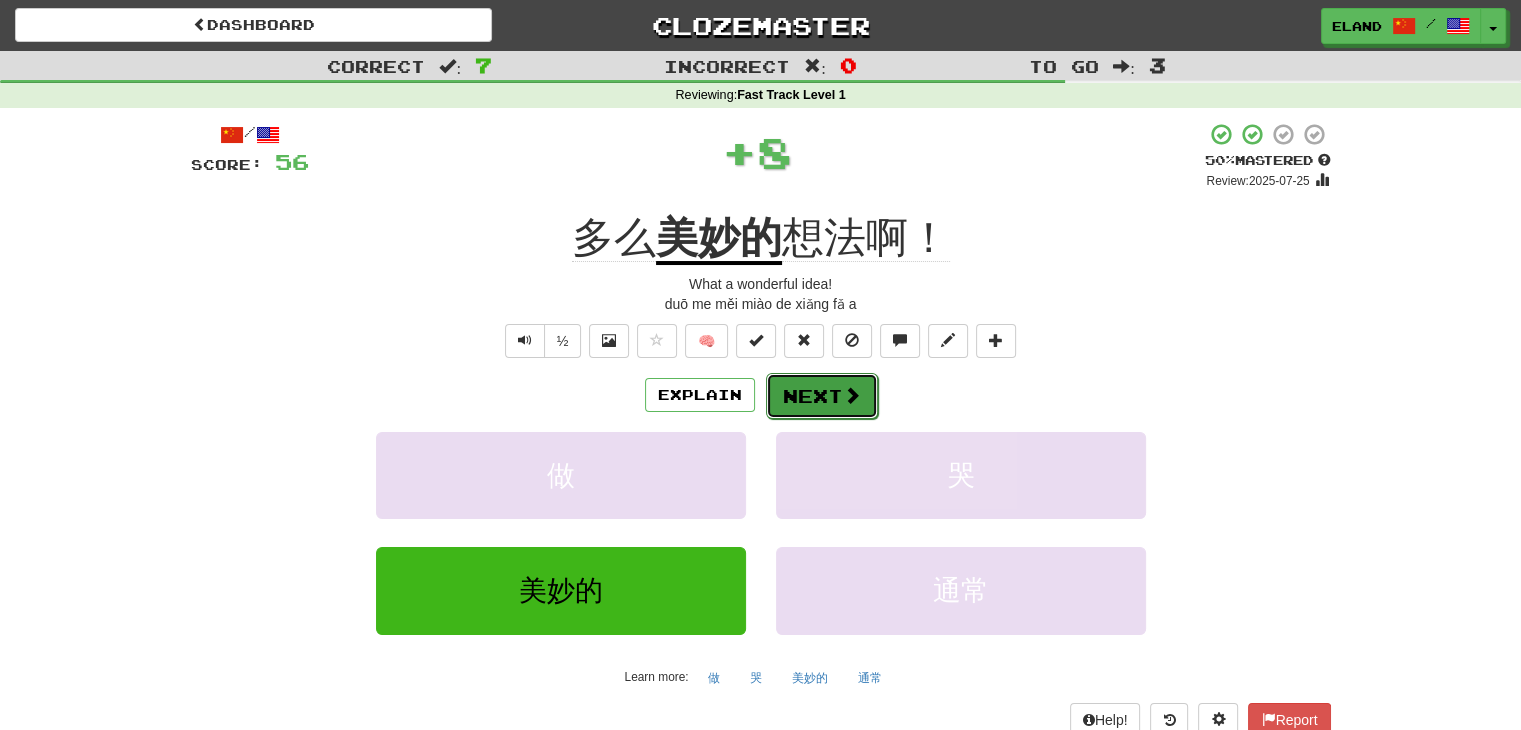 click on "Next" at bounding box center (822, 396) 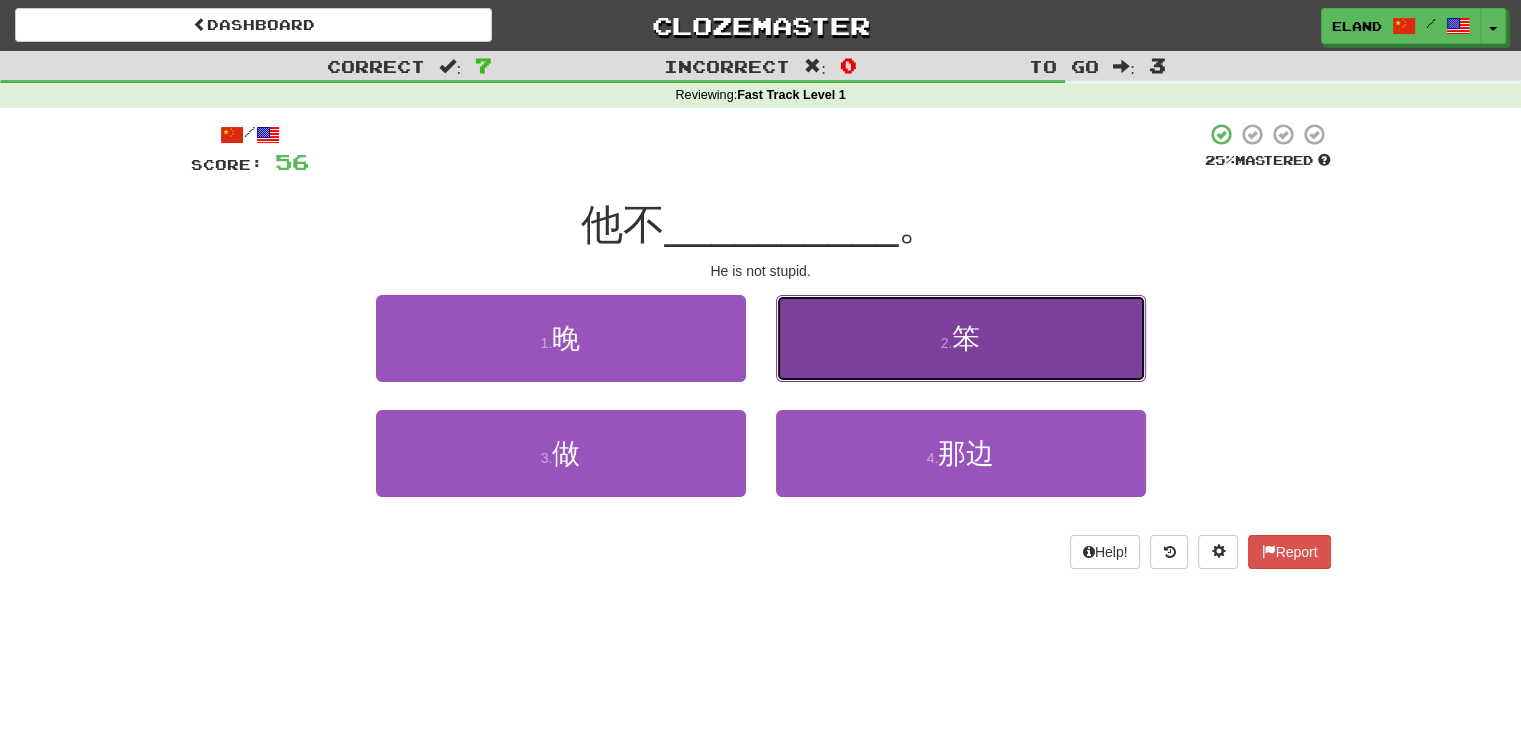click on "2 .  笨" at bounding box center (961, 338) 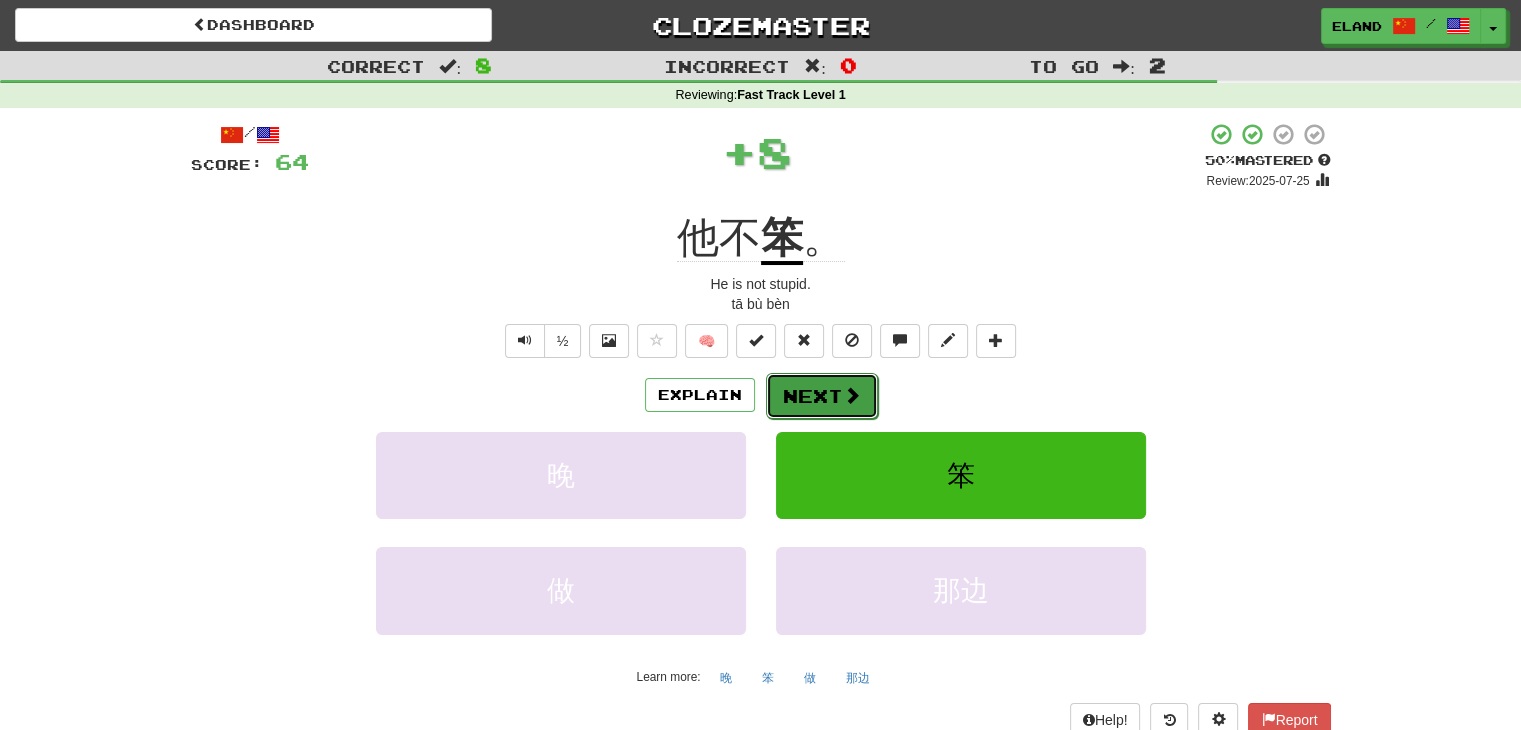 click on "Next" at bounding box center (822, 396) 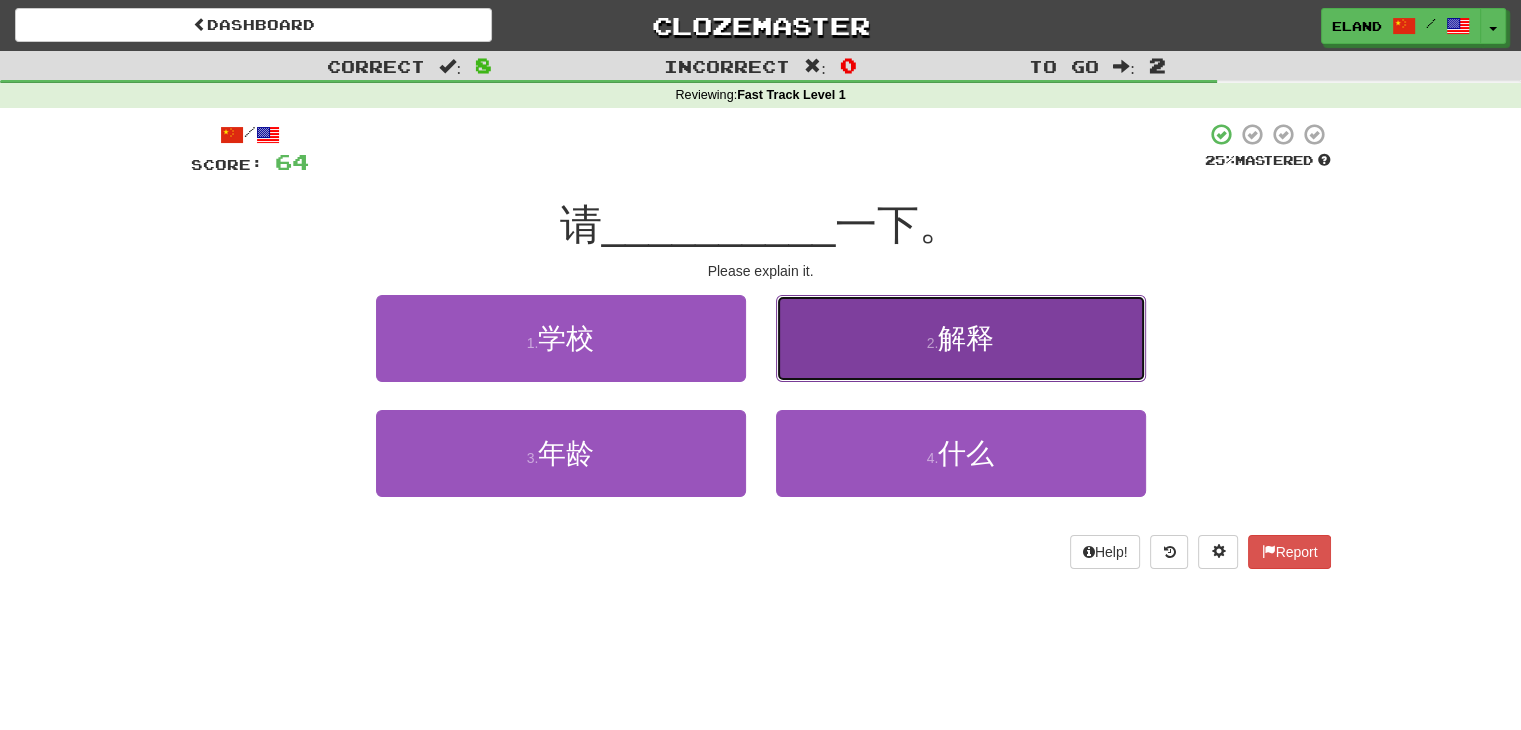 click on "2 .  解释" at bounding box center [961, 338] 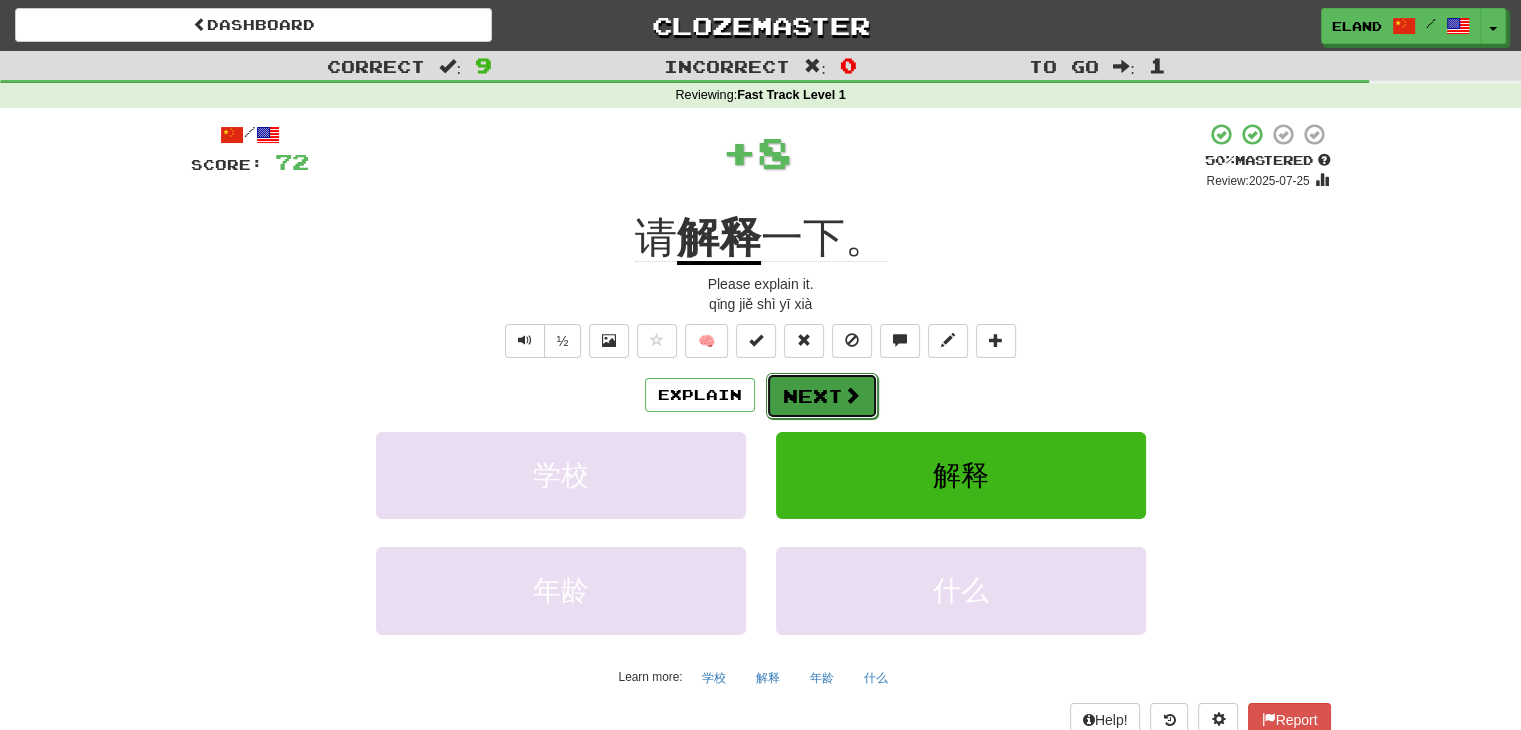 click on "Next" at bounding box center (822, 396) 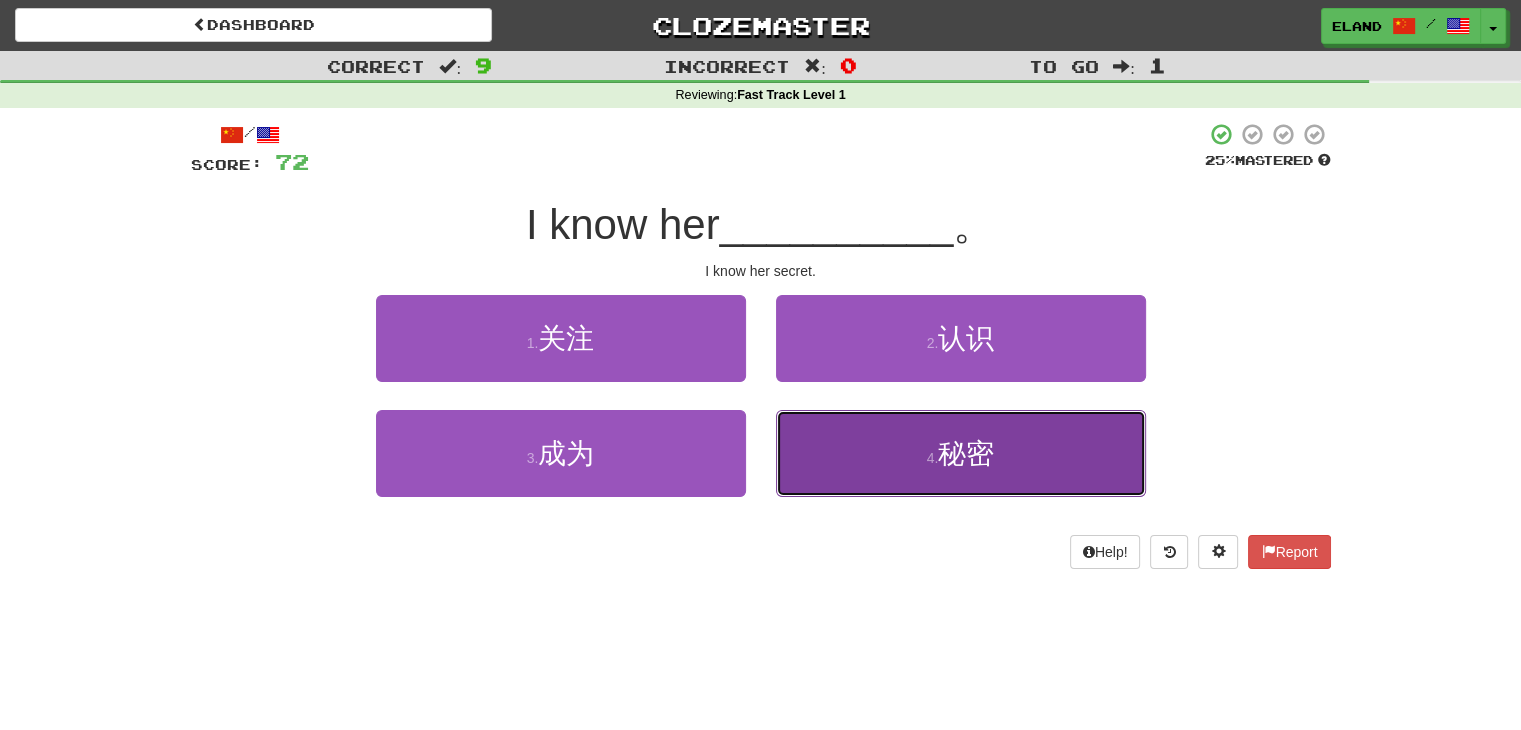 click on "4 .  秘密" at bounding box center [961, 453] 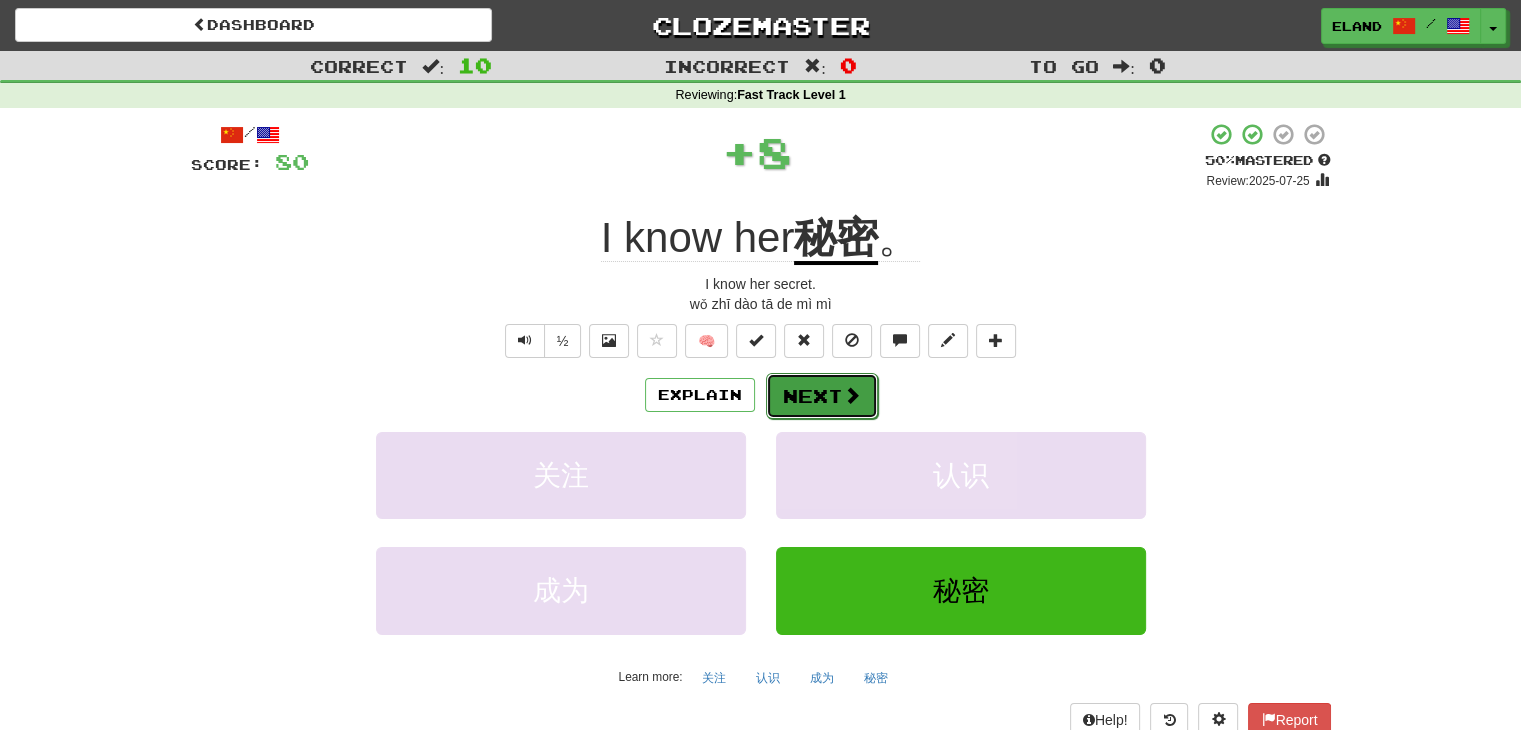 click on "Next" at bounding box center [822, 396] 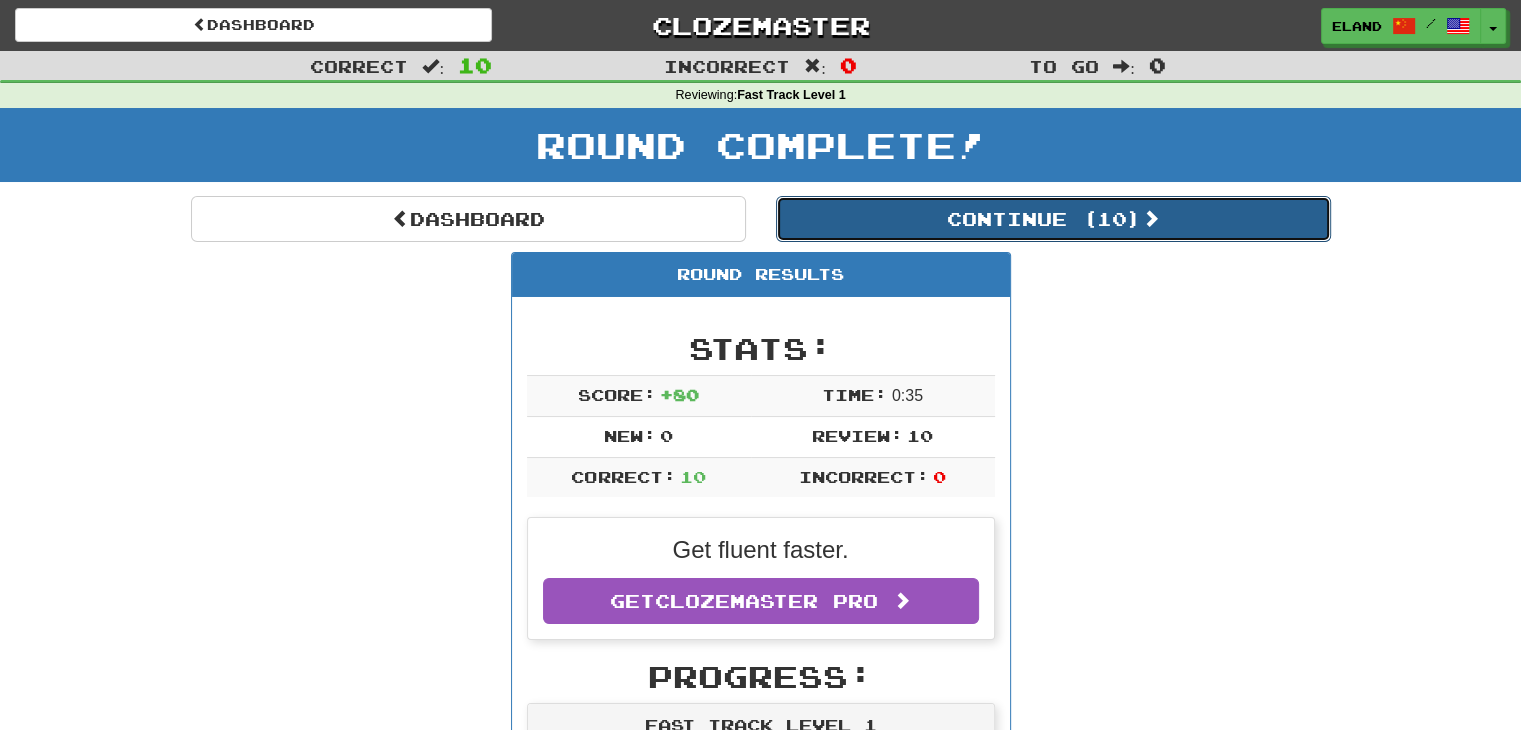 click on "Continue ( 10 )" at bounding box center (1053, 219) 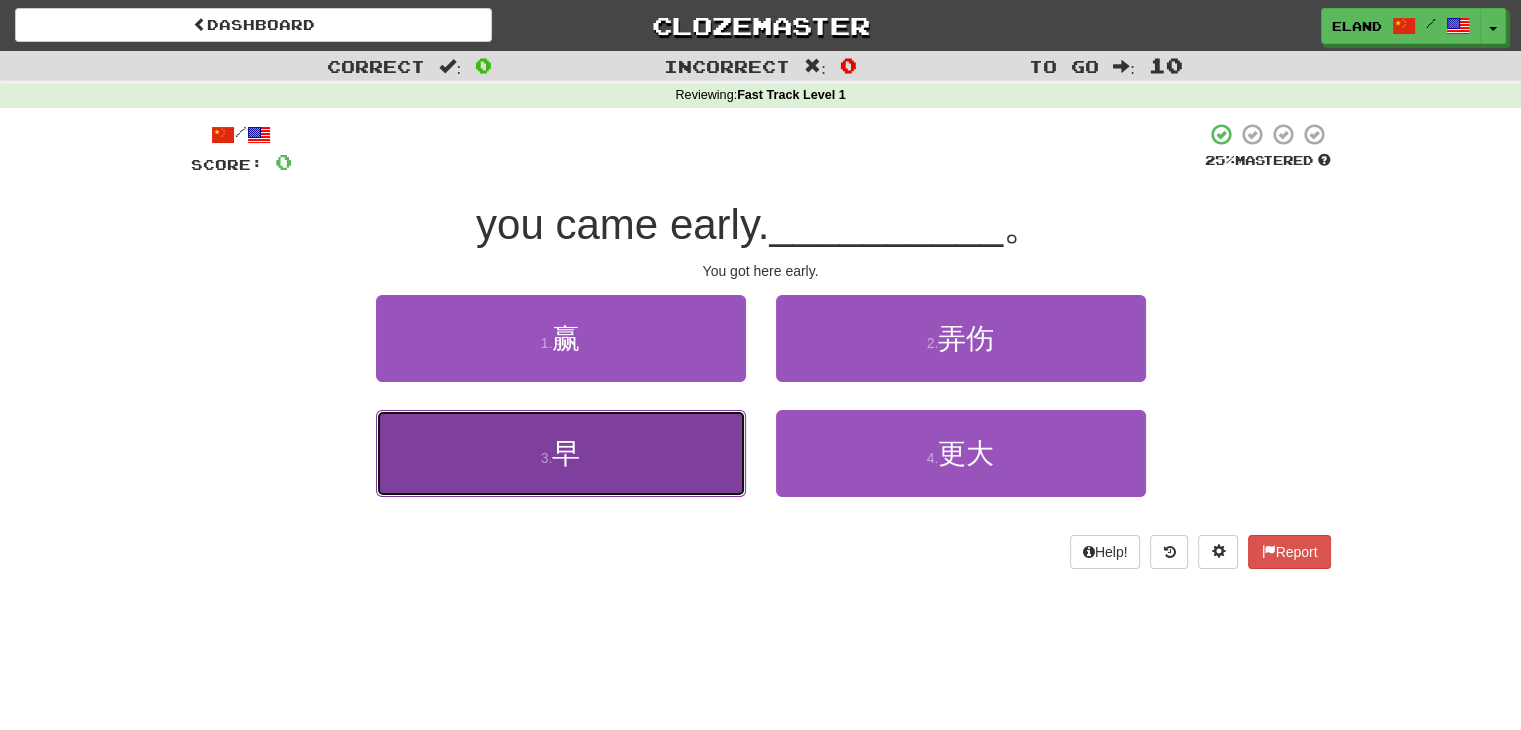 click on "3 .  早" at bounding box center (561, 453) 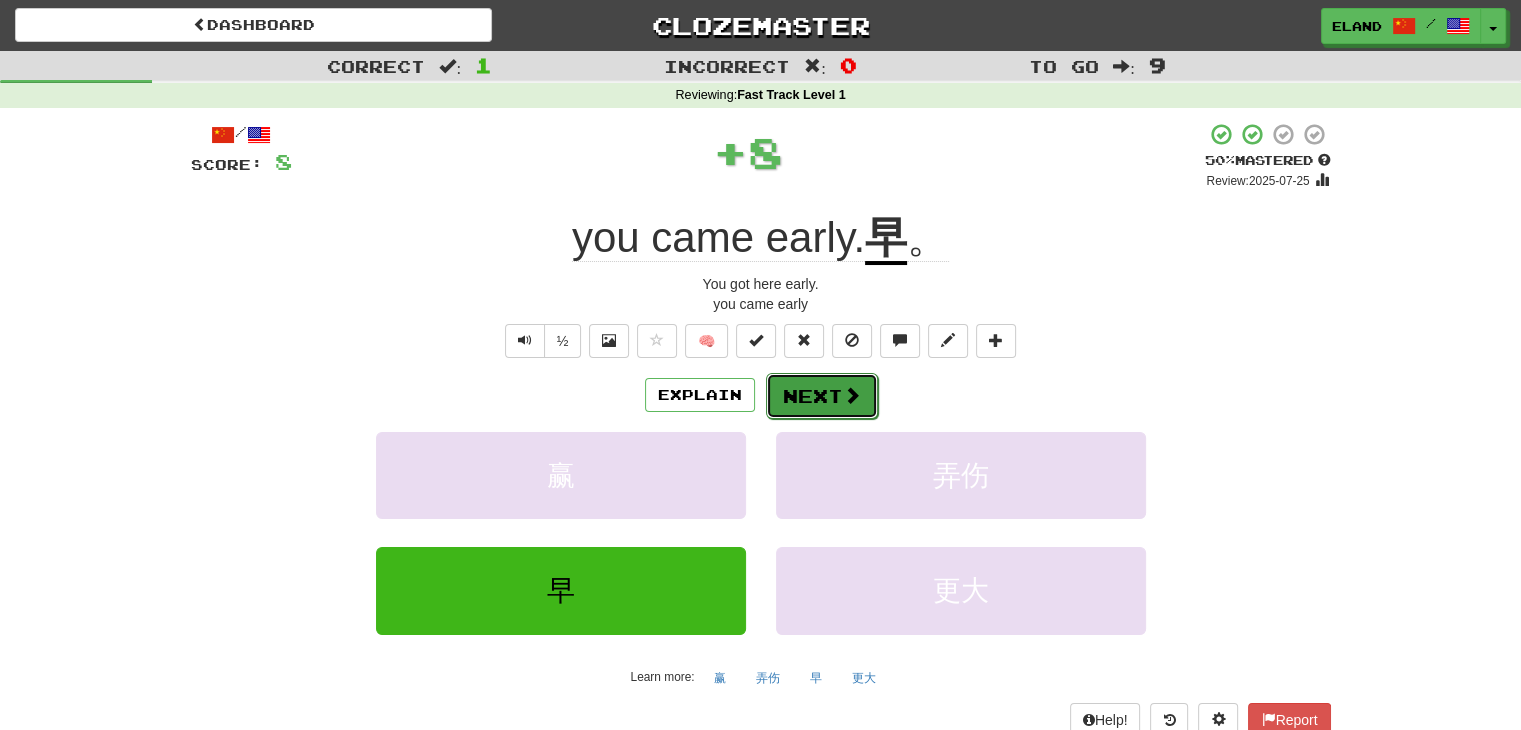 click on "Next" at bounding box center [822, 396] 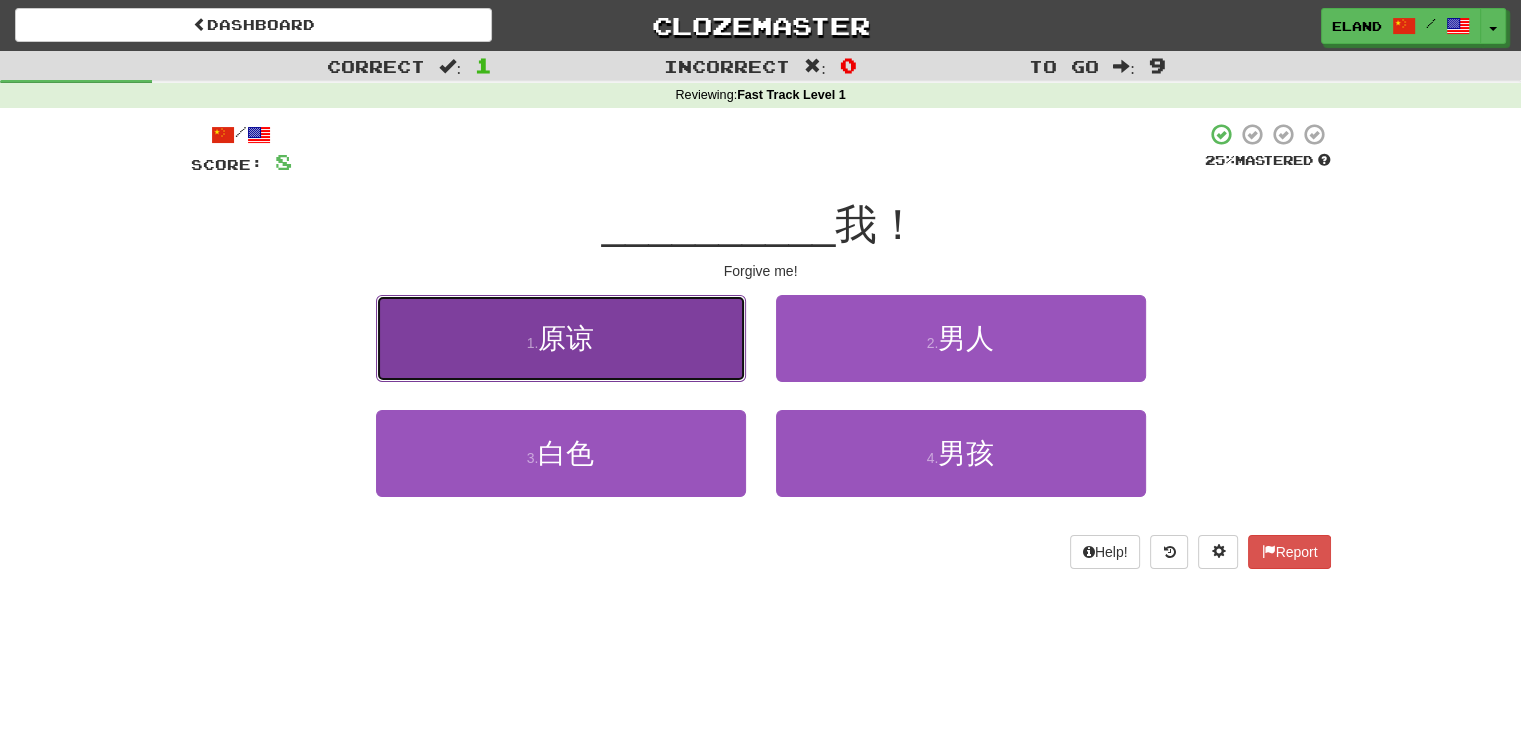 click on "1 .  原谅" at bounding box center [561, 338] 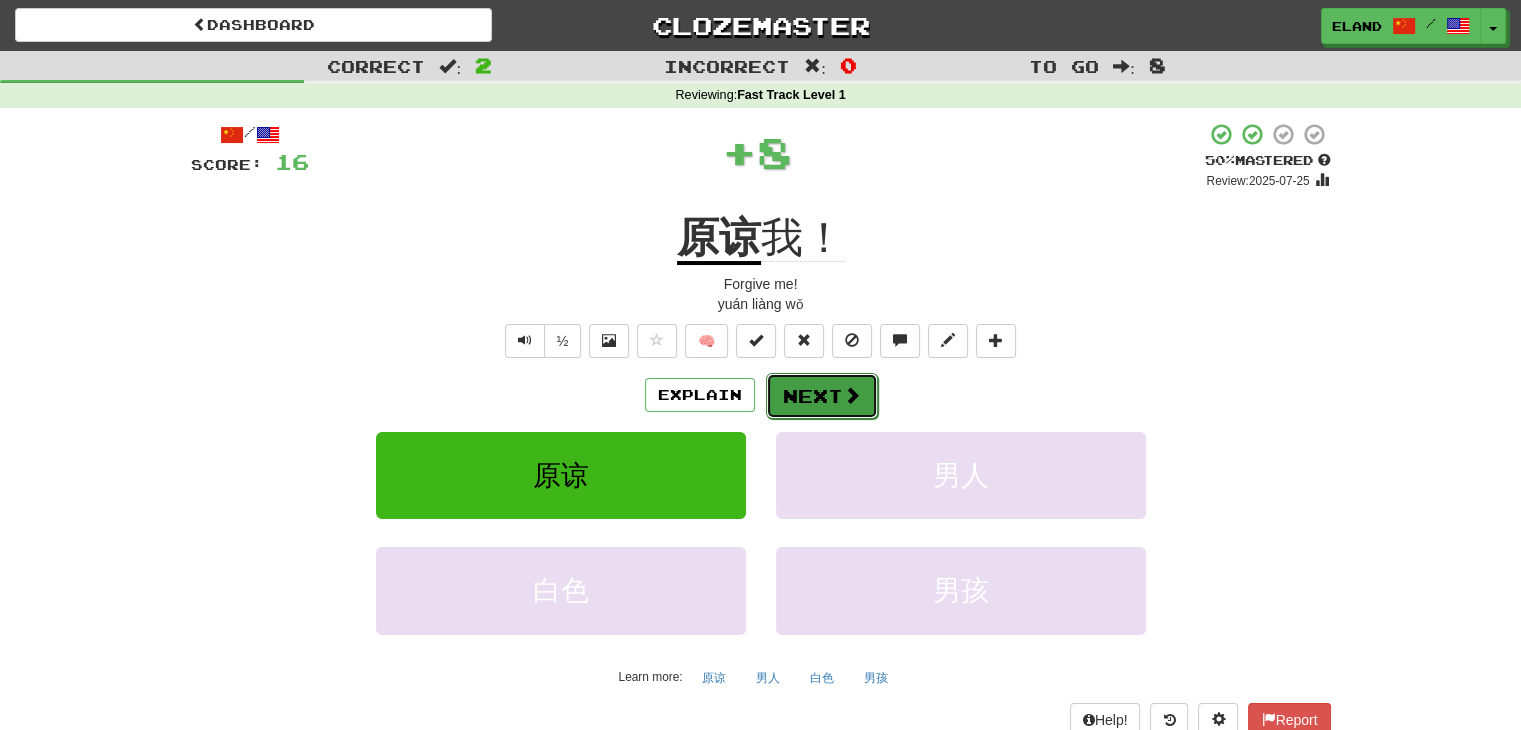 click on "Next" at bounding box center [822, 396] 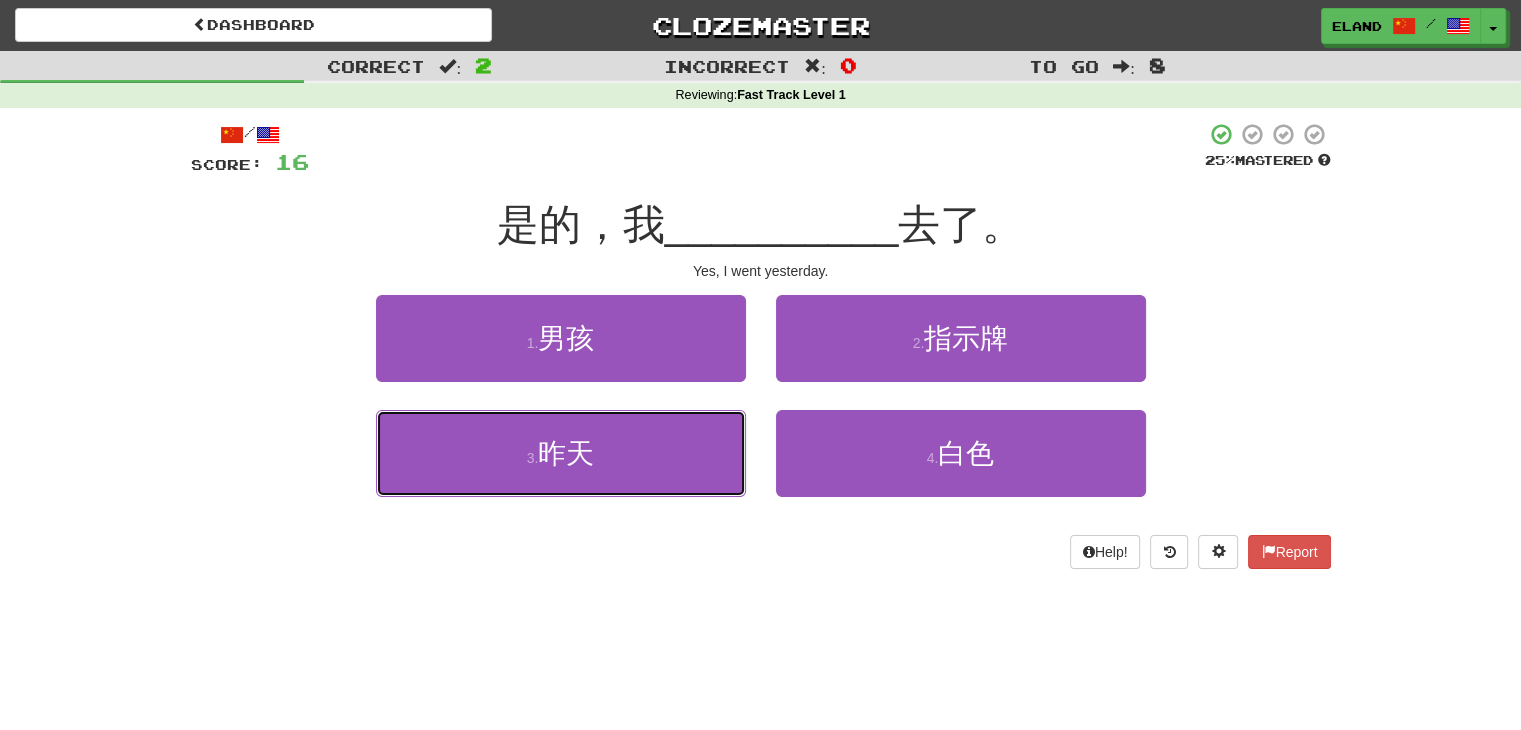 click on "3 .  昨天" at bounding box center (561, 453) 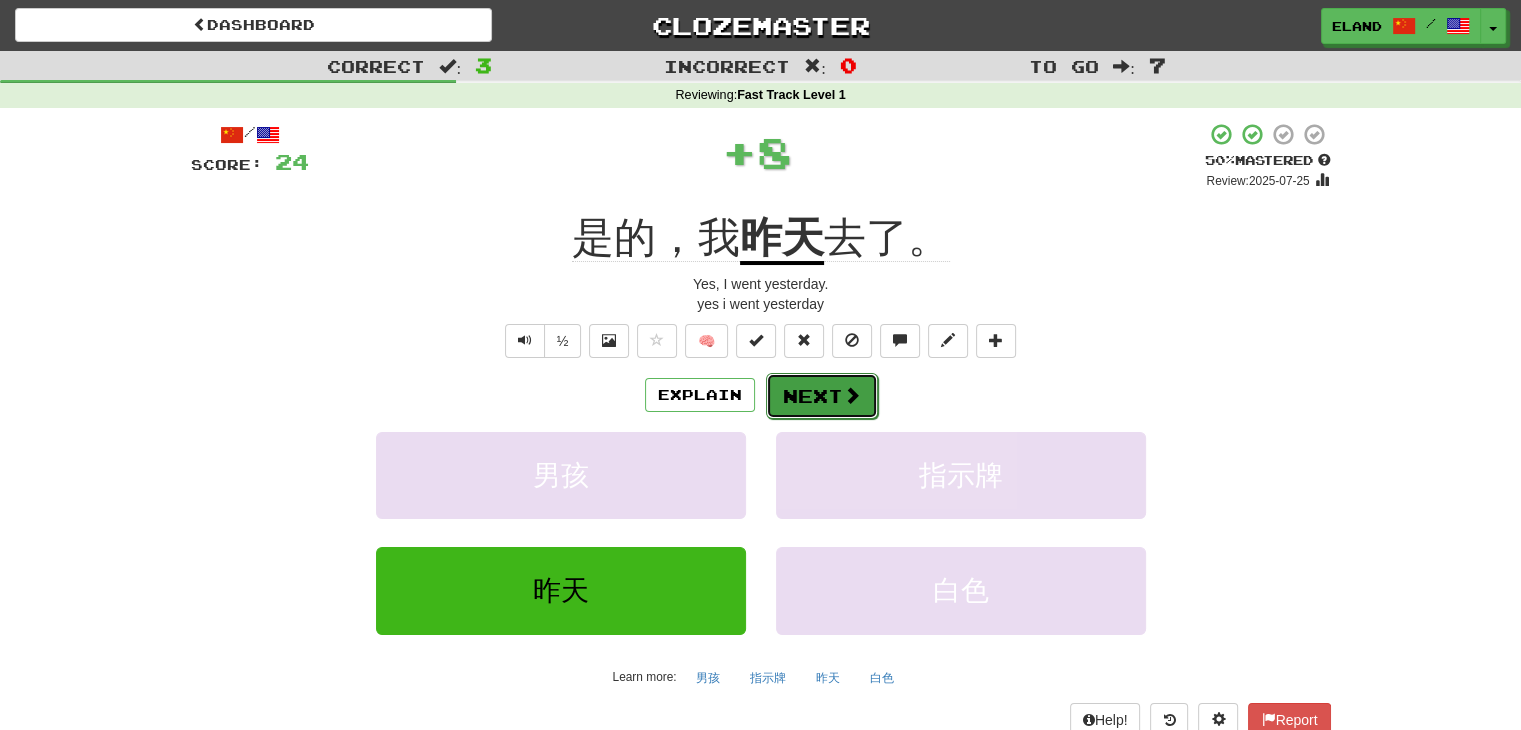 click on "Next" at bounding box center (822, 396) 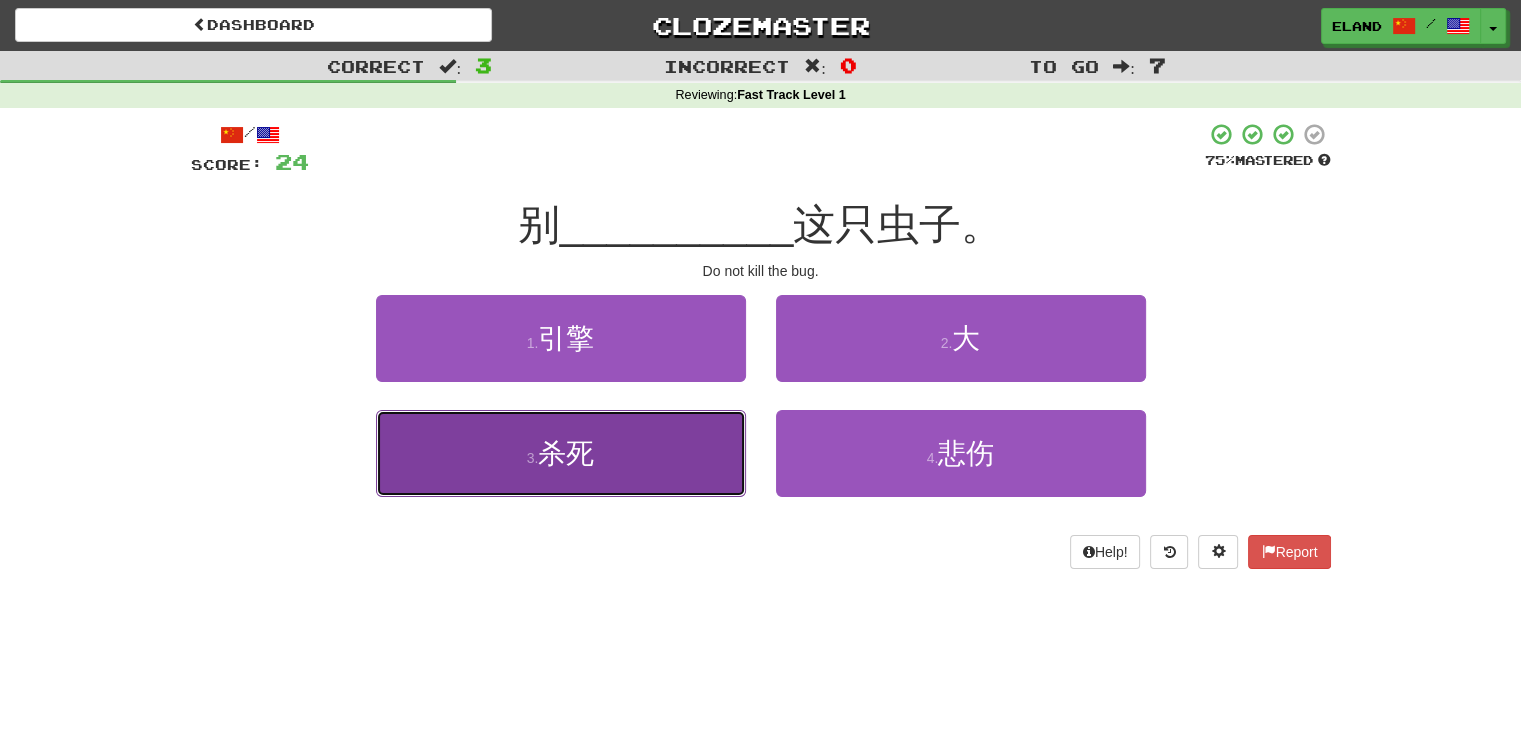 click on "3 .  杀死" at bounding box center (561, 453) 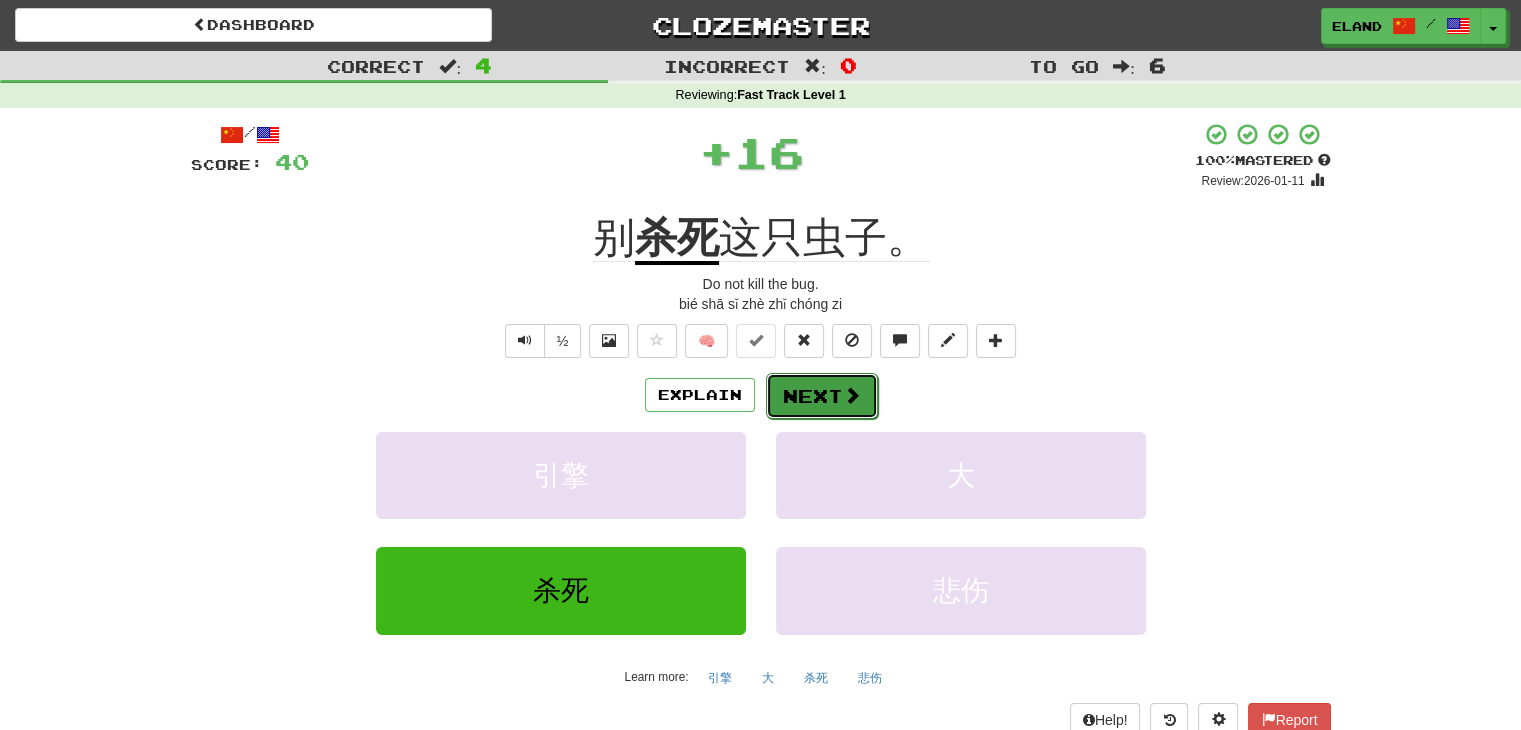 click on "Next" at bounding box center (822, 396) 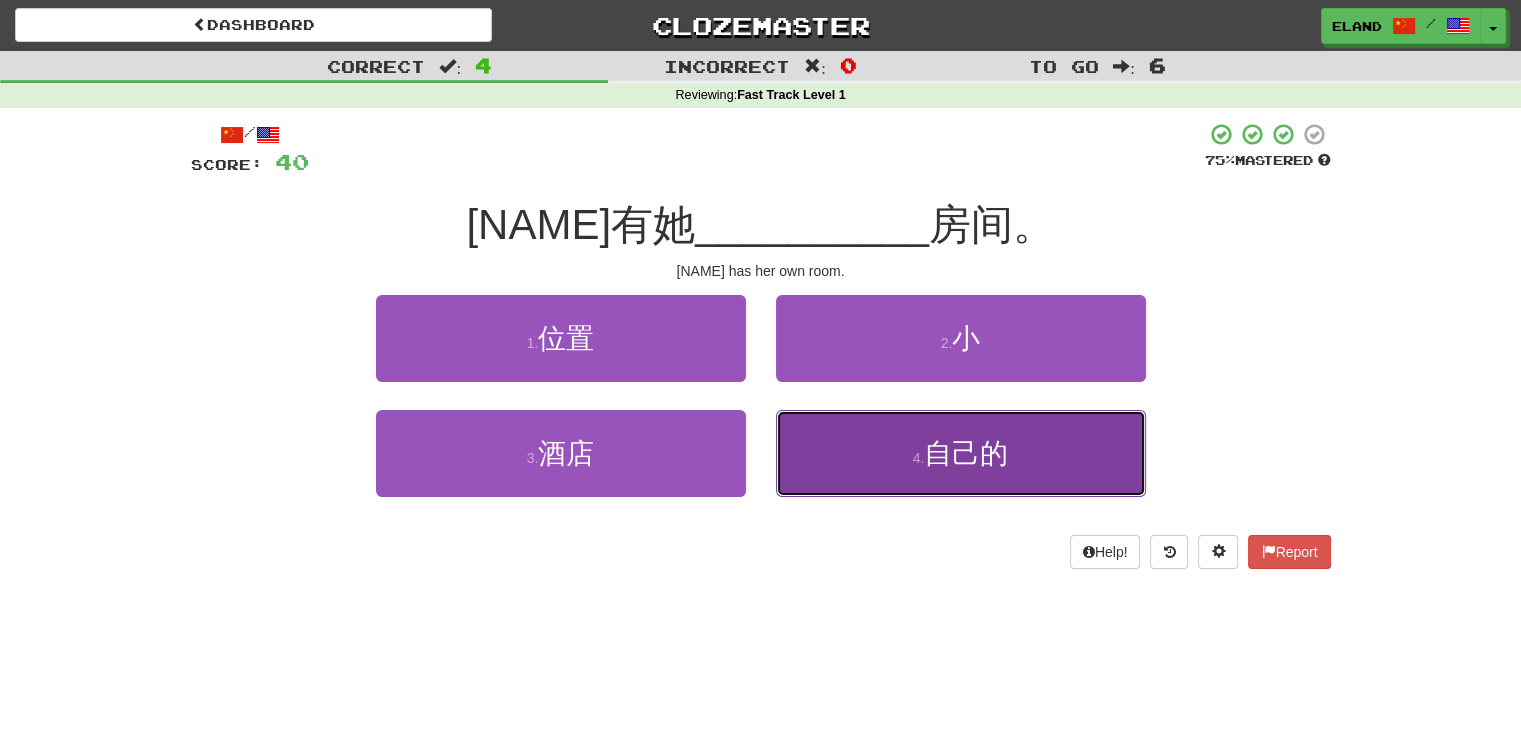 click on "自己的" at bounding box center (966, 453) 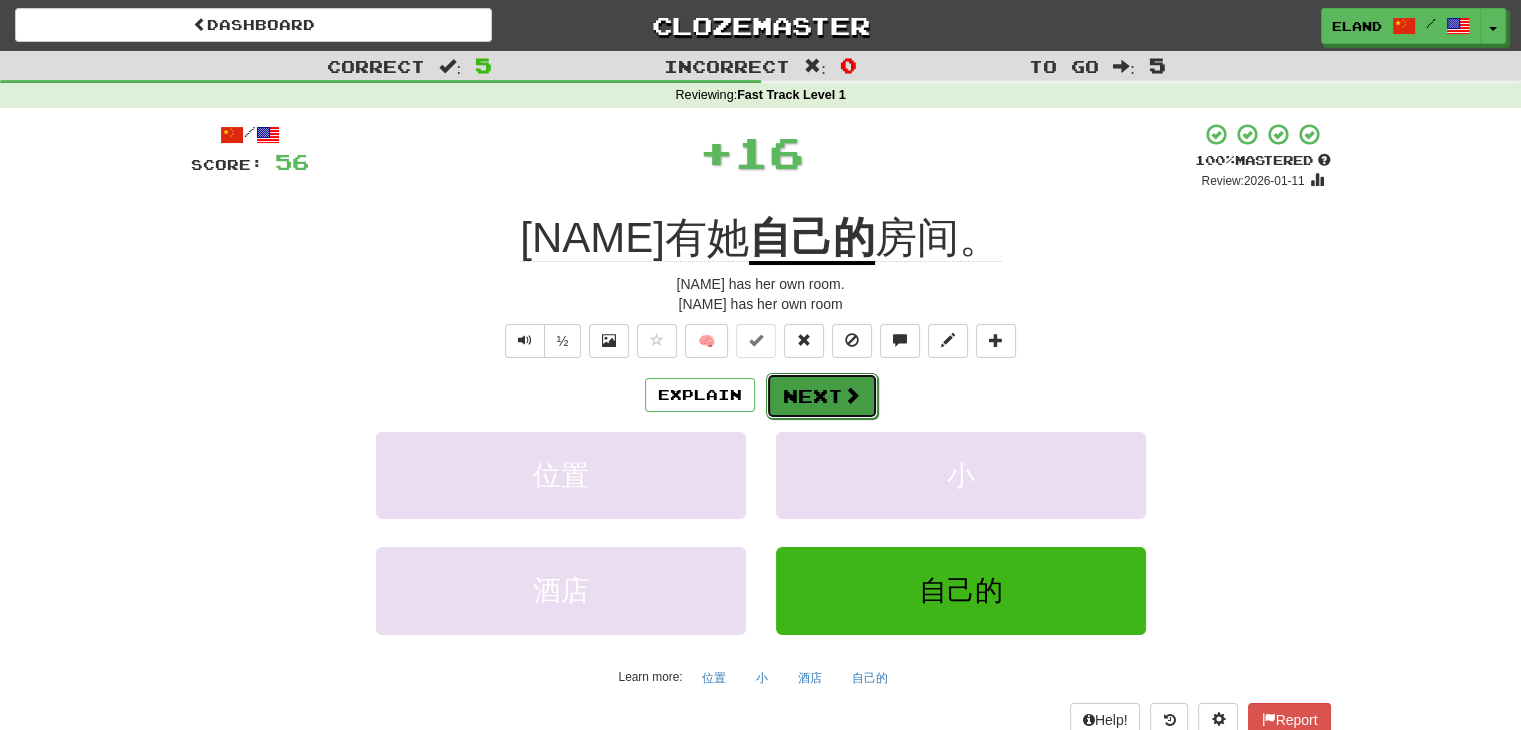 click at bounding box center (852, 395) 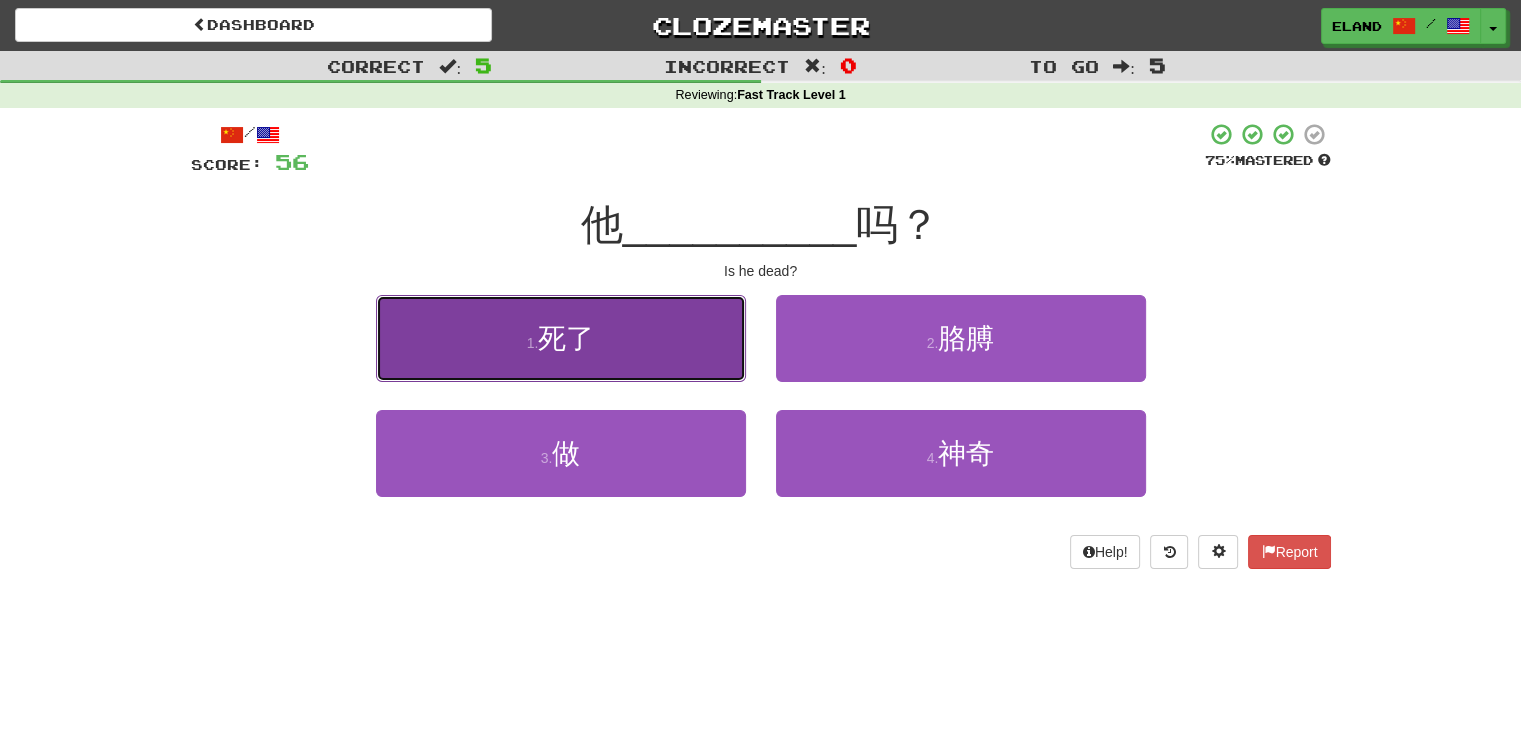 click on "1 .  死了" at bounding box center (561, 338) 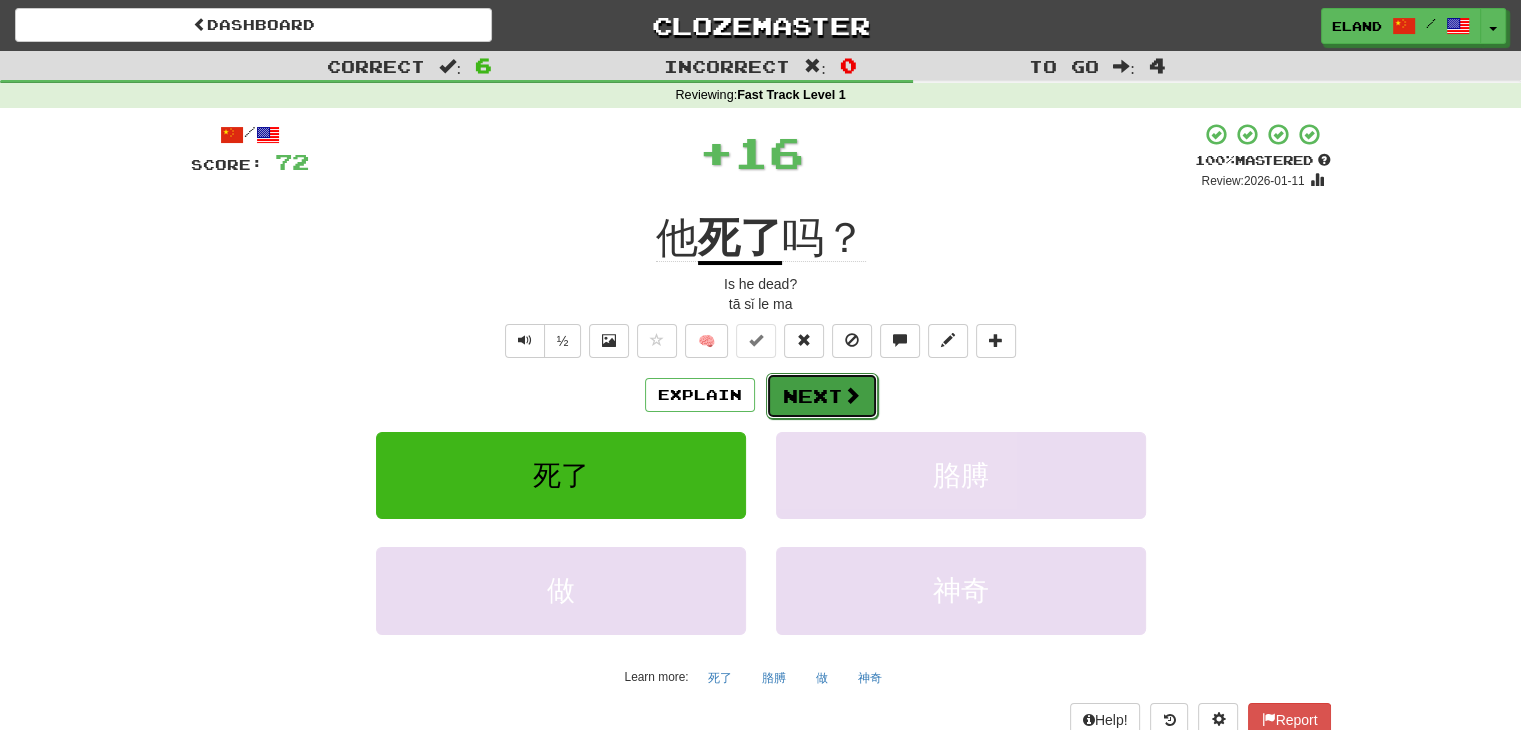 click at bounding box center (852, 395) 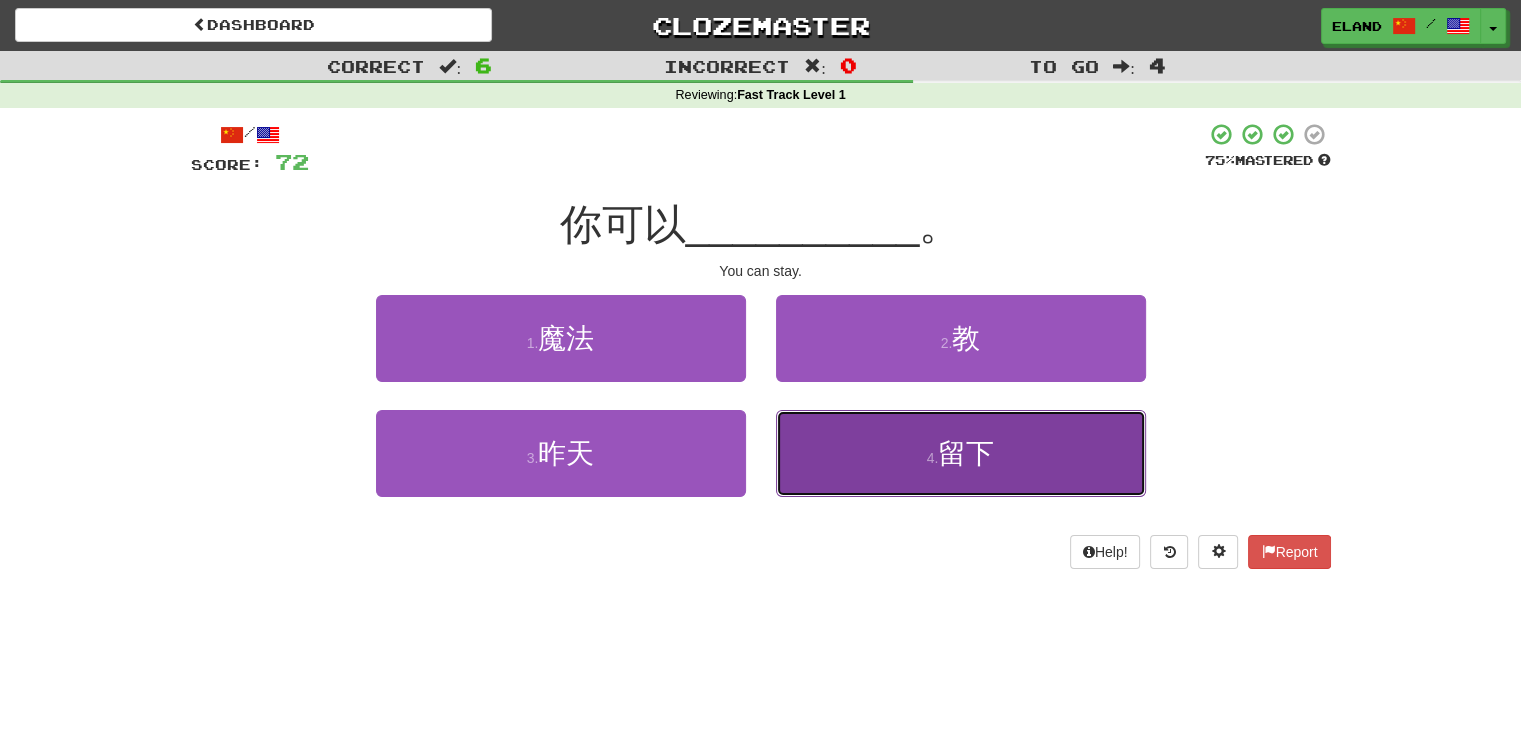 click on "4 .  留下" at bounding box center [961, 453] 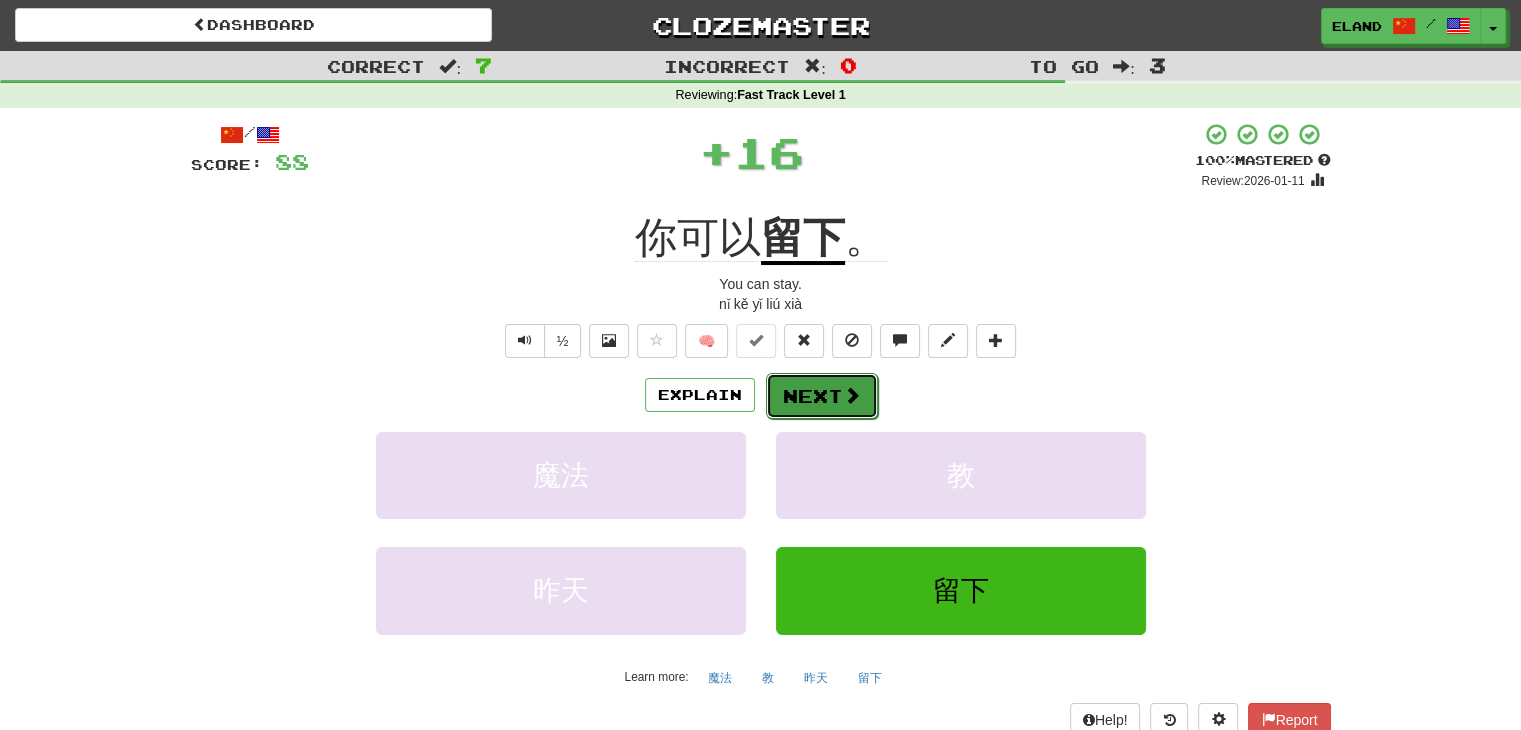click on "Next" at bounding box center (822, 396) 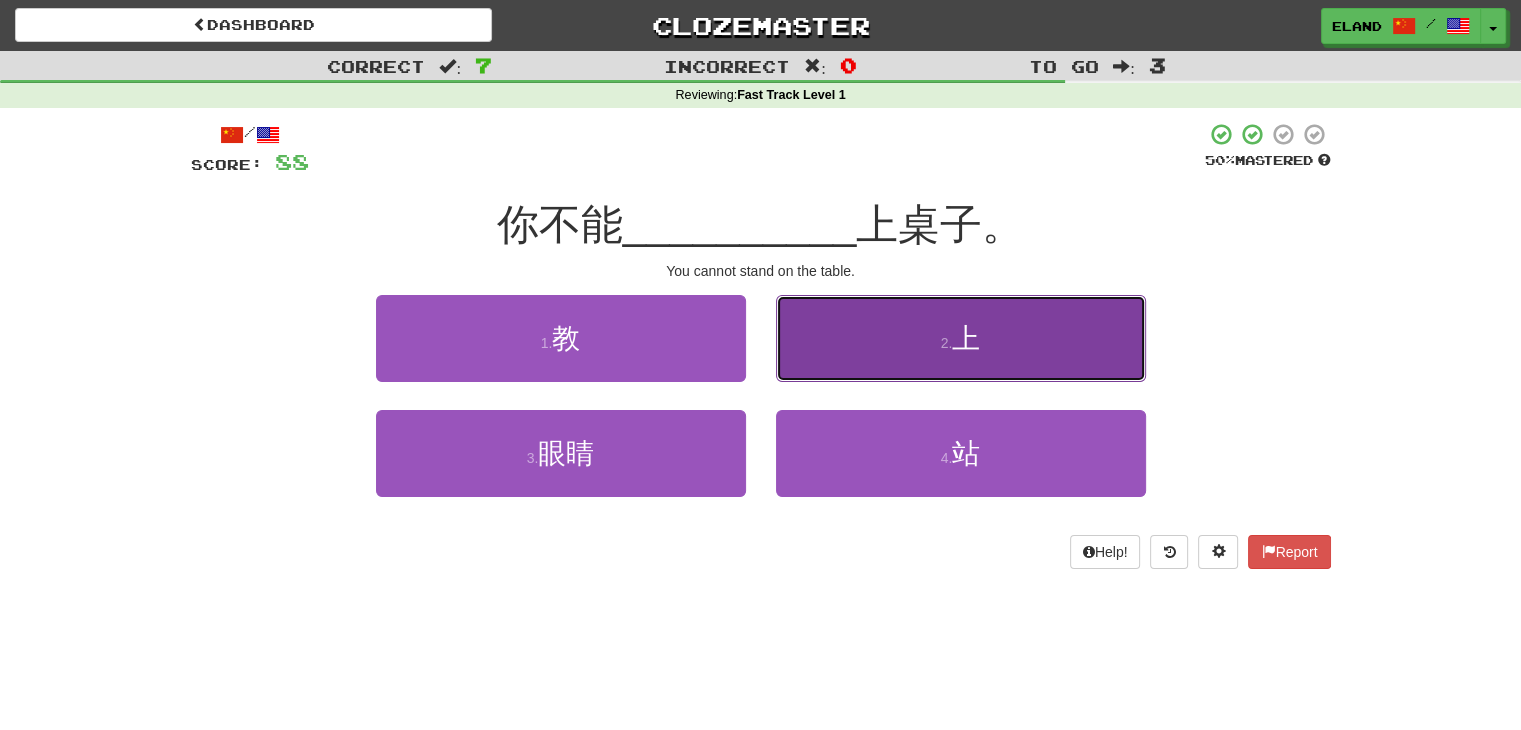 click on "2 .  上" at bounding box center (961, 338) 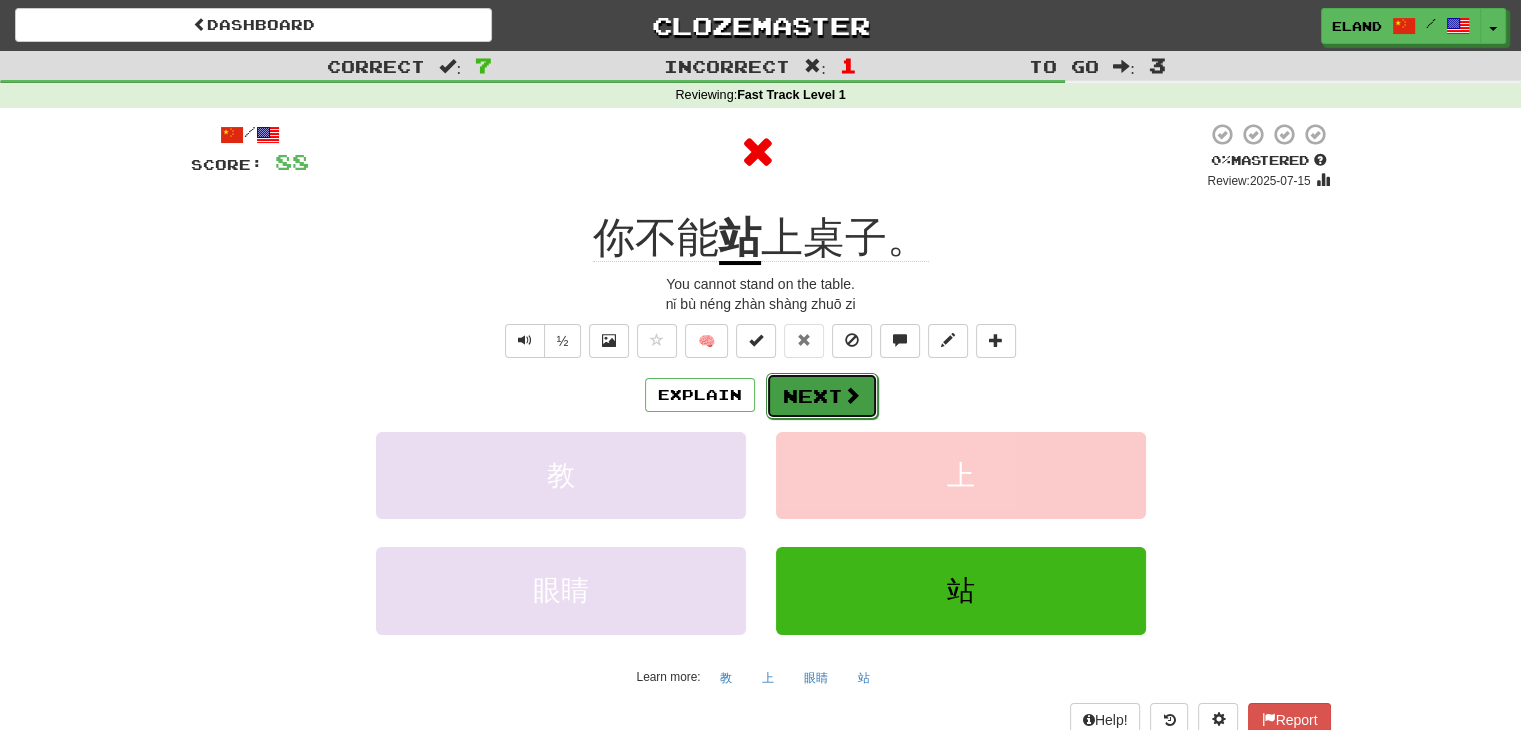 click on "Next" at bounding box center [822, 396] 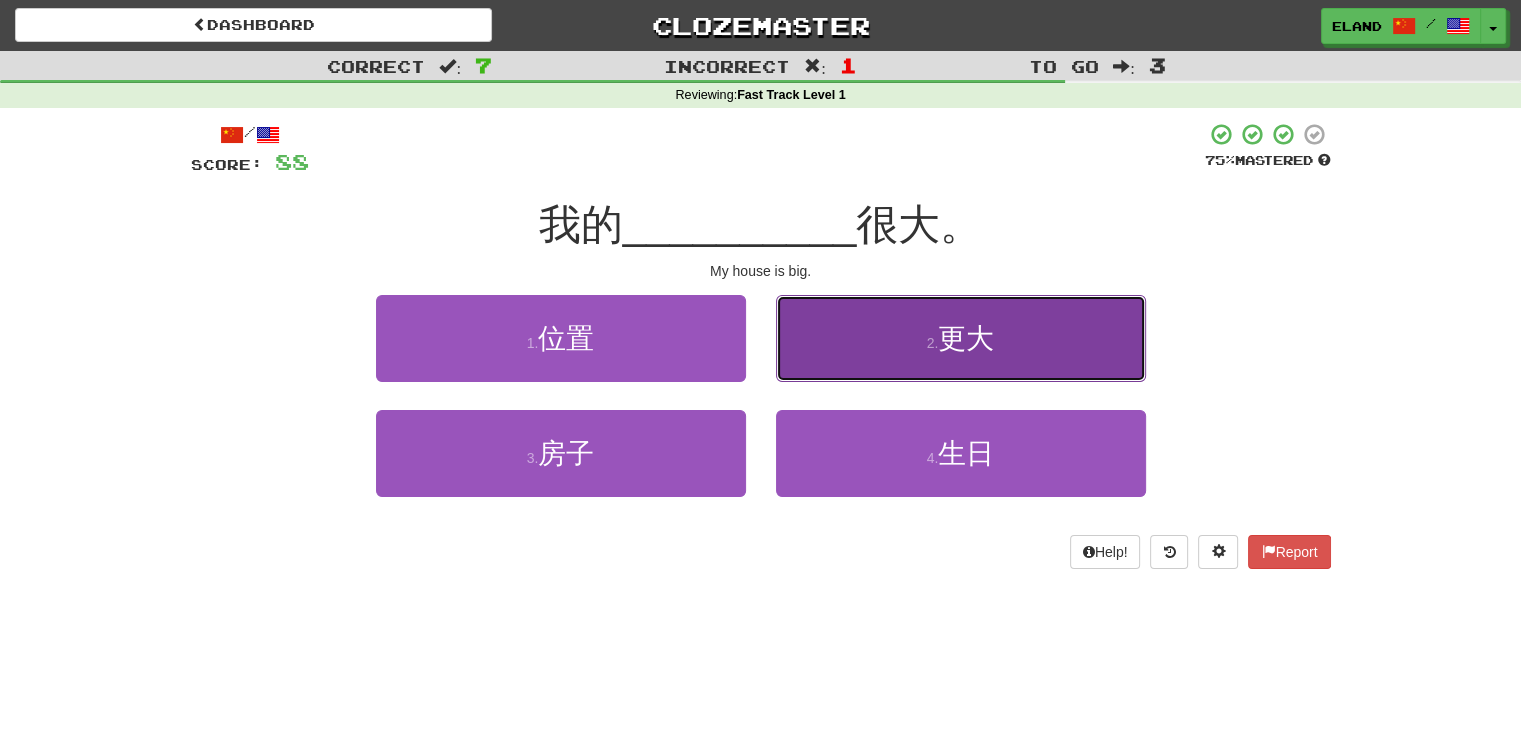 click on "2 .  更大" at bounding box center [961, 338] 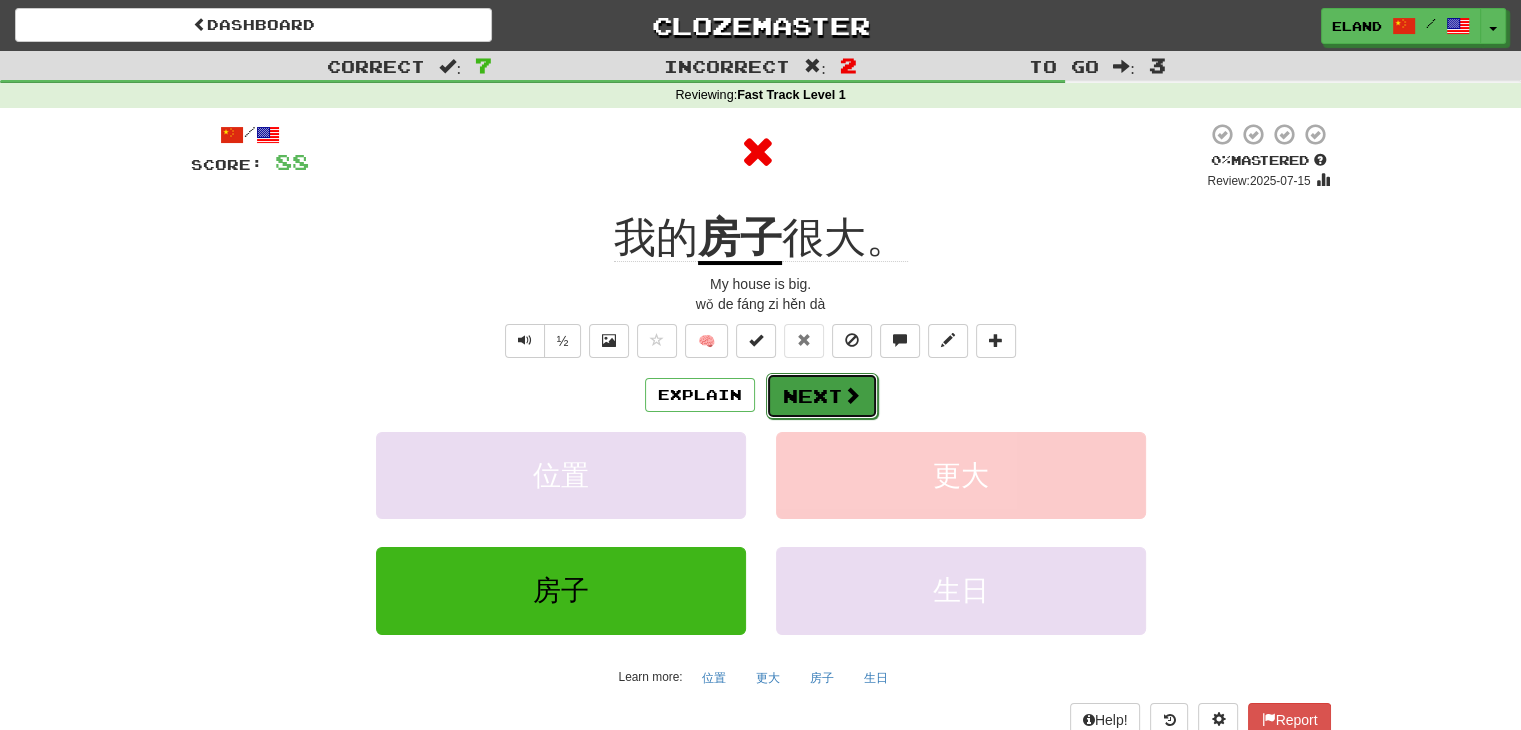 click on "Next" at bounding box center (822, 396) 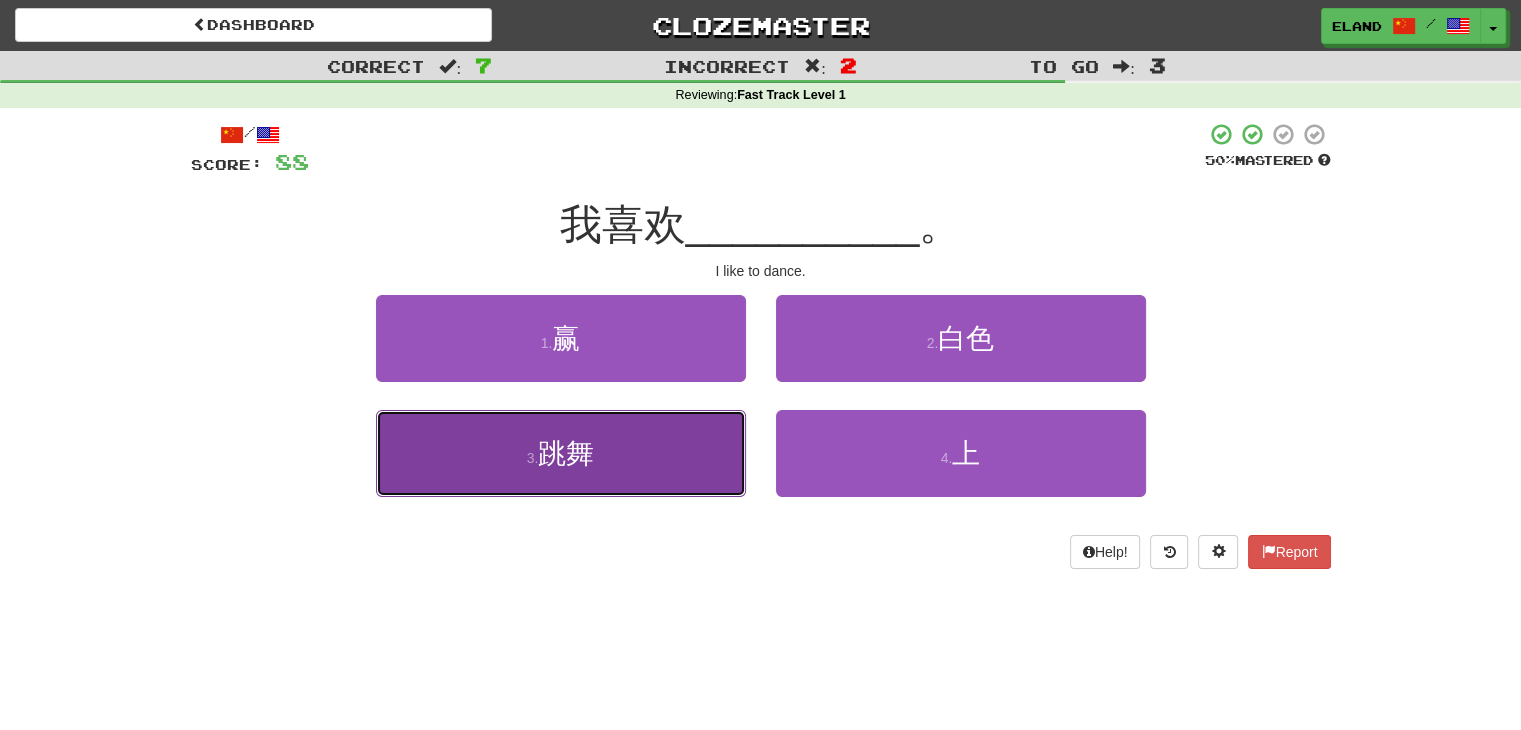 click on "3 .  跳舞" at bounding box center (561, 453) 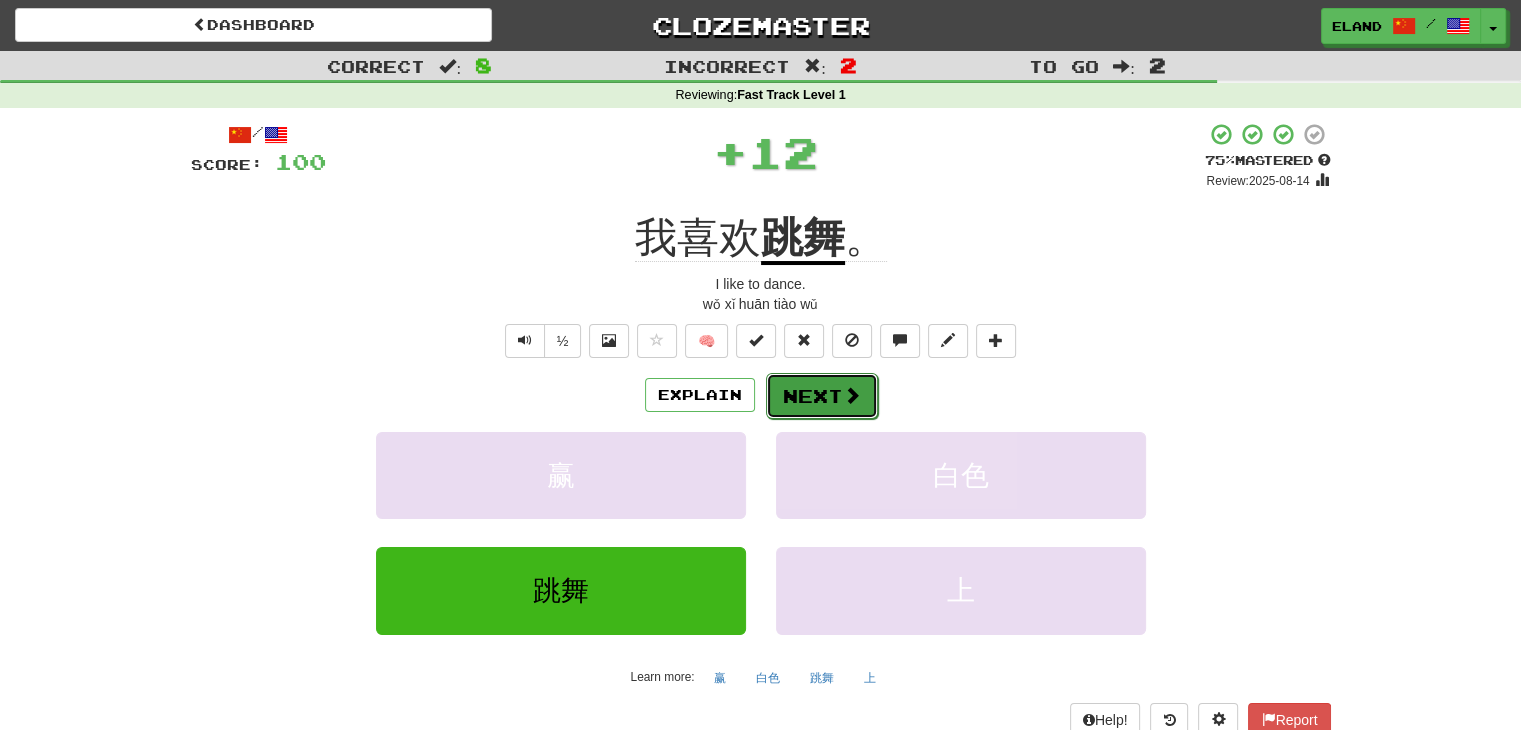 click on "Next" at bounding box center [822, 396] 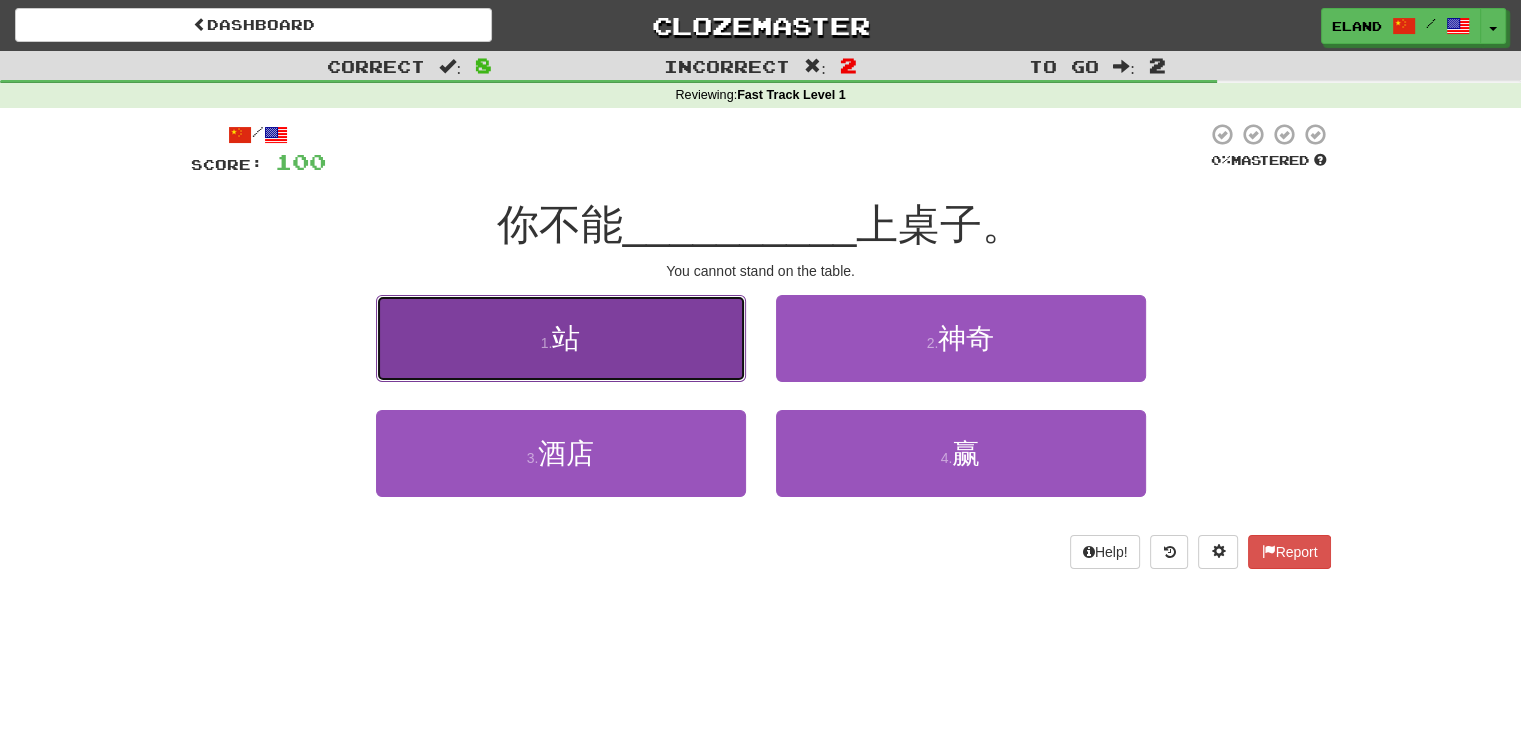 click on "1 .  站" at bounding box center [561, 338] 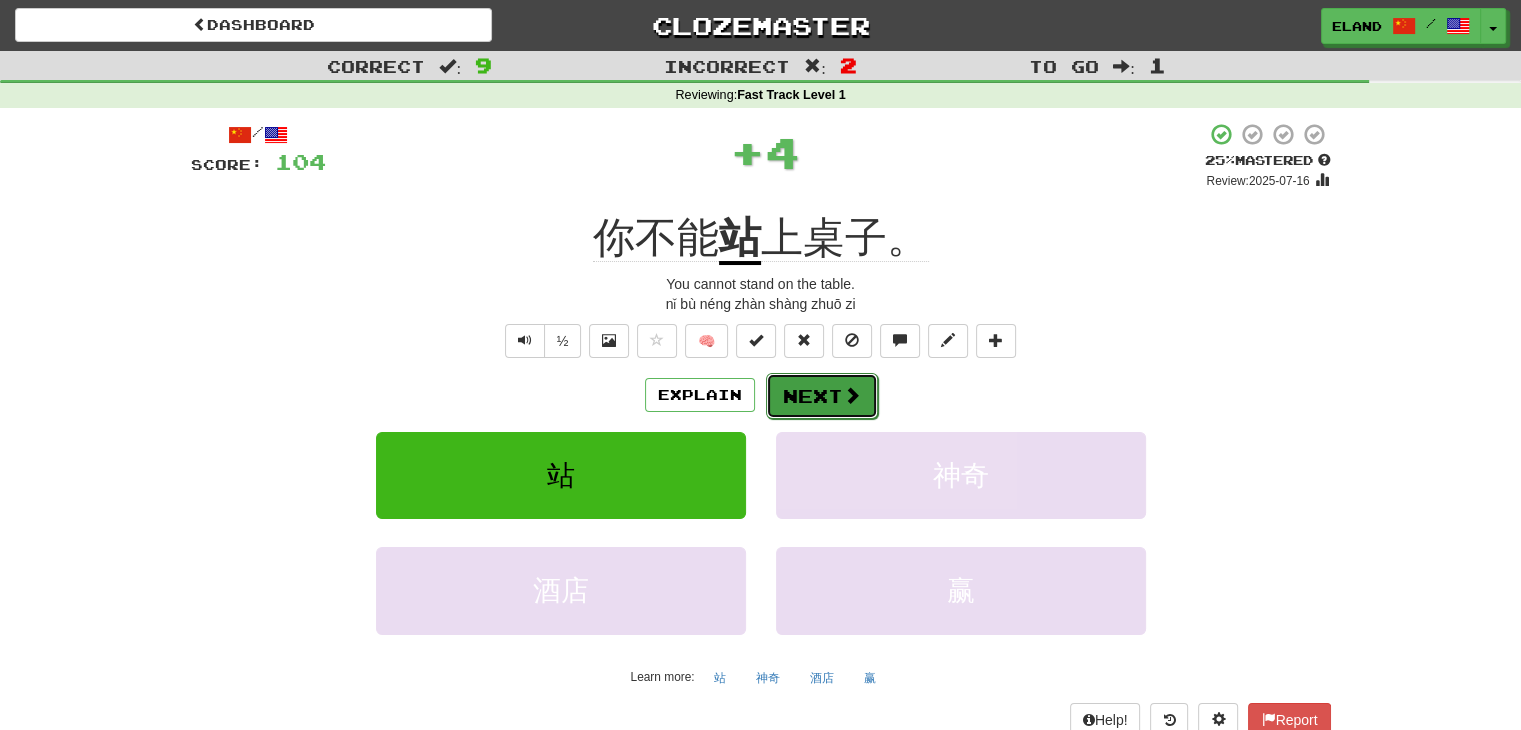 click on "Next" at bounding box center (822, 396) 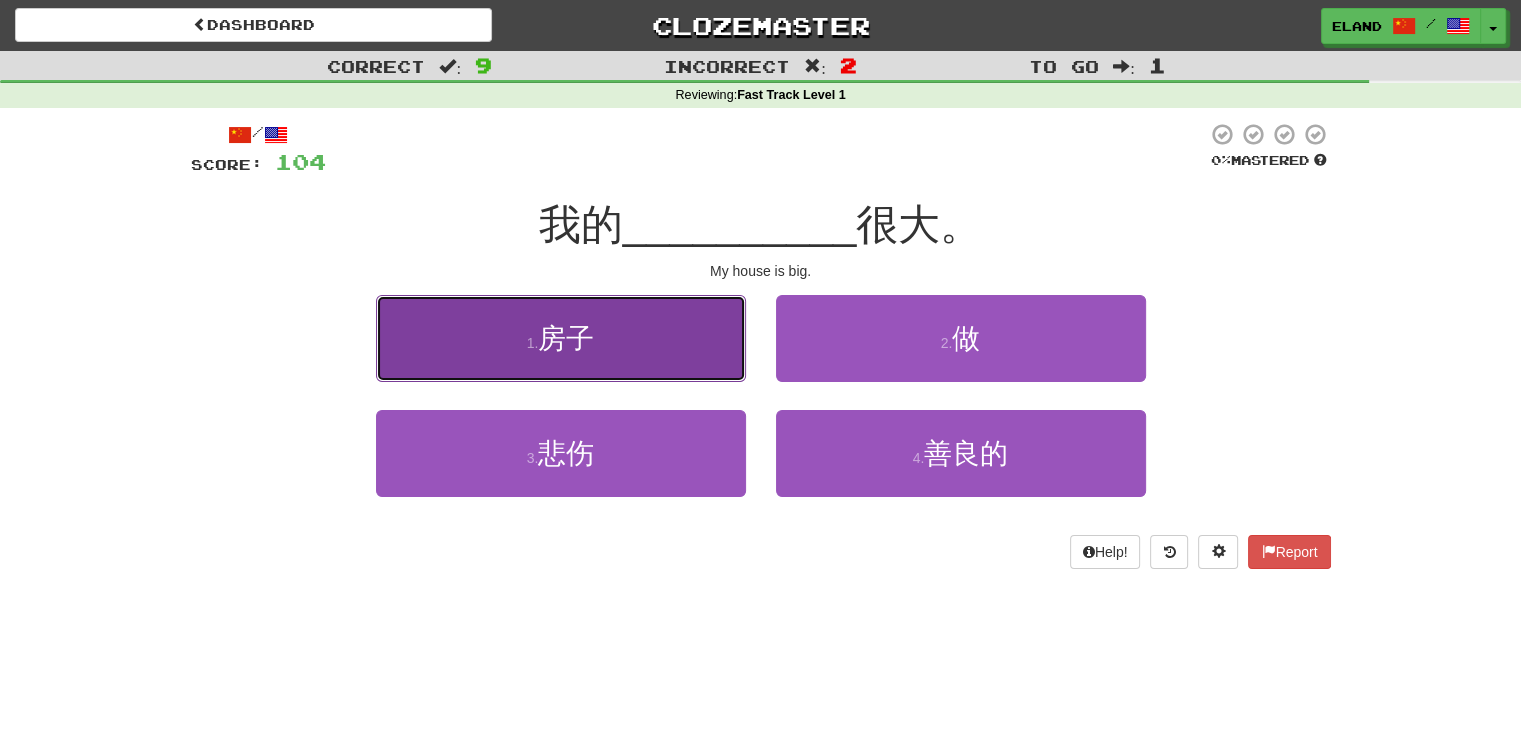 click on "1 .  房子" at bounding box center [561, 338] 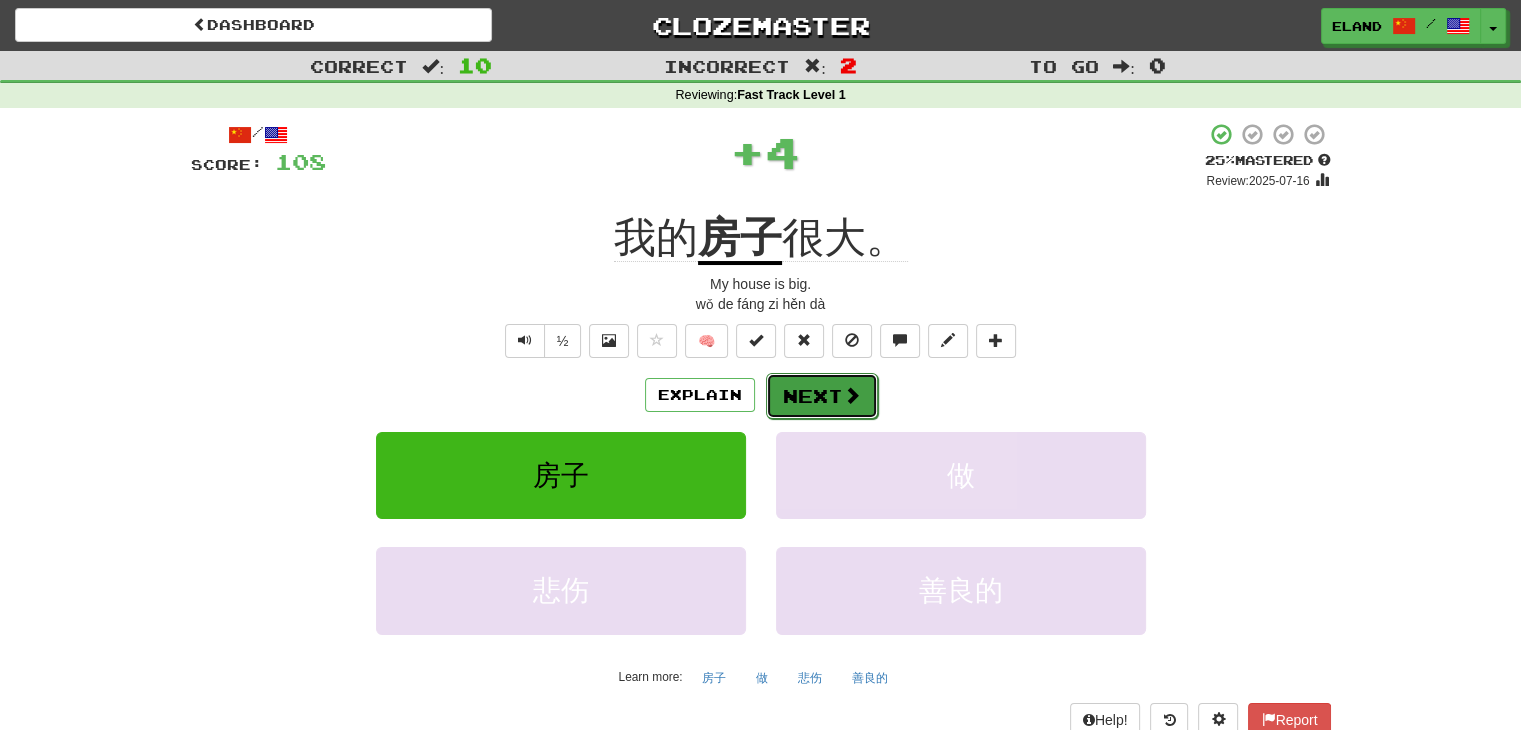 click on "Next" at bounding box center (822, 396) 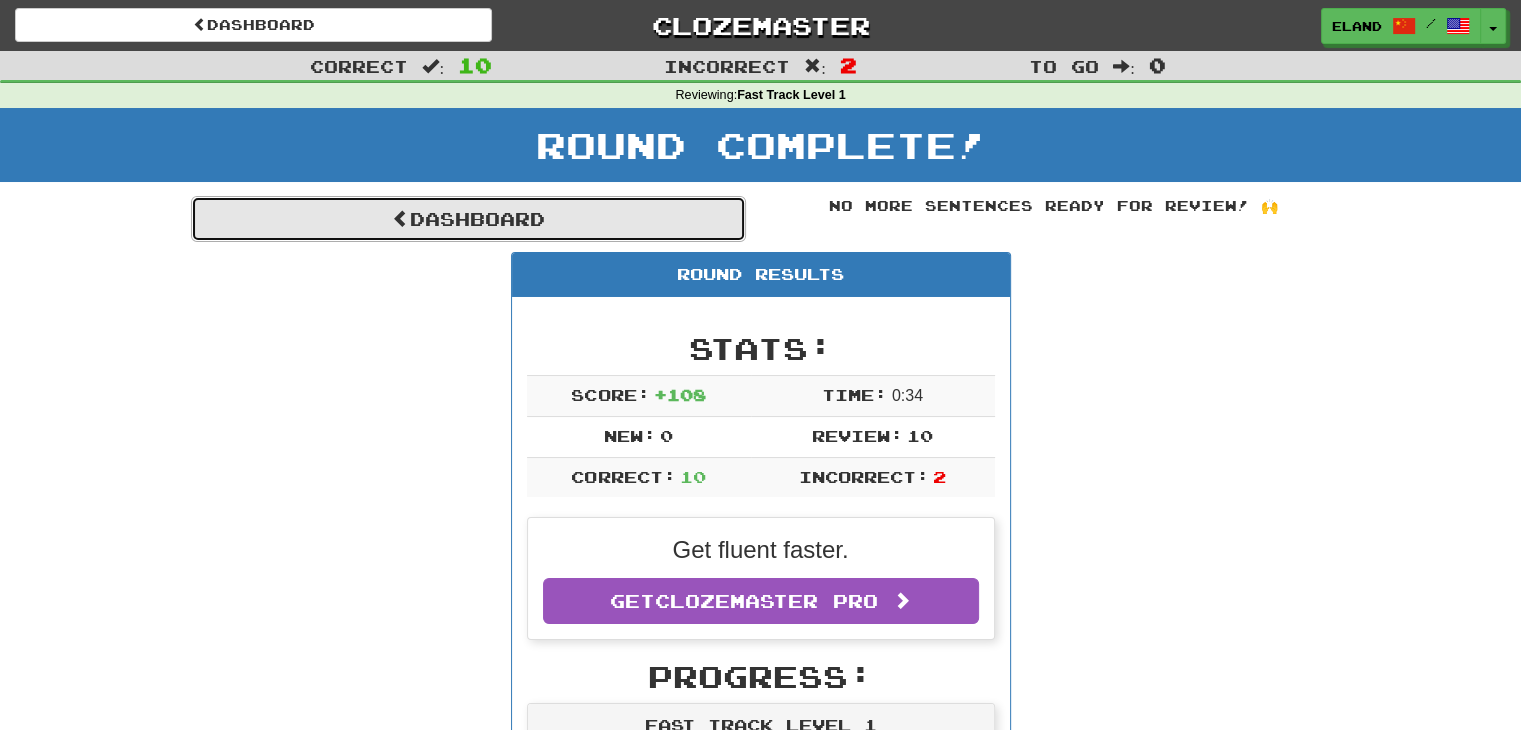 click on "Dashboard" at bounding box center [468, 219] 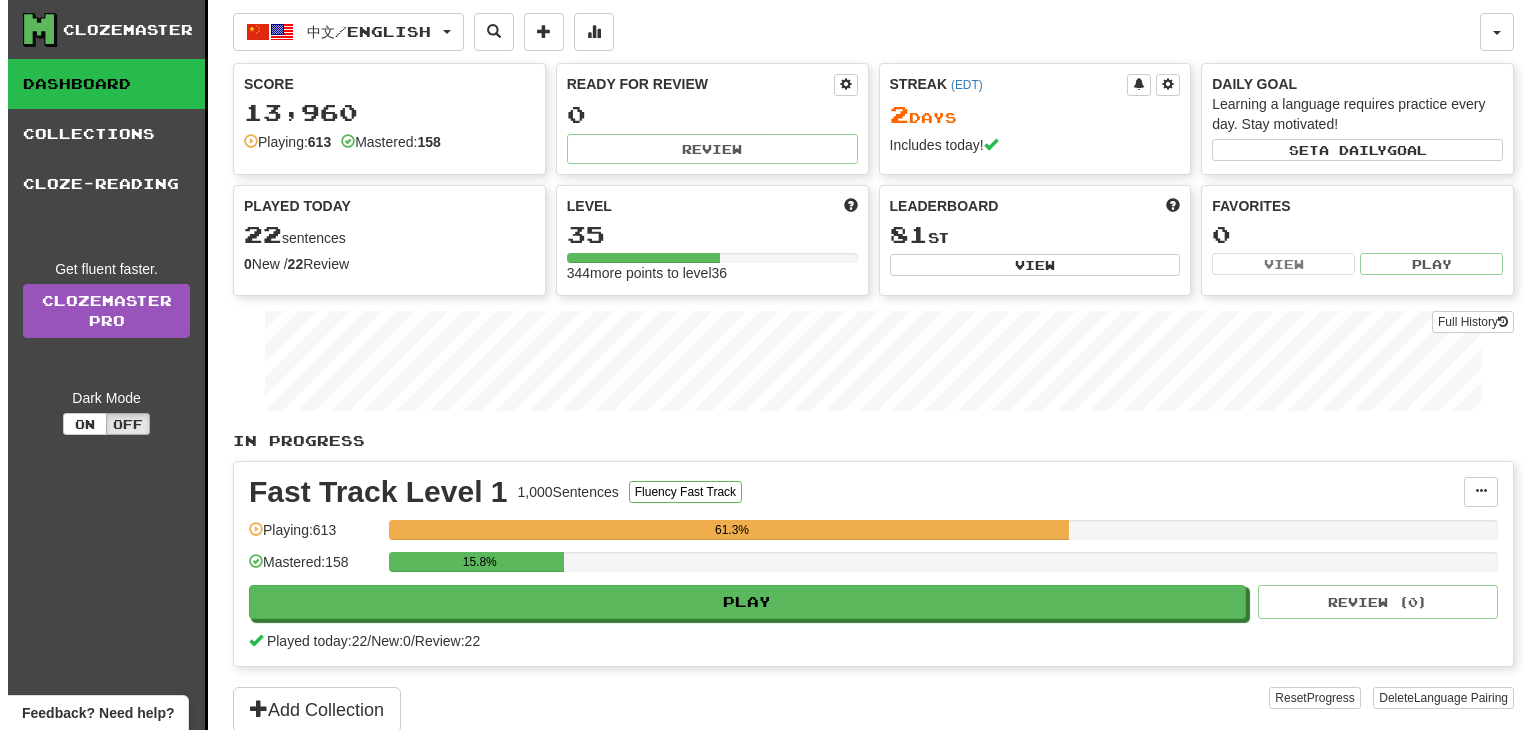 scroll, scrollTop: 0, scrollLeft: 0, axis: both 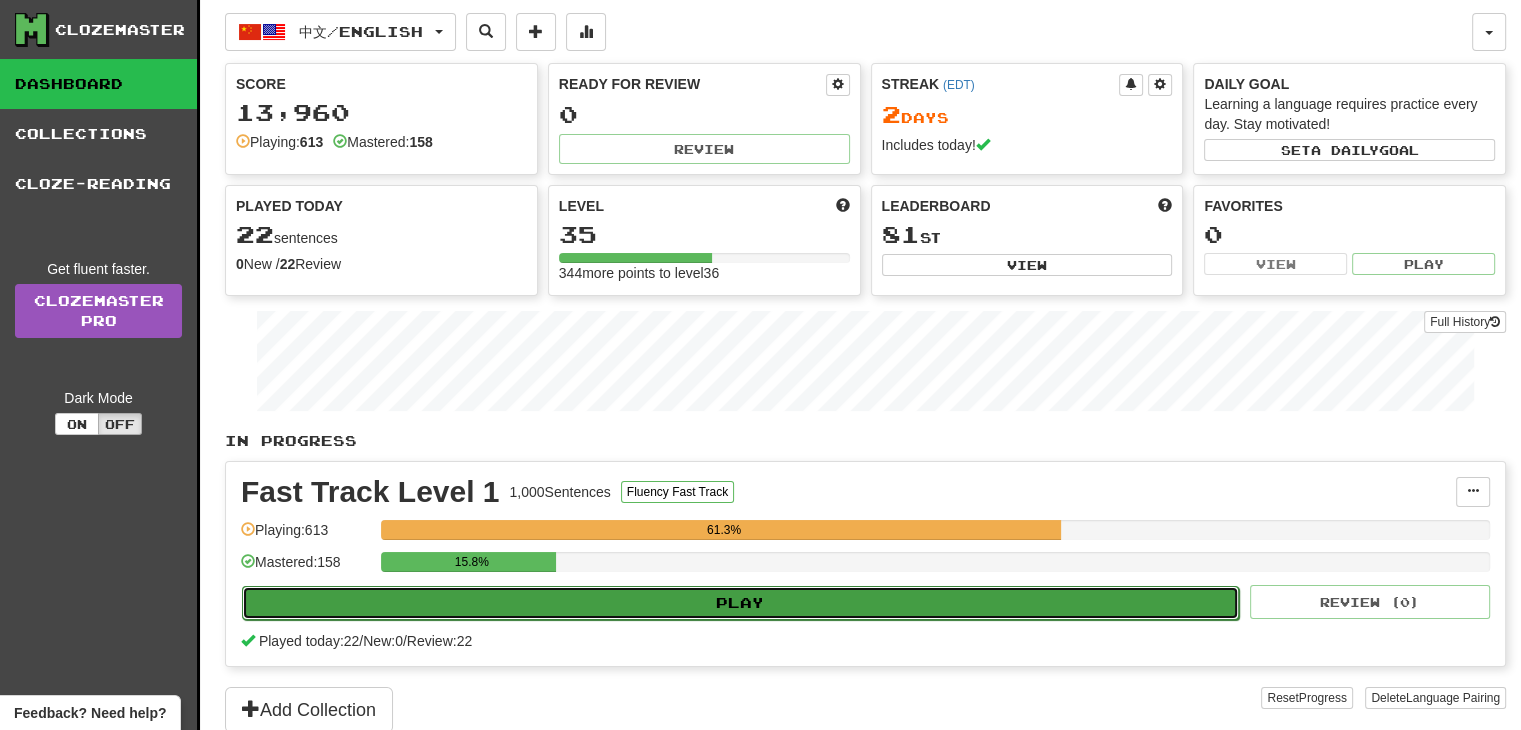 click on "Play" at bounding box center [740, 603] 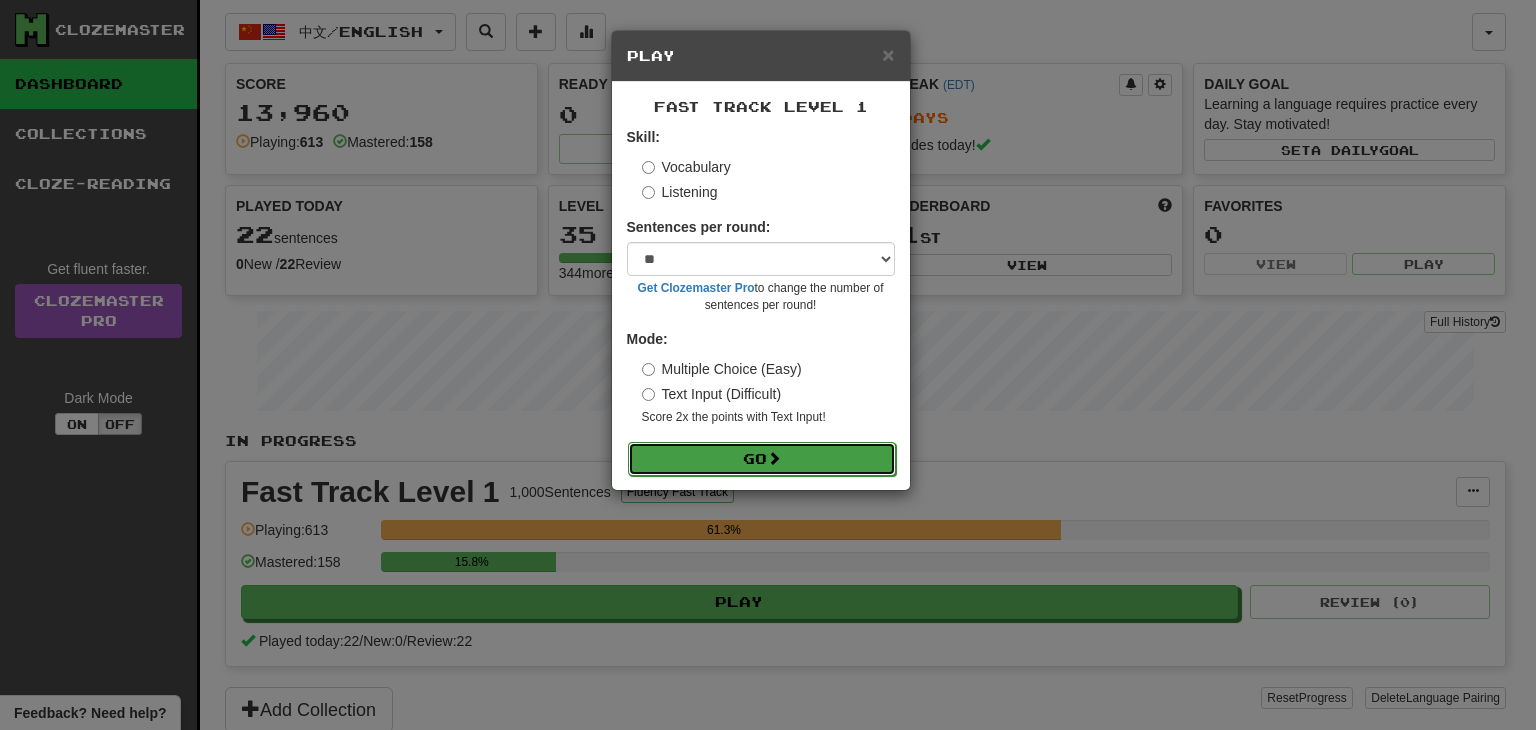 click on "Go" at bounding box center (762, 459) 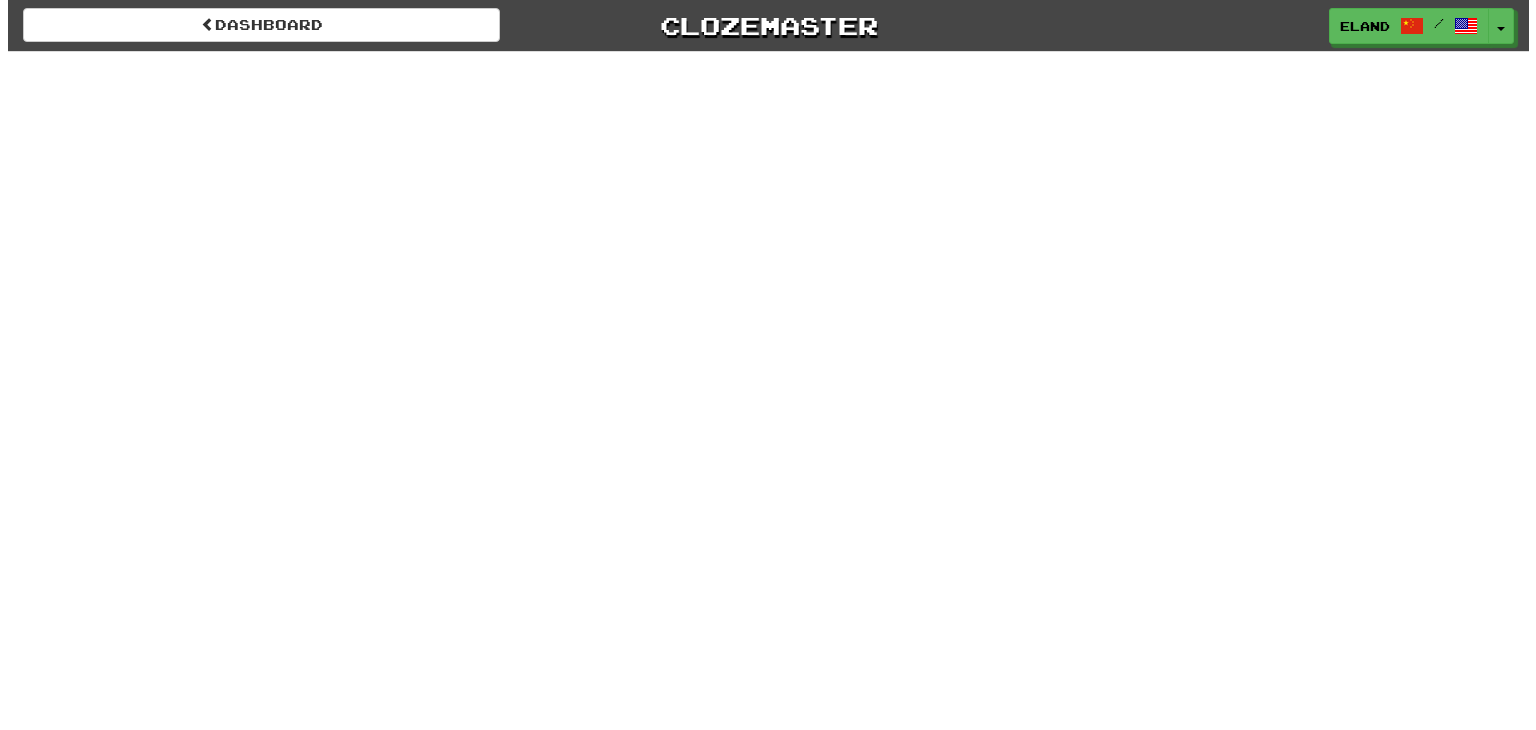 scroll, scrollTop: 0, scrollLeft: 0, axis: both 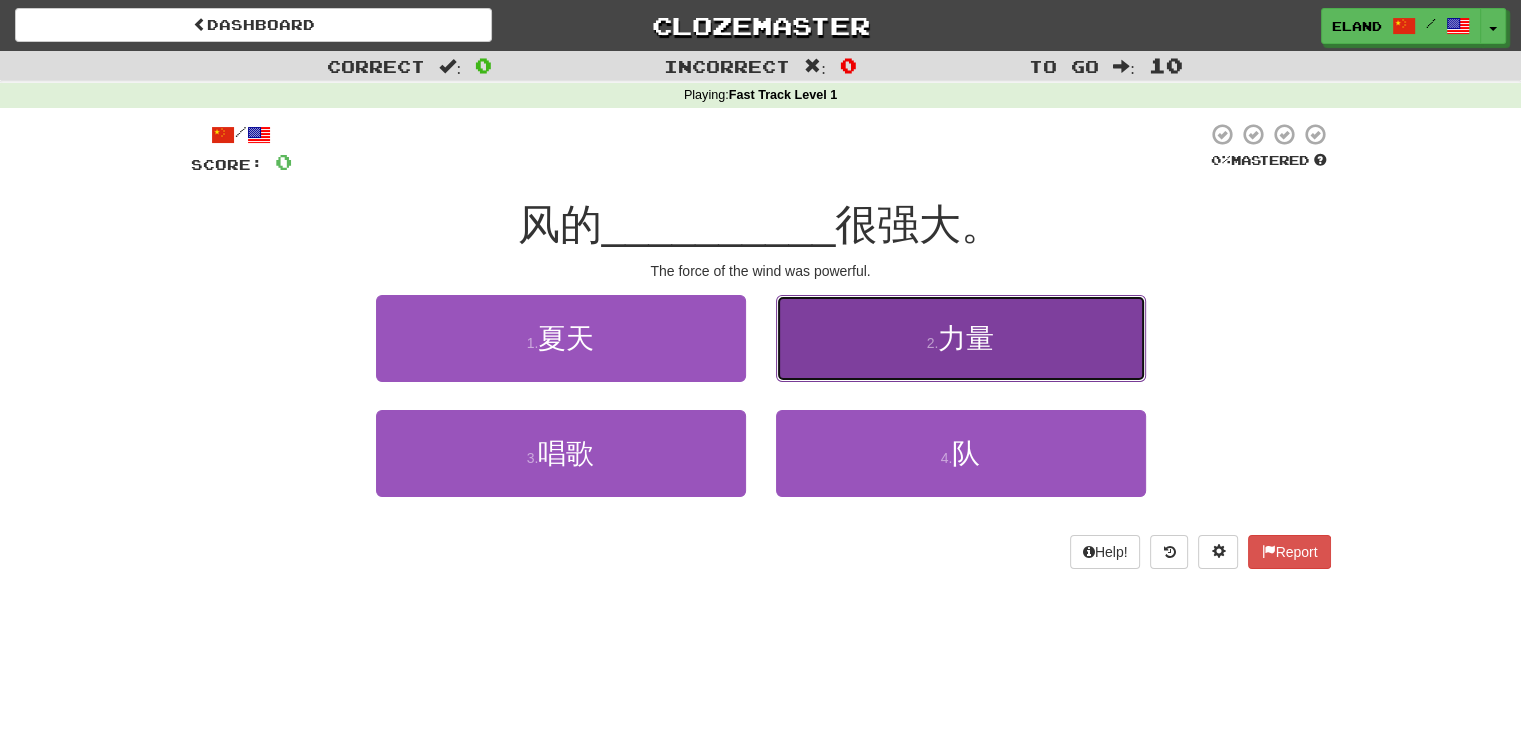 click on "力量" at bounding box center [966, 338] 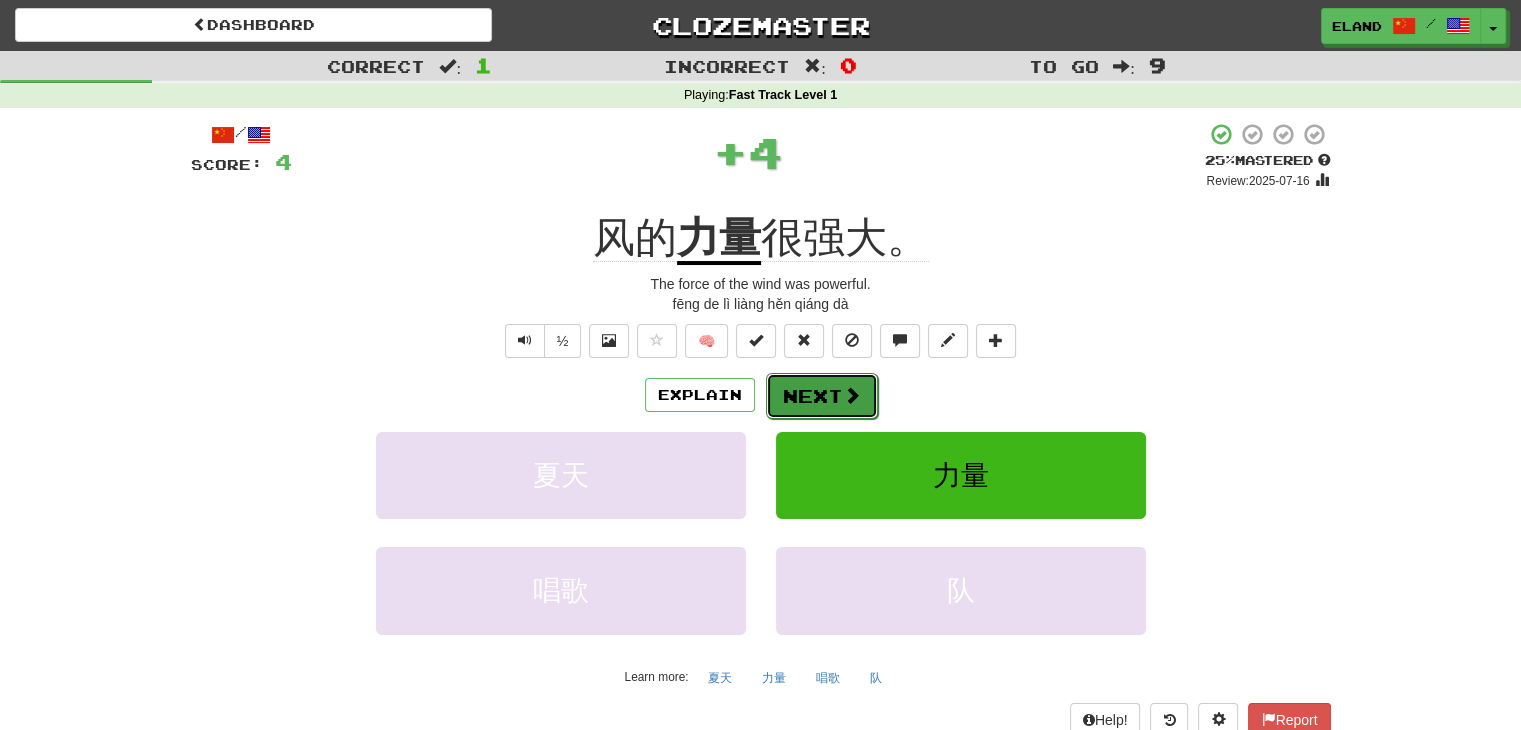 click on "Next" at bounding box center [822, 396] 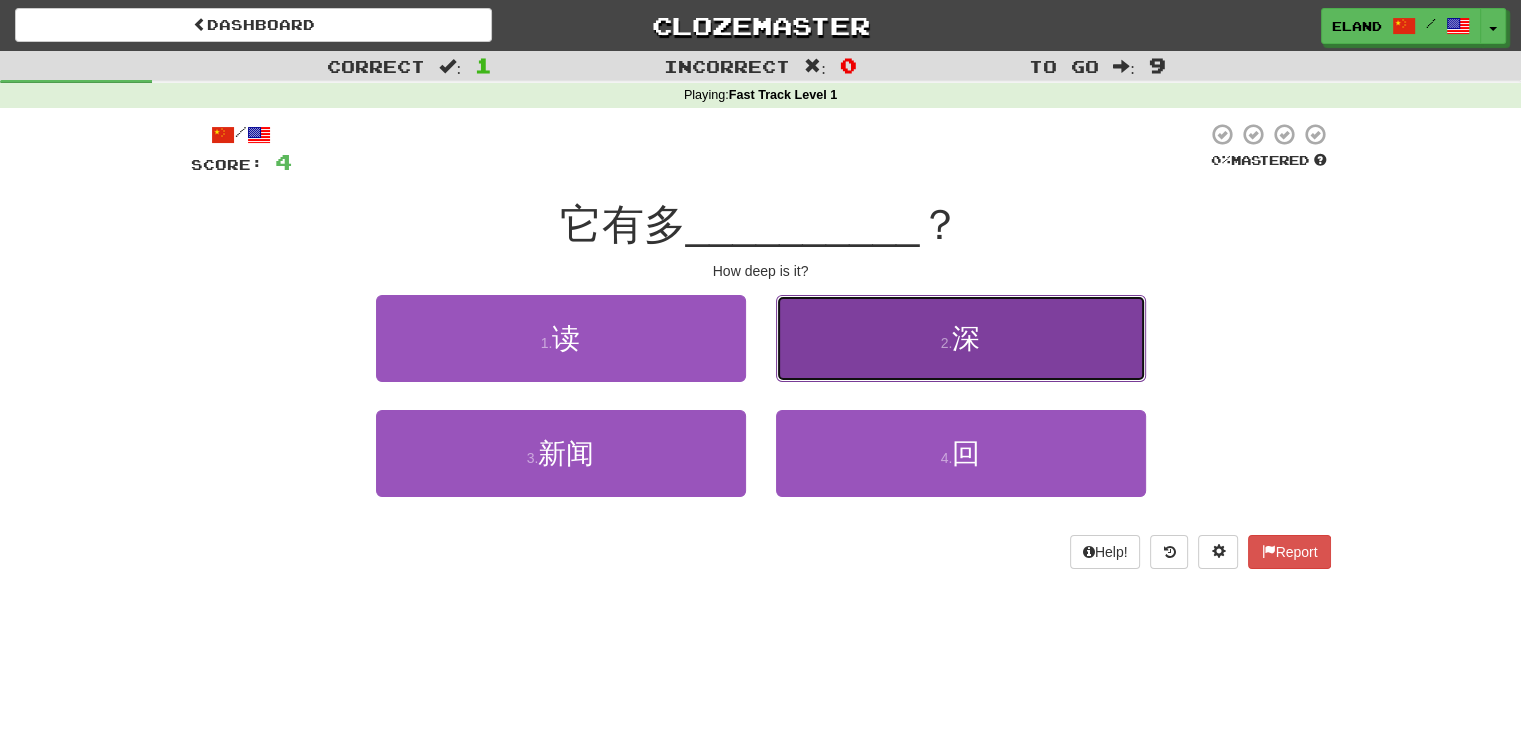 click on "2 .  深" at bounding box center [961, 338] 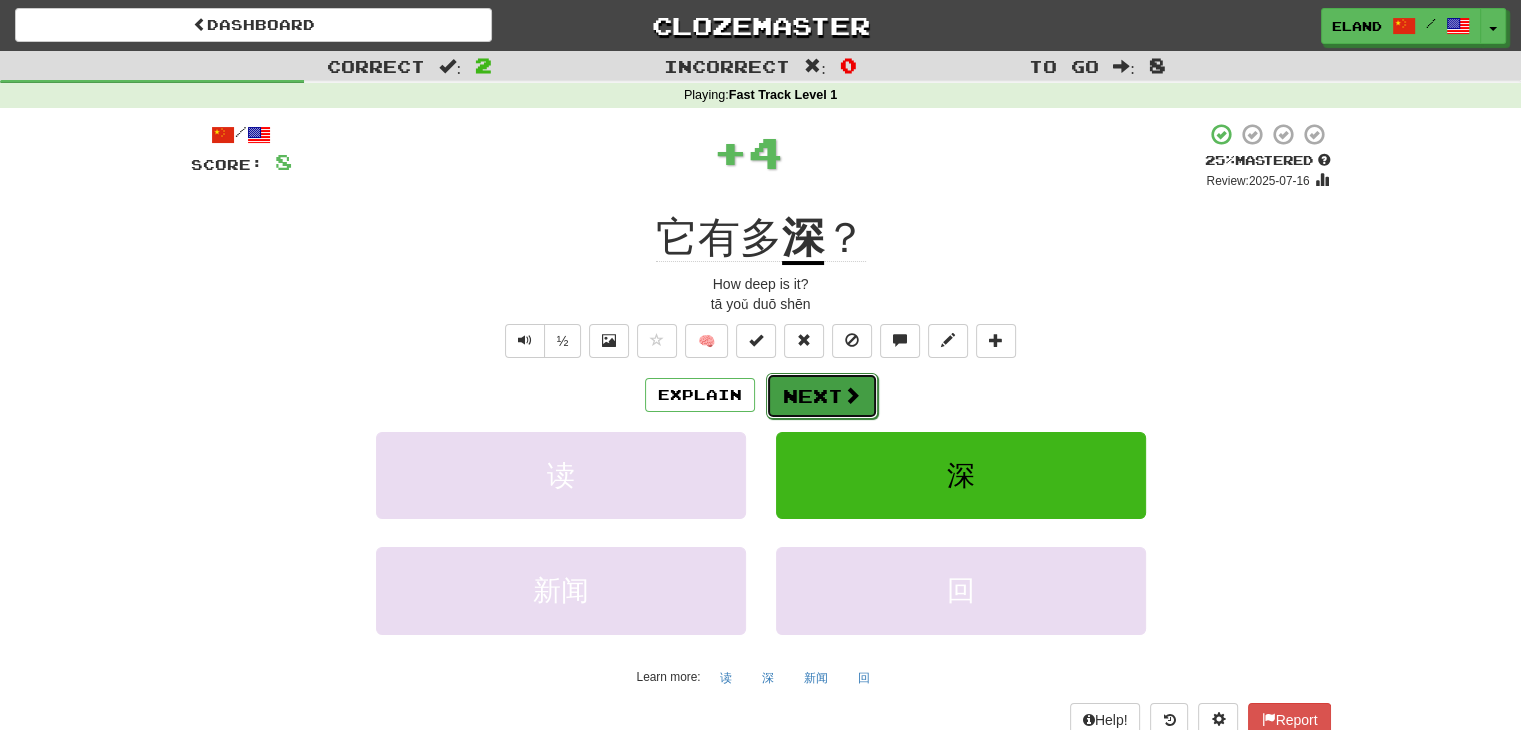 click on "Next" at bounding box center [822, 396] 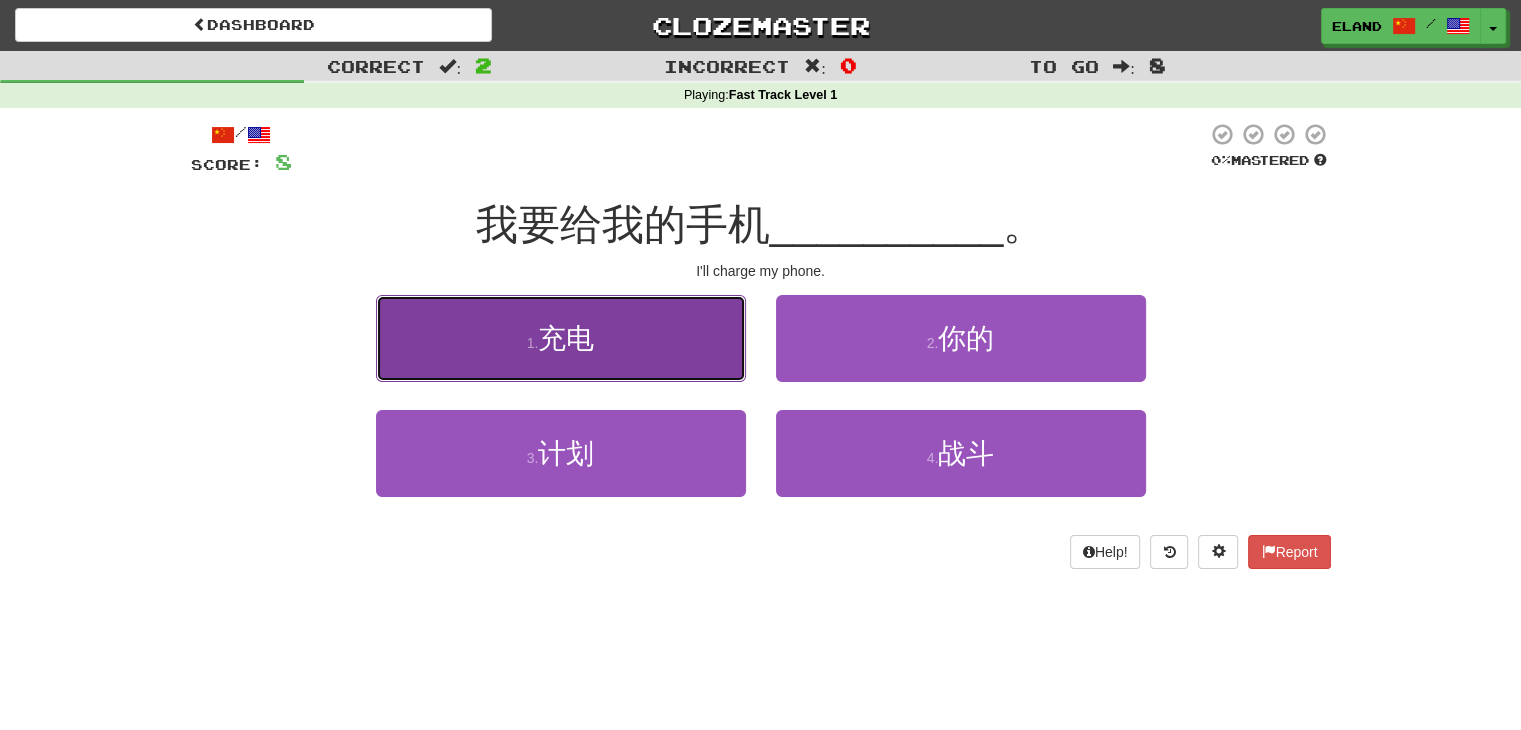 click on "1 .  充电" at bounding box center (561, 338) 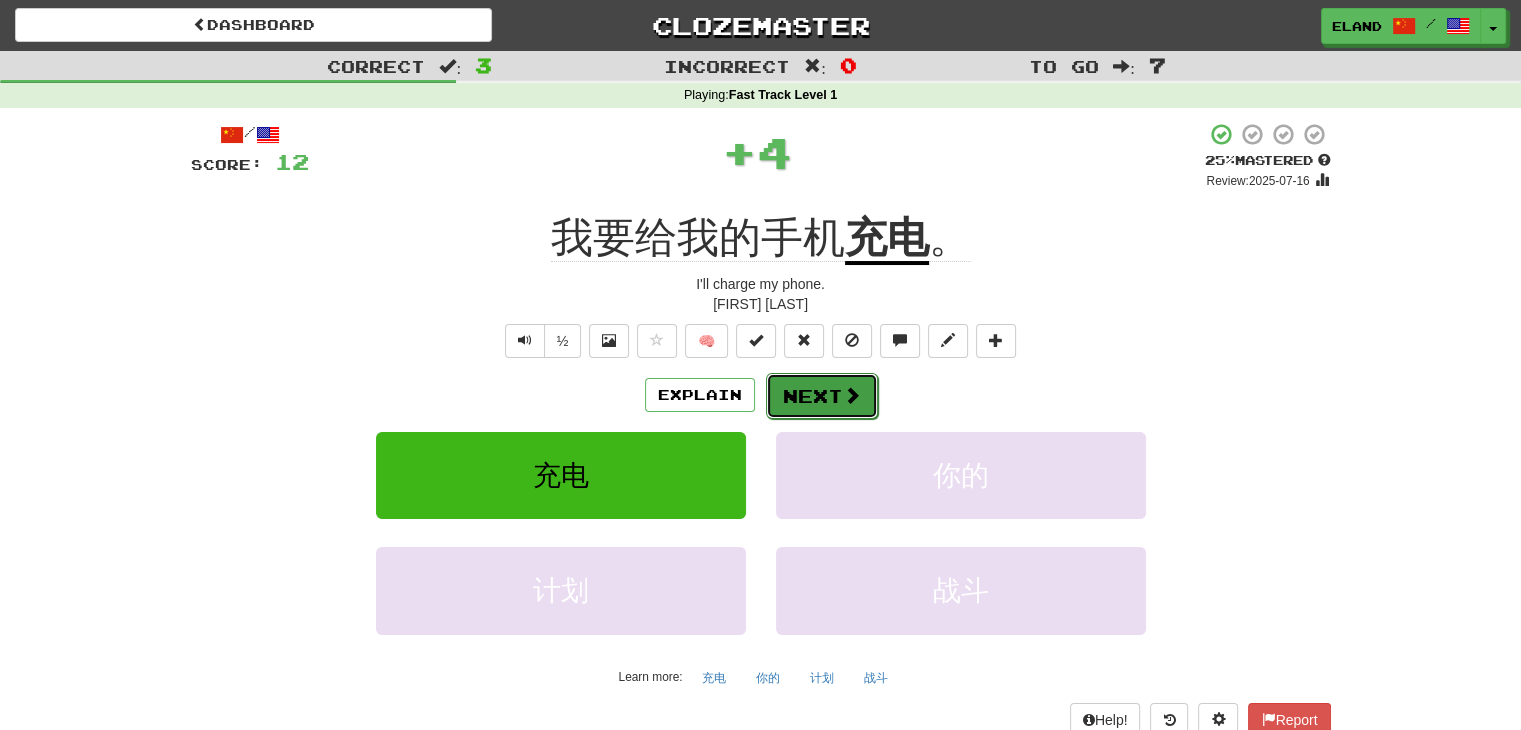 click on "Next" at bounding box center (822, 396) 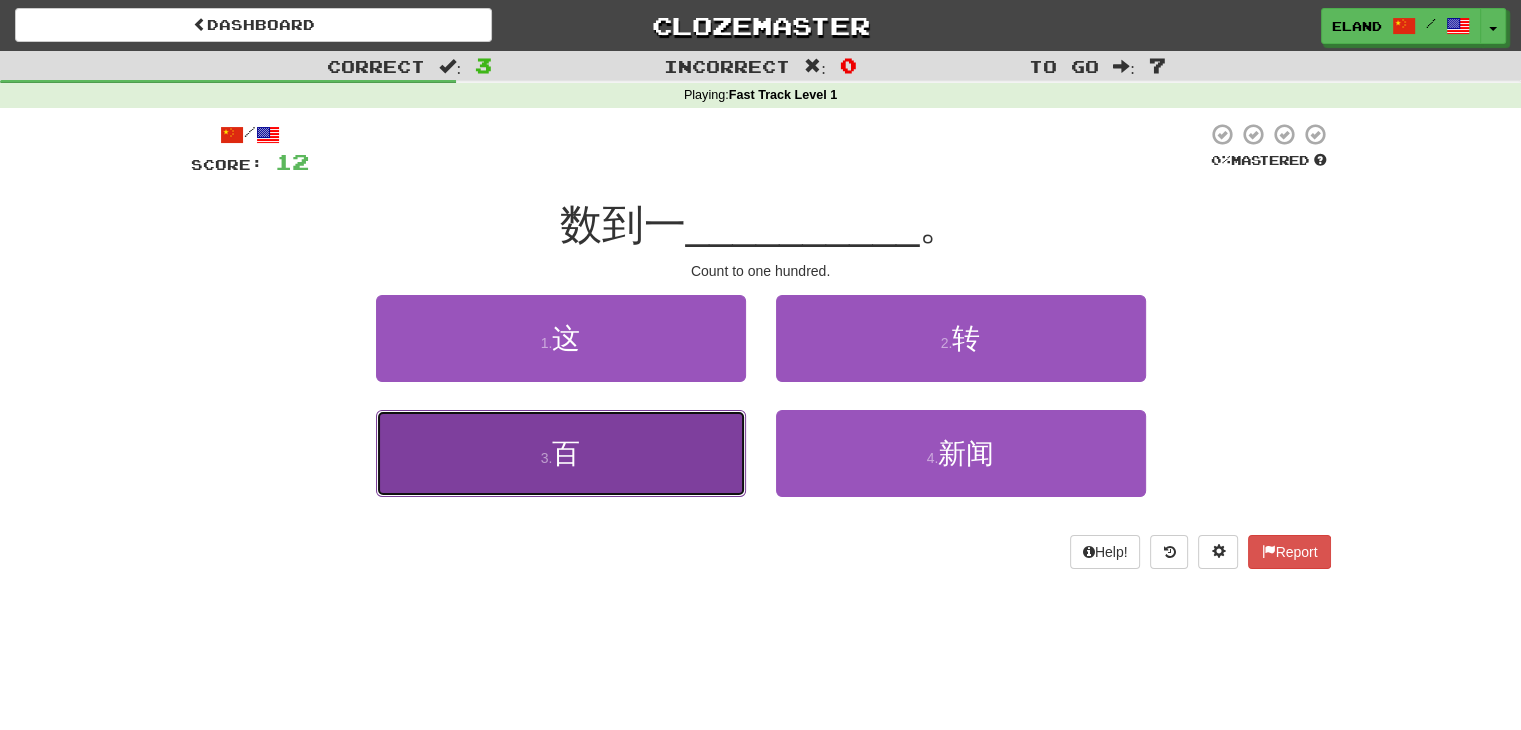 click on "3 .  百" at bounding box center [561, 453] 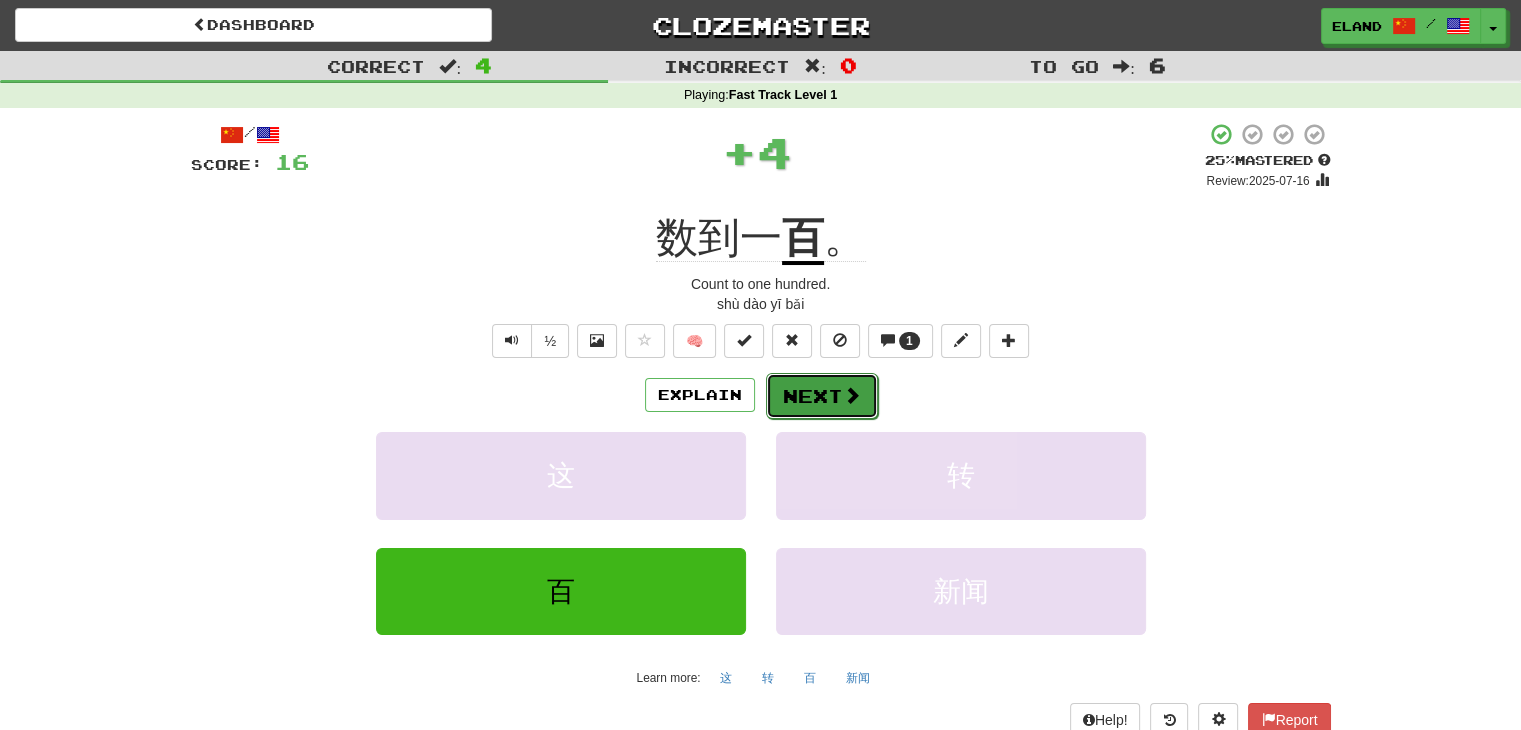 click on "Next" at bounding box center [822, 396] 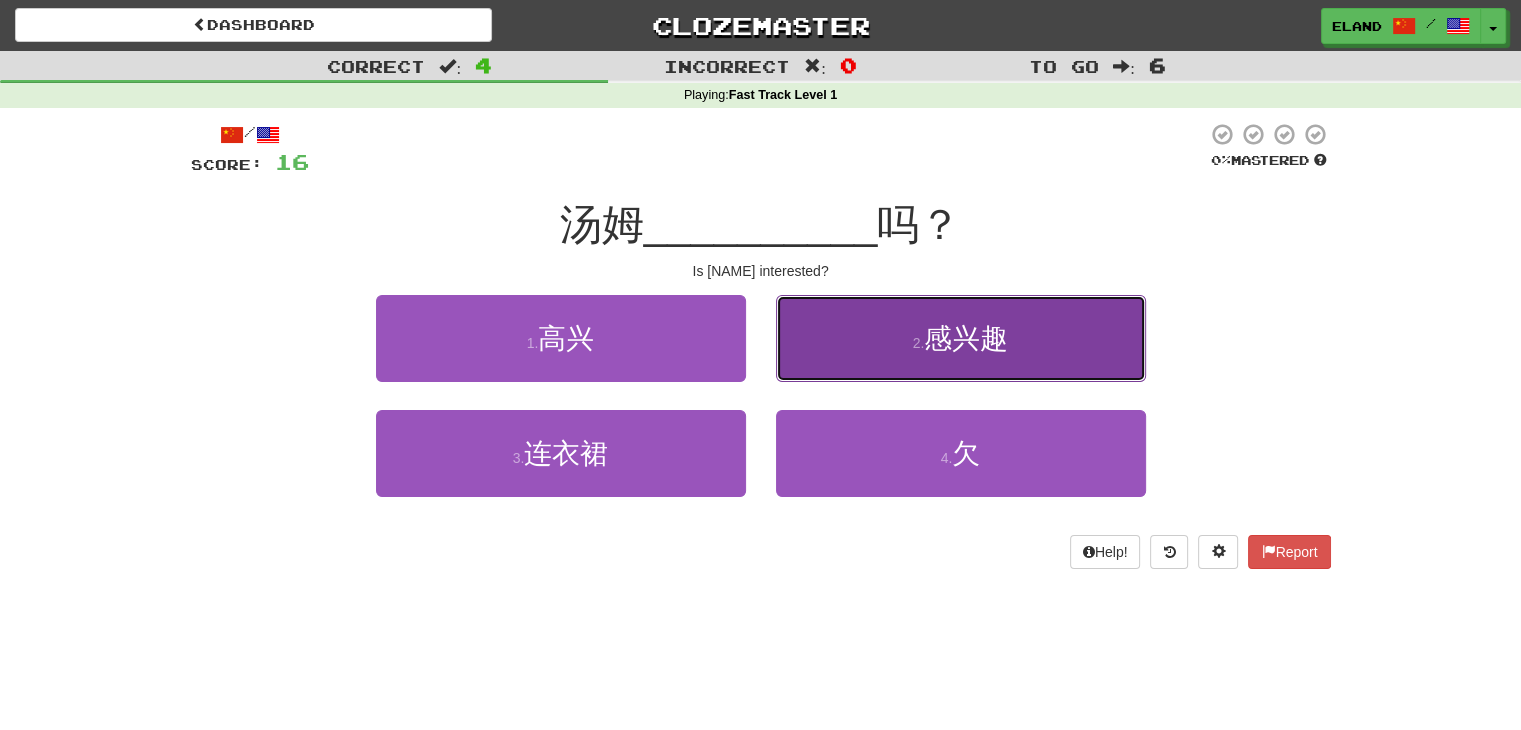 click on "2 .  感兴趣" at bounding box center (961, 338) 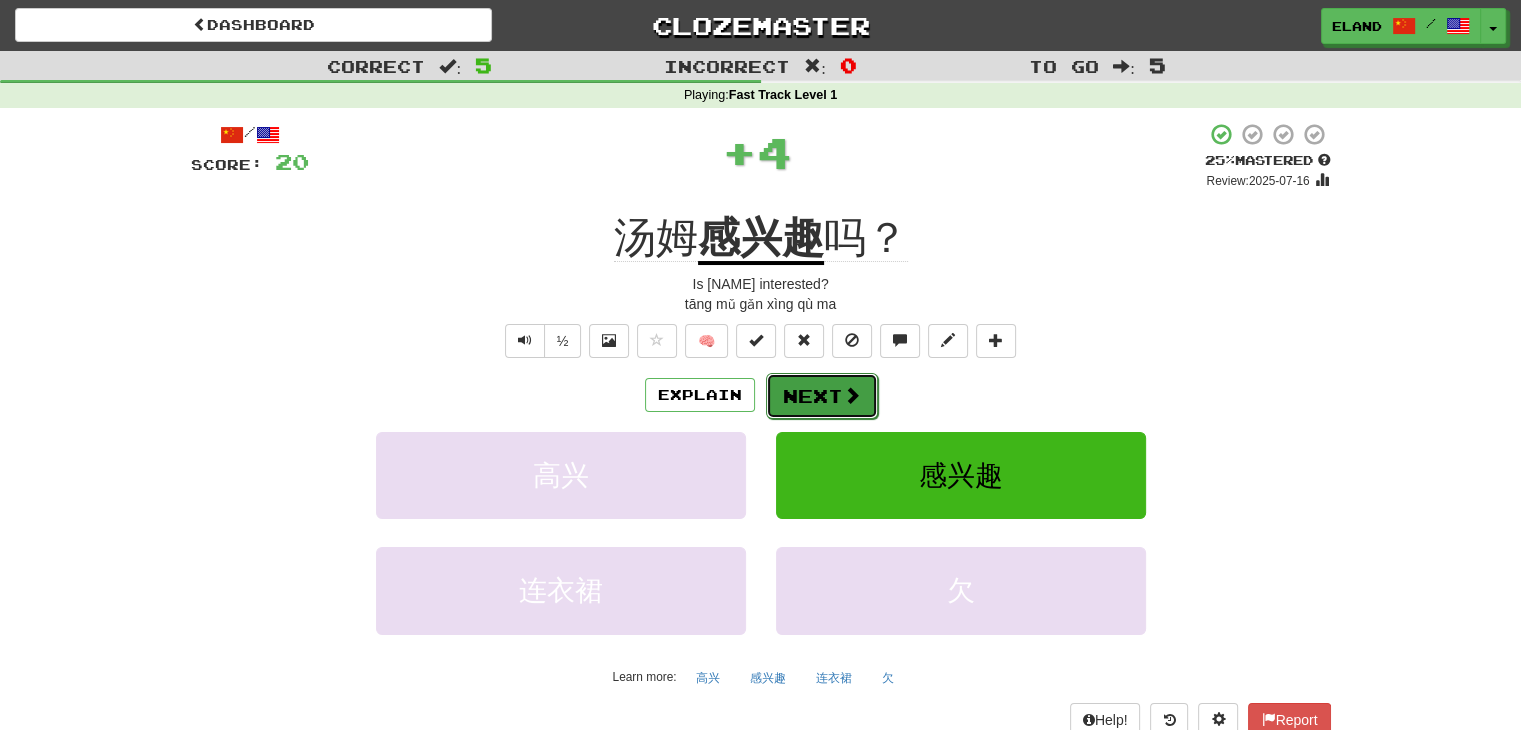 click on "Next" at bounding box center [822, 396] 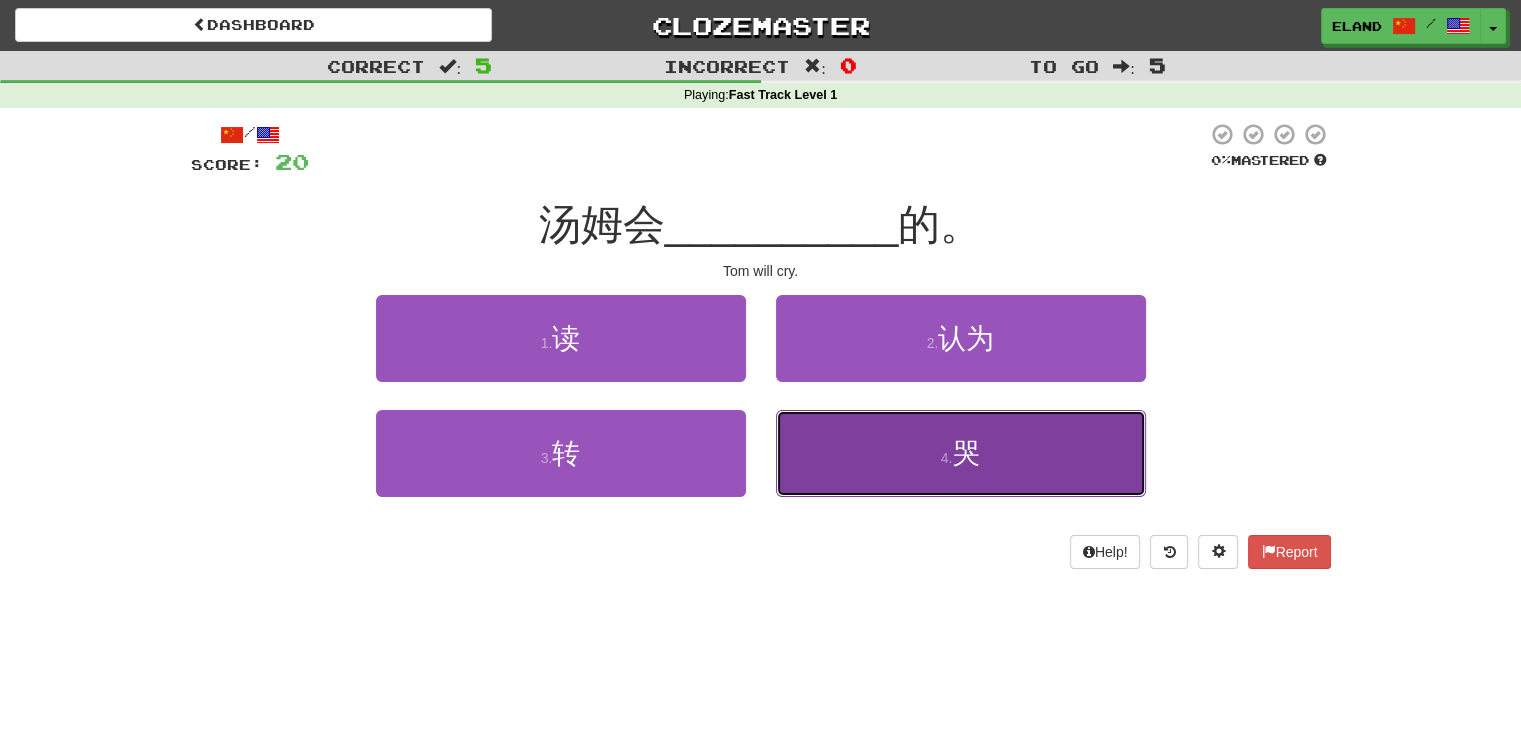 click on "4 .  哭" at bounding box center (961, 453) 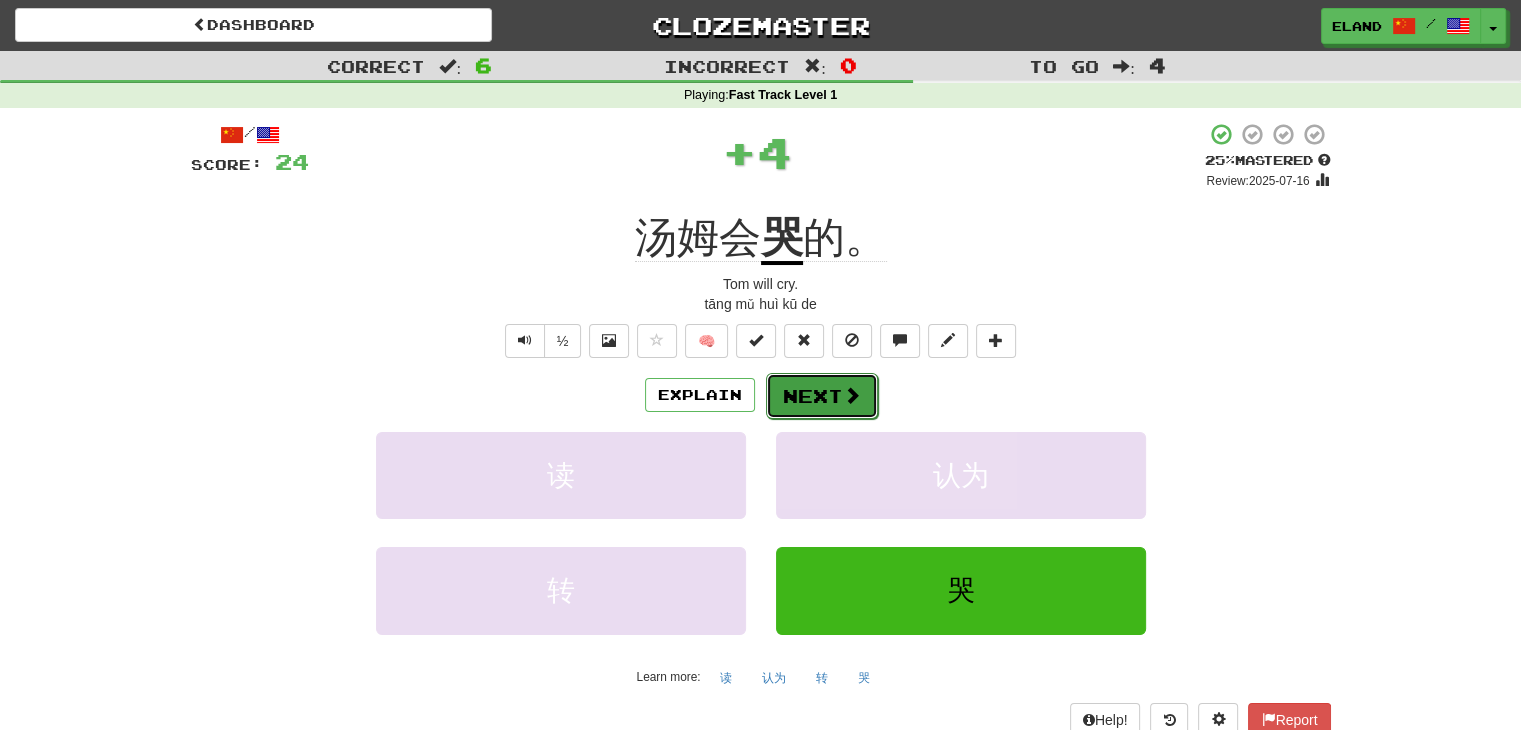 click on "Next" at bounding box center (822, 396) 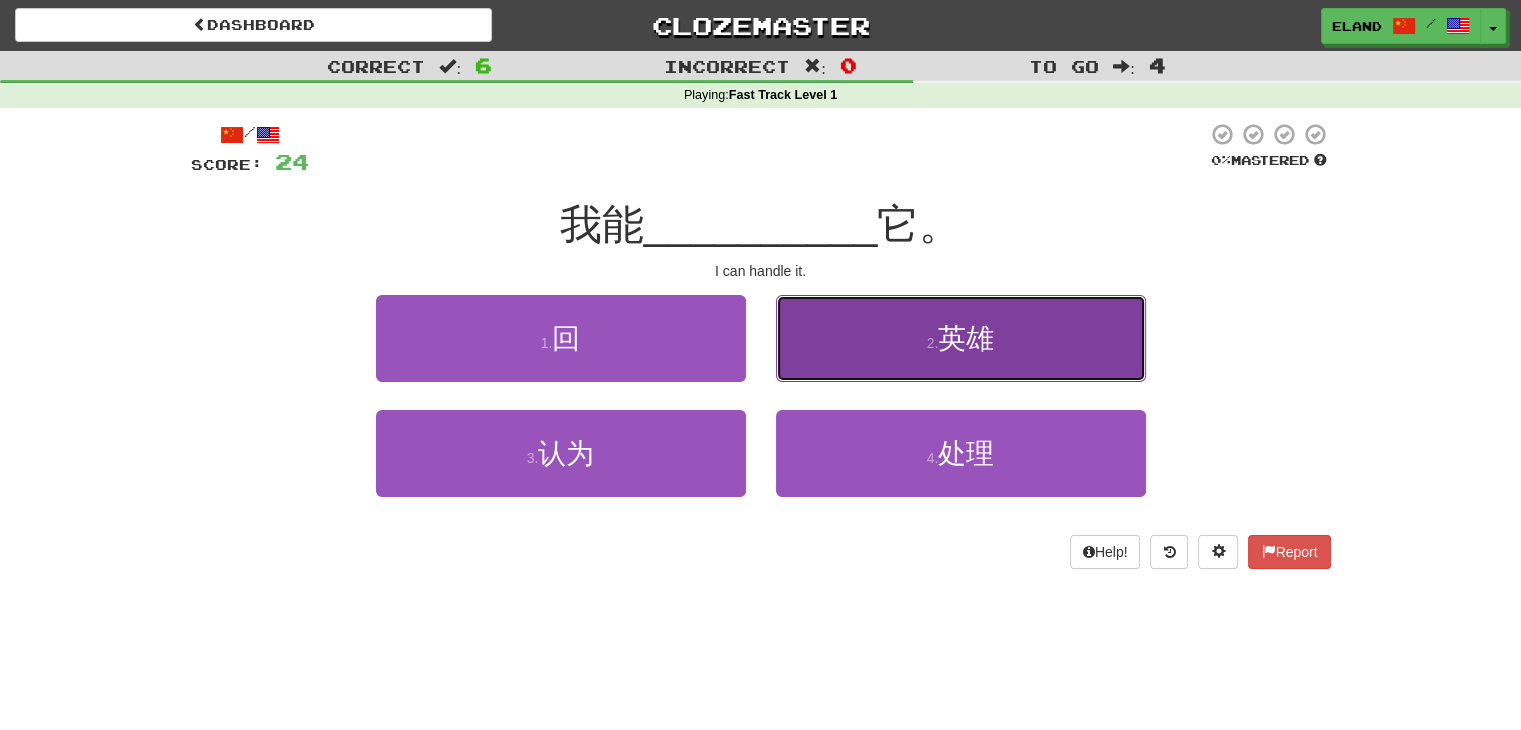 click on "2 .  英雄" at bounding box center [961, 338] 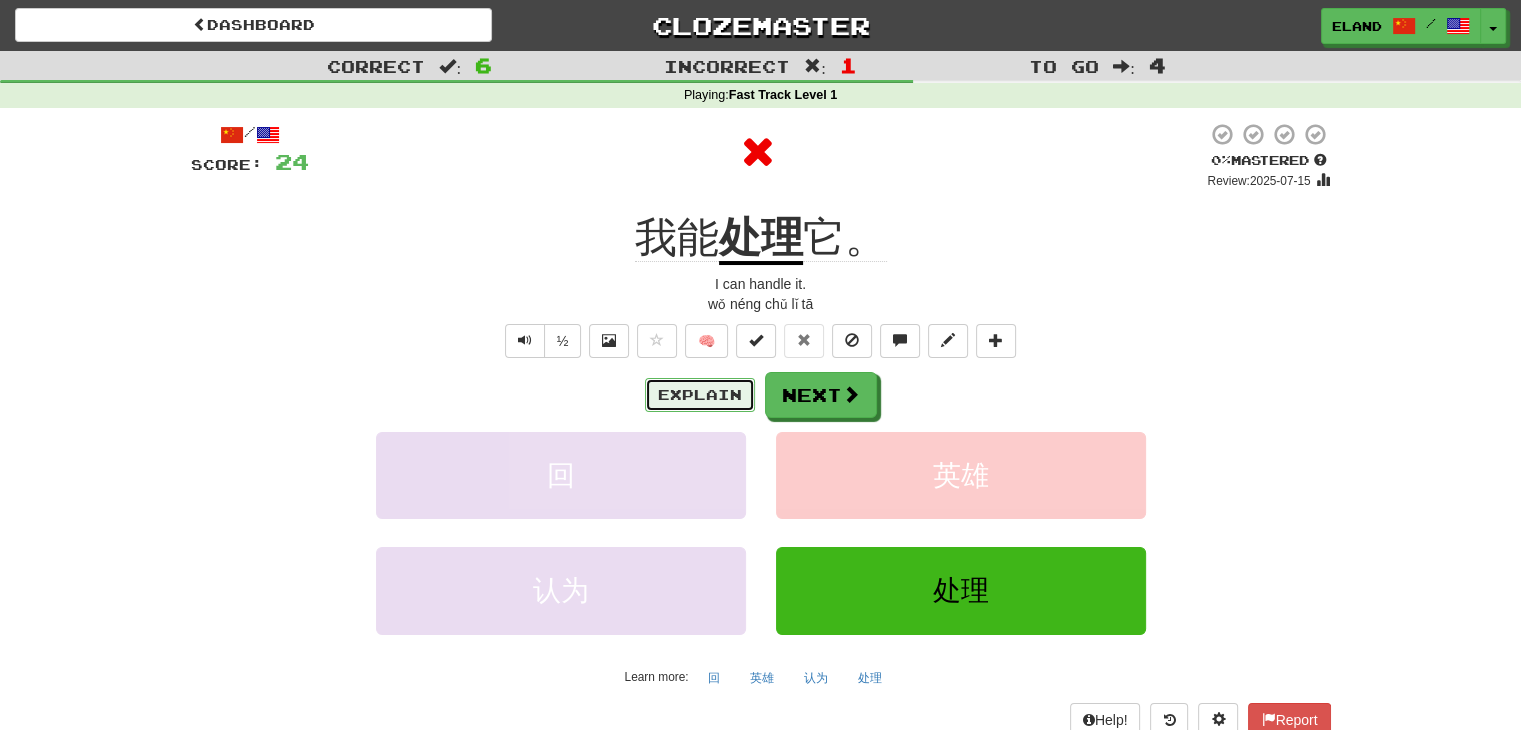 click on "Explain" at bounding box center [700, 395] 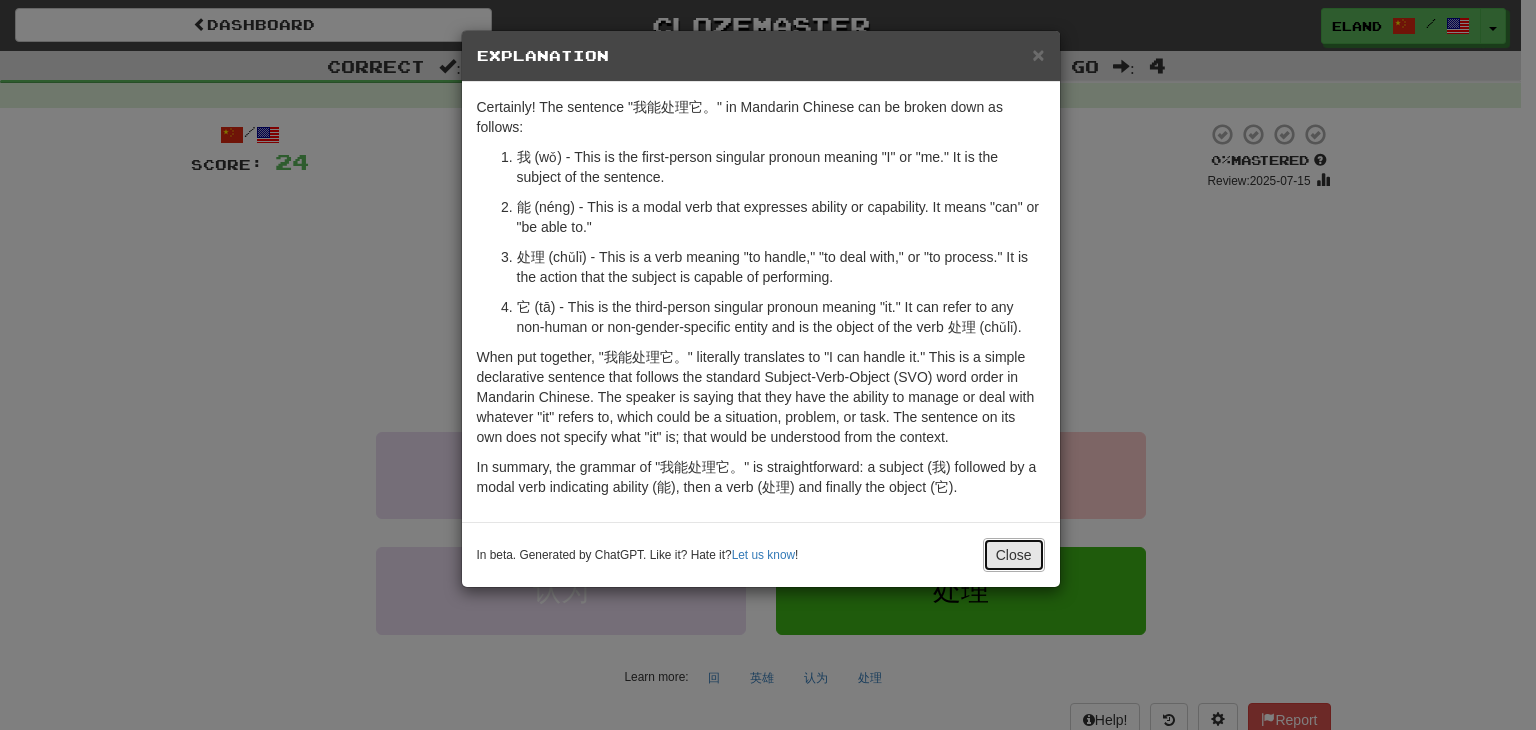 click on "Close" at bounding box center (1014, 555) 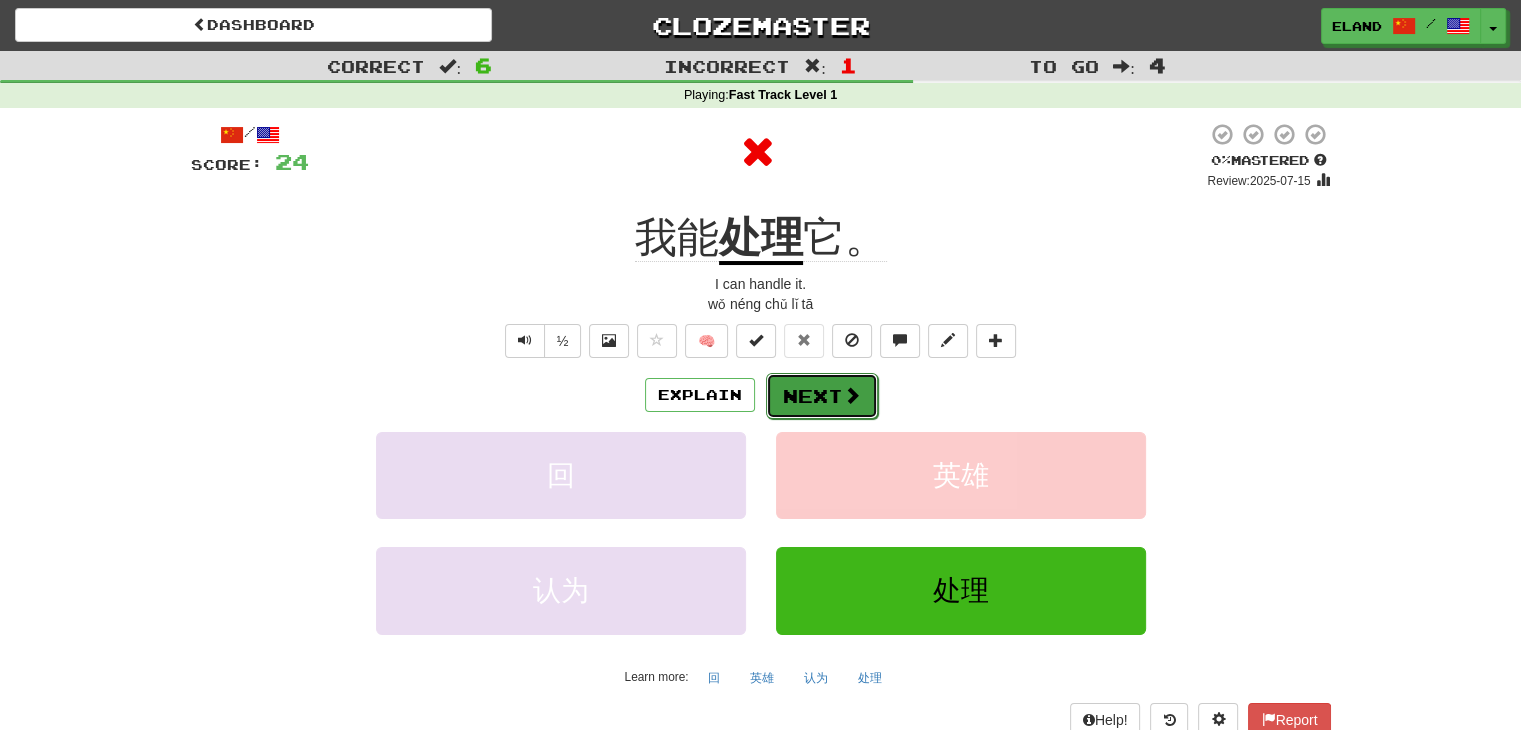 click on "Next" at bounding box center [822, 396] 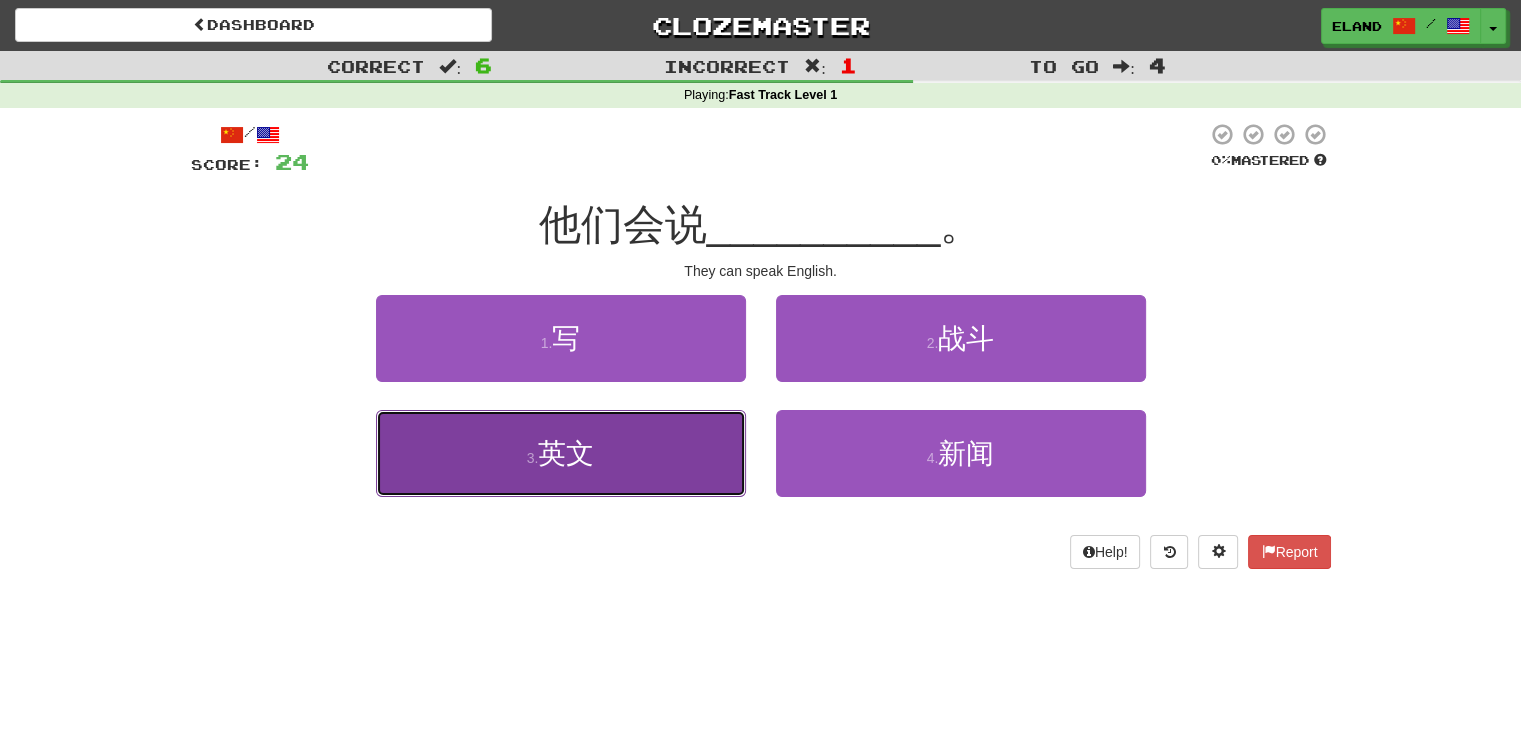 click on "3 .  英文" at bounding box center (561, 453) 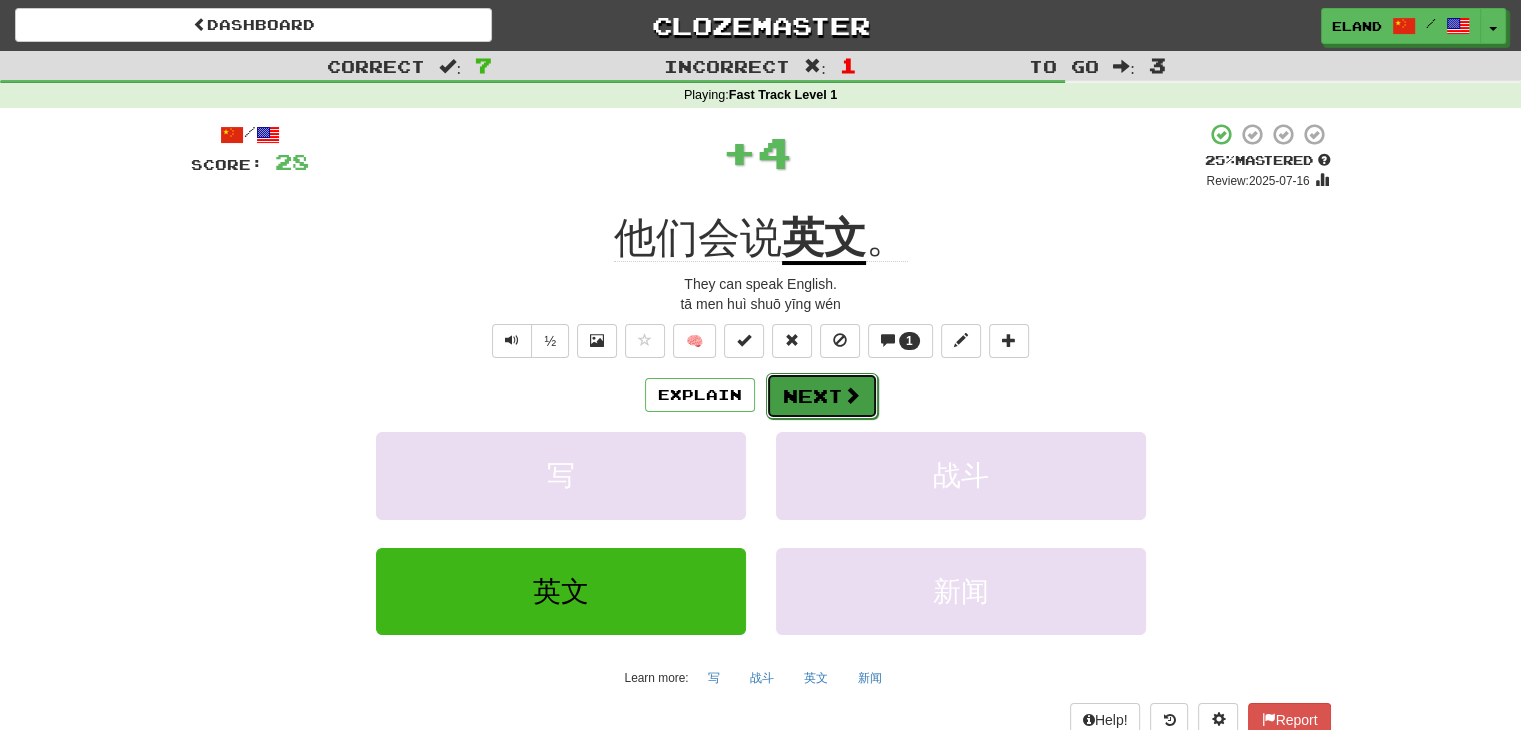 click on "Next" at bounding box center (822, 396) 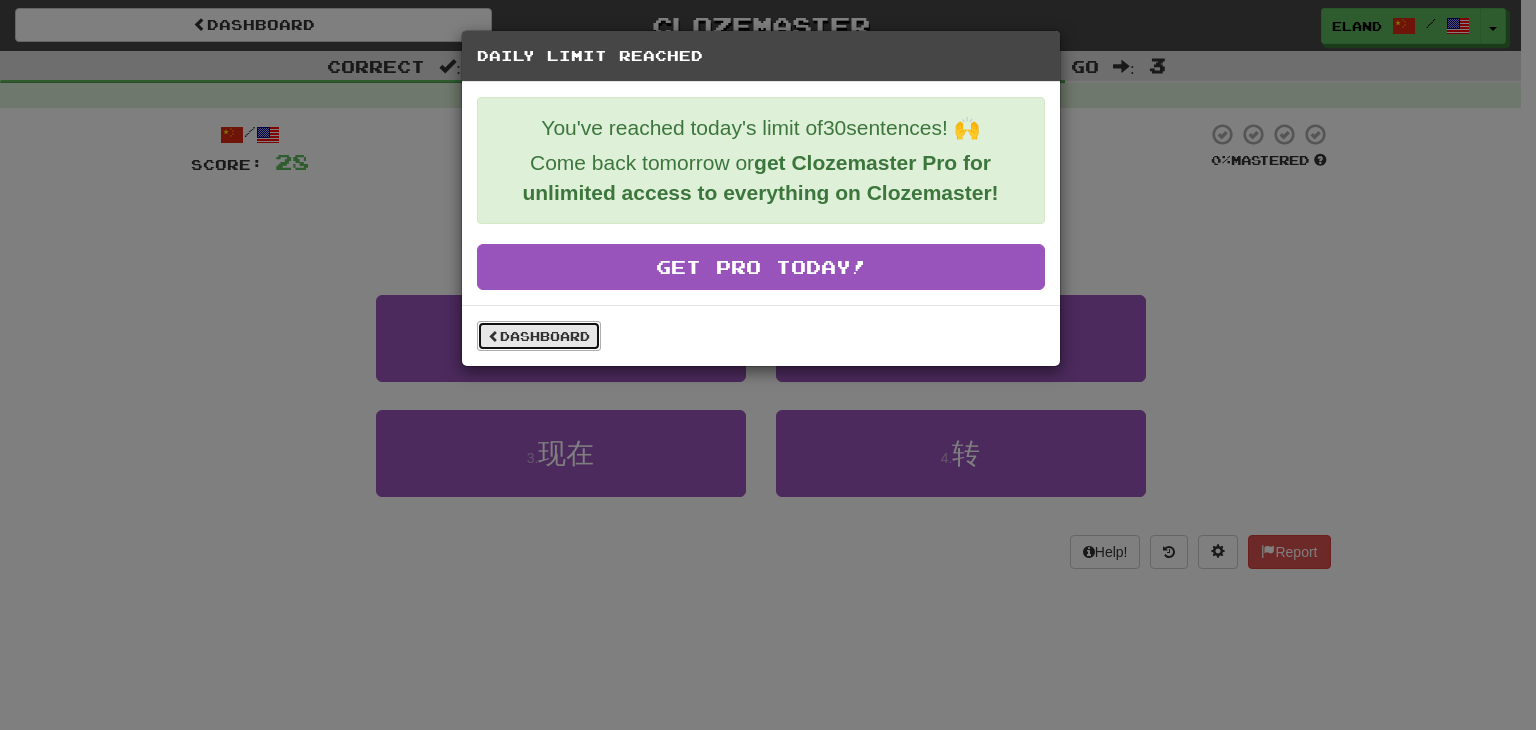 click on "Dashboard" at bounding box center (539, 336) 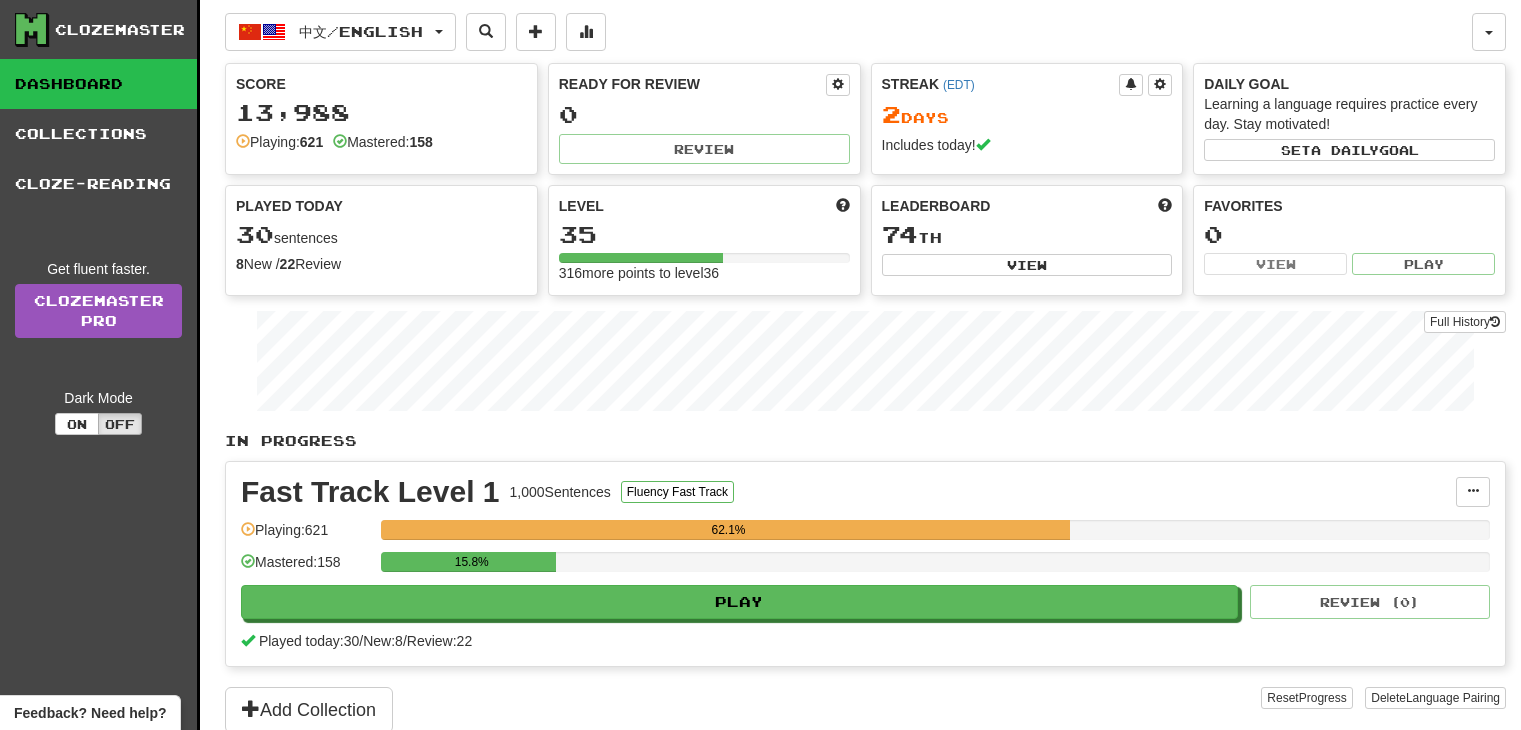 scroll, scrollTop: 0, scrollLeft: 0, axis: both 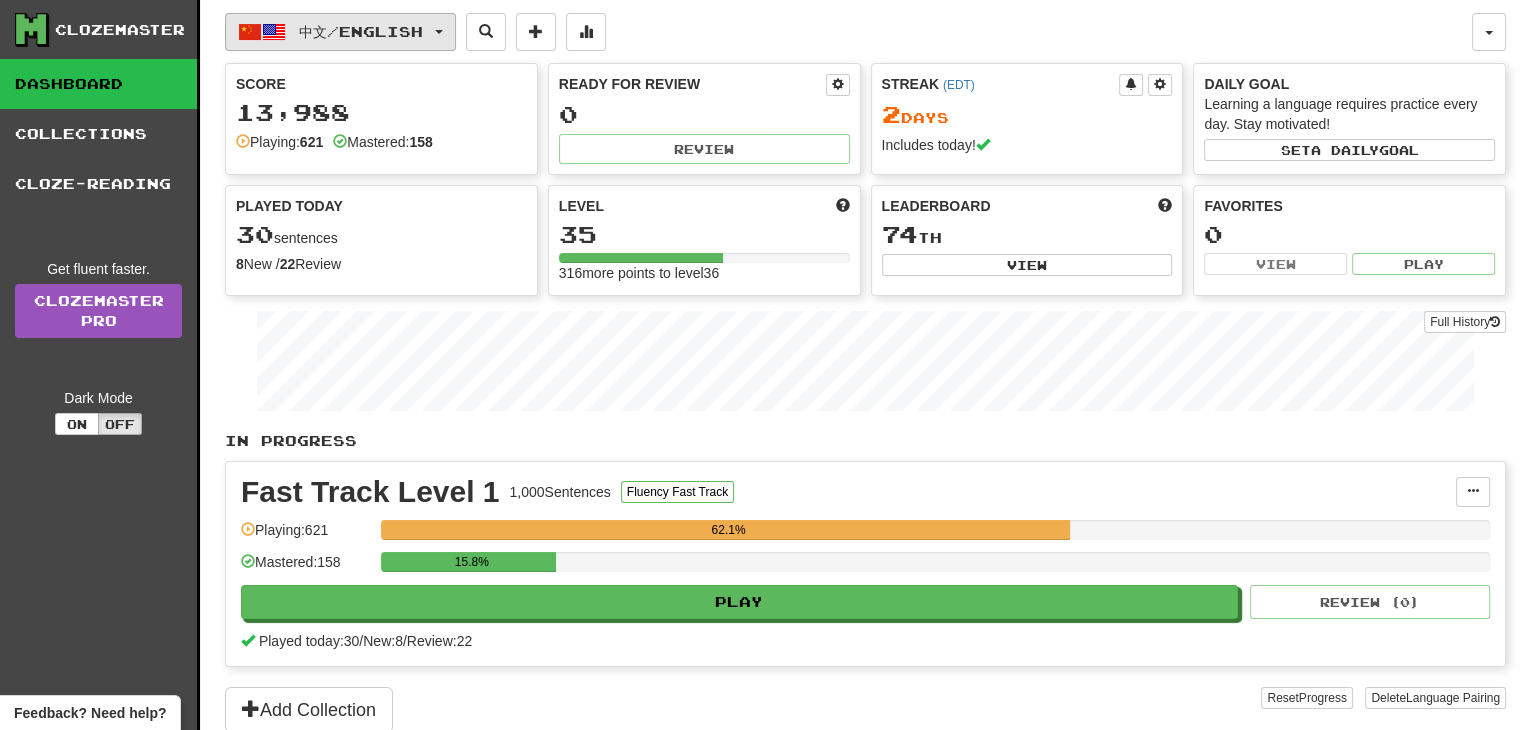 click on "中文  /  English" at bounding box center (340, 32) 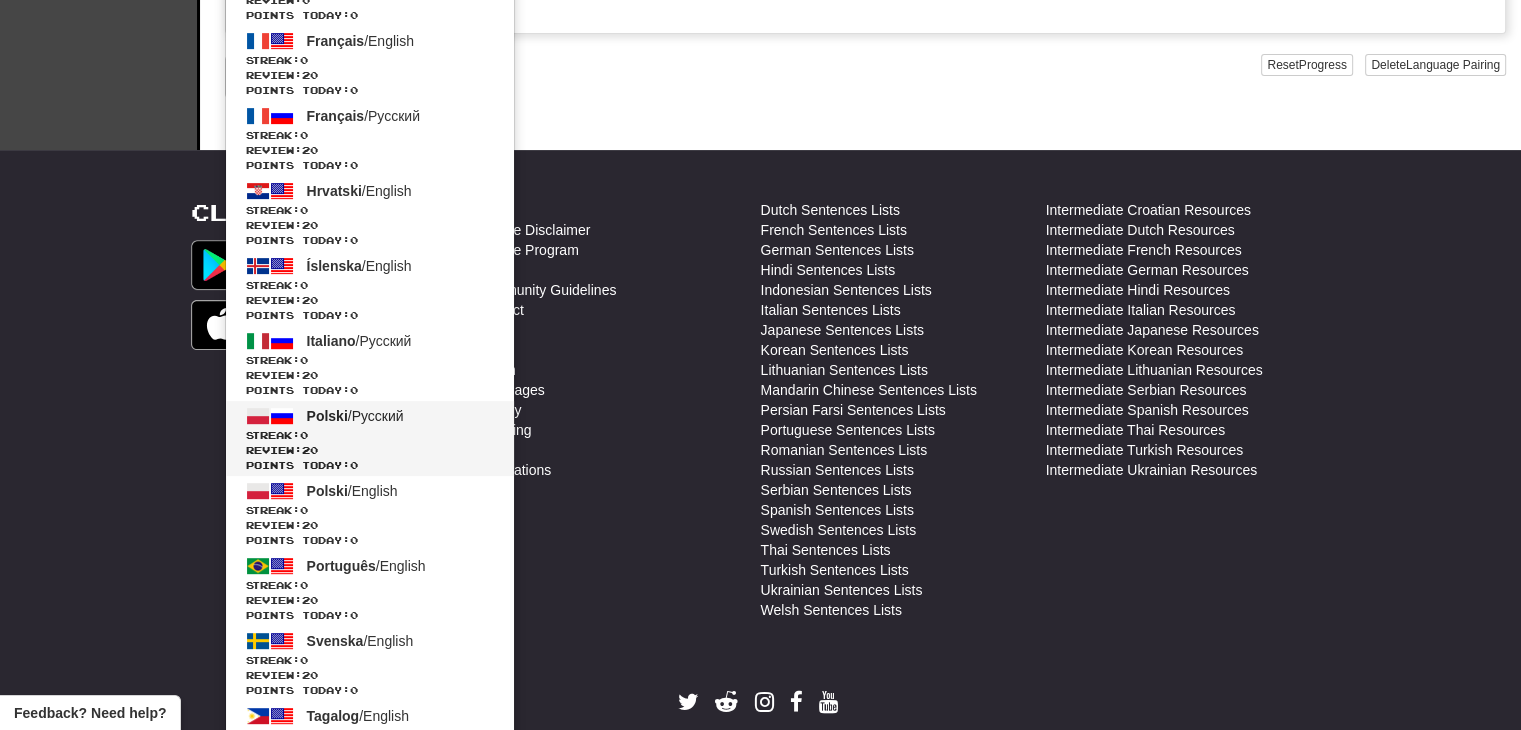 scroll, scrollTop: 700, scrollLeft: 0, axis: vertical 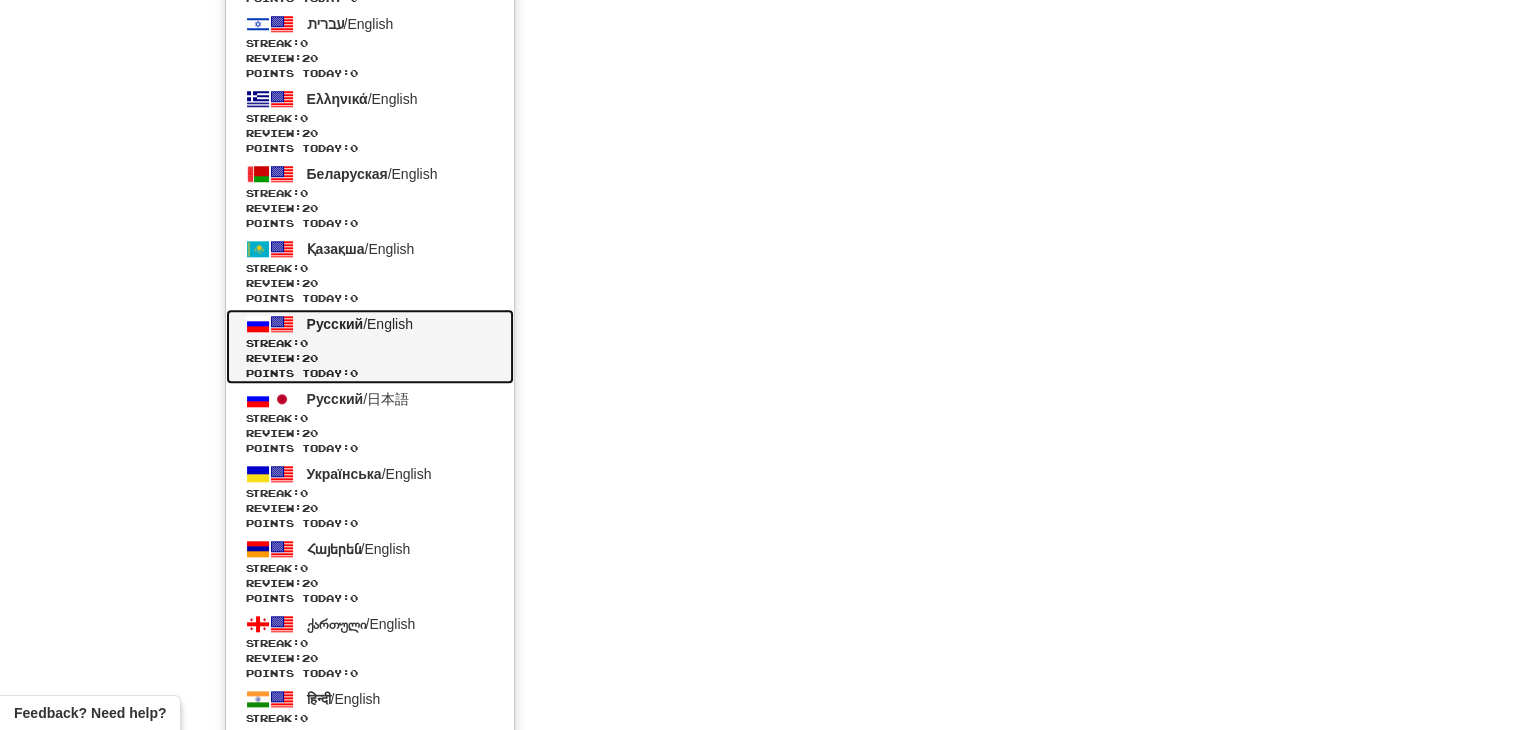 click on "Русский  /  English Streak:  0   Review:  20 Points today:  0" at bounding box center [370, 346] 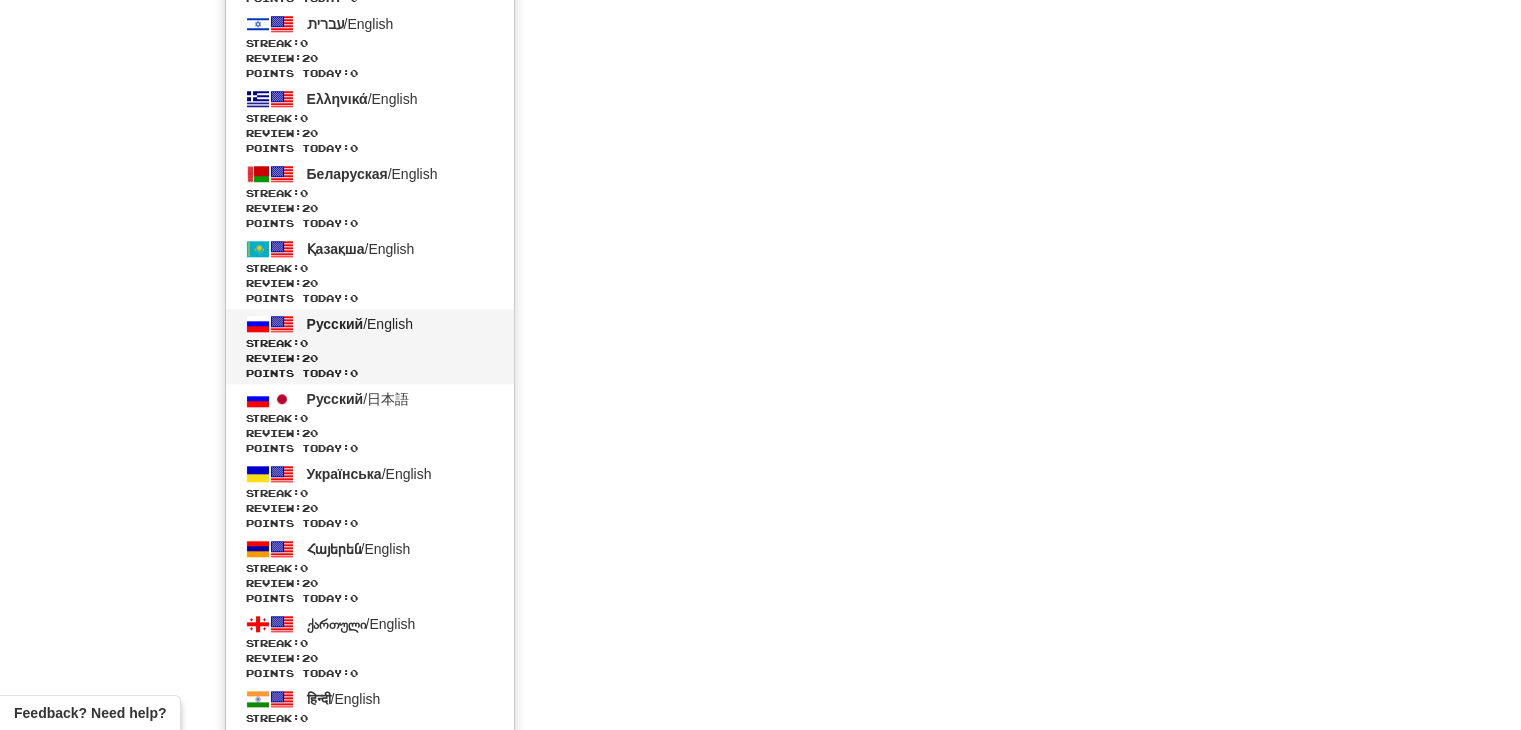 scroll, scrollTop: 710, scrollLeft: 0, axis: vertical 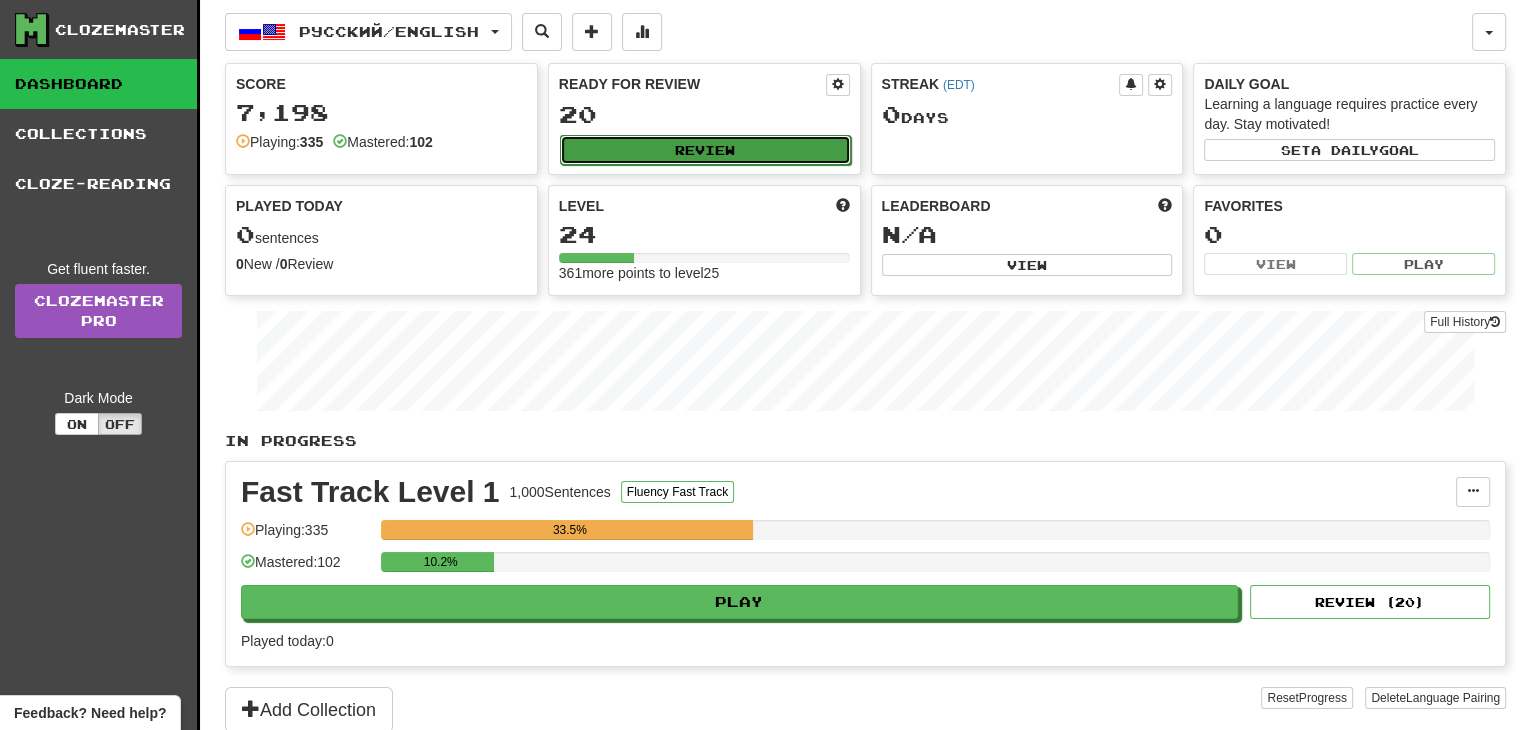 click on "Review" at bounding box center [705, 150] 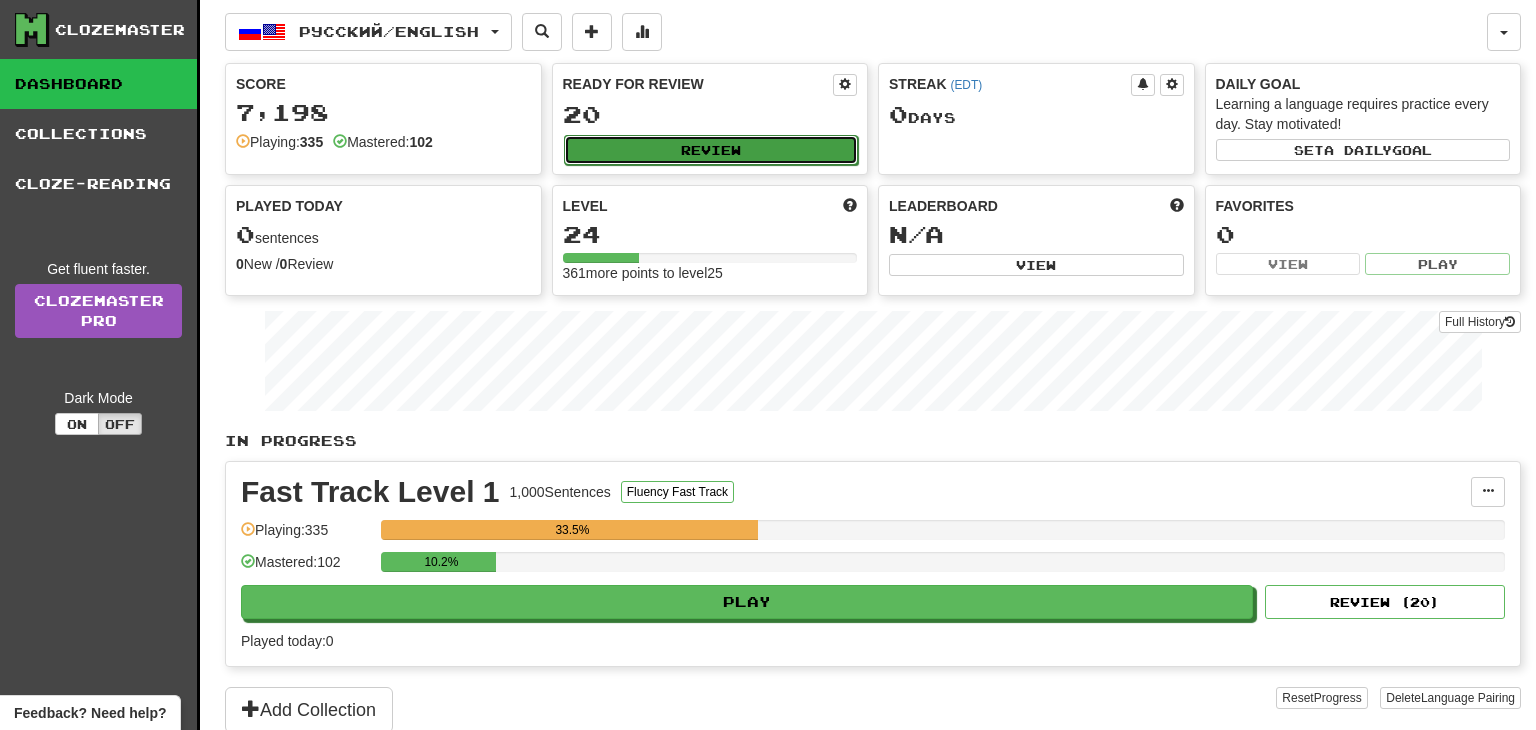 select on "**" 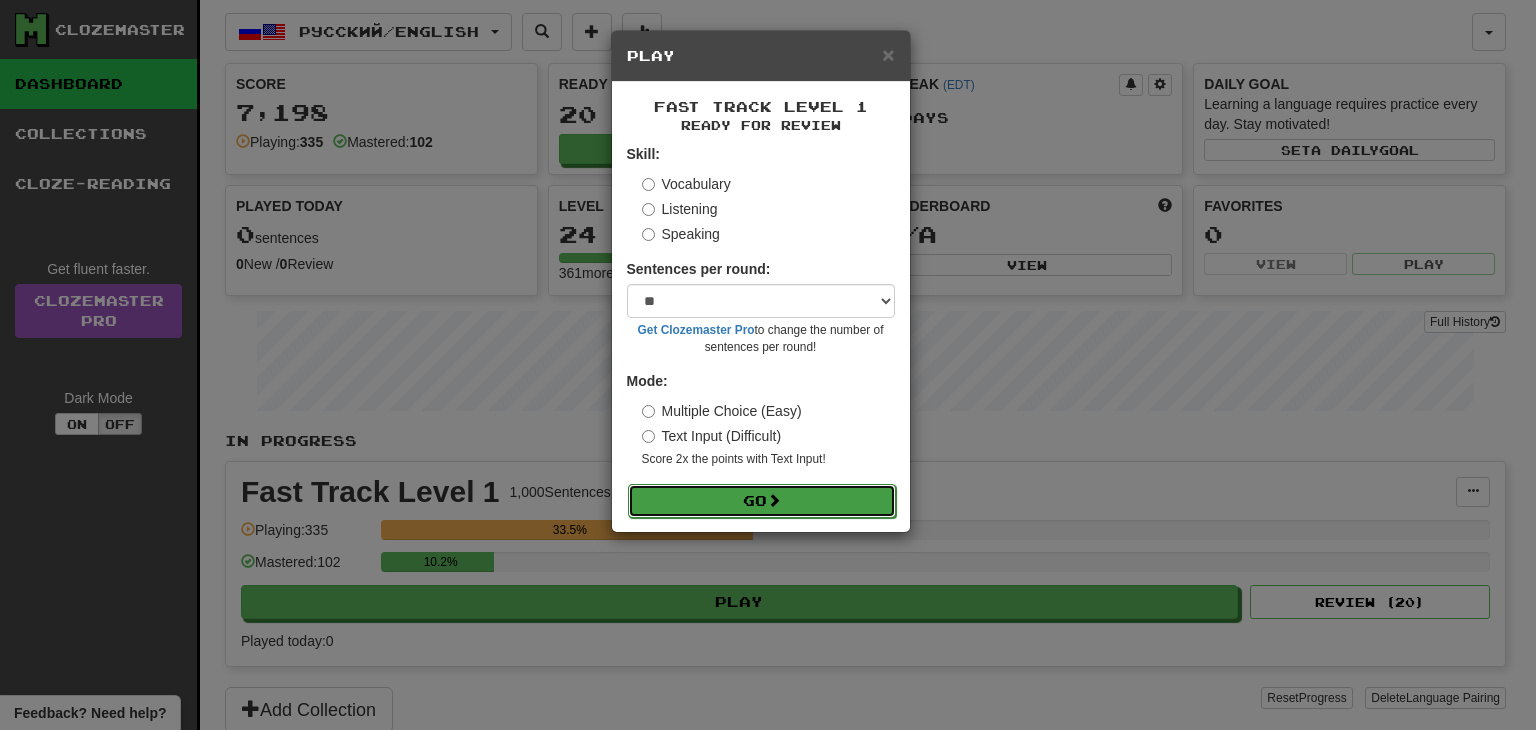 click on "Go" at bounding box center (762, 501) 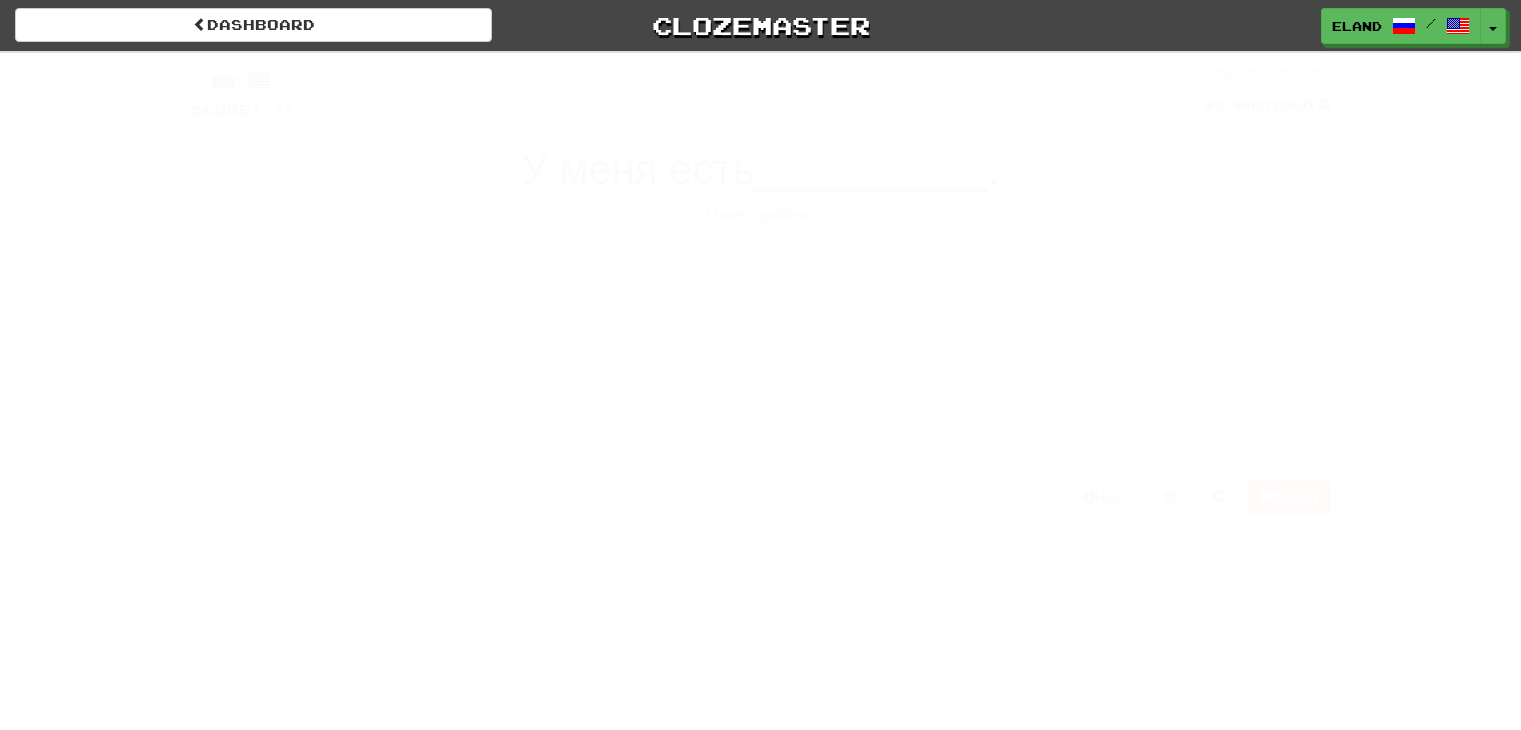 scroll, scrollTop: 0, scrollLeft: 0, axis: both 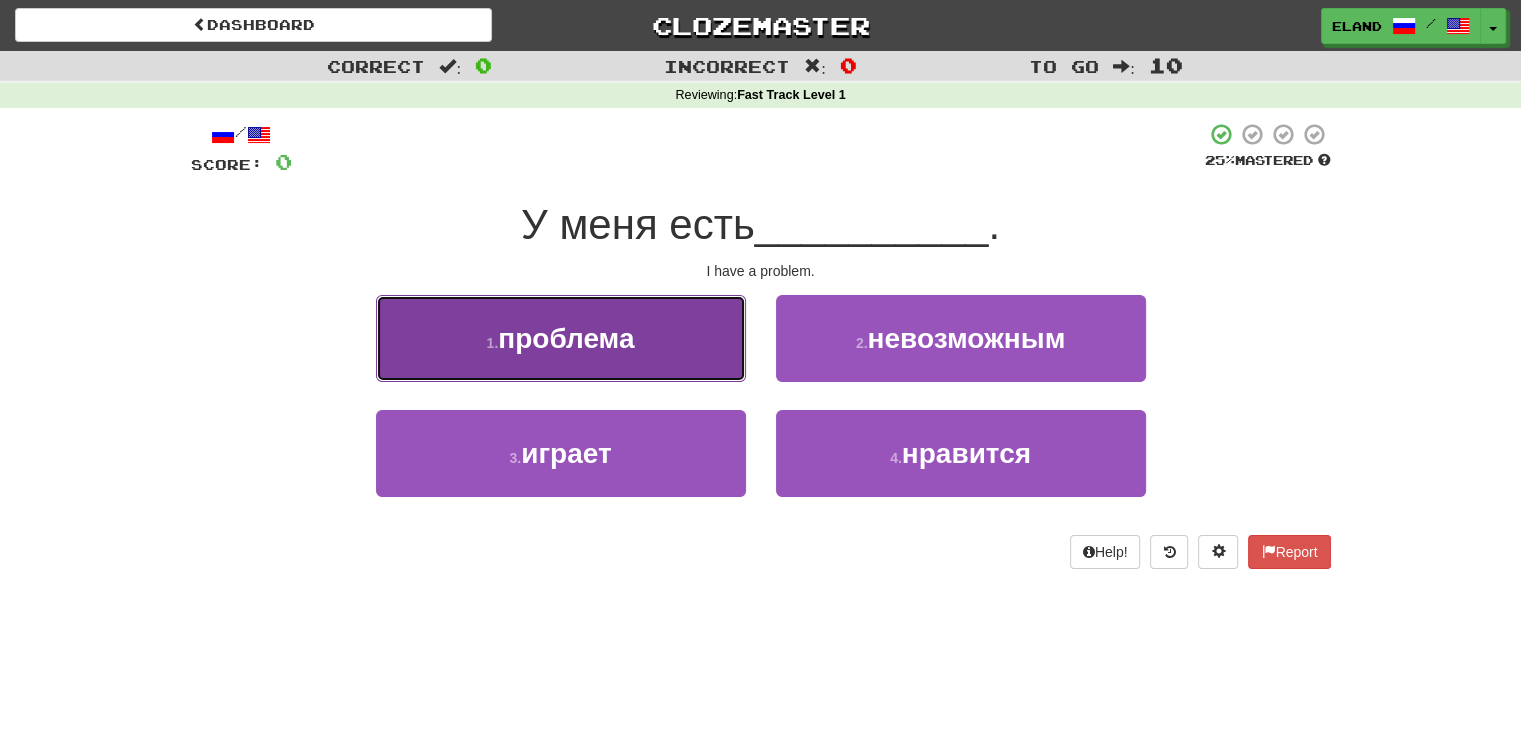 click on "проблема" at bounding box center [566, 338] 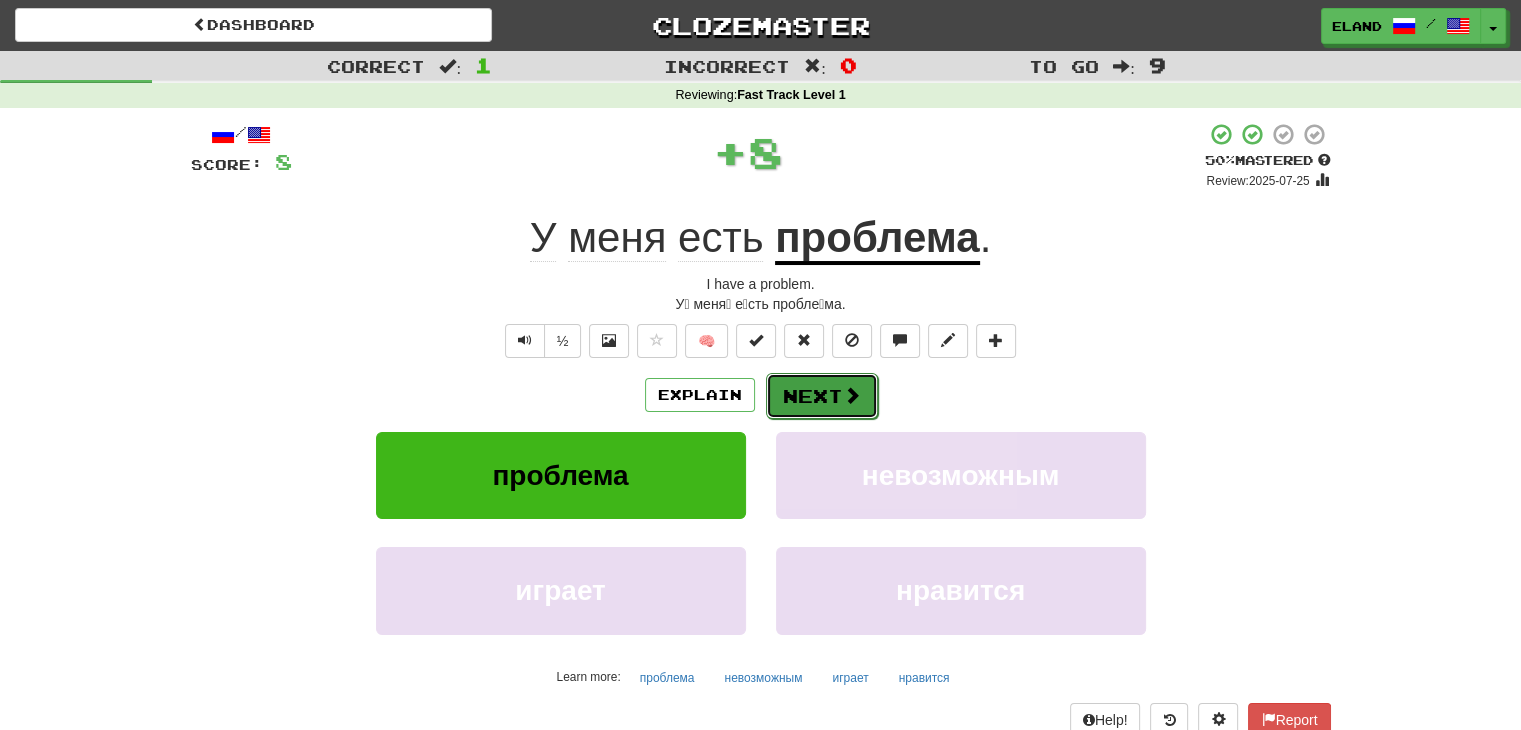 click on "Next" at bounding box center [822, 396] 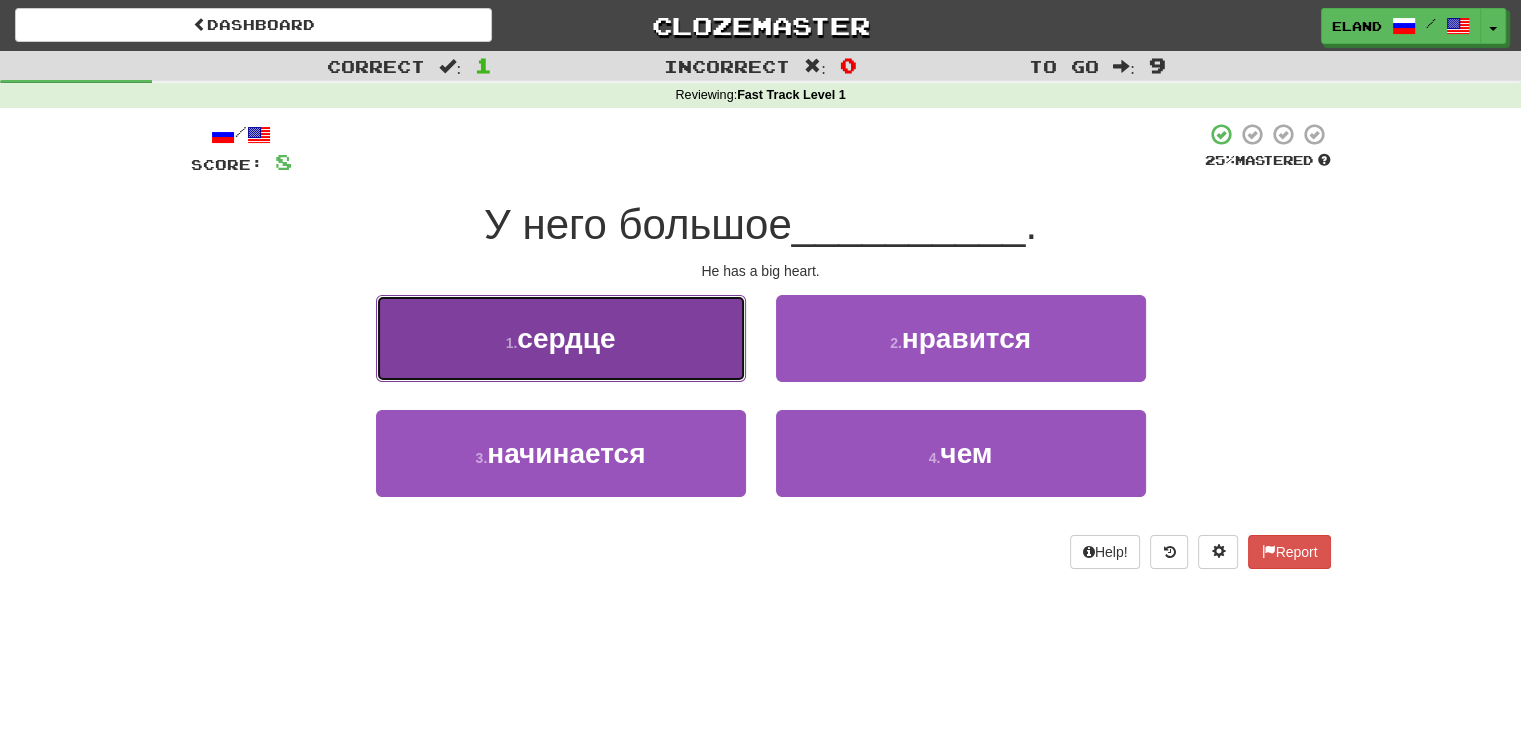 click on "1 .  сердце" at bounding box center [561, 338] 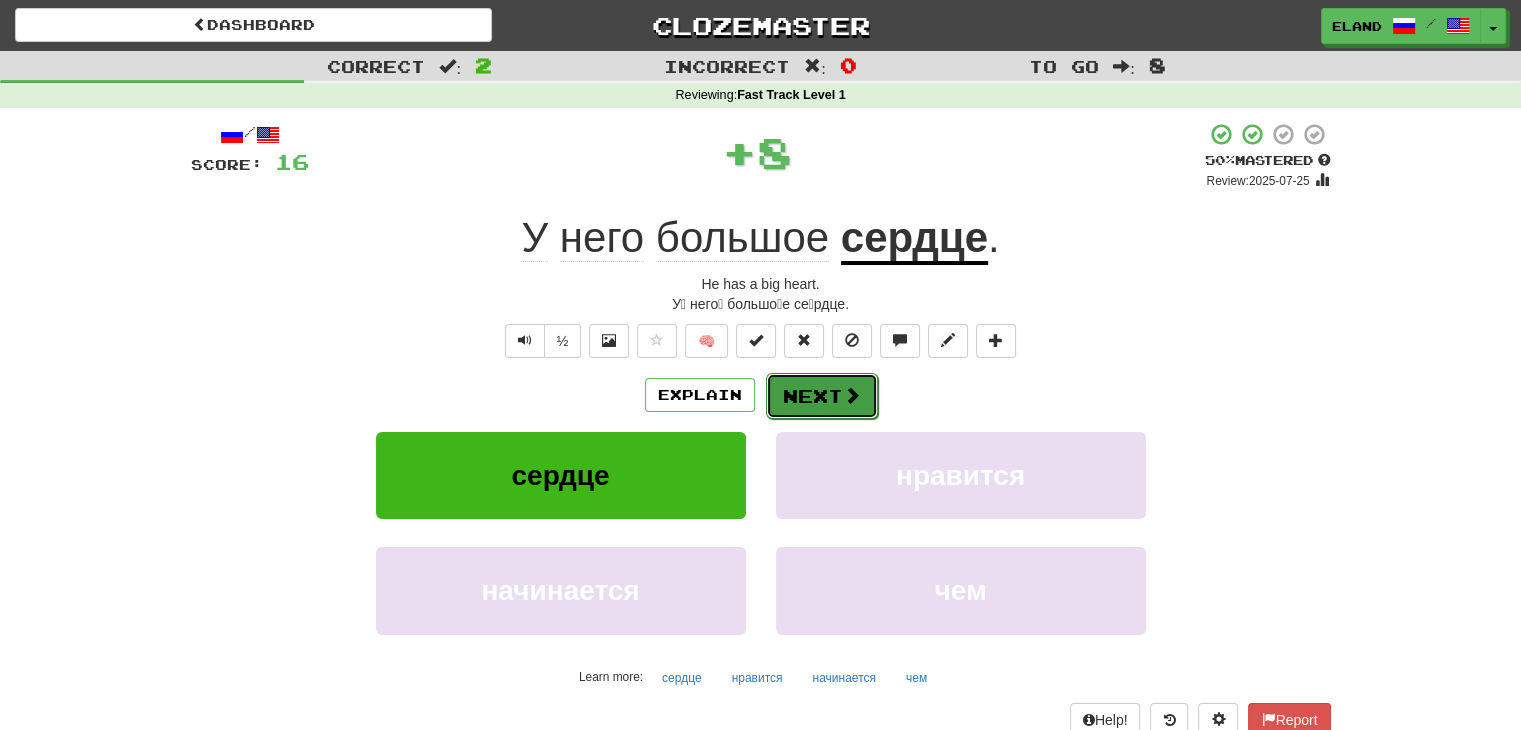 click on "Next" at bounding box center (822, 396) 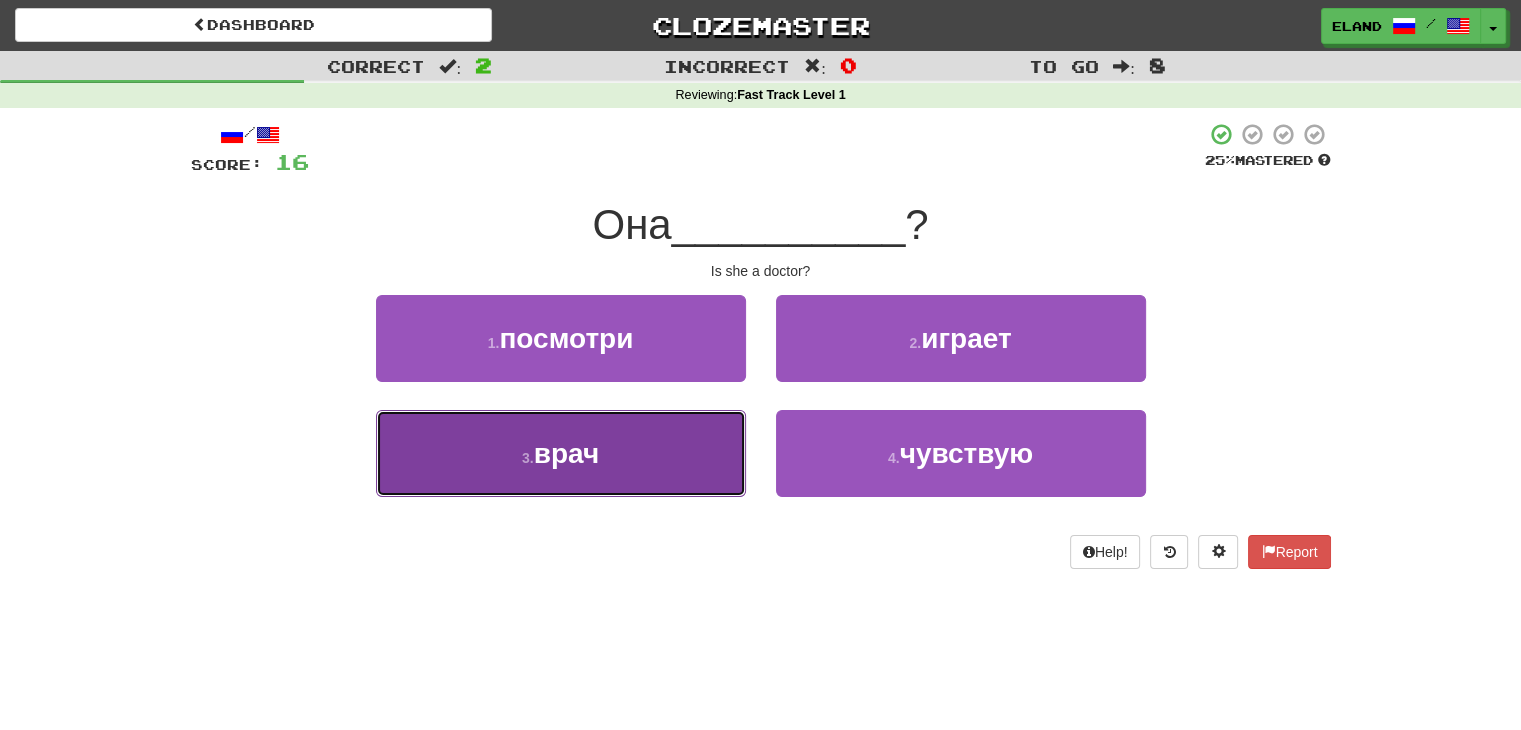 click on "3 .  врач" at bounding box center (561, 453) 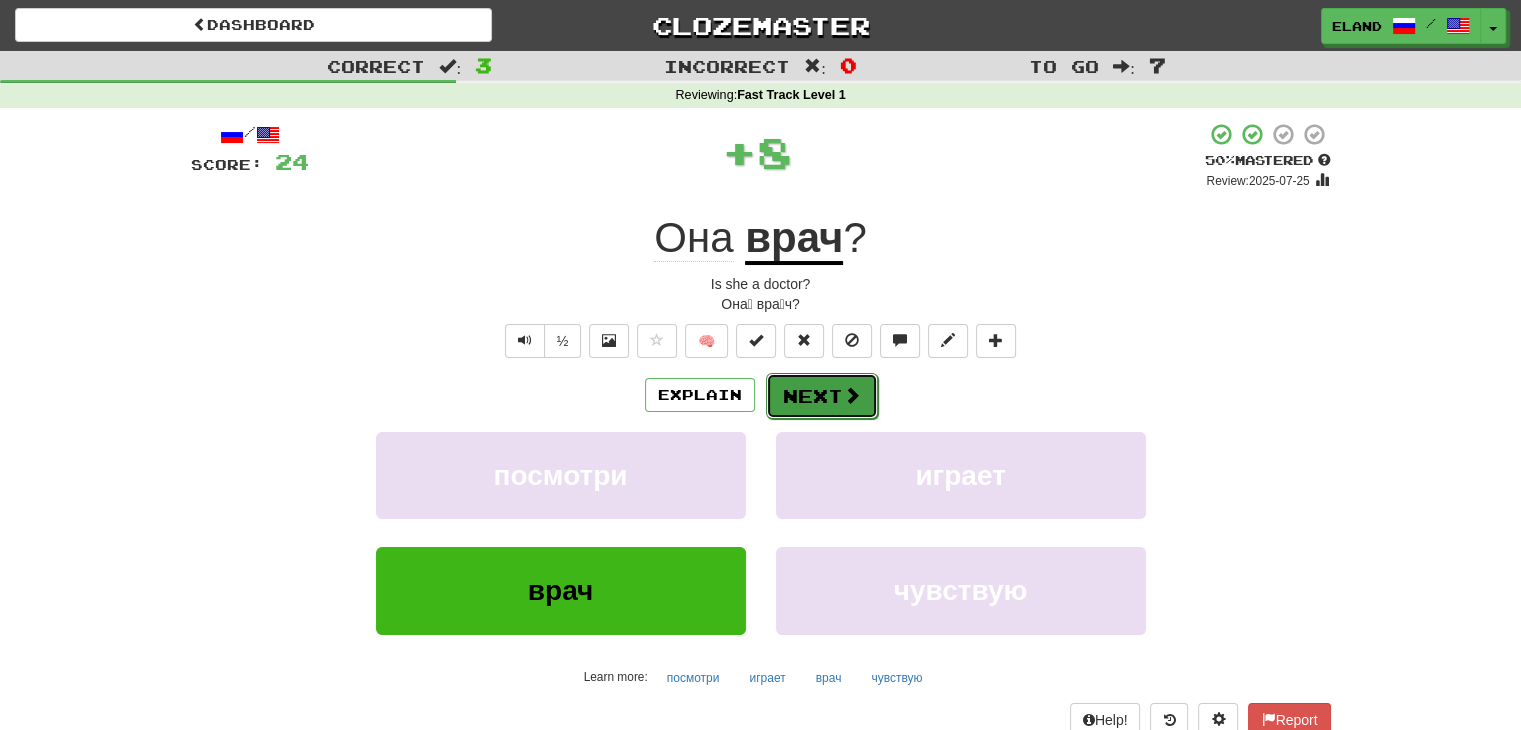 click on "Next" at bounding box center [822, 396] 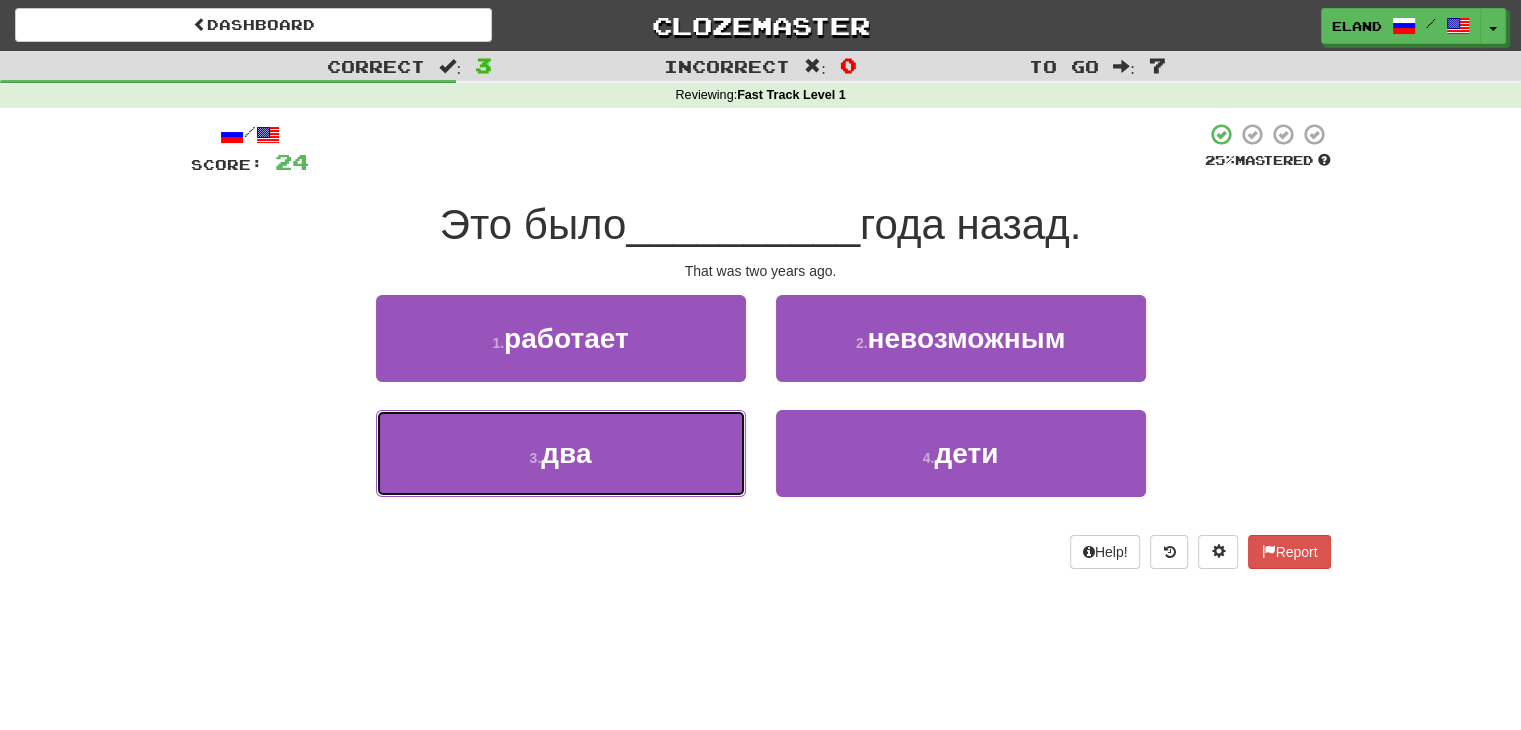 click on "3 .  два" at bounding box center [561, 453] 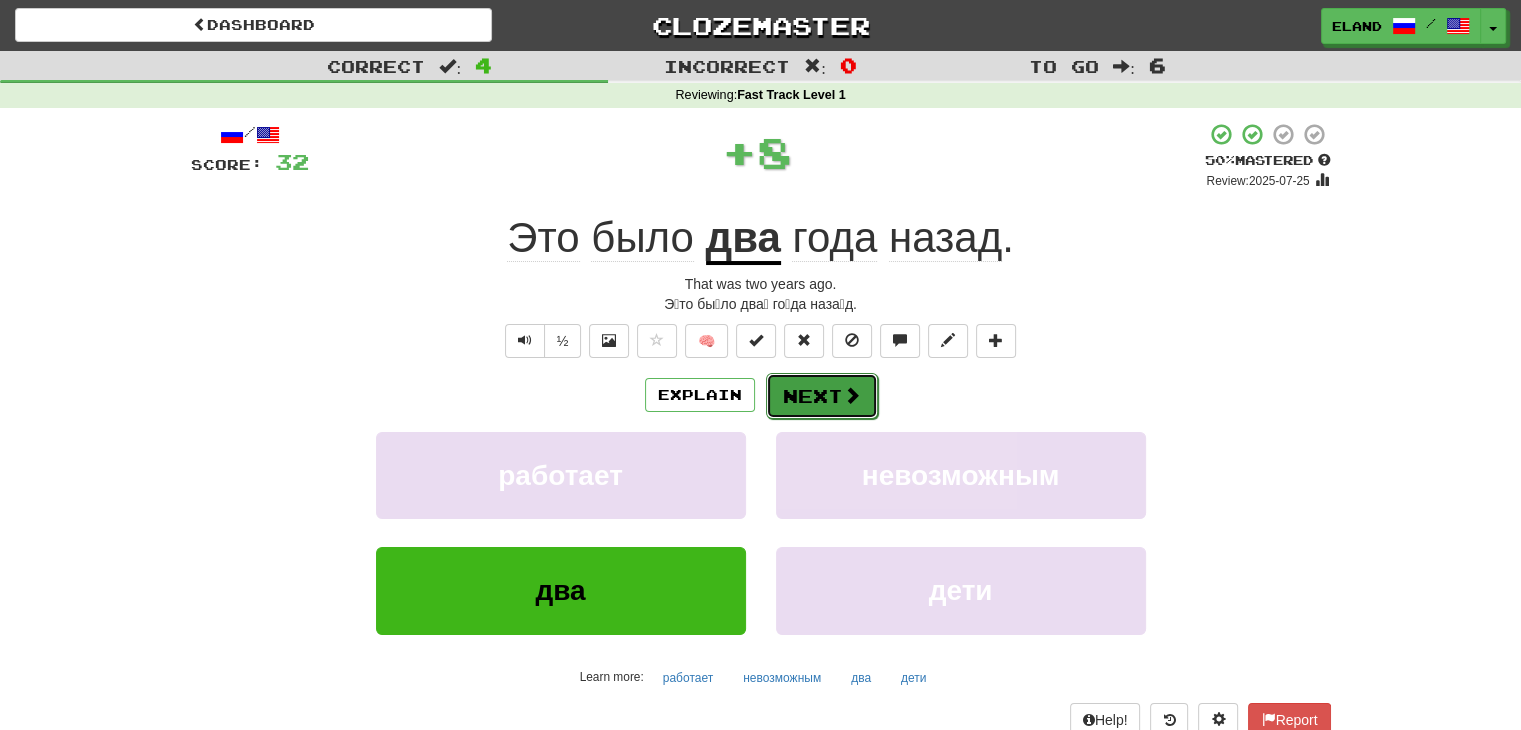 click on "Next" at bounding box center (822, 396) 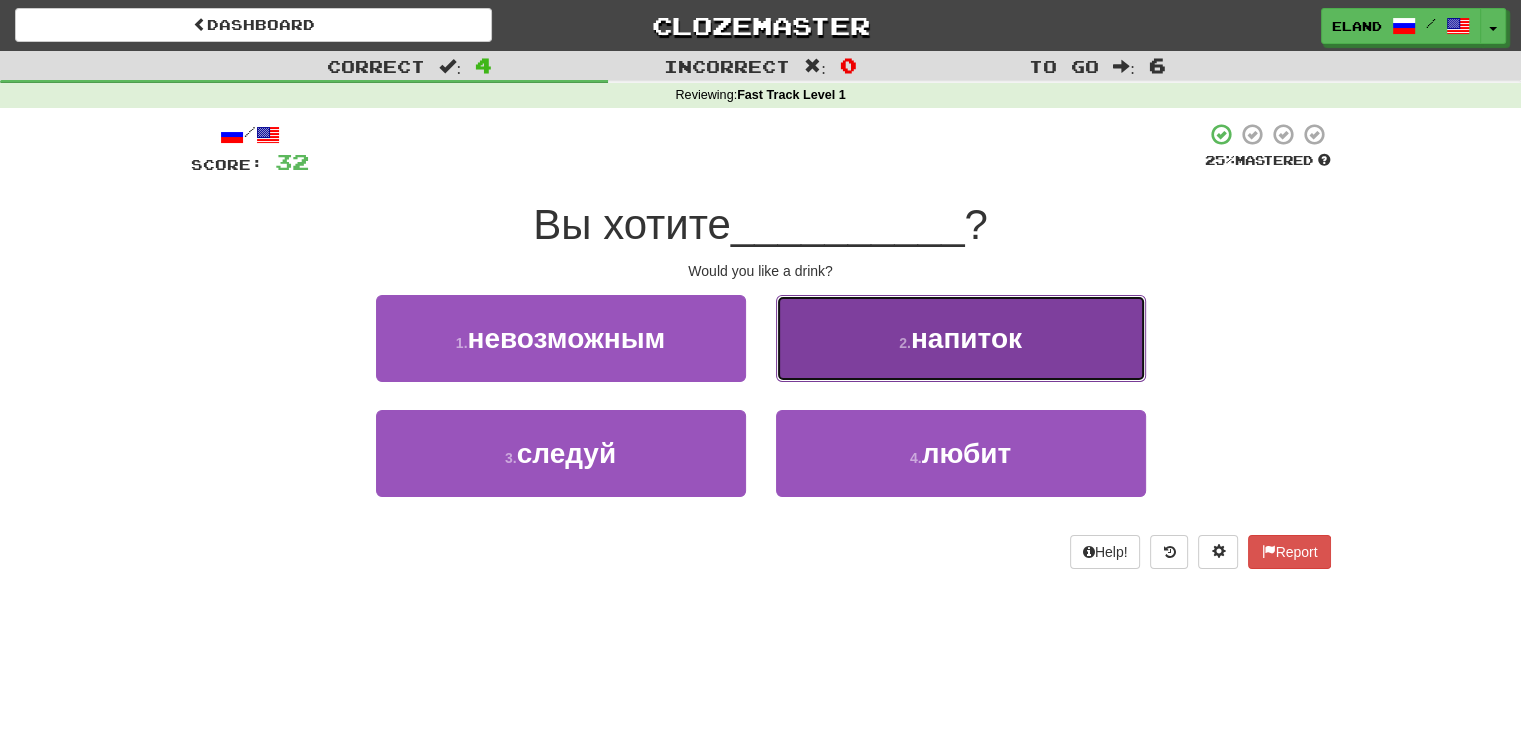 click on "2 .  напиток" at bounding box center [961, 338] 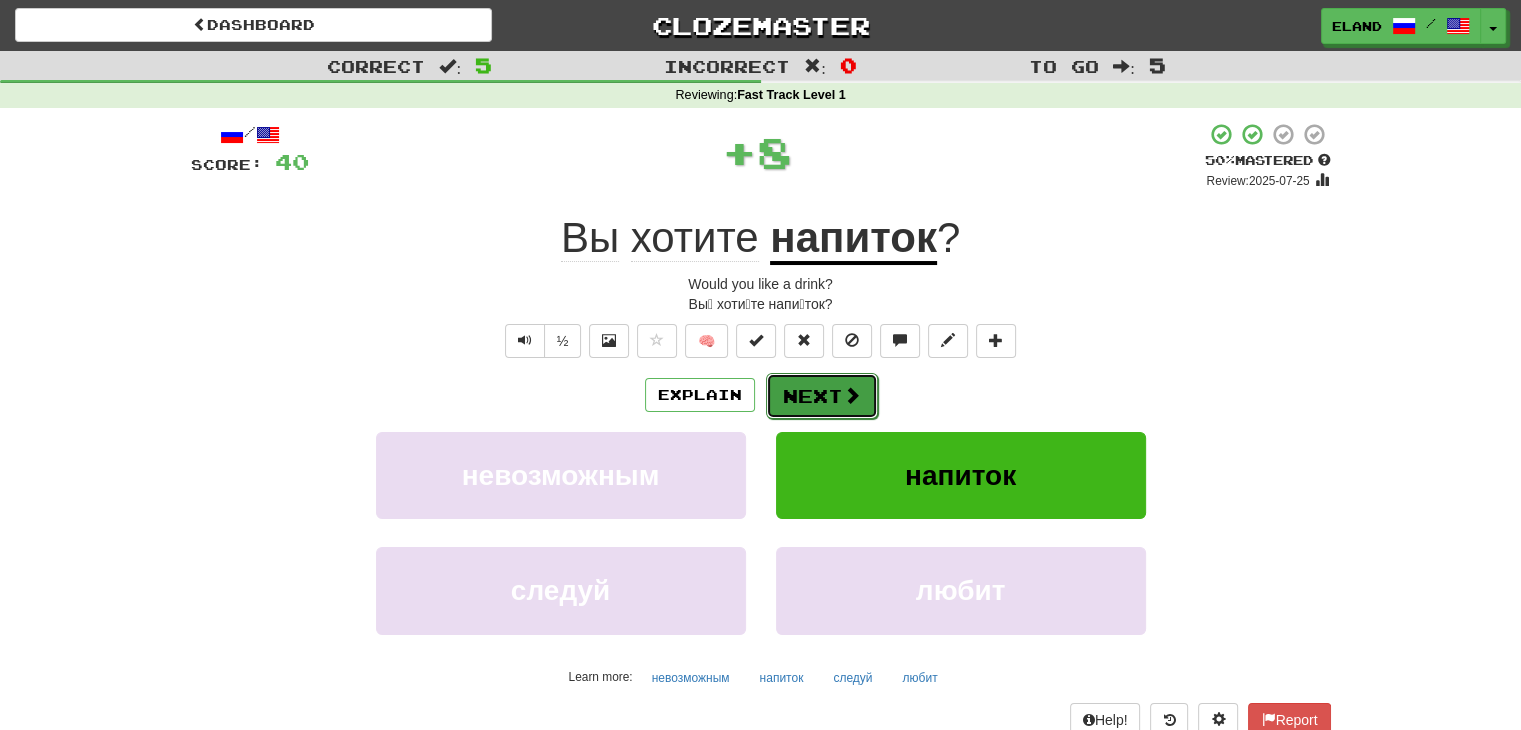 click at bounding box center (852, 395) 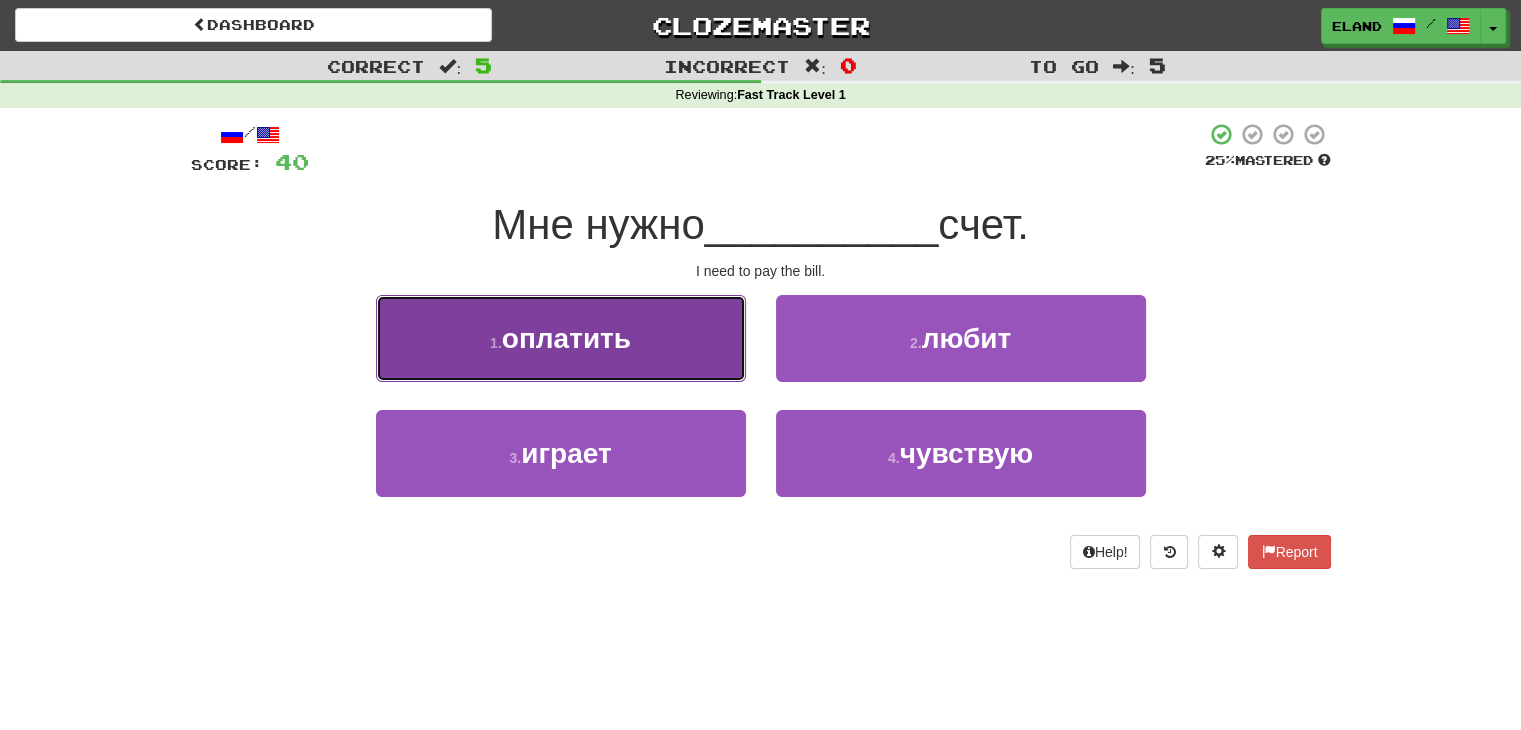 click on "1 .  оплатить" at bounding box center (561, 338) 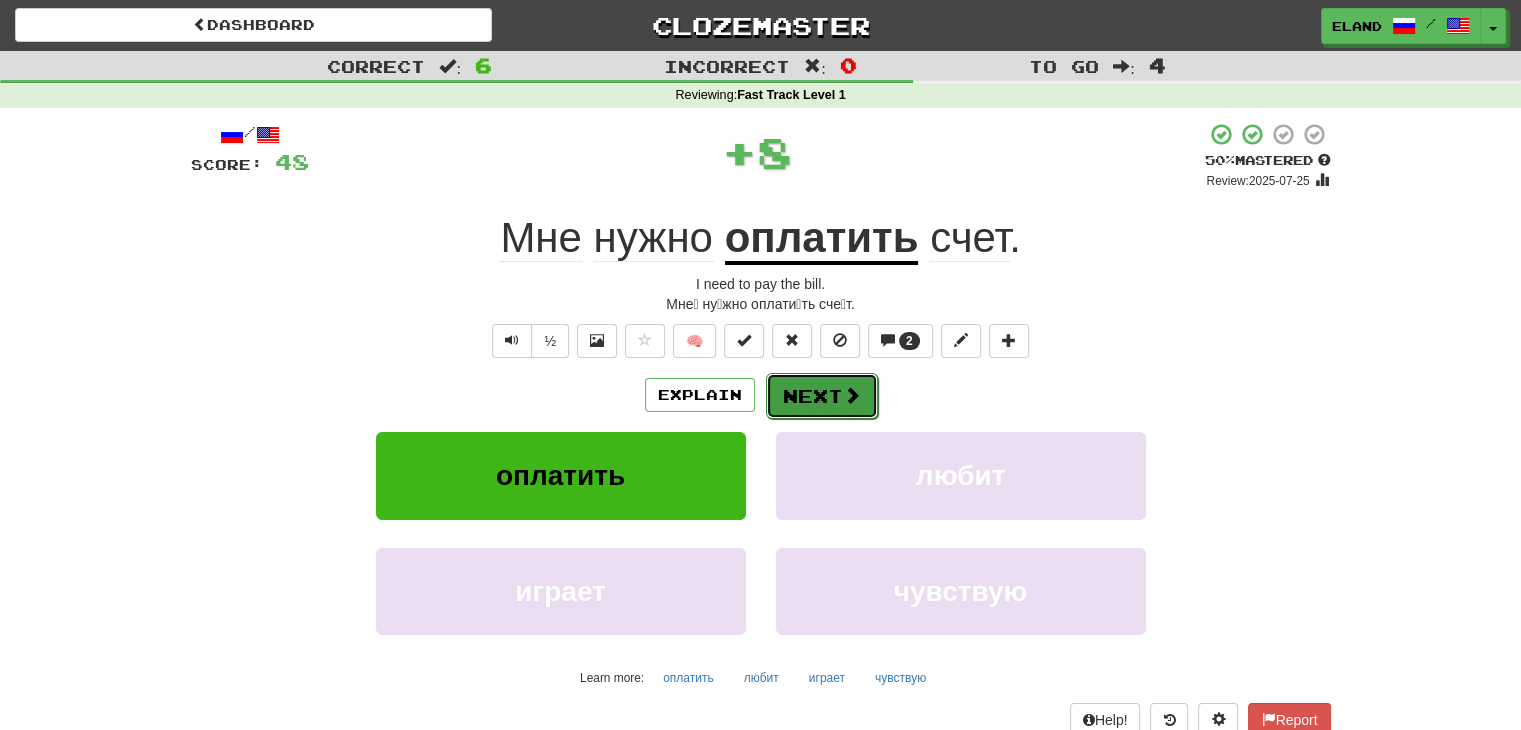click on "Next" at bounding box center [822, 396] 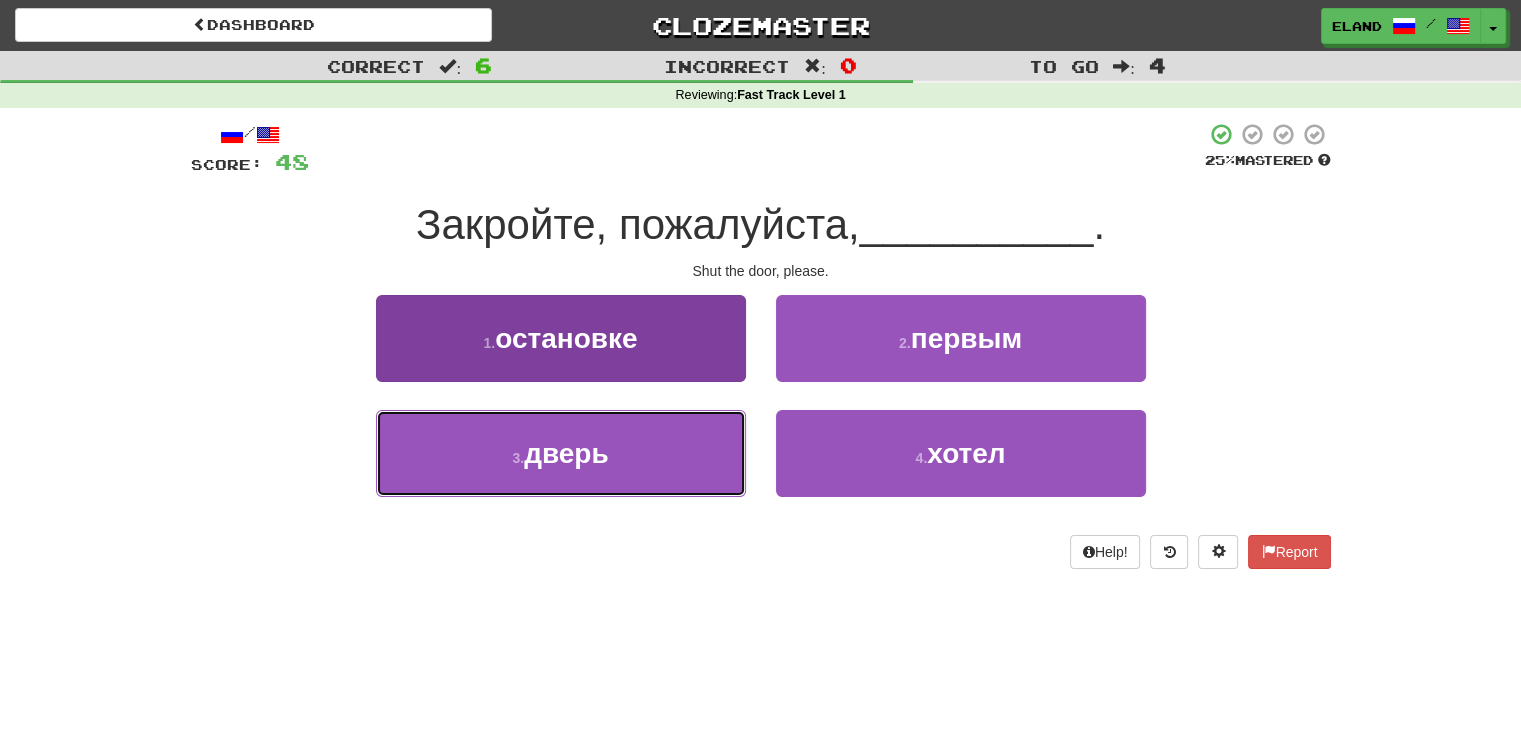 click on "3 .  дверь" at bounding box center [561, 453] 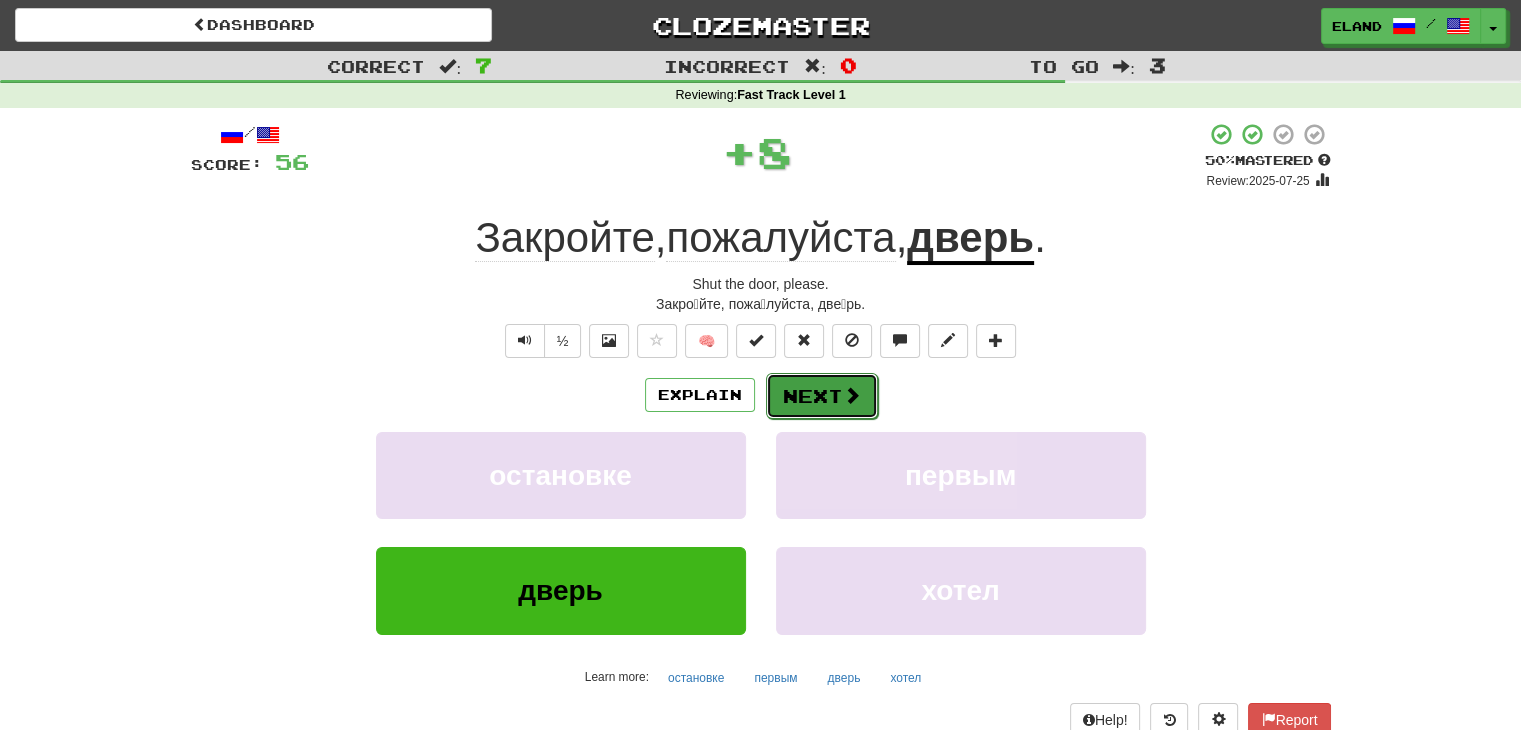 click at bounding box center (852, 395) 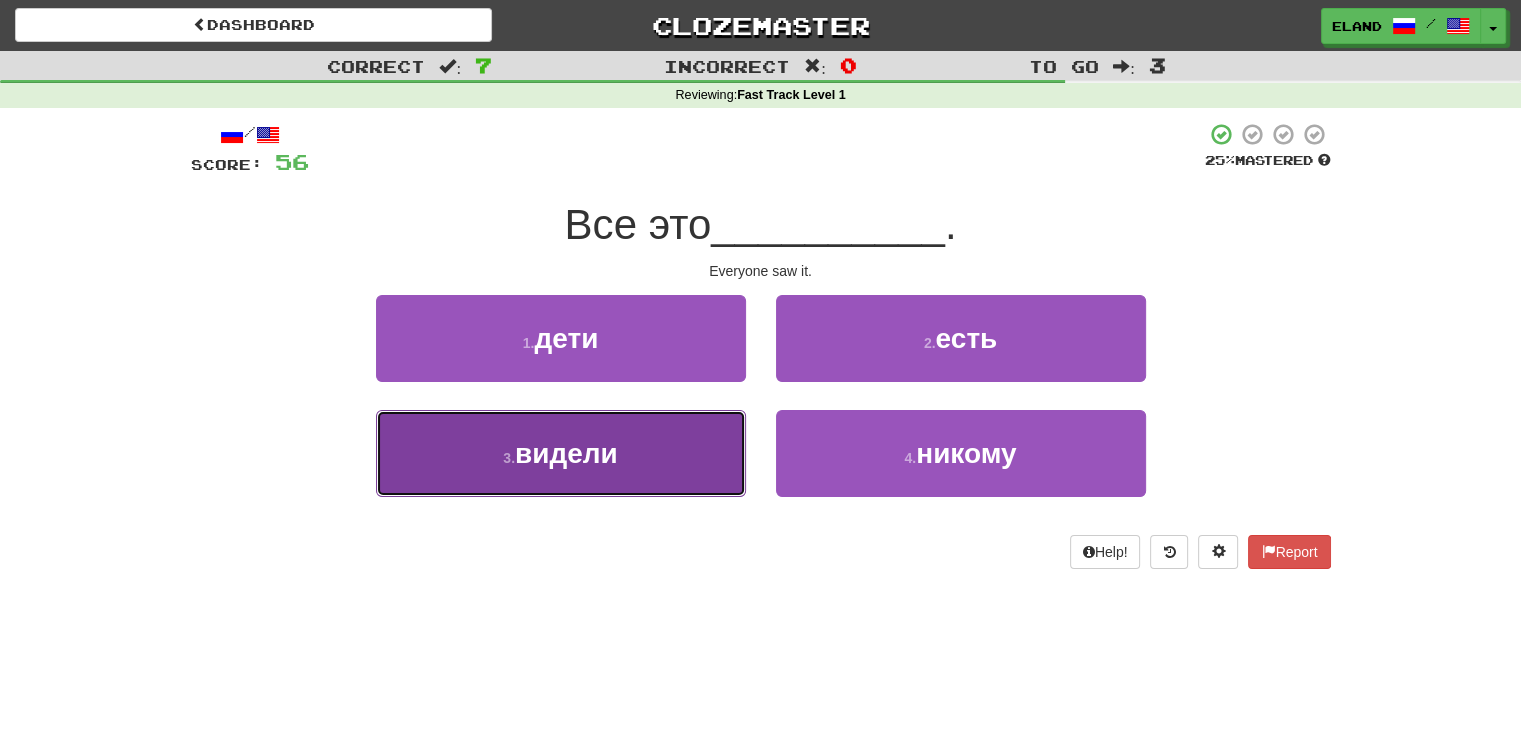 click on "3 .  видели" at bounding box center (561, 453) 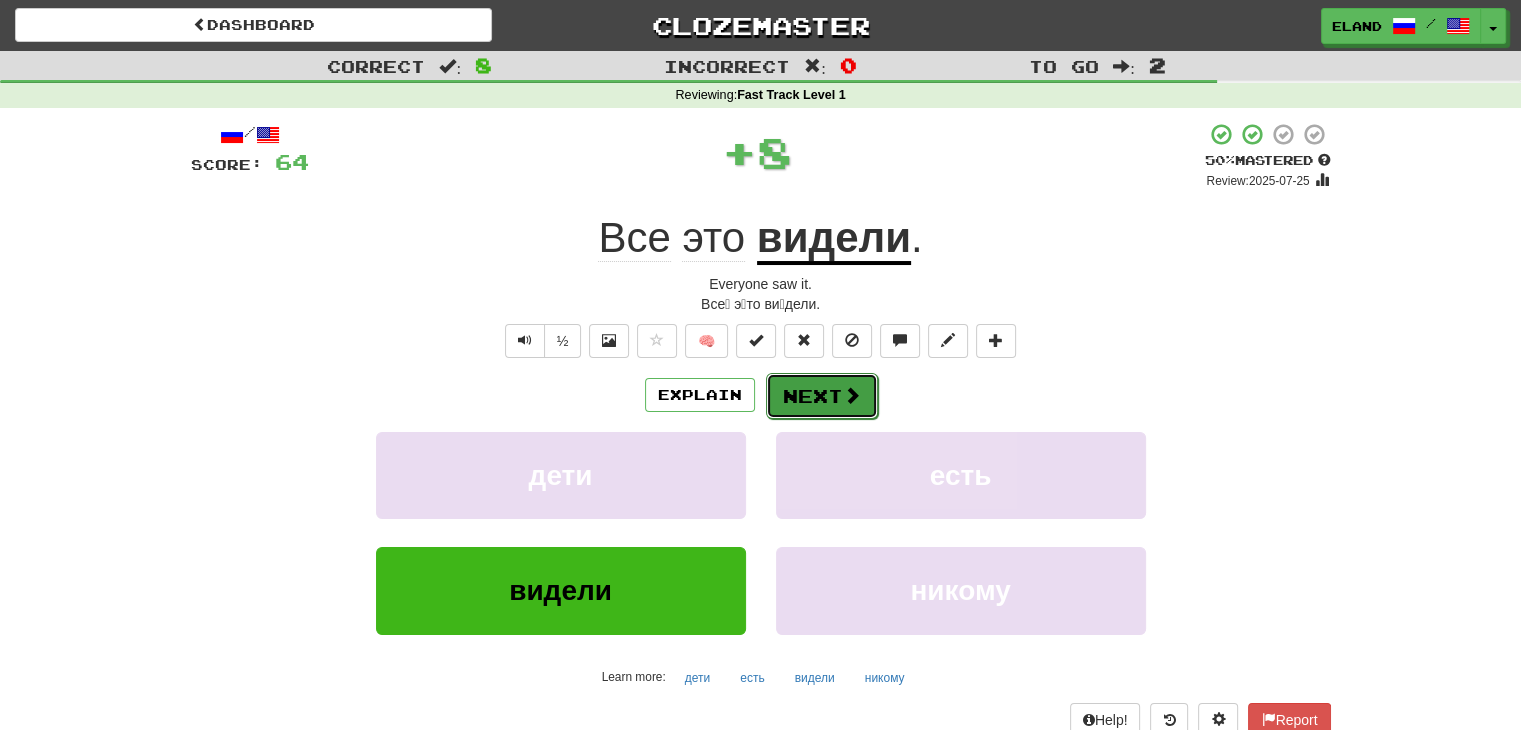 click at bounding box center [852, 395] 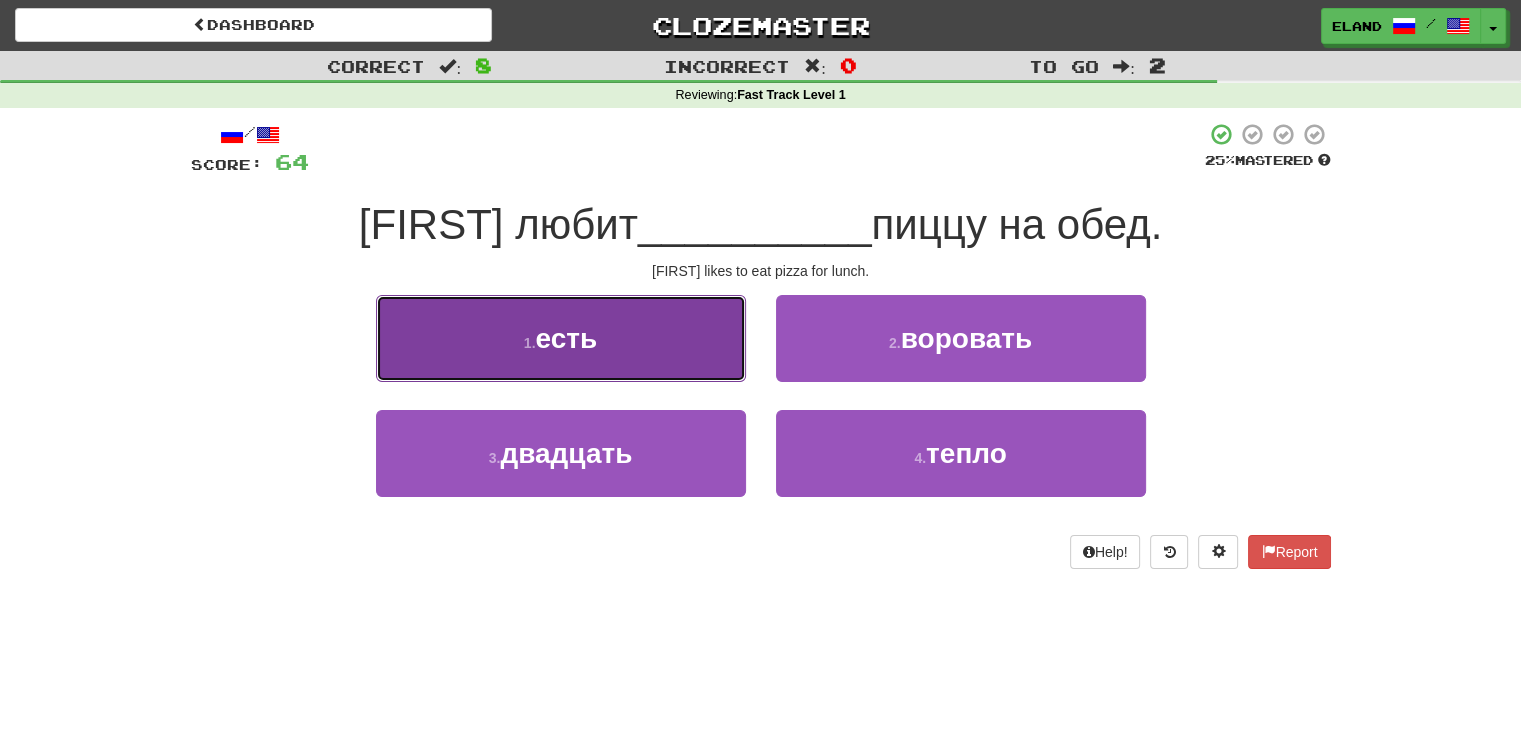 click on "1 .  есть" at bounding box center [561, 338] 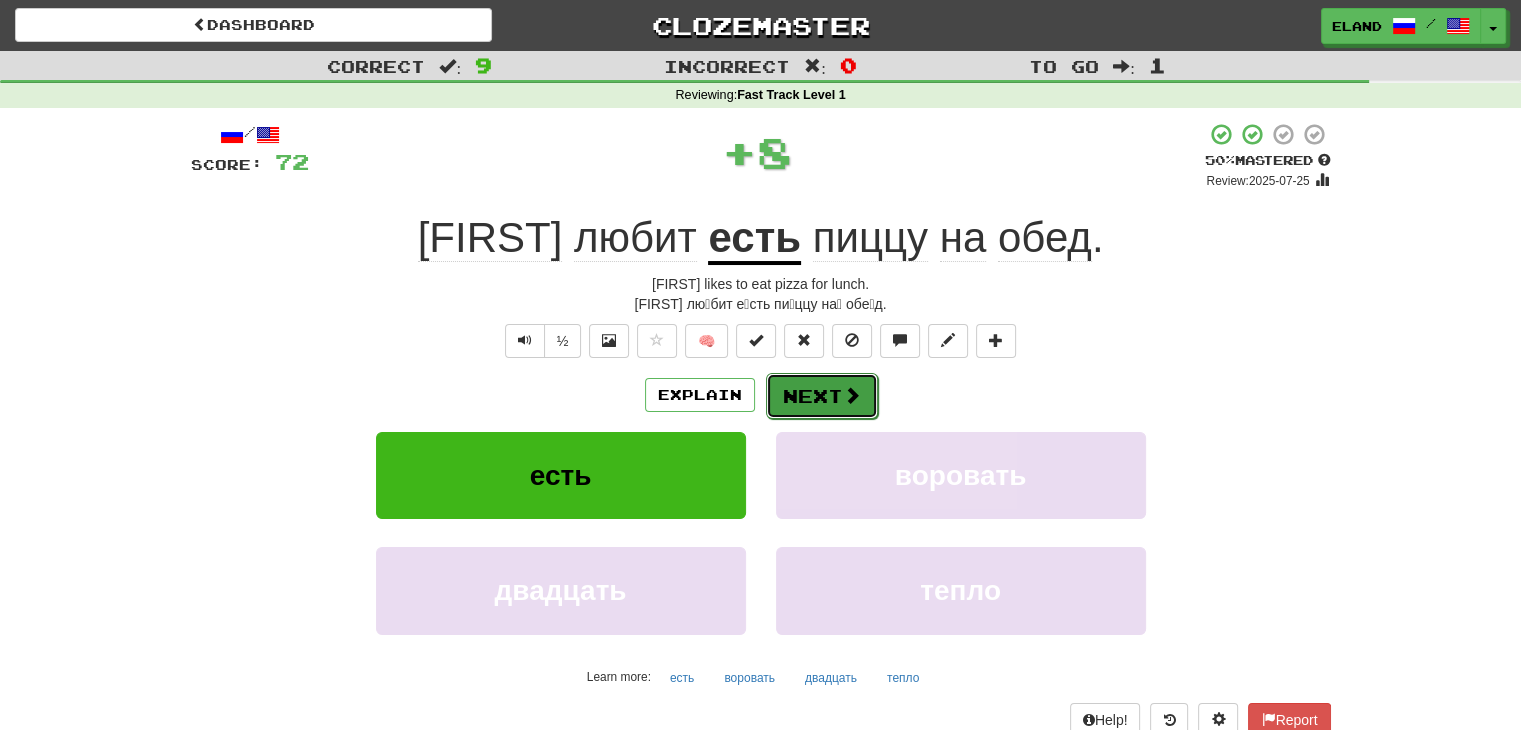 click at bounding box center (852, 395) 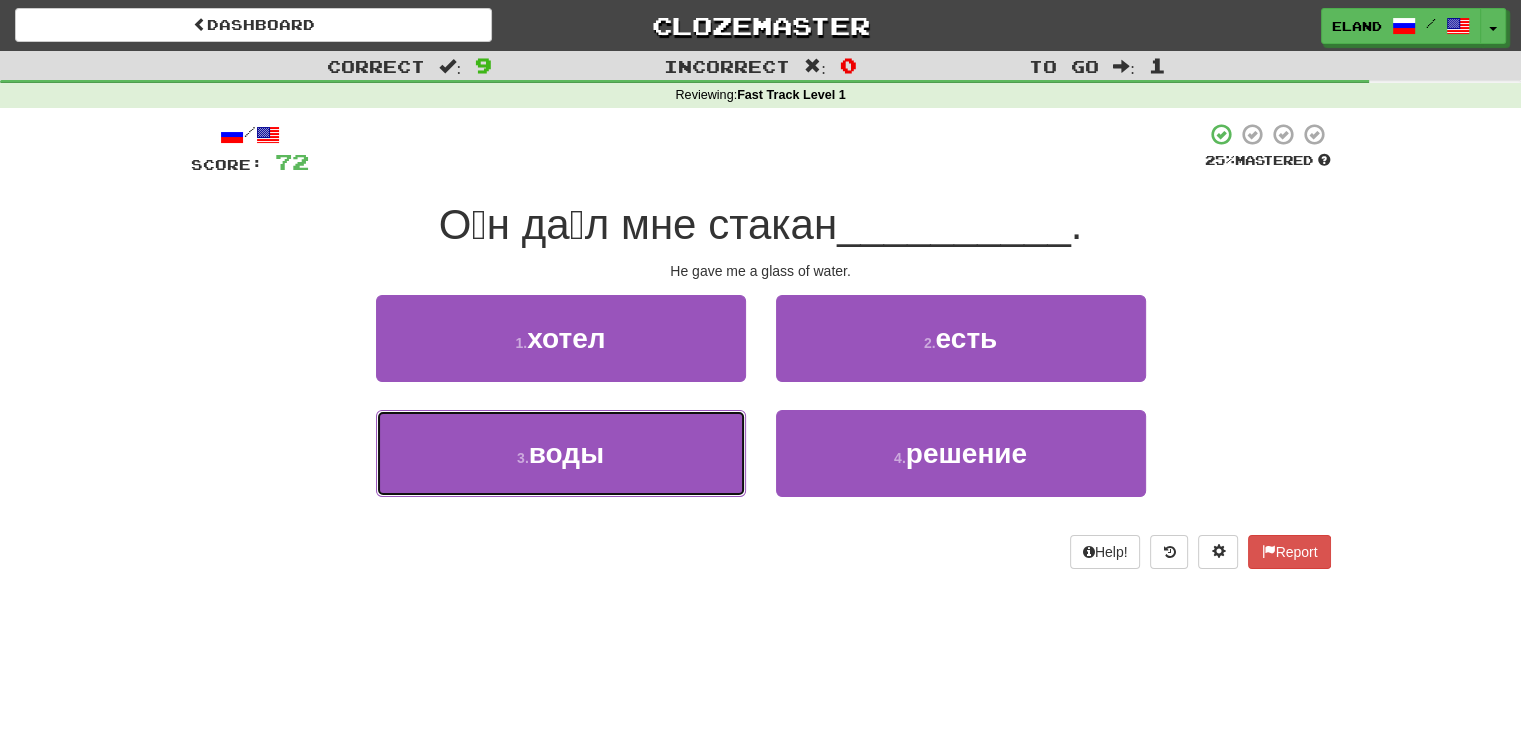 drag, startPoint x: 660, startPoint y: 435, endPoint x: 719, endPoint y: 429, distance: 59.3043 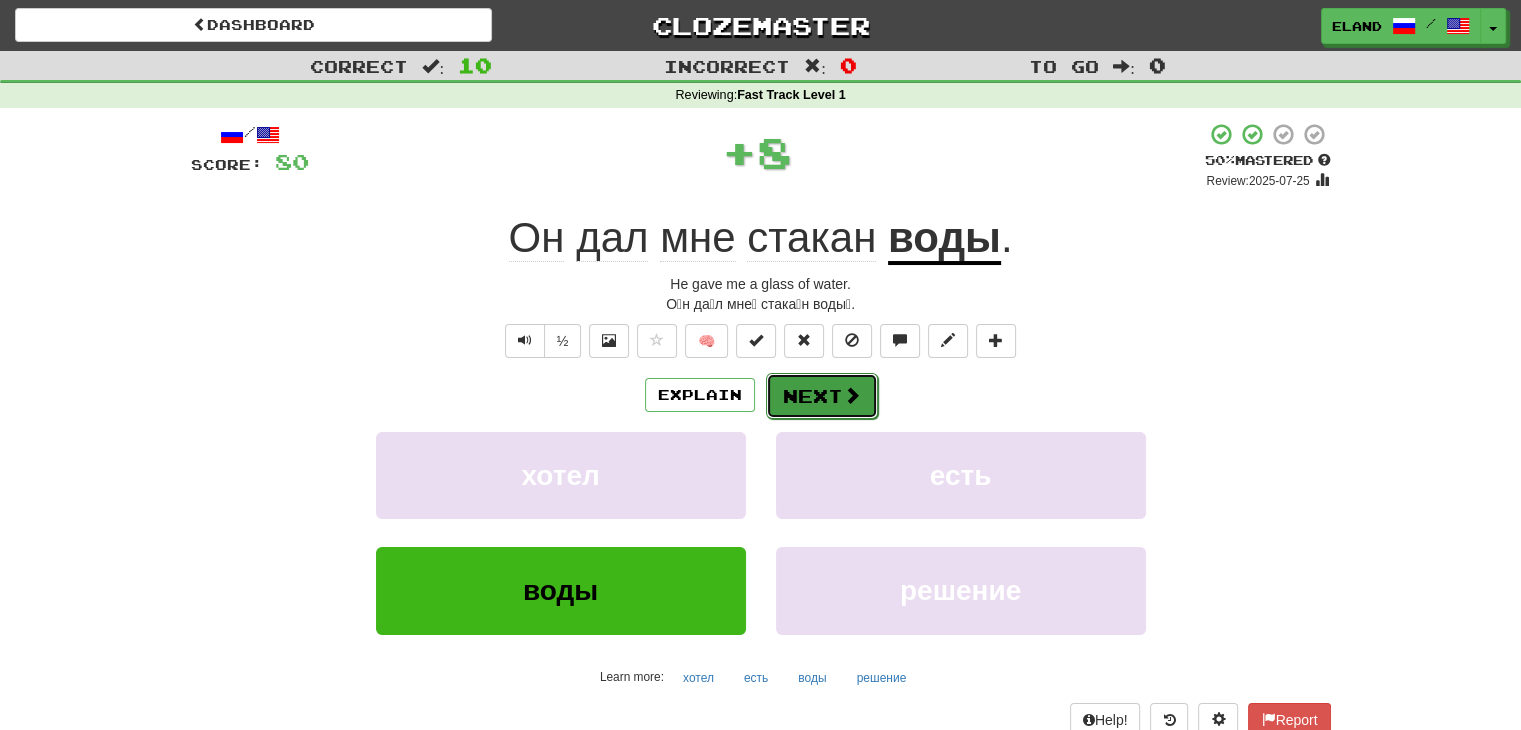 click at bounding box center (852, 395) 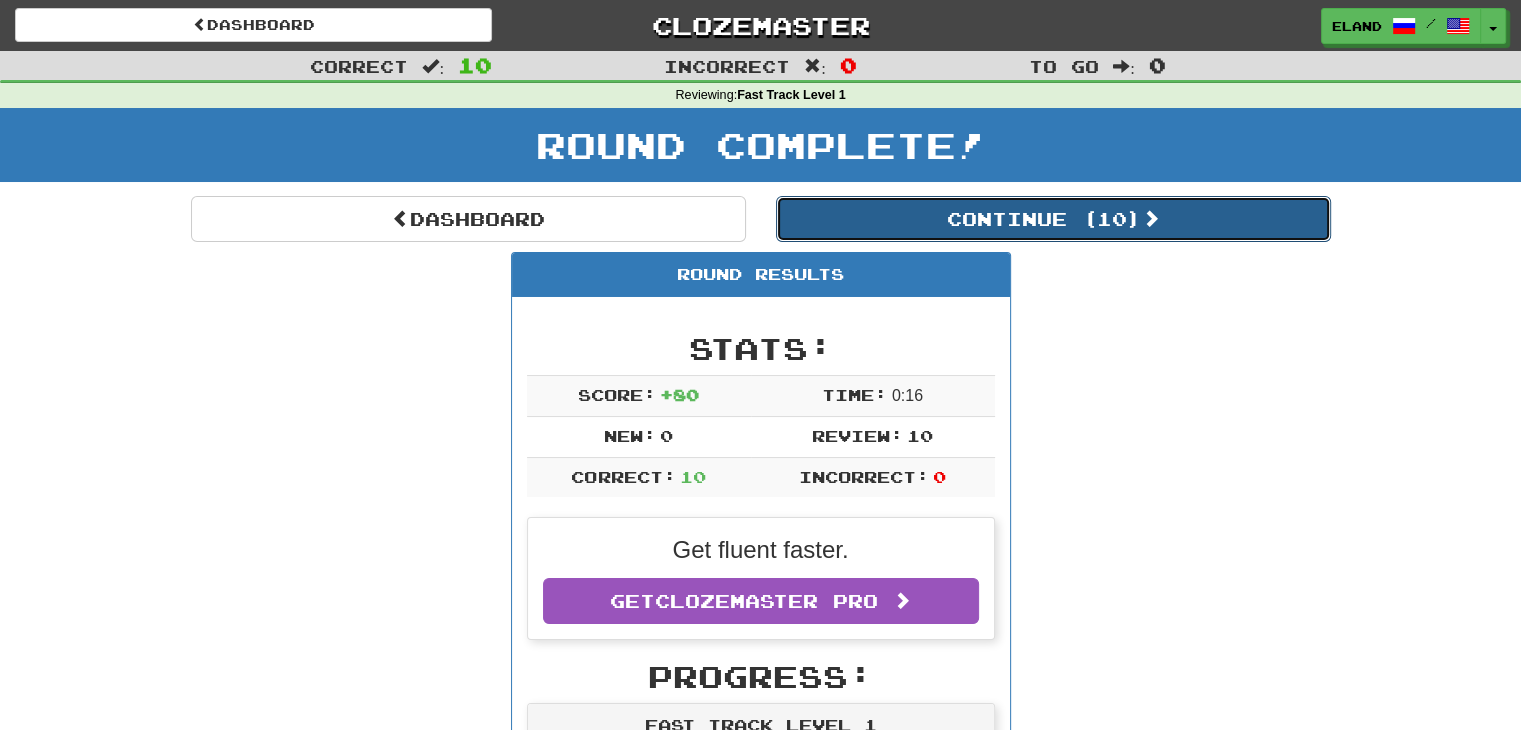 click on "Continue ( 10 )" at bounding box center [1053, 219] 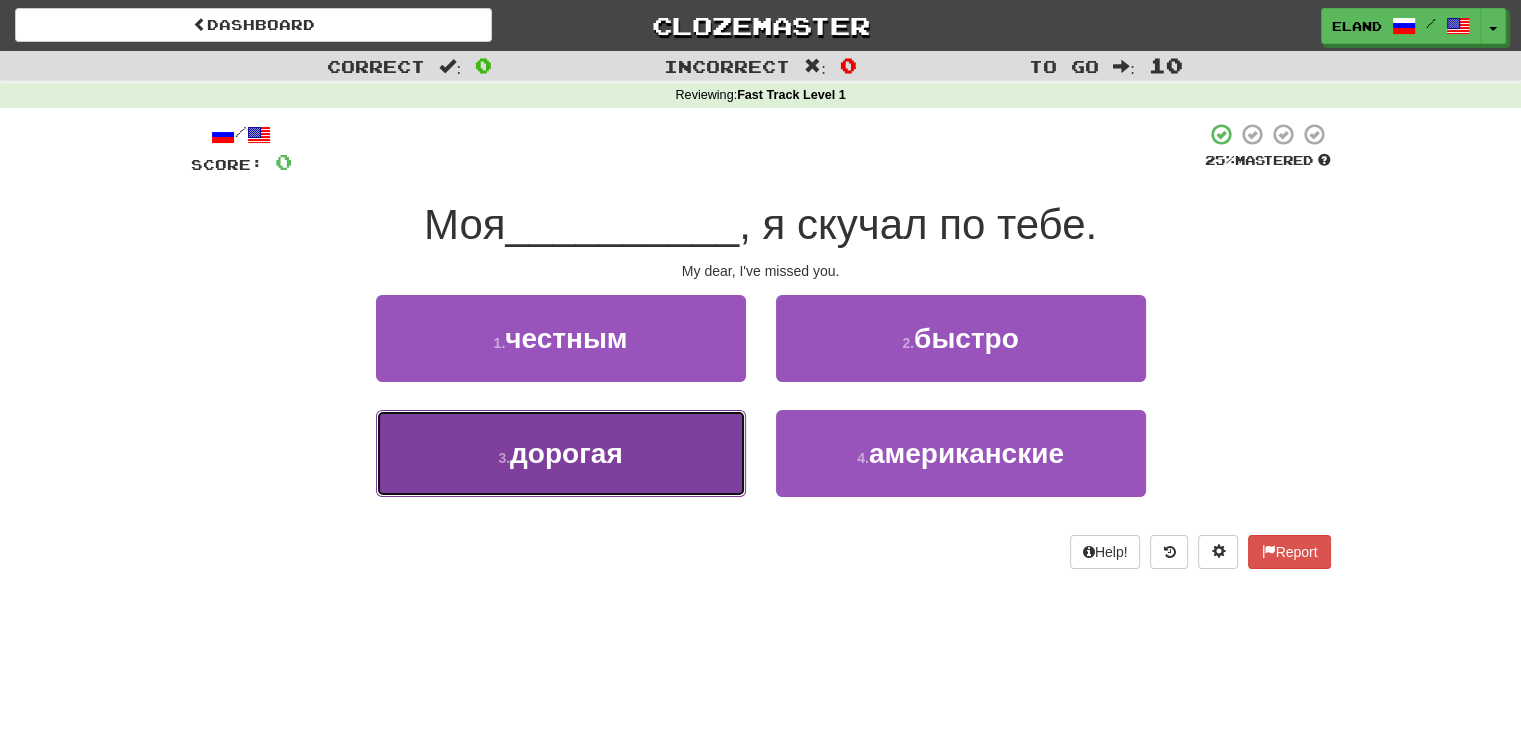 click on "3 .  дорогая" at bounding box center [561, 453] 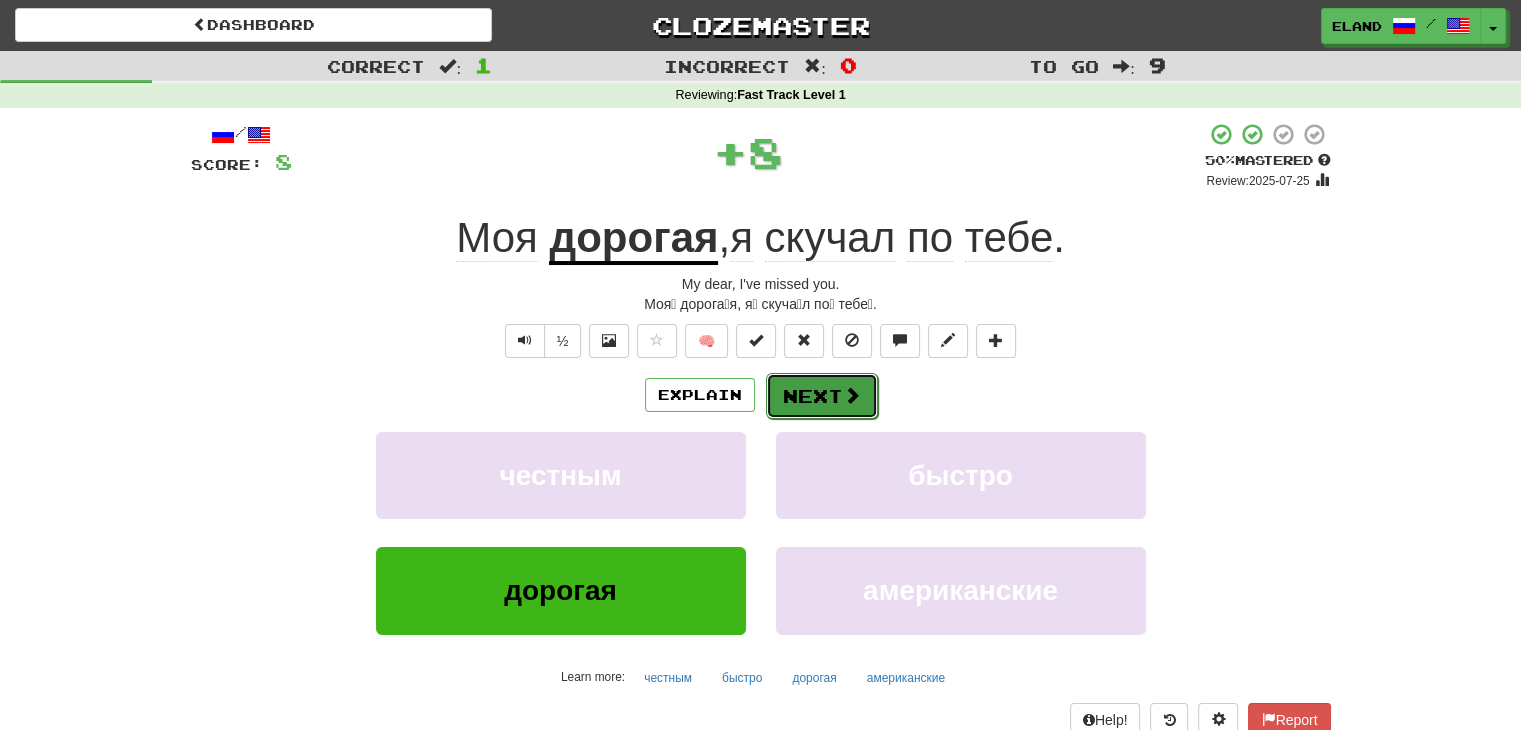 click on "Next" at bounding box center (822, 396) 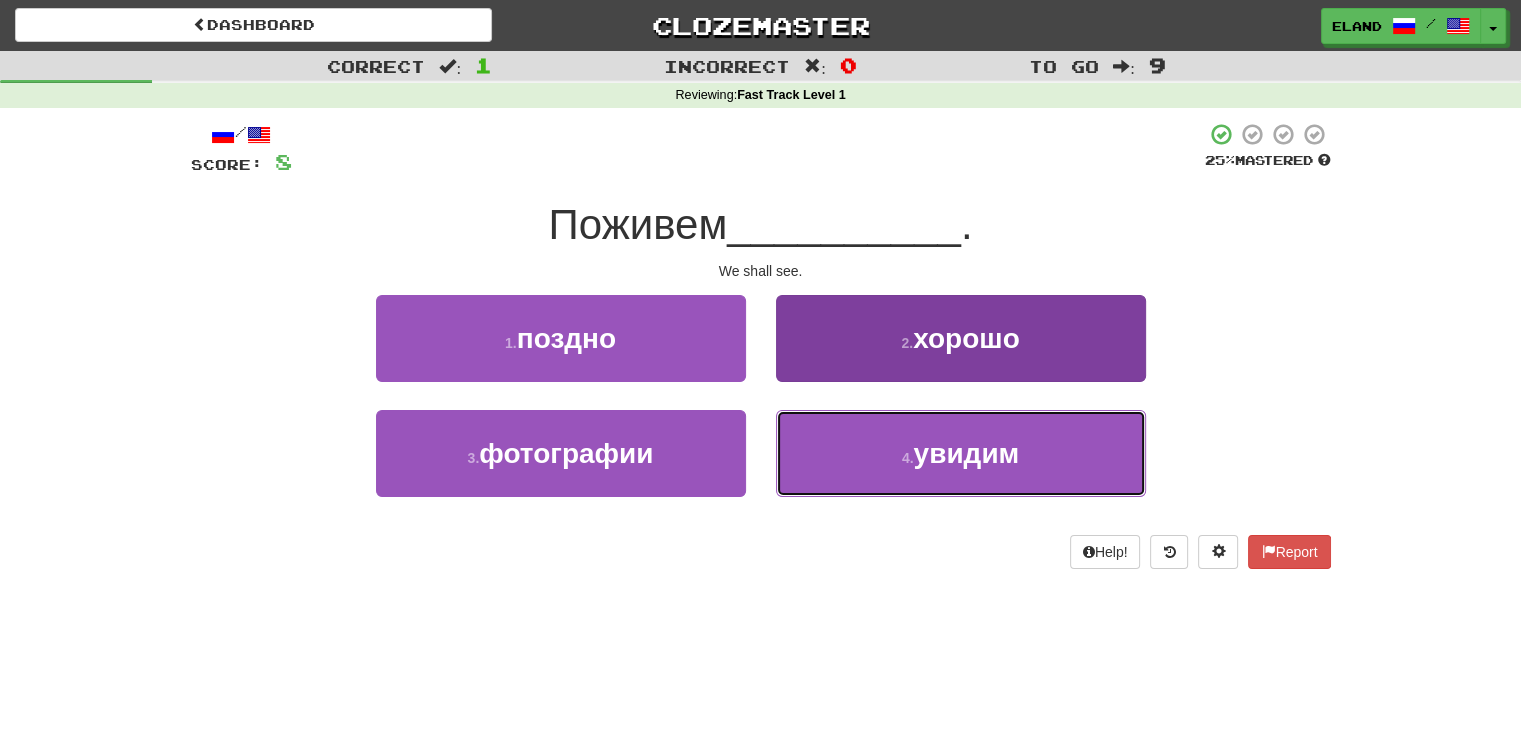 click on "4 .  увидим" at bounding box center [961, 453] 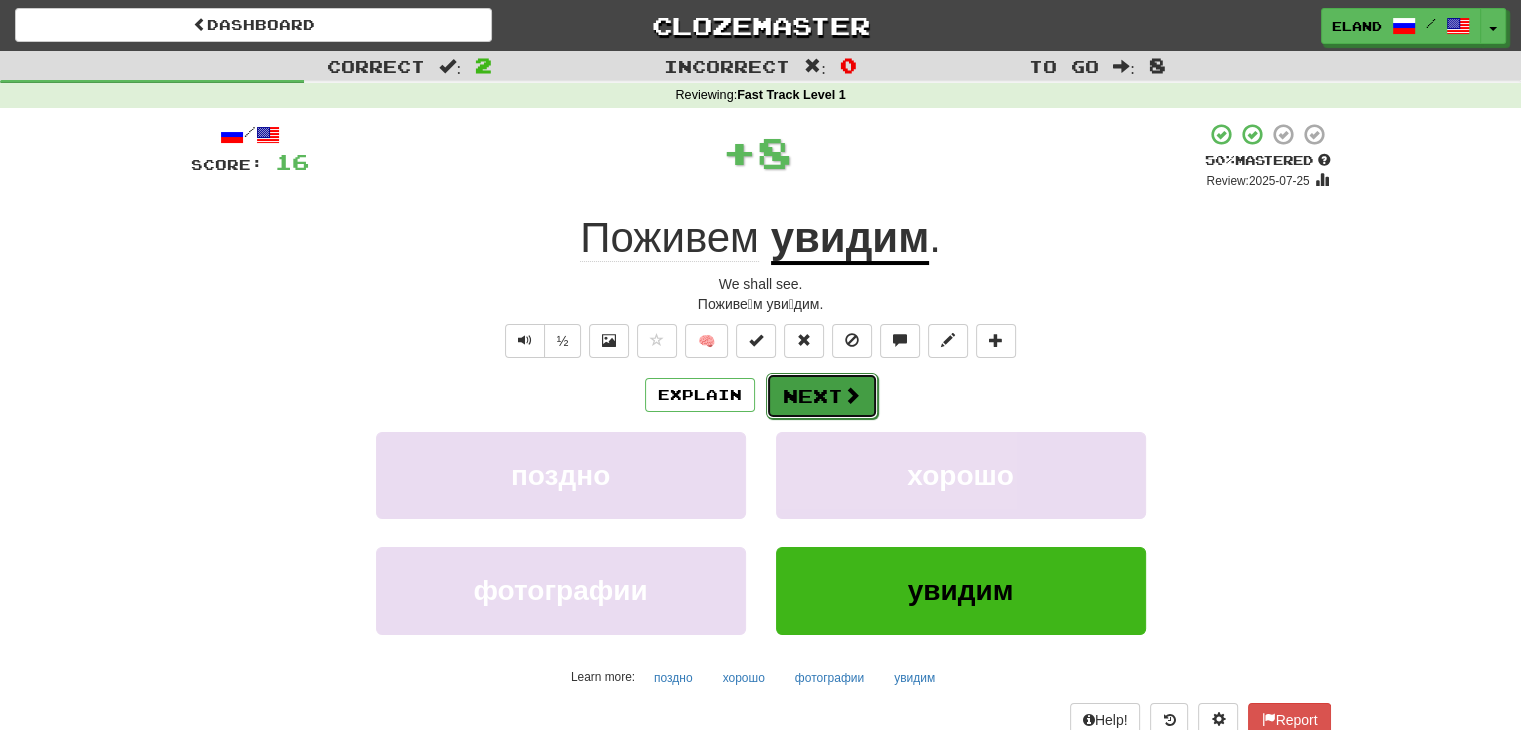 click on "Next" at bounding box center (822, 396) 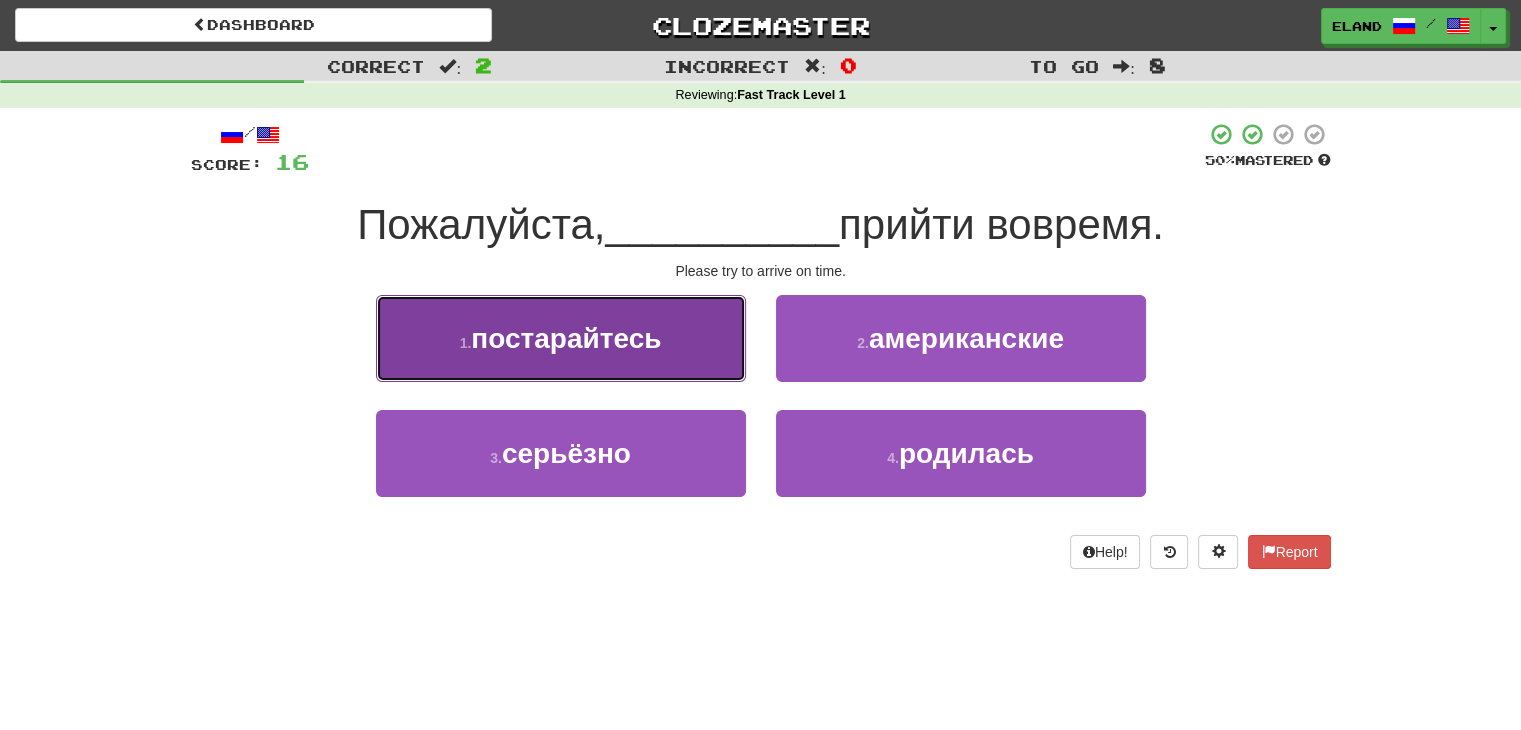 click on "постарайтесь" at bounding box center [566, 338] 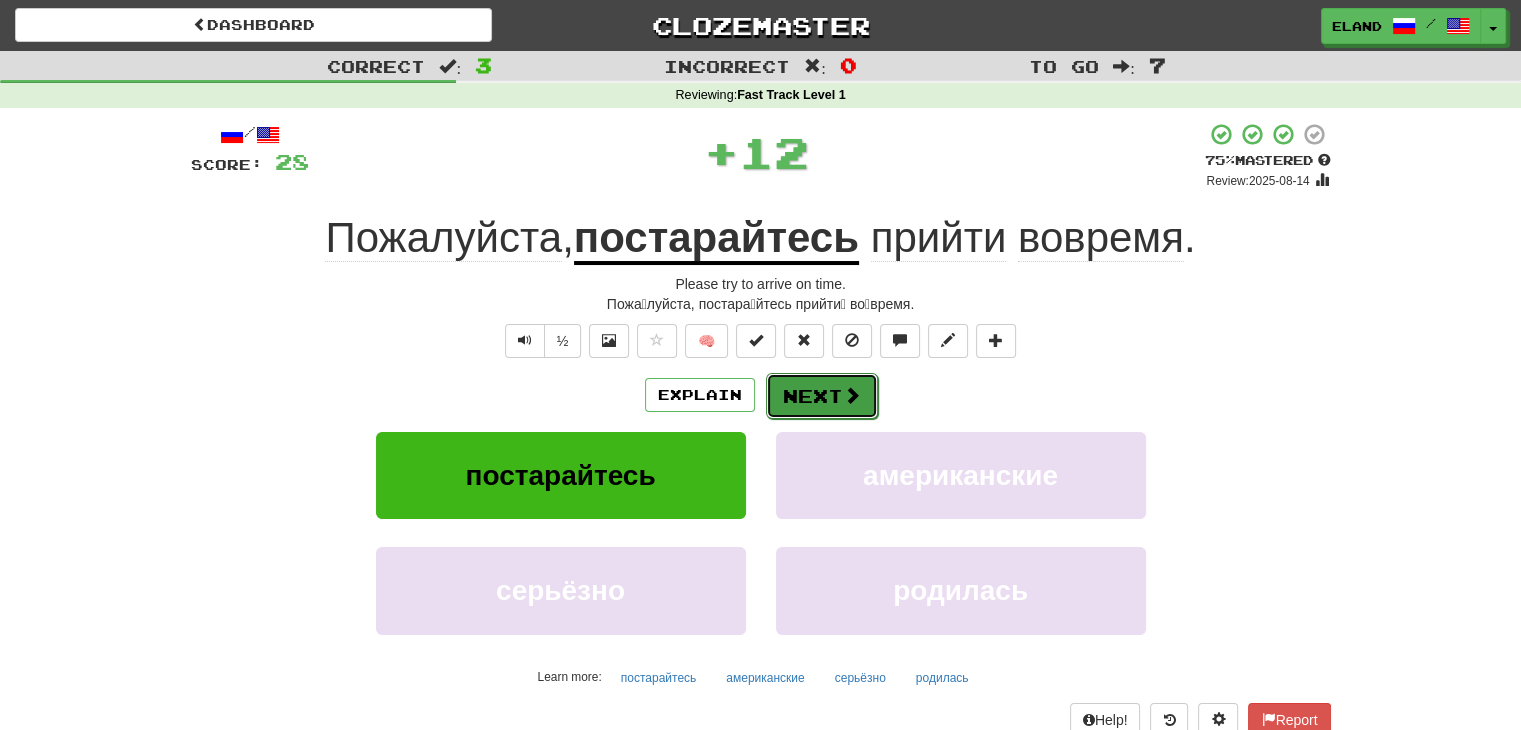 click on "Next" at bounding box center (822, 396) 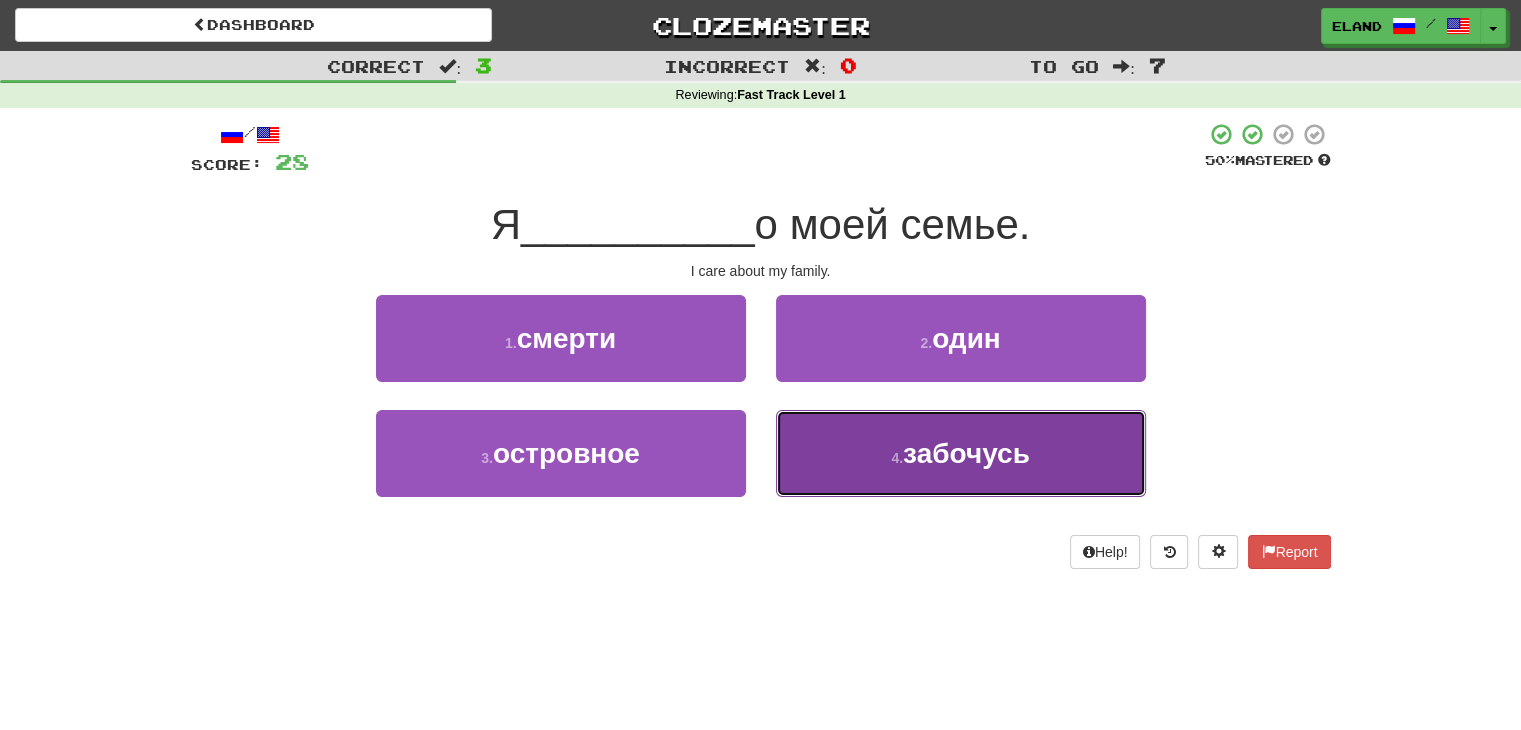 click on "4 .  забочусь" at bounding box center (961, 453) 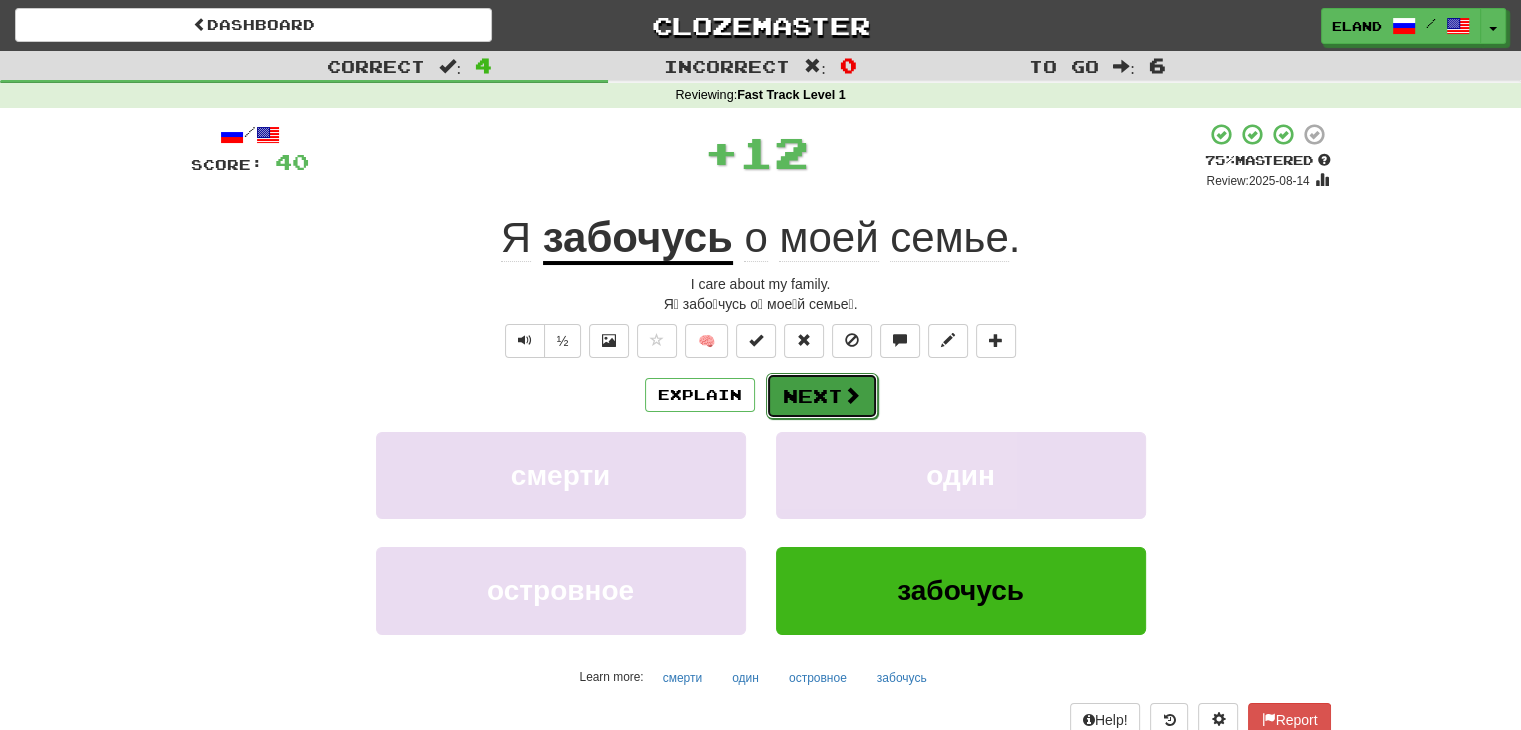 click on "Next" at bounding box center (822, 396) 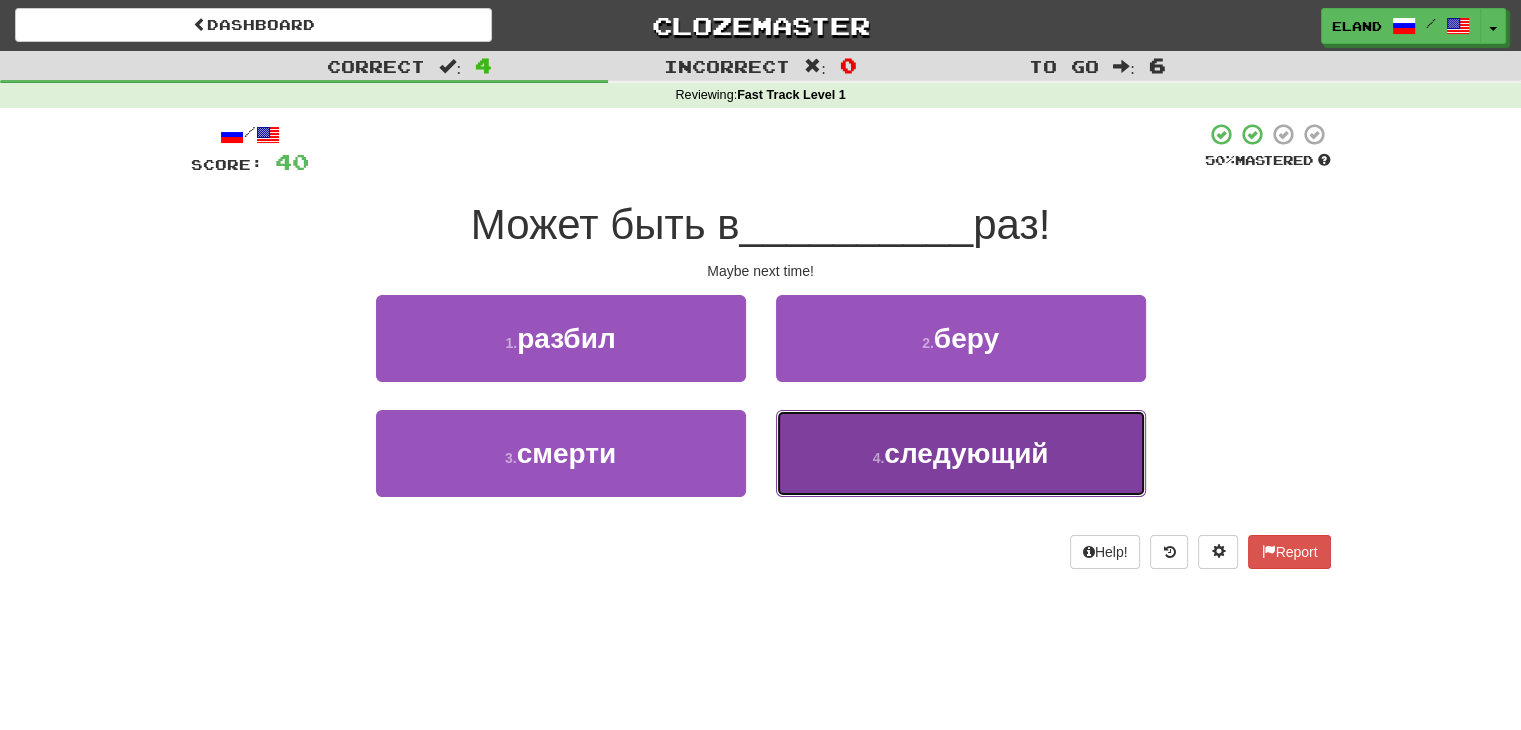 click on "4 .  следующий" at bounding box center [961, 453] 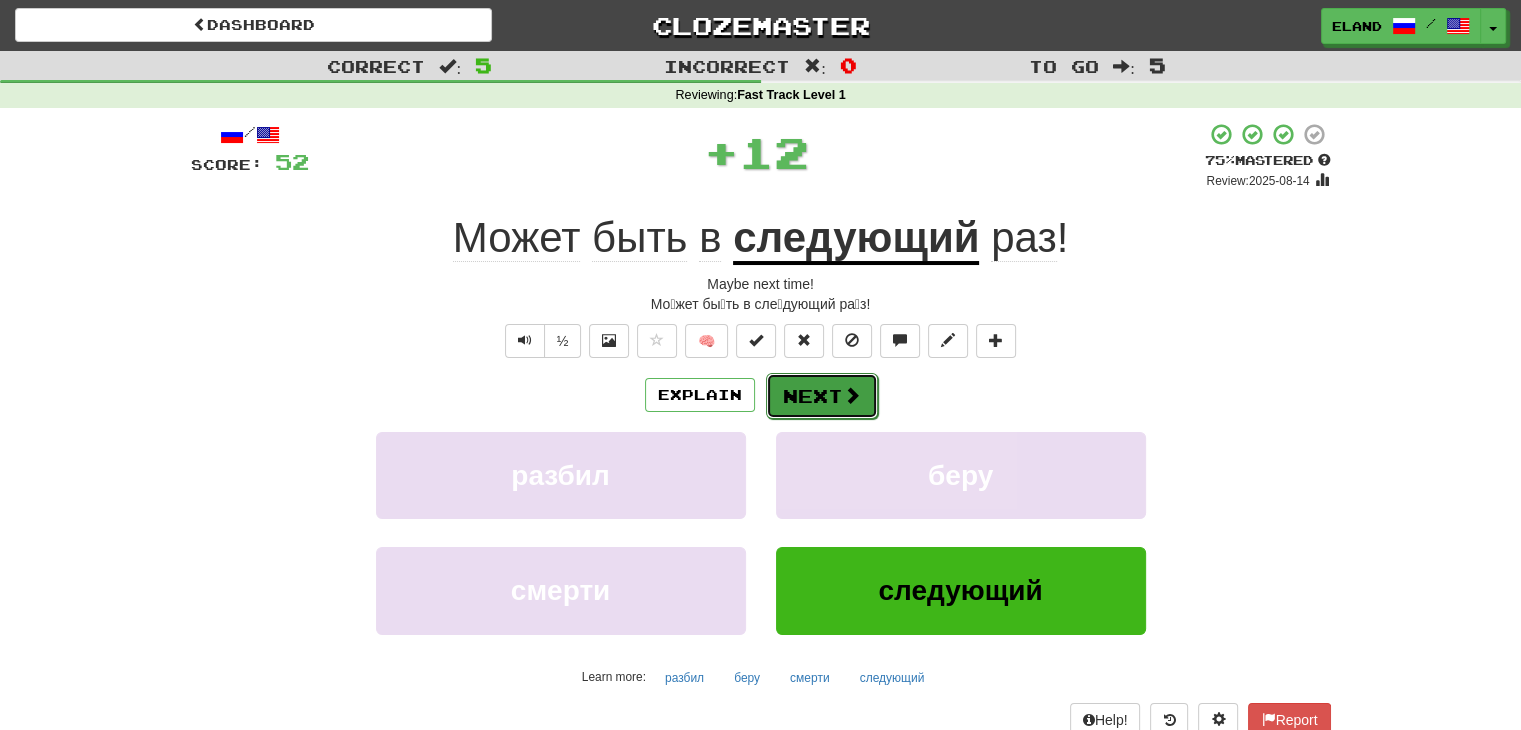 click on "Next" at bounding box center (822, 396) 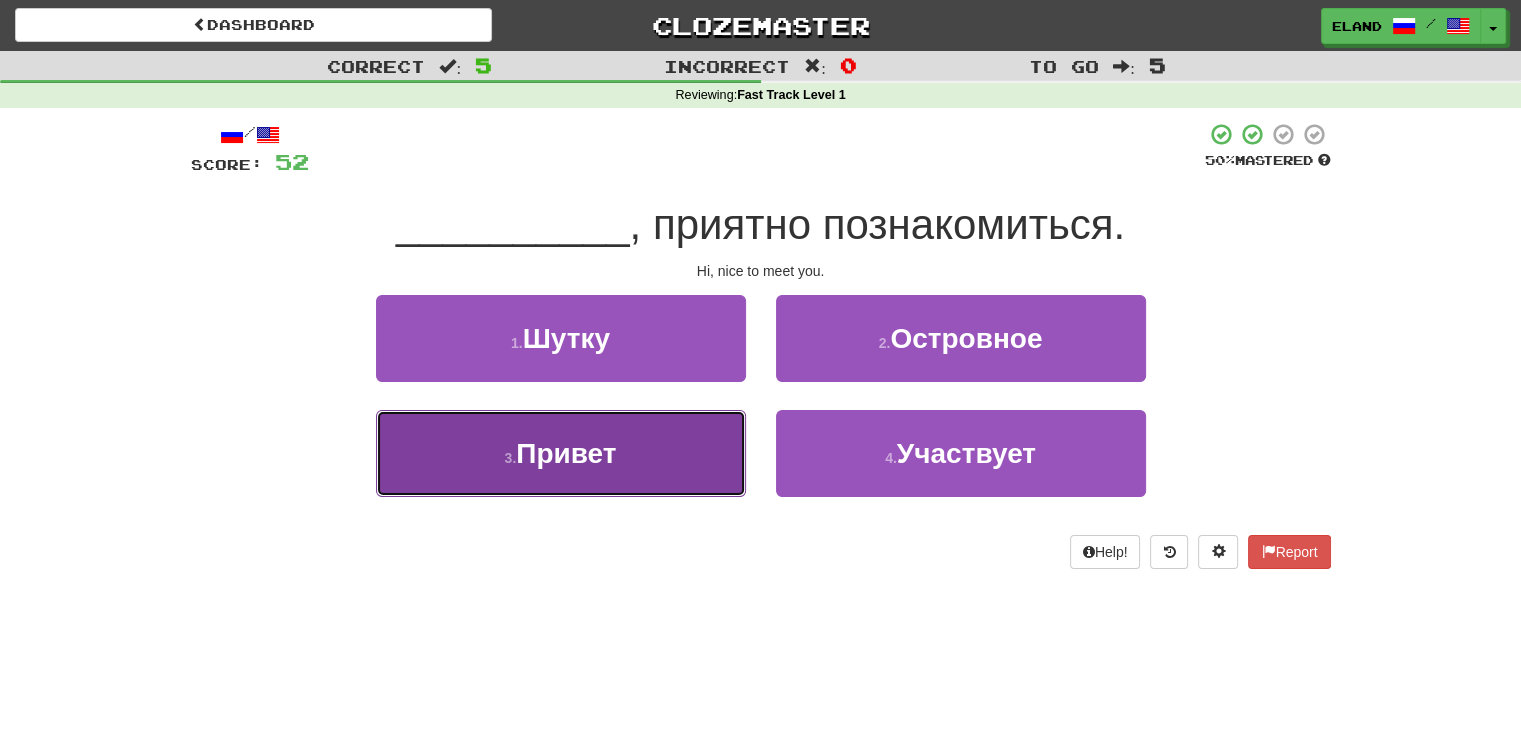click on "3 .  Привет" at bounding box center [561, 453] 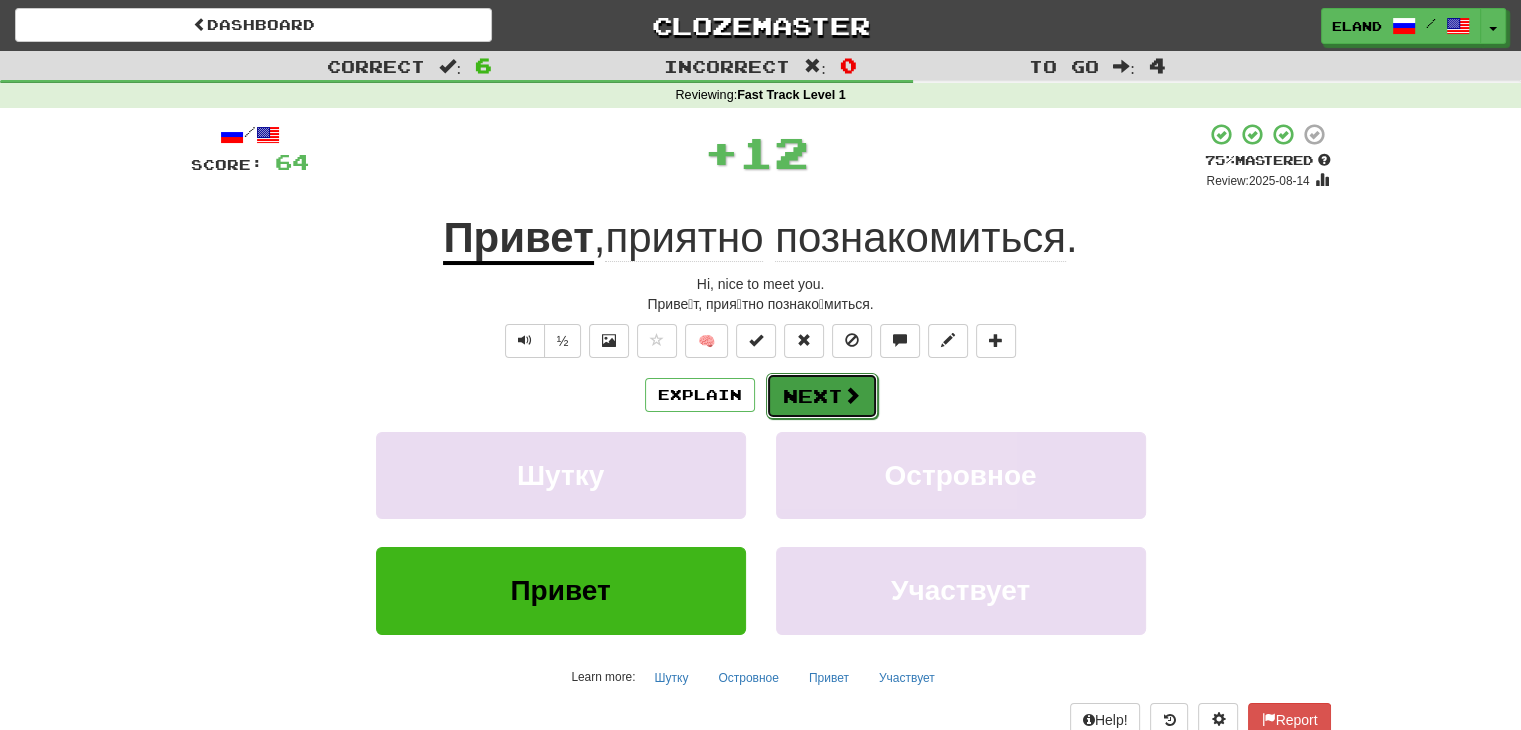click on "Next" at bounding box center [822, 396] 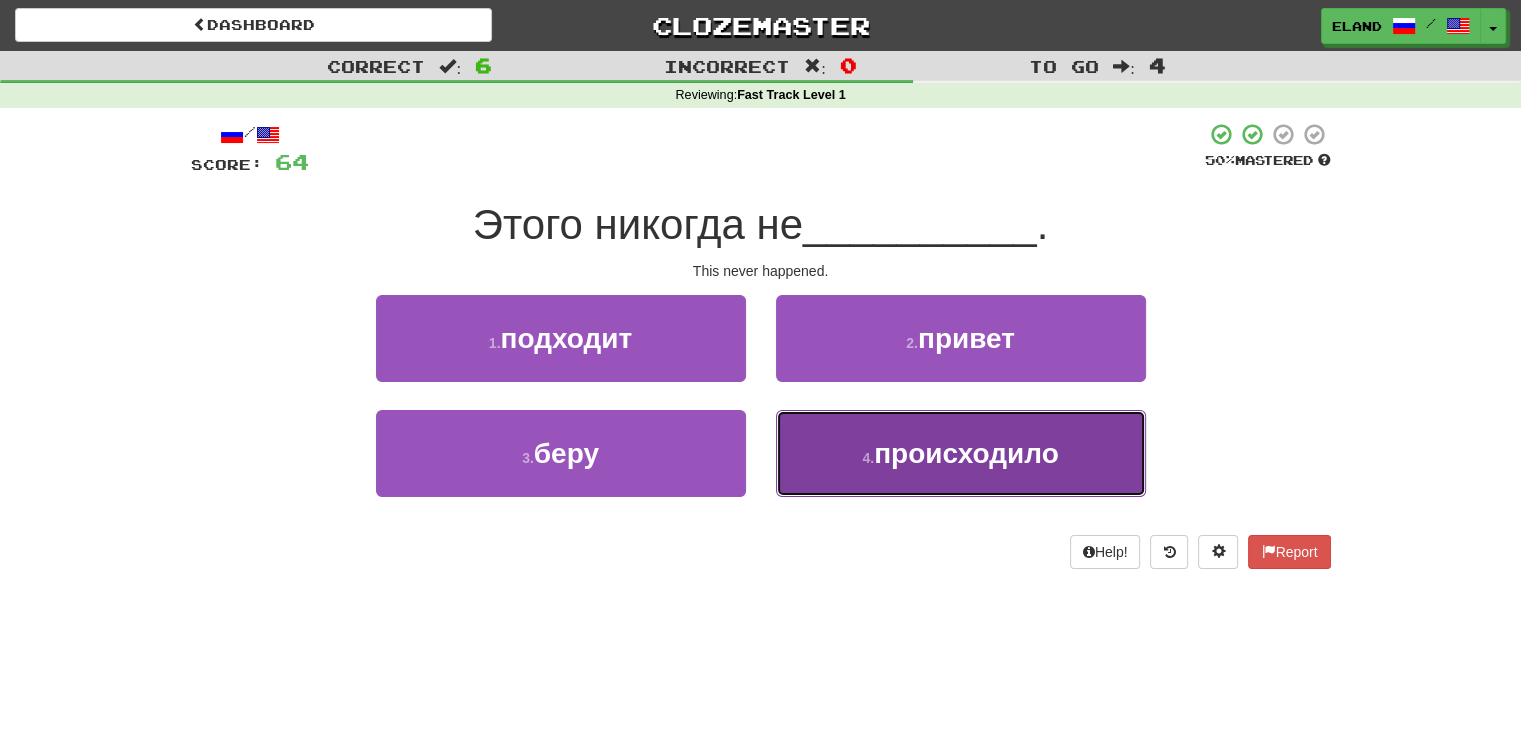 click on "происходило" at bounding box center [966, 453] 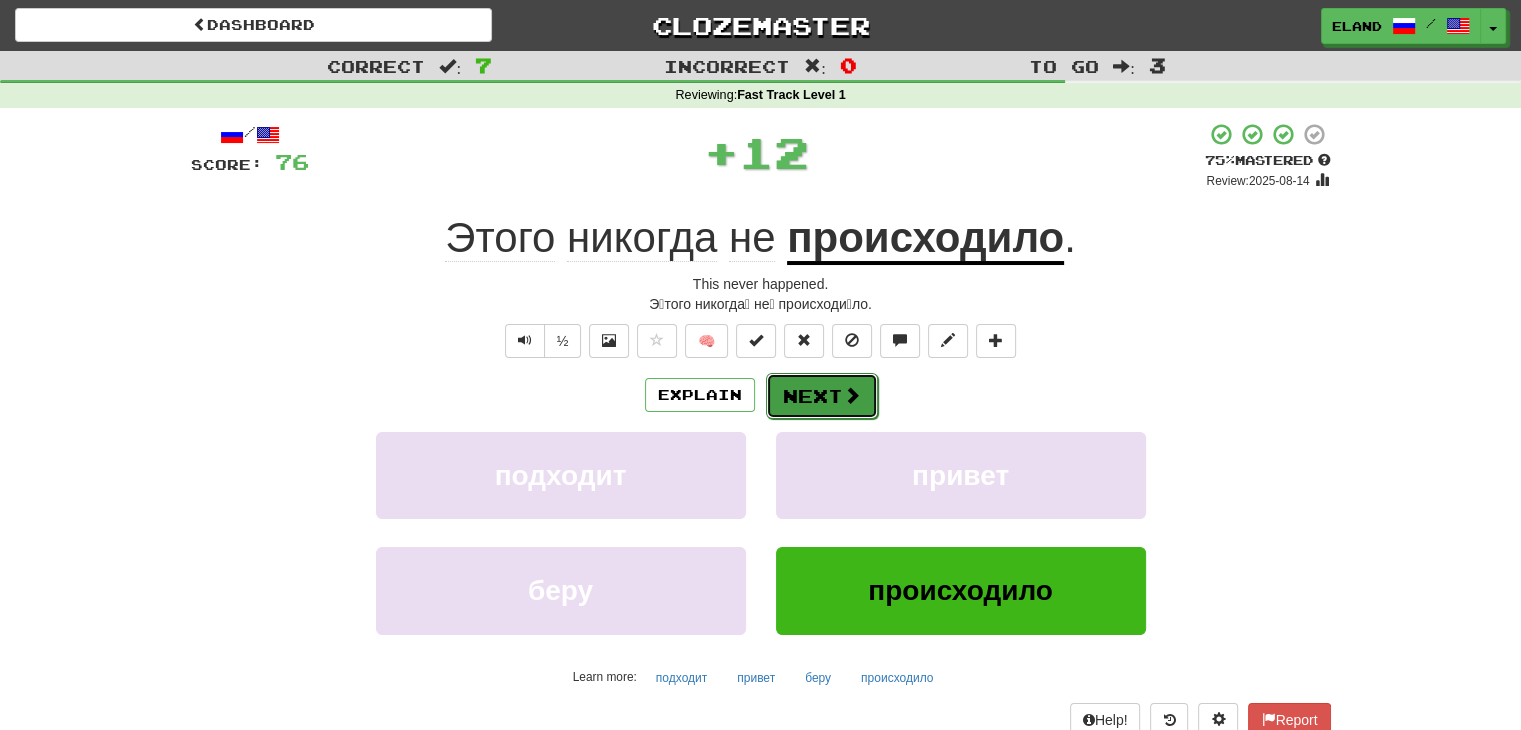 click on "Next" at bounding box center [822, 396] 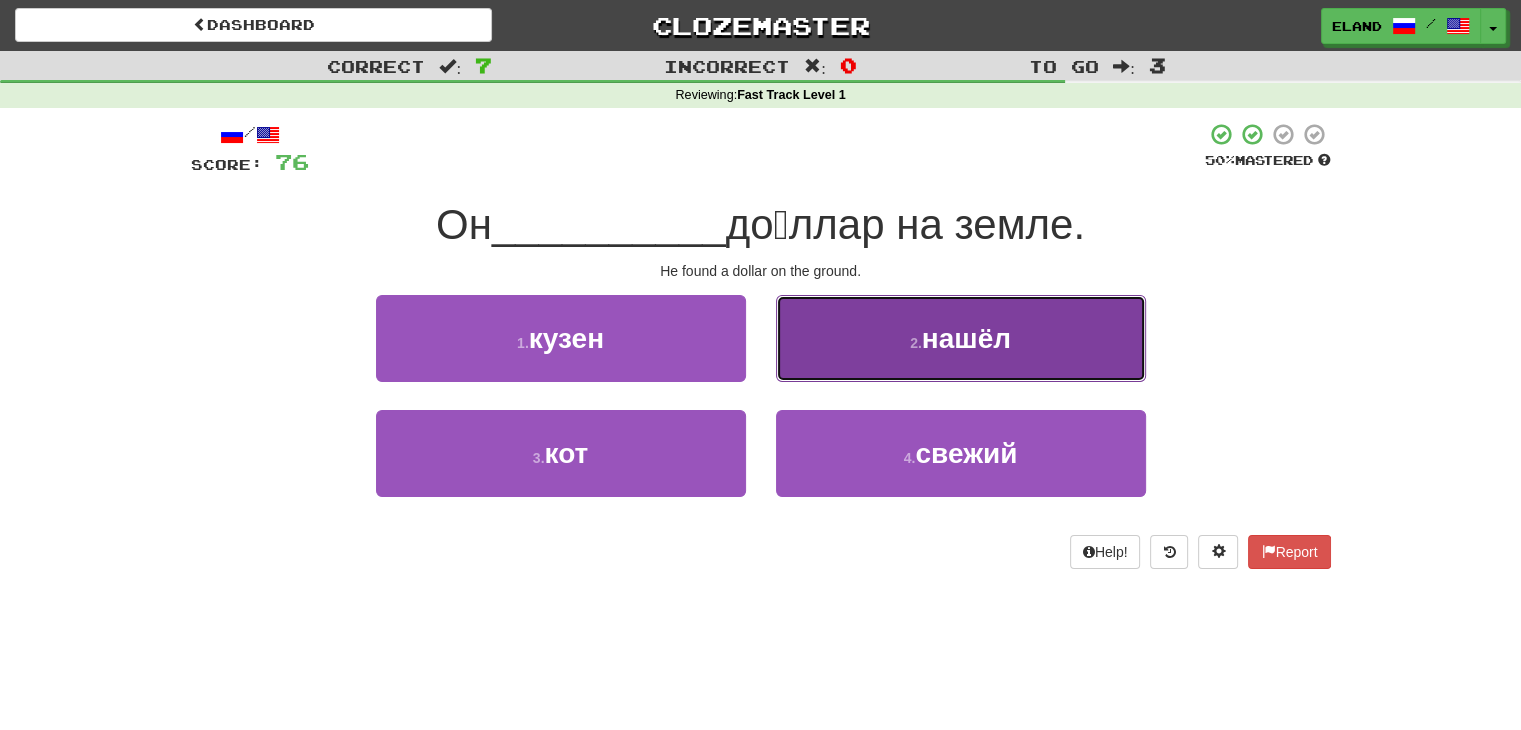 click on "2 .  нашёл" at bounding box center [961, 338] 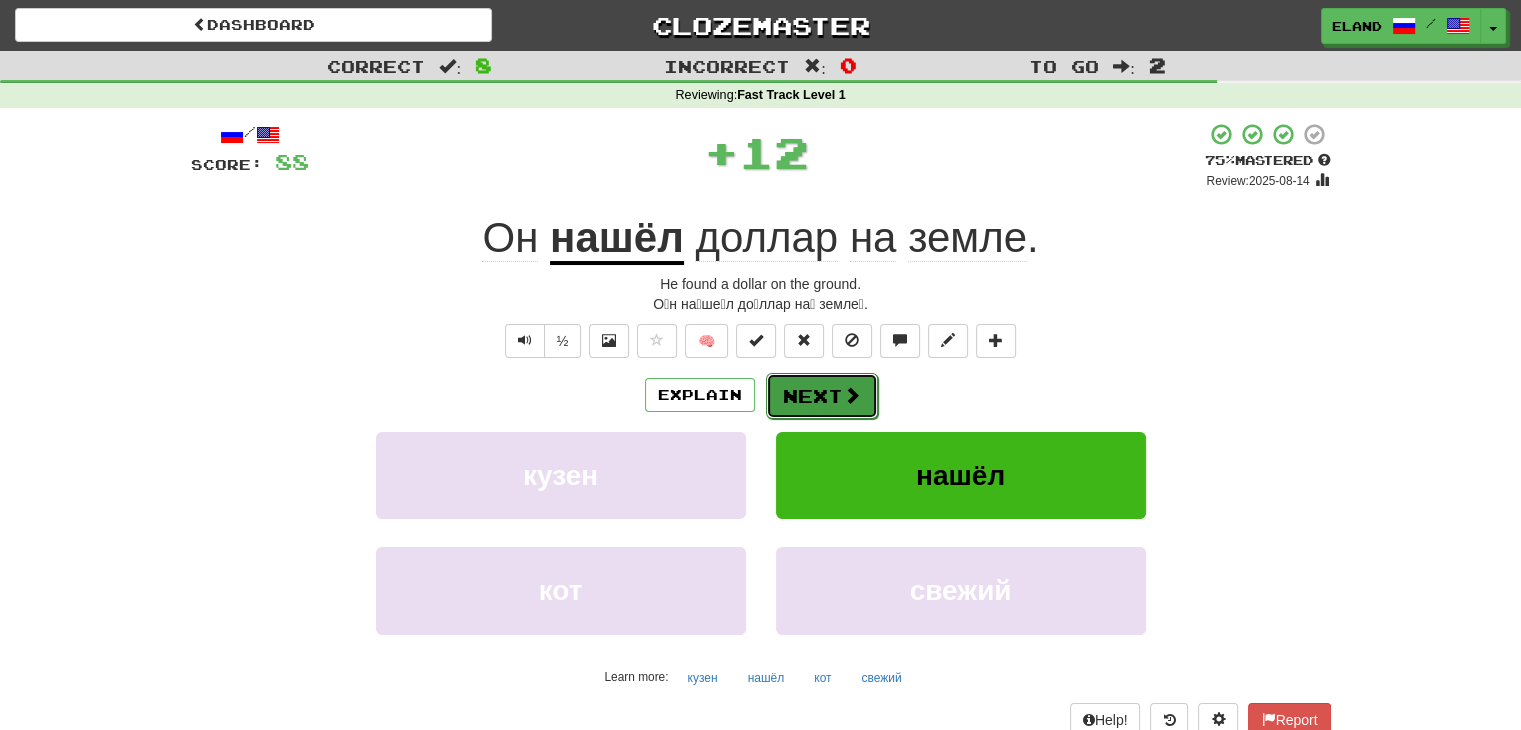 click on "Next" at bounding box center [822, 396] 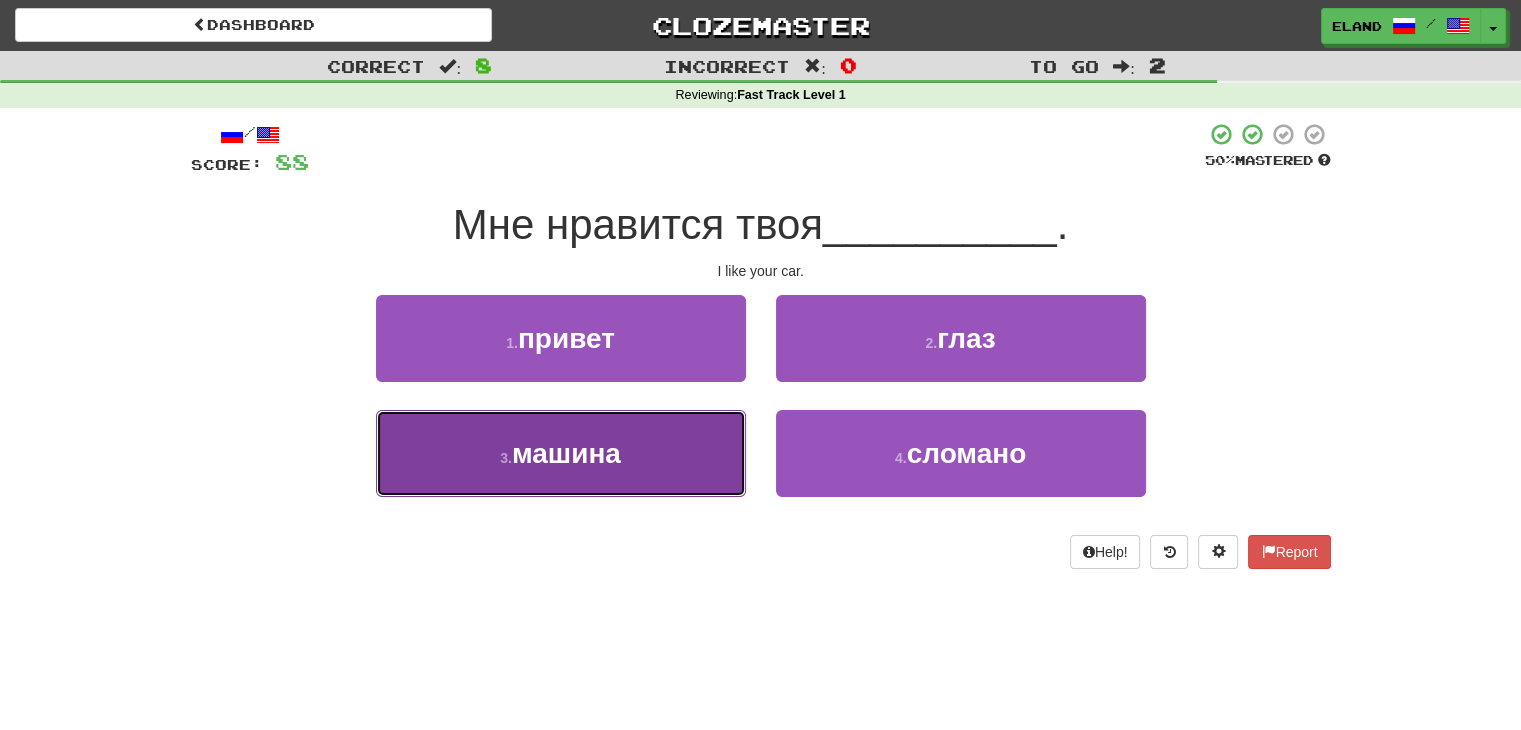 click on "3 .  машина" at bounding box center [561, 453] 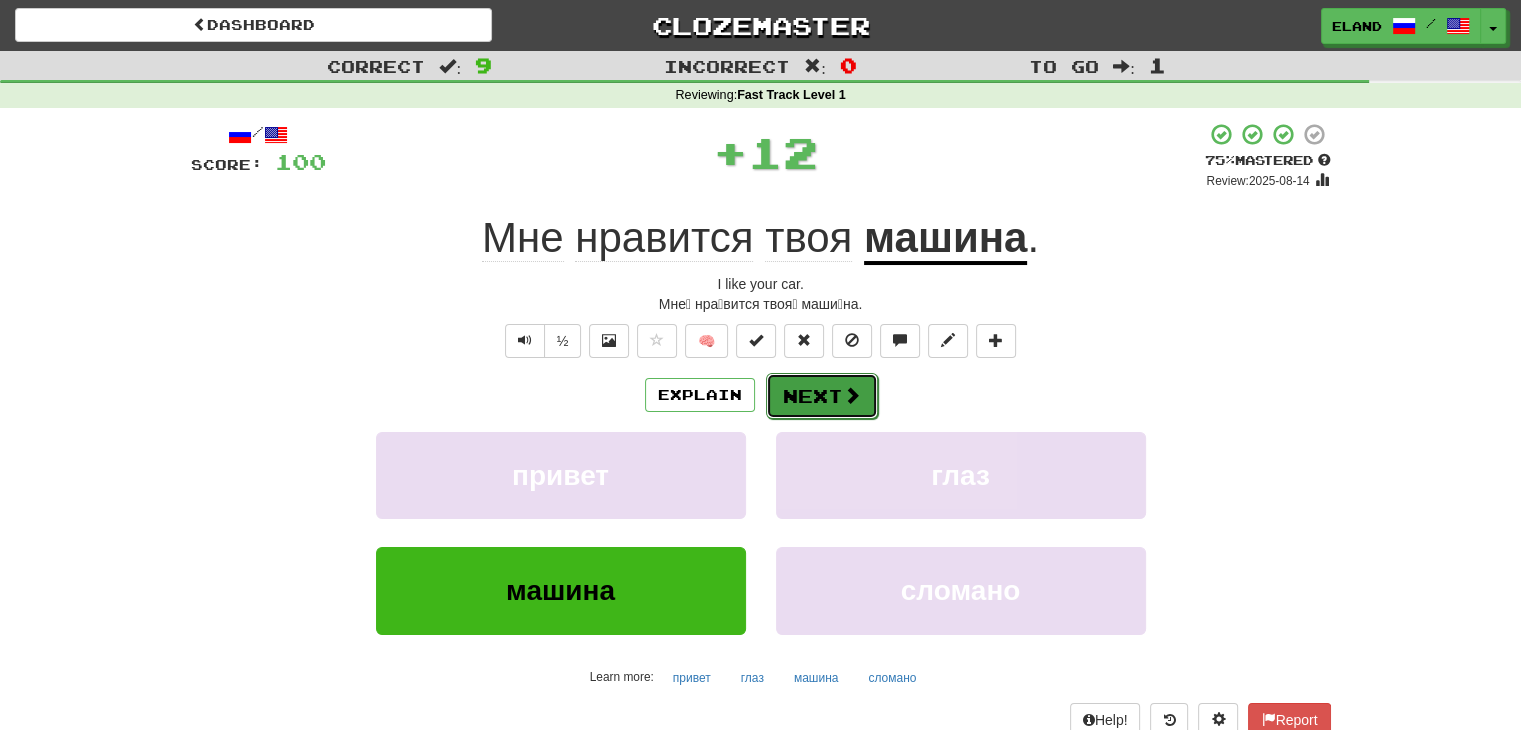 click at bounding box center [852, 395] 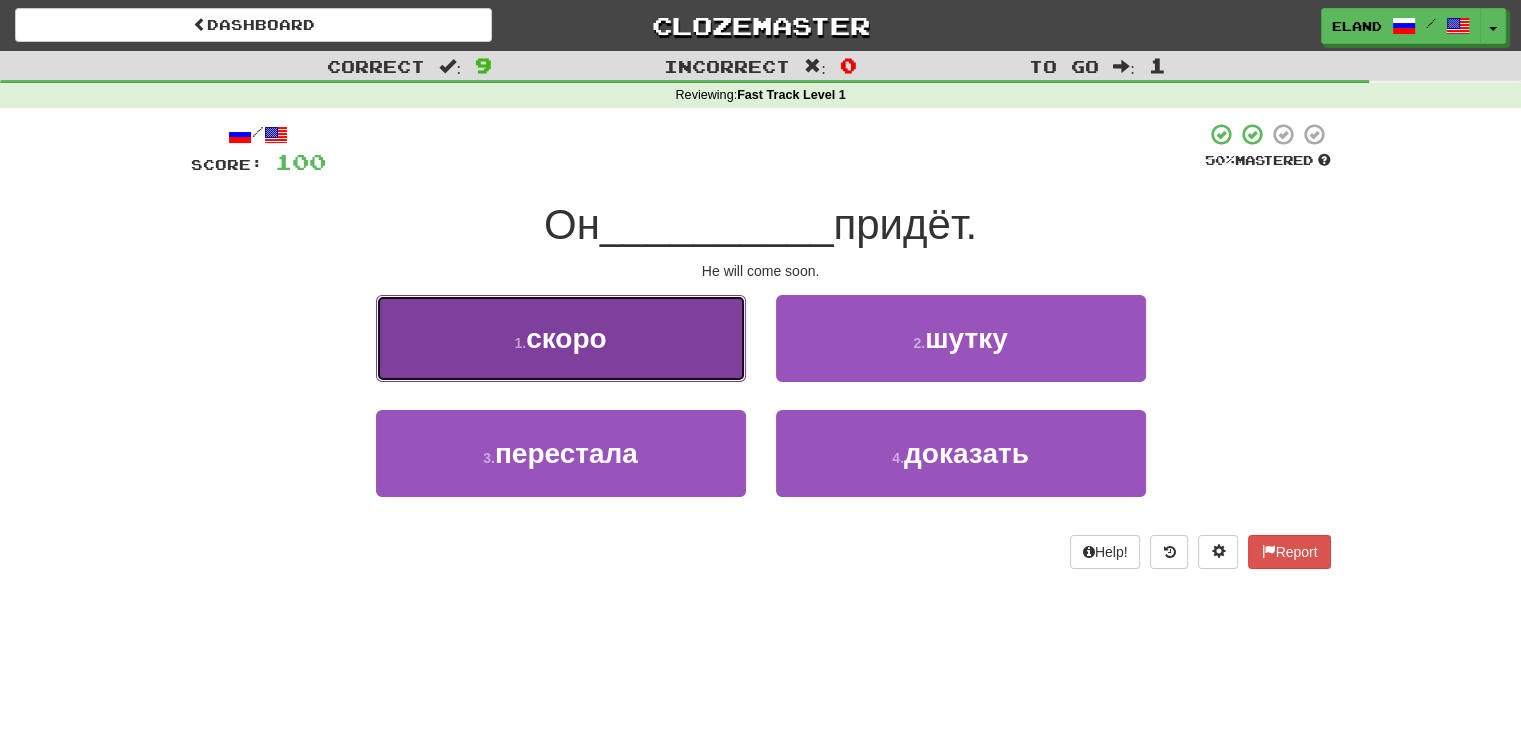click on "1 .  скоро" at bounding box center [561, 338] 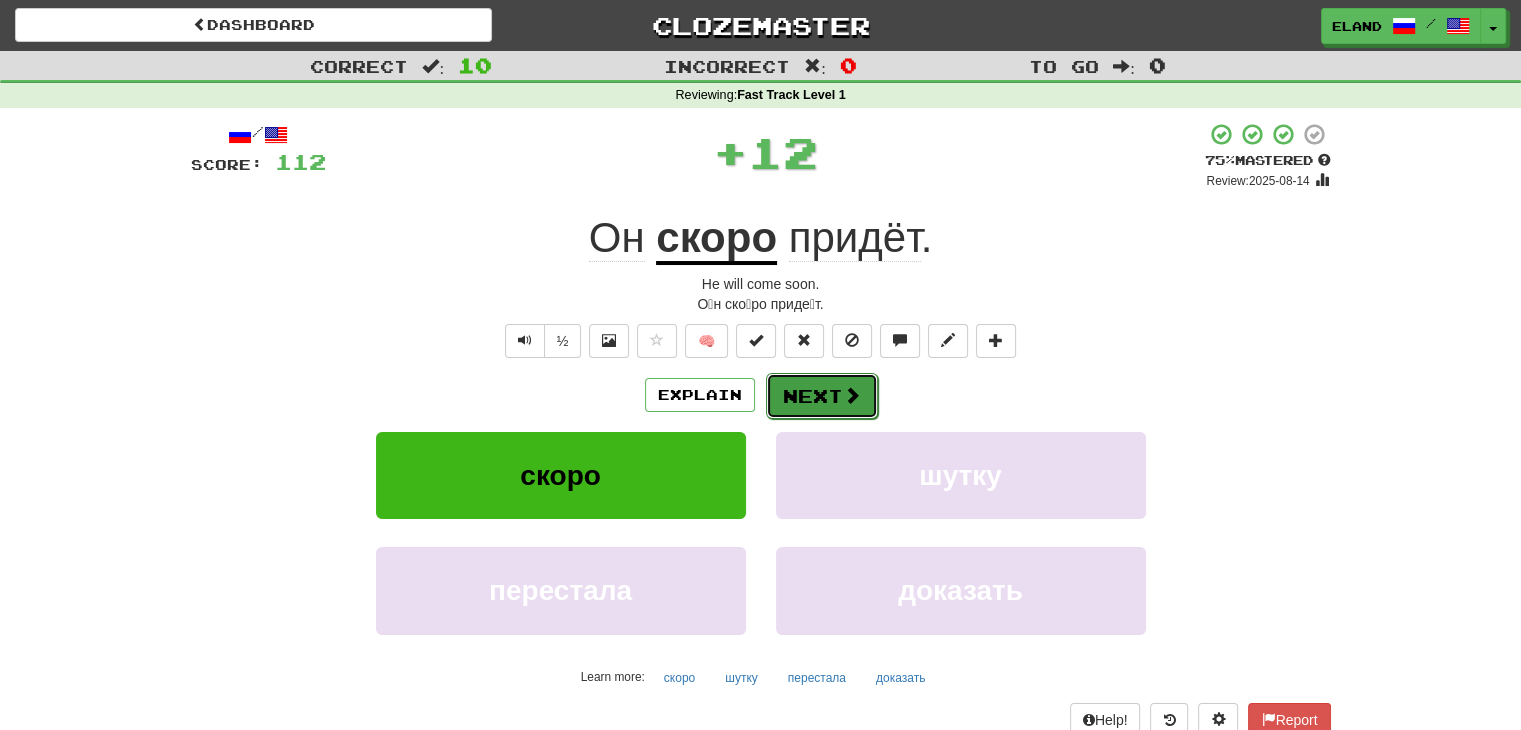 click on "Next" at bounding box center (822, 396) 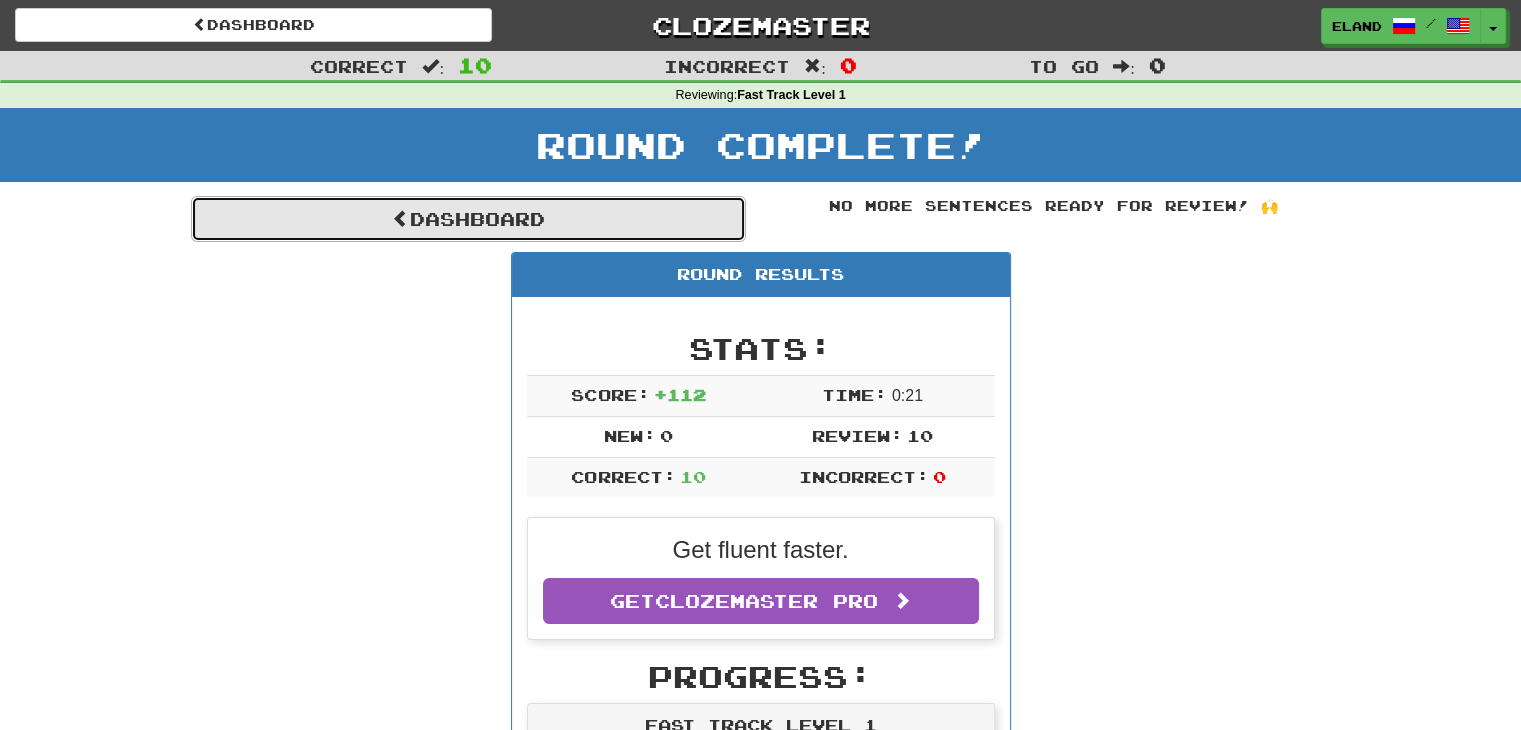 click on "Dashboard" at bounding box center [468, 219] 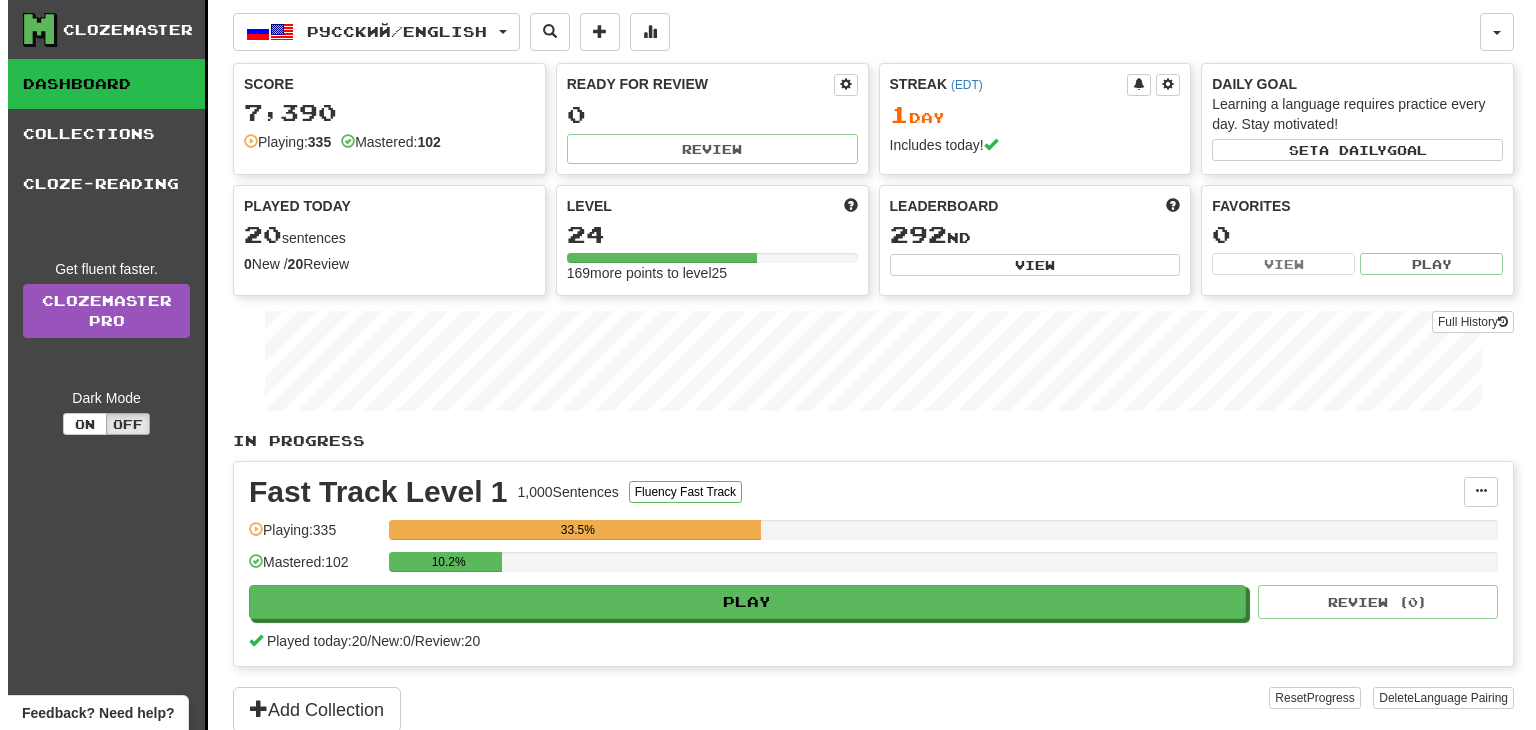 scroll, scrollTop: 0, scrollLeft: 0, axis: both 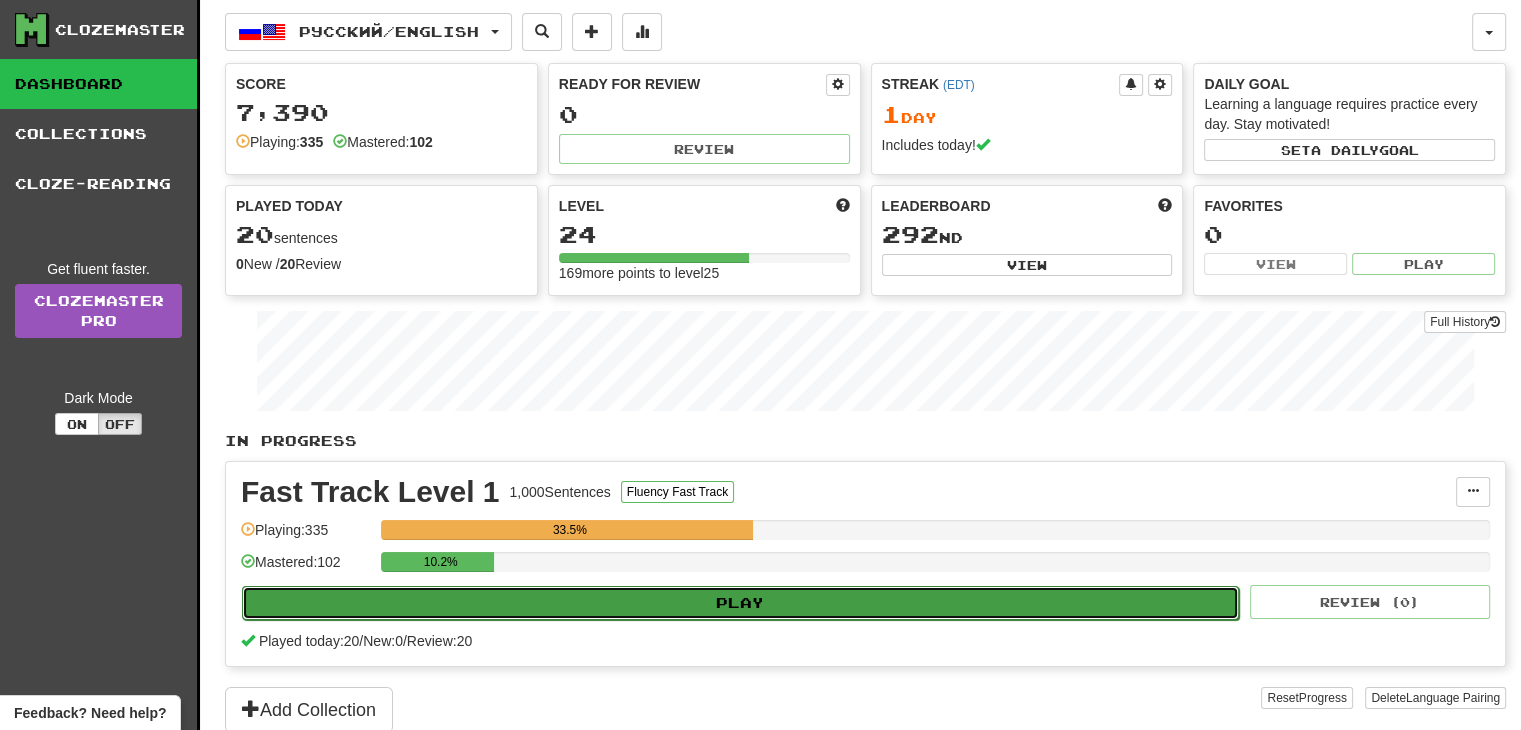 click on "Play" at bounding box center (740, 603) 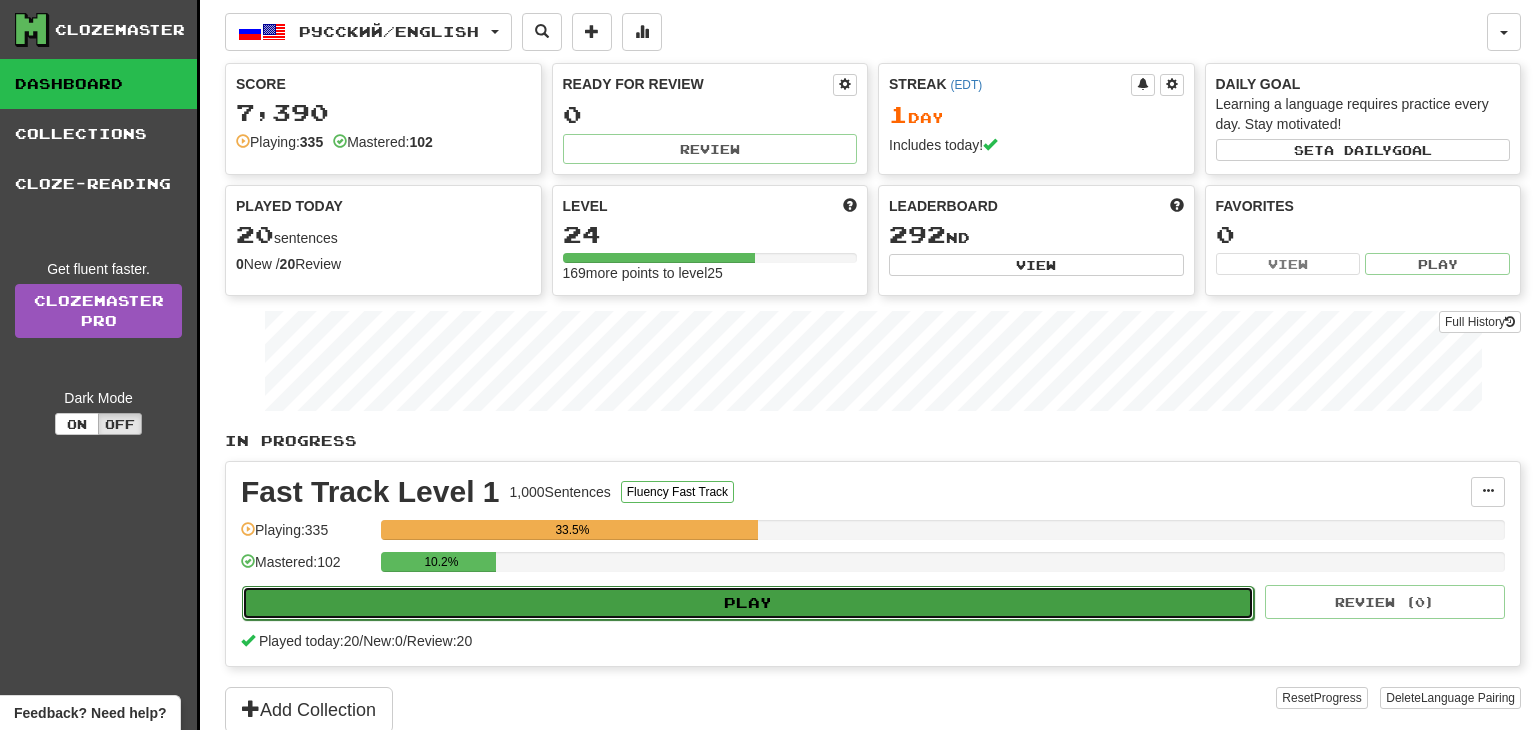 select on "**" 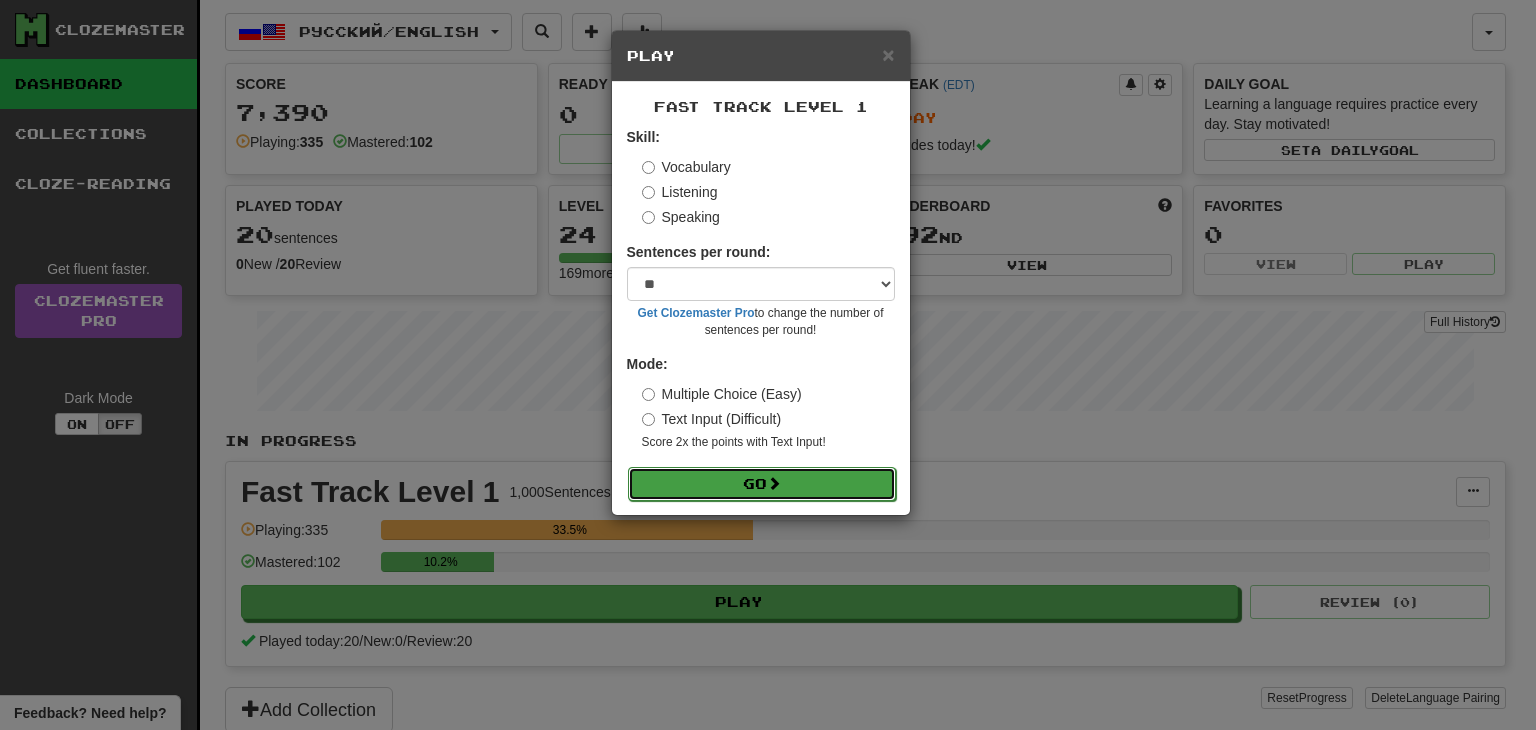 click on "Go" at bounding box center (762, 484) 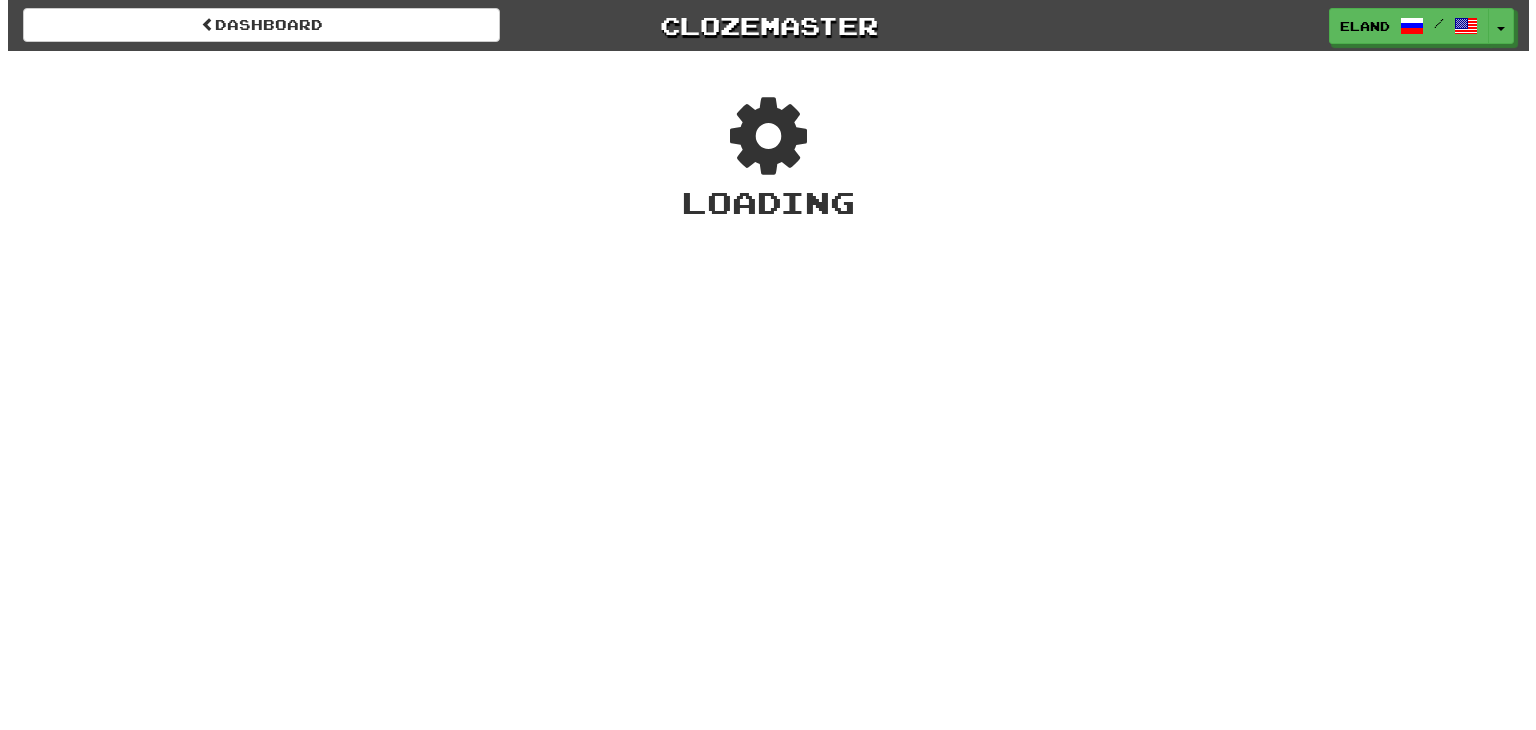 scroll, scrollTop: 0, scrollLeft: 0, axis: both 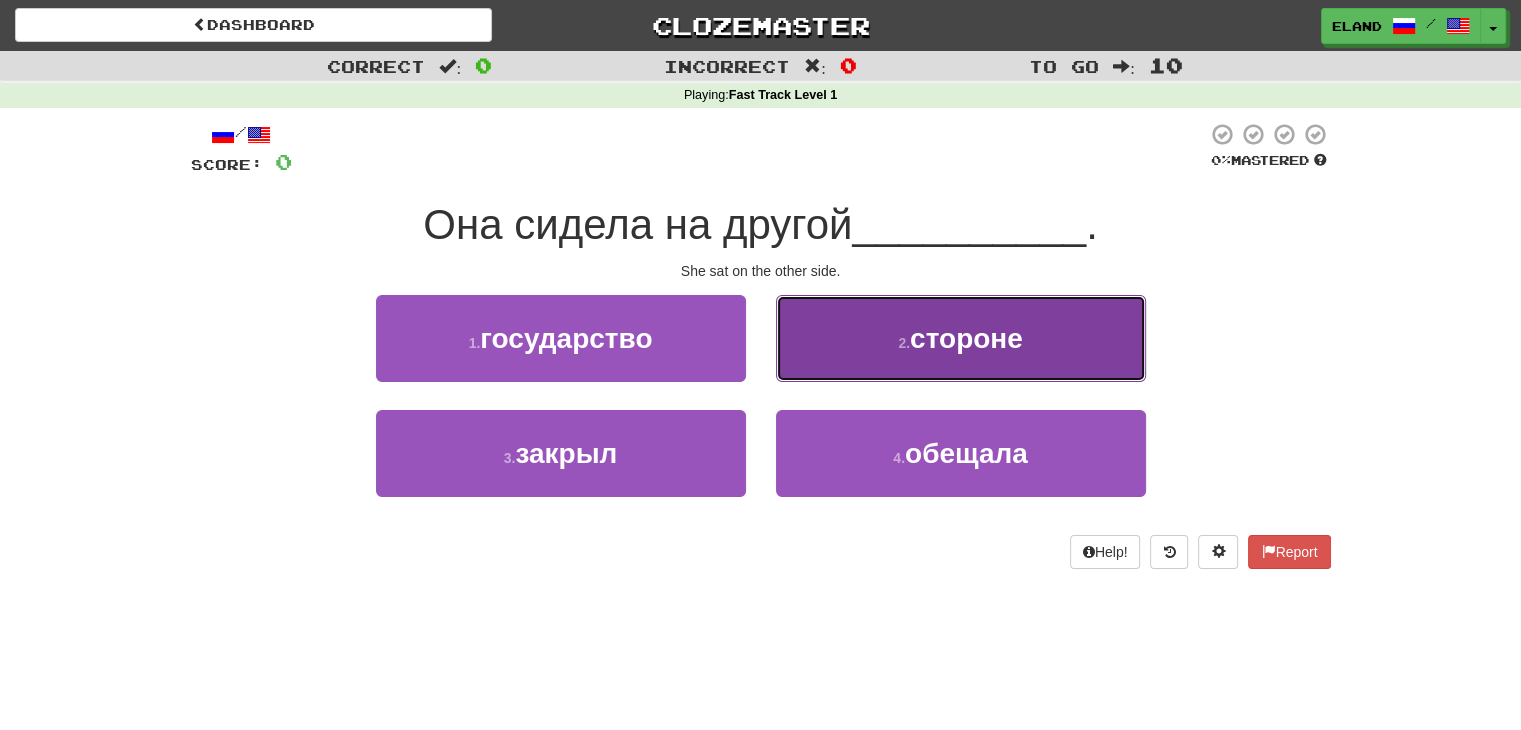 click on "2 .  стороне" at bounding box center [961, 338] 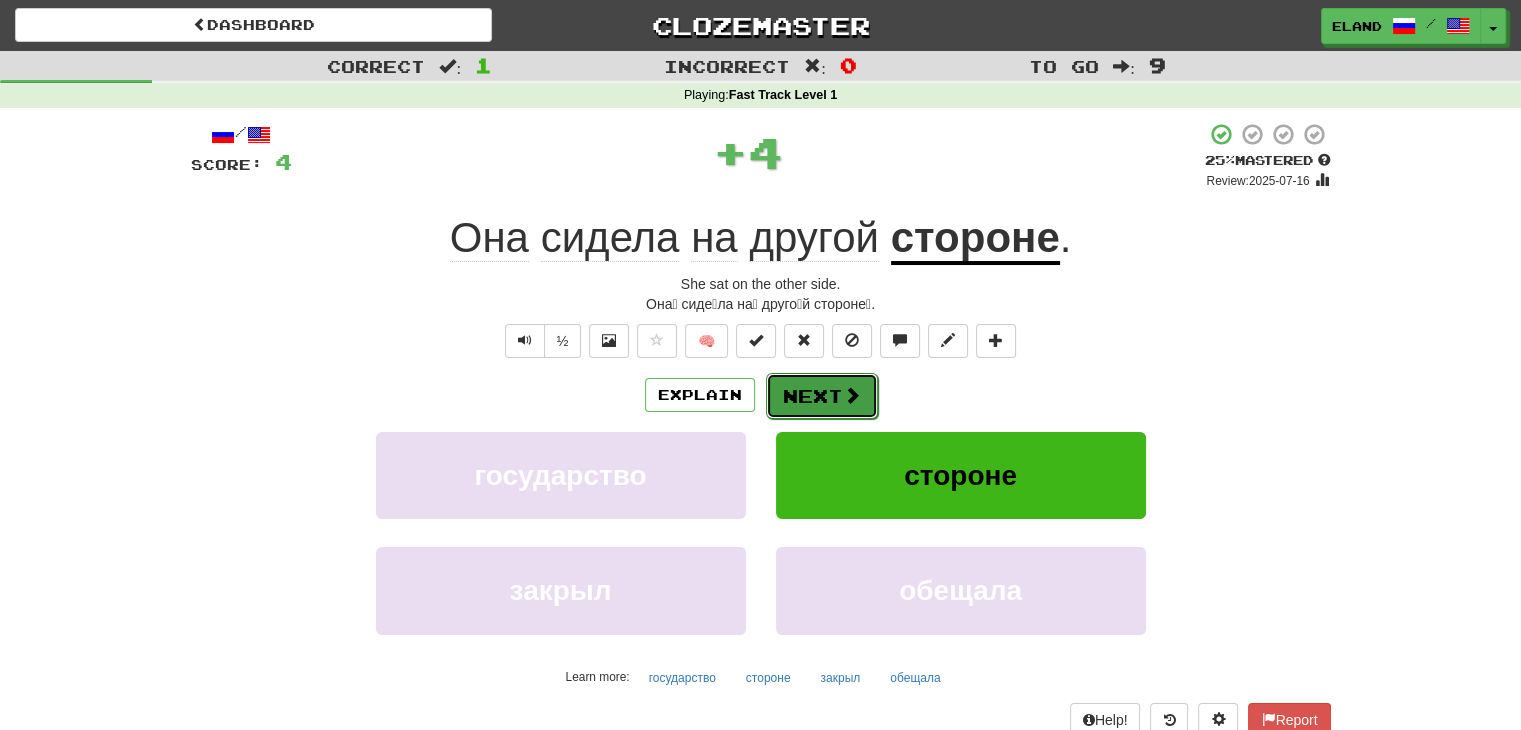 click on "Next" at bounding box center [822, 396] 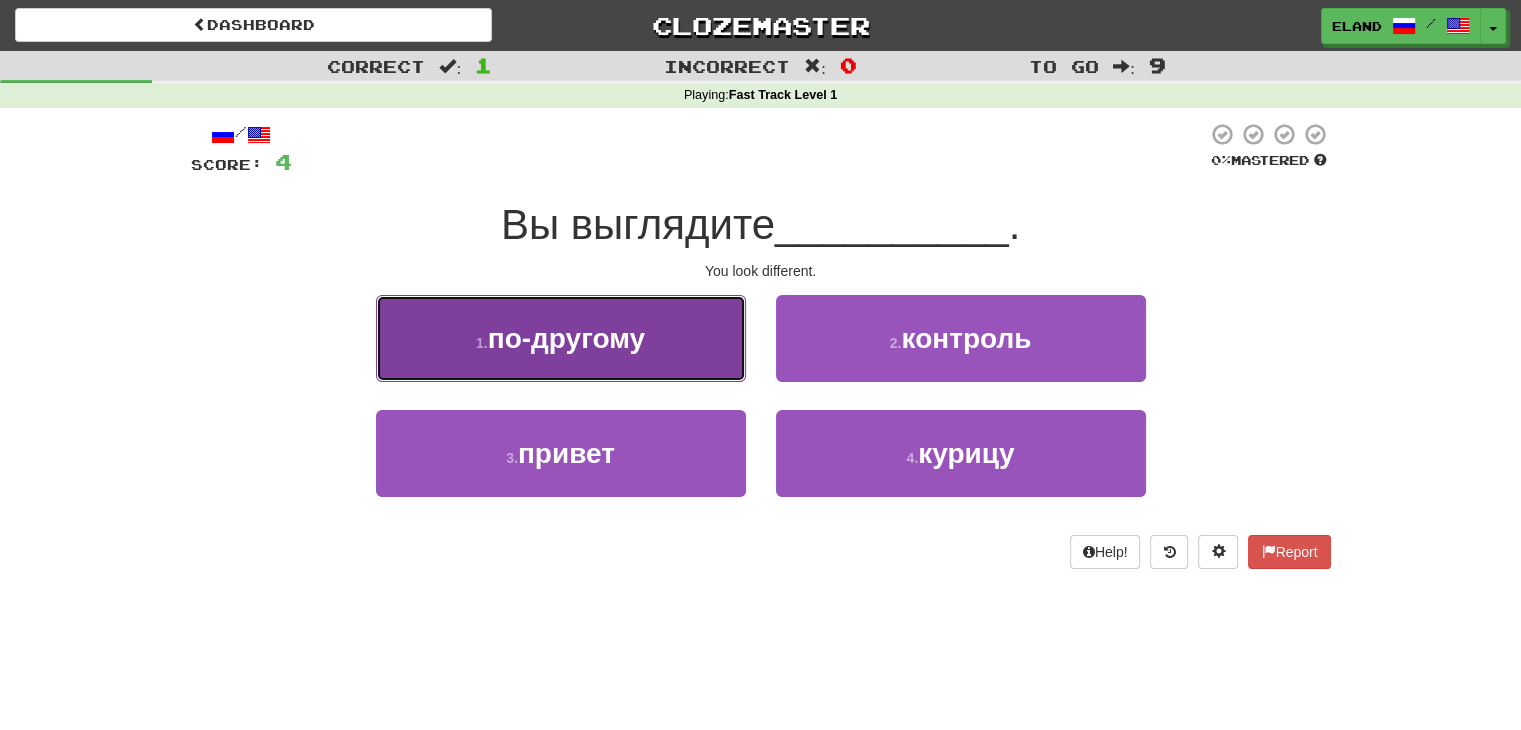 click on "1 .  по-другому" at bounding box center (561, 338) 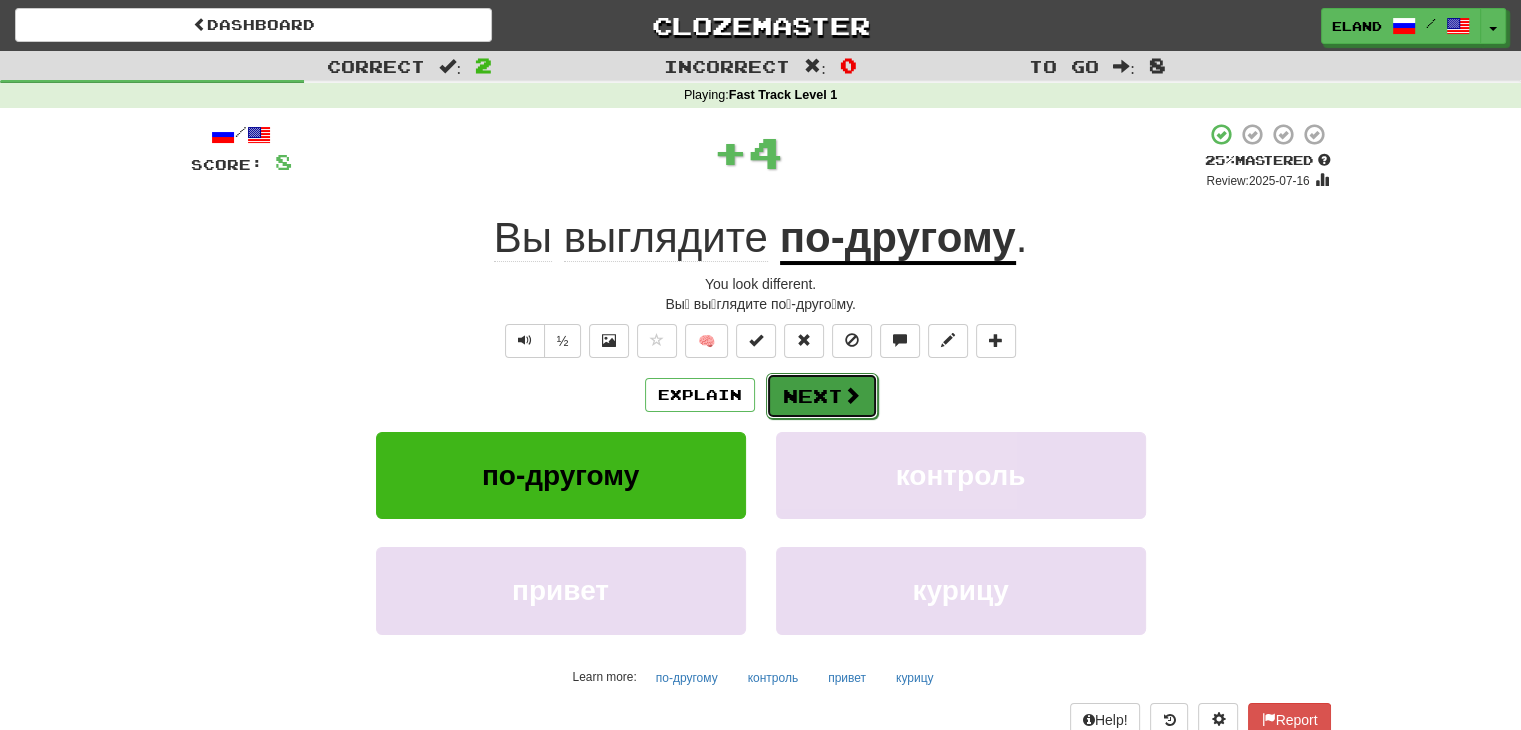 click on "Next" at bounding box center [822, 396] 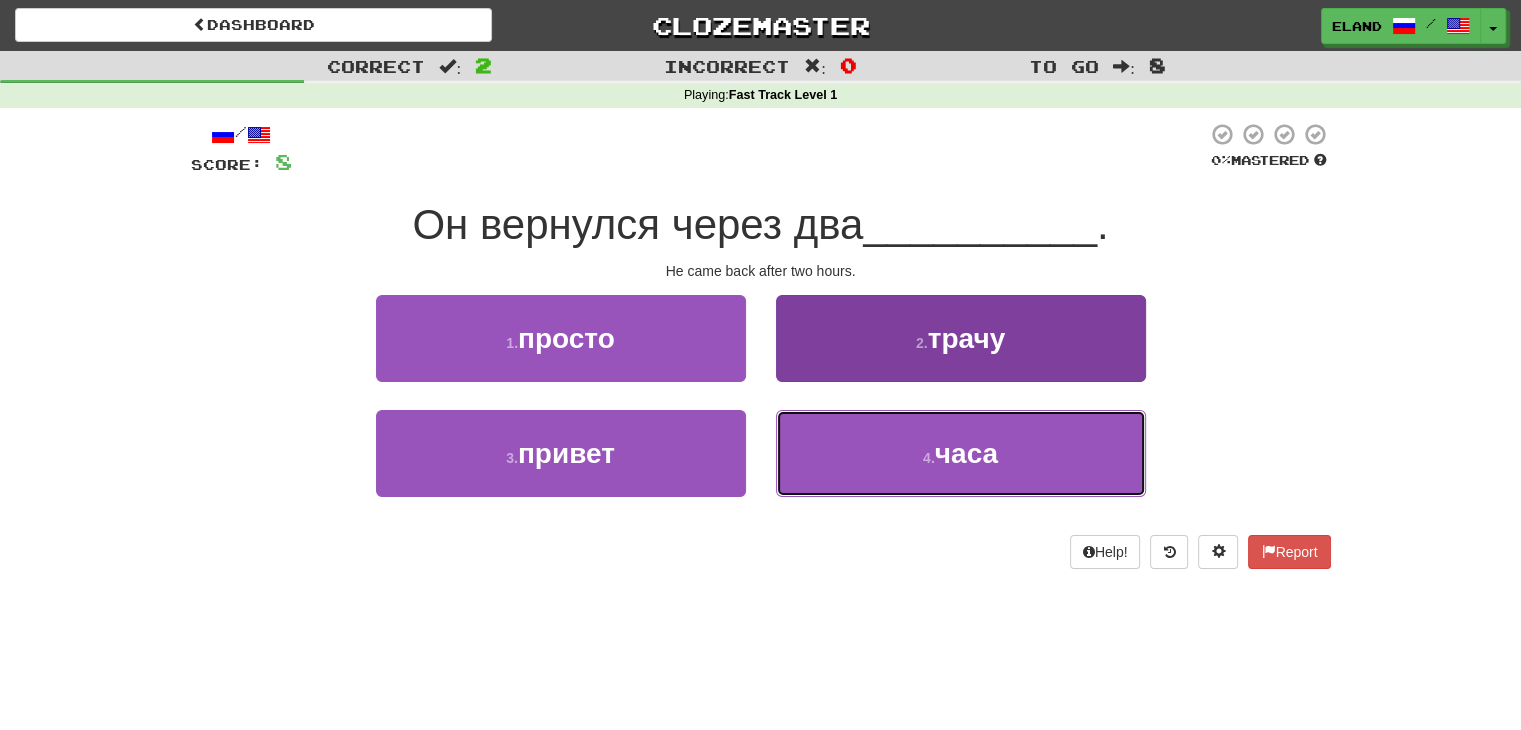click on "4 .  часа" at bounding box center [961, 453] 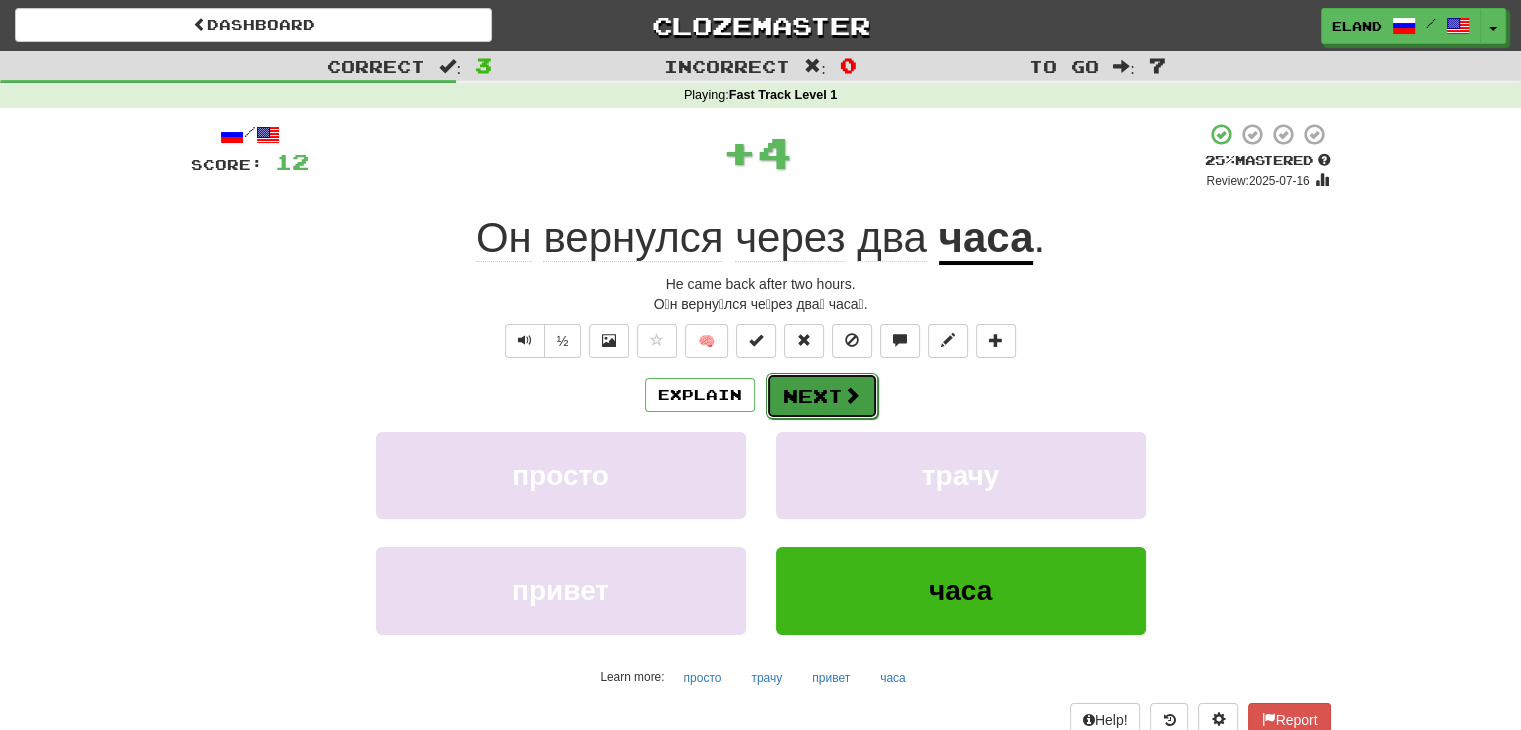 click at bounding box center (852, 395) 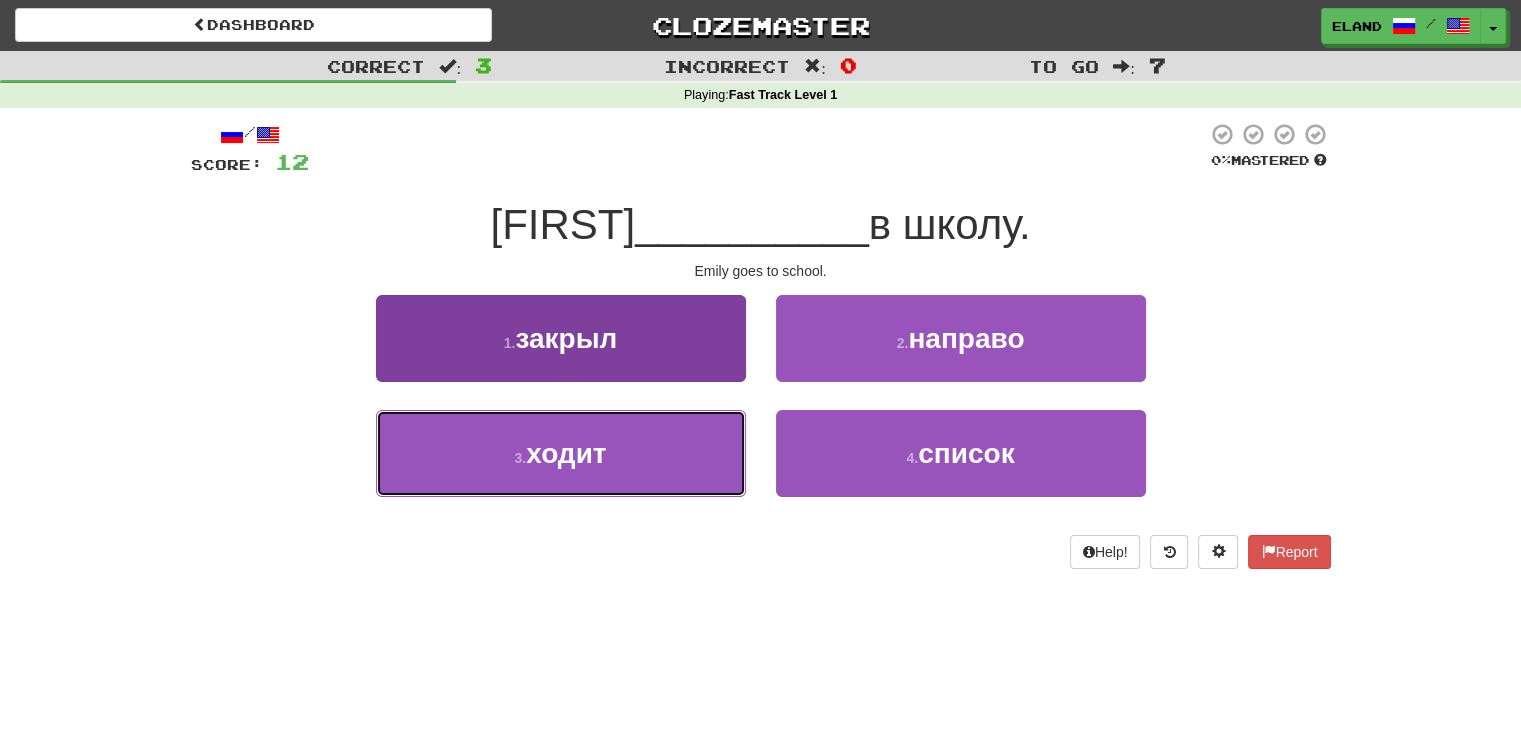 click on "3 .  ходит" at bounding box center [561, 453] 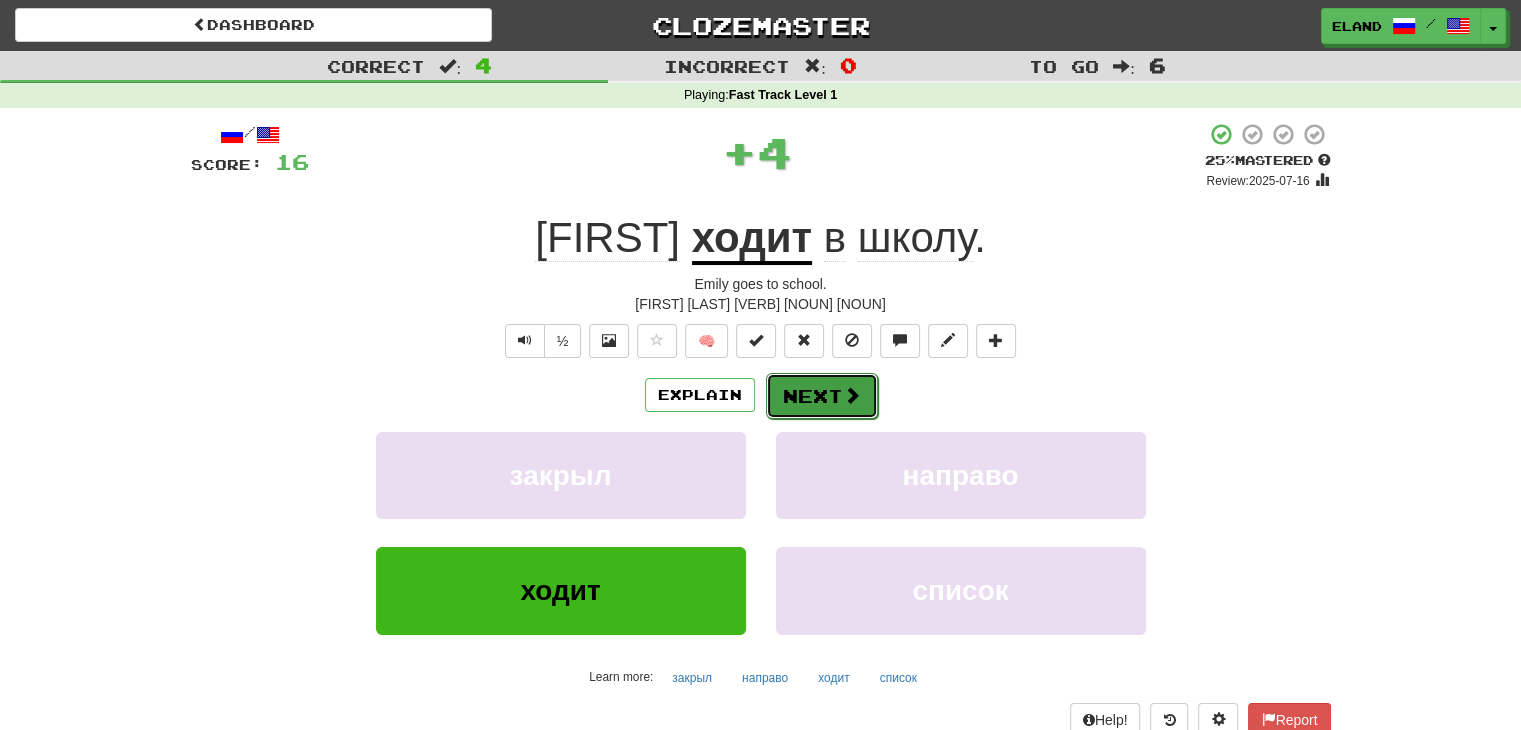 click on "Next" at bounding box center (822, 396) 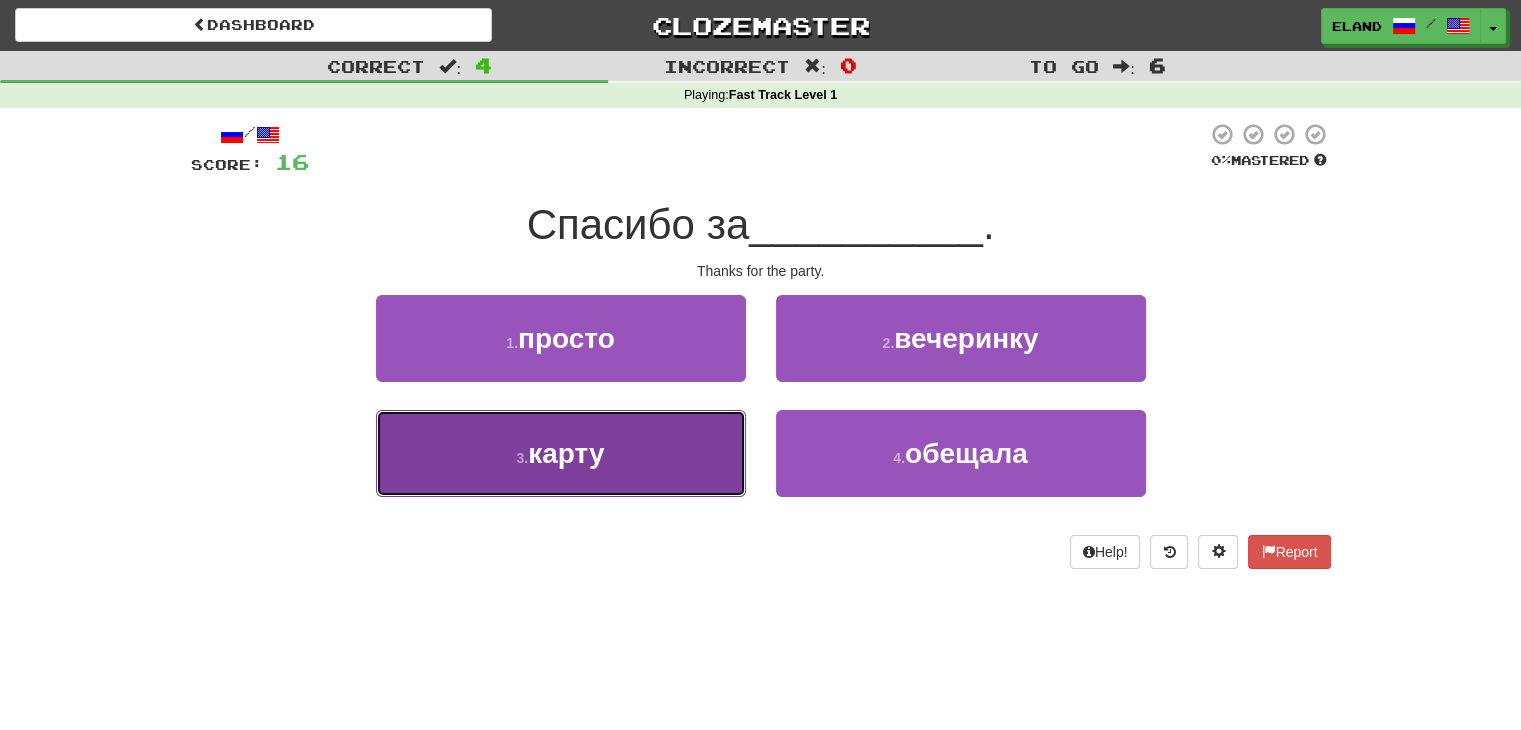 click on "3 .  карту" at bounding box center [561, 453] 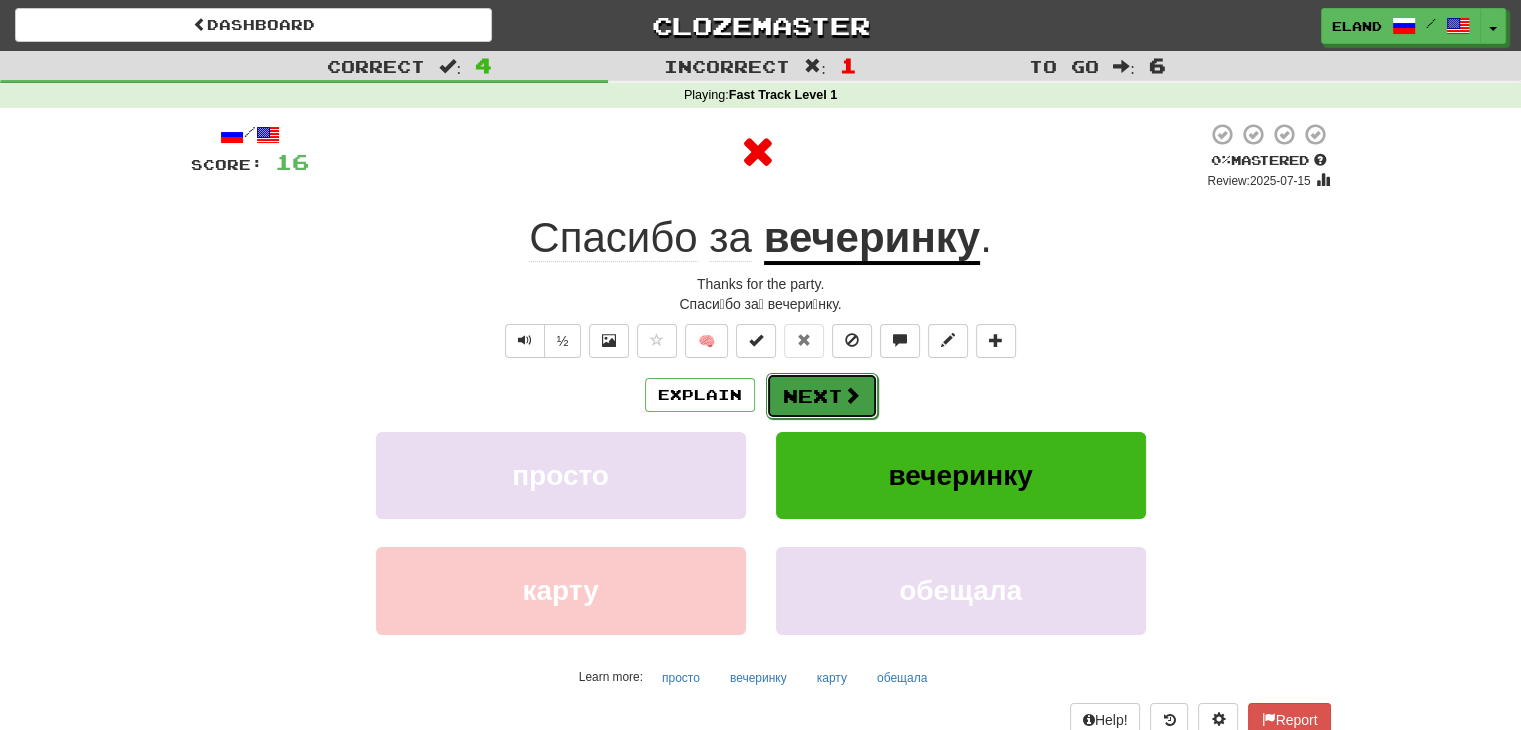 click on "Next" at bounding box center [822, 396] 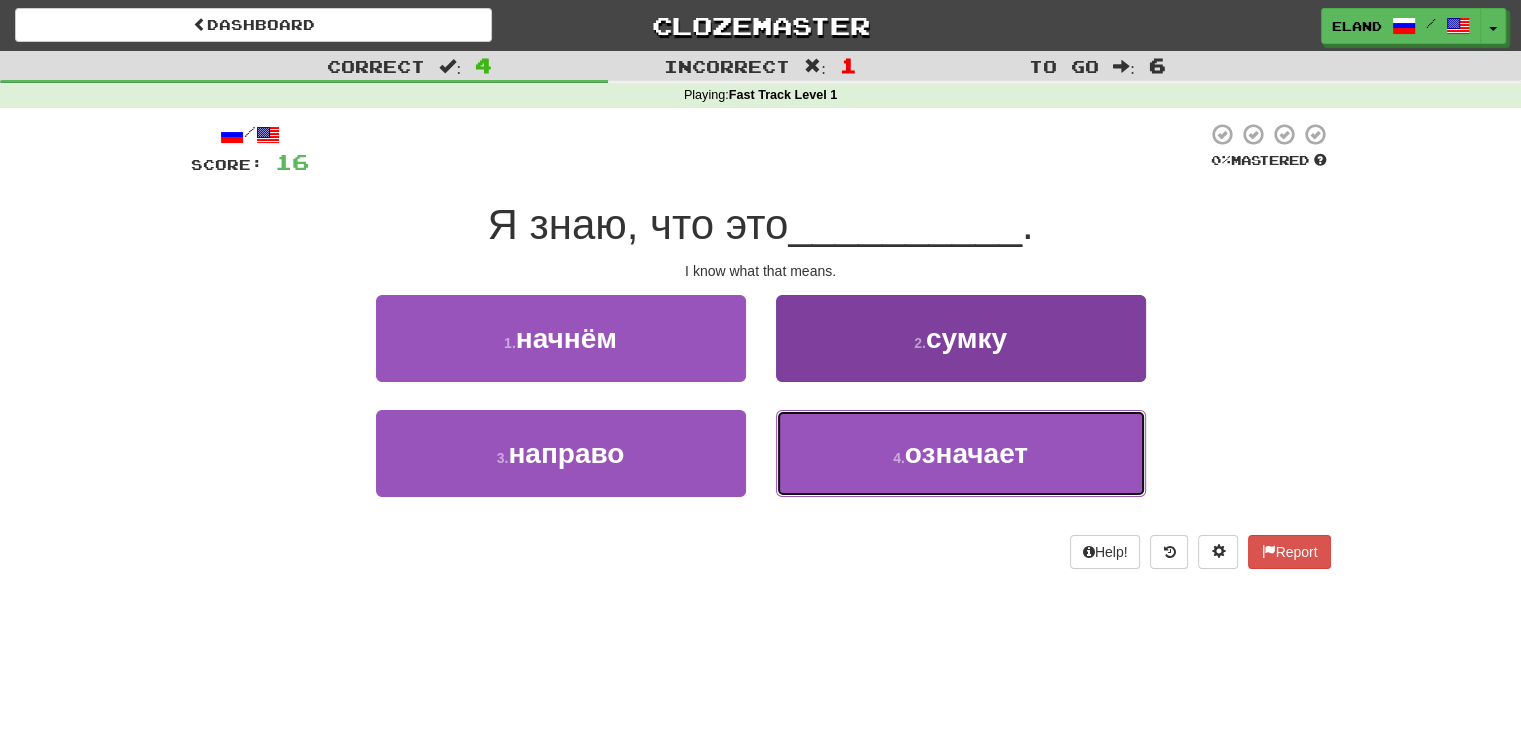 click on "4 .  означает" at bounding box center (961, 453) 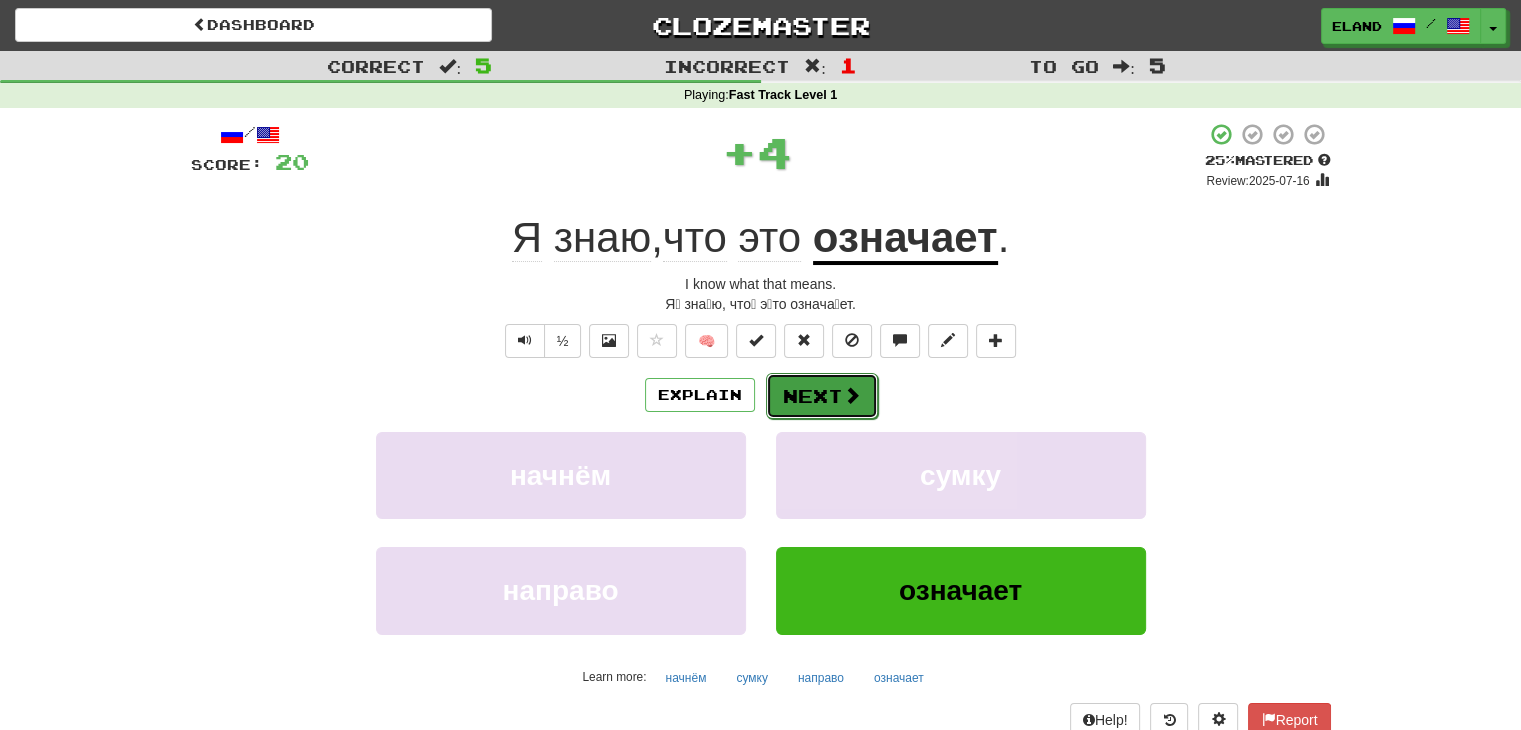 click on "Next" at bounding box center (822, 396) 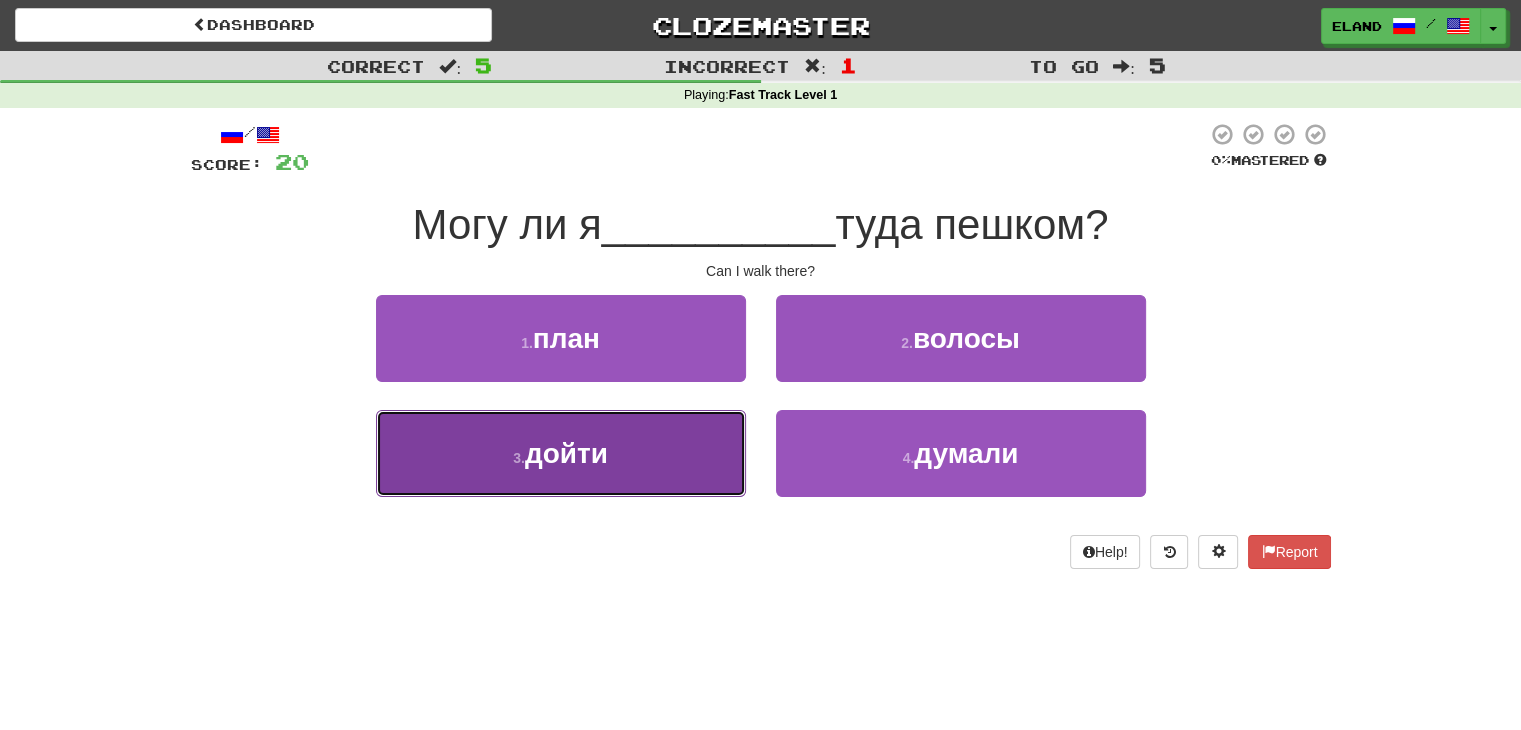 click on "3 .  дойти" at bounding box center [561, 453] 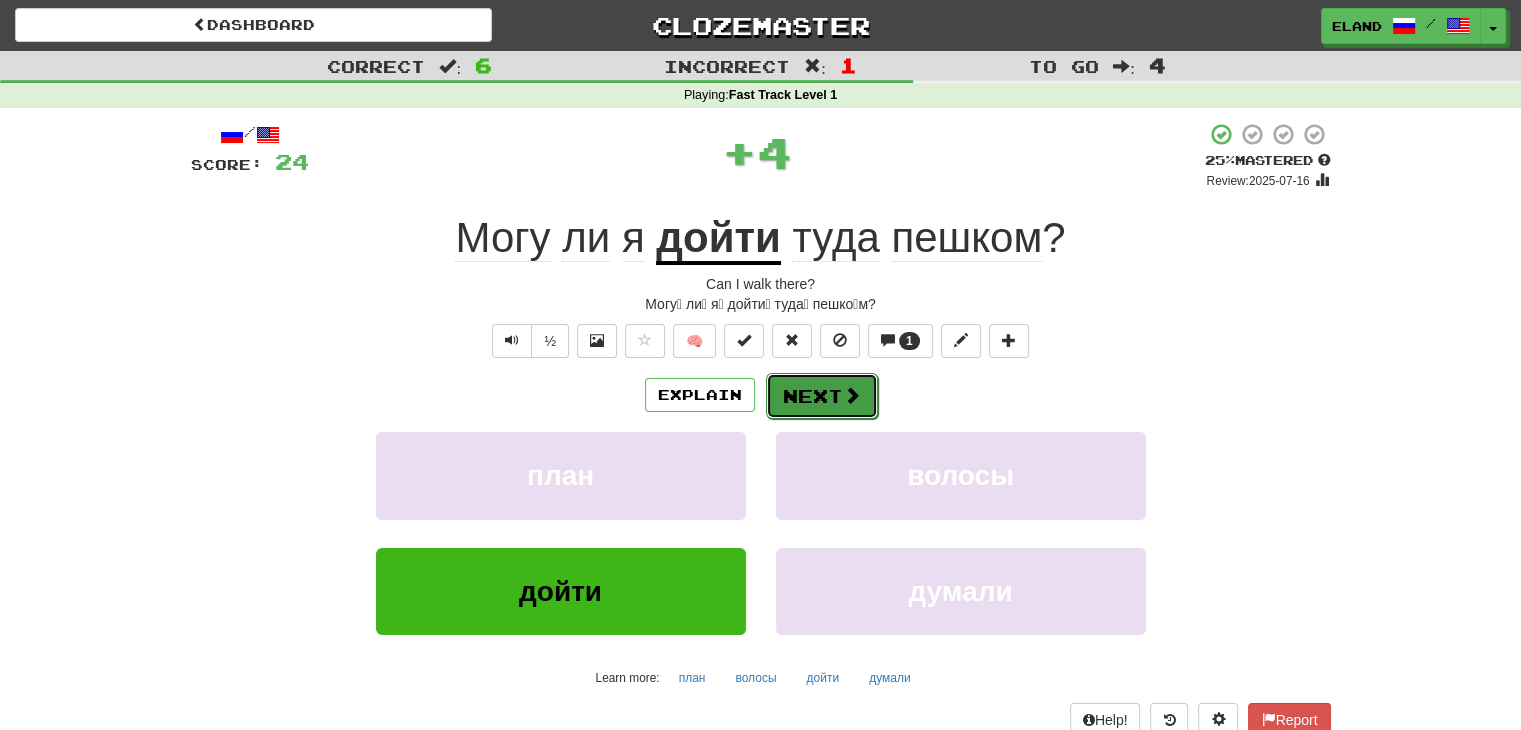 click on "Next" at bounding box center [822, 396] 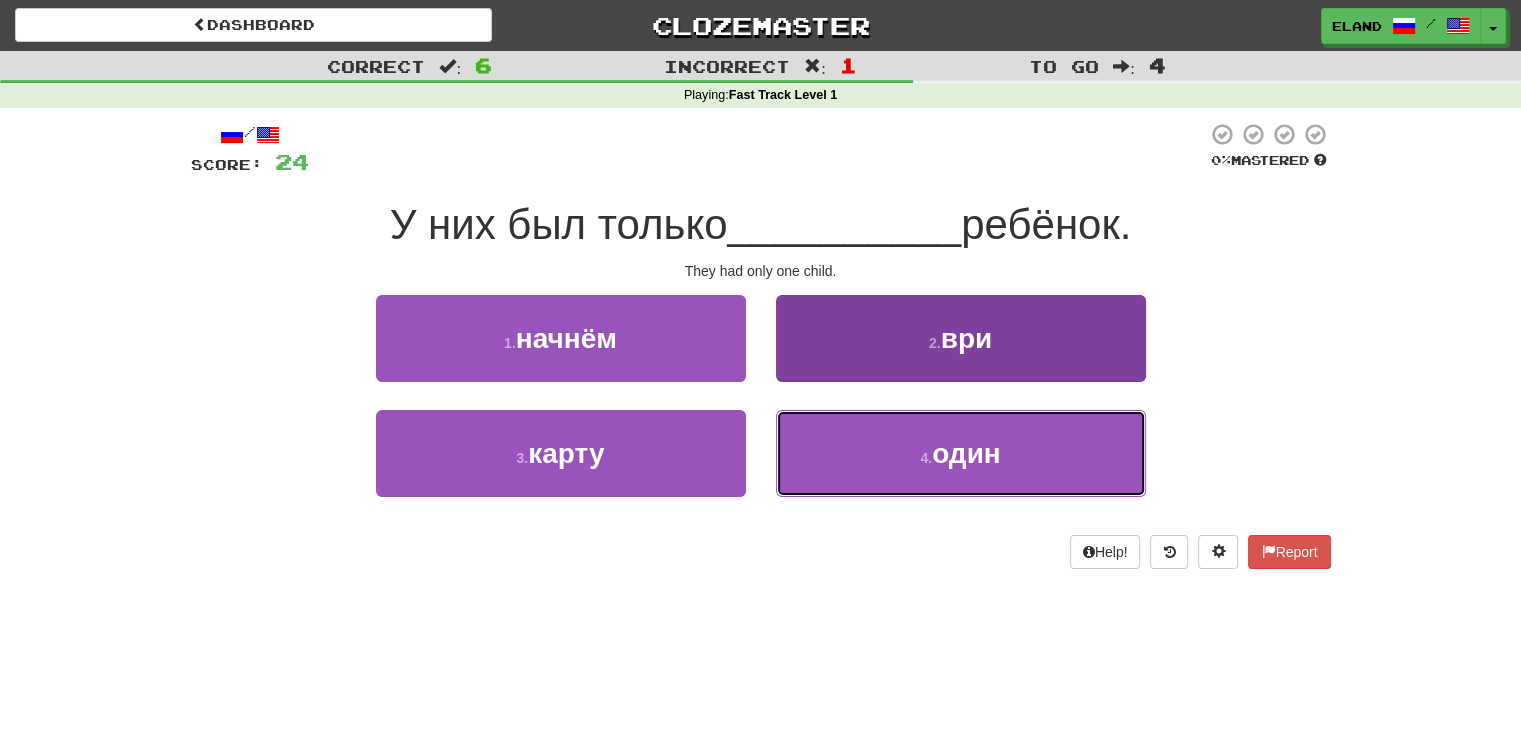 click on "один" at bounding box center [966, 453] 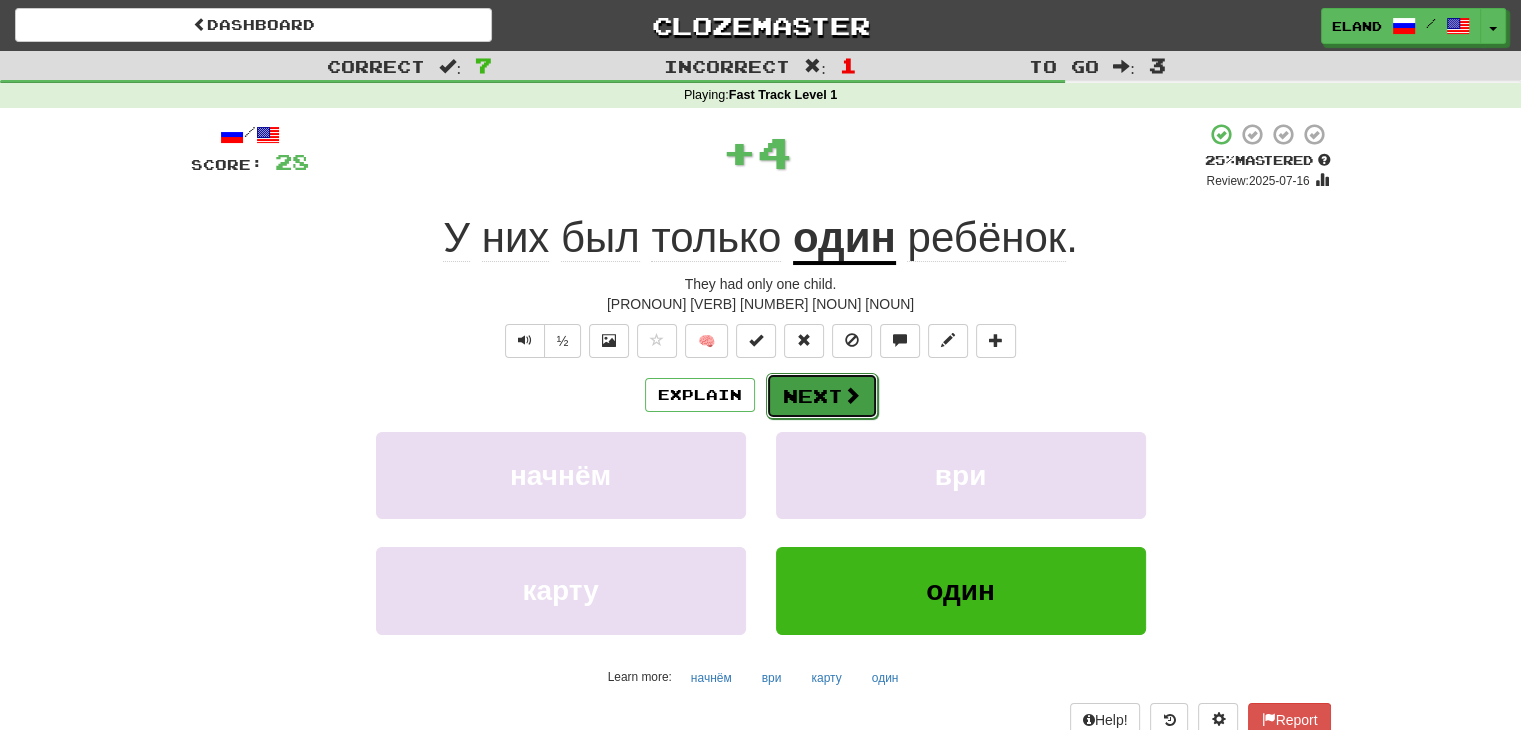 click at bounding box center (852, 395) 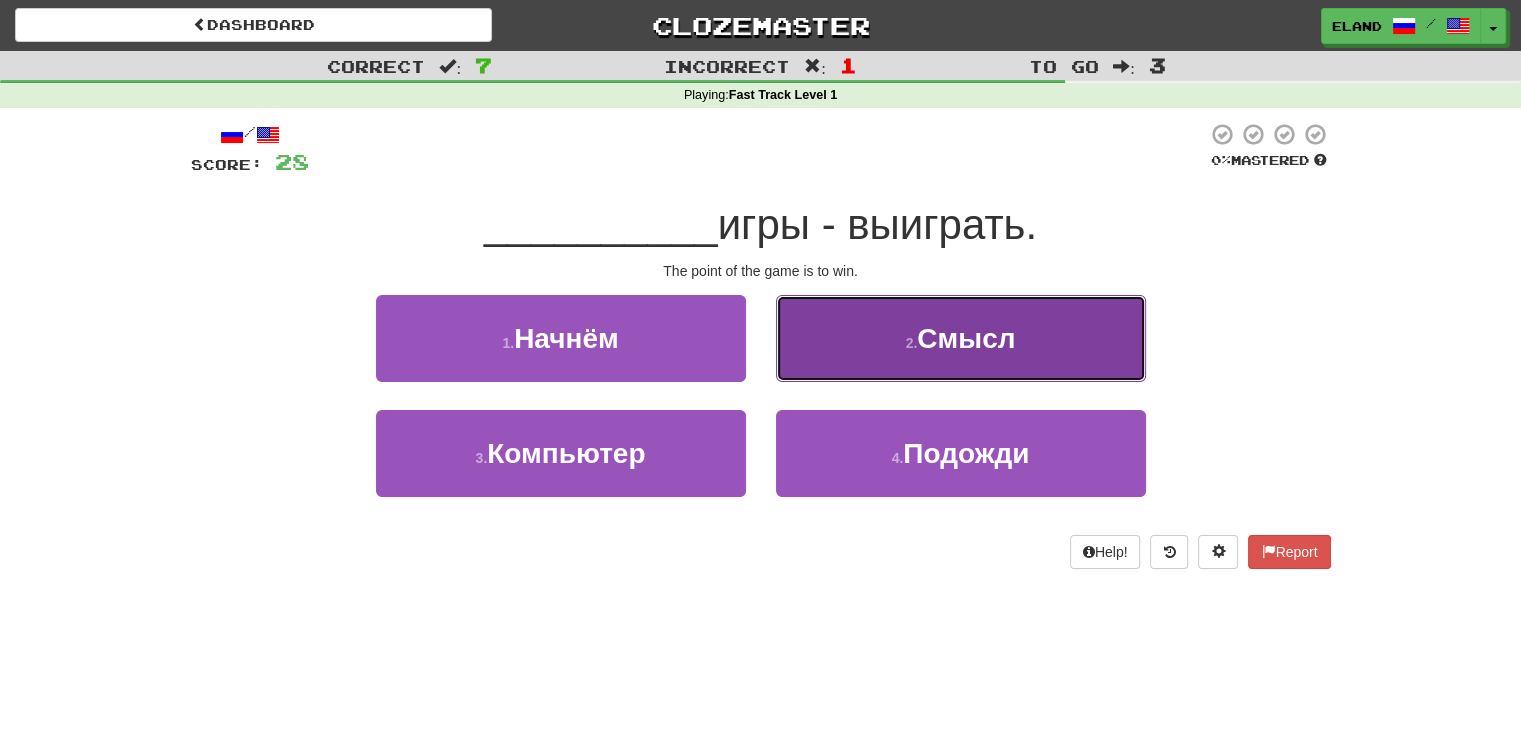 click on "2 .  Смысл" at bounding box center [961, 338] 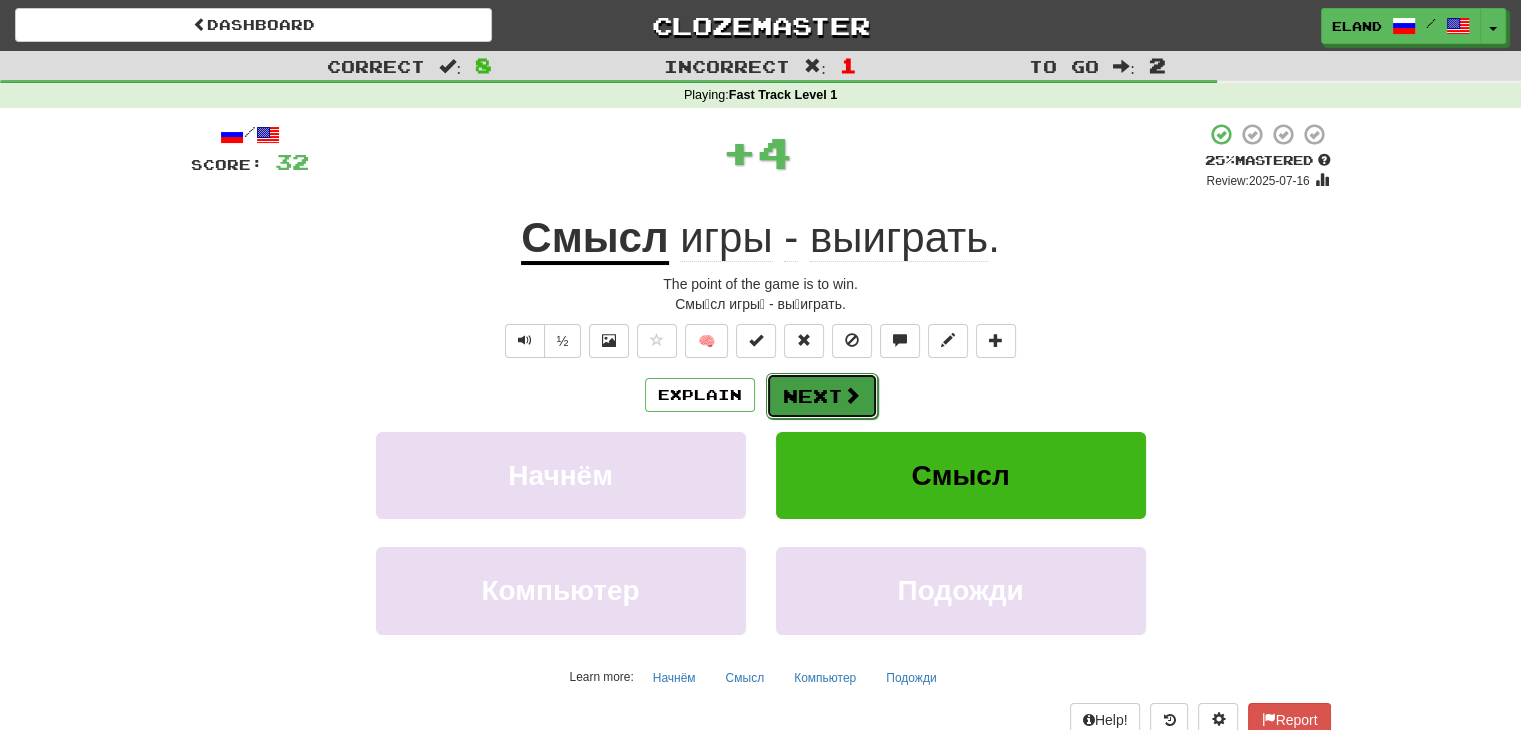 click on "Next" at bounding box center (822, 396) 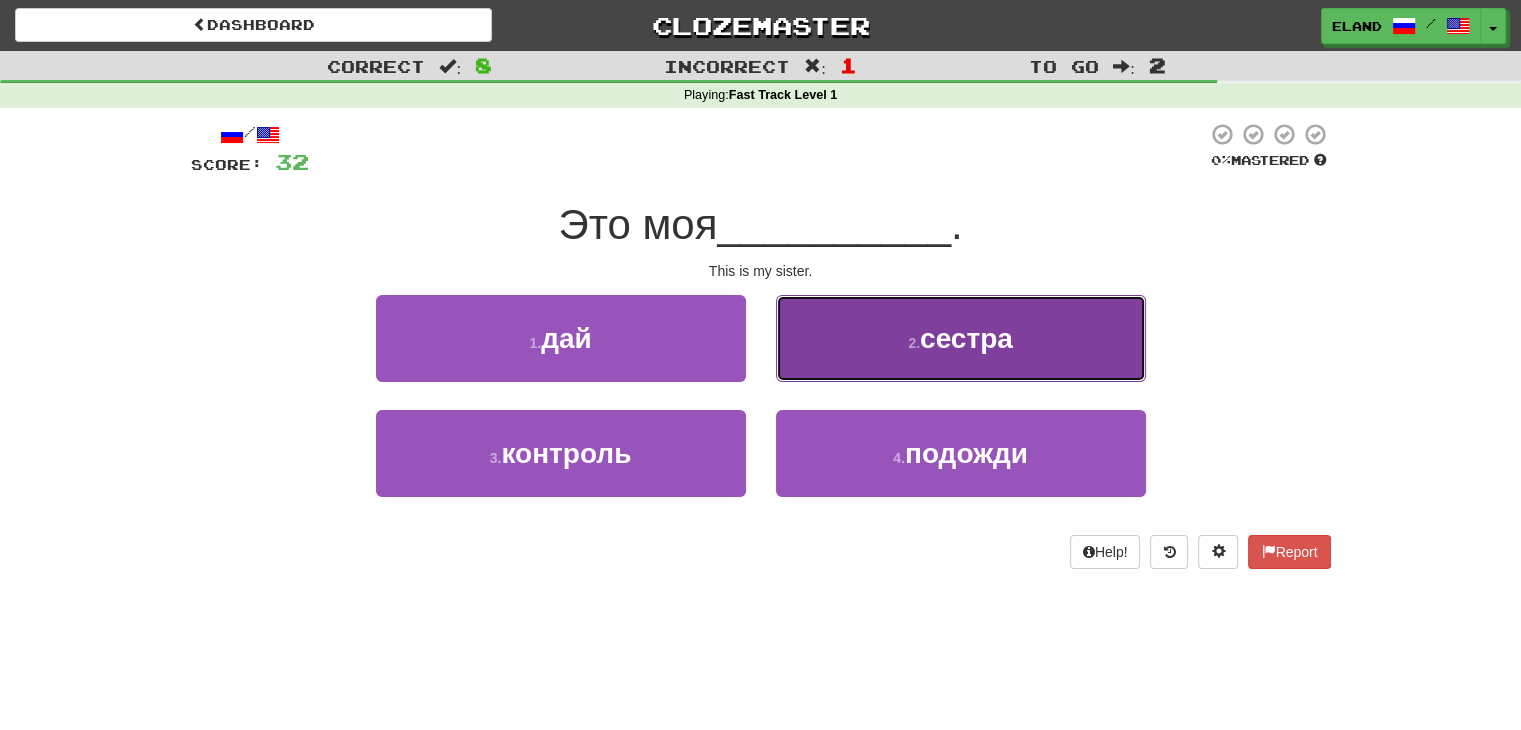 click on "2 .  сестра" at bounding box center [961, 338] 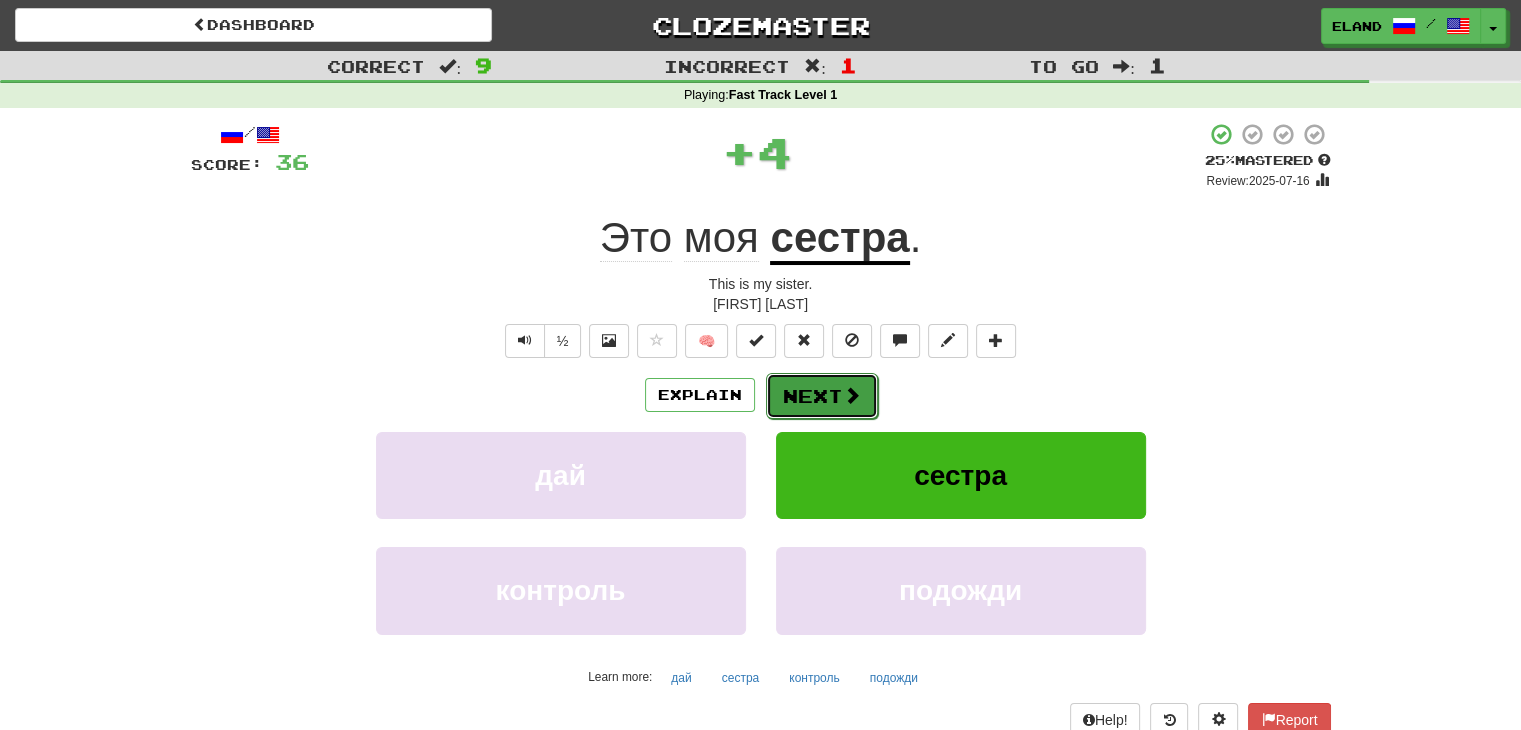 click on "Next" at bounding box center [822, 396] 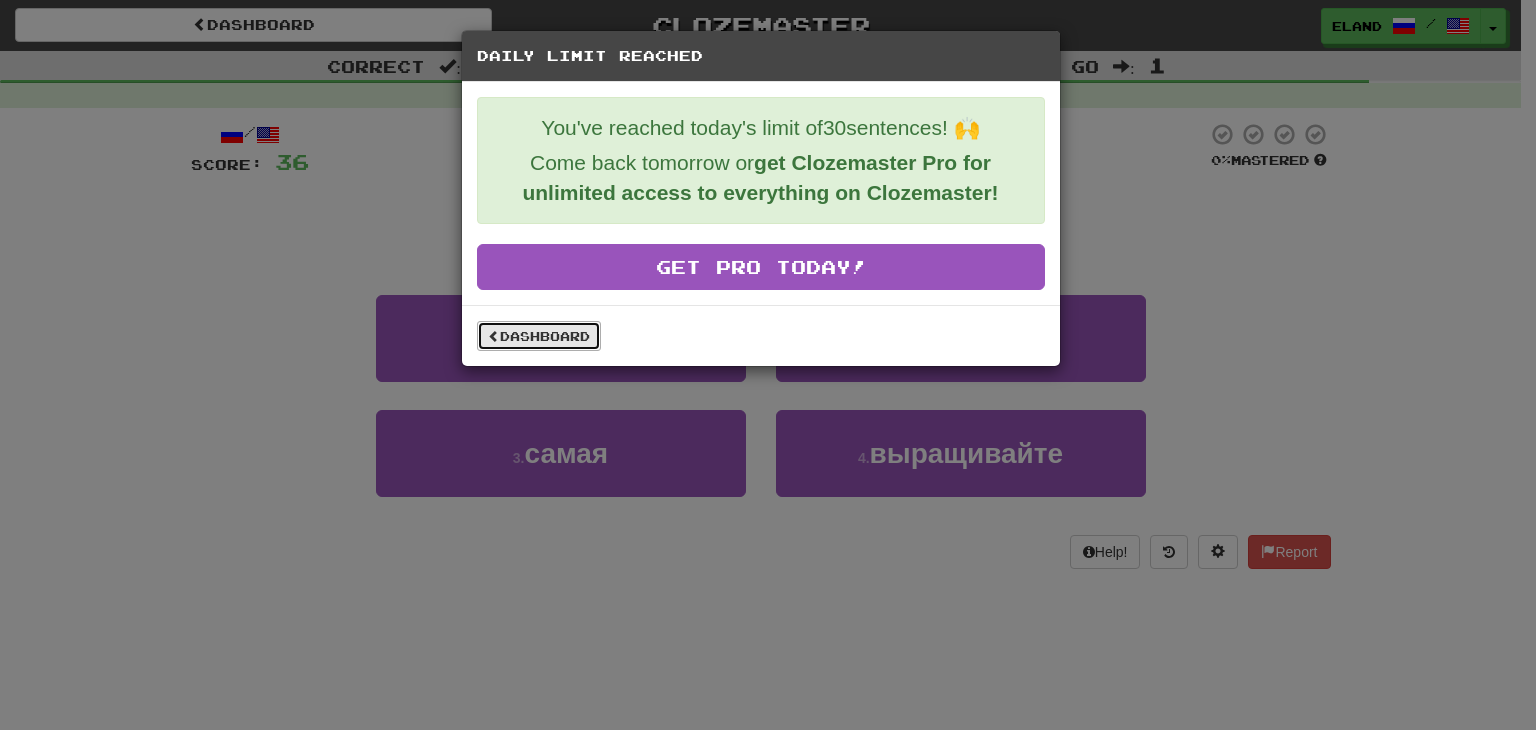 click on "Dashboard" at bounding box center [539, 336] 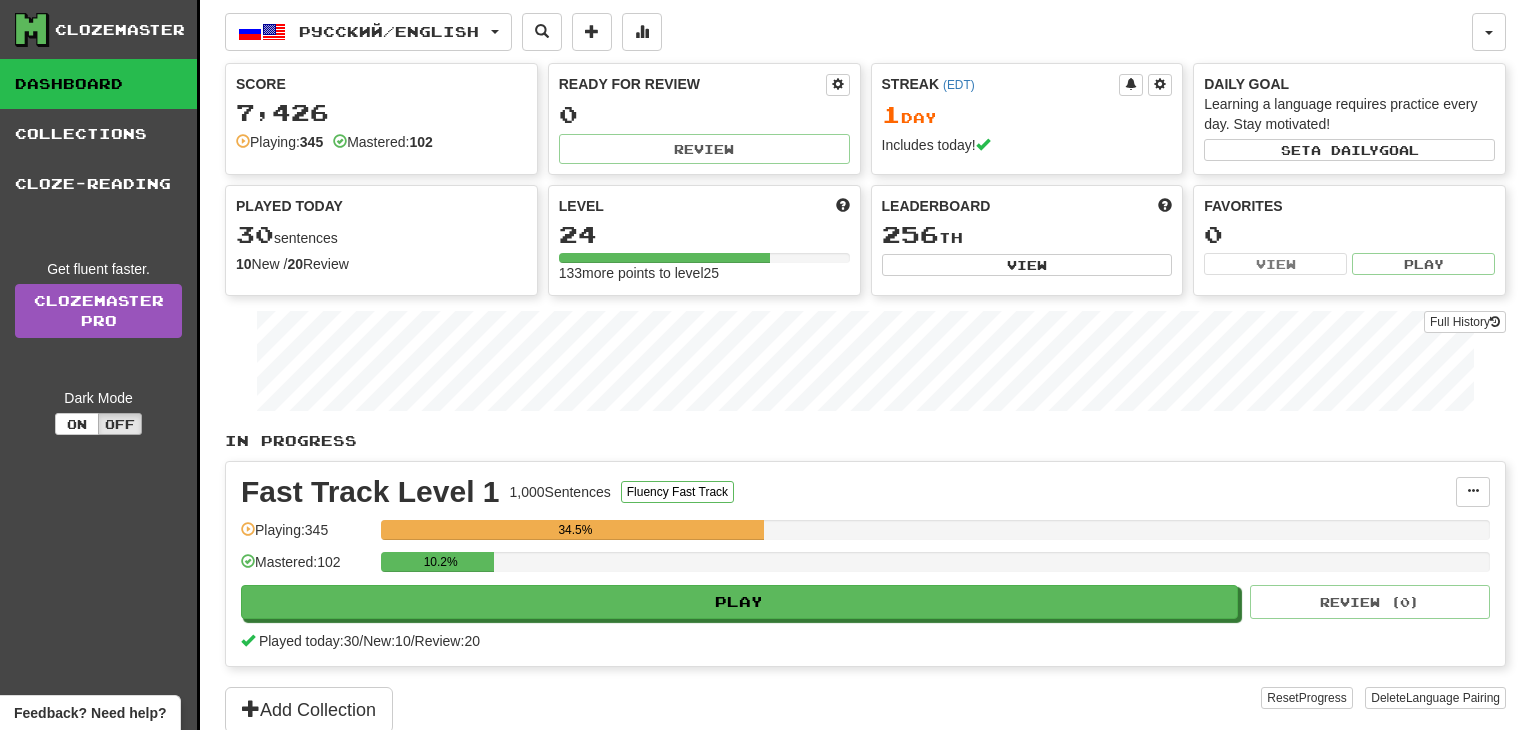 scroll, scrollTop: 0, scrollLeft: 0, axis: both 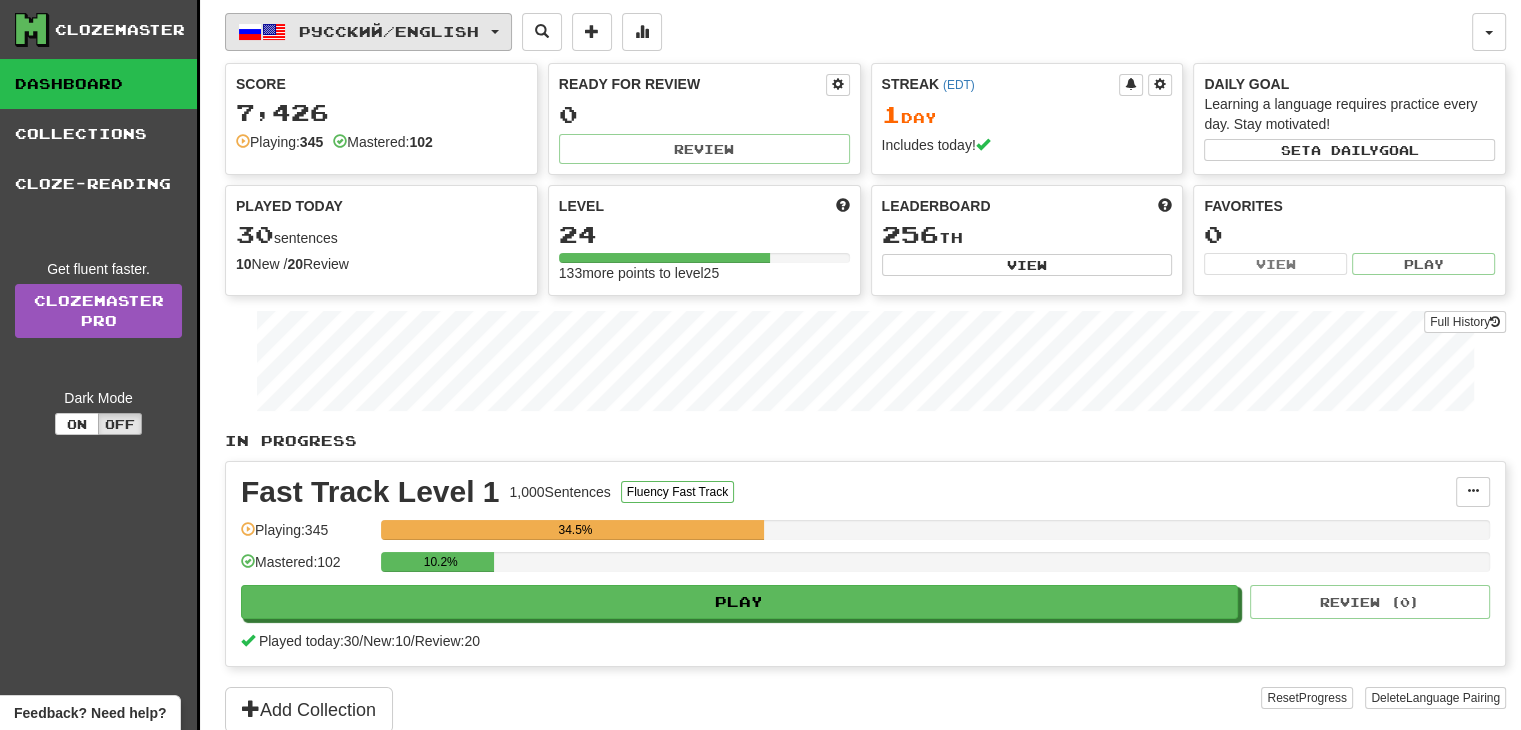 click on "Русский  /  English" at bounding box center (389, 31) 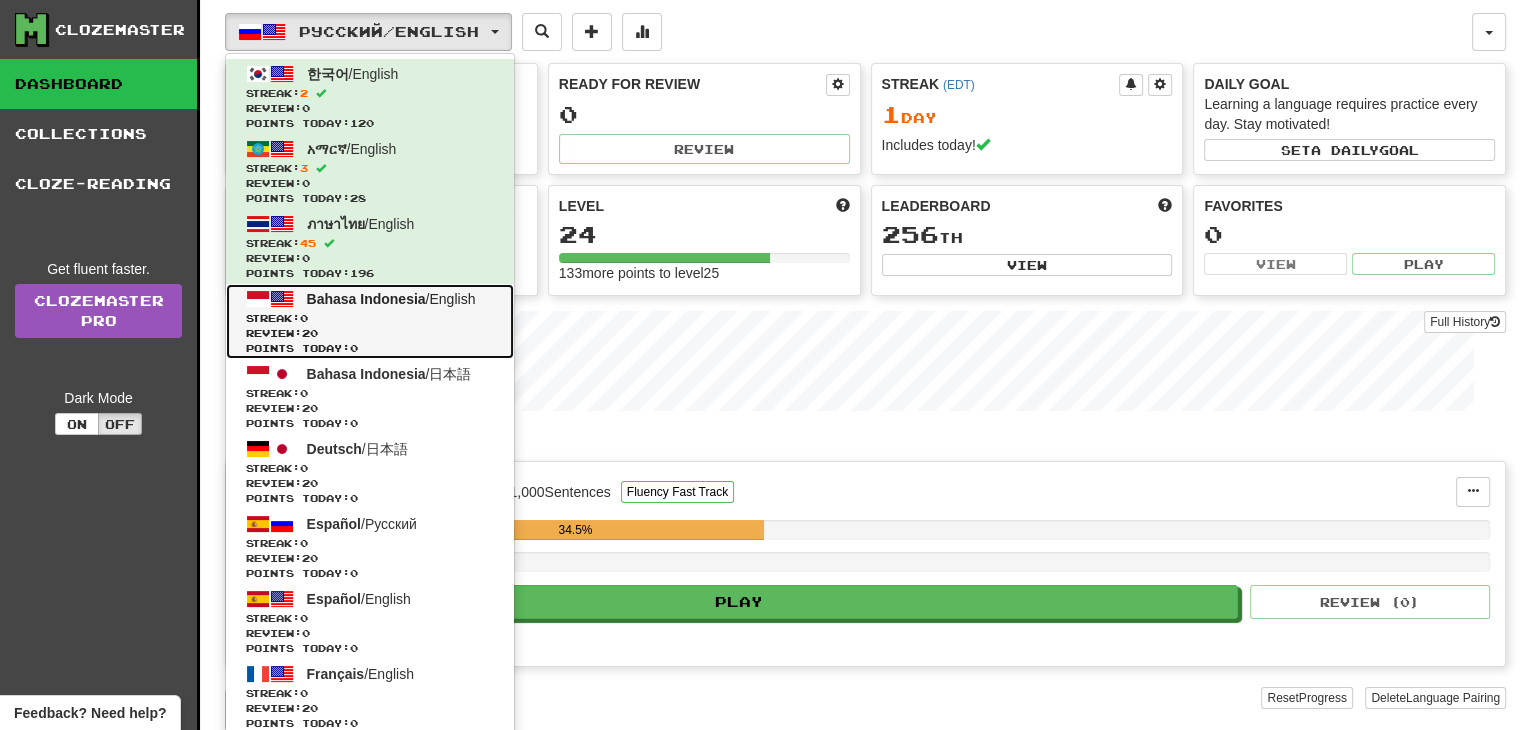 click on "Streak:  0" at bounding box center [370, 318] 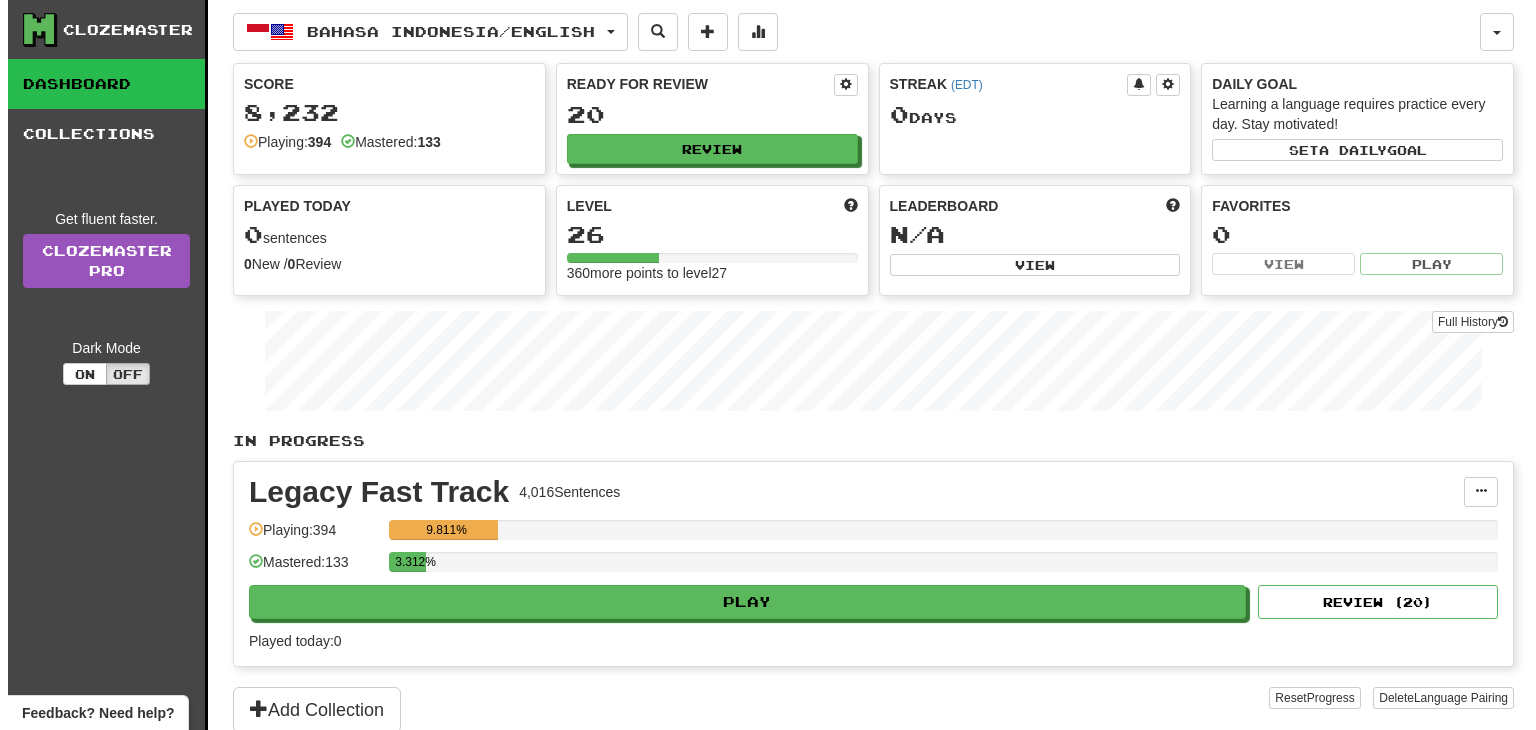 scroll, scrollTop: 0, scrollLeft: 0, axis: both 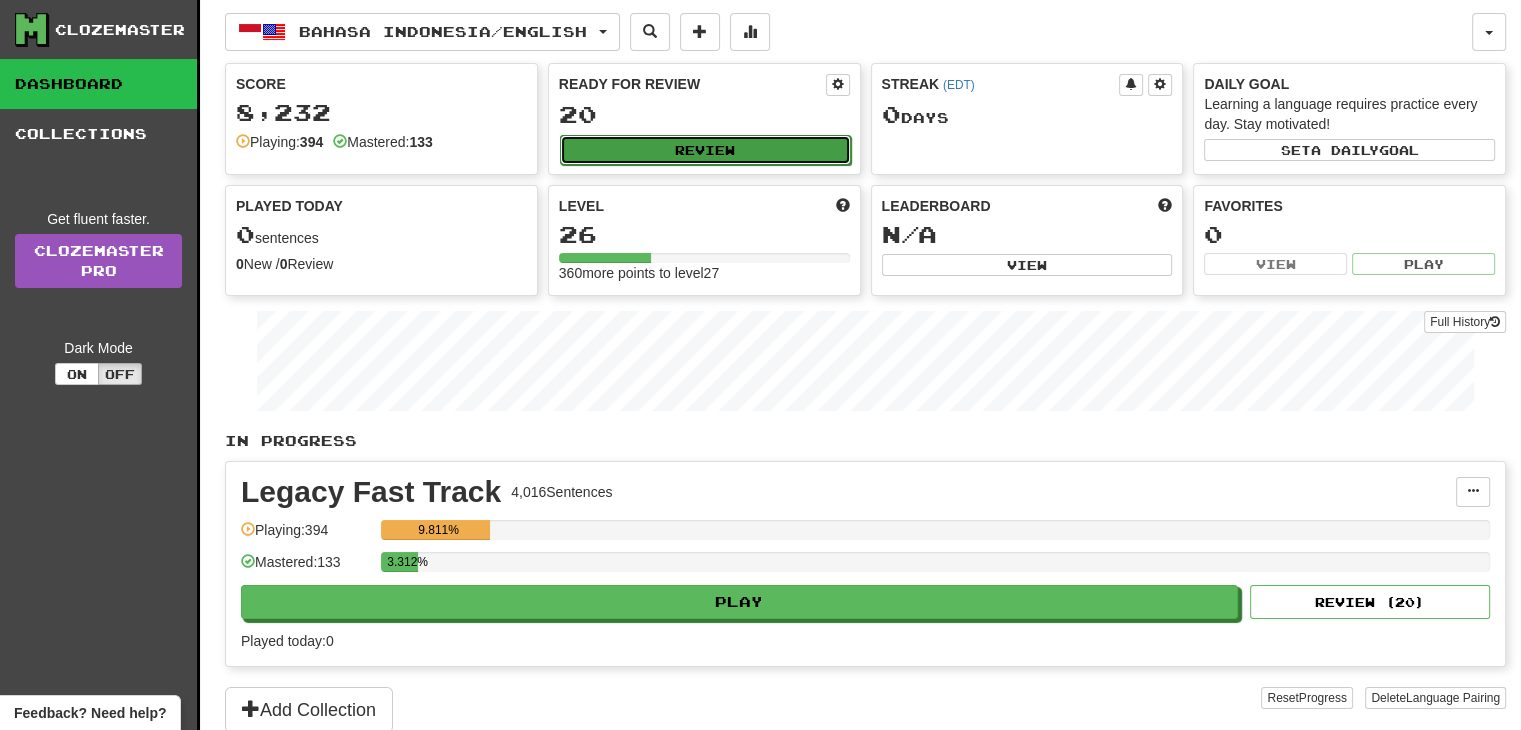 click on "Review" at bounding box center (705, 150) 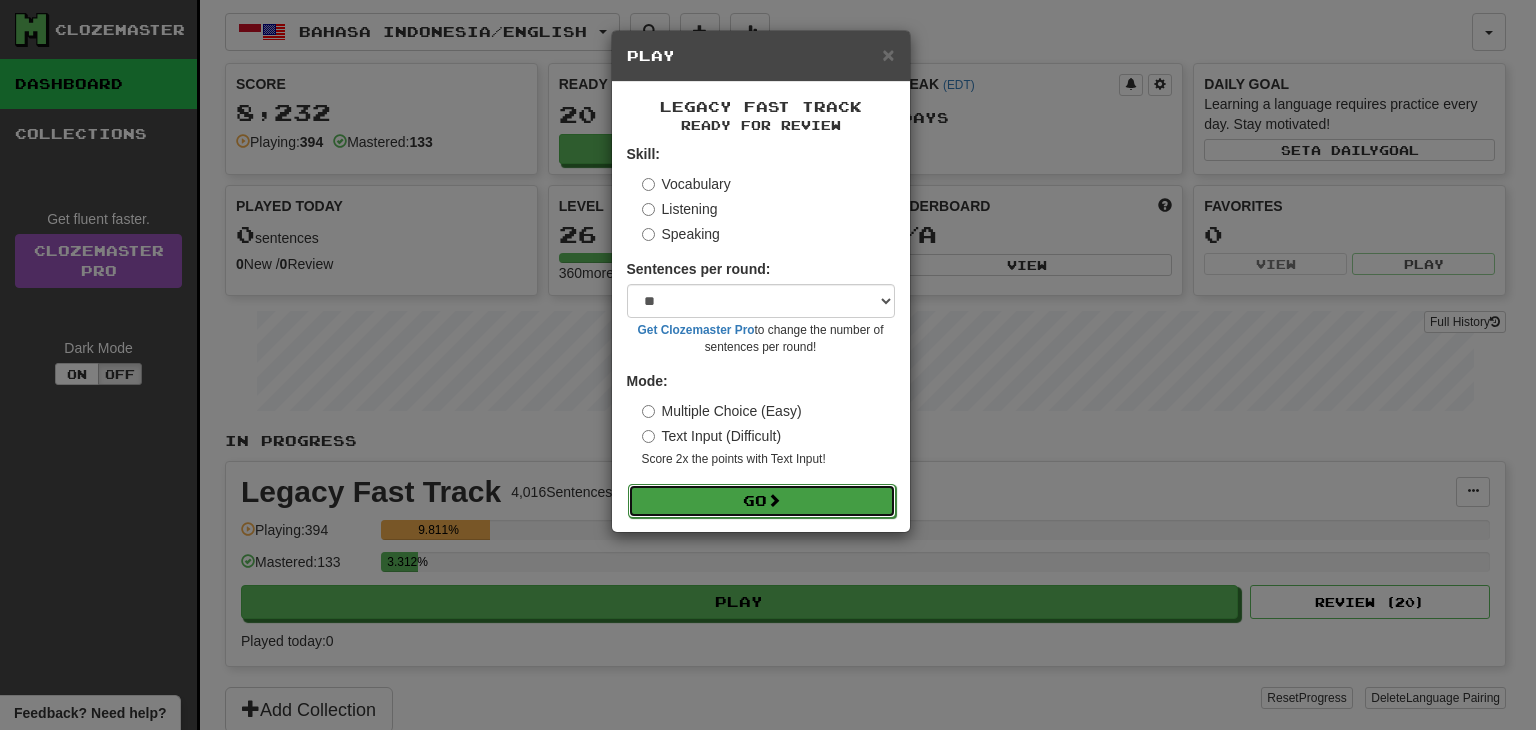 click on "Go" at bounding box center (762, 501) 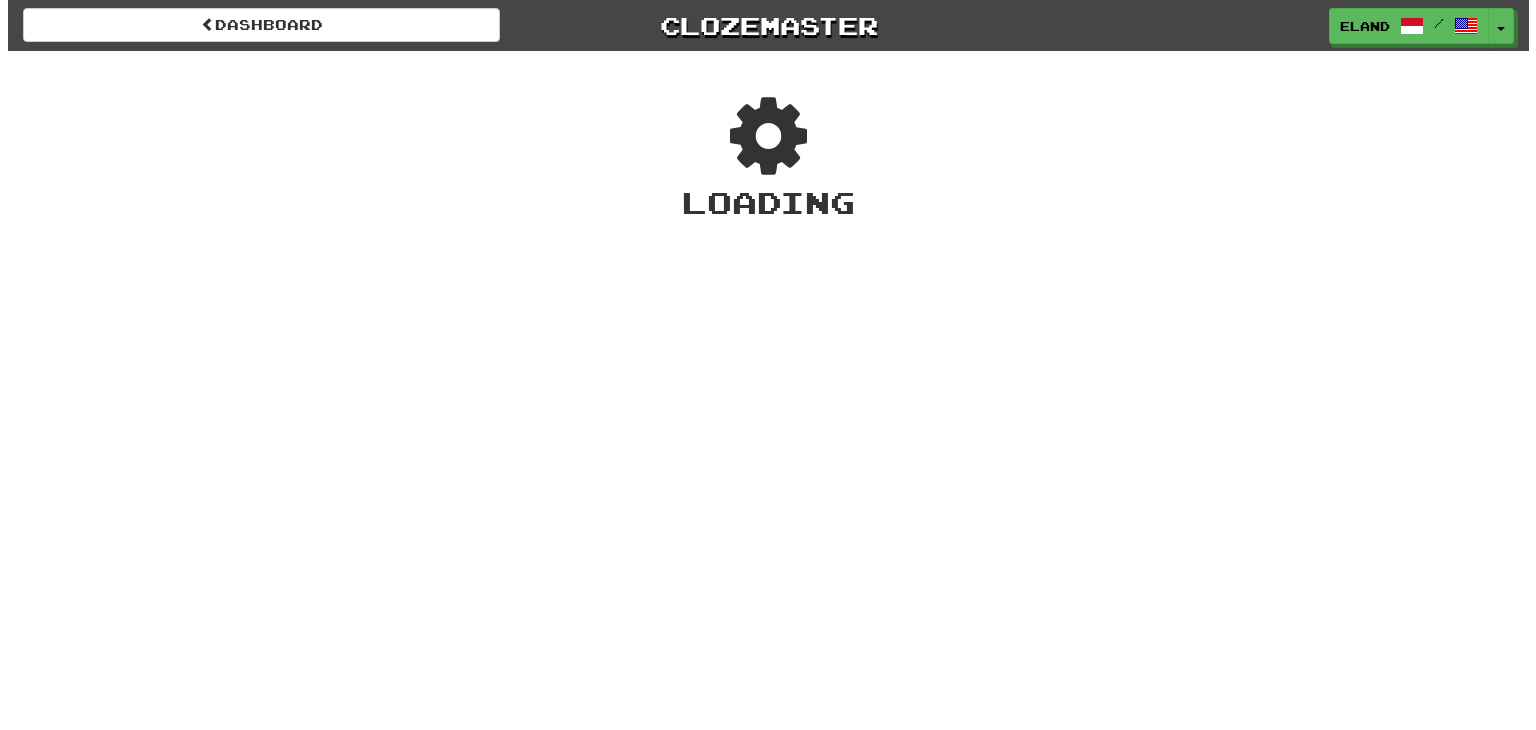 scroll, scrollTop: 0, scrollLeft: 0, axis: both 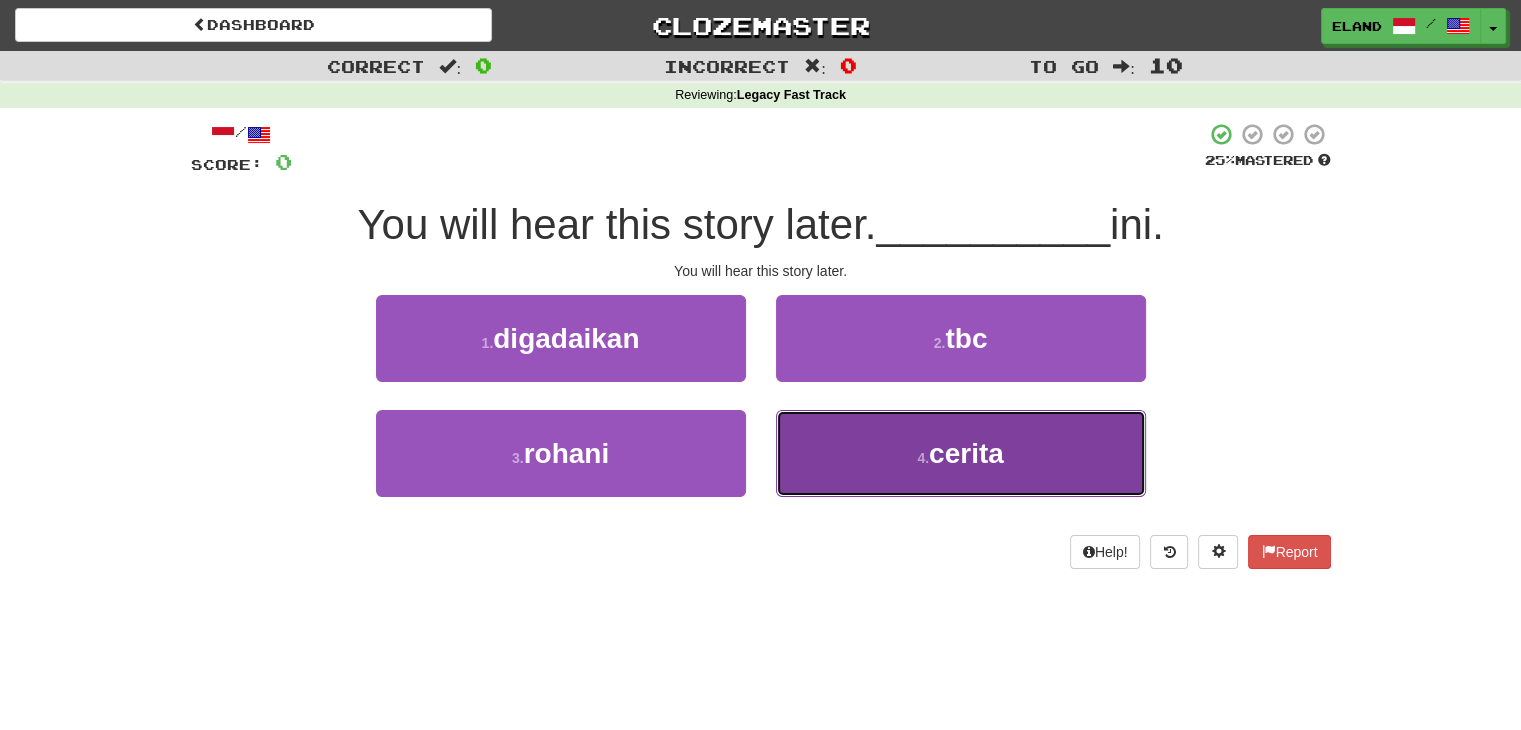 click on "4 .  cerita" at bounding box center (961, 453) 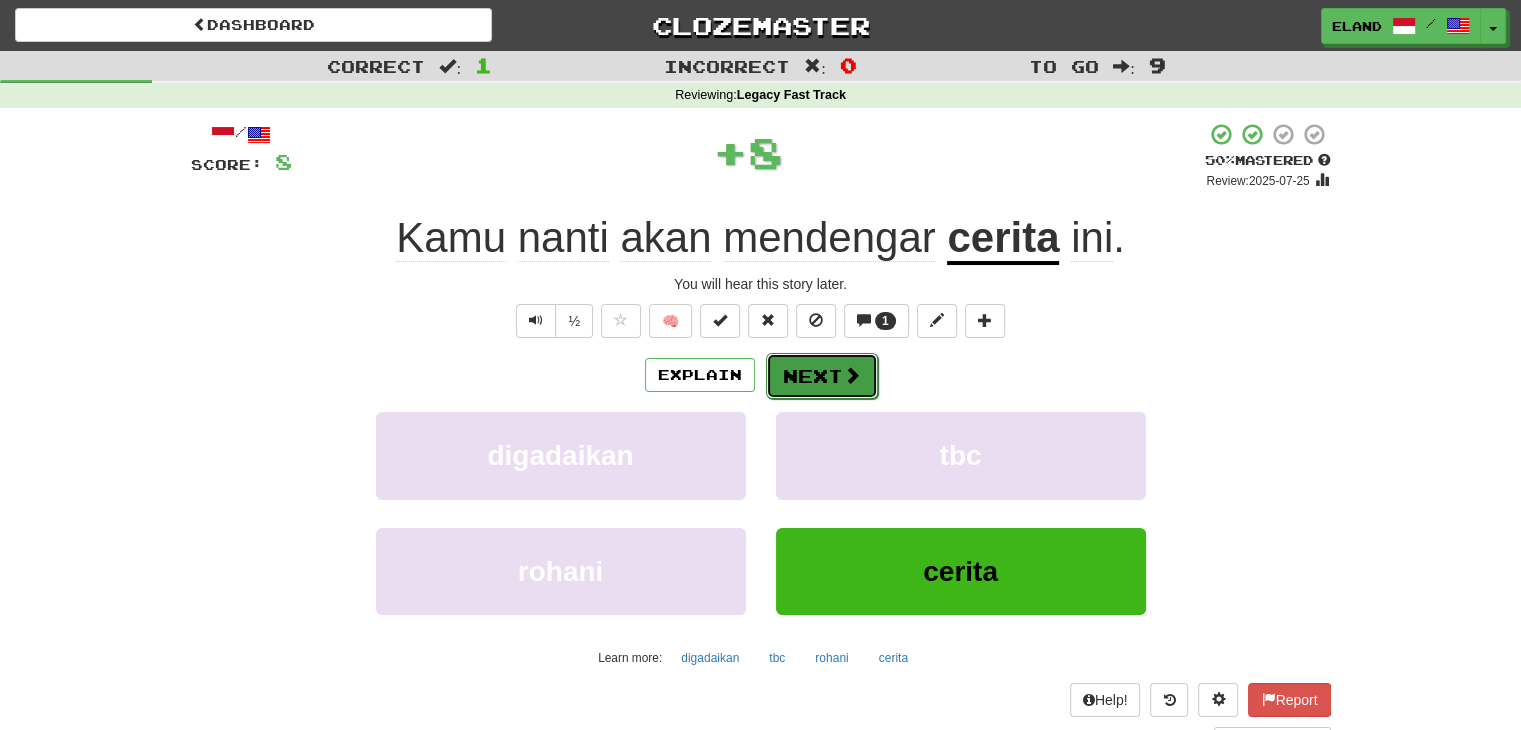 click on "Next" at bounding box center (822, 376) 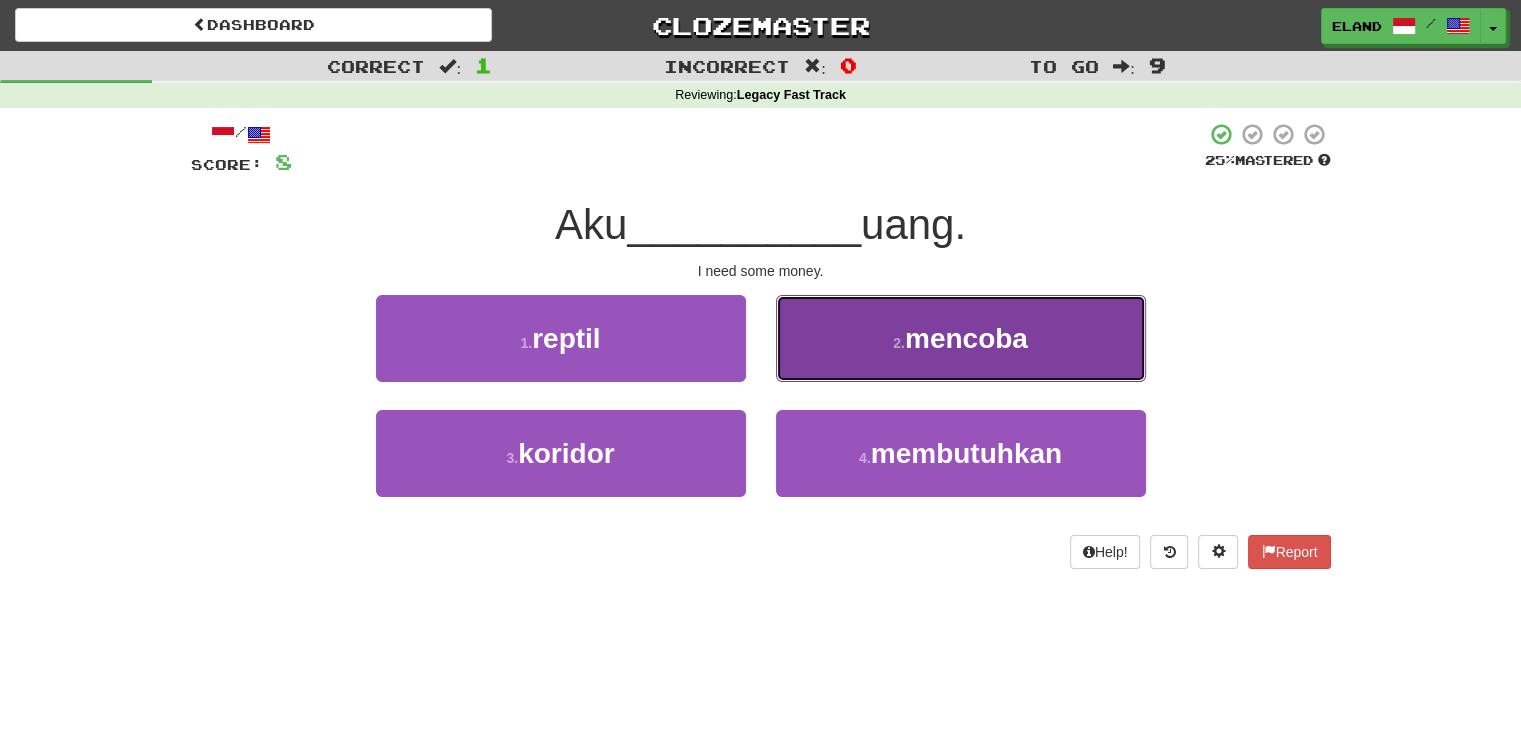 click on "2 .  mencoba" at bounding box center [961, 338] 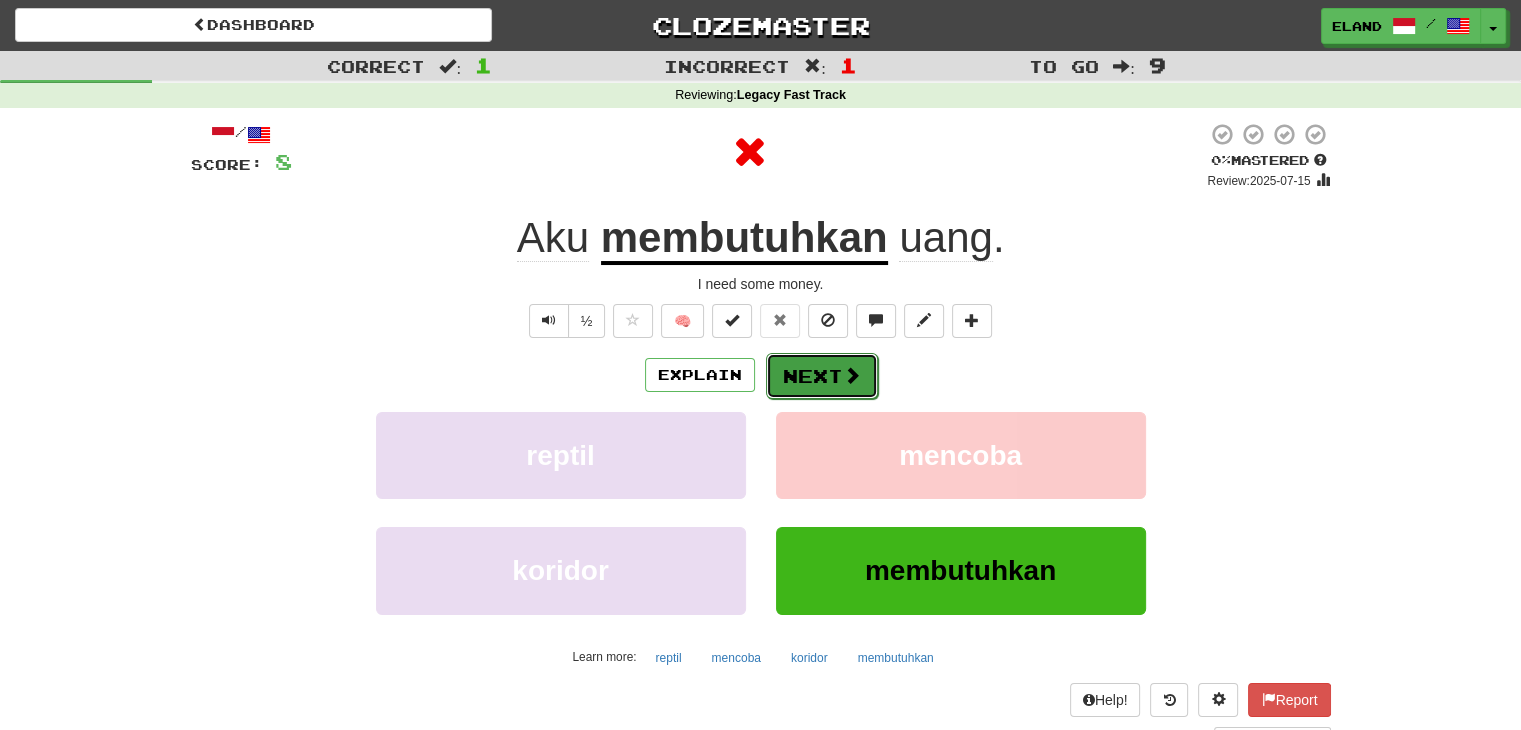 click on "Next" at bounding box center [822, 376] 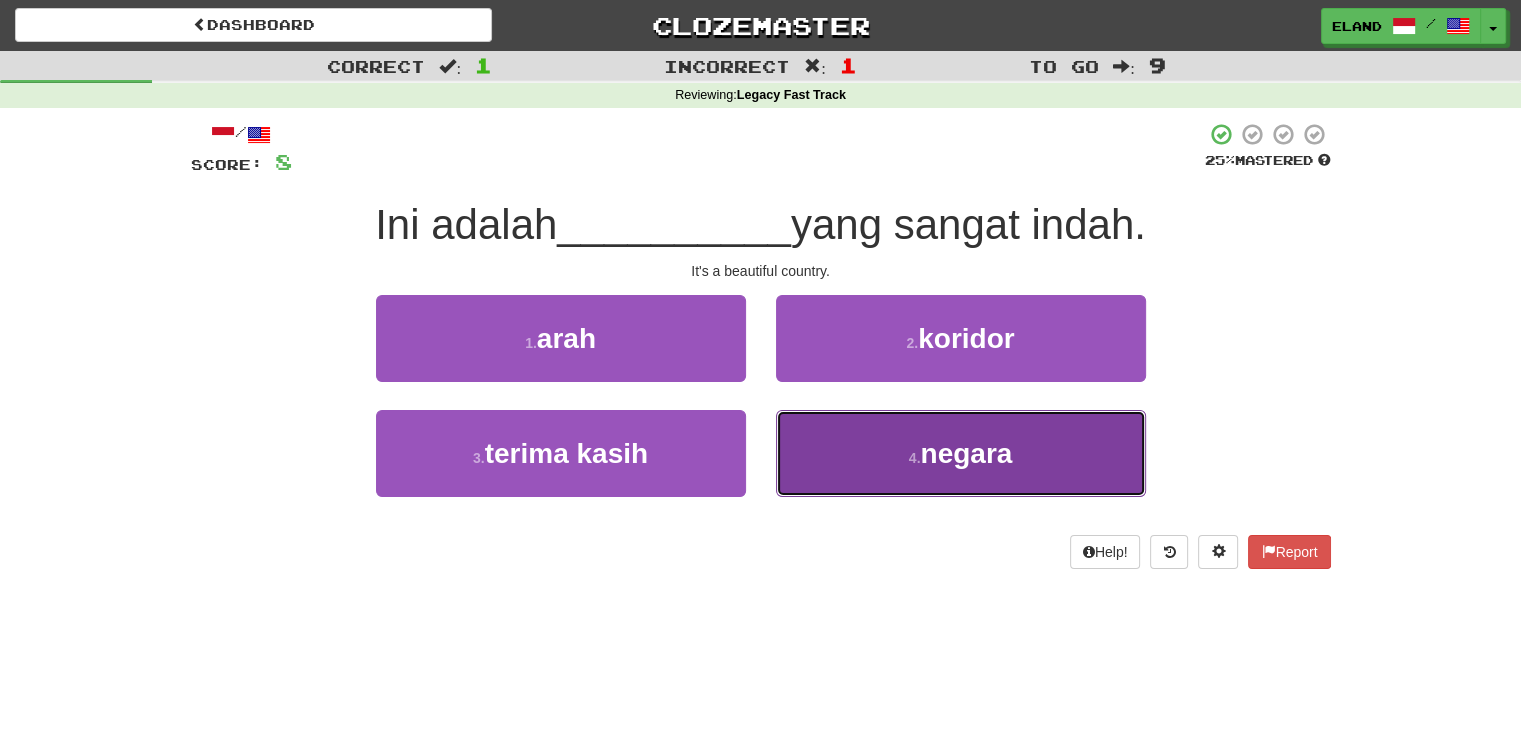 click on "4 .  negara" at bounding box center (961, 453) 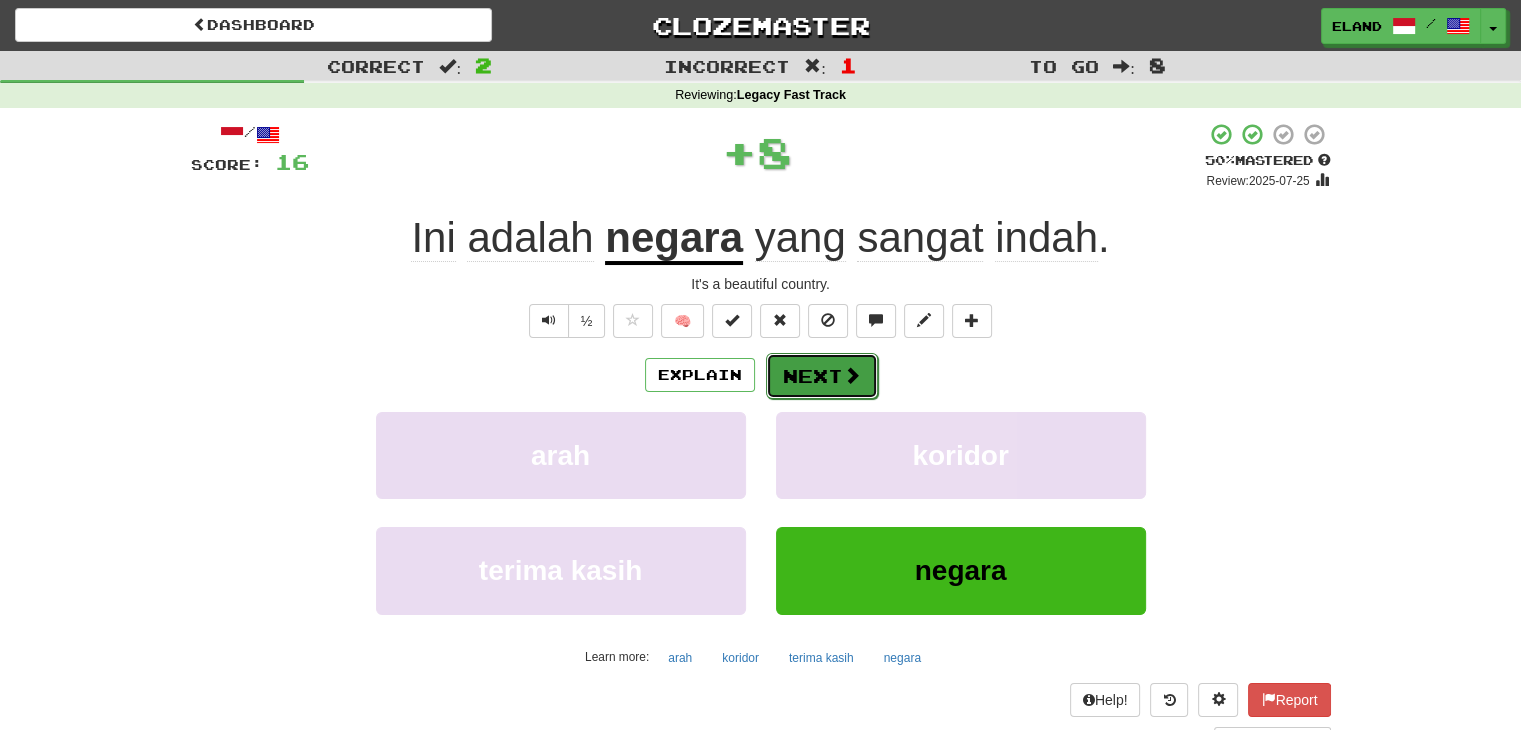 click on "Next" at bounding box center [822, 376] 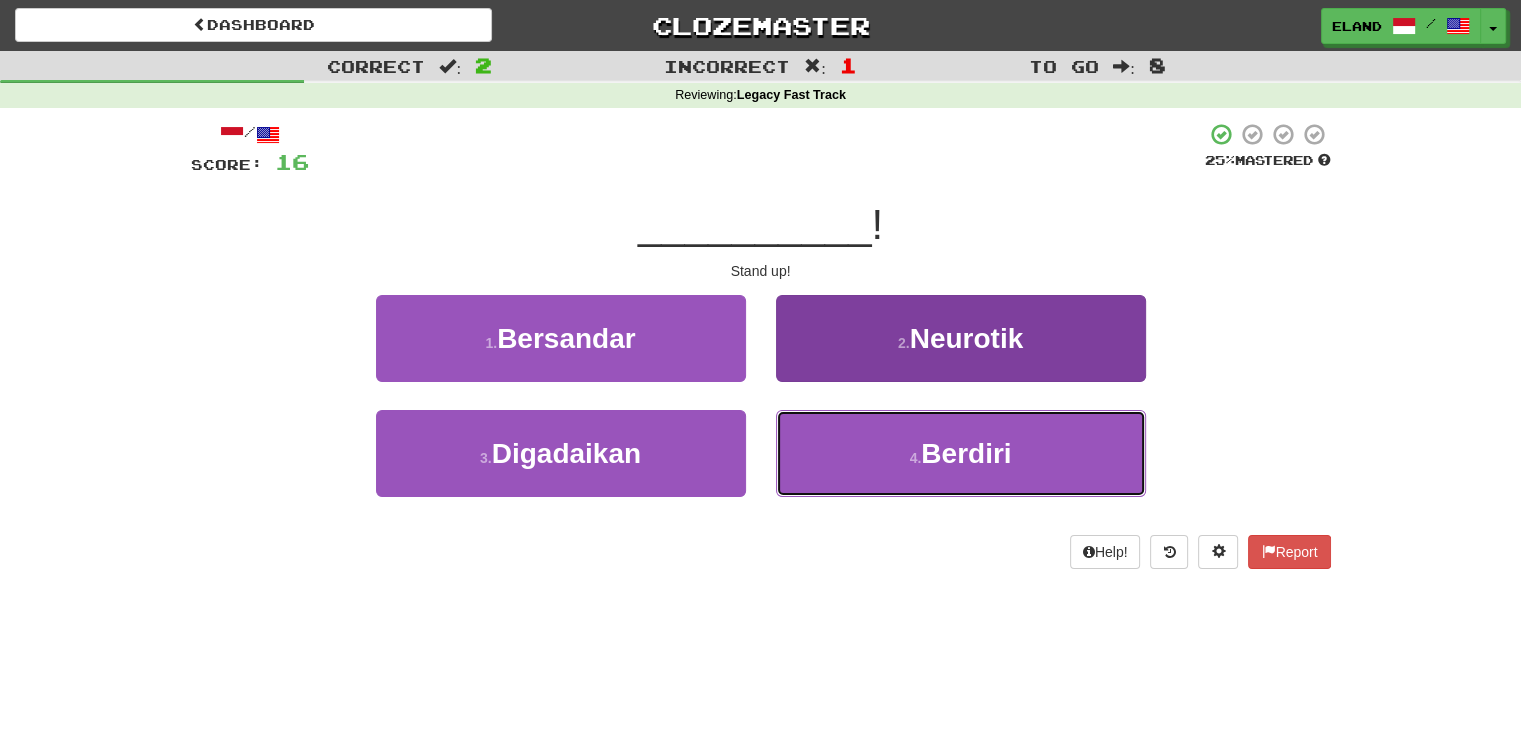click on "4 .  Berdiri" at bounding box center (961, 453) 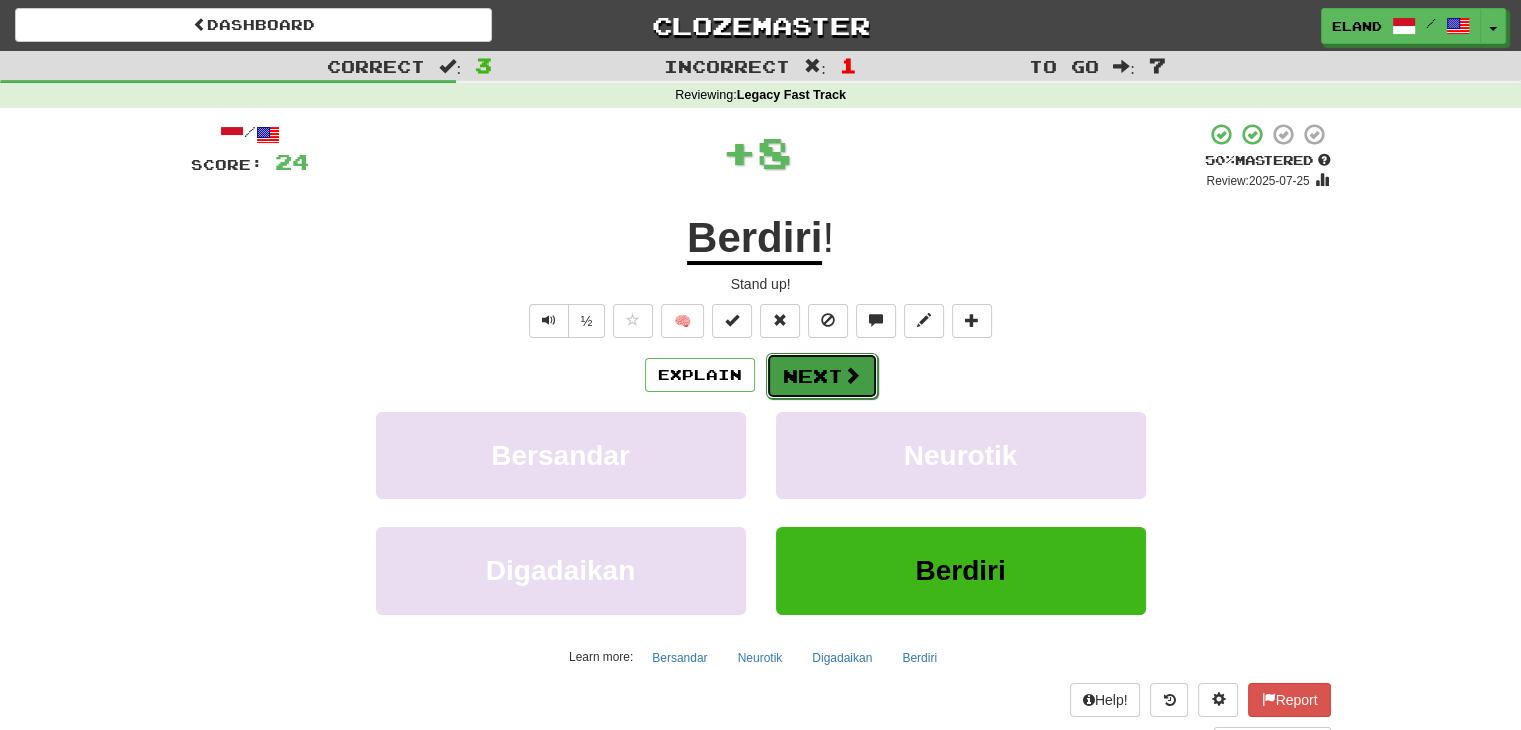 click at bounding box center (852, 375) 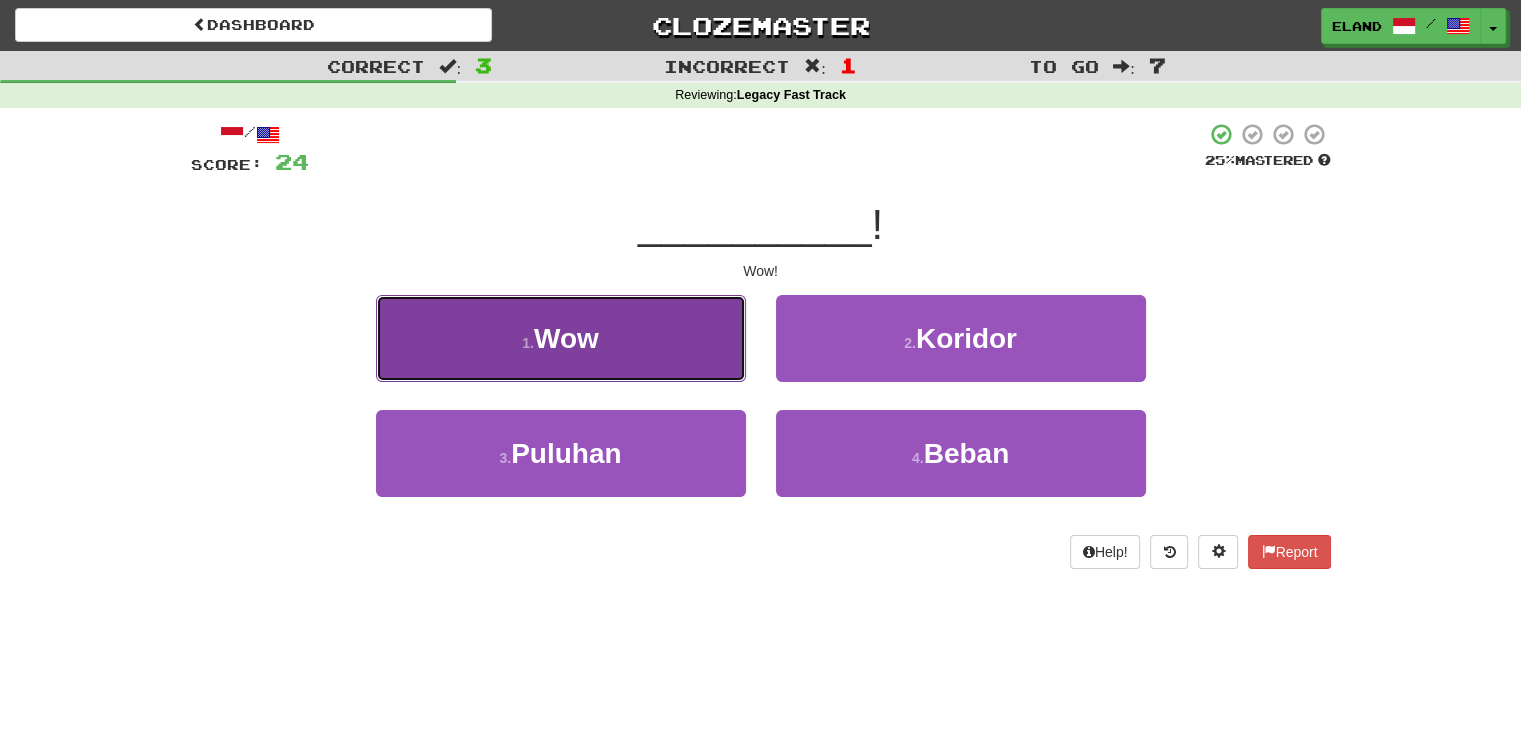 click on "1 .  Wow" at bounding box center [561, 338] 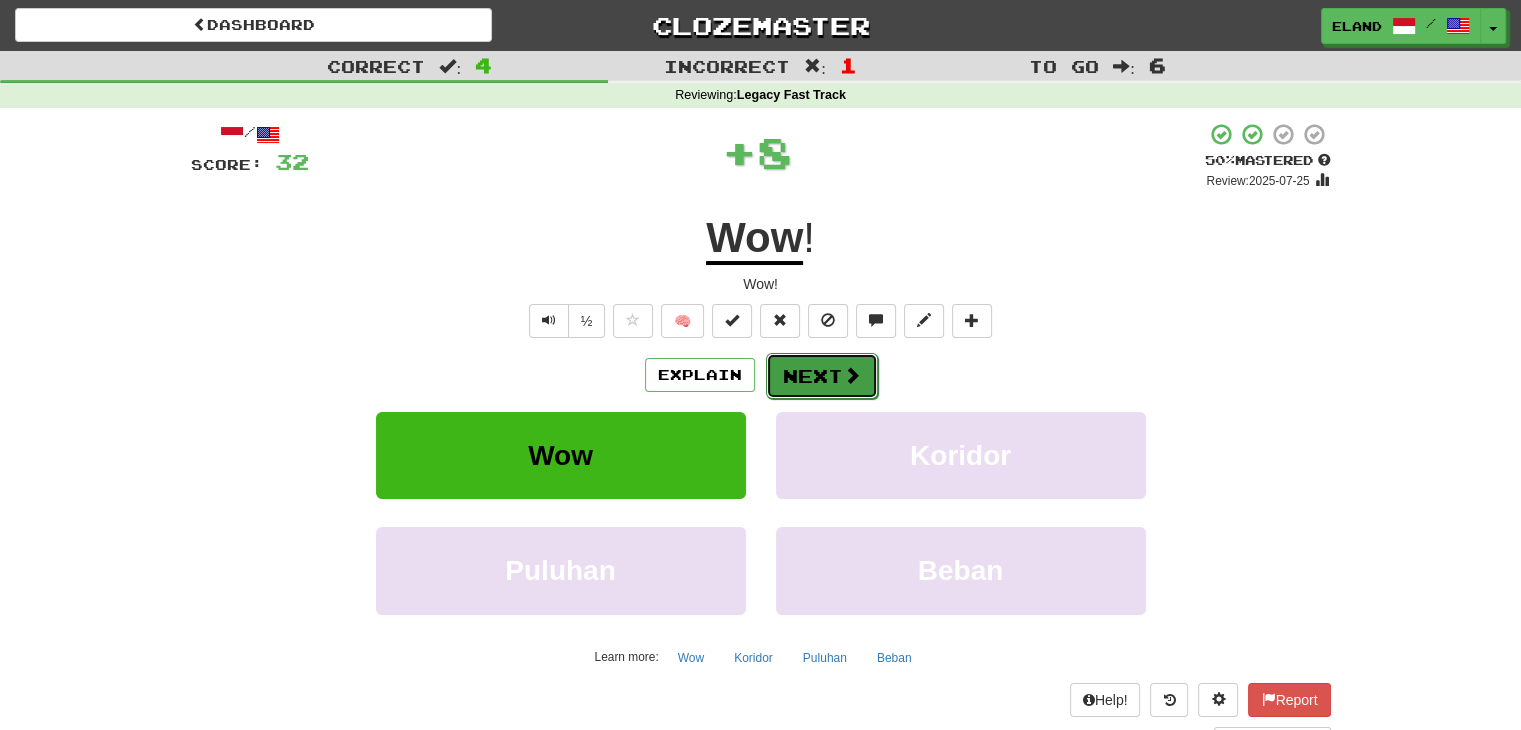 click at bounding box center (852, 375) 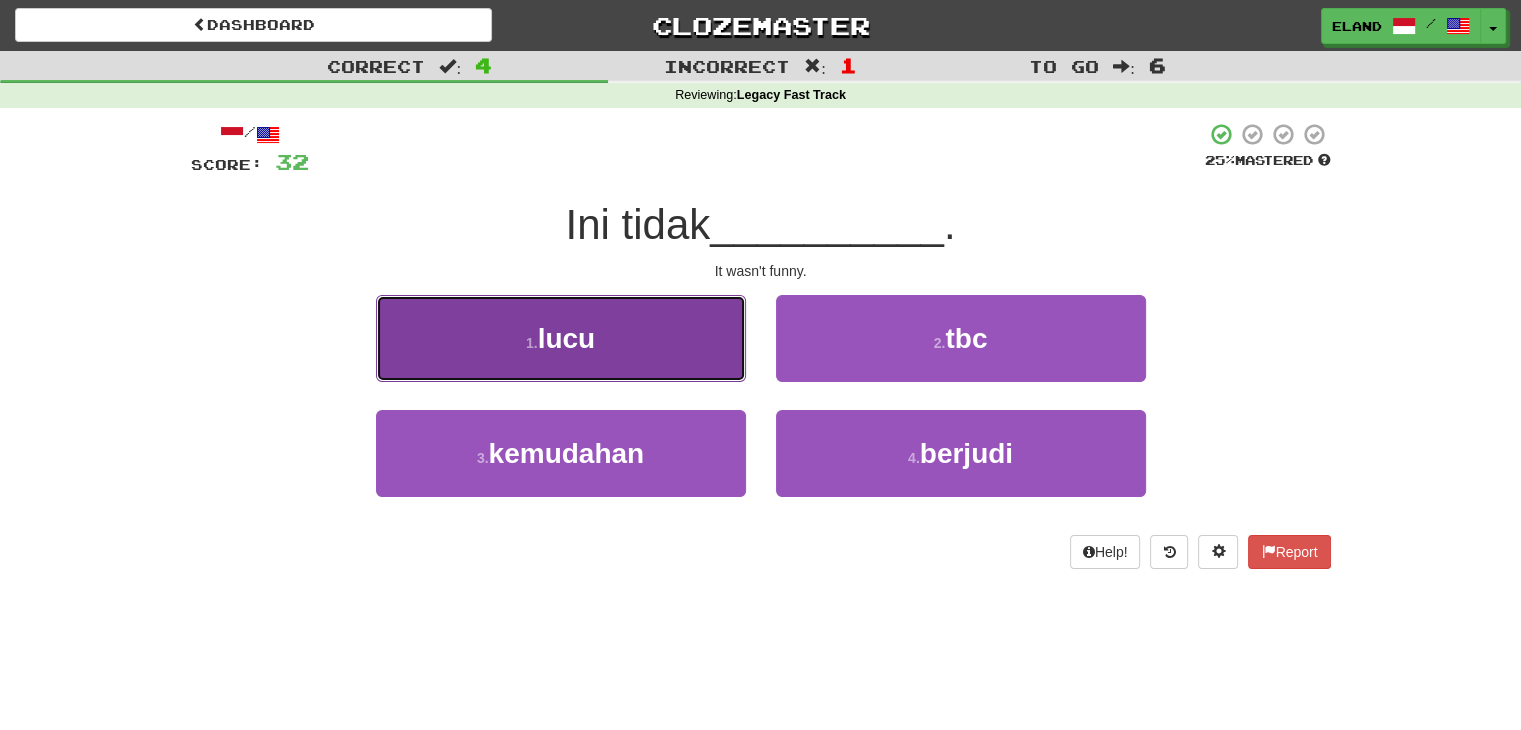 click on "1 .  lucu" at bounding box center (561, 338) 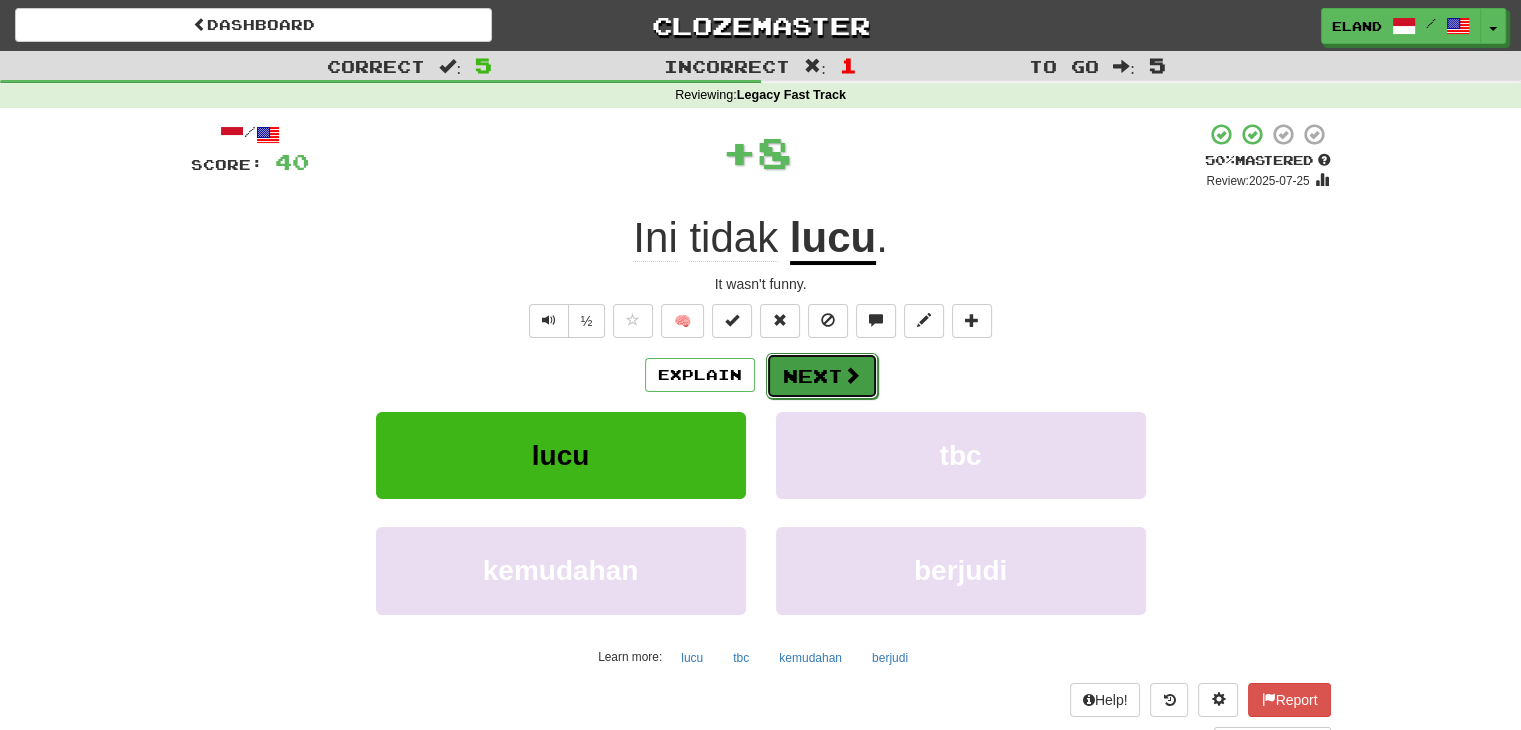 click at bounding box center [852, 375] 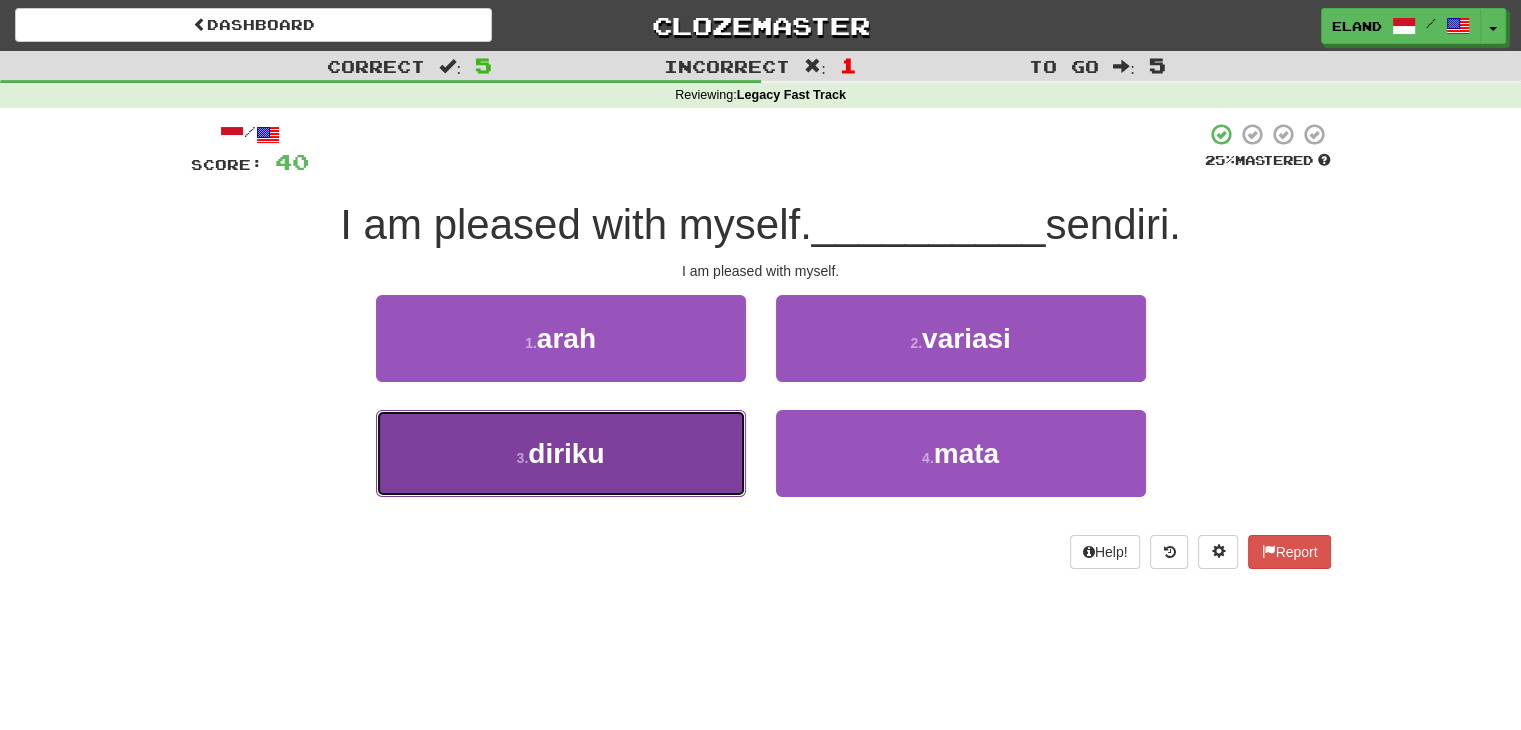 click on "3 .  diriku" at bounding box center (561, 453) 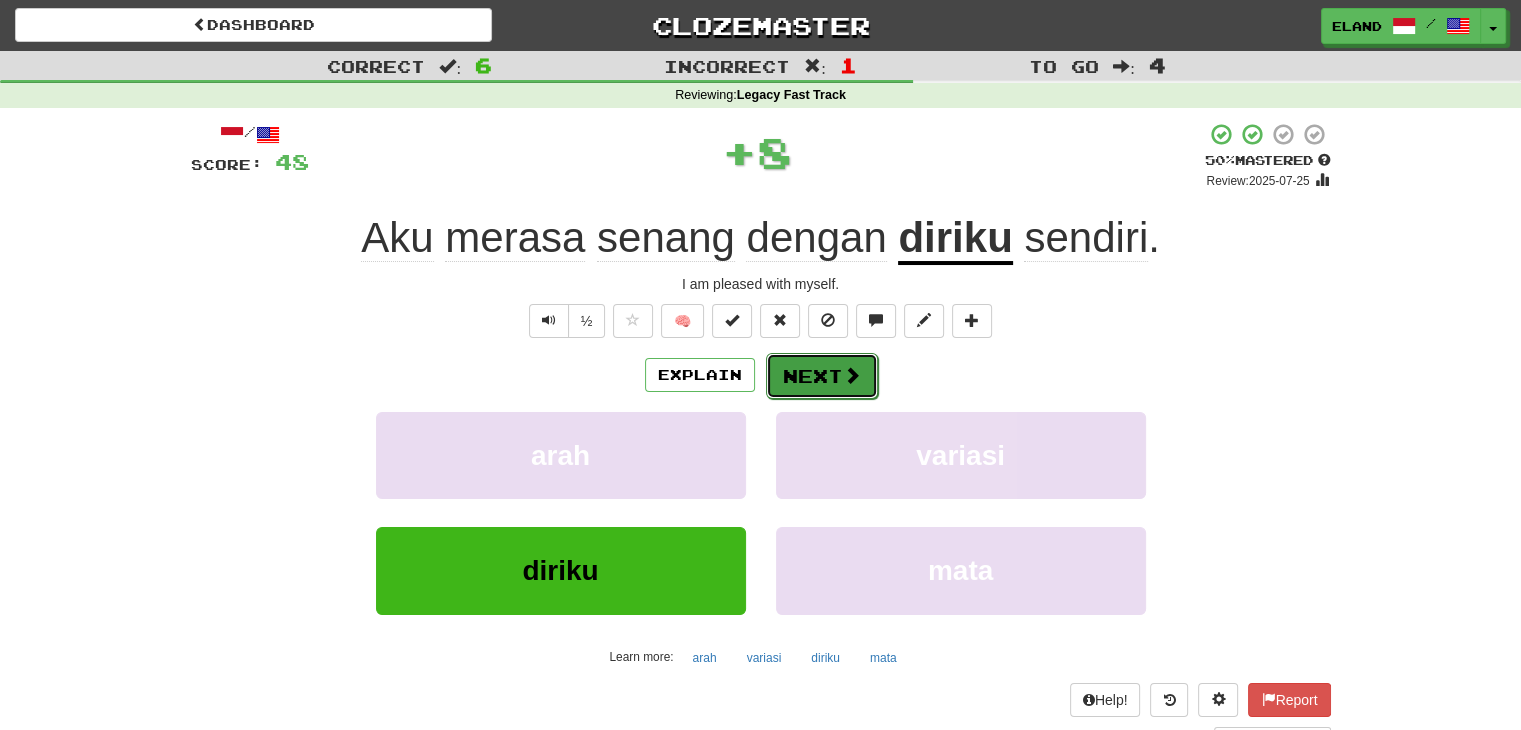 click at bounding box center (852, 375) 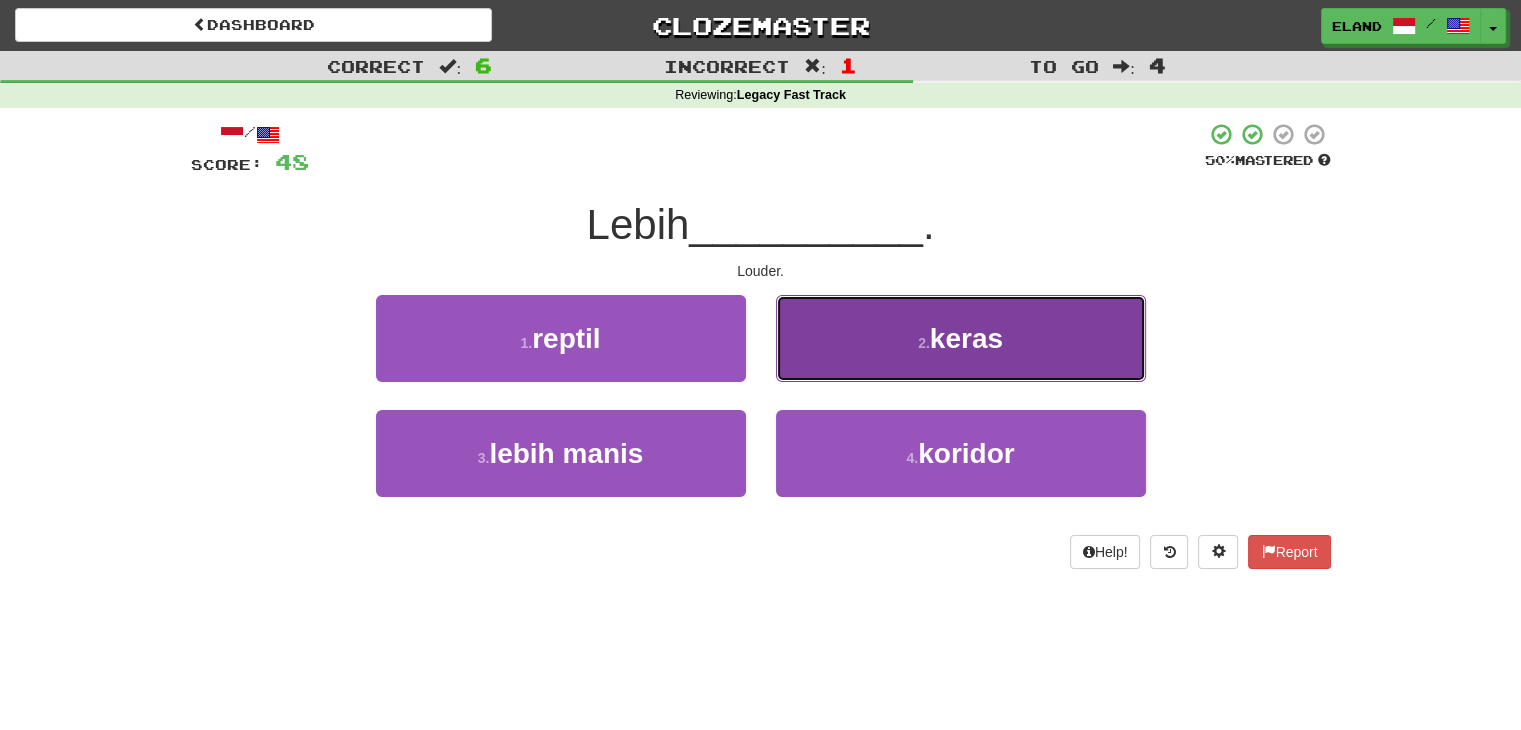 click on "2 .  keras" at bounding box center [961, 338] 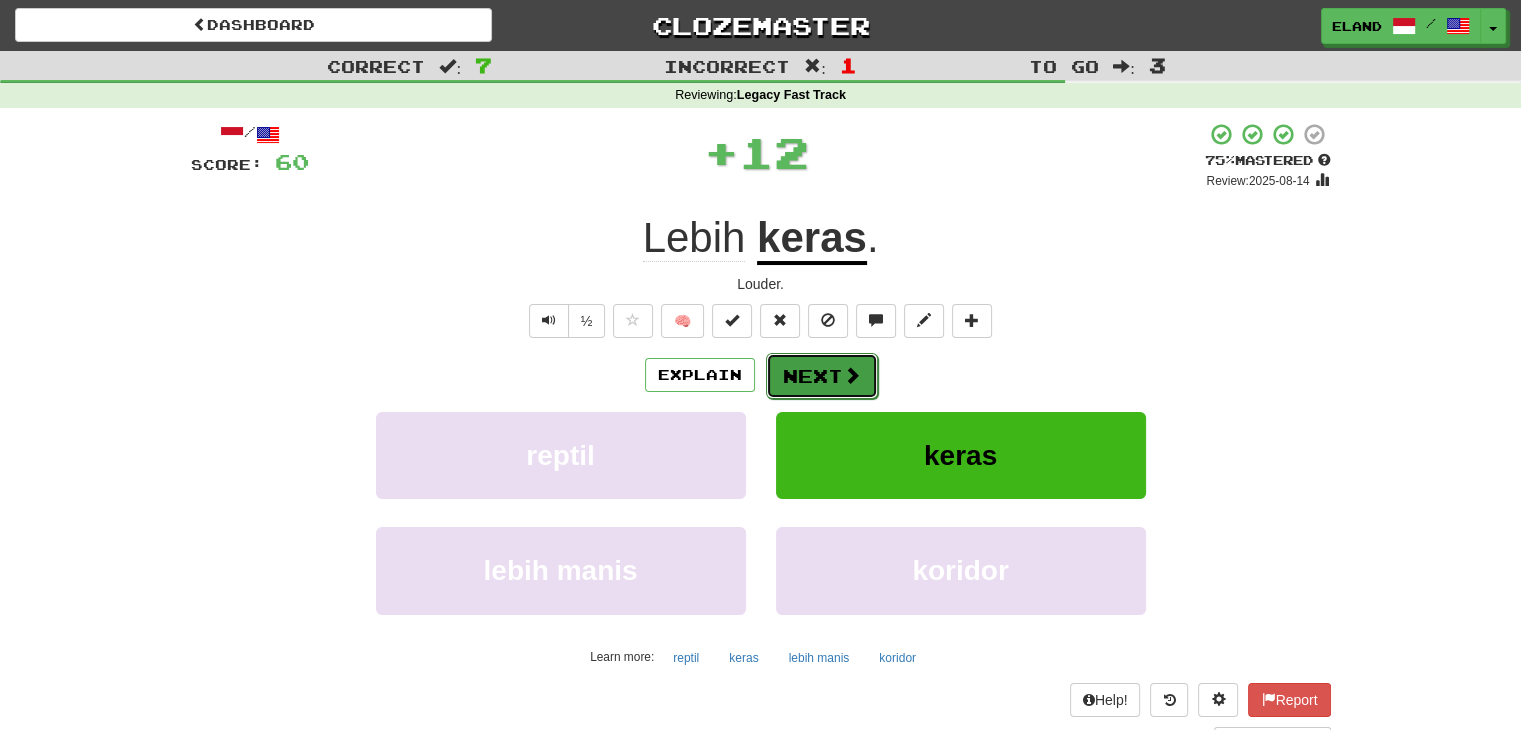 click on "Next" at bounding box center [822, 376] 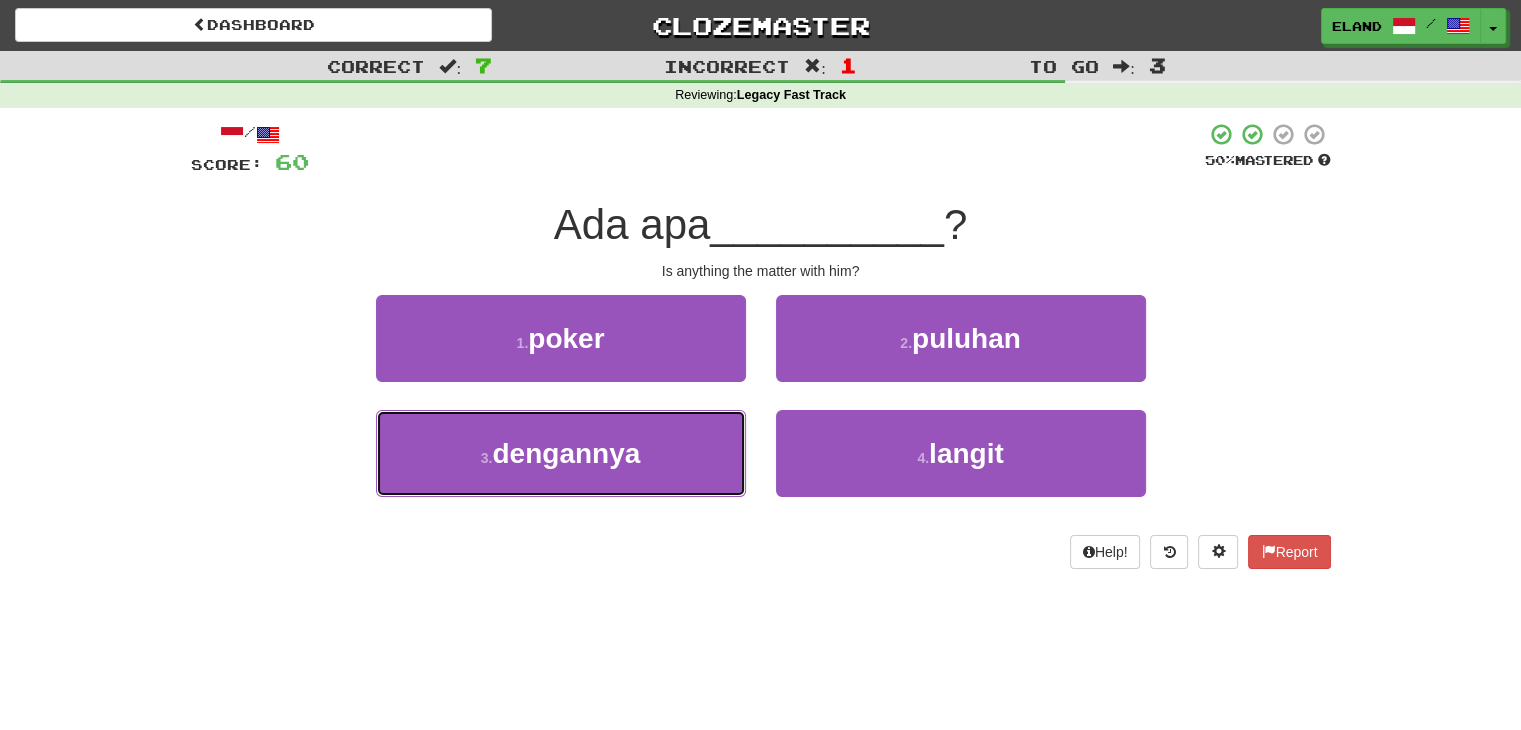 click on "3 .  dengannya" at bounding box center [561, 453] 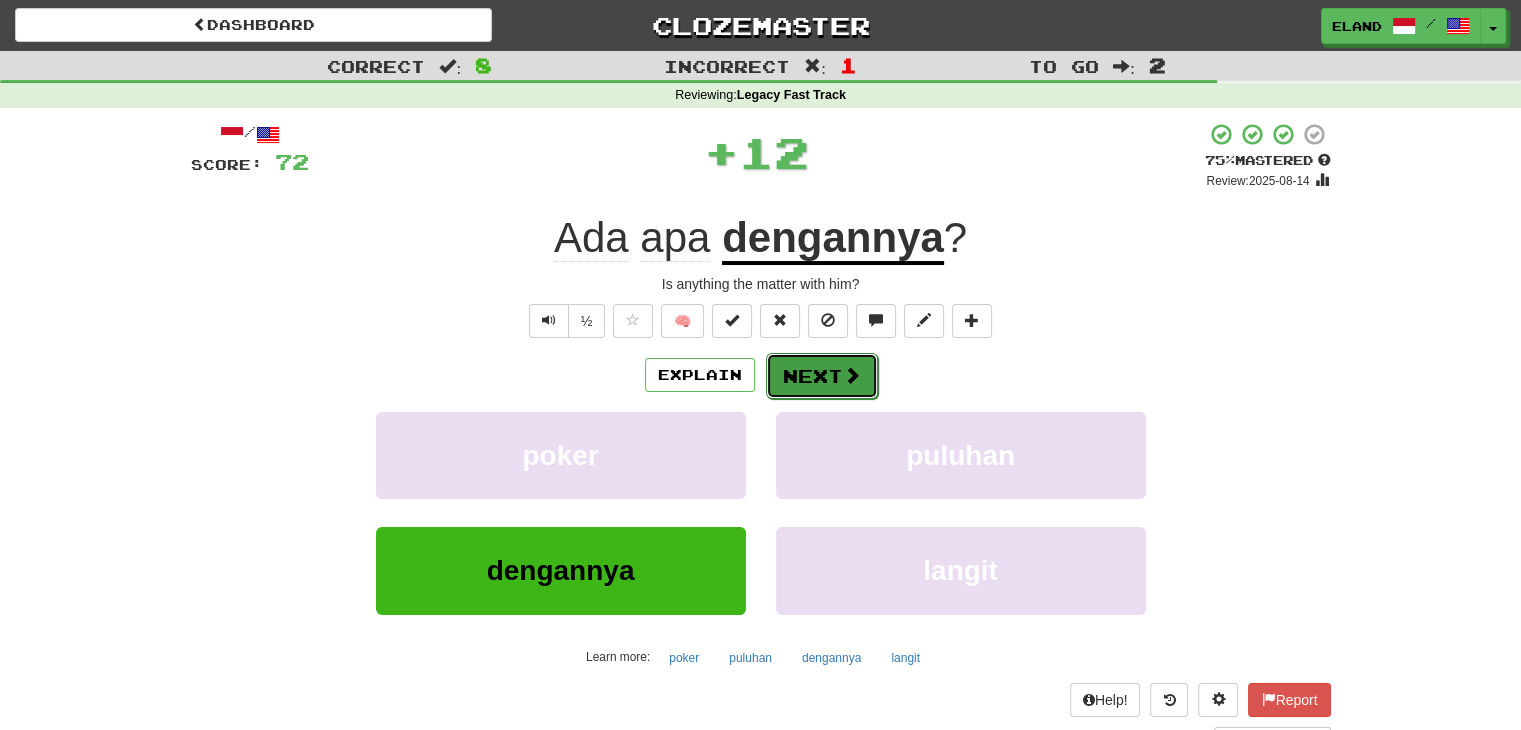 click on "Next" at bounding box center [822, 376] 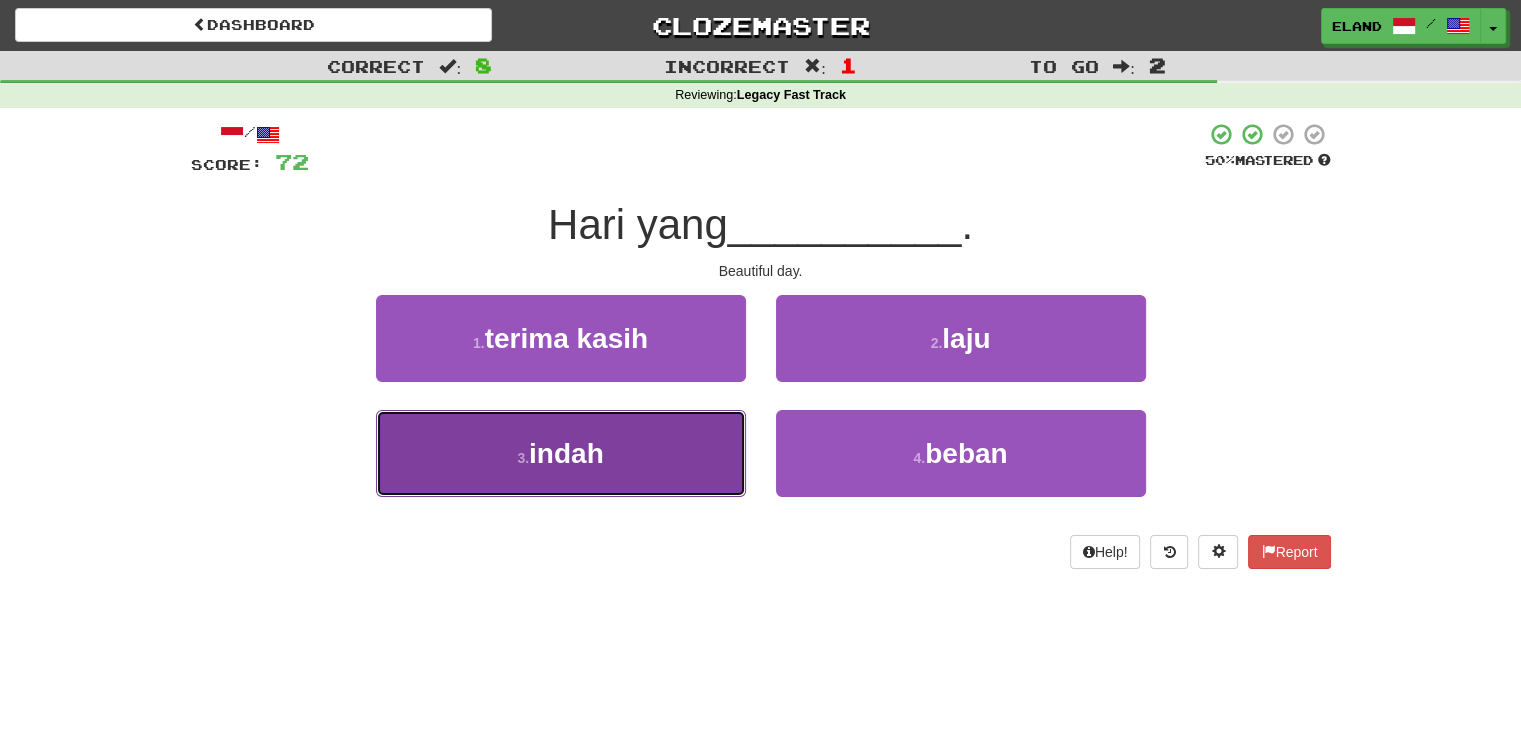 click on "3 .  indah" at bounding box center (561, 453) 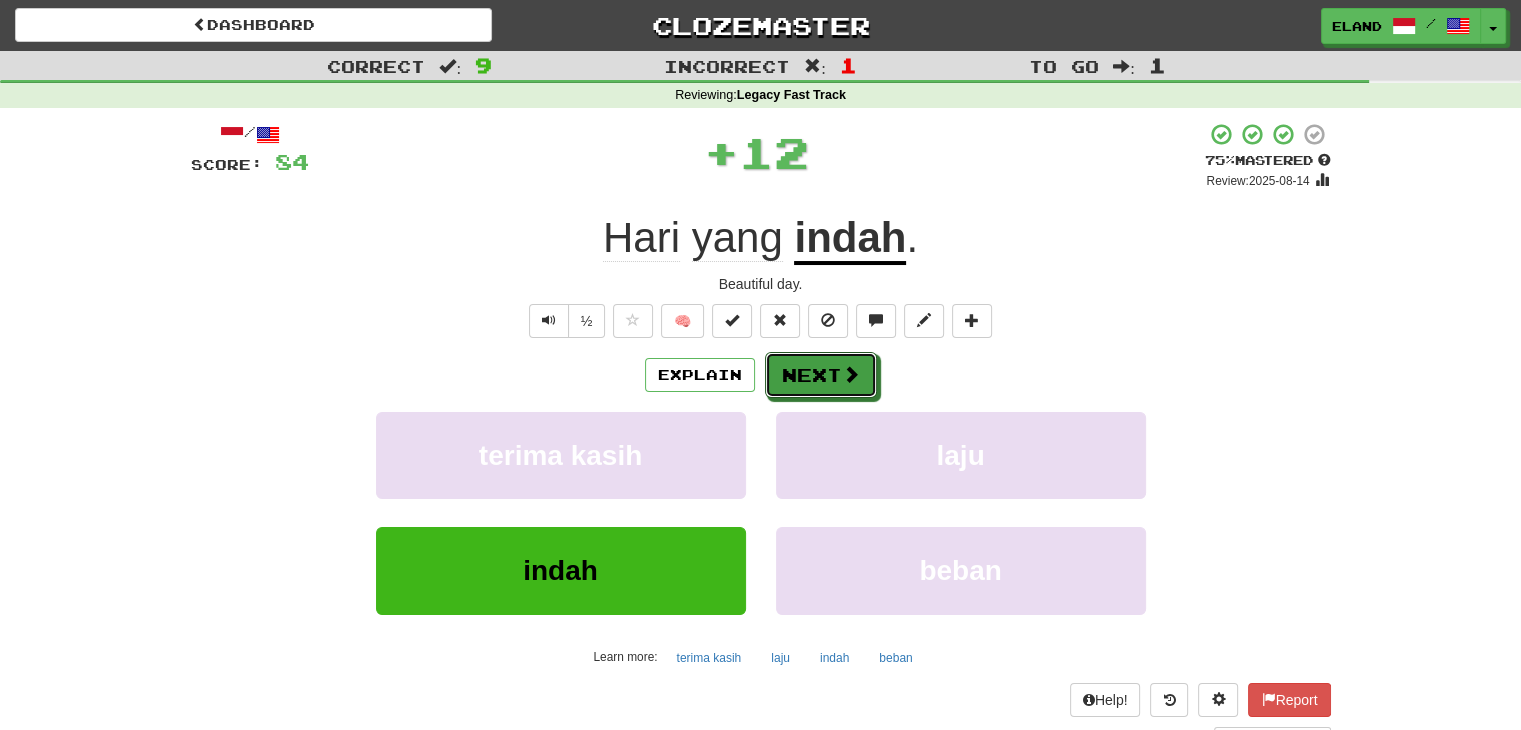 click on "Next" at bounding box center (821, 375) 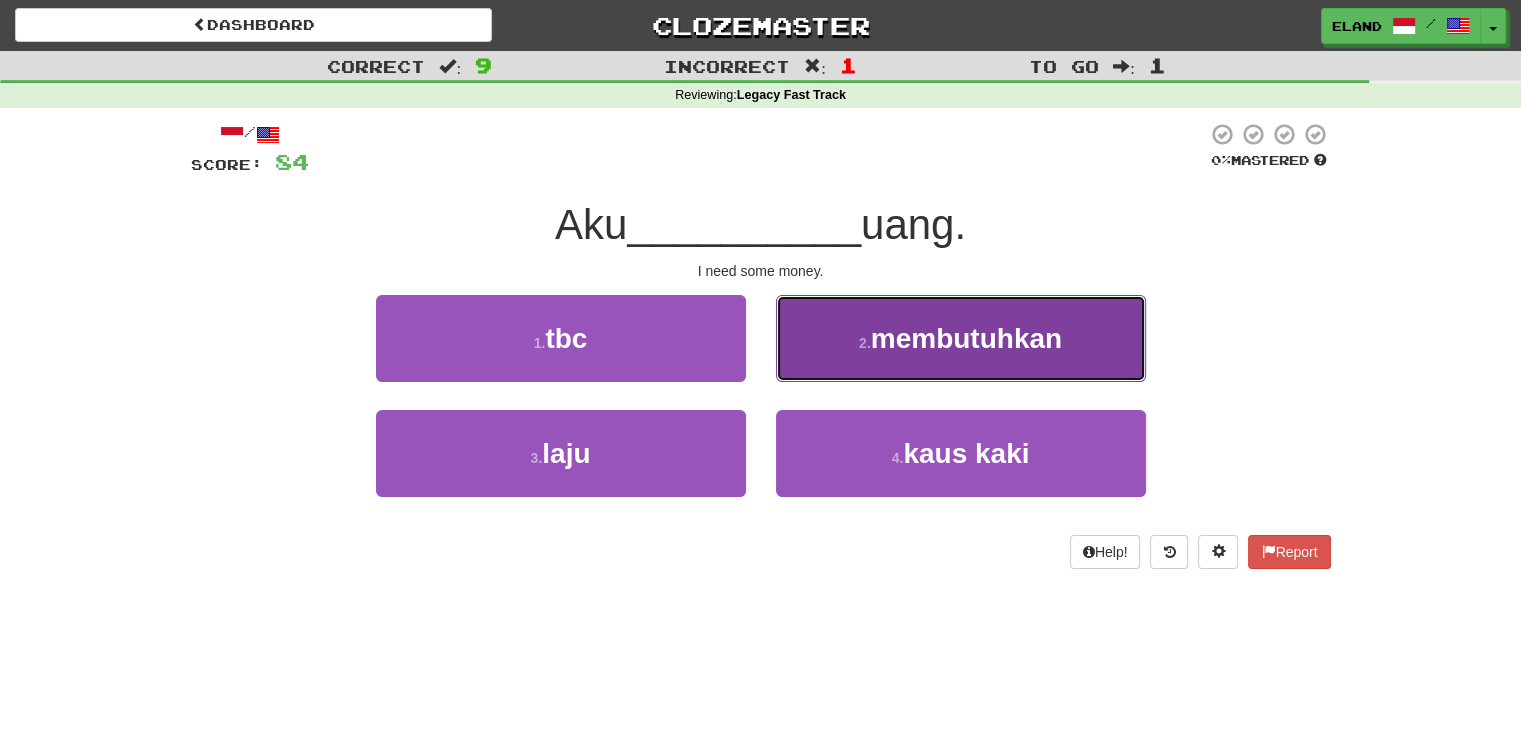 click on "2 .  membutuhkan" at bounding box center [961, 338] 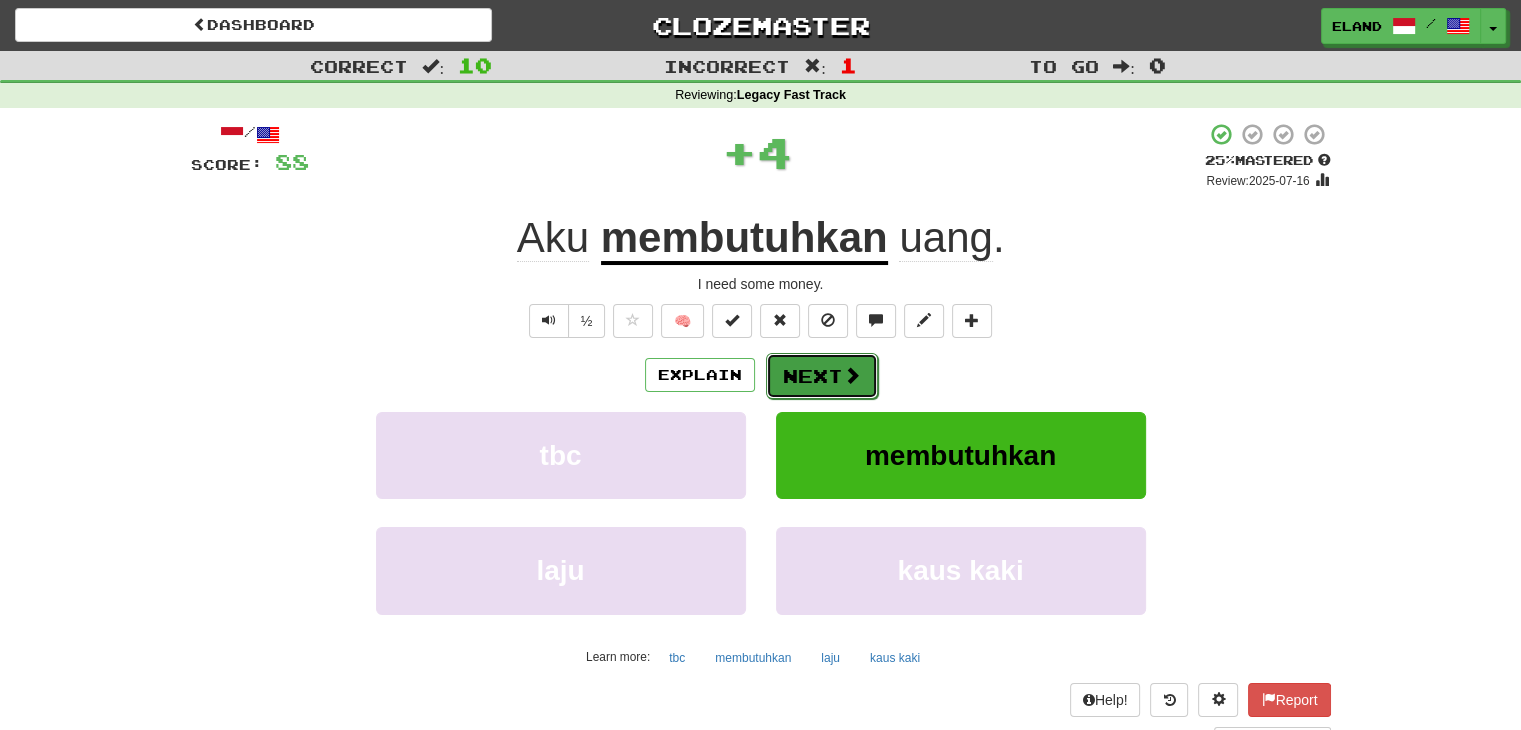 click on "Next" at bounding box center (822, 376) 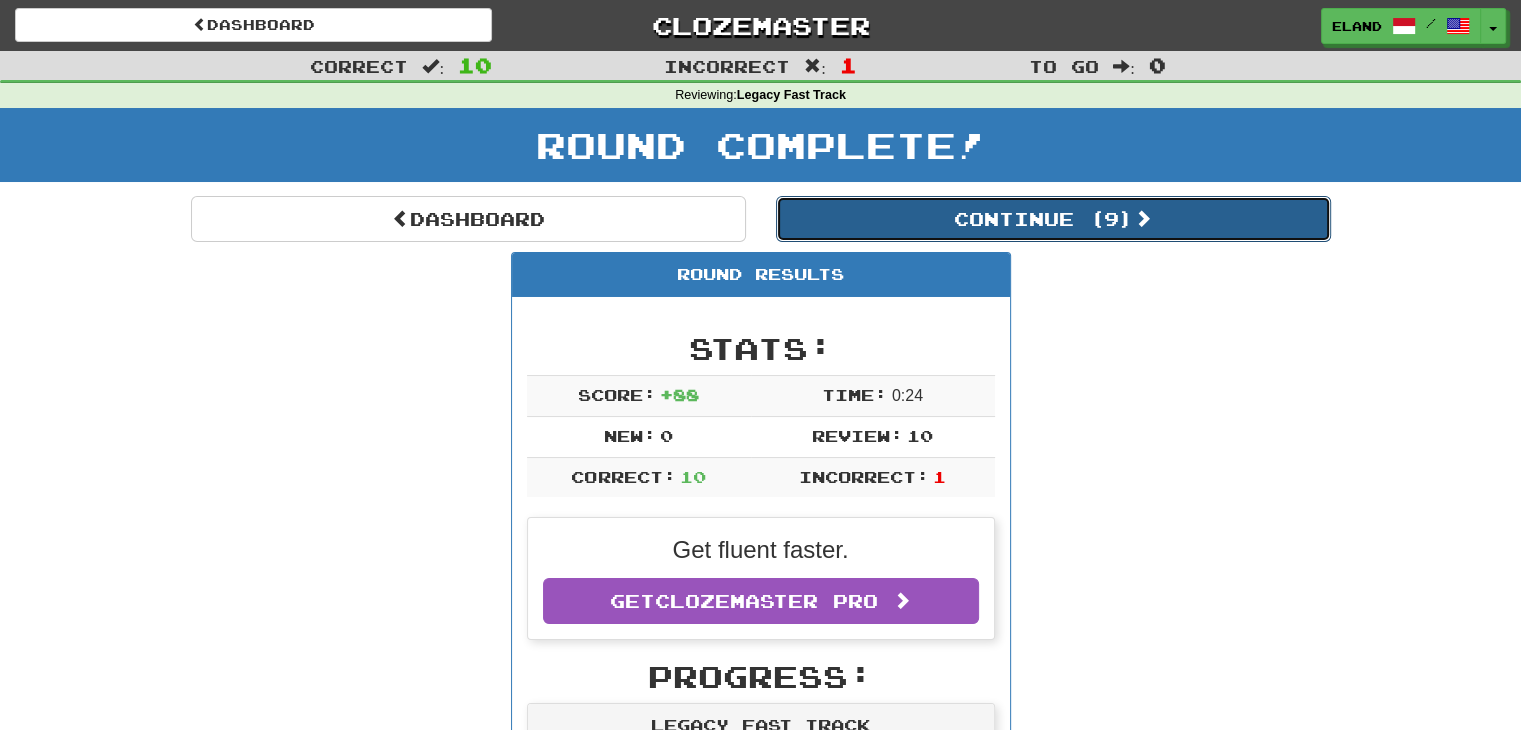 click on "Continue ( 9 )" at bounding box center [1053, 219] 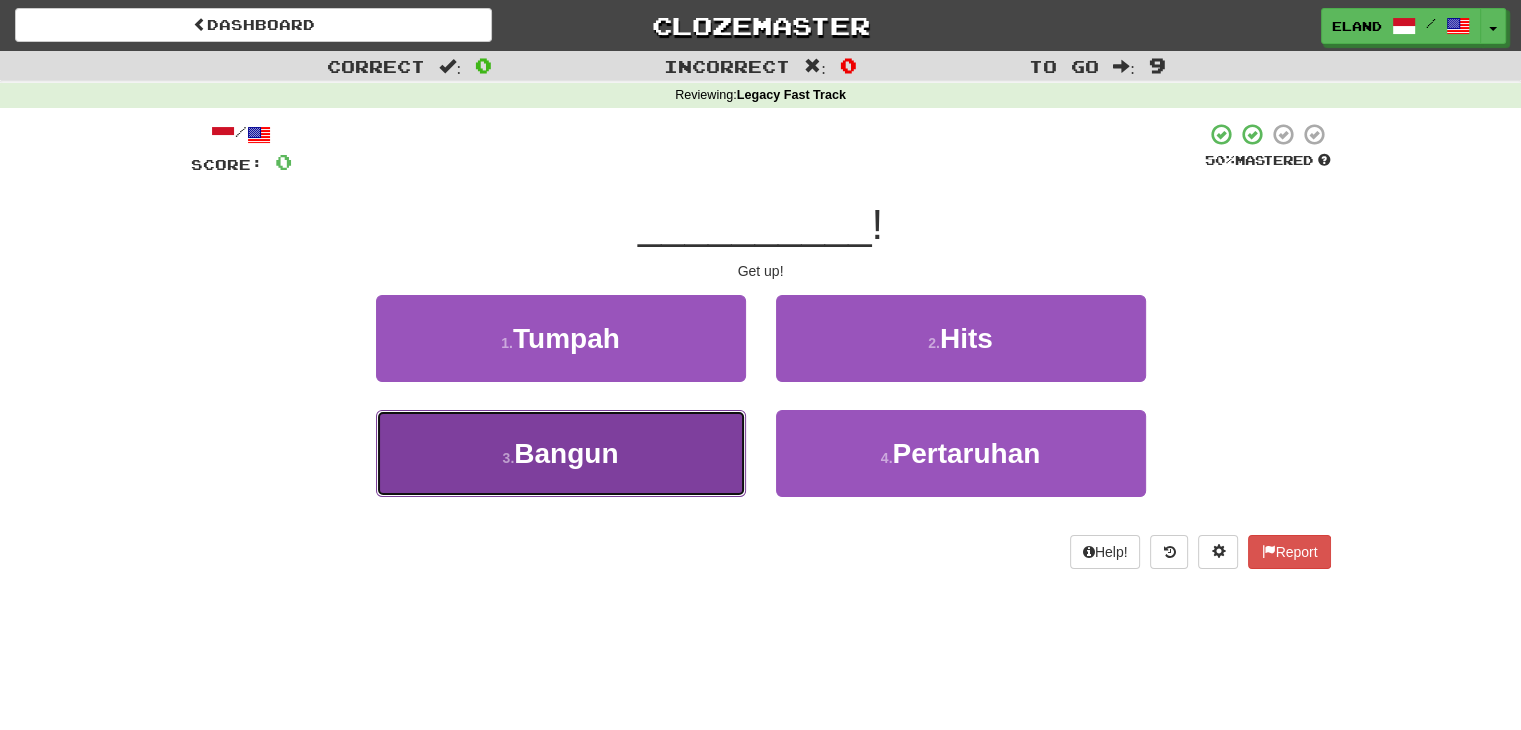 click on "3 .  Bangun" at bounding box center [561, 453] 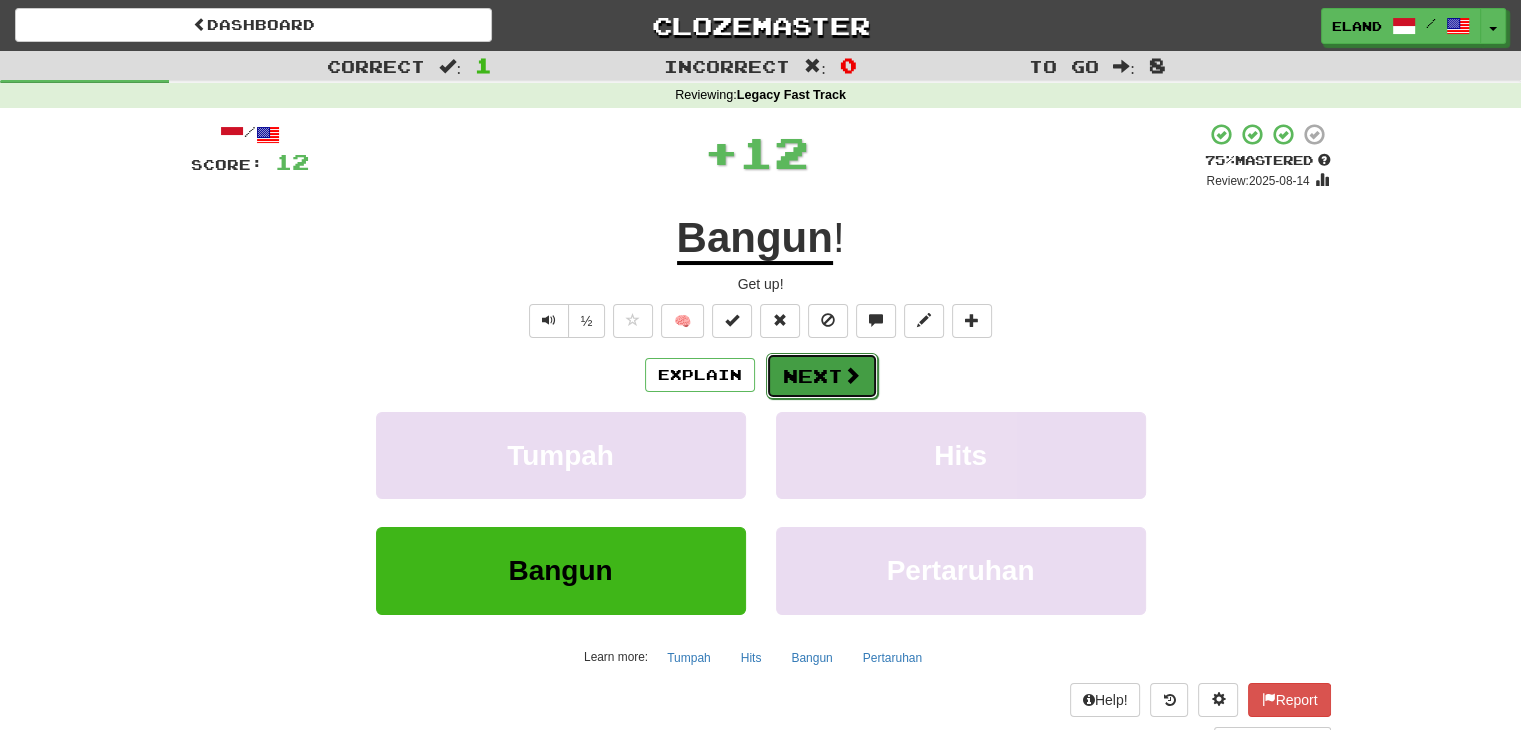 click on "Next" at bounding box center [822, 376] 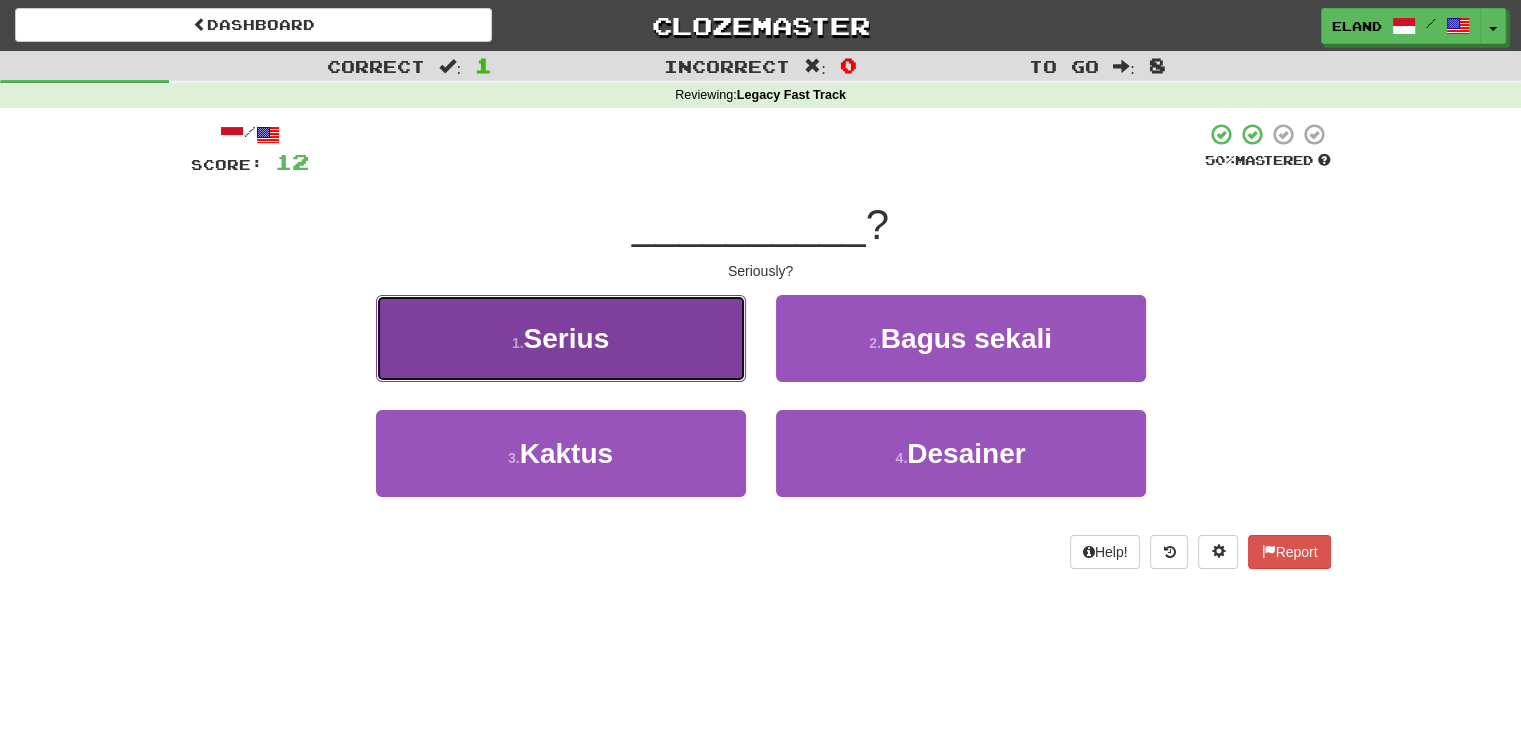click on "1 .  Serius" at bounding box center (561, 338) 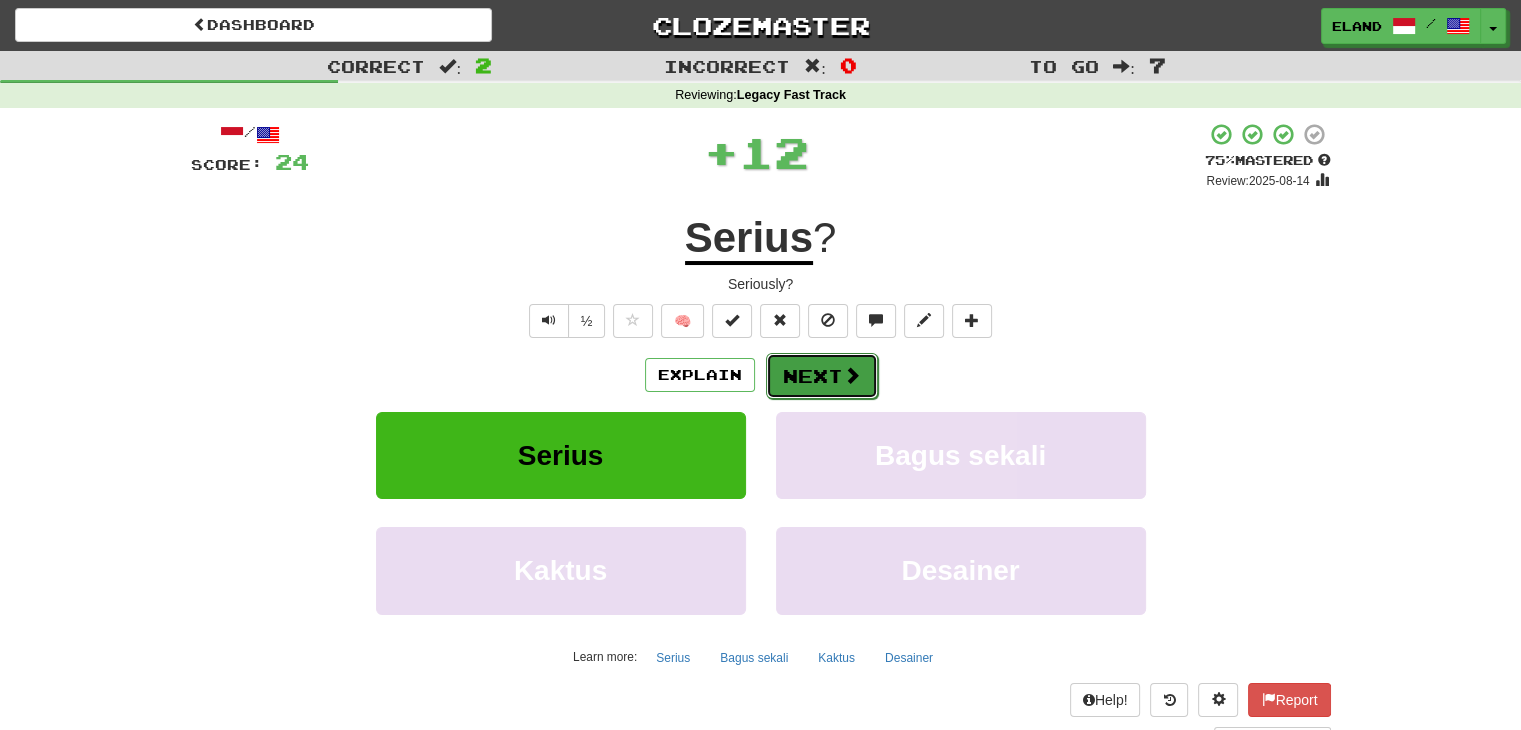 click on "Next" at bounding box center (822, 376) 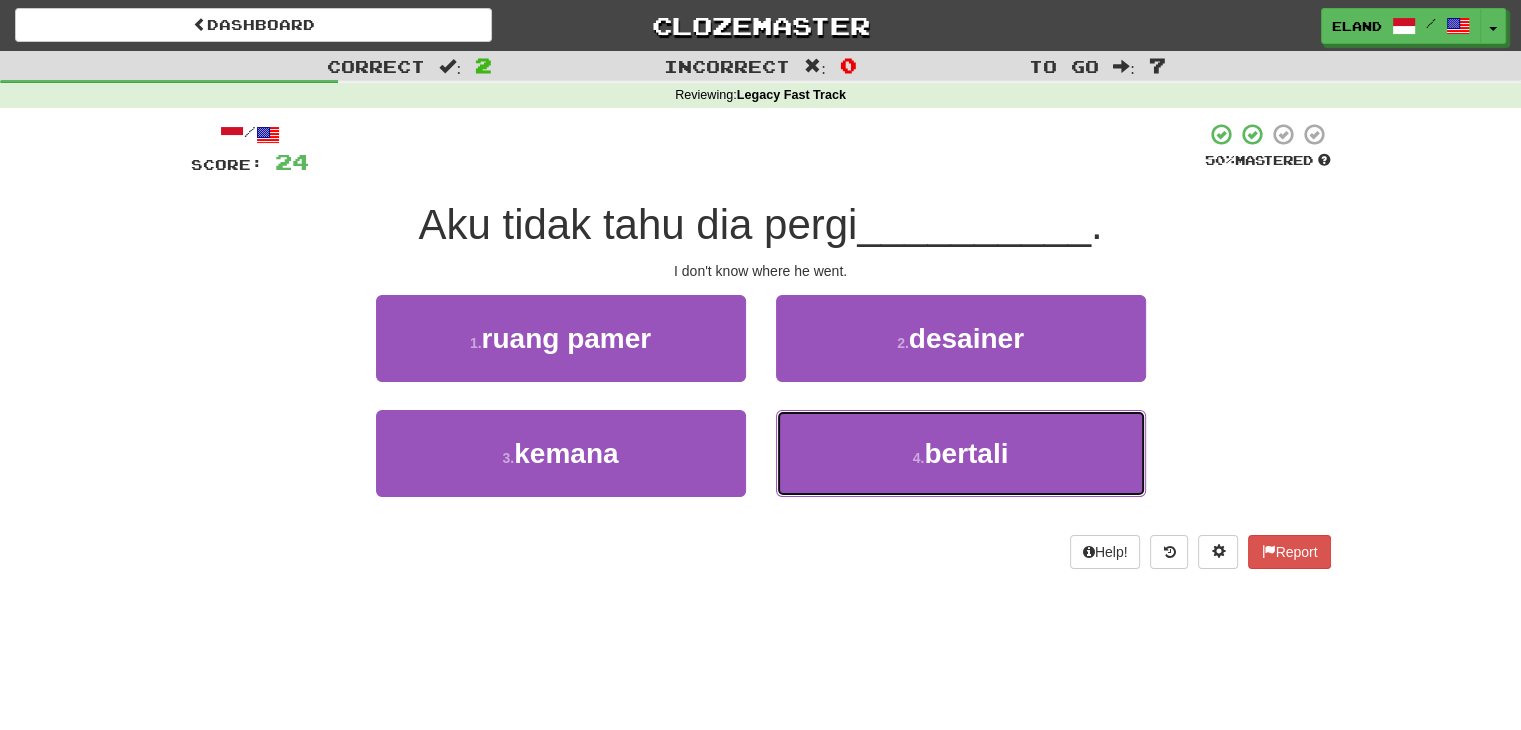 drag, startPoint x: 899, startPoint y: 437, endPoint x: 856, endPoint y: 400, distance: 56.727417 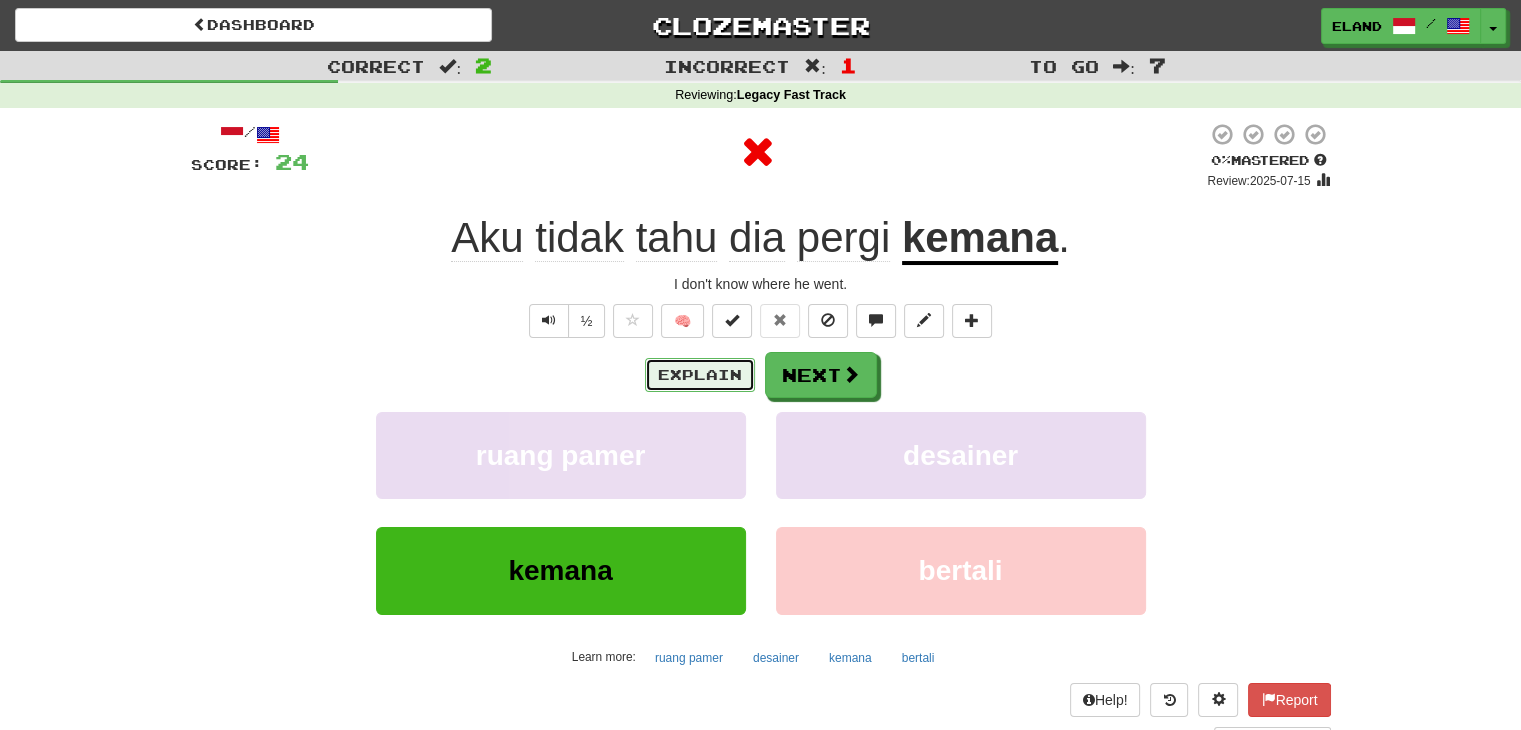 click on "Explain" at bounding box center (700, 375) 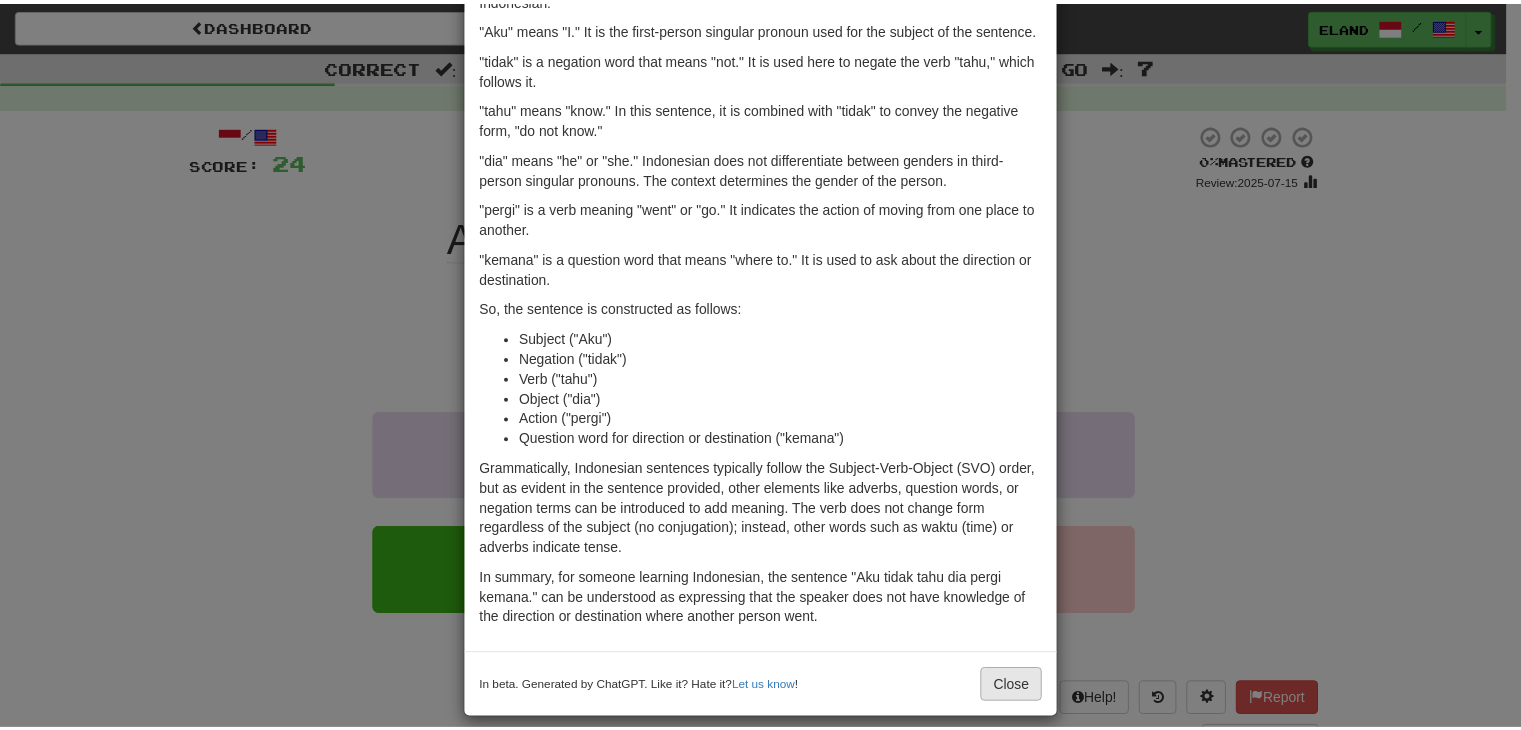 scroll, scrollTop: 167, scrollLeft: 0, axis: vertical 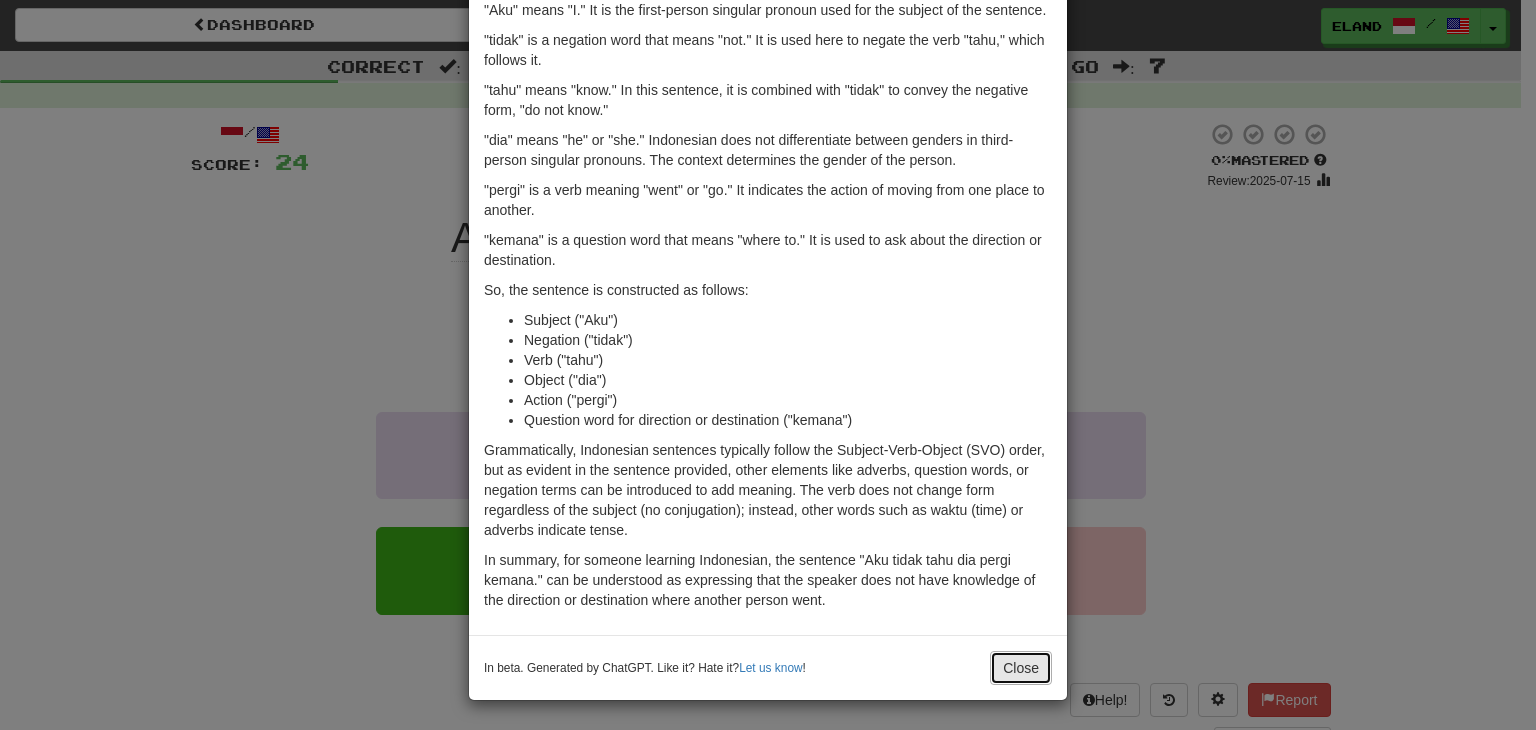 click on "Close" at bounding box center [1021, 668] 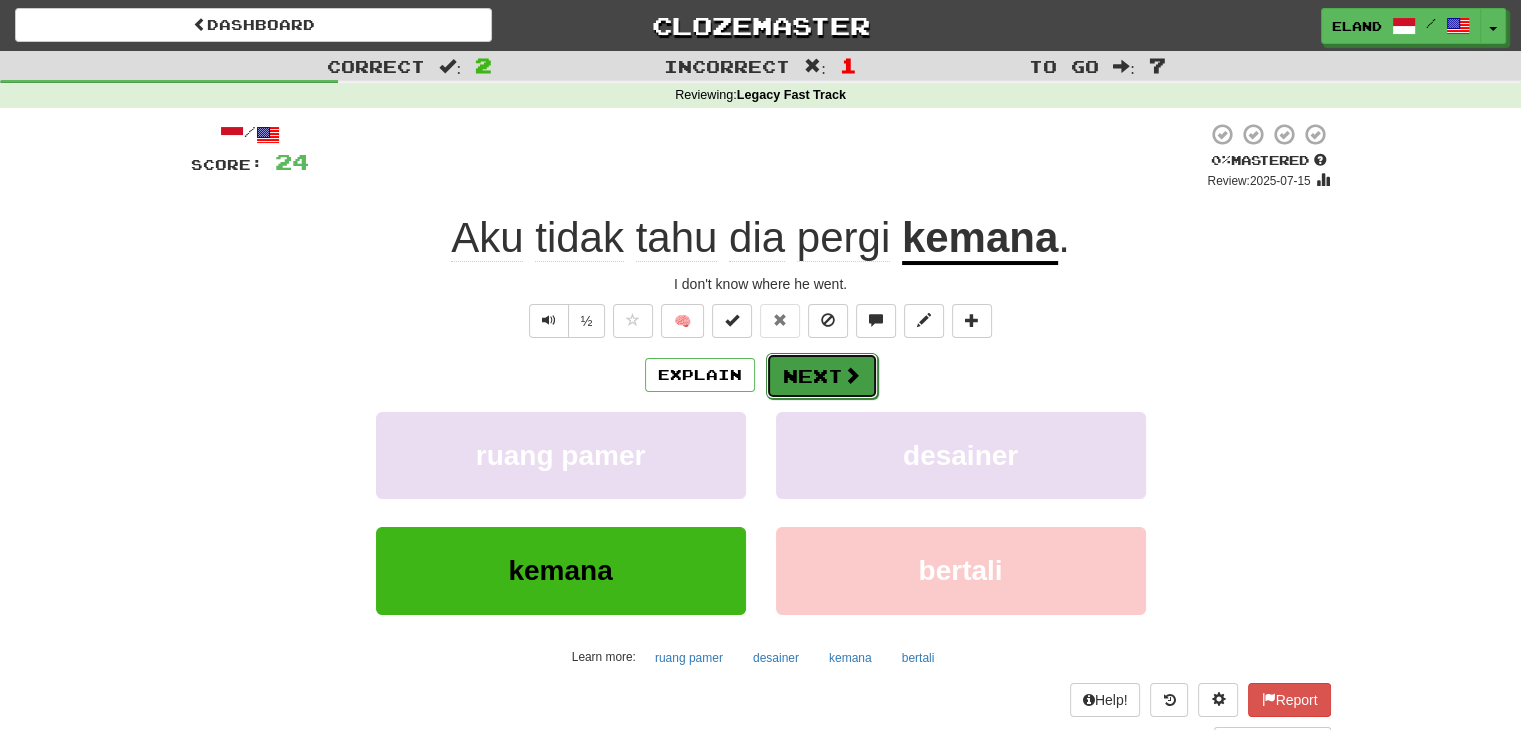click on "Next" at bounding box center (822, 376) 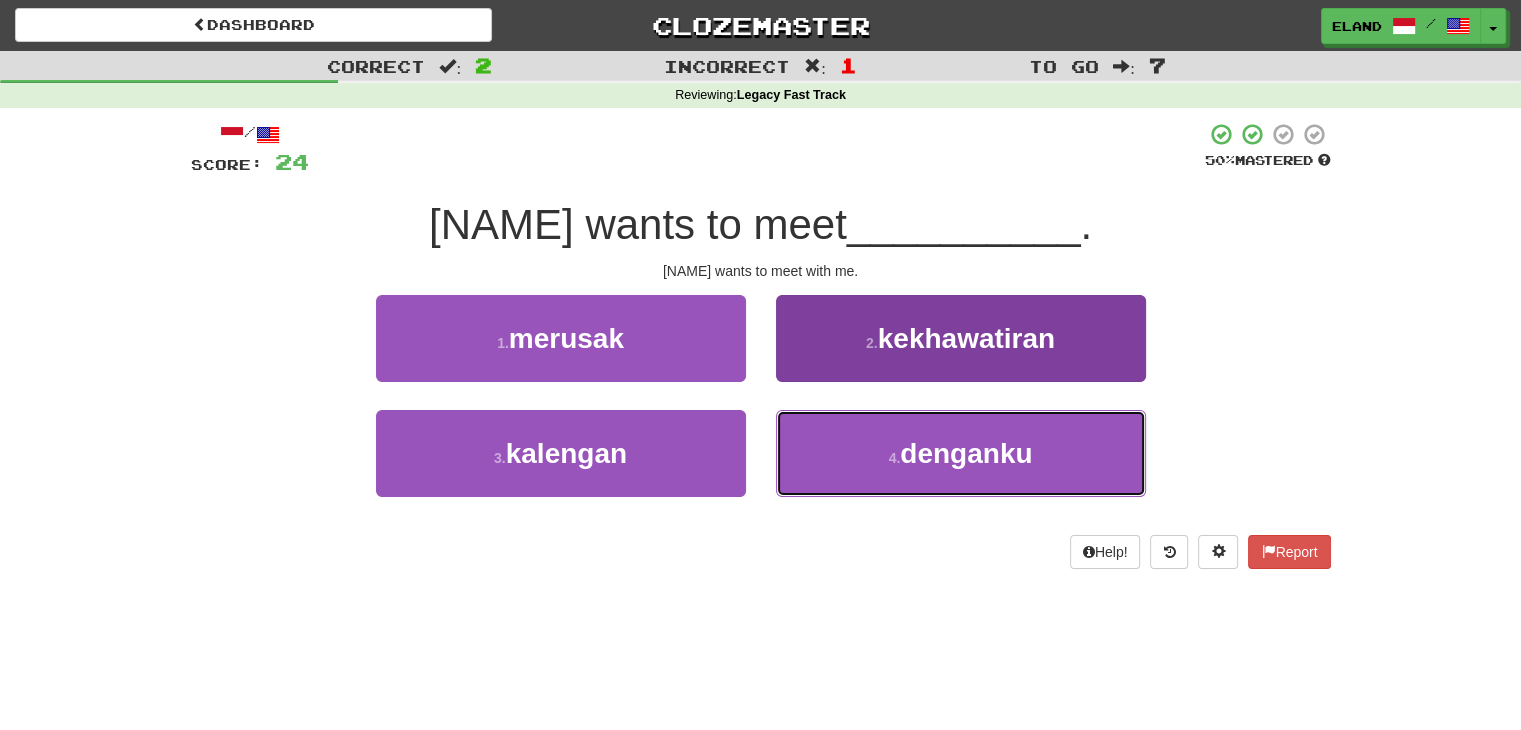 click on "4 ." at bounding box center (895, 458) 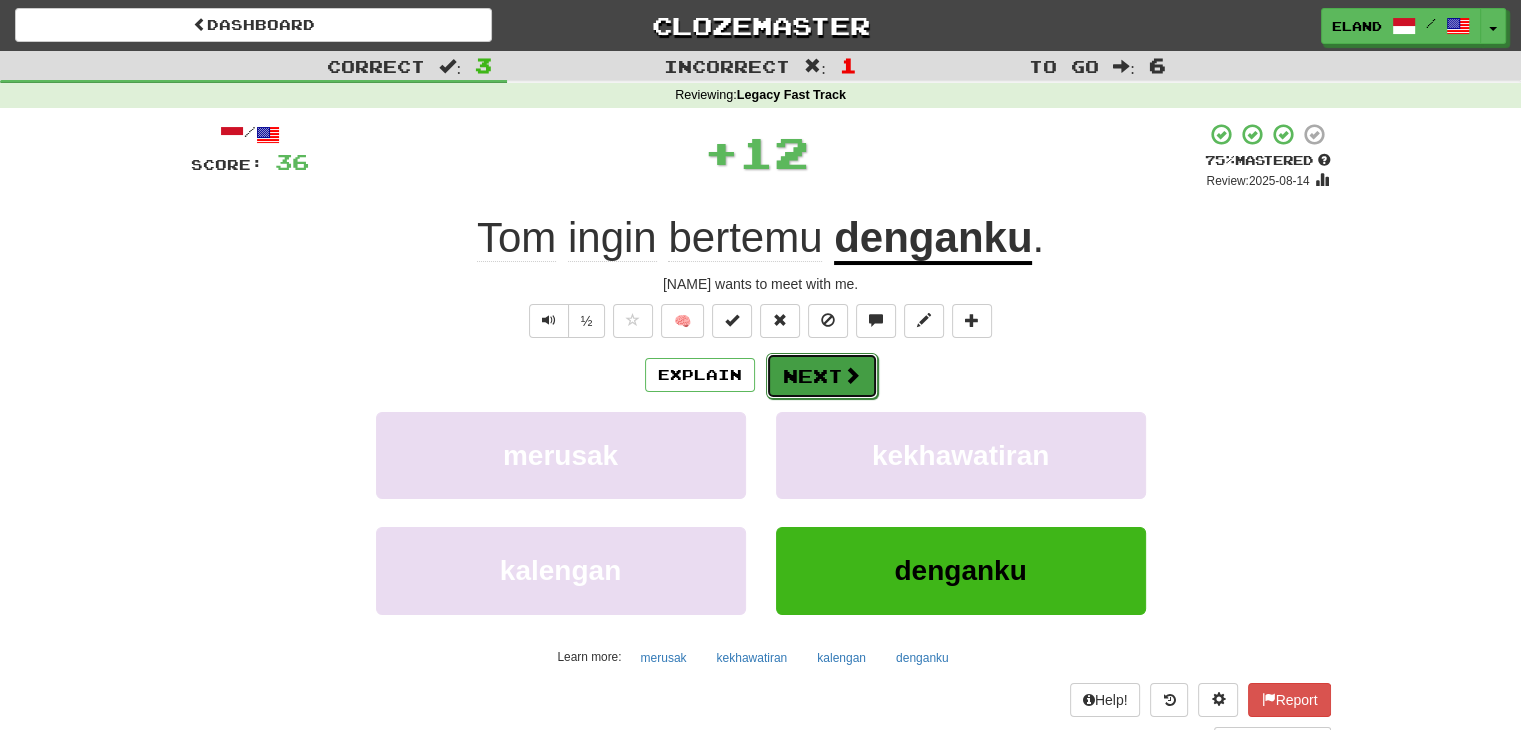 click on "Next" at bounding box center (822, 376) 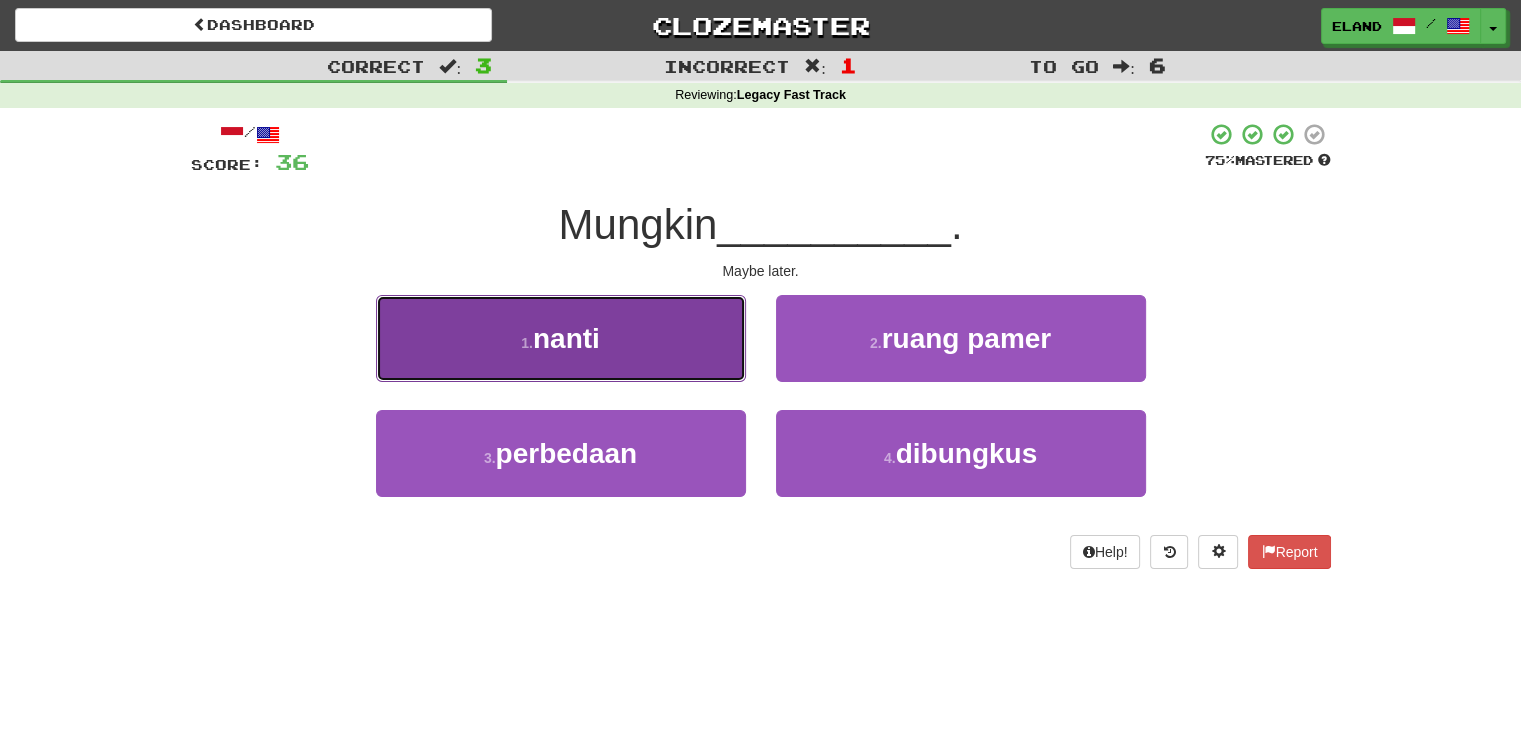 click on "1 .  nanti" at bounding box center [561, 338] 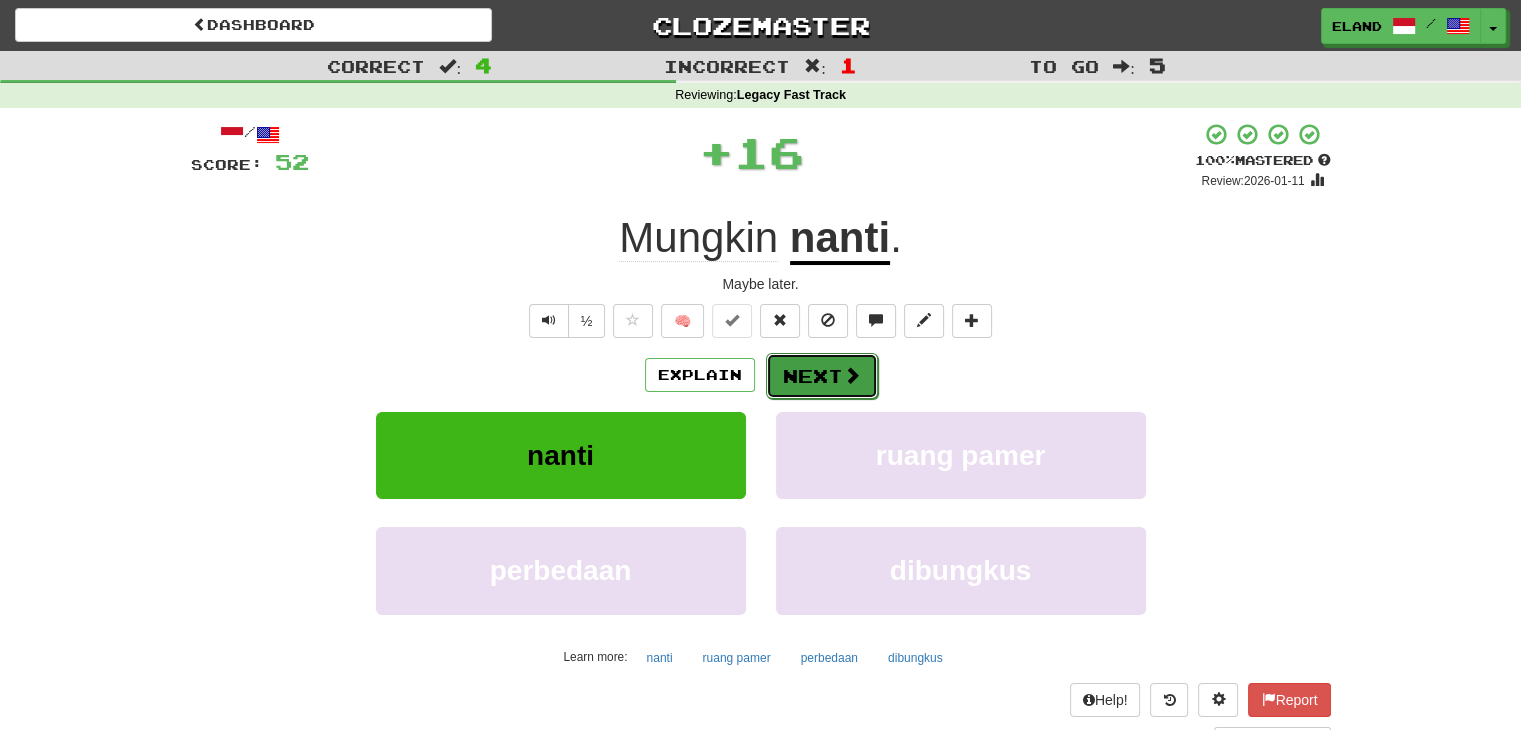 click on "Next" at bounding box center [822, 376] 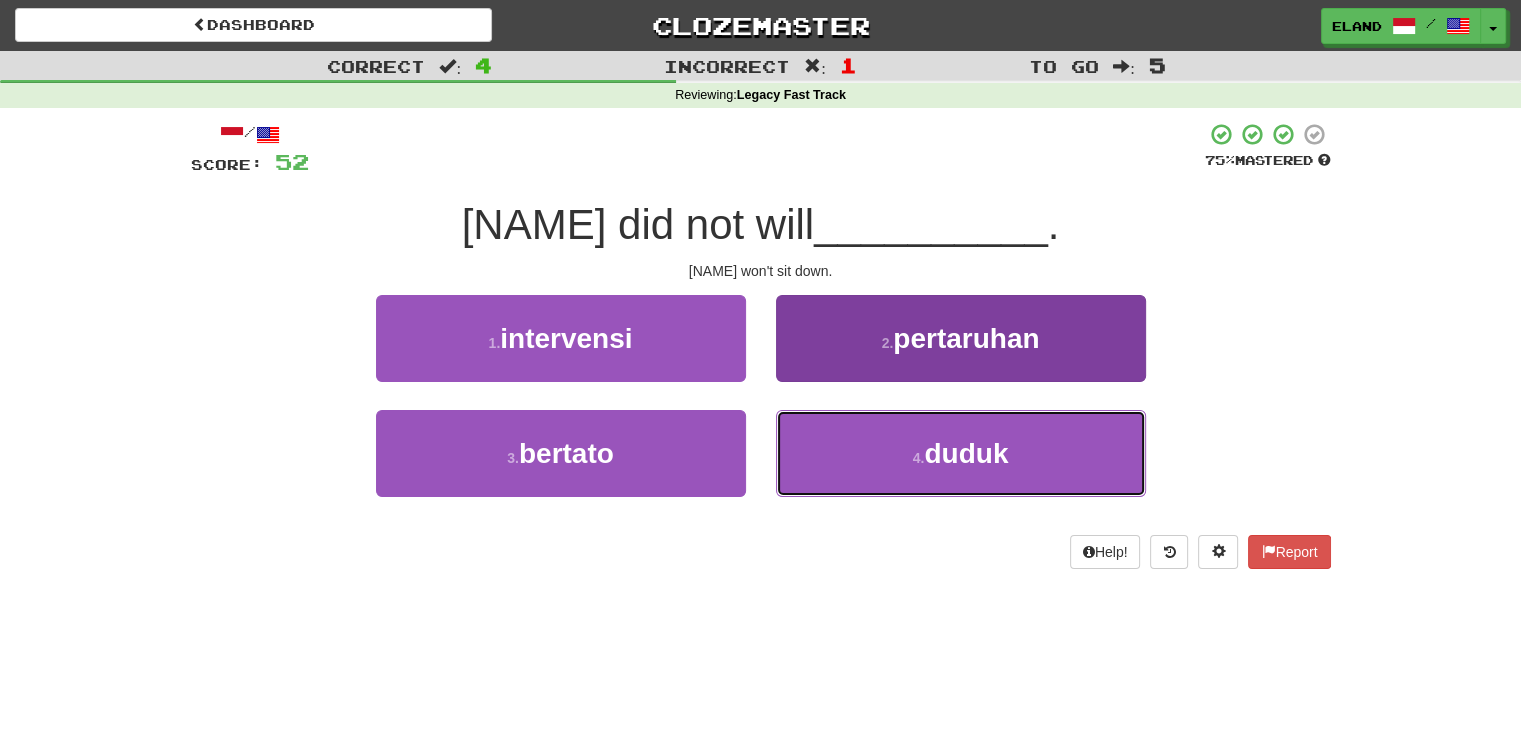 drag, startPoint x: 893, startPoint y: 452, endPoint x: 873, endPoint y: 426, distance: 32.80244 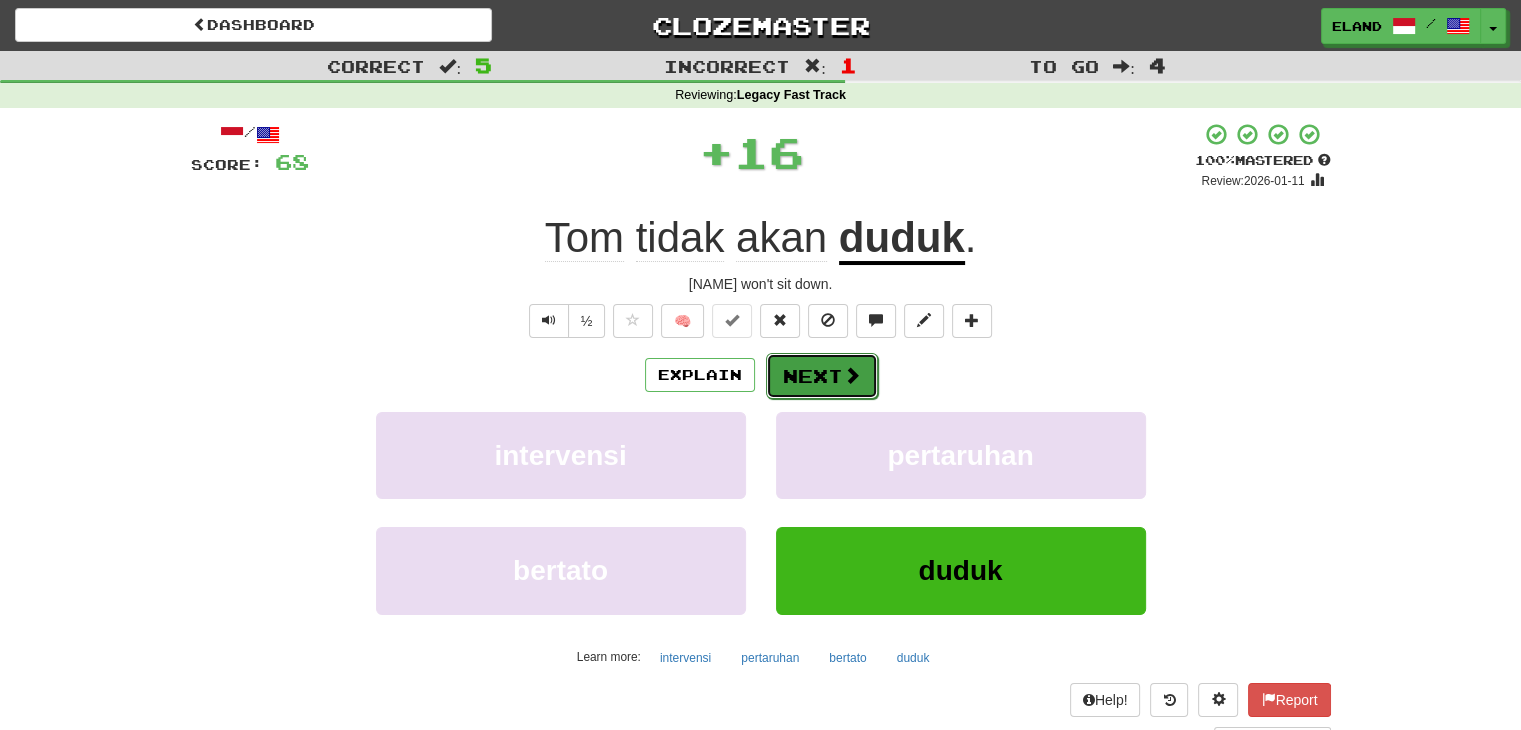 click on "Next" at bounding box center [822, 376] 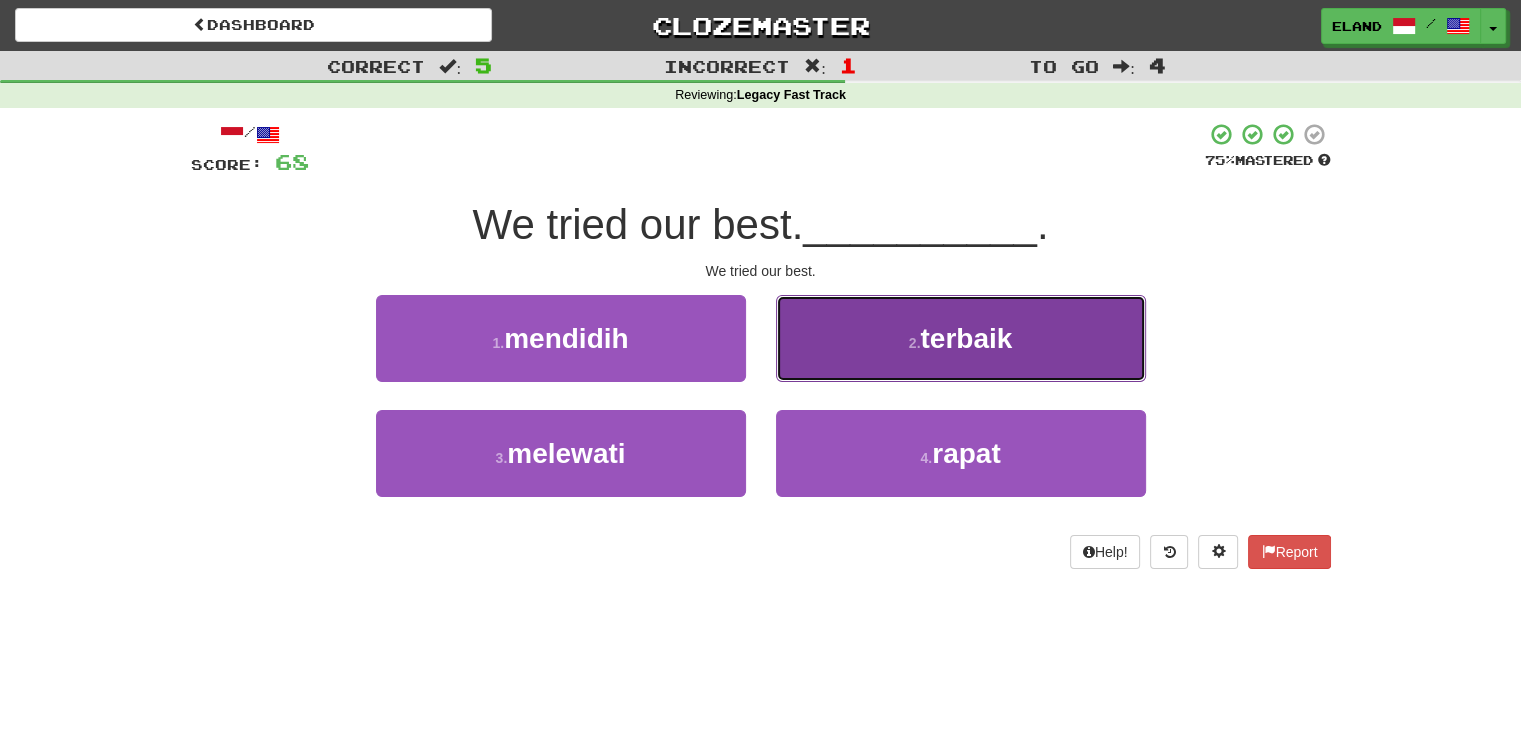 click on "2 .  terbaik" at bounding box center (961, 338) 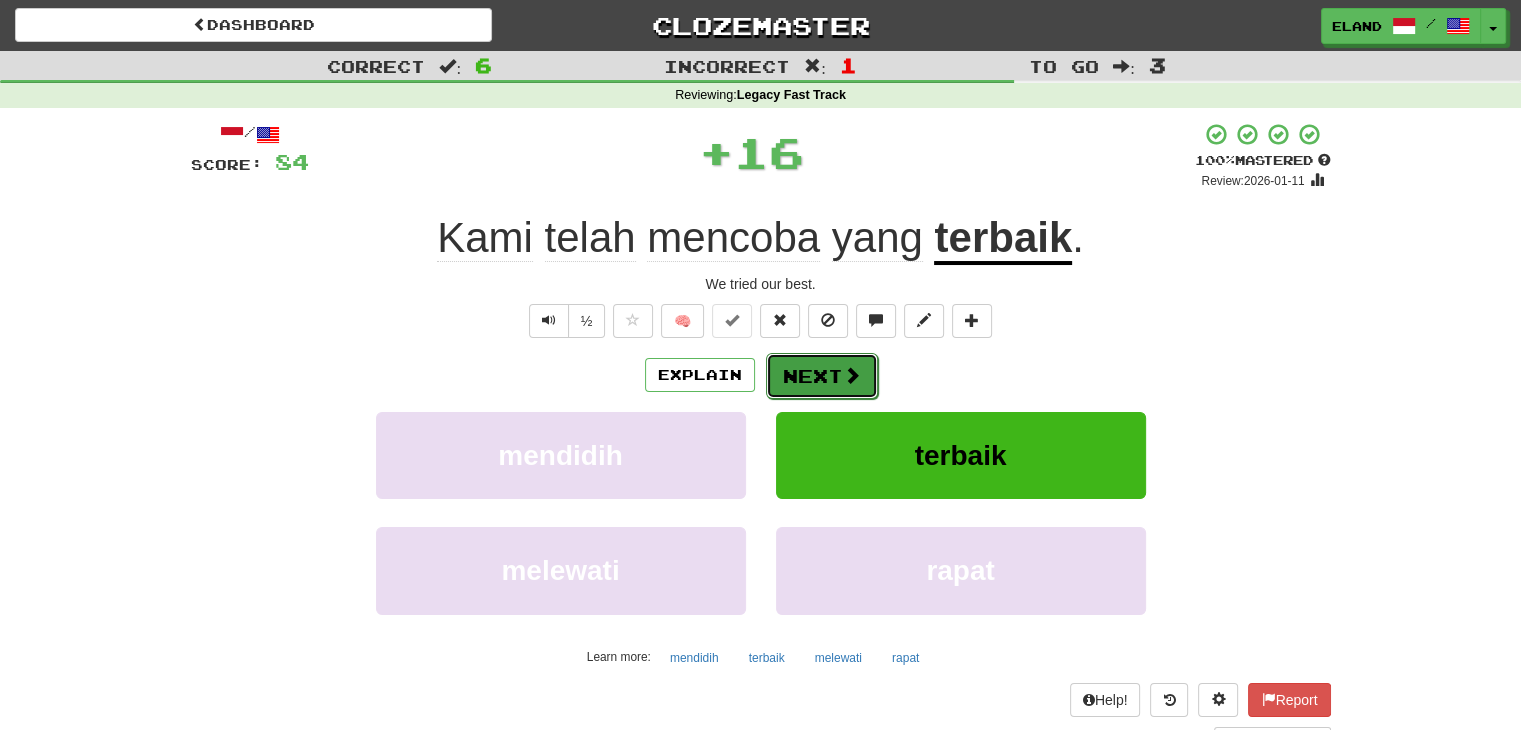 click on "Next" at bounding box center (822, 376) 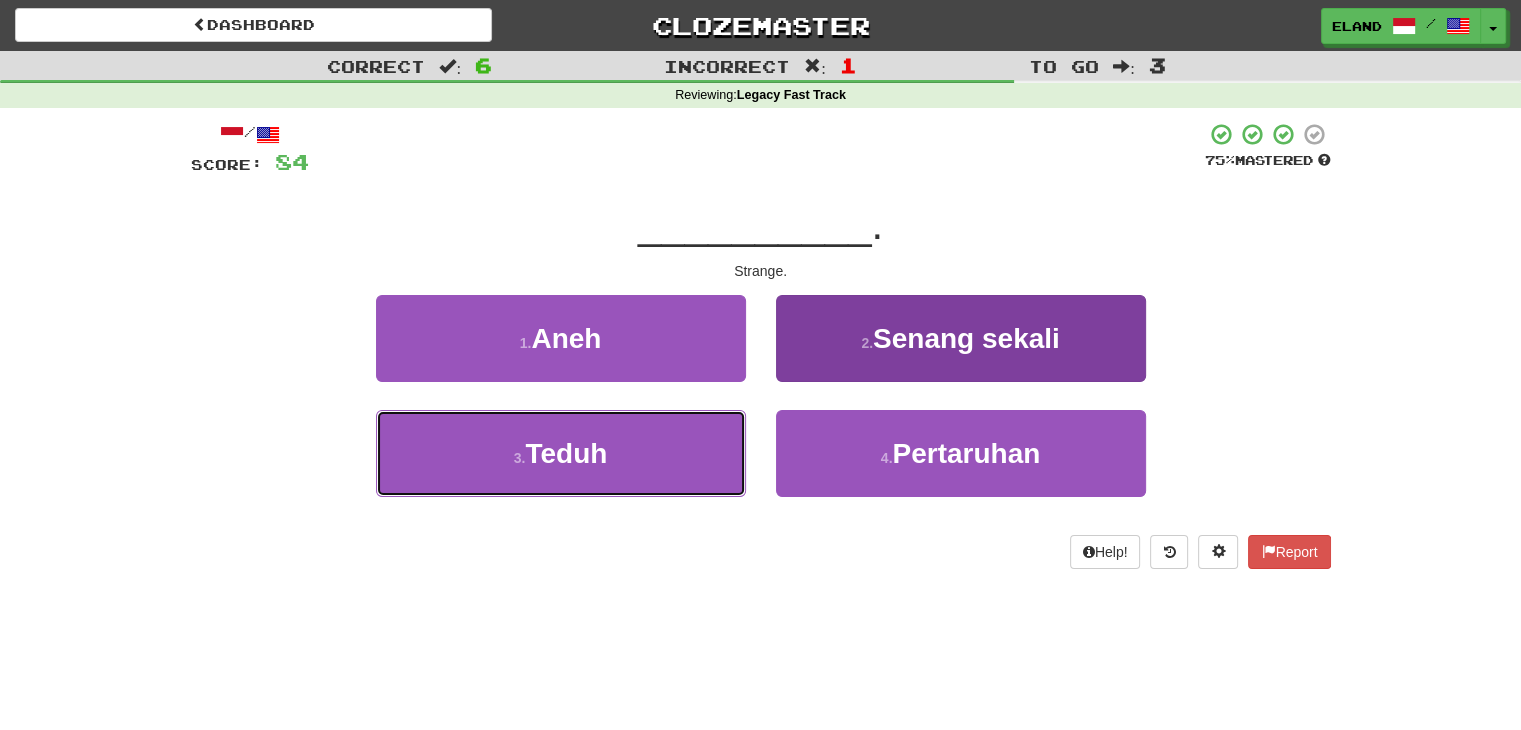 drag, startPoint x: 620, startPoint y: 468, endPoint x: 830, endPoint y: 429, distance: 213.59073 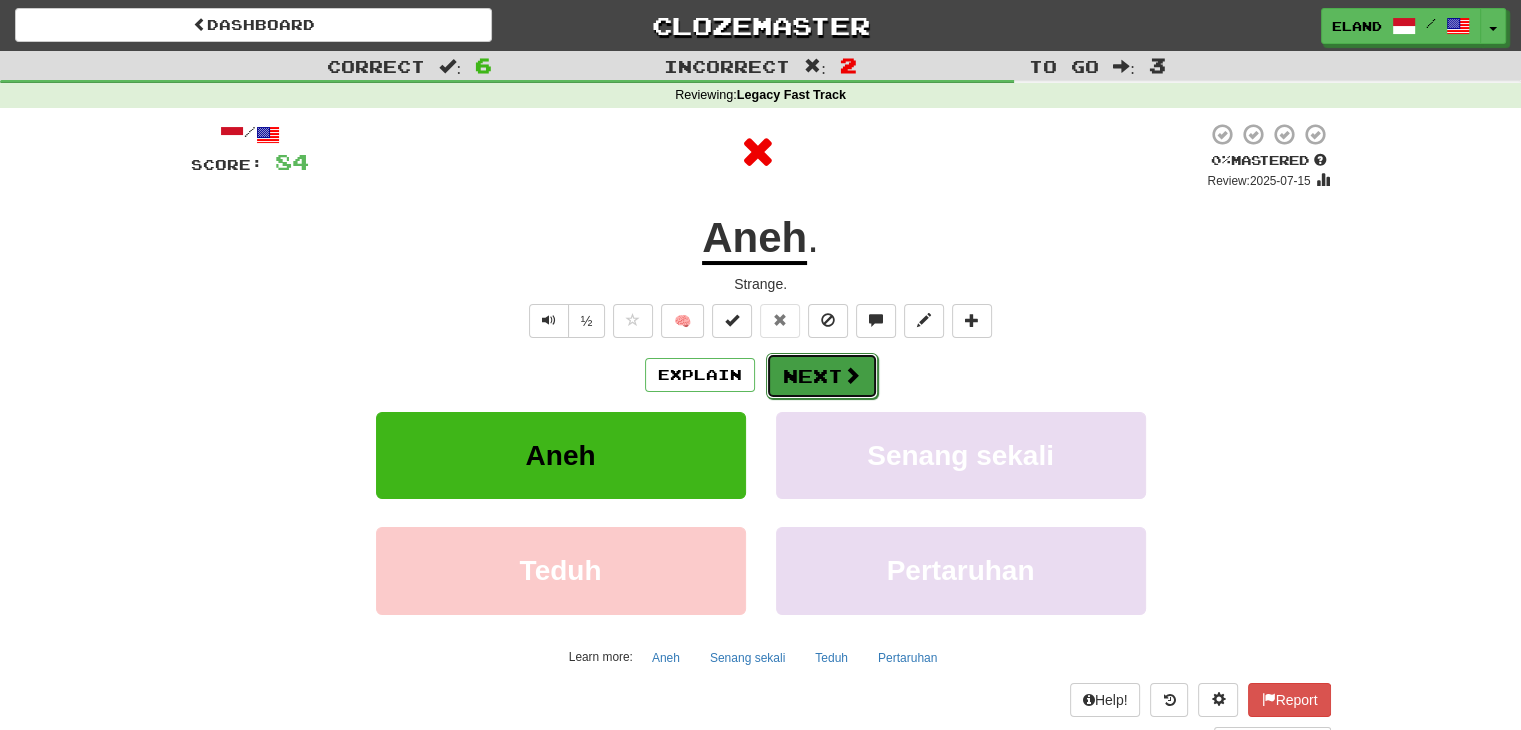click on "Next" at bounding box center [822, 376] 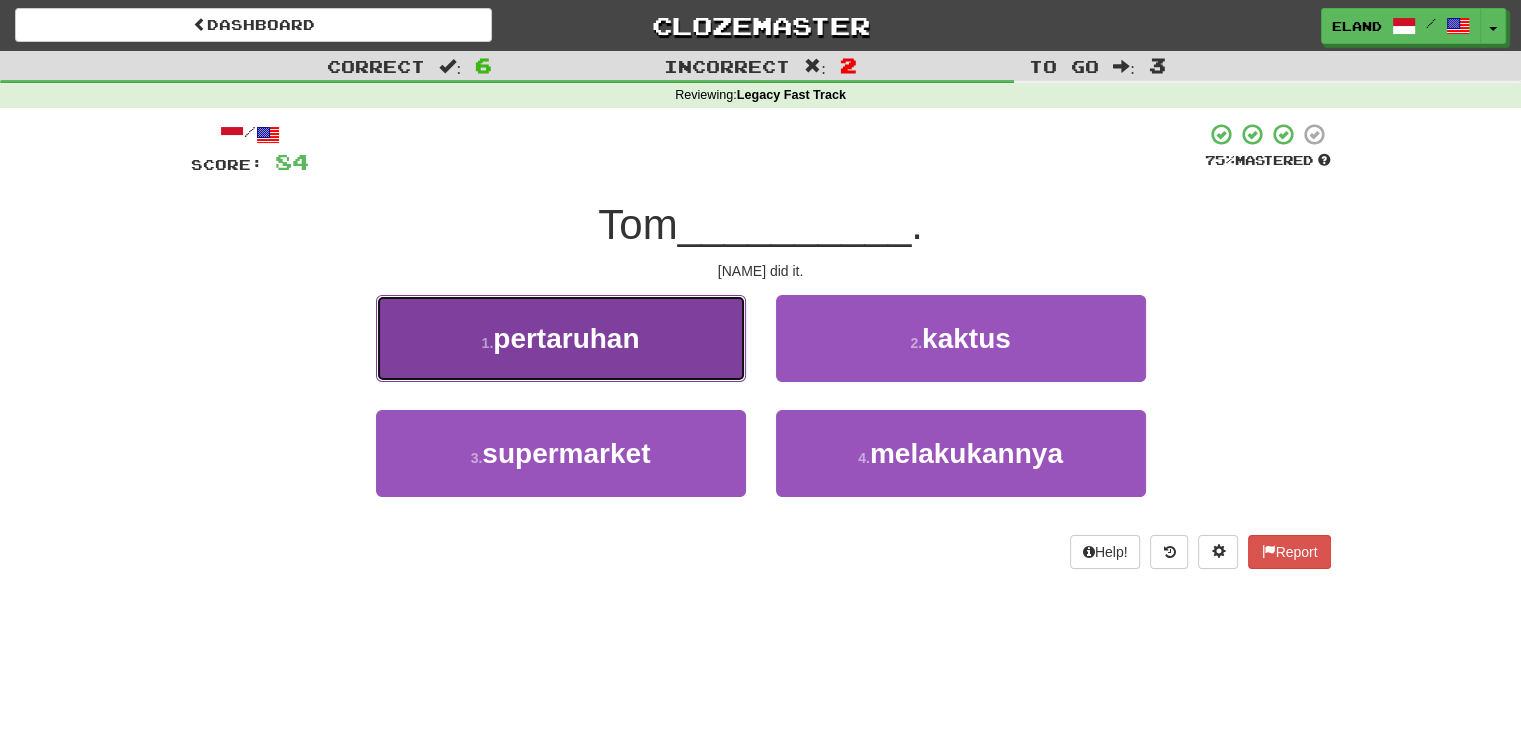 click on "1 .  pertaruhan" at bounding box center [561, 338] 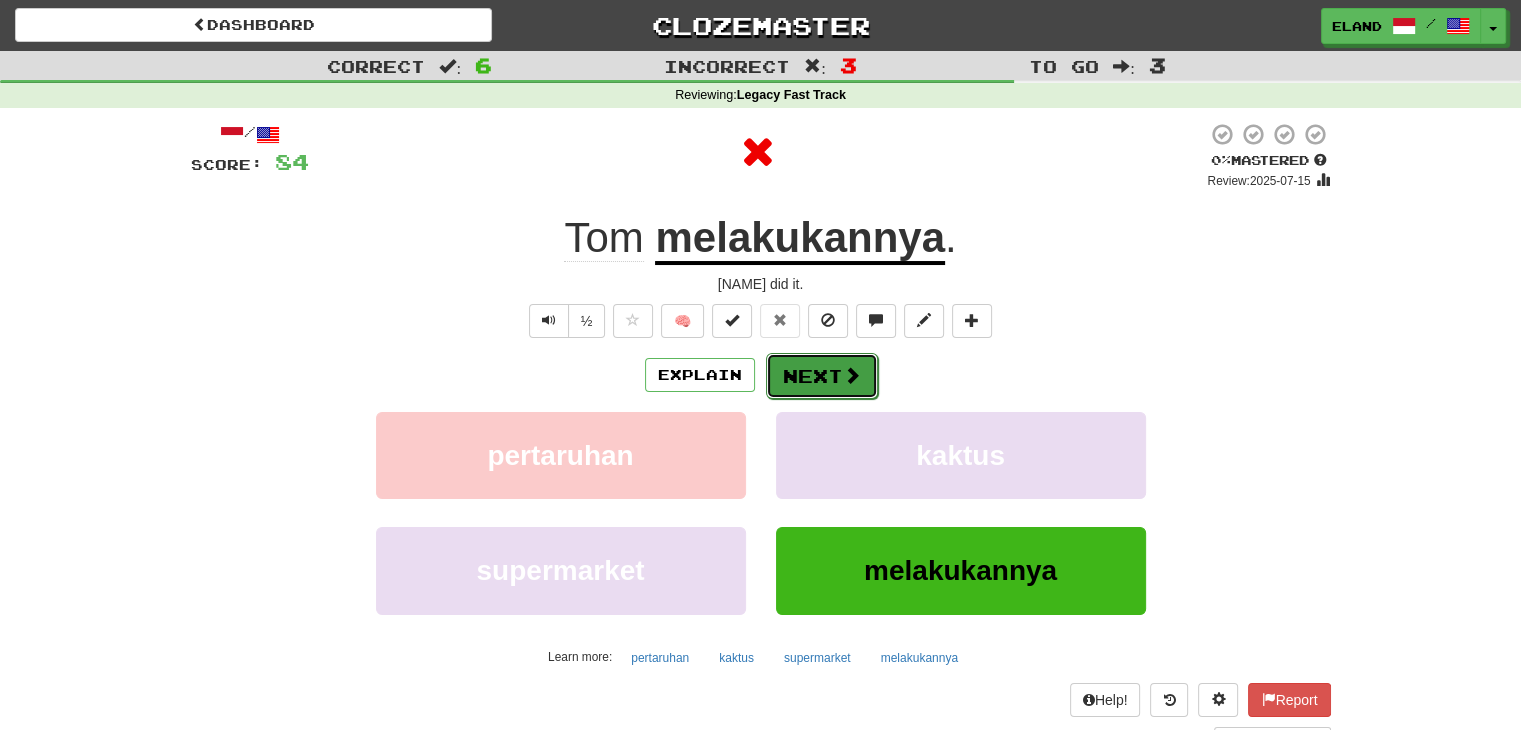 click on "Next" at bounding box center (822, 376) 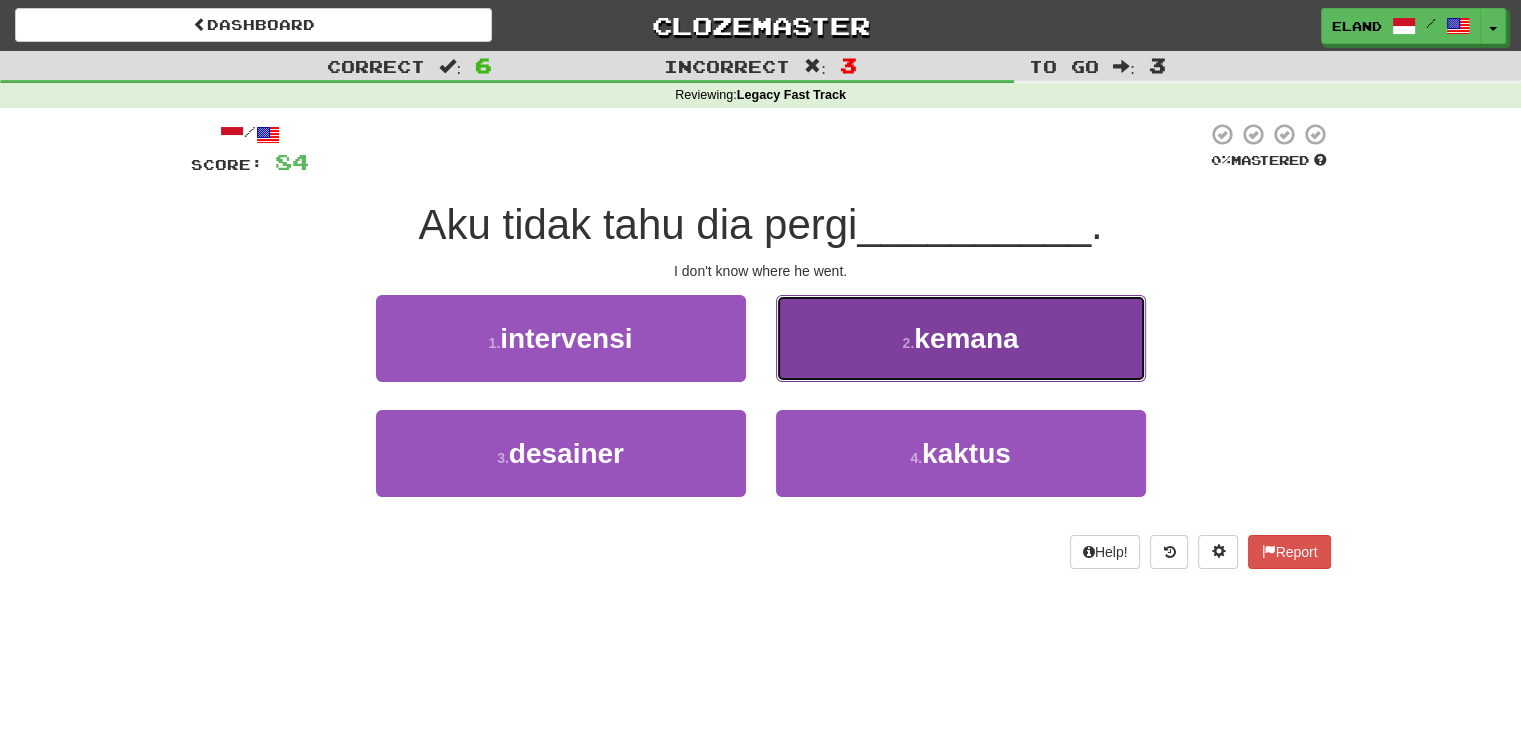 click on "2 .  kemana" at bounding box center (961, 338) 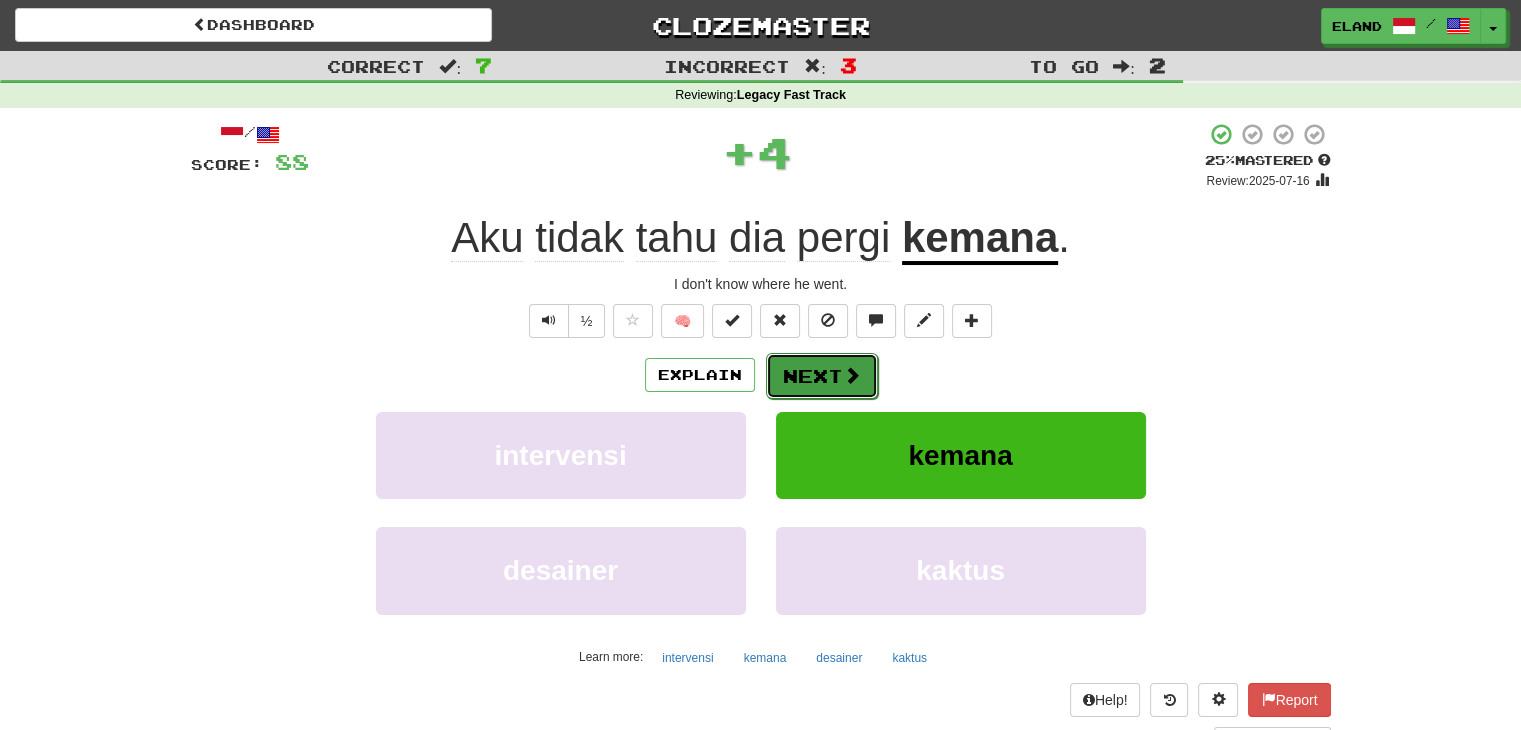 click on "Next" at bounding box center [822, 376] 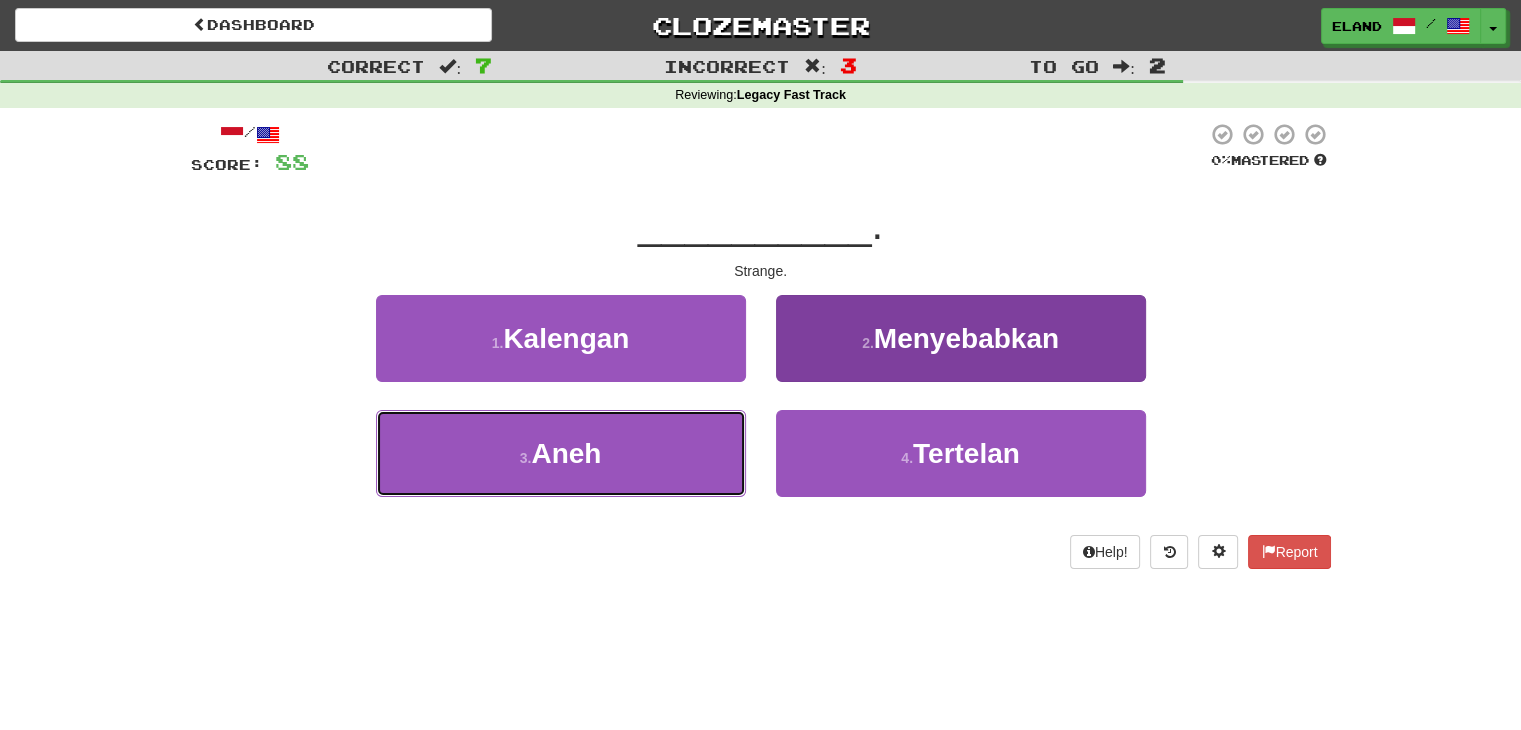 drag, startPoint x: 657, startPoint y: 438, endPoint x: 804, endPoint y: 413, distance: 149.1107 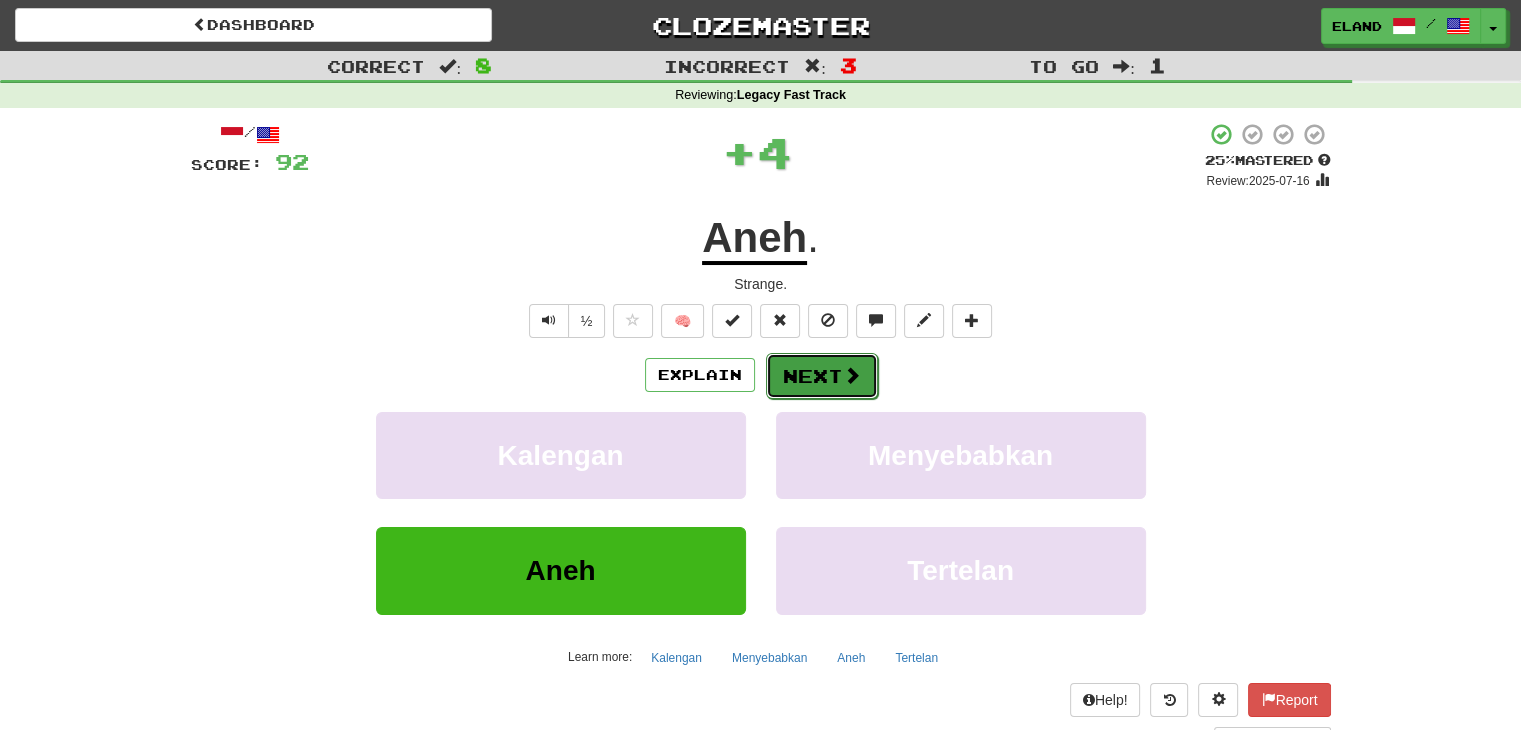 click on "Next" at bounding box center (822, 376) 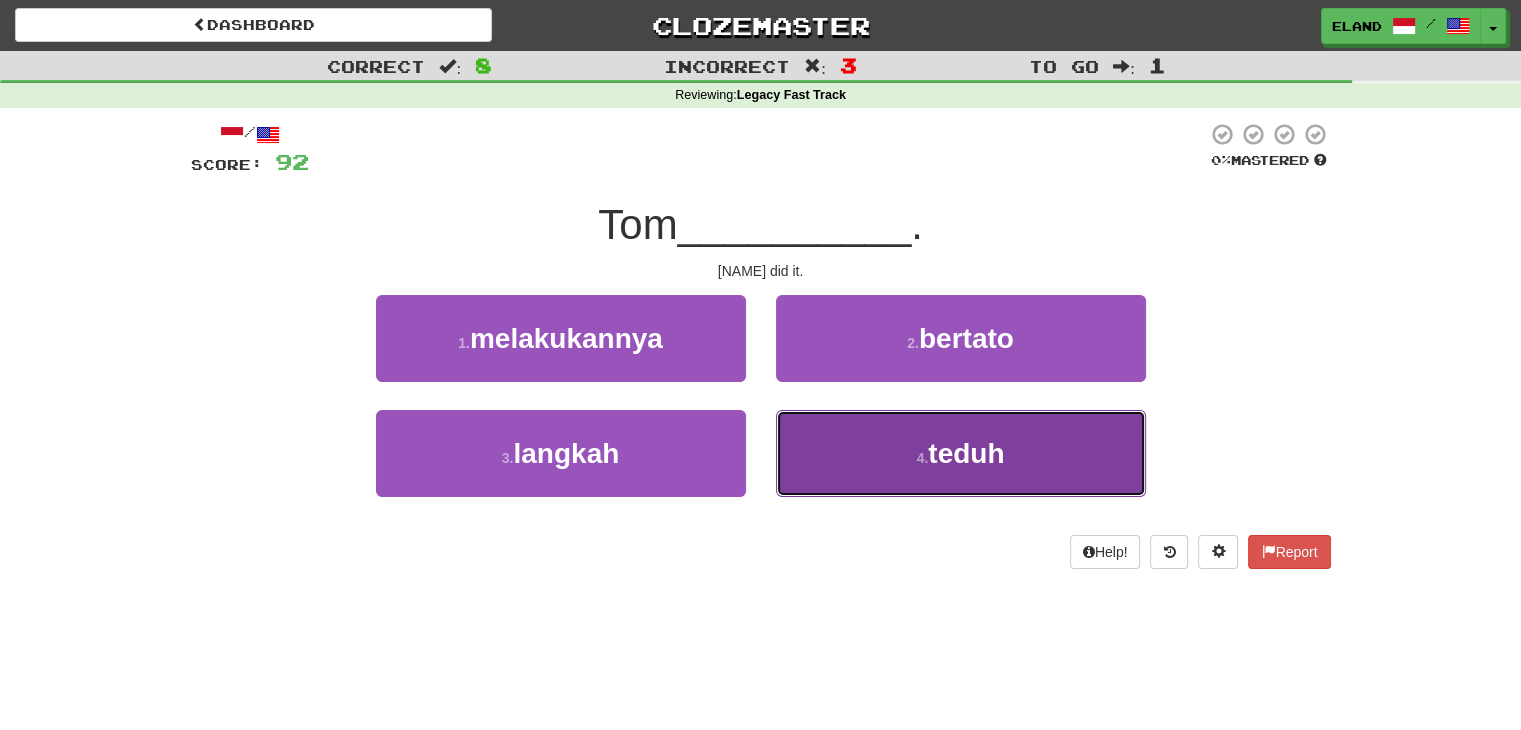 click on "4 .  teduh" at bounding box center (961, 453) 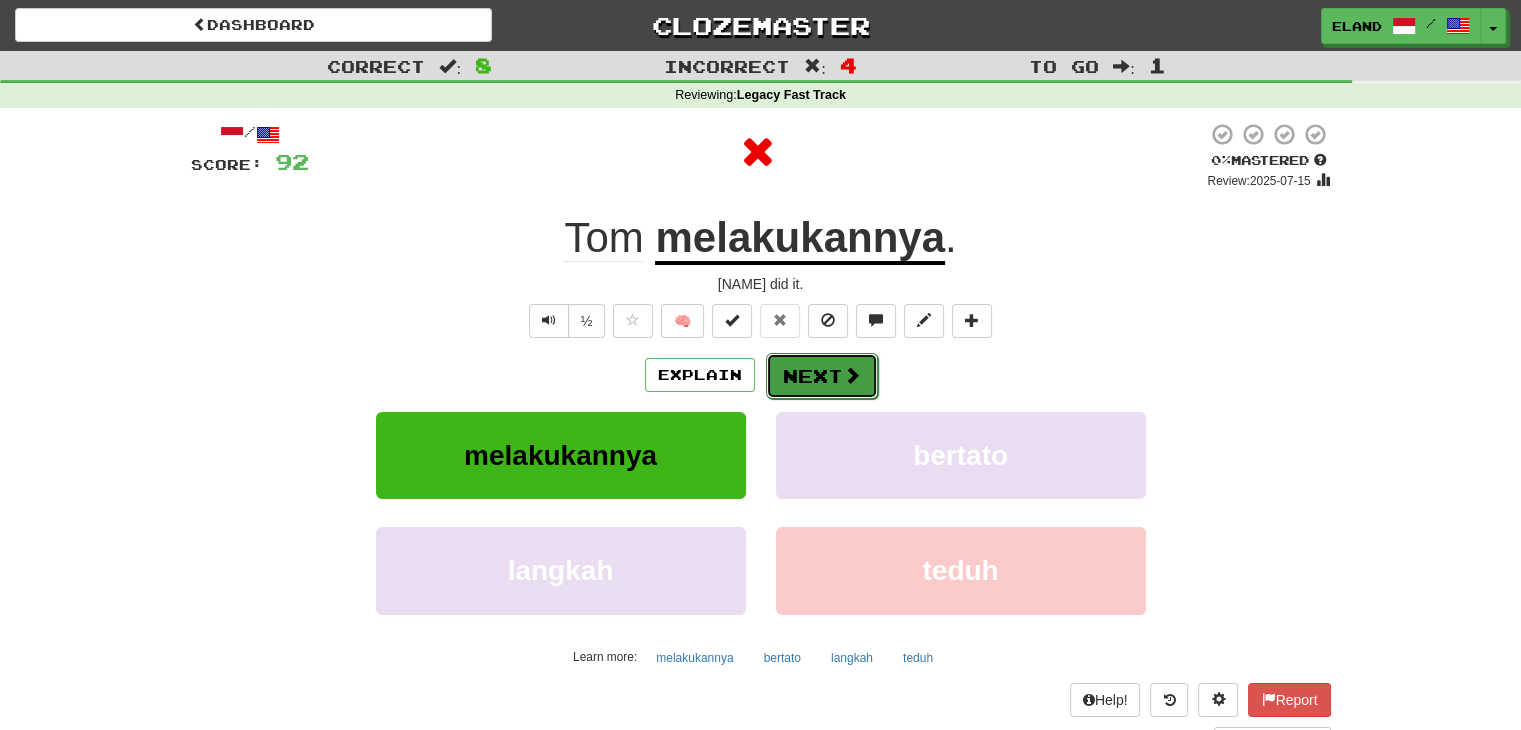 click on "Next" at bounding box center (822, 376) 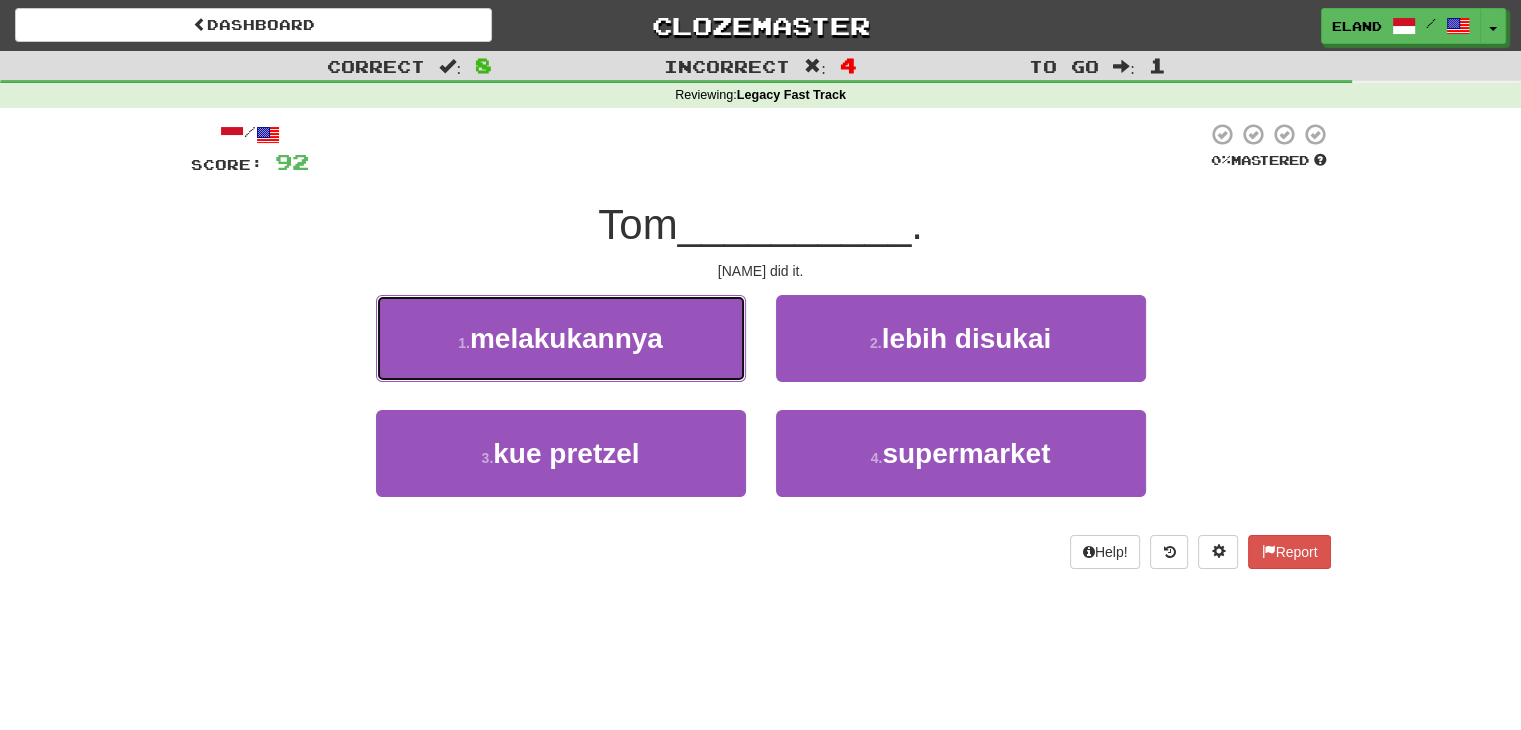 click on "melakukannya" at bounding box center [566, 338] 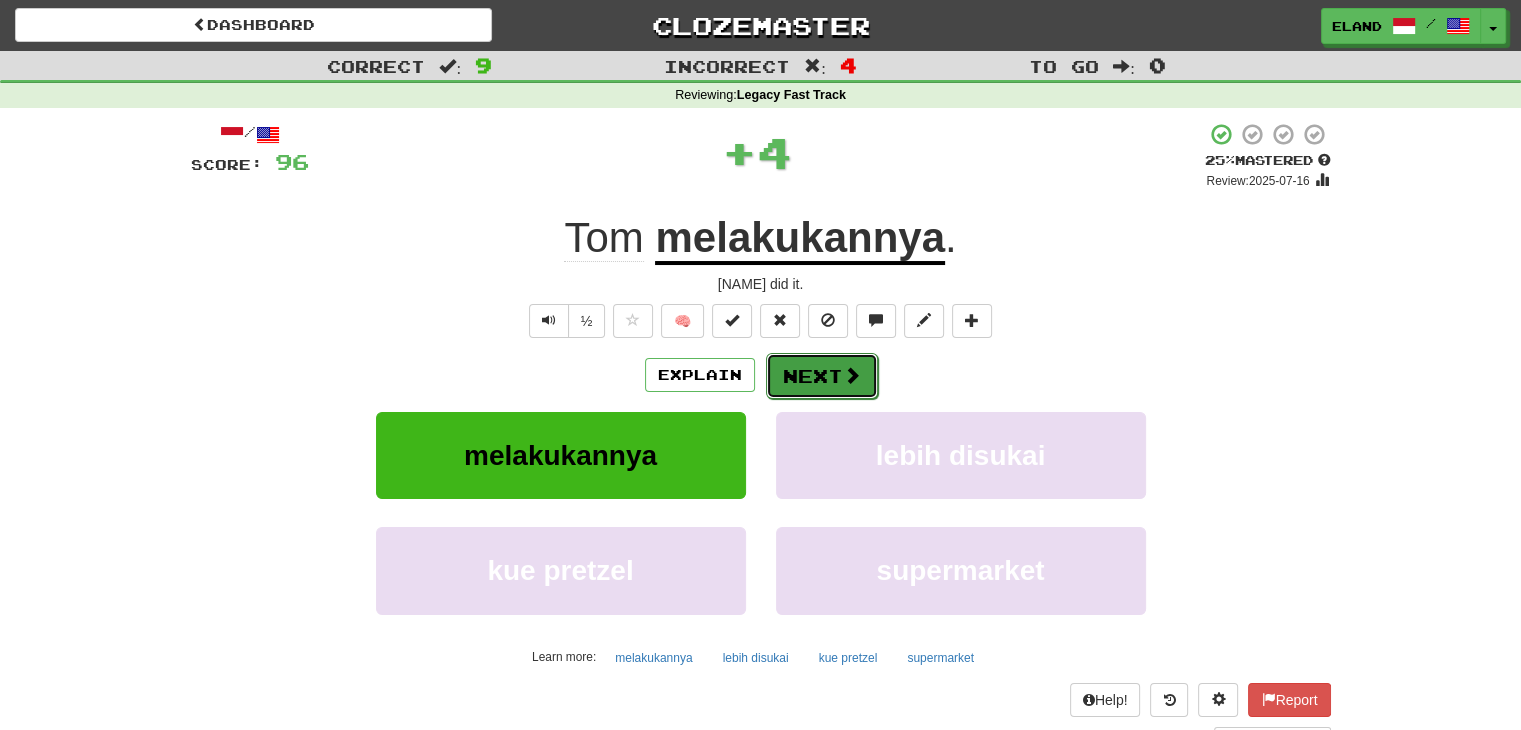 click on "Next" at bounding box center (822, 376) 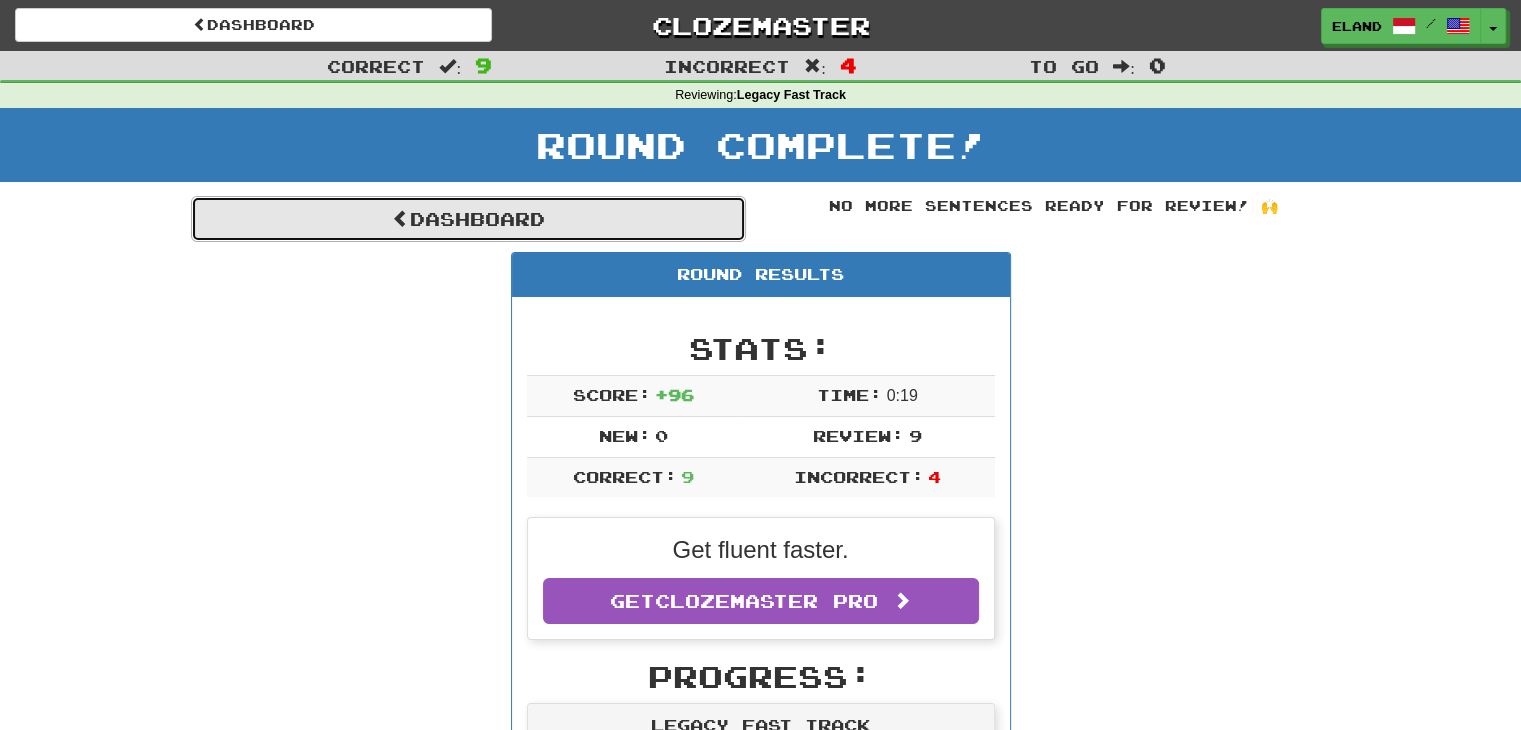 click on "Dashboard" at bounding box center (468, 219) 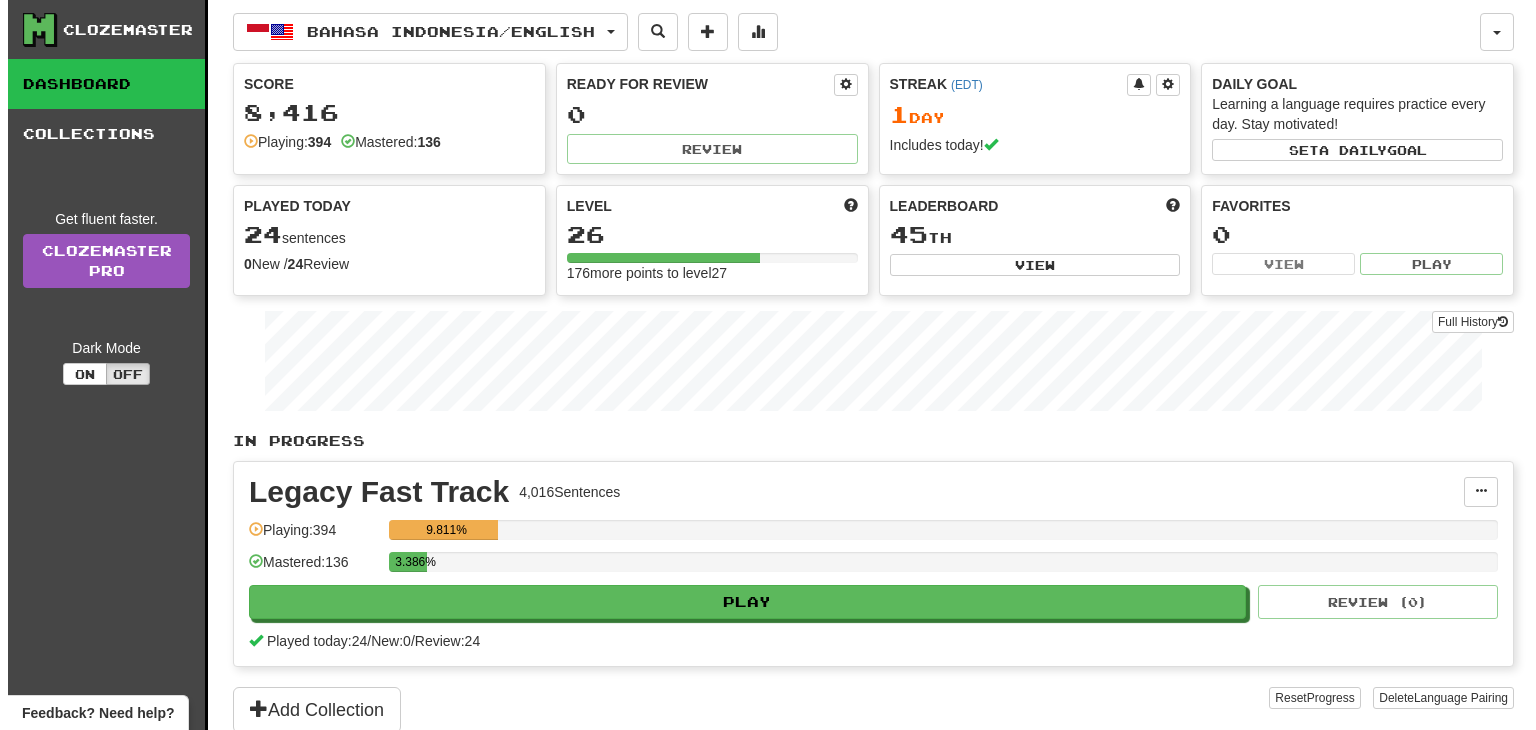 scroll, scrollTop: 0, scrollLeft: 0, axis: both 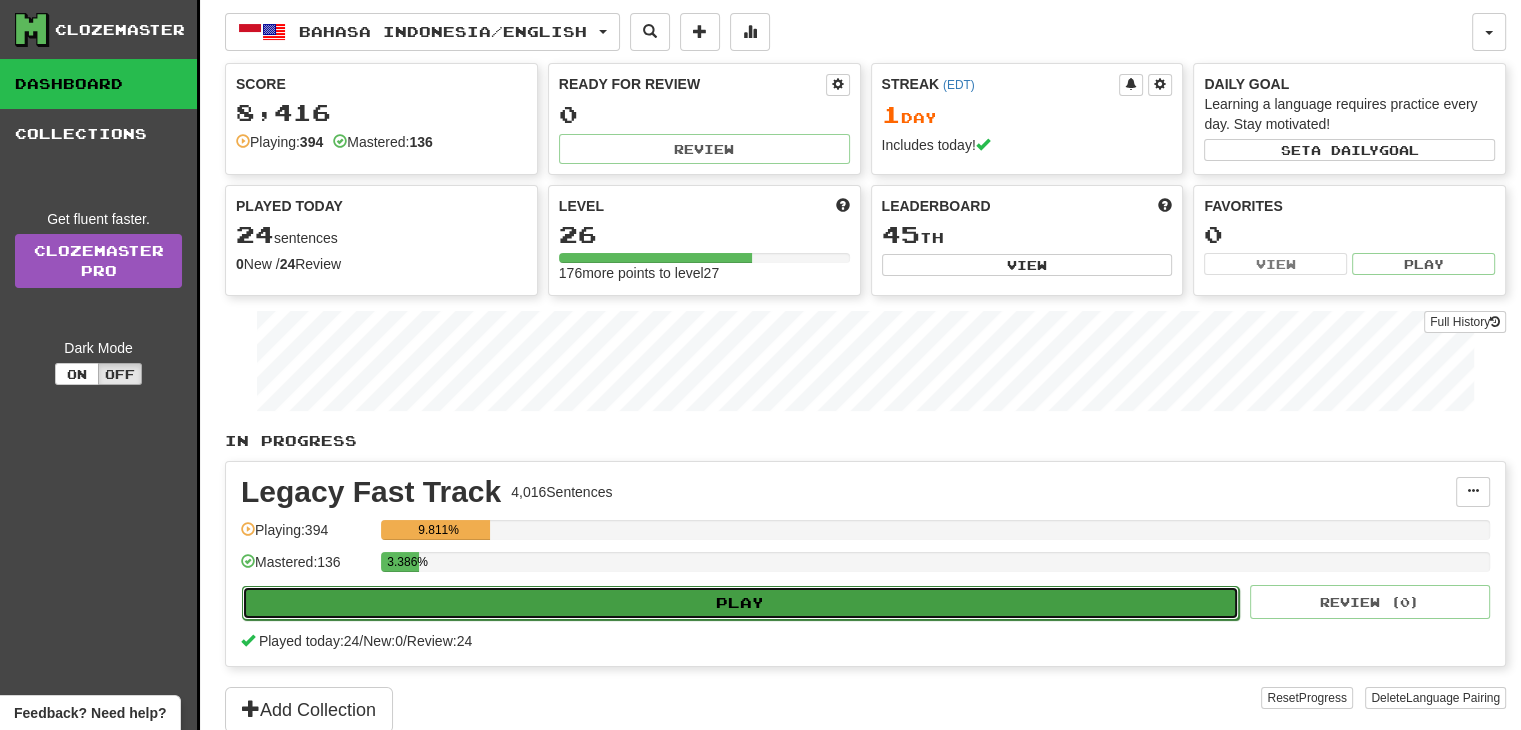 click on "Play" at bounding box center [740, 603] 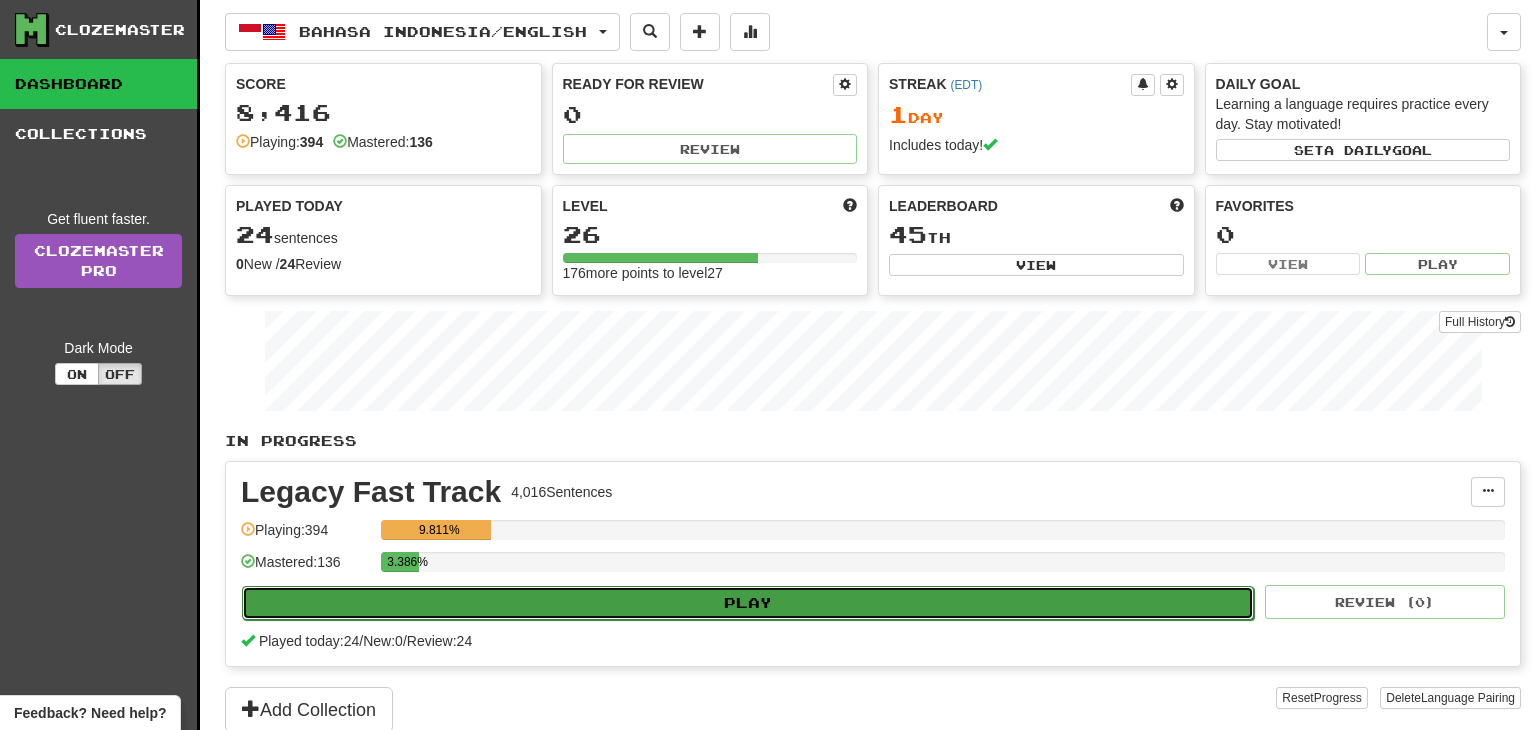 select on "**" 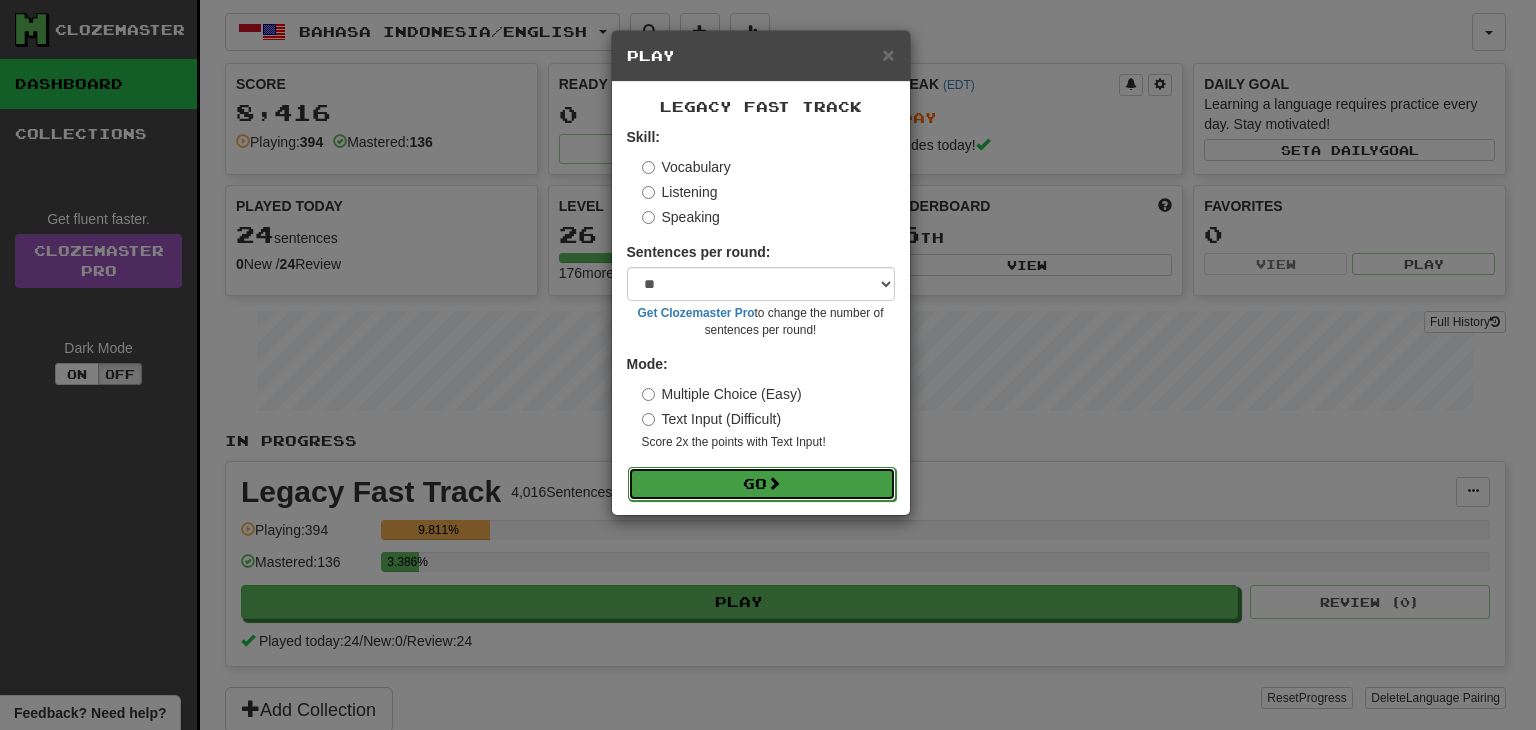 click at bounding box center (774, 483) 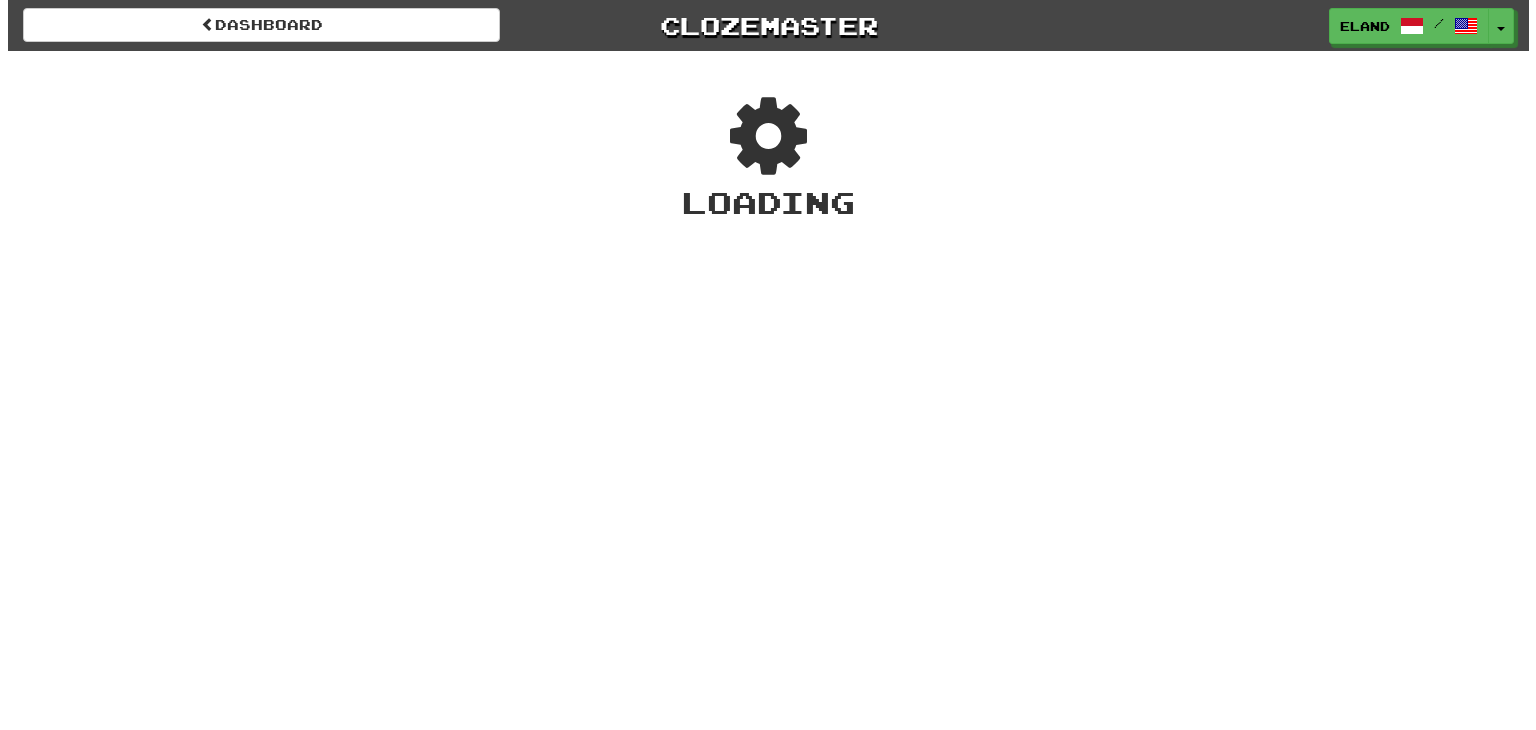 scroll, scrollTop: 0, scrollLeft: 0, axis: both 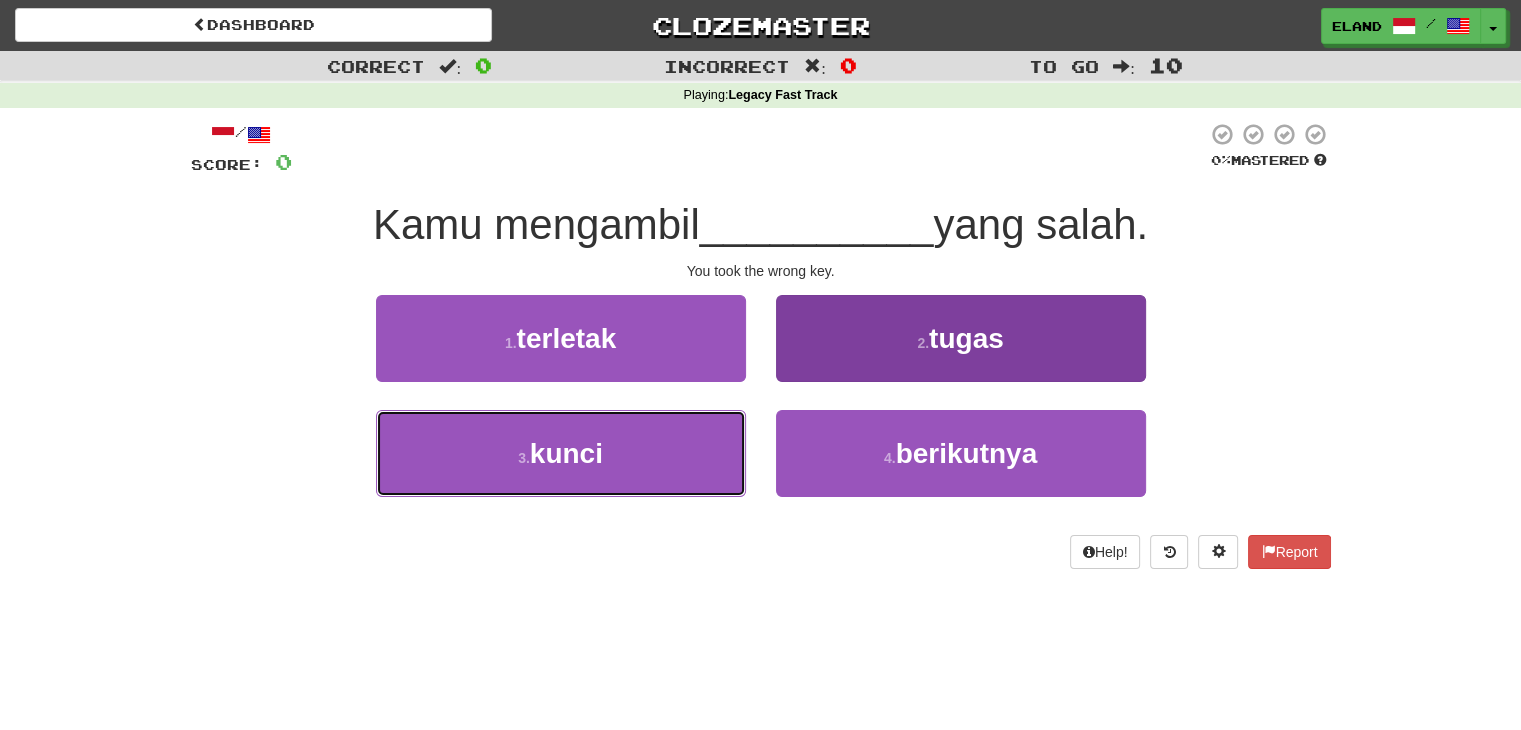 click on "3 .  kunci" at bounding box center (561, 453) 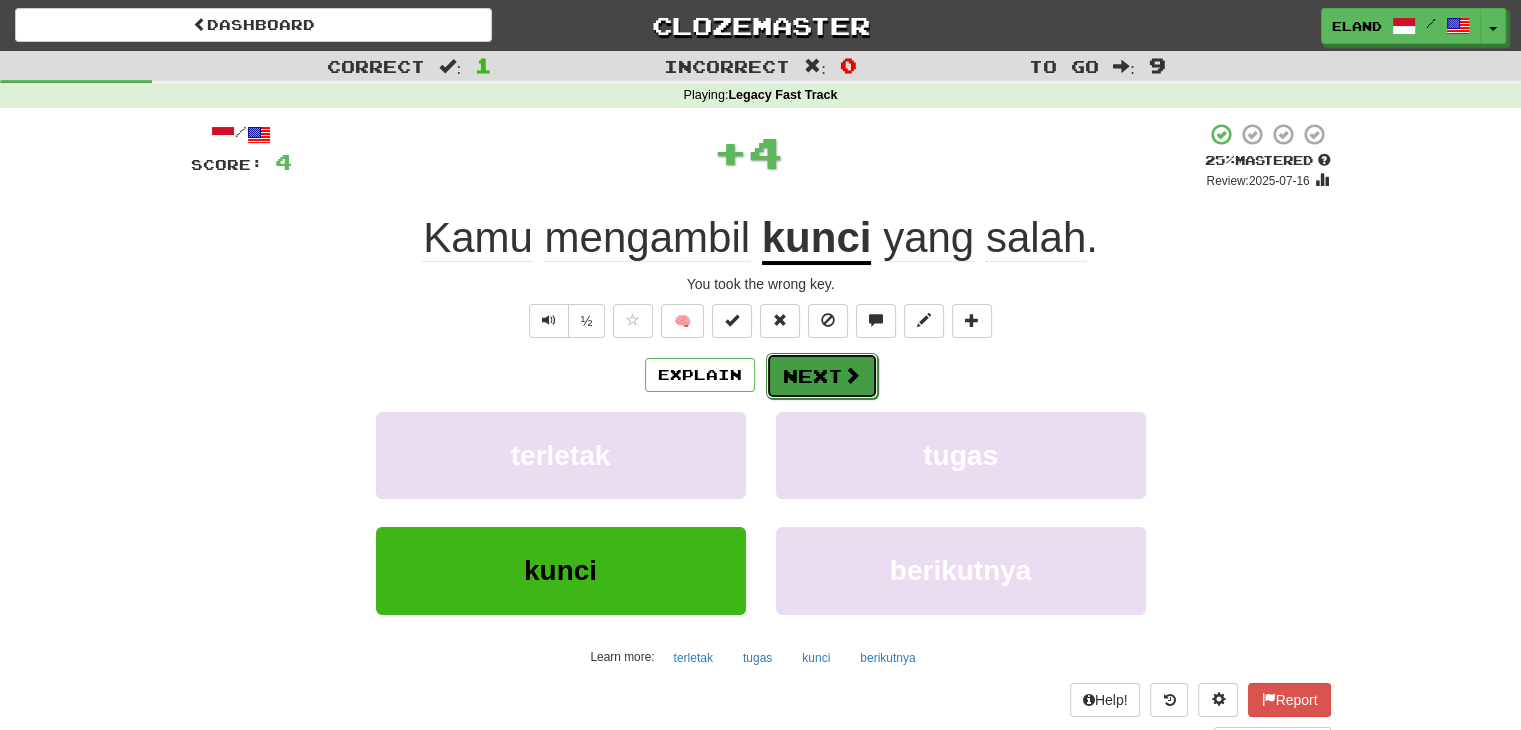 click on "Next" at bounding box center [822, 376] 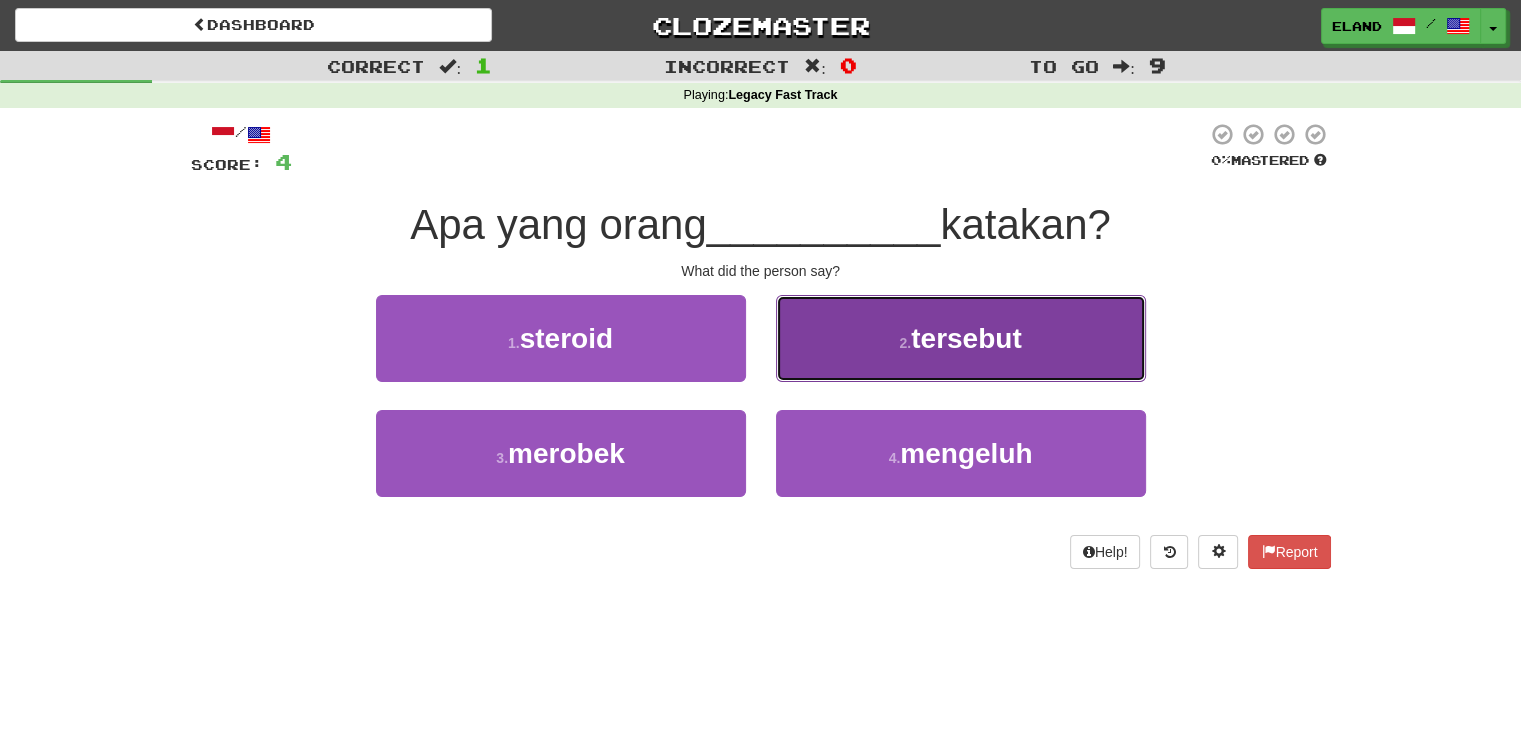 click on "2 .  tersebut" at bounding box center (961, 338) 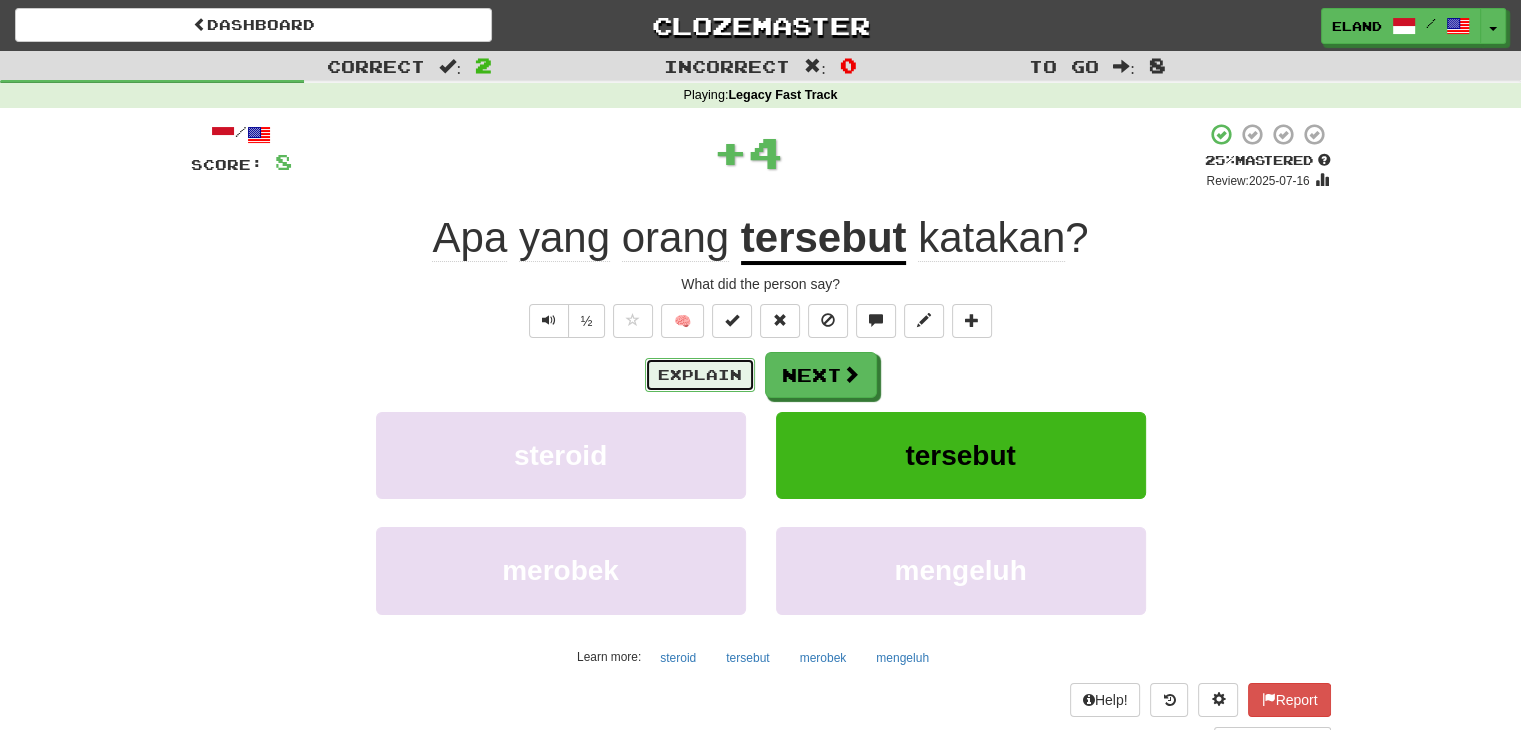 click on "Explain" at bounding box center (700, 375) 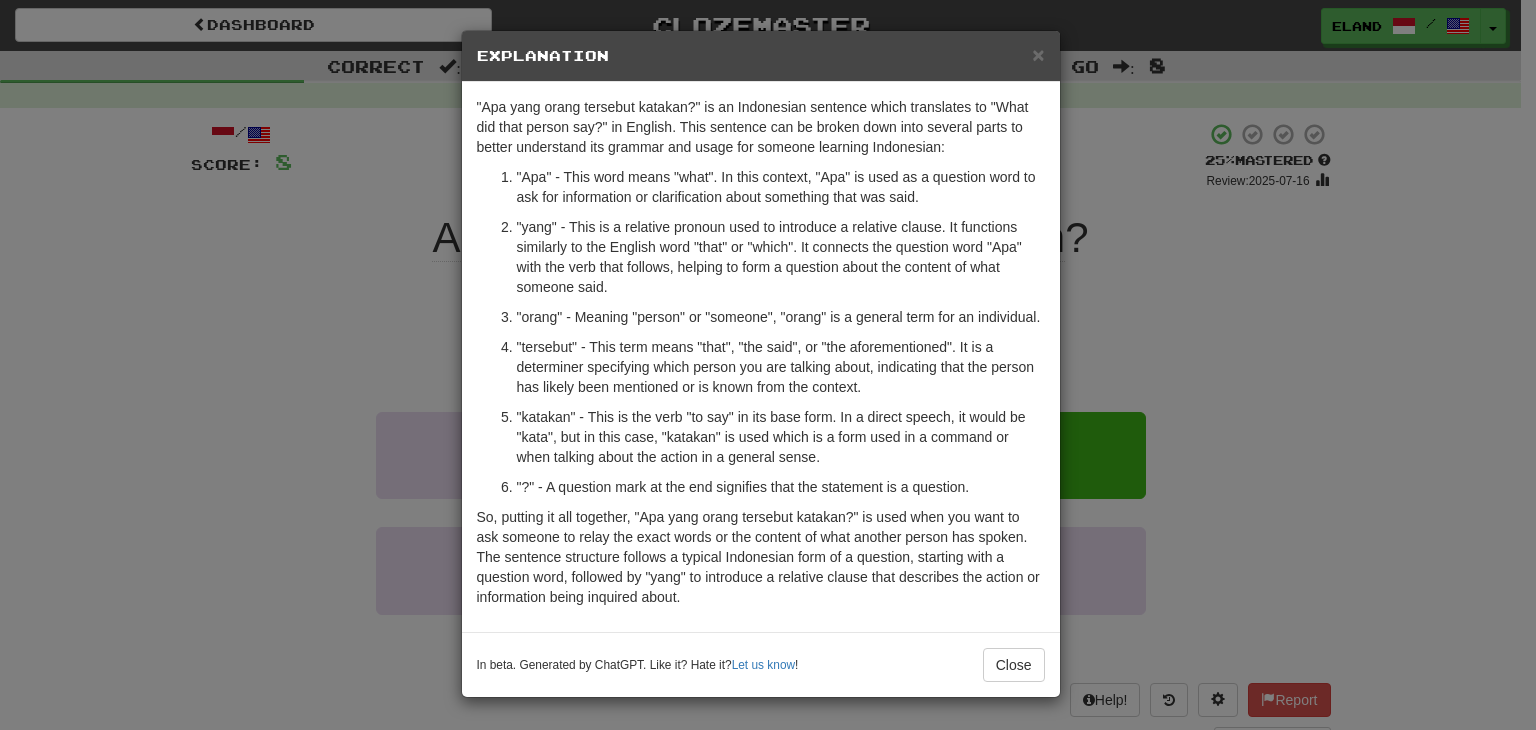 click on "In beta. Generated by ChatGPT. Like it? Hate it?  Let us know ! Close" at bounding box center [761, 664] 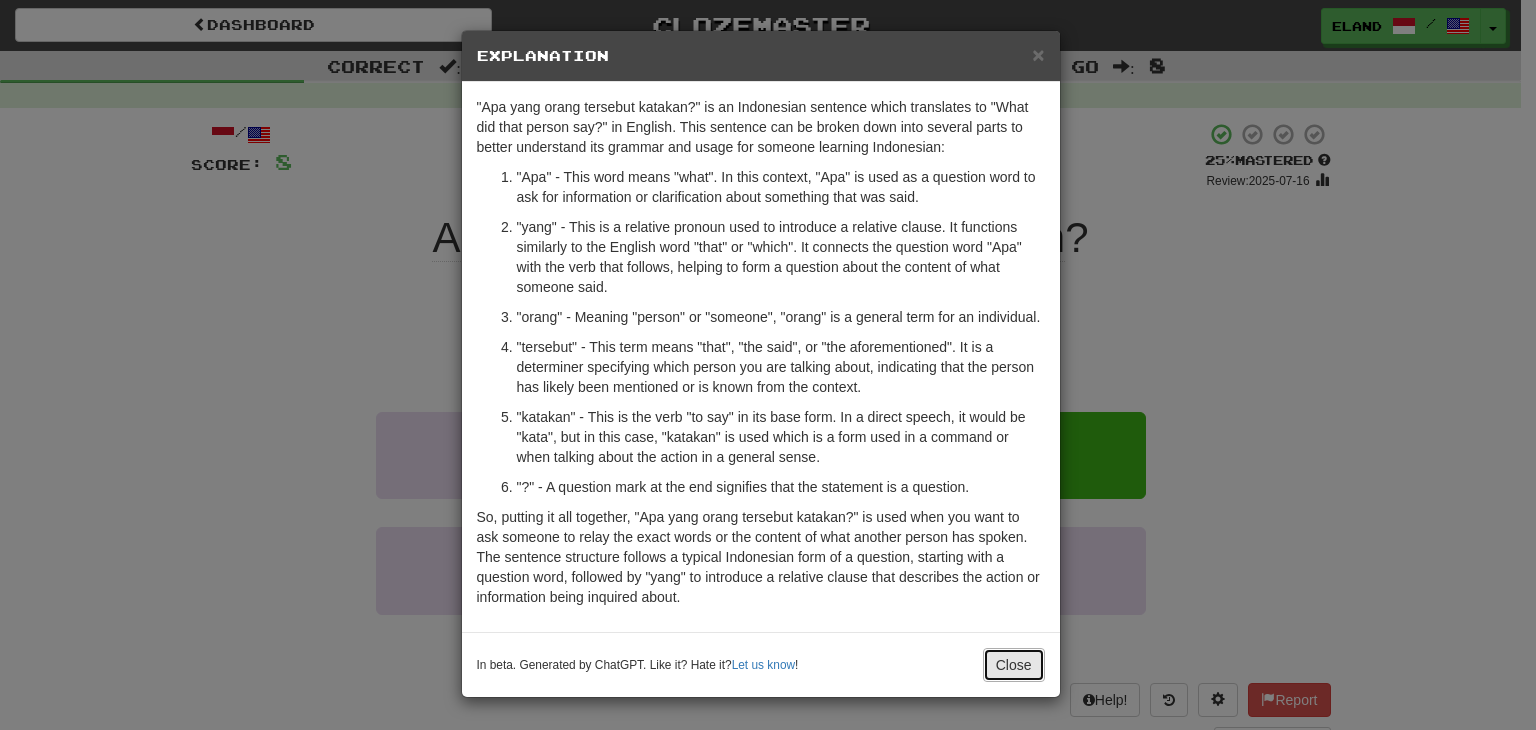 click on "Close" at bounding box center (1014, 665) 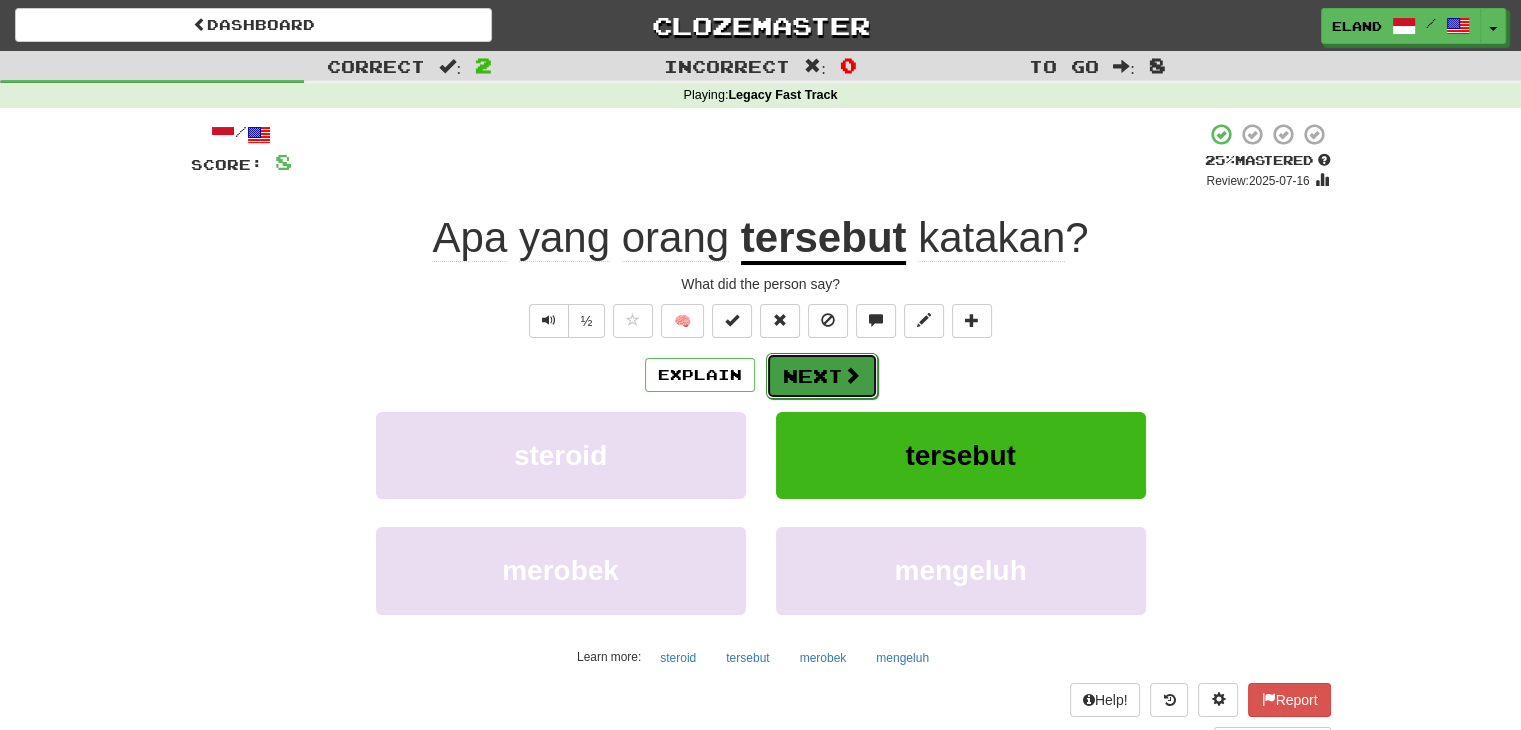 click on "Next" at bounding box center (822, 376) 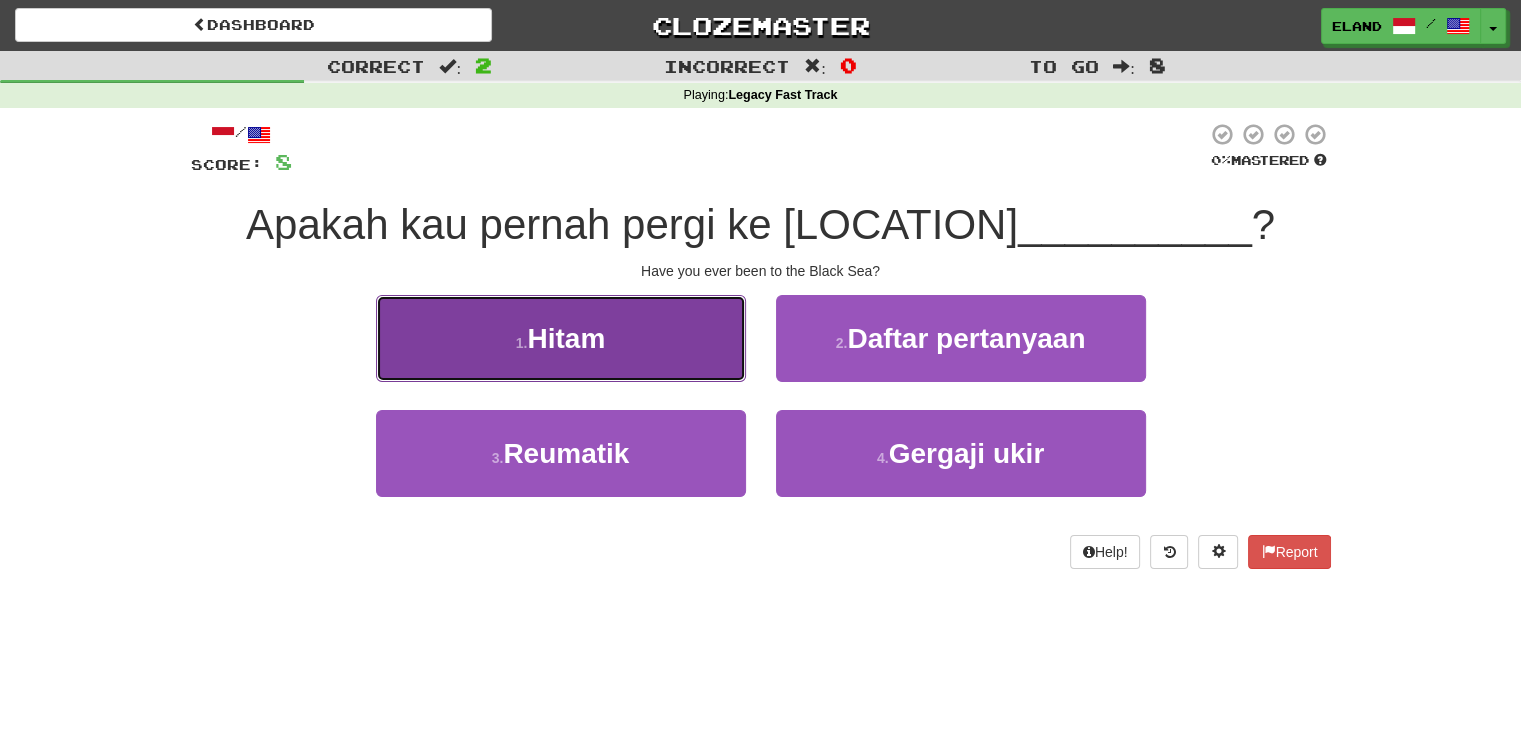 click on "1 .  Hitam" at bounding box center [561, 338] 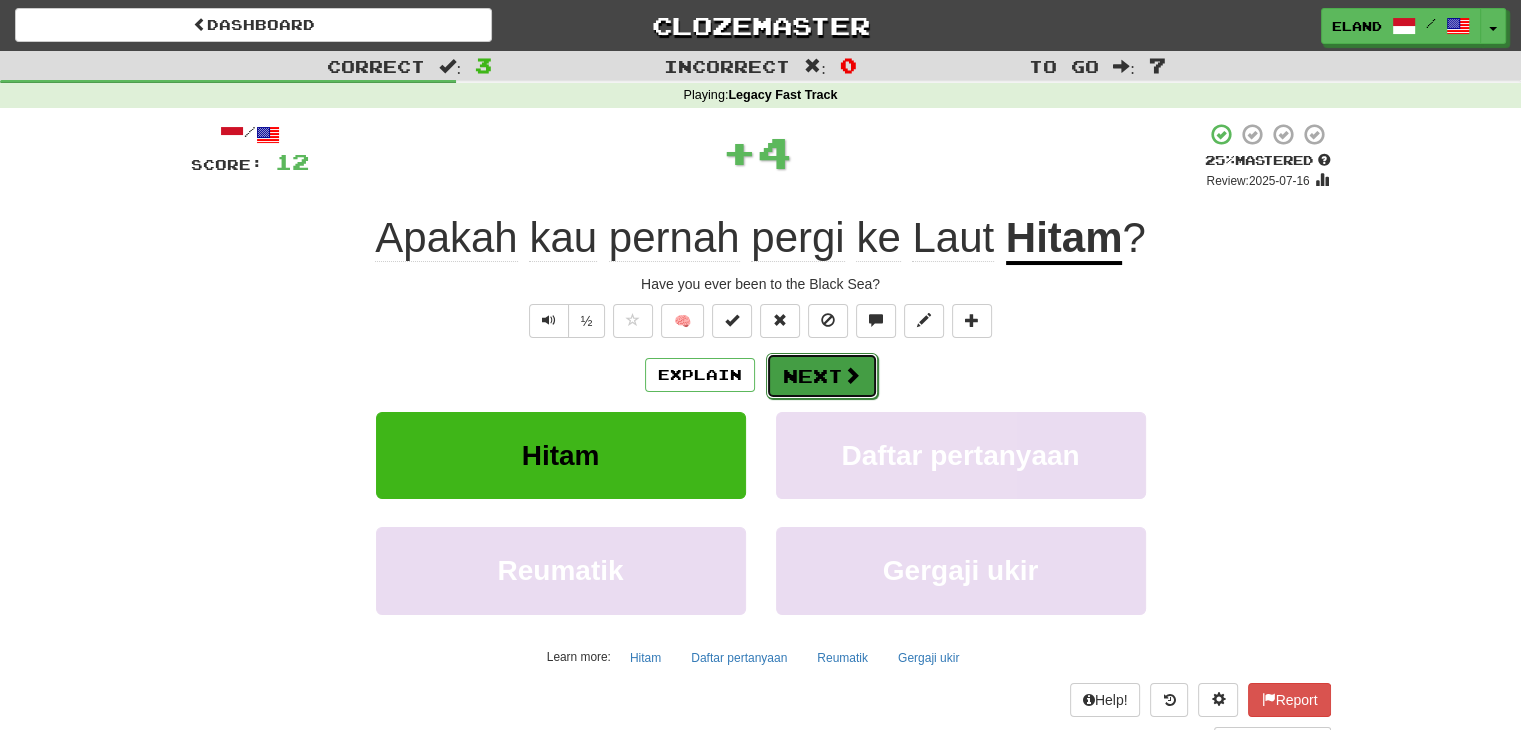 click on "Next" at bounding box center [822, 376] 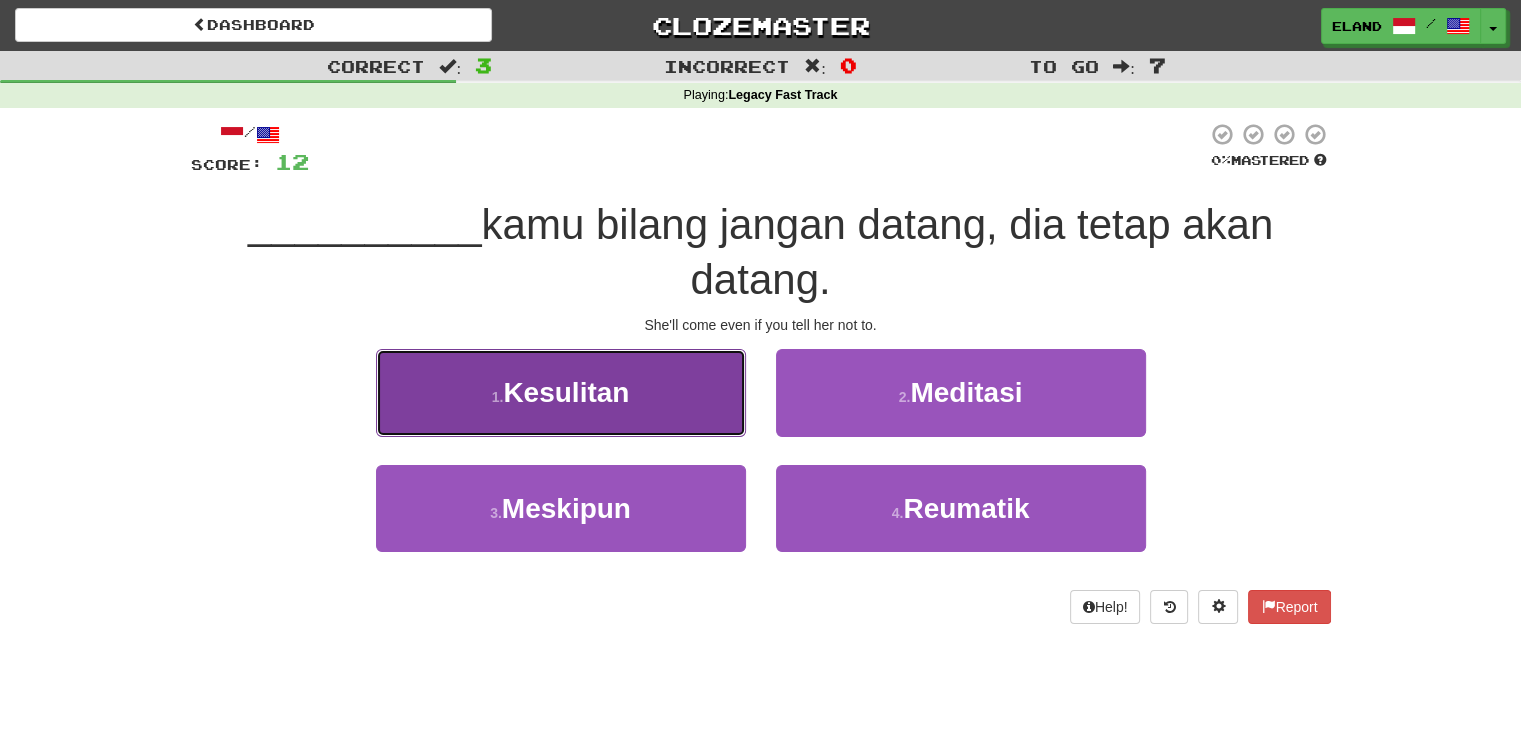 click on "1 .  Kesulitan" at bounding box center (561, 392) 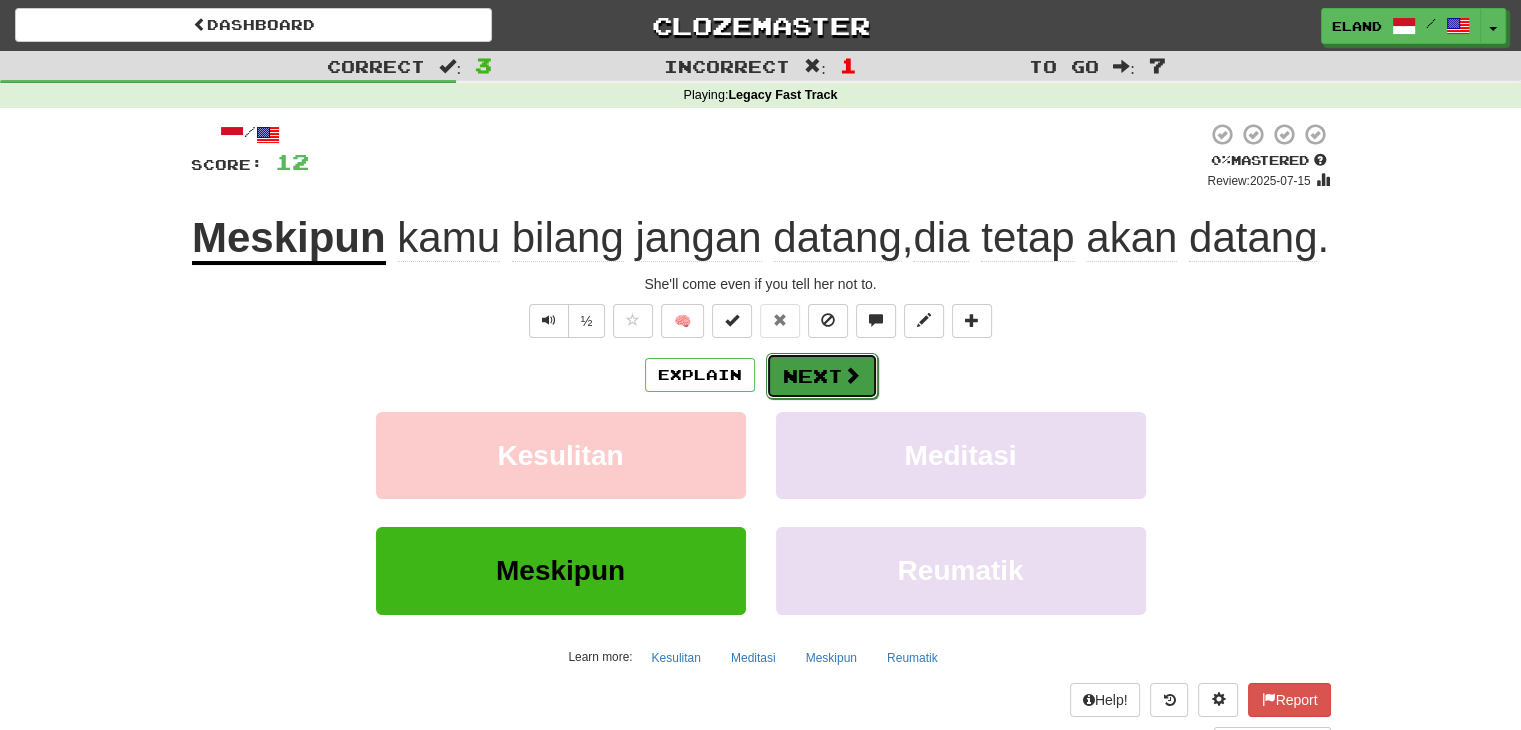 click on "Next" at bounding box center [822, 376] 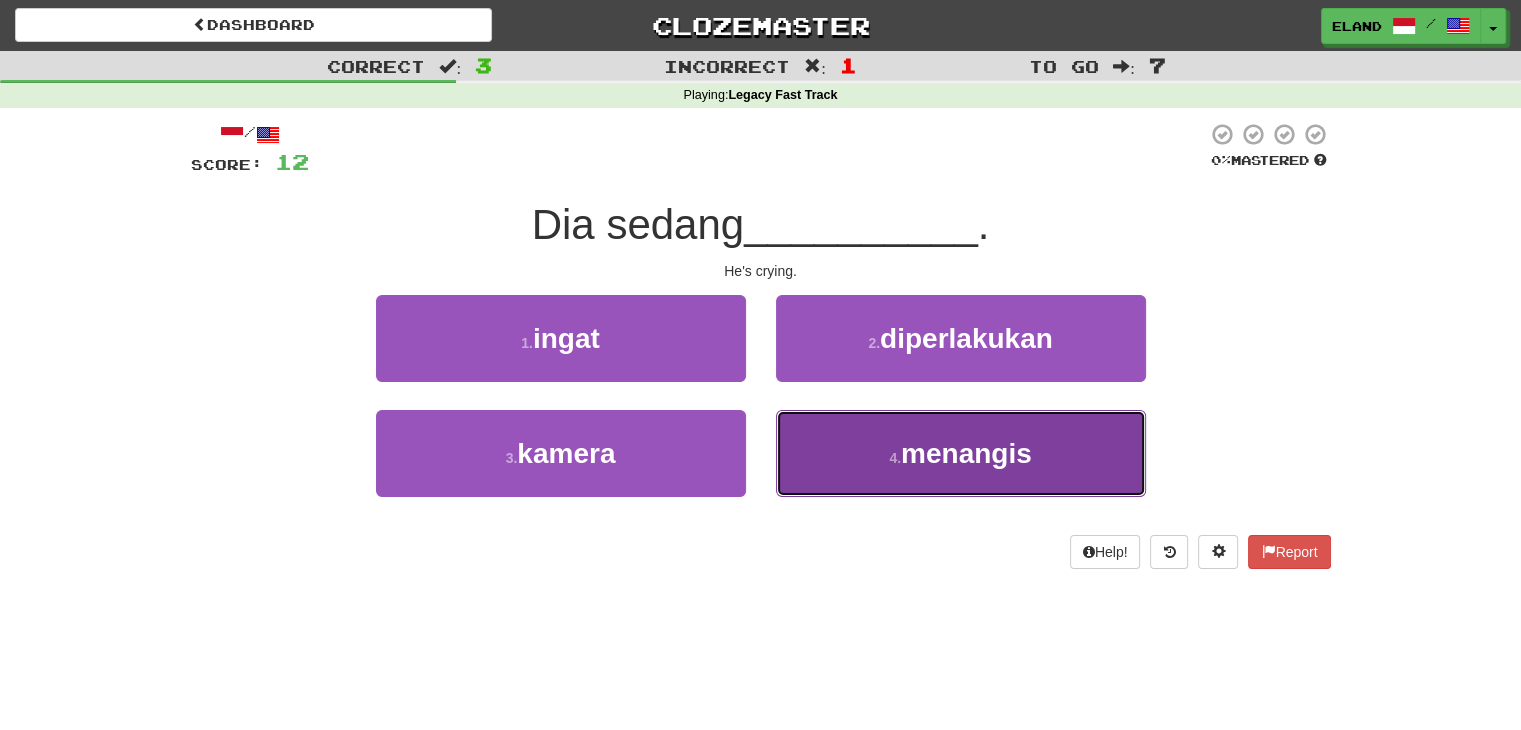 click on "menangis" at bounding box center (966, 453) 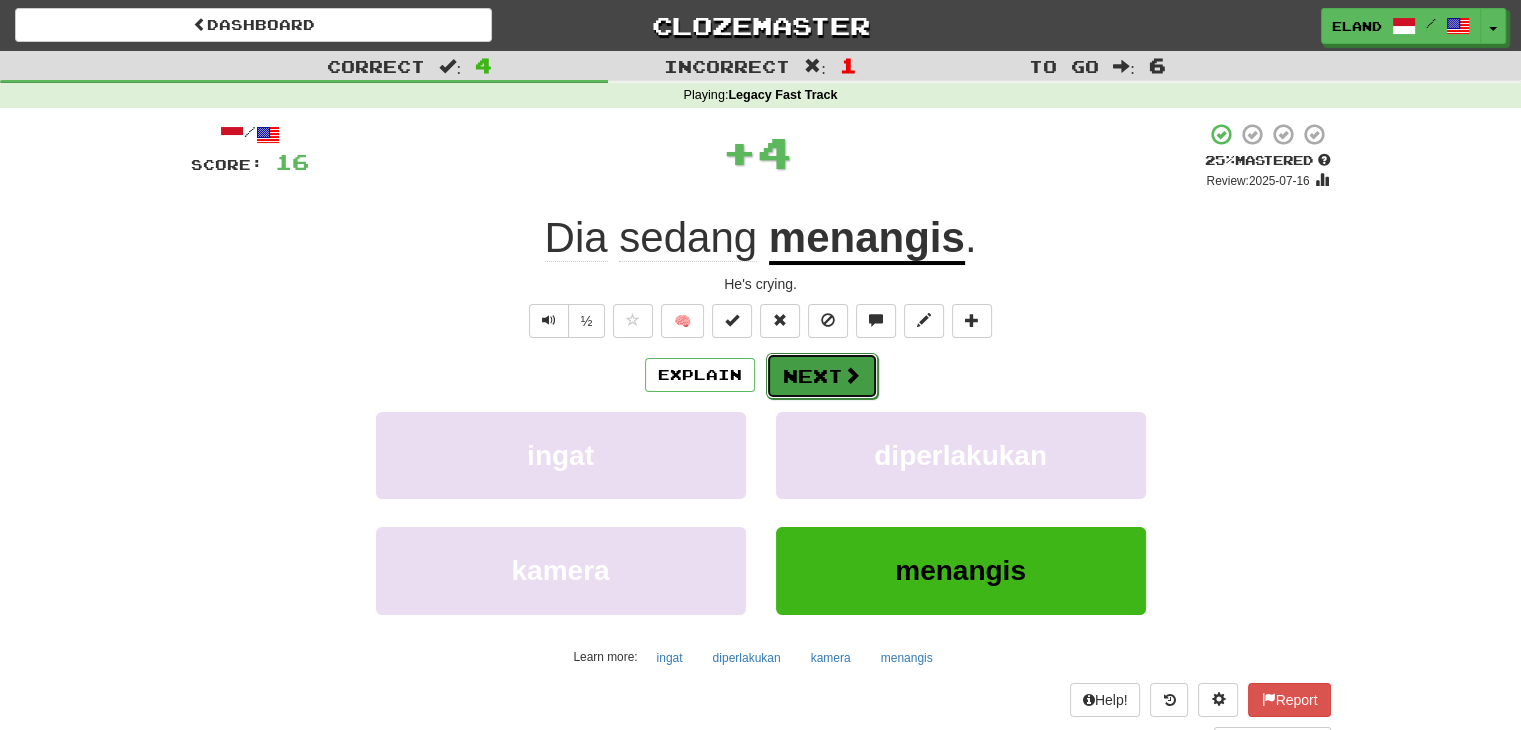 click at bounding box center [852, 375] 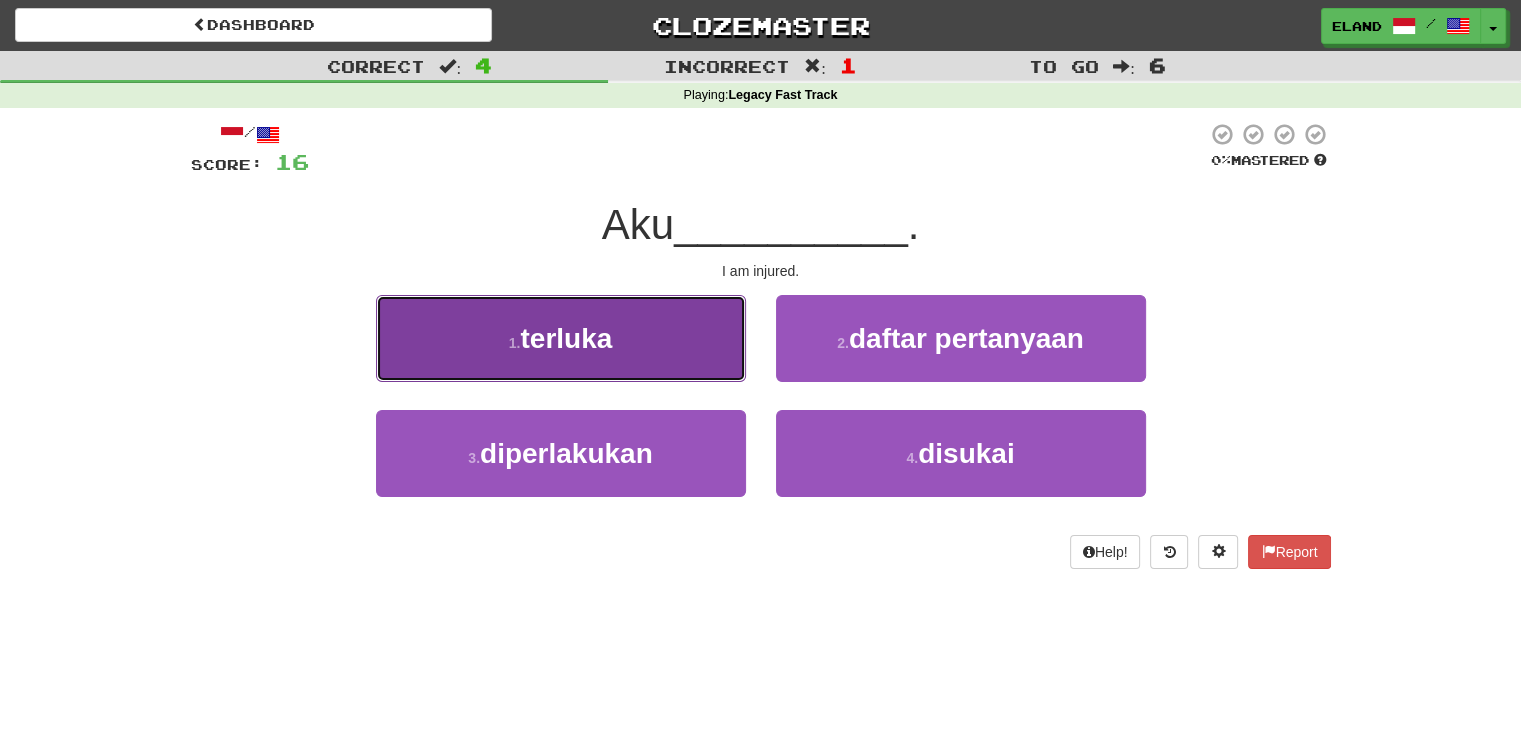 click on "1 .  terluka" at bounding box center [561, 338] 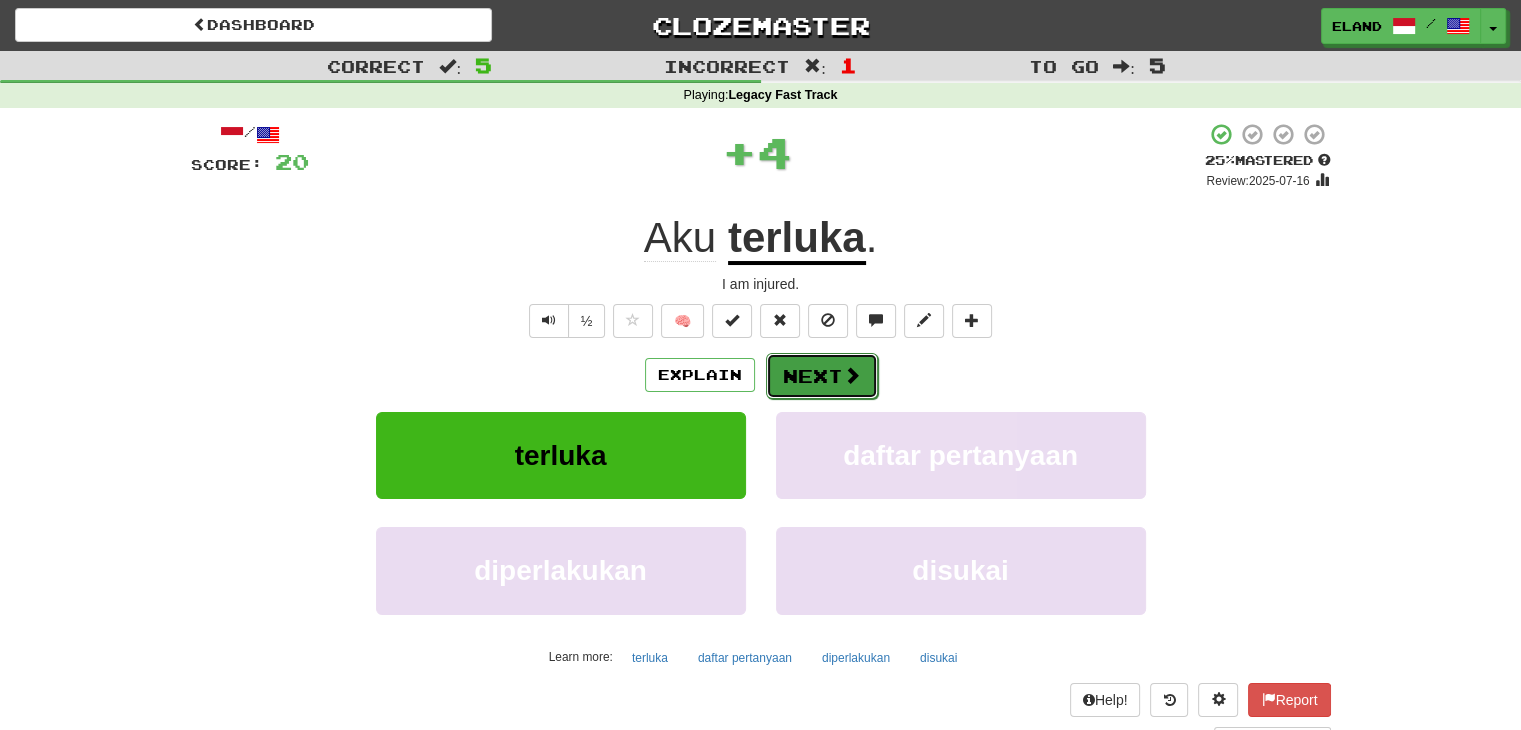 click on "Next" at bounding box center [822, 376] 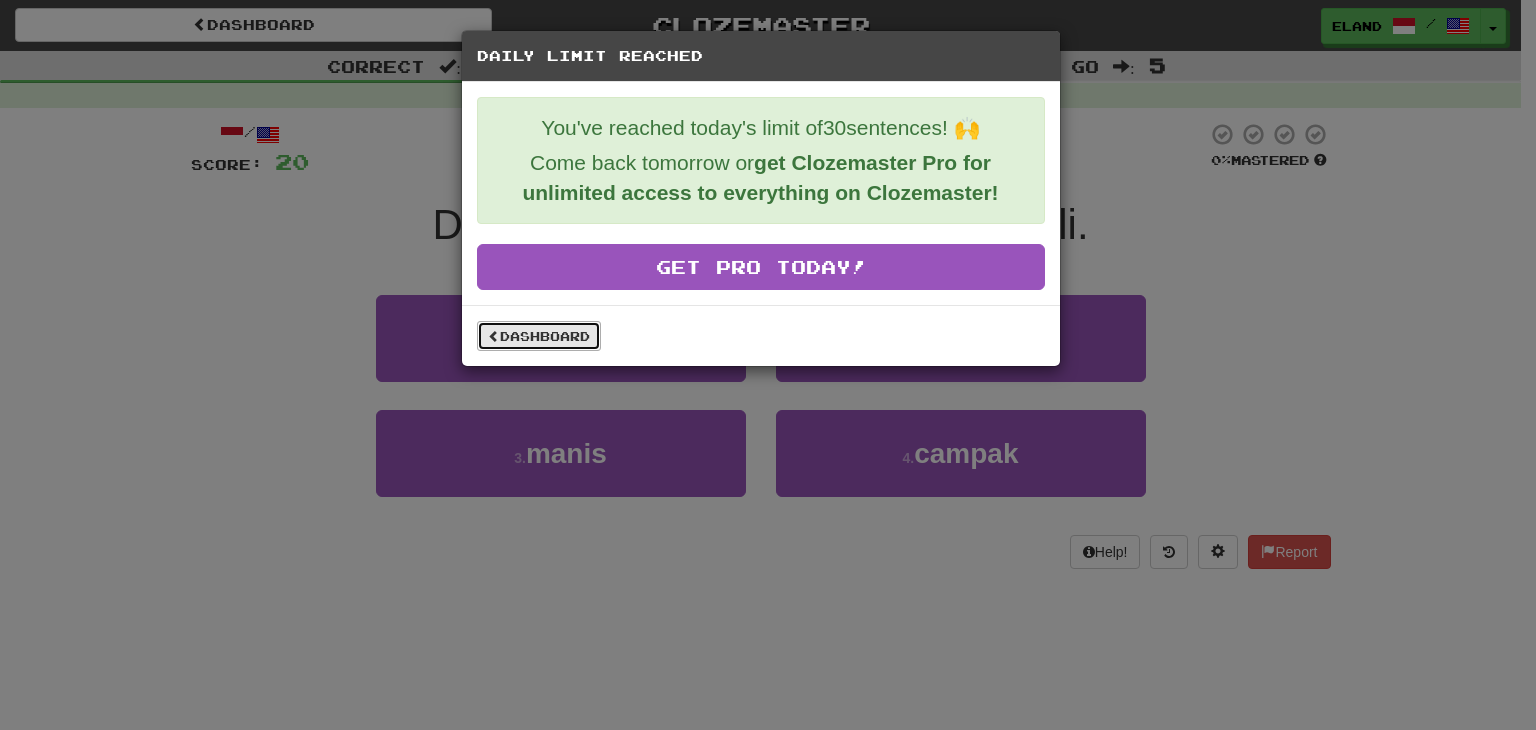 click on "Dashboard" at bounding box center [539, 336] 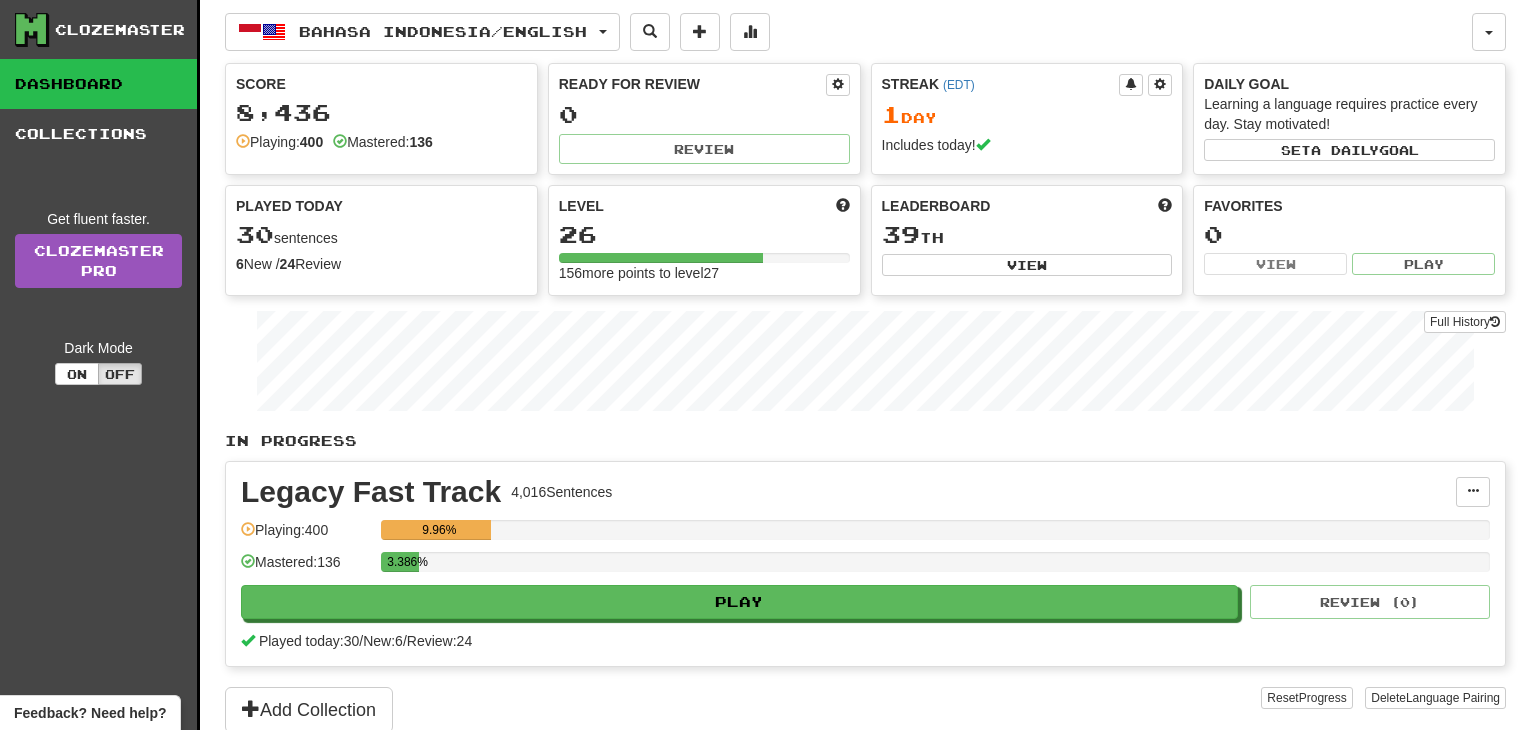 scroll, scrollTop: 0, scrollLeft: 0, axis: both 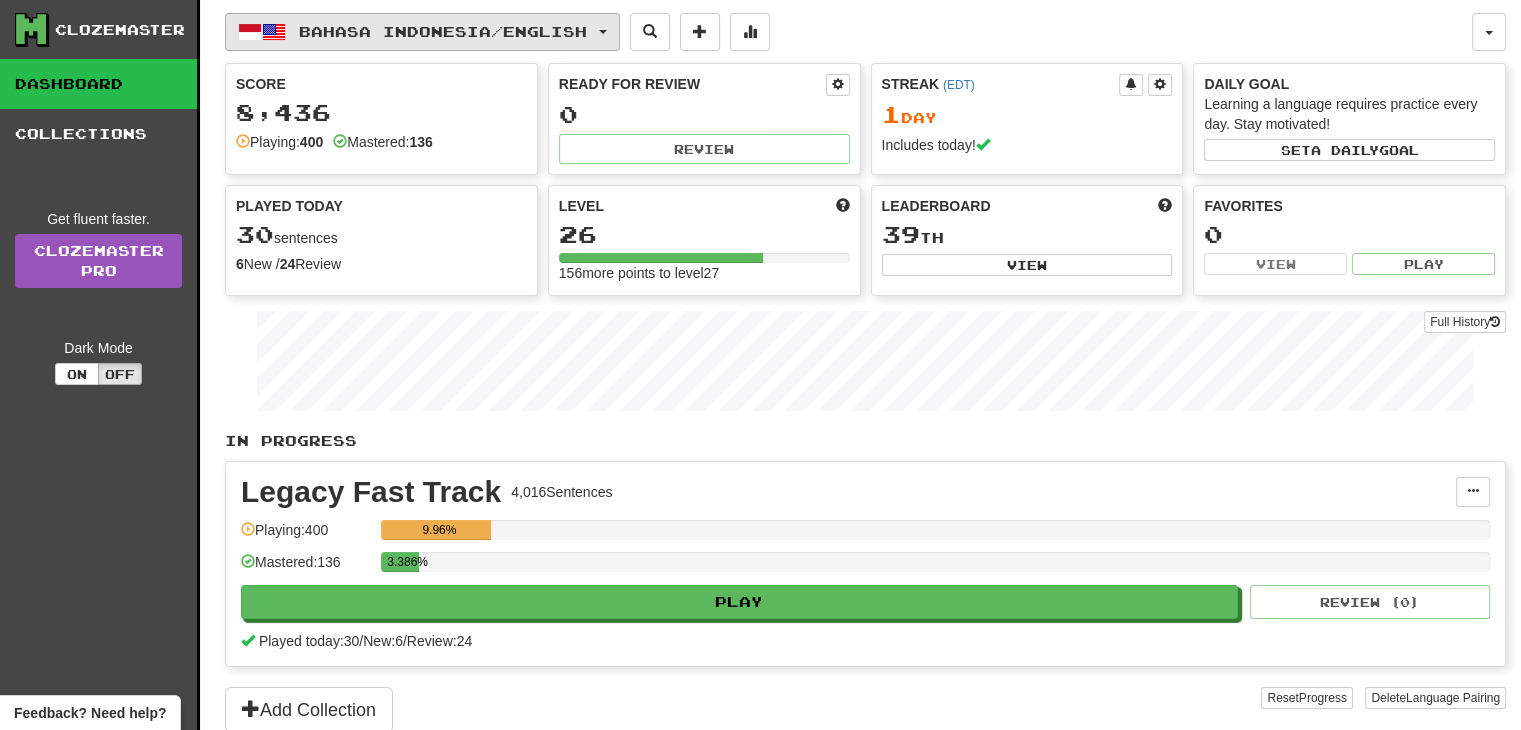 click on "Bahasa Indonesia  /  English" at bounding box center (422, 32) 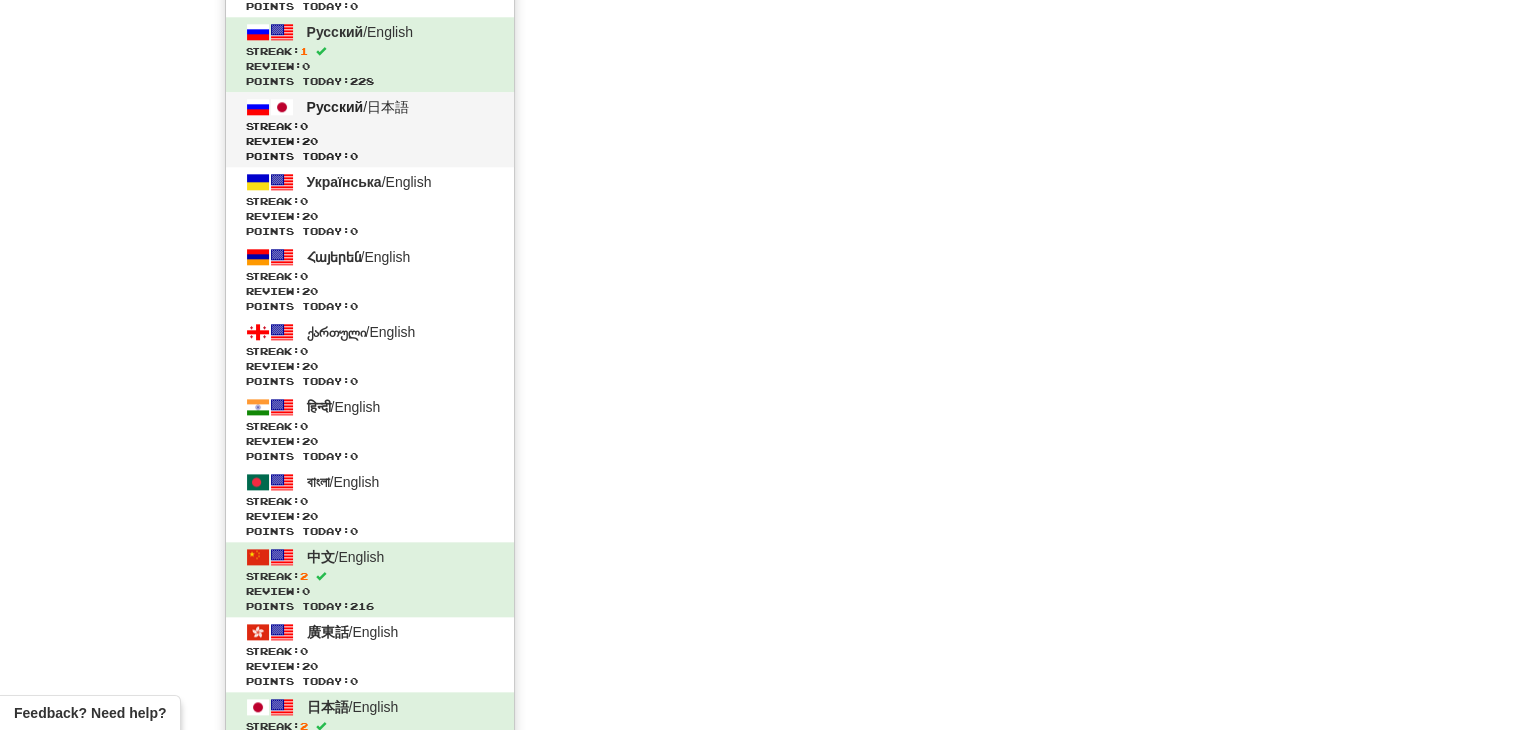 scroll, scrollTop: 2000, scrollLeft: 0, axis: vertical 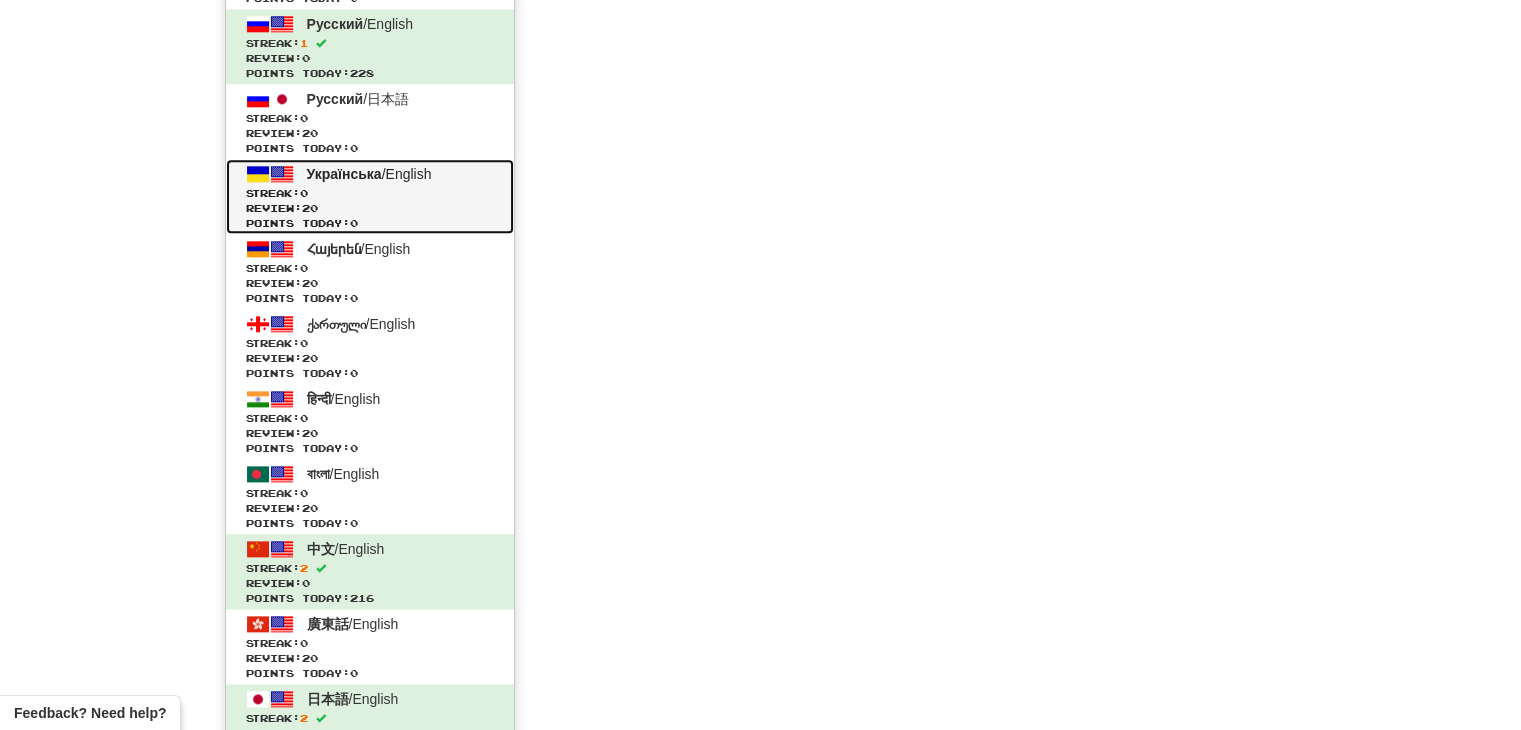 click on "Українська" at bounding box center [344, 174] 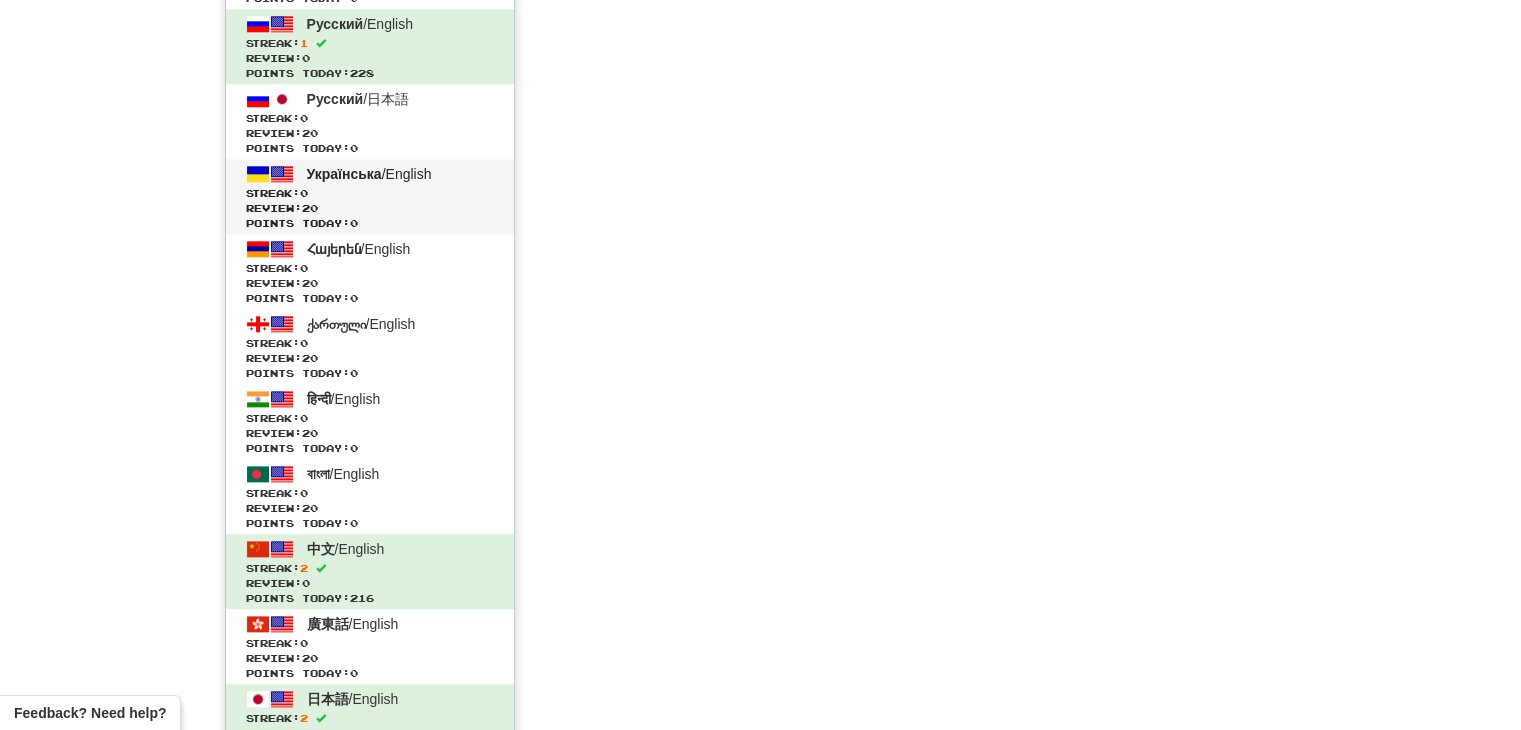 scroll, scrollTop: 710, scrollLeft: 0, axis: vertical 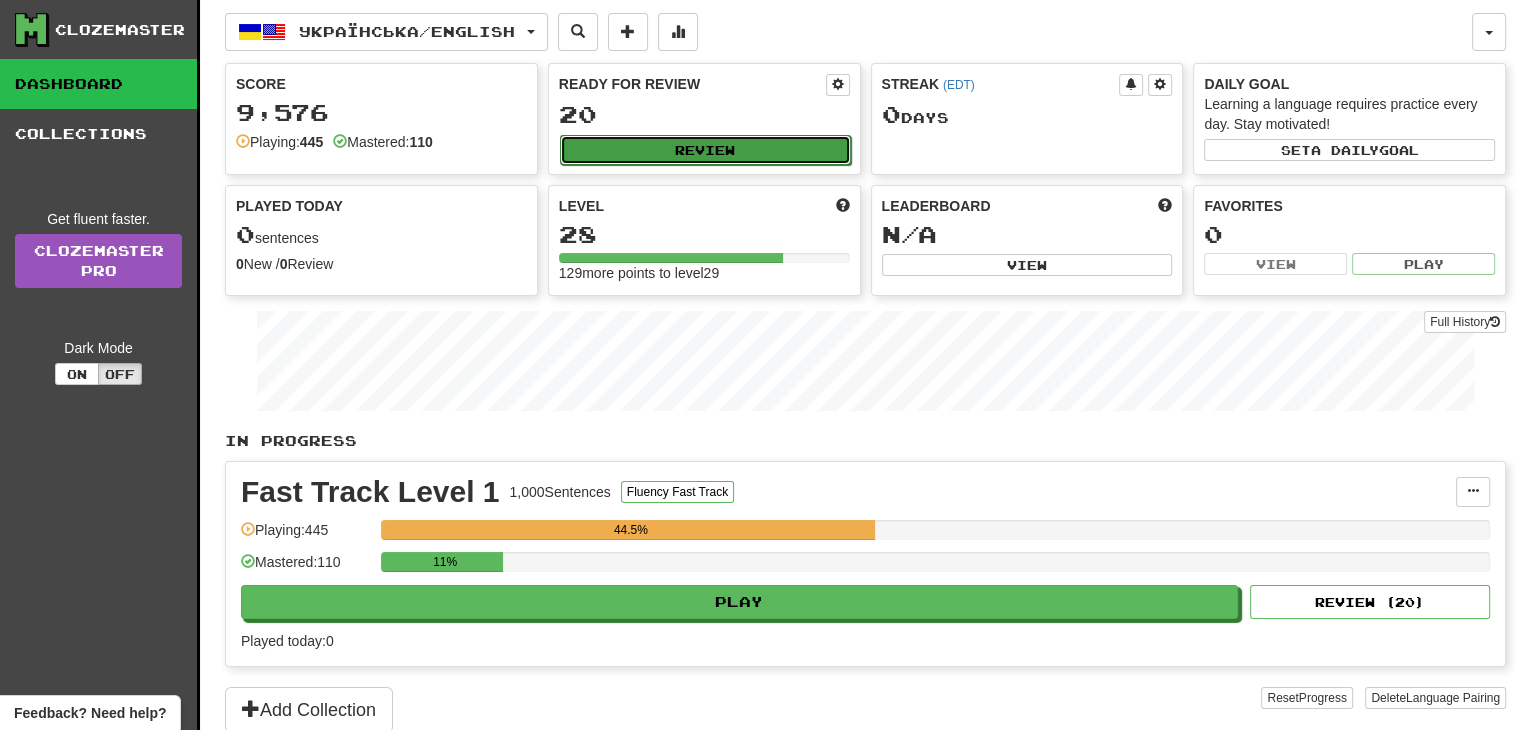 click on "Review" at bounding box center (705, 150) 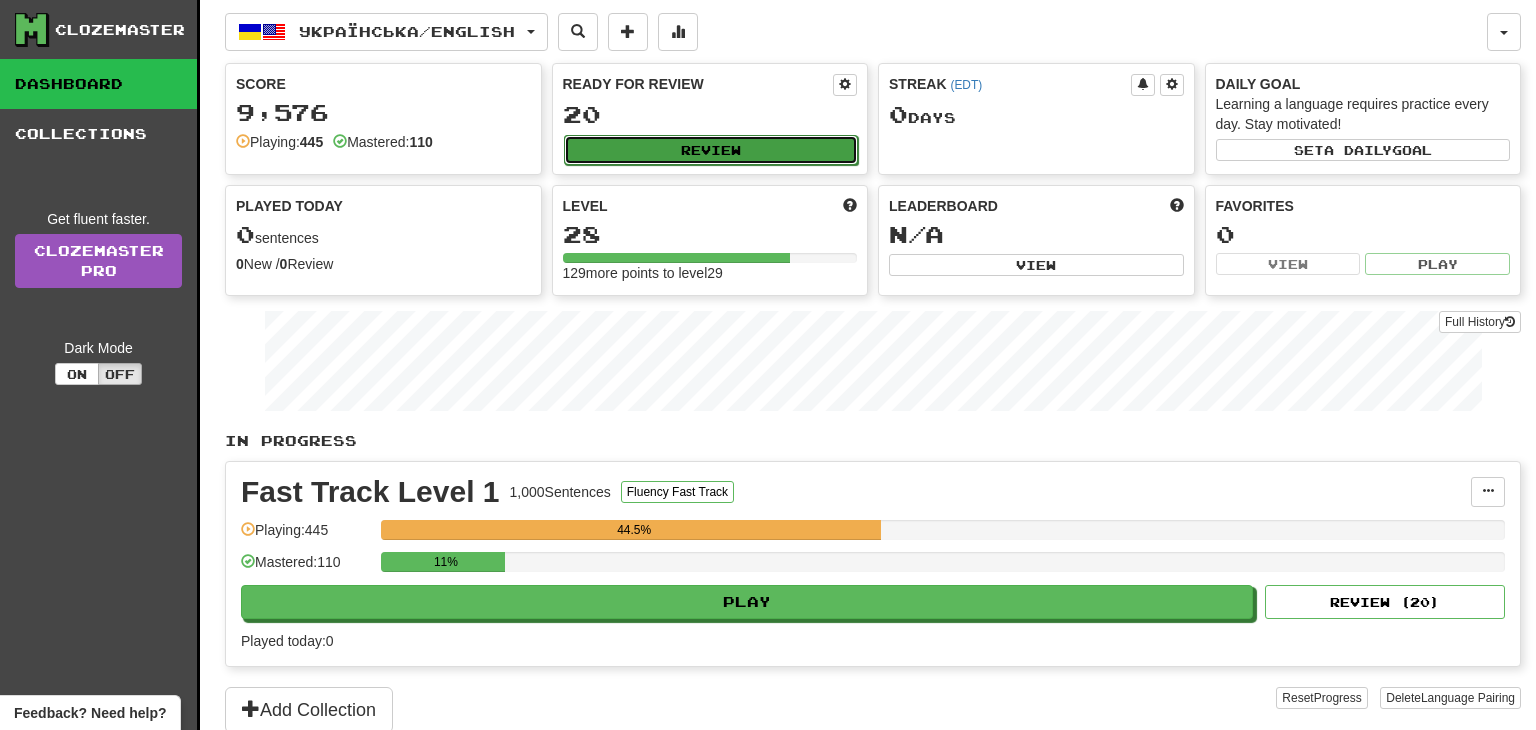 select on "**" 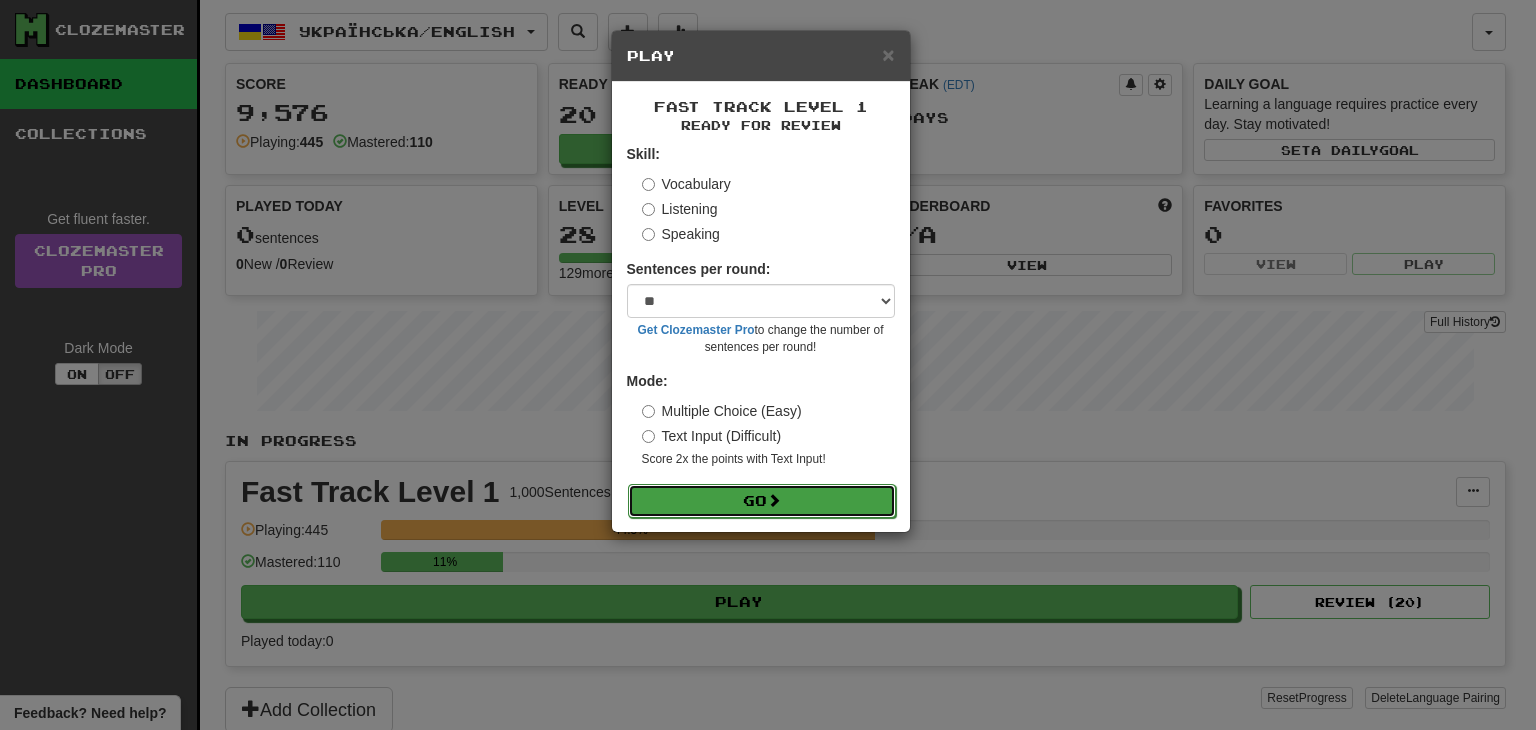 click on "Go" at bounding box center (762, 501) 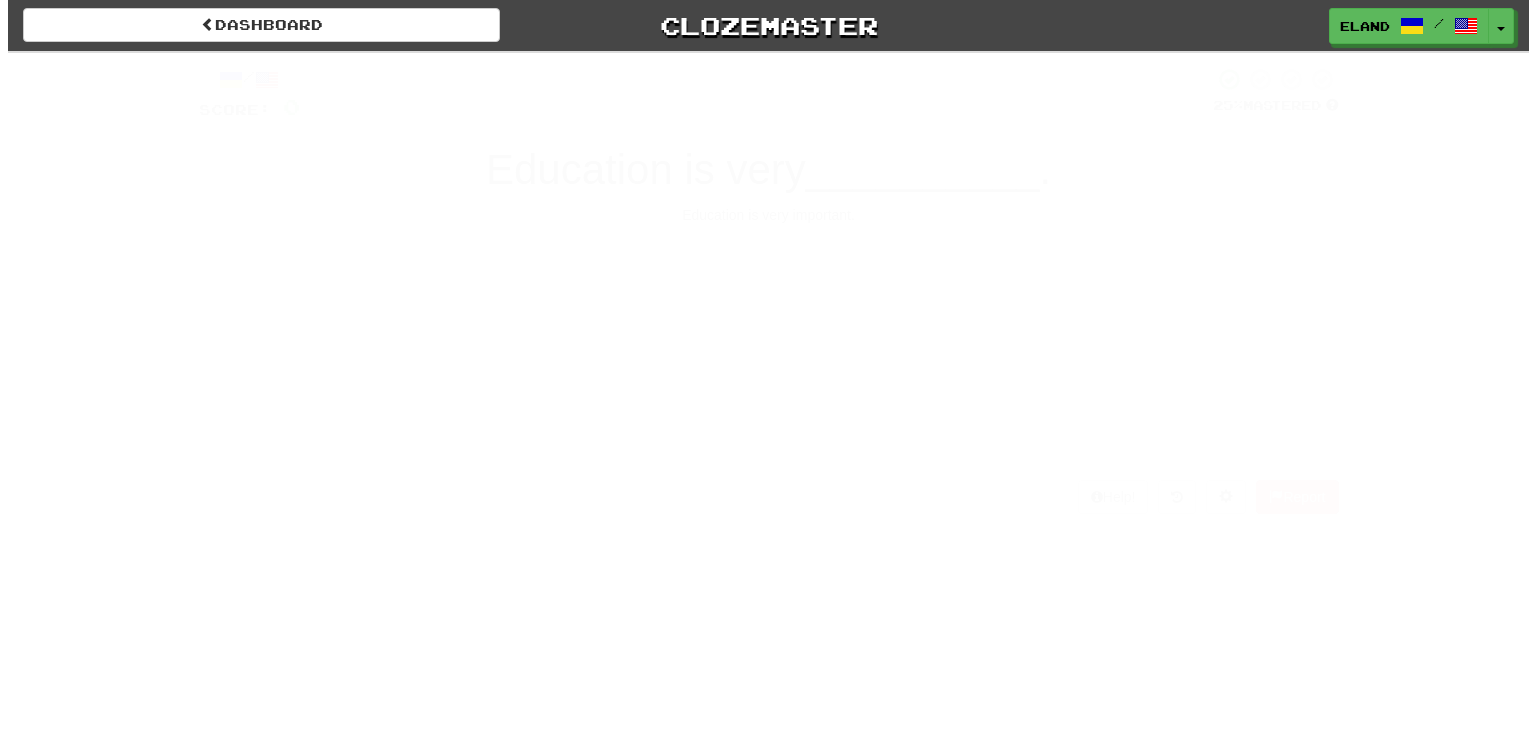 scroll, scrollTop: 0, scrollLeft: 0, axis: both 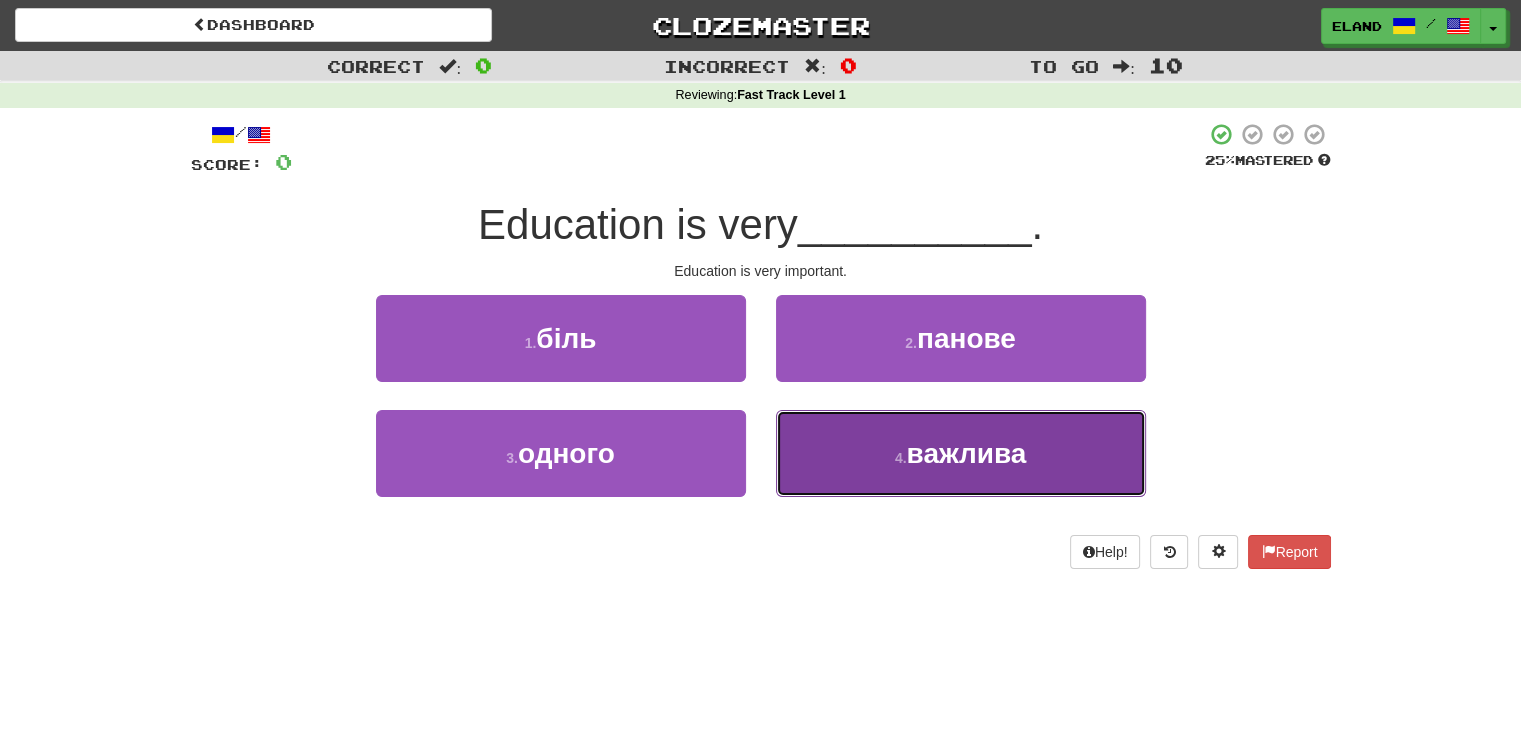 click on "4 .  важлива" at bounding box center [961, 453] 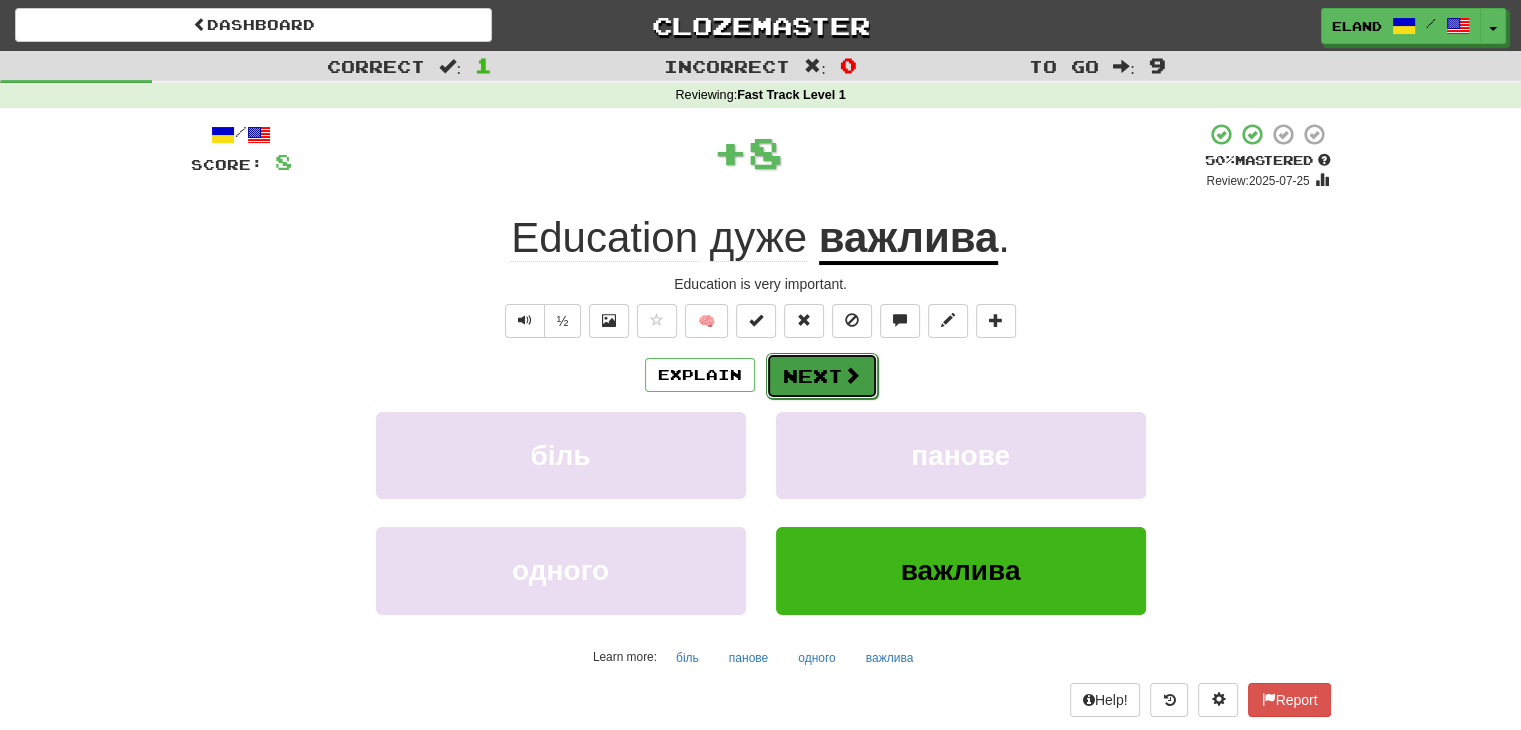 click on "Next" at bounding box center [822, 376] 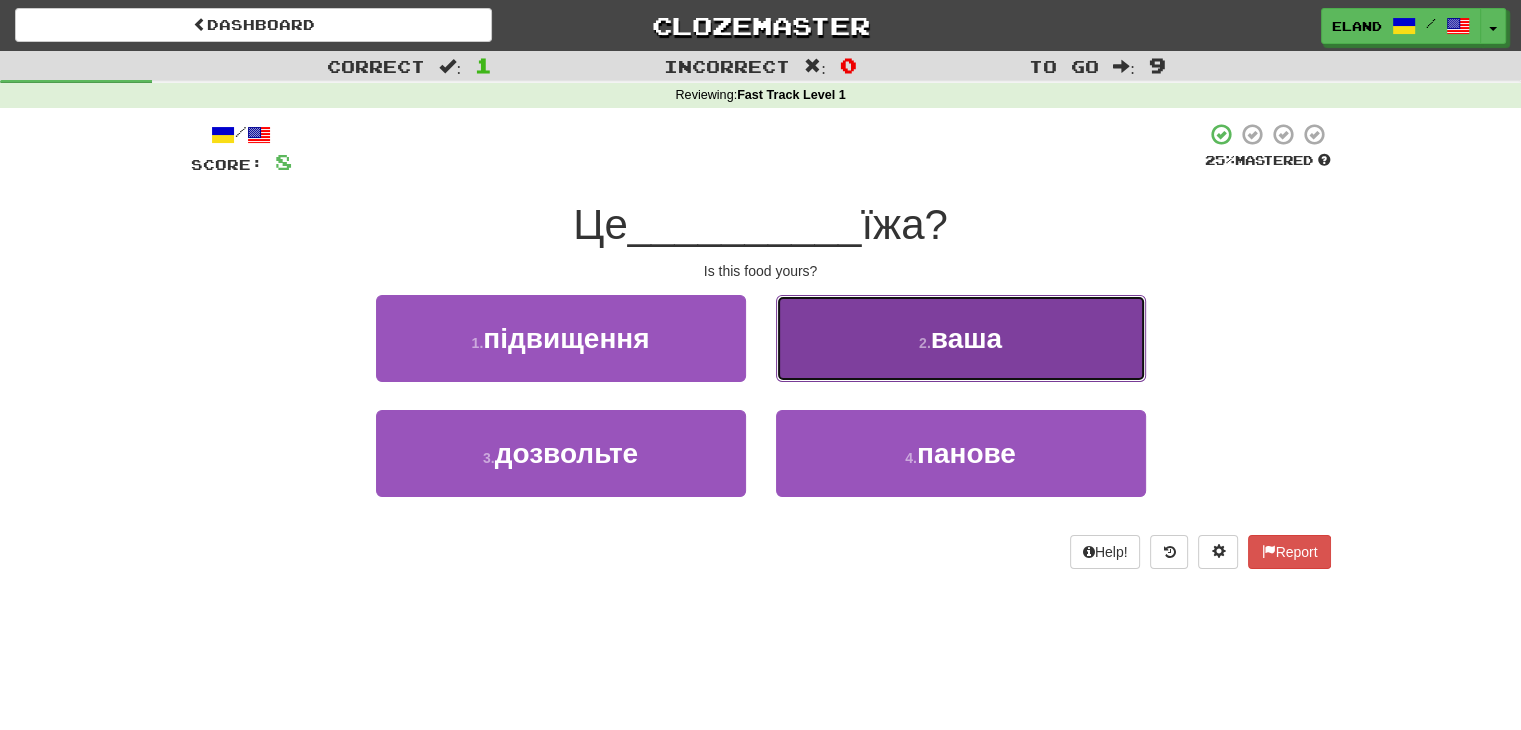 click on "2 .  ваша" at bounding box center [961, 338] 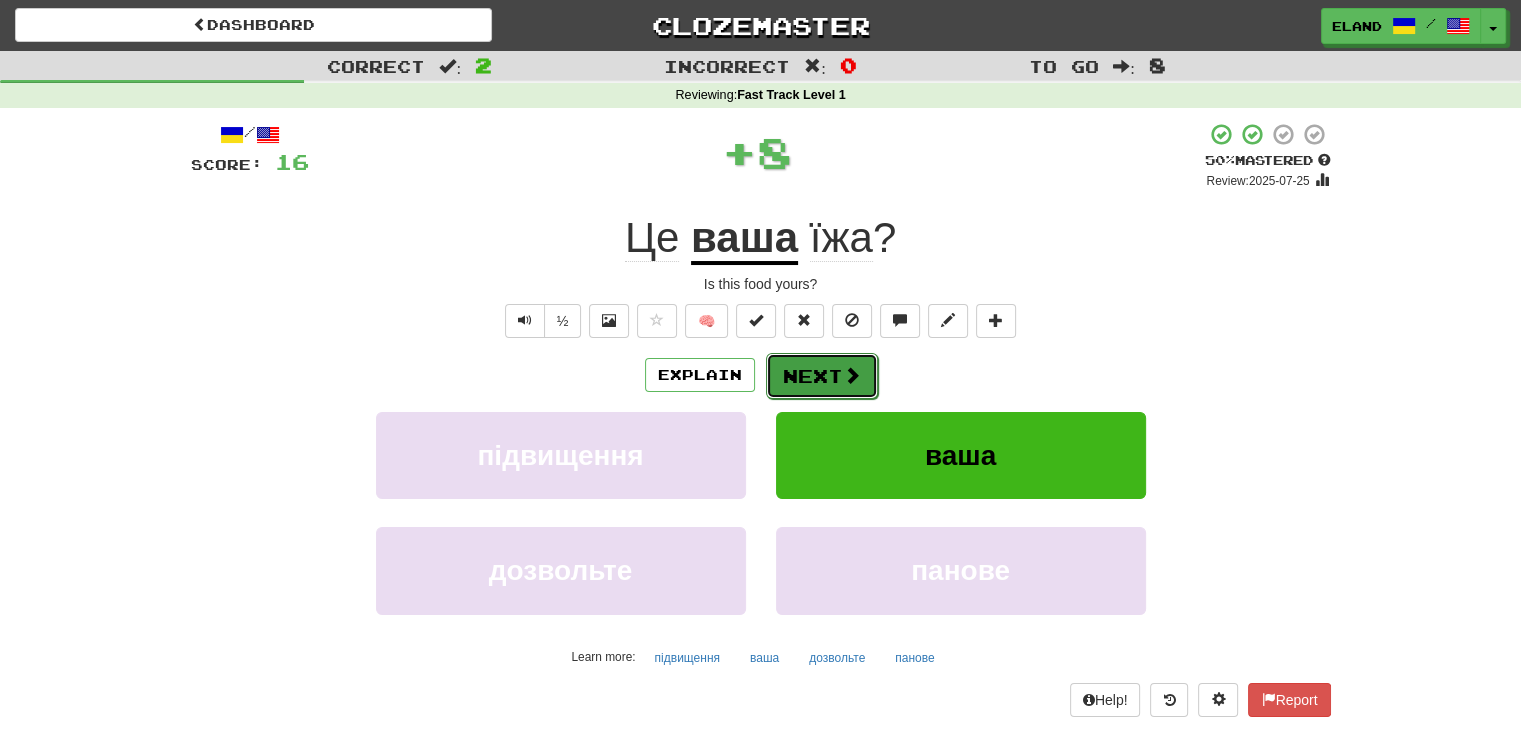 click on "Next" at bounding box center [822, 376] 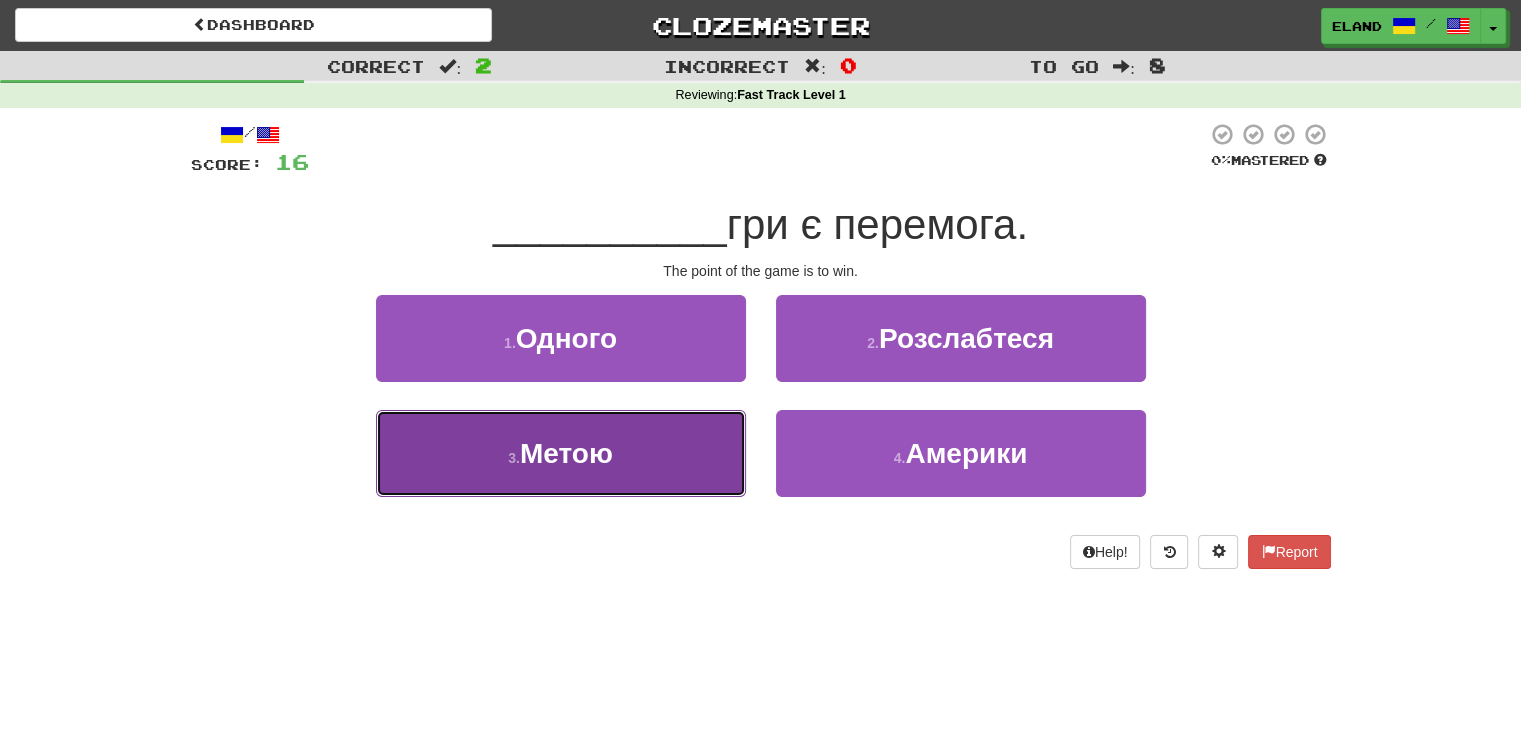 click on "3 .  Метою" at bounding box center [561, 453] 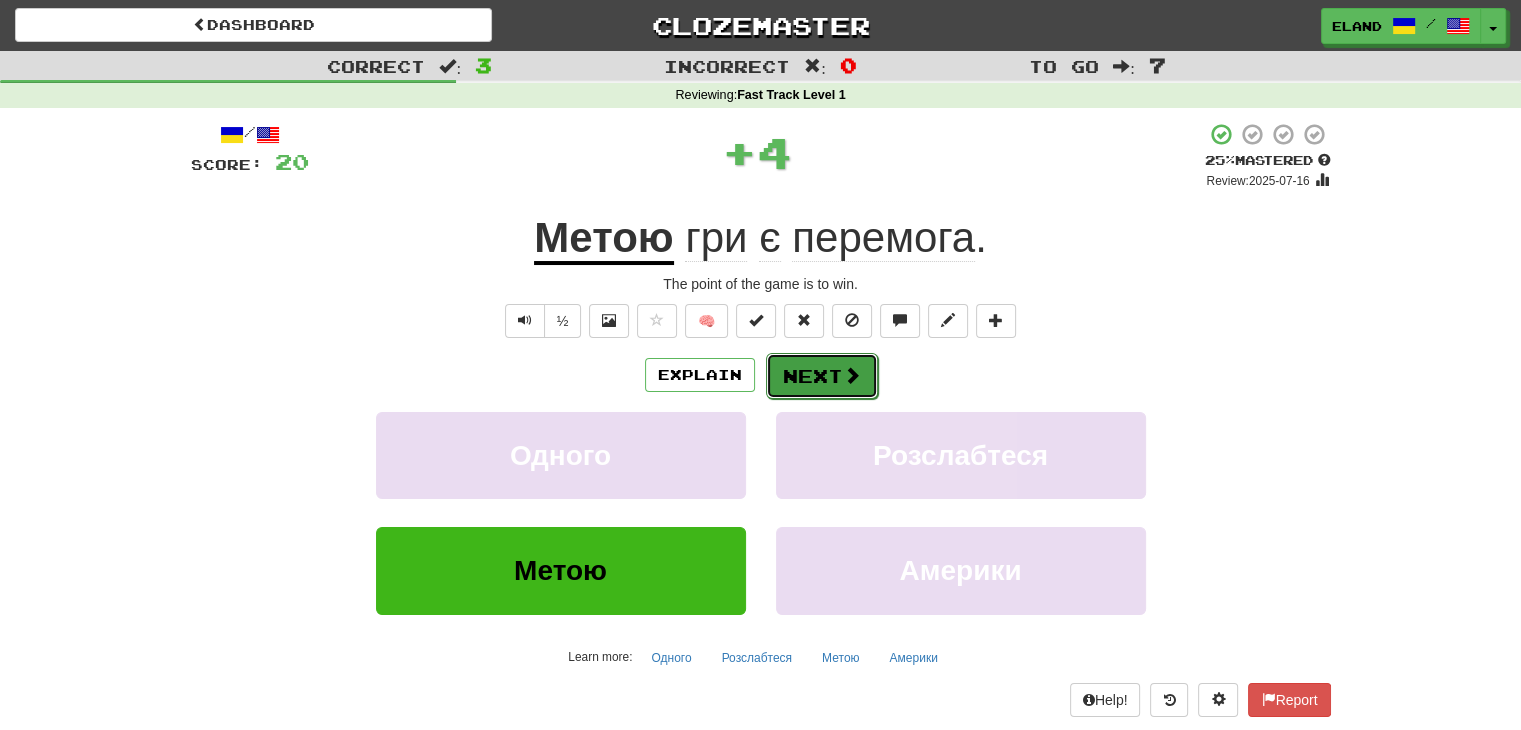 click on "Next" at bounding box center (822, 376) 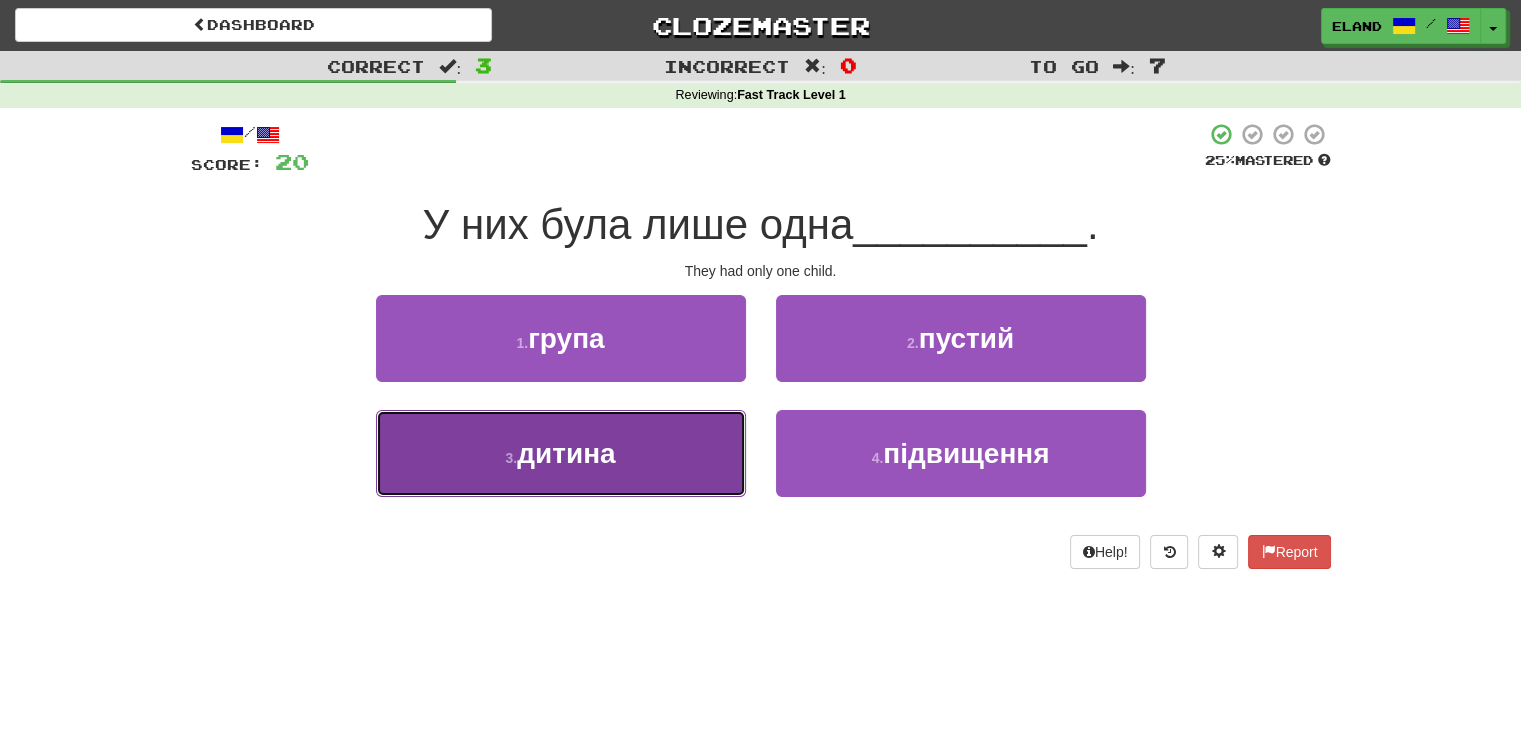 click on "3 .  дитина" at bounding box center [561, 453] 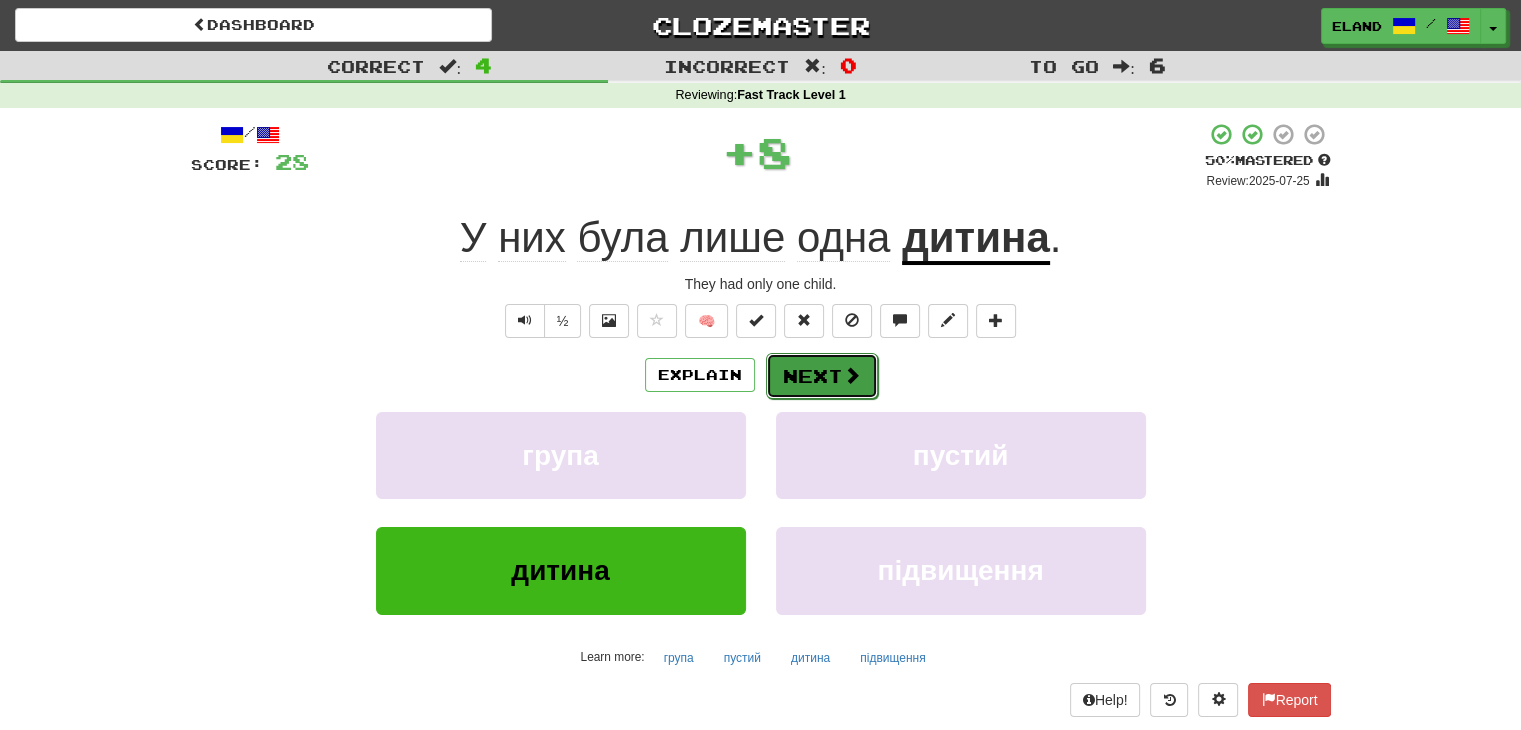 click on "Next" at bounding box center (822, 376) 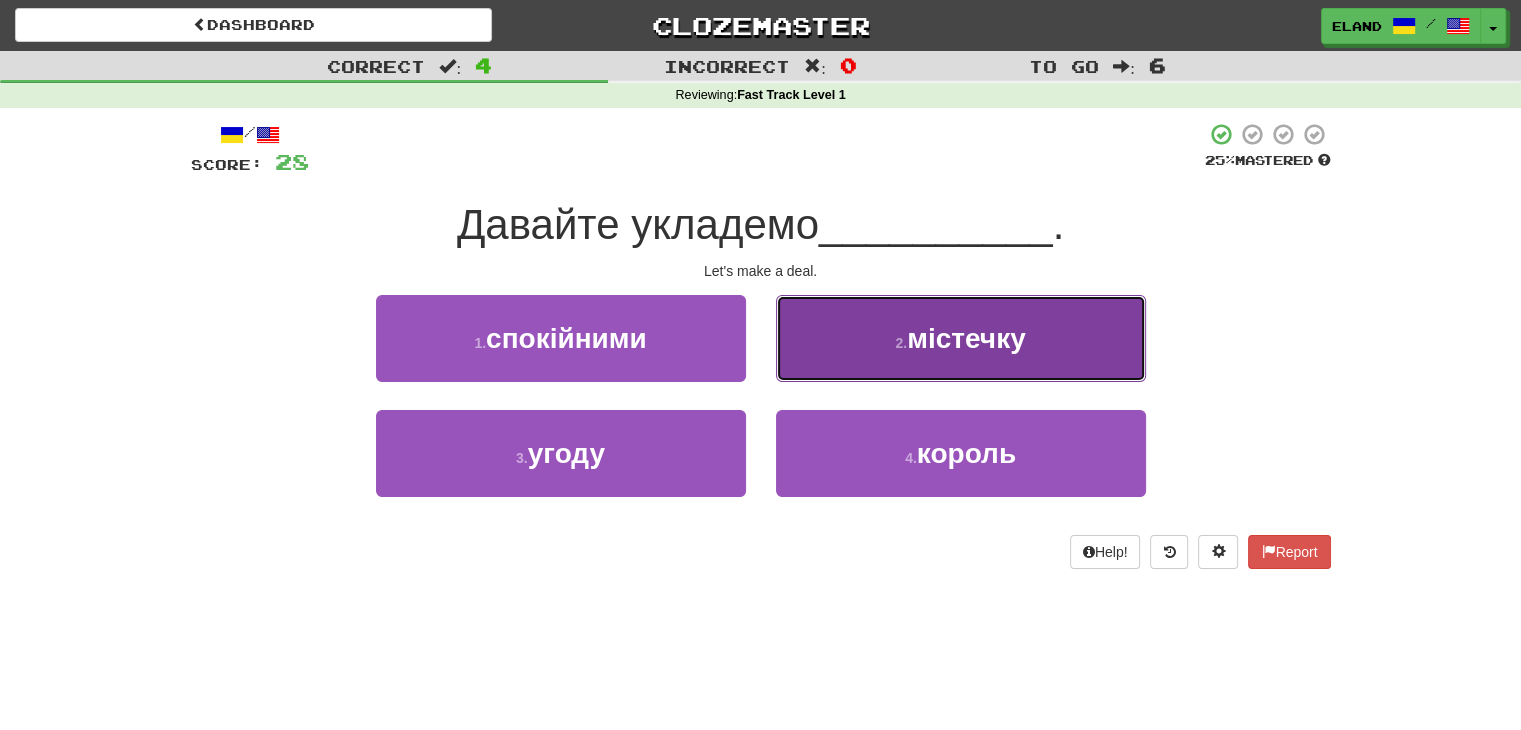 click on "2 .  містечку" at bounding box center (961, 338) 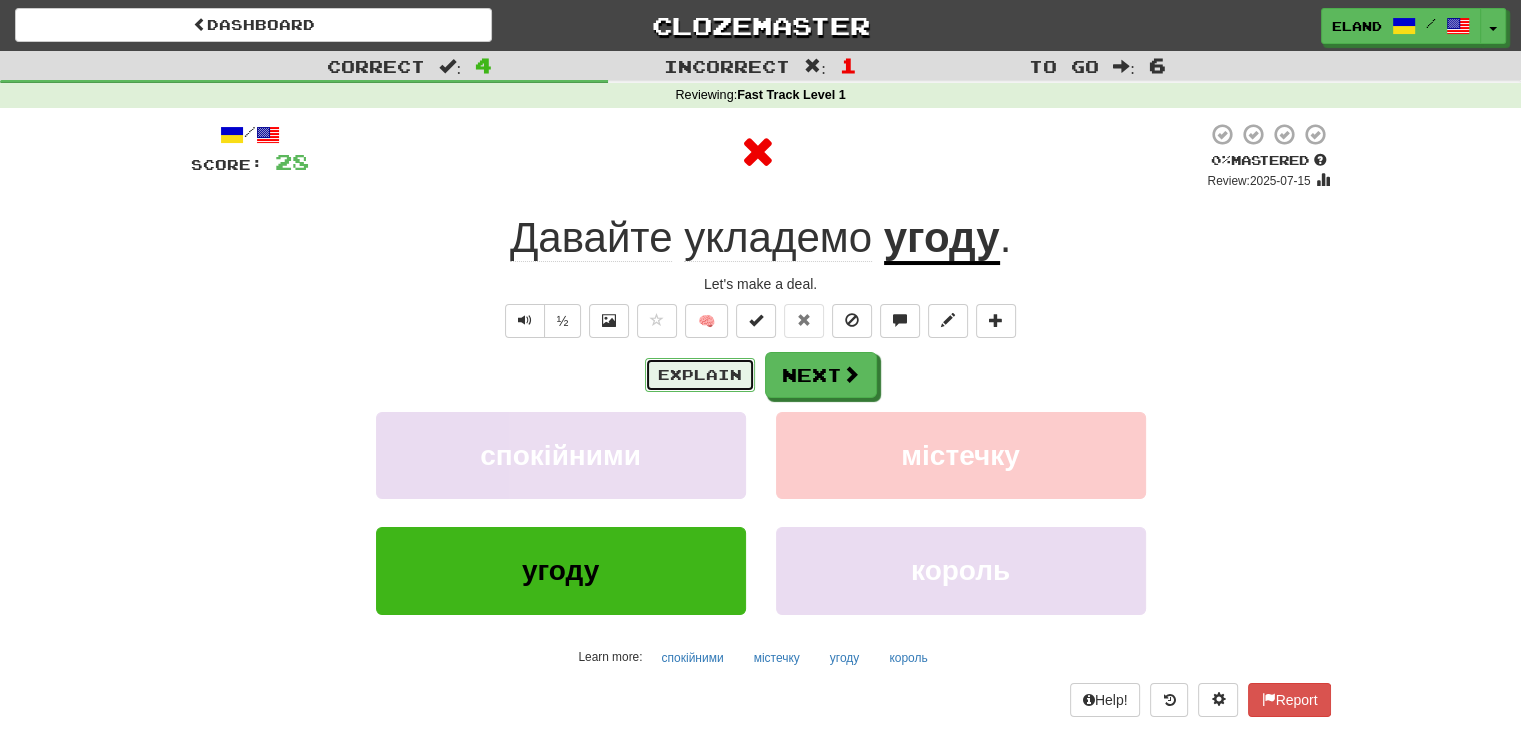 click on "Explain" at bounding box center (700, 375) 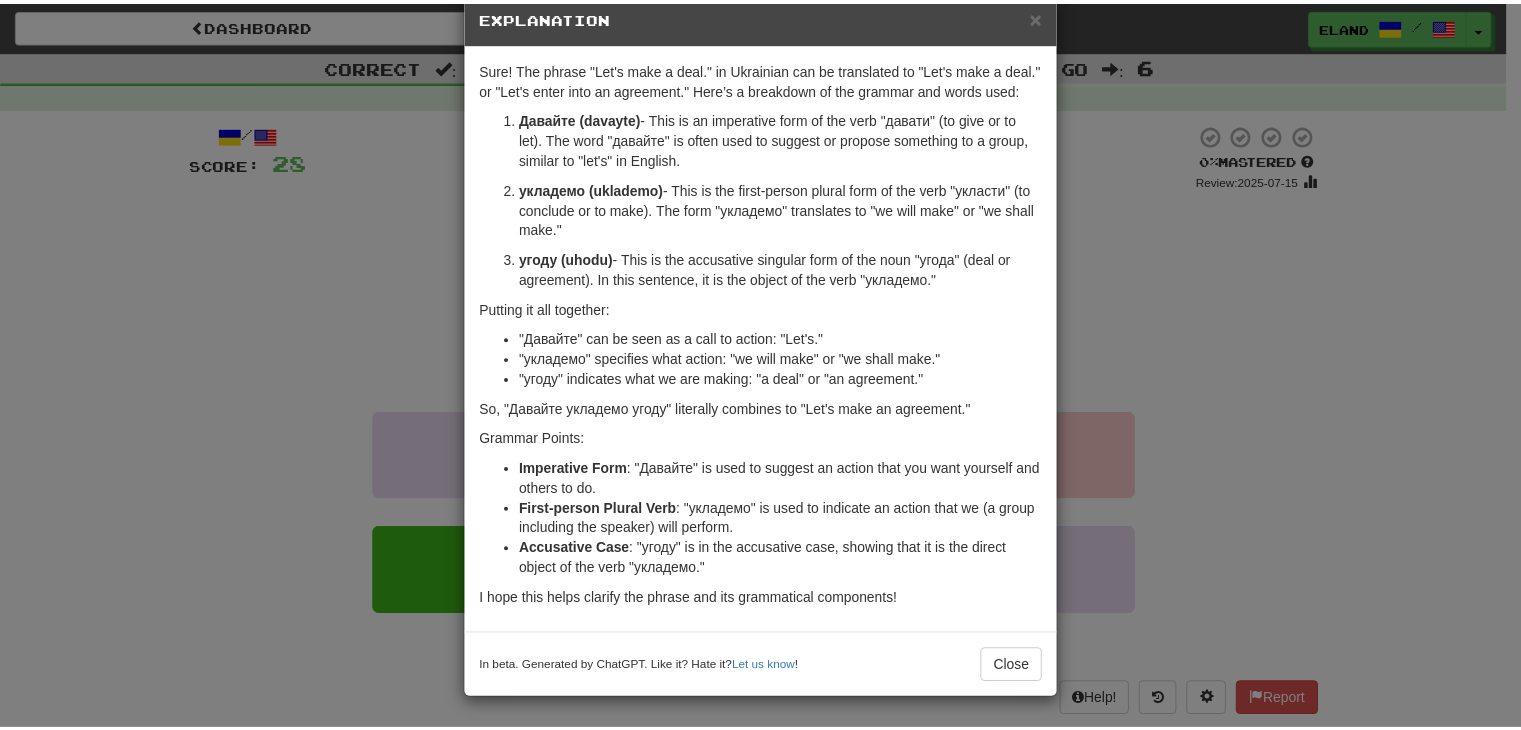 scroll, scrollTop: 57, scrollLeft: 0, axis: vertical 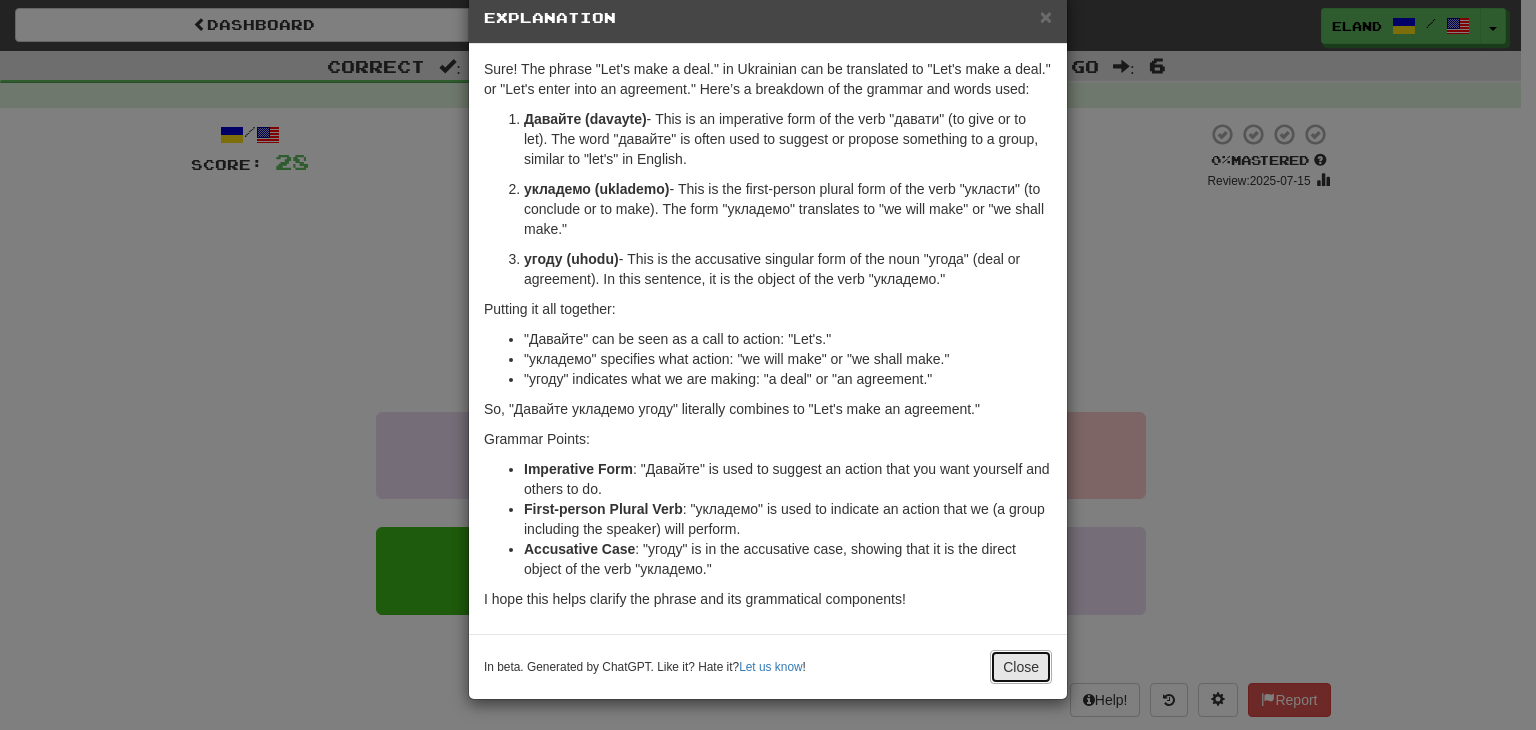 click on "Close" at bounding box center (1021, 667) 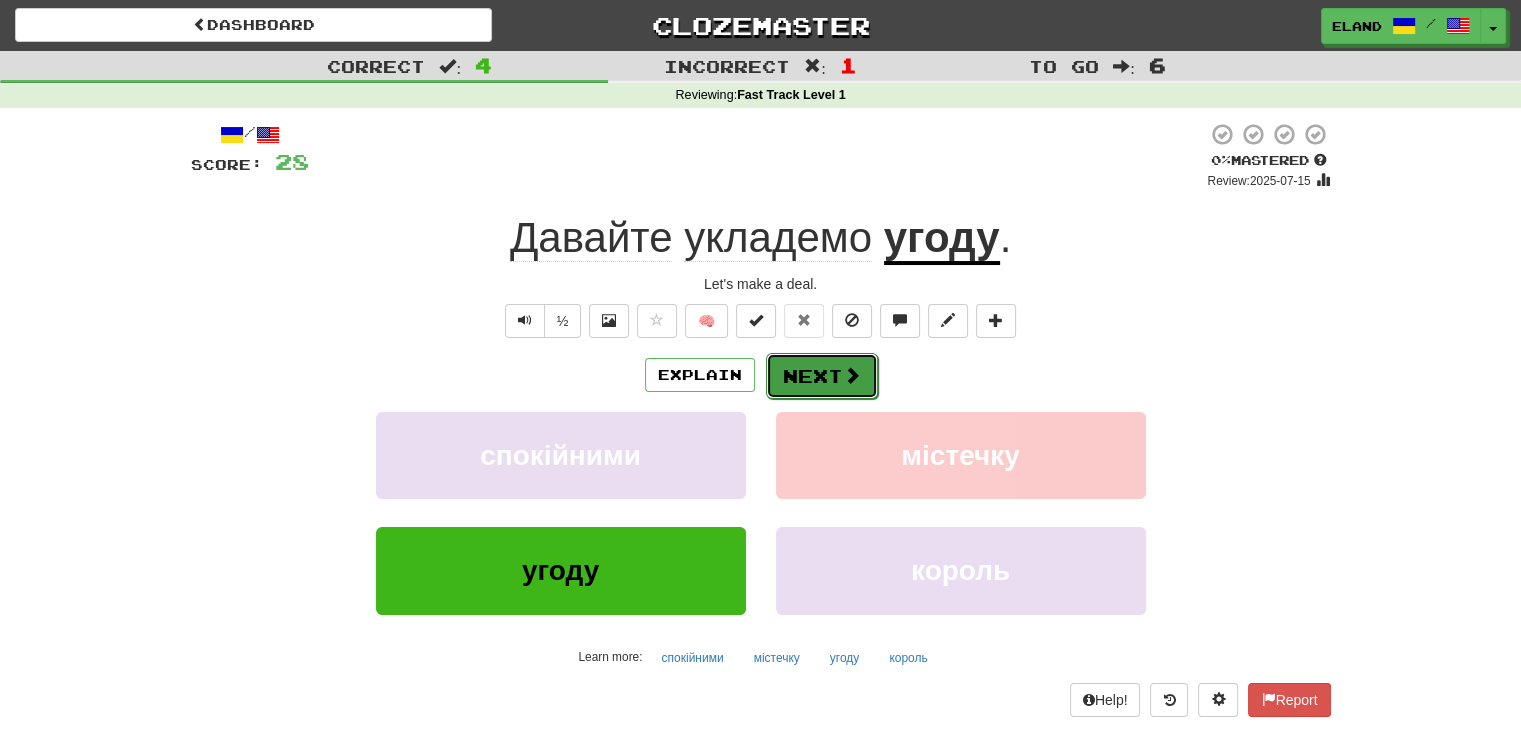 click on "Next" at bounding box center (822, 376) 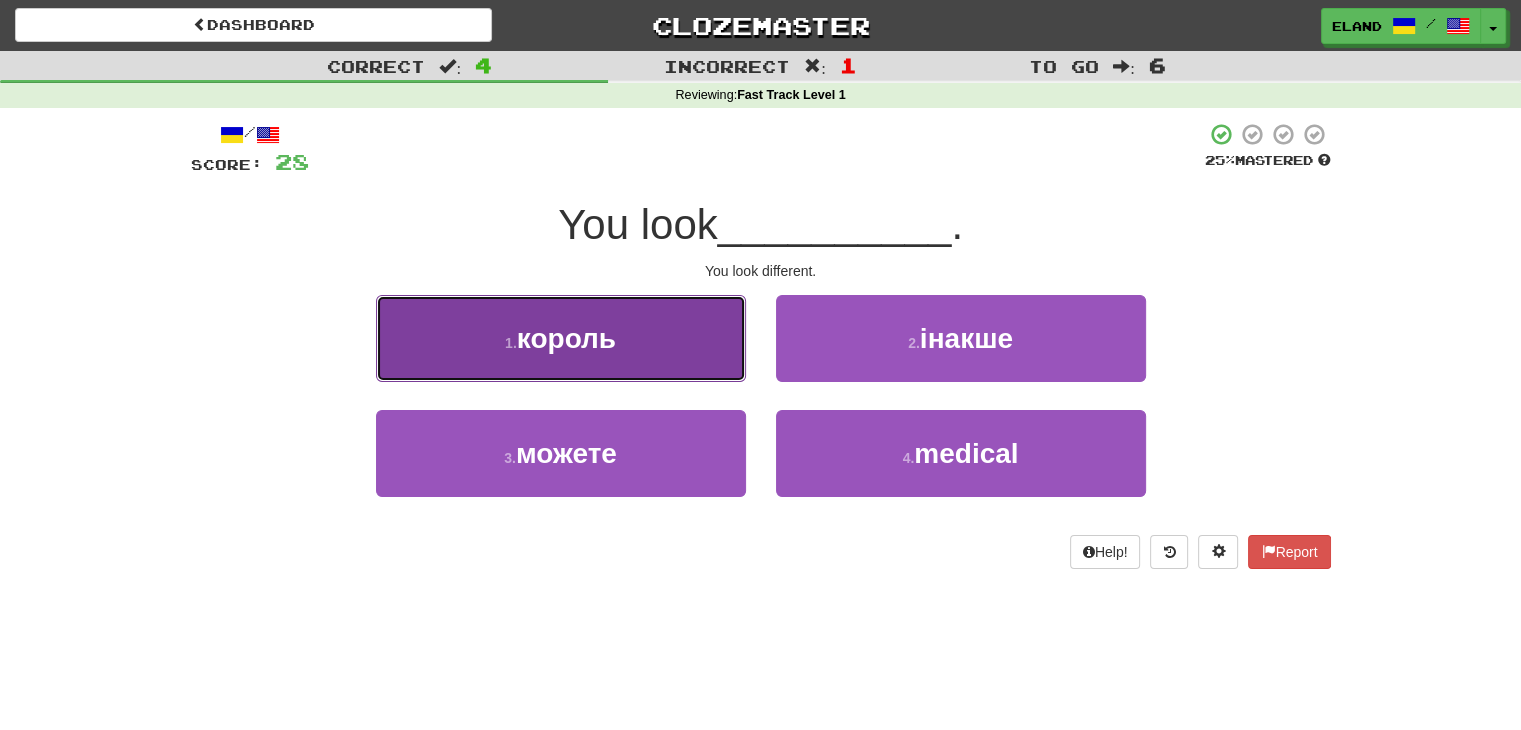 click on "1 .  король" at bounding box center [561, 338] 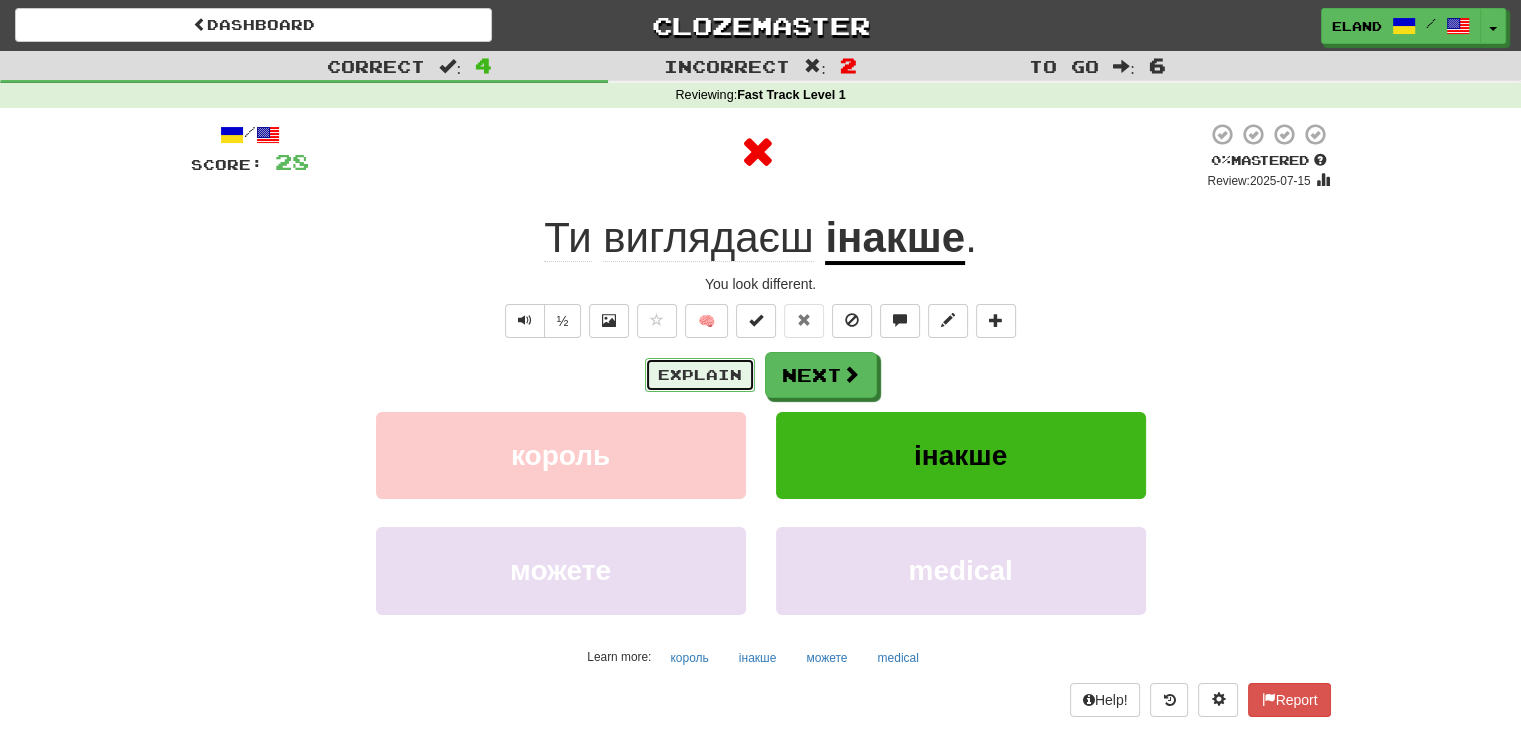 click on "Explain" at bounding box center [700, 375] 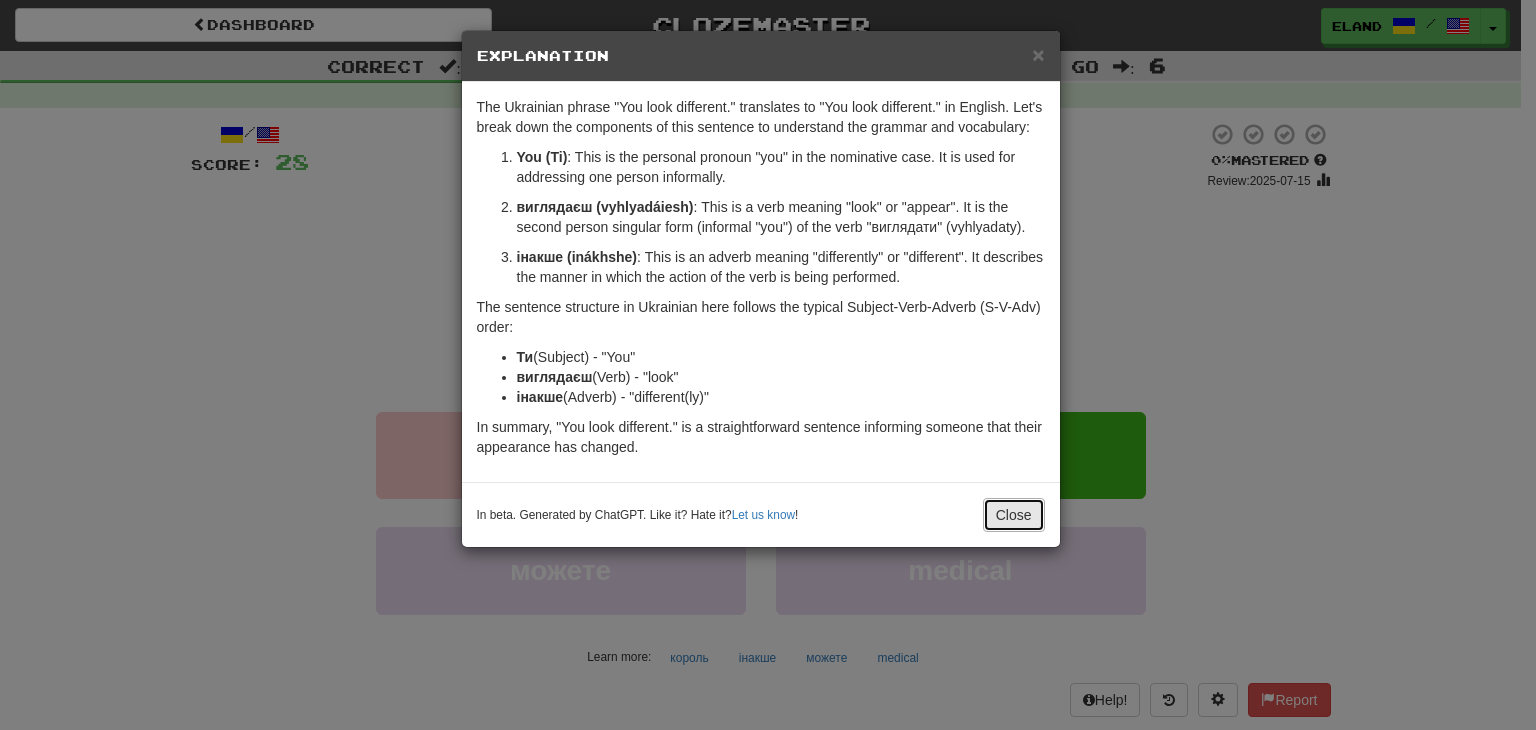 click on "Close" at bounding box center [1014, 515] 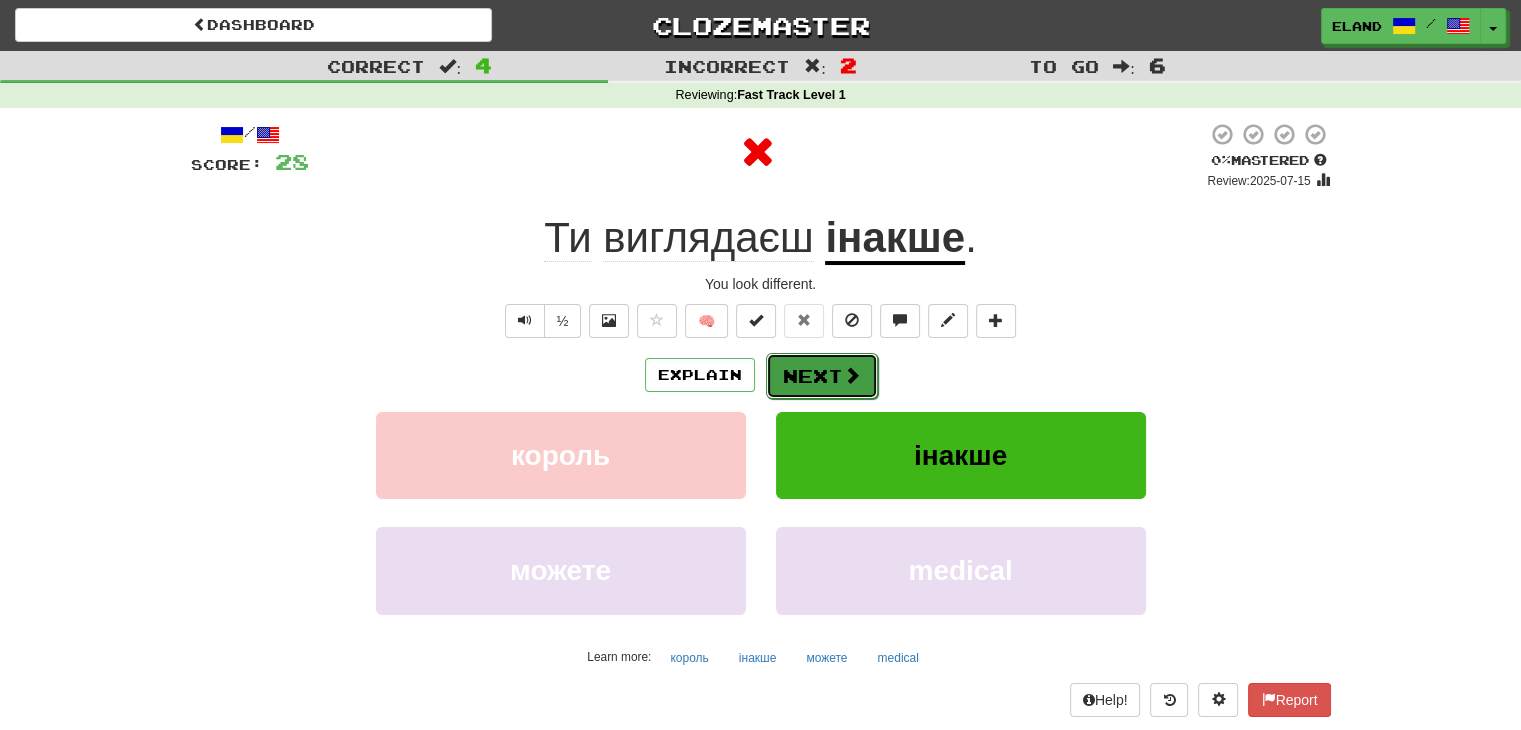 click on "Next" at bounding box center [822, 376] 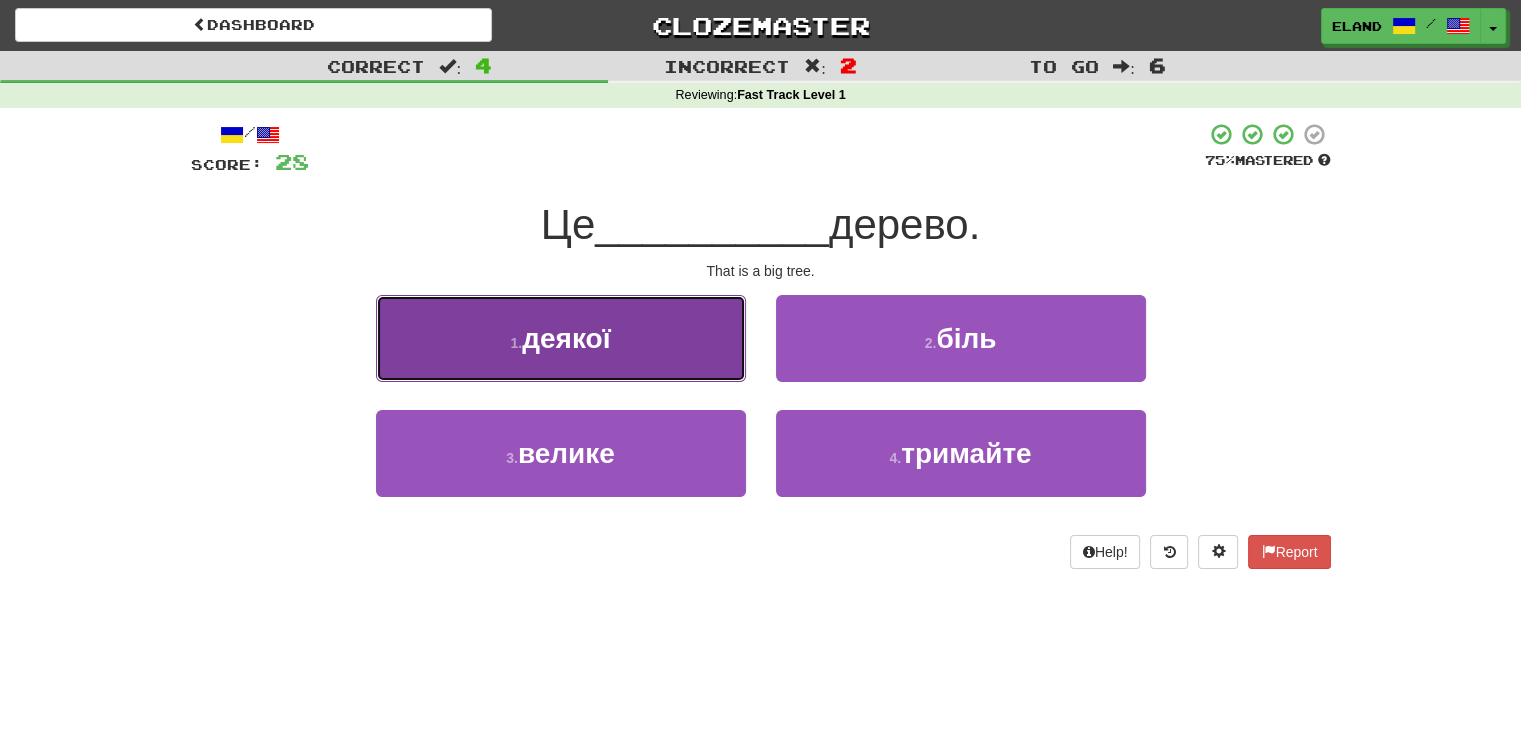 click on "1 .  деякої" at bounding box center (561, 338) 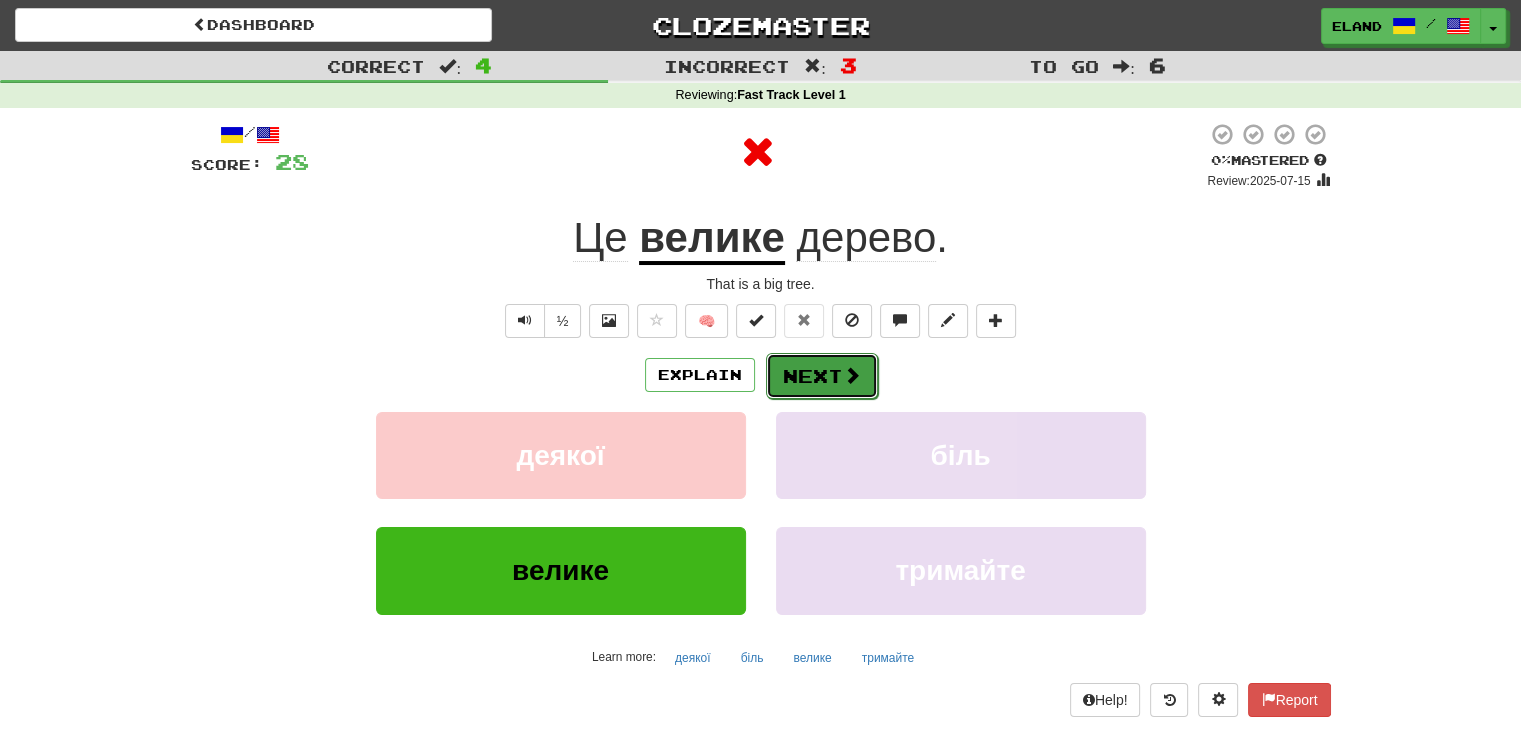 click on "Next" at bounding box center [822, 376] 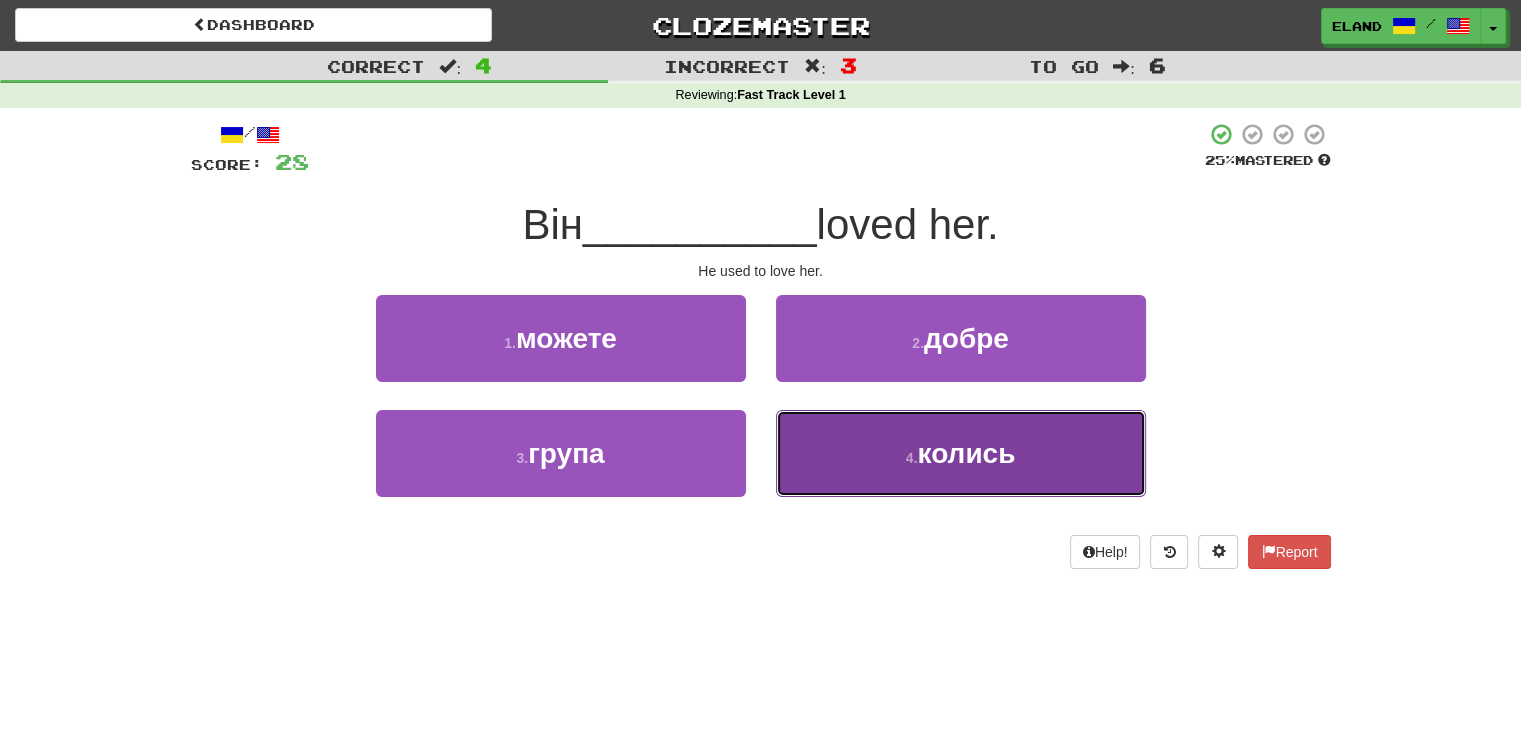 click on "4 .  колись" at bounding box center [961, 453] 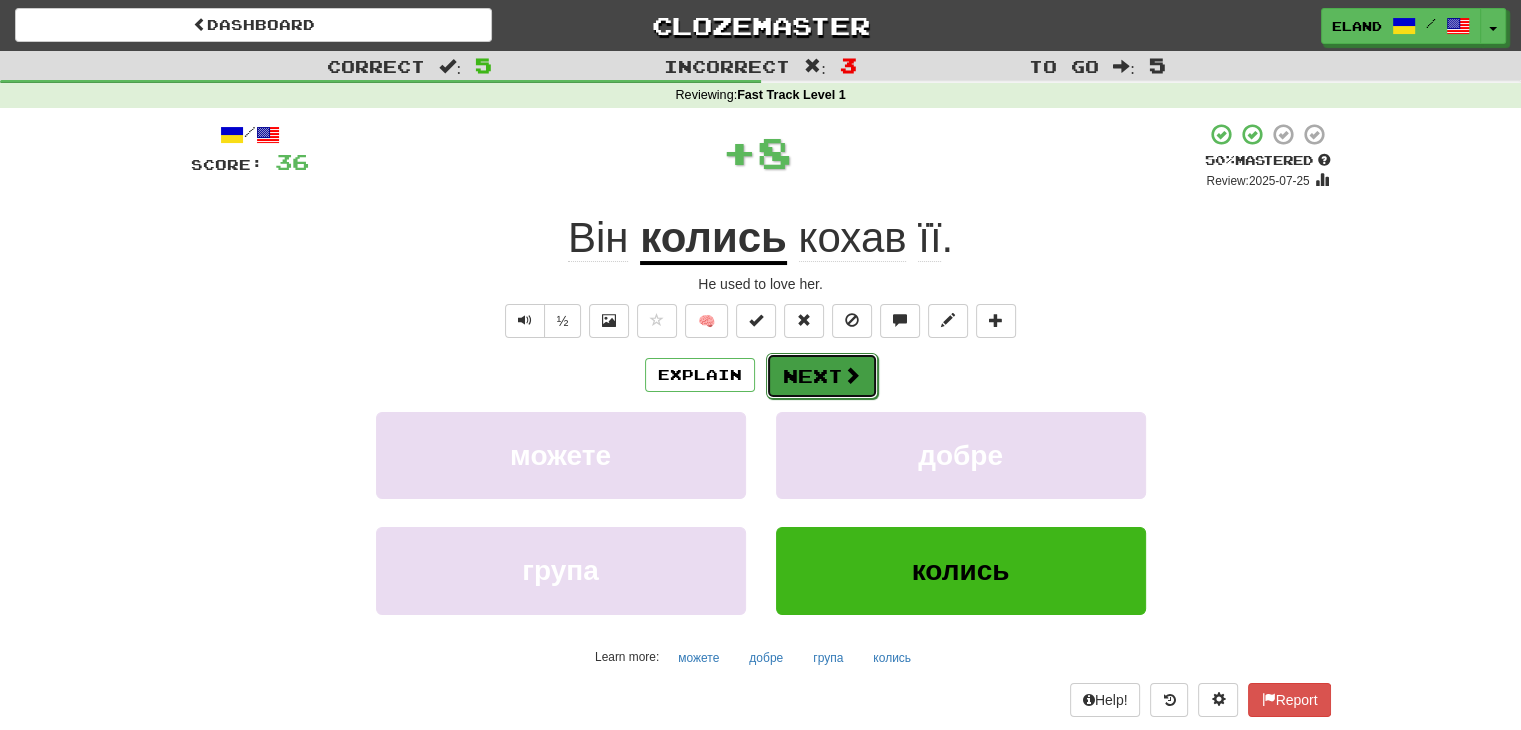 click on "Next" at bounding box center (822, 376) 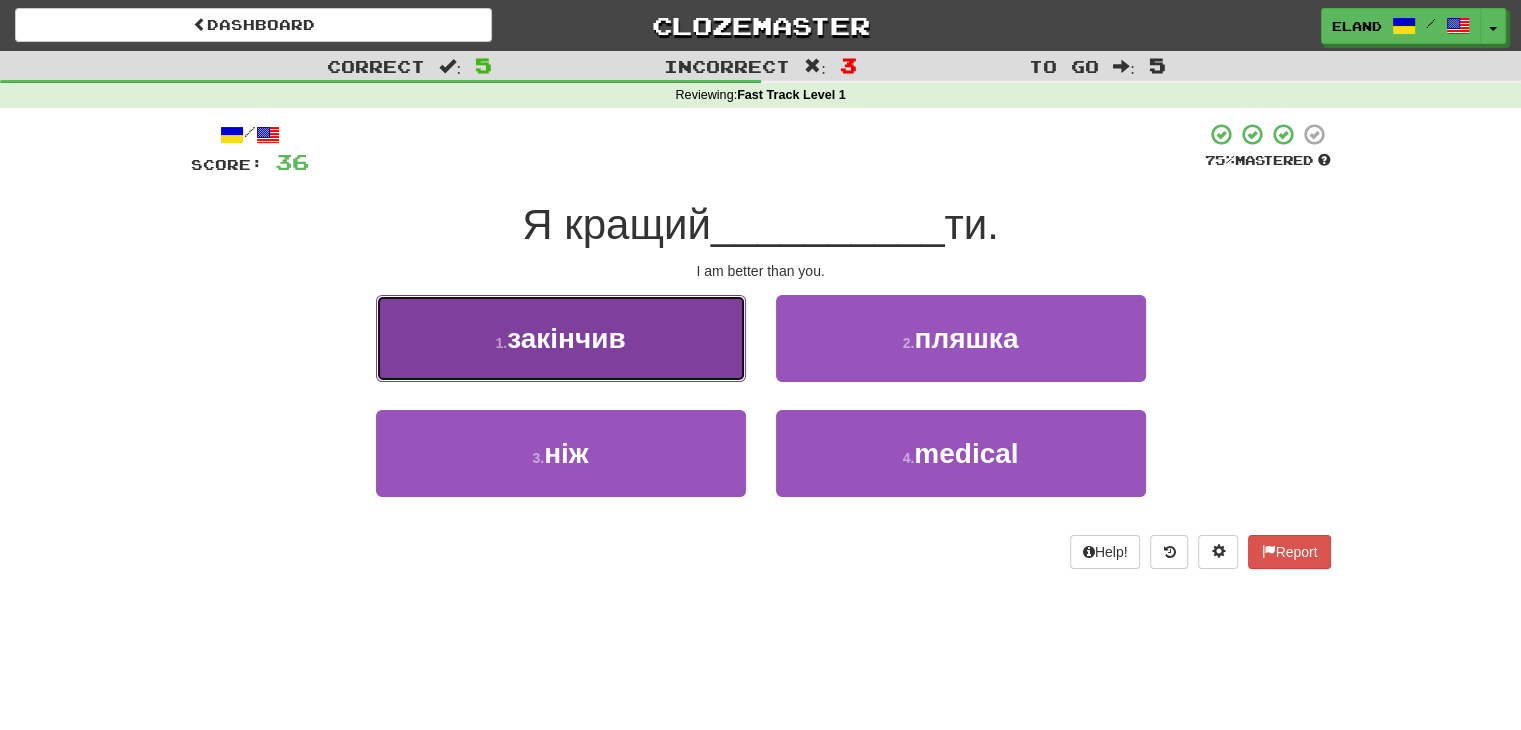 click on "1 .  закінчив" at bounding box center (561, 338) 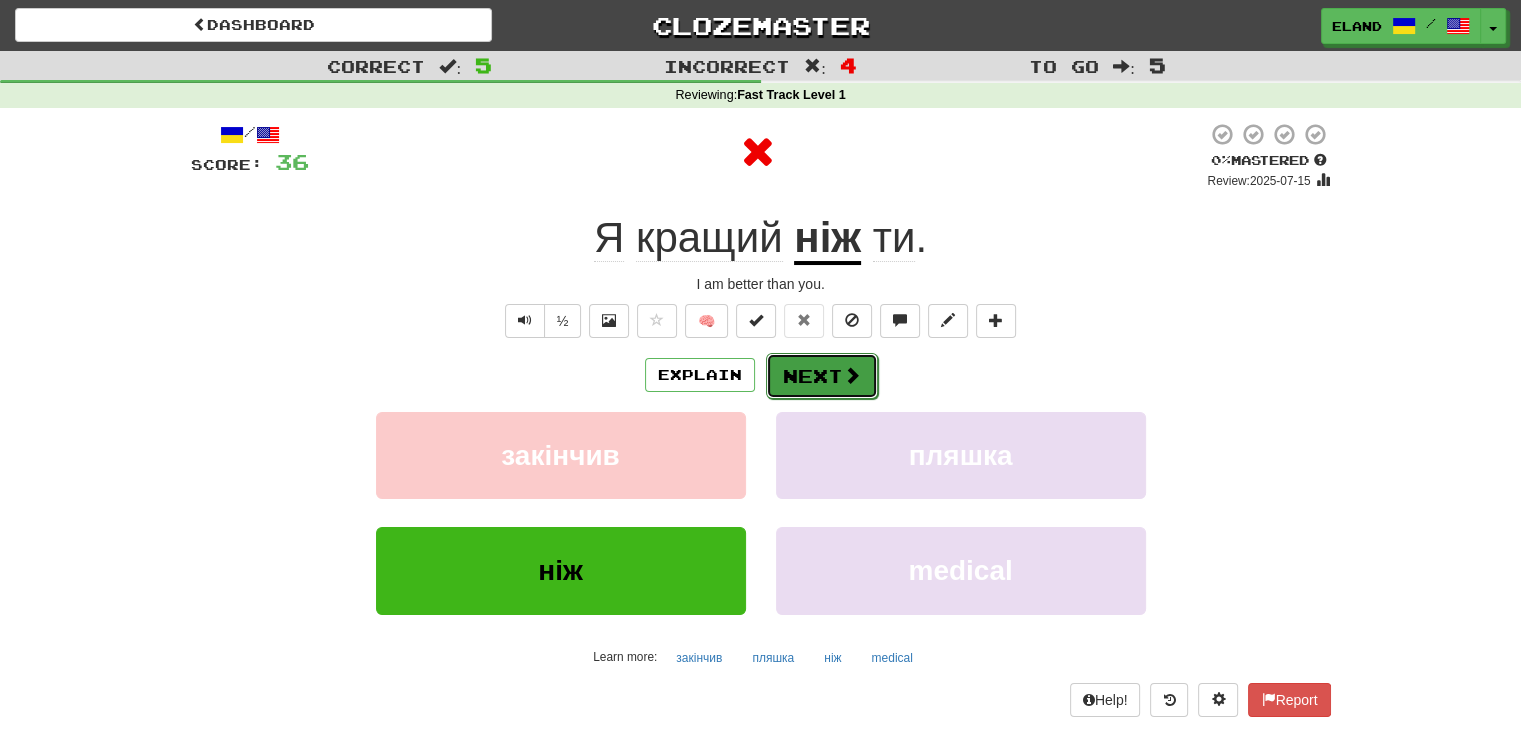 click on "Next" at bounding box center [822, 376] 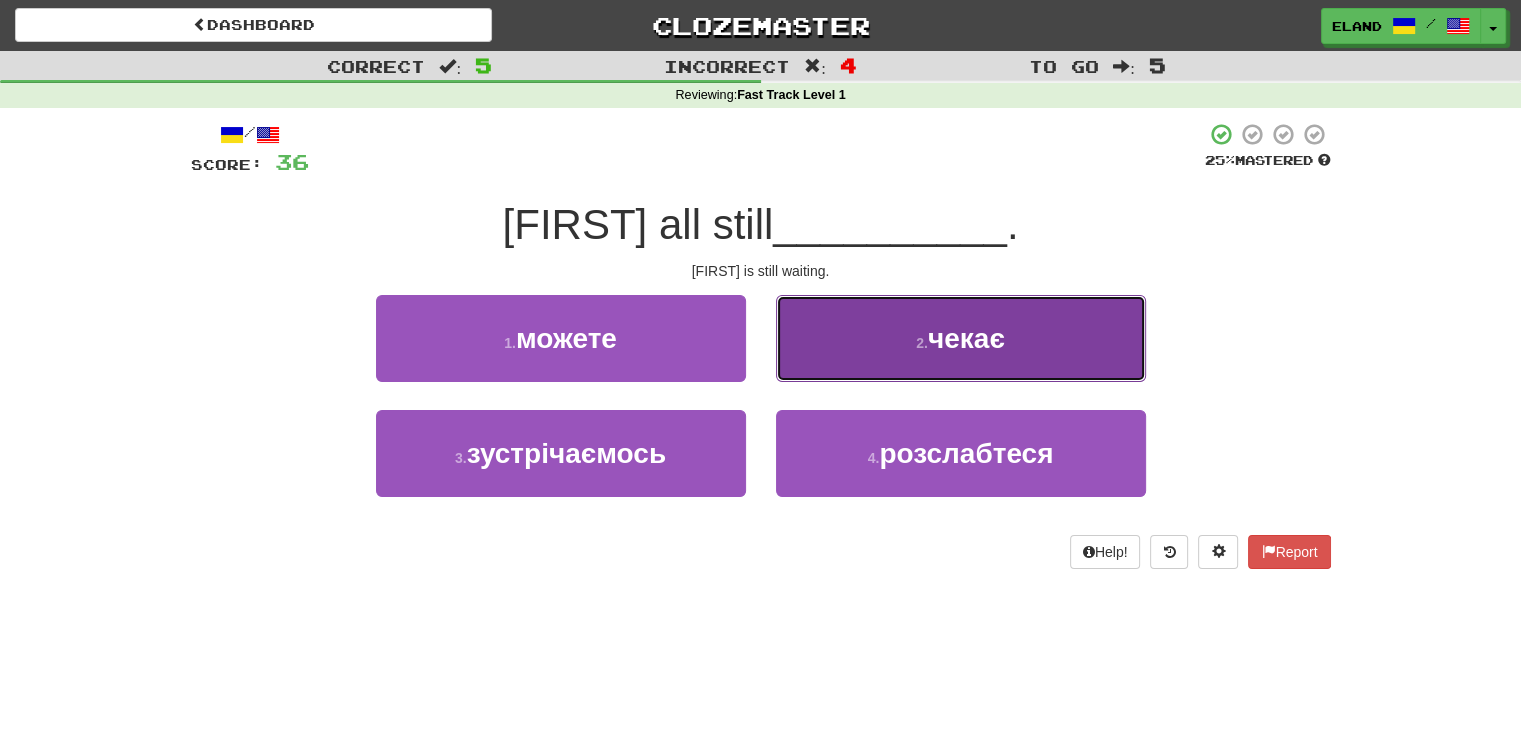 click on "2 .  чекає" at bounding box center [961, 338] 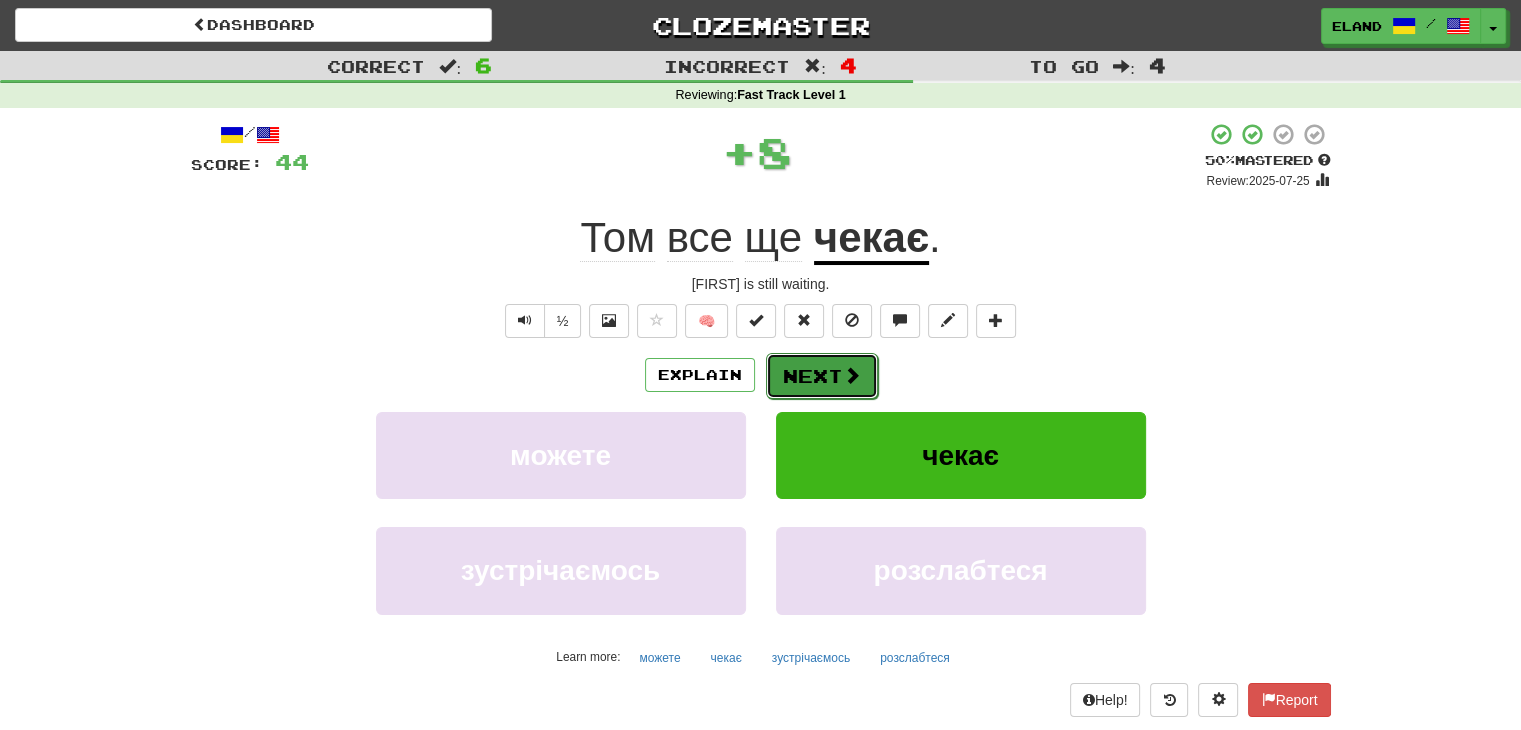 click on "Next" at bounding box center [822, 376] 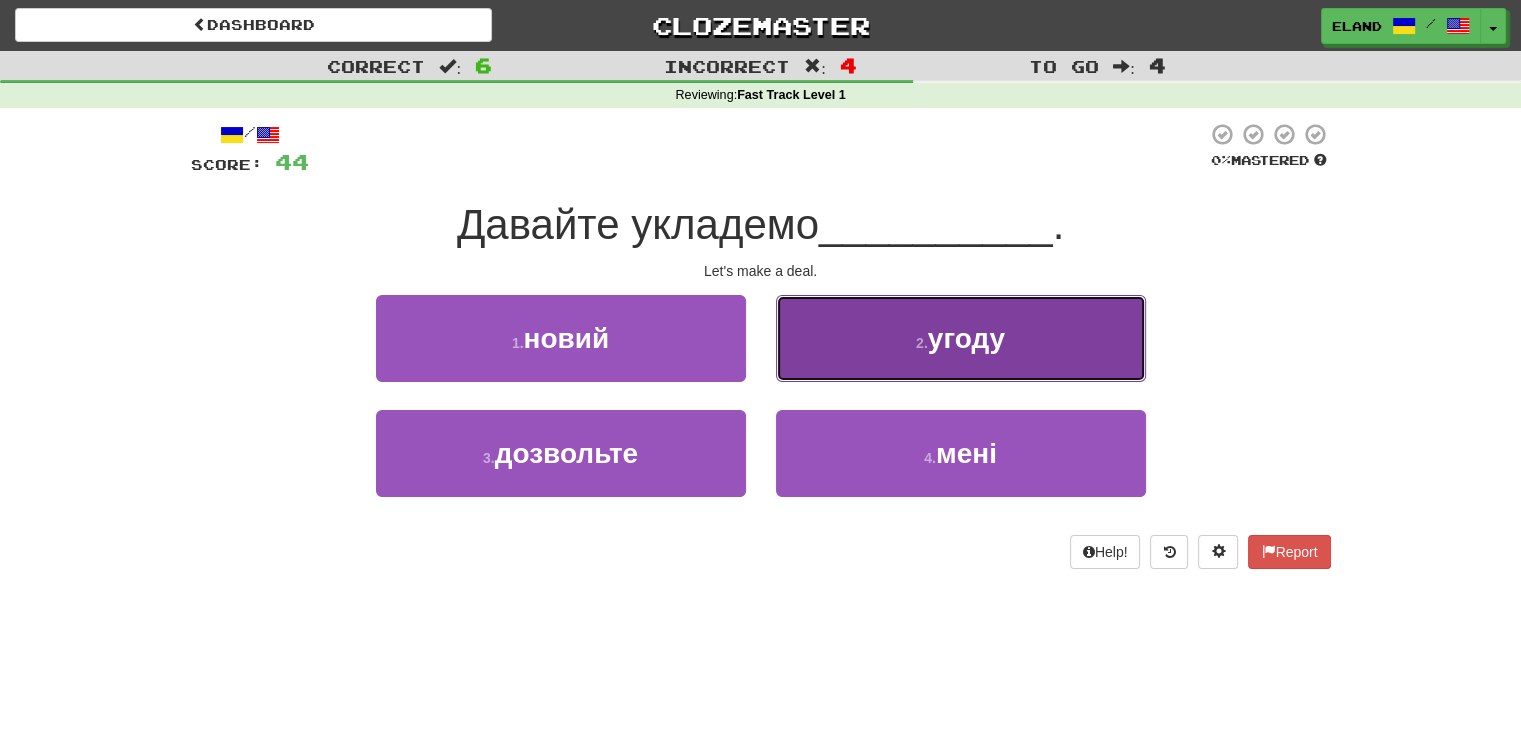 click on "2 .  угоду" at bounding box center [961, 338] 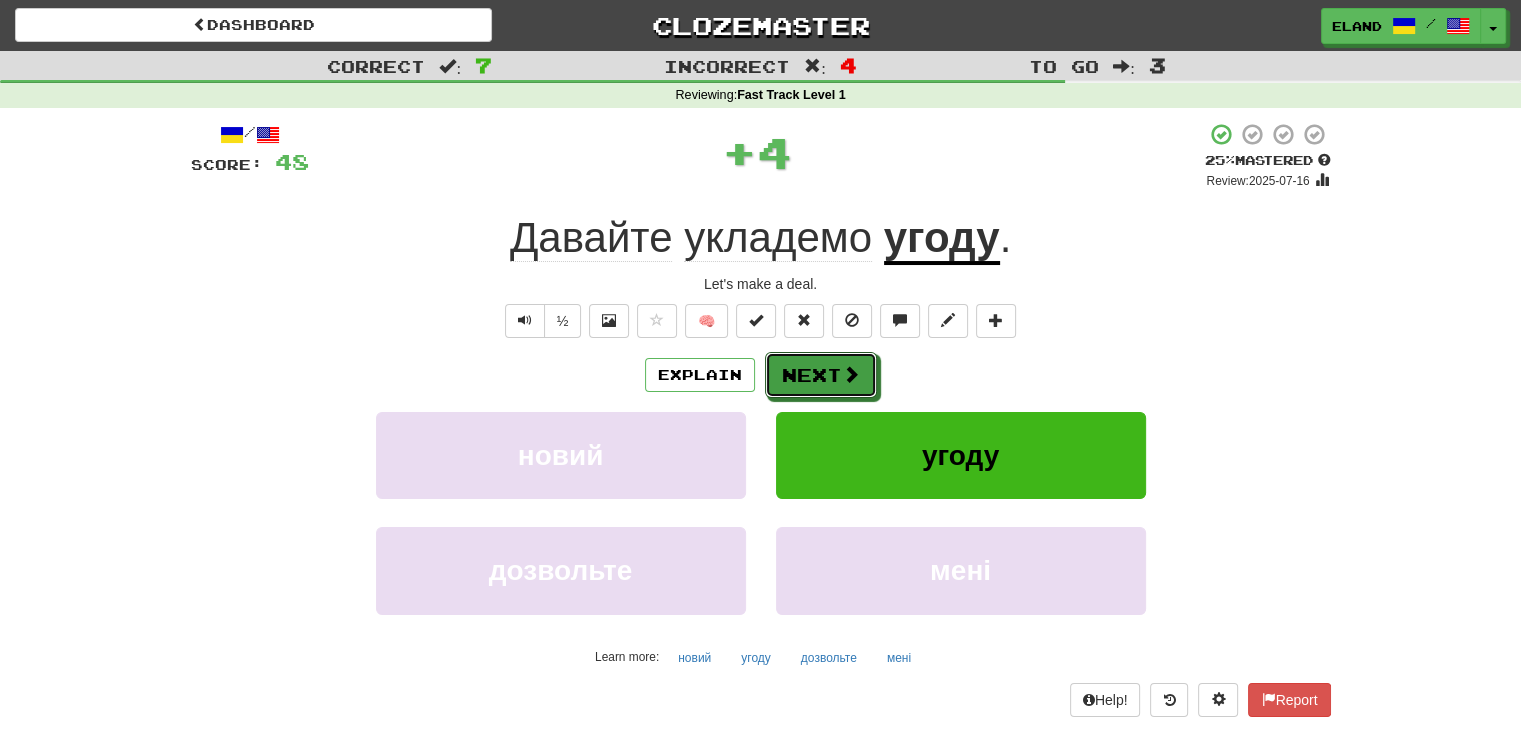 click on "Next" at bounding box center [821, 375] 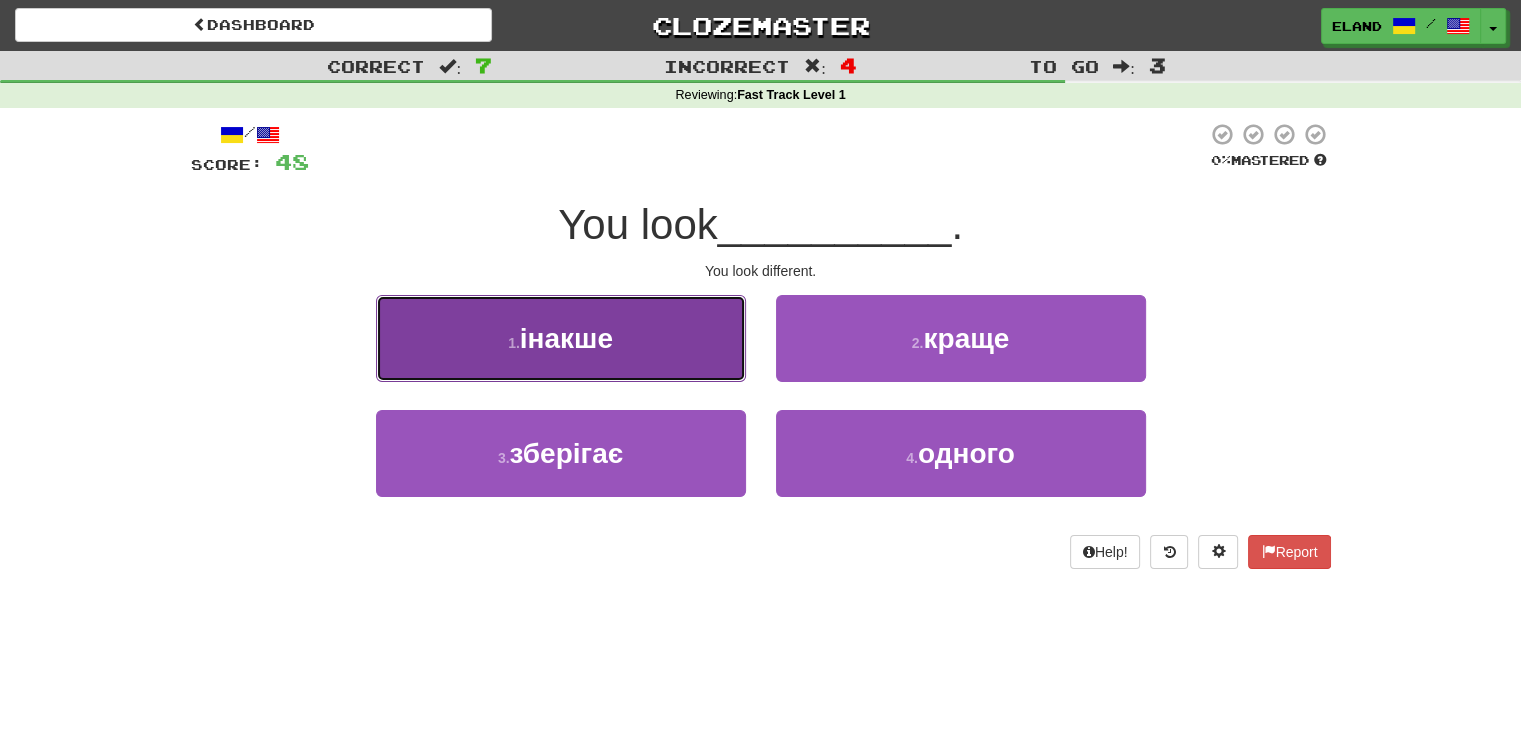 click on "1 .  інакше" at bounding box center [561, 338] 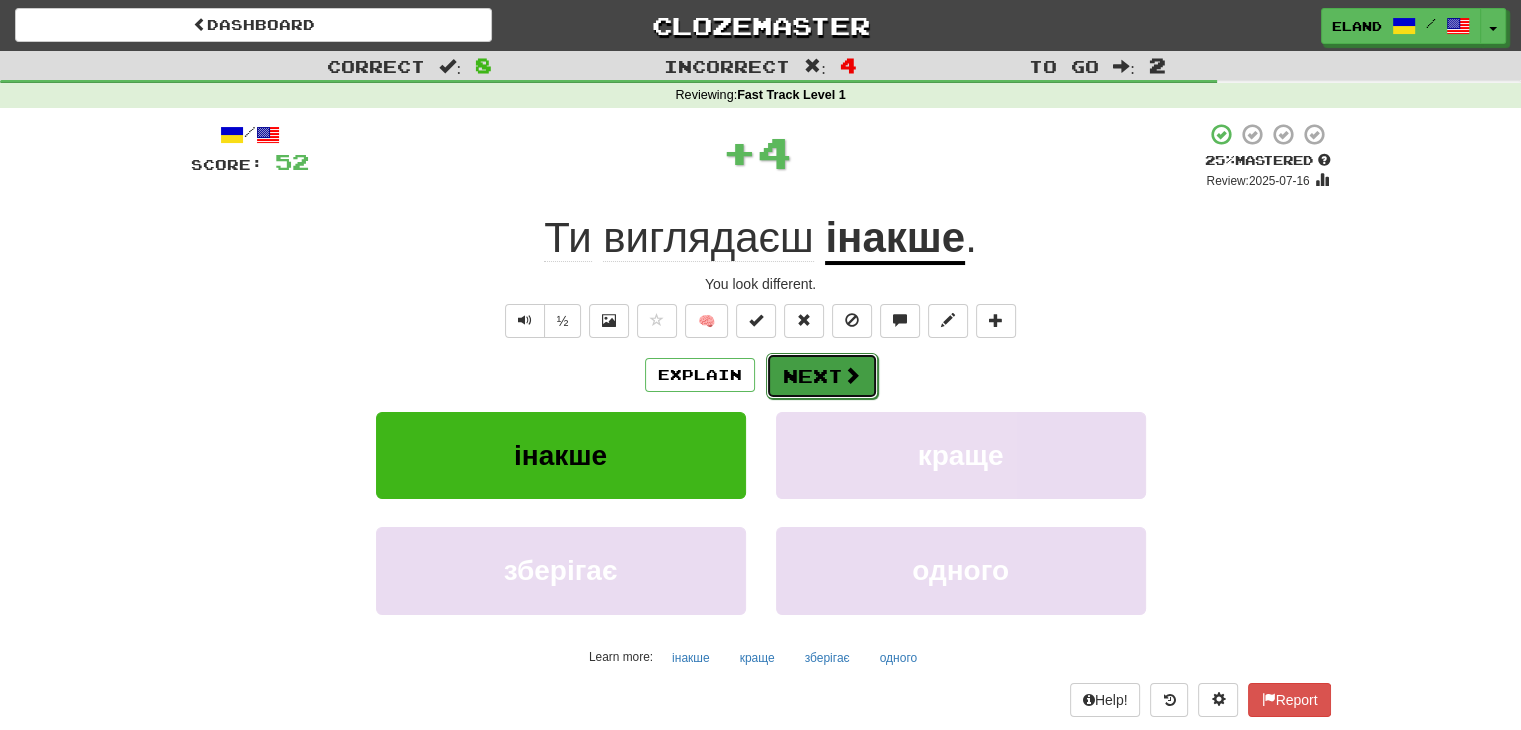 click on "Next" at bounding box center [822, 376] 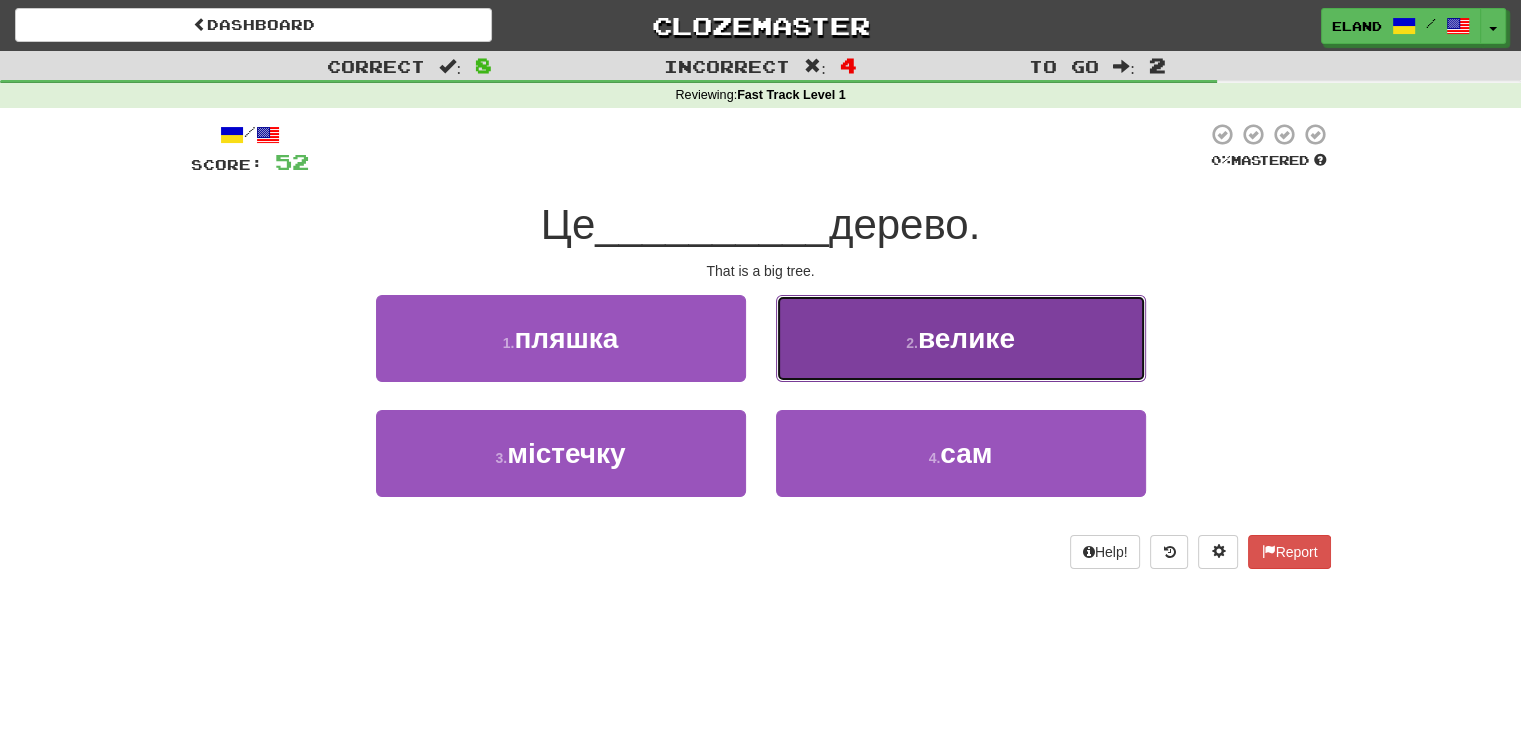 click on "2 .  велике" at bounding box center (961, 338) 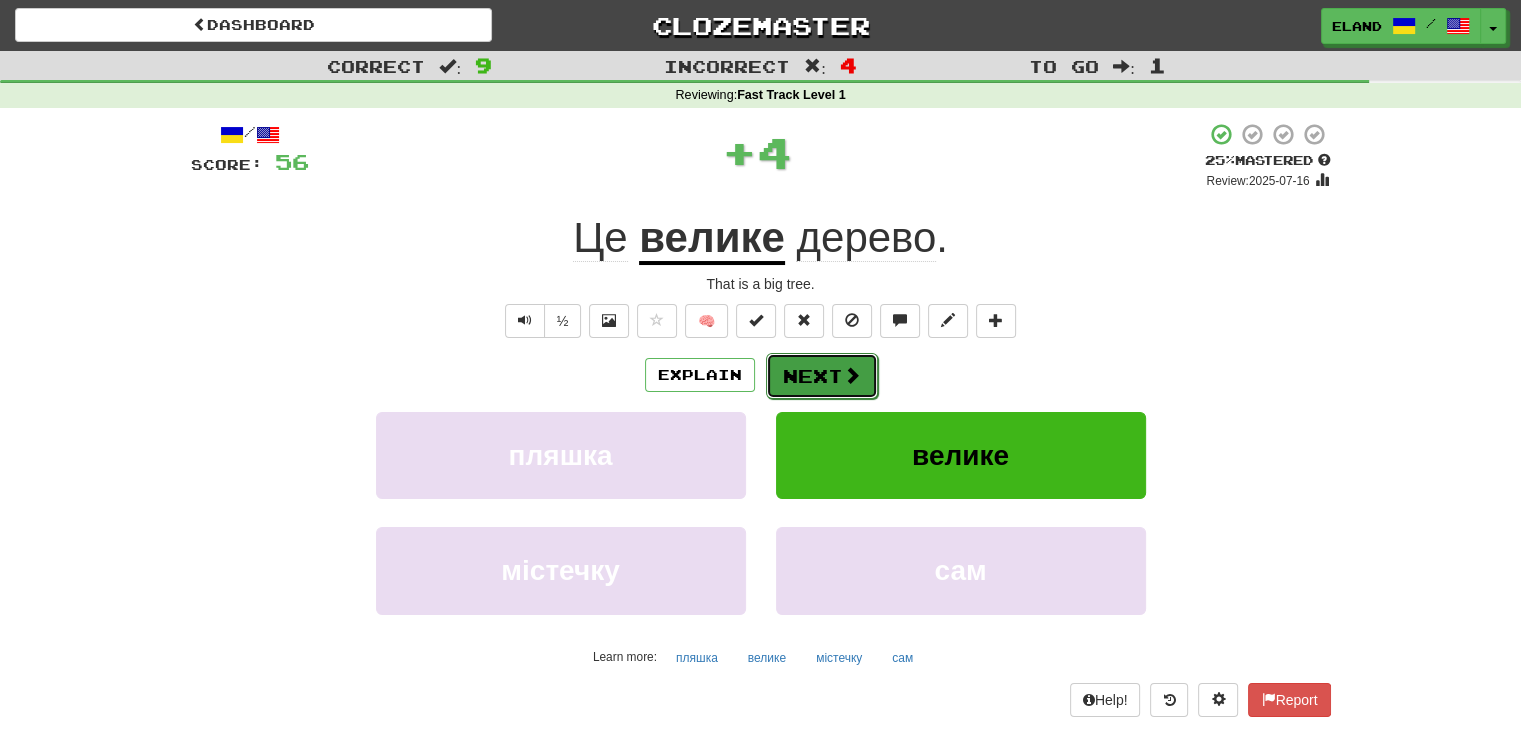 click on "Next" at bounding box center [822, 376] 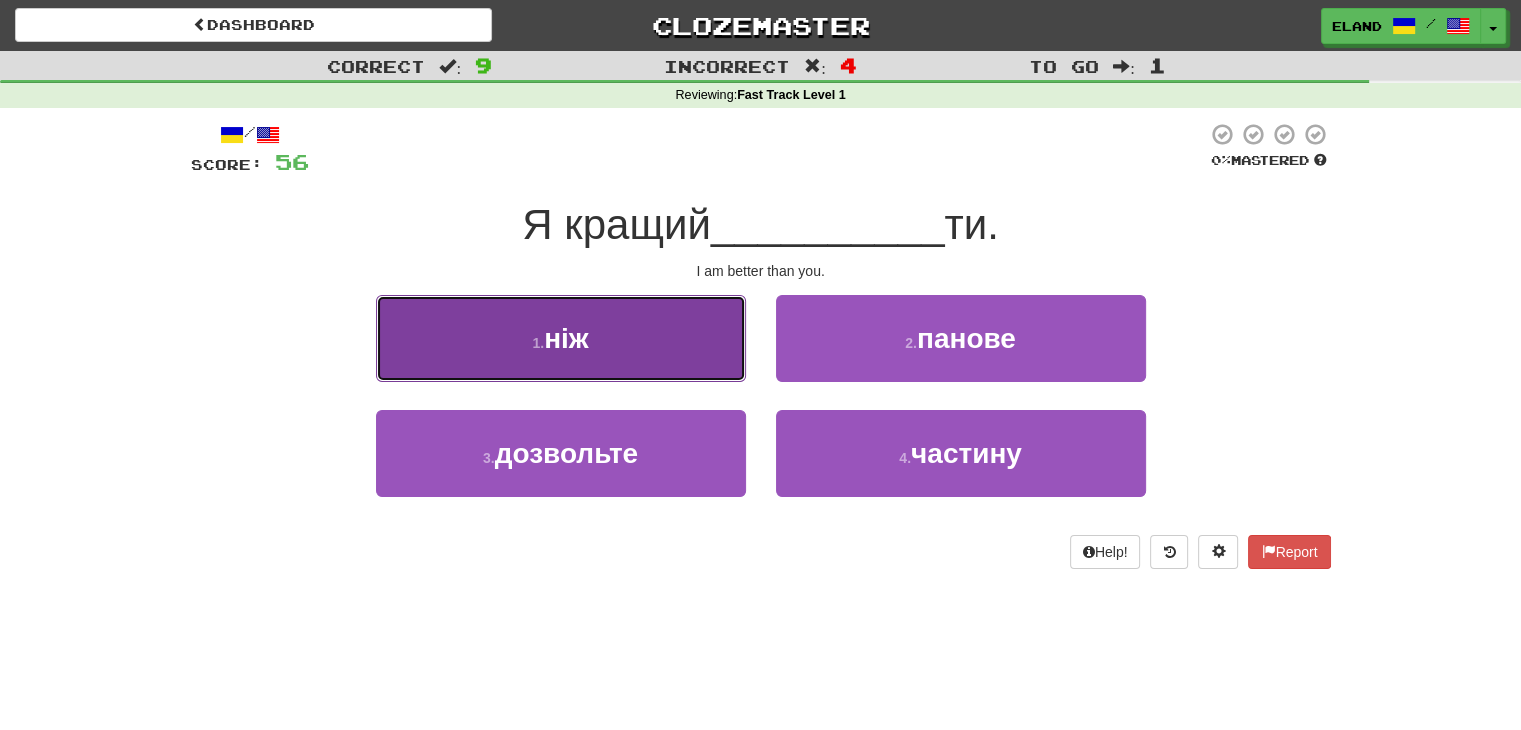 click on "1 .  ніж" at bounding box center (561, 338) 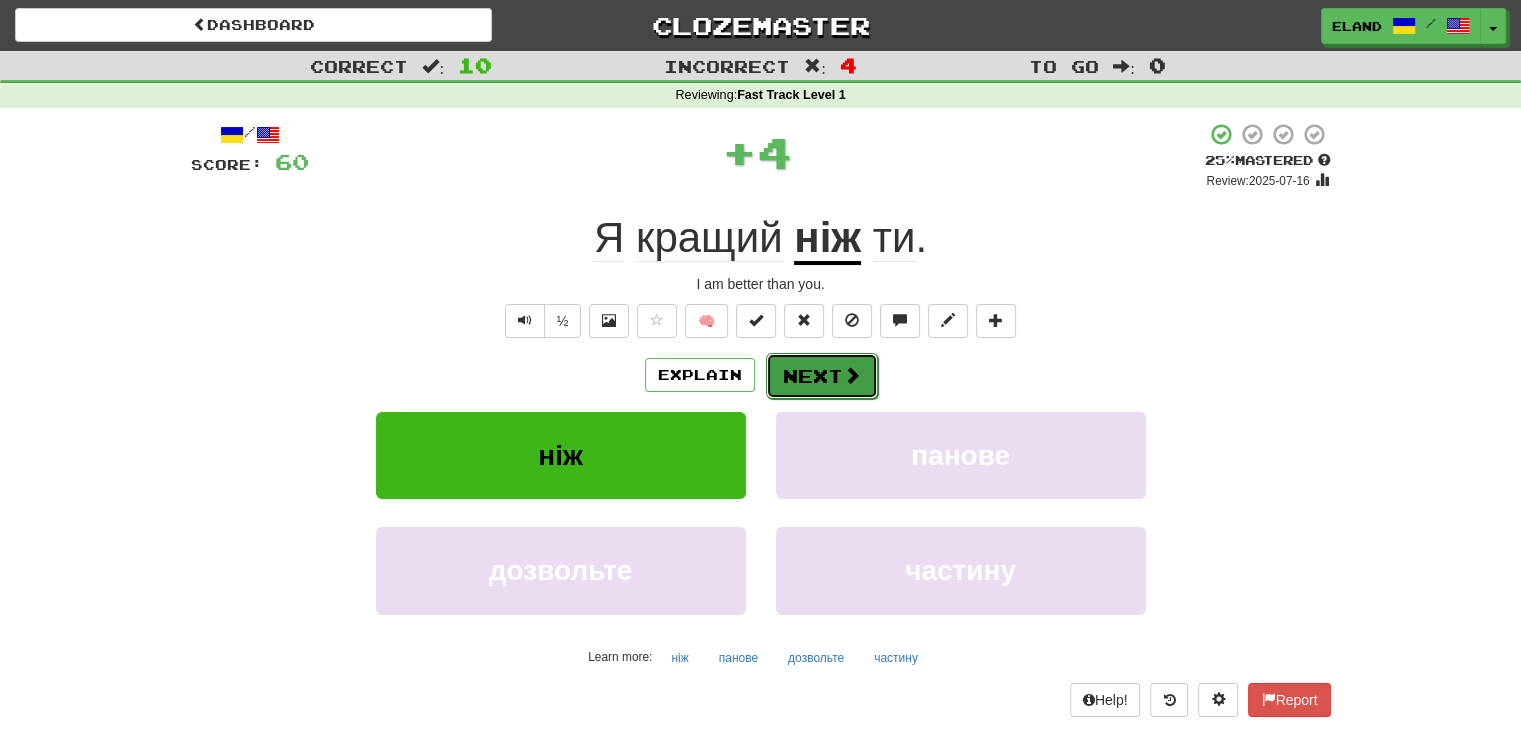 click on "Next" at bounding box center (822, 376) 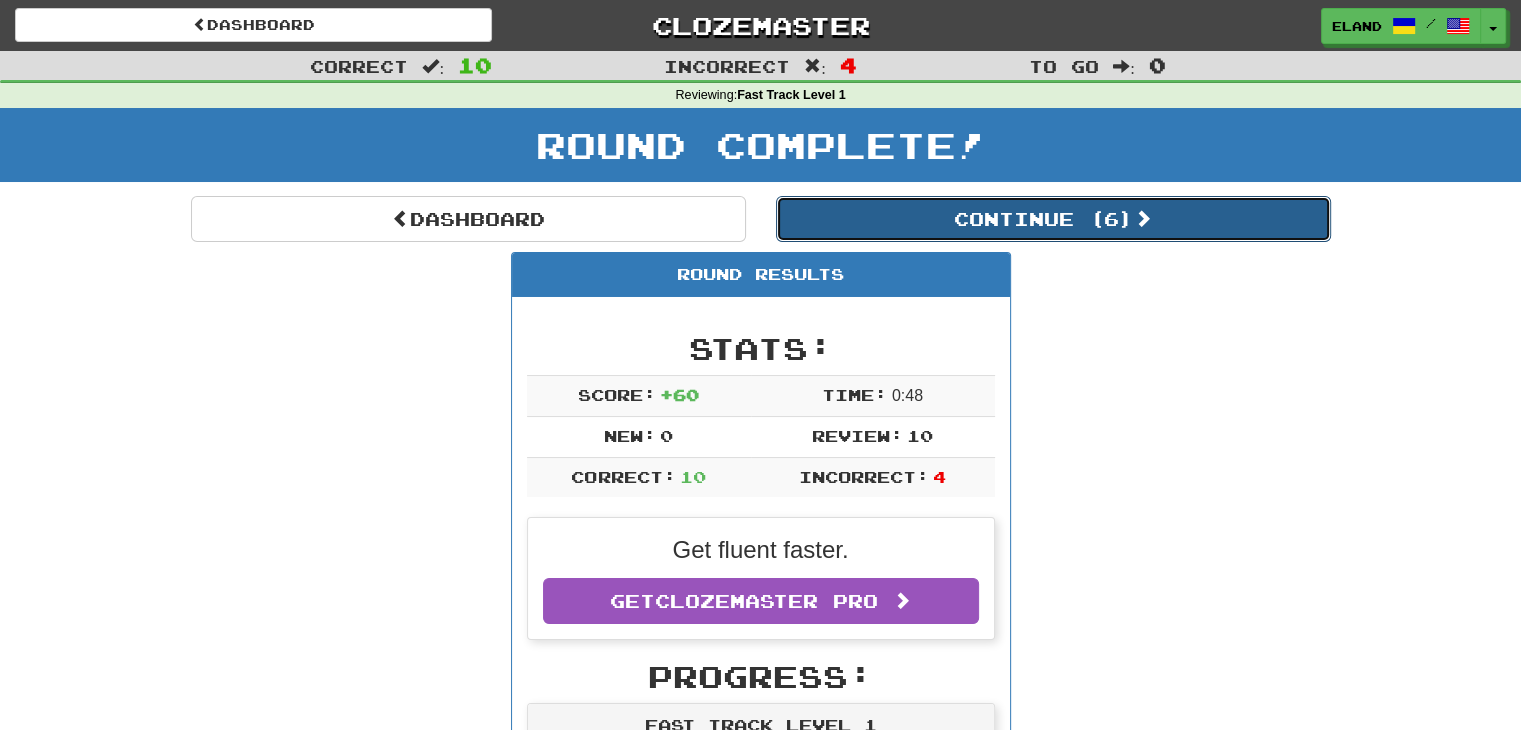 click on "Continue ( 6 )" at bounding box center (1053, 219) 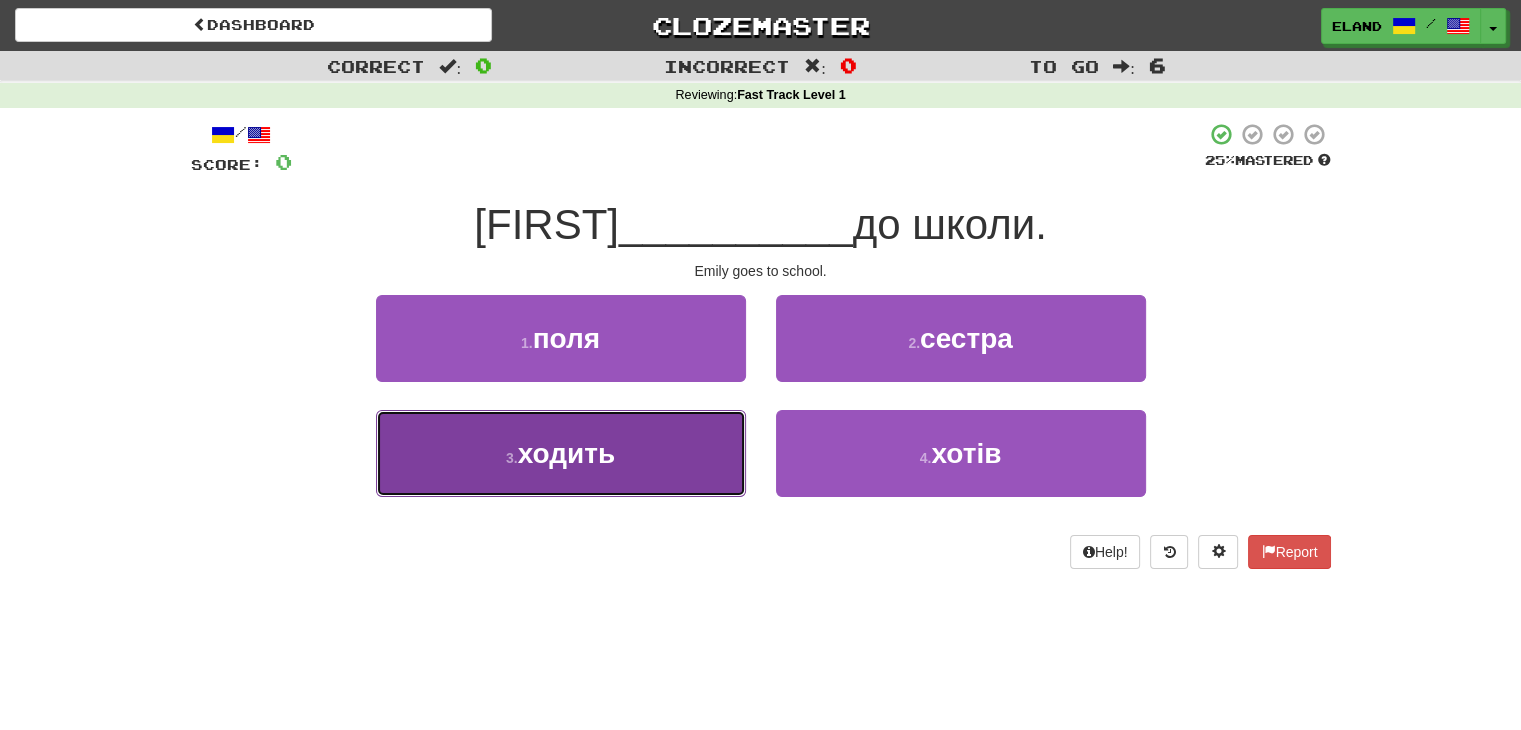 click on "3 .  ходить" at bounding box center (561, 453) 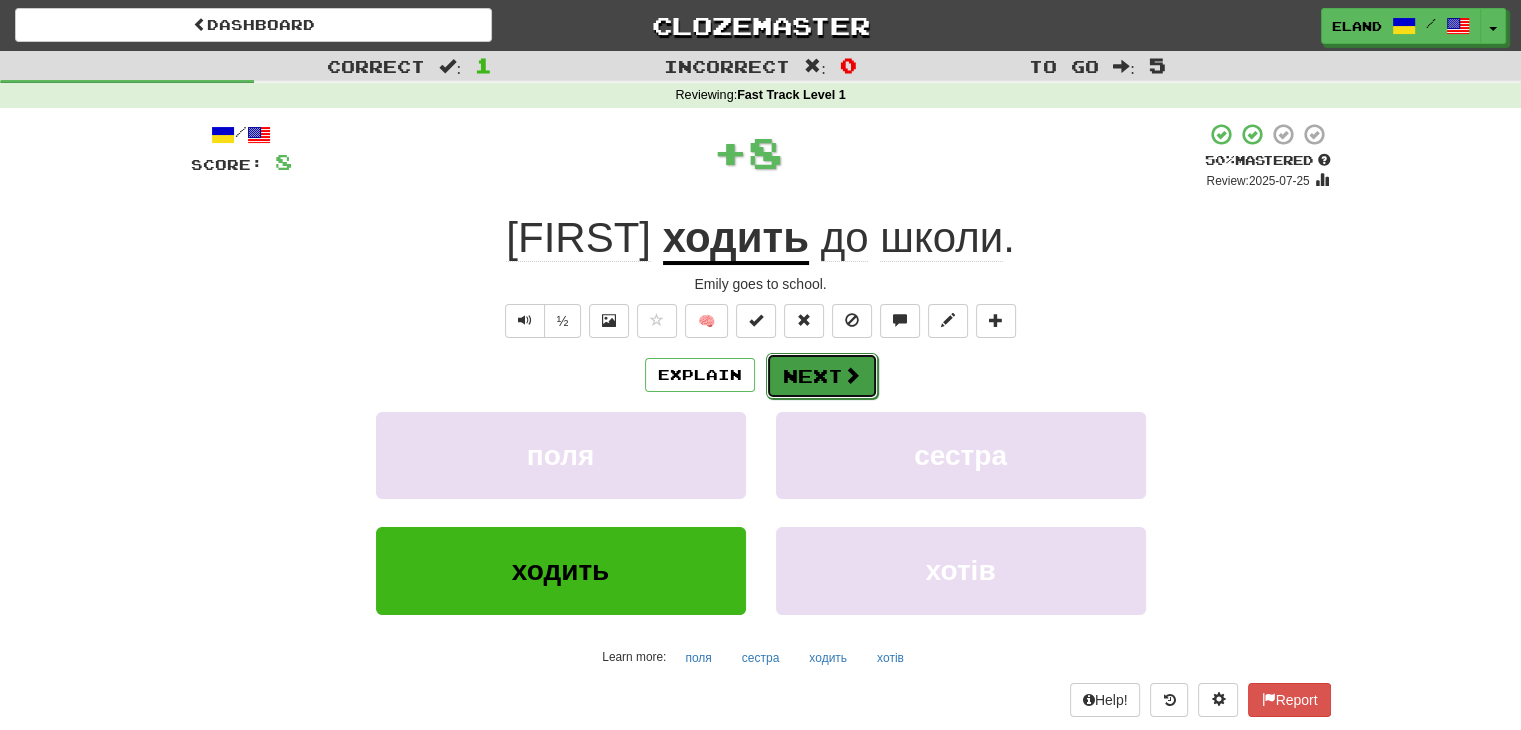 click on "Next" at bounding box center [822, 376] 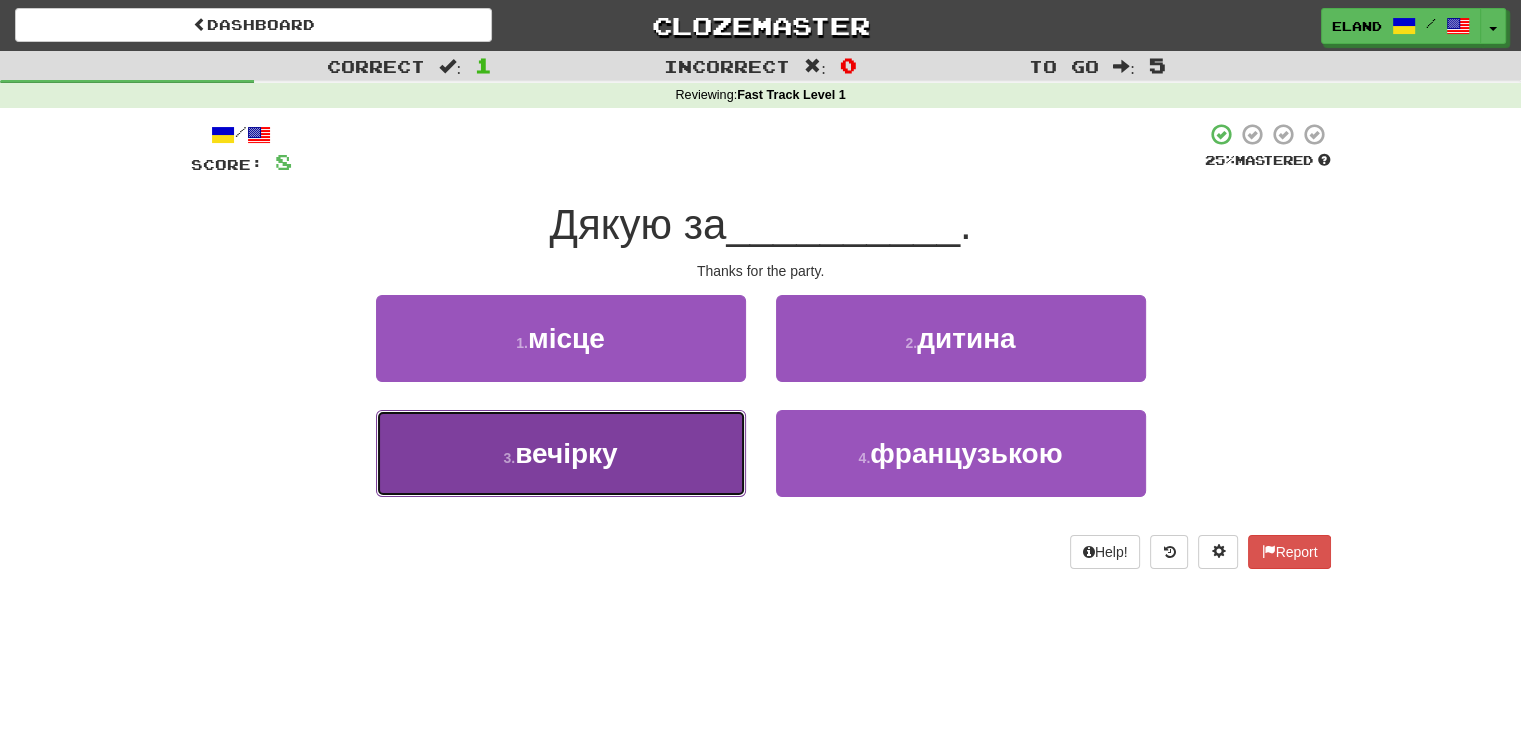 click on "3 .  вечірку" at bounding box center (561, 453) 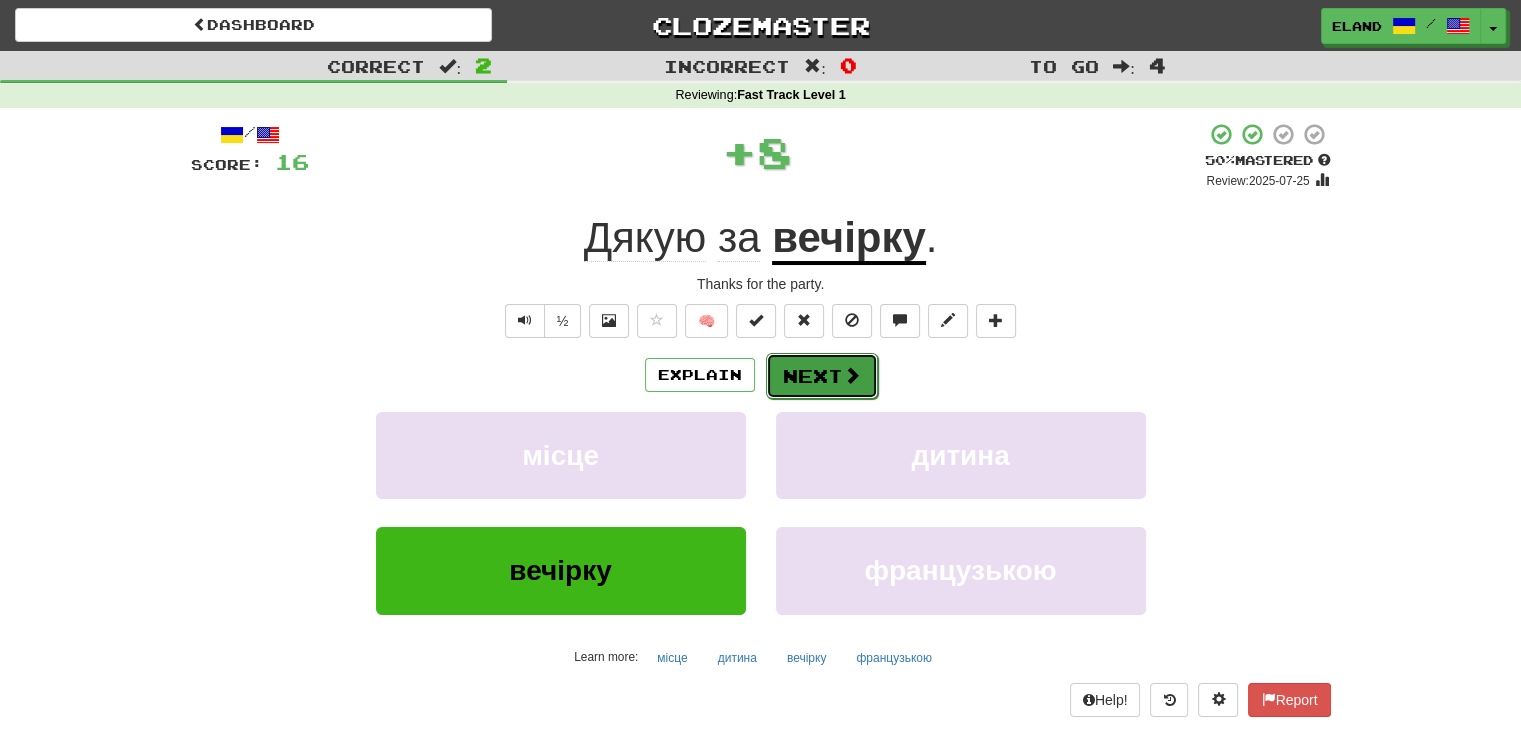 click on "Next" at bounding box center [822, 376] 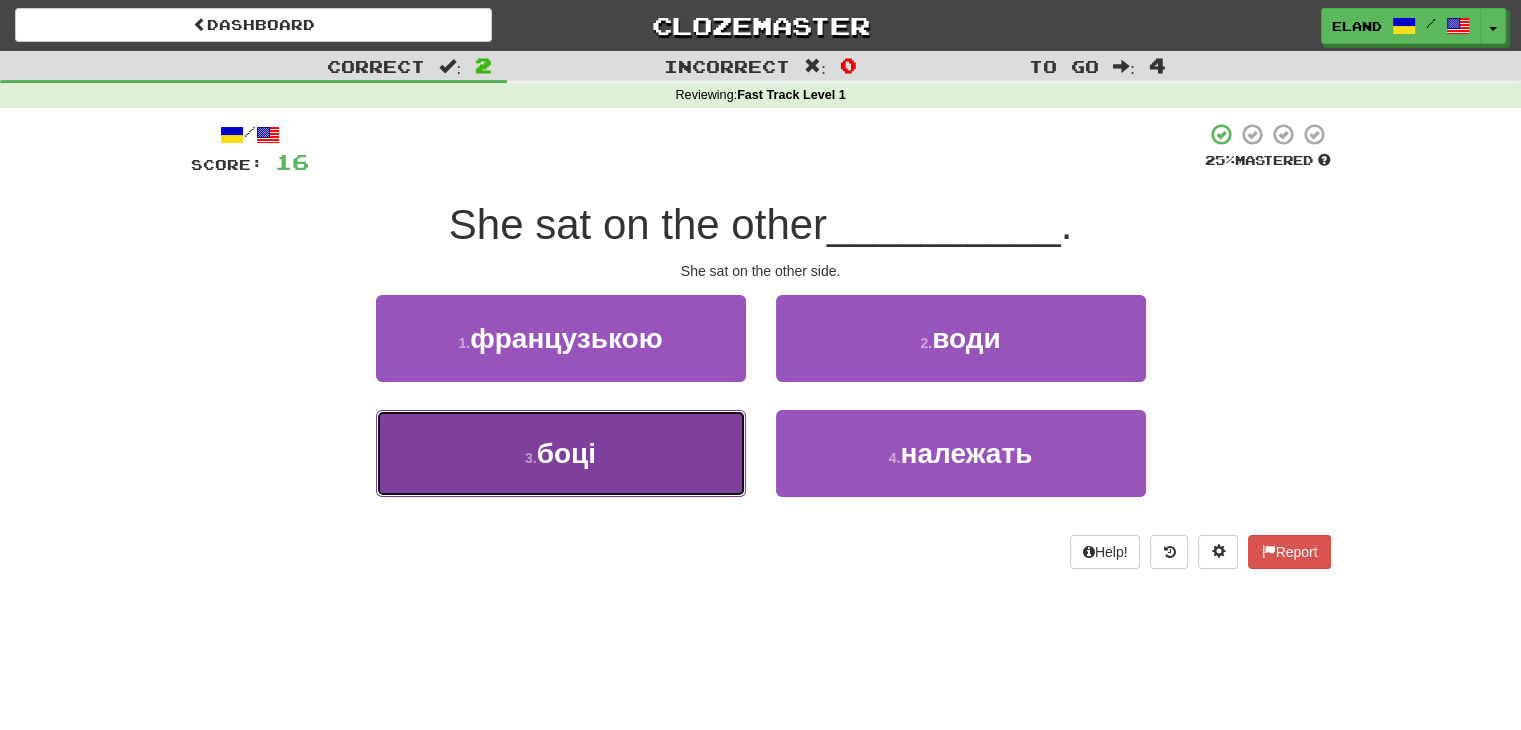 click on "3 .  боці" at bounding box center [561, 453] 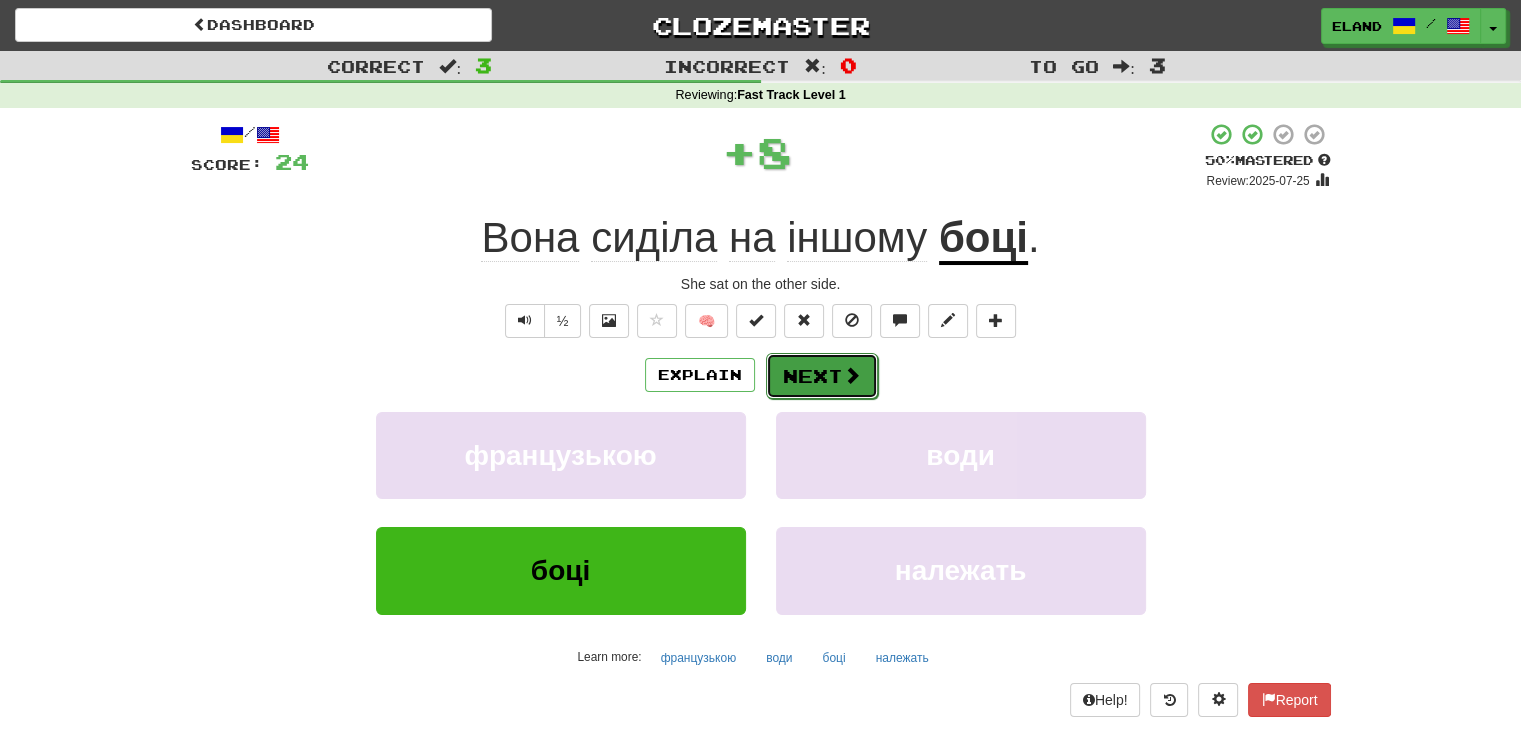 click on "Next" at bounding box center [822, 376] 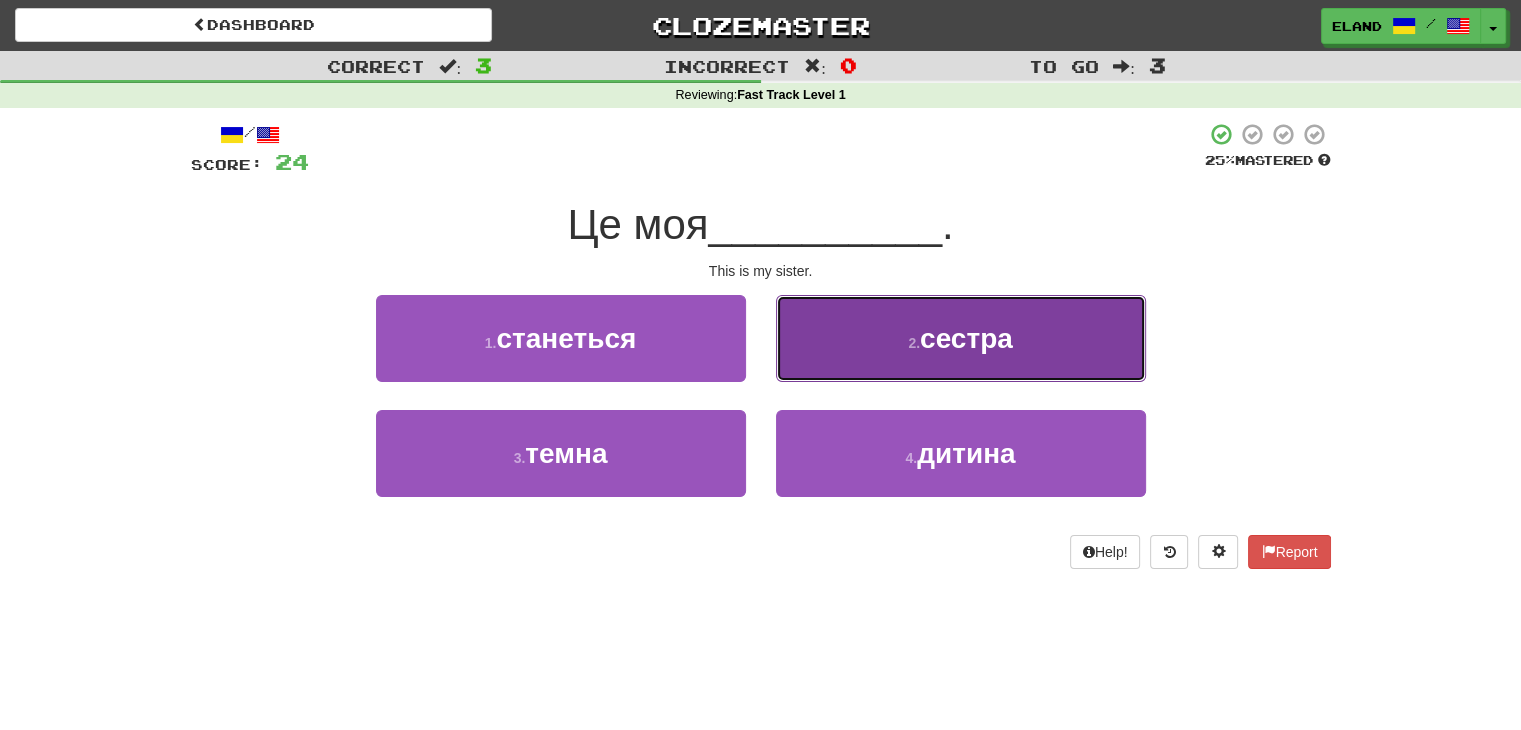 click on "2 .  сестра" at bounding box center [961, 338] 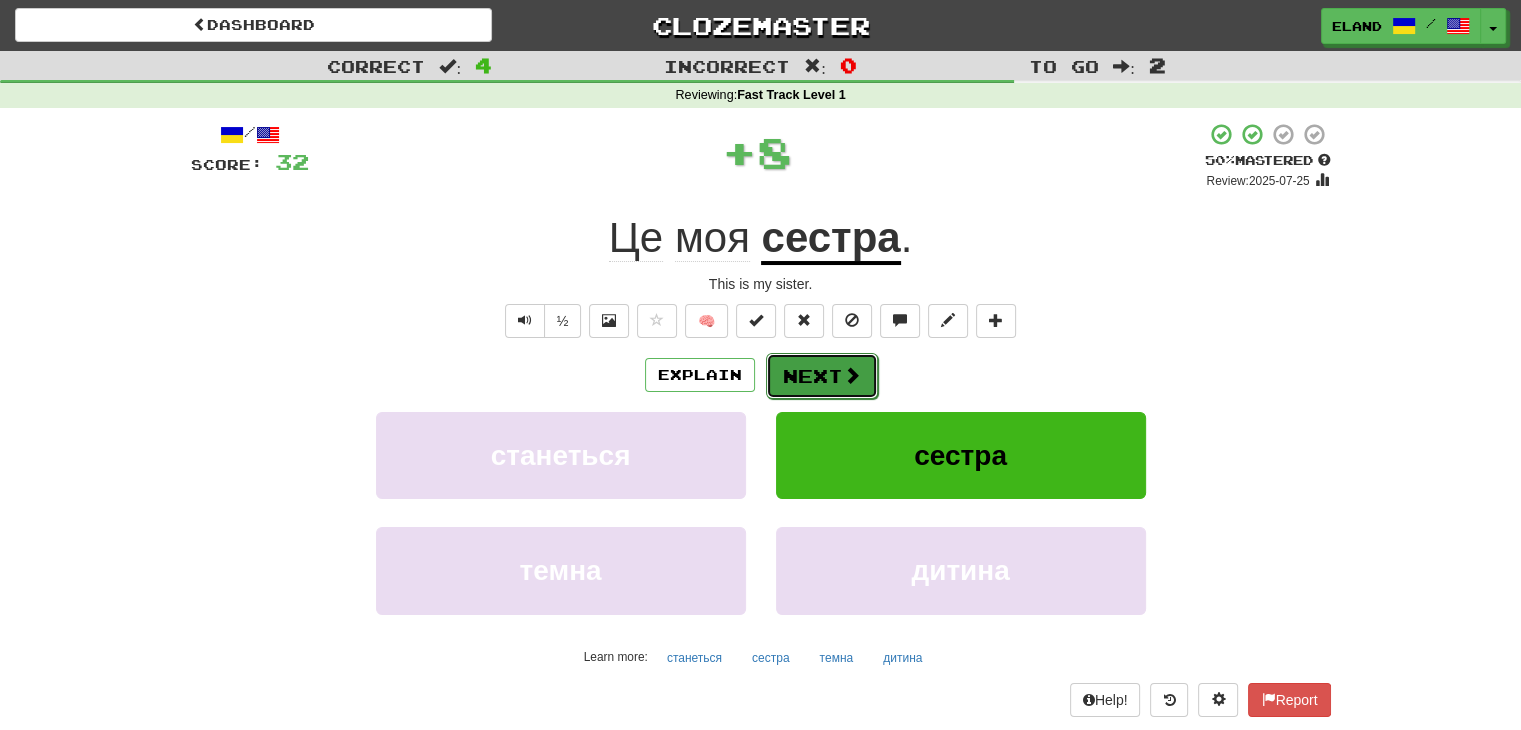 click on "Next" at bounding box center [822, 376] 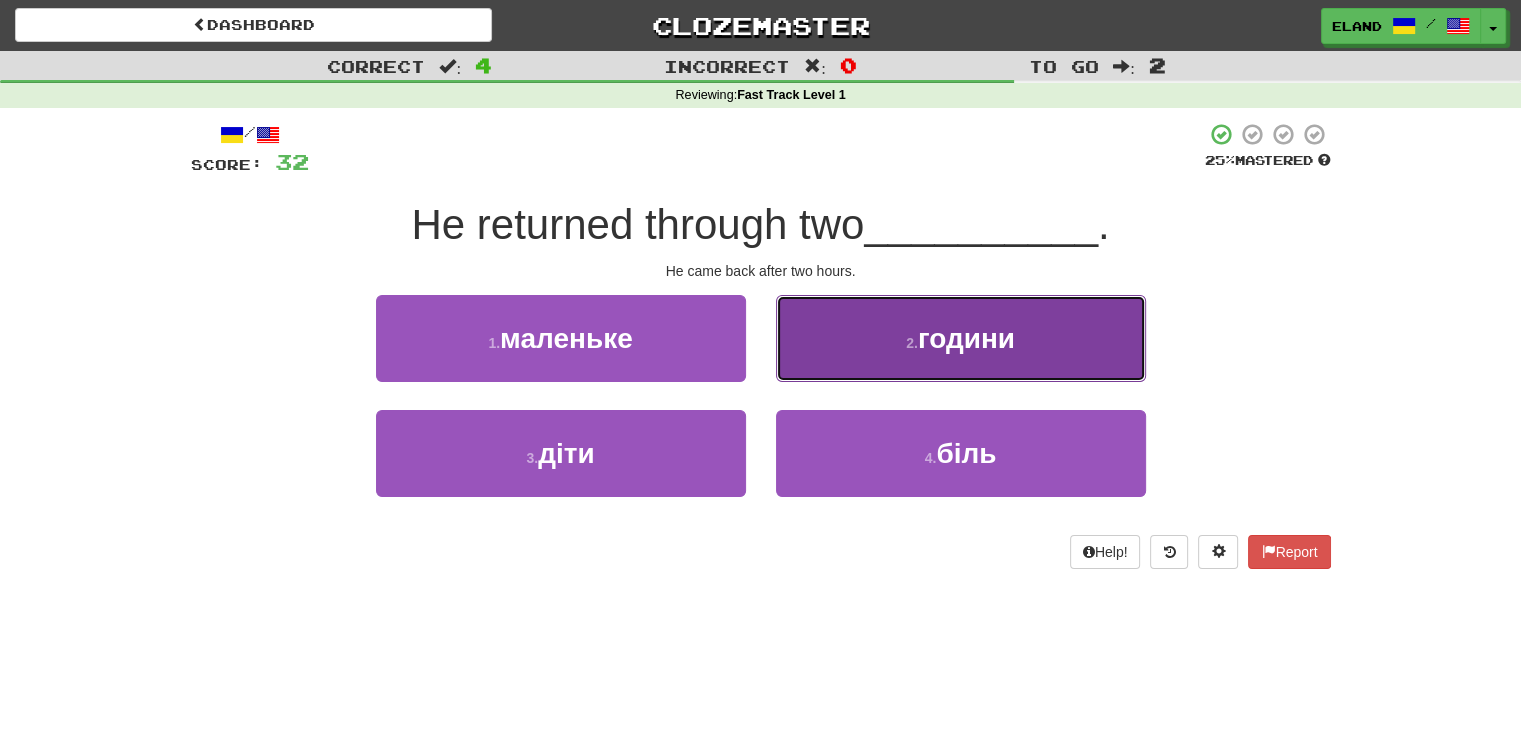 click on "2 .  години" at bounding box center (961, 338) 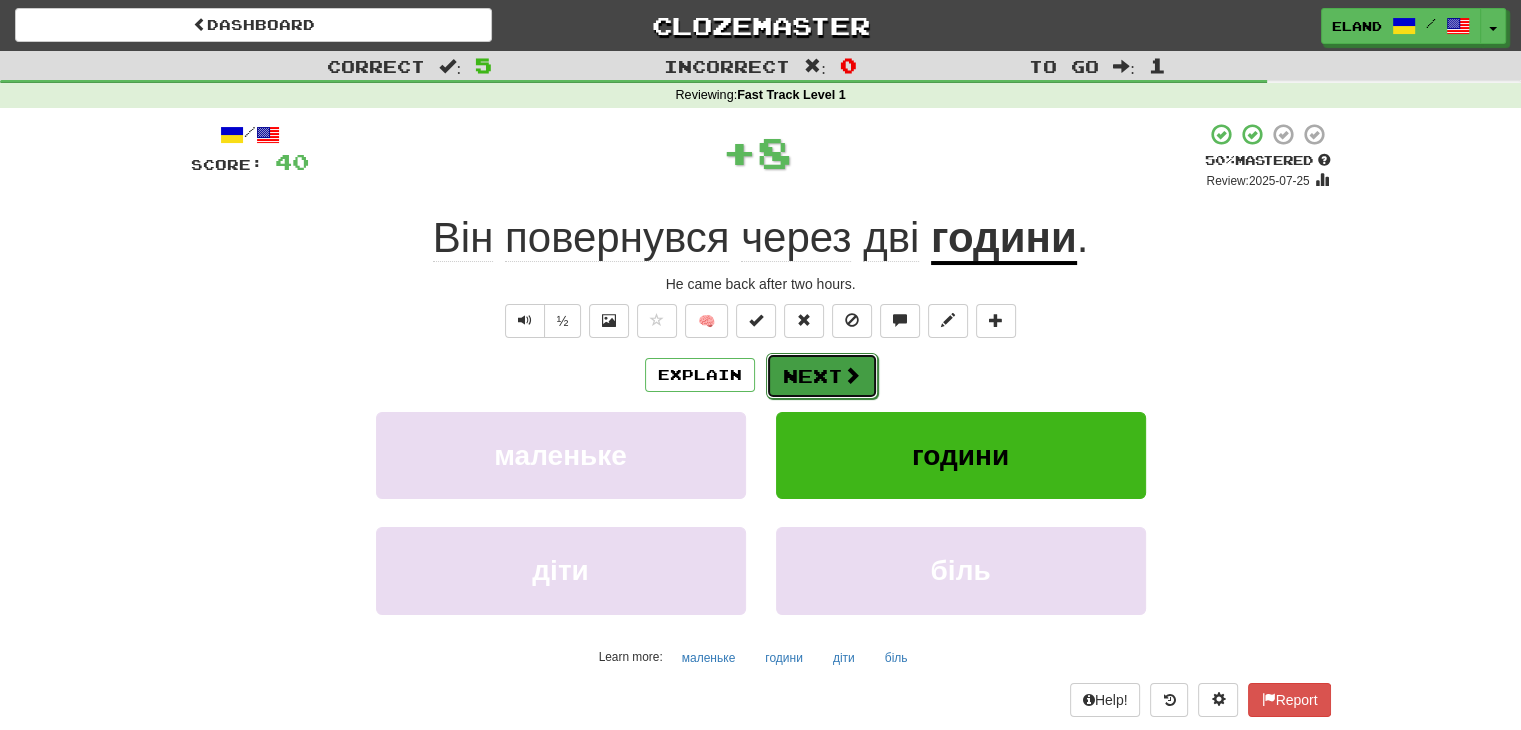 click on "Next" at bounding box center (822, 376) 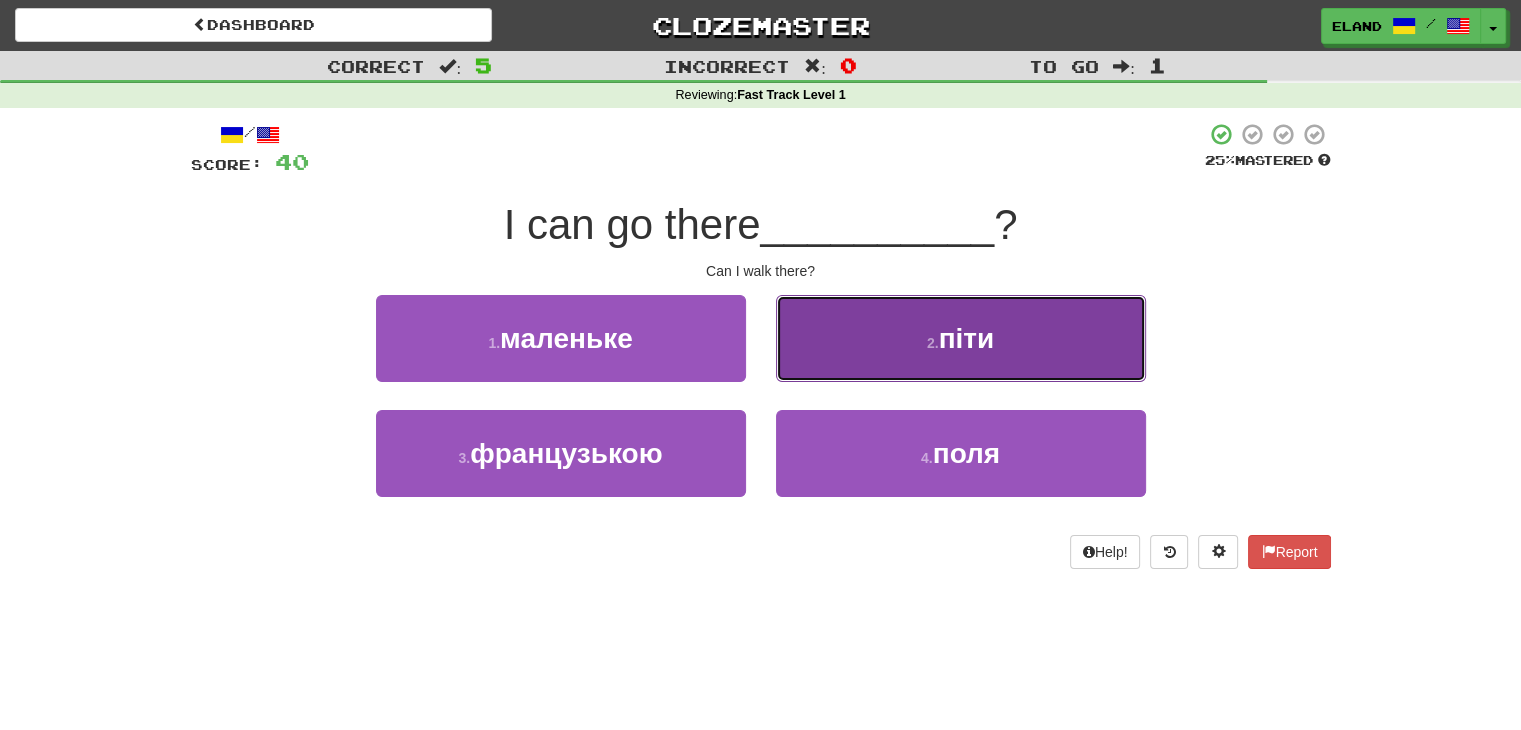 click on "2 .  піти" at bounding box center (961, 338) 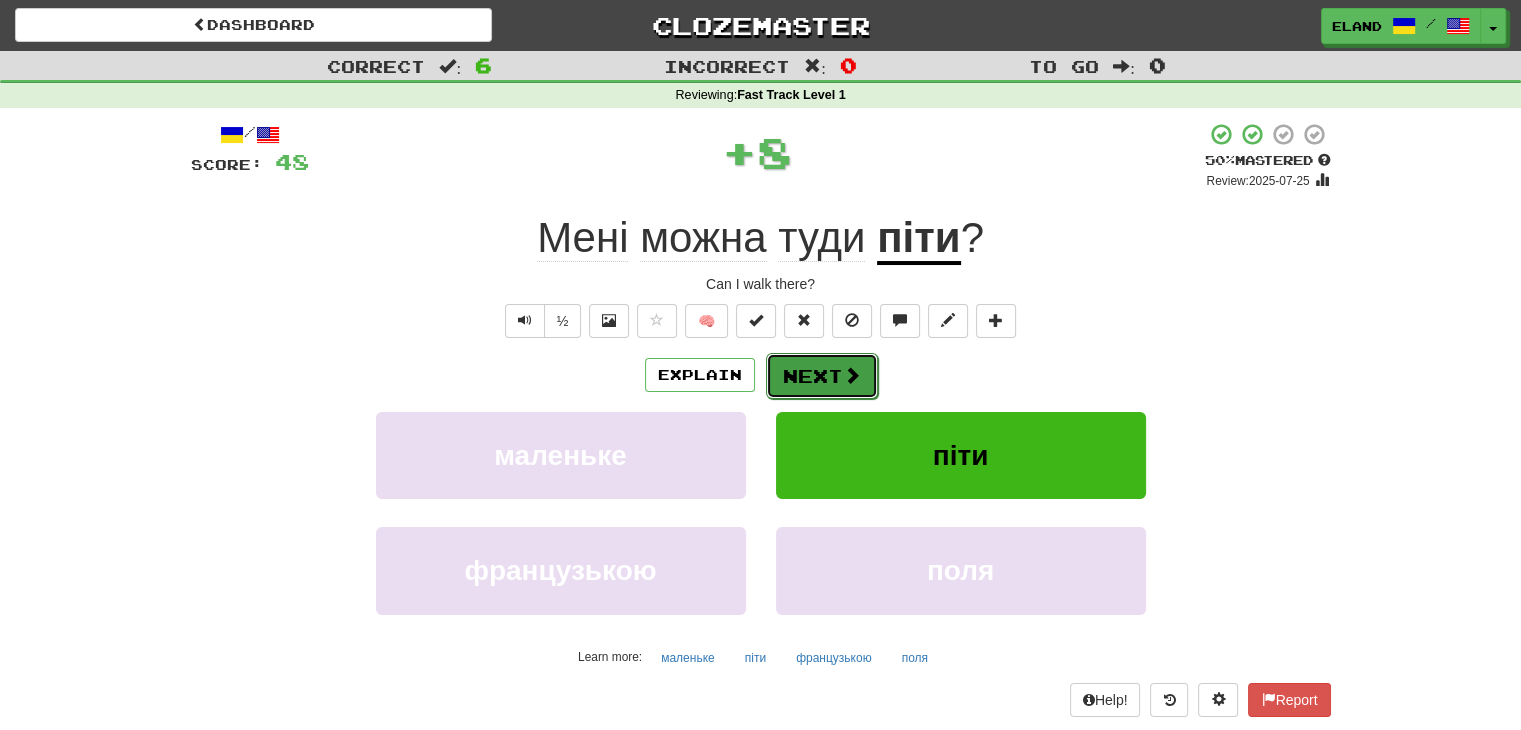 click on "Next" at bounding box center (822, 376) 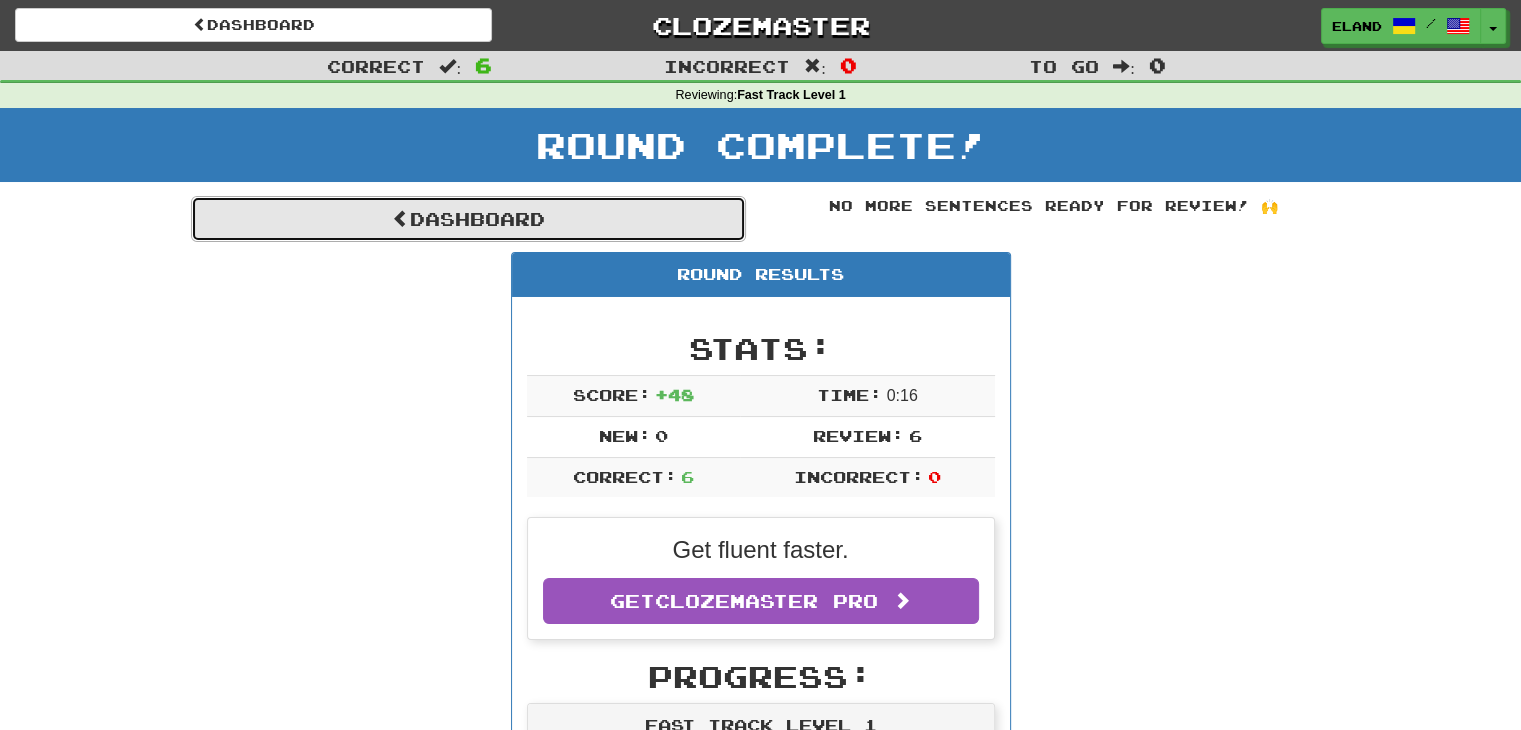 click on "Dashboard" at bounding box center (468, 219) 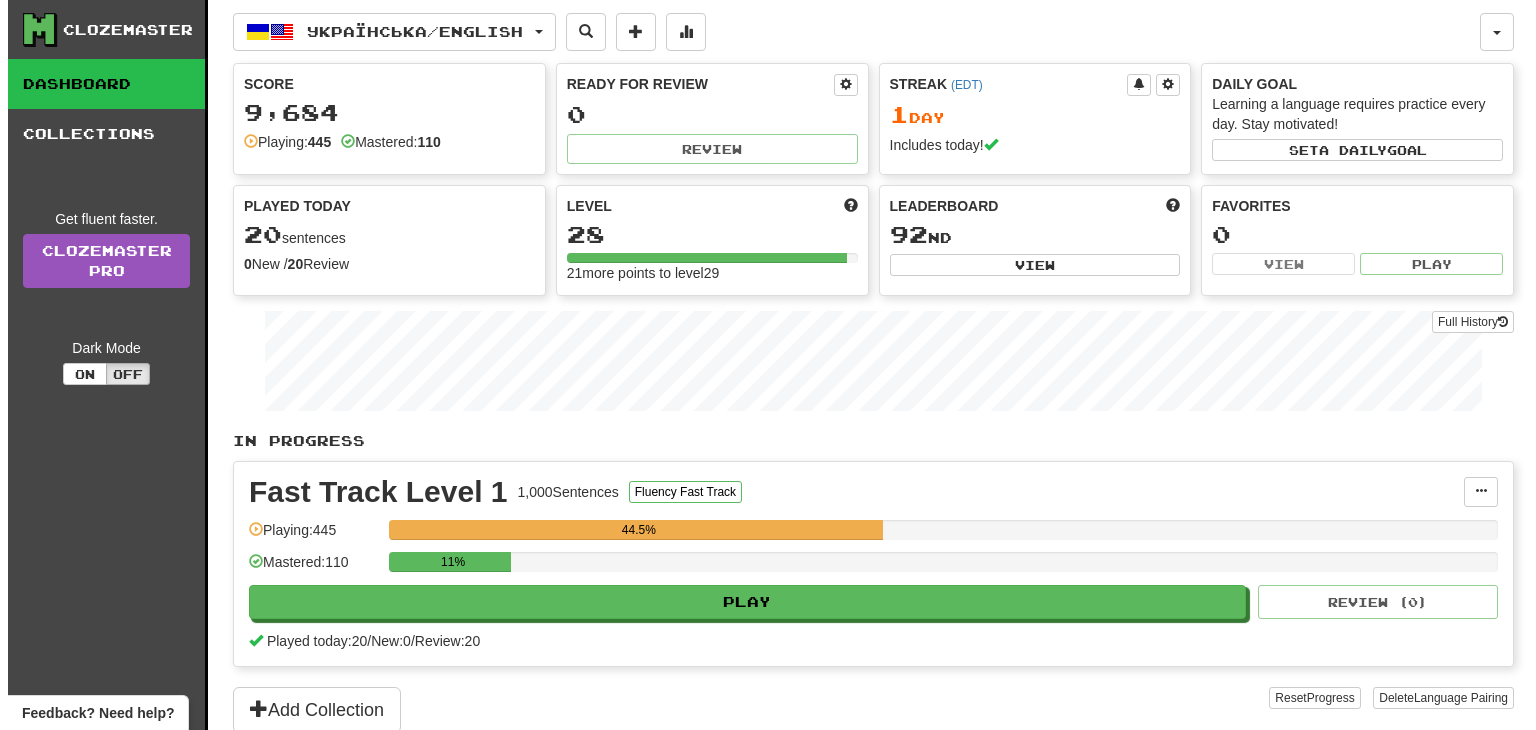 scroll, scrollTop: 0, scrollLeft: 0, axis: both 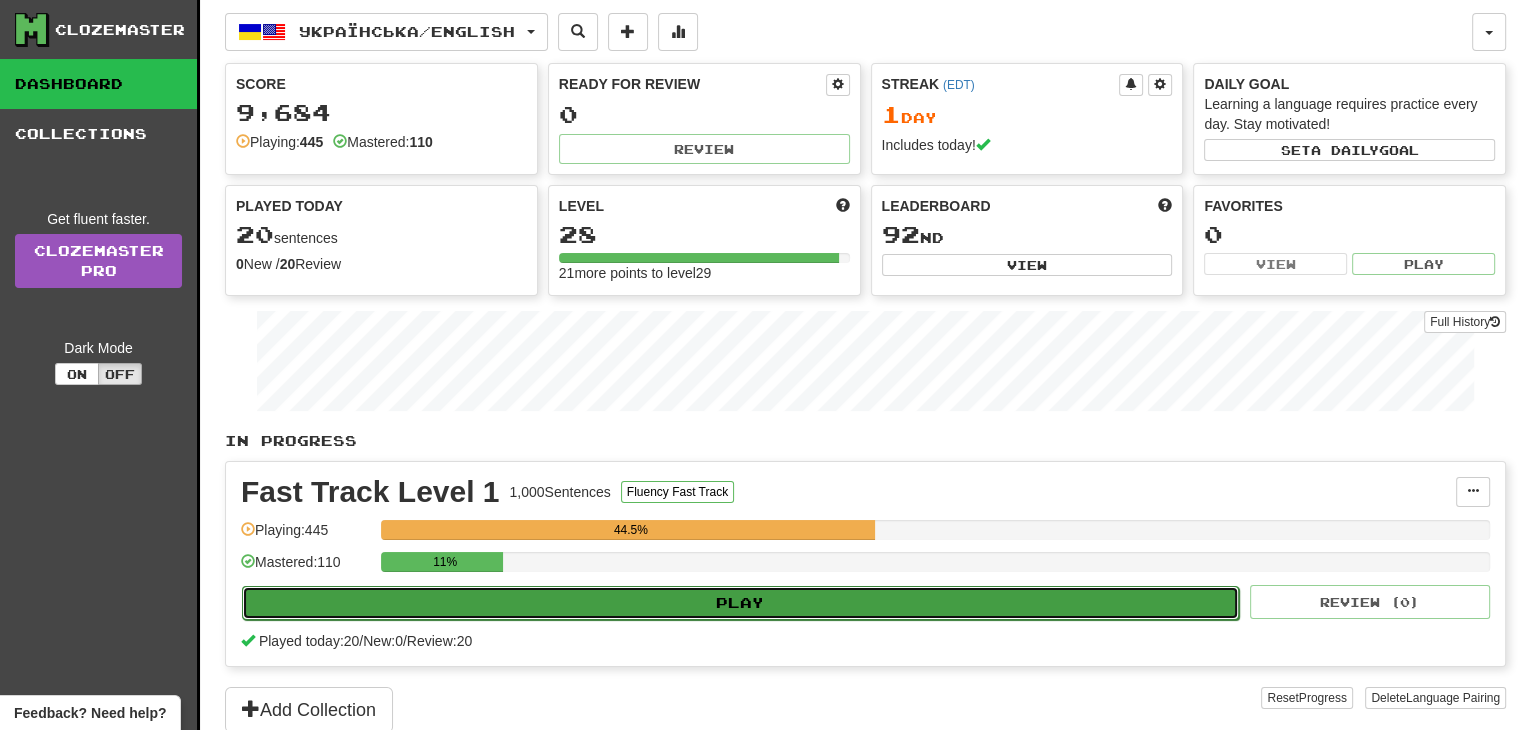 click on "Play" at bounding box center [740, 603] 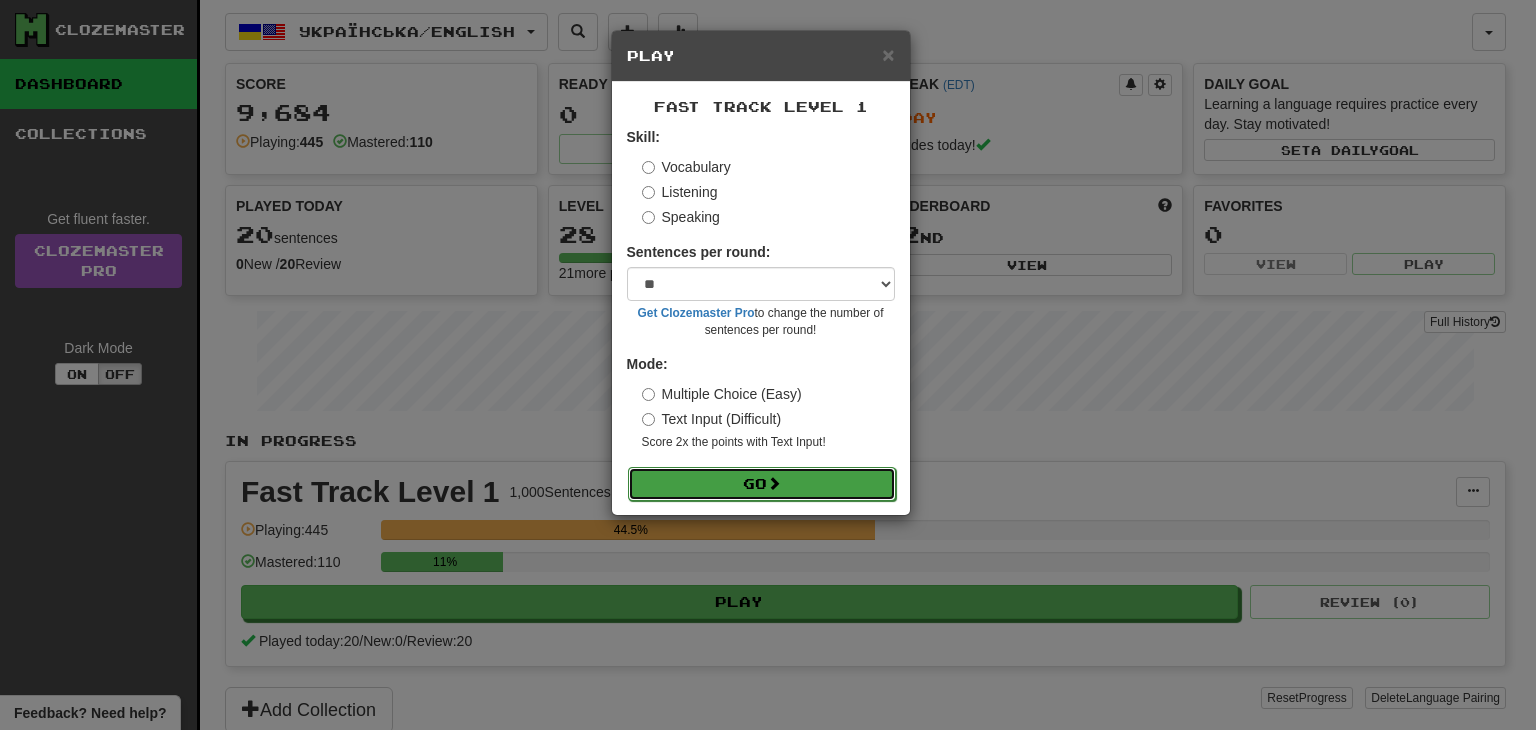 click on "Go" at bounding box center [762, 484] 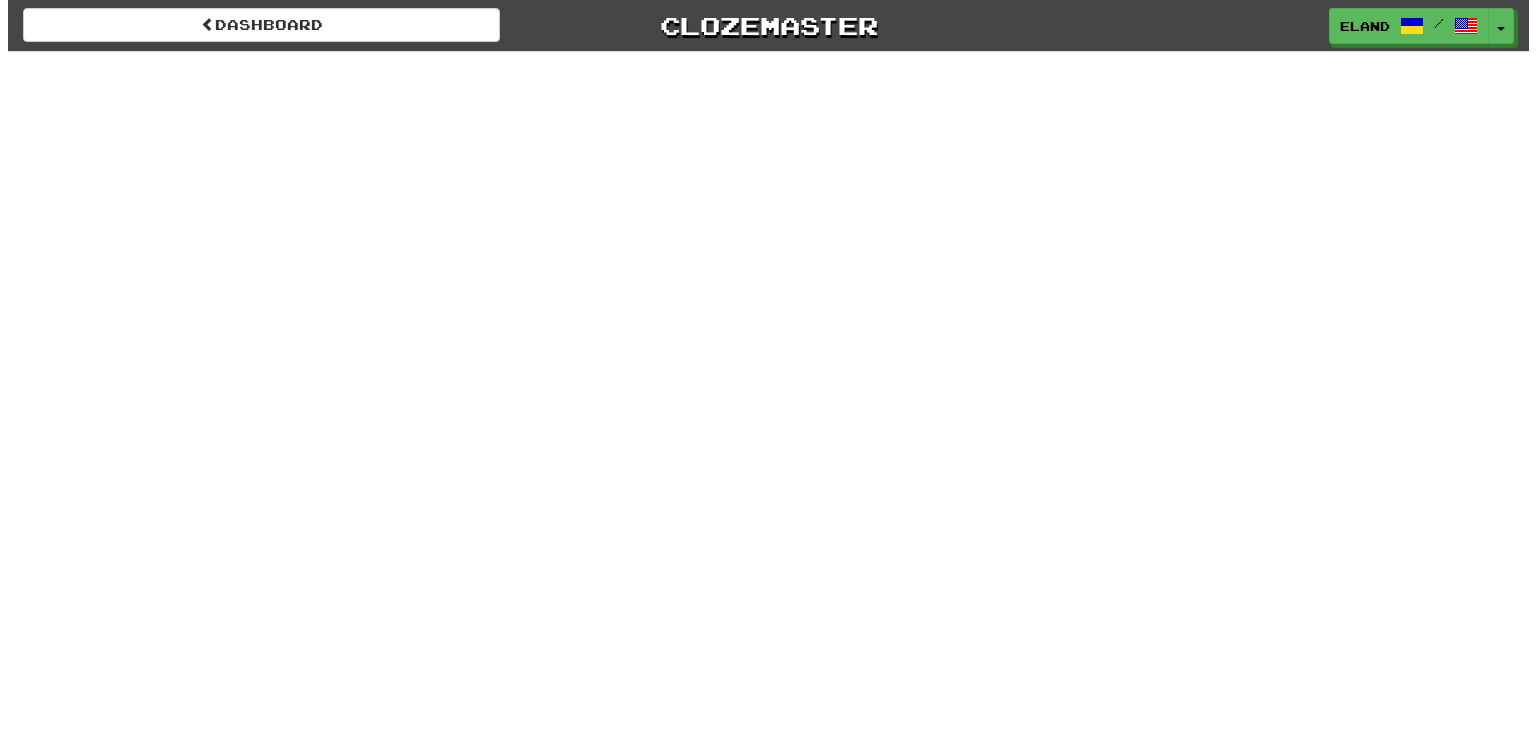 scroll, scrollTop: 0, scrollLeft: 0, axis: both 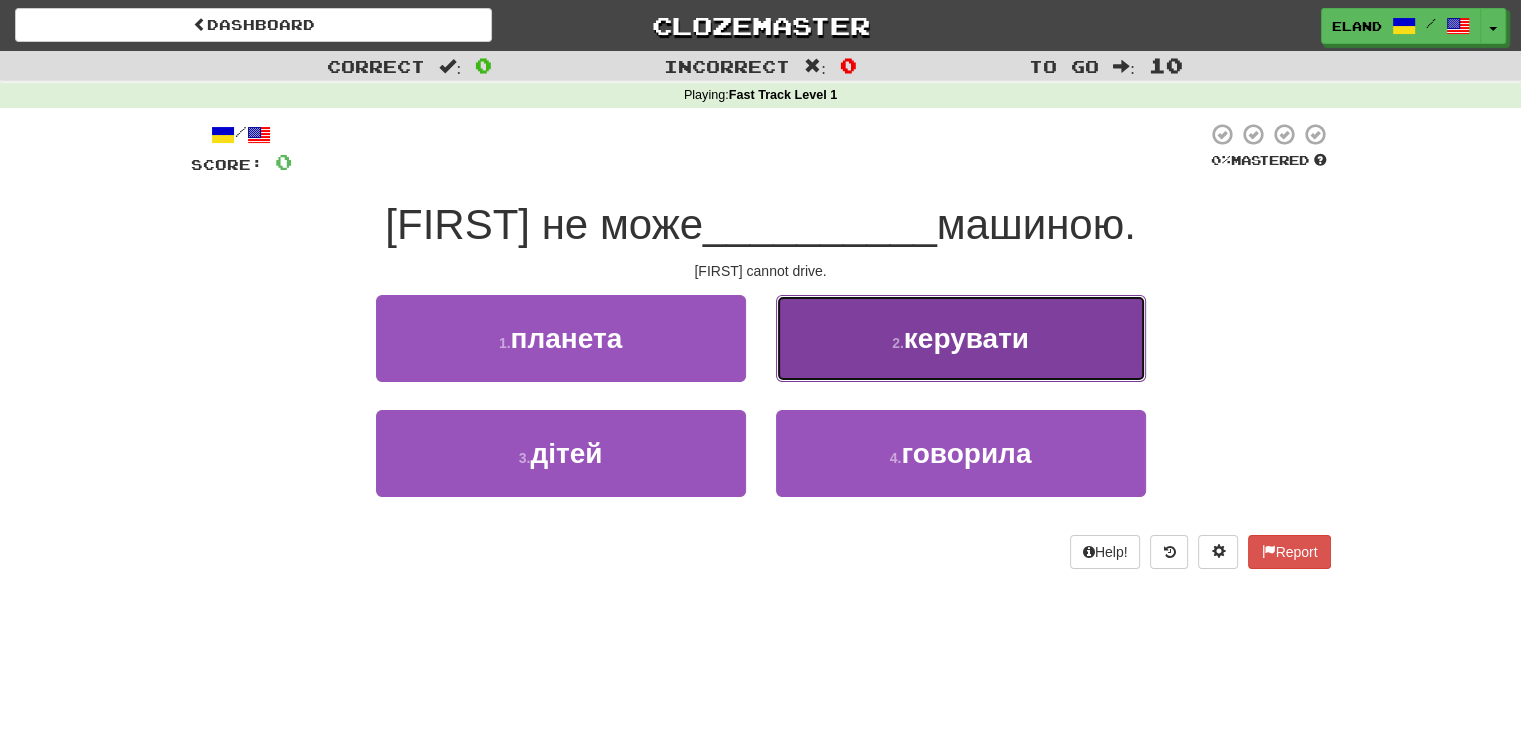 click on "2 .  керувати" at bounding box center [961, 338] 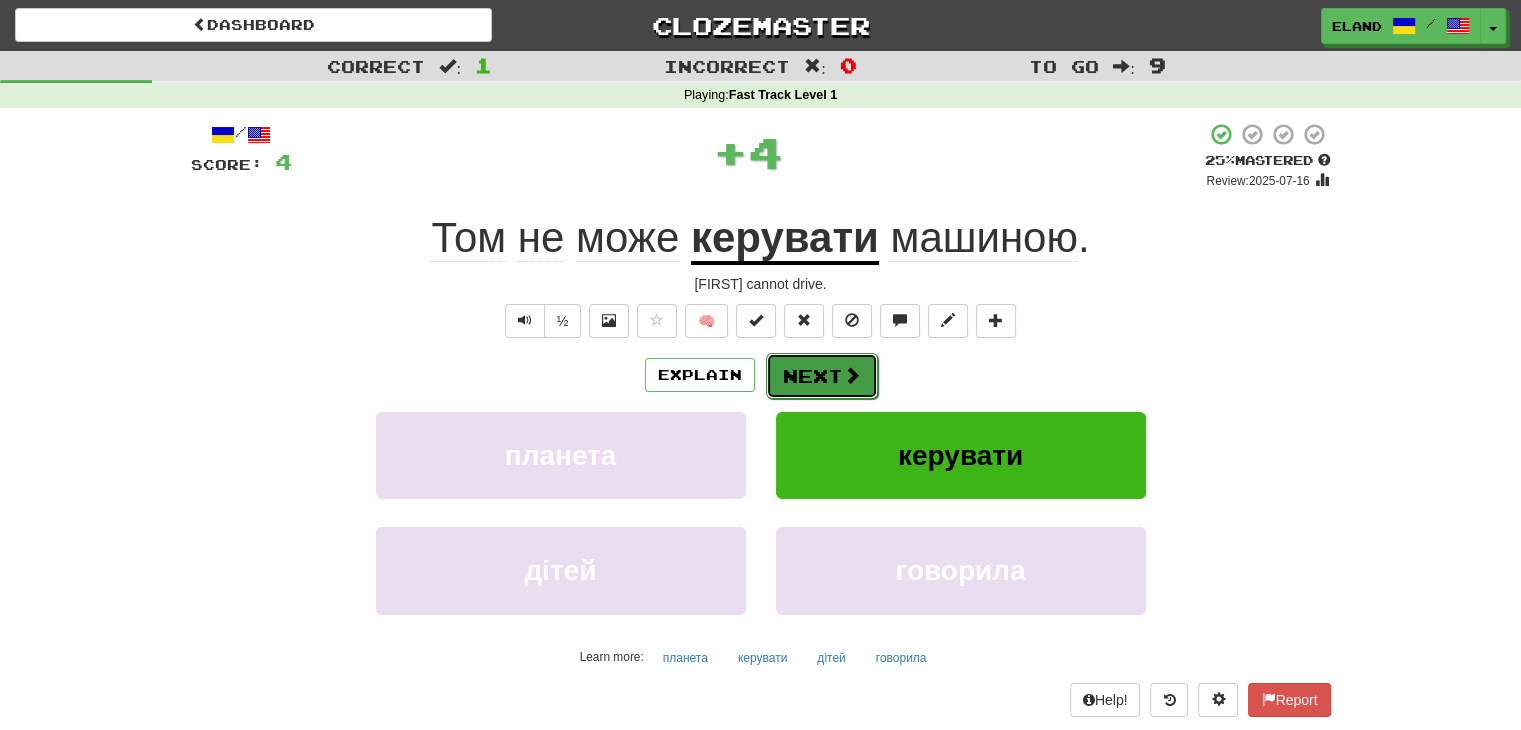 click on "Next" at bounding box center [822, 376] 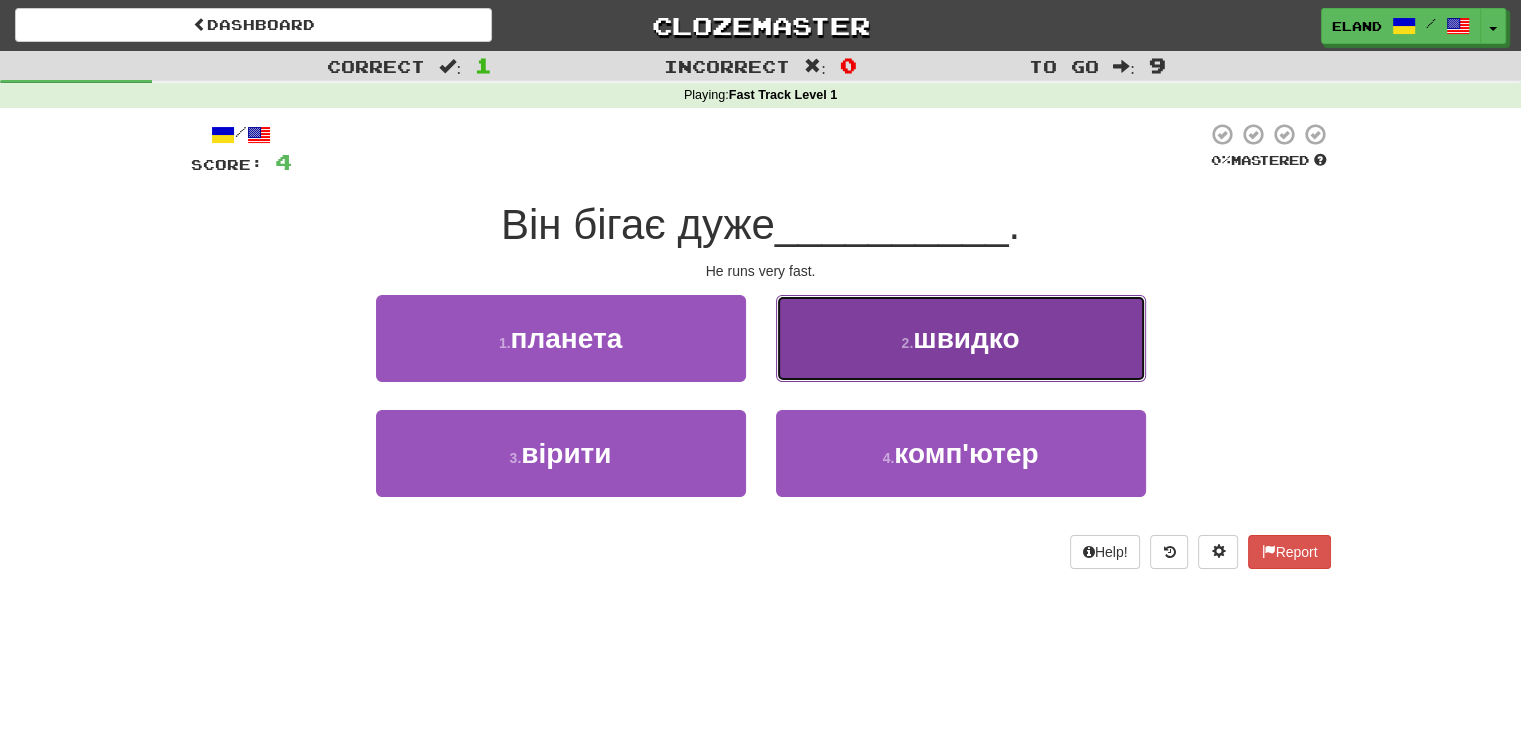 click on "2 .  швидко" at bounding box center (961, 338) 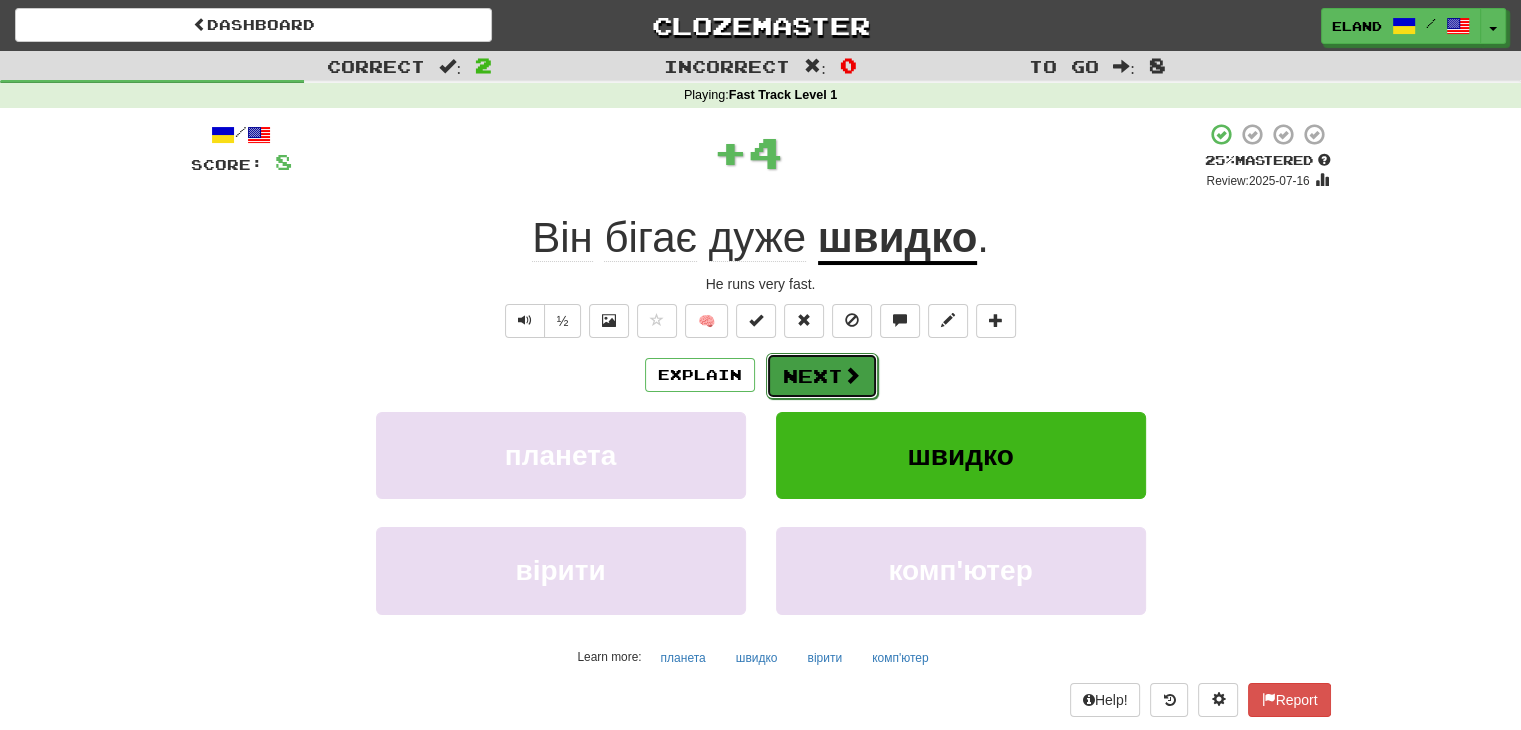 click on "Next" at bounding box center [822, 376] 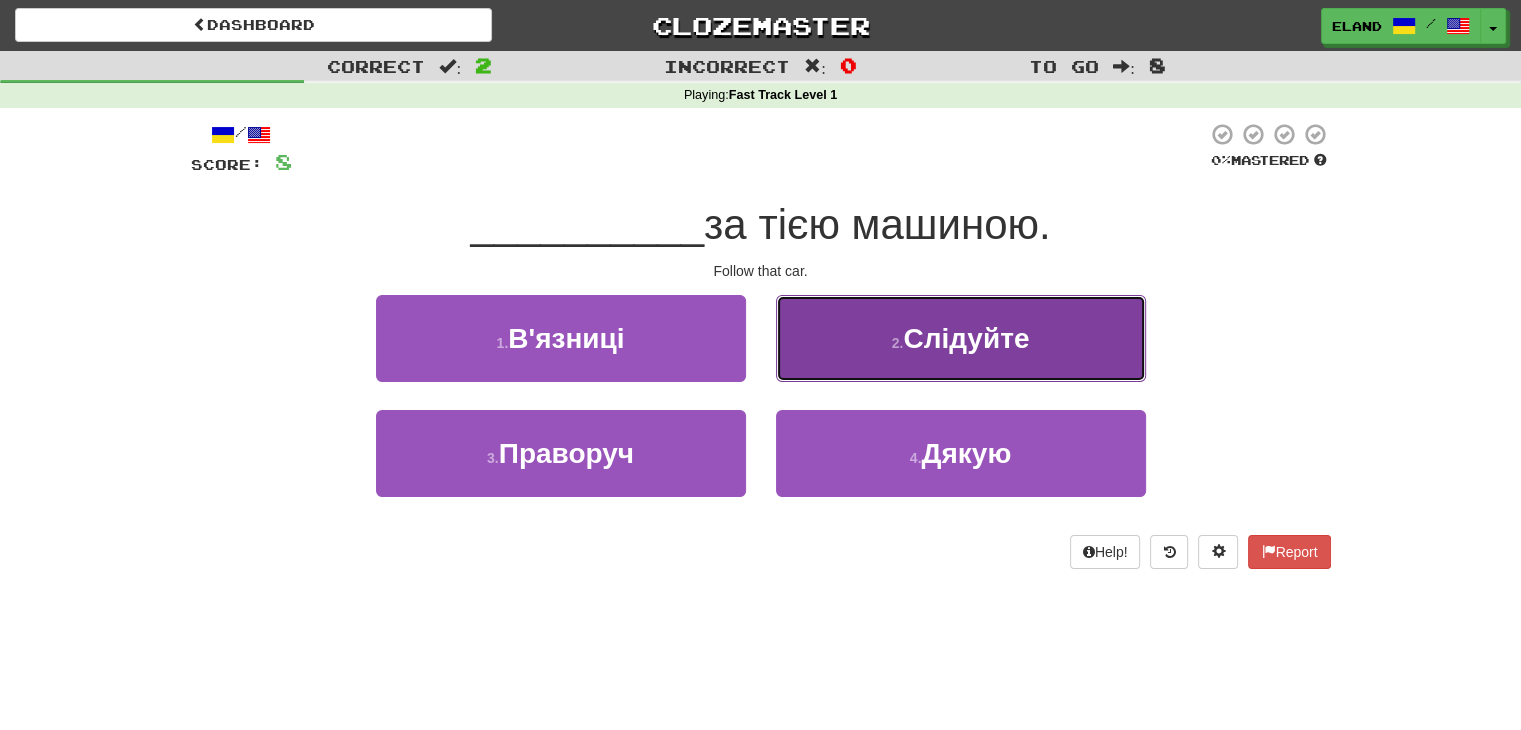click on "2 .  Слідуйте" at bounding box center (961, 338) 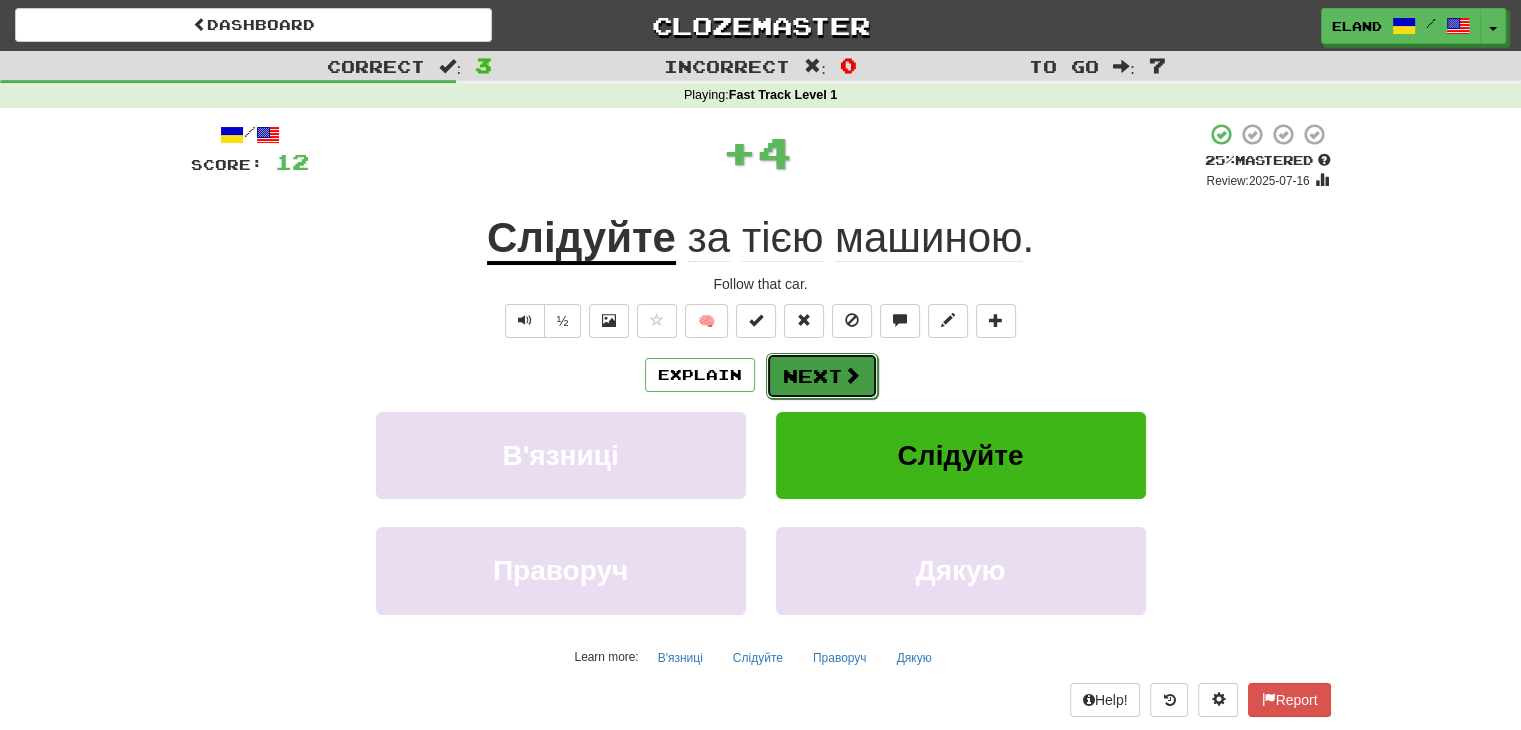 click on "Next" at bounding box center (822, 376) 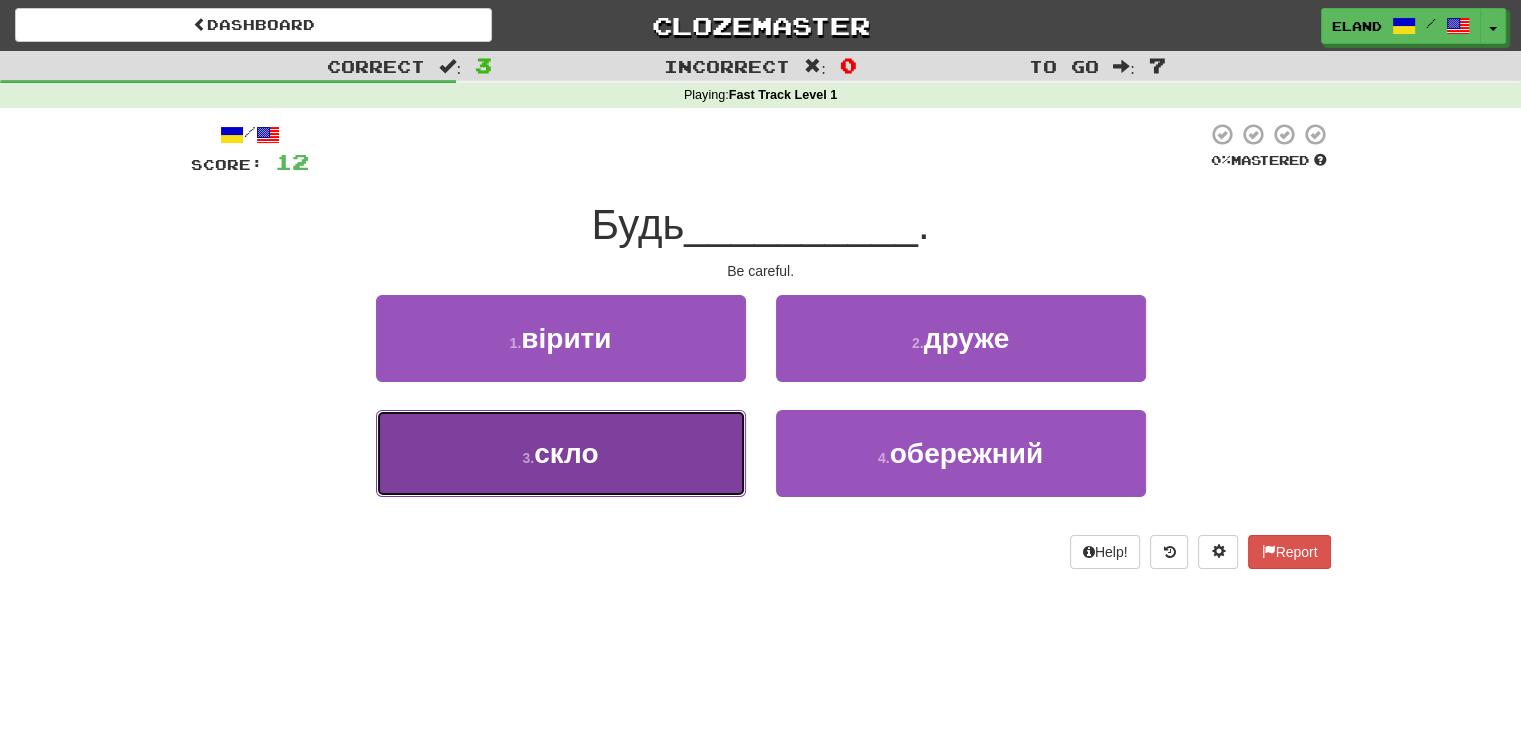 click on "3 .  скло" at bounding box center [561, 453] 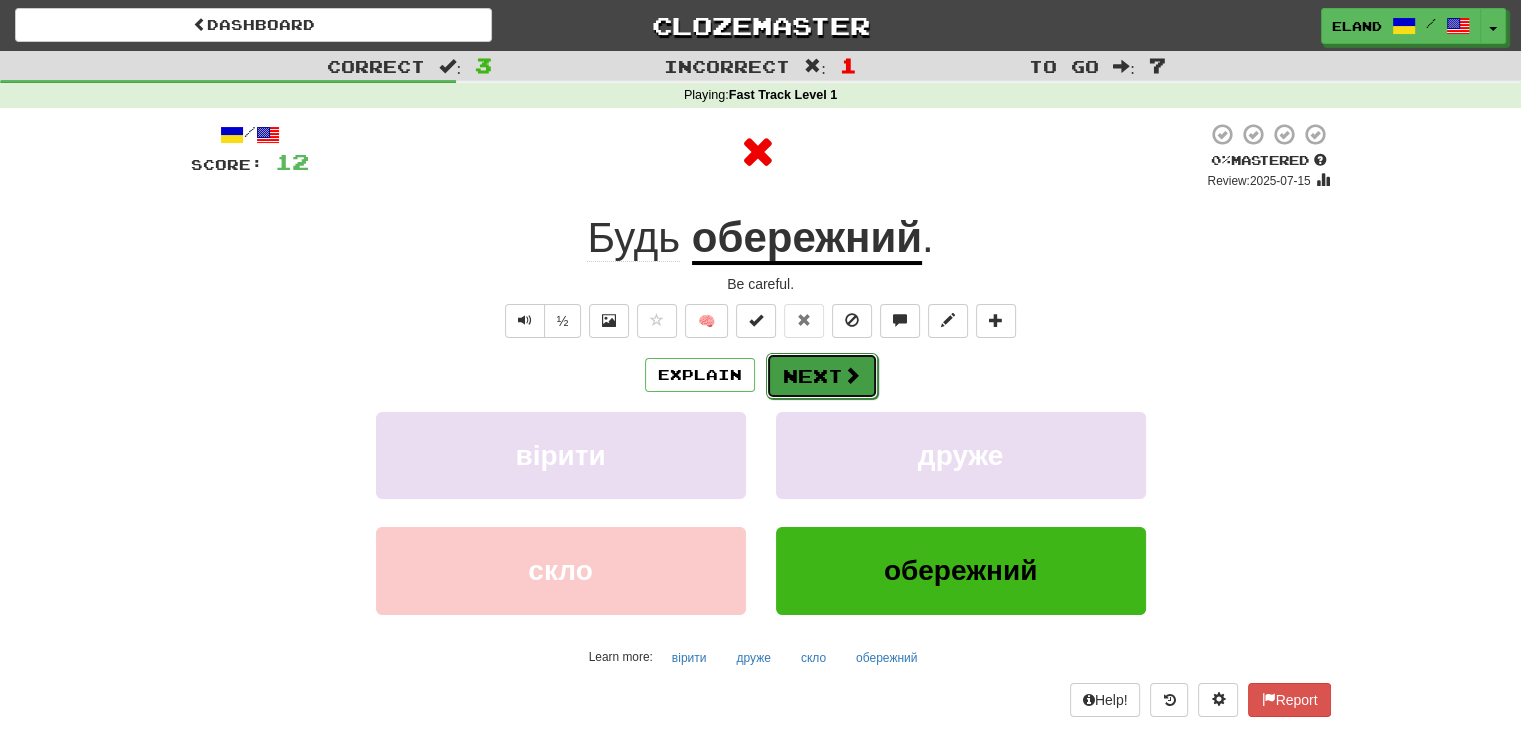 click on "Next" at bounding box center [822, 376] 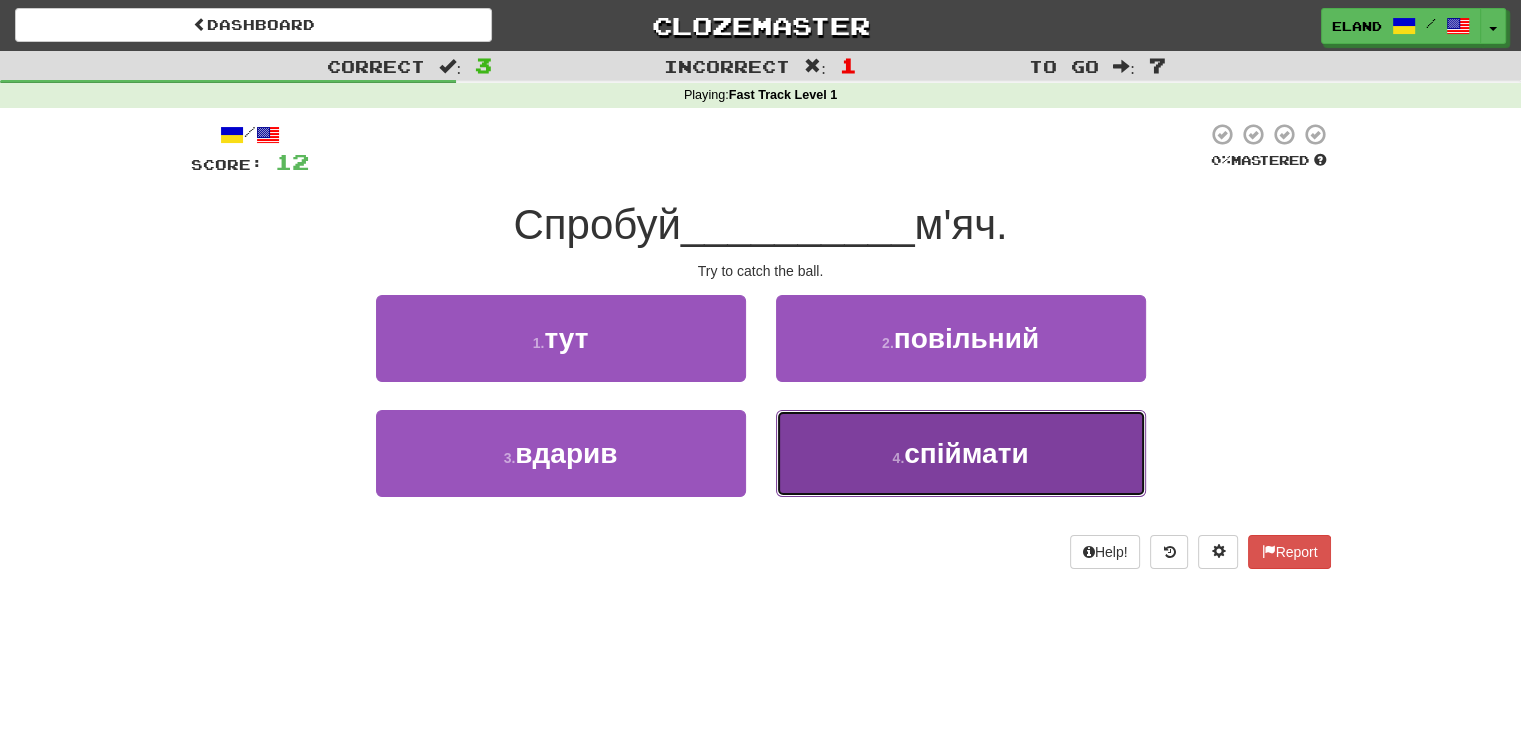 click on "4 .  спіймати" at bounding box center (961, 453) 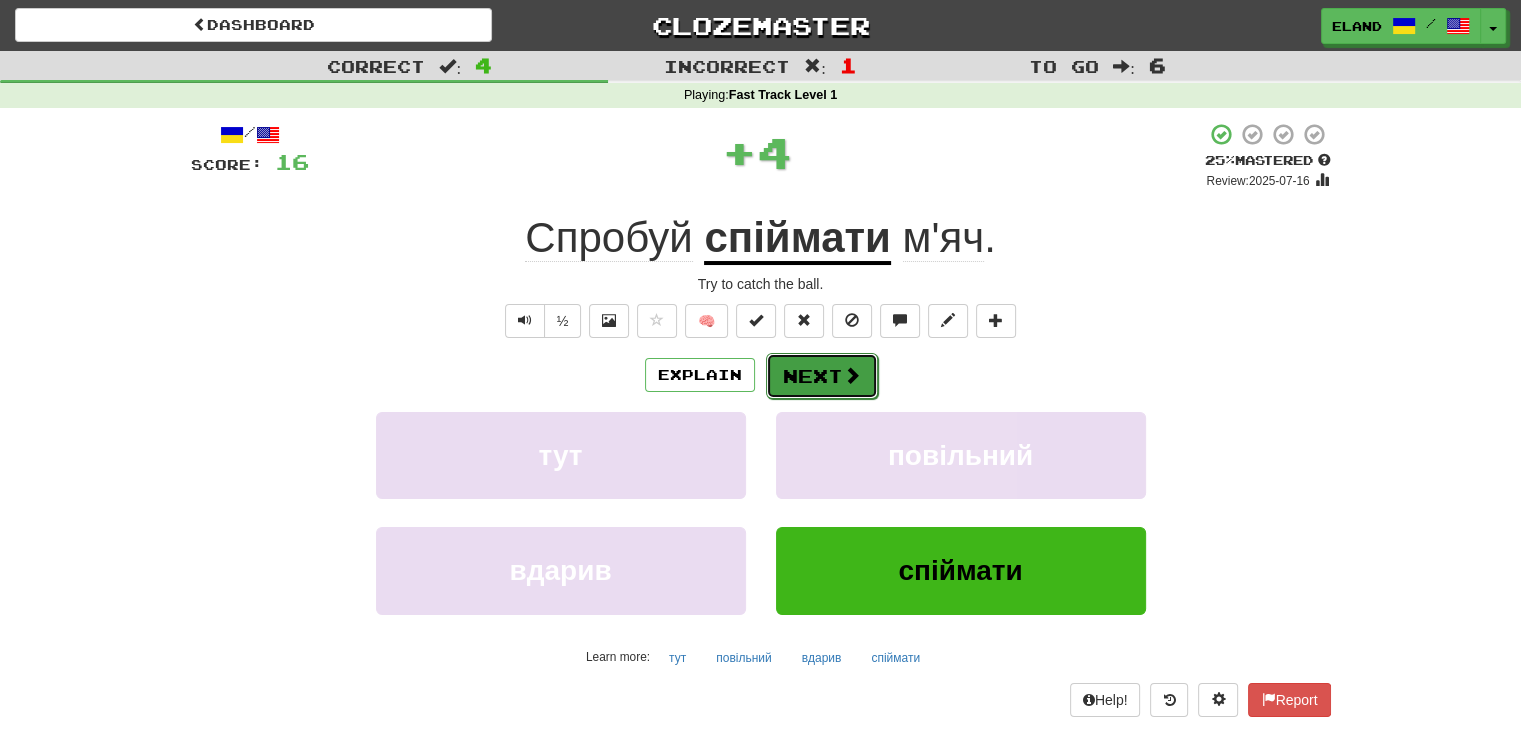 click on "Next" at bounding box center (822, 376) 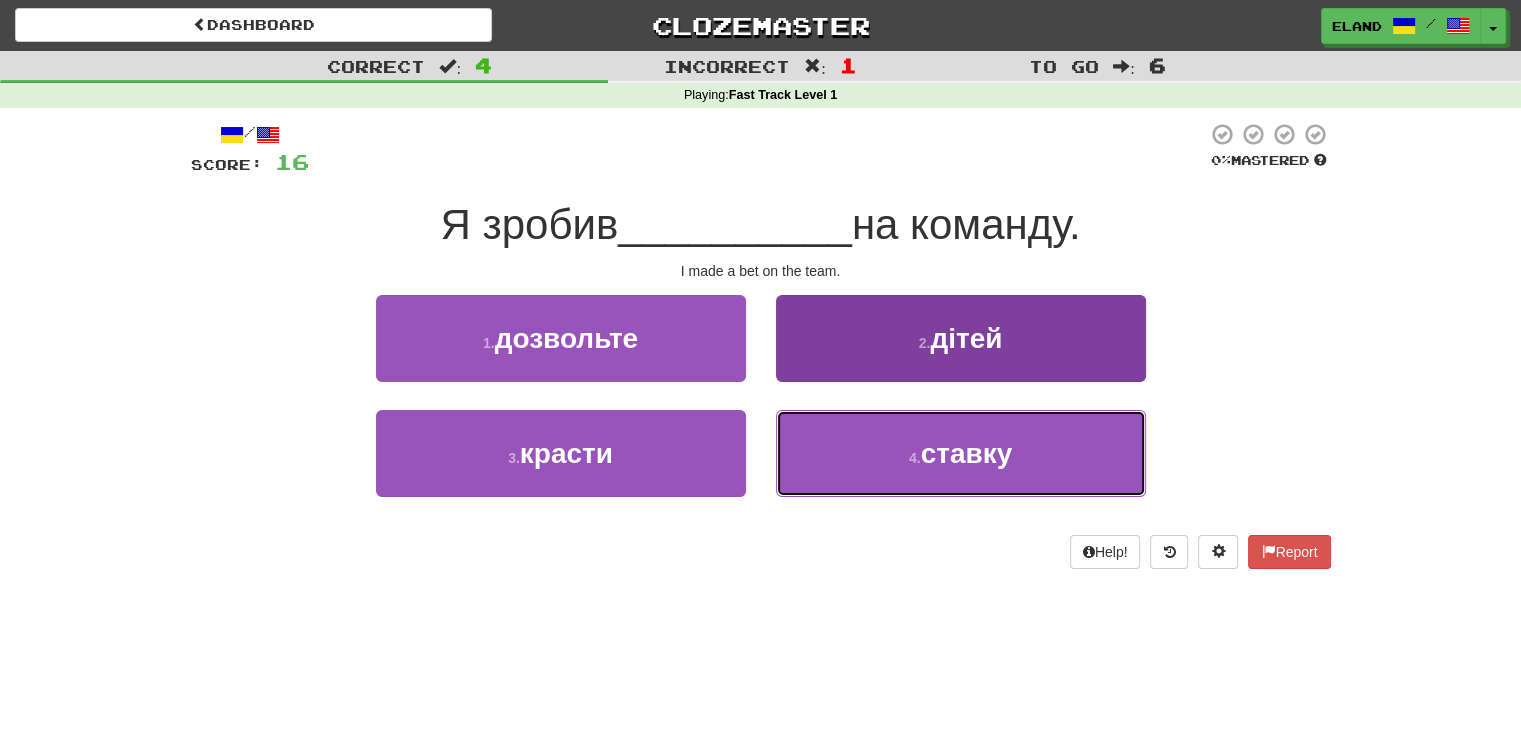 click on "4 .  ставку" at bounding box center [961, 453] 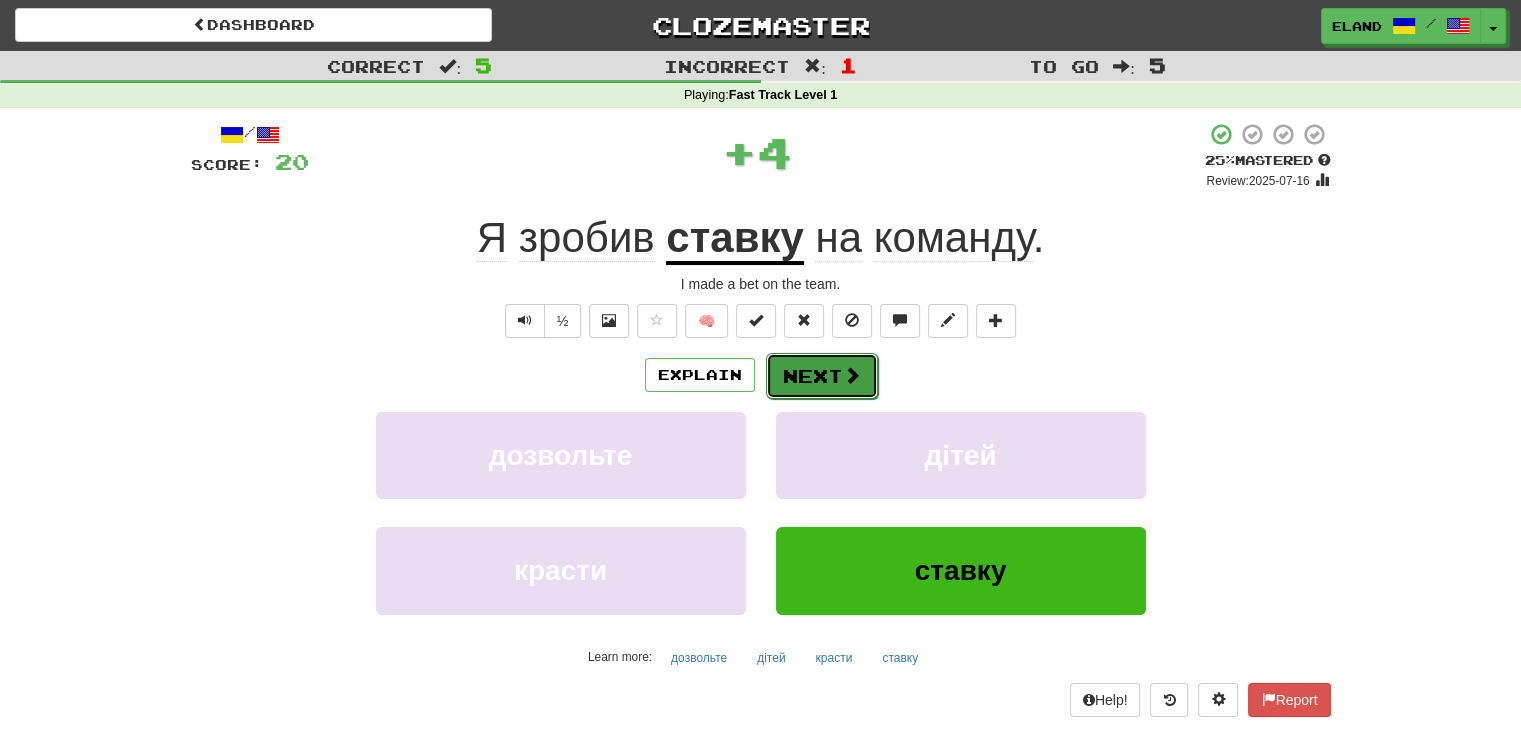 click on "Next" at bounding box center (822, 376) 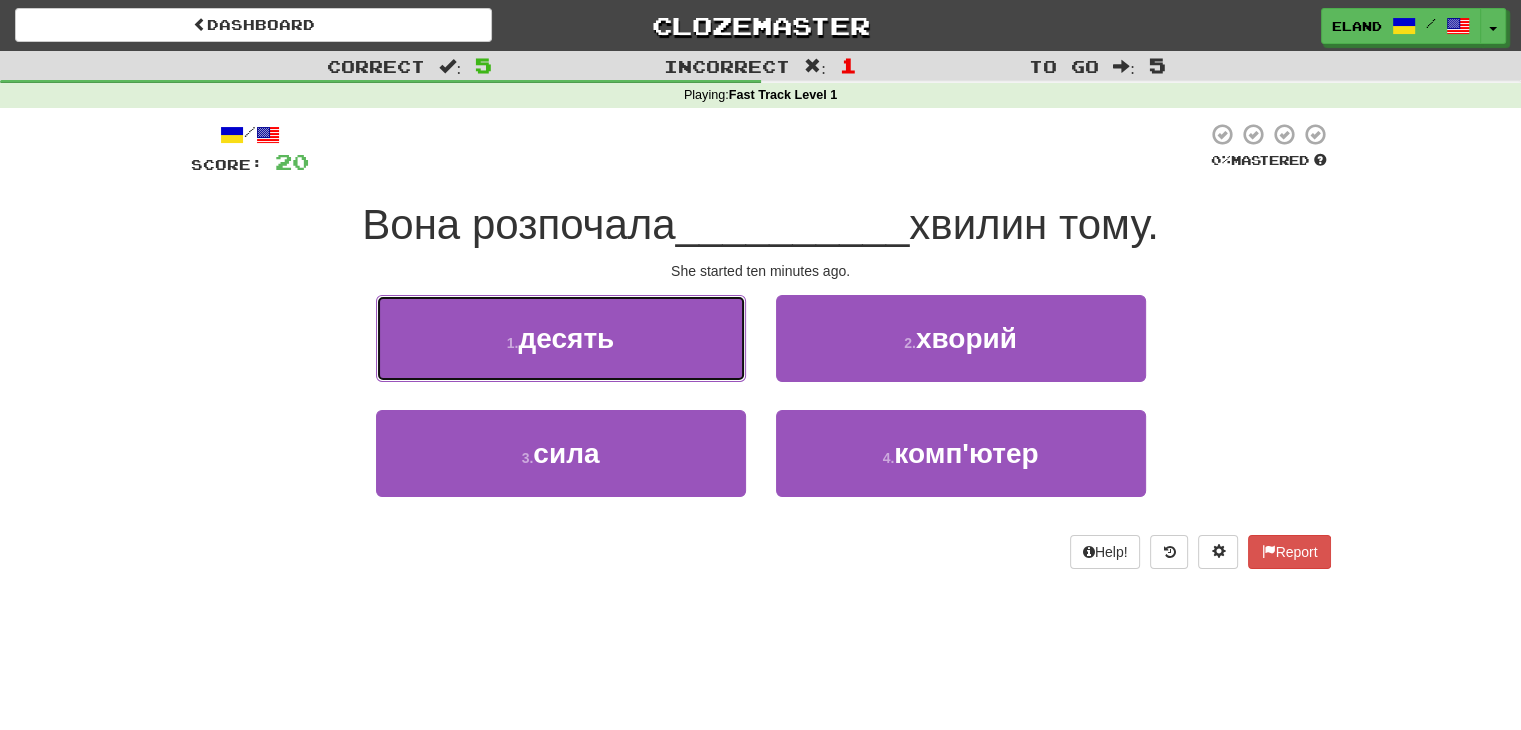 click on "1 .  десять" at bounding box center (561, 338) 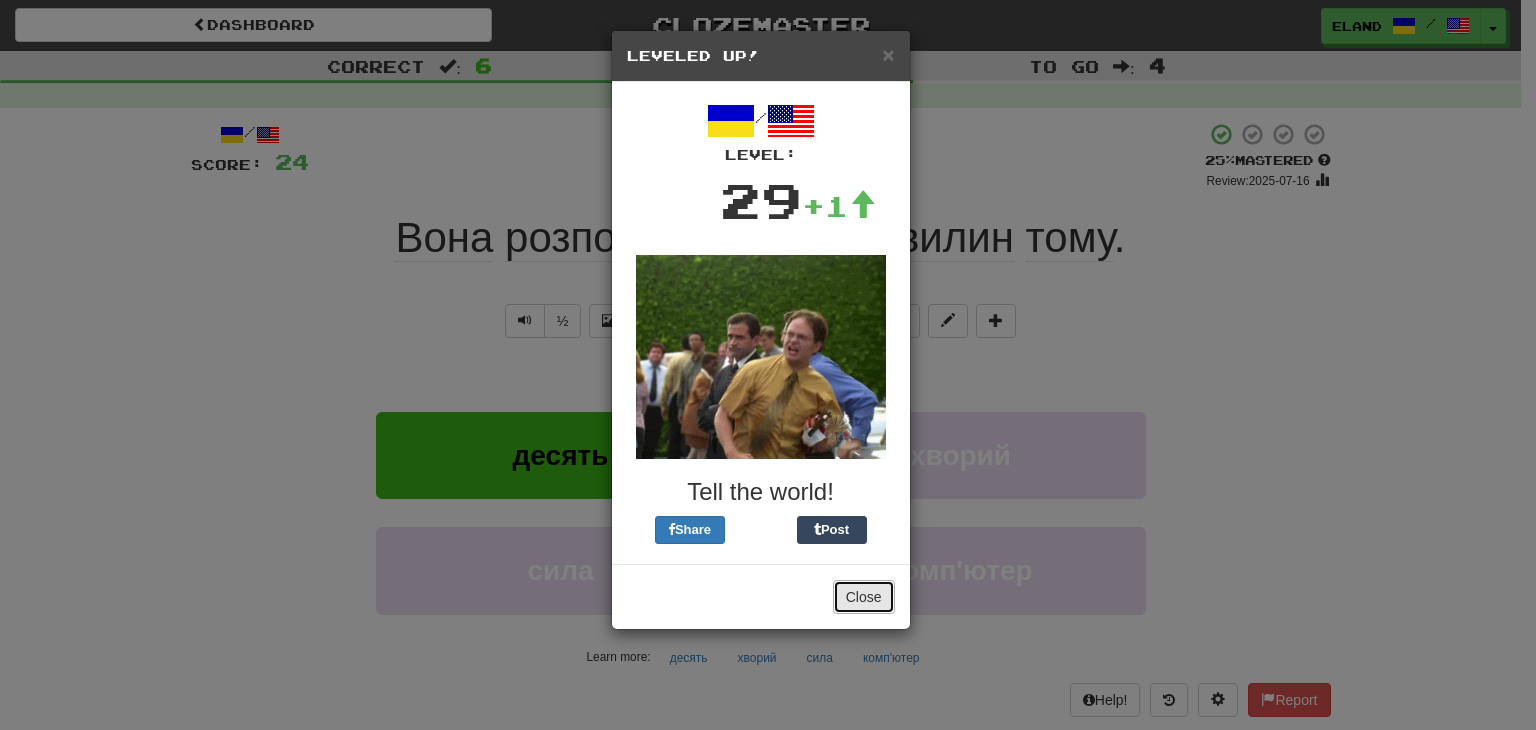 click on "Close" at bounding box center [864, 597] 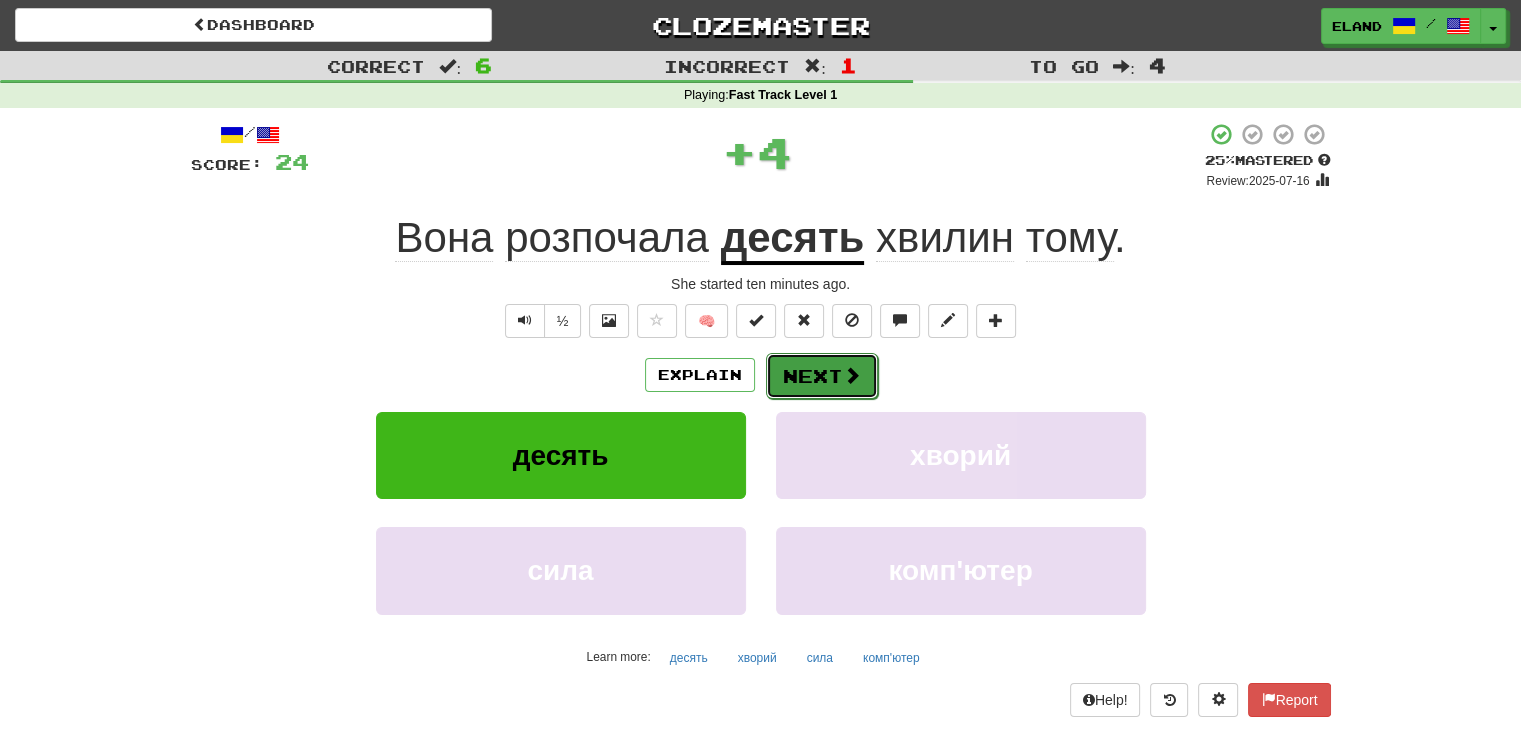 click on "Next" at bounding box center (822, 376) 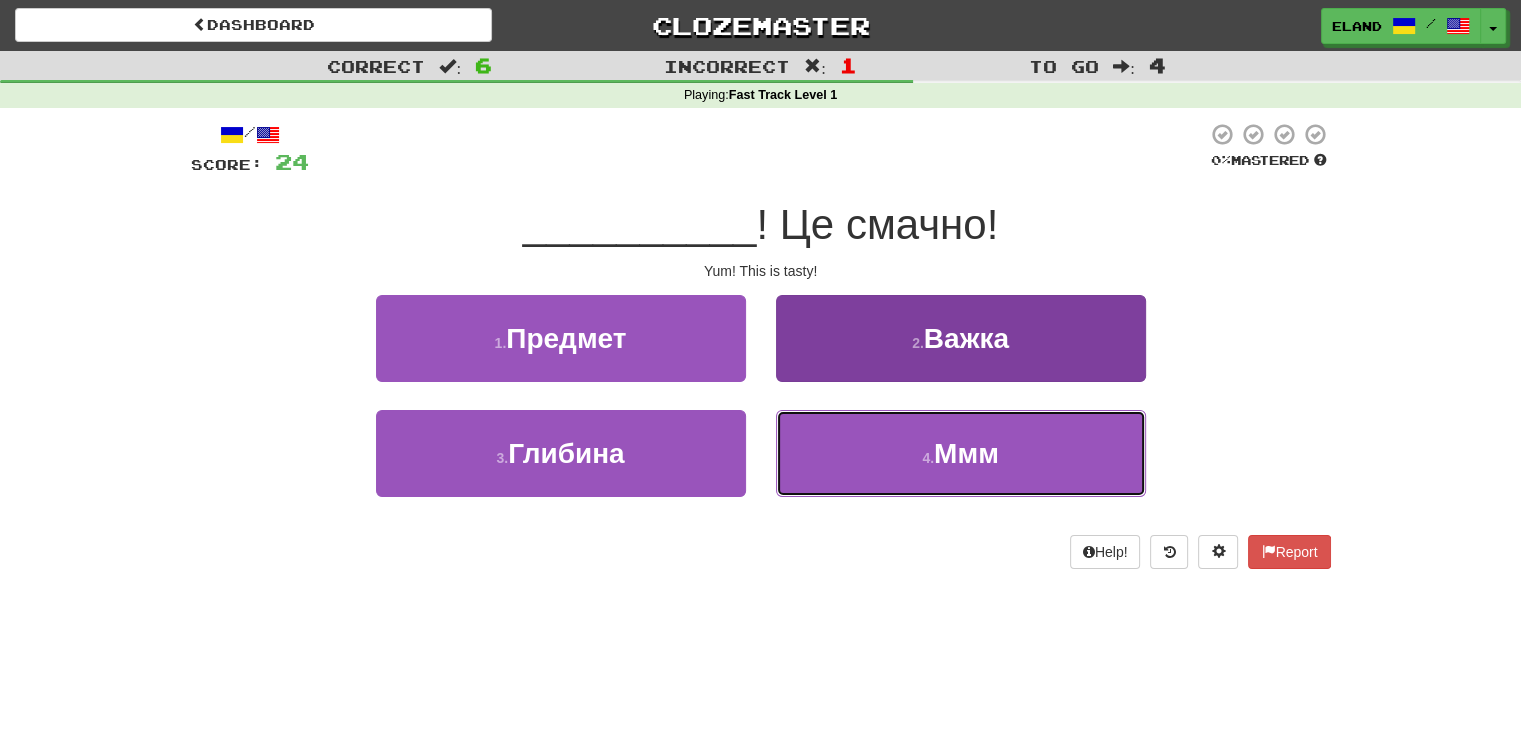 click on "4 .  Ммм" at bounding box center (961, 453) 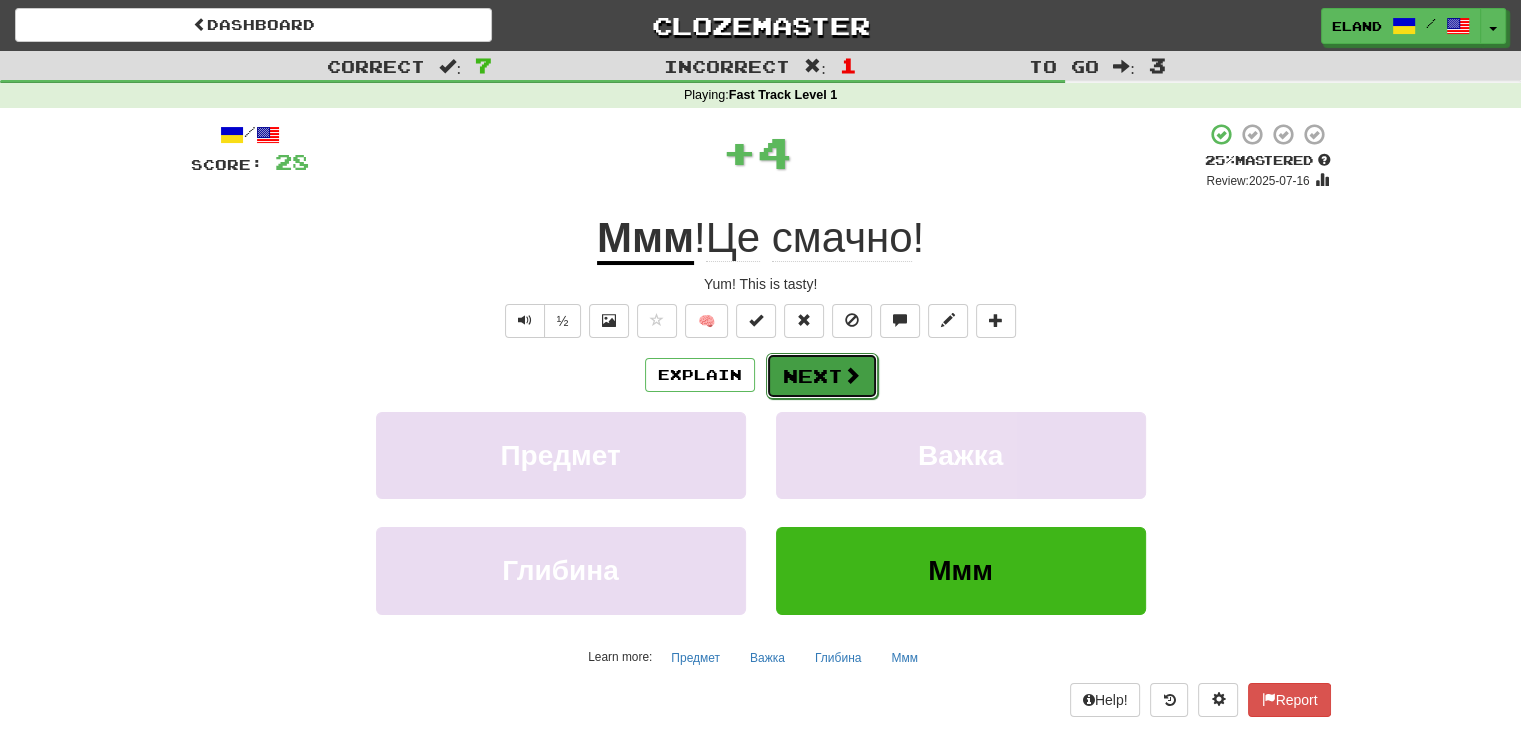 click on "Next" at bounding box center [822, 376] 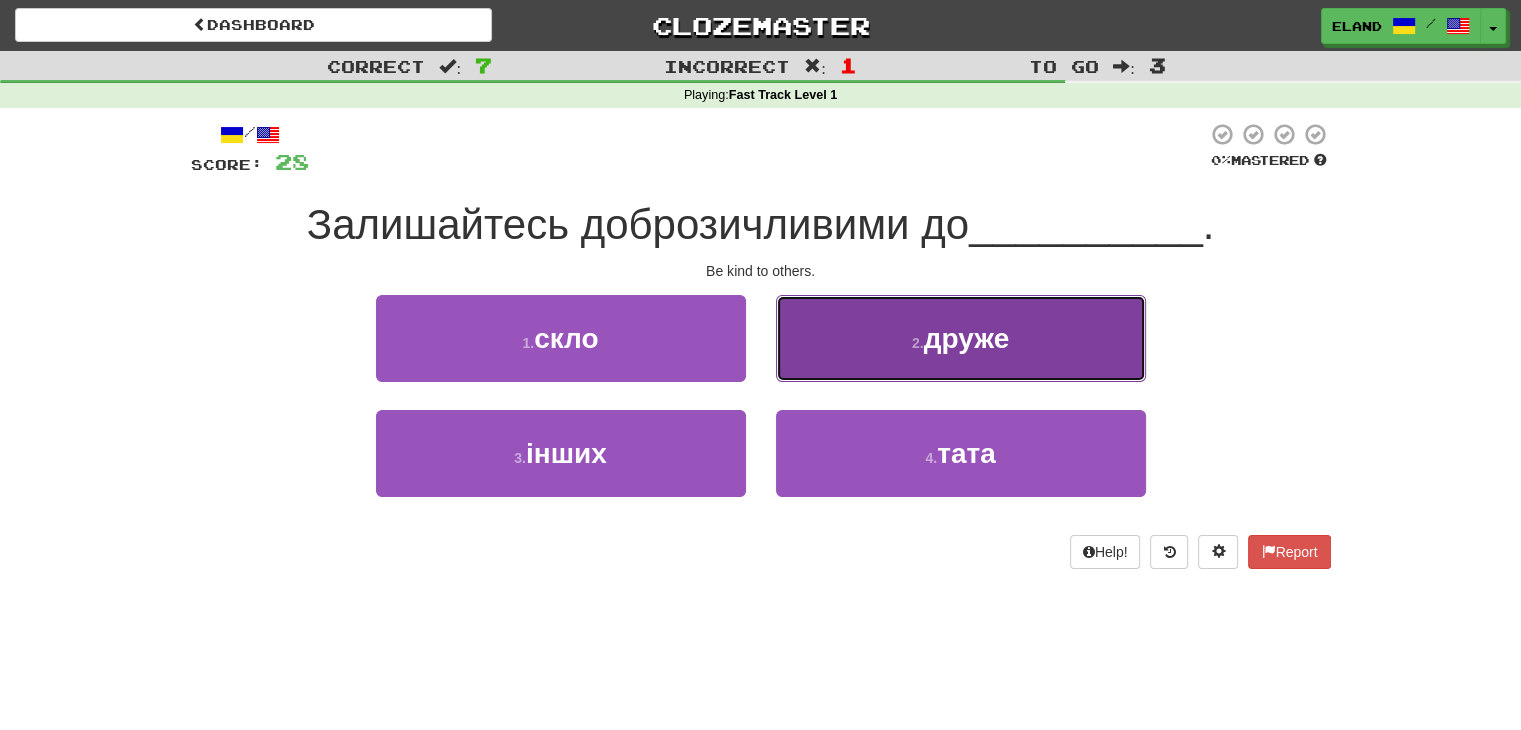 click on "2 .  друже" at bounding box center (961, 338) 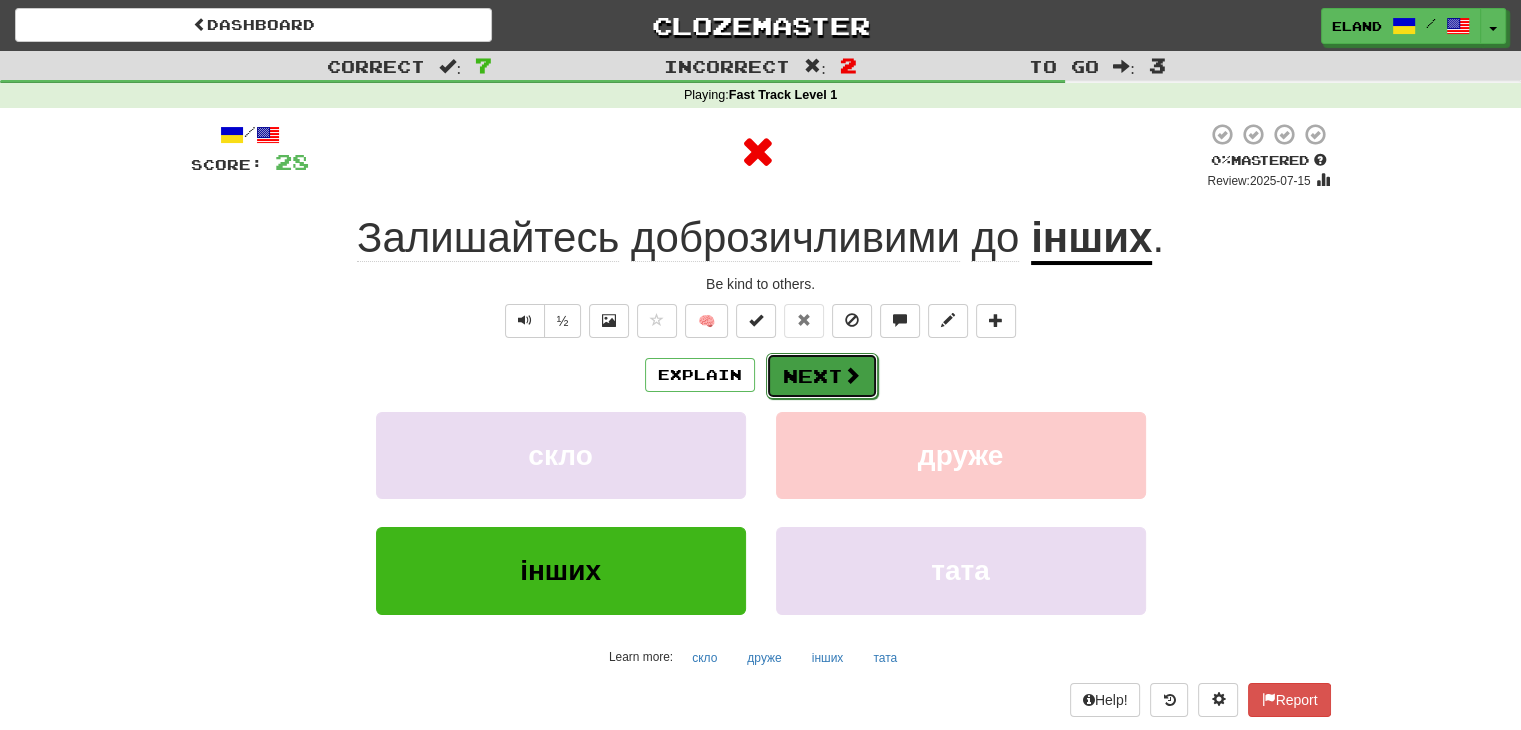 click on "Next" at bounding box center [822, 376] 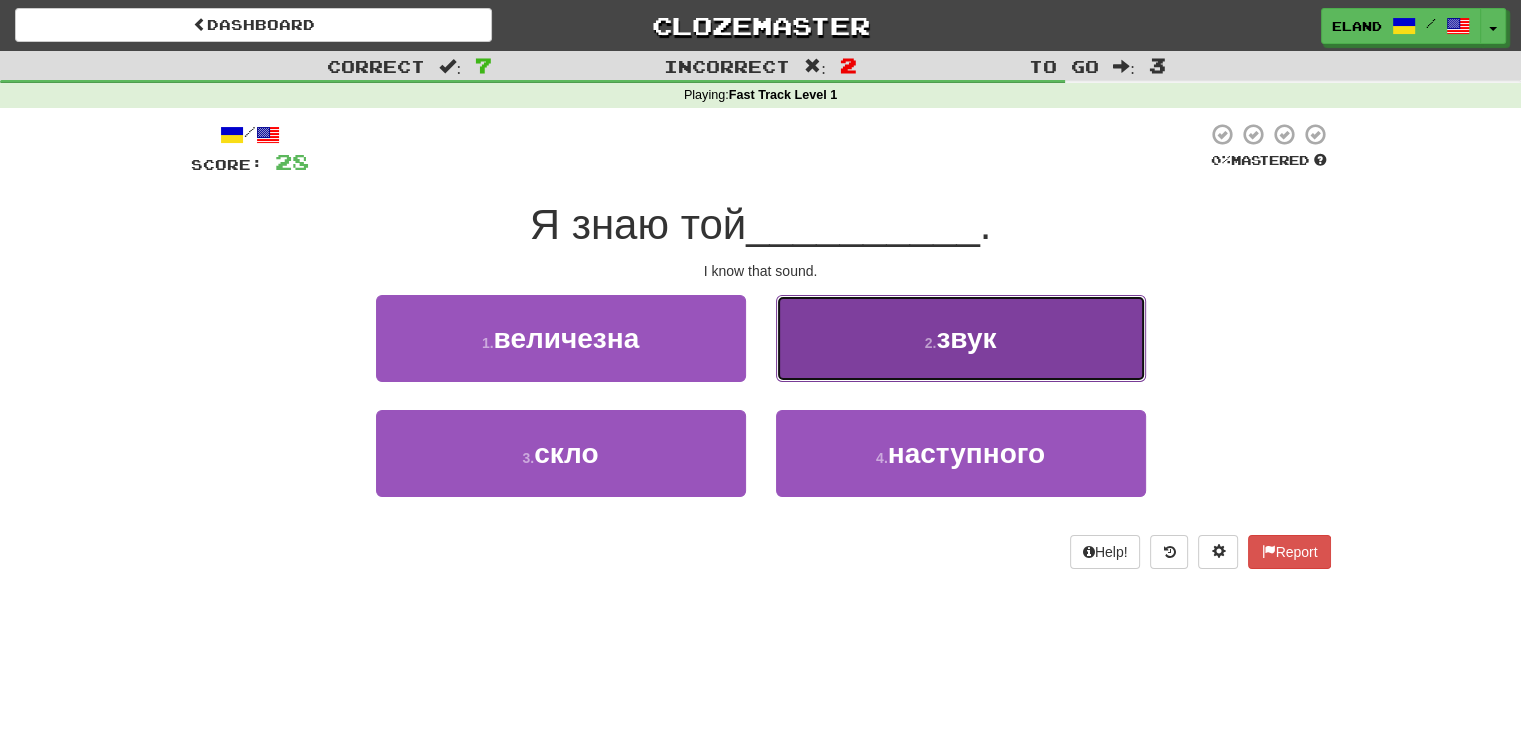 click on "2 .  звук" at bounding box center [961, 338] 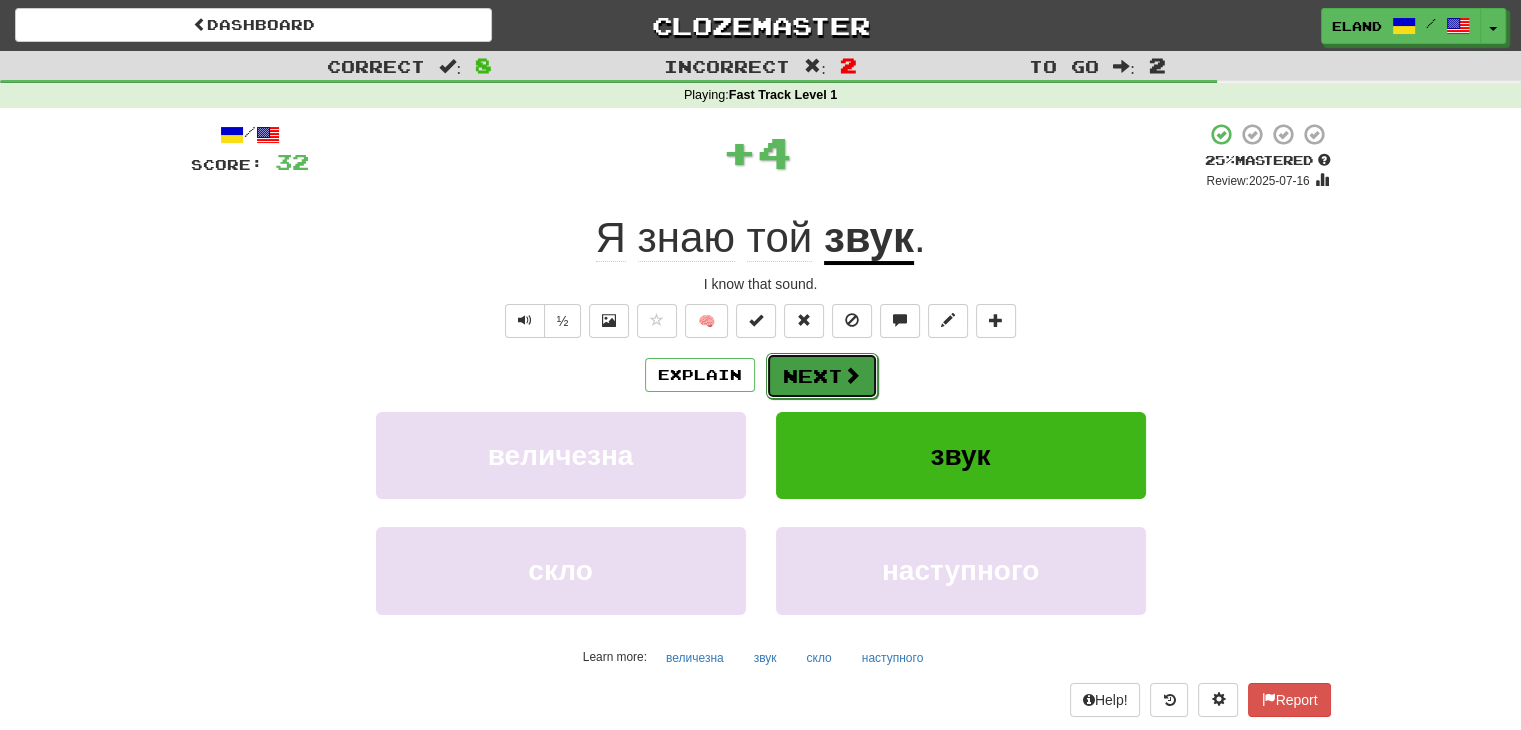 click on "Next" at bounding box center (822, 376) 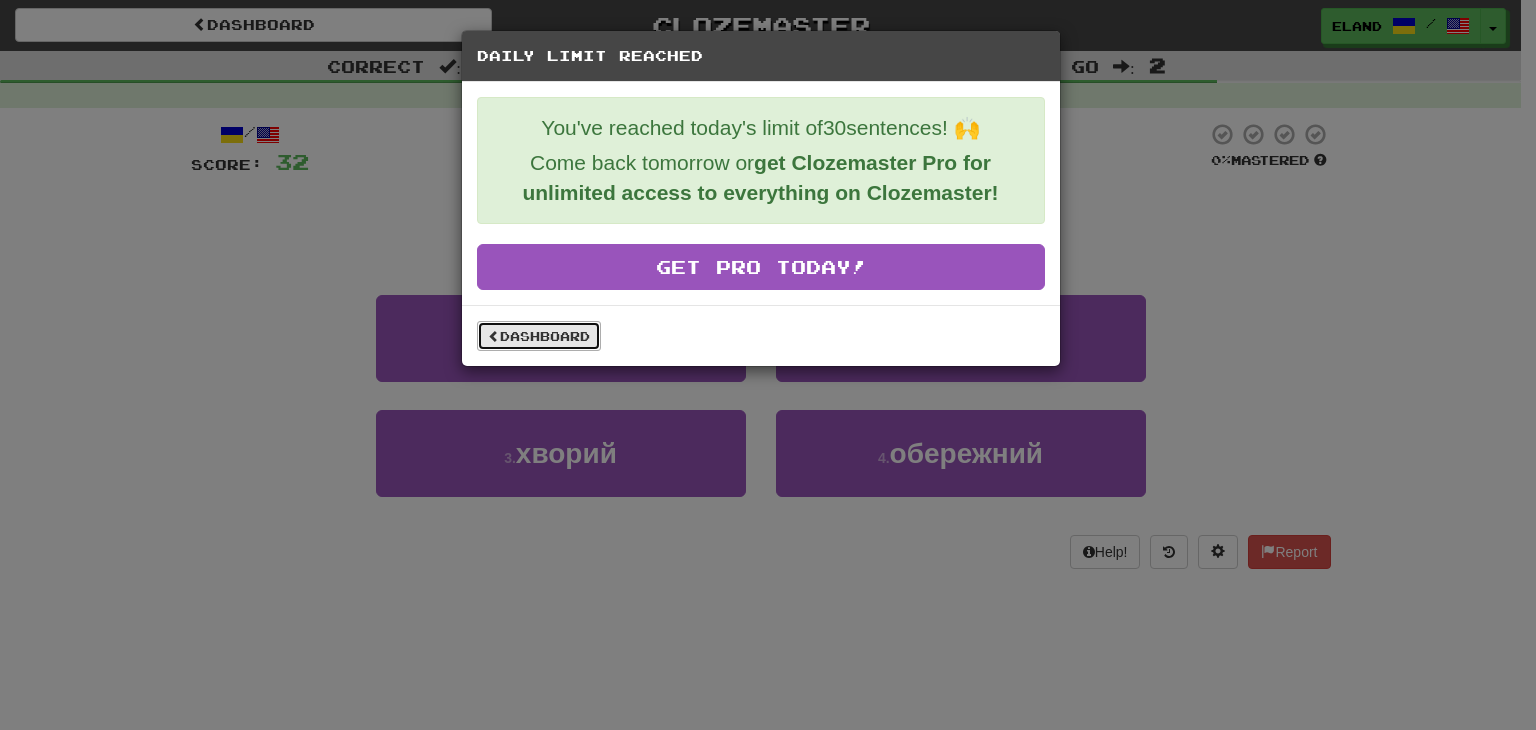 click on "Dashboard" at bounding box center (539, 336) 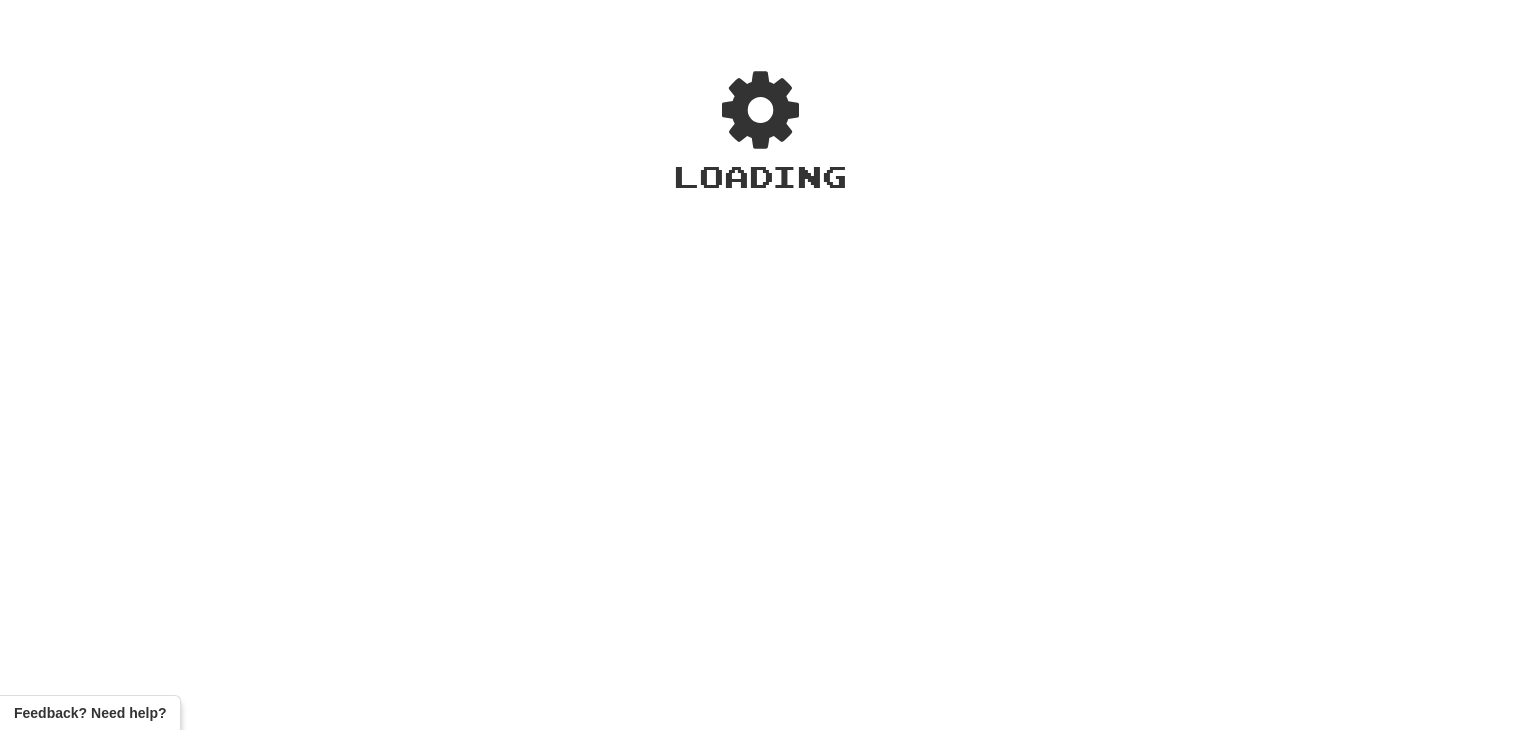 scroll, scrollTop: 0, scrollLeft: 0, axis: both 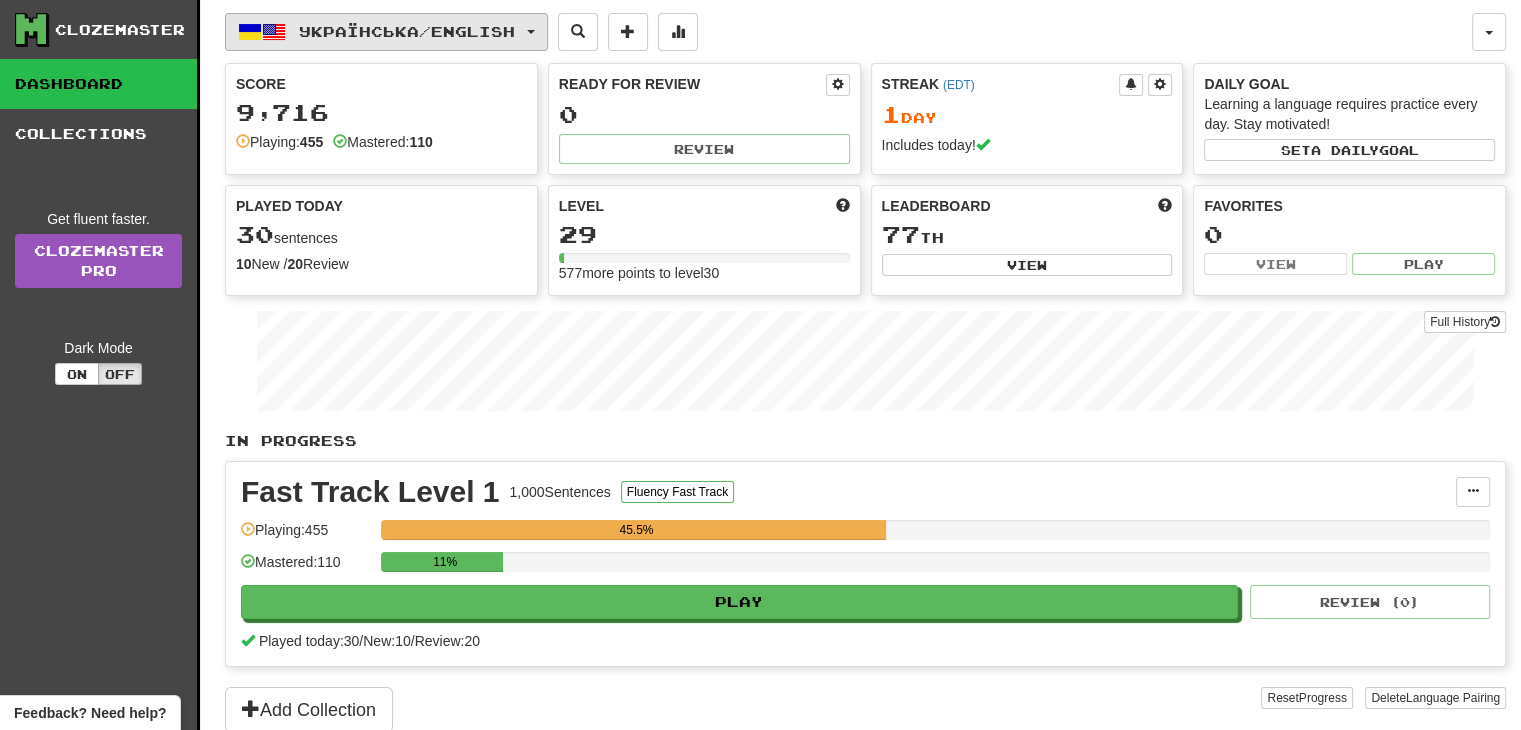 click on "Українська  /  English" at bounding box center (386, 32) 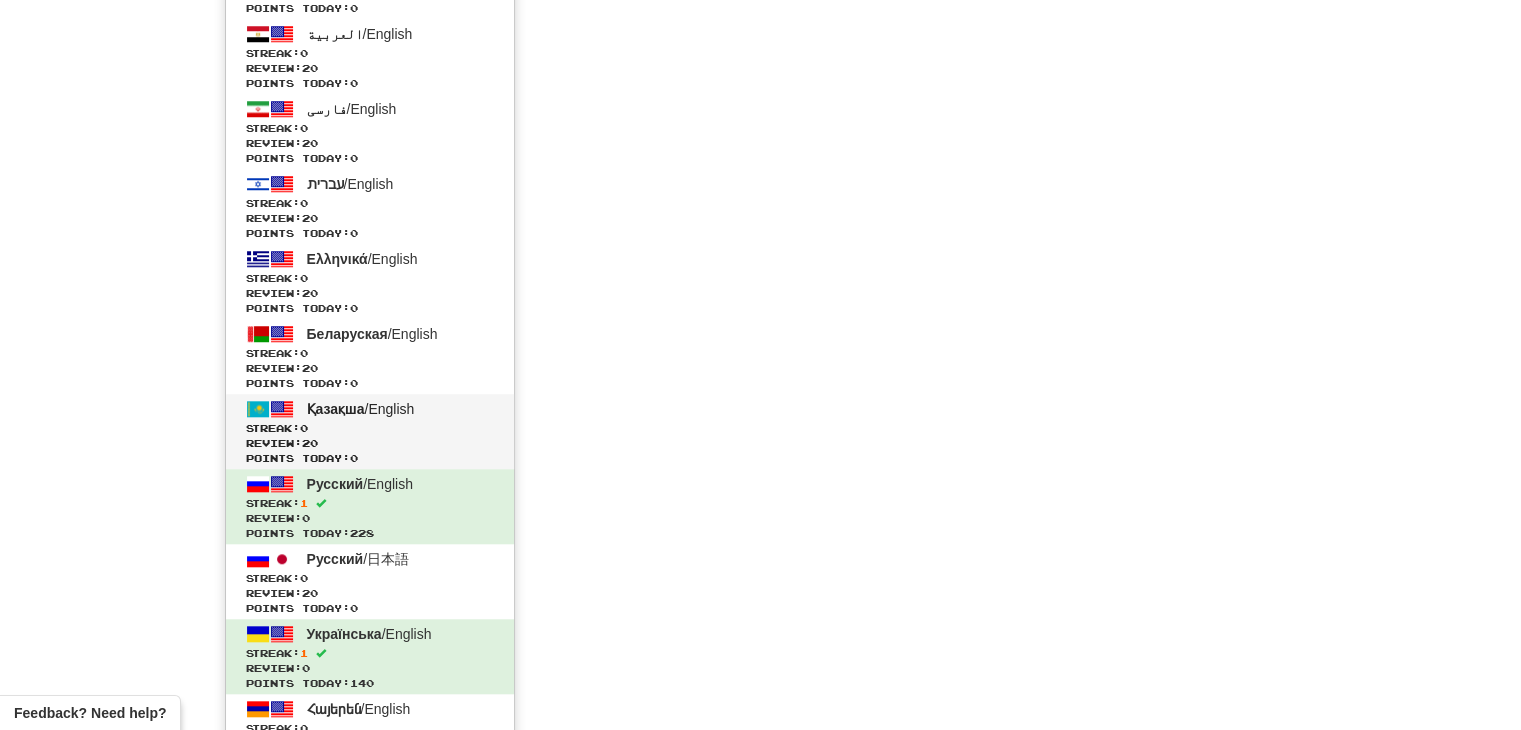 scroll, scrollTop: 1481, scrollLeft: 0, axis: vertical 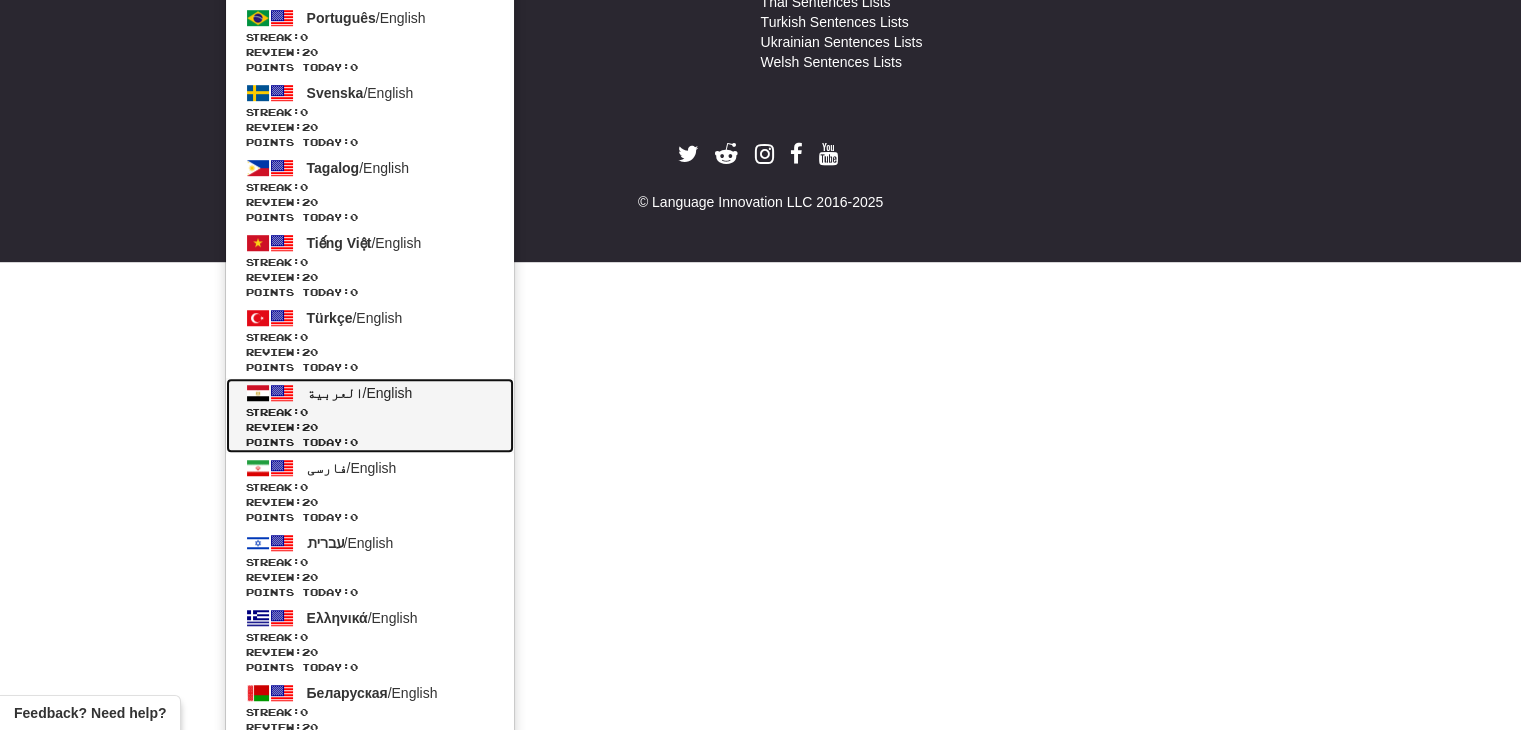 click on "Streak:  0" at bounding box center (370, 412) 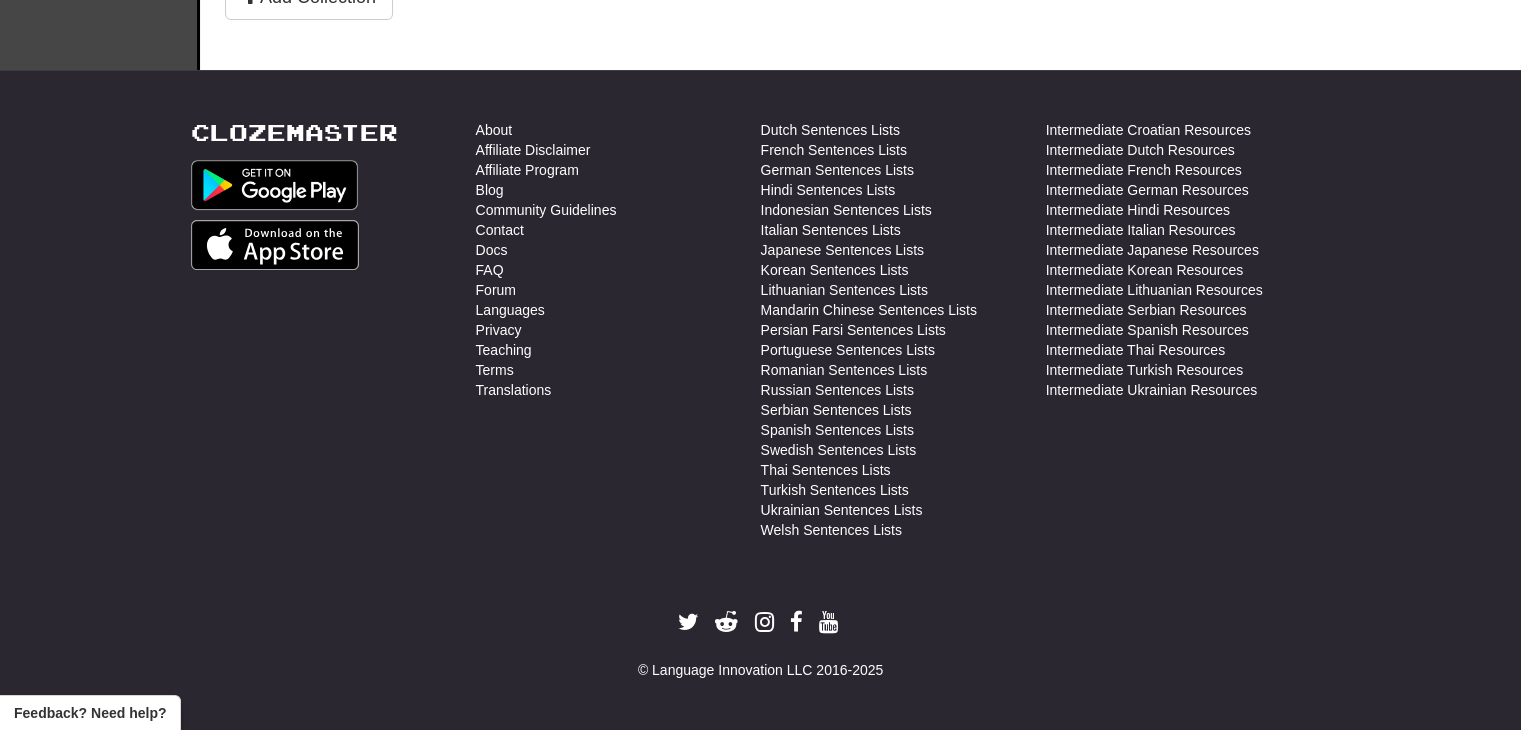 scroll, scrollTop: 710, scrollLeft: 0, axis: vertical 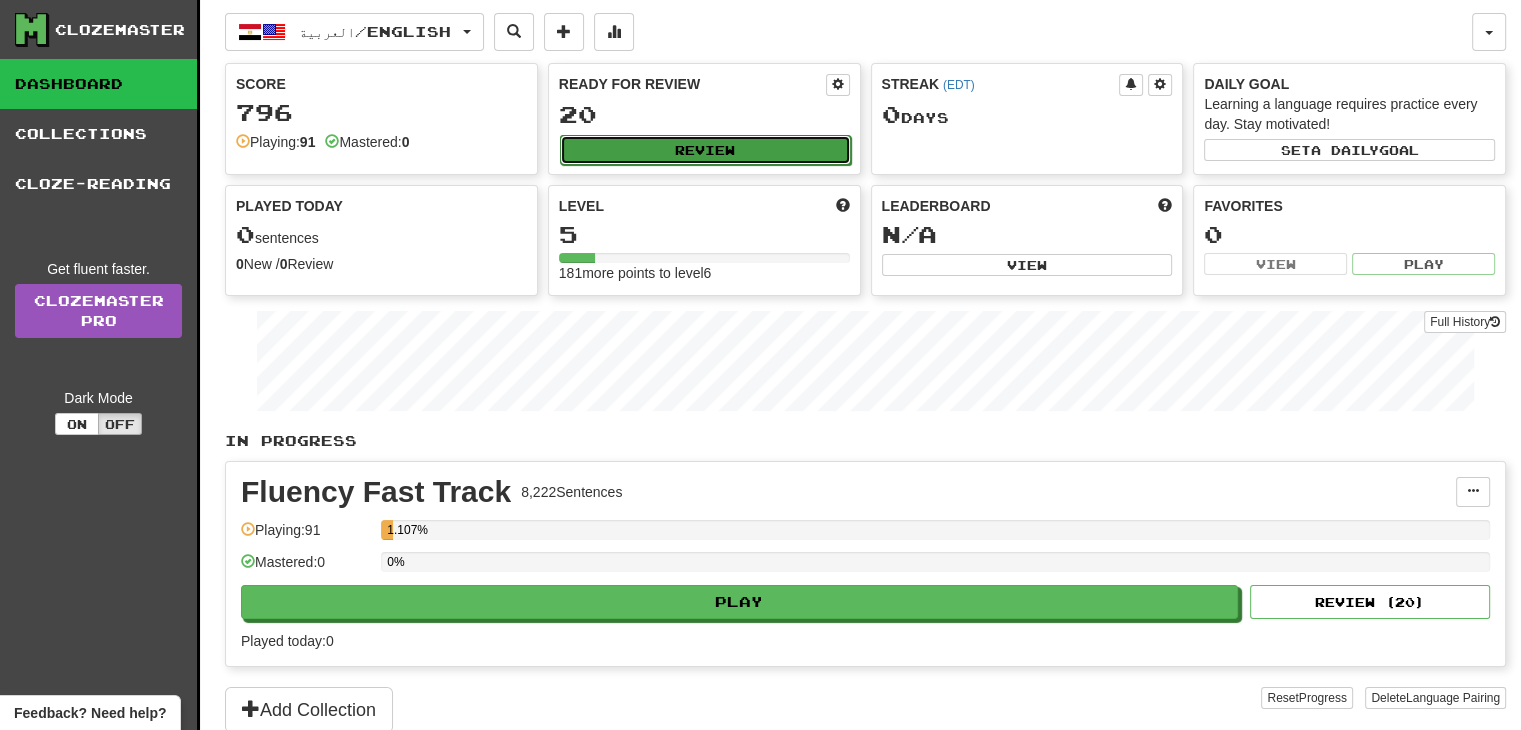 click on "Review" at bounding box center (705, 150) 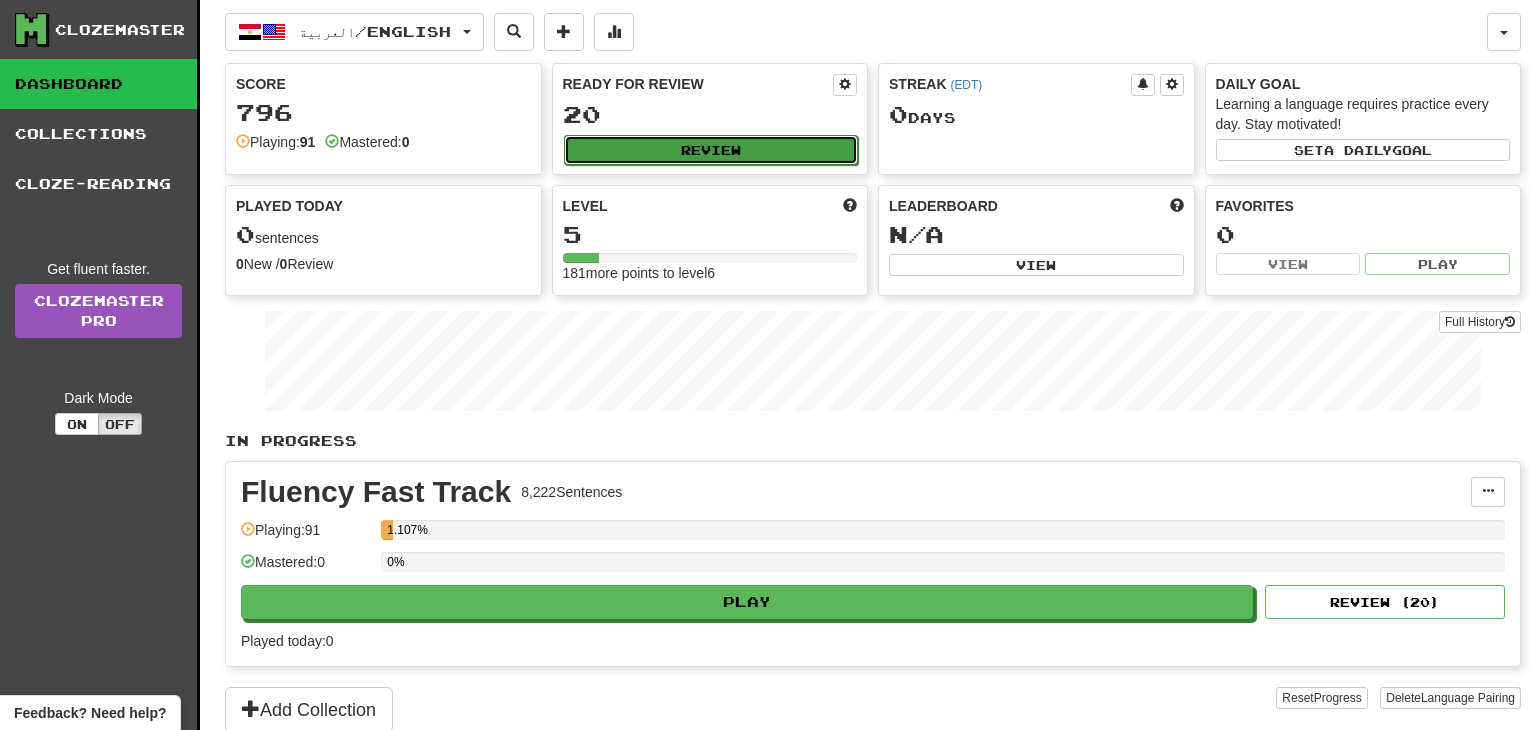select on "**" 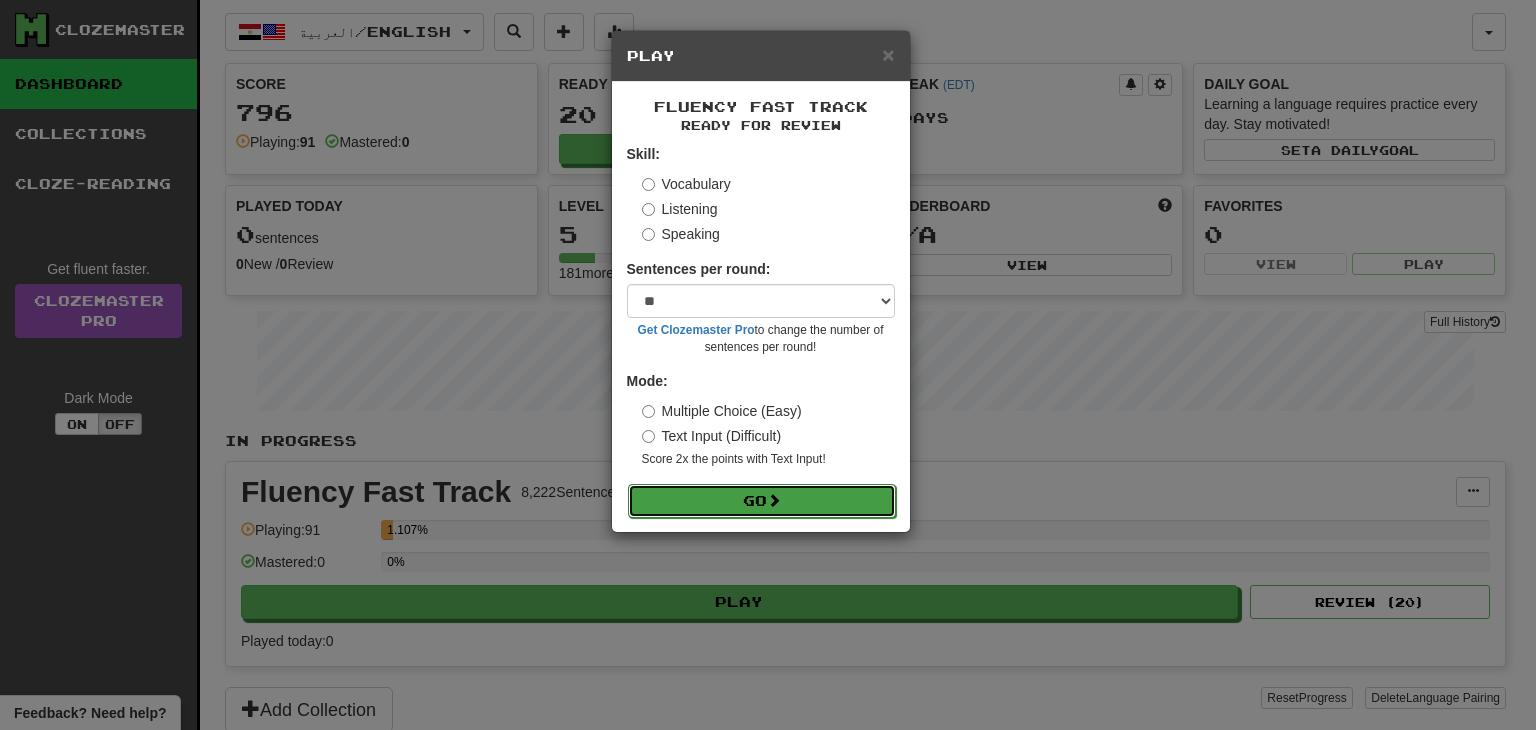 click at bounding box center (774, 500) 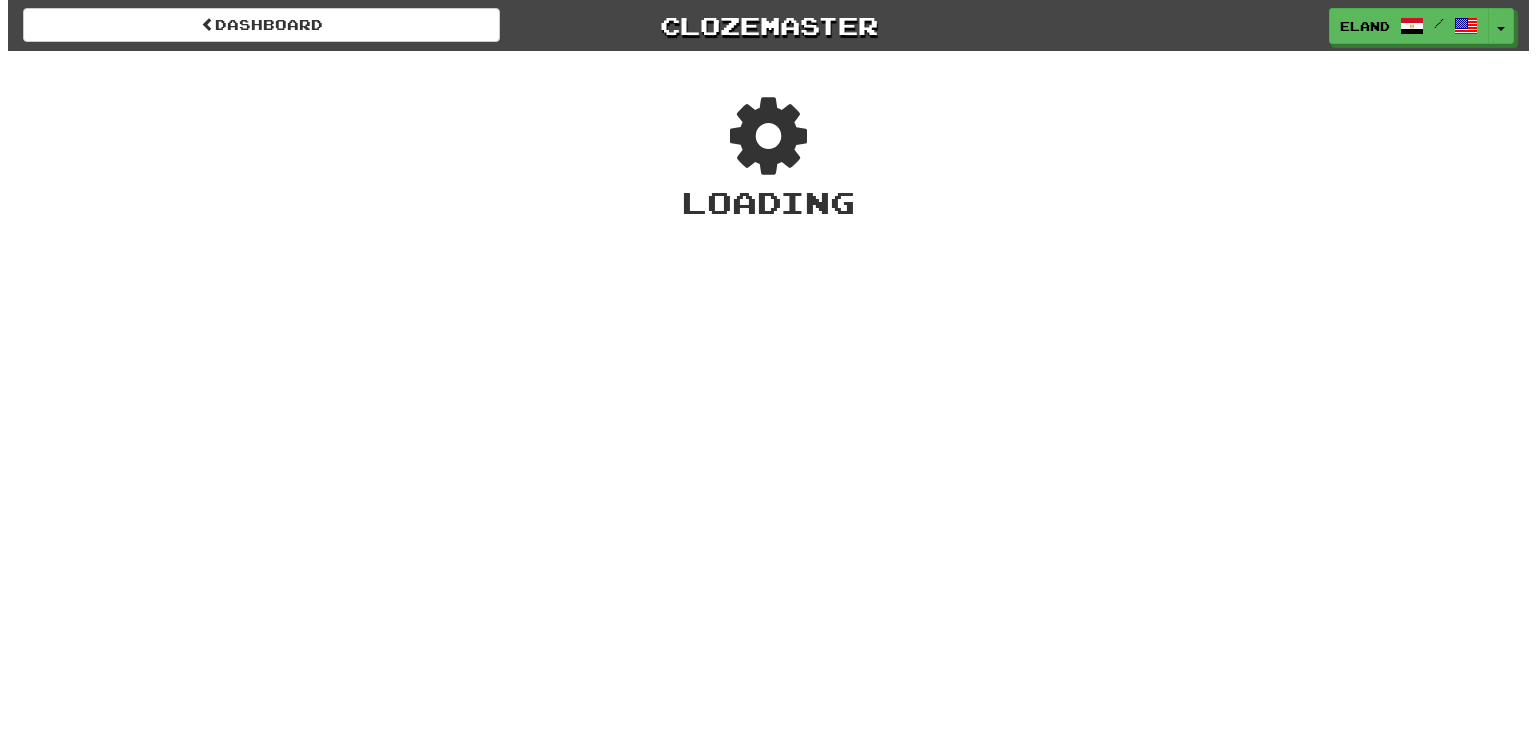 scroll, scrollTop: 0, scrollLeft: 0, axis: both 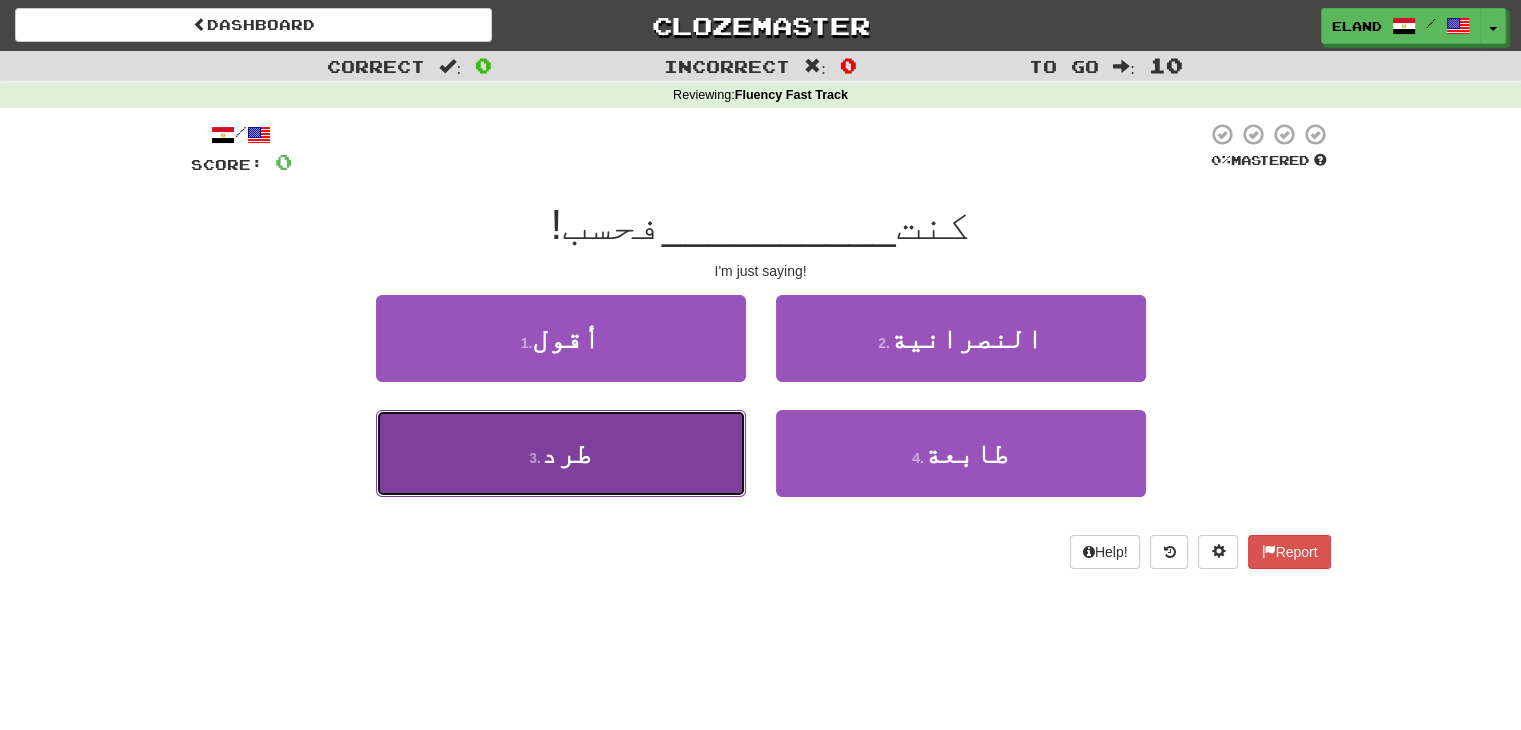 click on "3 .  طرد" at bounding box center (561, 453) 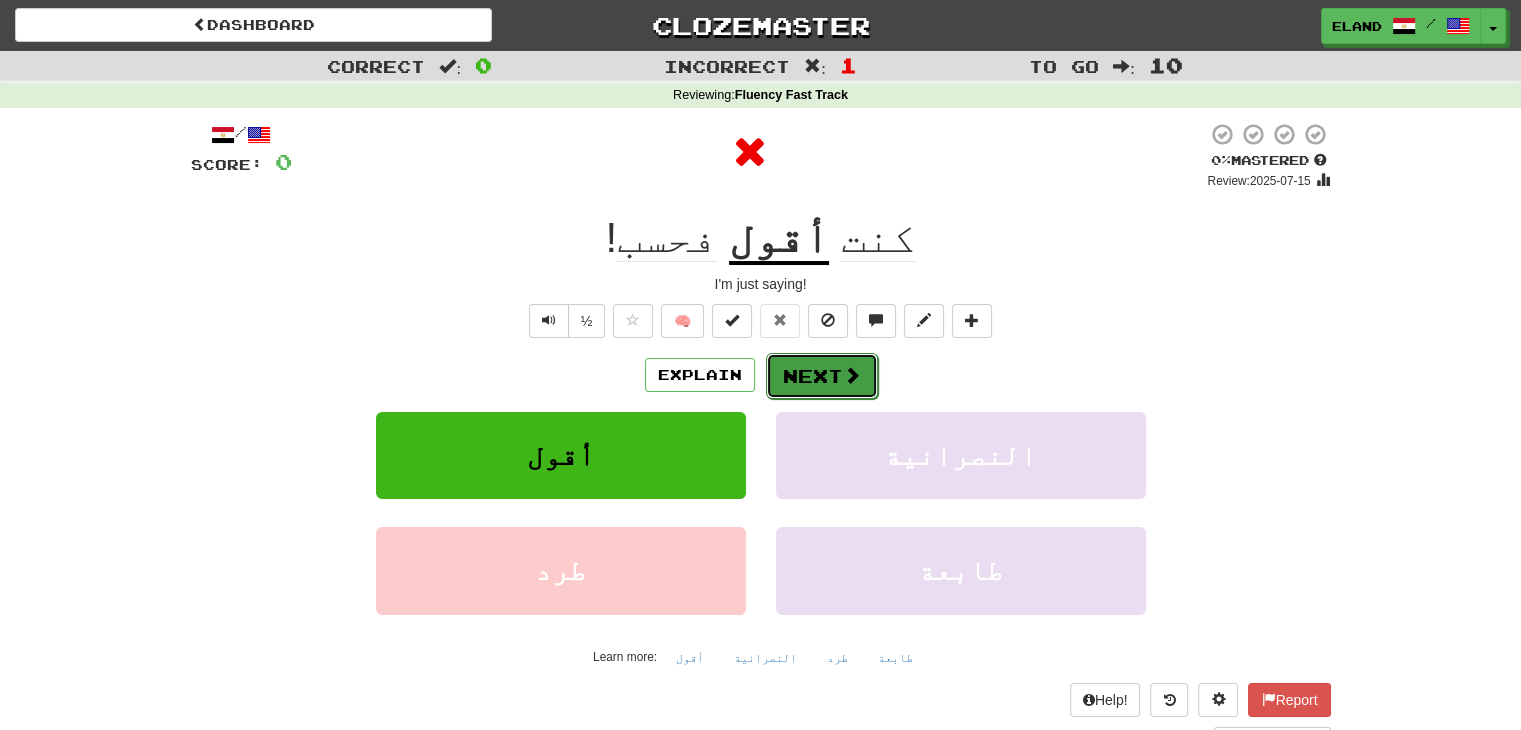 click on "Next" at bounding box center (822, 376) 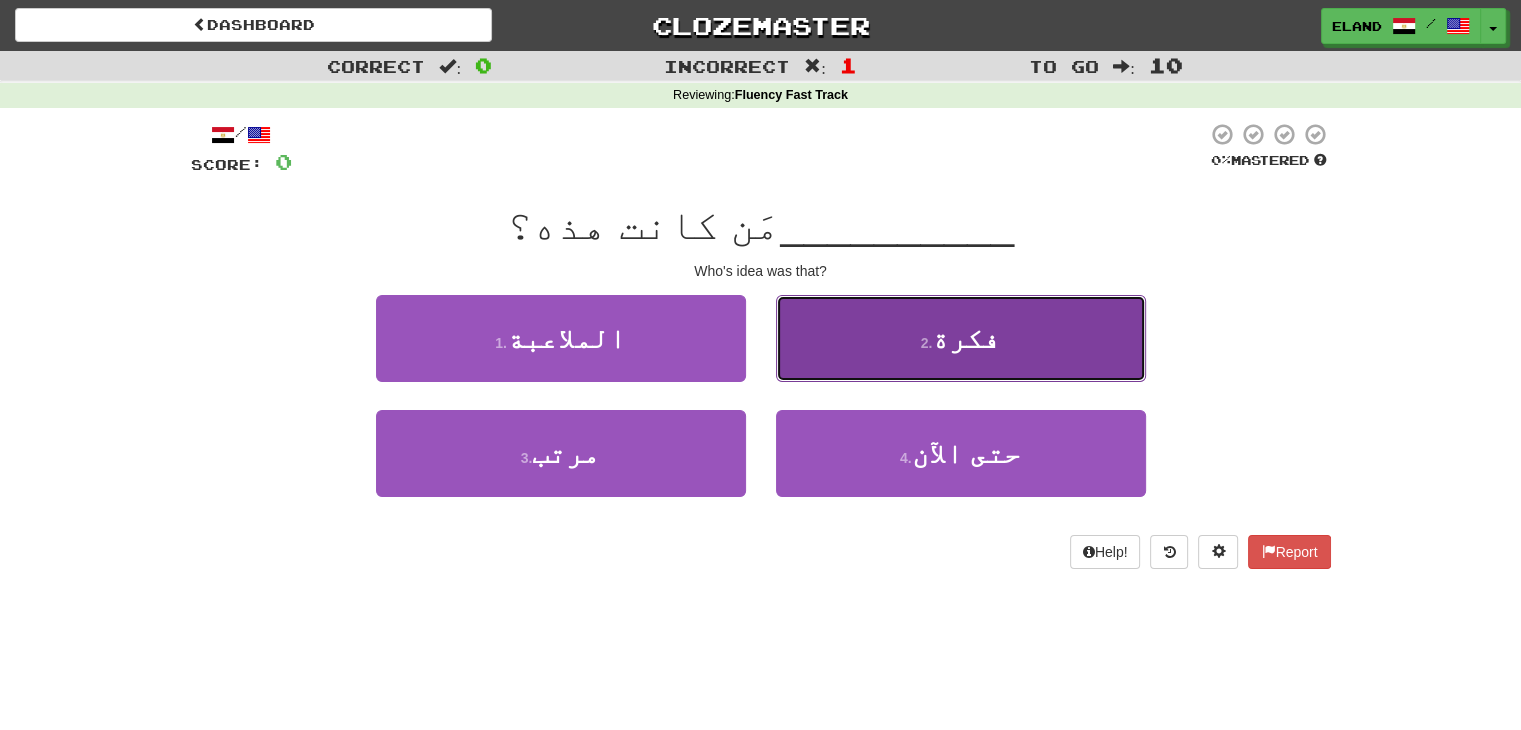 click on "2 .  فكرة" at bounding box center [961, 338] 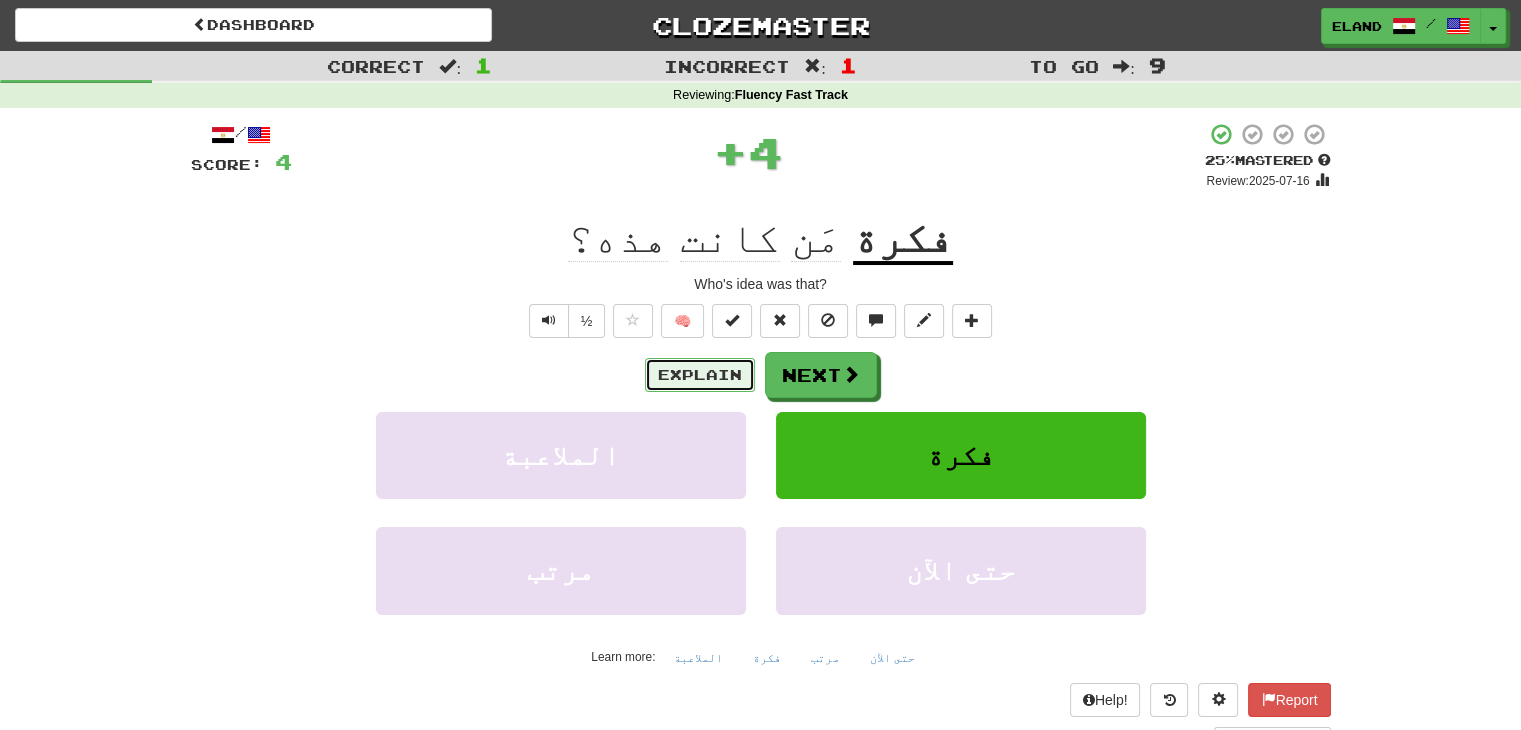 click on "Explain" at bounding box center [700, 375] 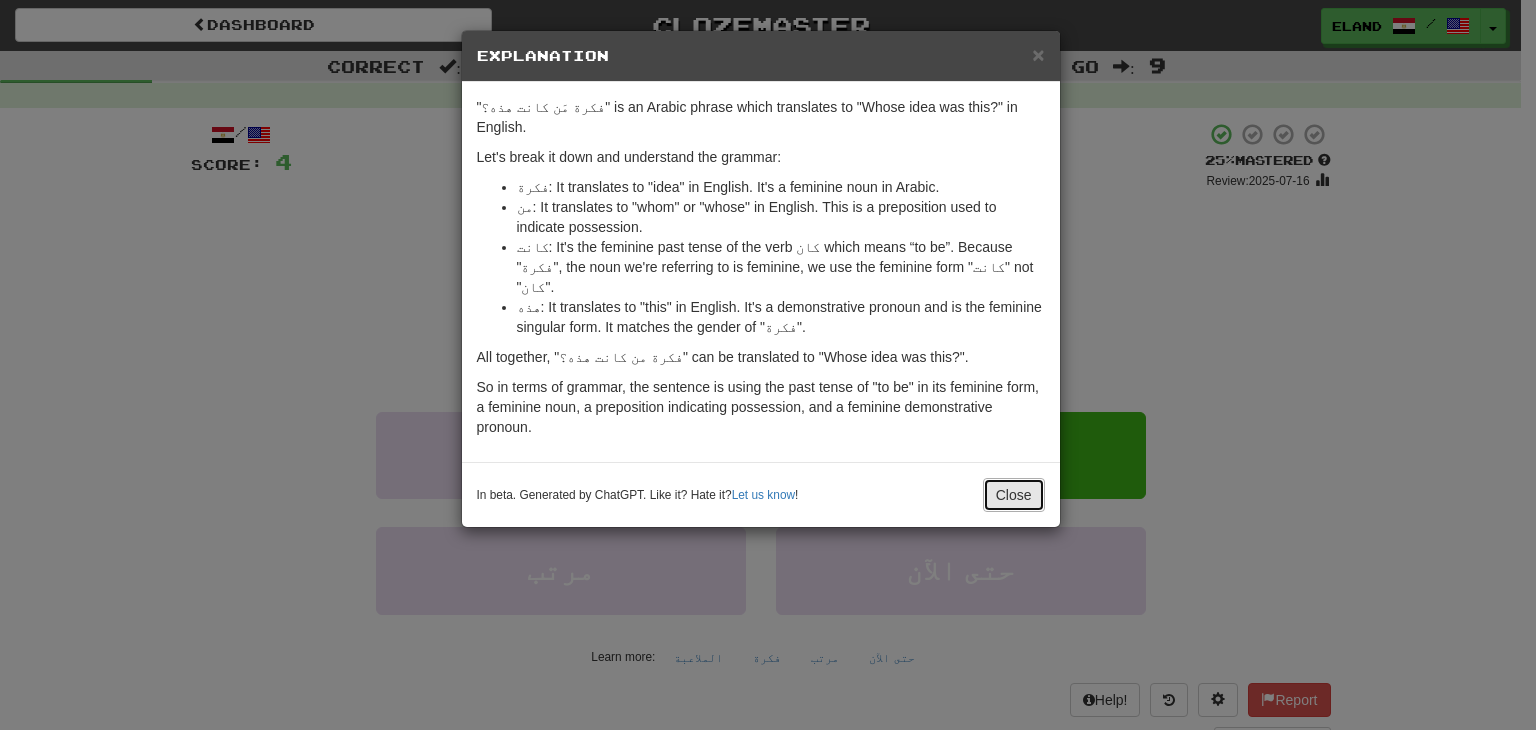 click on "Close" at bounding box center (1014, 495) 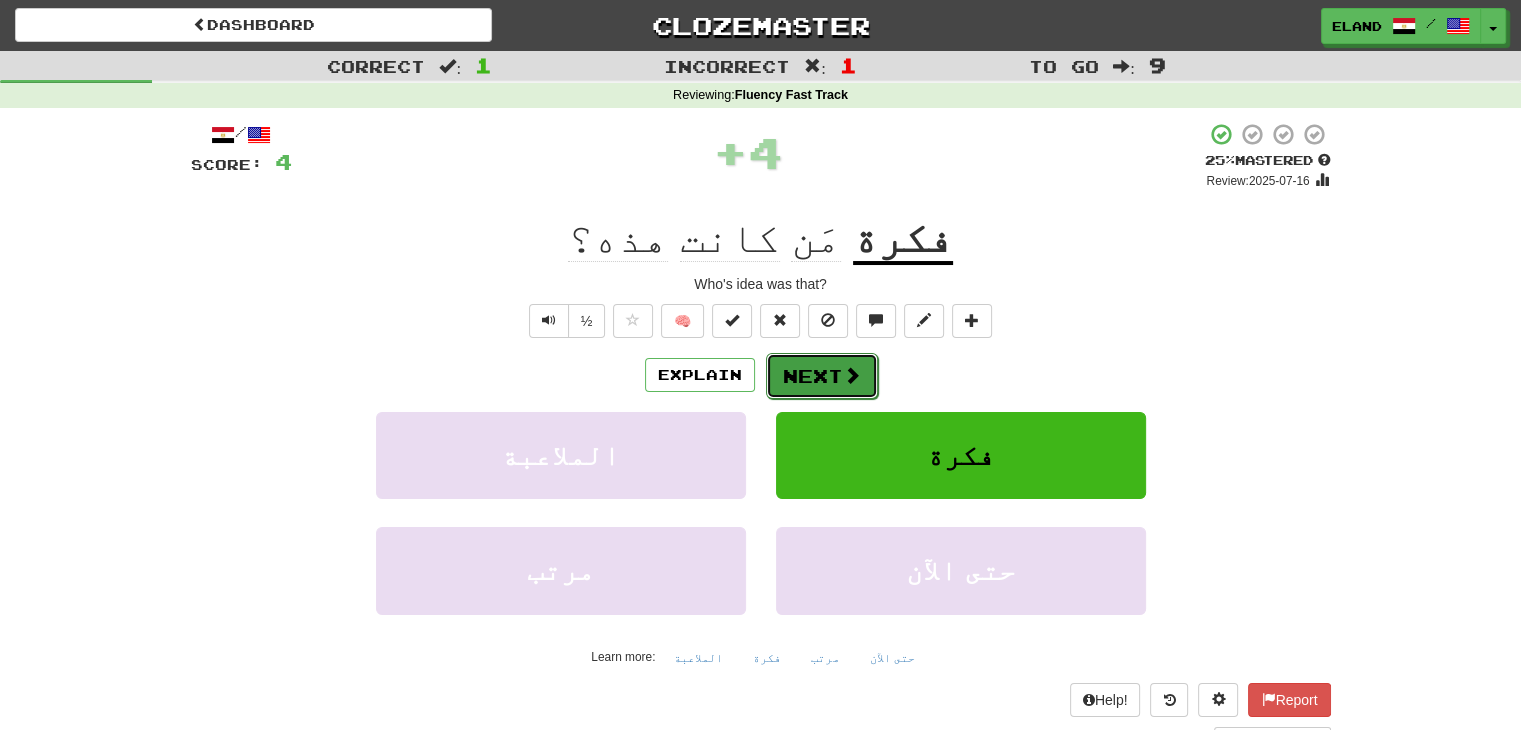 click on "Next" at bounding box center [822, 376] 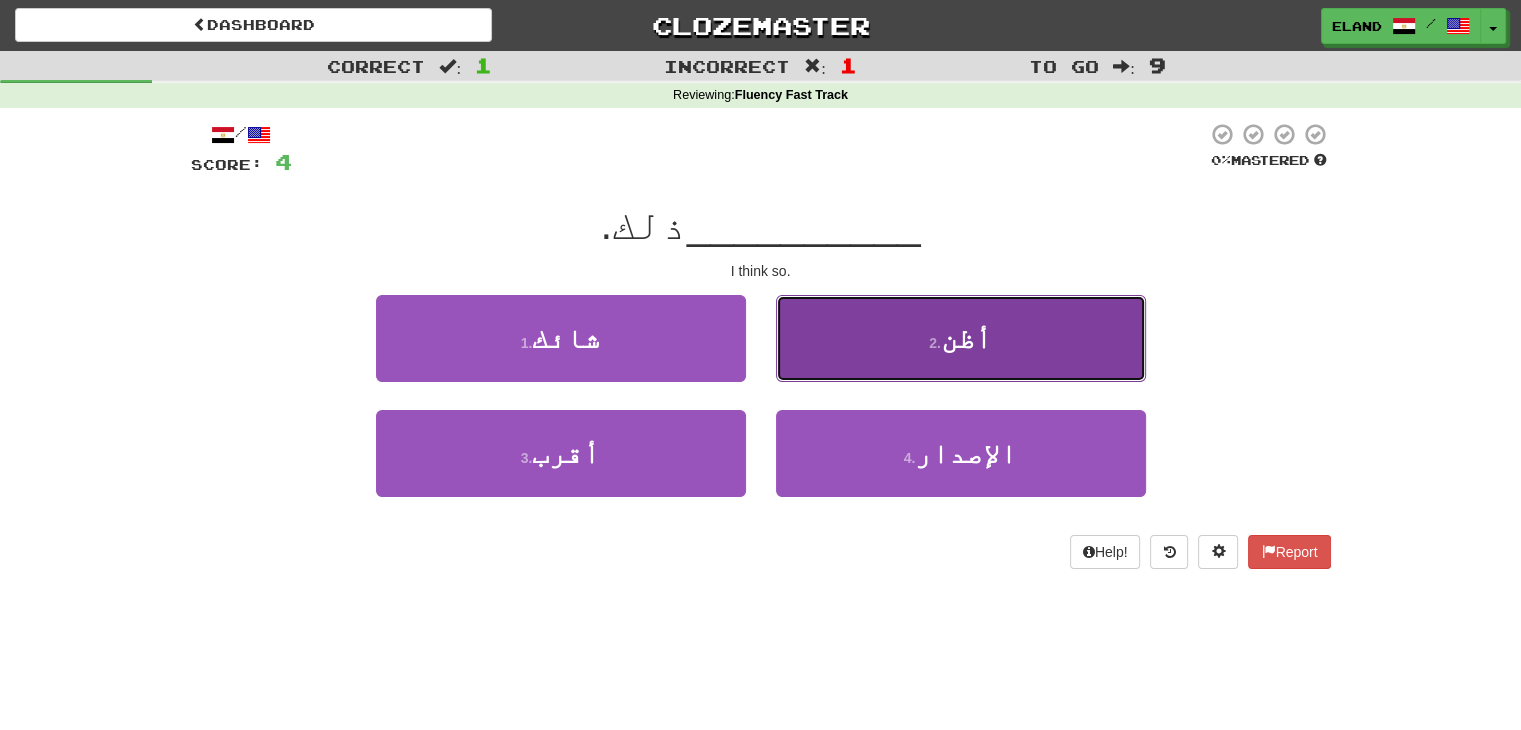 click on "2 .  أظن" at bounding box center [961, 338] 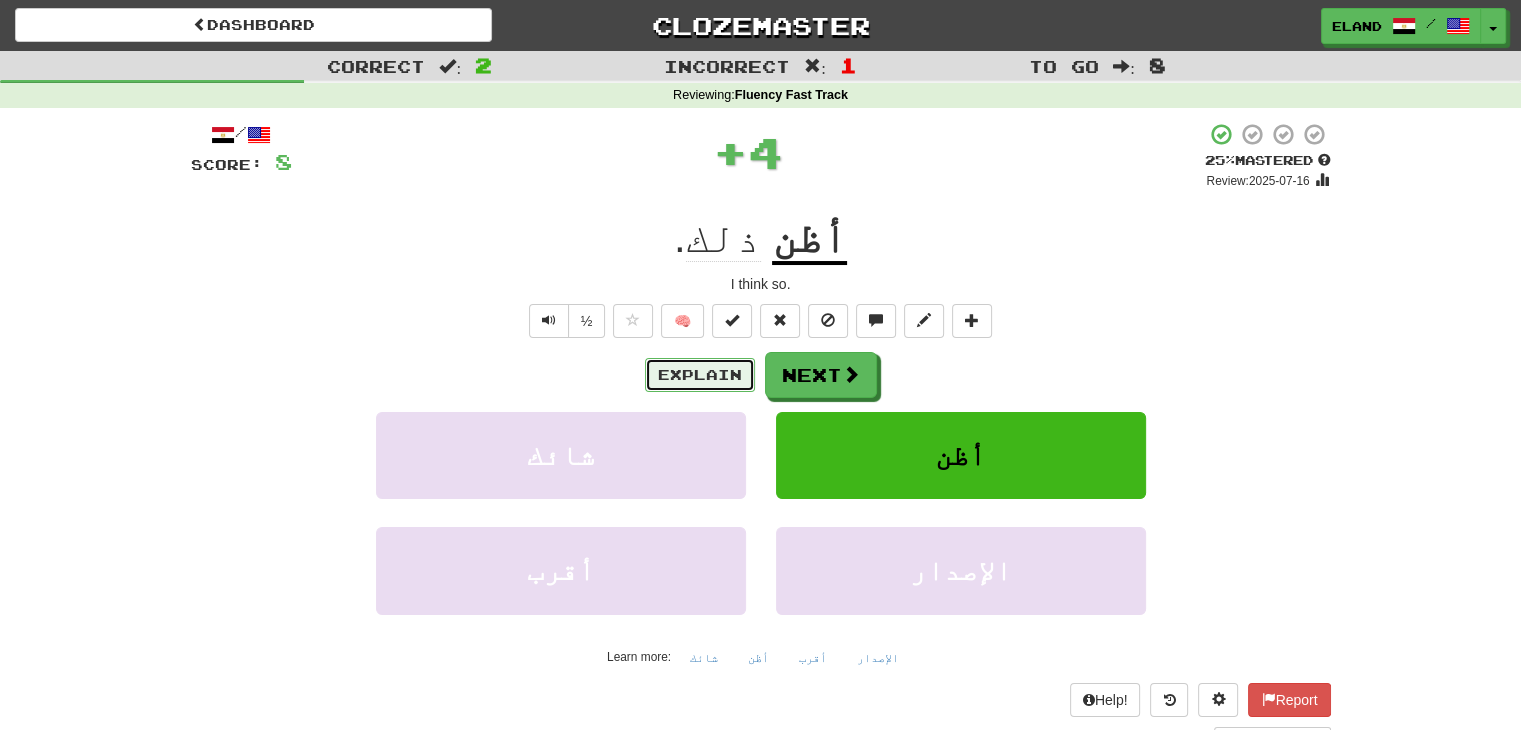 click on "Explain" at bounding box center [700, 375] 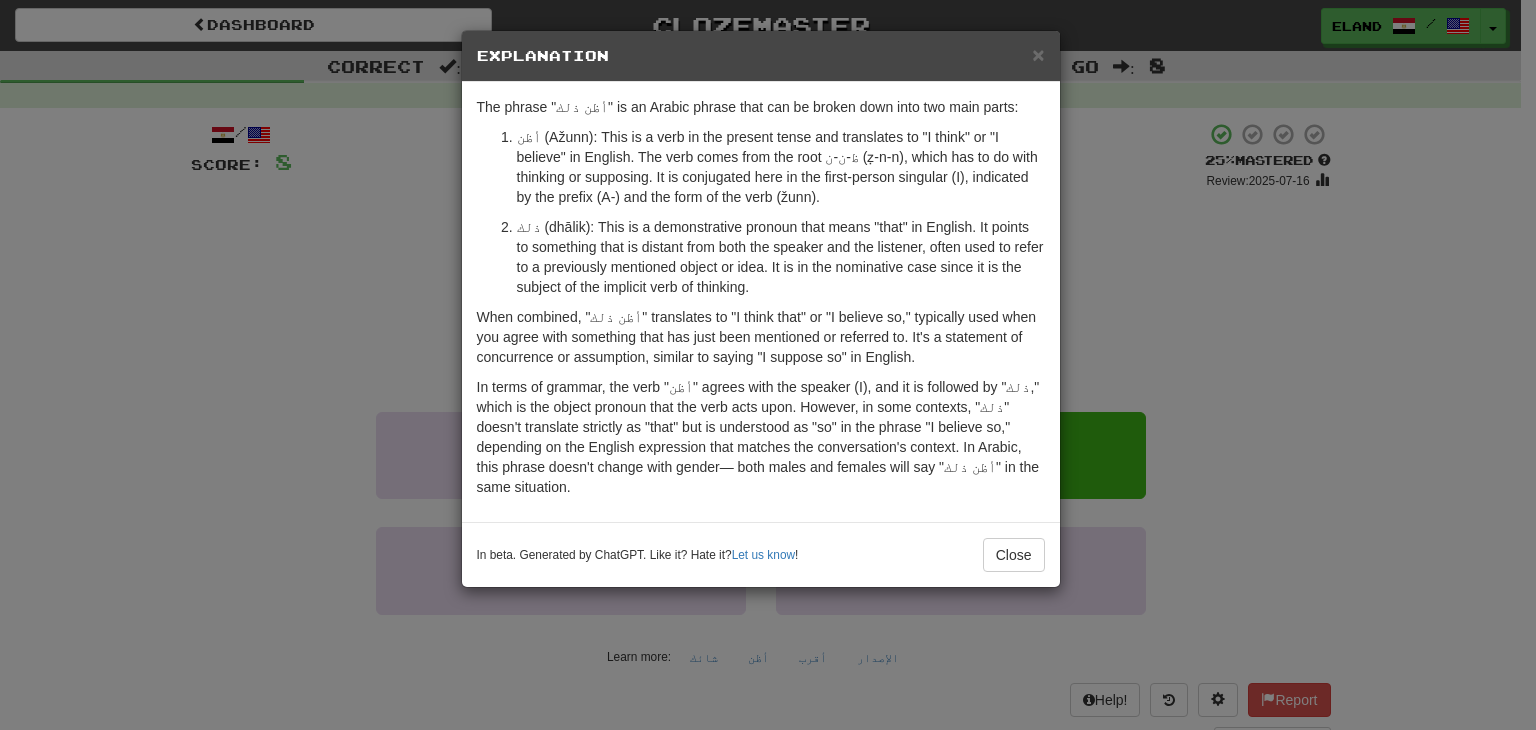 click on "In beta. Generated by ChatGPT. Like it? Hate it?  Let us know ! Close" at bounding box center [761, 555] 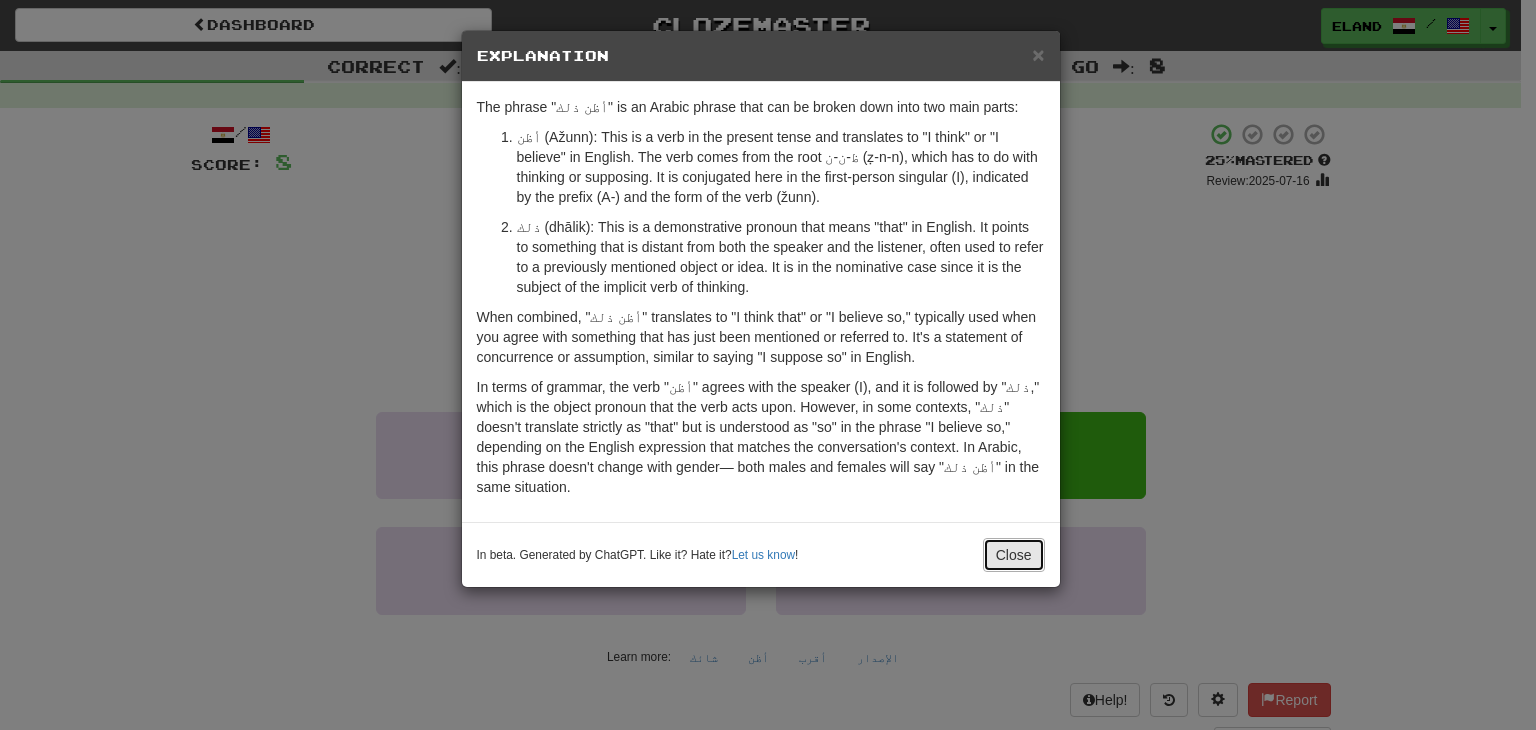click on "Close" at bounding box center [1014, 555] 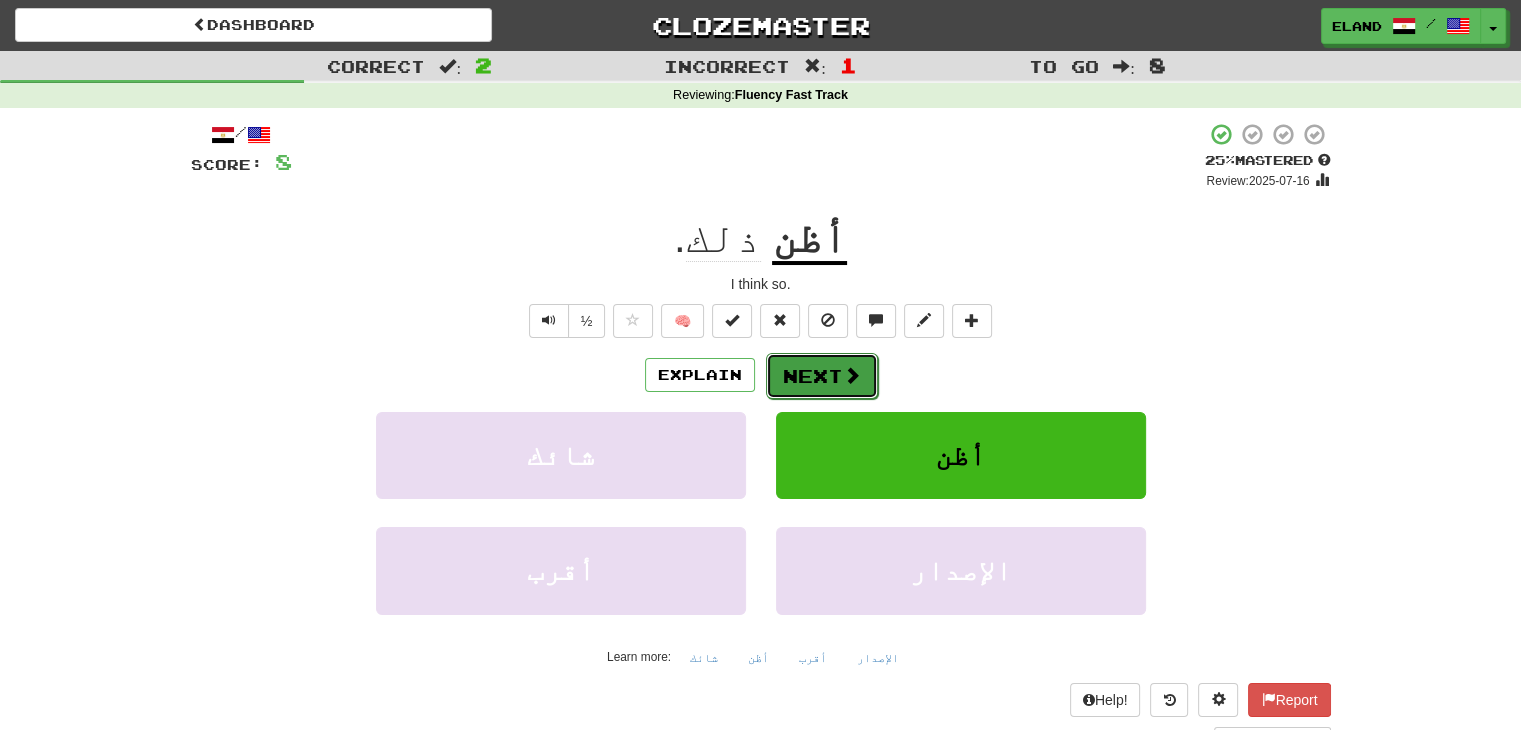 click on "Next" at bounding box center (822, 376) 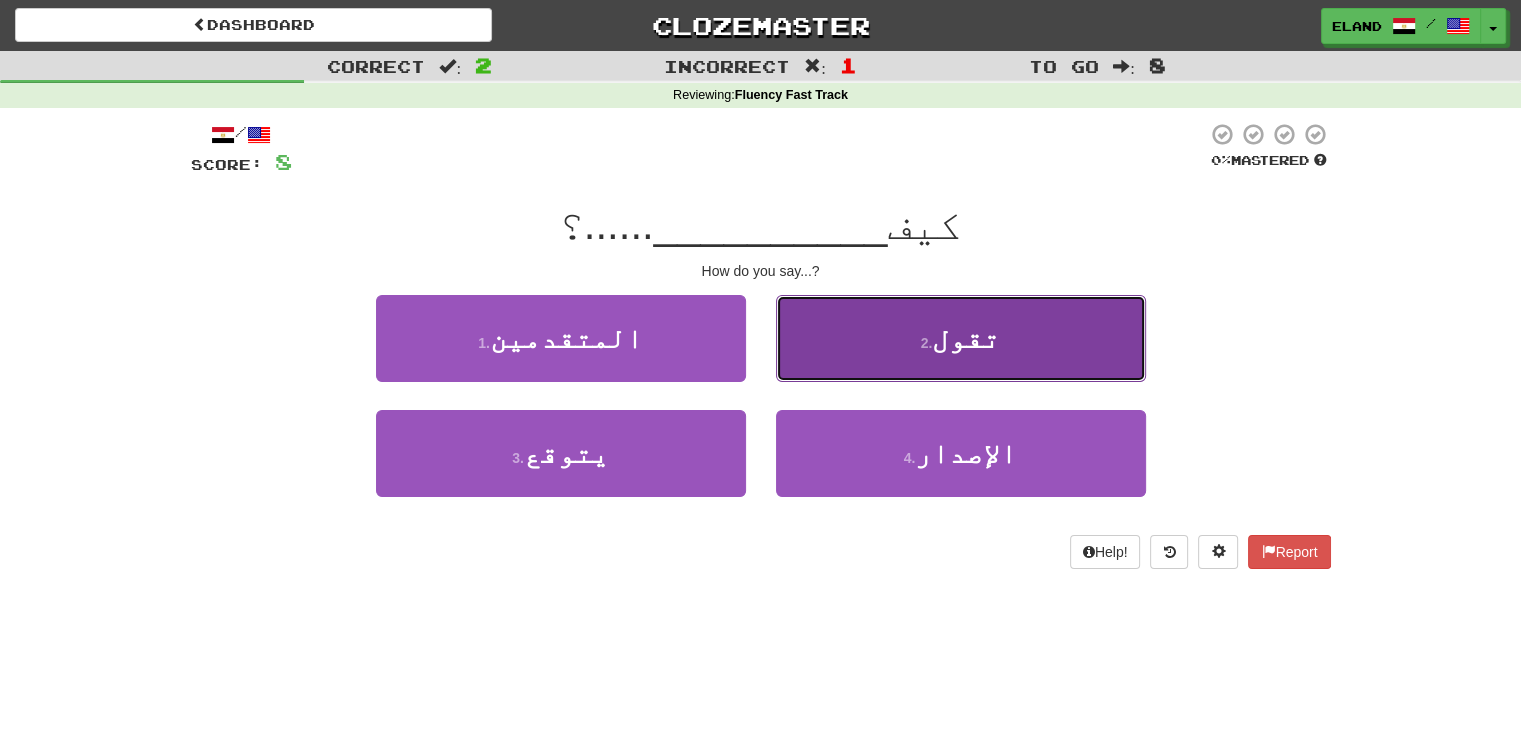 click on "2 .  تقول" at bounding box center [961, 338] 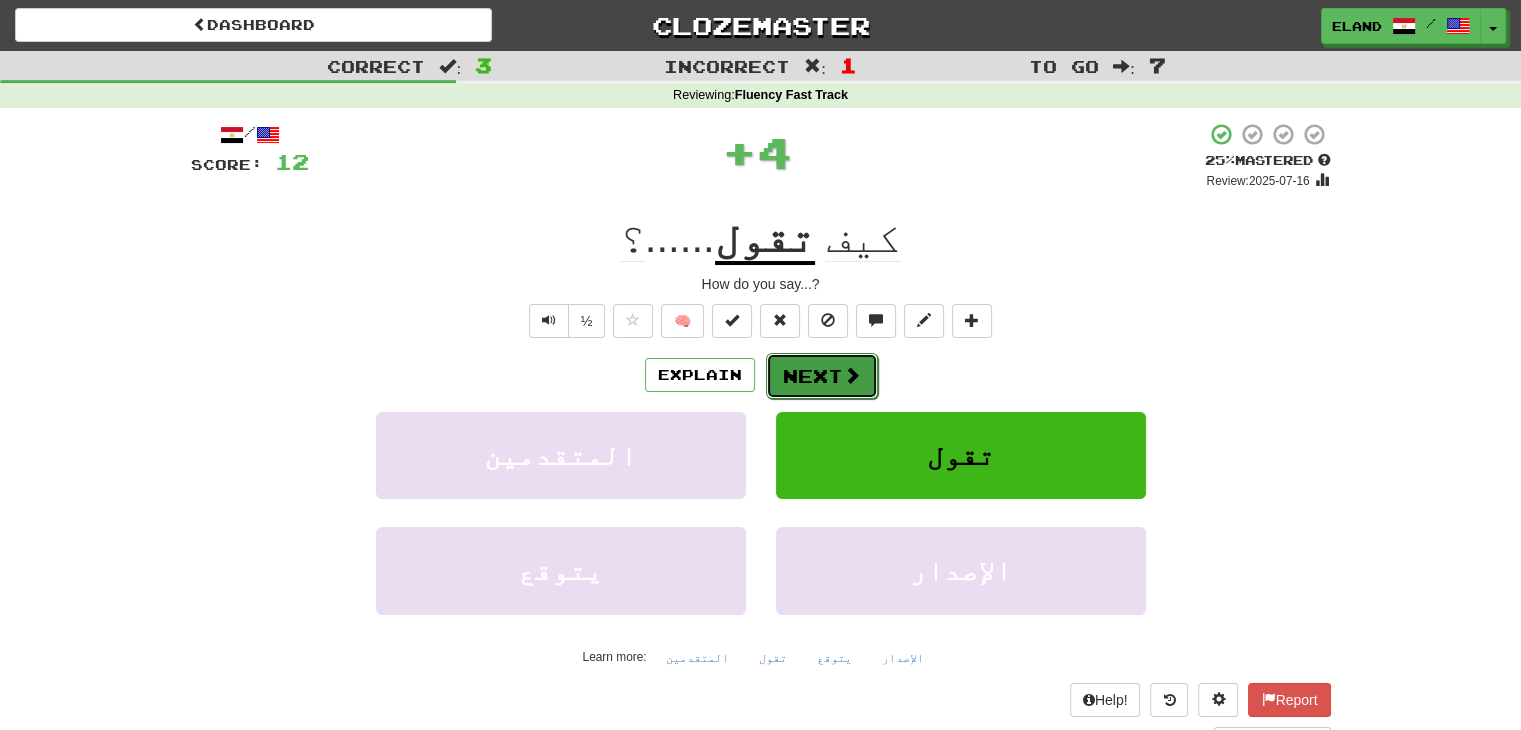 click on "Next" at bounding box center [822, 376] 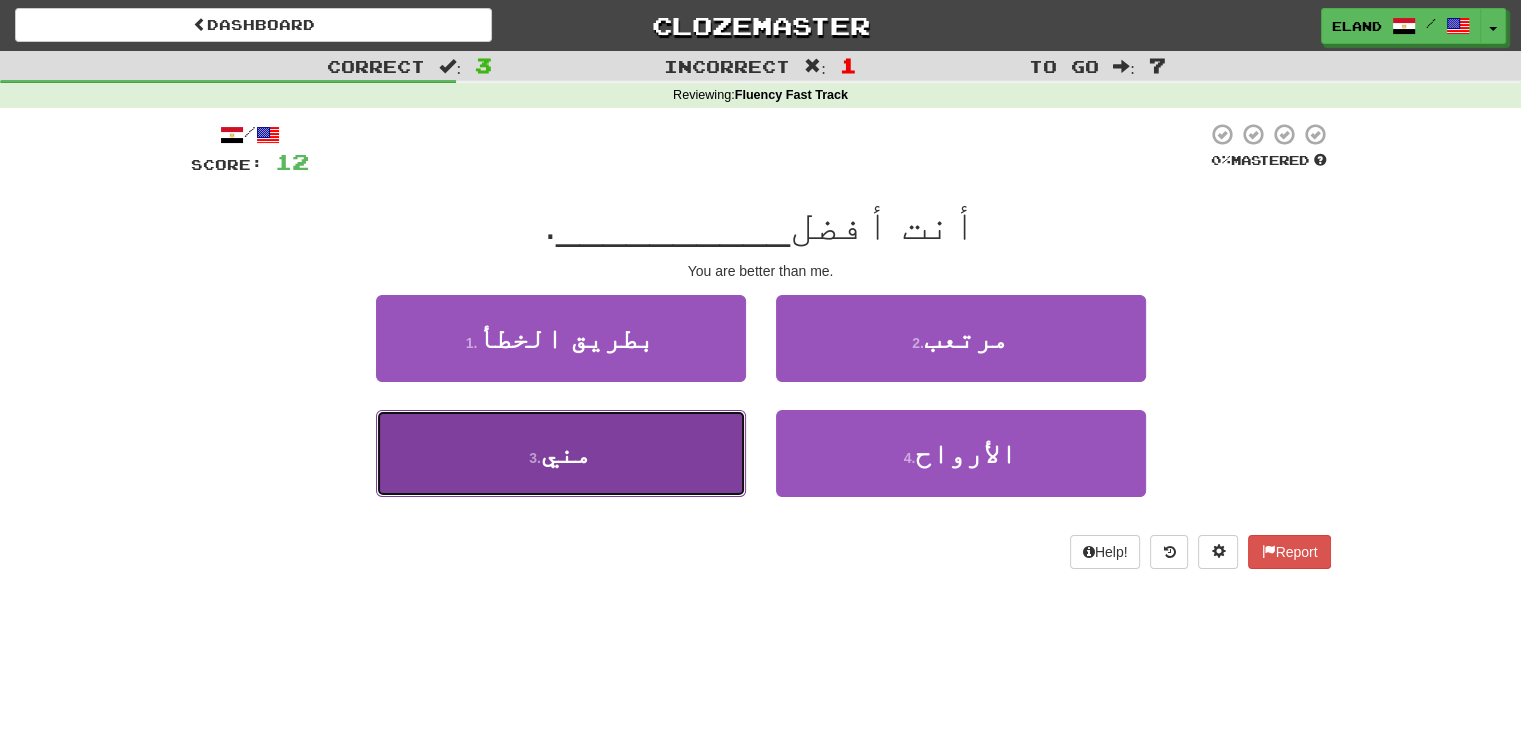click on "3 .  مني" at bounding box center [561, 453] 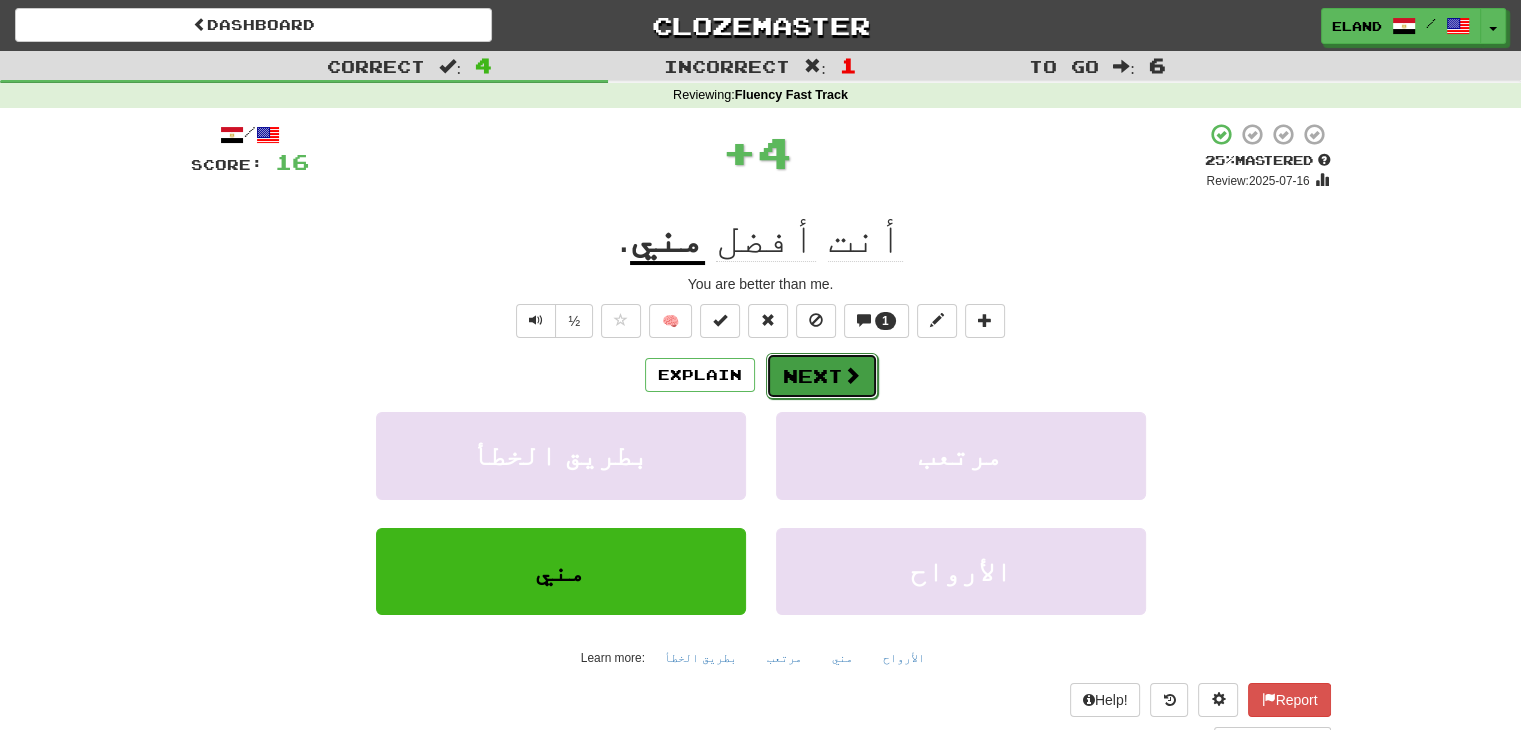 click on "Next" at bounding box center (822, 376) 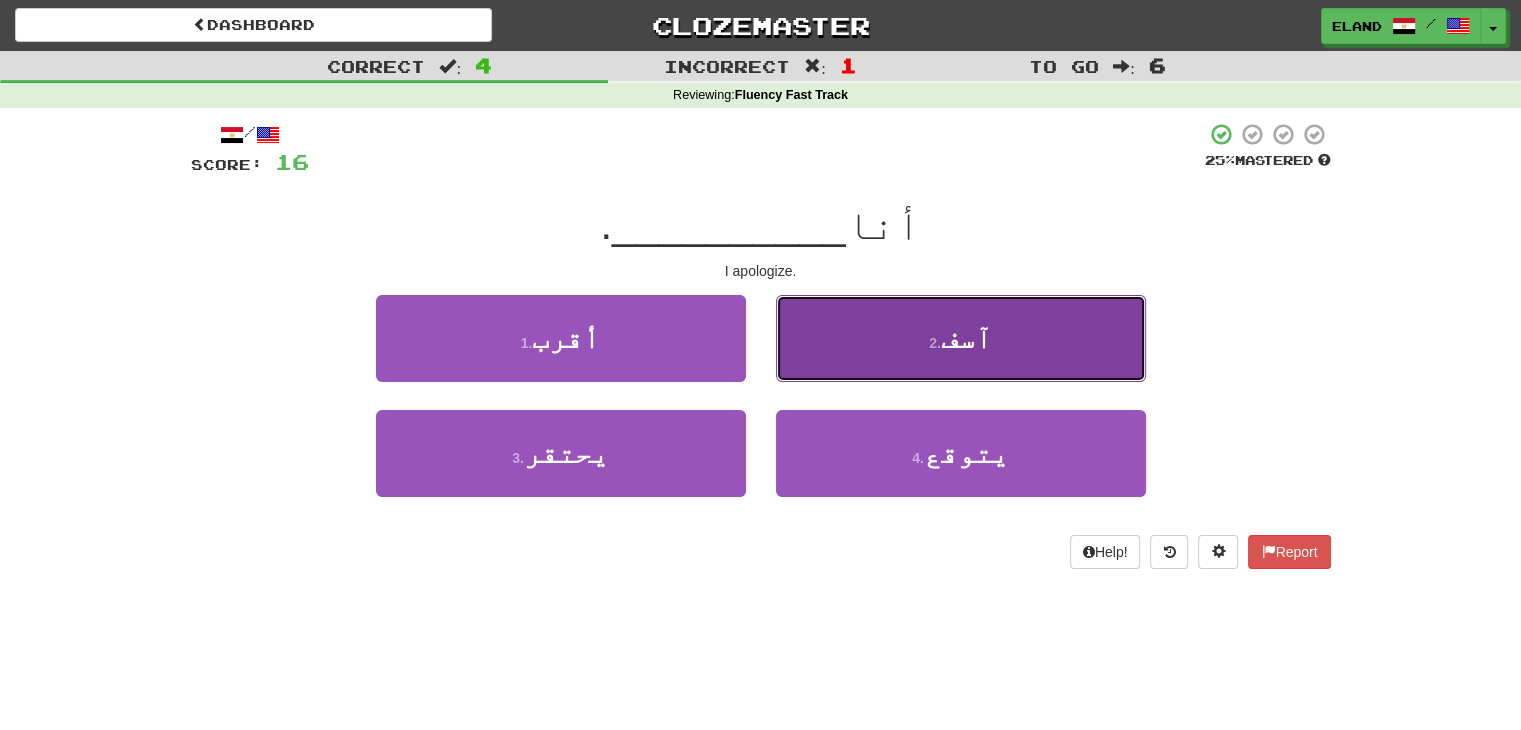 click on "2 .  آسف" at bounding box center (961, 338) 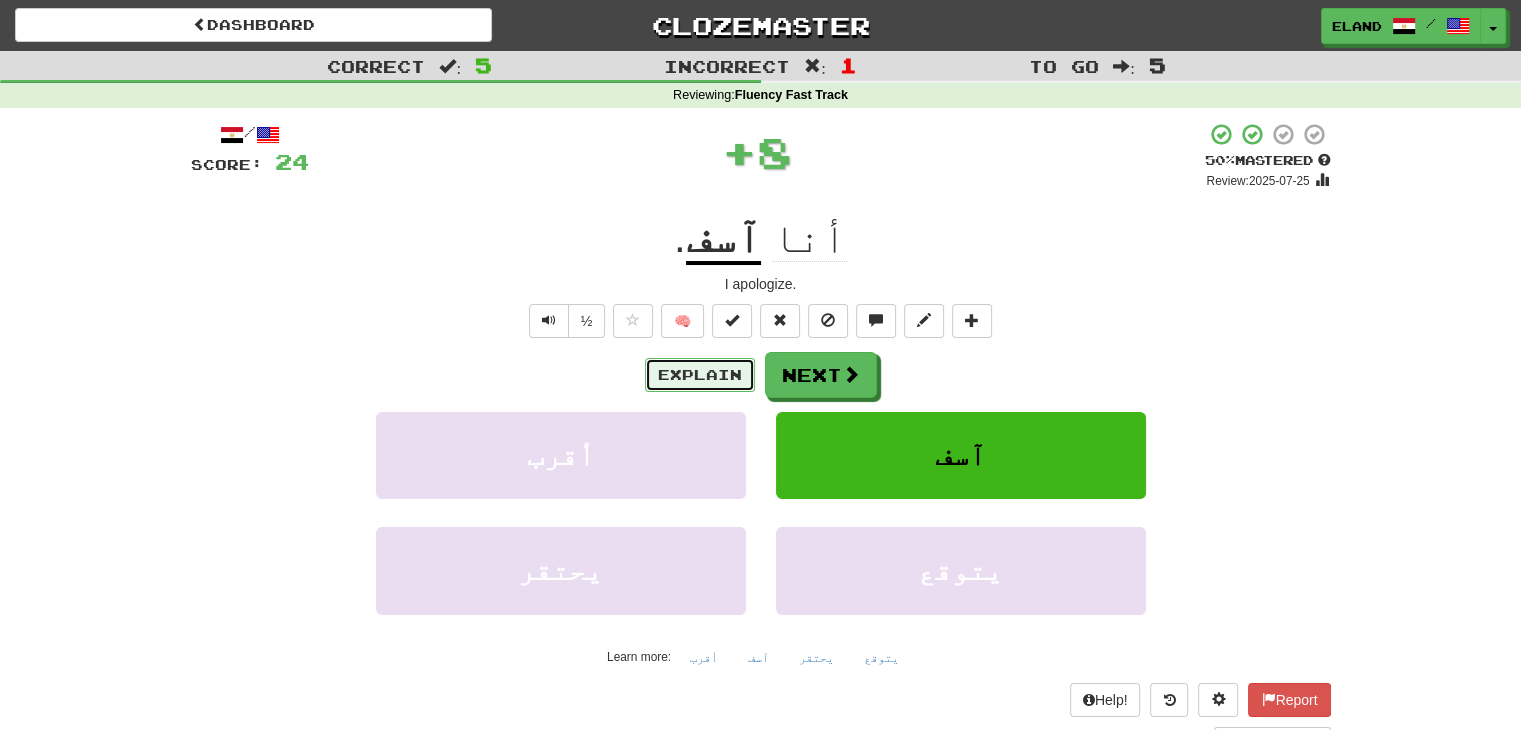 click on "Explain" at bounding box center (700, 375) 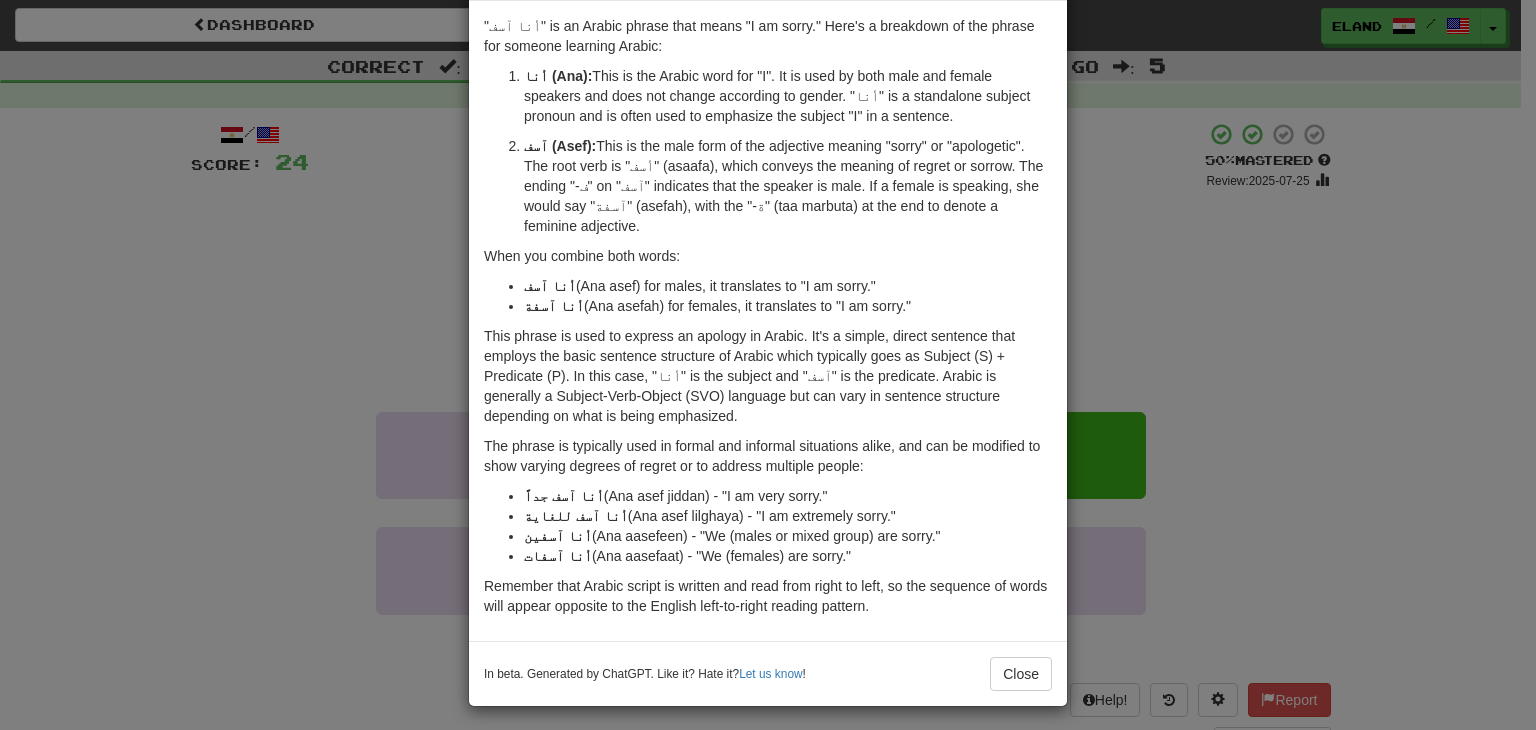 scroll, scrollTop: 87, scrollLeft: 0, axis: vertical 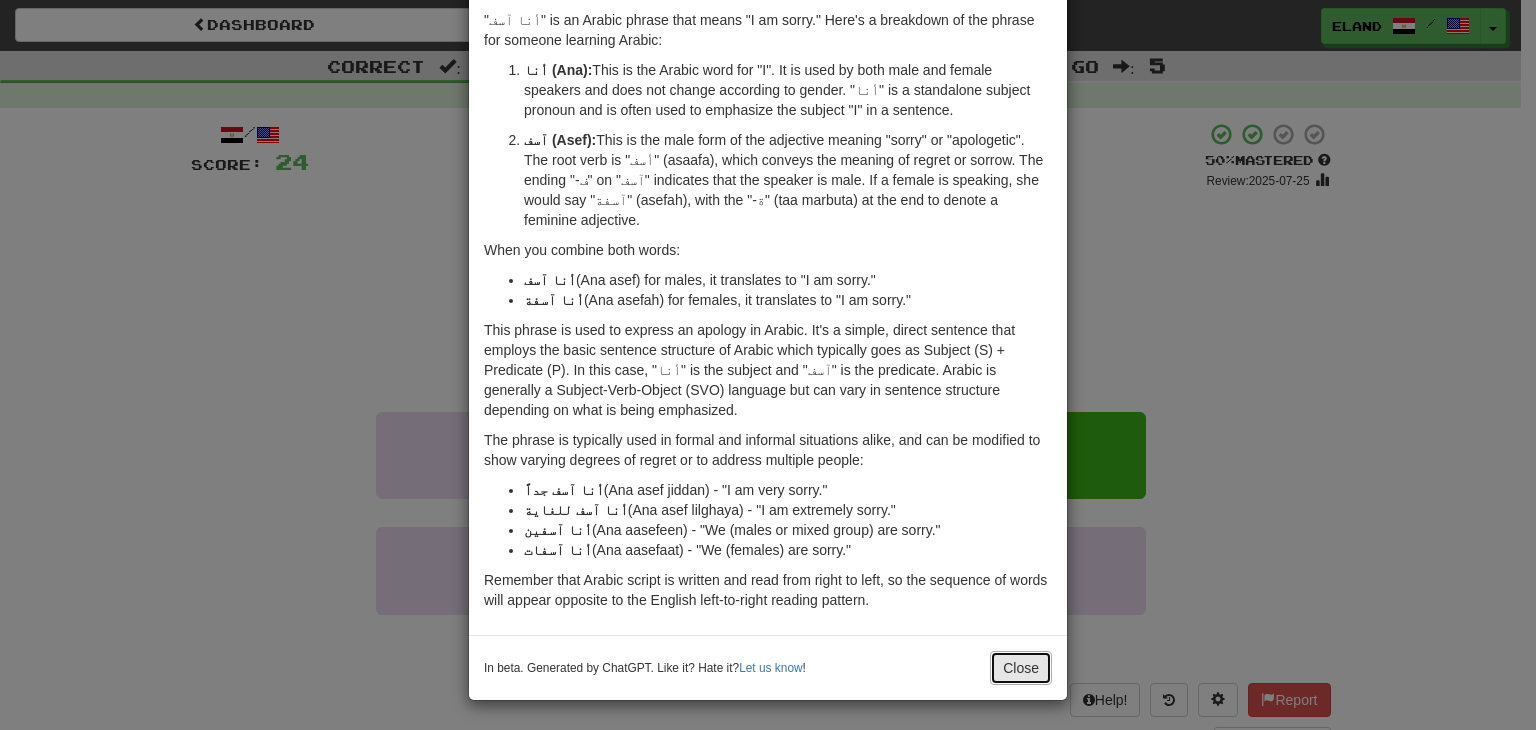 click on "Close" at bounding box center (1021, 668) 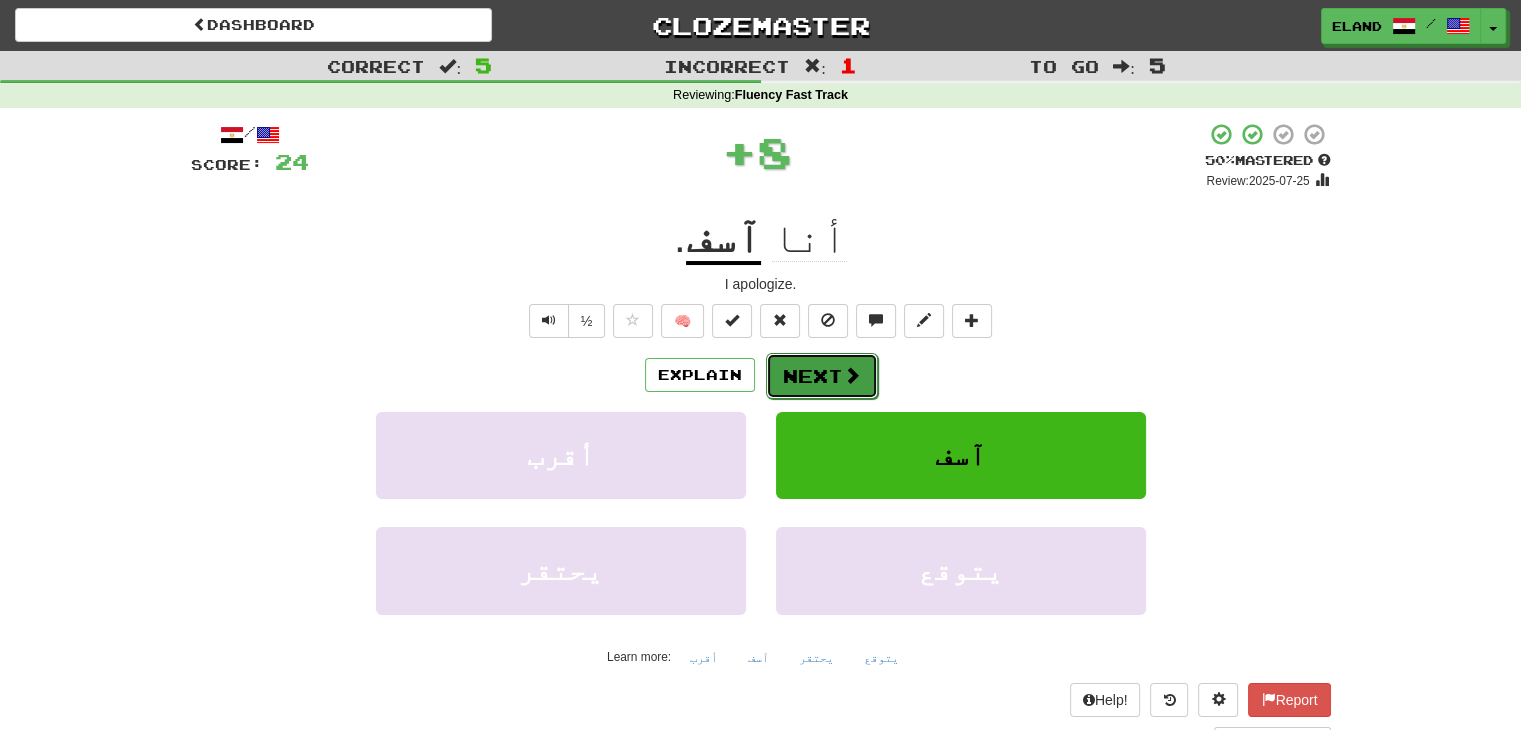 click on "Next" at bounding box center [822, 376] 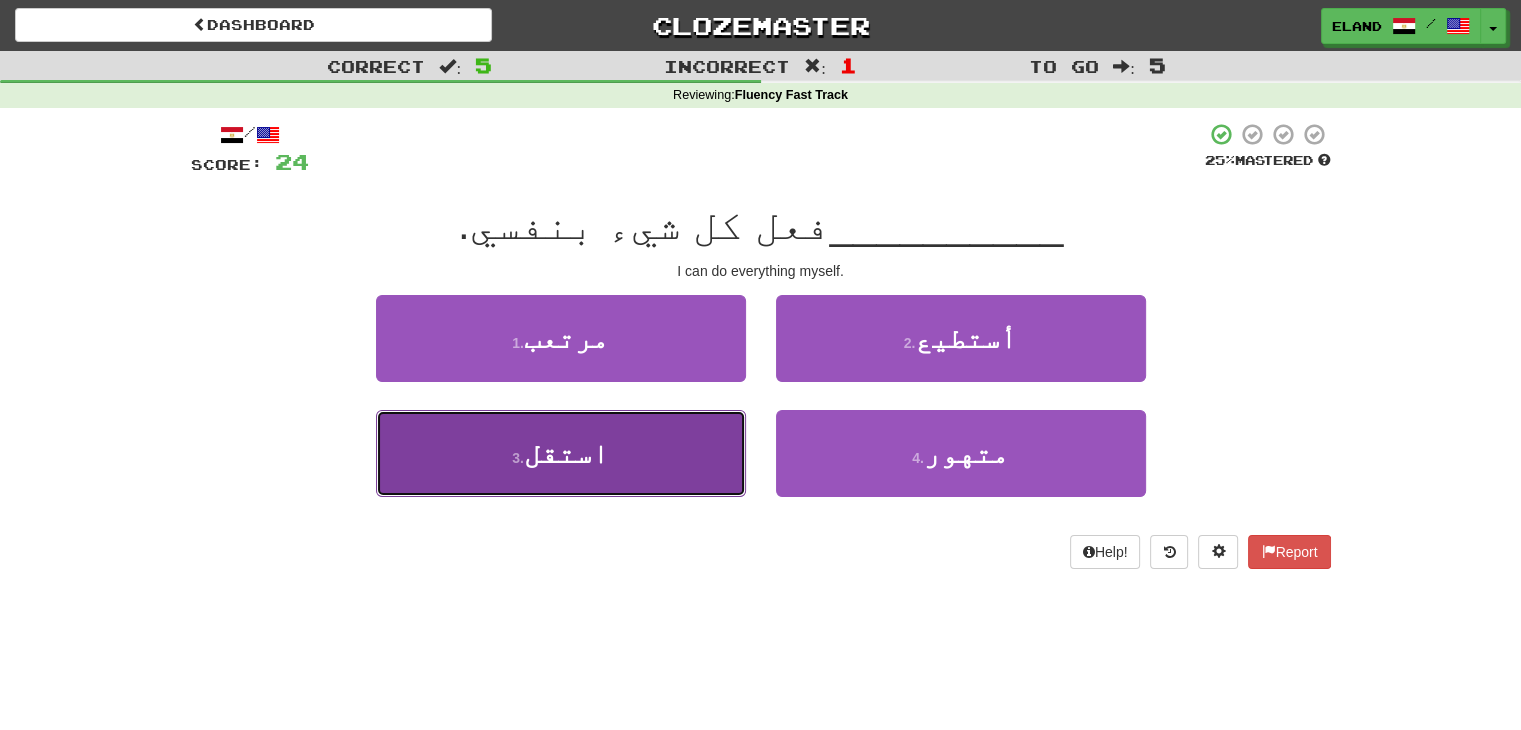 click on "3 .  استقل" at bounding box center (561, 453) 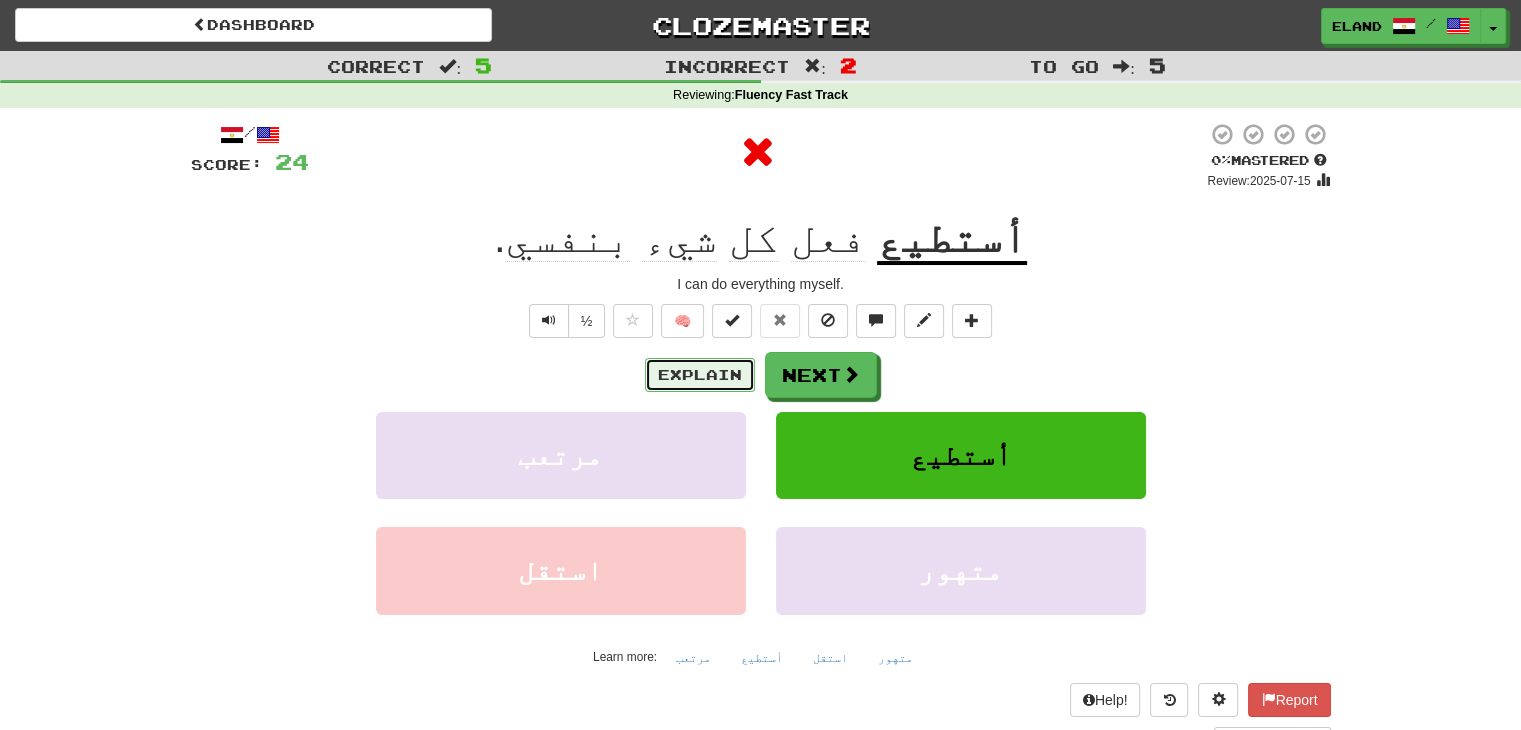 click on "Explain" at bounding box center (700, 375) 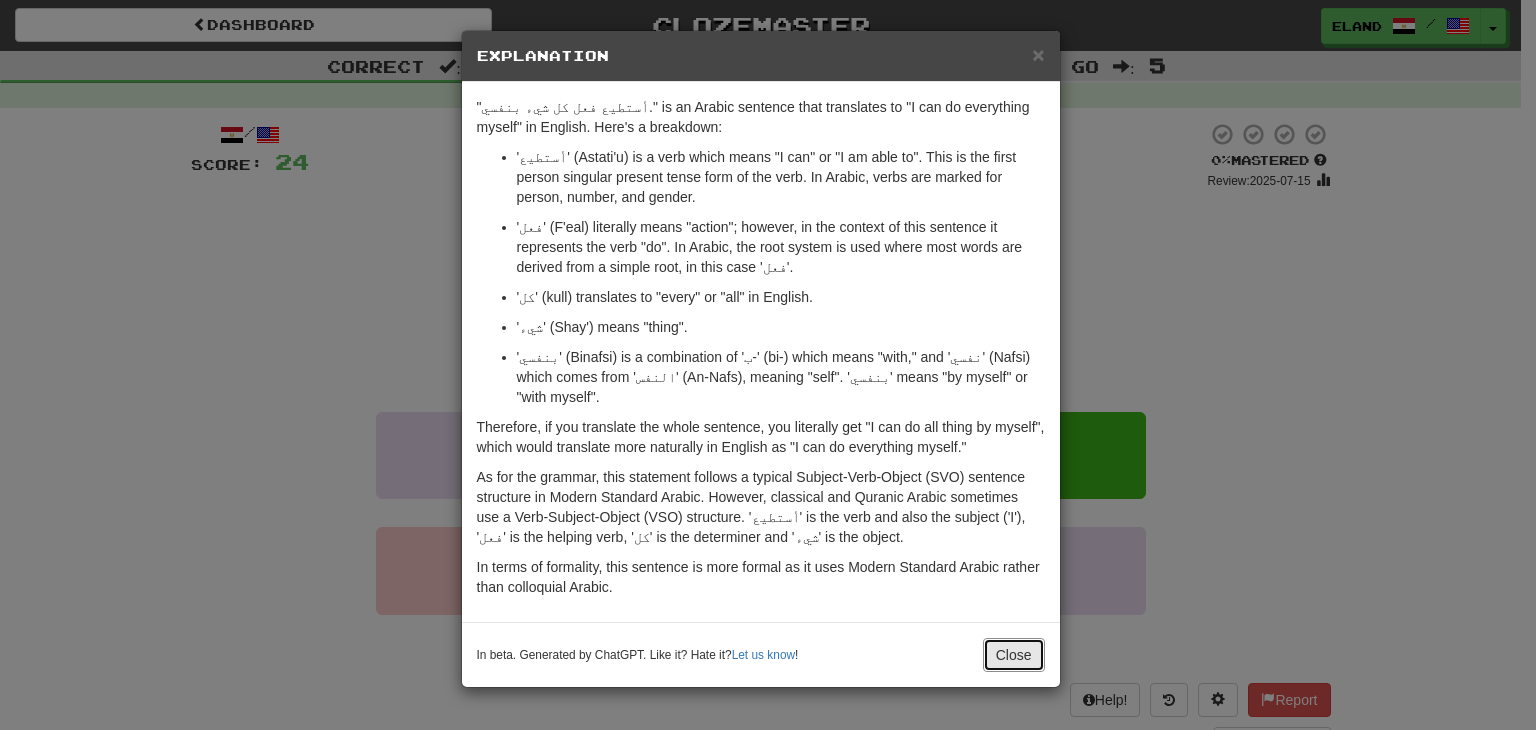 drag, startPoint x: 1013, startPoint y: 641, endPoint x: 954, endPoint y: 503, distance: 150.08331 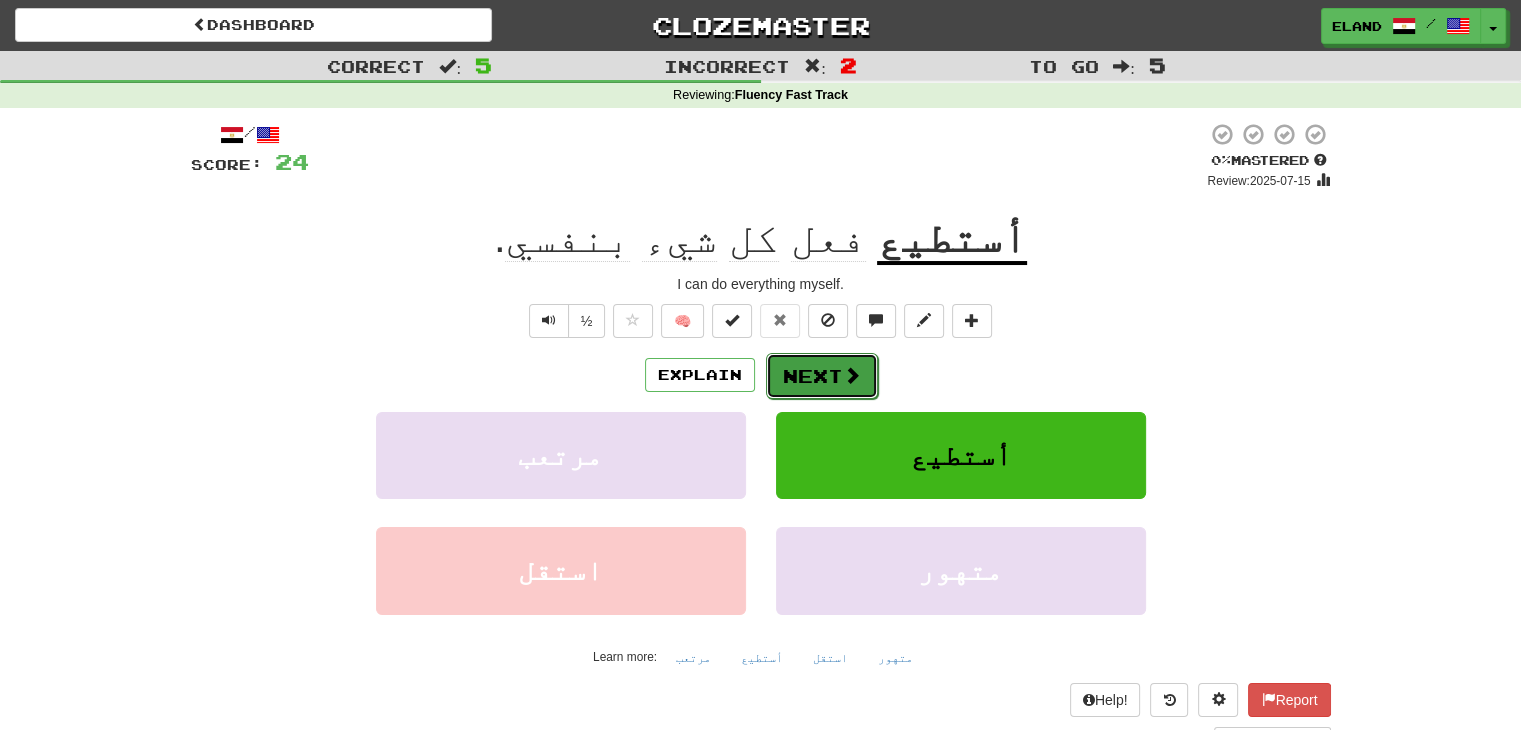 click on "Next" at bounding box center [822, 376] 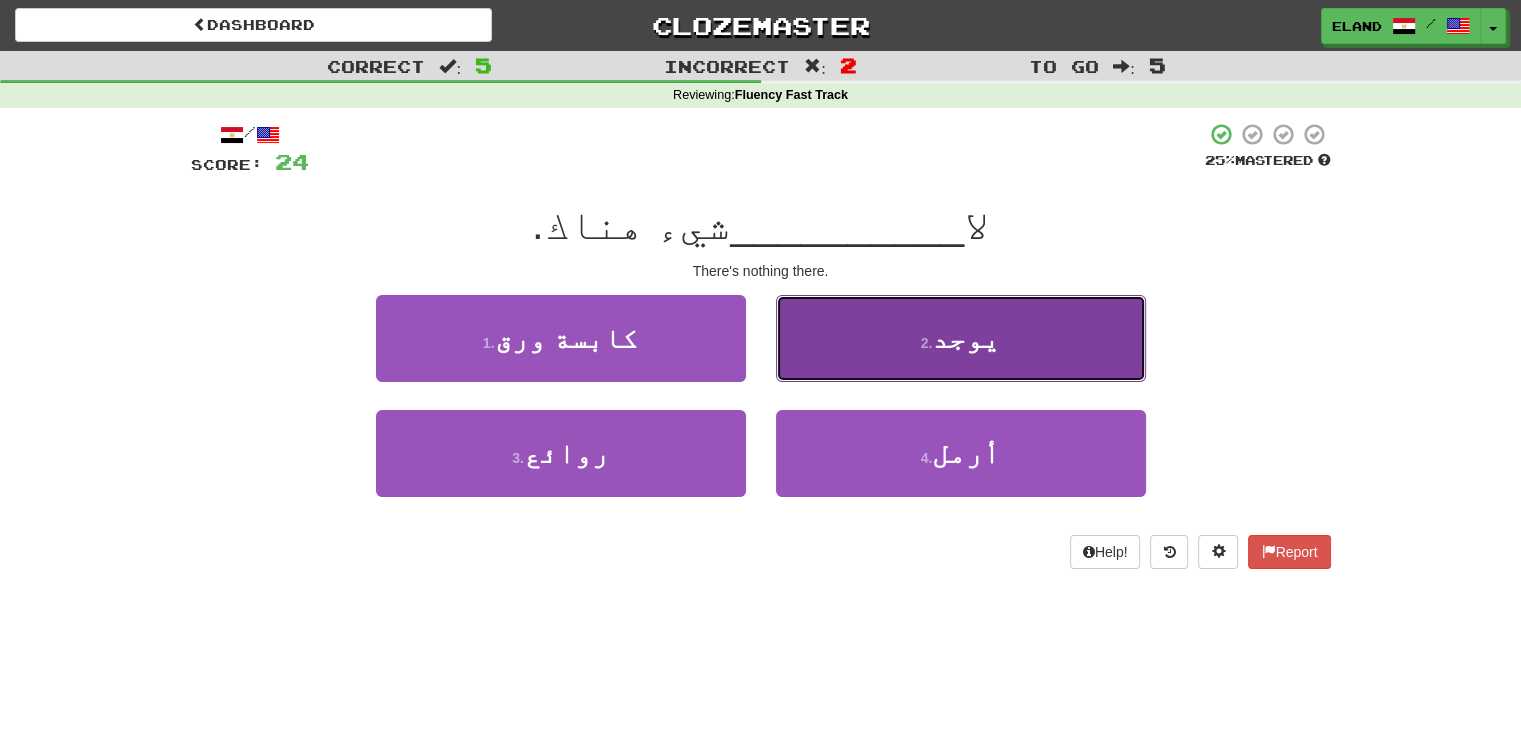 click on "2 .  يوجد" at bounding box center [961, 338] 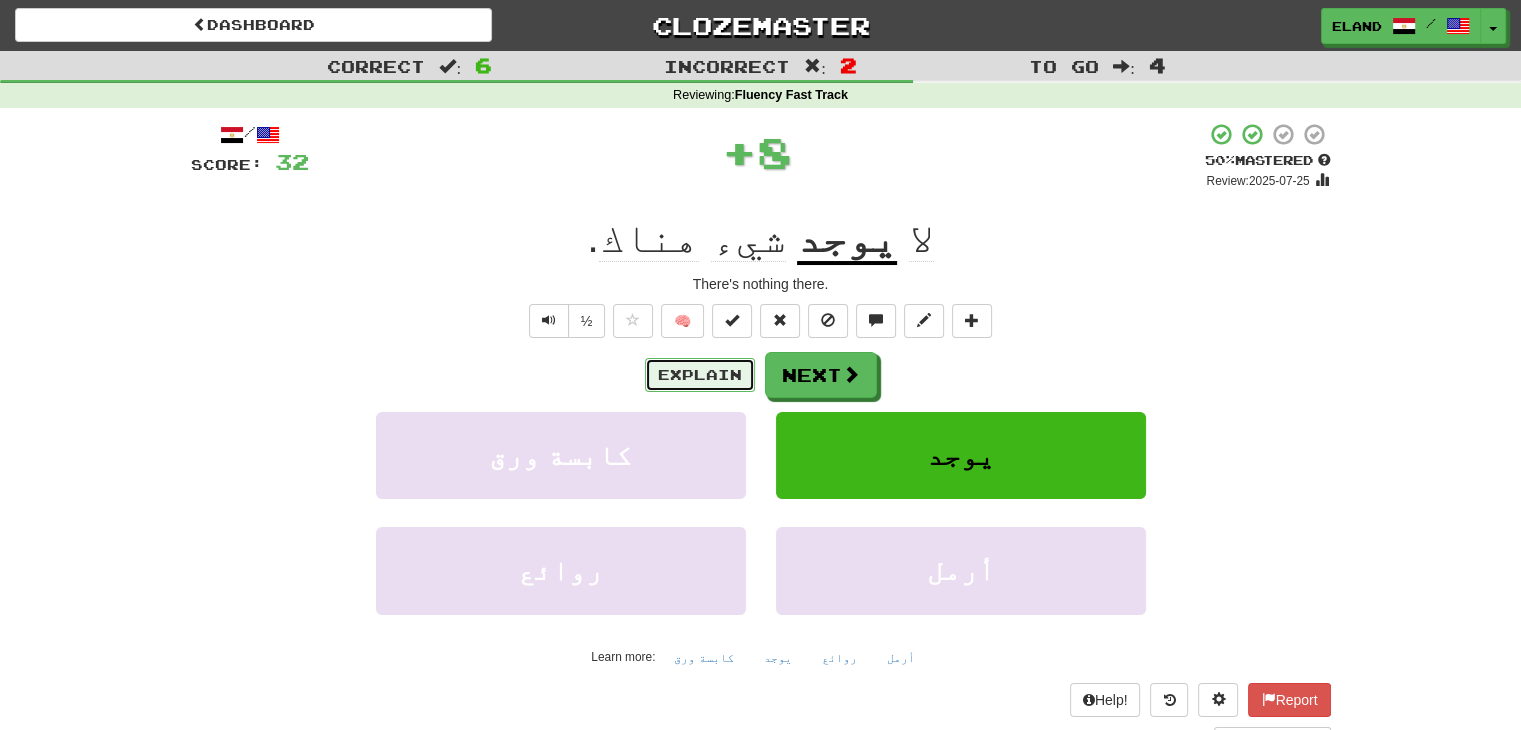 click on "Explain" at bounding box center (700, 375) 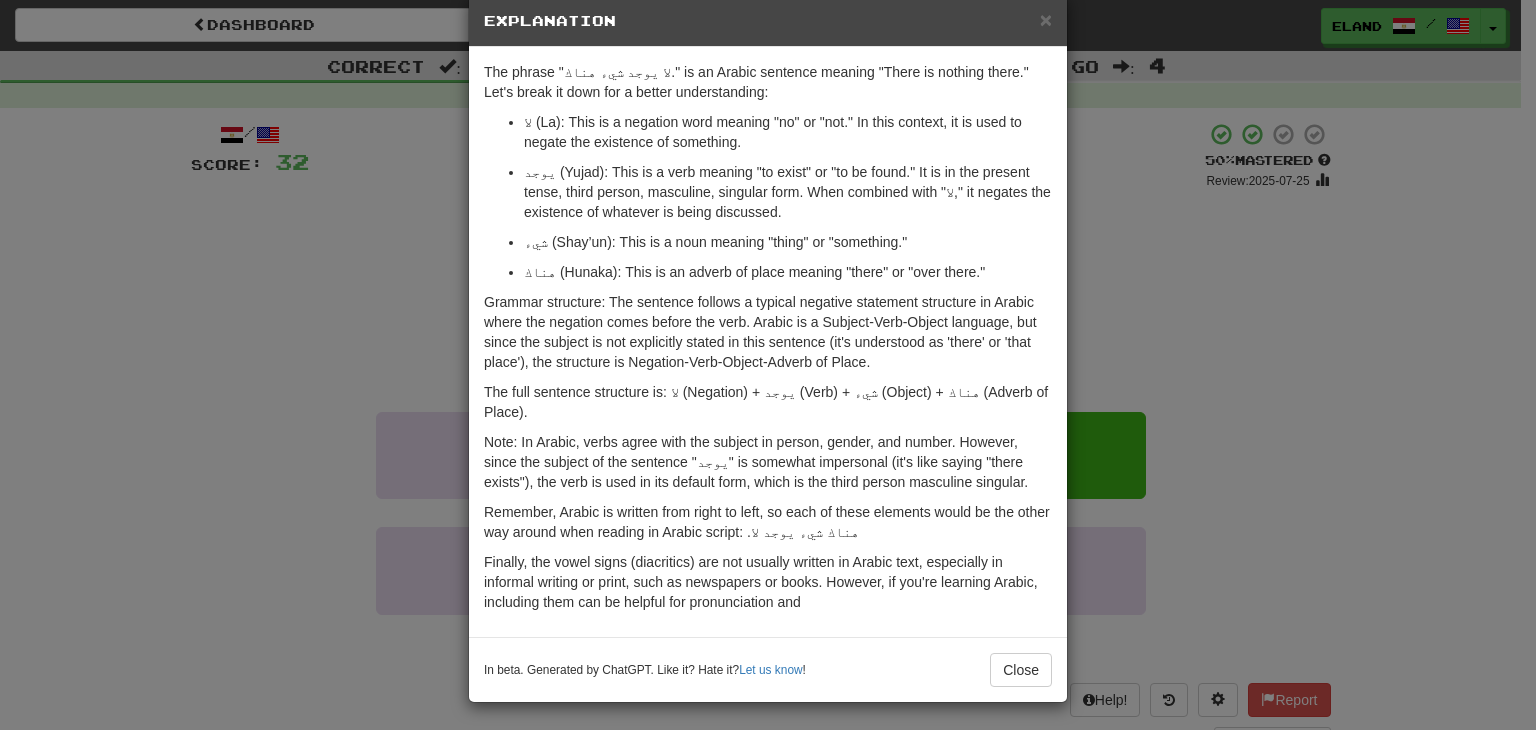 scroll, scrollTop: 37, scrollLeft: 0, axis: vertical 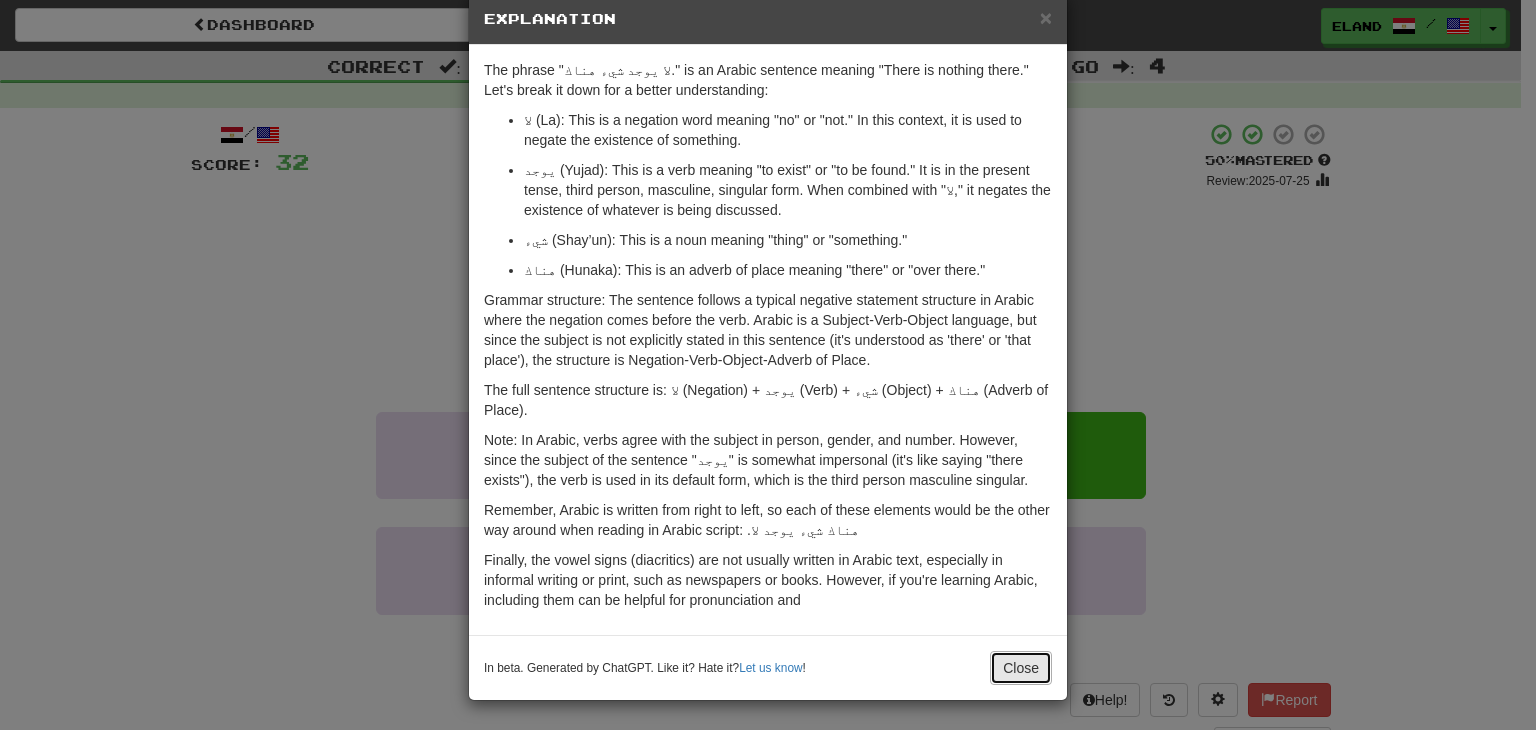 click on "Close" at bounding box center (1021, 668) 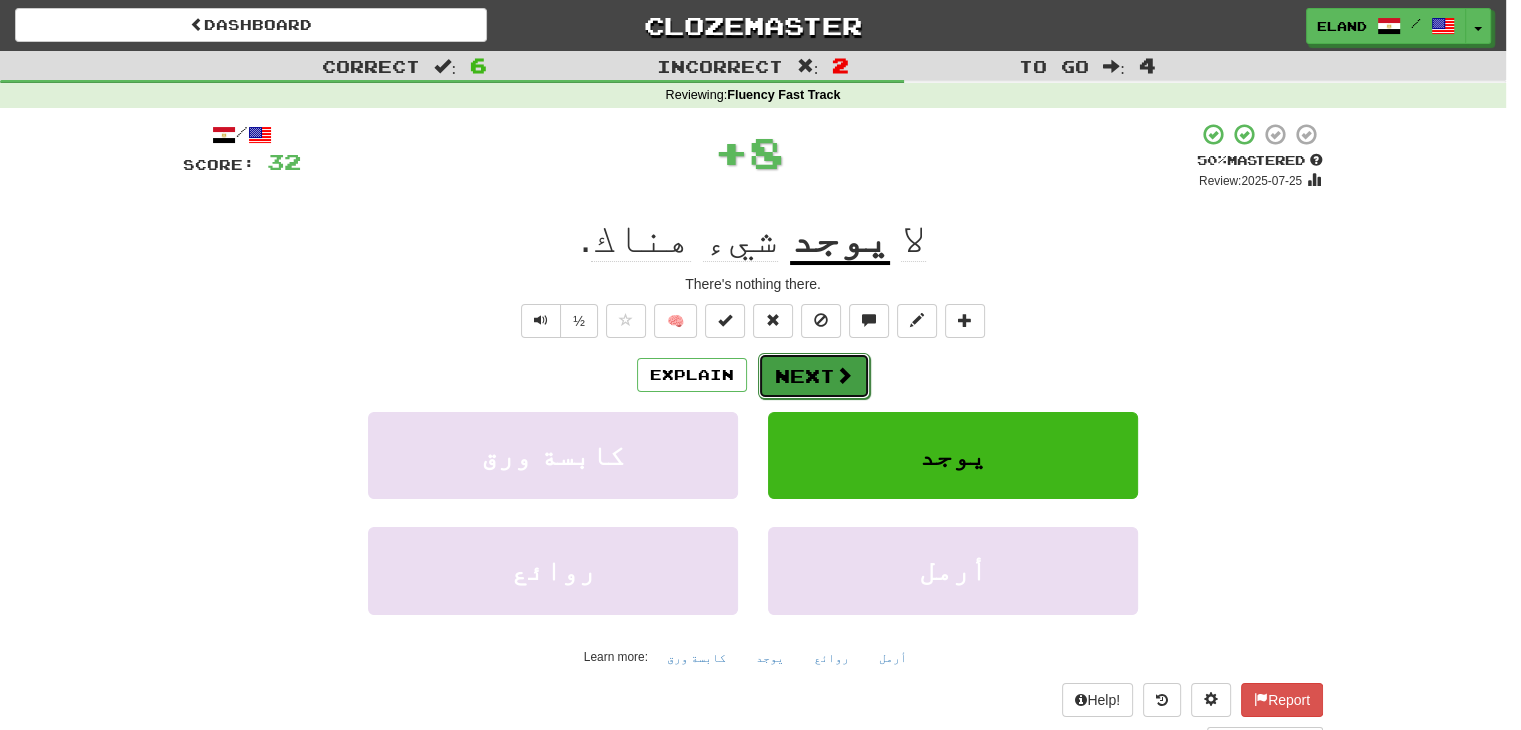 click on "Next" at bounding box center (814, 376) 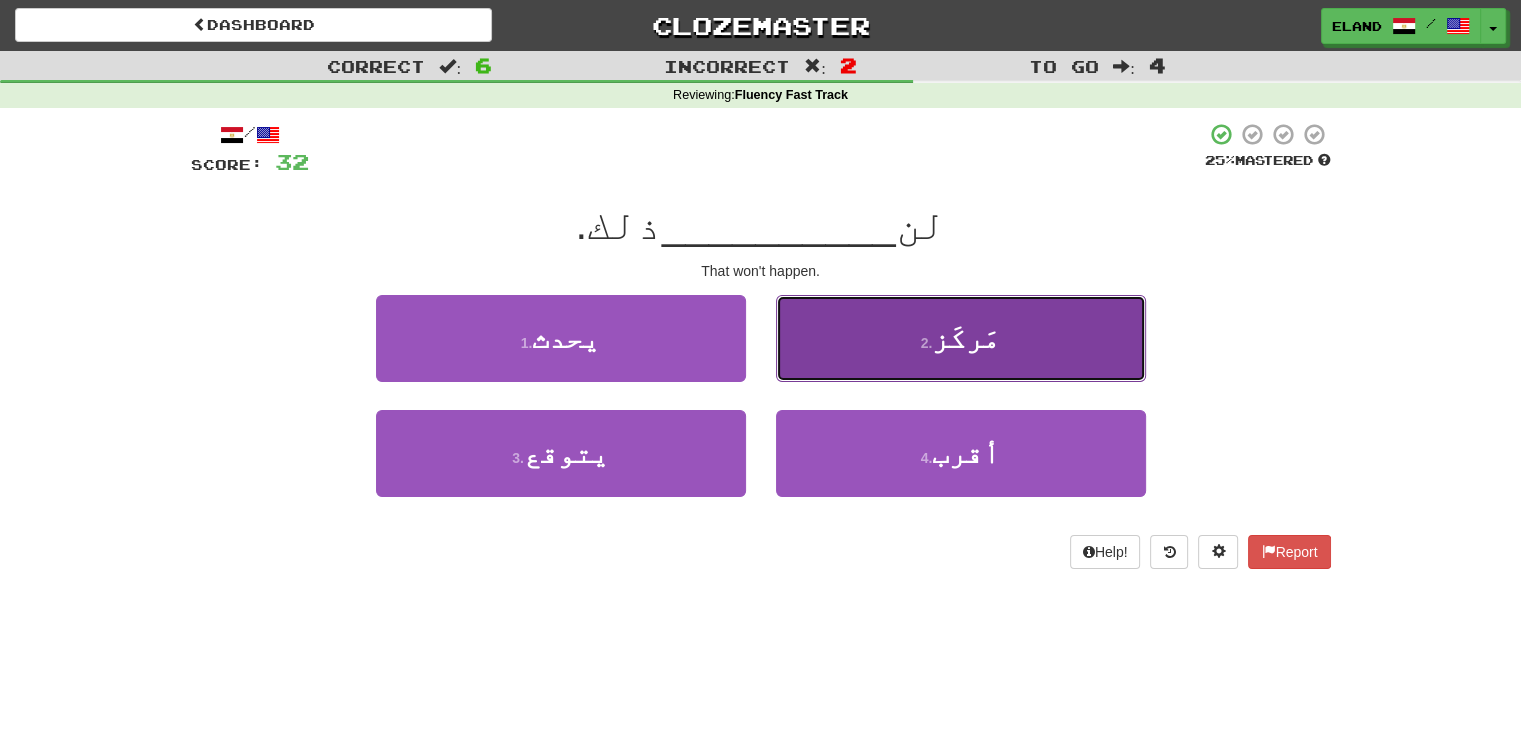 click on "2 .  مَركَز" at bounding box center [961, 338] 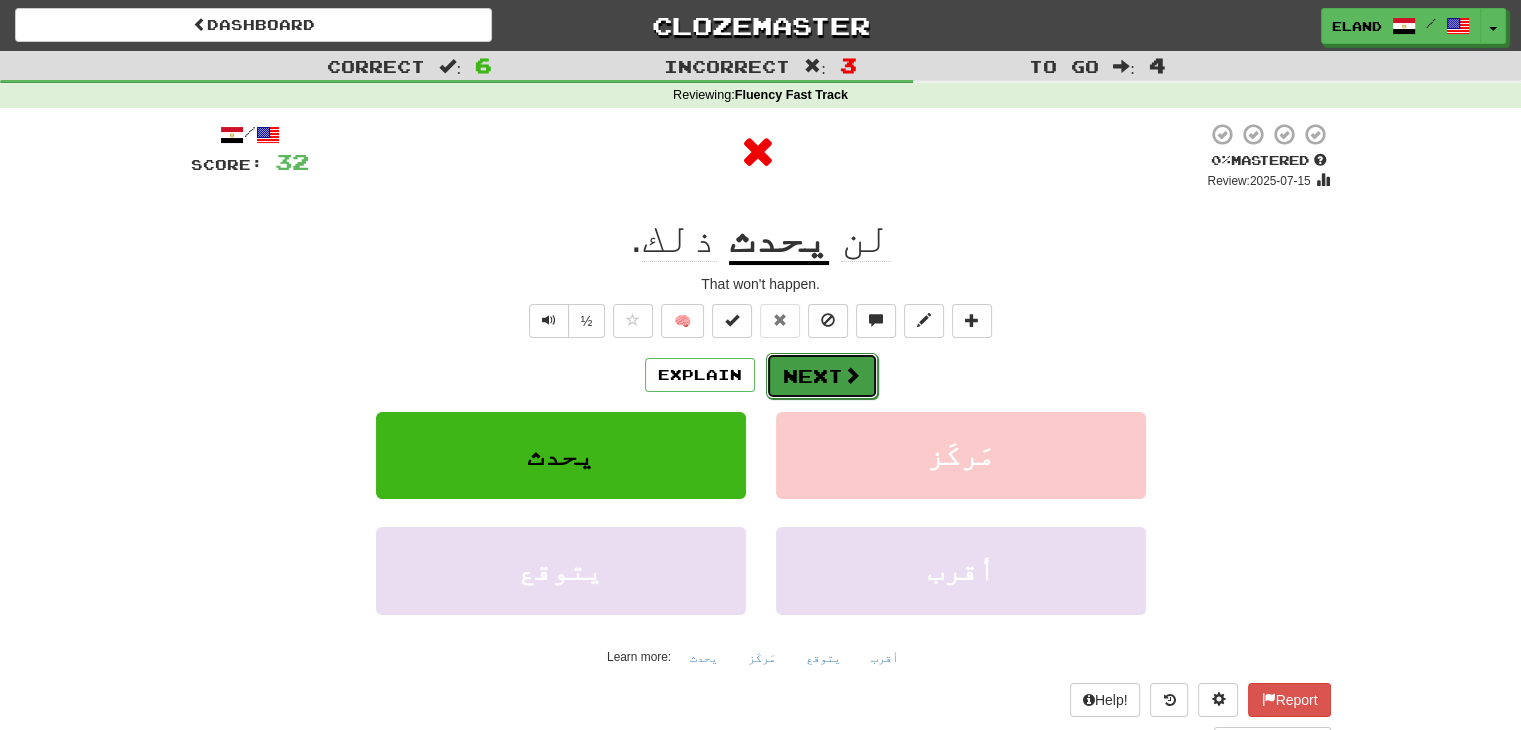 click on "Next" at bounding box center (822, 376) 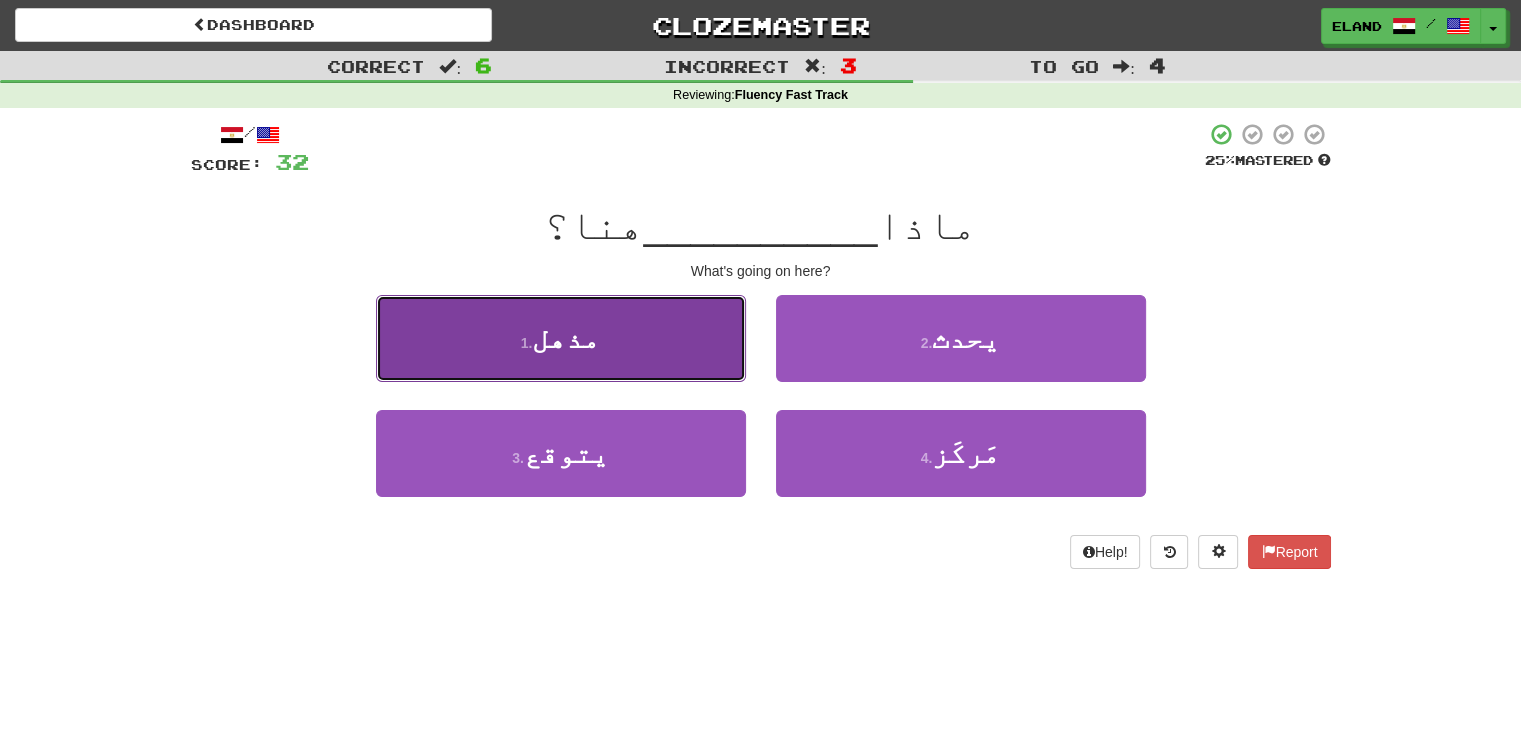 click on "1 .  مذهل" at bounding box center [561, 338] 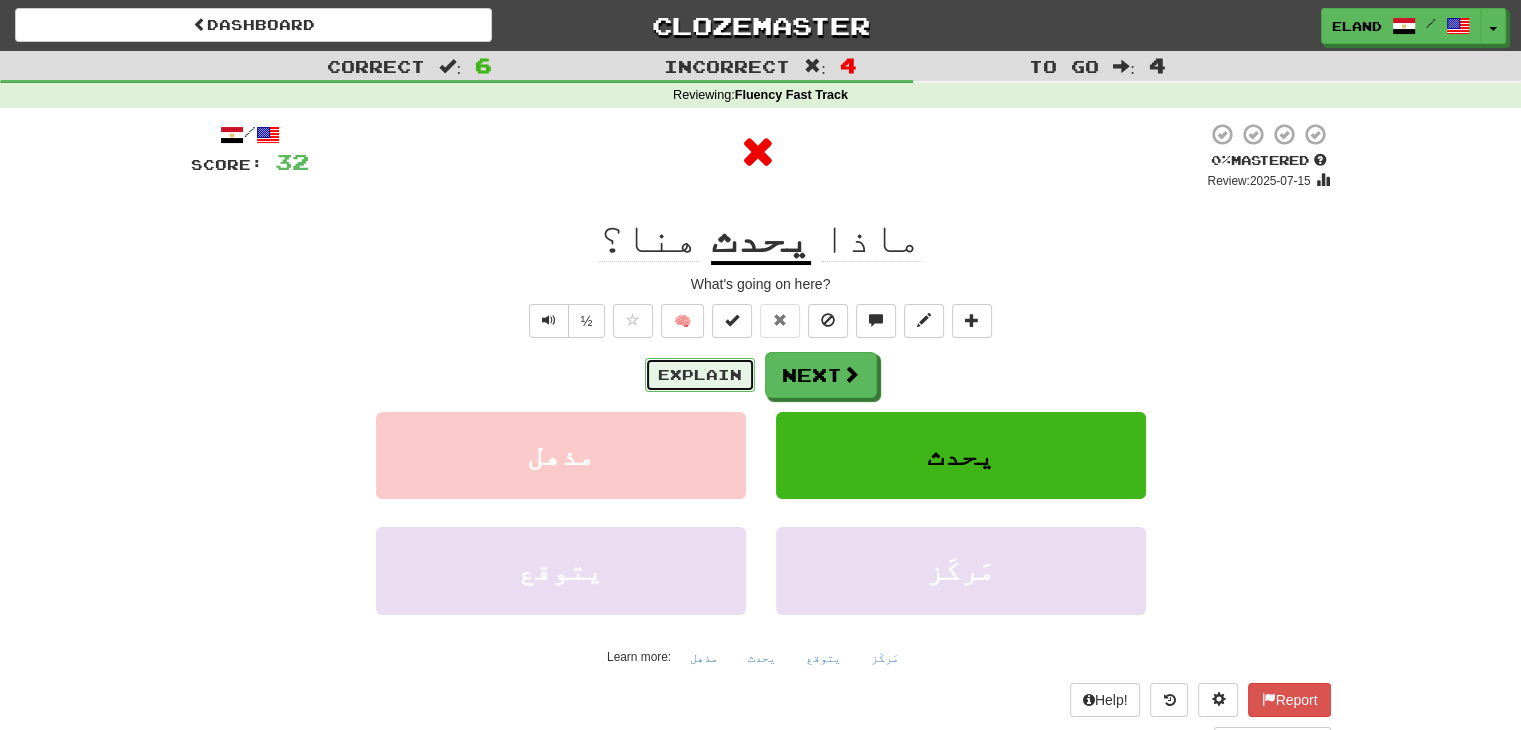 click on "Explain" at bounding box center (700, 375) 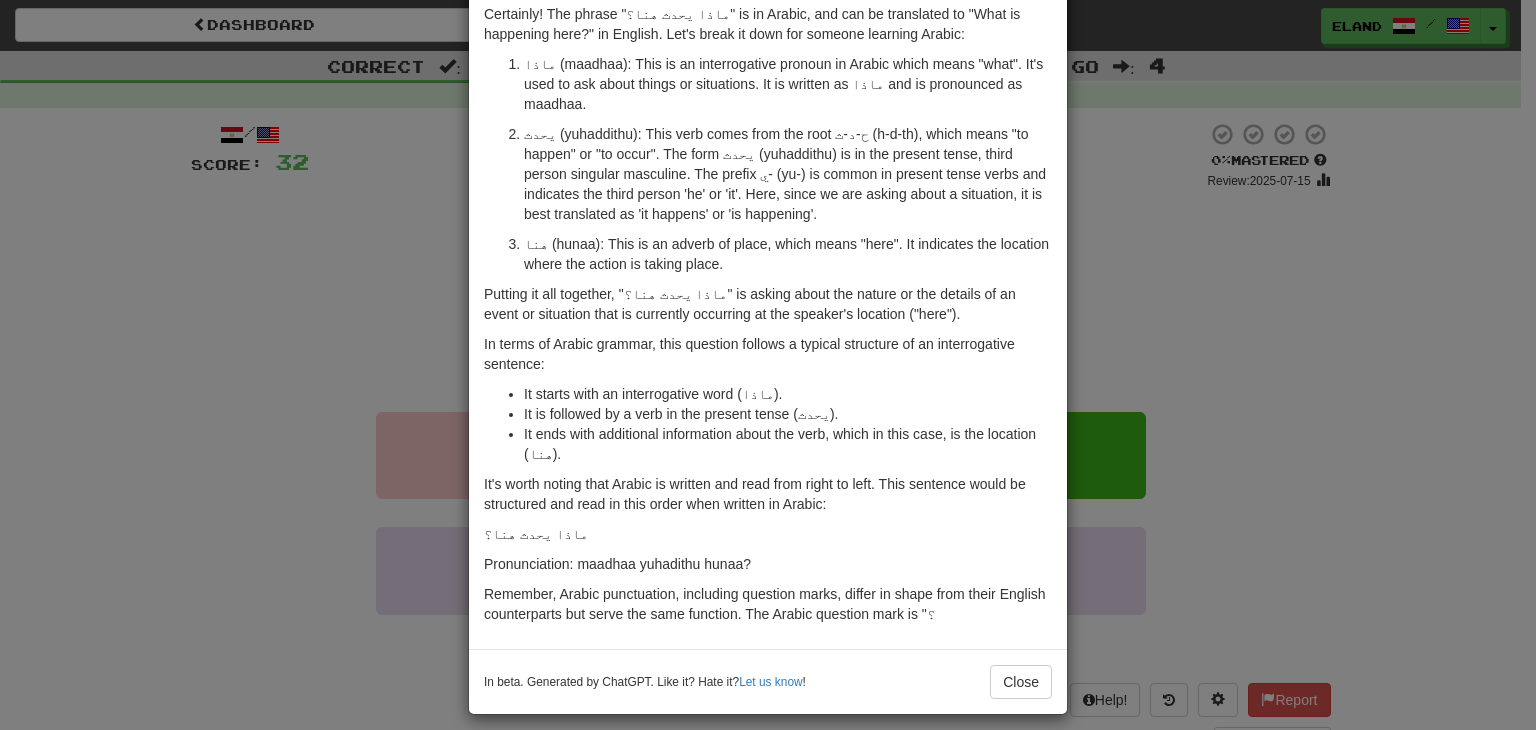 scroll, scrollTop: 100, scrollLeft: 0, axis: vertical 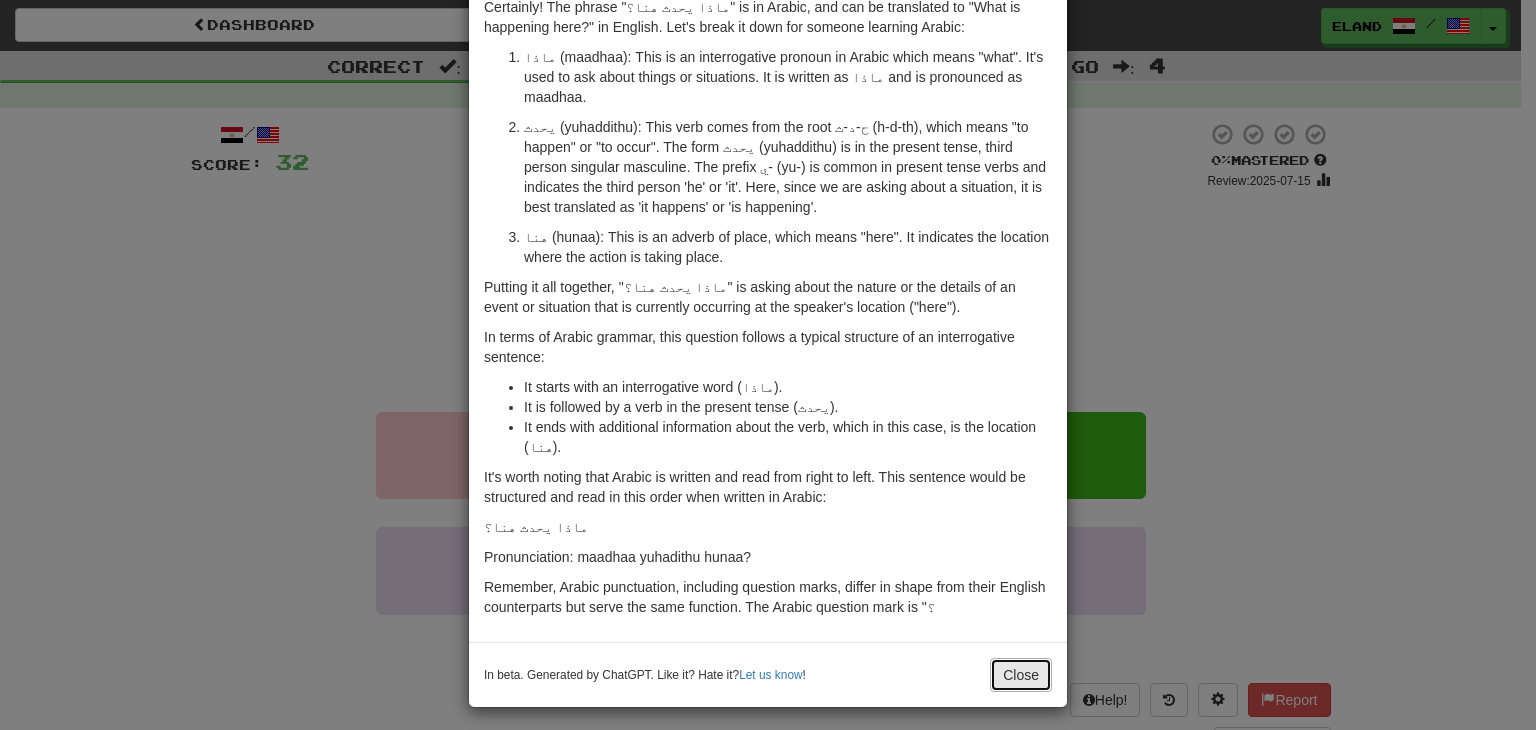 click on "Close" at bounding box center [1021, 675] 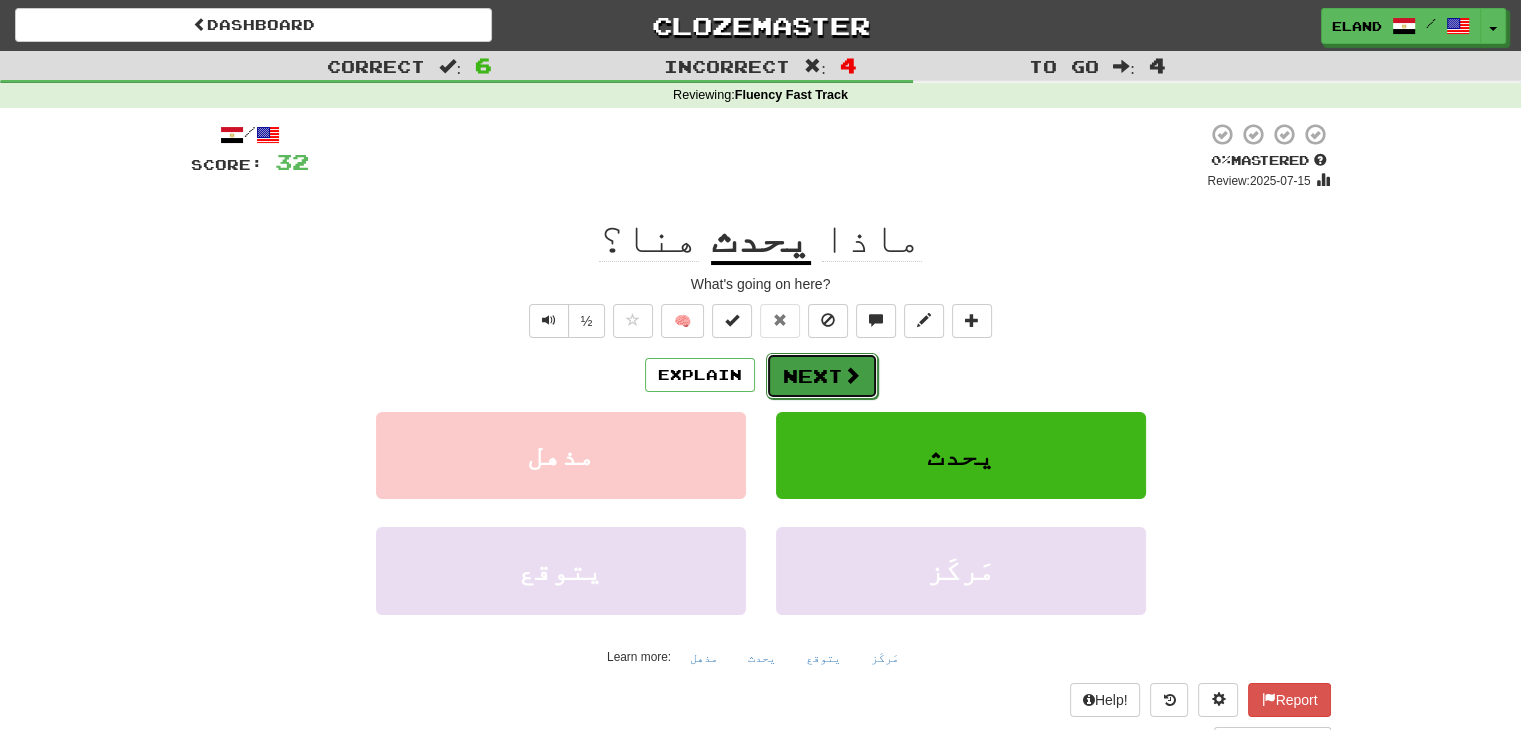 click on "Next" at bounding box center [822, 376] 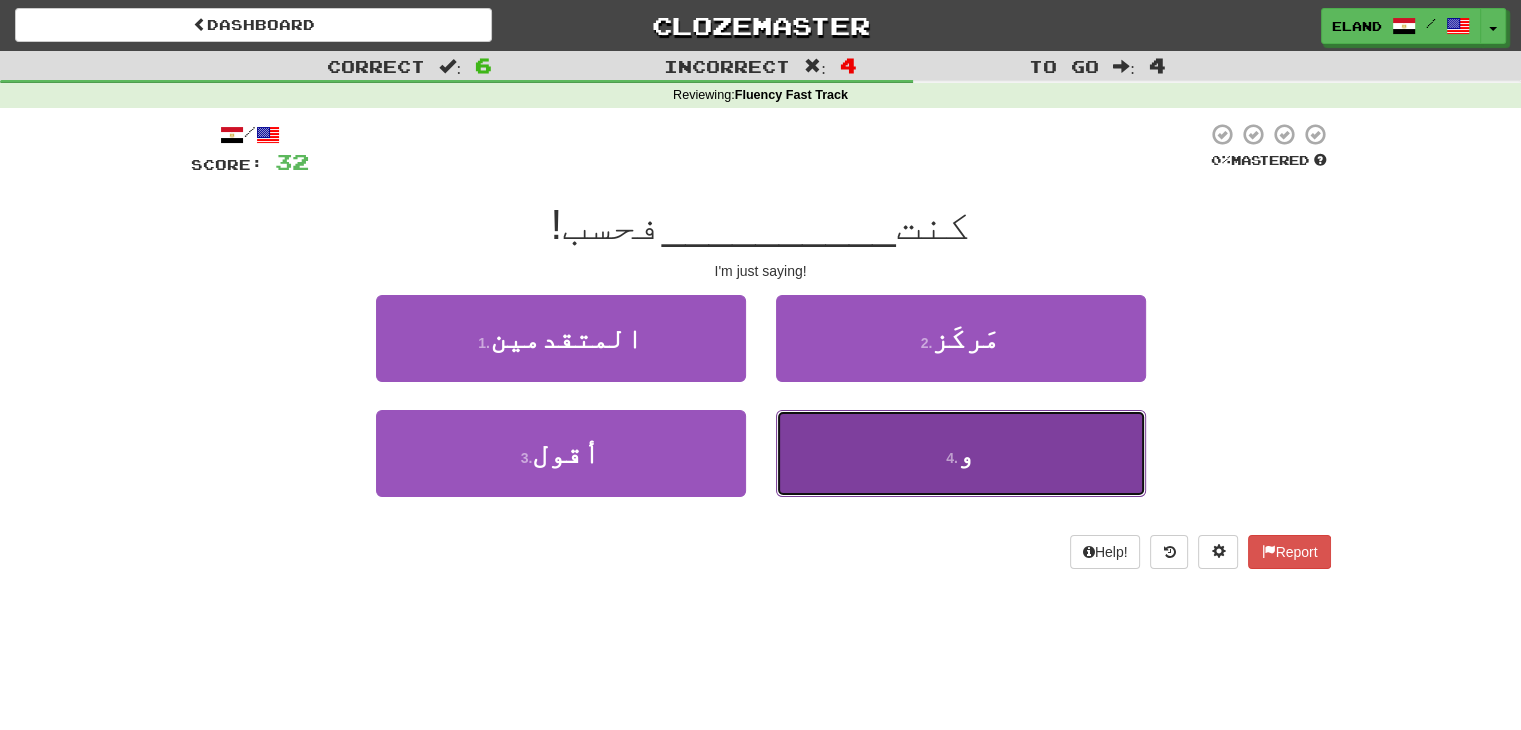 click on "4 .  و" at bounding box center [961, 453] 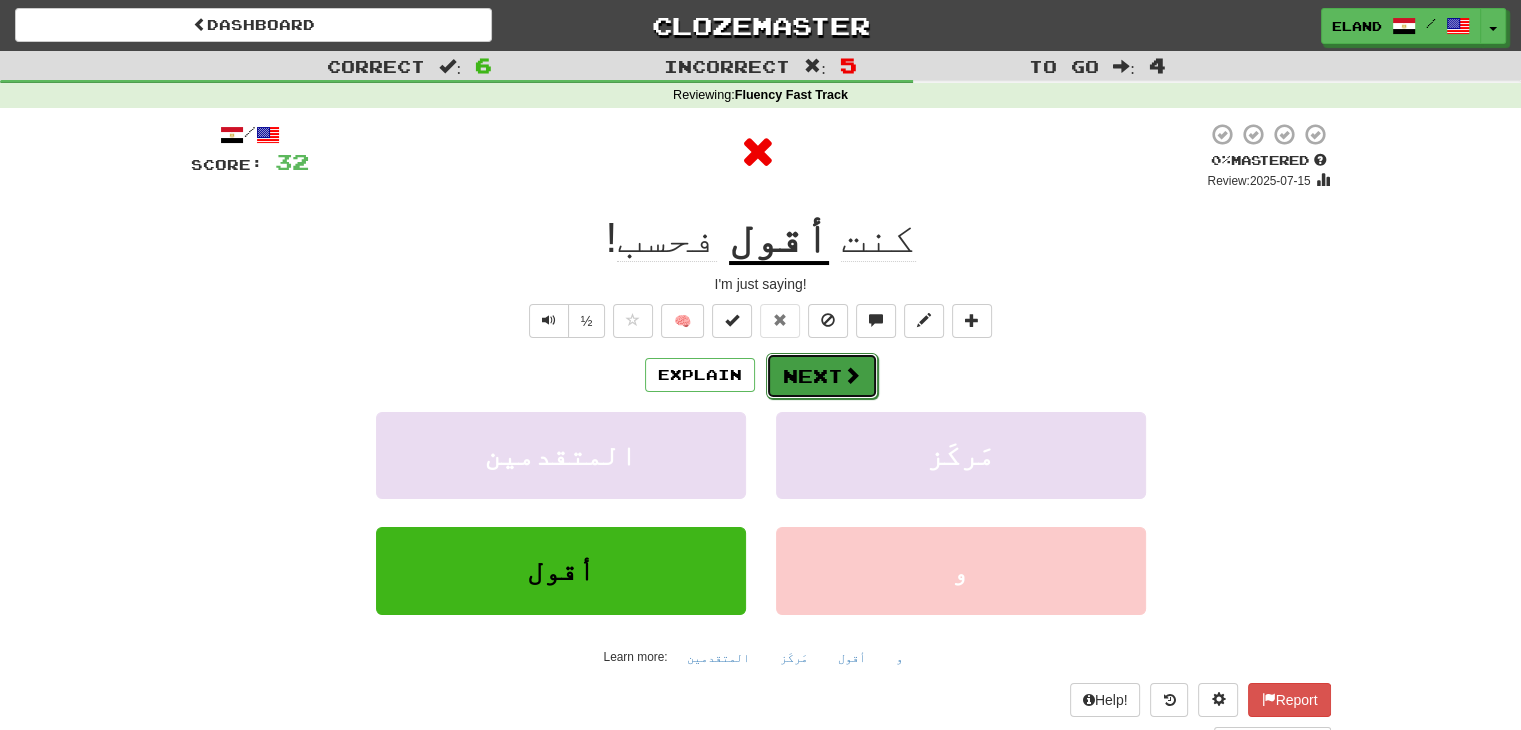 click on "Next" at bounding box center [822, 376] 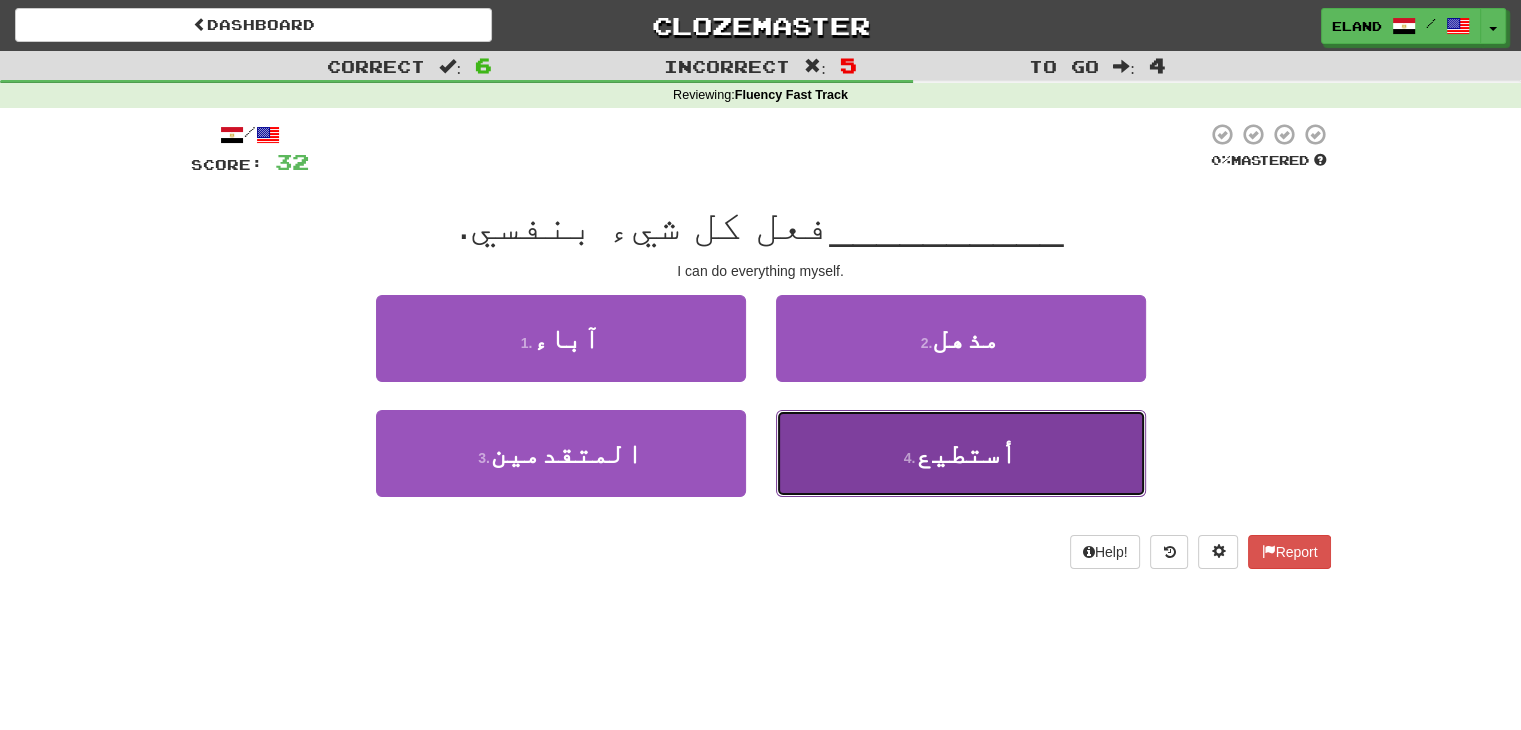 click on "4 .  أستطيع" at bounding box center [961, 453] 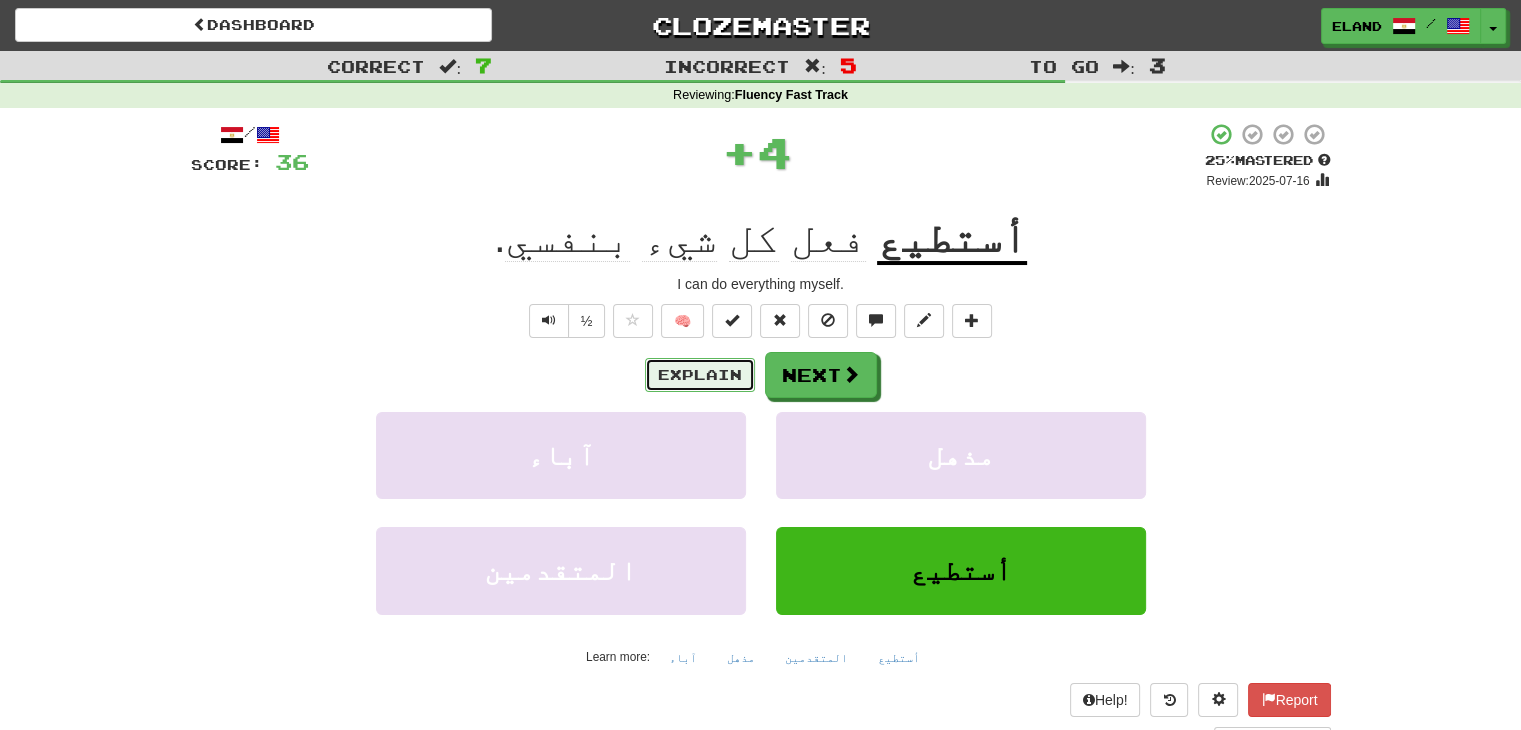 click on "Explain" at bounding box center (700, 375) 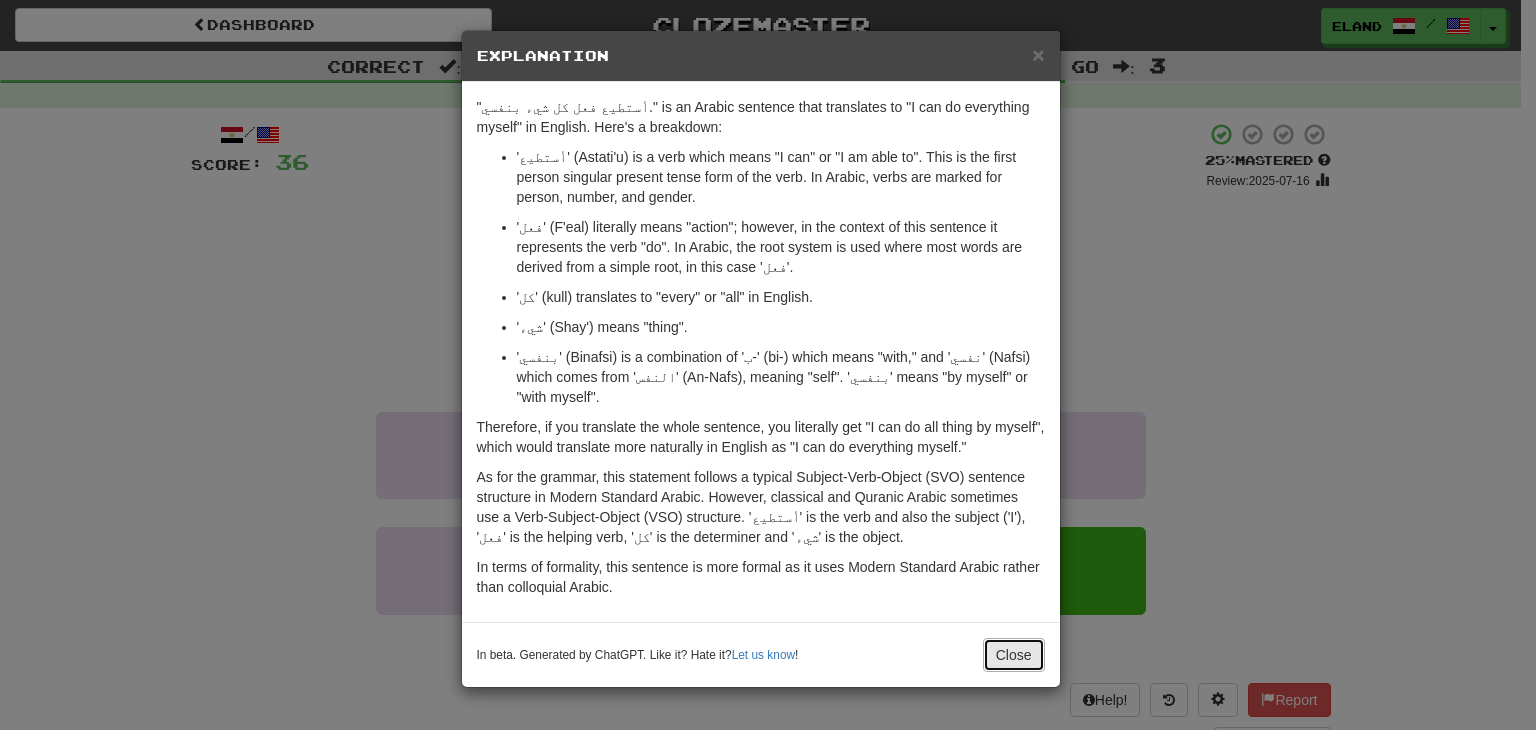 click on "Close" at bounding box center (1014, 655) 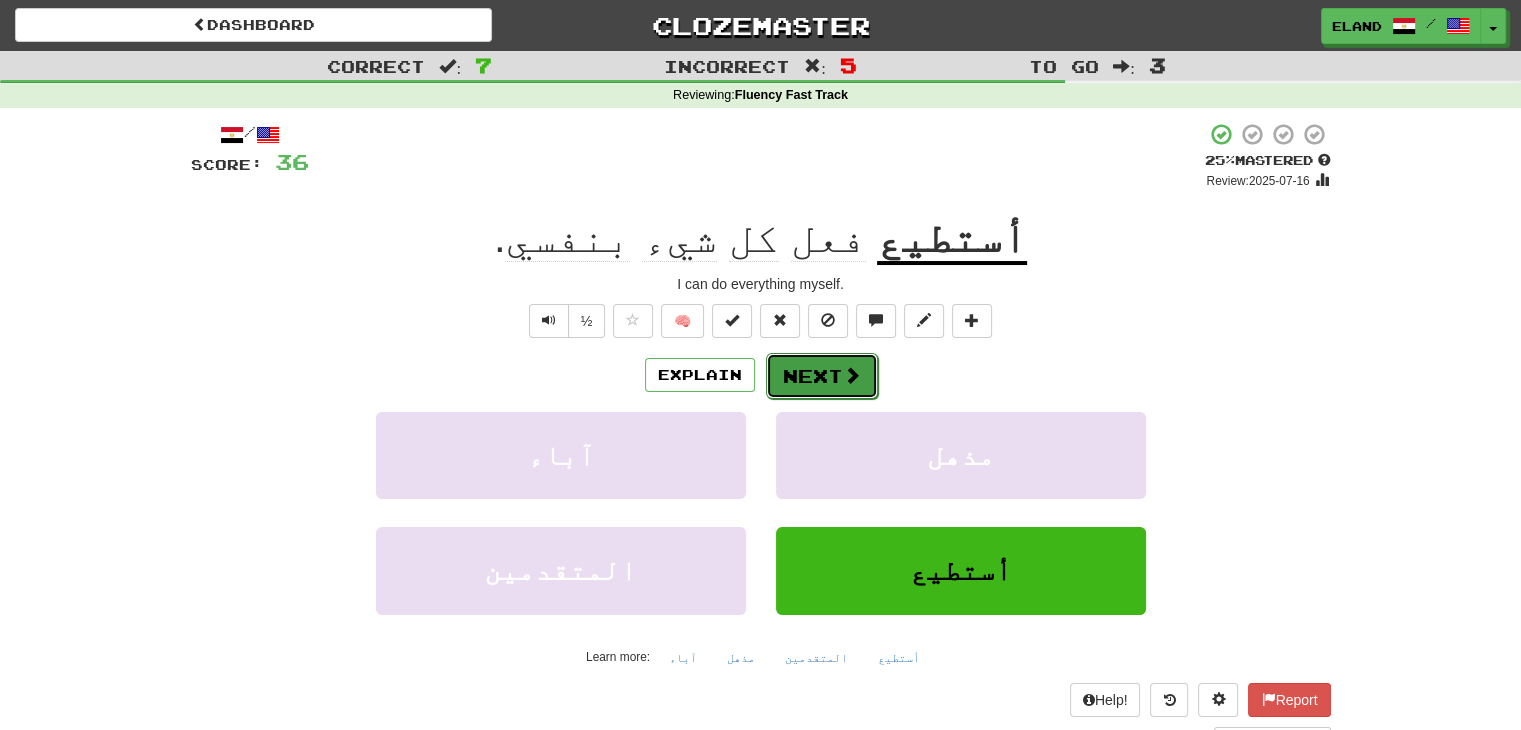click on "Next" at bounding box center [822, 376] 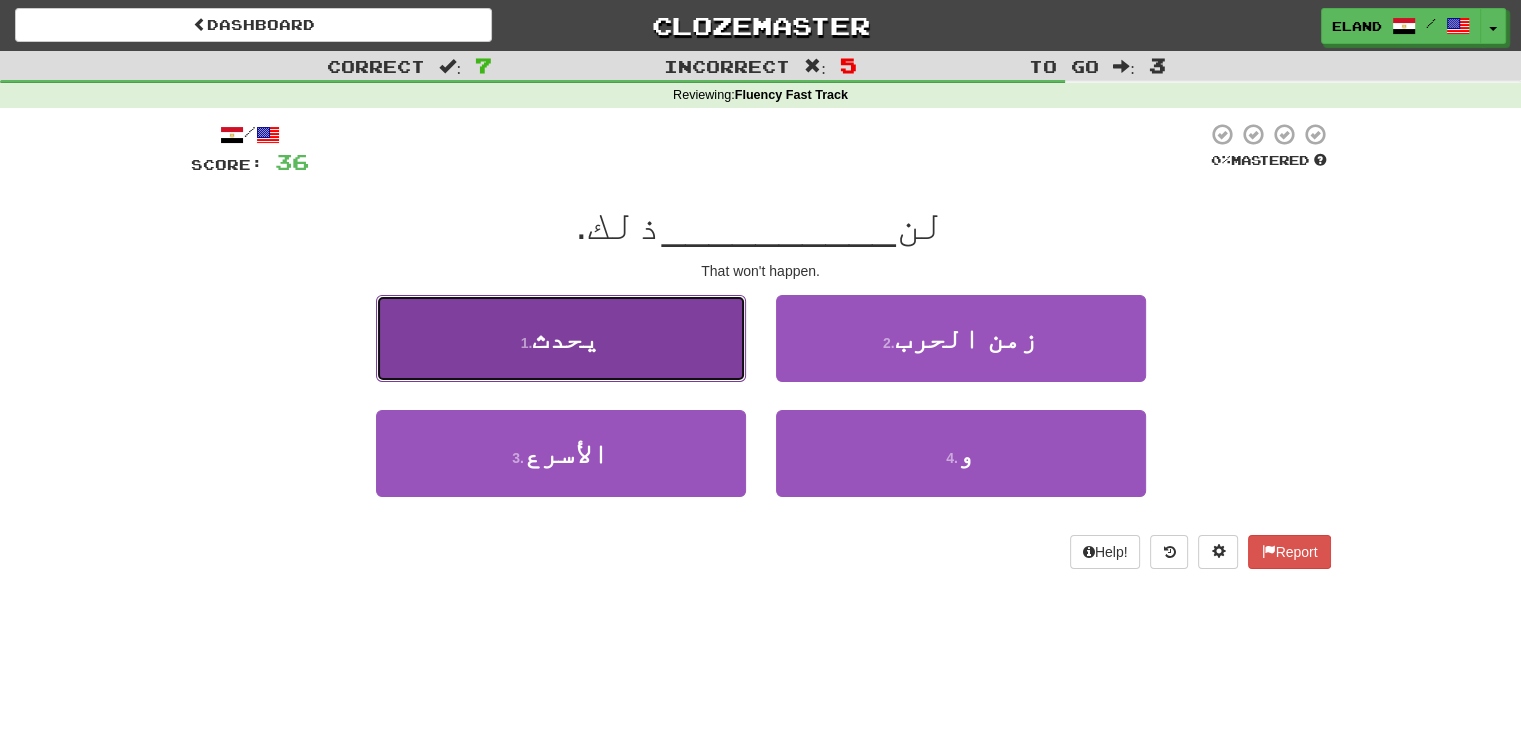 click on "يحدث" at bounding box center [566, 338] 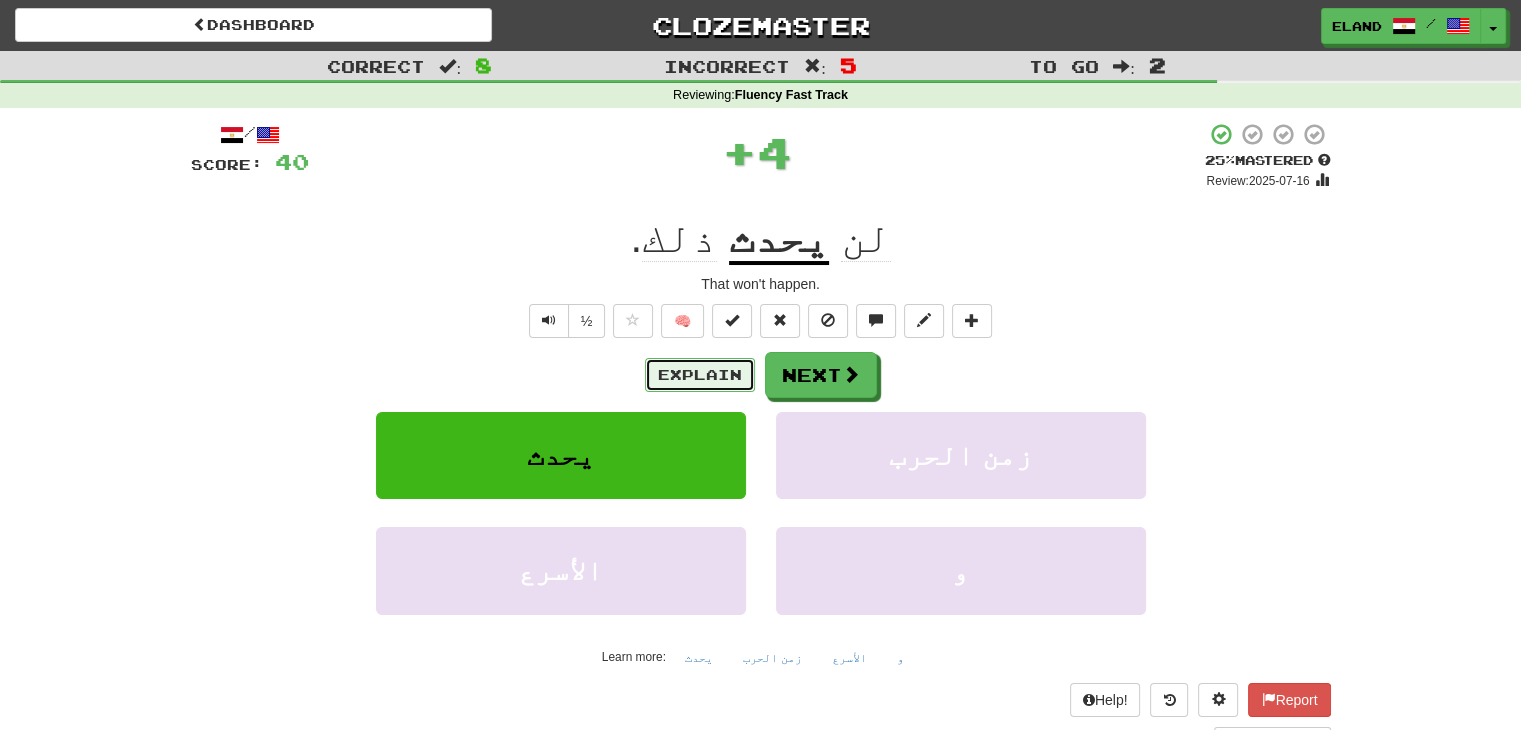 click on "Explain" at bounding box center [700, 375] 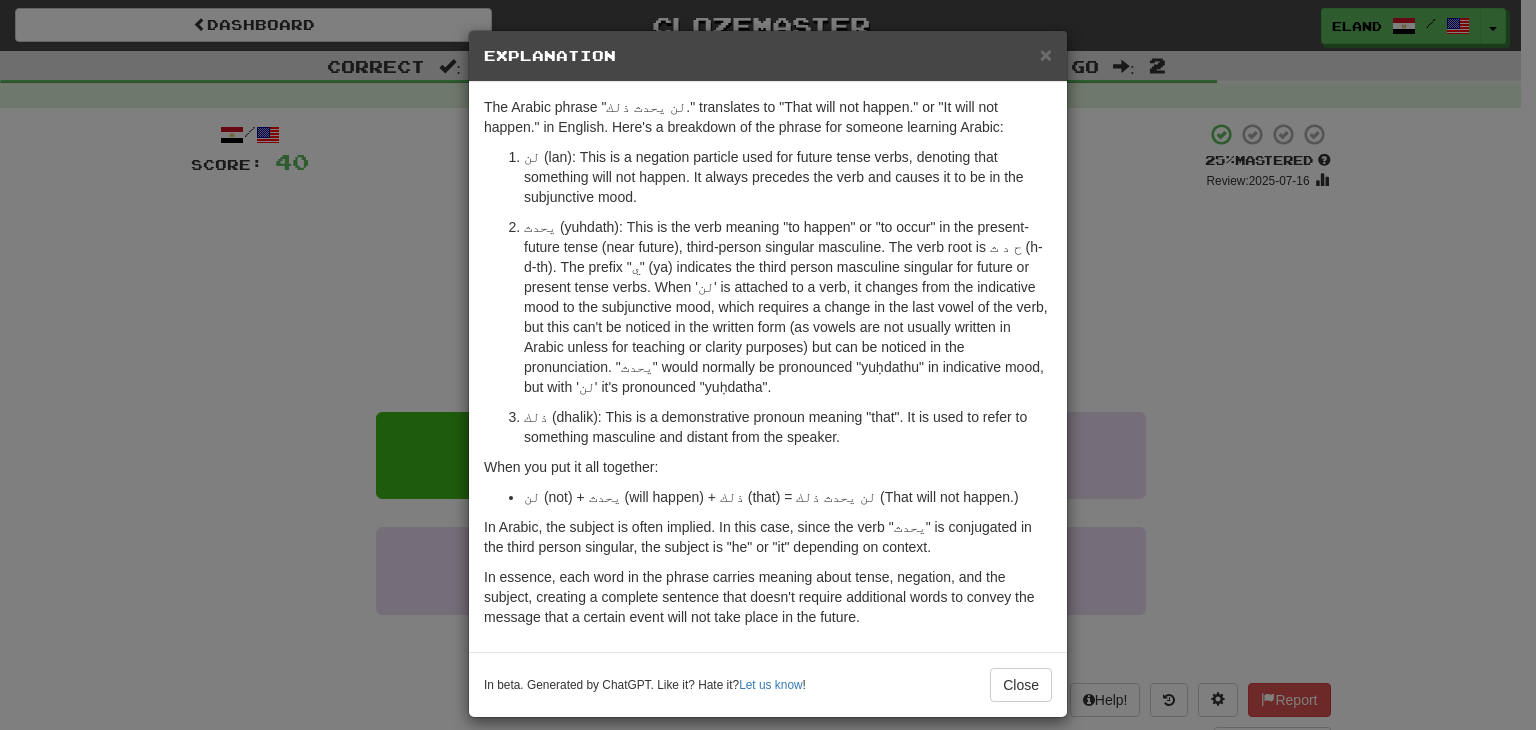 click on "In beta. Generated by ChatGPT. Like it? Hate it?  Let us know ! Close" at bounding box center (768, 684) 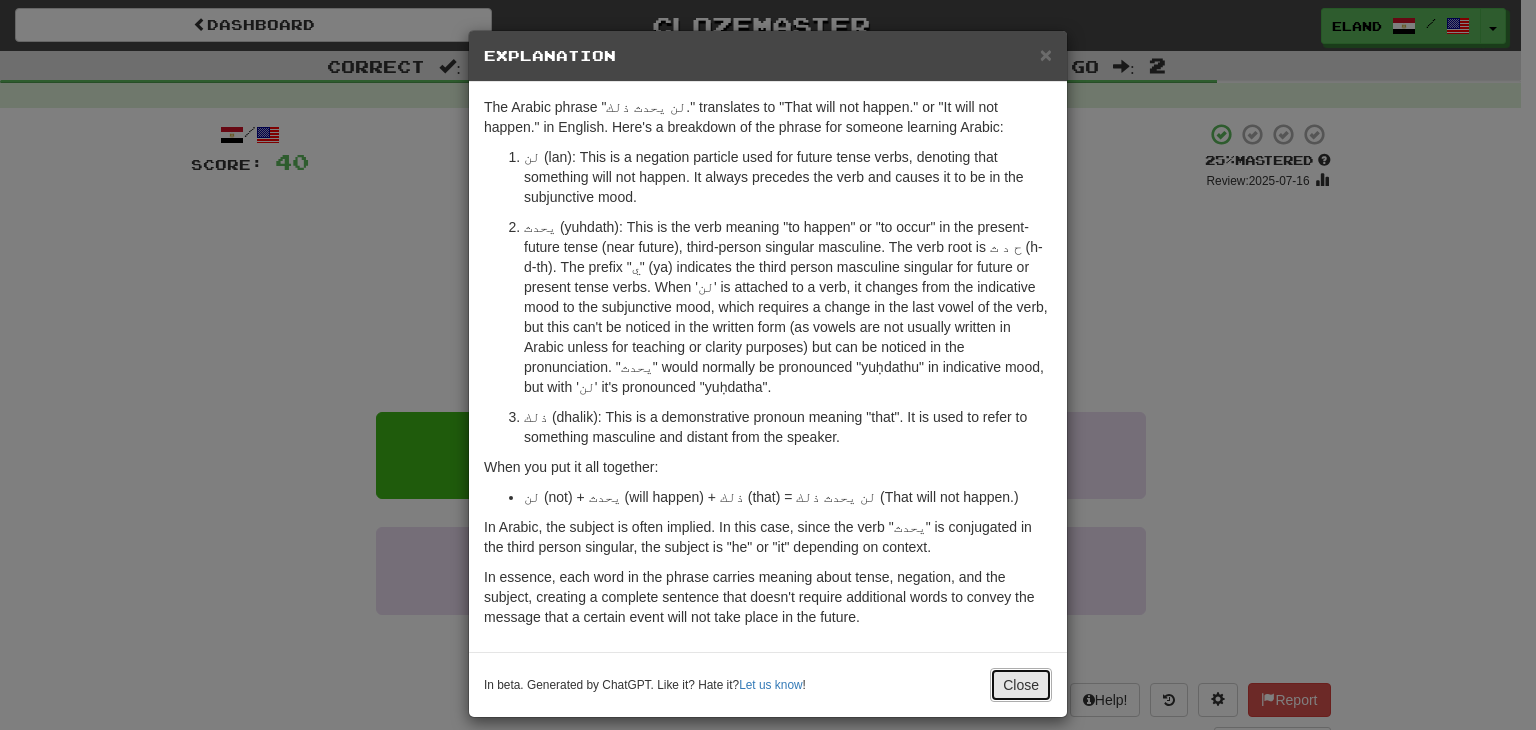 click on "Close" at bounding box center [1021, 685] 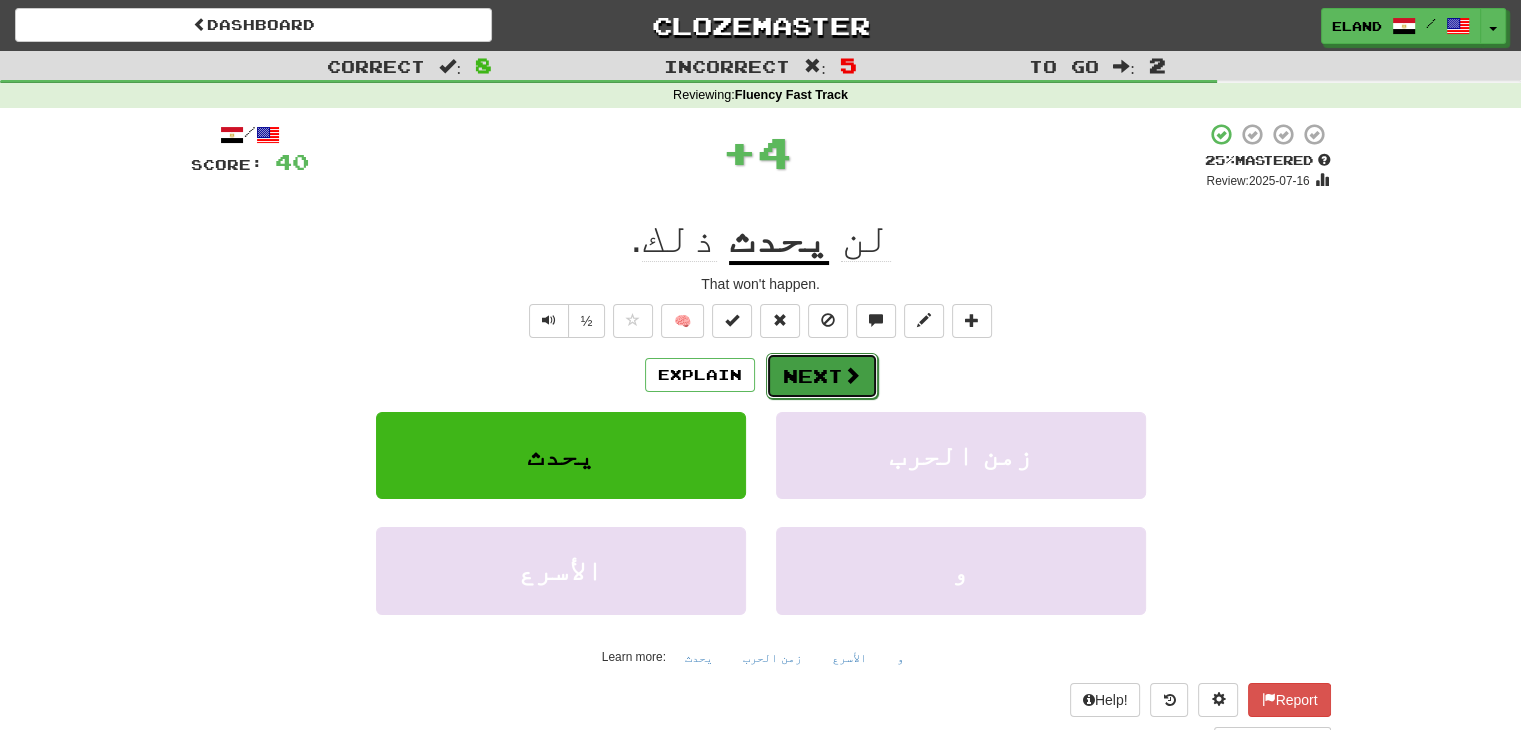 click on "Next" at bounding box center (822, 376) 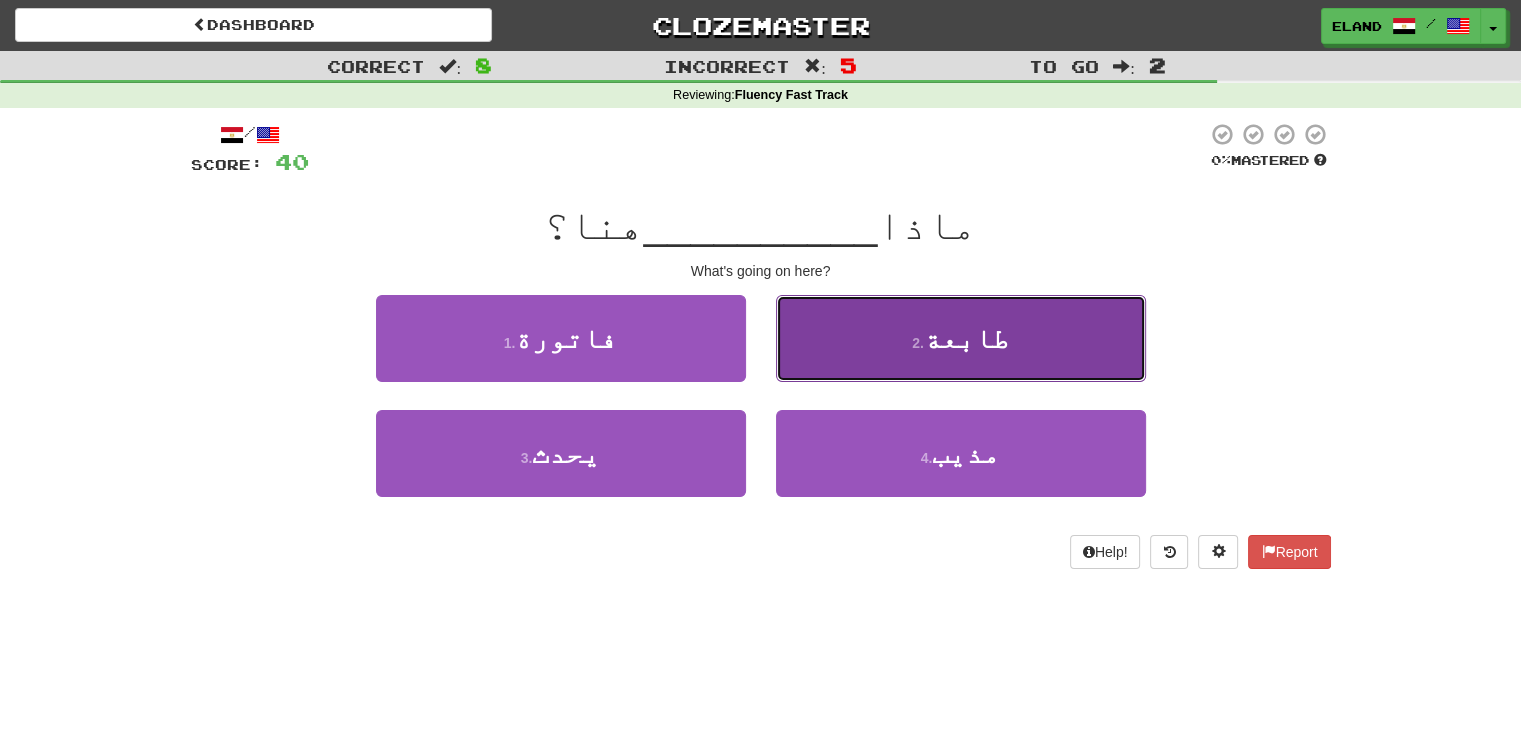 click on "2 .  طابعة" at bounding box center (961, 338) 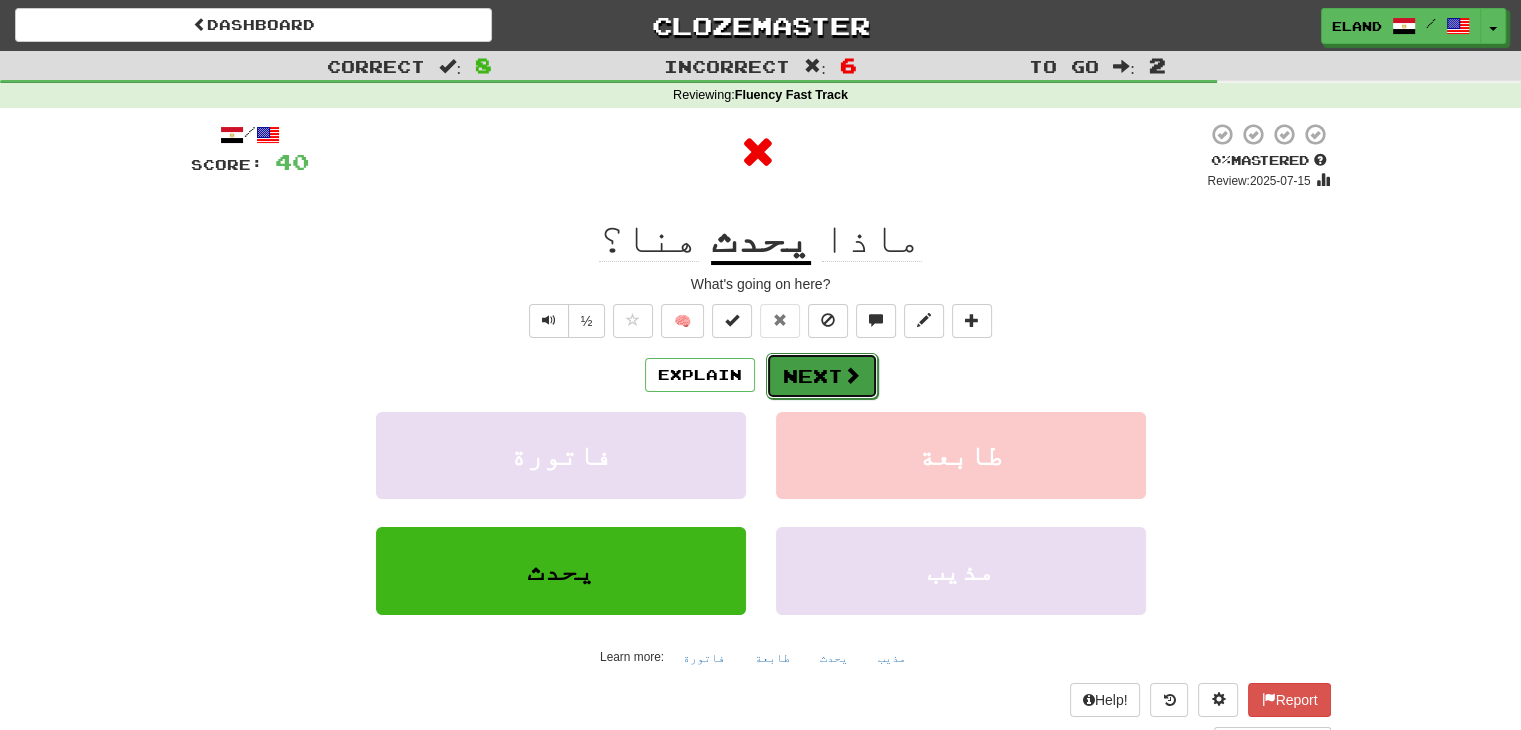 click on "Next" at bounding box center (822, 376) 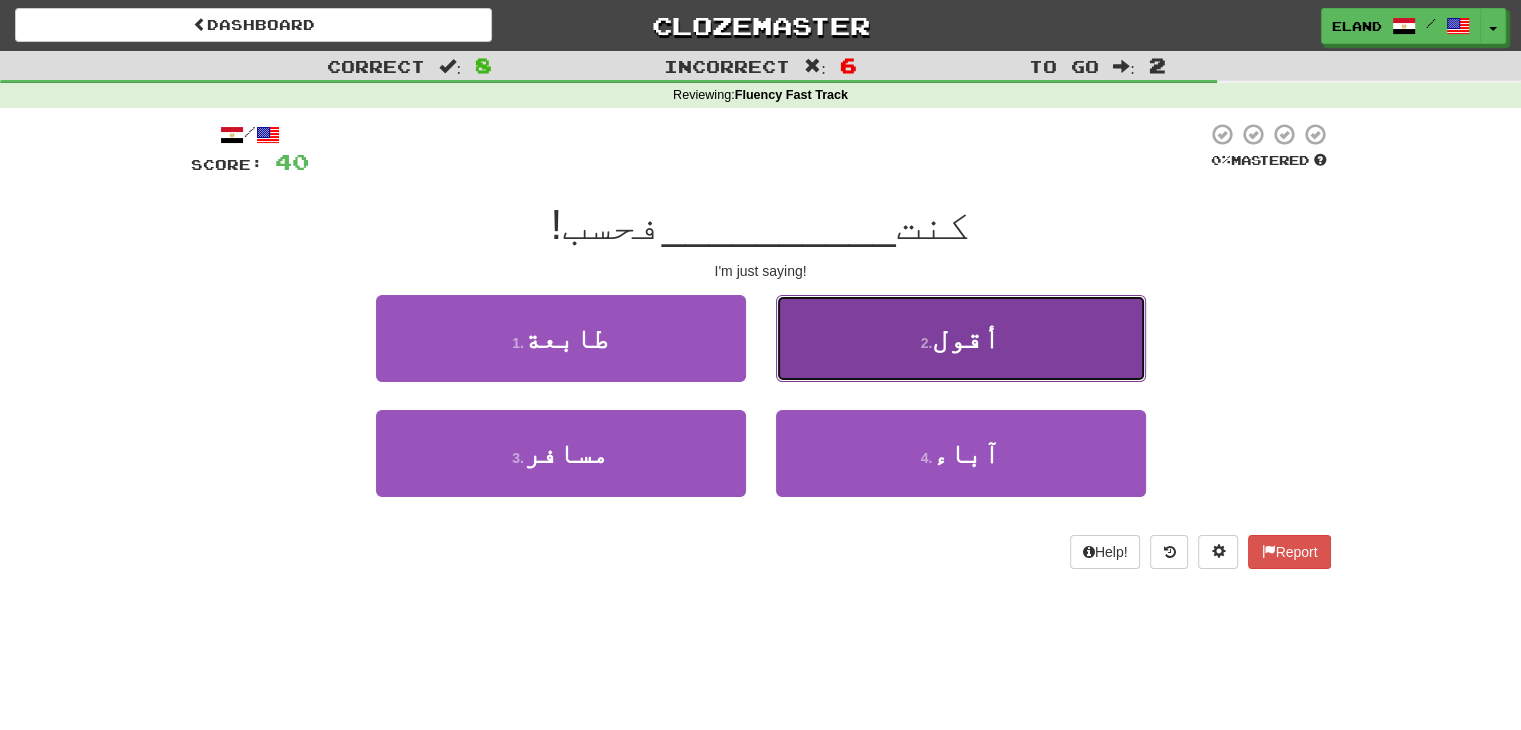 click on "2 .  أقول" at bounding box center (961, 338) 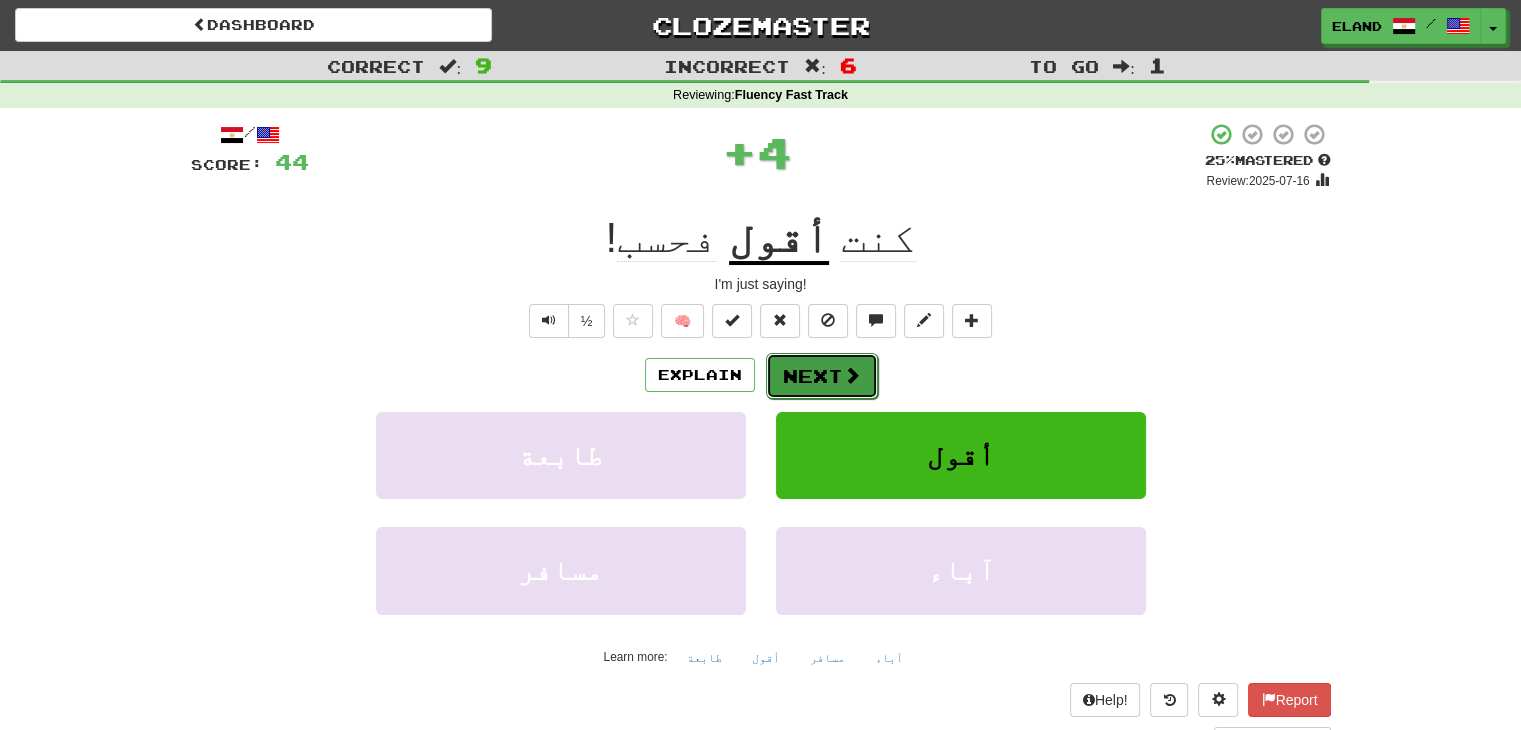 click on "Next" at bounding box center [822, 376] 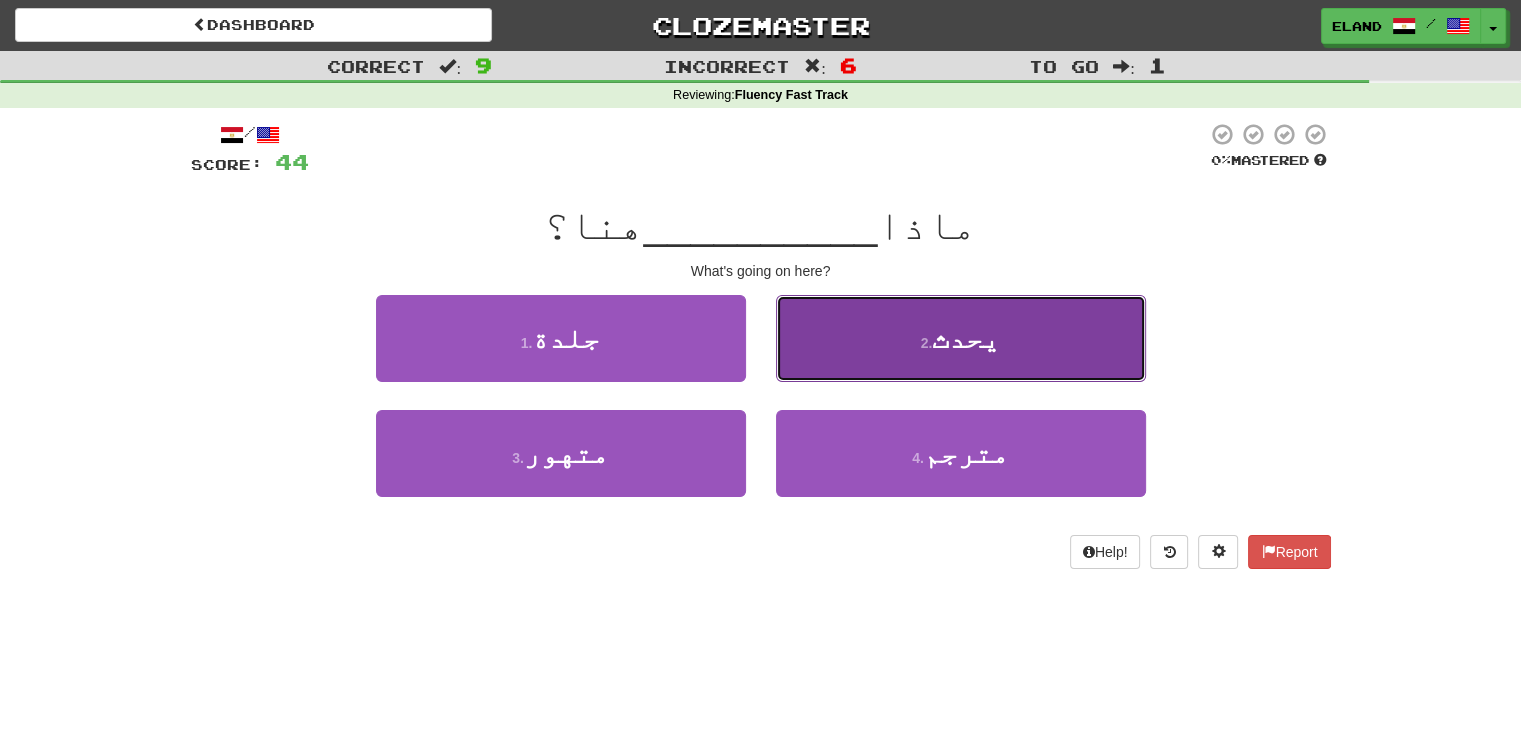 click on "2 .  يحدث" at bounding box center (961, 338) 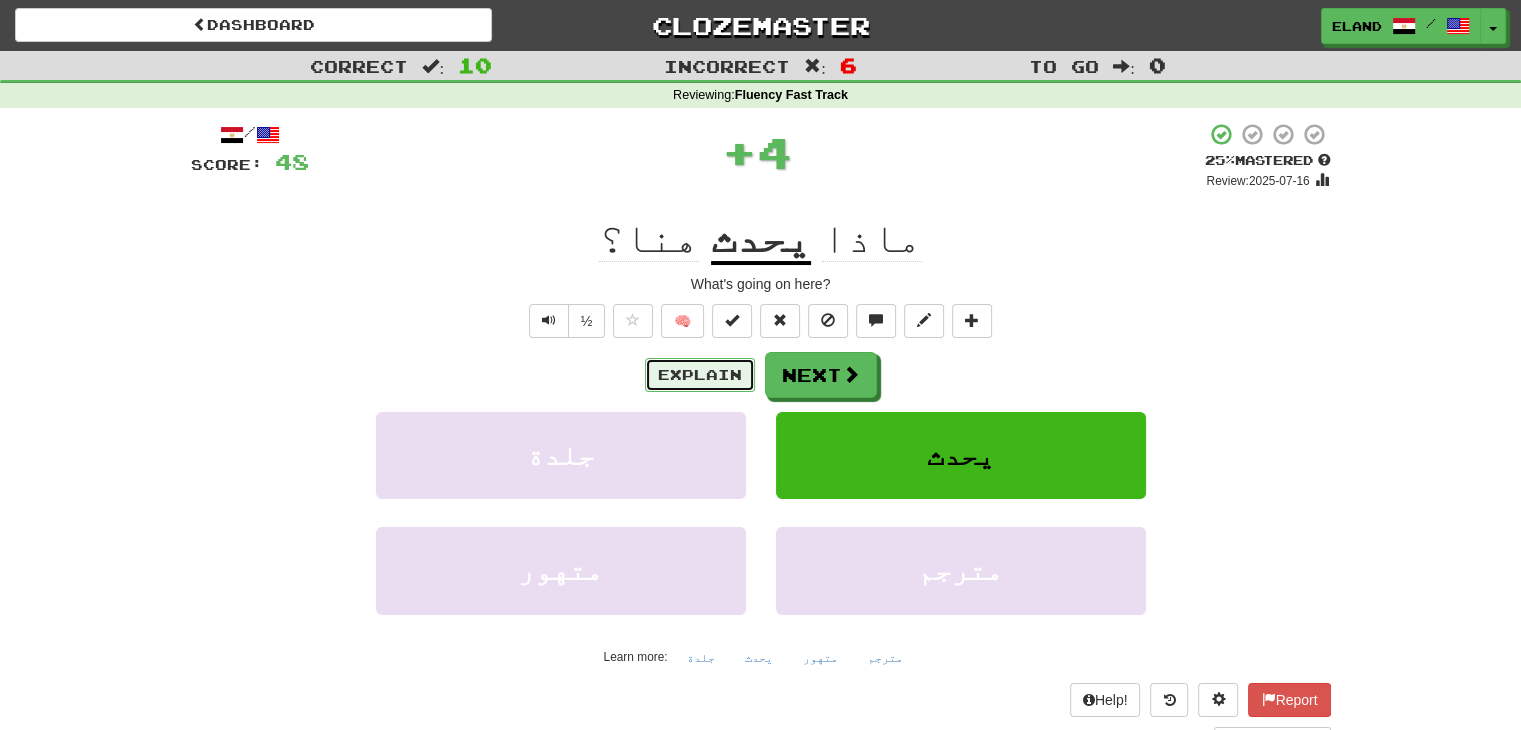 click on "Explain" at bounding box center [700, 375] 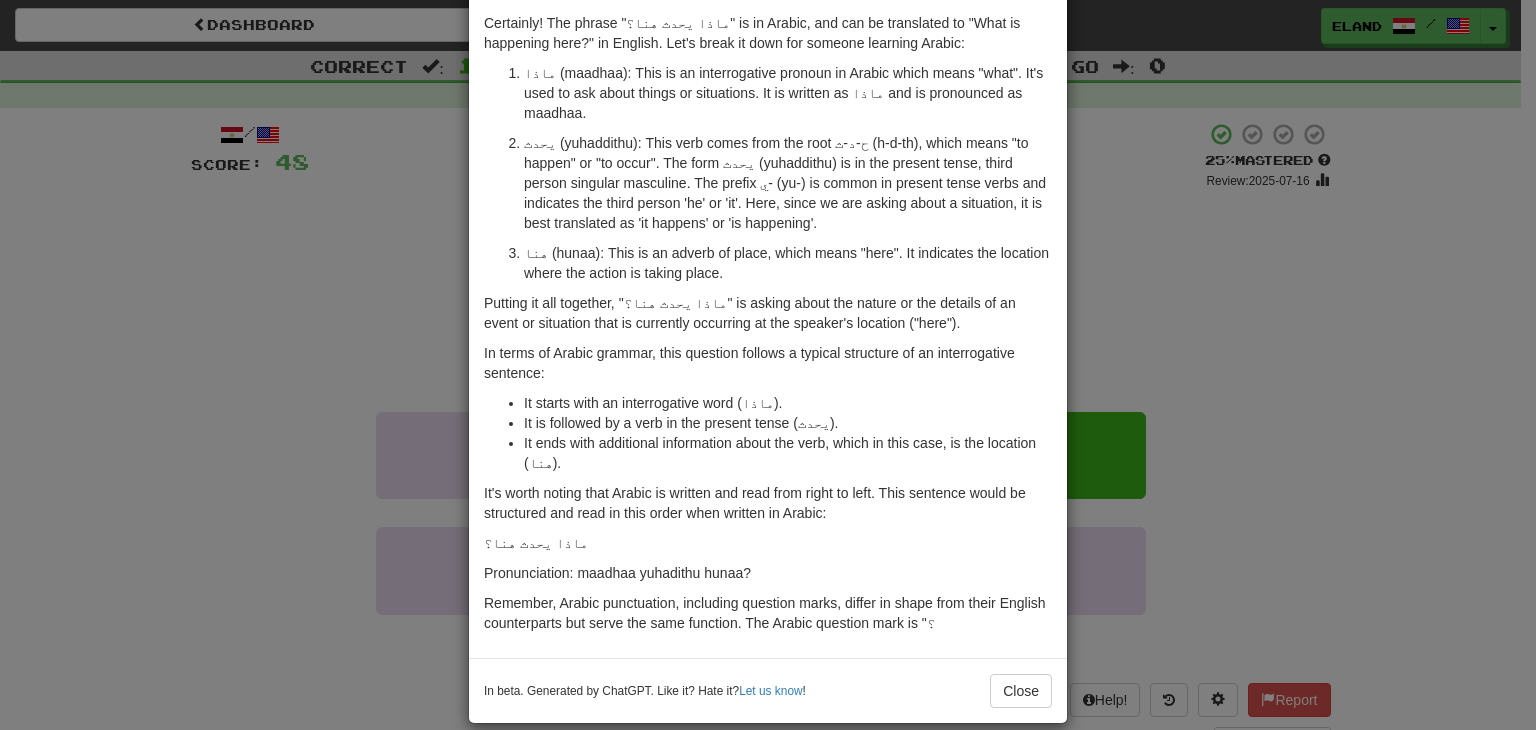 scroll, scrollTop: 107, scrollLeft: 0, axis: vertical 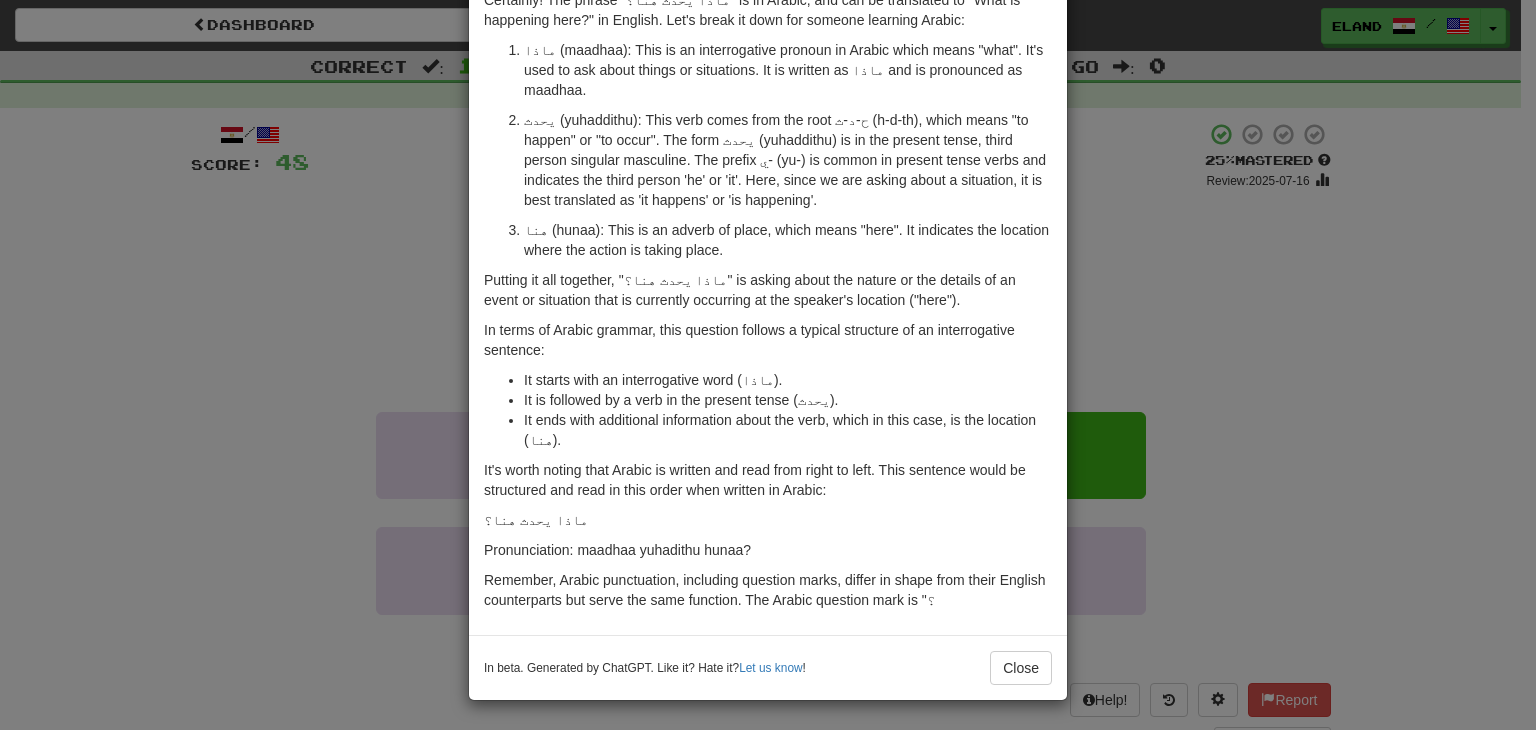 click on "In beta. Generated by ChatGPT. Like it? Hate it?  Let us know ! Close" at bounding box center (768, 667) 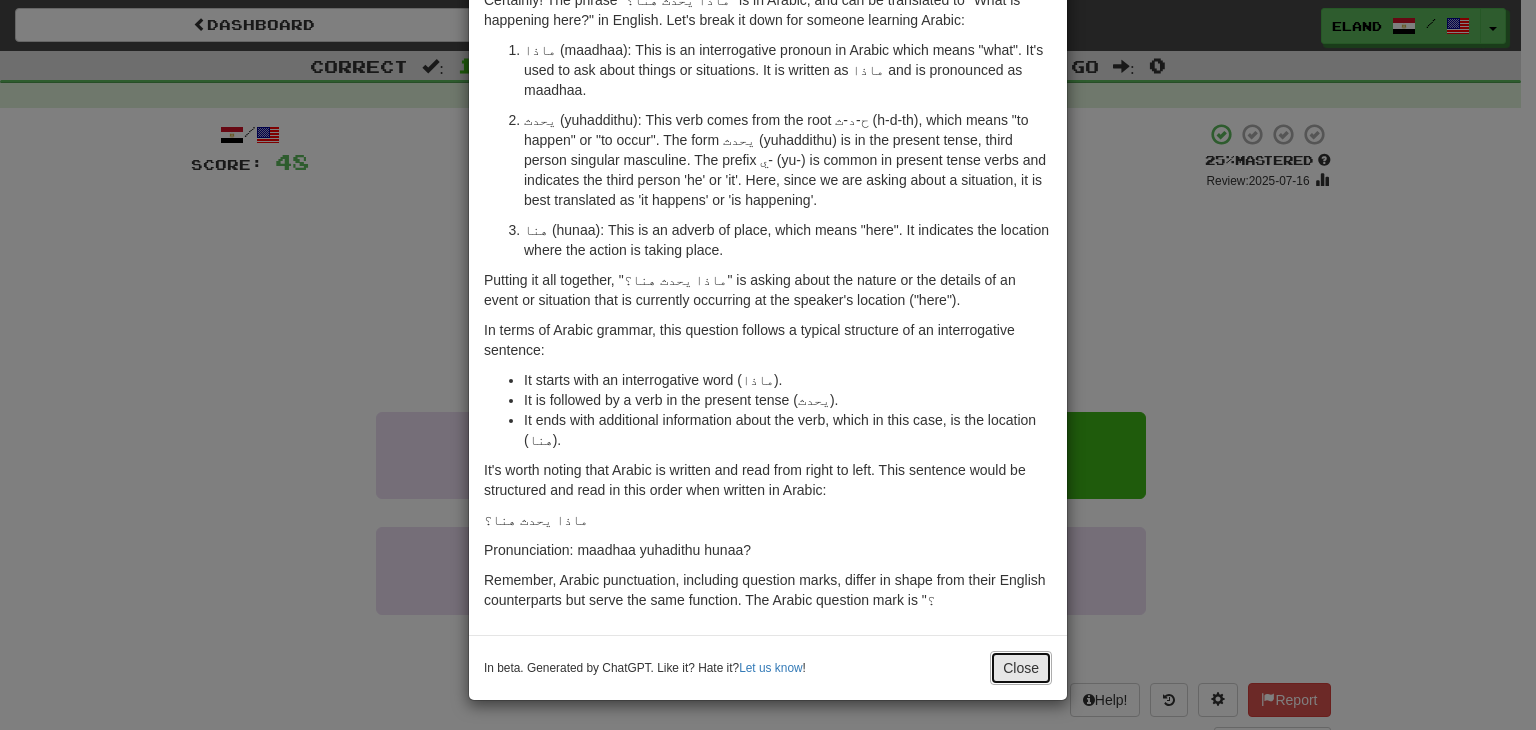 click on "Close" at bounding box center (1021, 668) 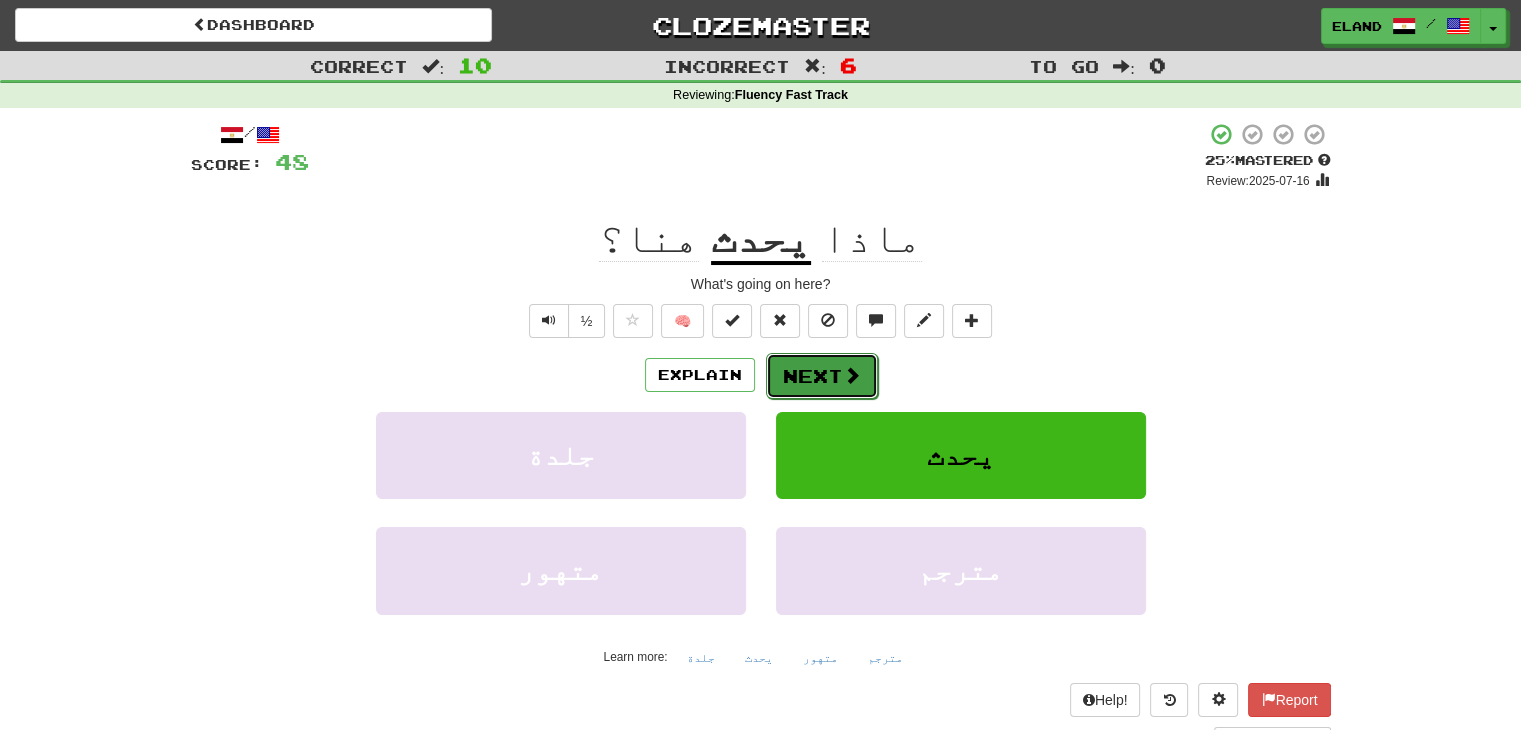 click on "Next" at bounding box center (822, 376) 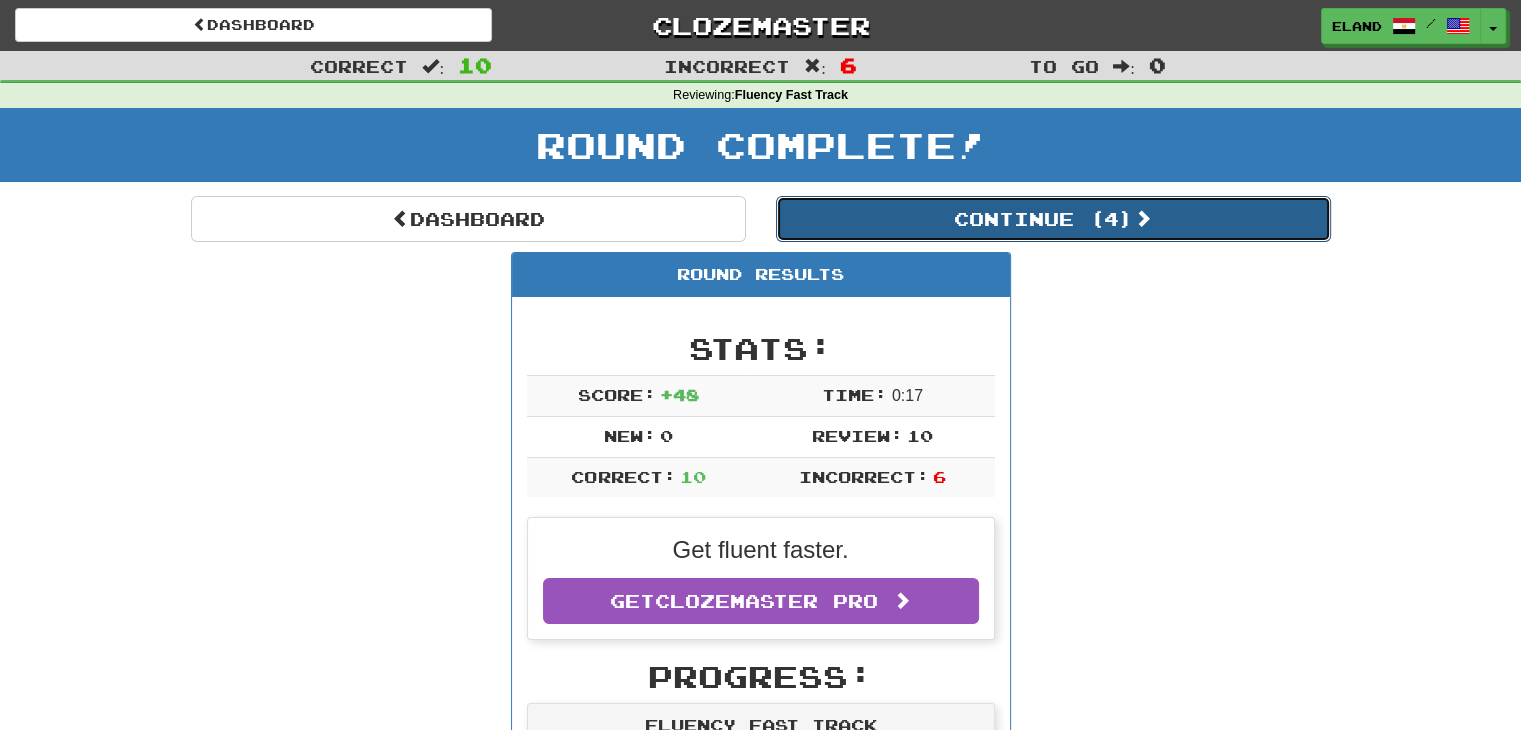 click on "Continue ( 4 )" at bounding box center (1053, 219) 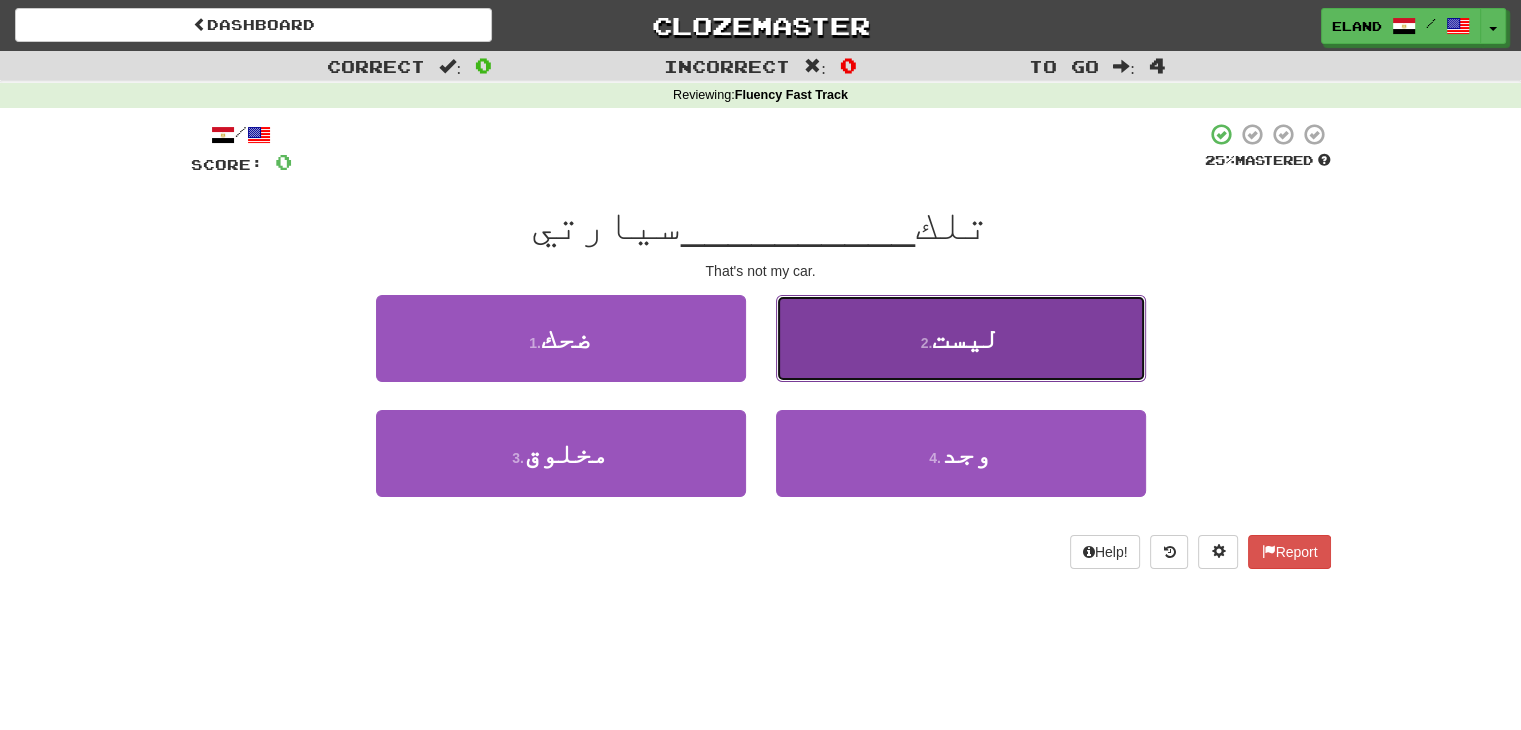 click on "2 .  ليست" at bounding box center [961, 338] 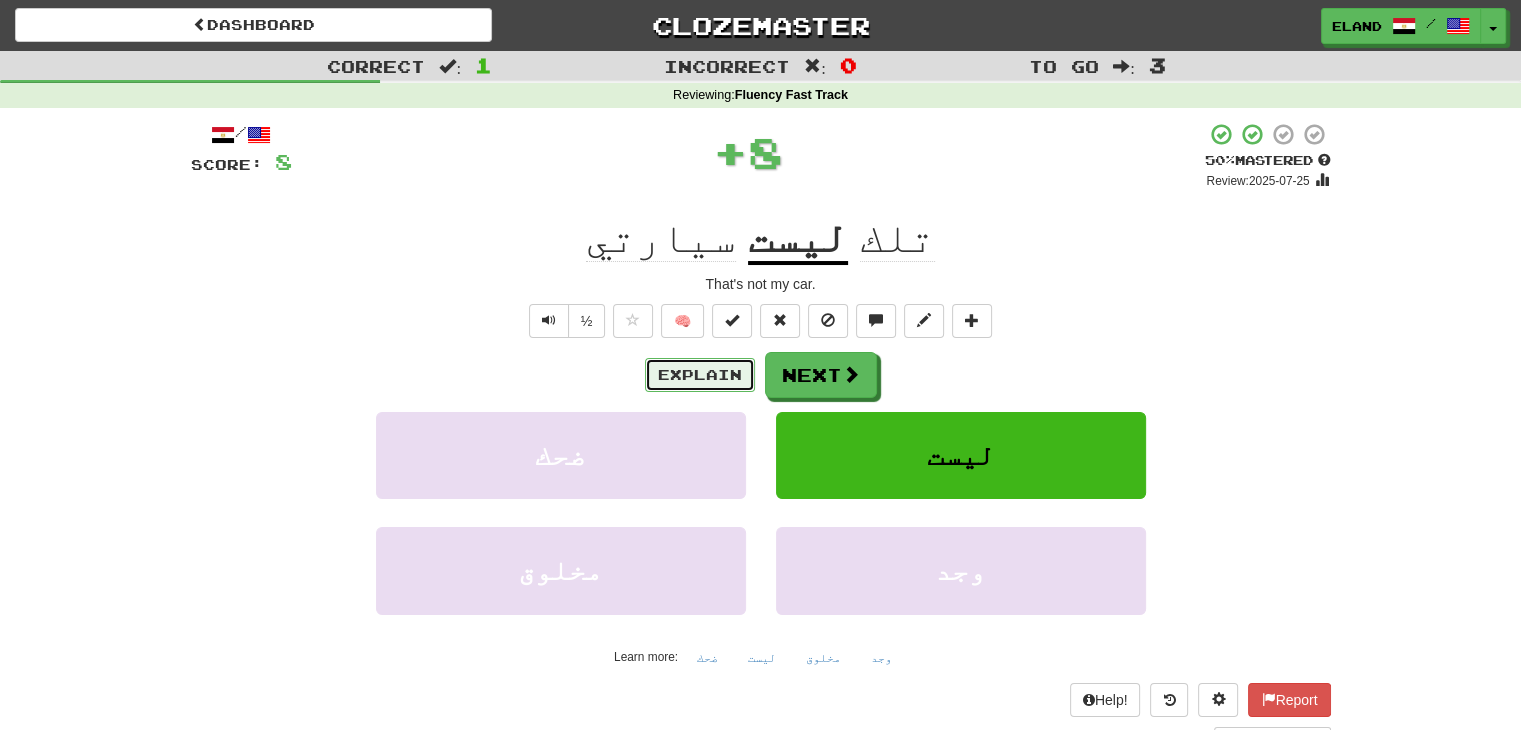 click on "Explain" at bounding box center [700, 375] 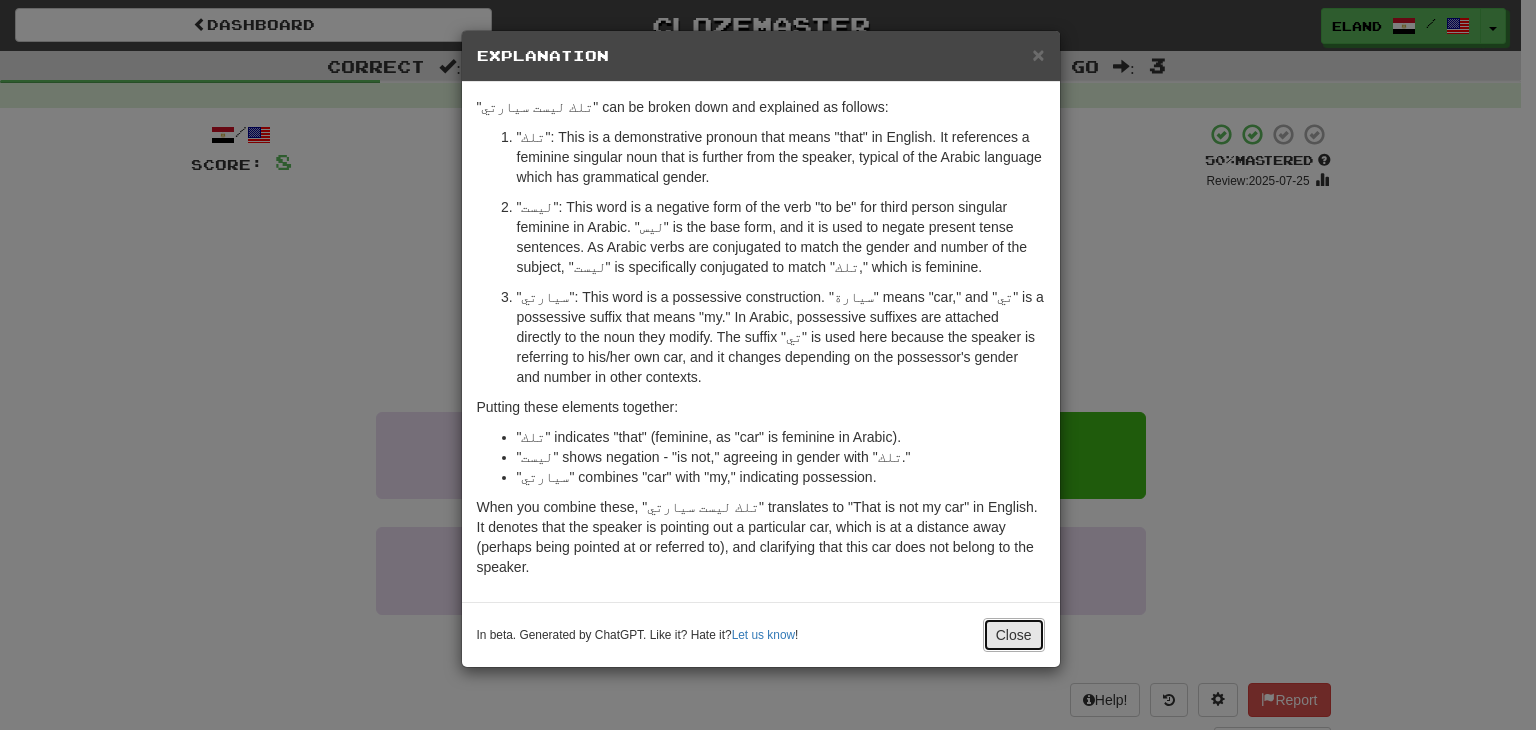 click on "Close" at bounding box center (1014, 635) 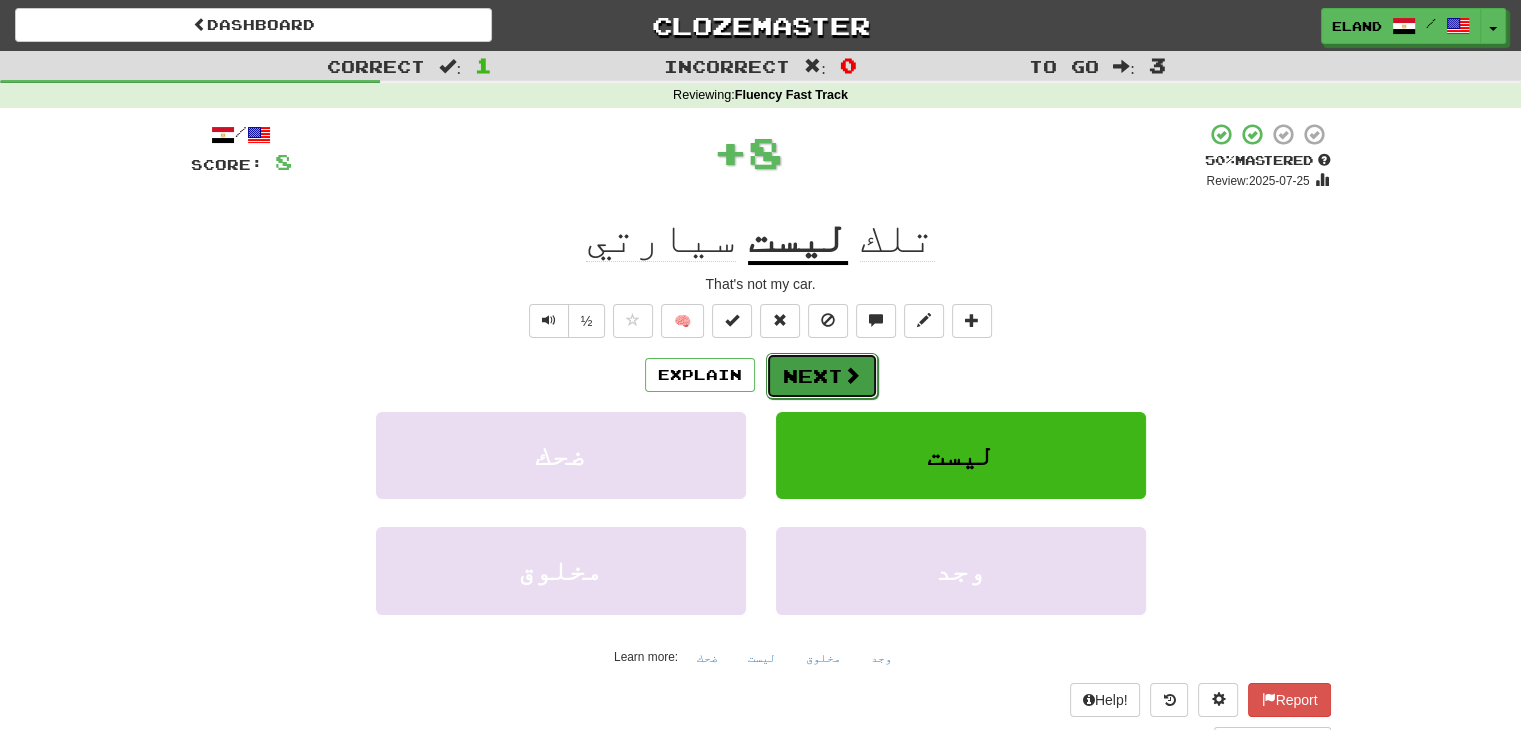 click on "Next" at bounding box center (822, 376) 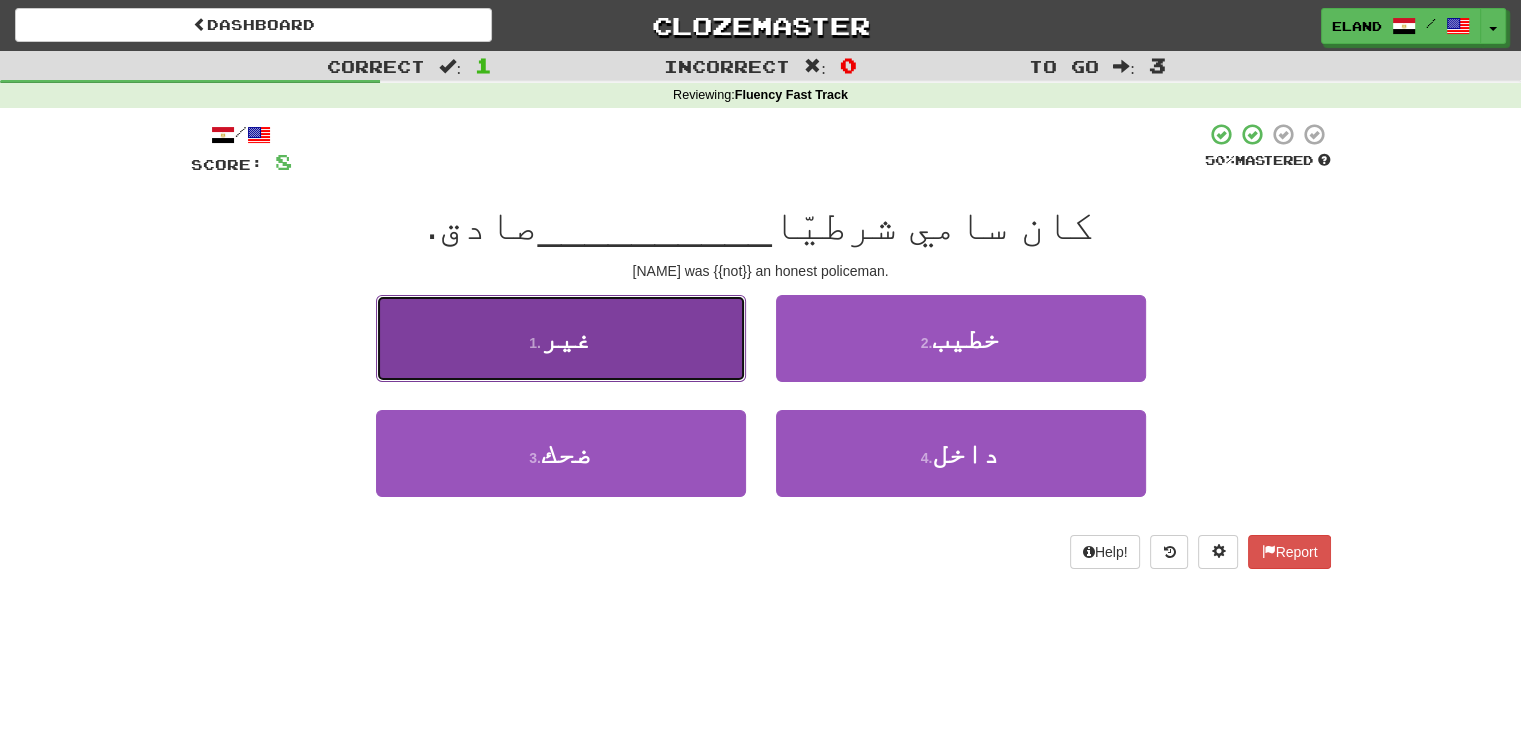 click on "غير" at bounding box center [566, 338] 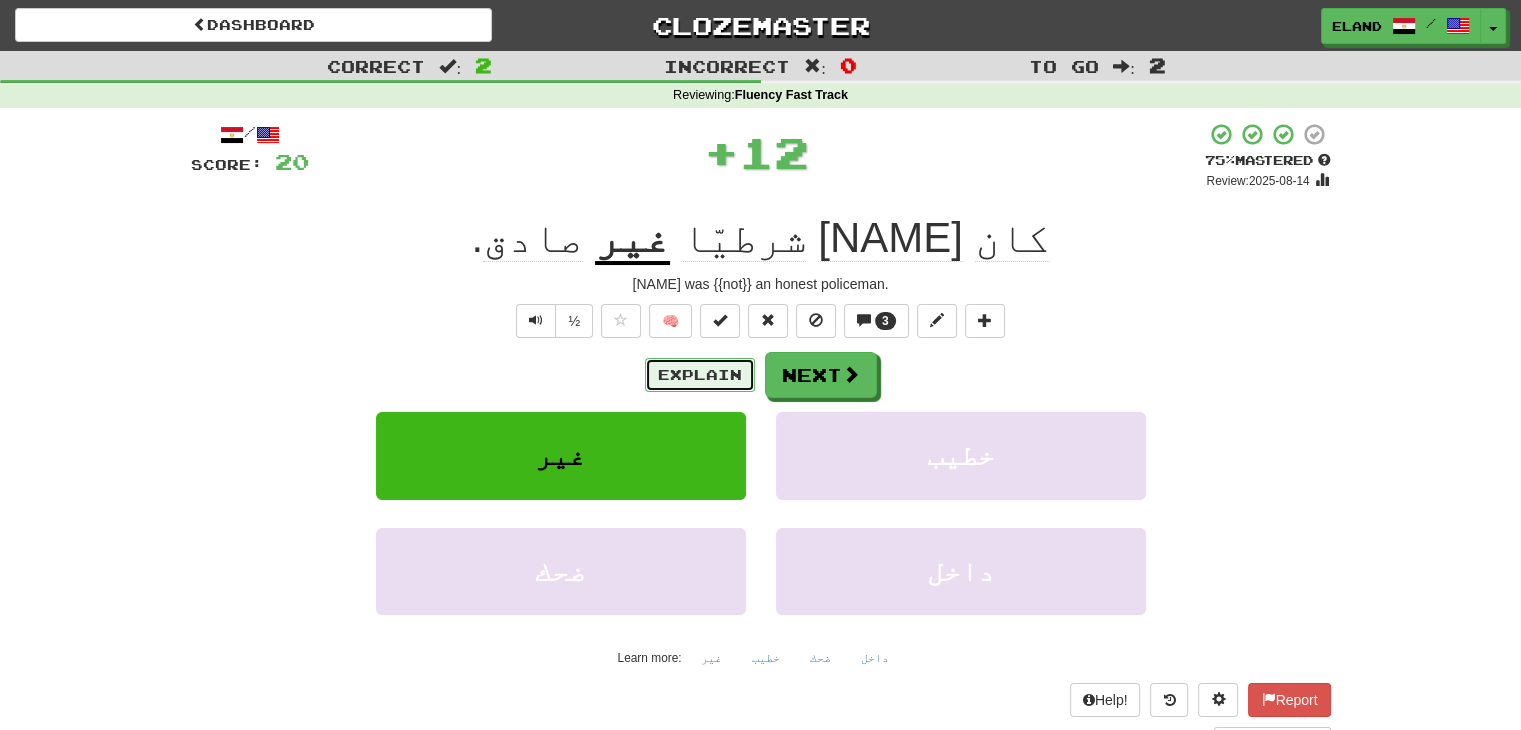 click on "Explain" at bounding box center [700, 375] 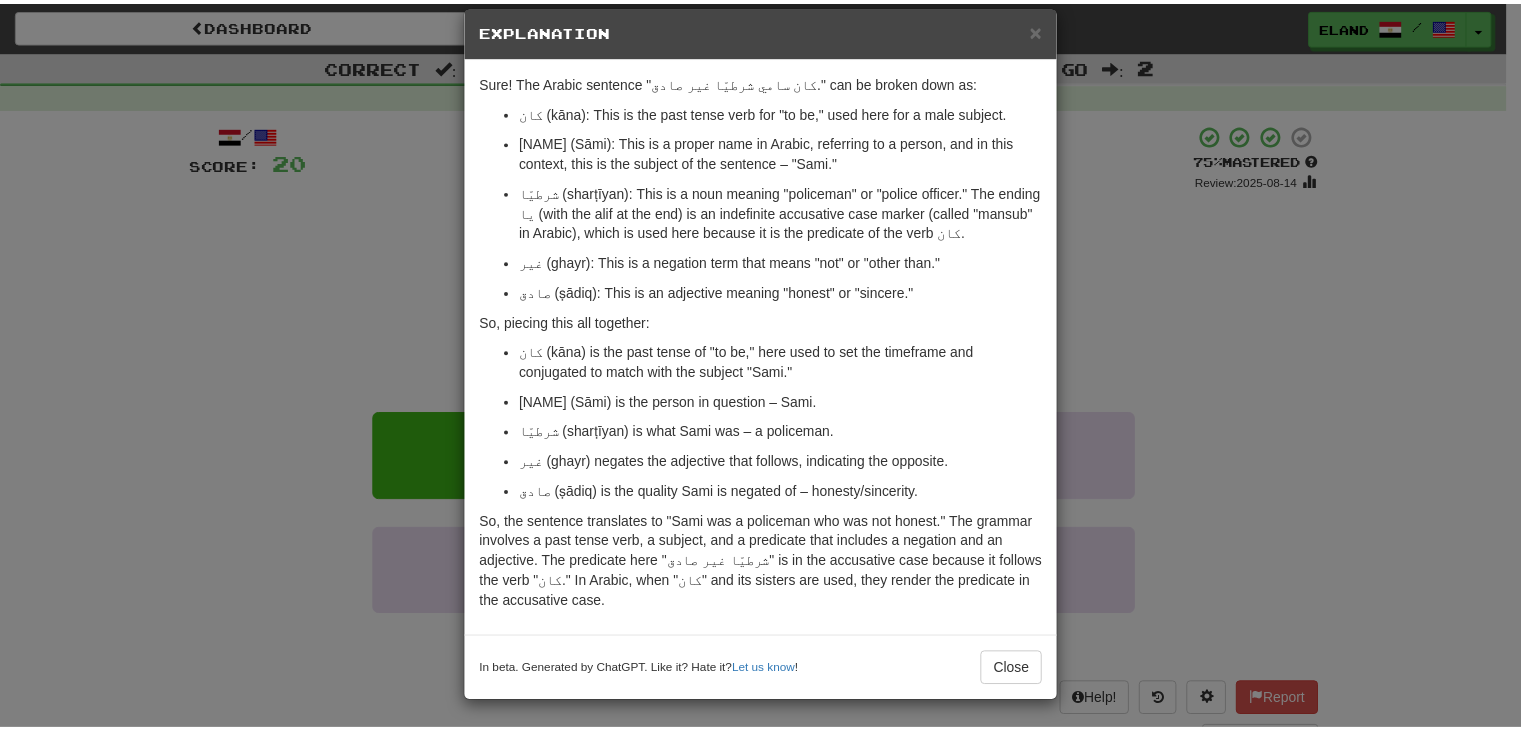 scroll, scrollTop: 27, scrollLeft: 0, axis: vertical 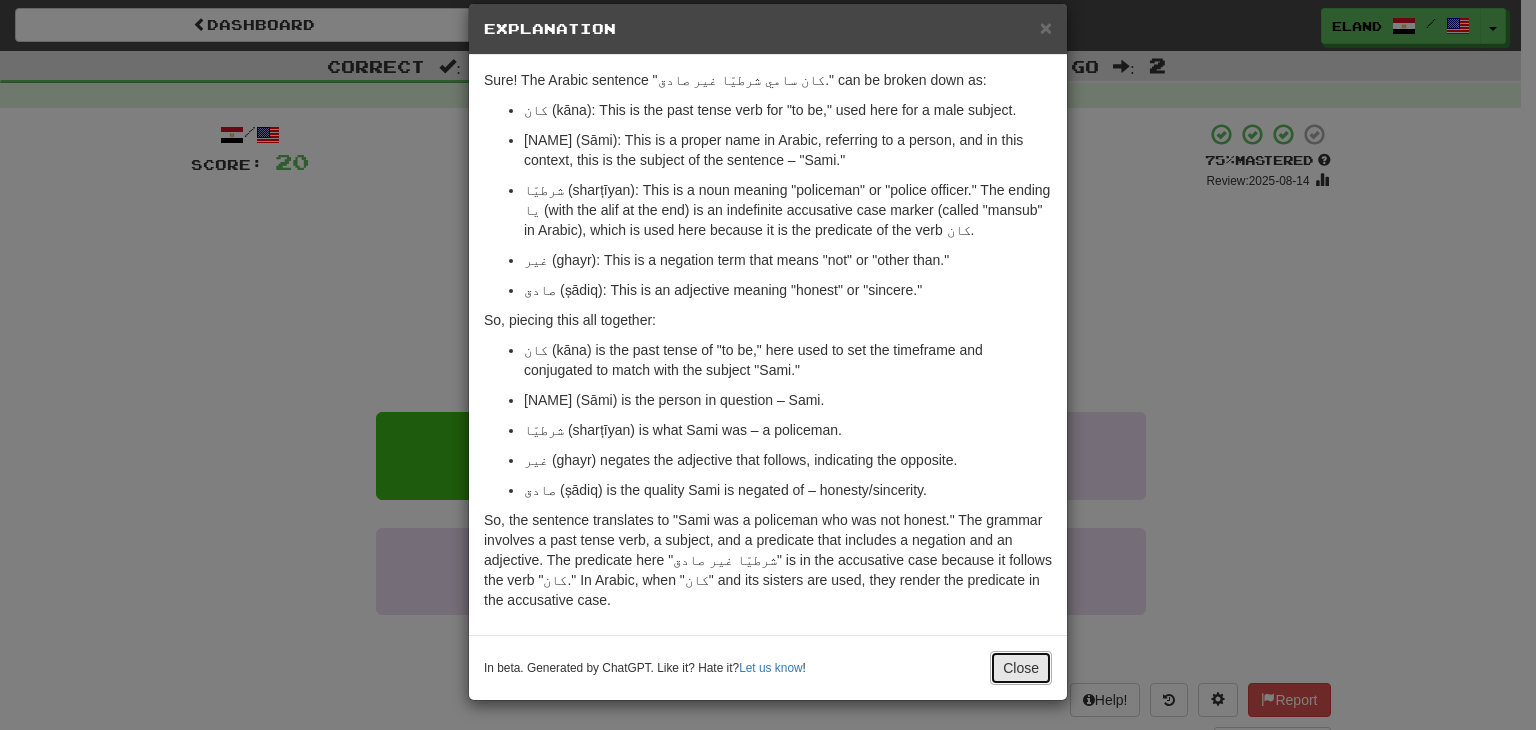 click on "Close" at bounding box center [1021, 668] 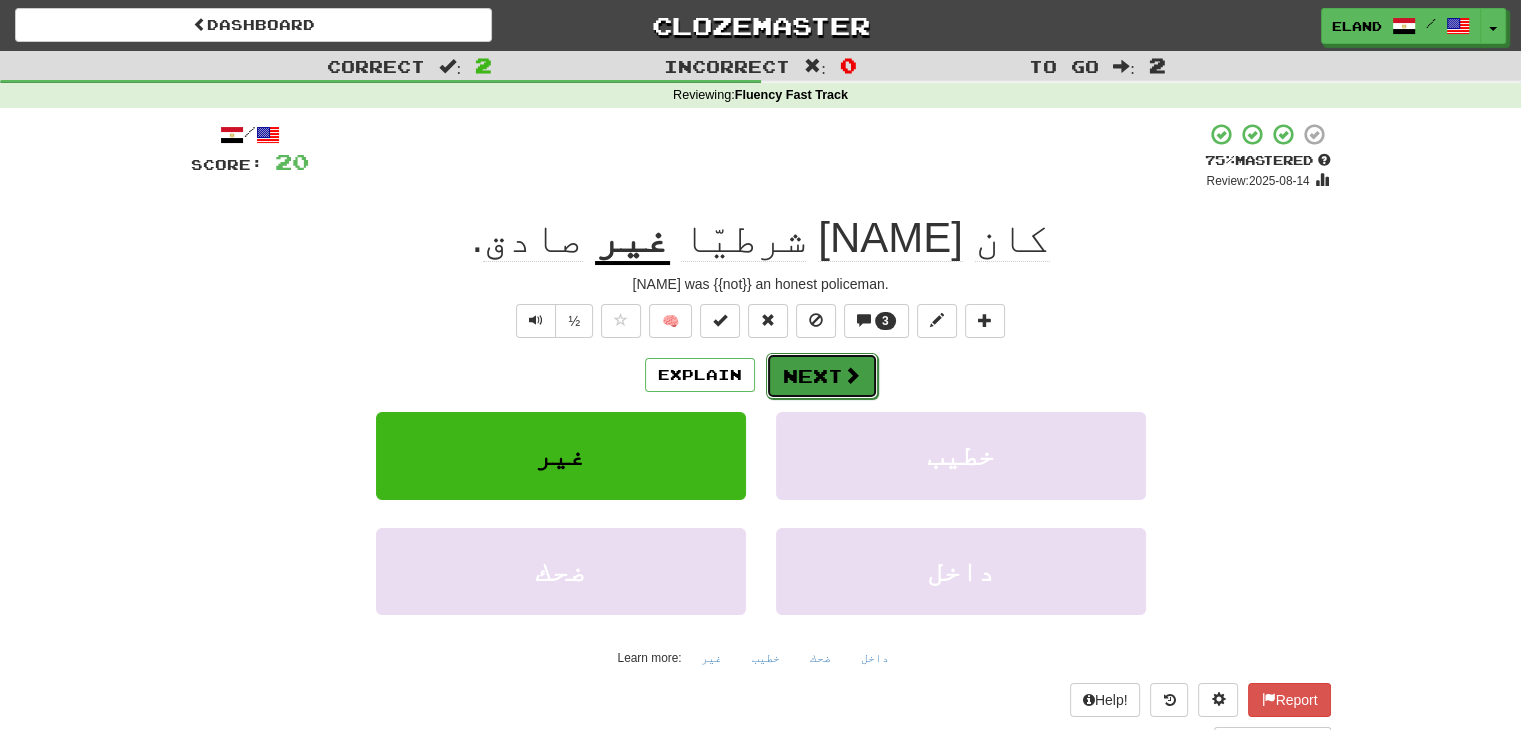click on "Next" at bounding box center [822, 376] 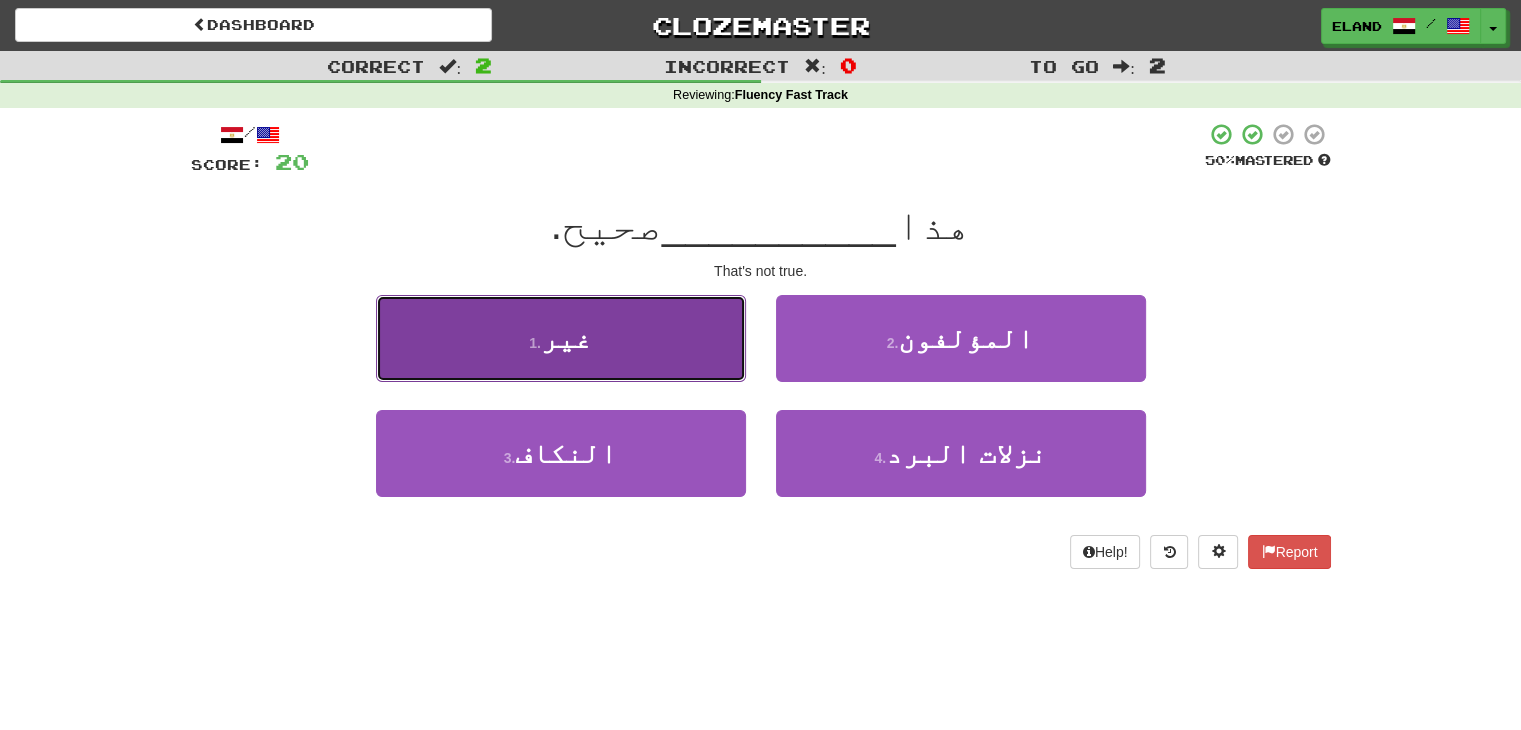 click on "1 .  غير" at bounding box center (561, 338) 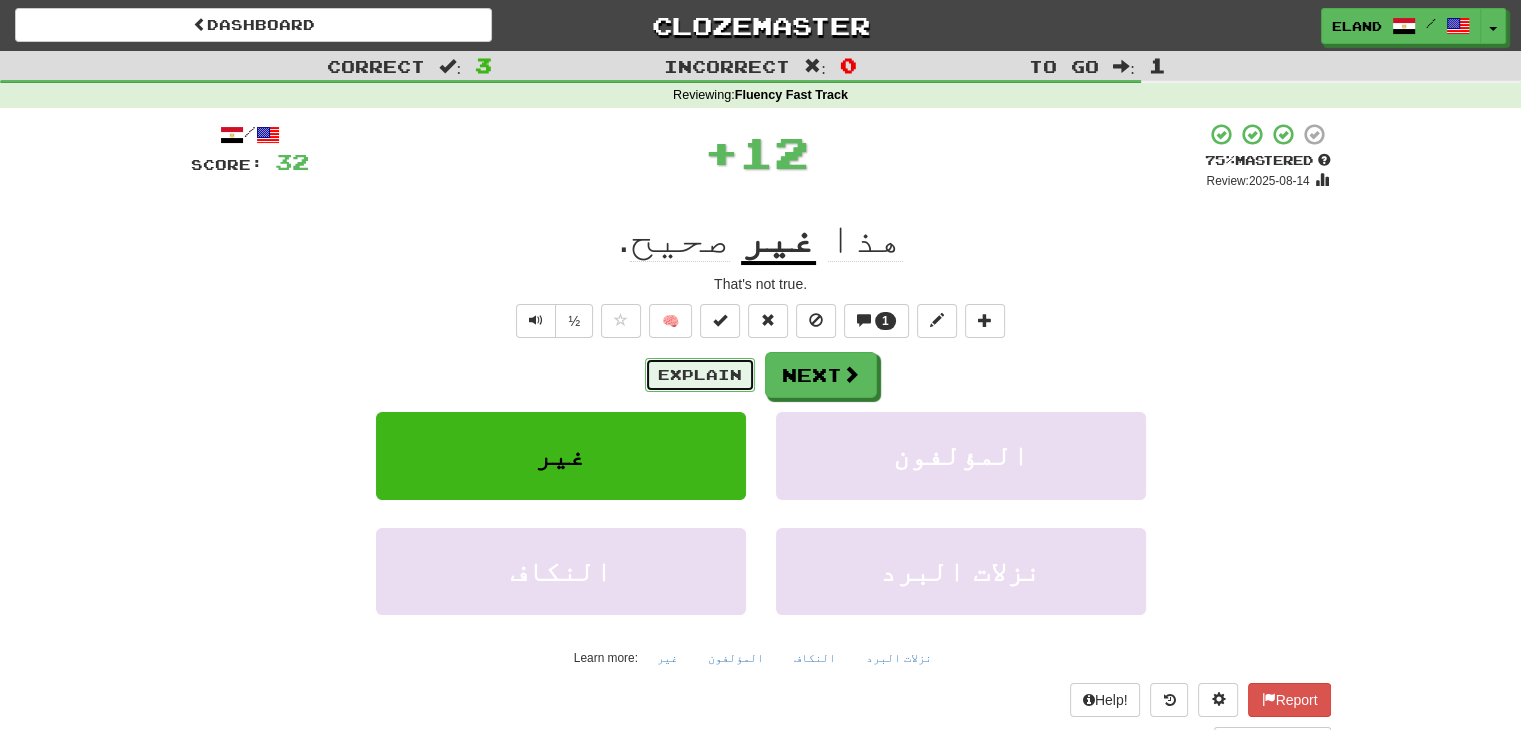 click on "Explain" at bounding box center [700, 375] 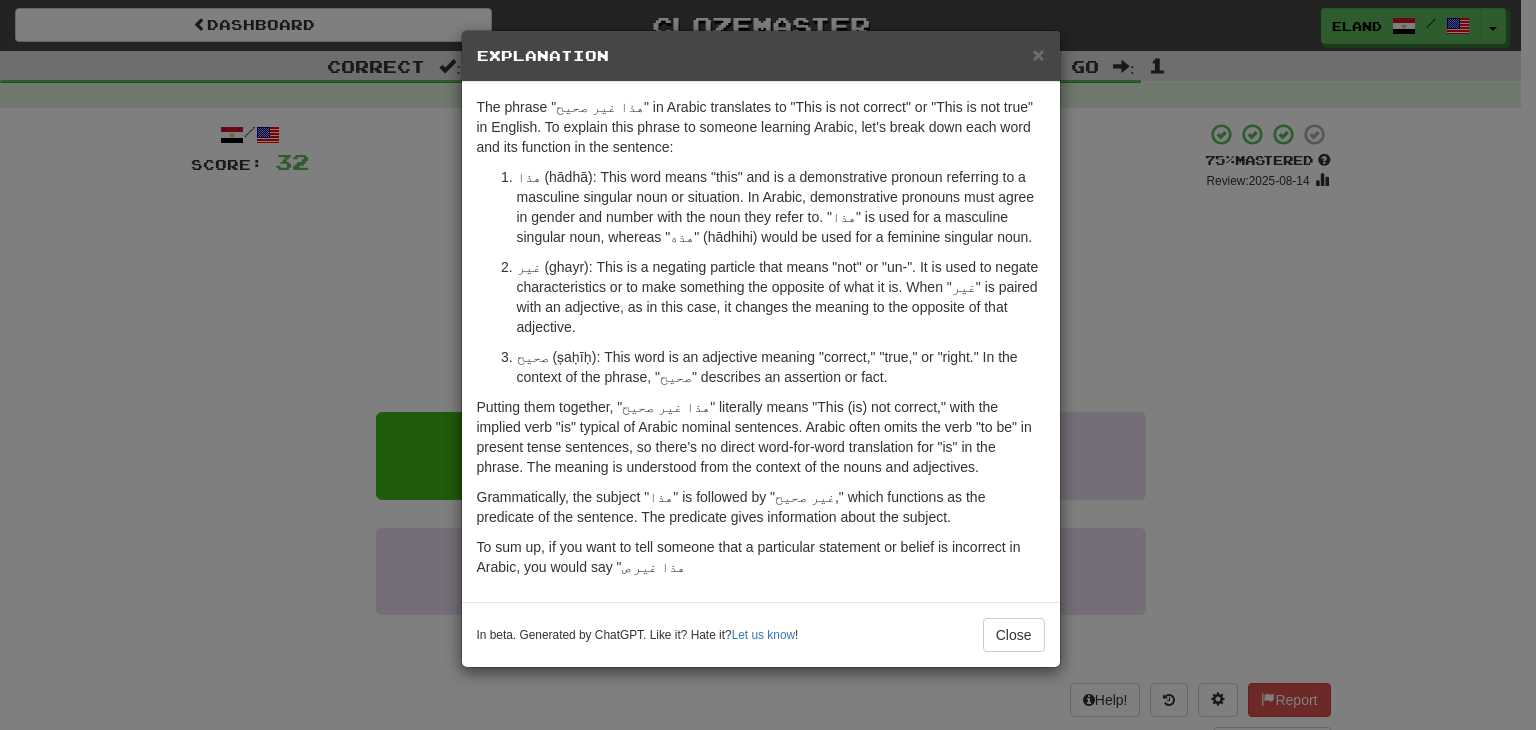 click on "In beta. Generated by ChatGPT. Like it? Hate it?  Let us know ! Close" at bounding box center (761, 634) 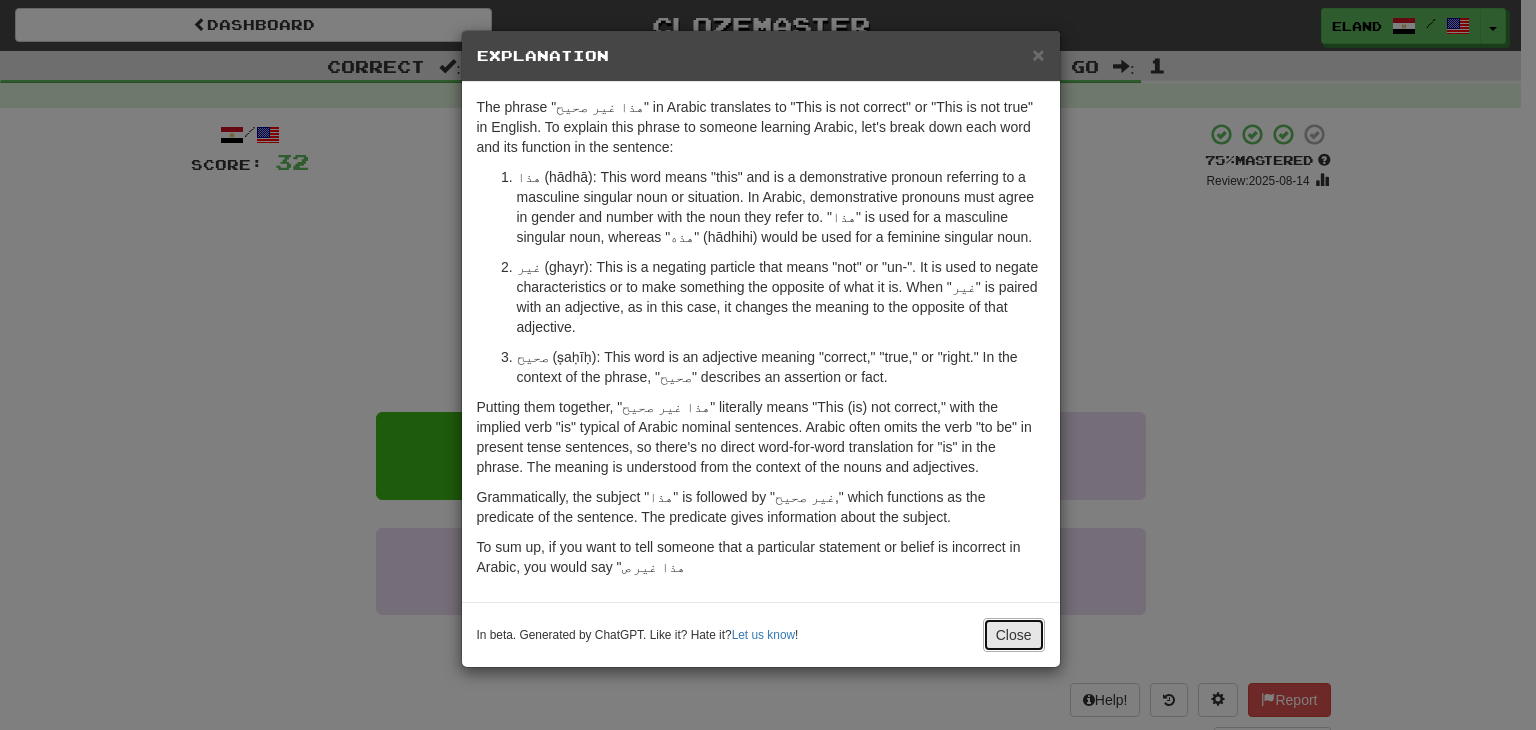 click on "Close" at bounding box center [1014, 635] 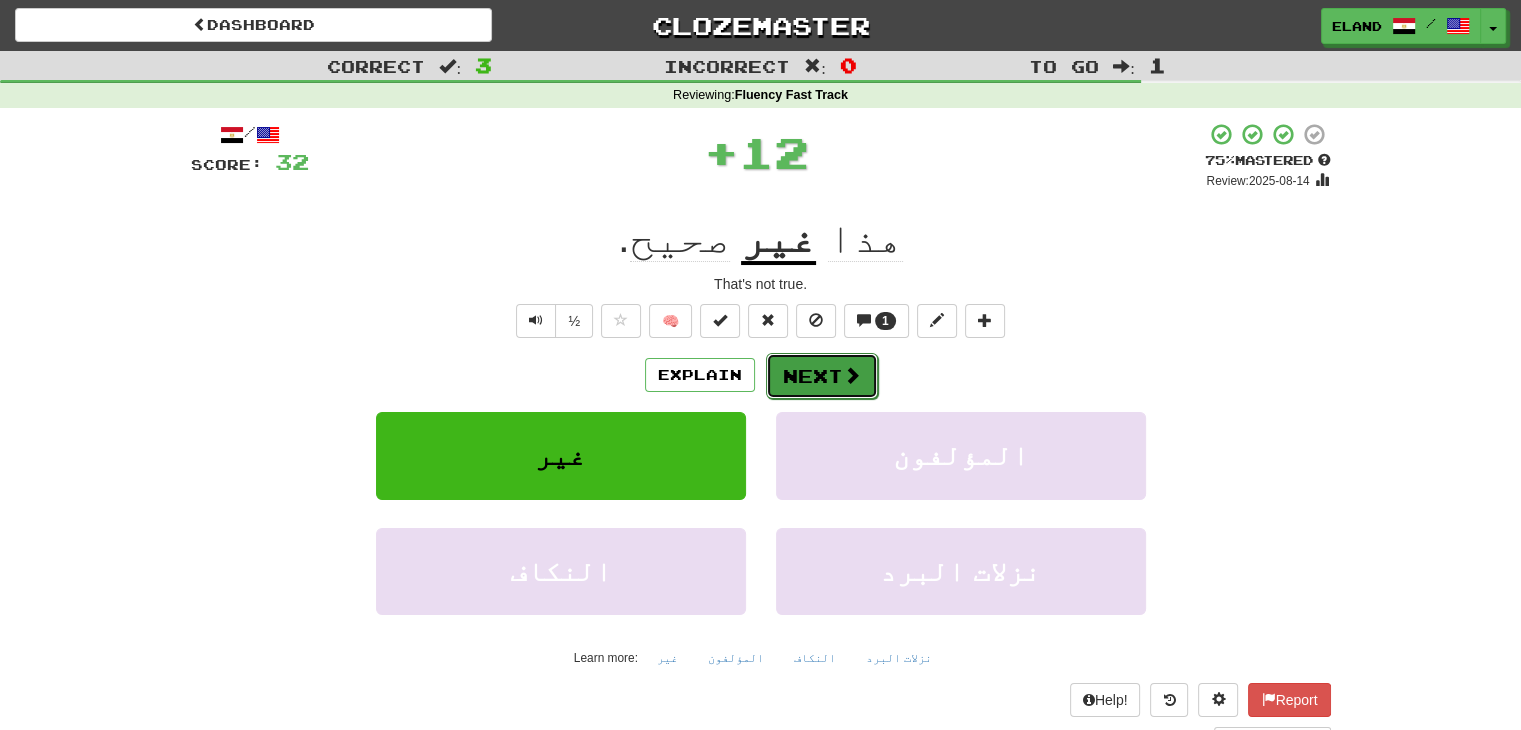 click on "Next" at bounding box center (822, 376) 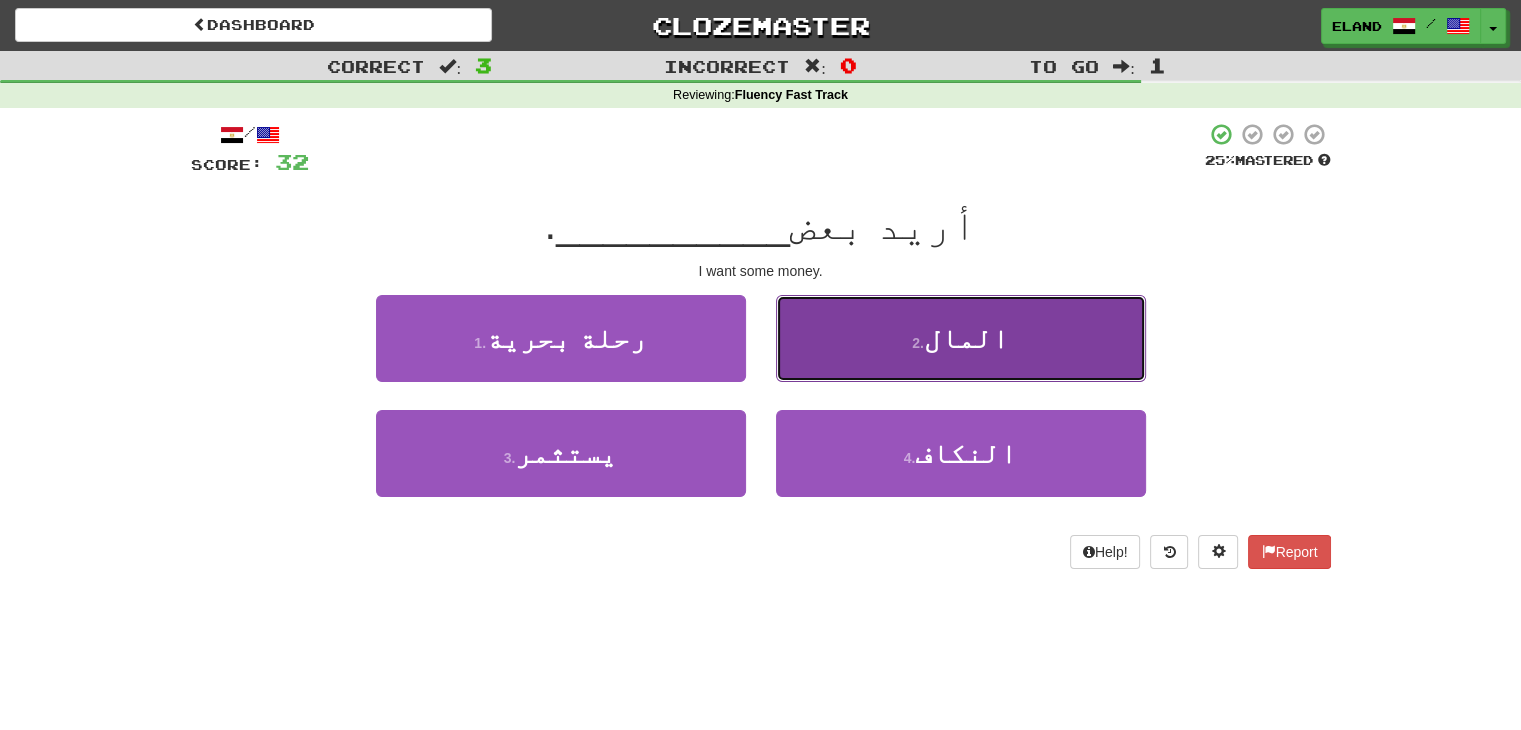 click on "2 .  المال" at bounding box center (961, 338) 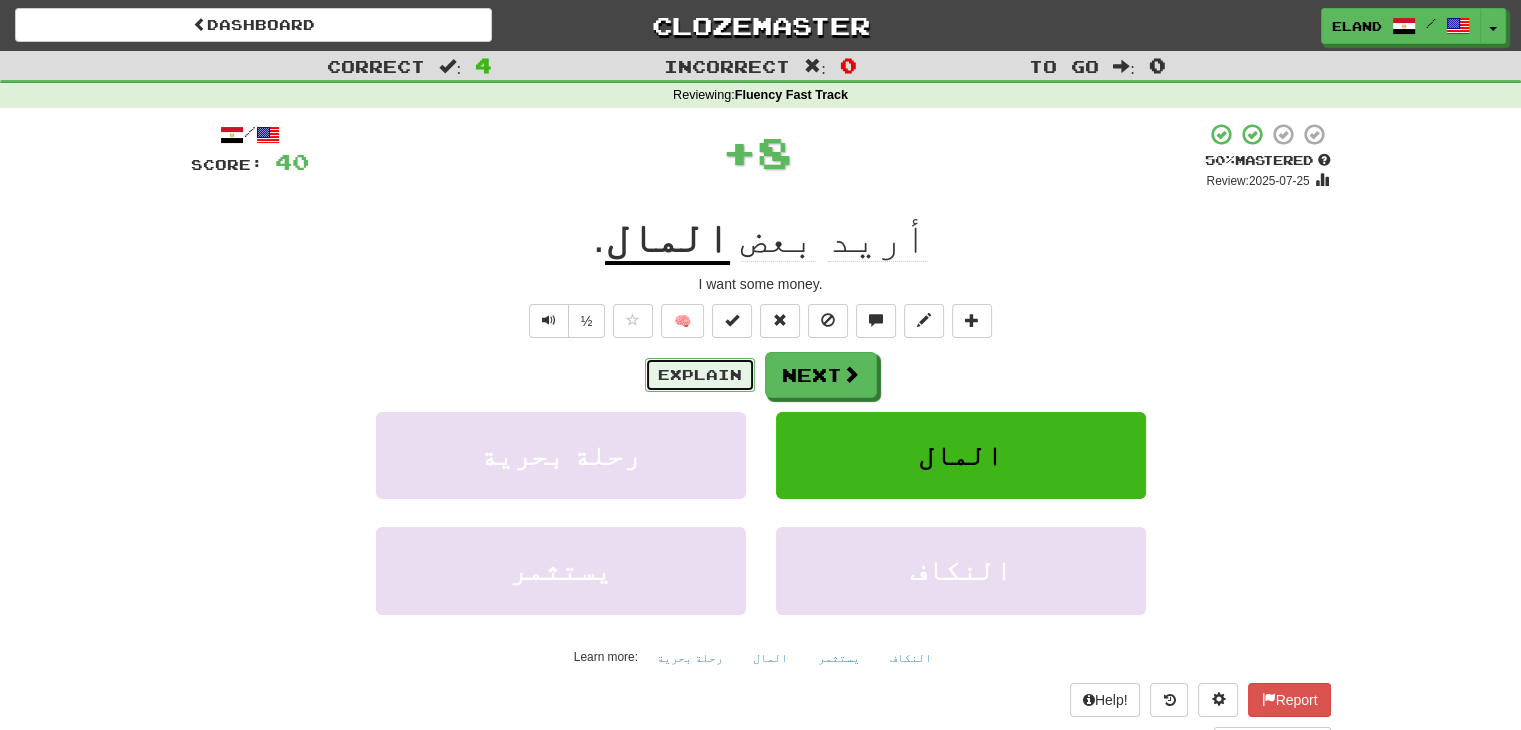 click on "Explain" at bounding box center (700, 375) 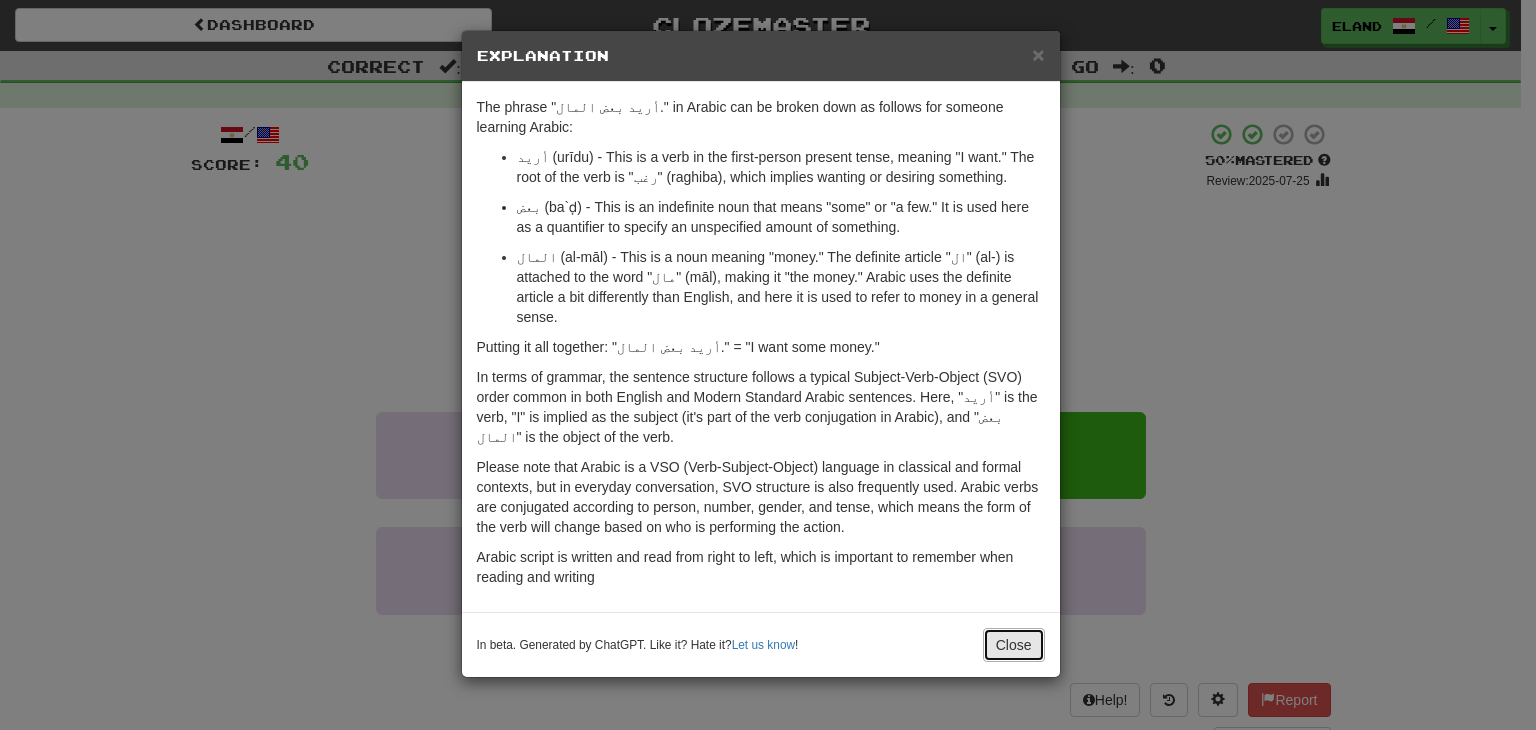 click on "Close" at bounding box center (1014, 645) 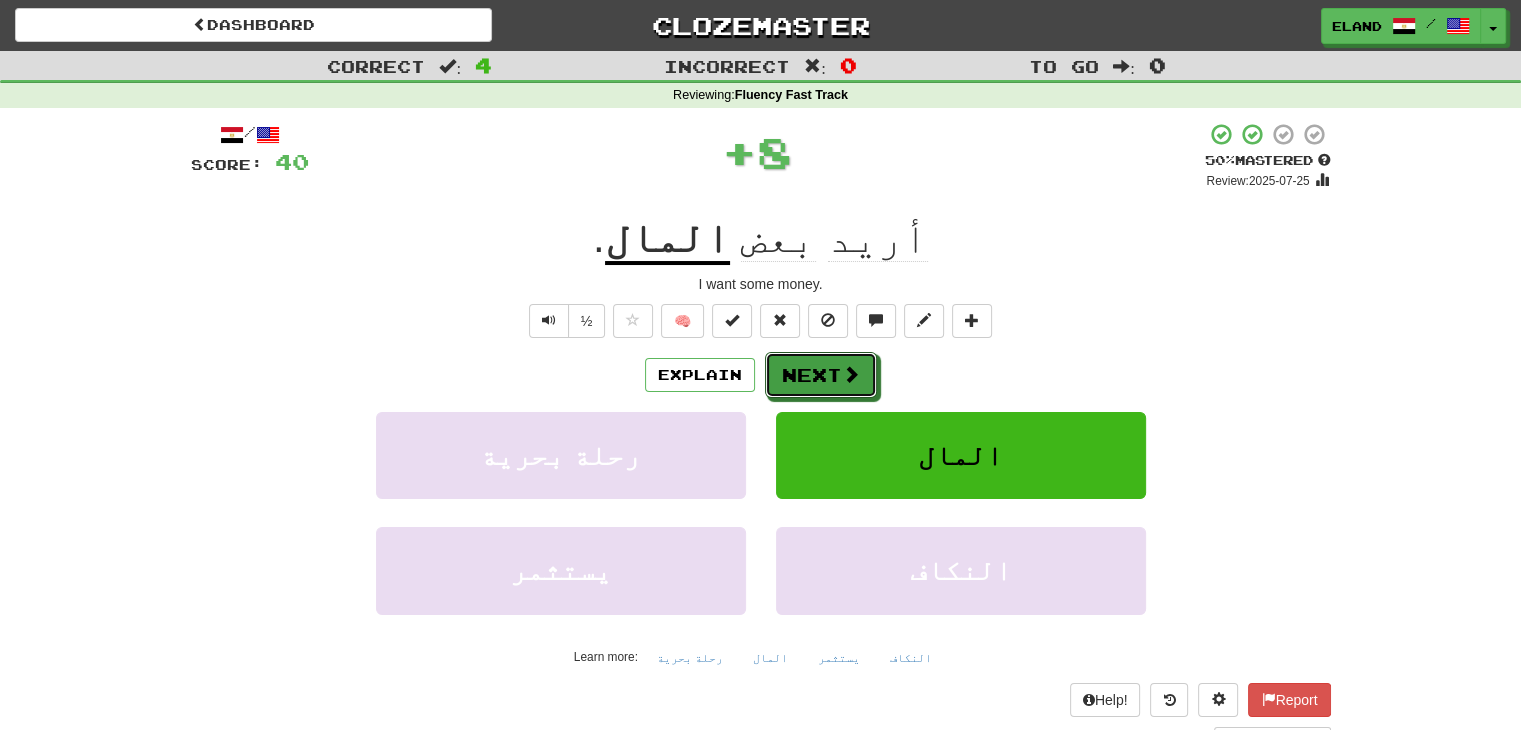 drag, startPoint x: 799, startPoint y: 389, endPoint x: 808, endPoint y: 381, distance: 12.0415945 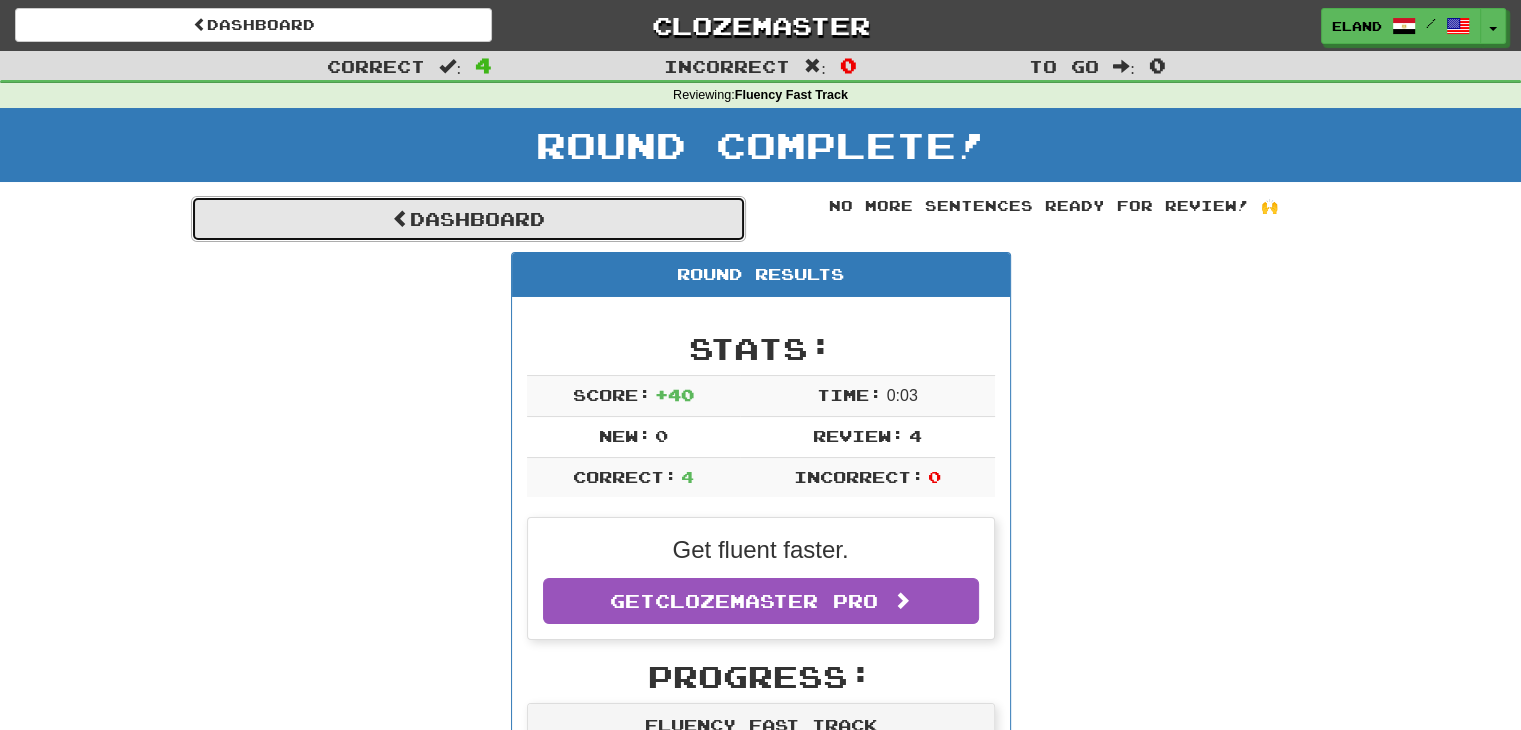 click on "Dashboard" at bounding box center (468, 219) 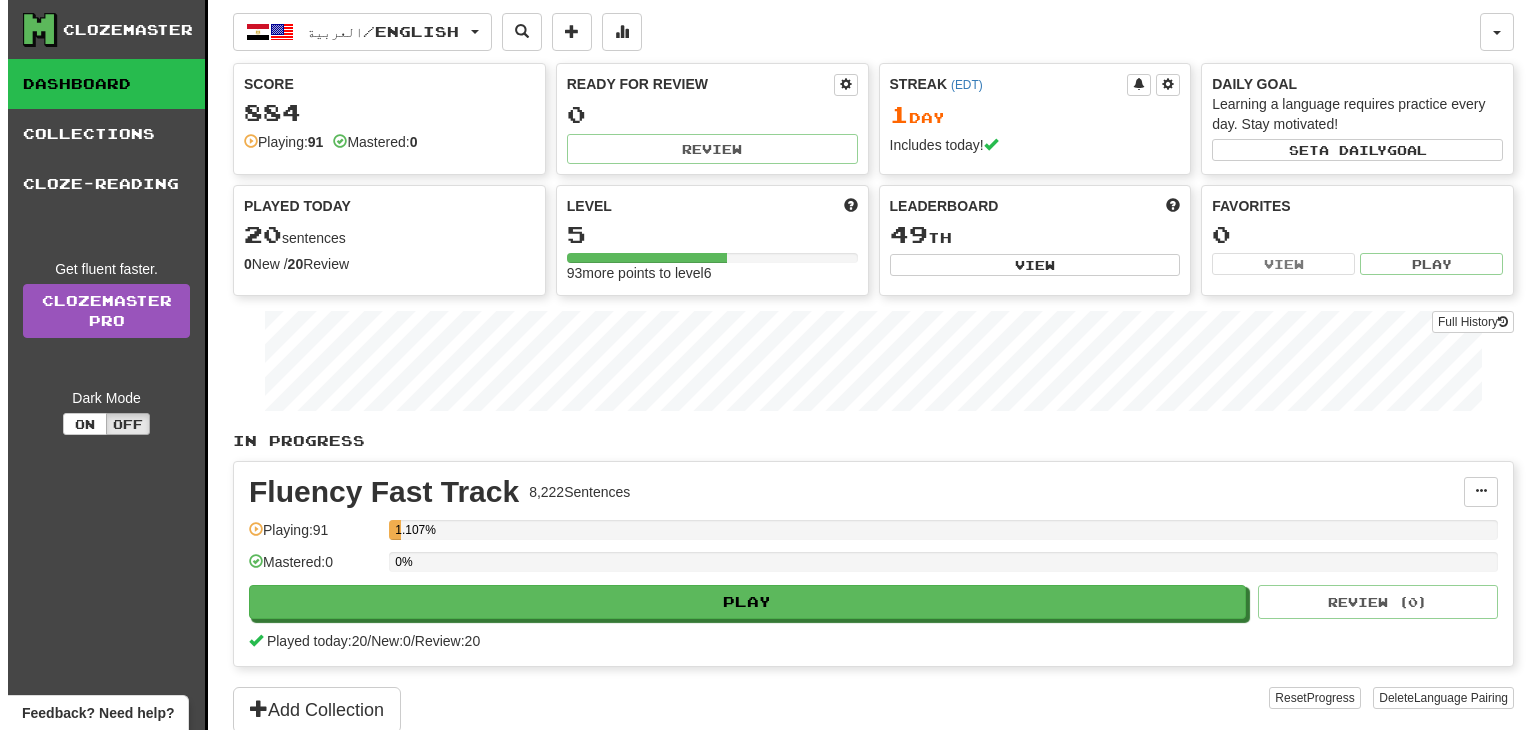 scroll, scrollTop: 0, scrollLeft: 0, axis: both 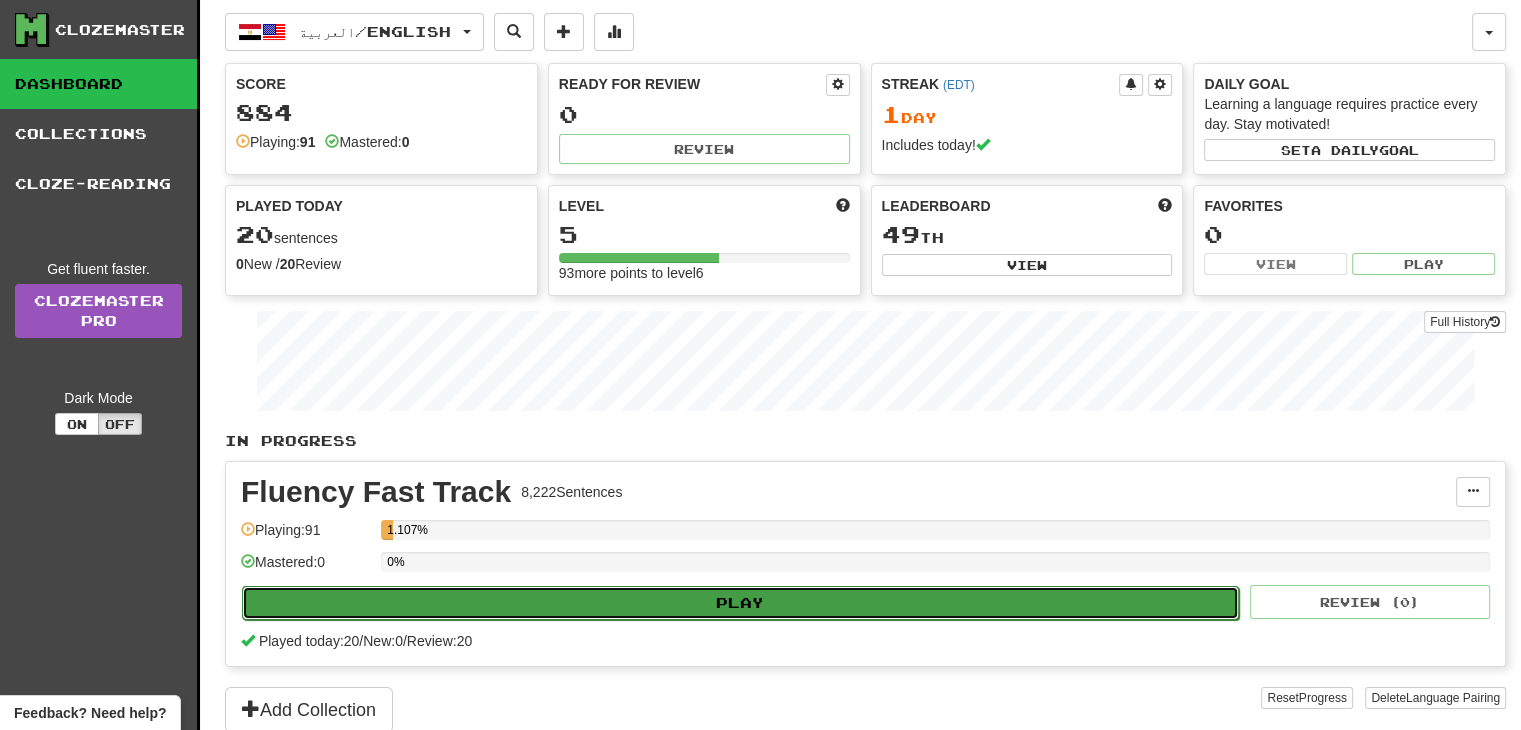 click on "Play" at bounding box center (740, 603) 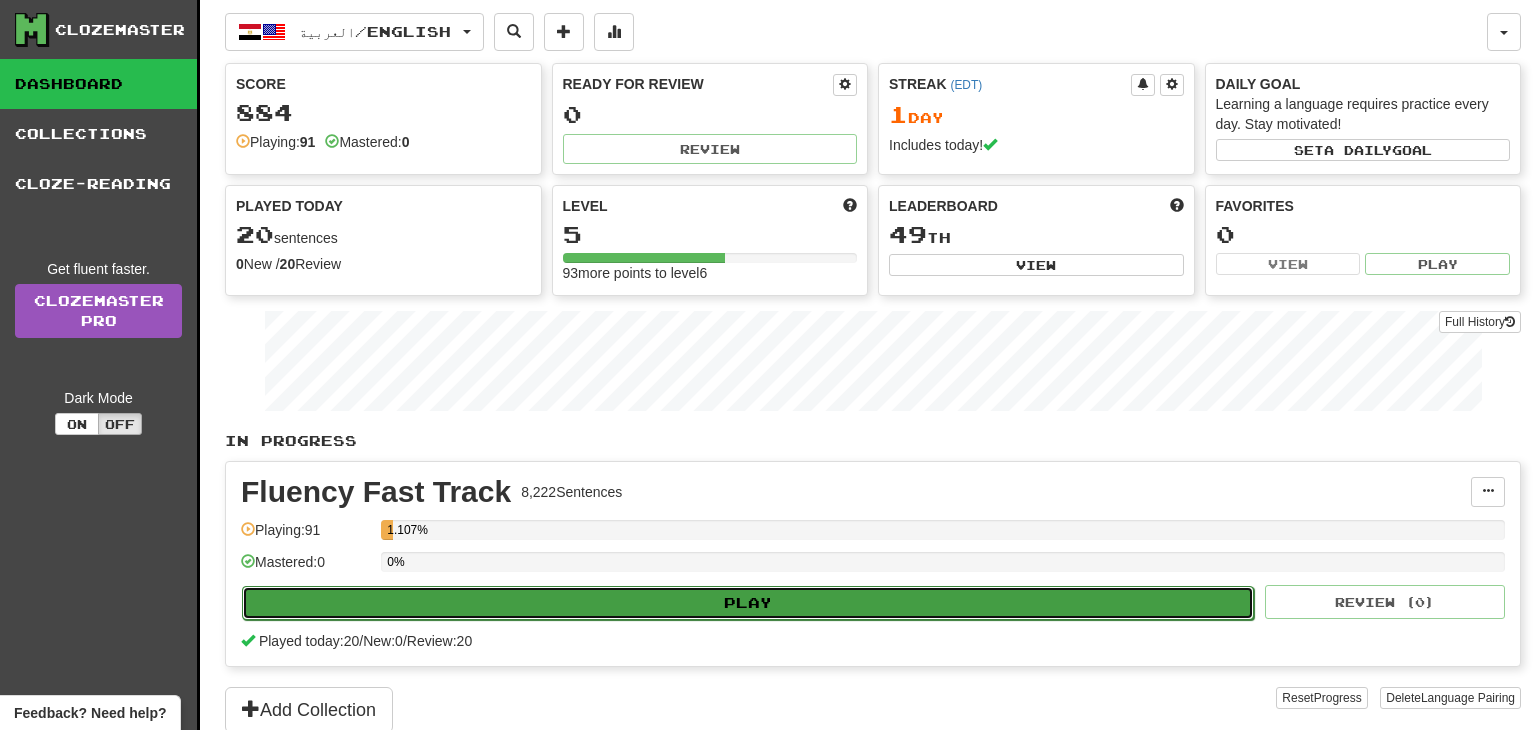 select on "**" 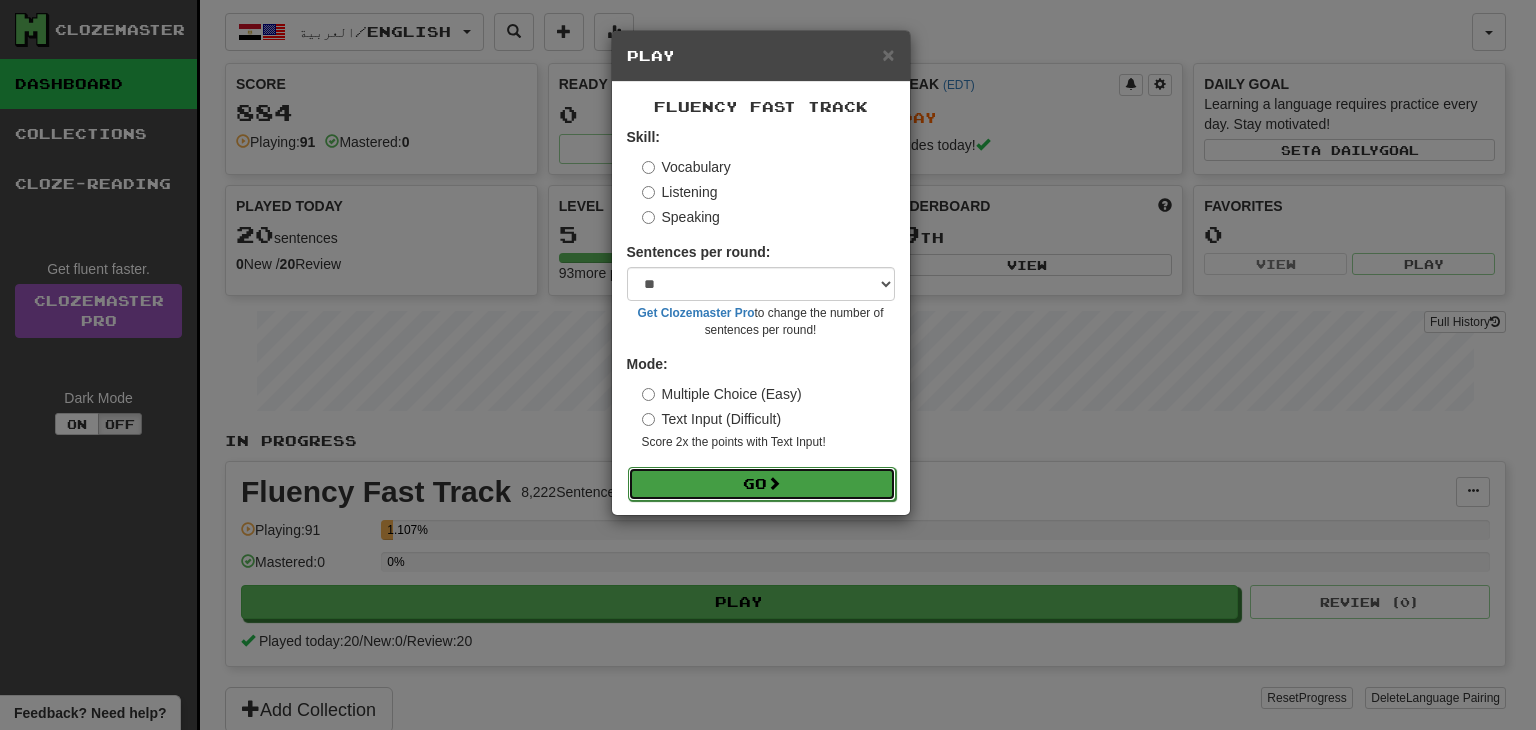 click on "Go" at bounding box center (762, 484) 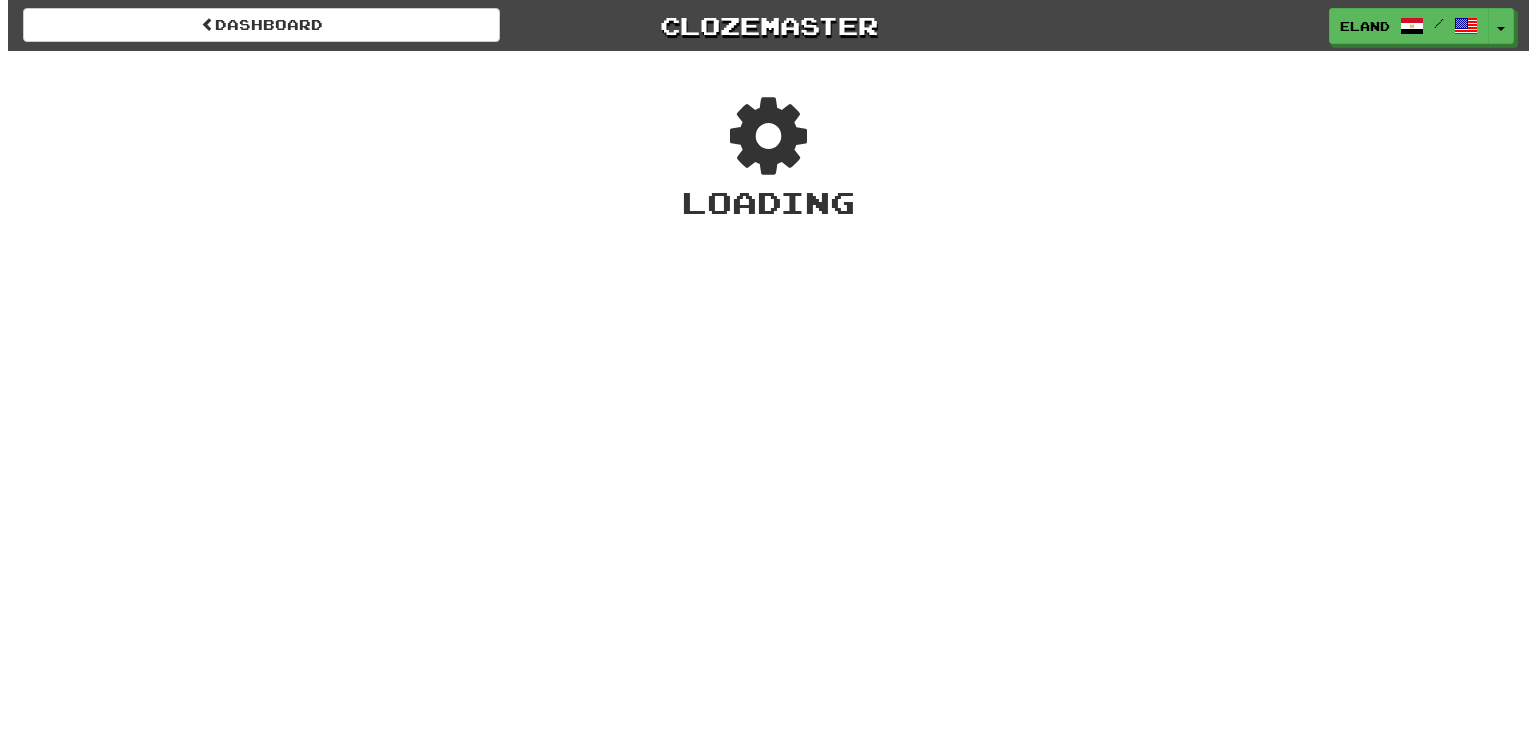 scroll, scrollTop: 0, scrollLeft: 0, axis: both 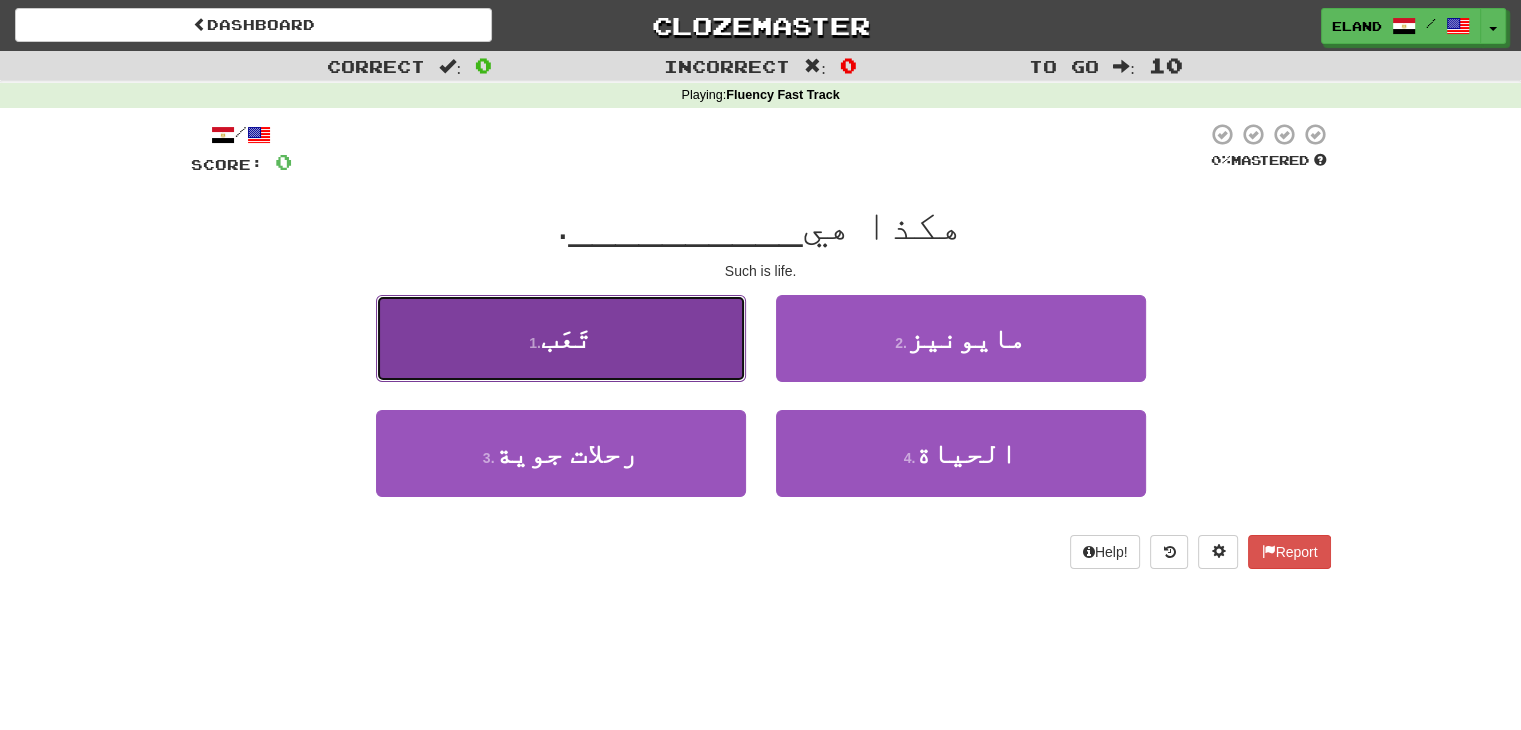 click on "تَعَب" at bounding box center (566, 338) 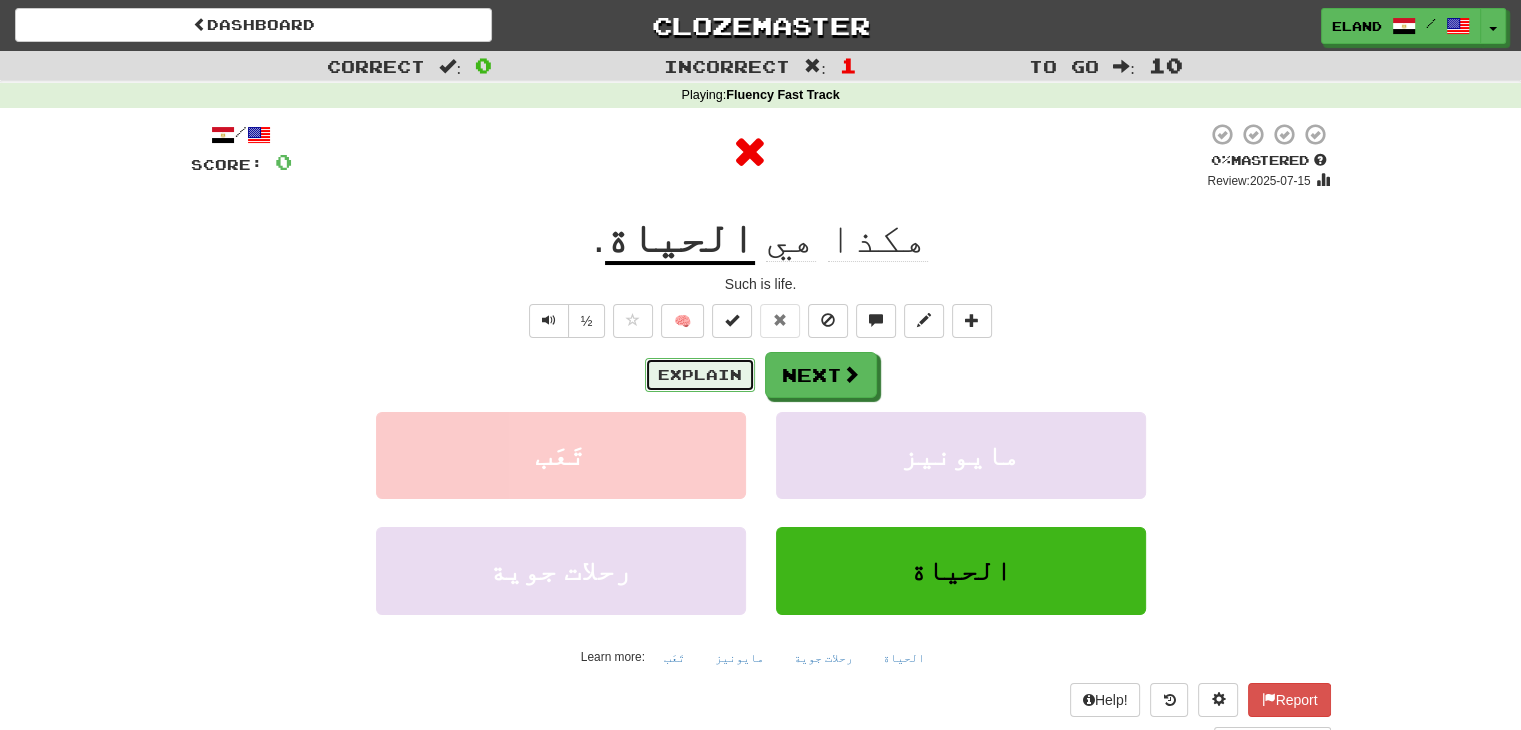 click on "Explain" at bounding box center (700, 375) 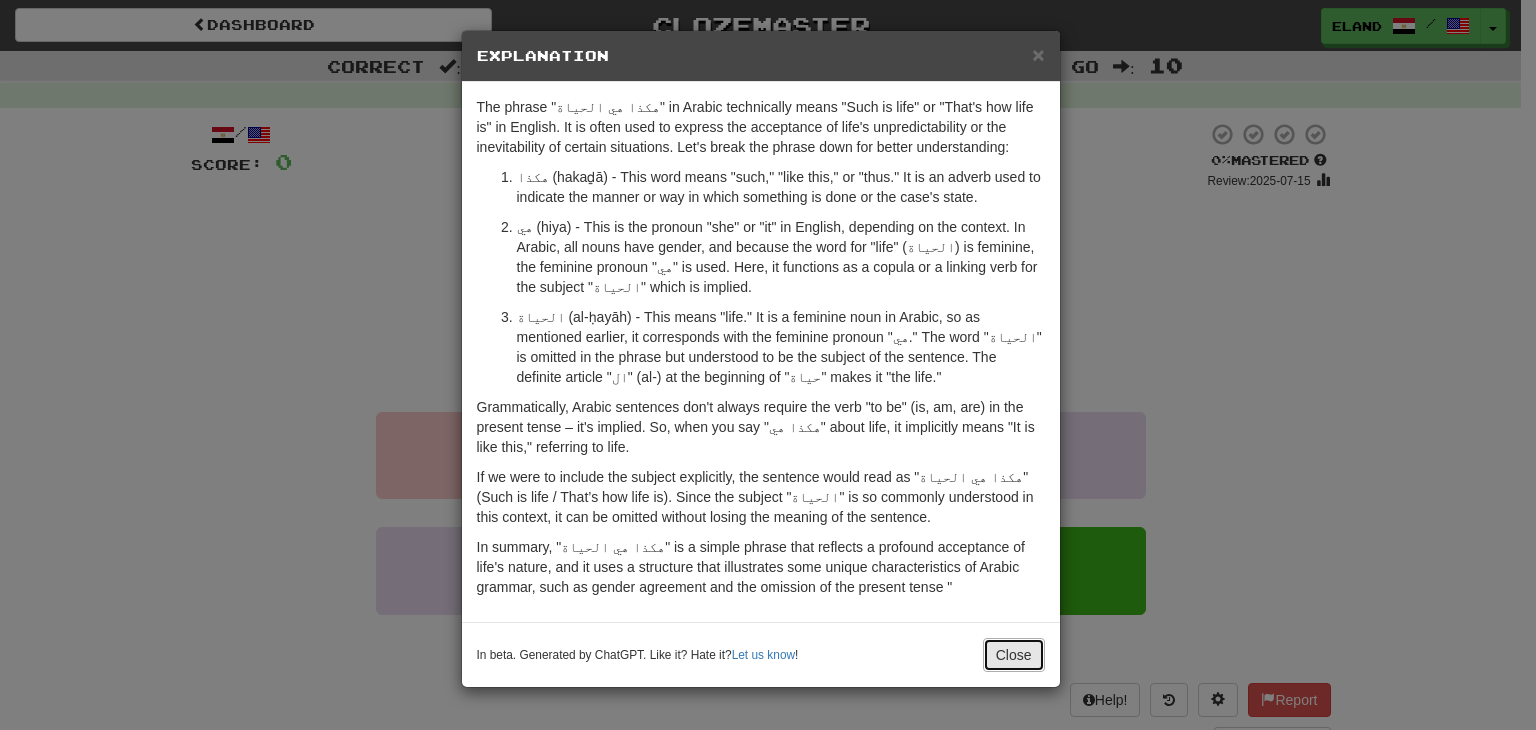 click on "Close" at bounding box center (1014, 655) 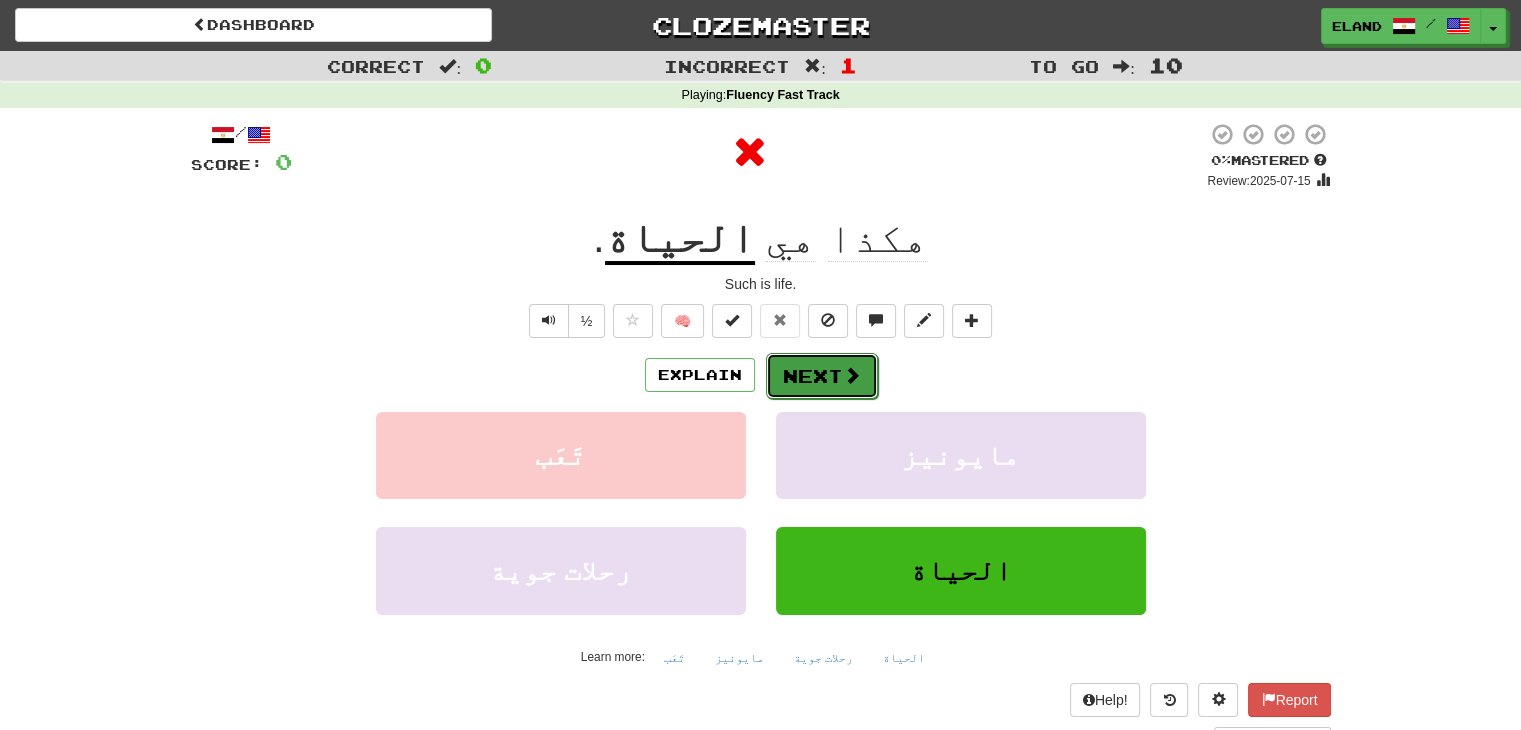 click on "Next" at bounding box center [822, 376] 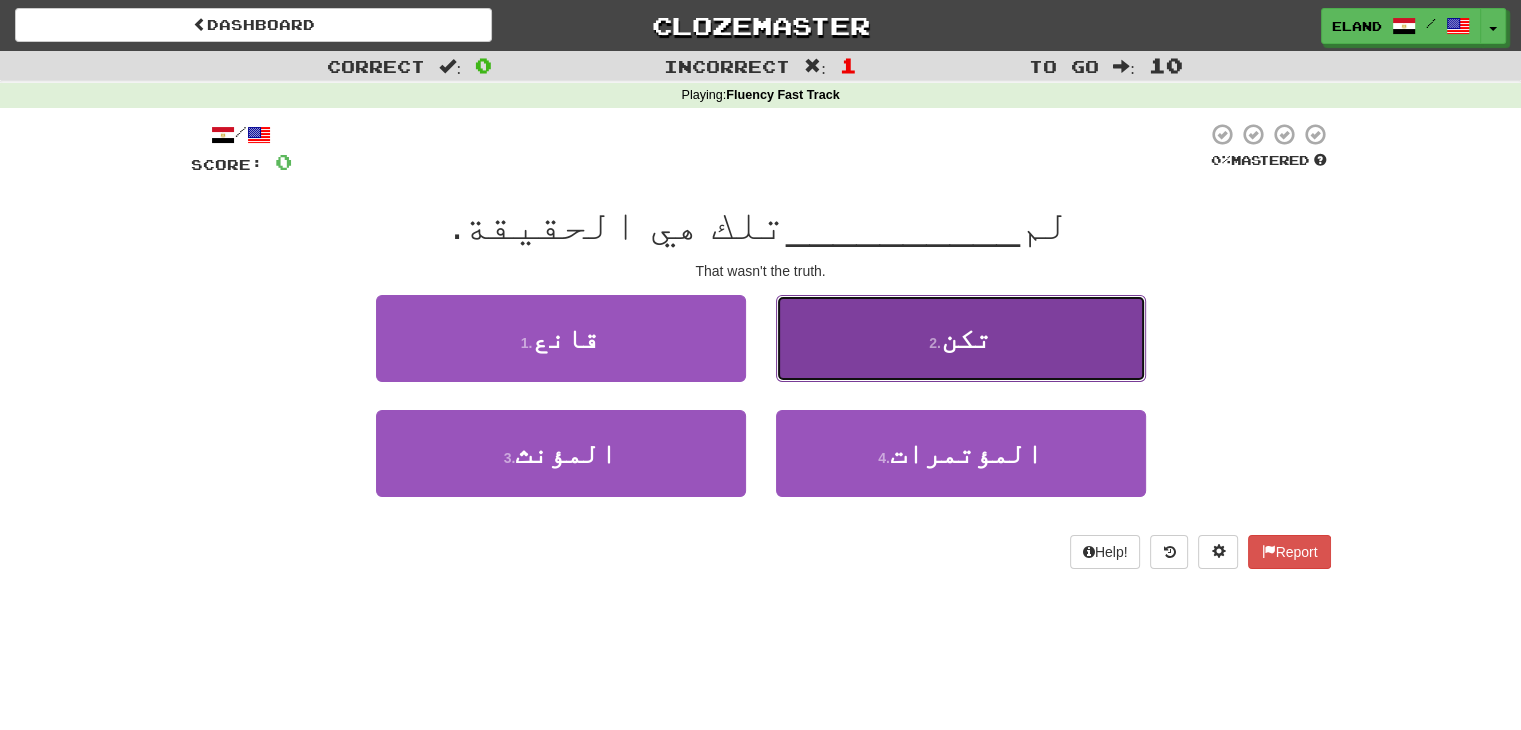 click on "2 .  تكن" at bounding box center (961, 338) 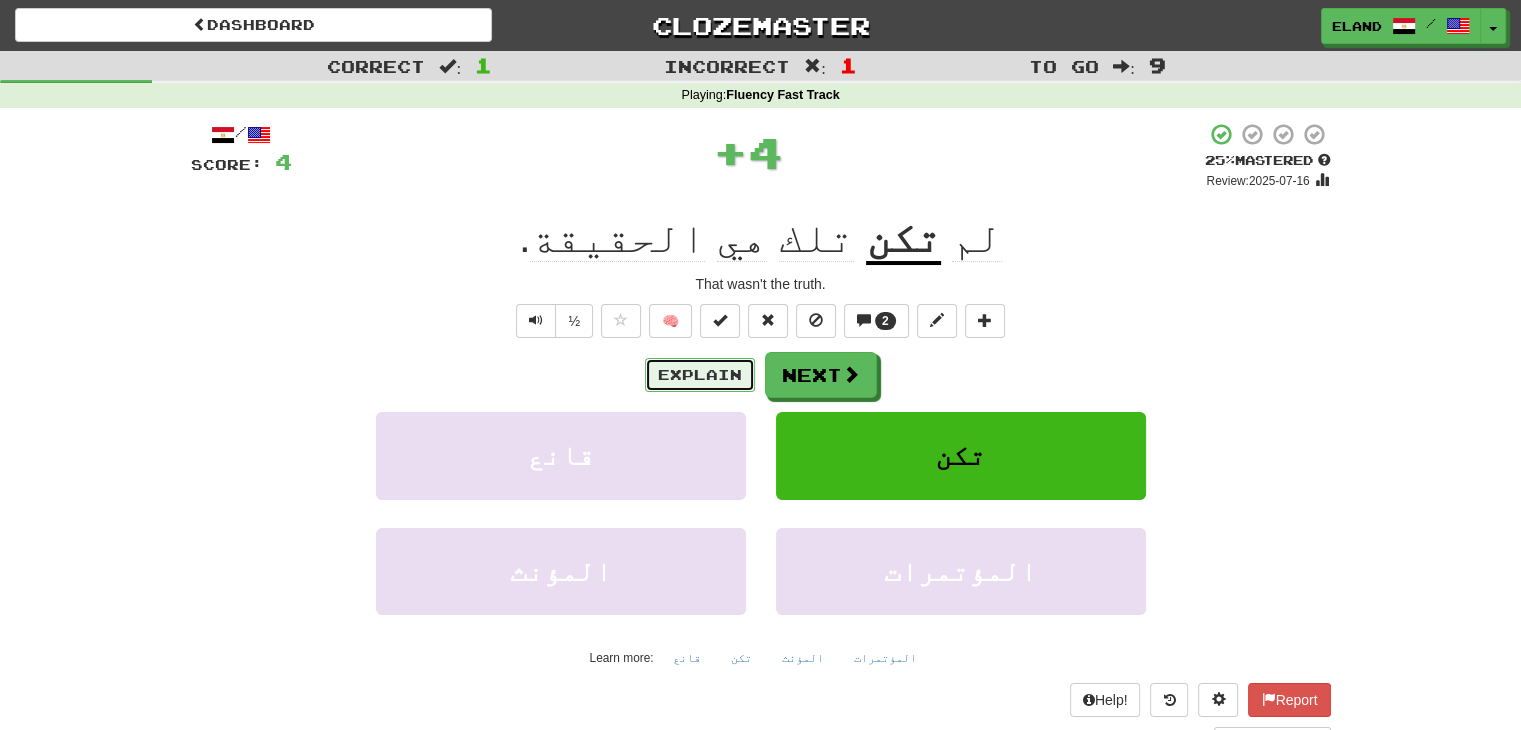 click on "Explain" at bounding box center [700, 375] 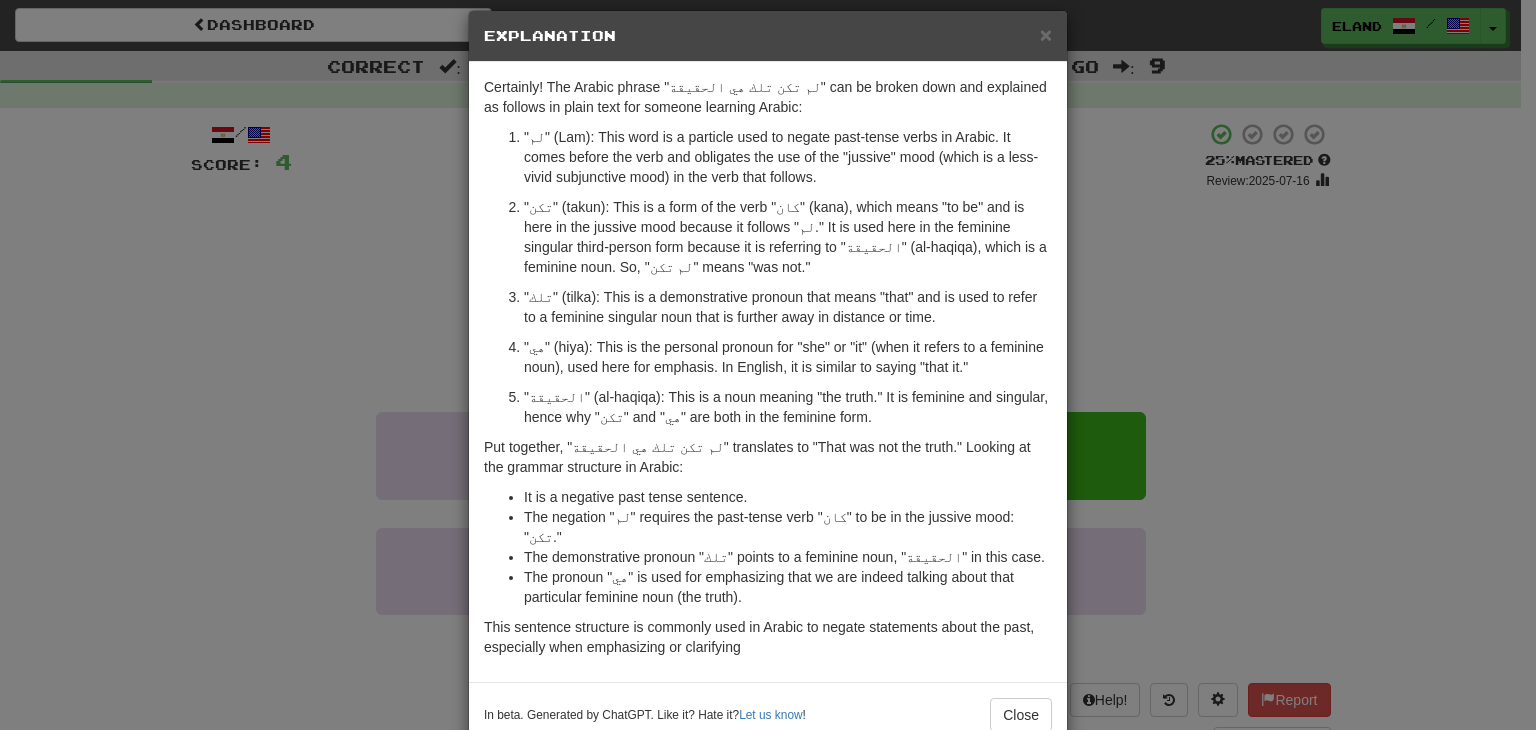 scroll, scrollTop: 47, scrollLeft: 0, axis: vertical 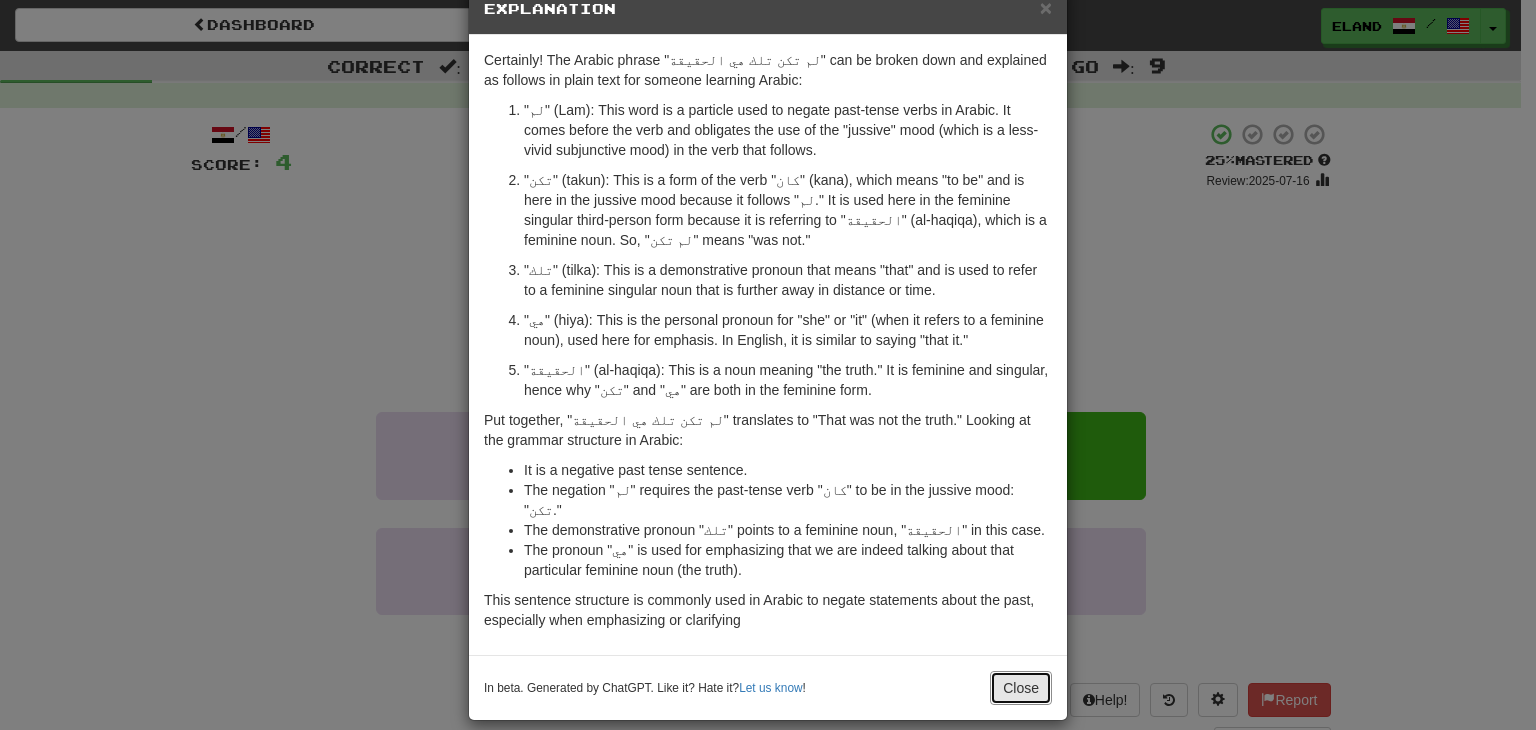 click on "Close" at bounding box center (1021, 688) 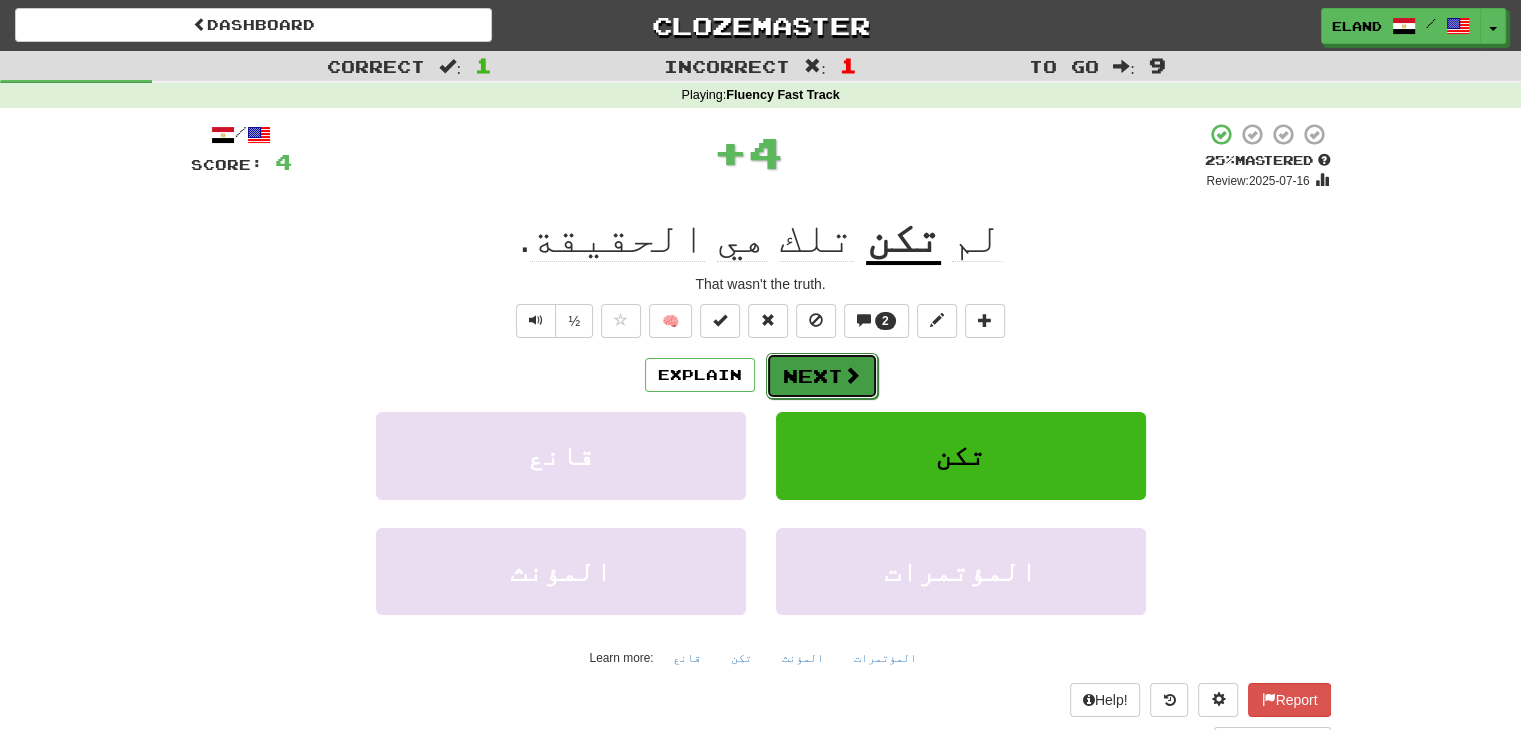 click on "Next" at bounding box center [822, 376] 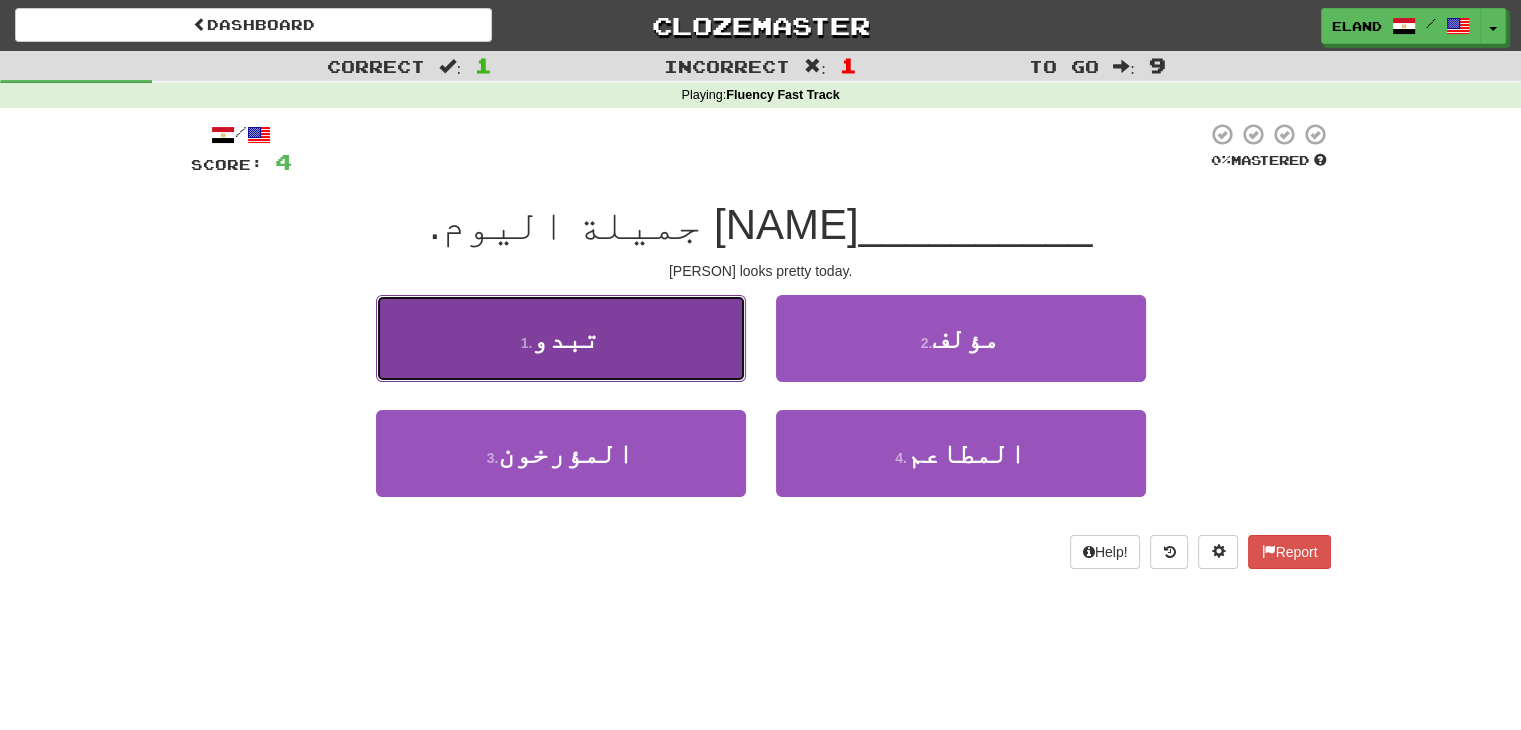 click on "1 .  تبدو" at bounding box center [561, 338] 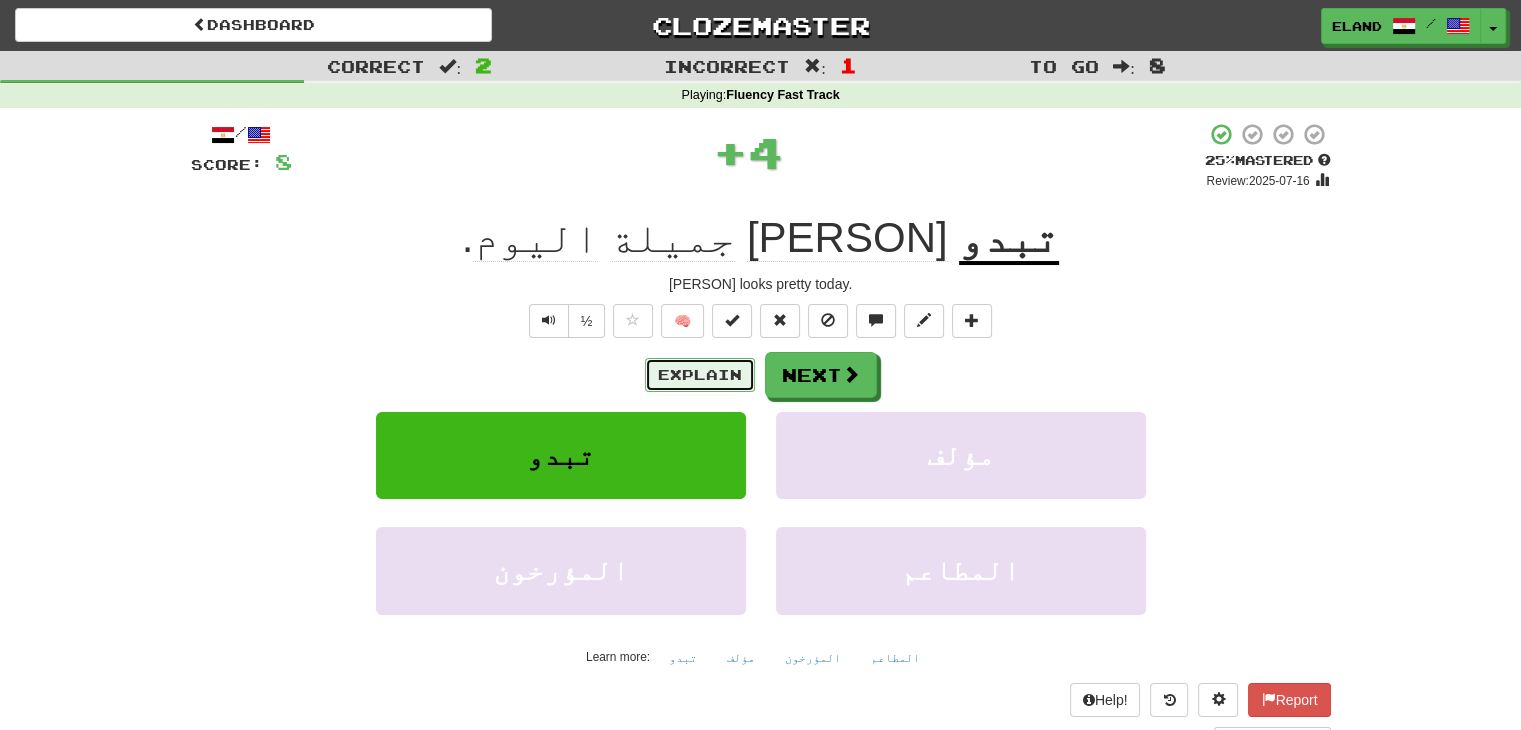 click on "Explain" at bounding box center (700, 375) 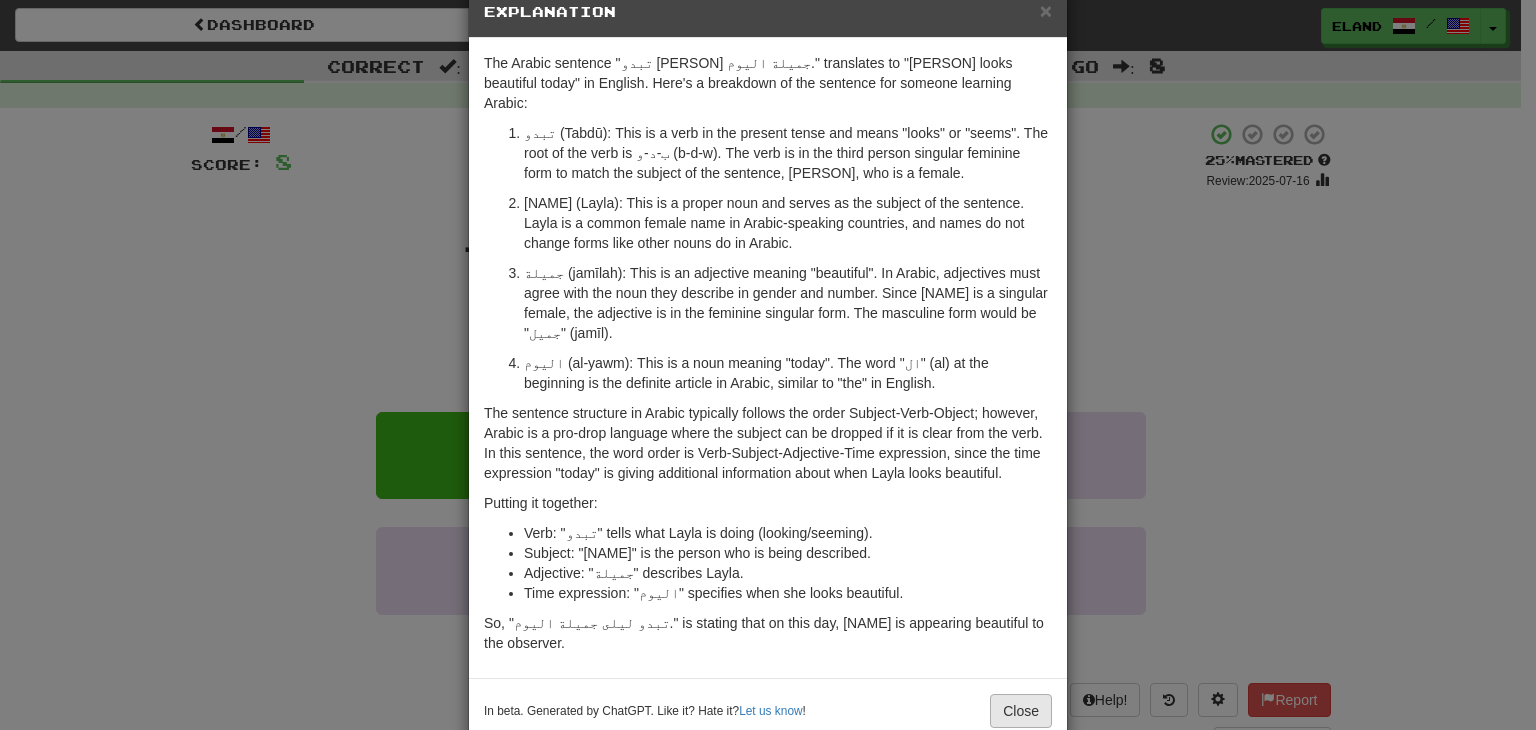scroll, scrollTop: 47, scrollLeft: 0, axis: vertical 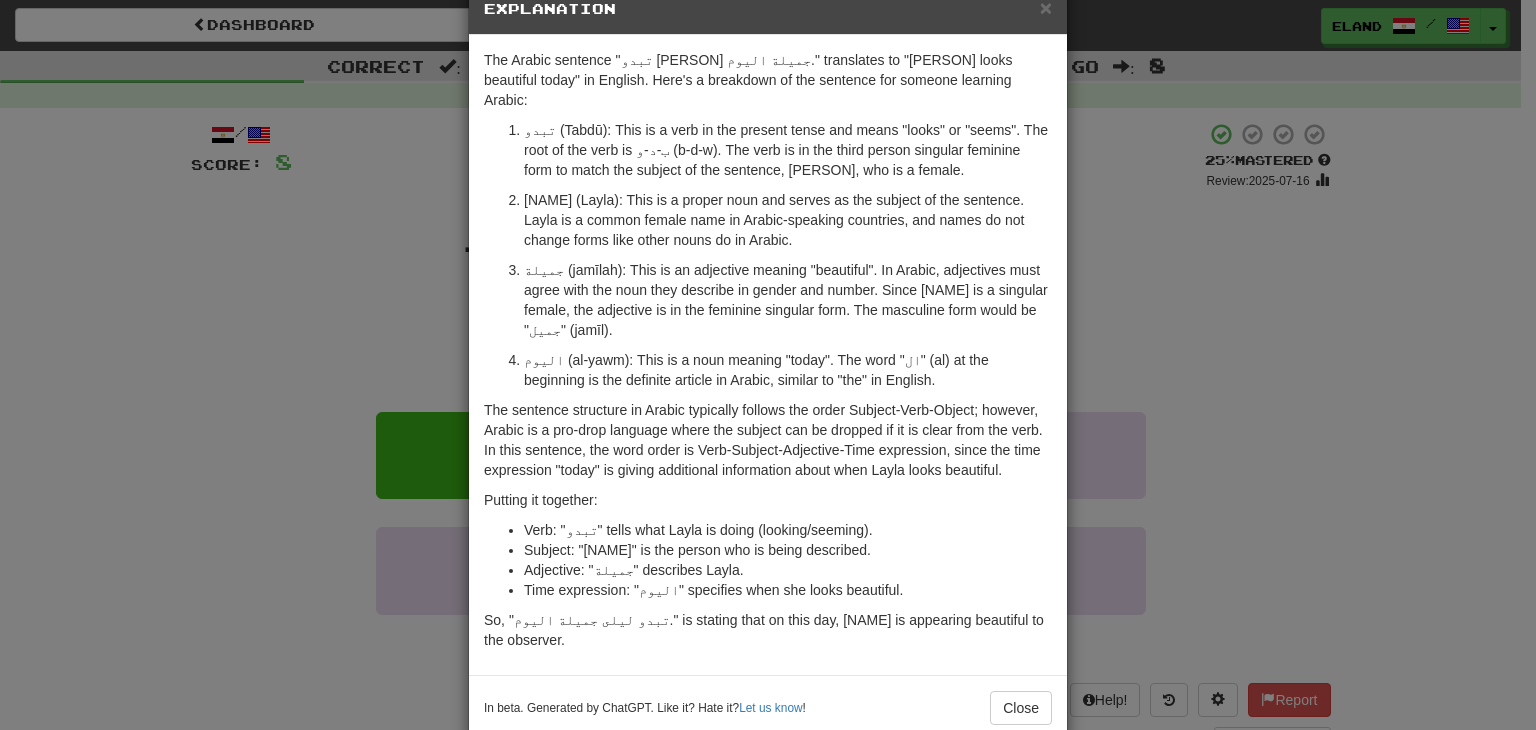 click on "In beta. Generated by ChatGPT. Like it? Hate it?  Let us know ! Close" at bounding box center (768, 707) 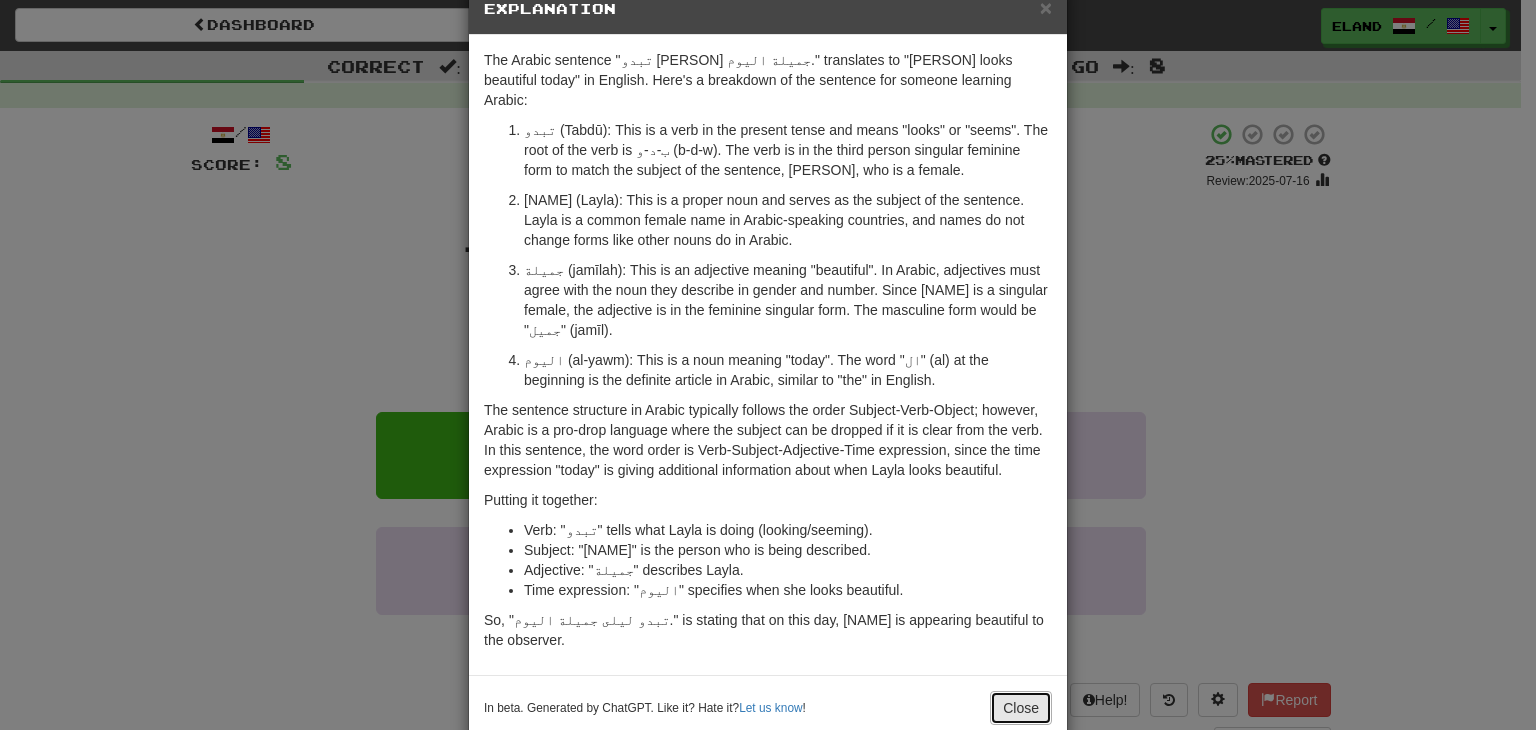 click on "Close" at bounding box center [1021, 708] 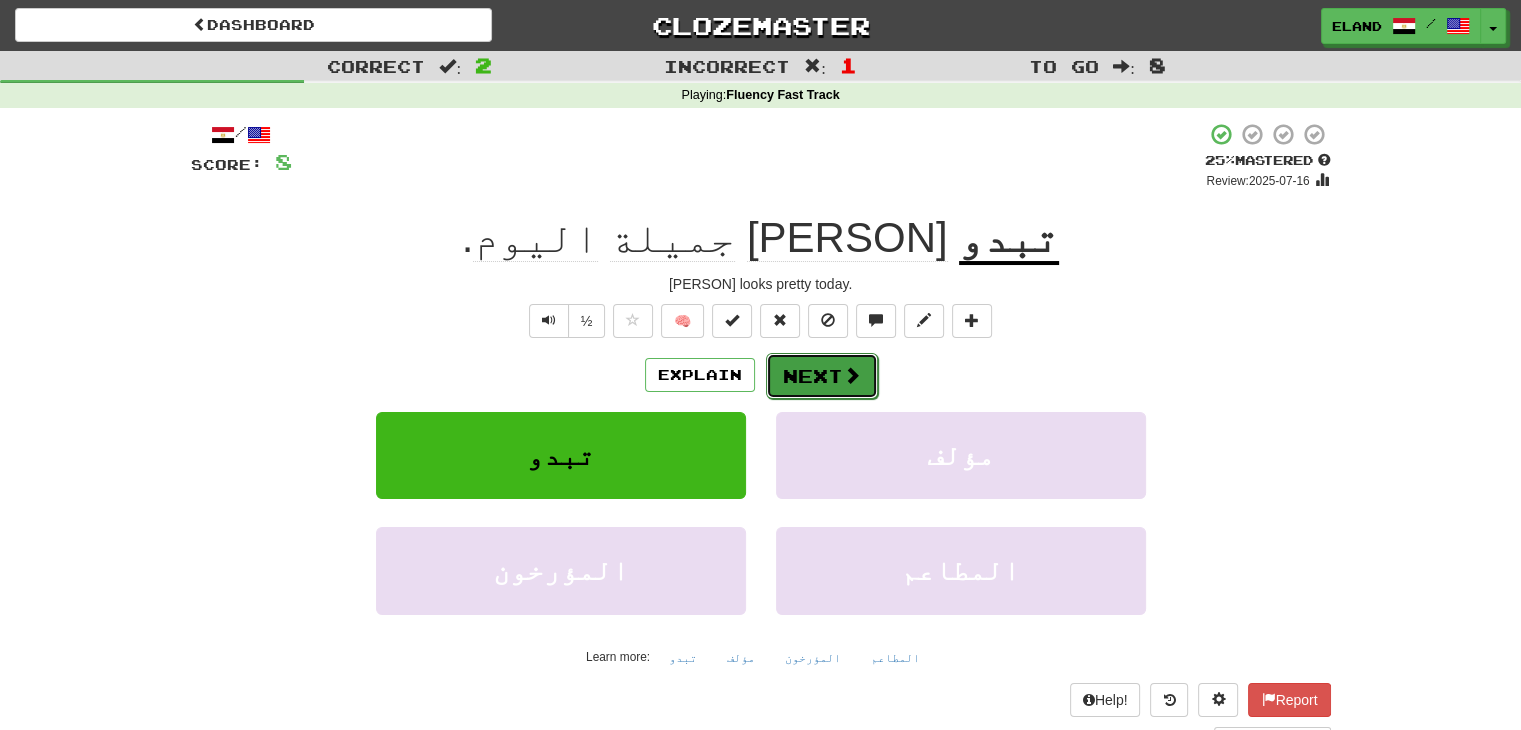 click on "Next" at bounding box center [822, 376] 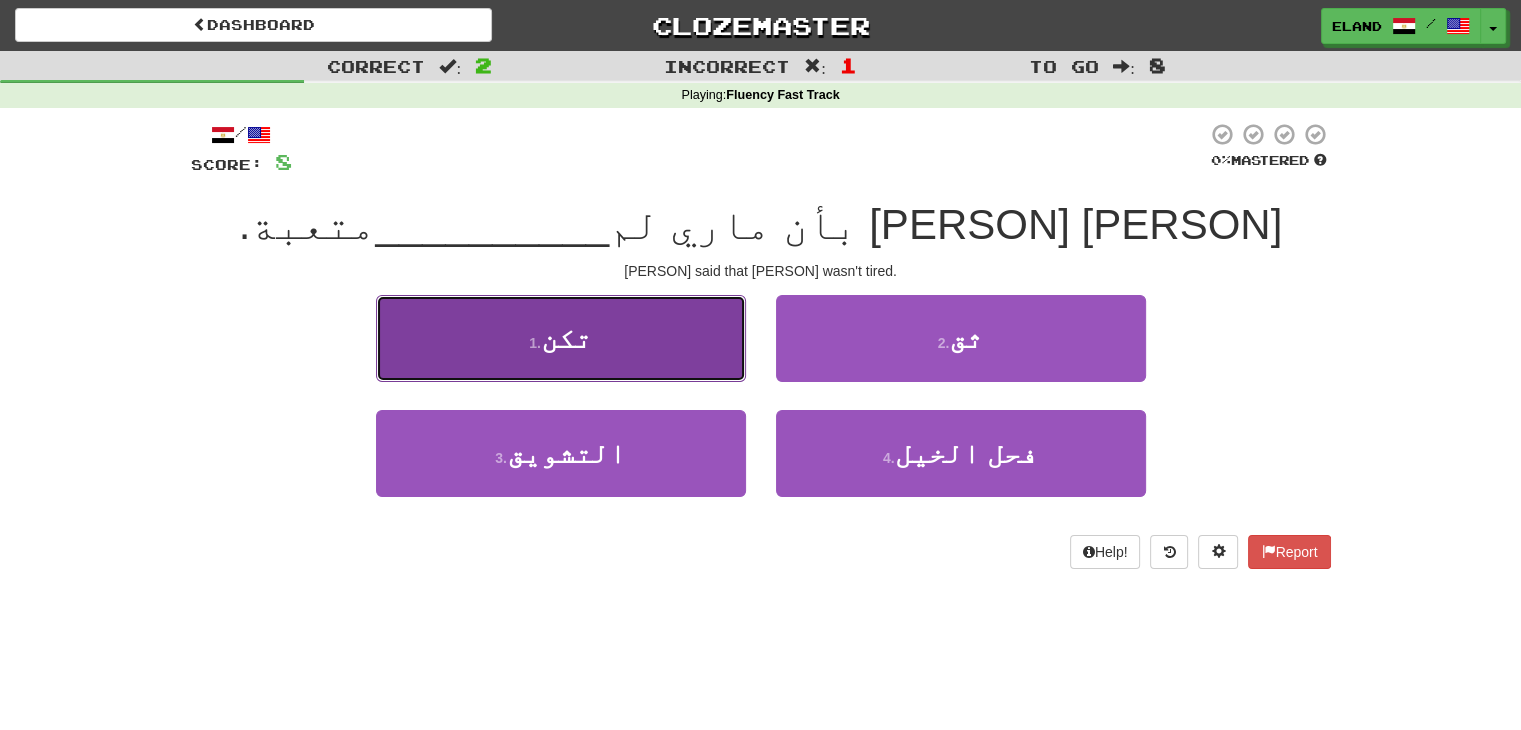 click on "1 .  تكن" at bounding box center [561, 338] 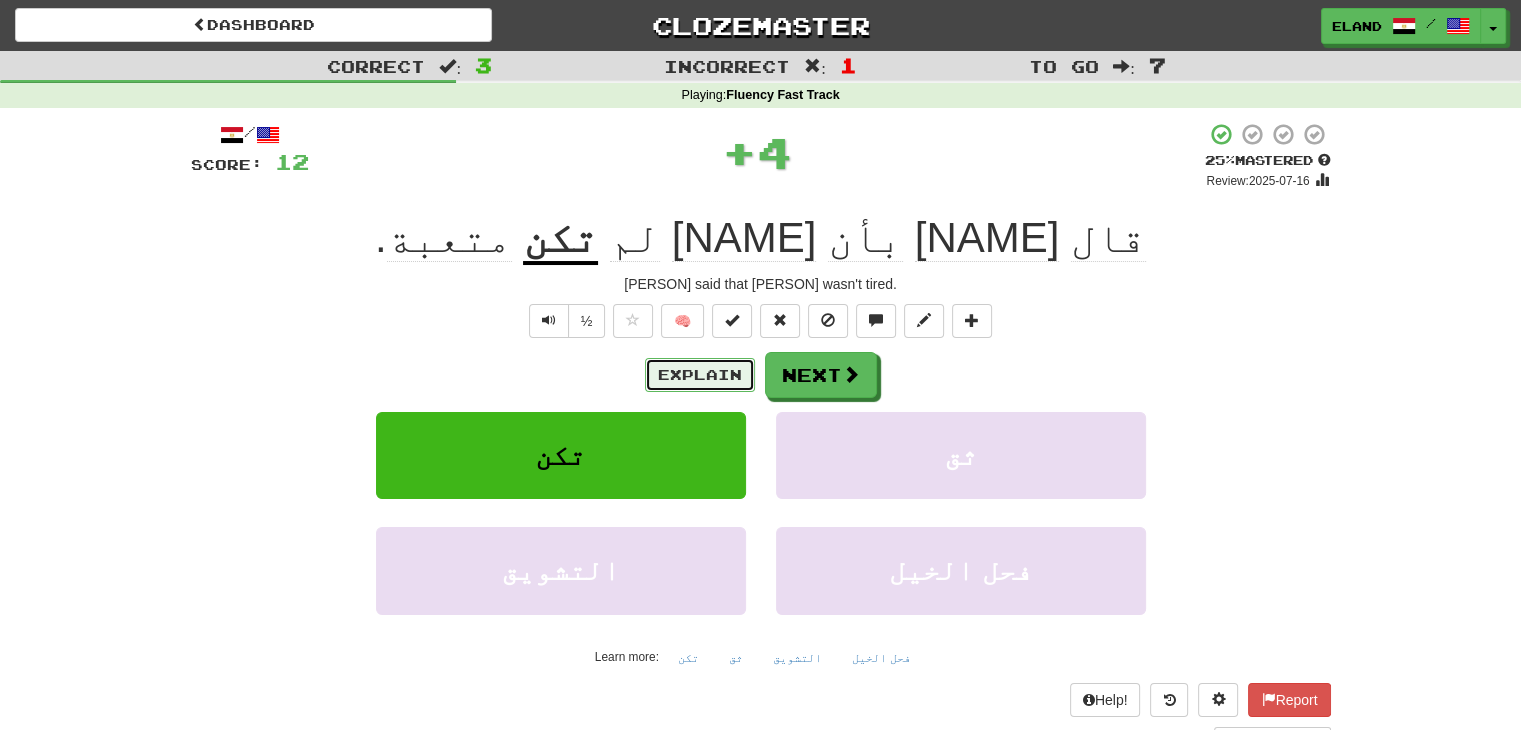 click on "Explain" at bounding box center [700, 375] 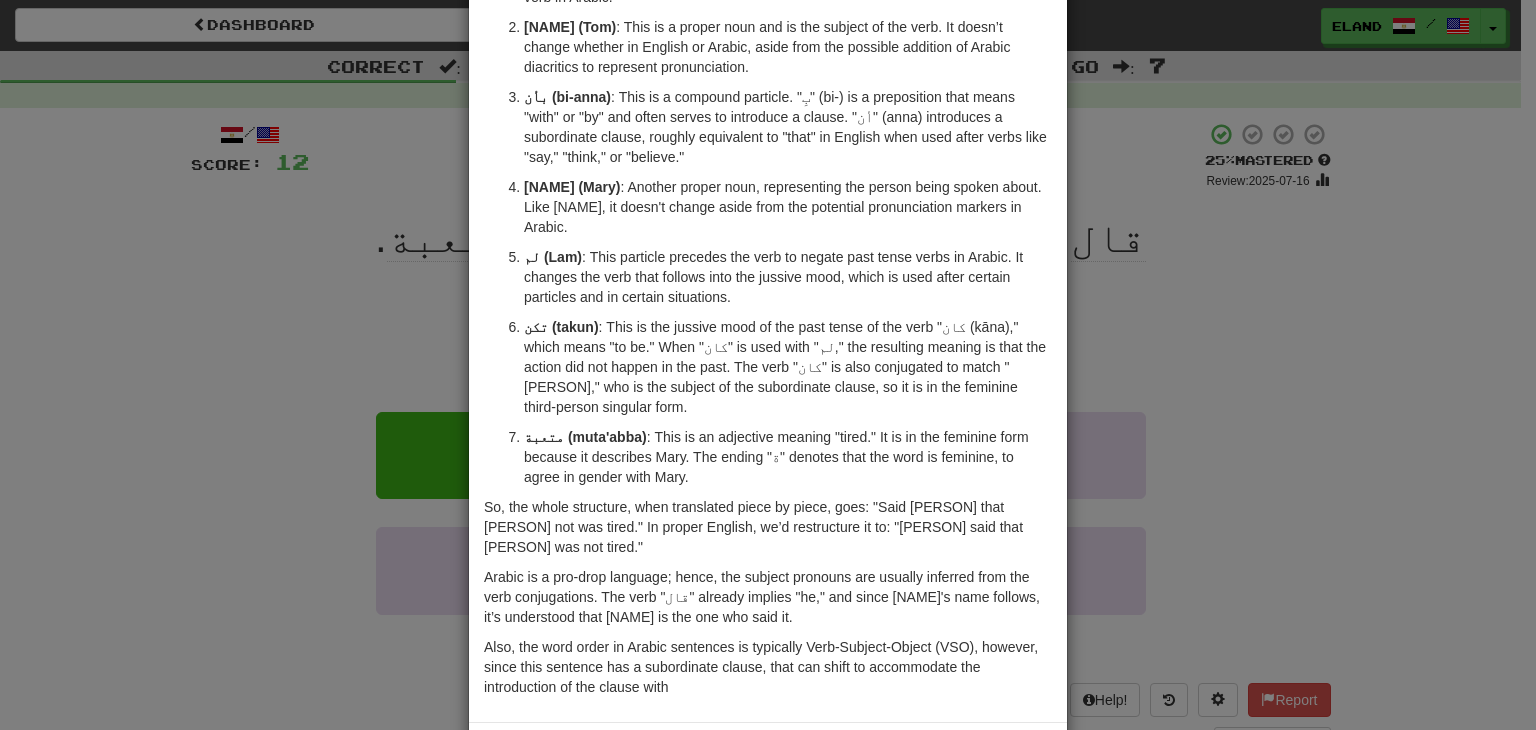 scroll, scrollTop: 287, scrollLeft: 0, axis: vertical 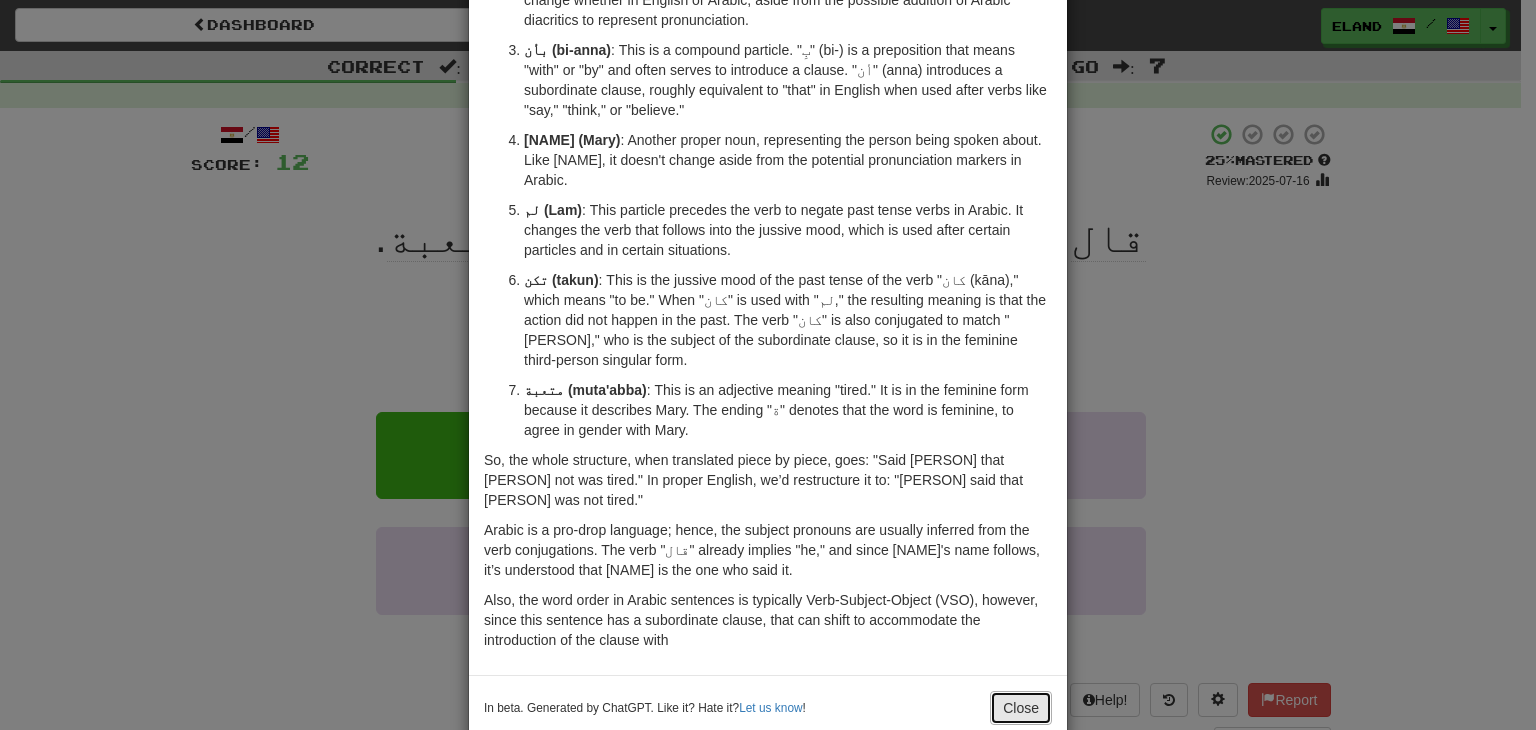 click on "Close" at bounding box center (1021, 708) 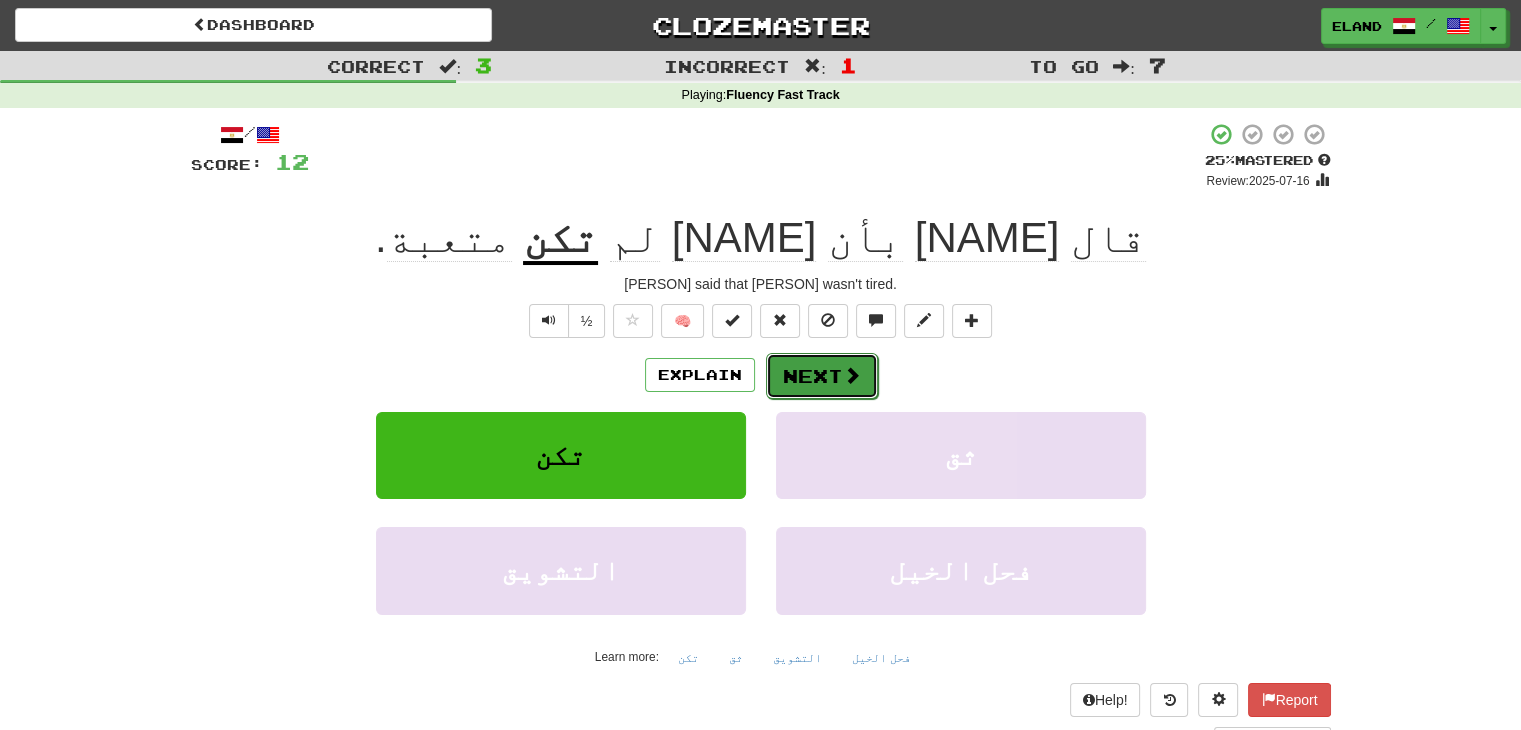 click on "Next" at bounding box center [822, 376] 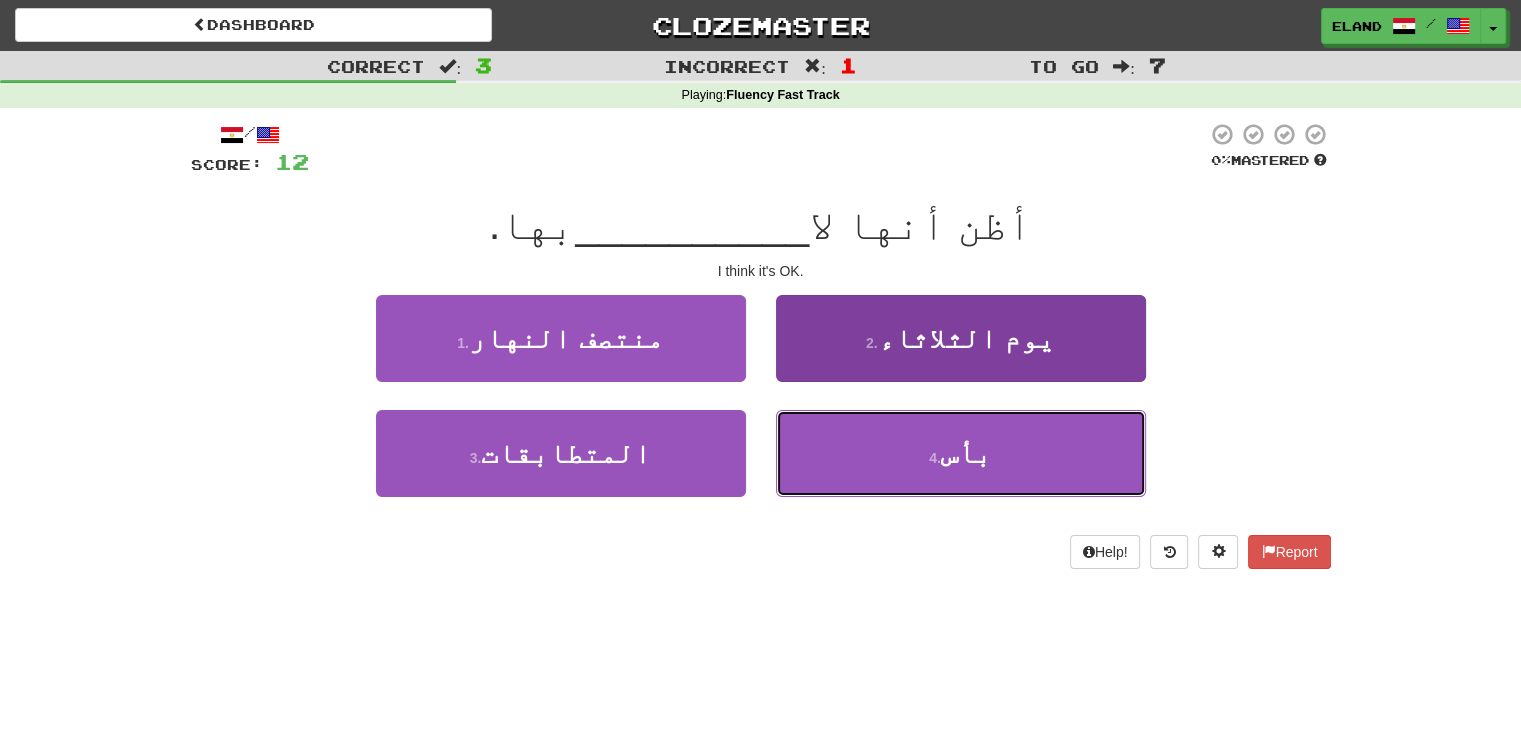 click on "4 .  بأس" at bounding box center [961, 453] 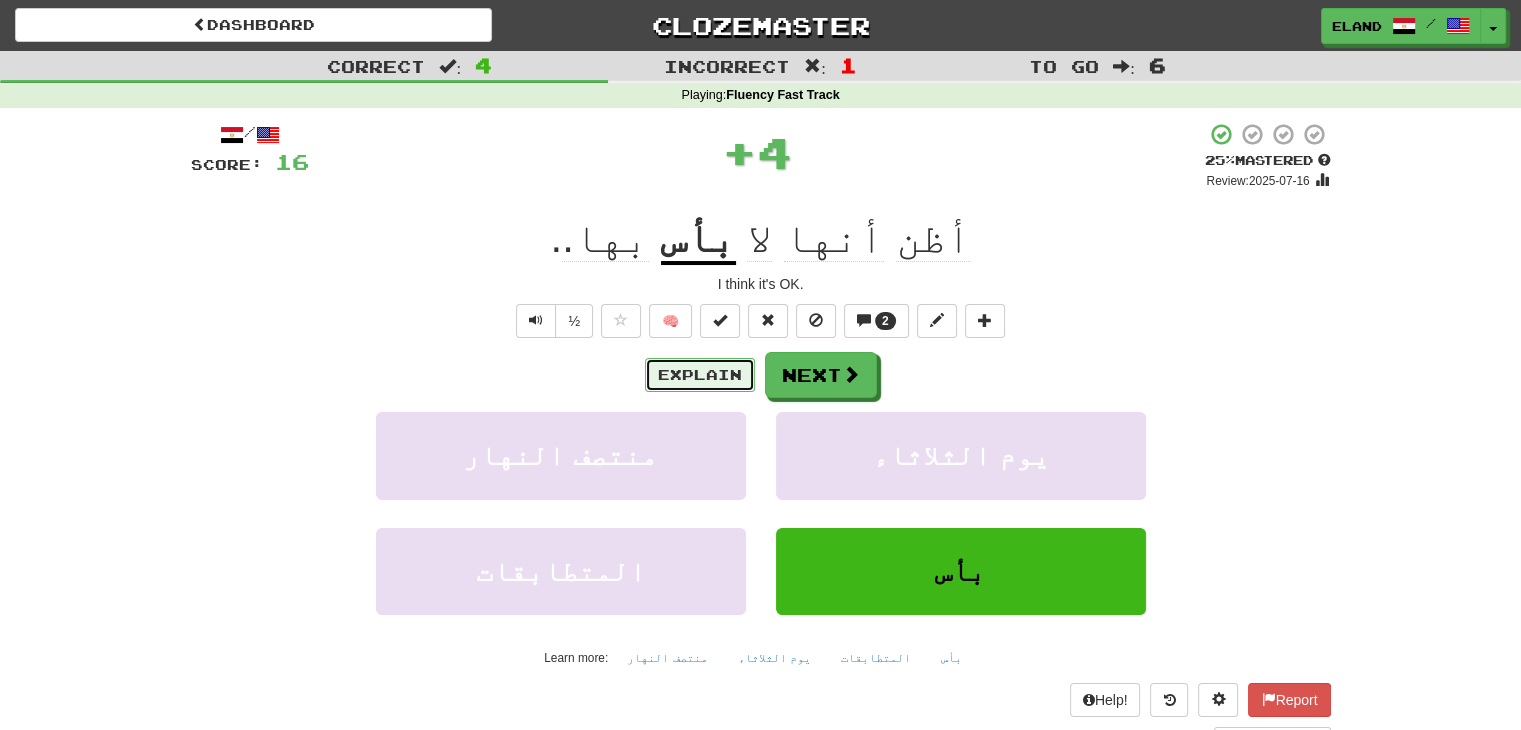 click on "Explain" at bounding box center [700, 375] 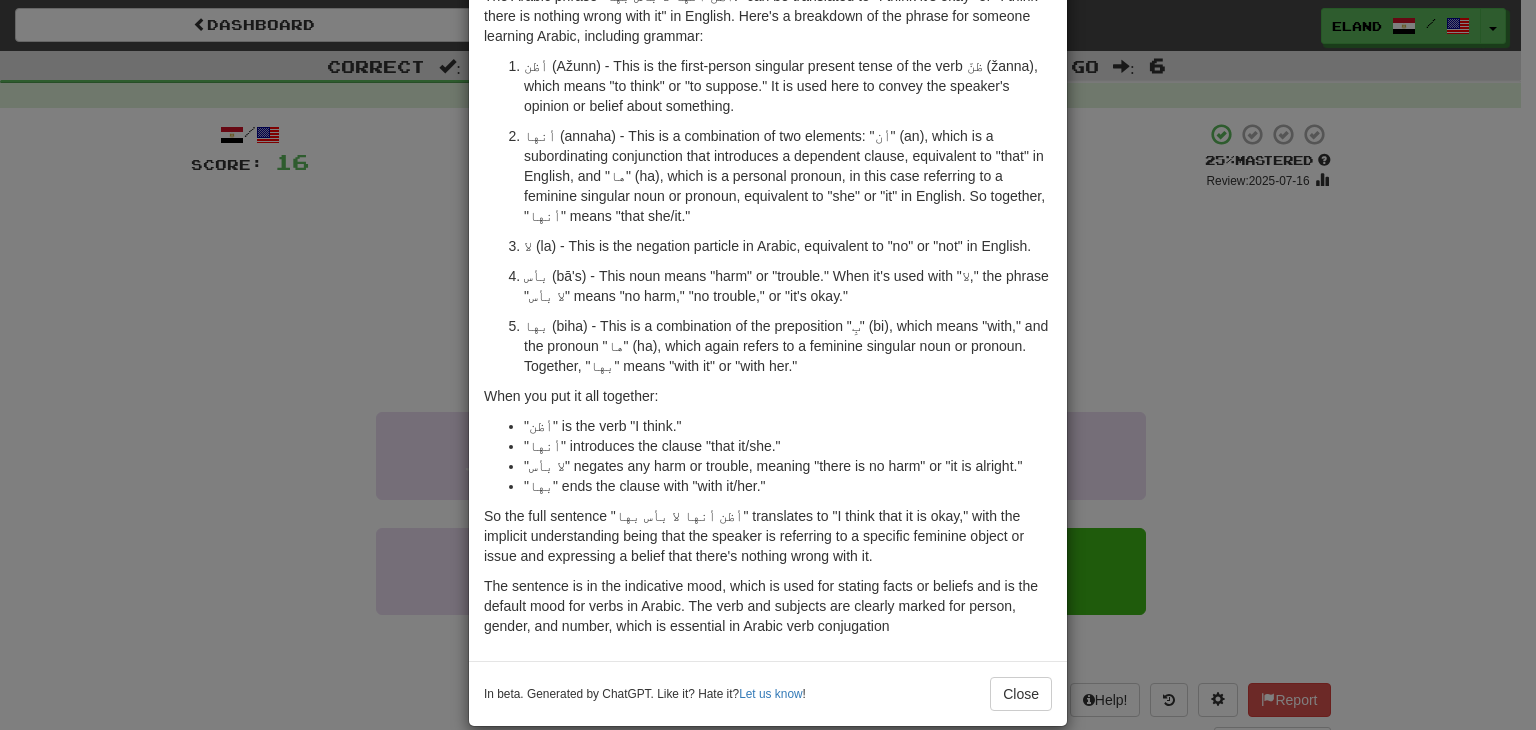 scroll, scrollTop: 137, scrollLeft: 0, axis: vertical 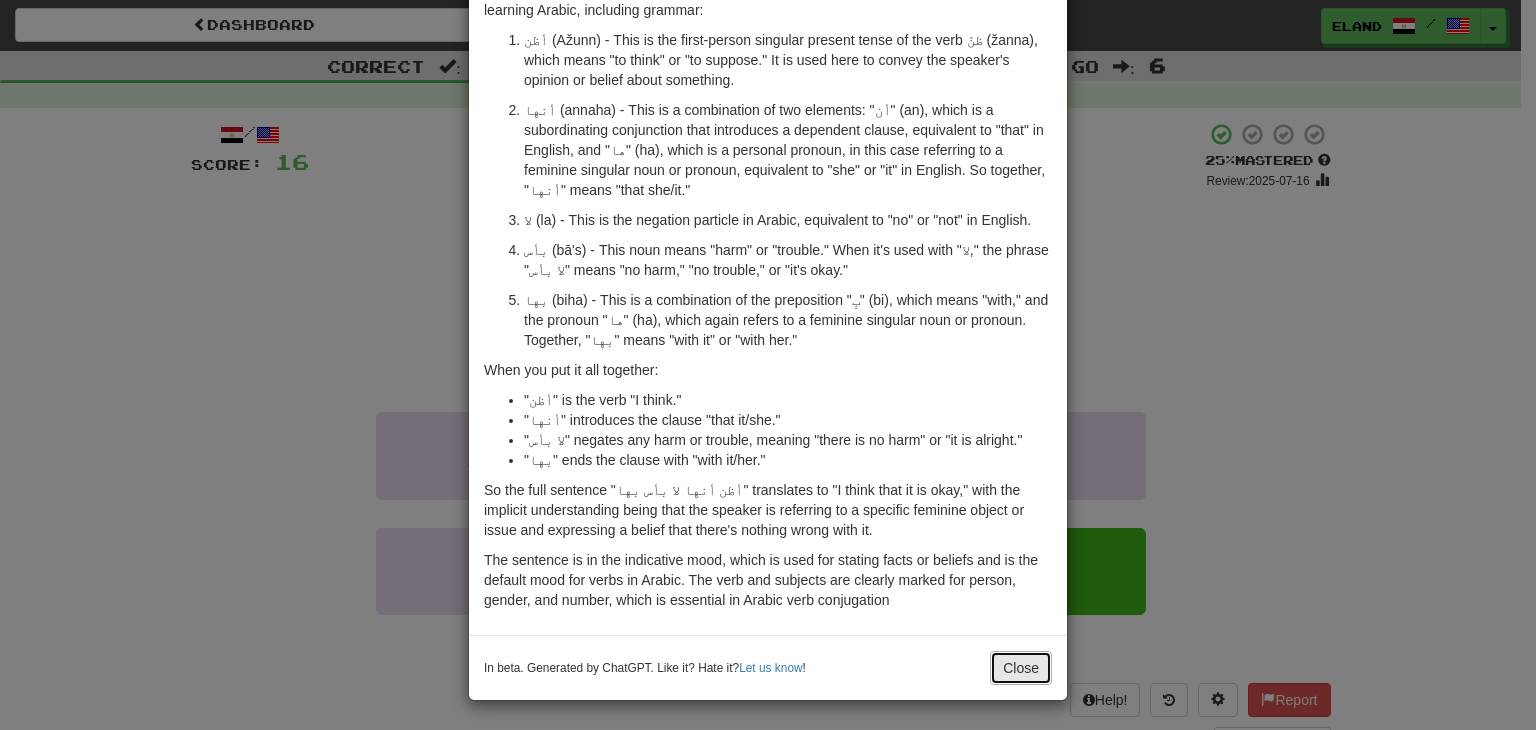 click on "Close" at bounding box center (1021, 668) 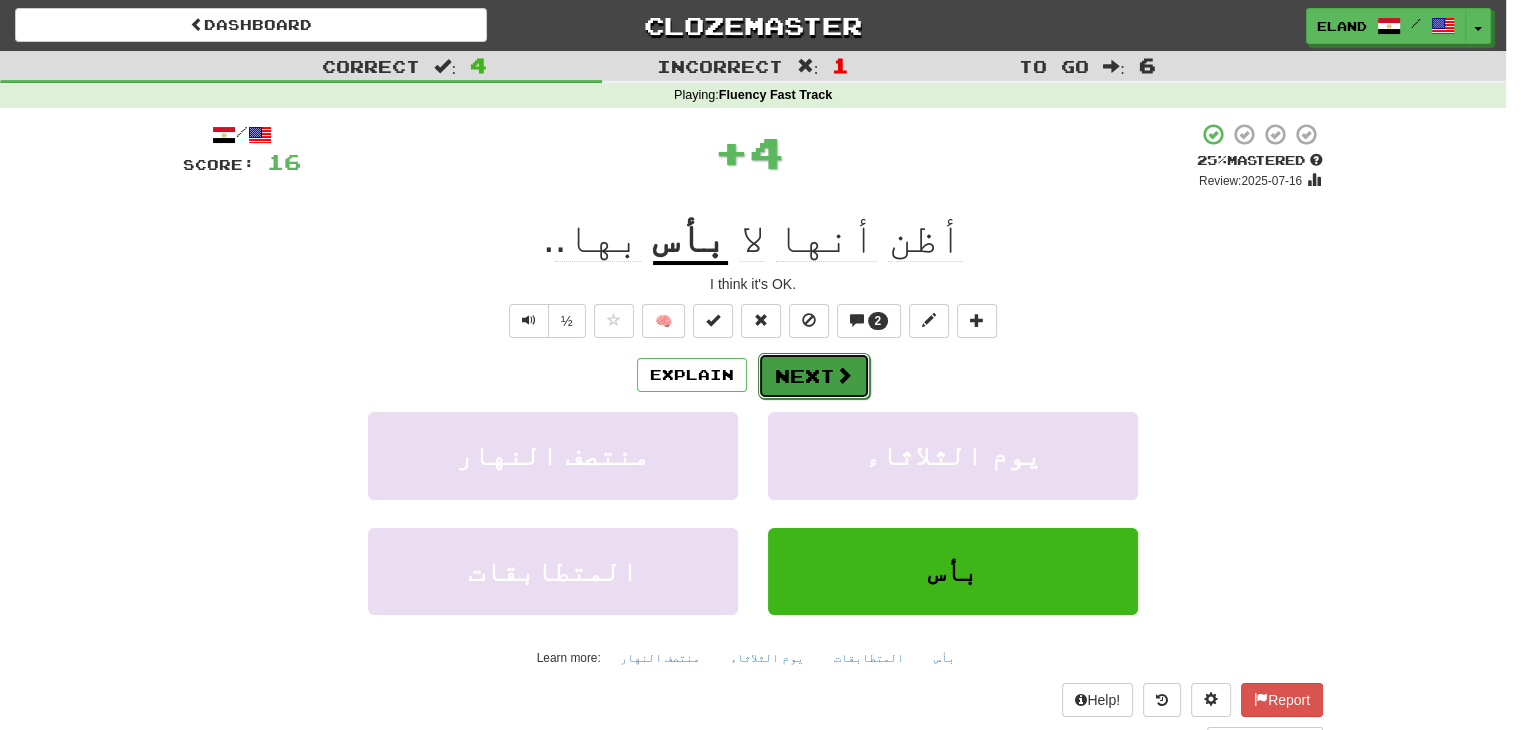 click on "Next" at bounding box center (814, 376) 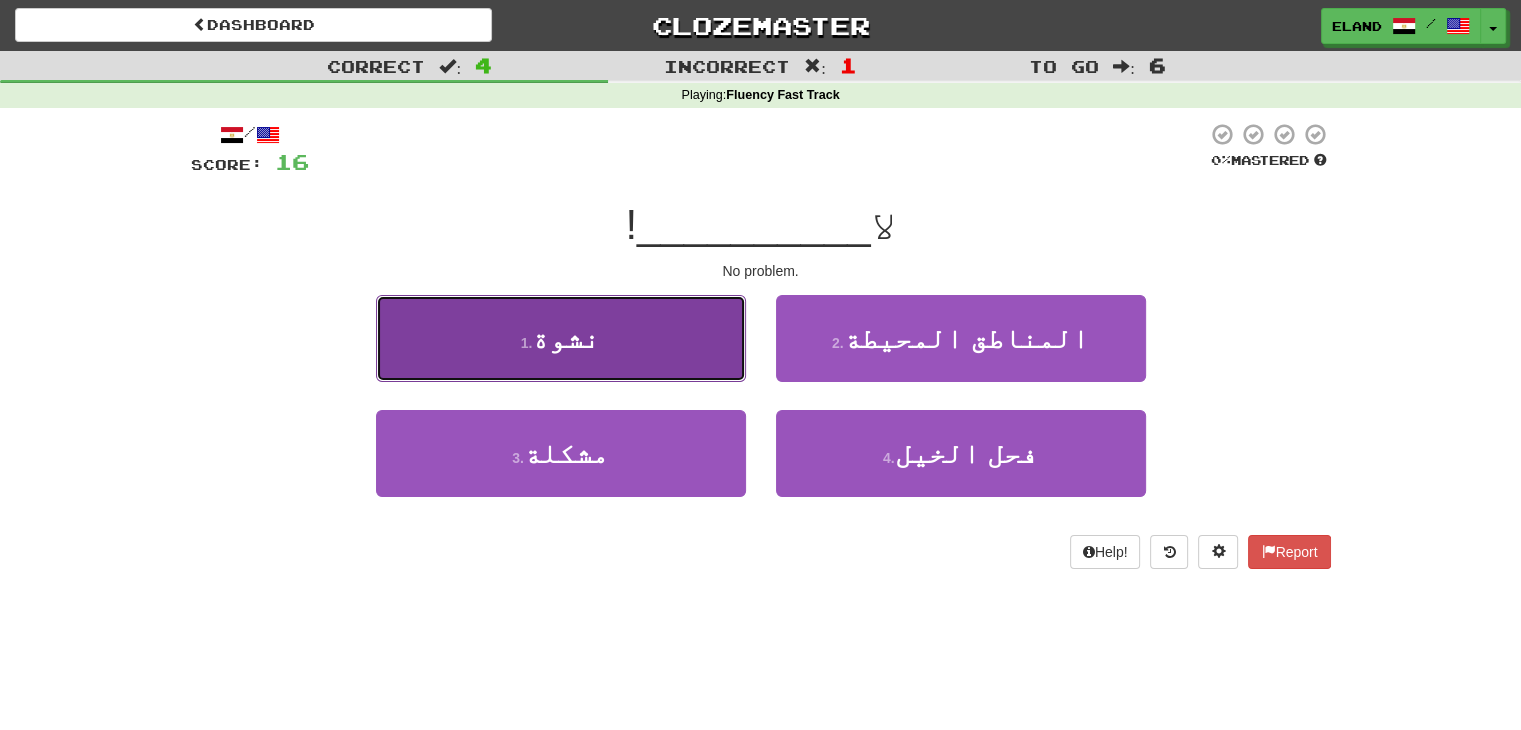 click on "1 .  نشوة" at bounding box center (561, 338) 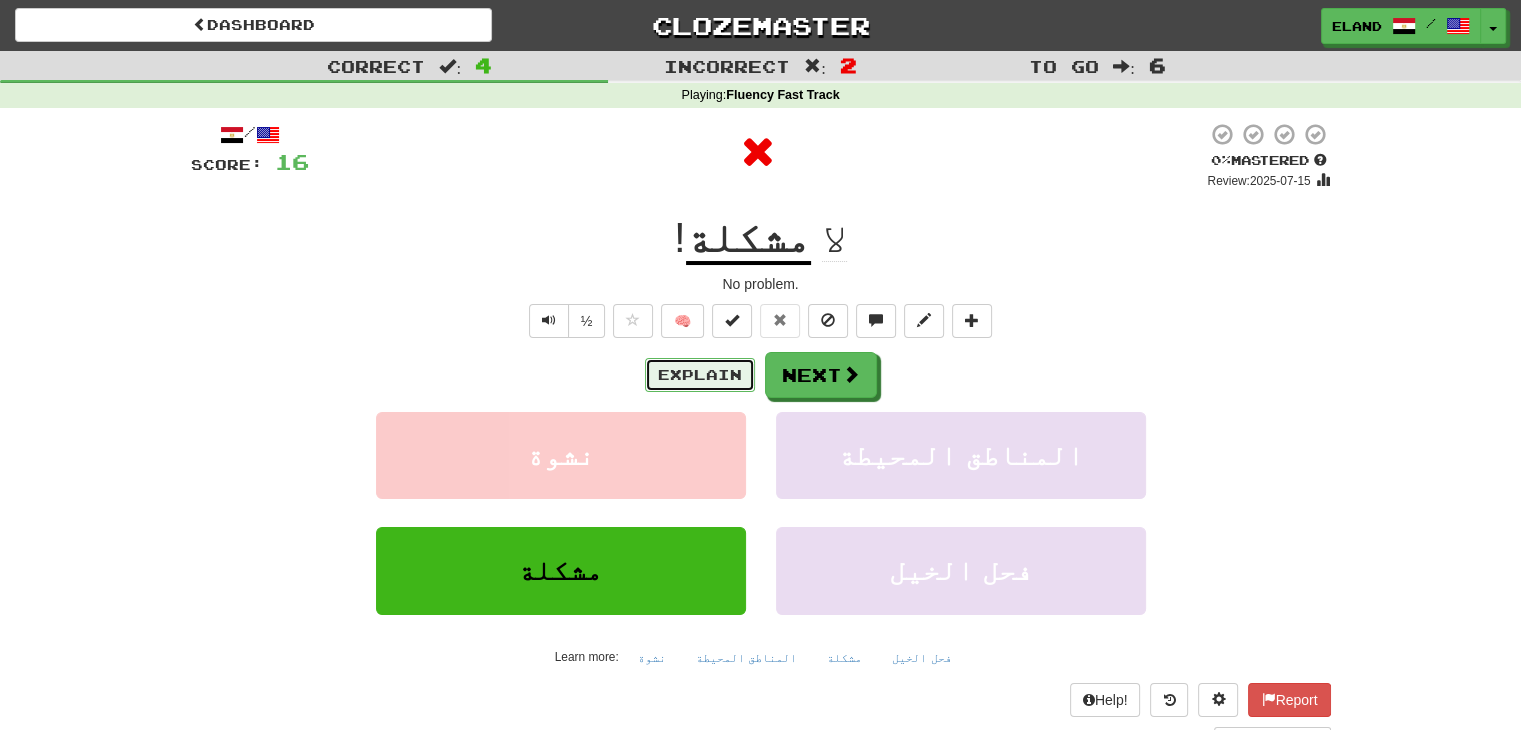 click on "Explain" at bounding box center [700, 375] 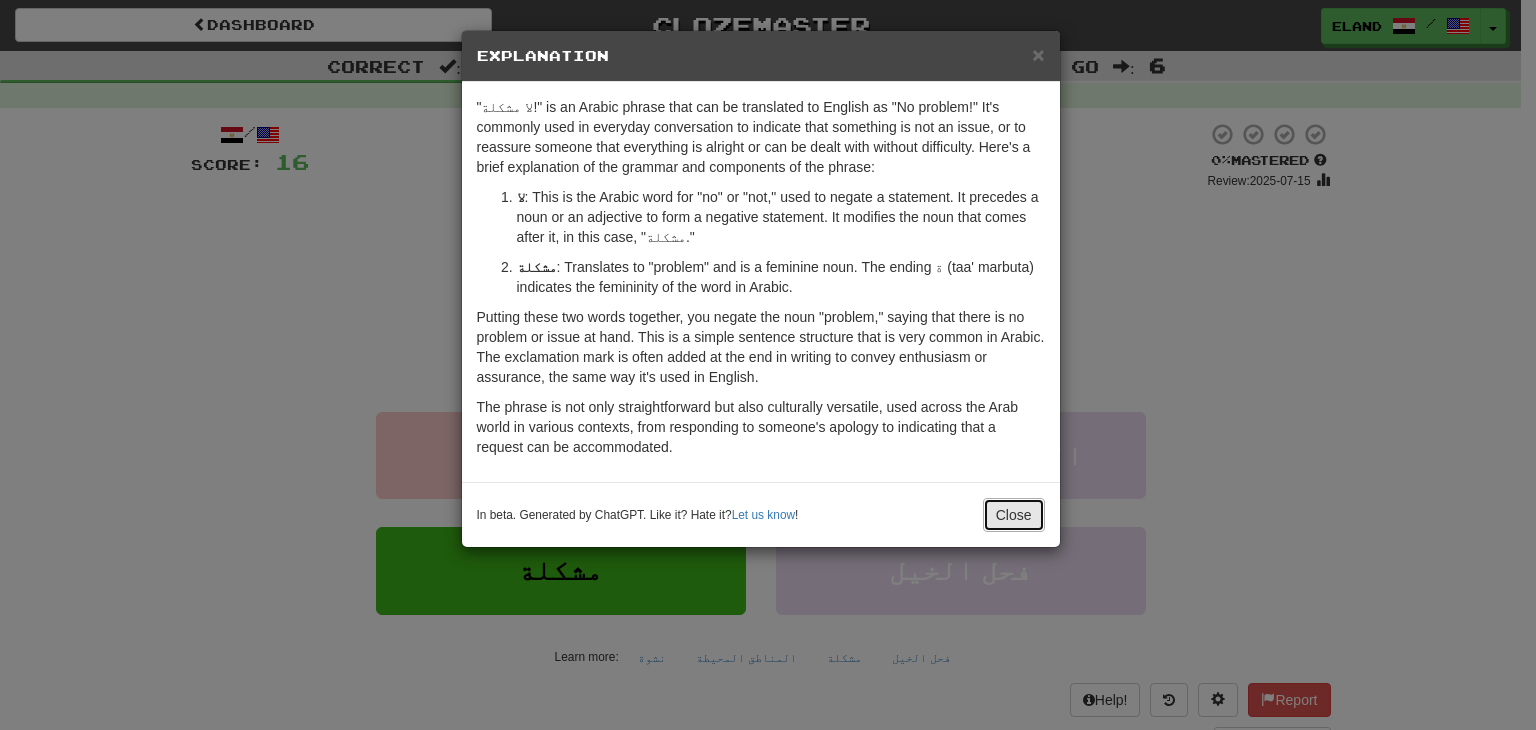 click on "Close" at bounding box center (1014, 515) 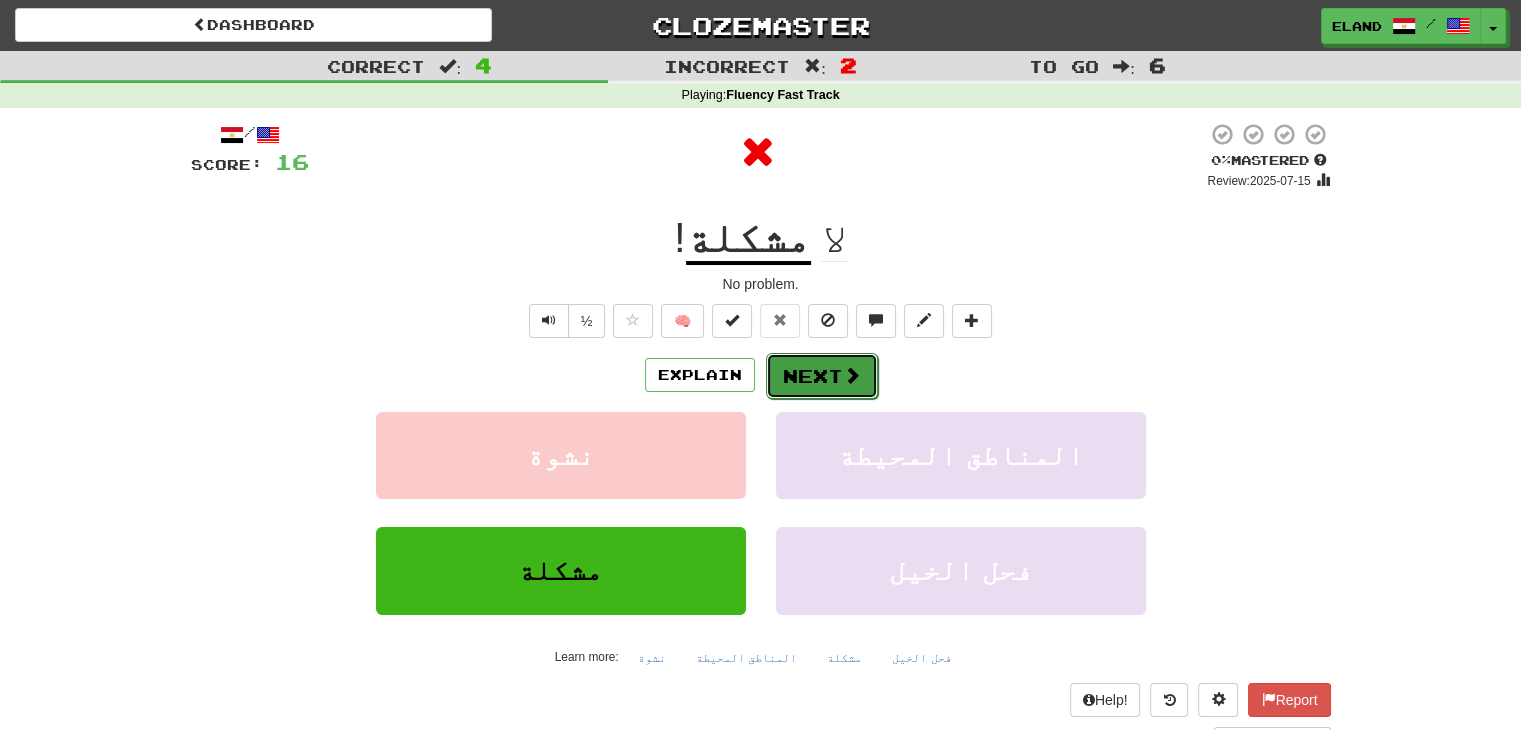 click on "Next" at bounding box center [822, 376] 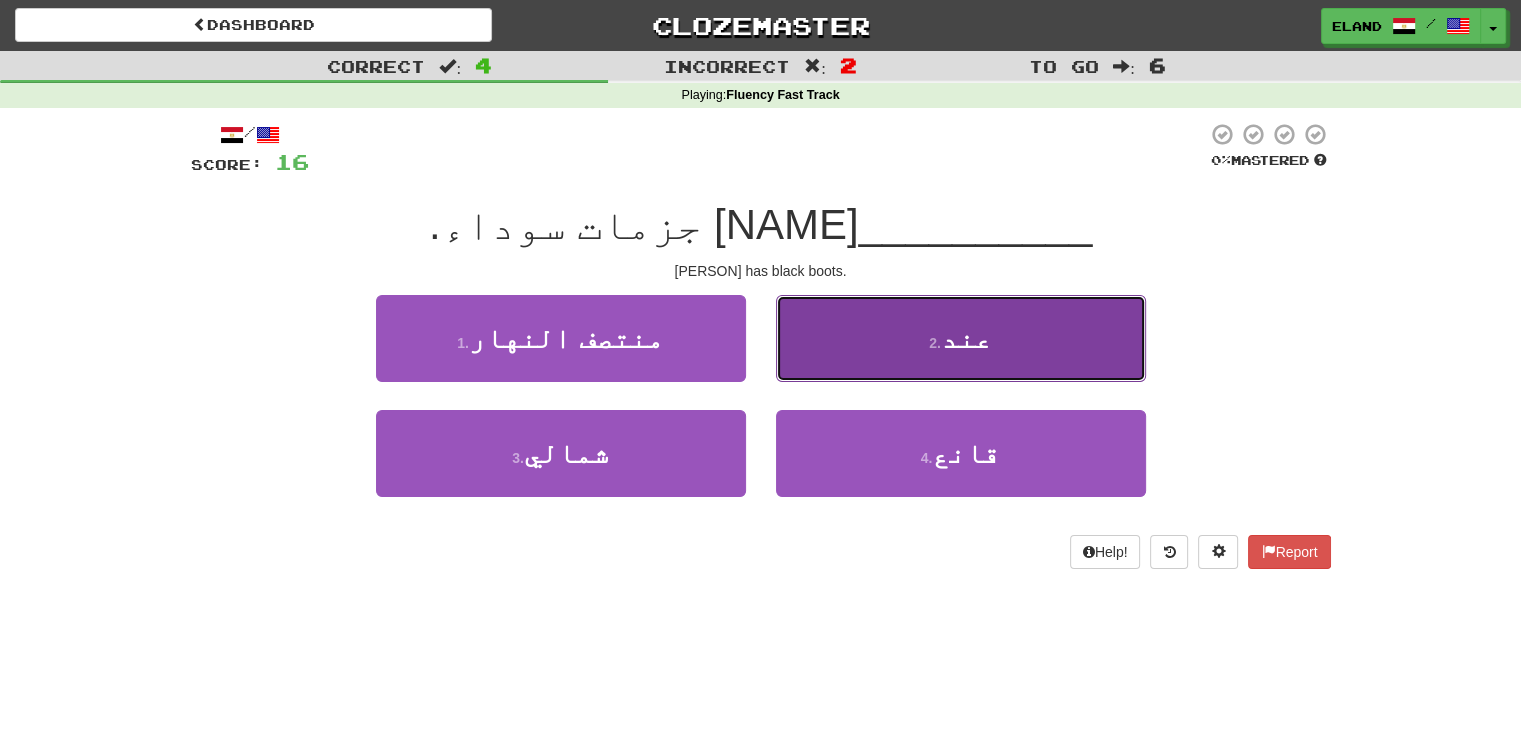 click on "2 .  عند" at bounding box center (961, 338) 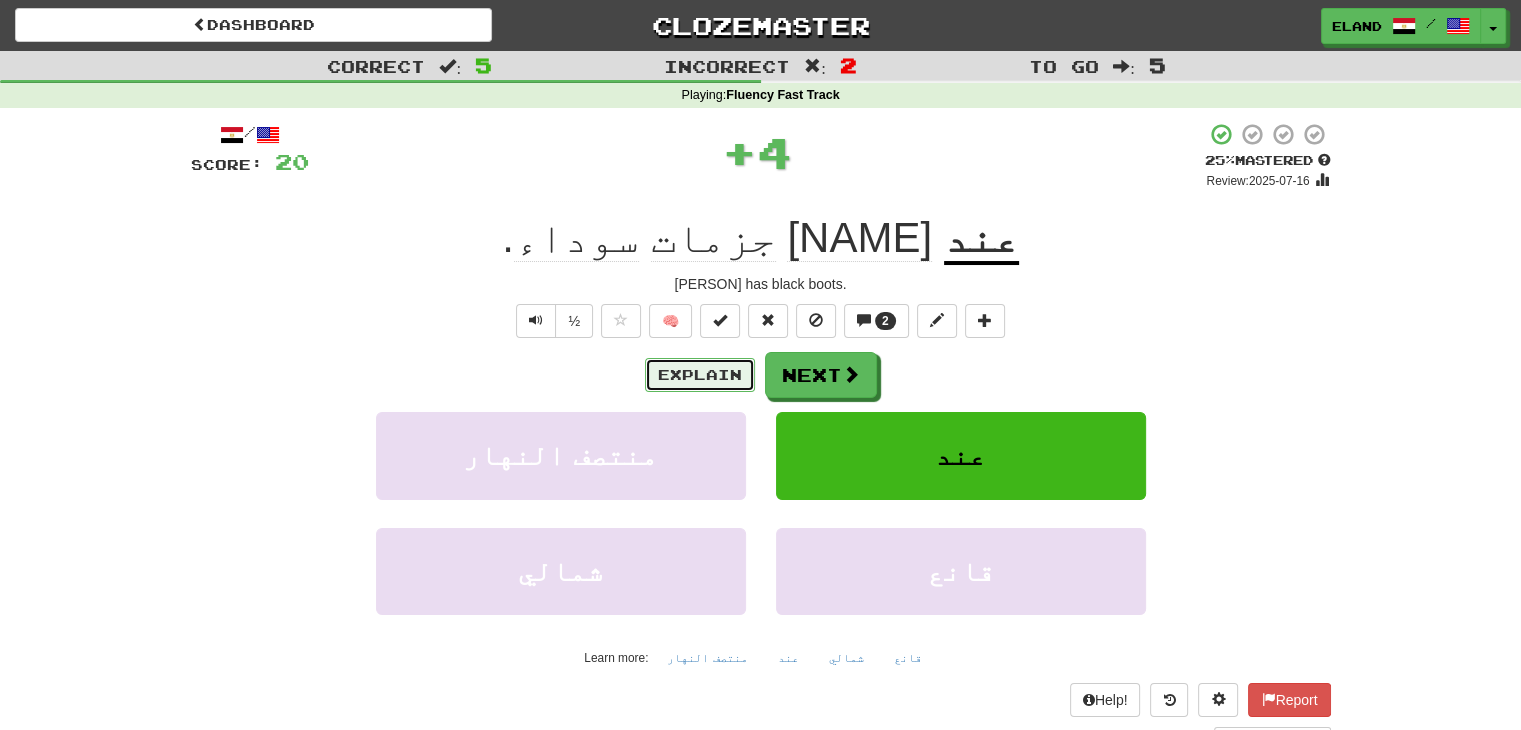 click on "Explain" at bounding box center (700, 375) 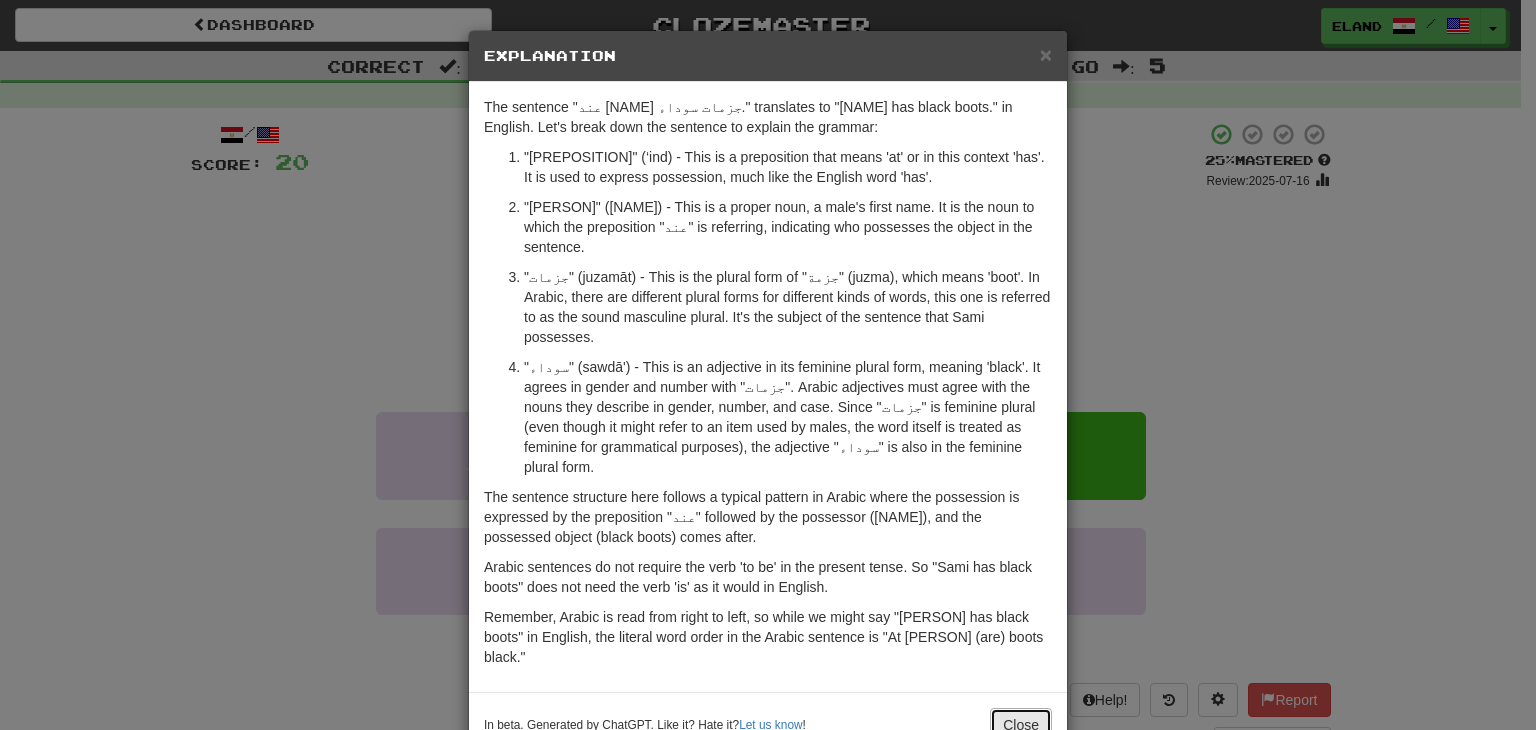 click on "Close" at bounding box center [1021, 725] 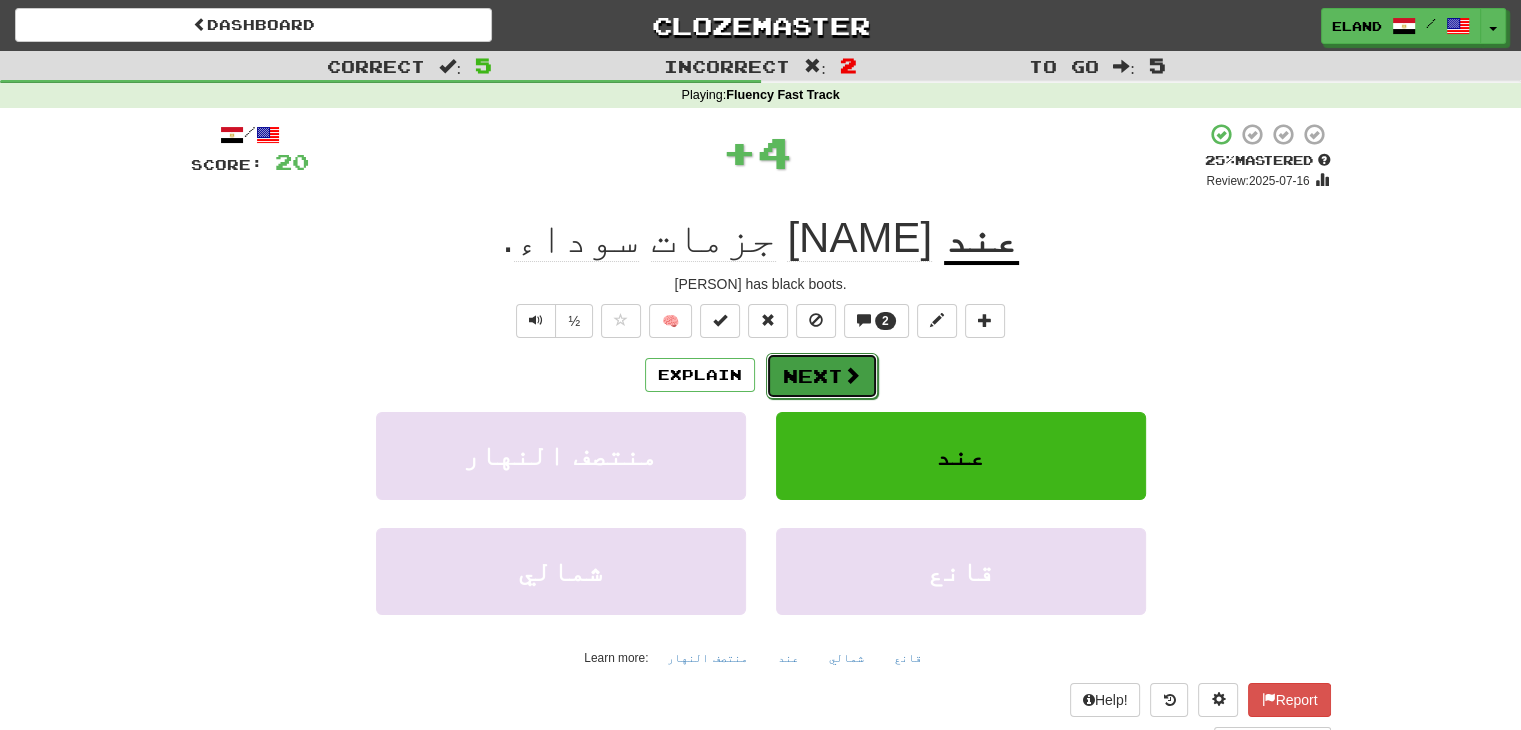 click on "Next" at bounding box center (822, 376) 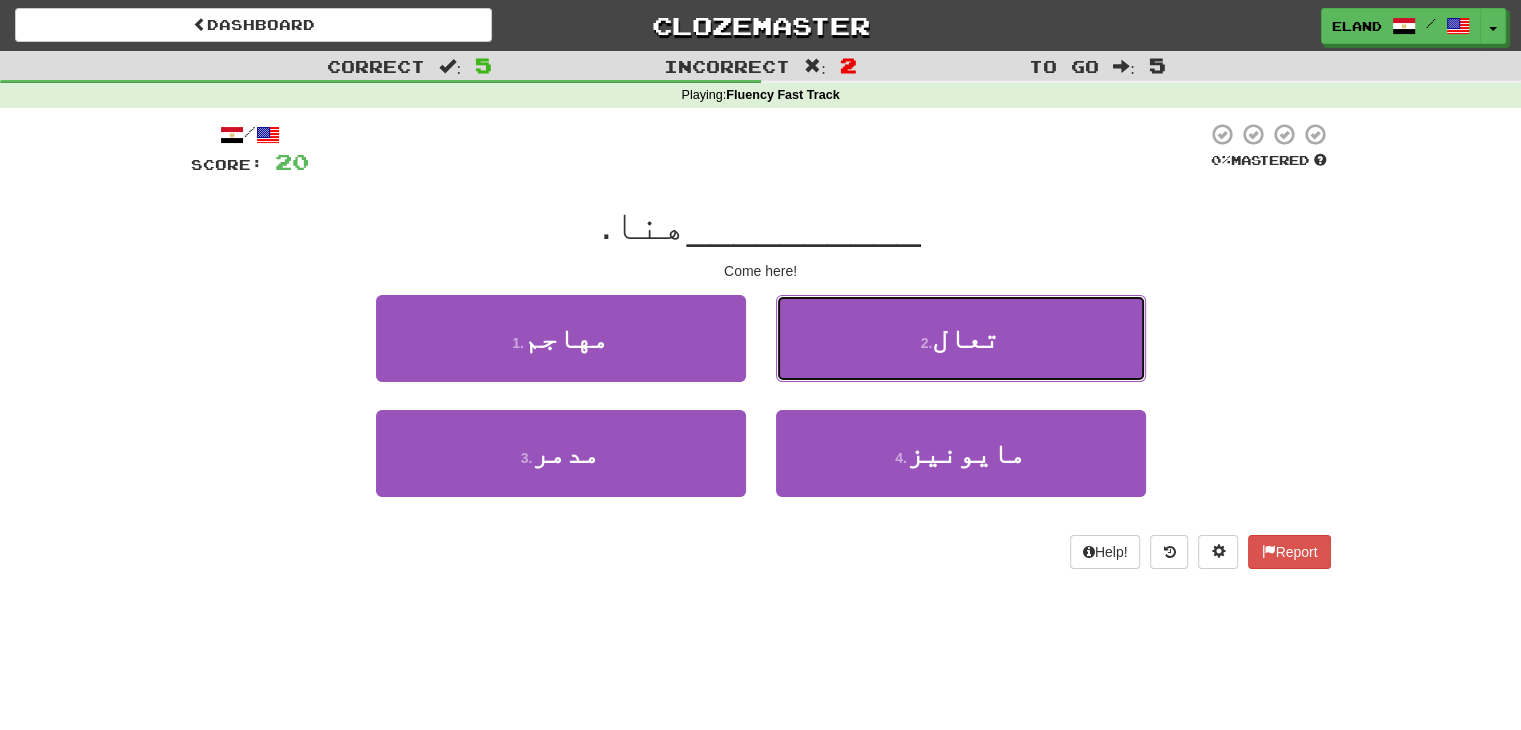 click on "2 .  تعال" at bounding box center (961, 338) 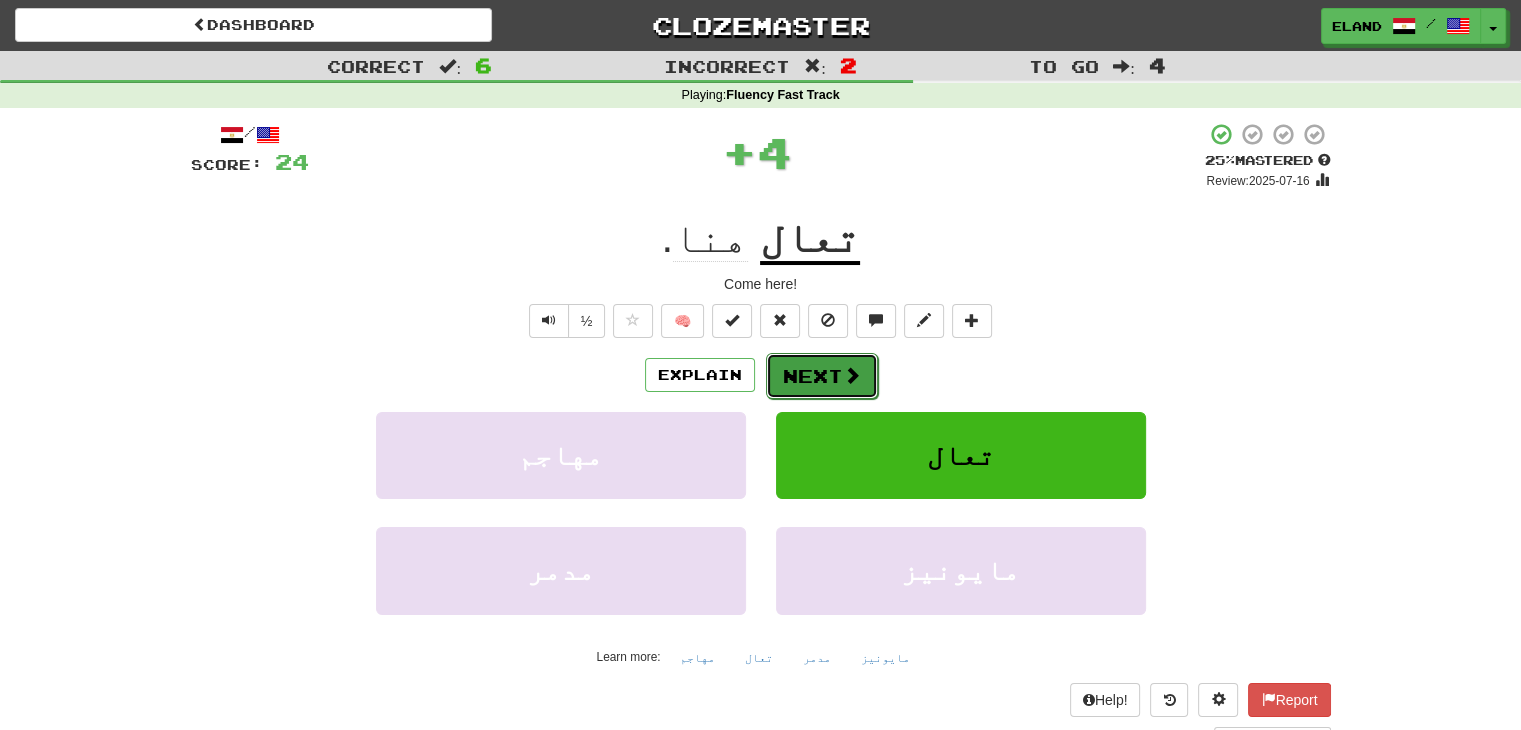 click on "Next" at bounding box center (822, 376) 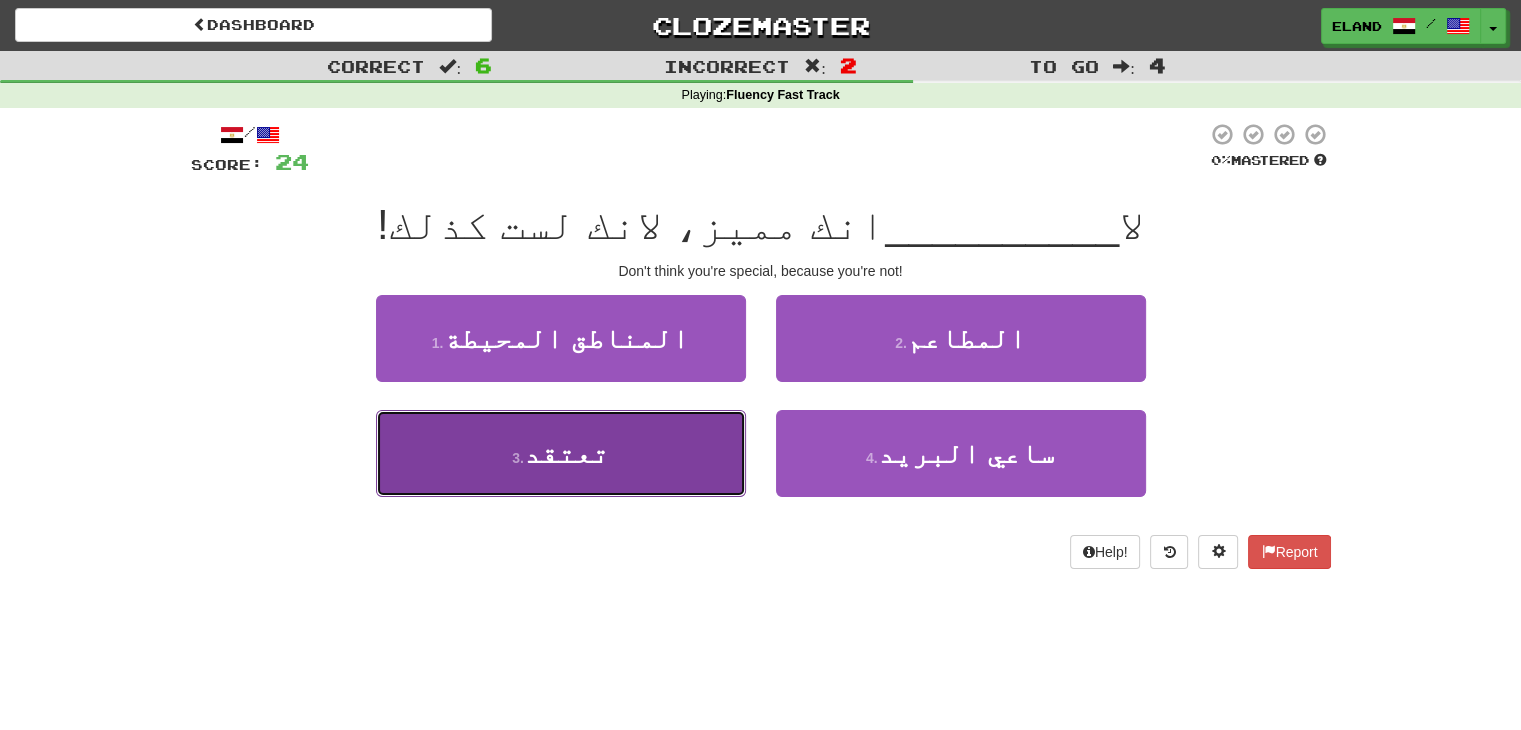 click on "3 .  تعتقد" at bounding box center (561, 453) 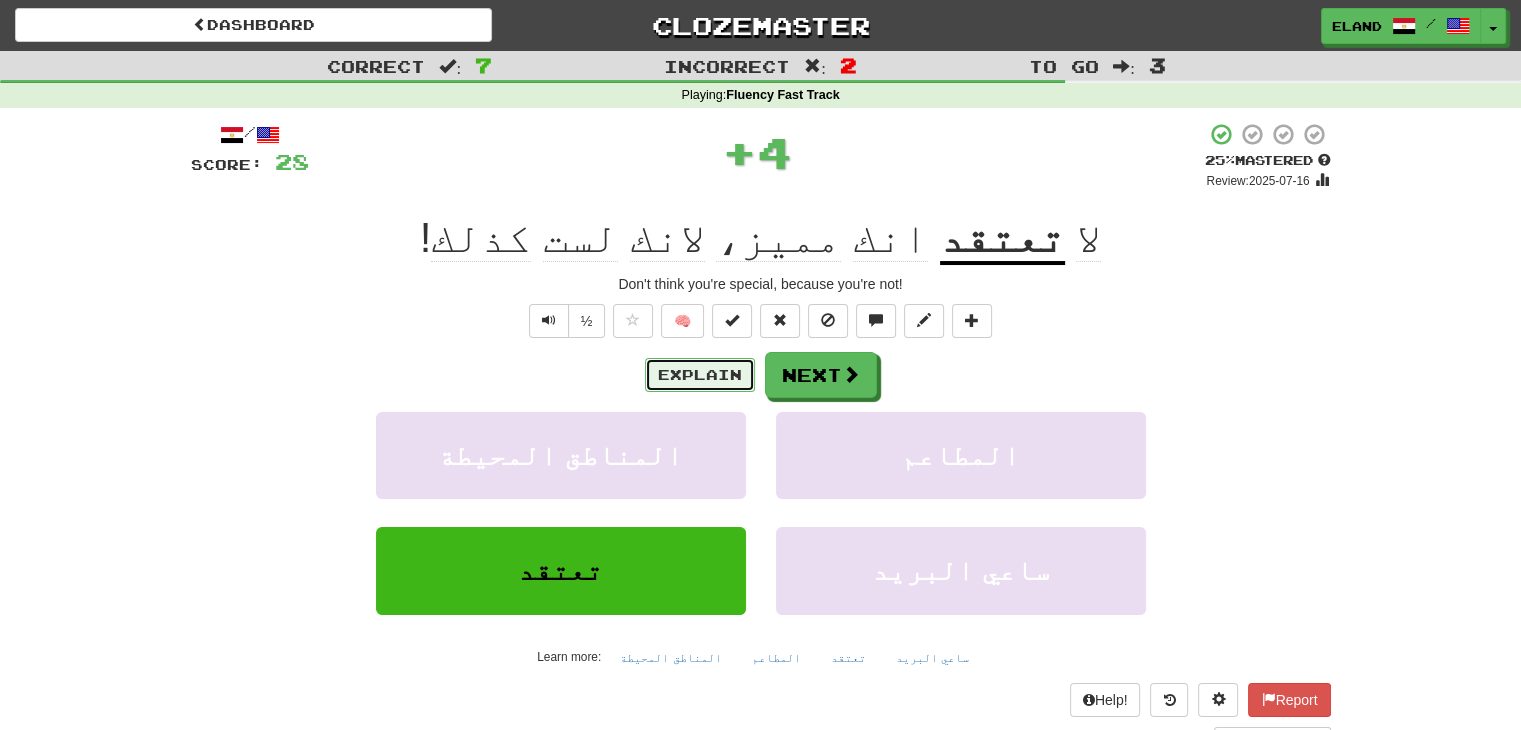 click on "Explain" at bounding box center [700, 375] 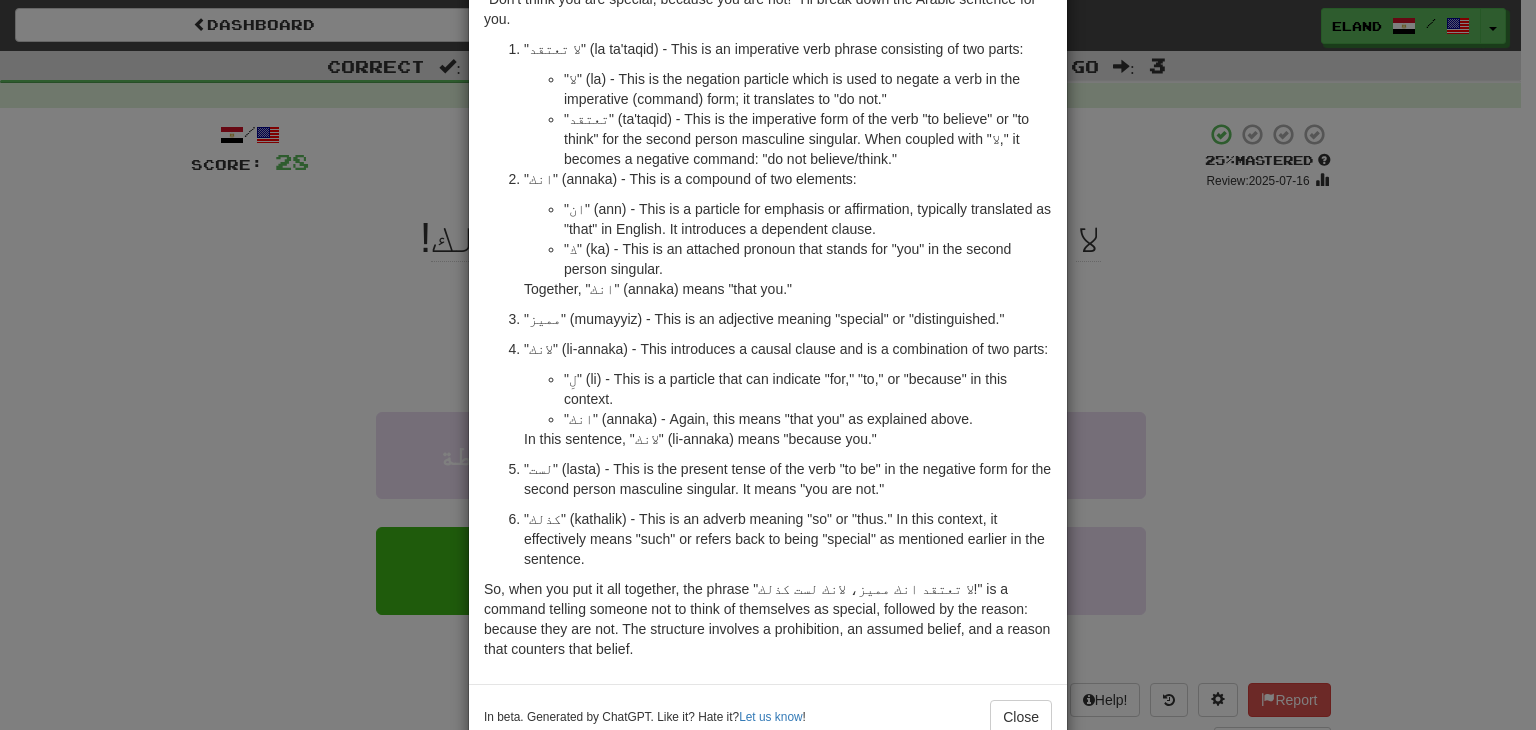 scroll, scrollTop: 157, scrollLeft: 0, axis: vertical 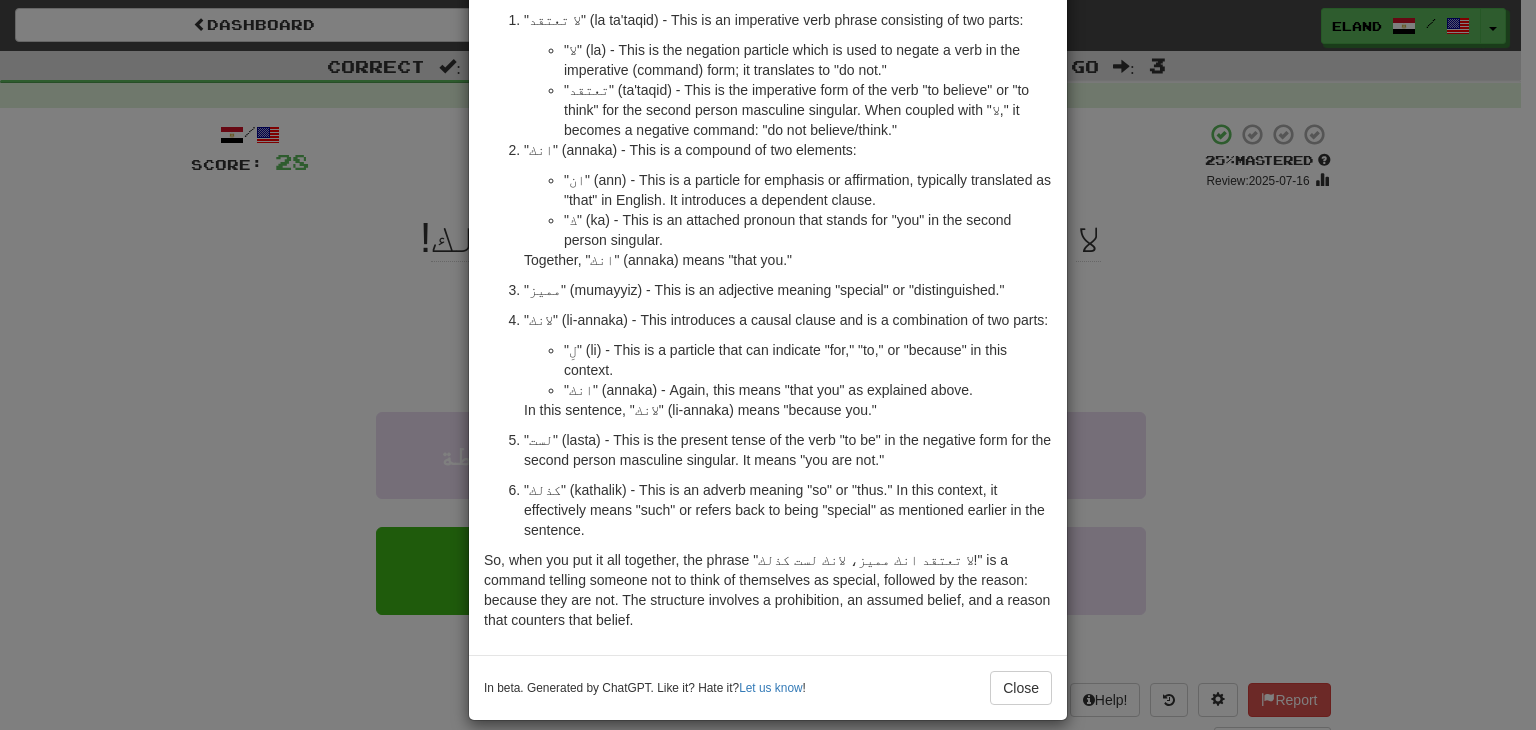 click on "The Arabic phrase "لا تعتقد انك مميز، لانك لست كذلك!" can be translated to English as "Don't think you are special, because you are not!" I'll break down the Arabic sentence for you.
"لا تعتقد" (la ta'taqid) - This is an imperative verb phrase consisting of two parts:
"لا" (la) - This is the negation particle which is used to negate a verb in the imperative (command) form; it translates to "do not."
"تعتقد" (ta'taqid) - This is the imperative form of the verb "to believe" or "to think" for the second person masculine singular. When coupled with "لا," it becomes a negative command: "do not believe/think."
"انك" (annaka) - This is a compound of two elements:
"ان" (ann) - This is a particle for emphasis or affirmation, typically translated as "that" in English. It introduces a dependent clause.
"ك" (ka) - This is an attached pronoun that stands for "you" in the second person singular.
Together, "انك" (annaka) means "that you."" at bounding box center [768, 290] 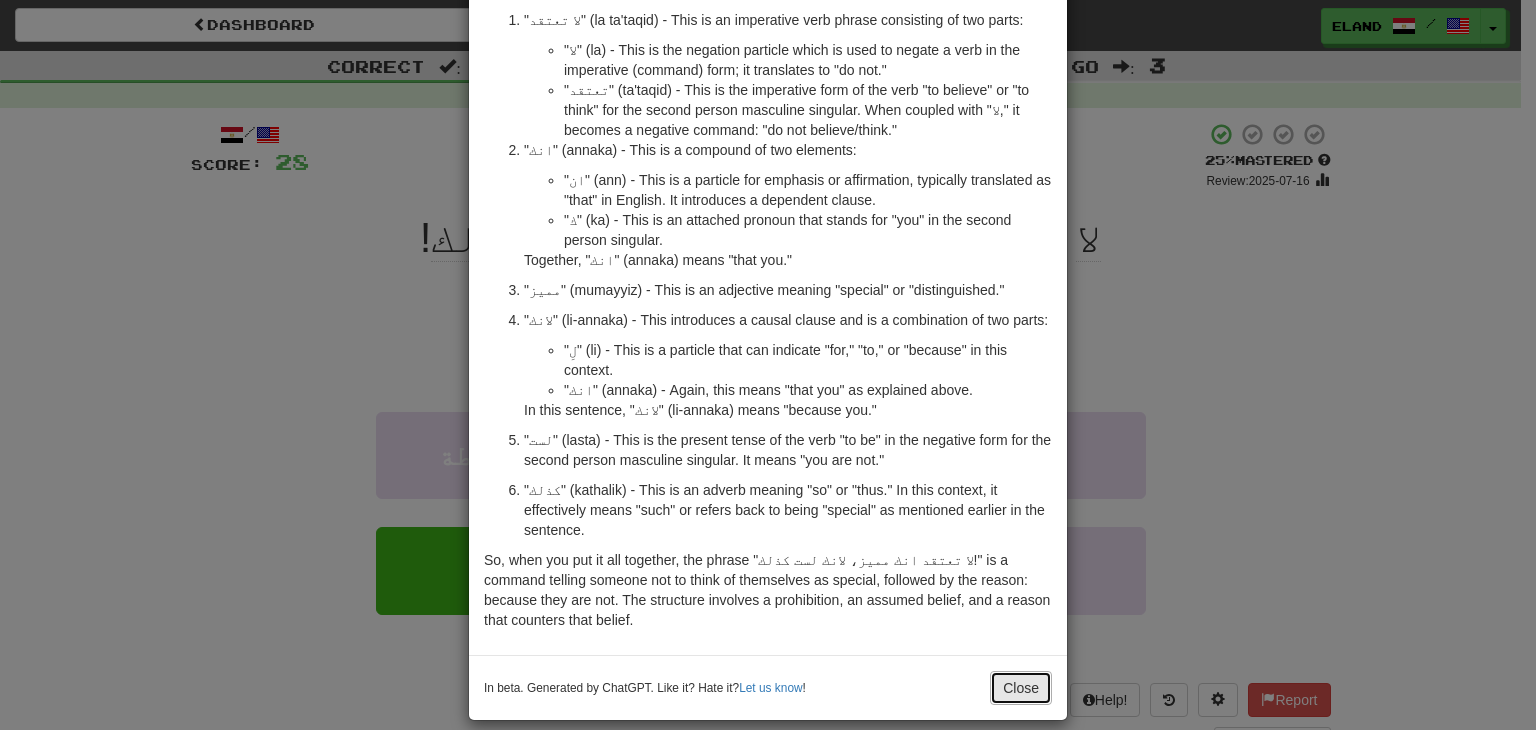 click on "Close" at bounding box center (1021, 688) 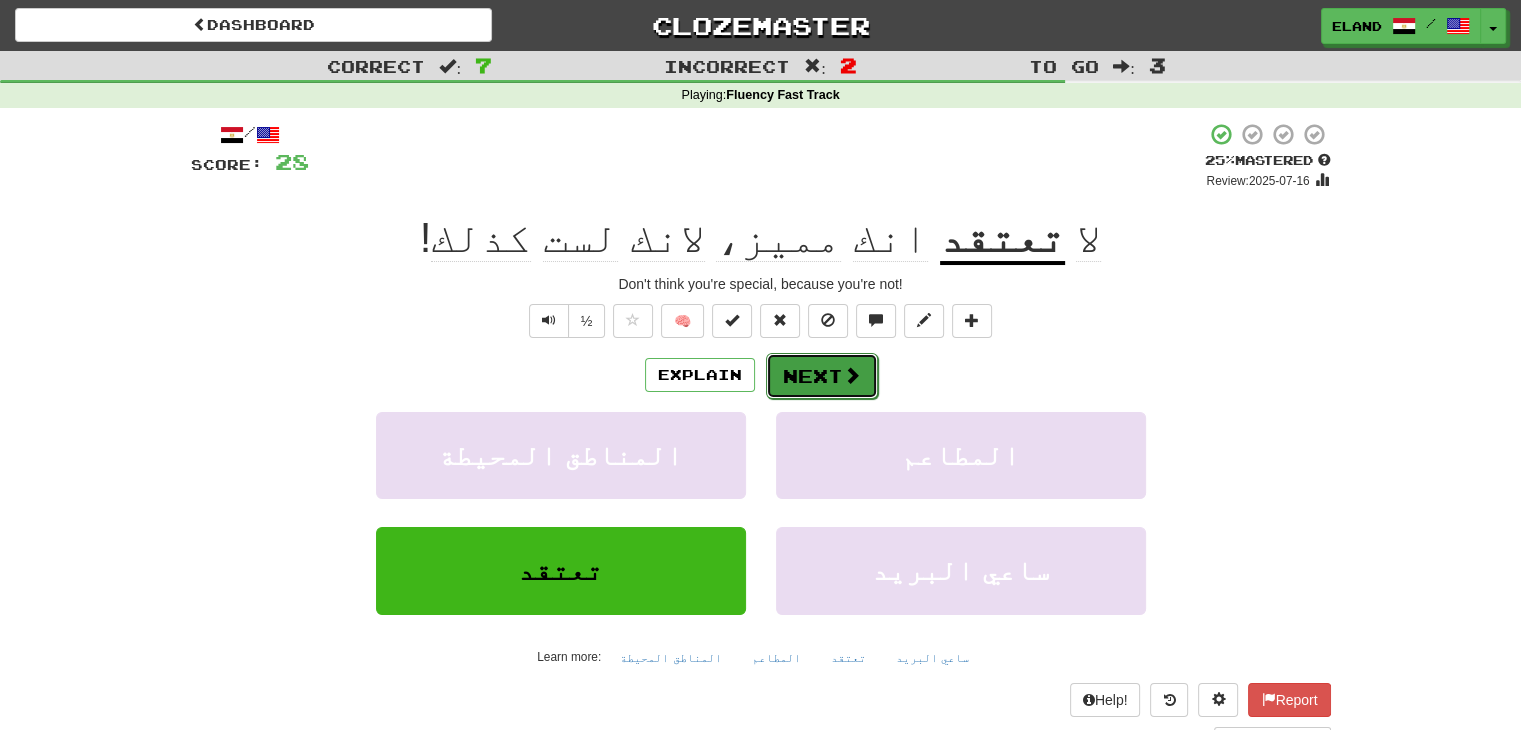 click on "Next" at bounding box center (822, 376) 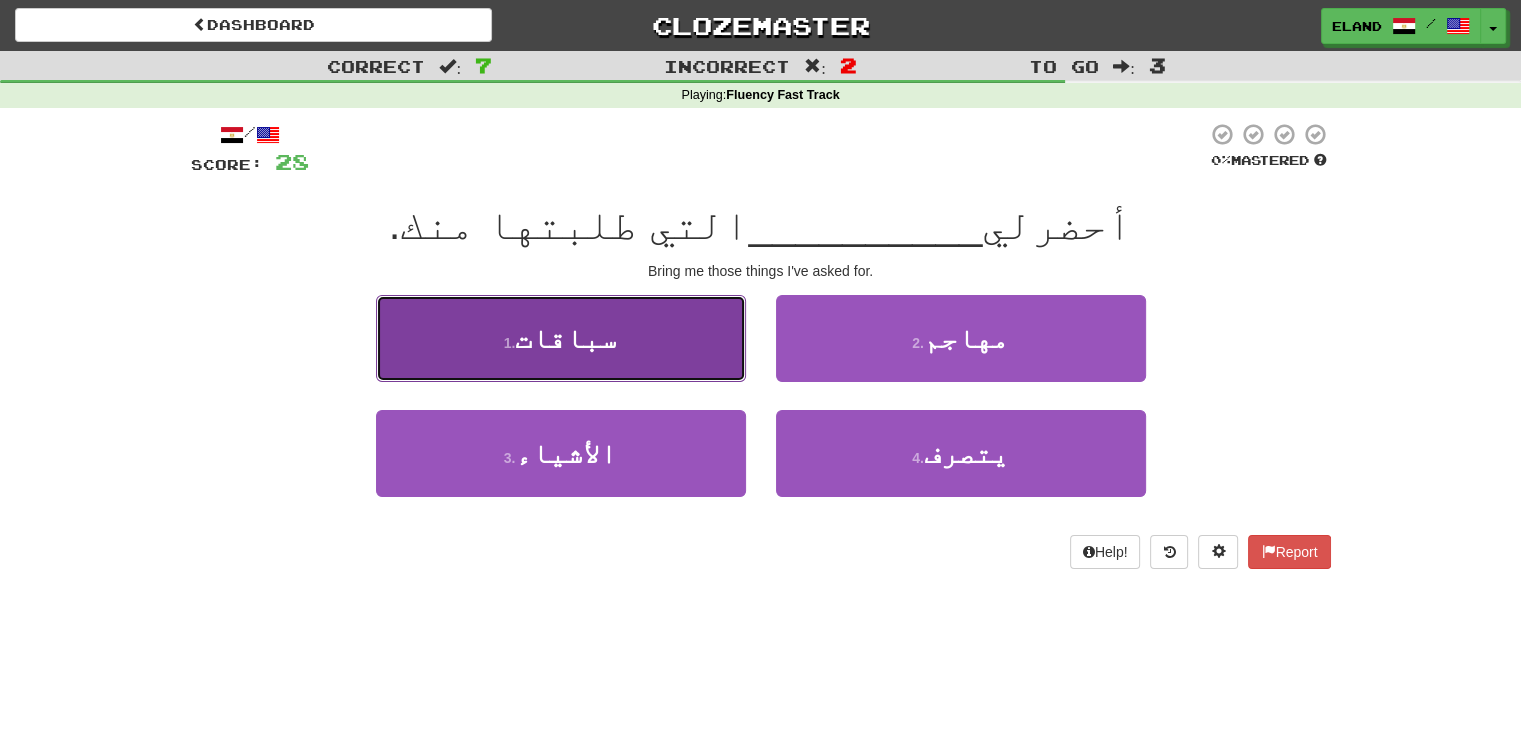 click on "1 .  سباقات" at bounding box center (561, 338) 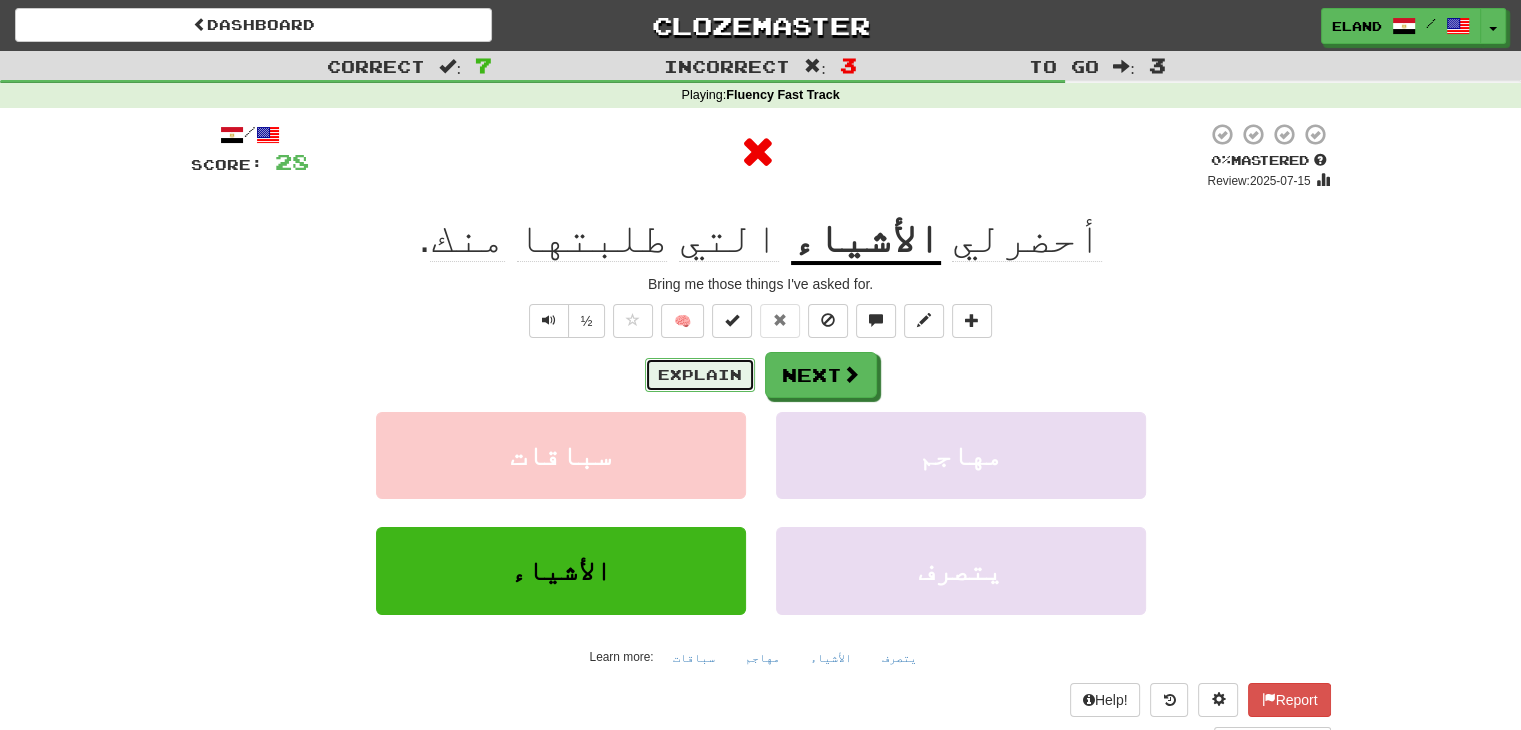 click on "Explain" at bounding box center (700, 375) 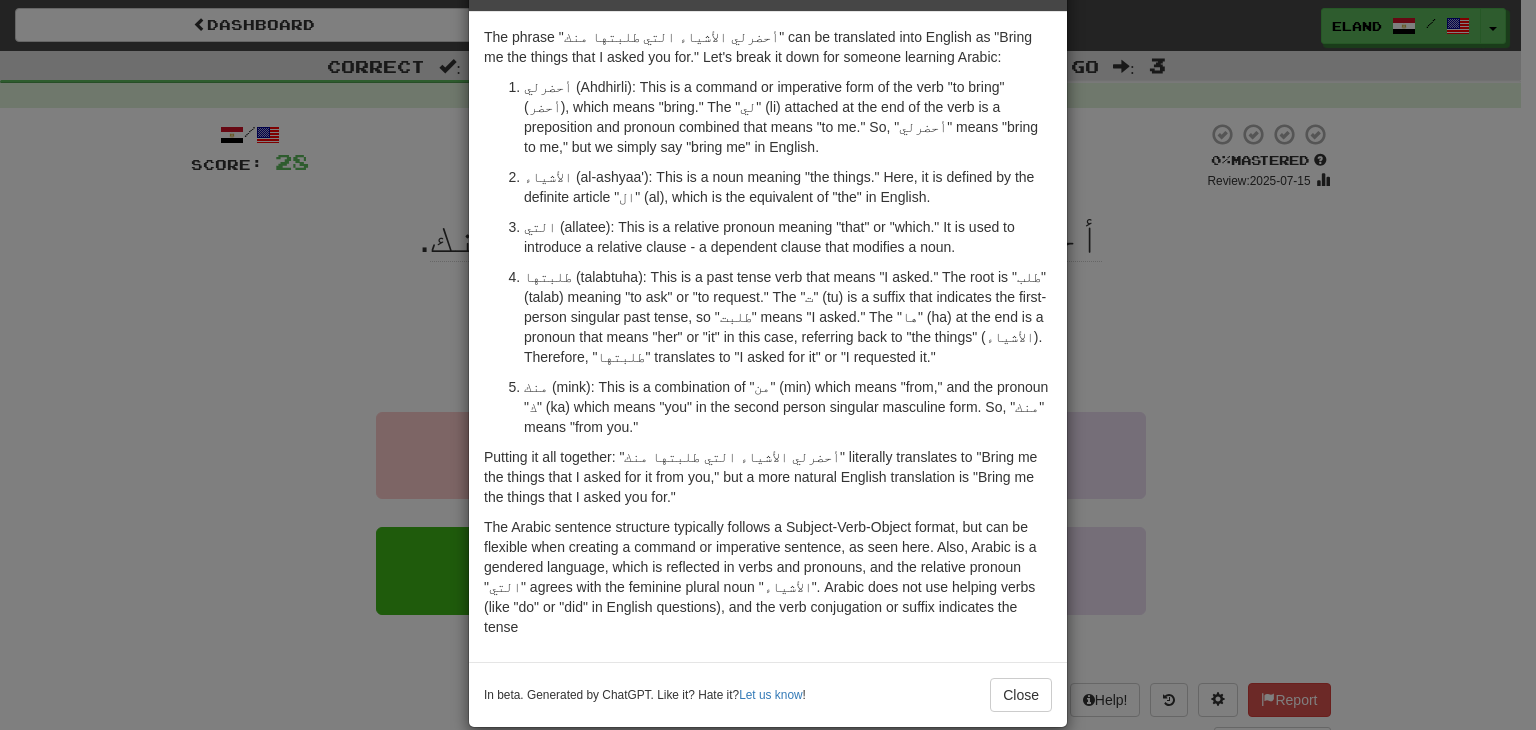 scroll, scrollTop: 77, scrollLeft: 0, axis: vertical 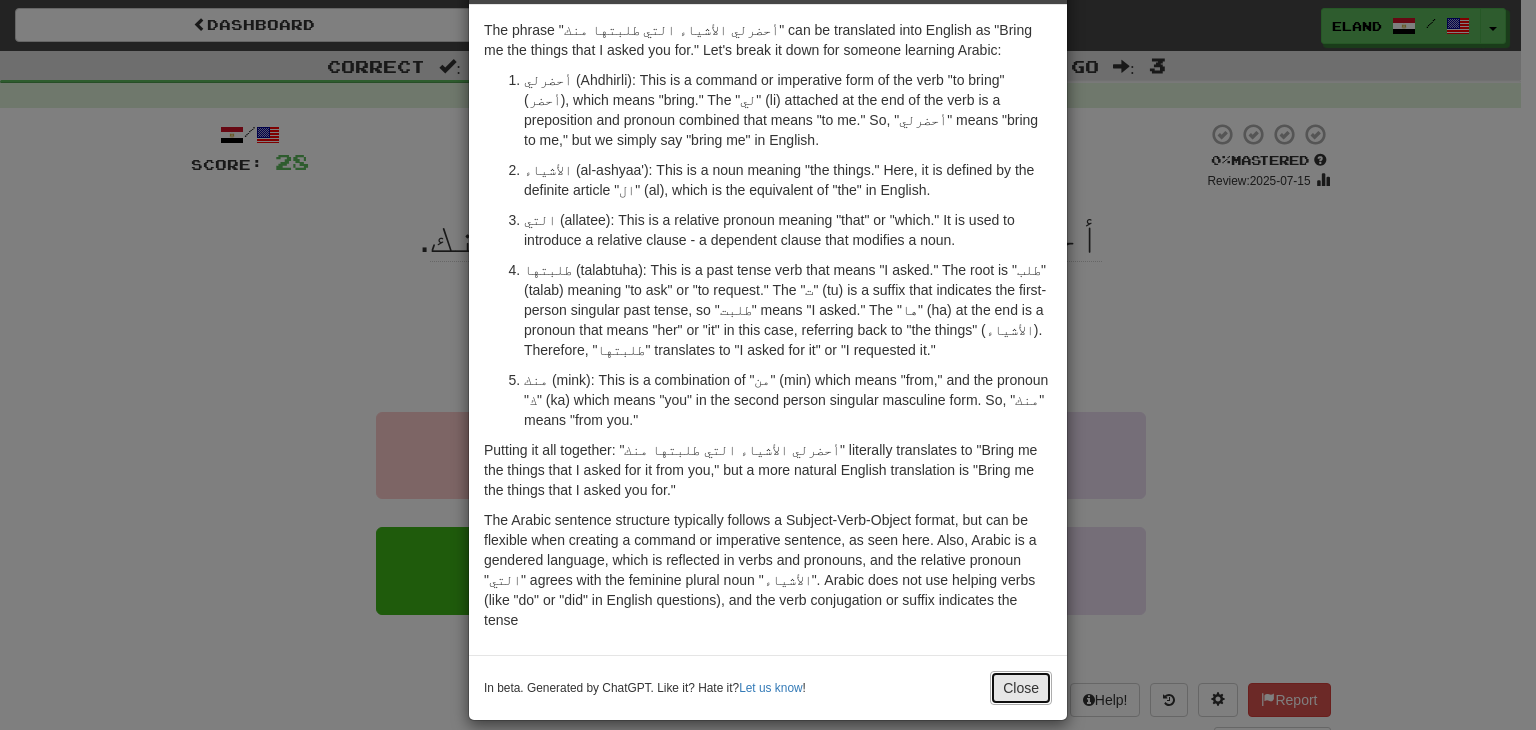 click on "Close" at bounding box center (1021, 688) 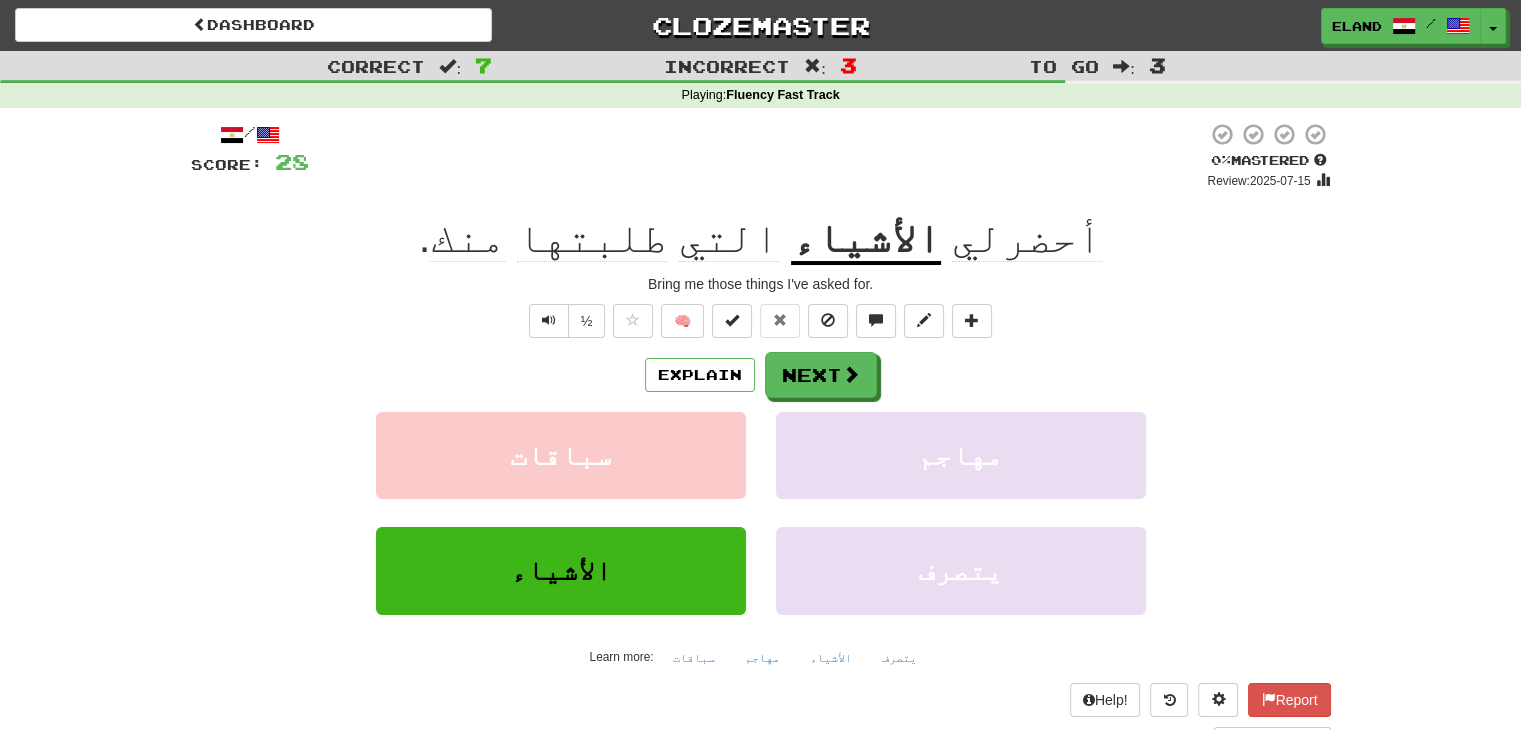 click on "/  Score:   28 0 %  Mastered Review:  2025-07-15 أحضرلي   الأشياء   التي   طلبتها   منك . Bring me those things I've asked for. ½ 🧠 Explain Next سباقات مهاجم الأشياء يتصرف Learn more: سباقات مهاجم الأشياء يتصرف  Help!  Report Sentence Source" at bounding box center [761, 435] 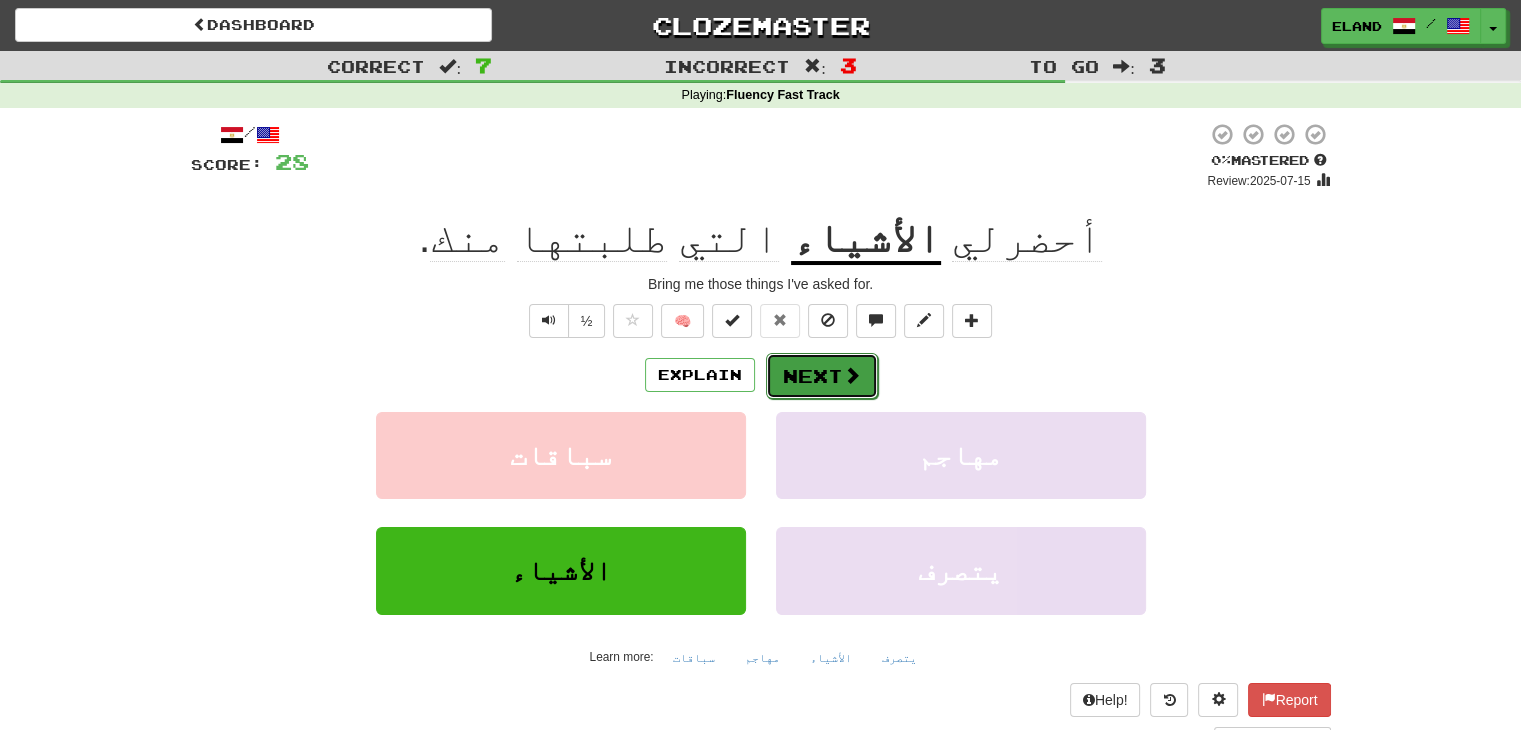 click on "Next" at bounding box center [822, 376] 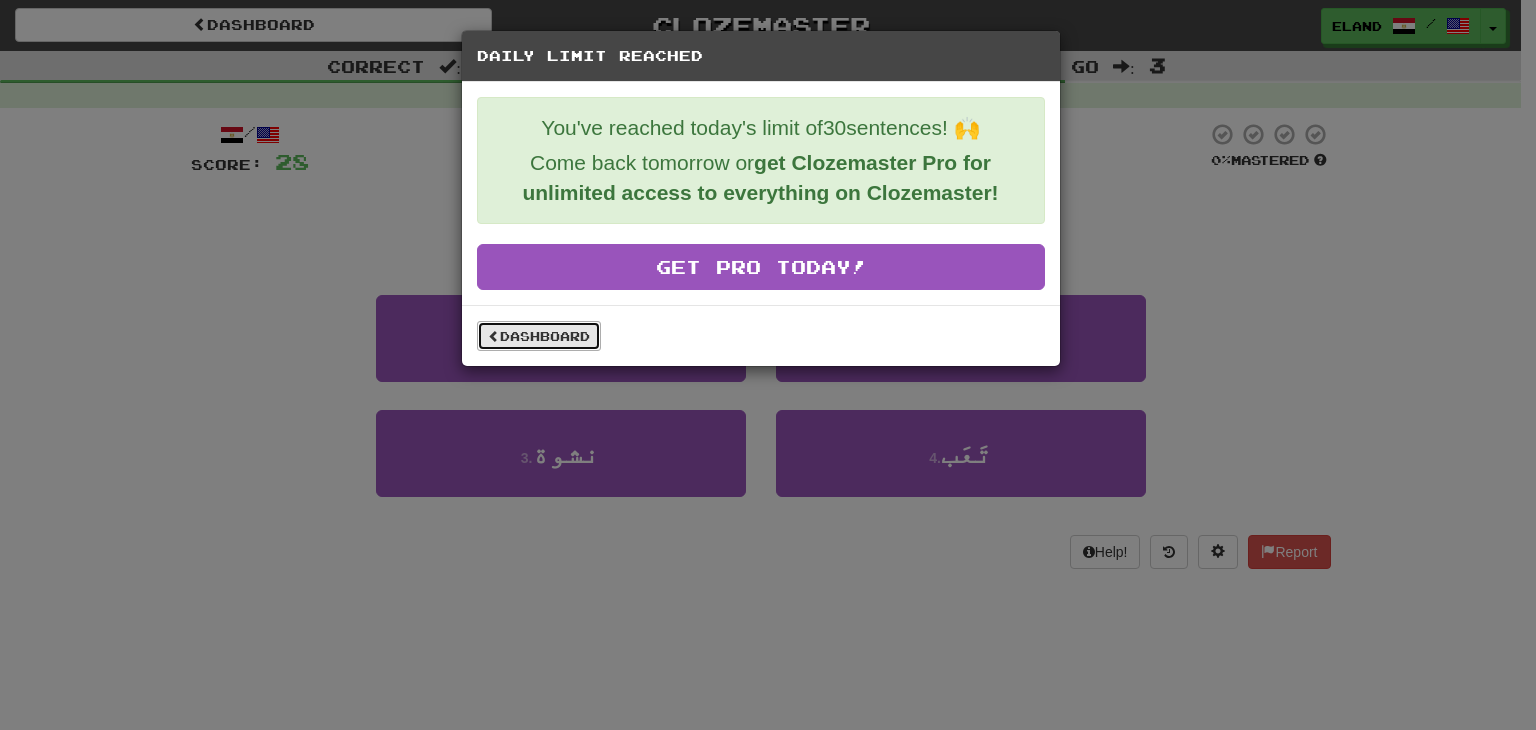 click on "Dashboard" at bounding box center [539, 336] 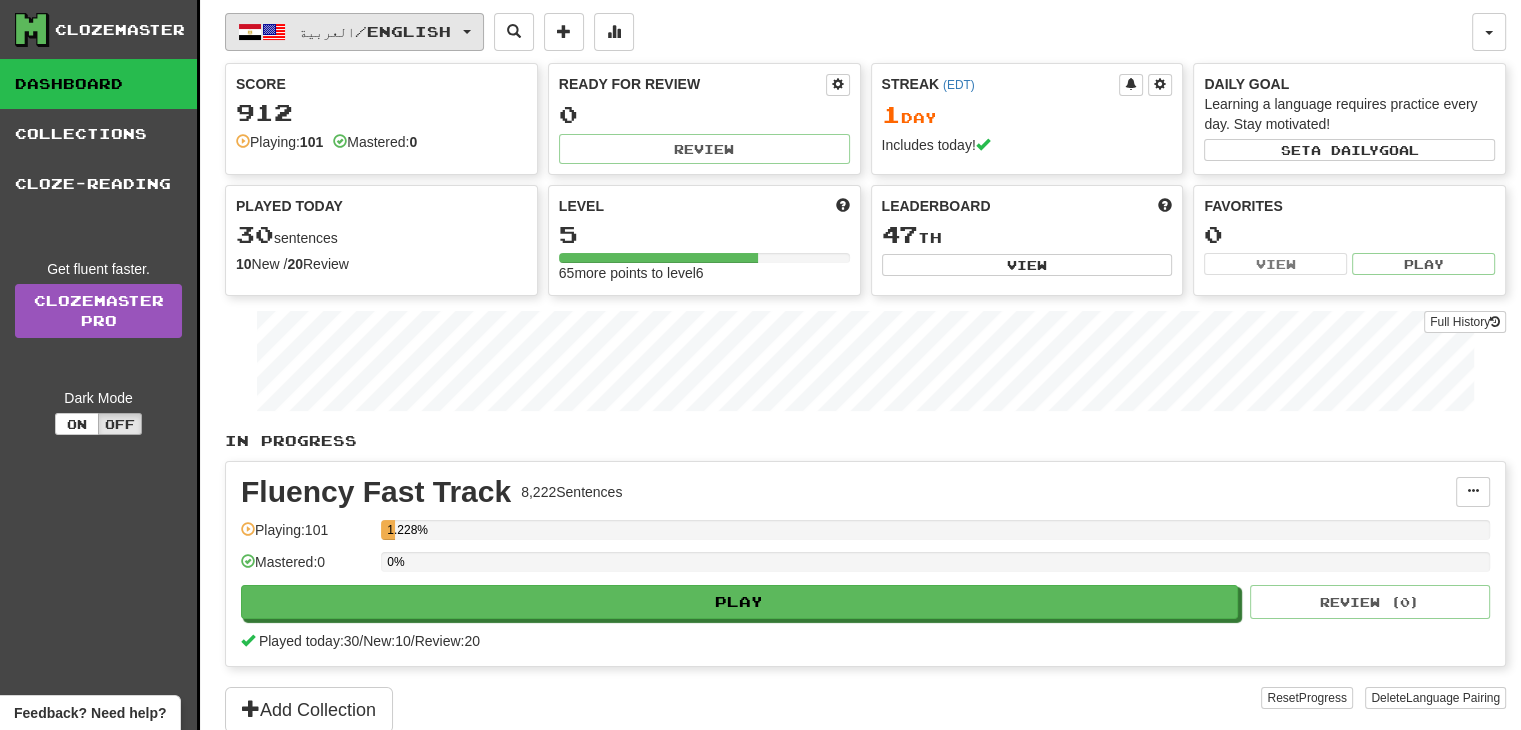 click on "العربية  /  English" at bounding box center (375, 31) 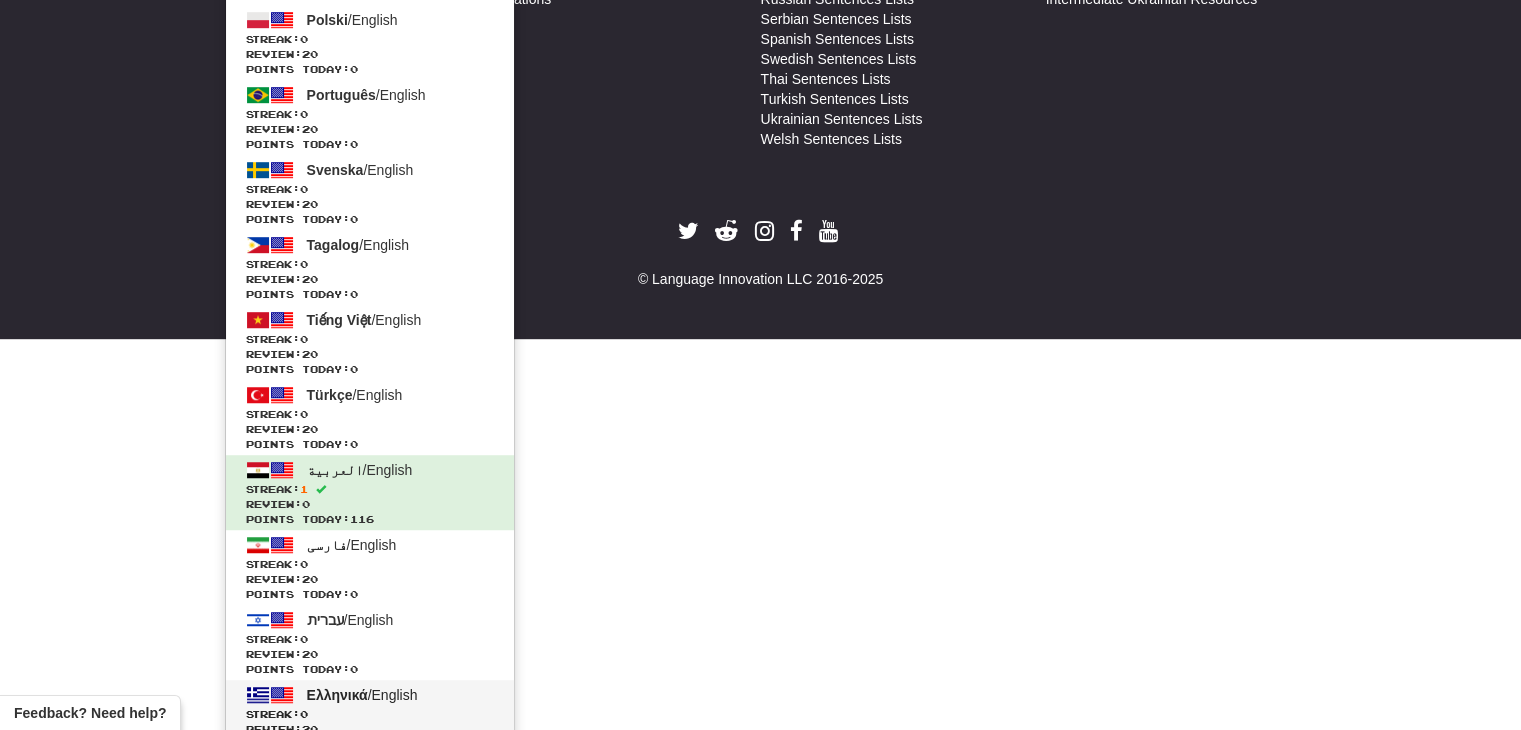 scroll, scrollTop: 1400, scrollLeft: 0, axis: vertical 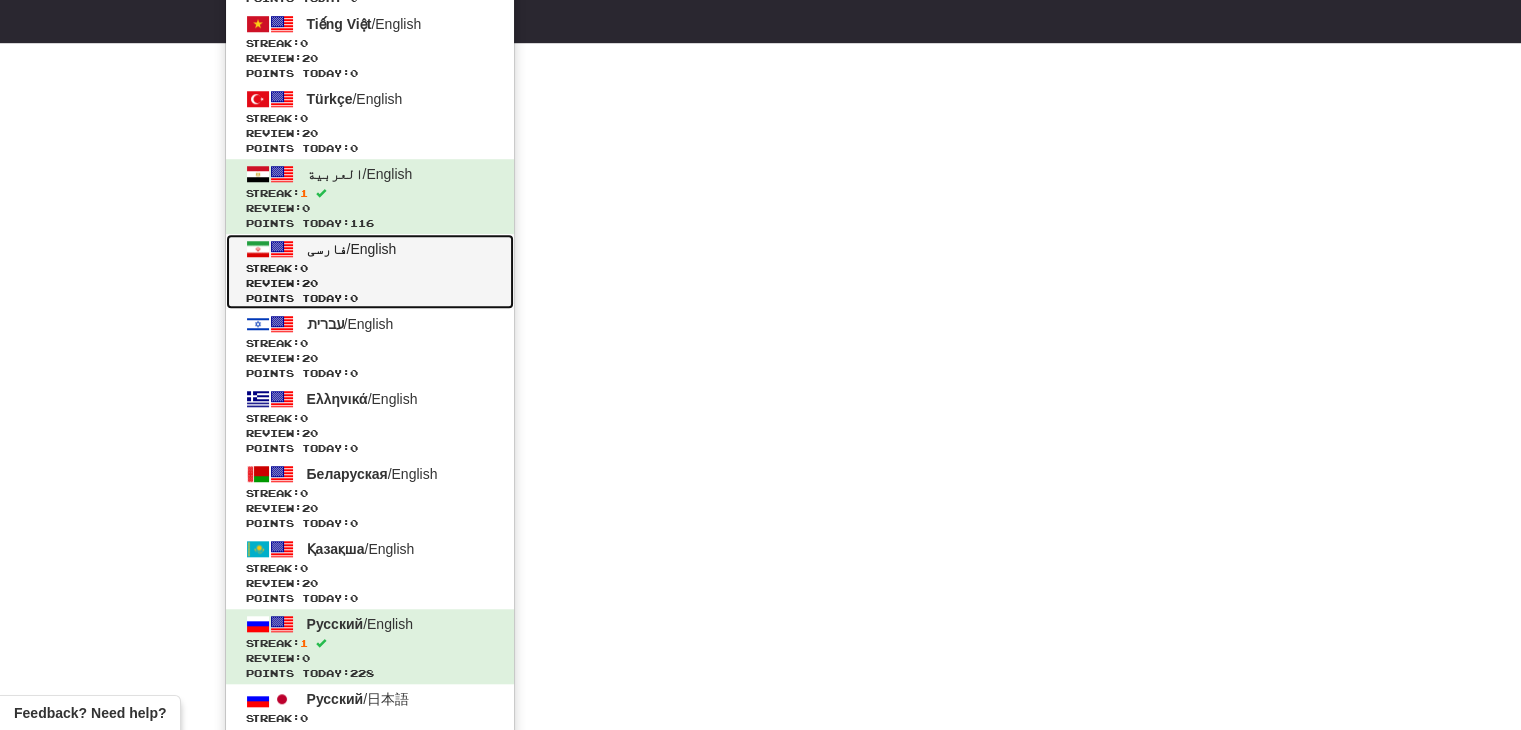 click on "فارسی  /  English Streak:  0   Review:  20 Points today:  0" at bounding box center (370, 271) 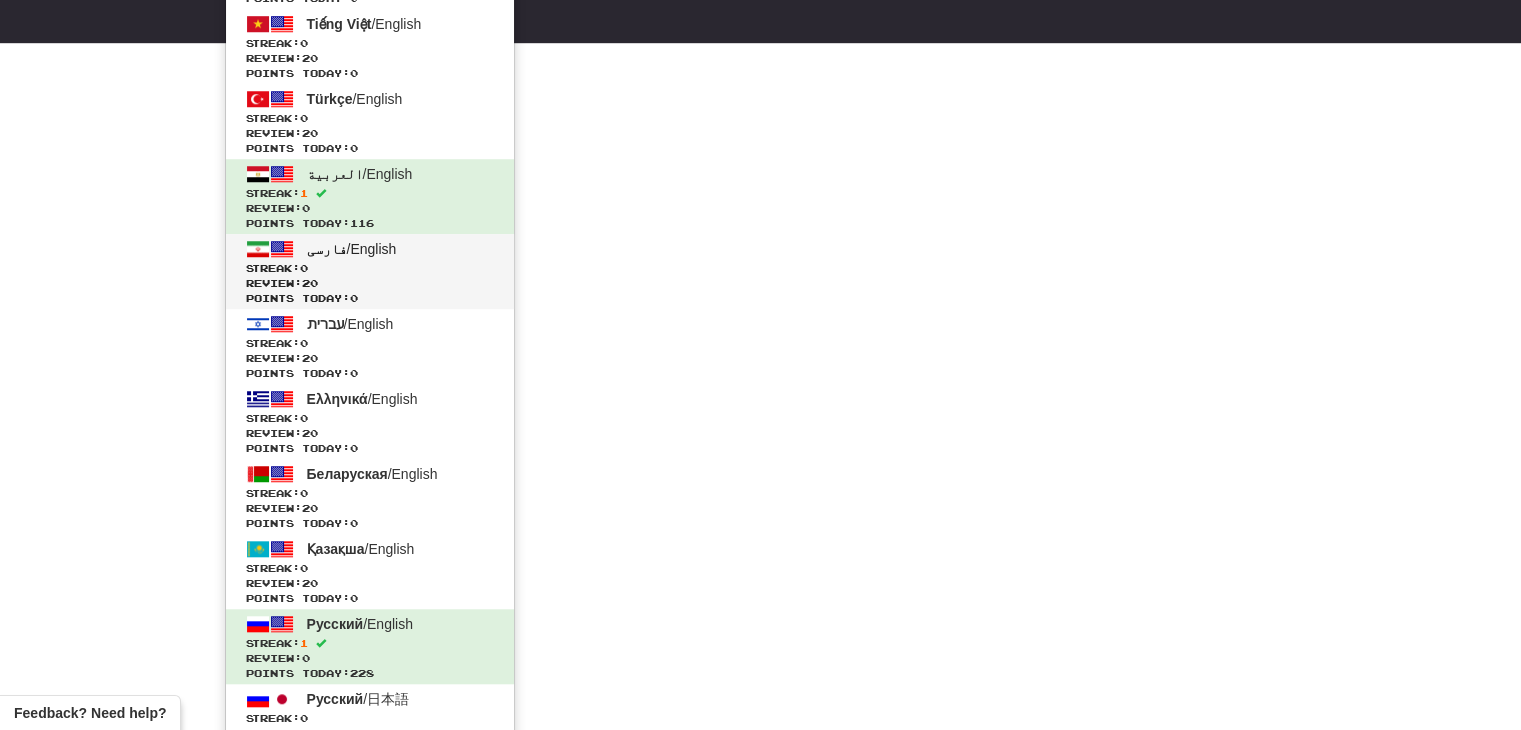 scroll, scrollTop: 710, scrollLeft: 0, axis: vertical 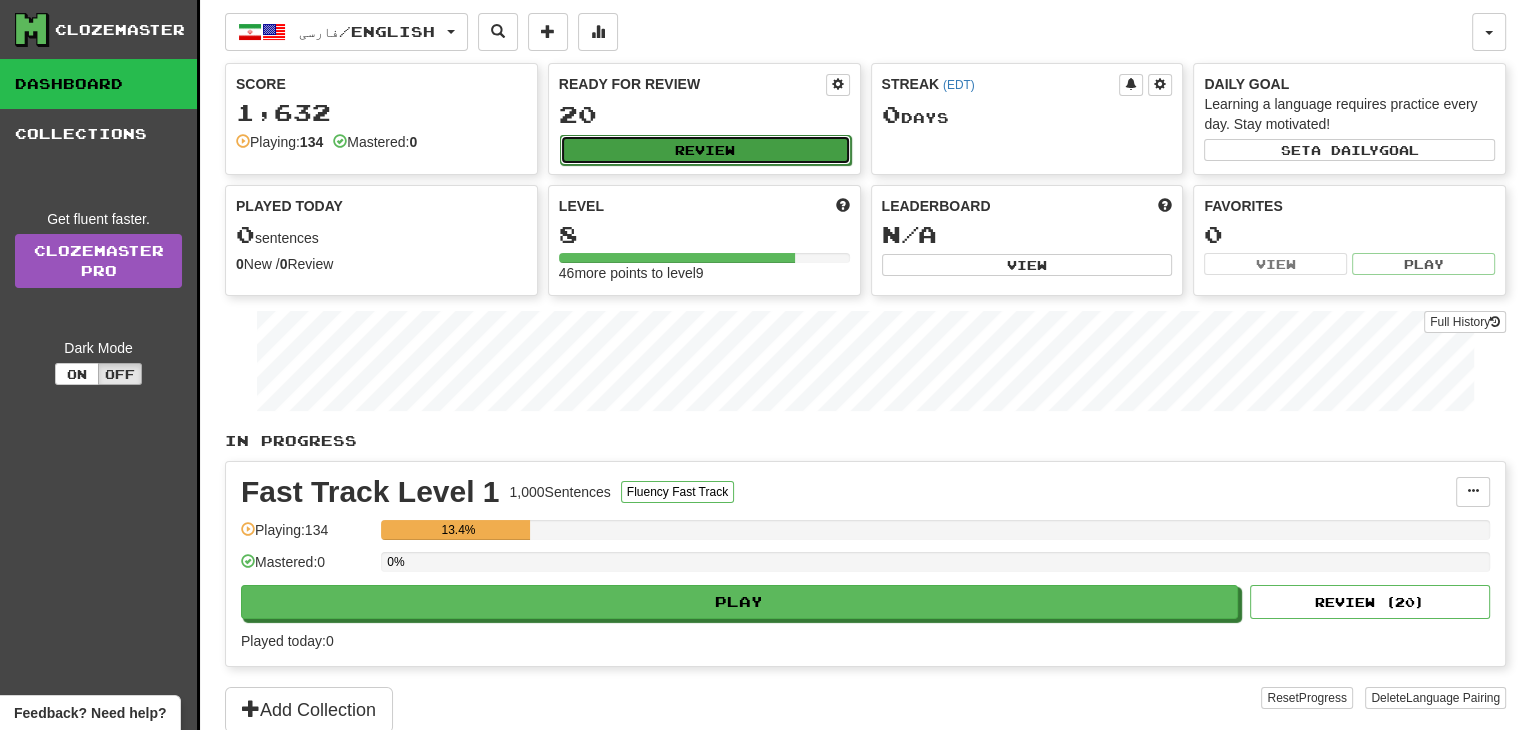 click on "Review" at bounding box center (705, 150) 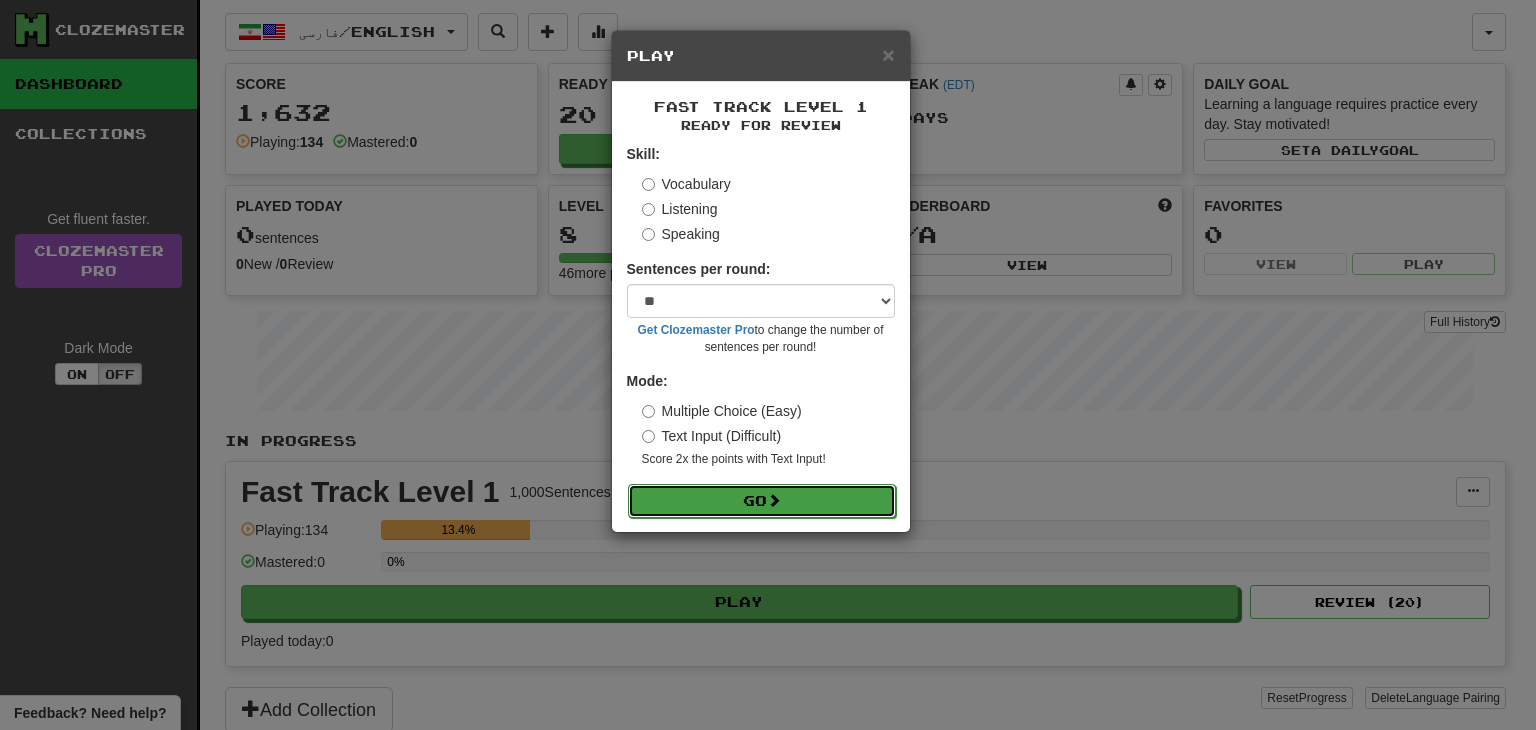 click on "Go" at bounding box center (762, 501) 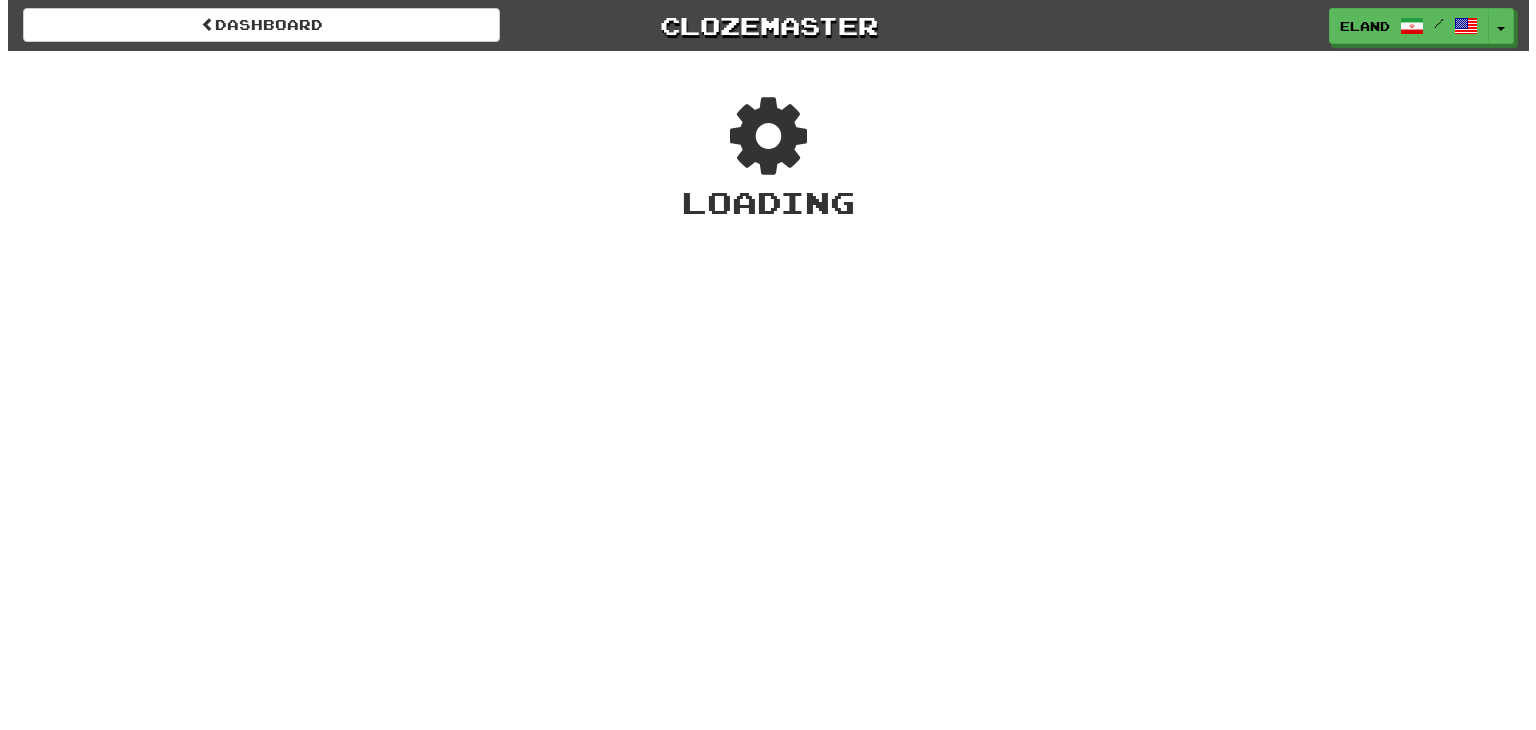 scroll, scrollTop: 0, scrollLeft: 0, axis: both 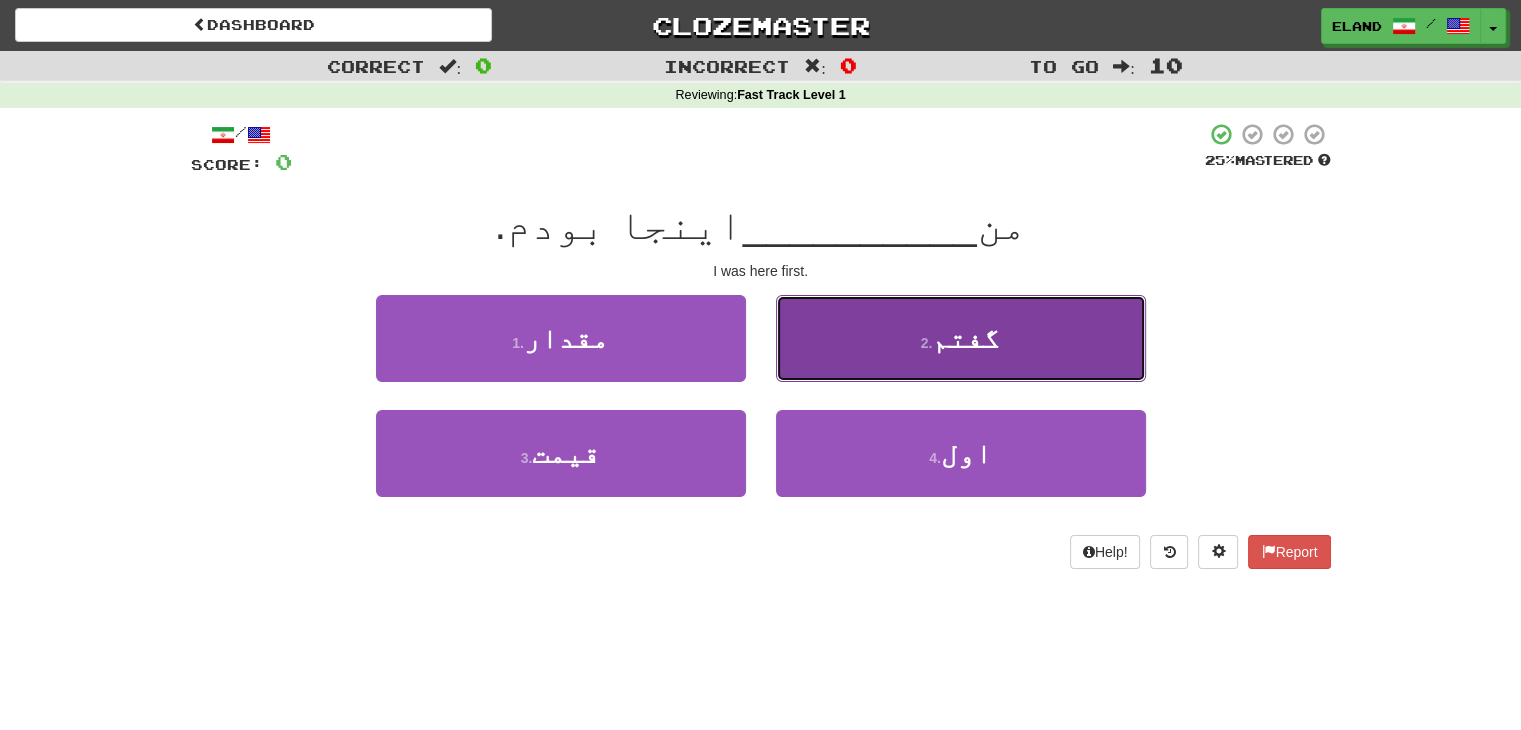 click on "2 .  گفتم" at bounding box center (961, 338) 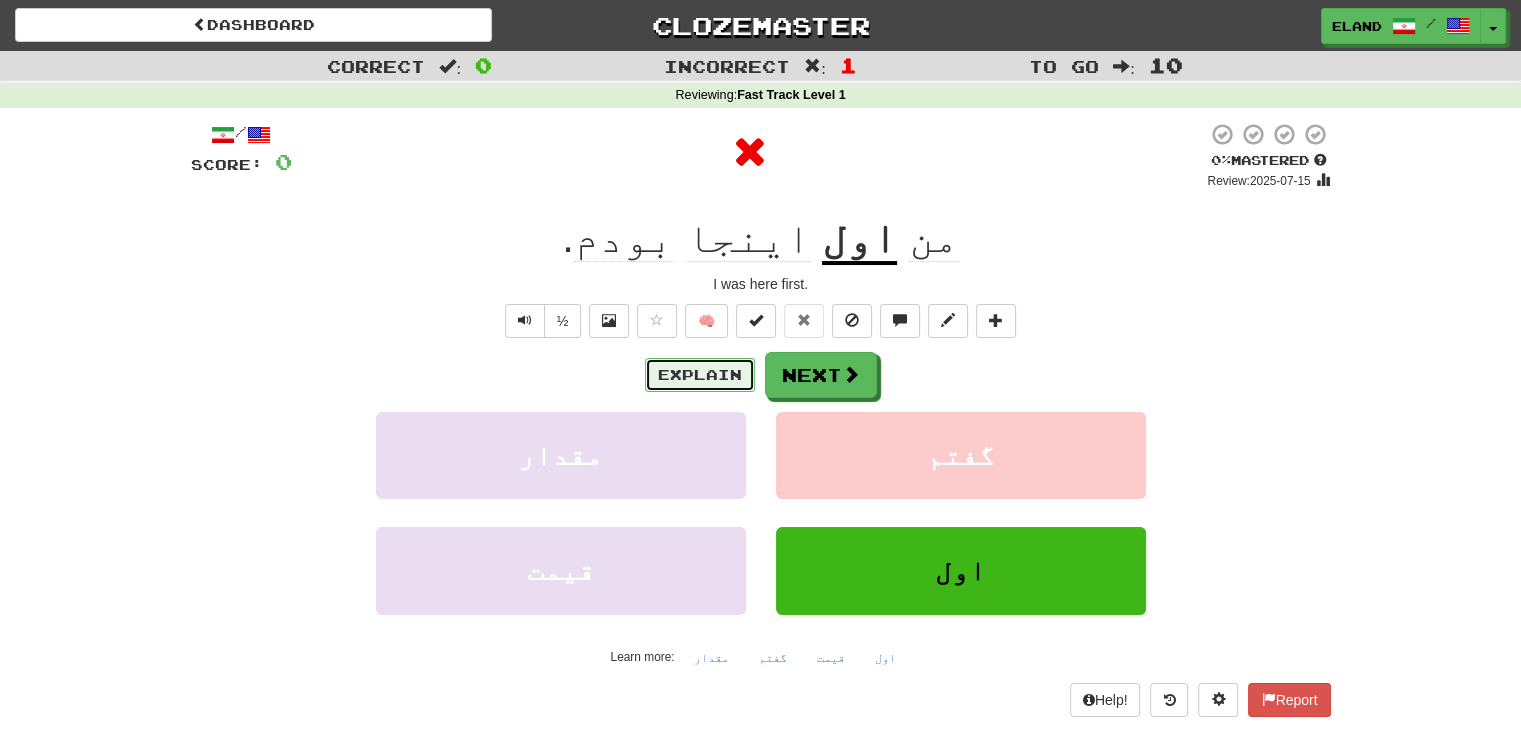 click on "Explain" at bounding box center [700, 375] 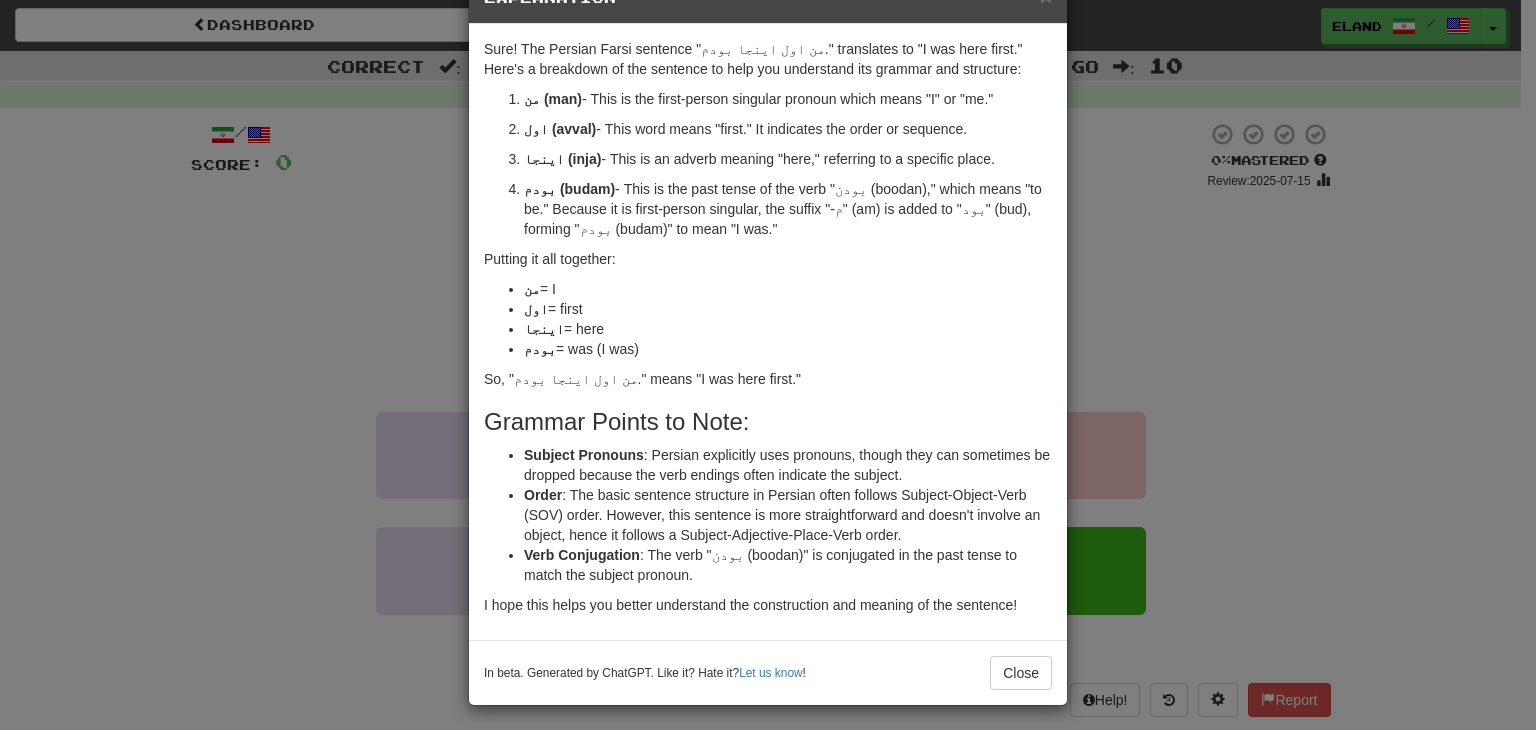 scroll, scrollTop: 64, scrollLeft: 0, axis: vertical 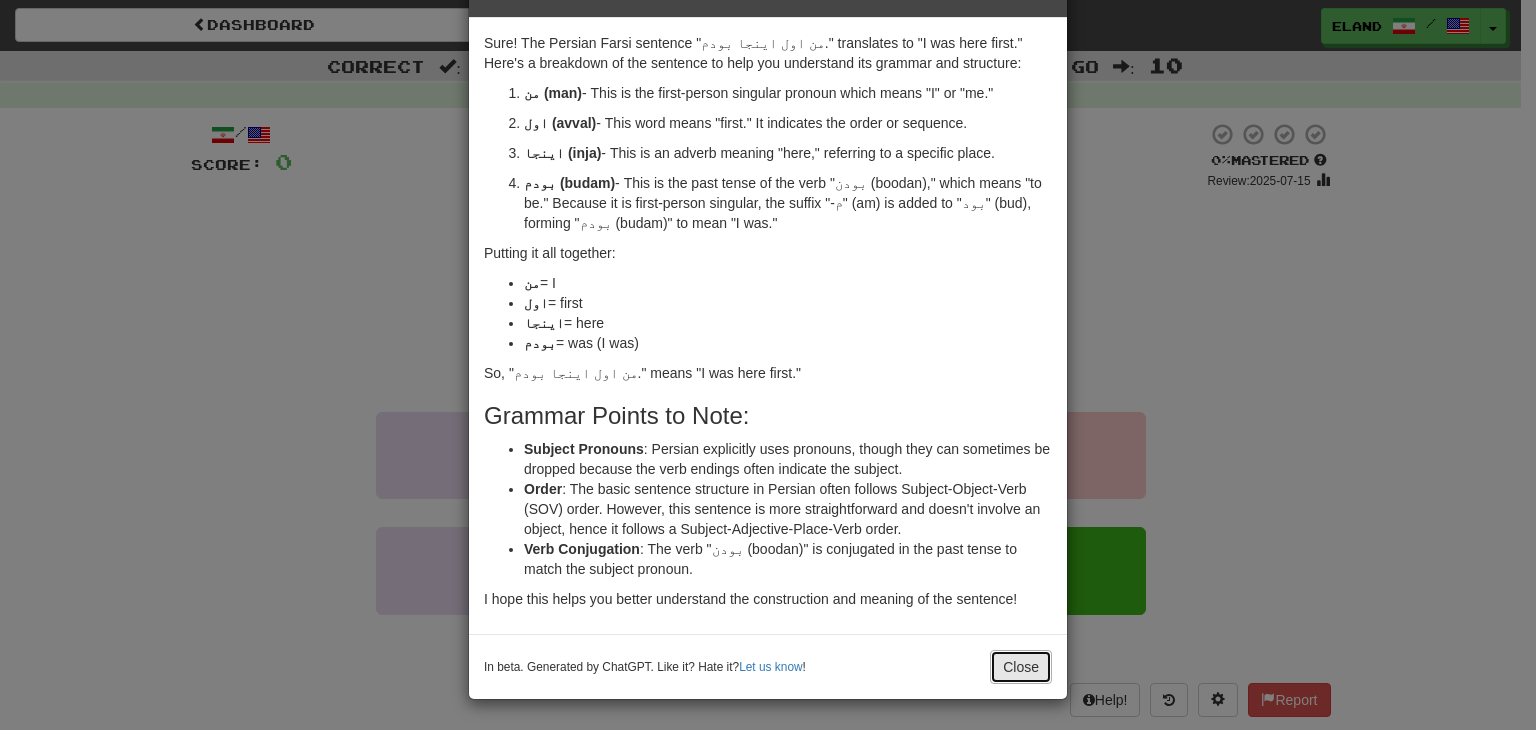 click on "Close" at bounding box center [1021, 667] 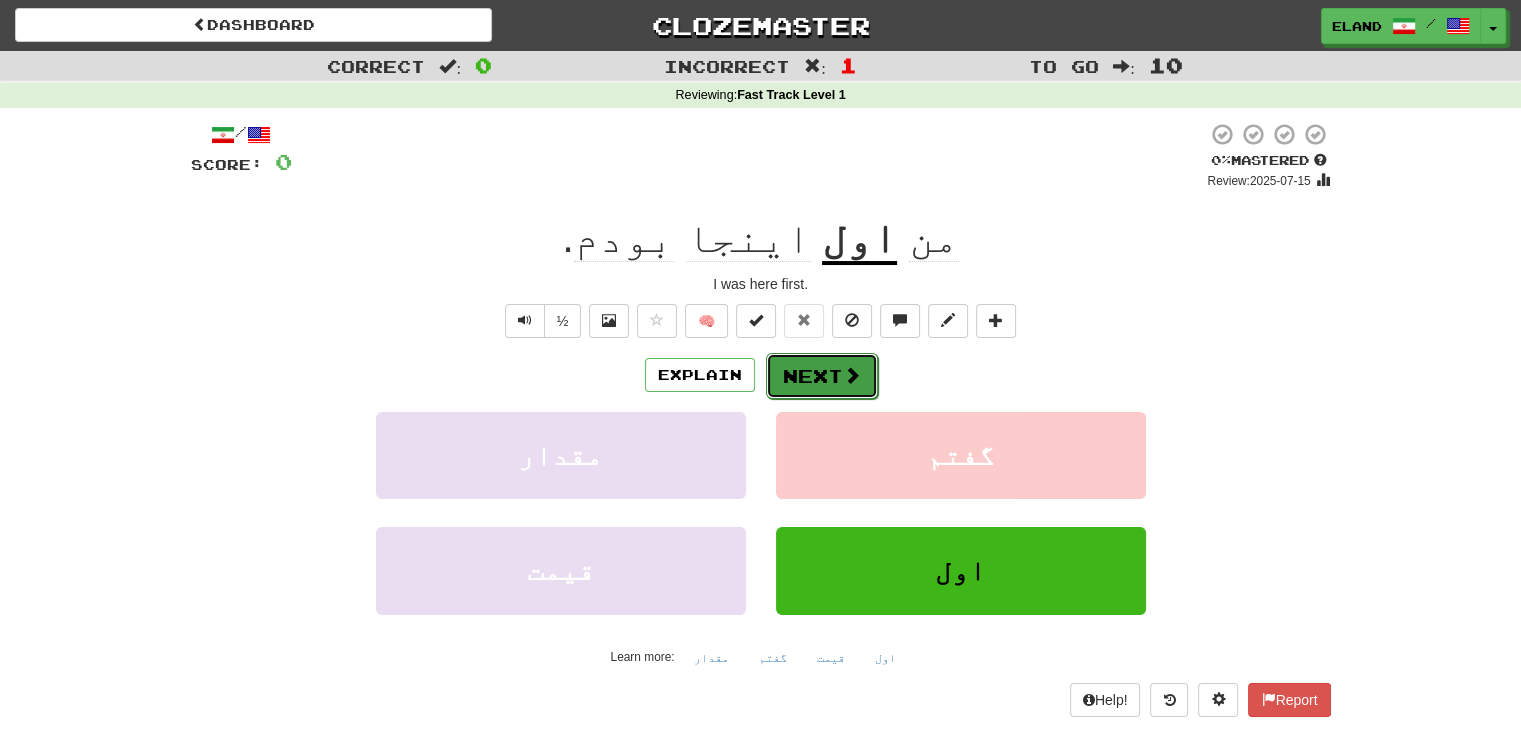 click on "Next" at bounding box center [822, 376] 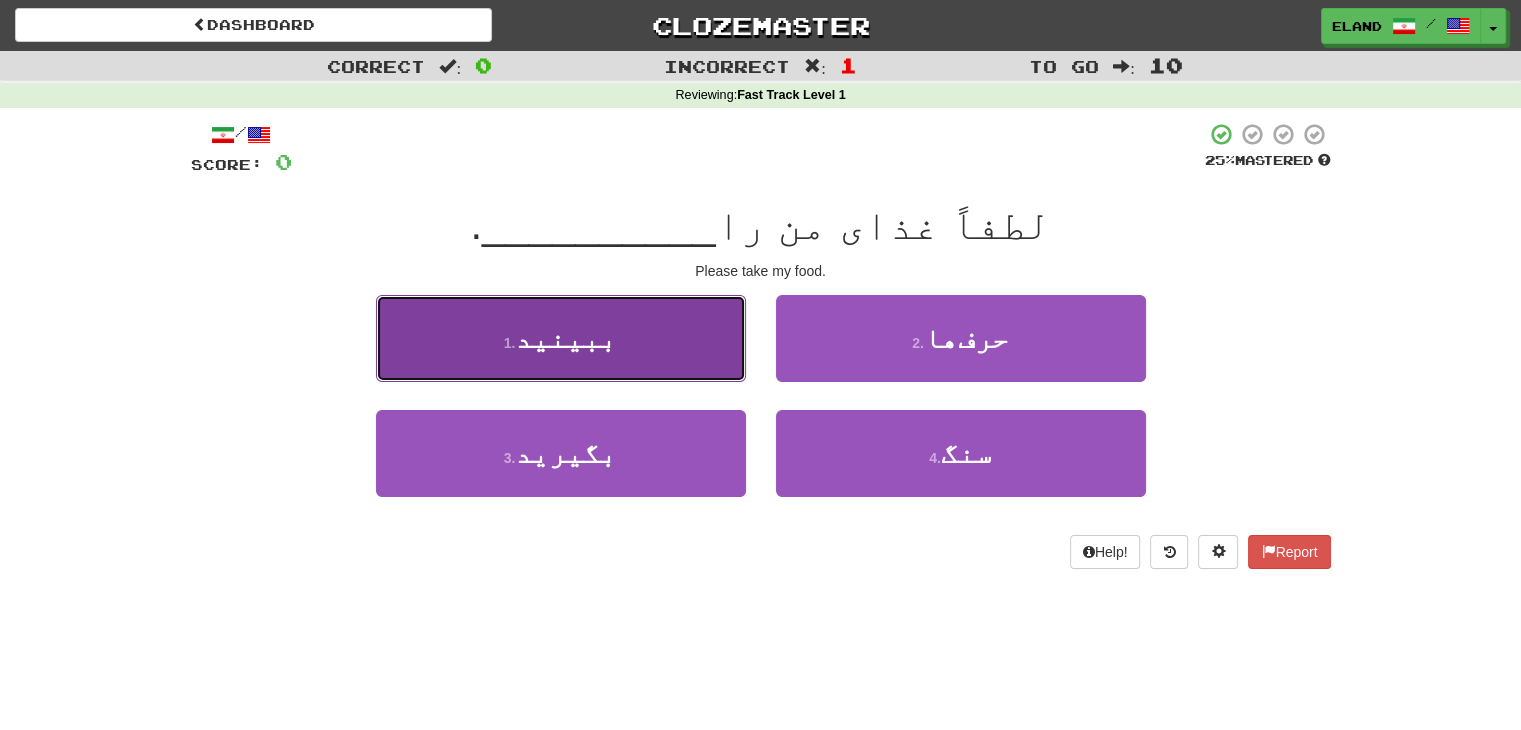 click on "1 .  ببینید" at bounding box center [561, 338] 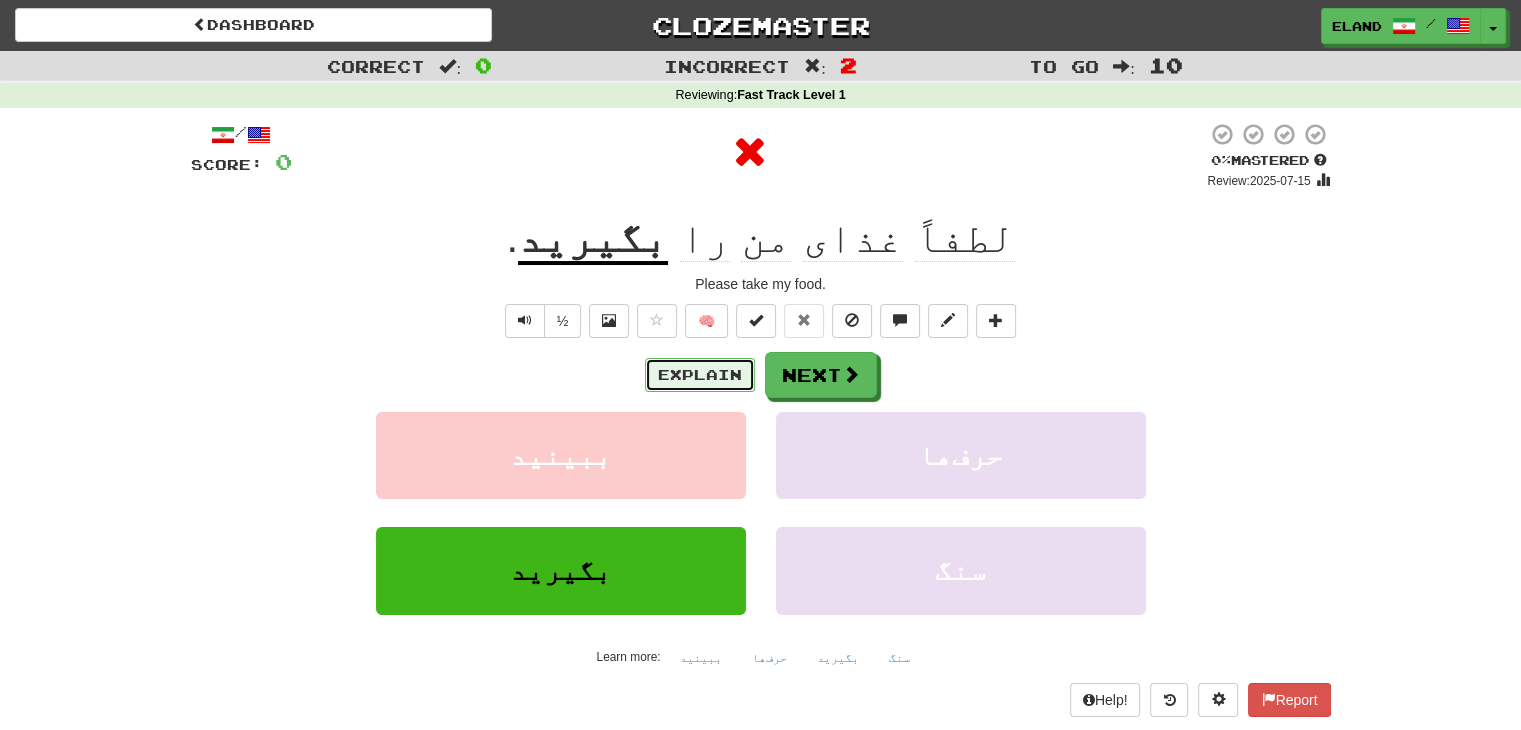 click on "Explain" at bounding box center [700, 375] 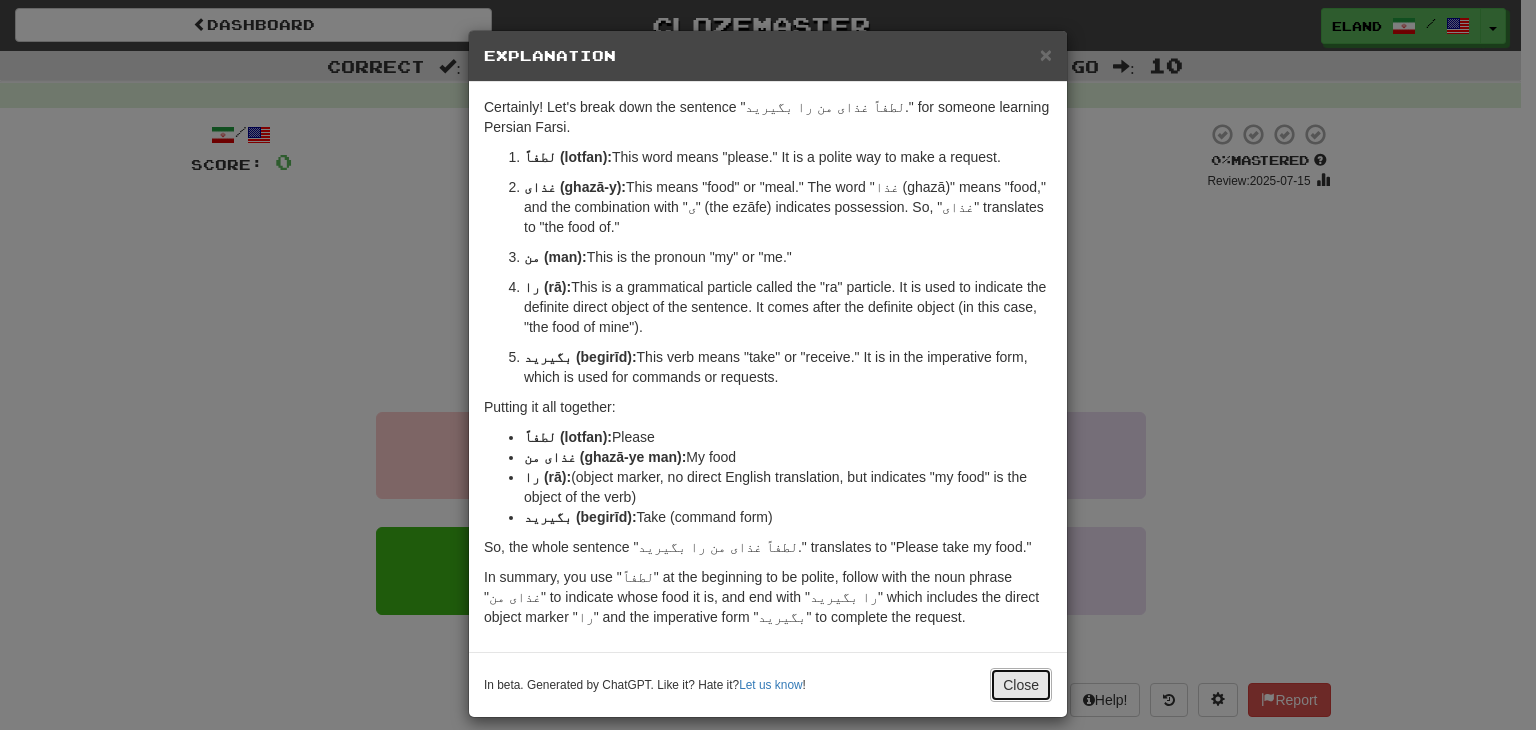 click on "Close" at bounding box center (1021, 685) 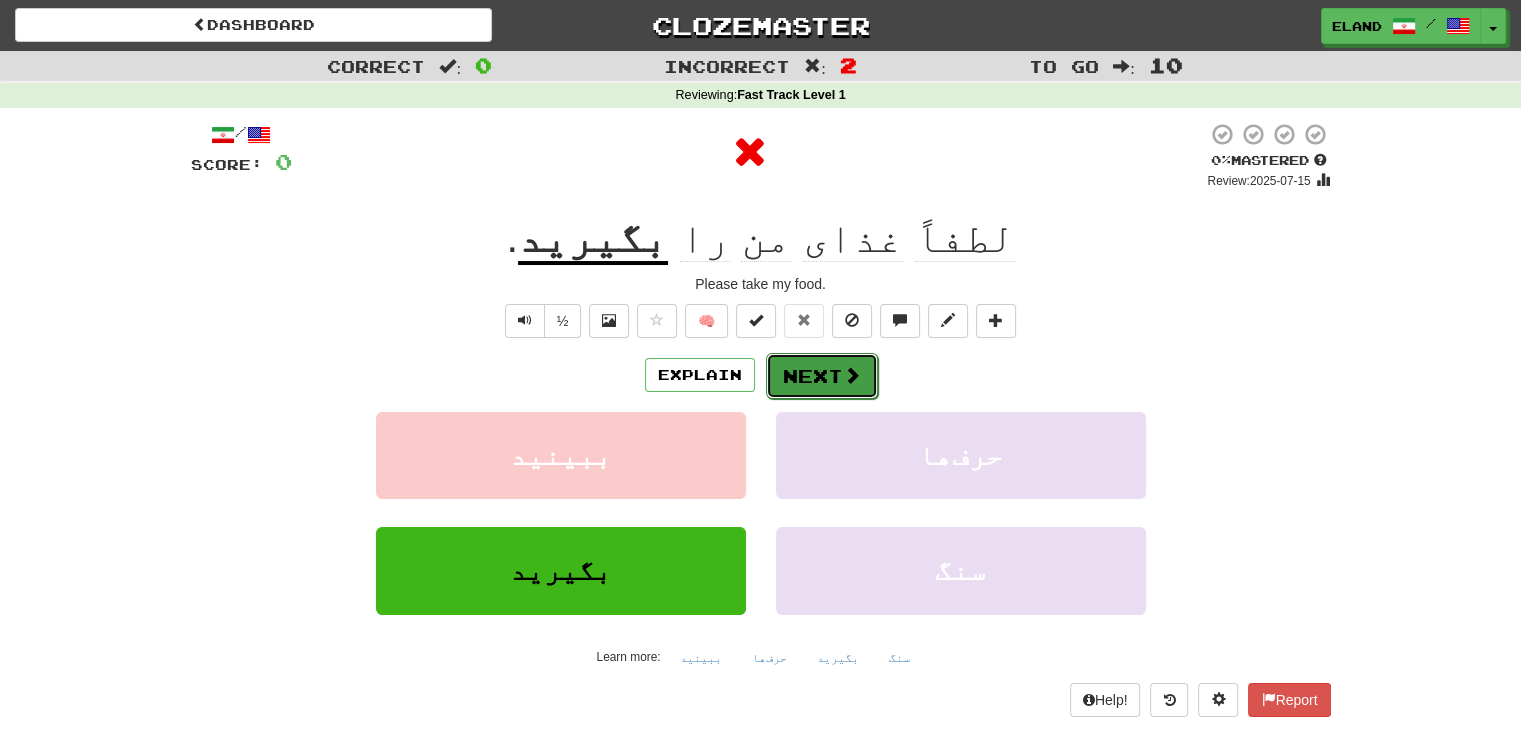 click on "Next" at bounding box center (822, 376) 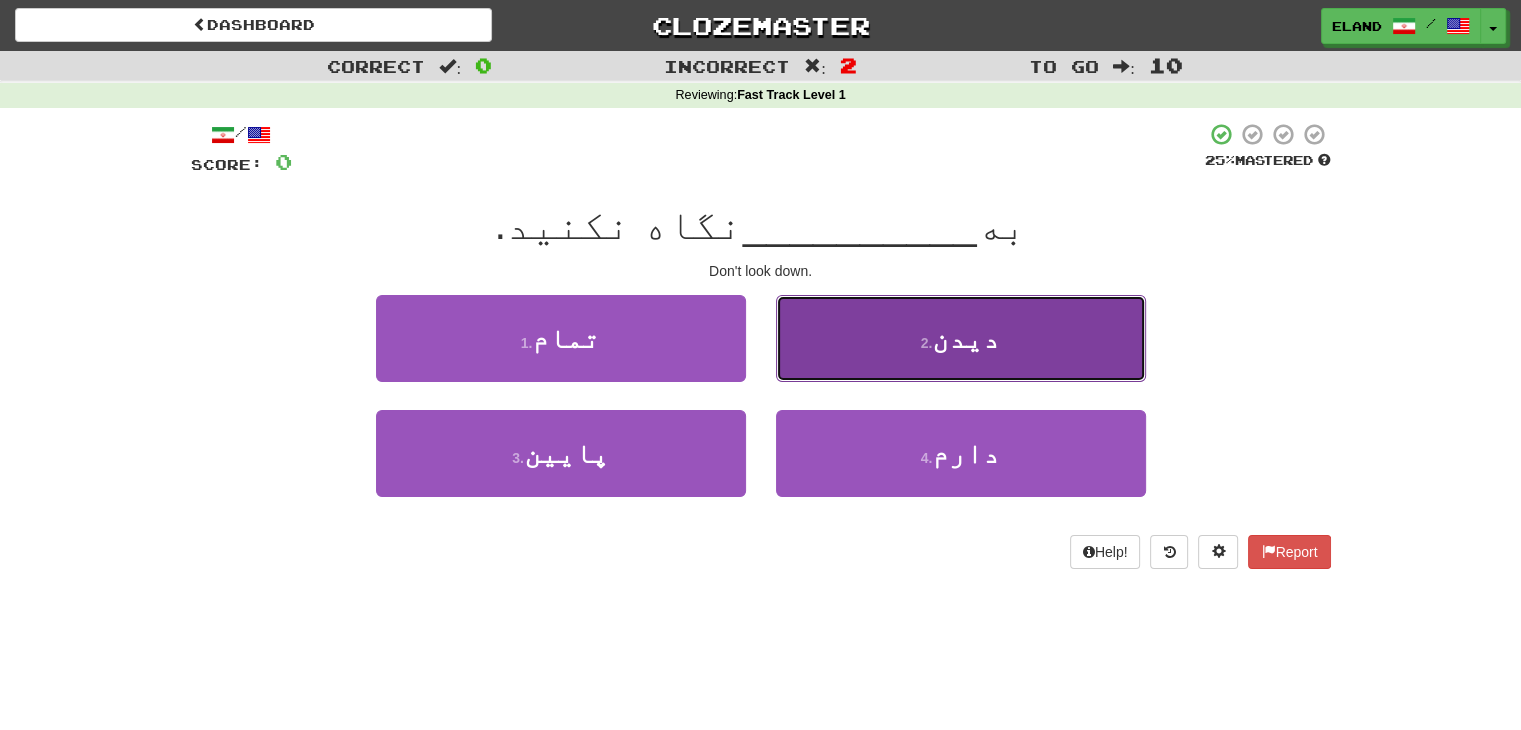click on "2 .  دیدن" at bounding box center (961, 338) 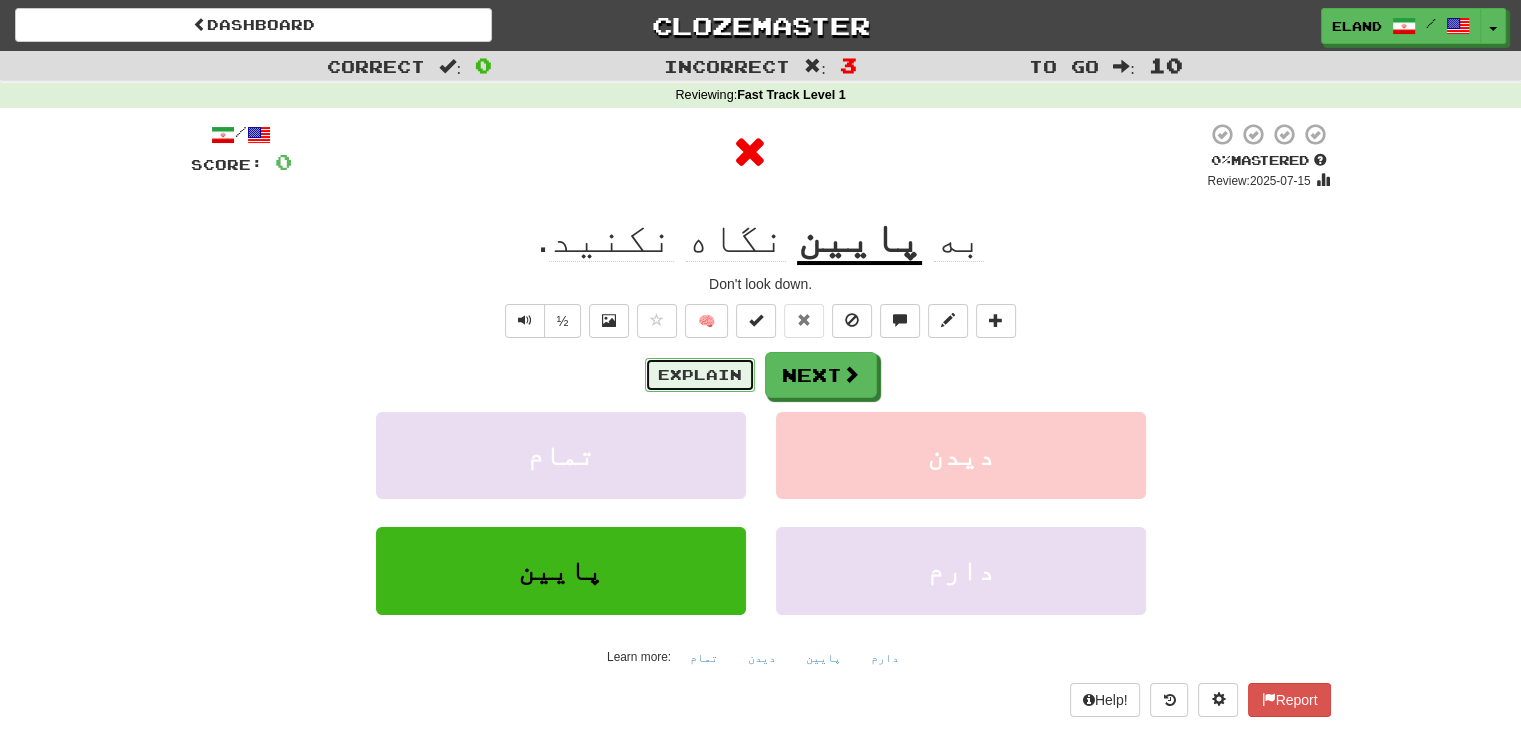 click on "Explain" at bounding box center [700, 375] 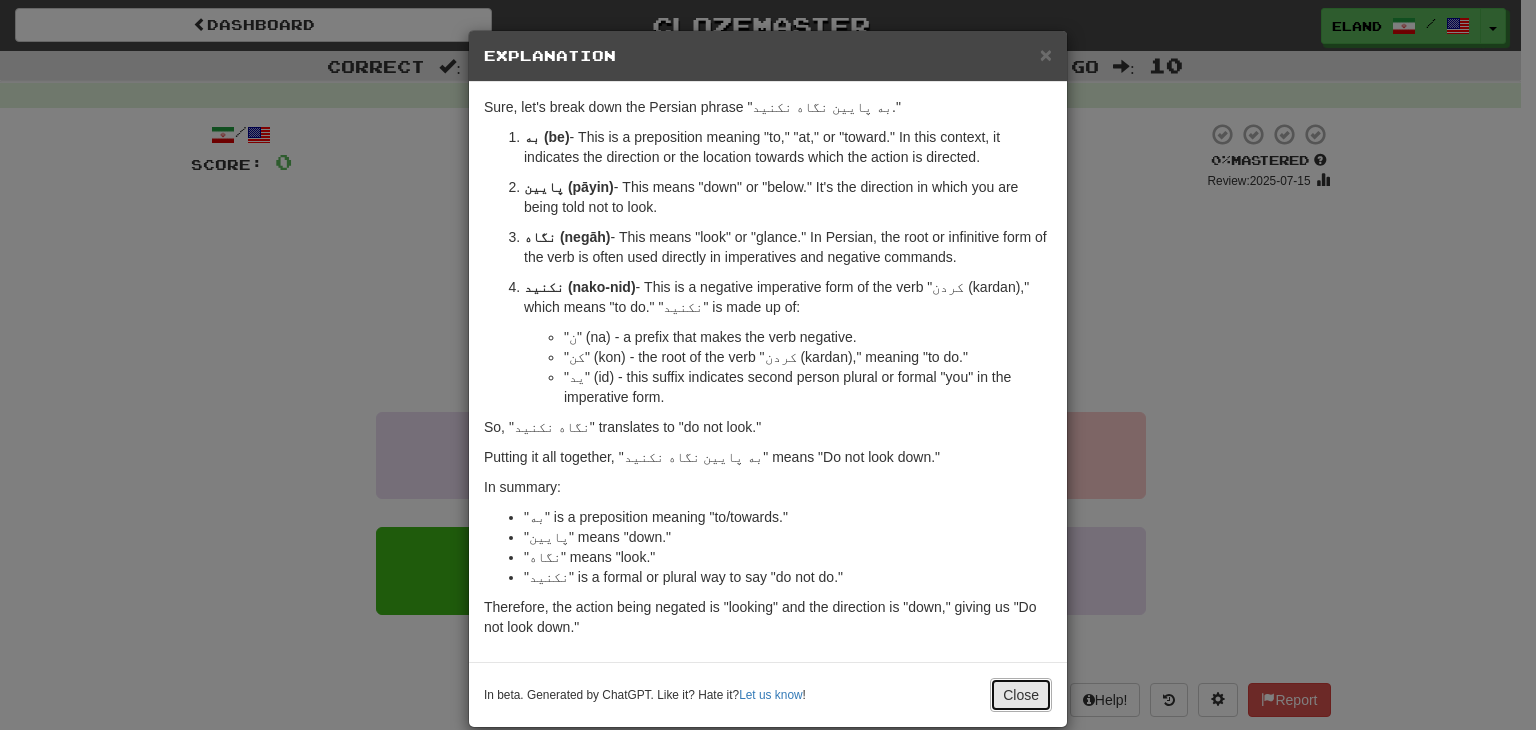 click on "Close" at bounding box center (1021, 695) 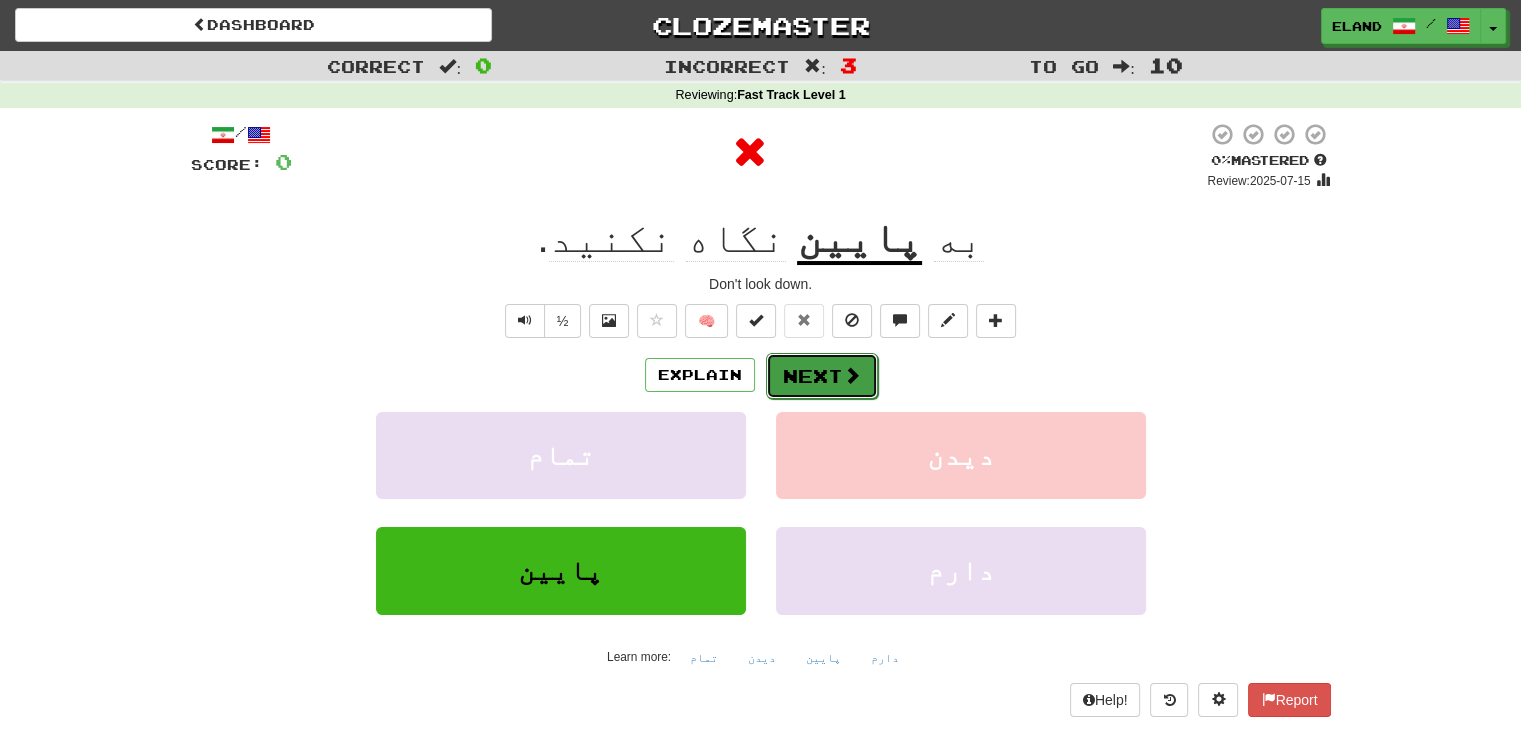click on "Next" at bounding box center (822, 376) 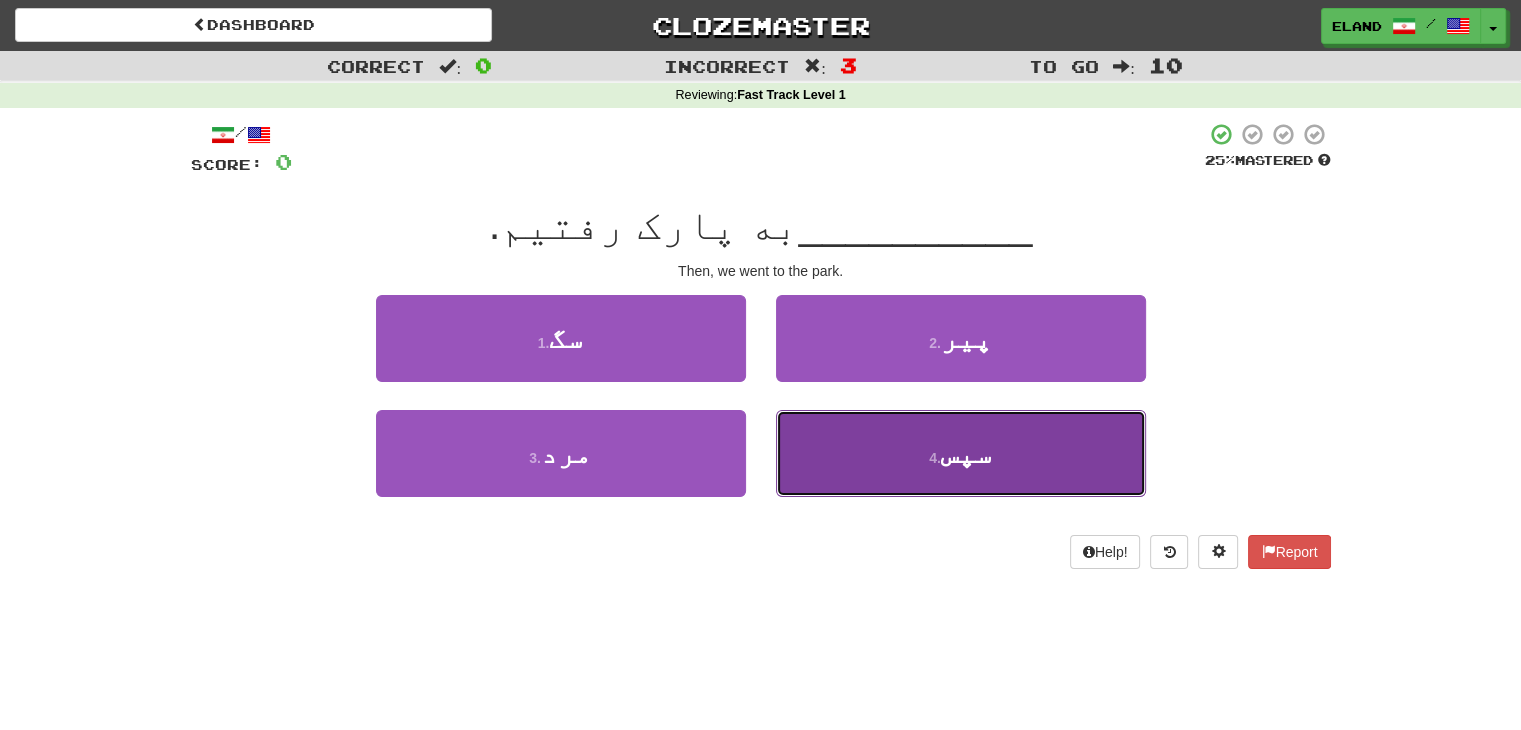 click on "4 .  سپس" at bounding box center [961, 453] 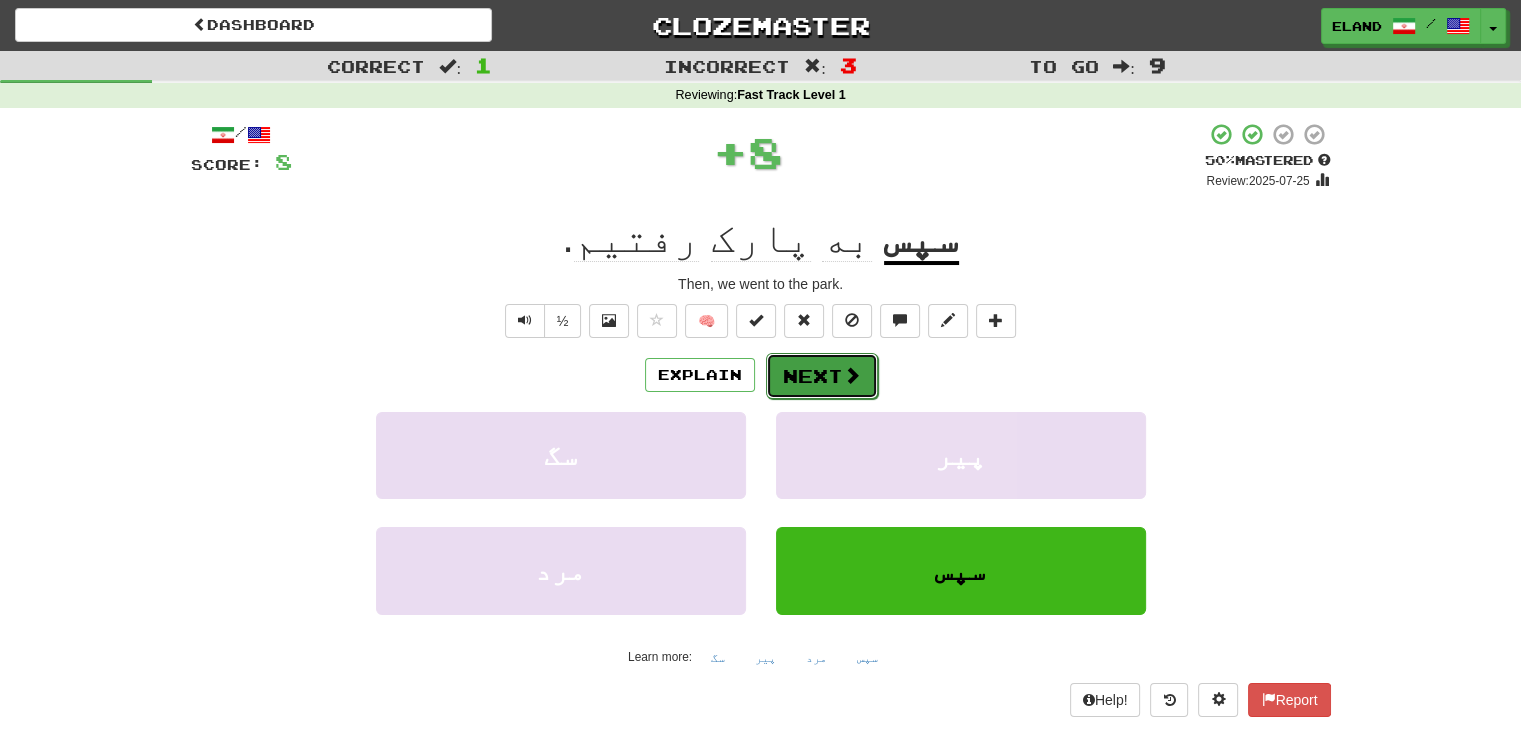 click on "Next" at bounding box center [822, 376] 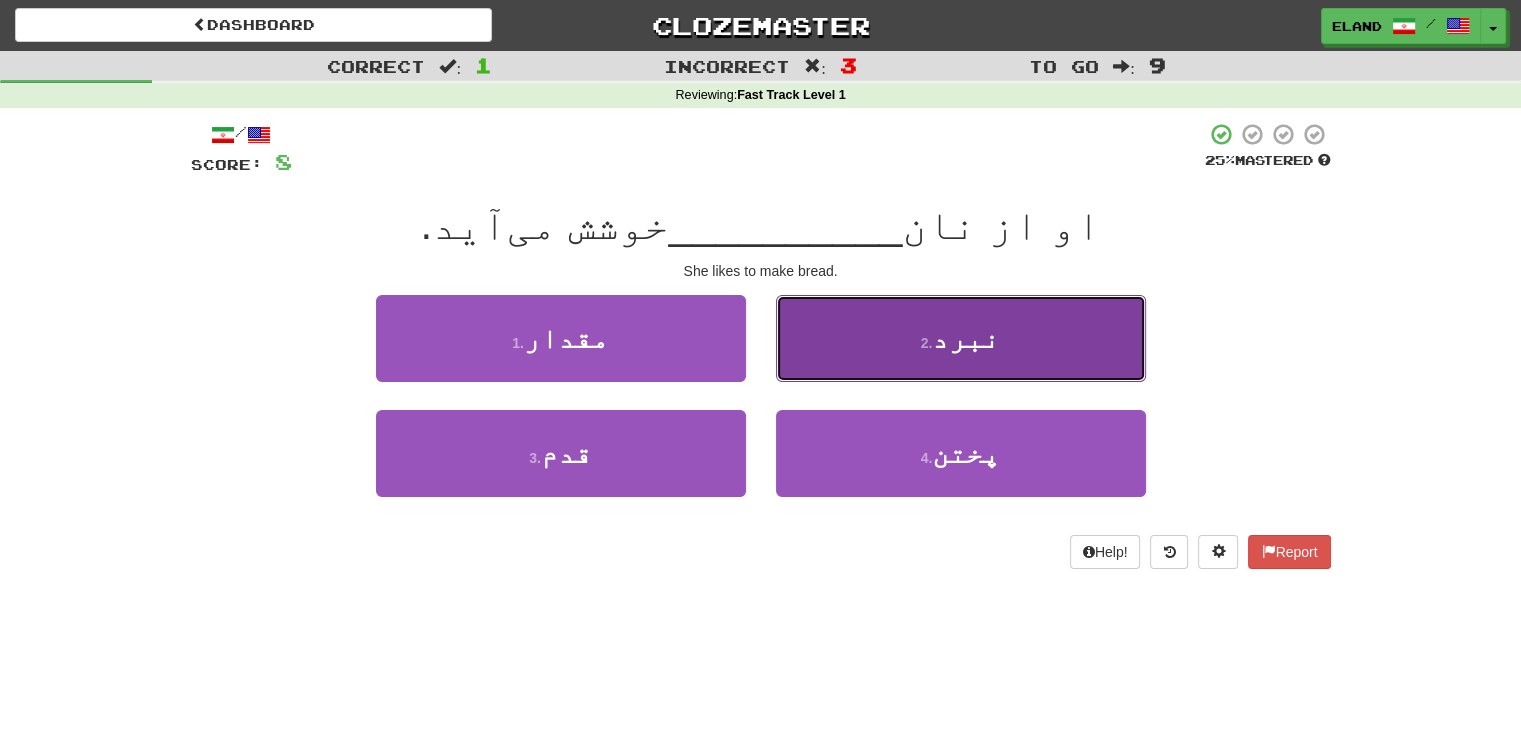 click on "2 .  نبرد" at bounding box center [961, 338] 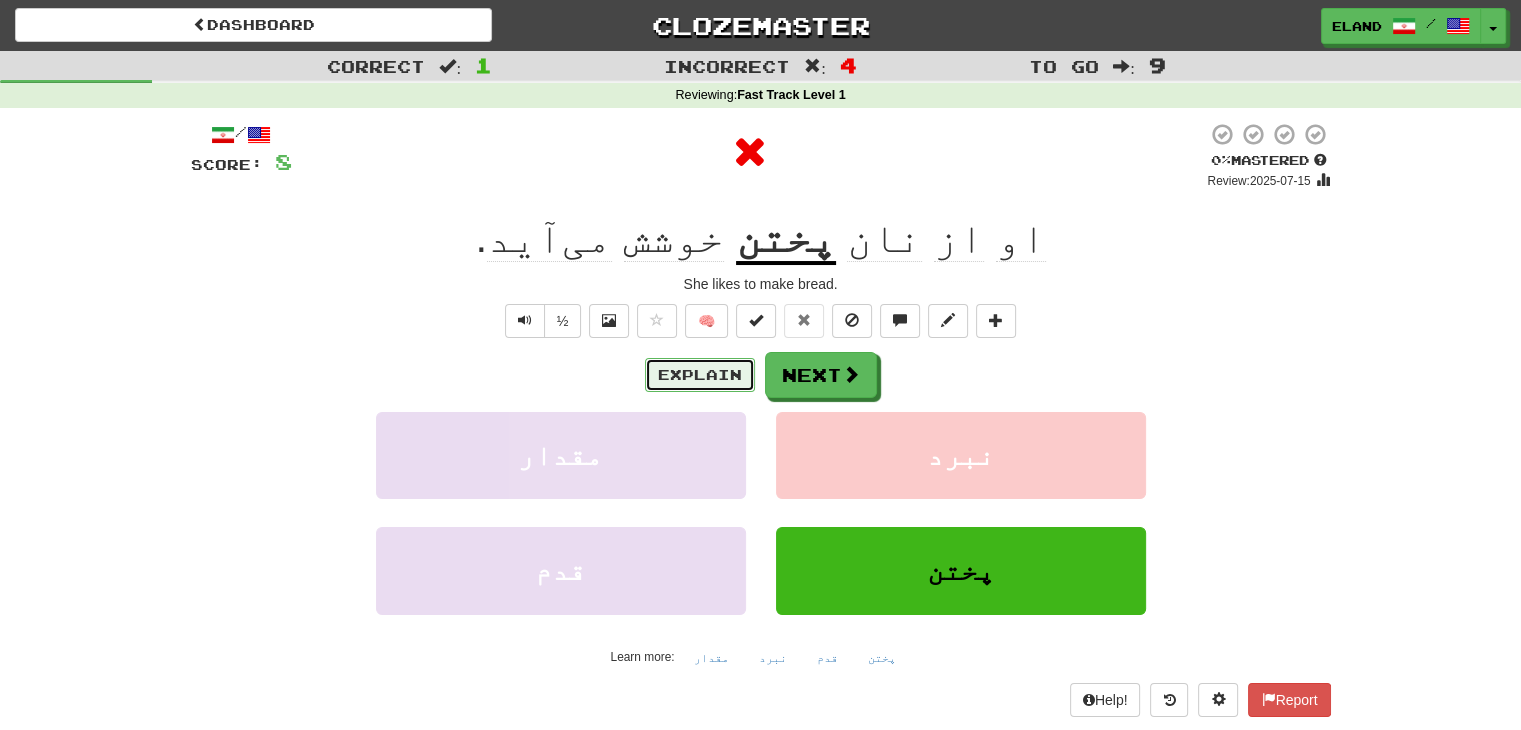 click on "Explain" at bounding box center [700, 375] 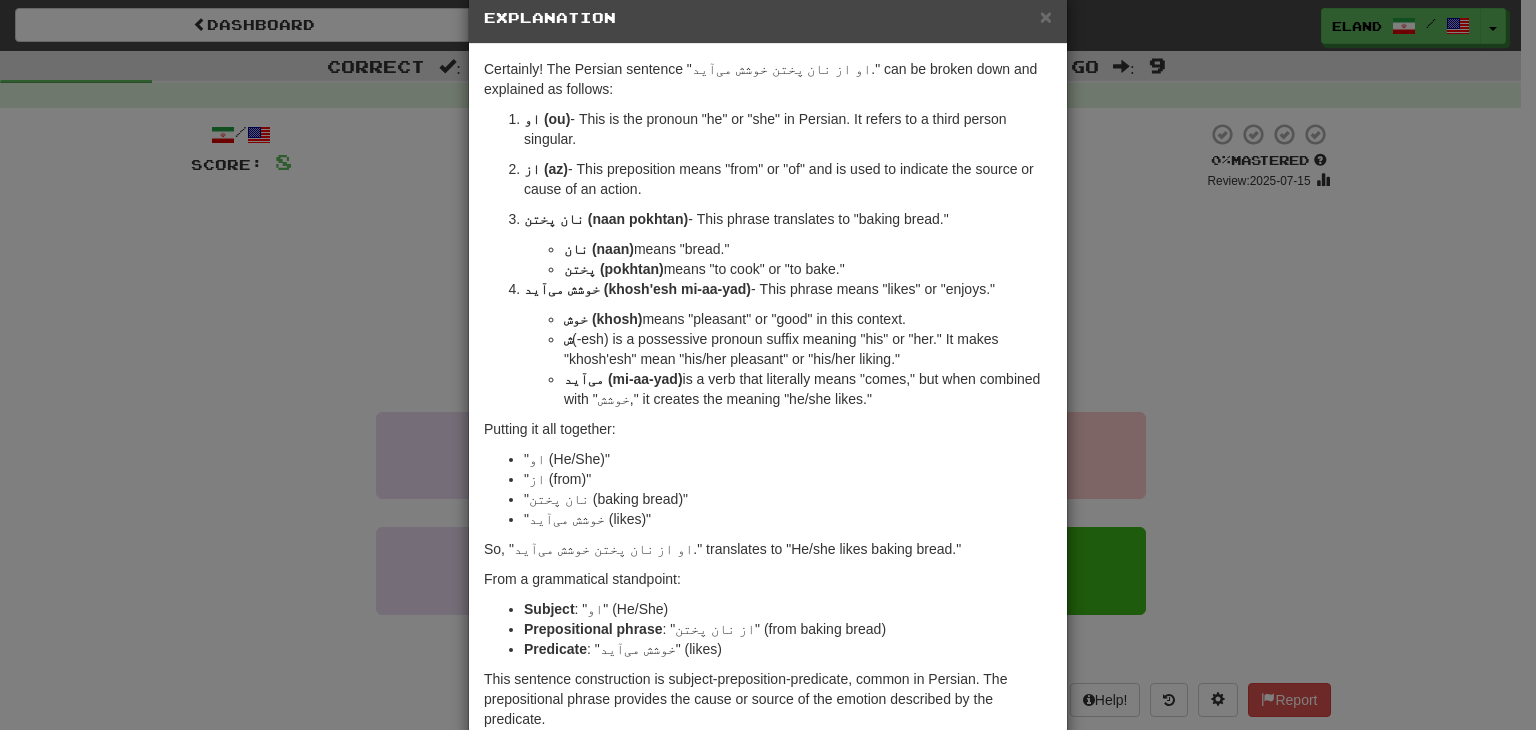 scroll, scrollTop: 157, scrollLeft: 0, axis: vertical 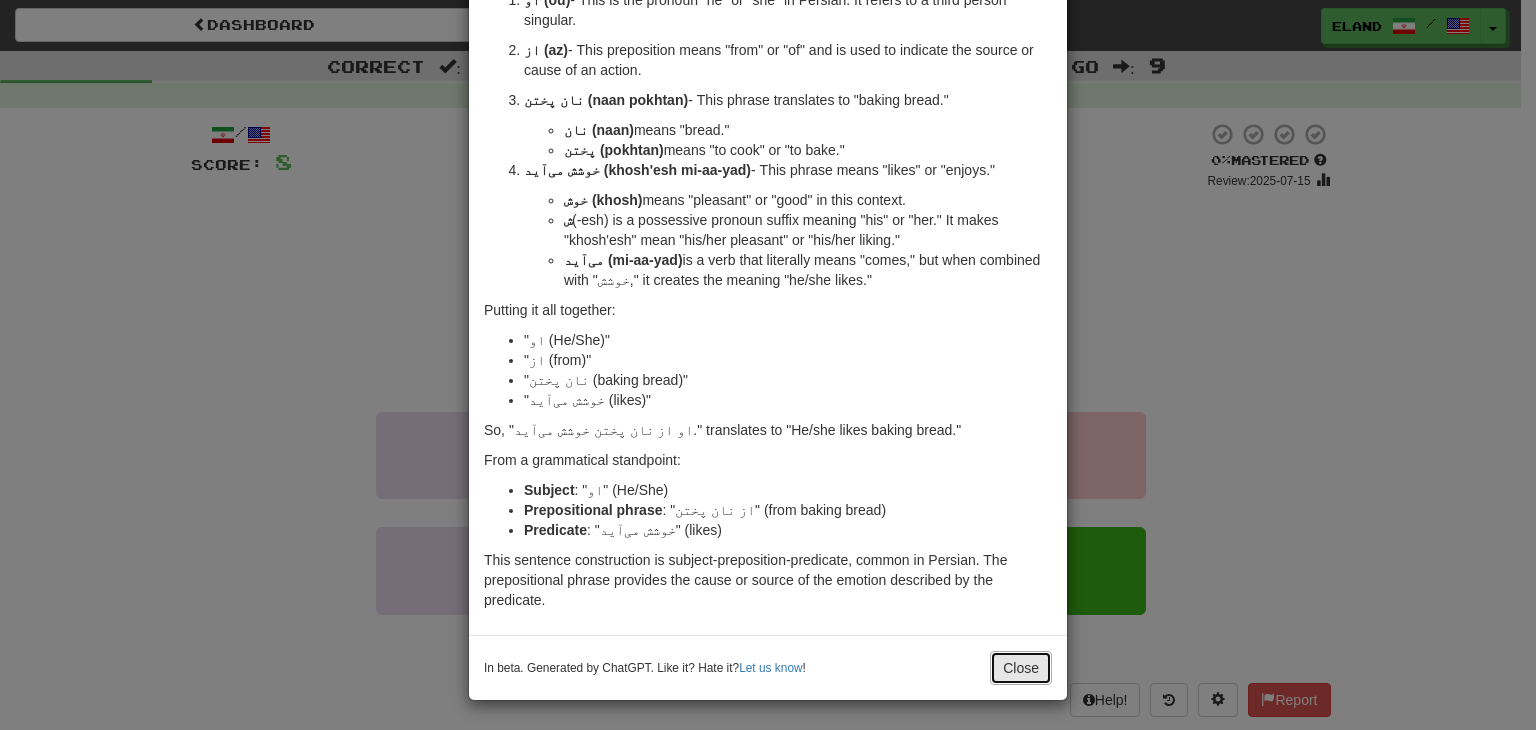 click on "Close" at bounding box center [1021, 668] 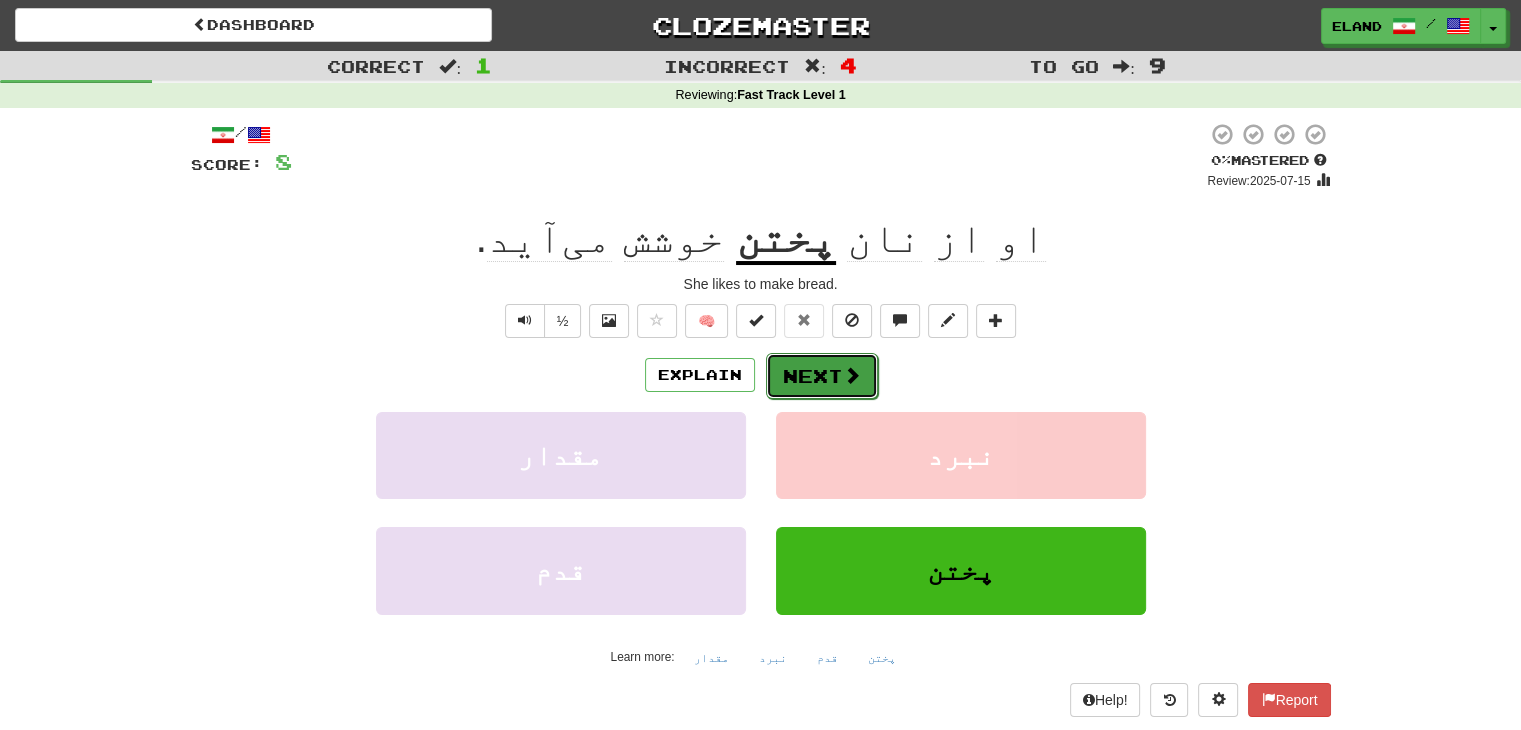 click on "Next" at bounding box center [822, 376] 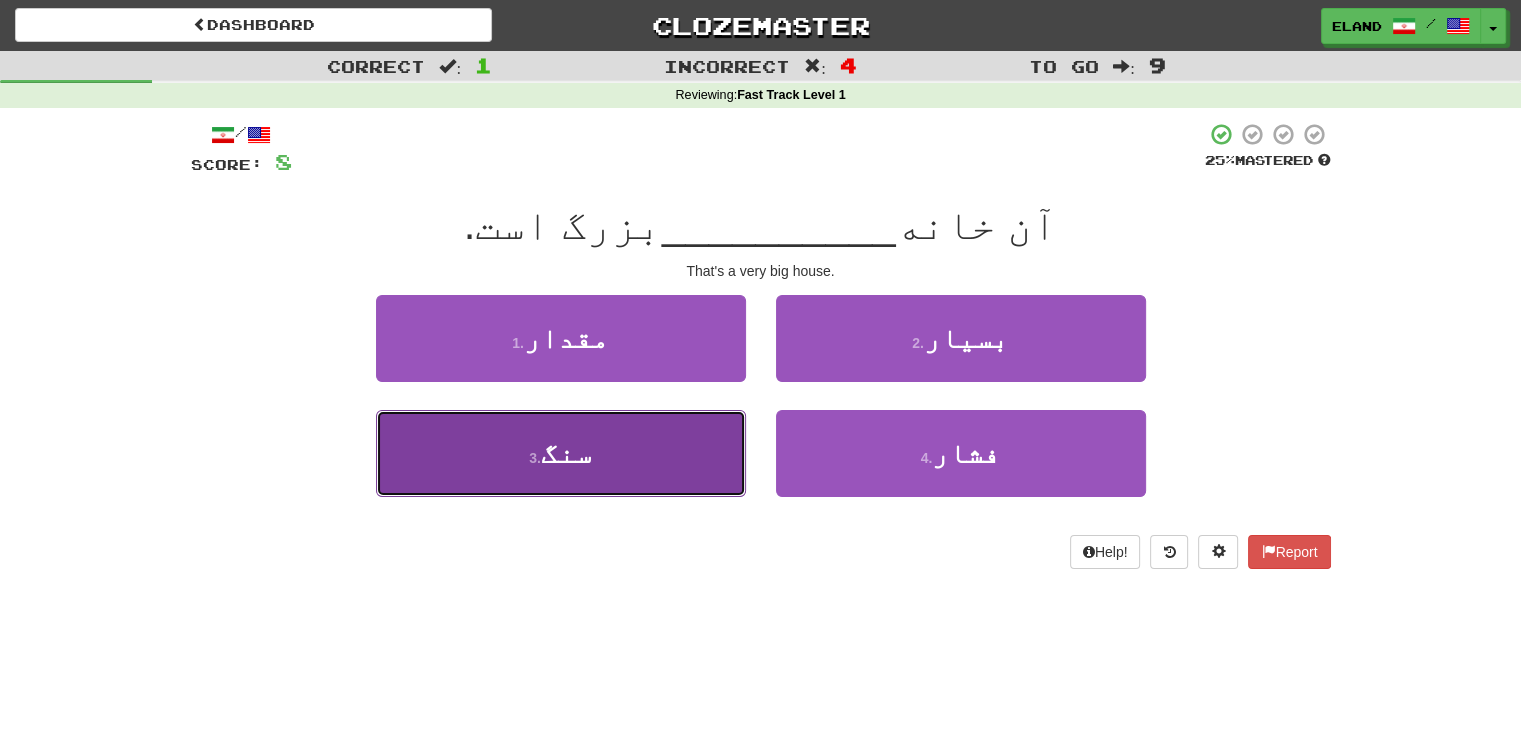 click on "3 .  سنگ" at bounding box center [561, 453] 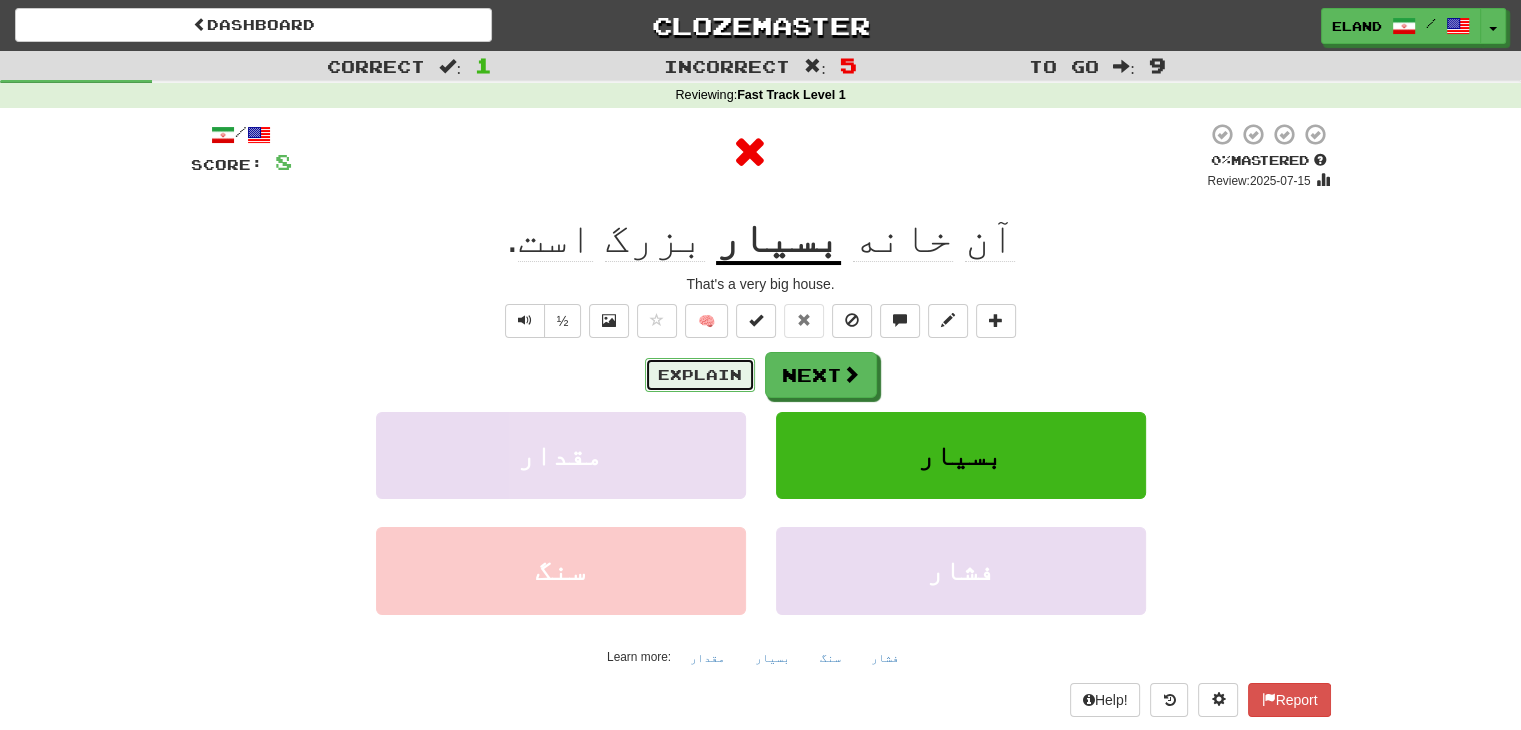 click on "Explain" at bounding box center (700, 375) 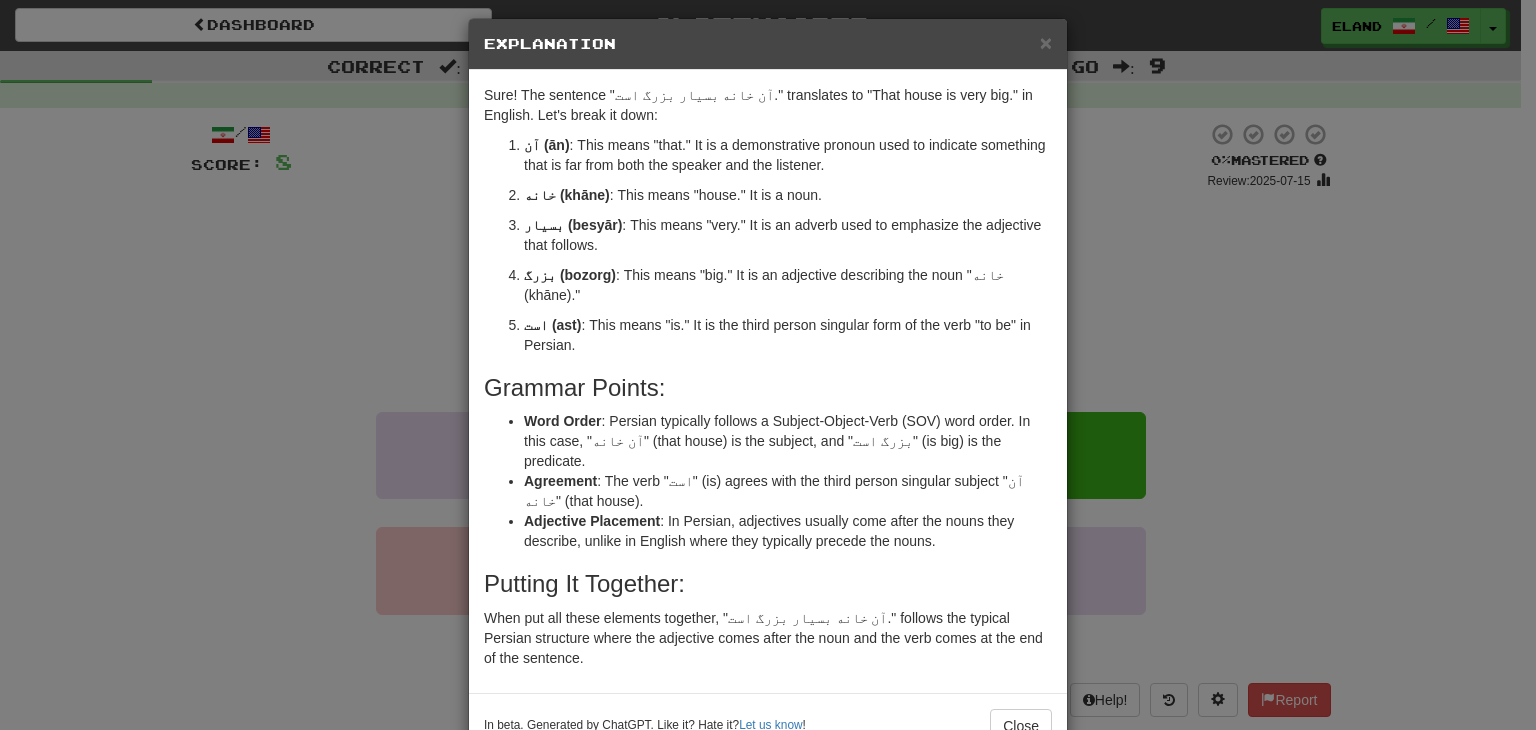 scroll, scrollTop: 30, scrollLeft: 0, axis: vertical 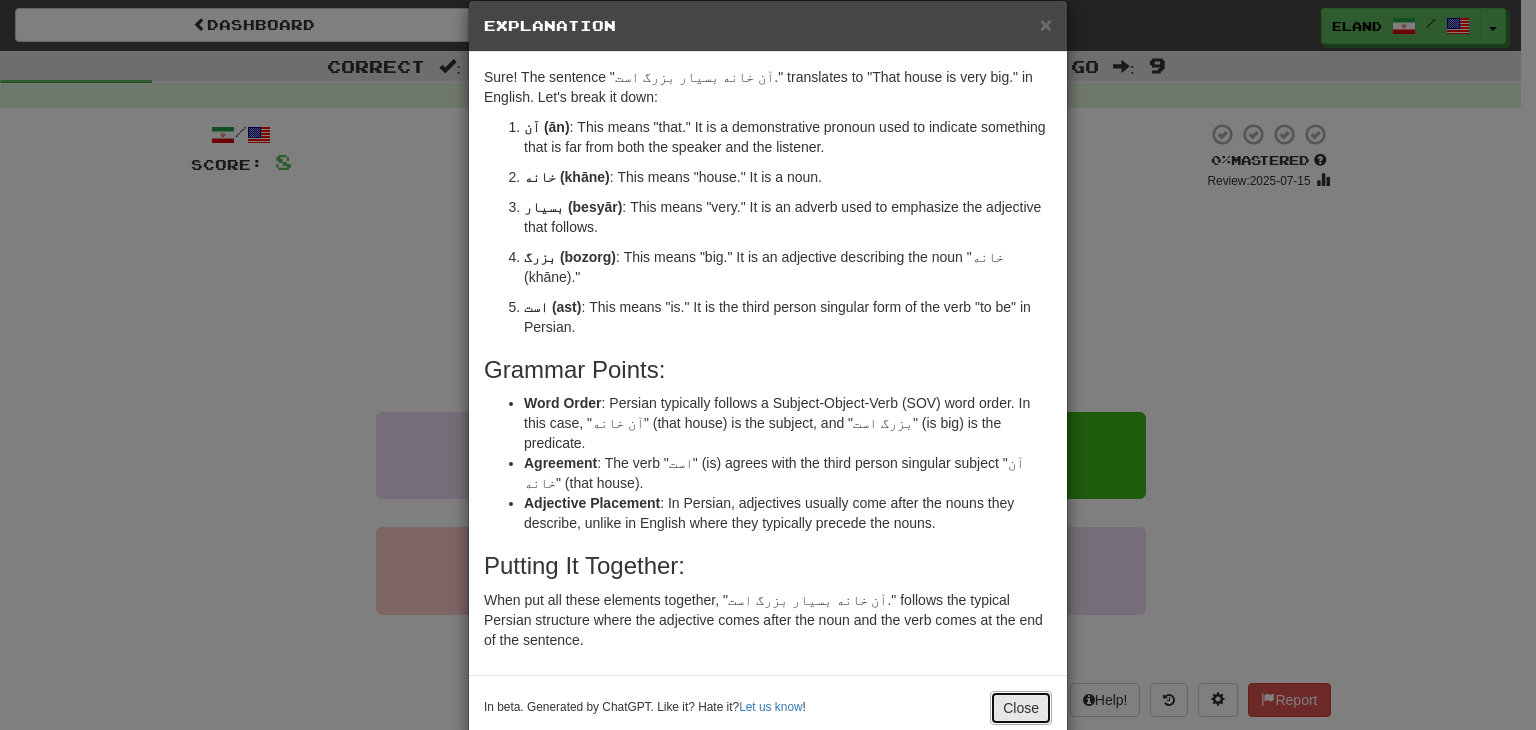 click on "Close" at bounding box center (1021, 708) 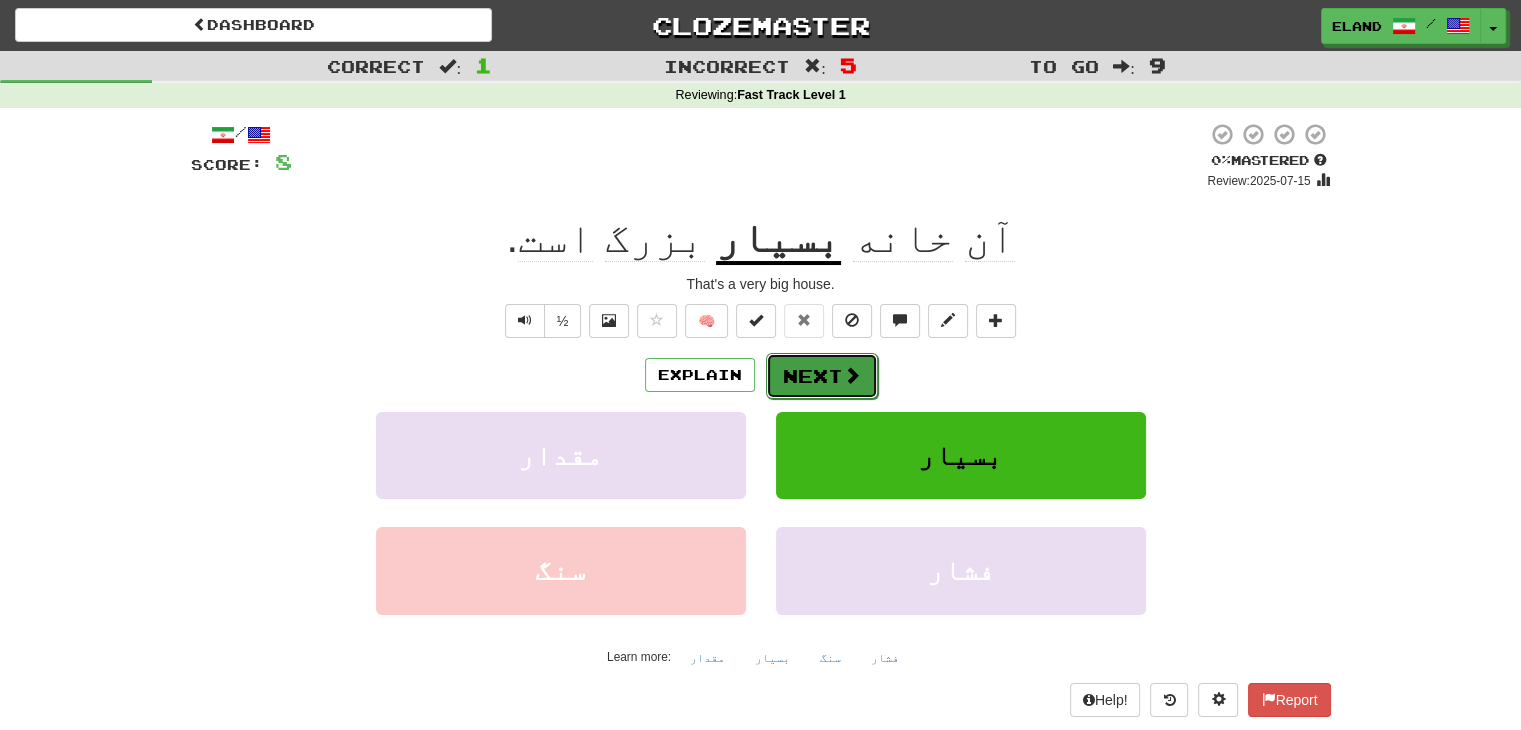 click on "Next" at bounding box center (822, 376) 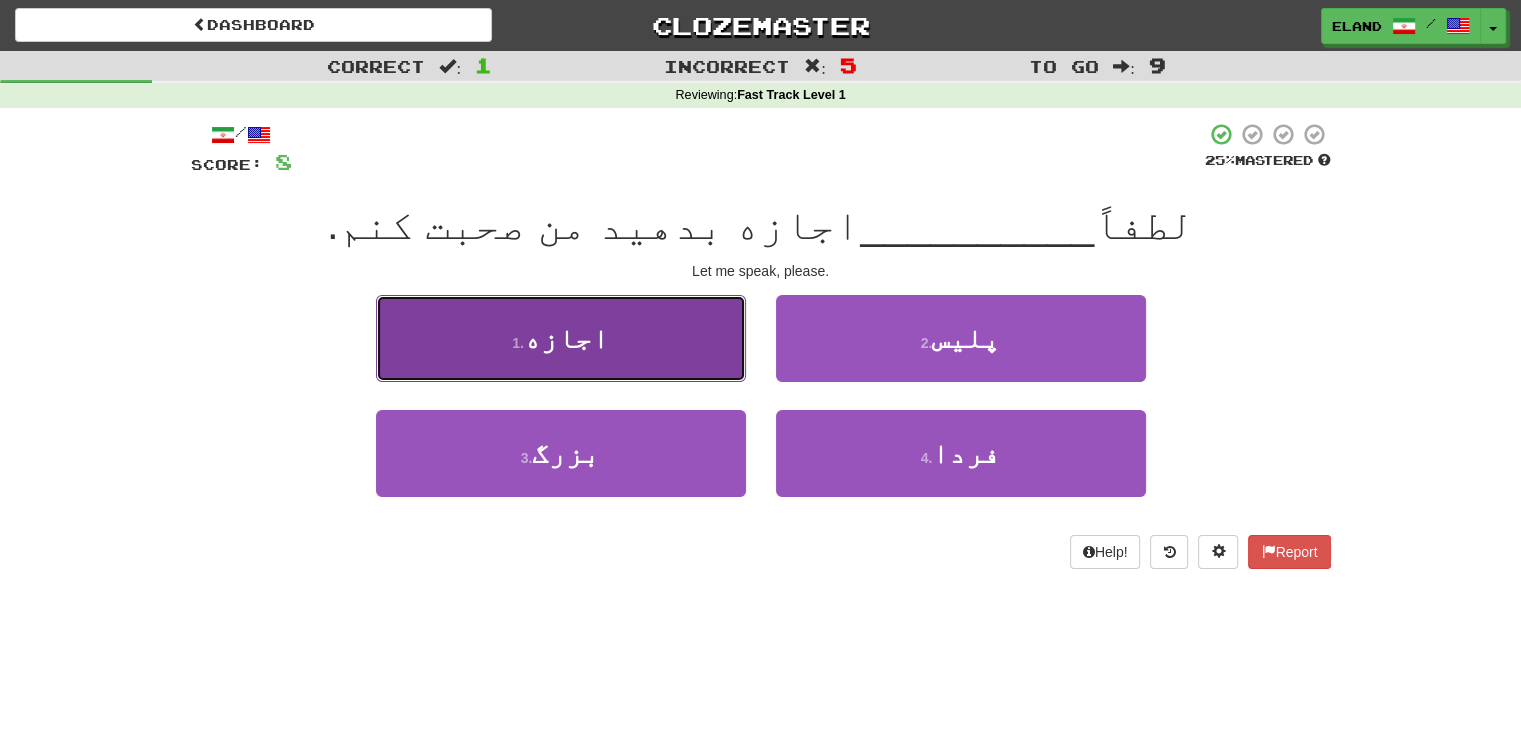 click on "1 .  اجازه" at bounding box center (561, 338) 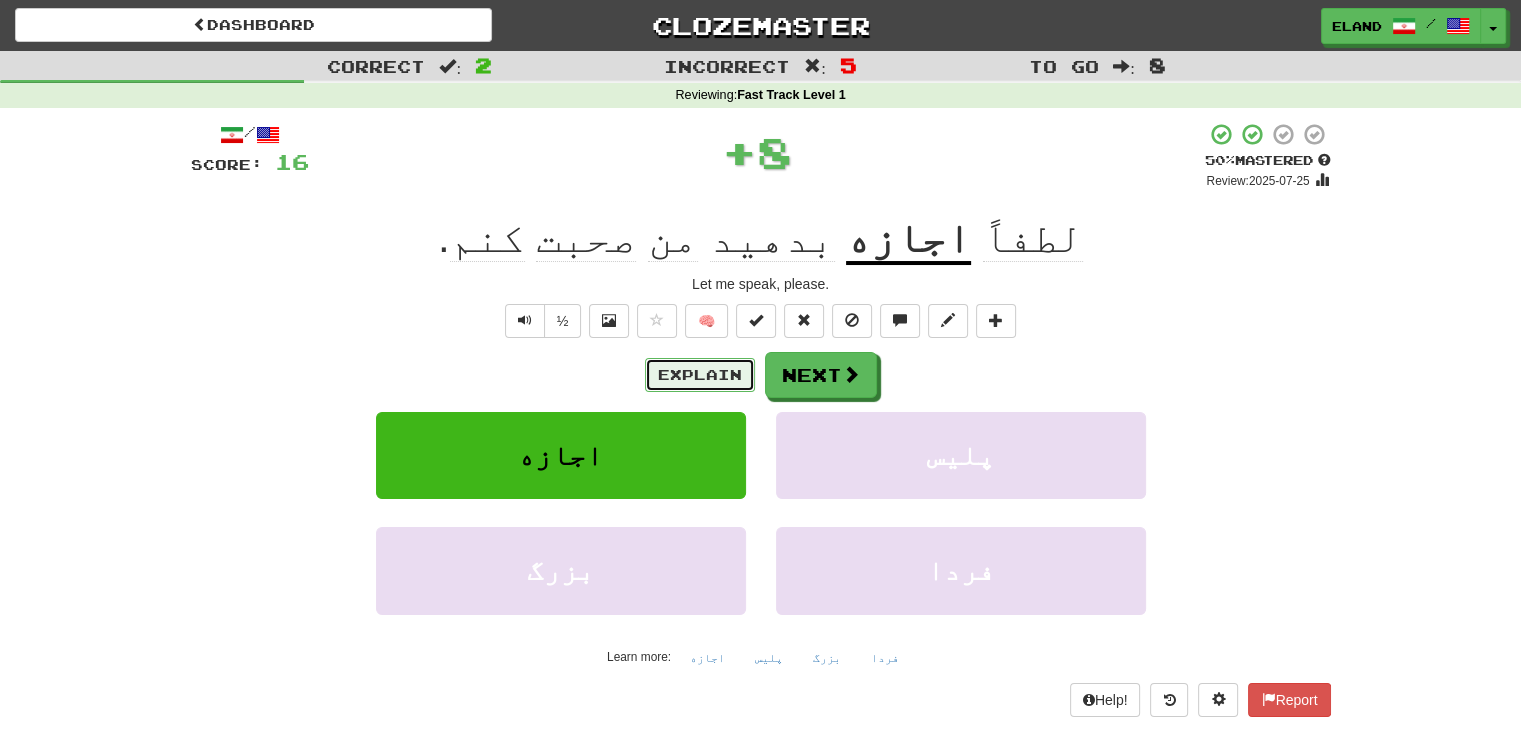 click on "Explain" at bounding box center [700, 375] 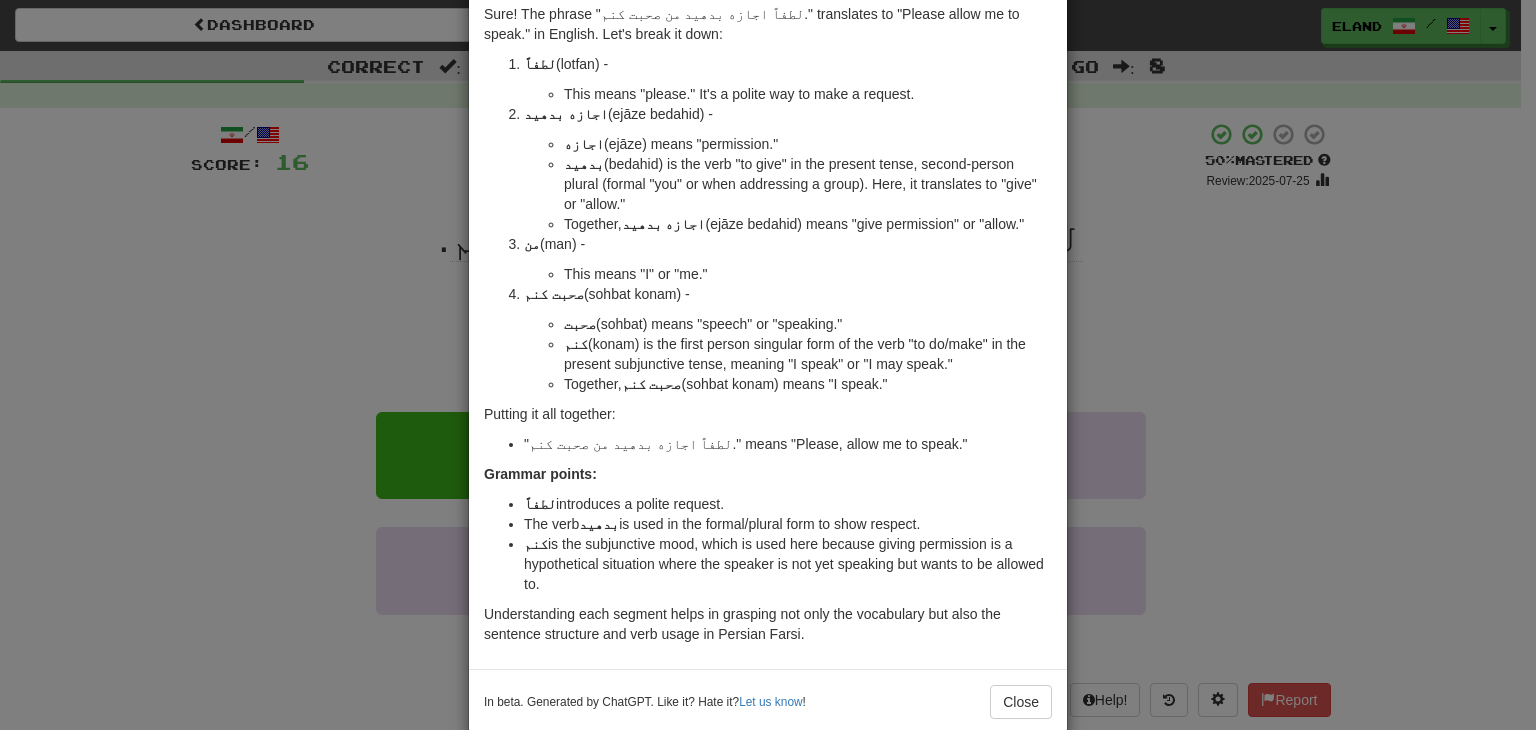 scroll, scrollTop: 100, scrollLeft: 0, axis: vertical 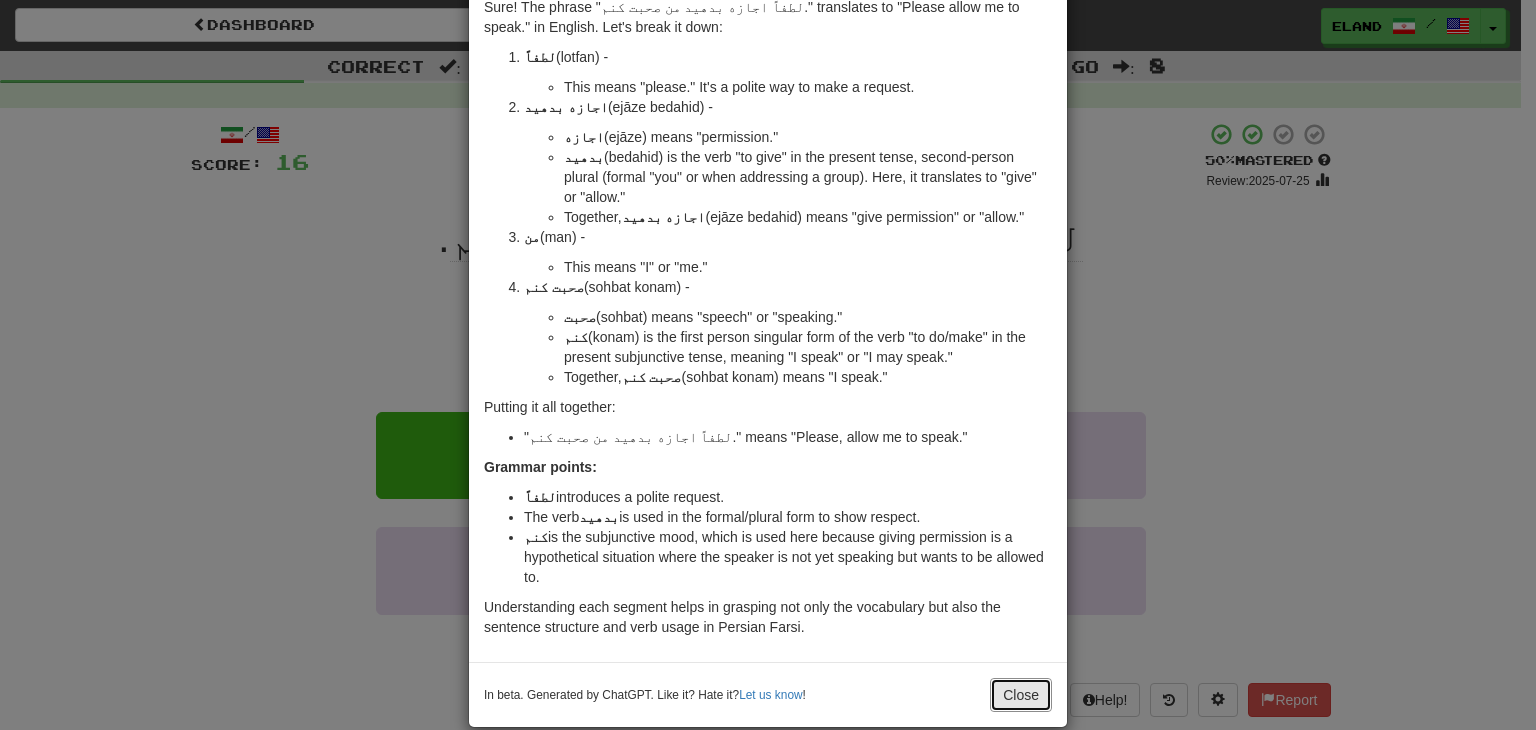 click on "Close" at bounding box center (1021, 695) 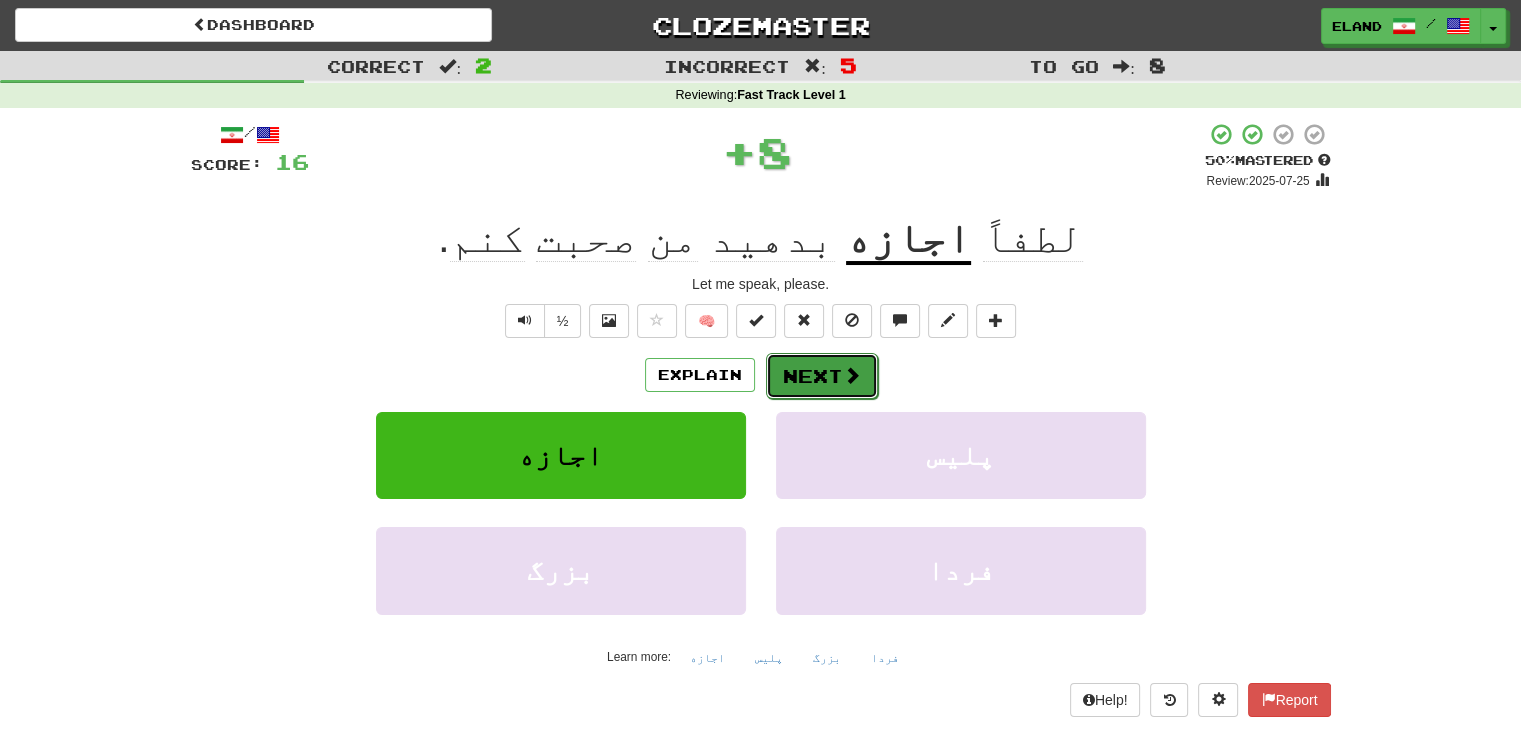 click on "Next" at bounding box center [822, 376] 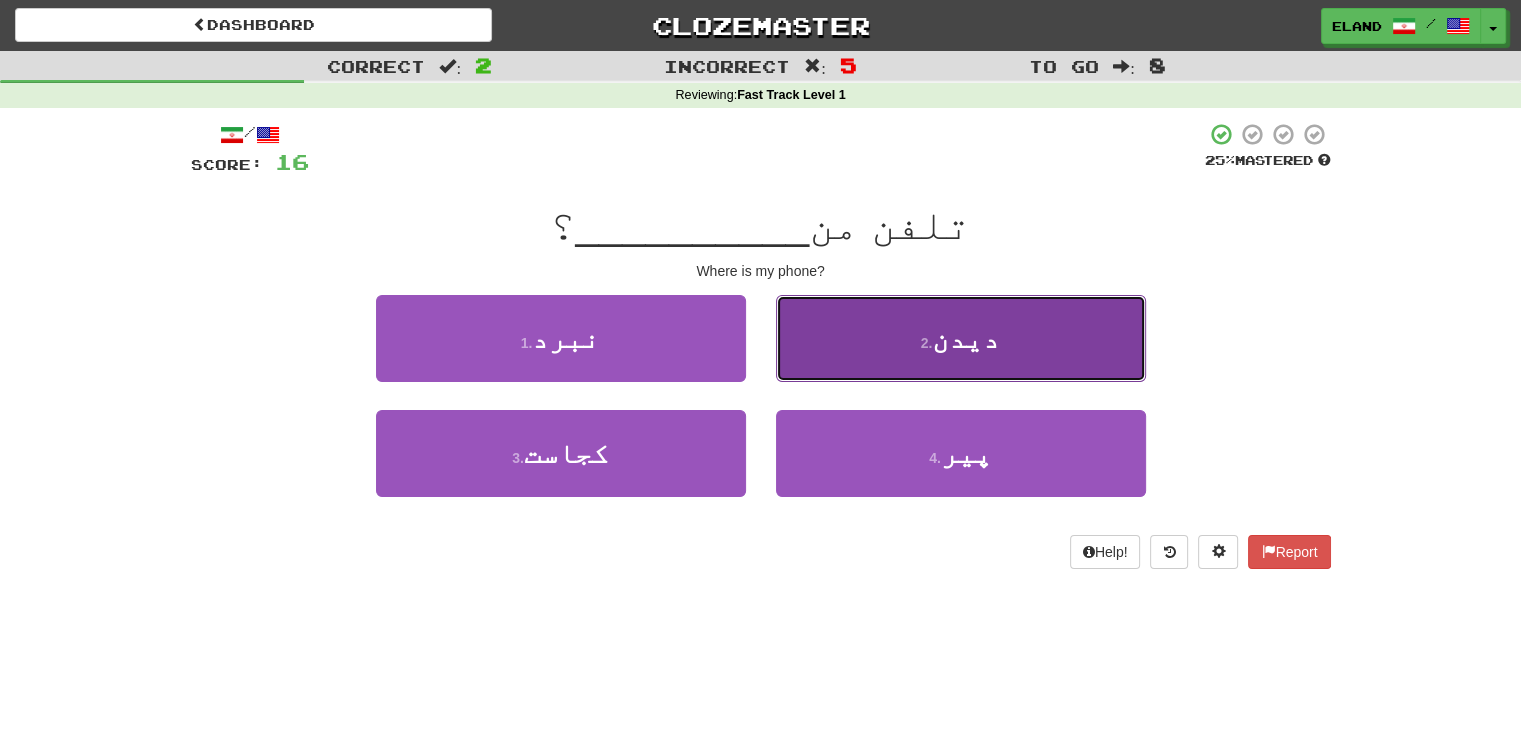 click on "2 .  دیدن" at bounding box center (961, 338) 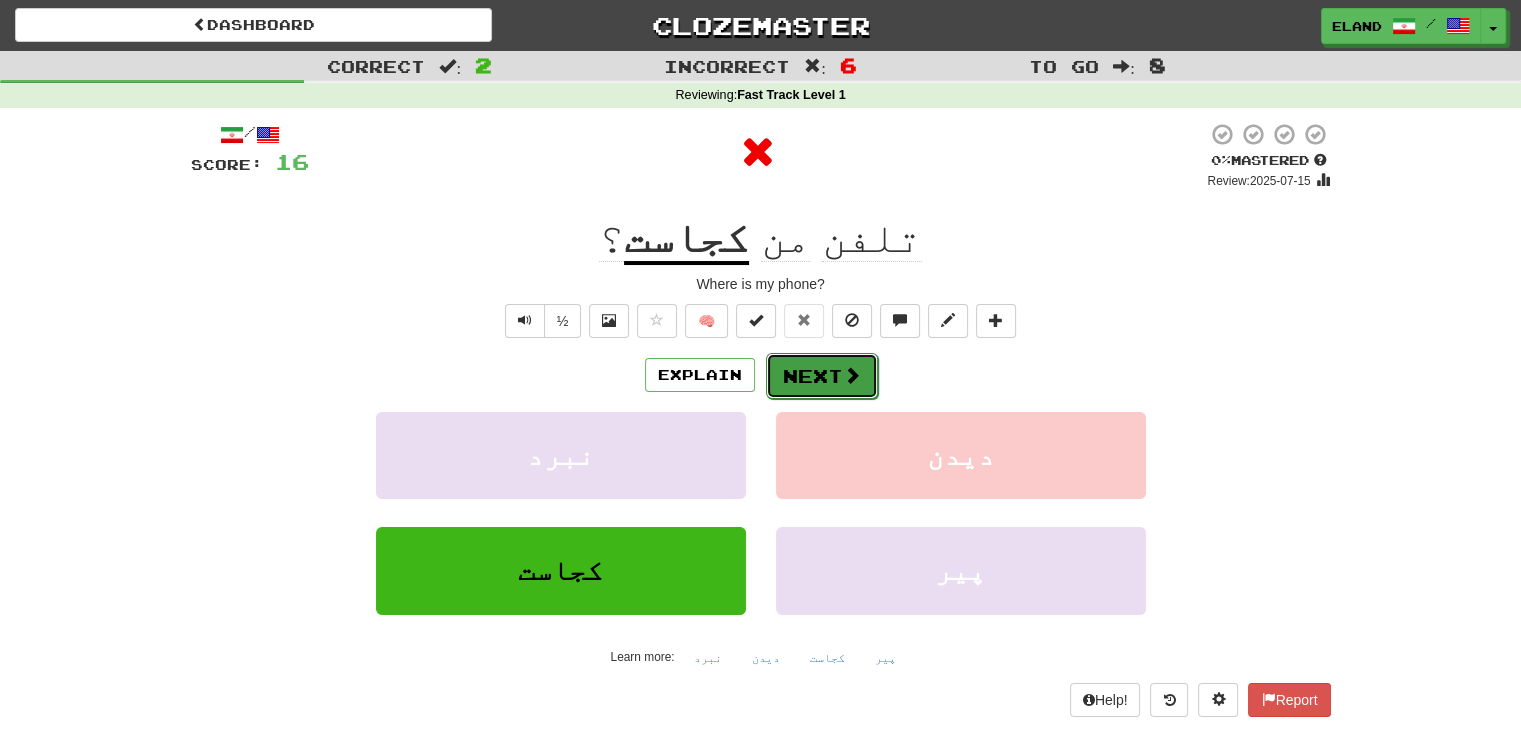 click on "Next" at bounding box center [822, 376] 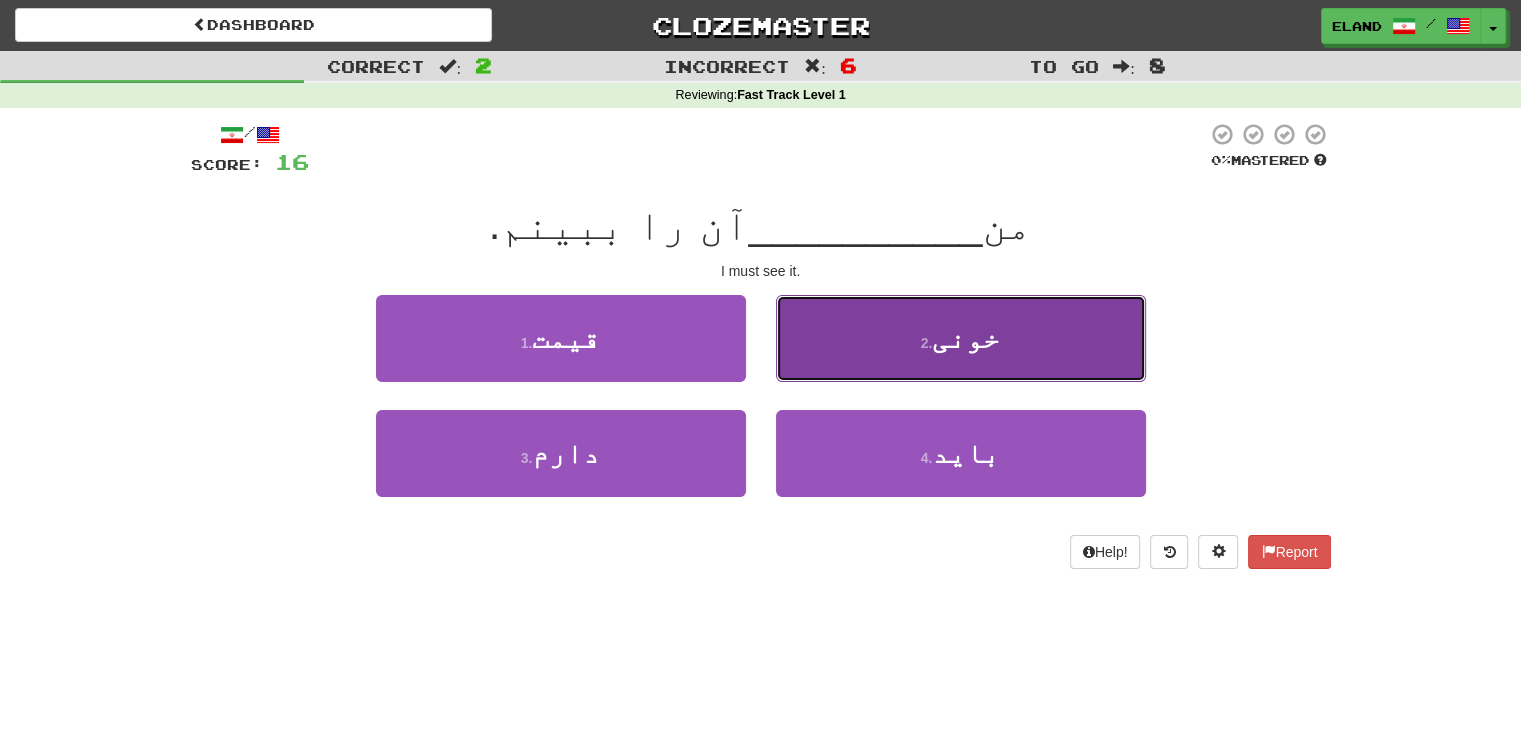 click on "2 .  خونی" at bounding box center (961, 338) 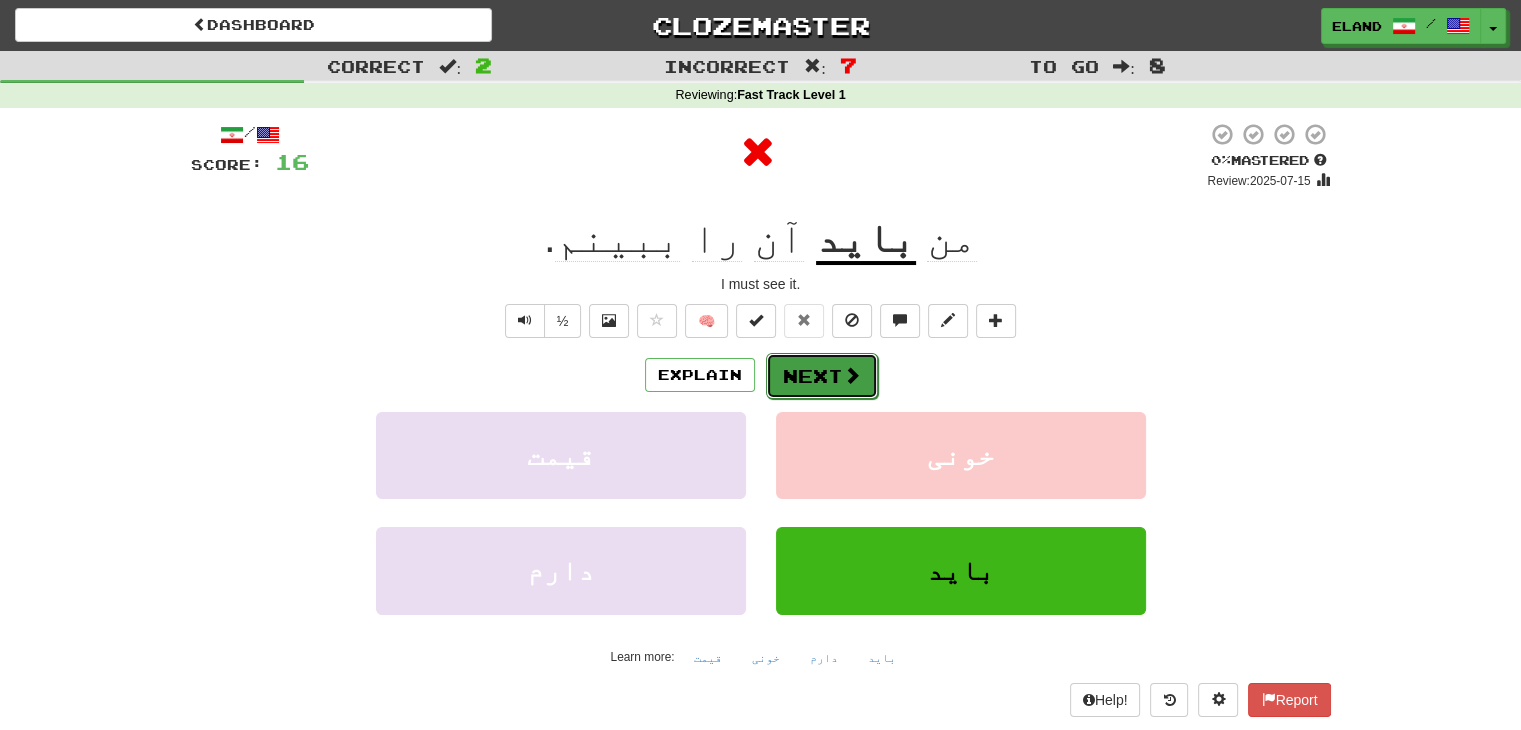 click on "Next" at bounding box center (822, 376) 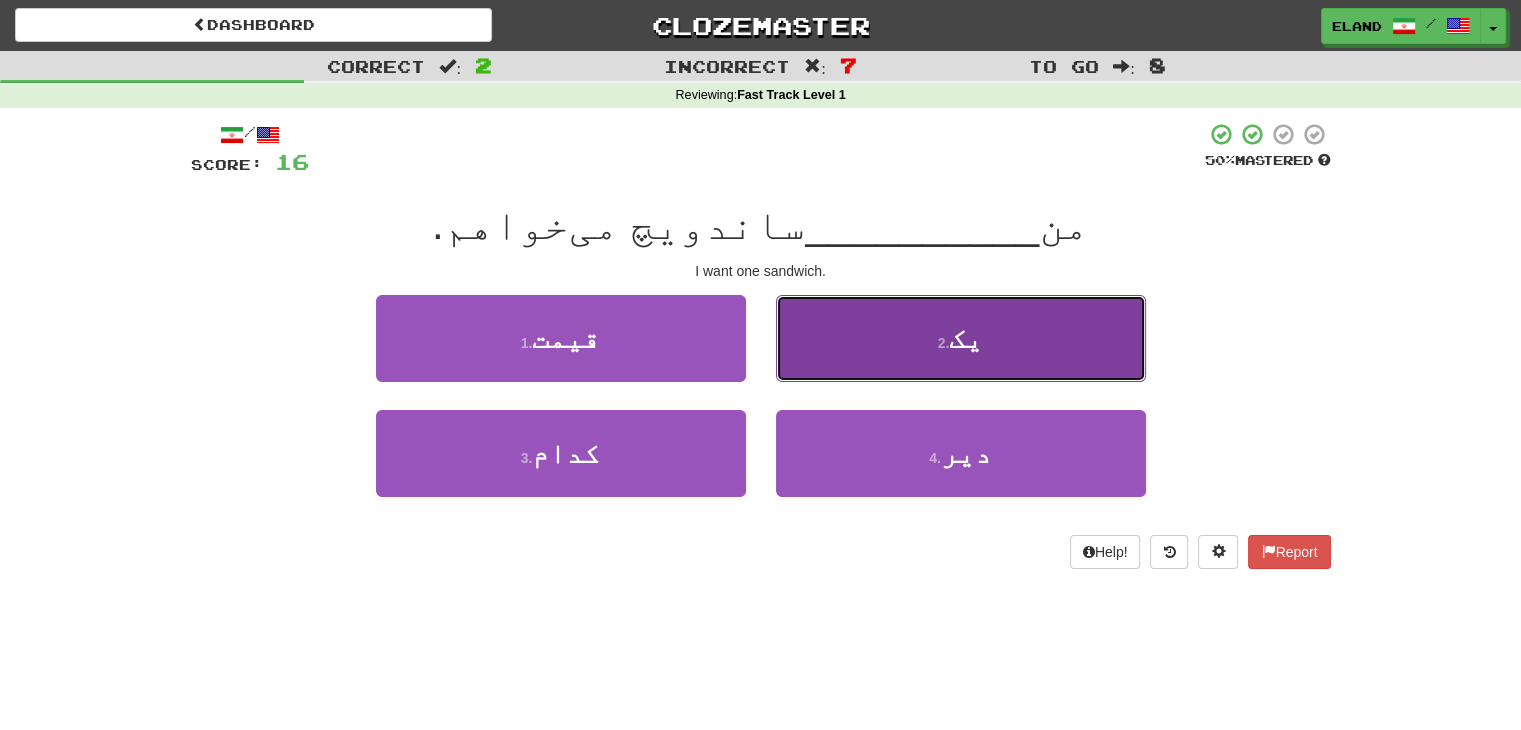 click on "2 .  یک" at bounding box center [961, 338] 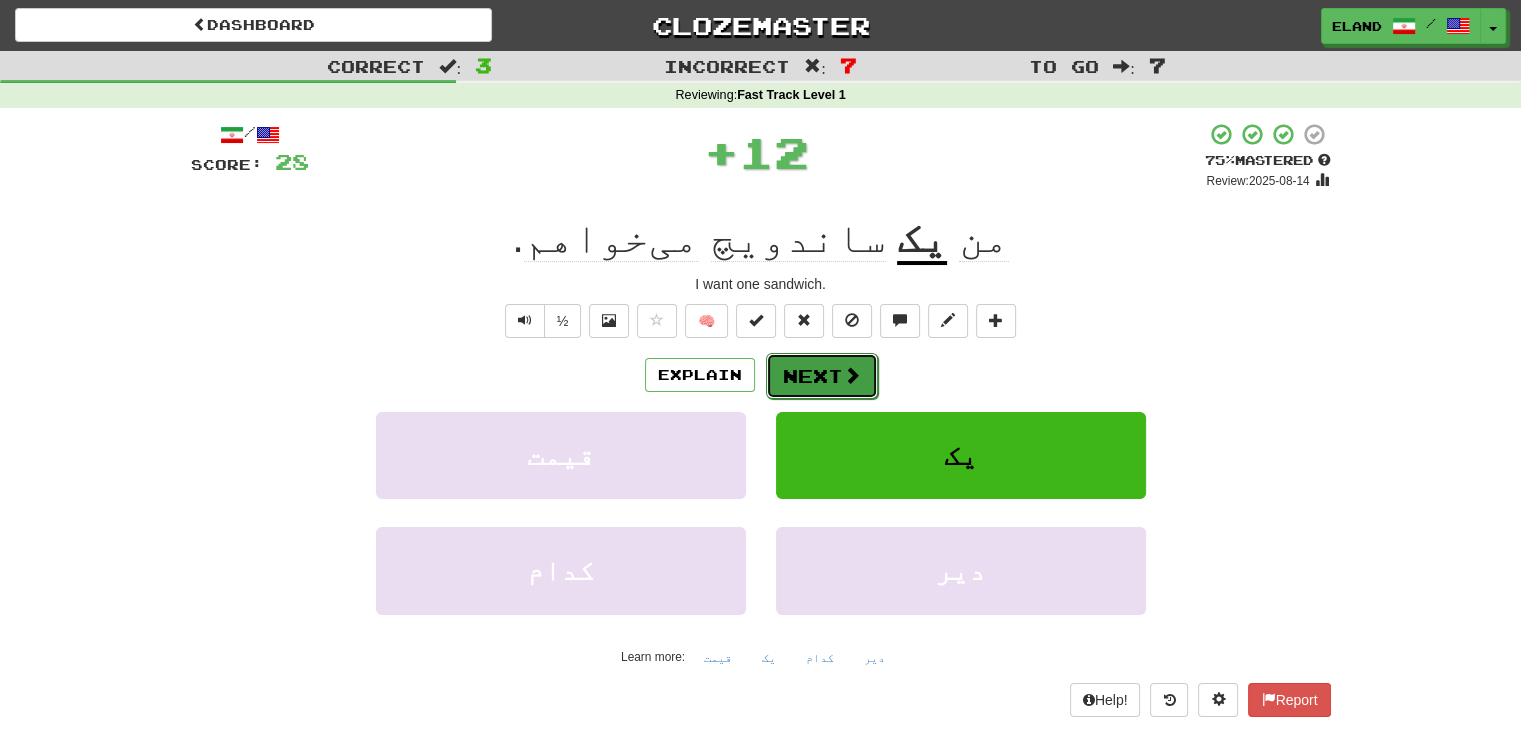 click on "Next" at bounding box center (822, 376) 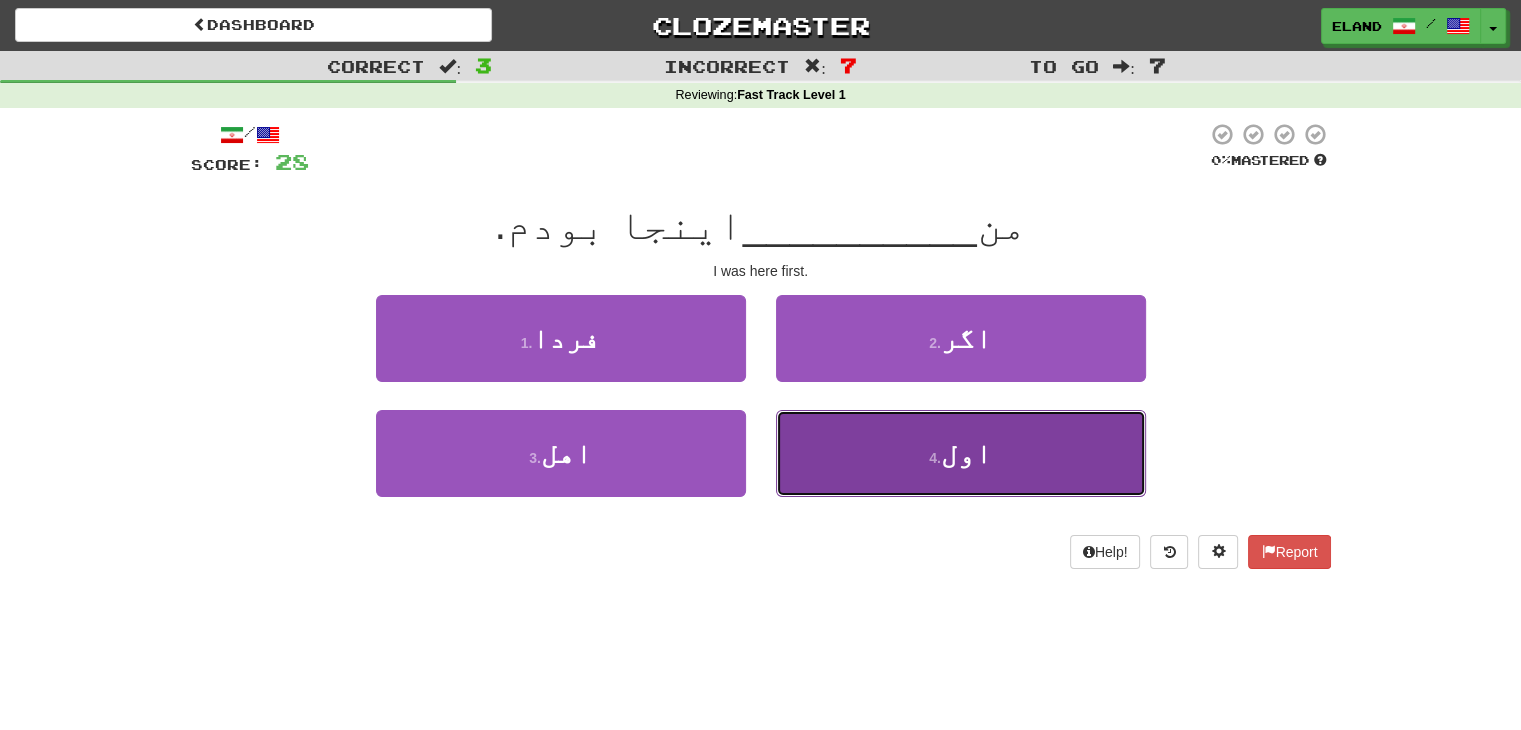 click on "4 .  اول" at bounding box center (961, 453) 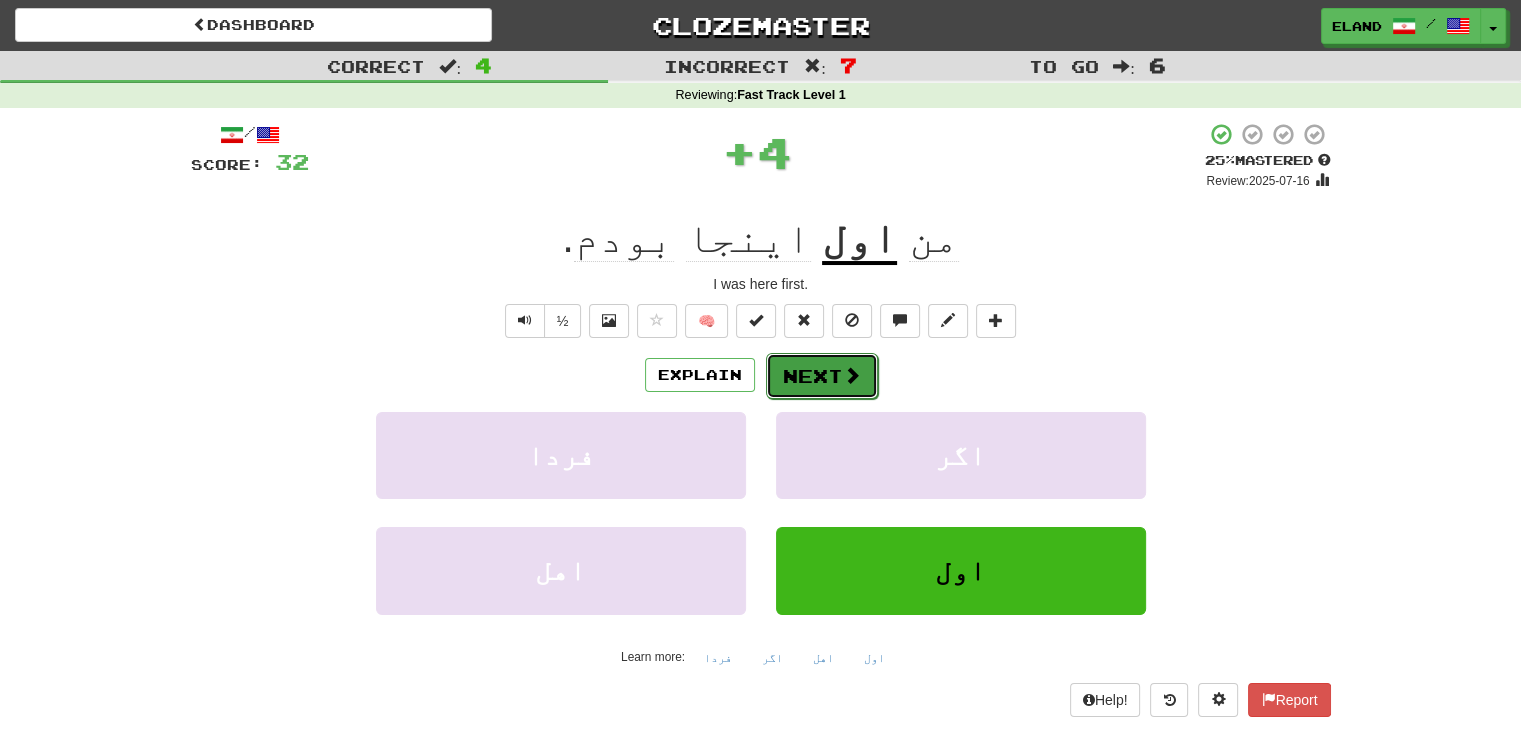 click on "Next" at bounding box center (822, 376) 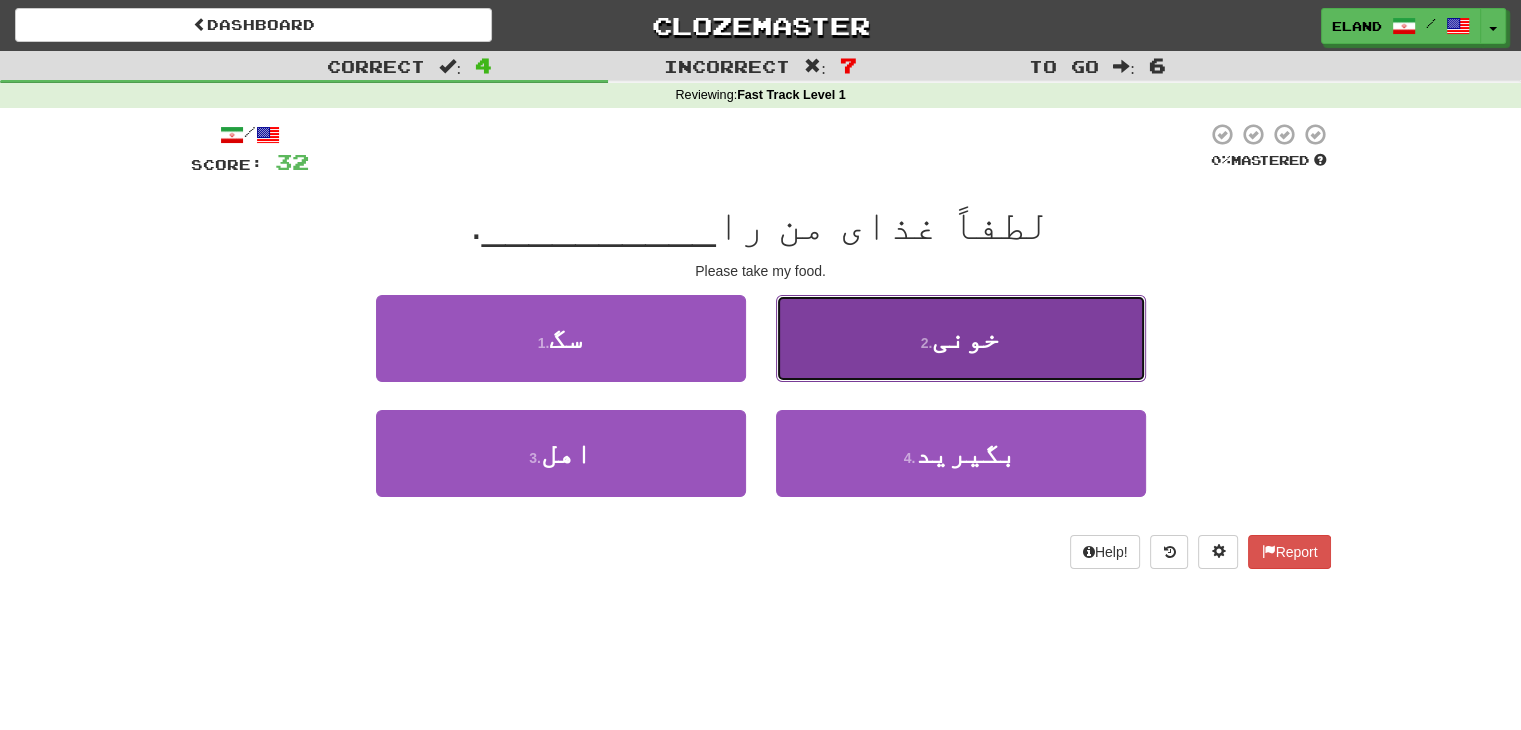 click on "2 .  خونی" at bounding box center [961, 338] 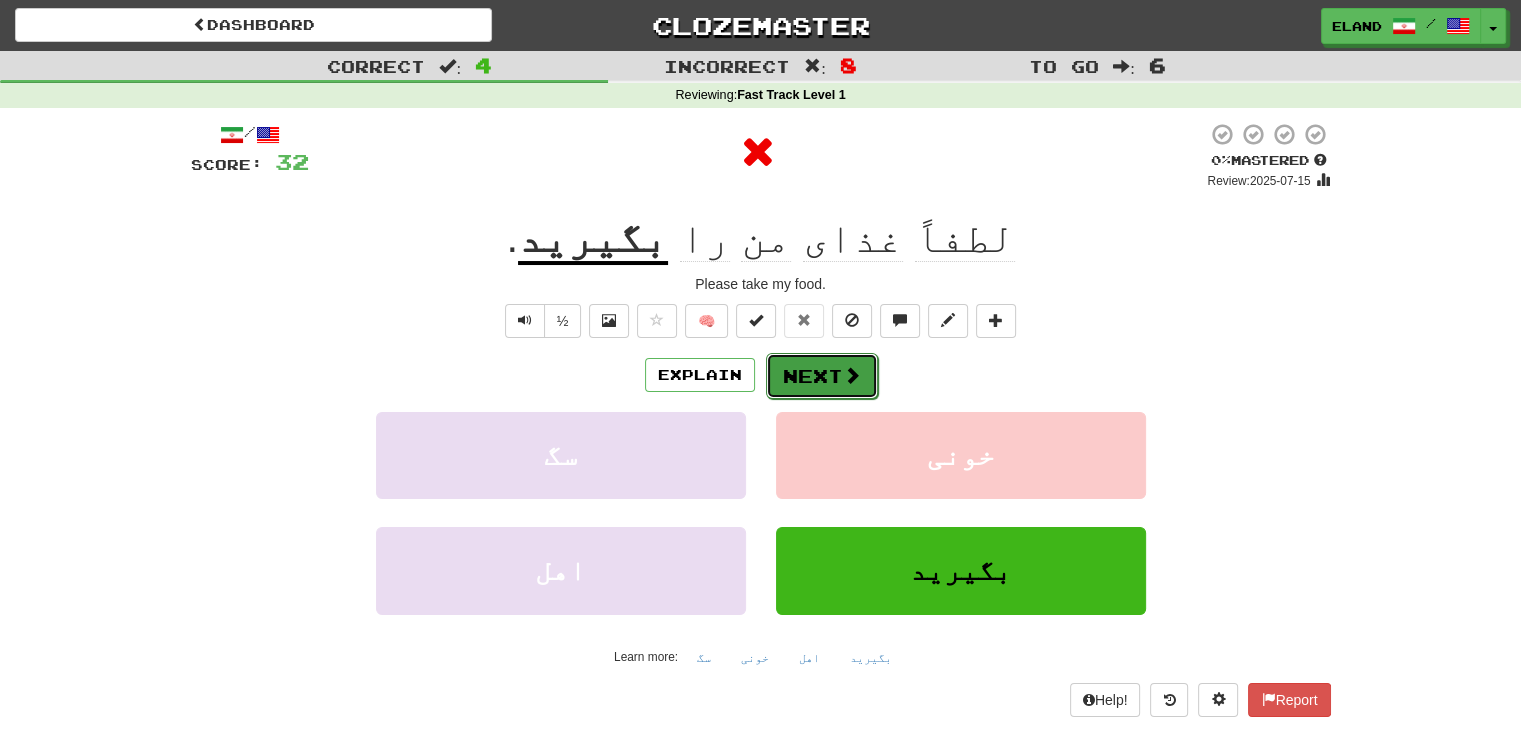 click on "Next" at bounding box center (822, 376) 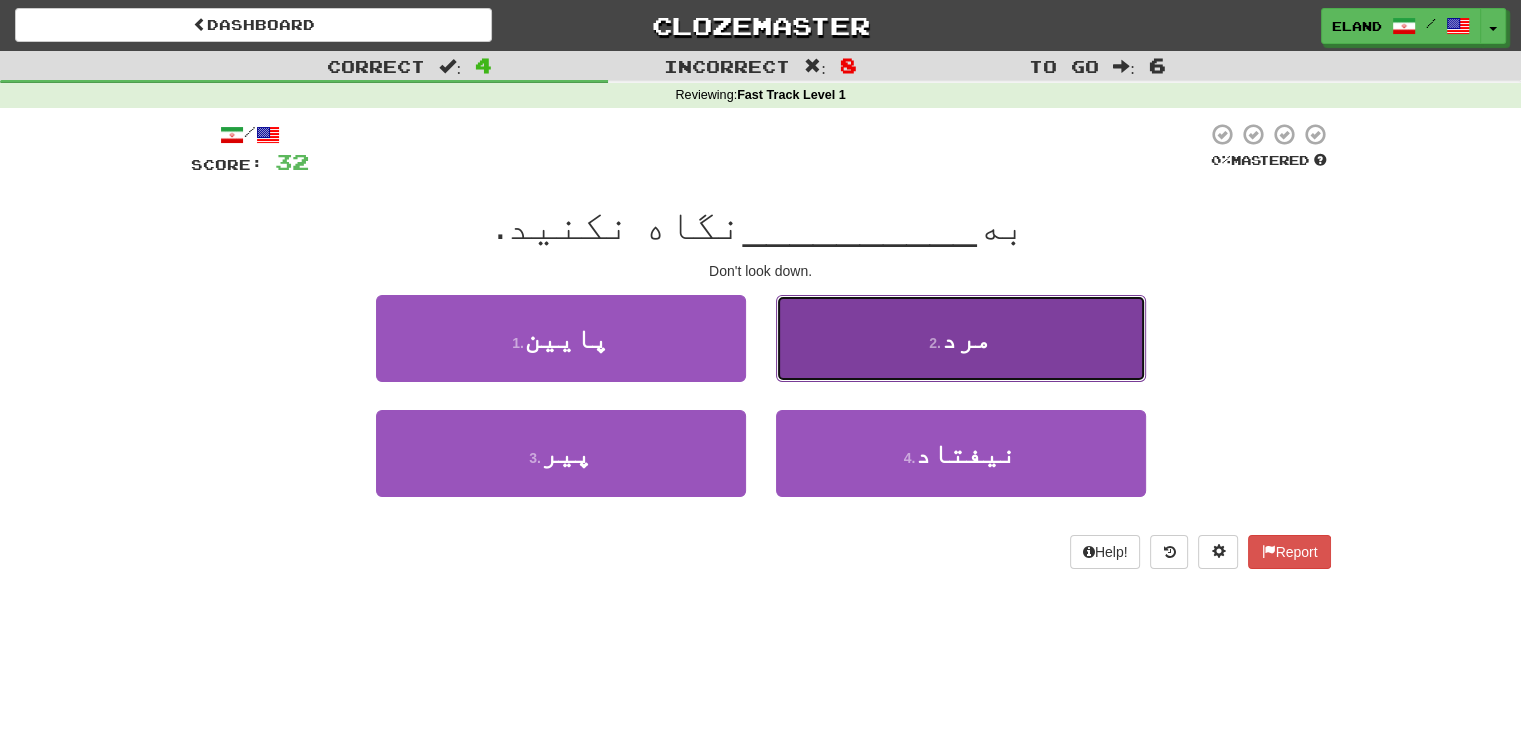 click on "2 .  مرد" at bounding box center [961, 338] 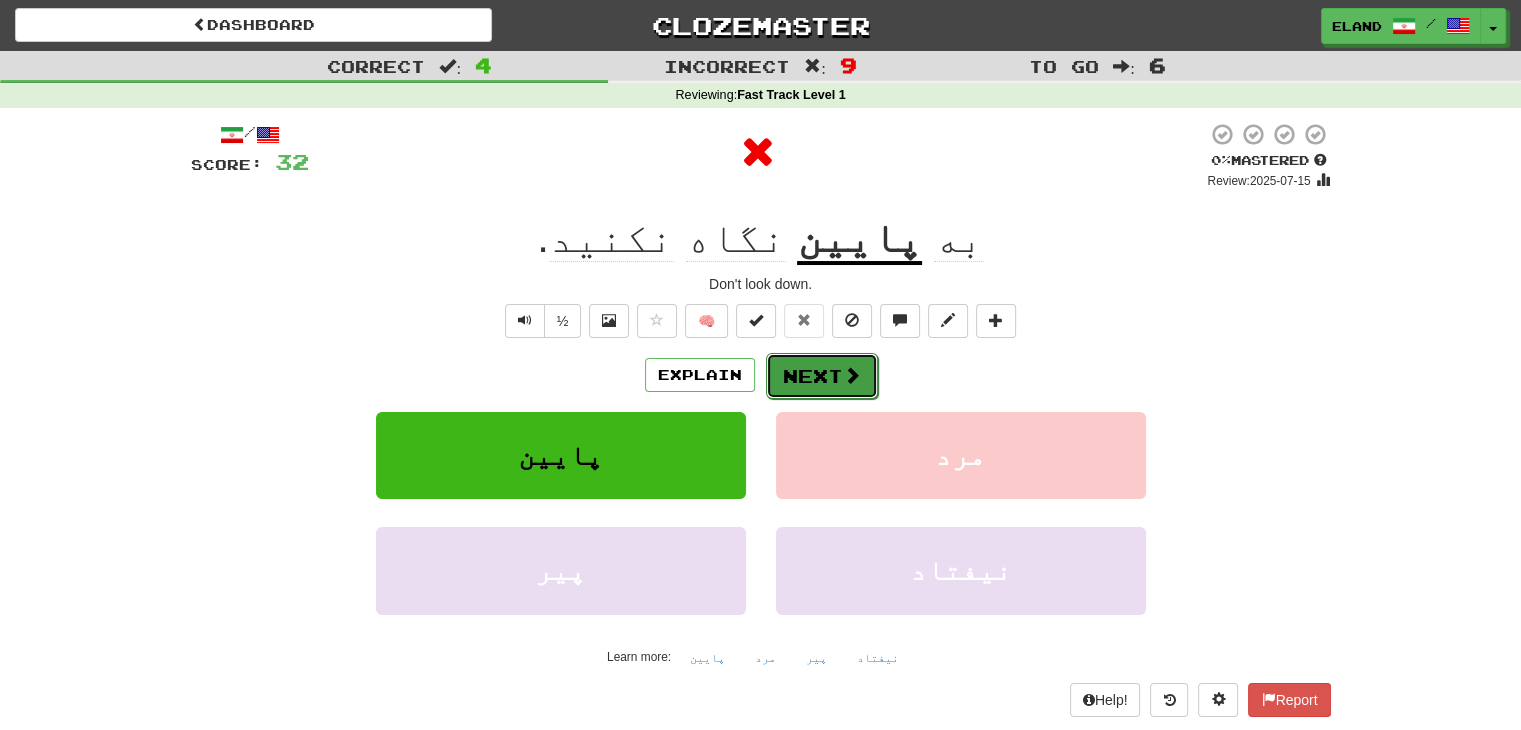 click on "Next" at bounding box center (822, 376) 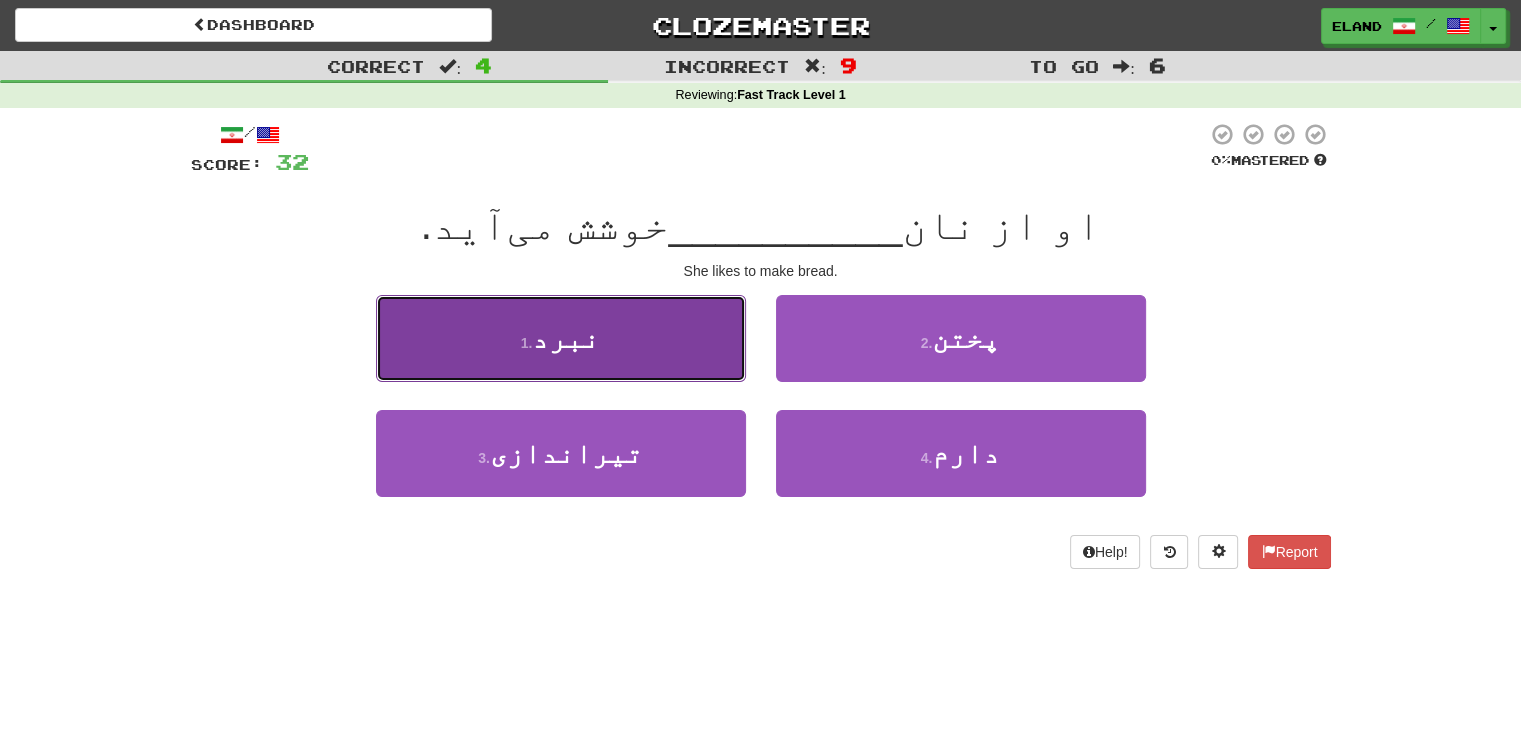 click on "1 .  نبرد" at bounding box center (561, 338) 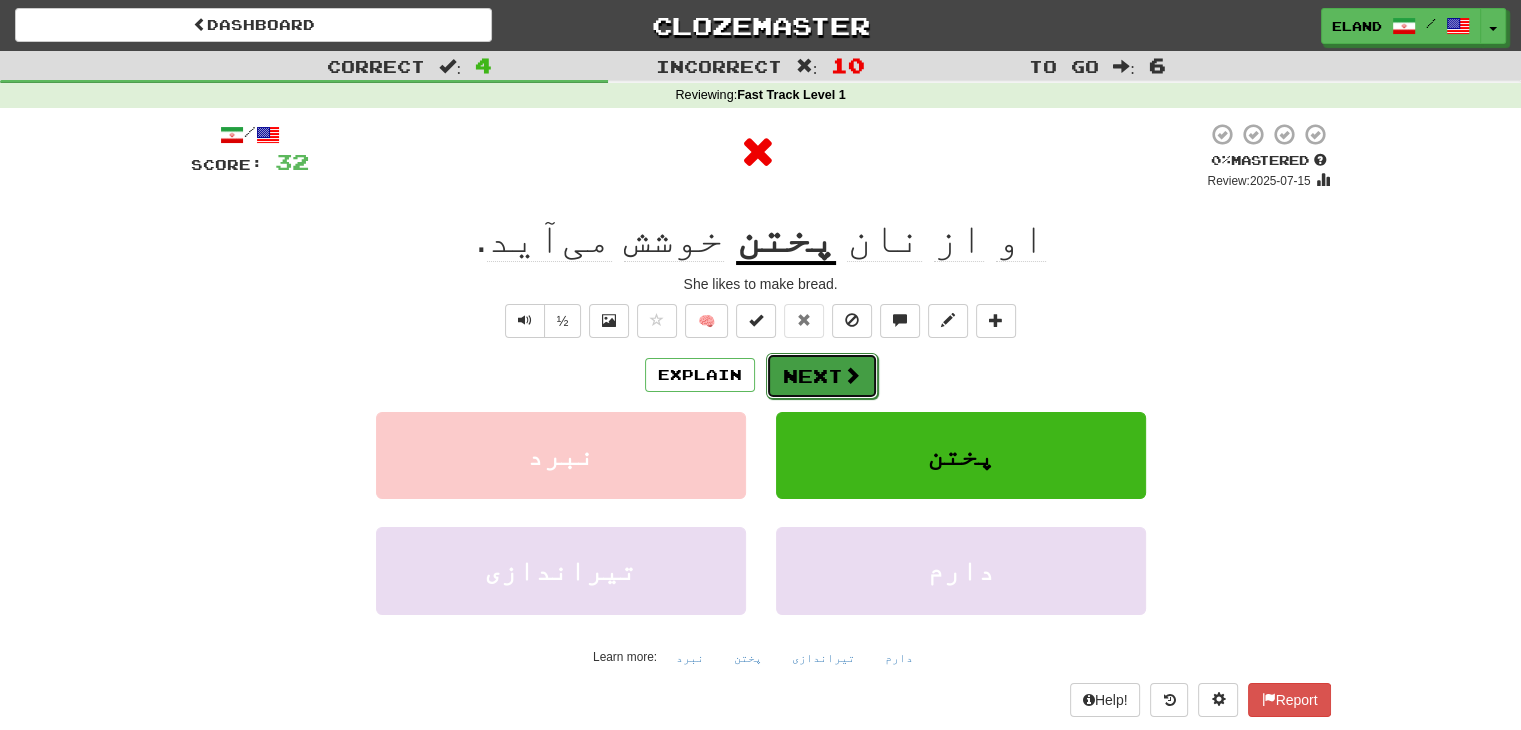 click on "Next" at bounding box center [822, 376] 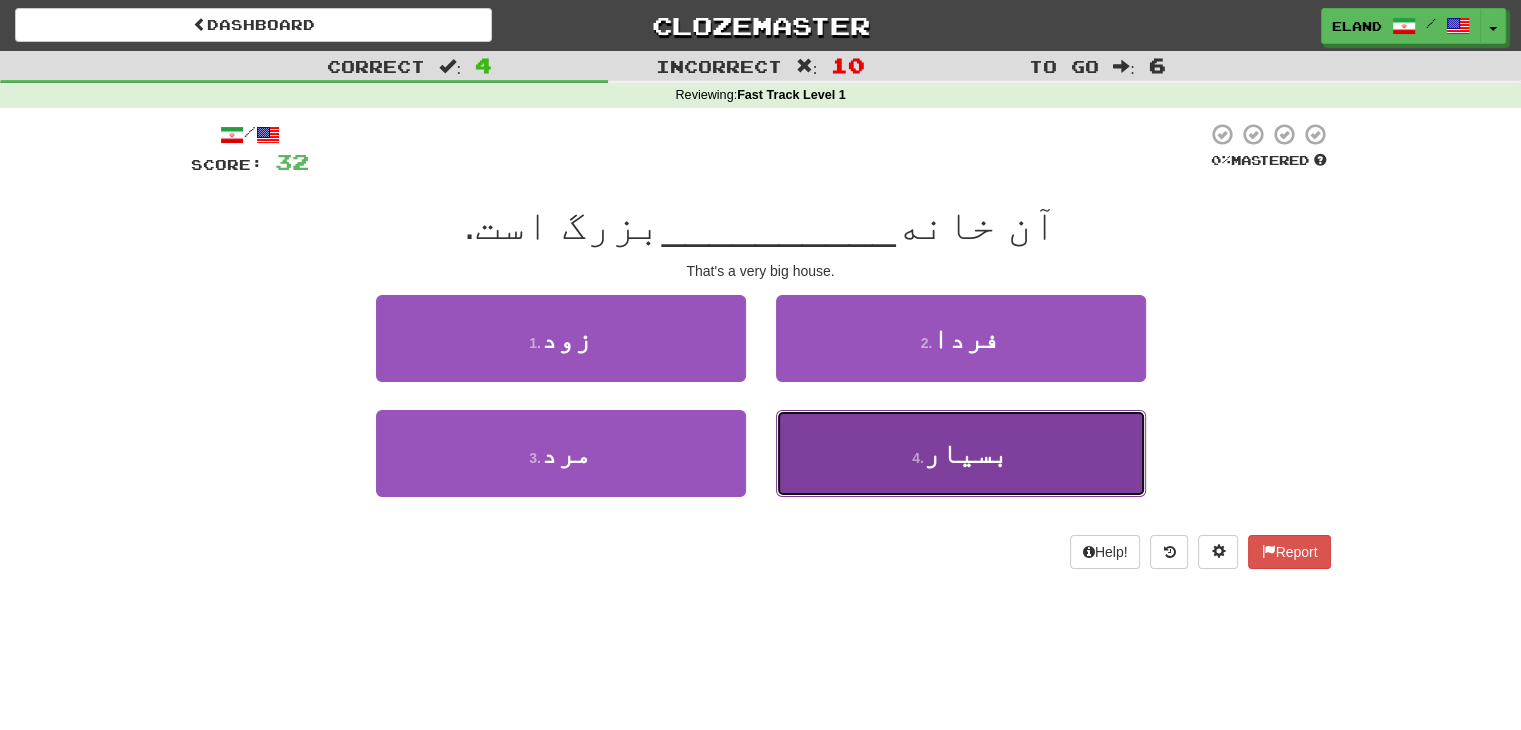 click on "4 .  بسیار" at bounding box center [961, 453] 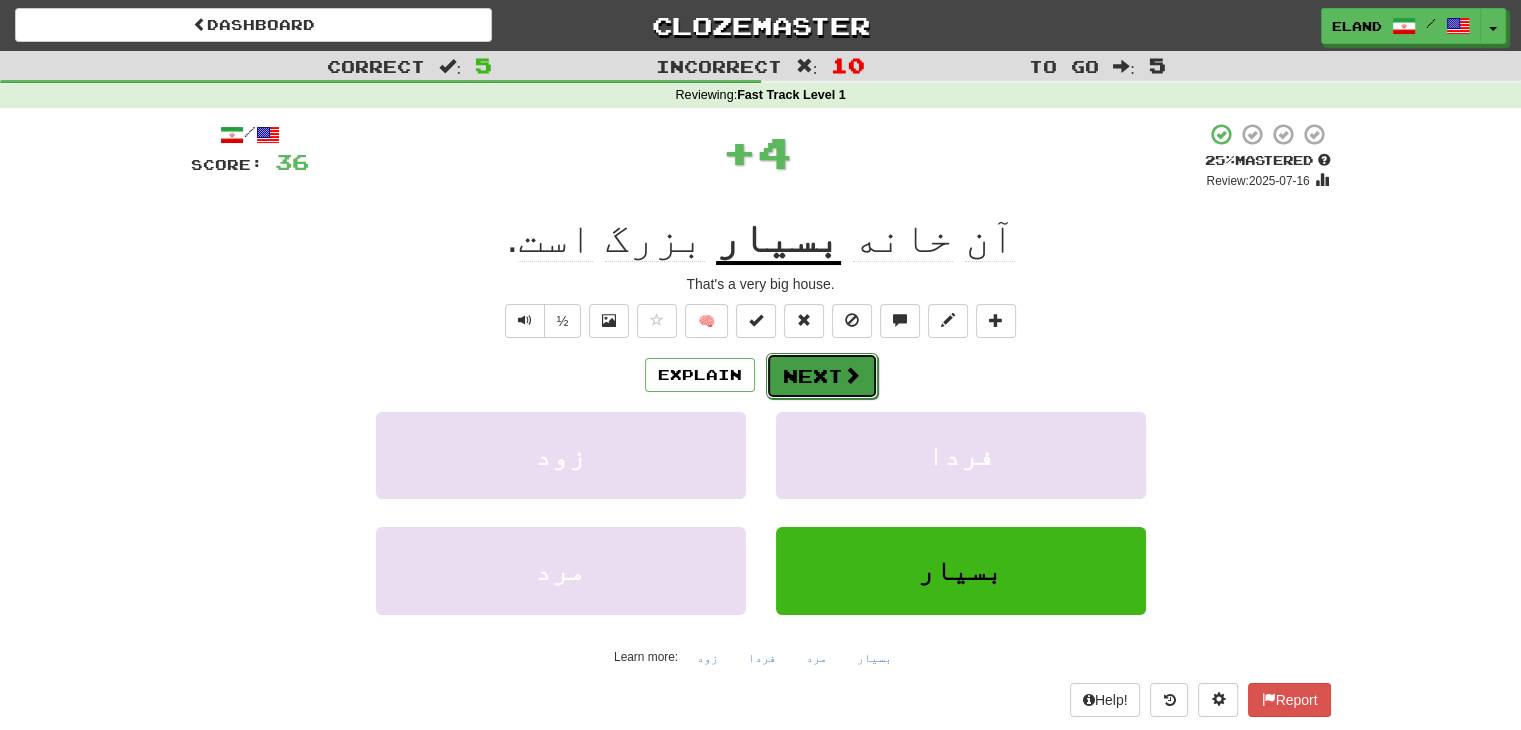 click on "Next" at bounding box center [822, 376] 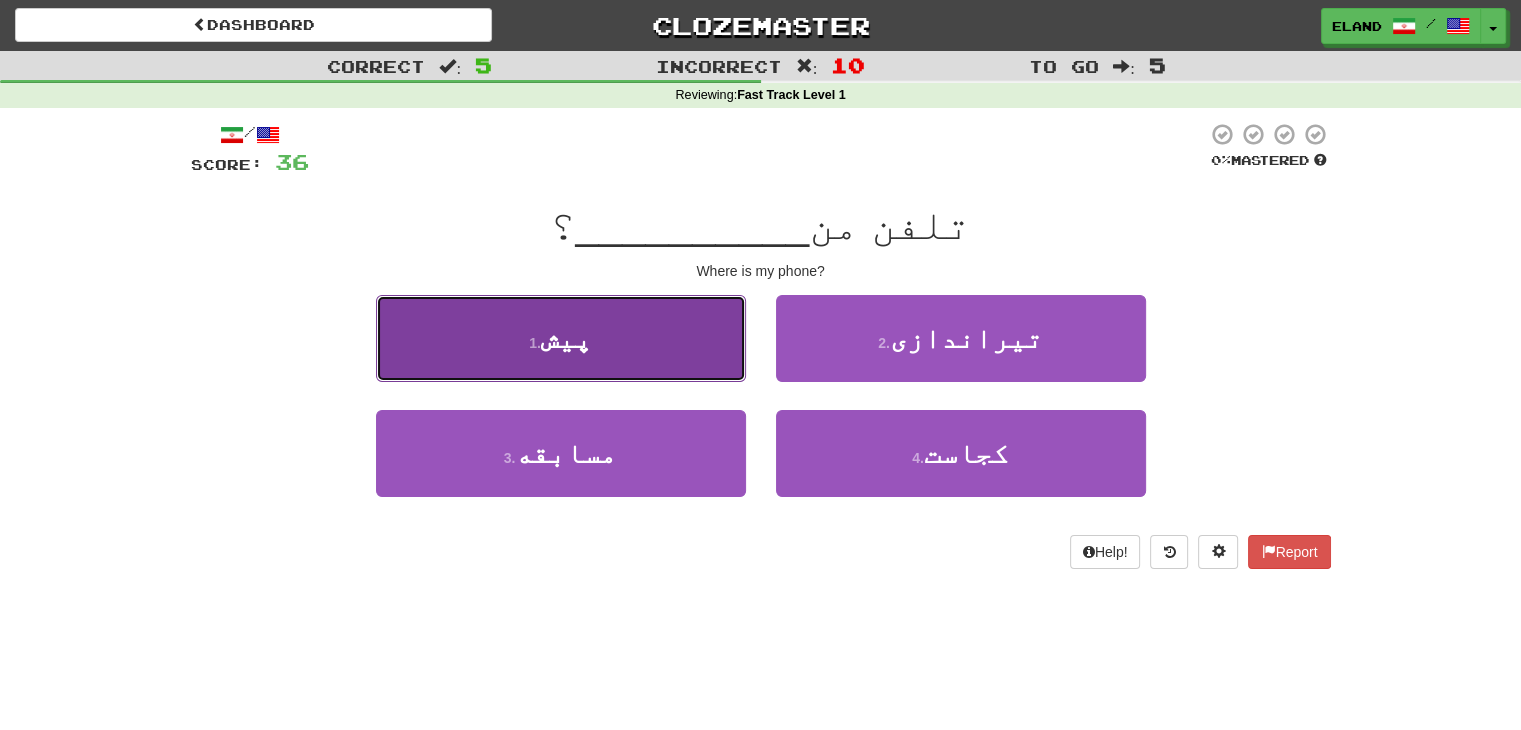 click on "1 .  پیش" at bounding box center [561, 338] 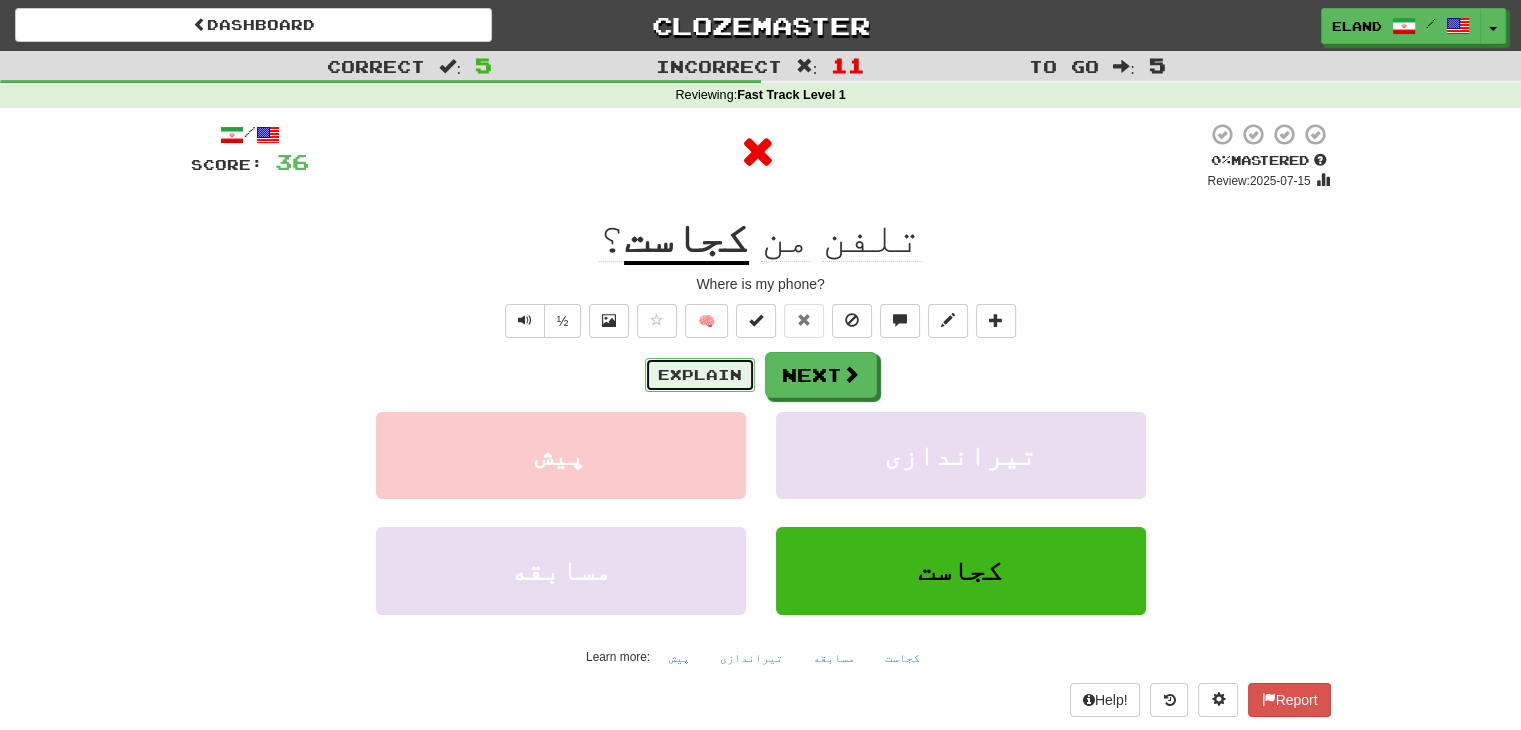 click on "Explain" at bounding box center (700, 375) 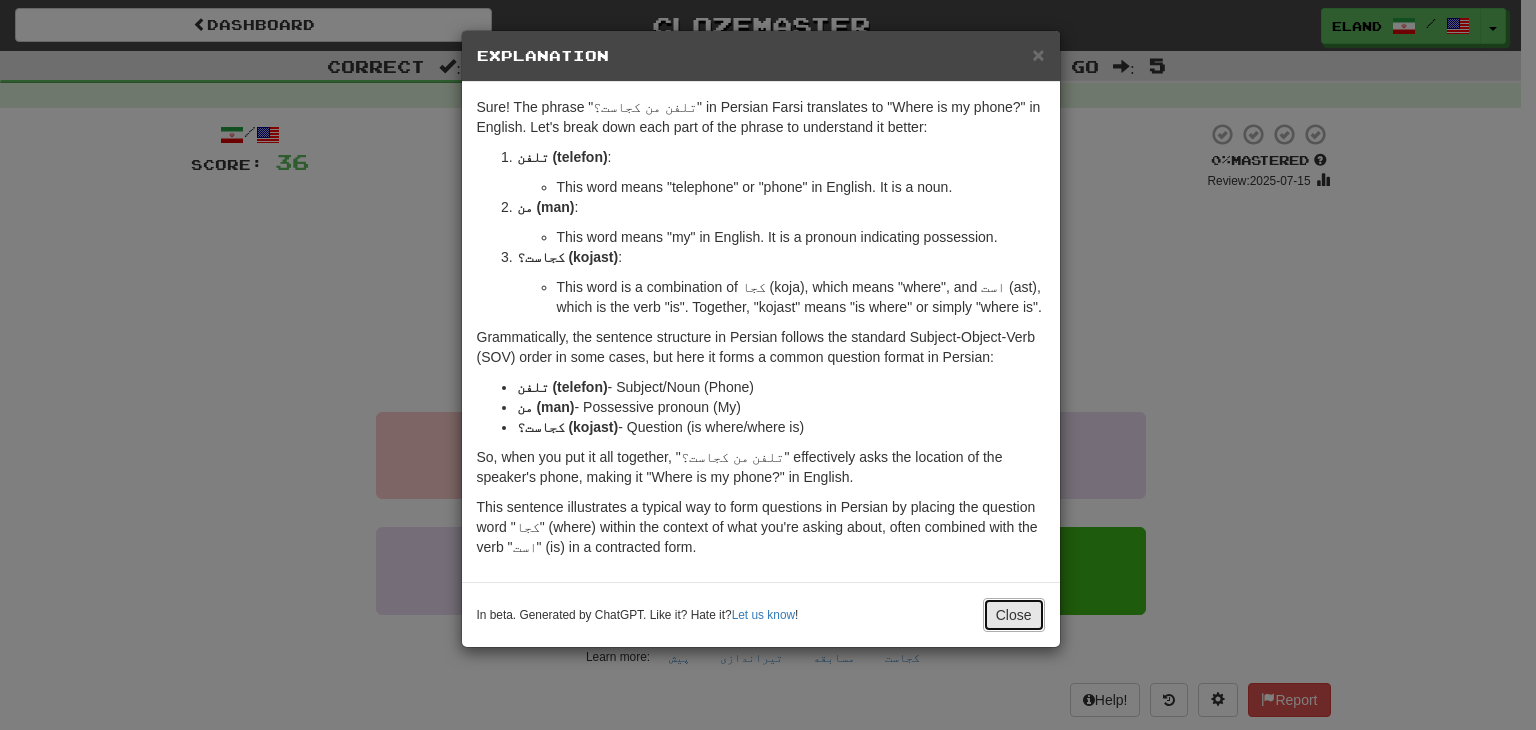 click on "Close" at bounding box center (1014, 615) 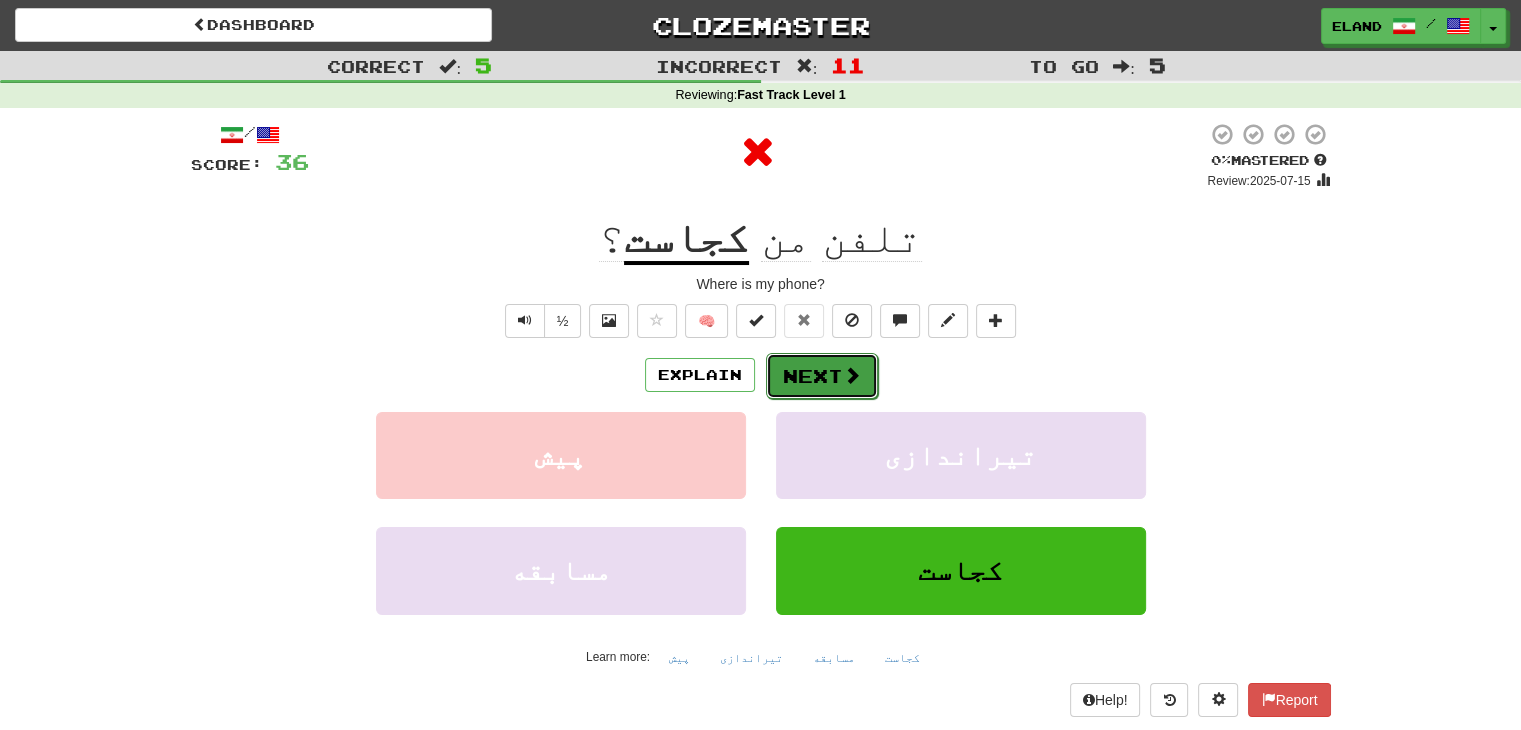 click on "Next" at bounding box center (822, 376) 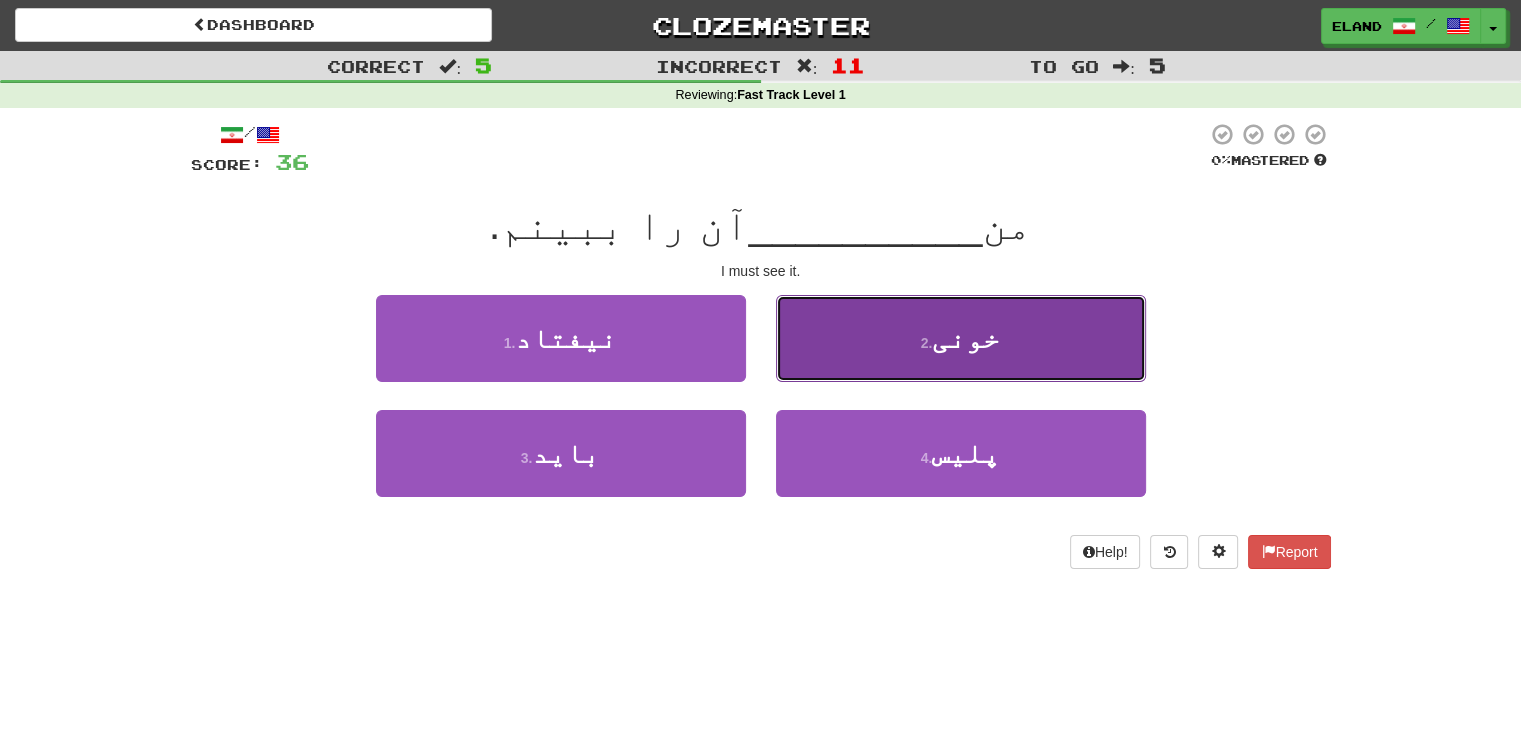 click on "2 .  خونی" at bounding box center [961, 338] 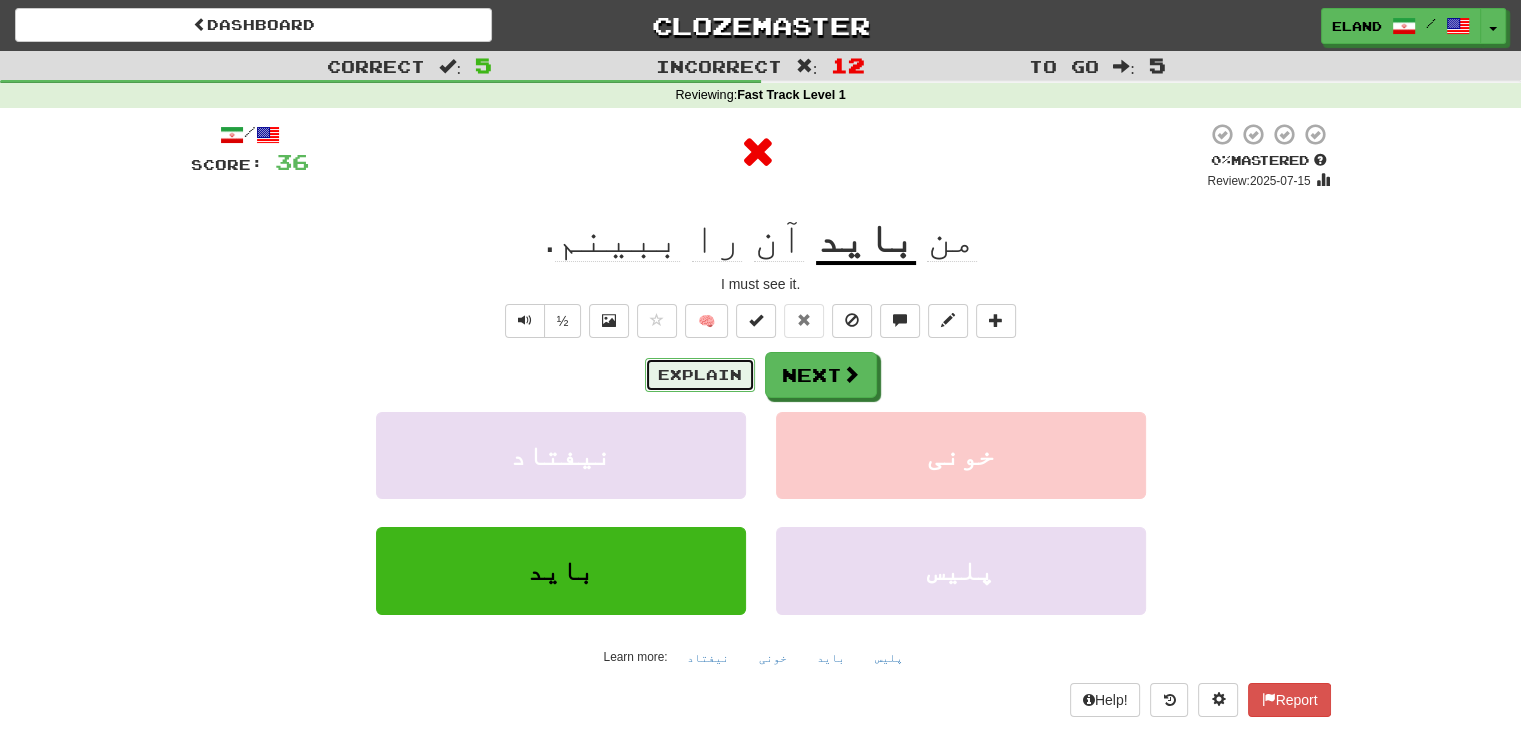 click on "Explain" at bounding box center (700, 375) 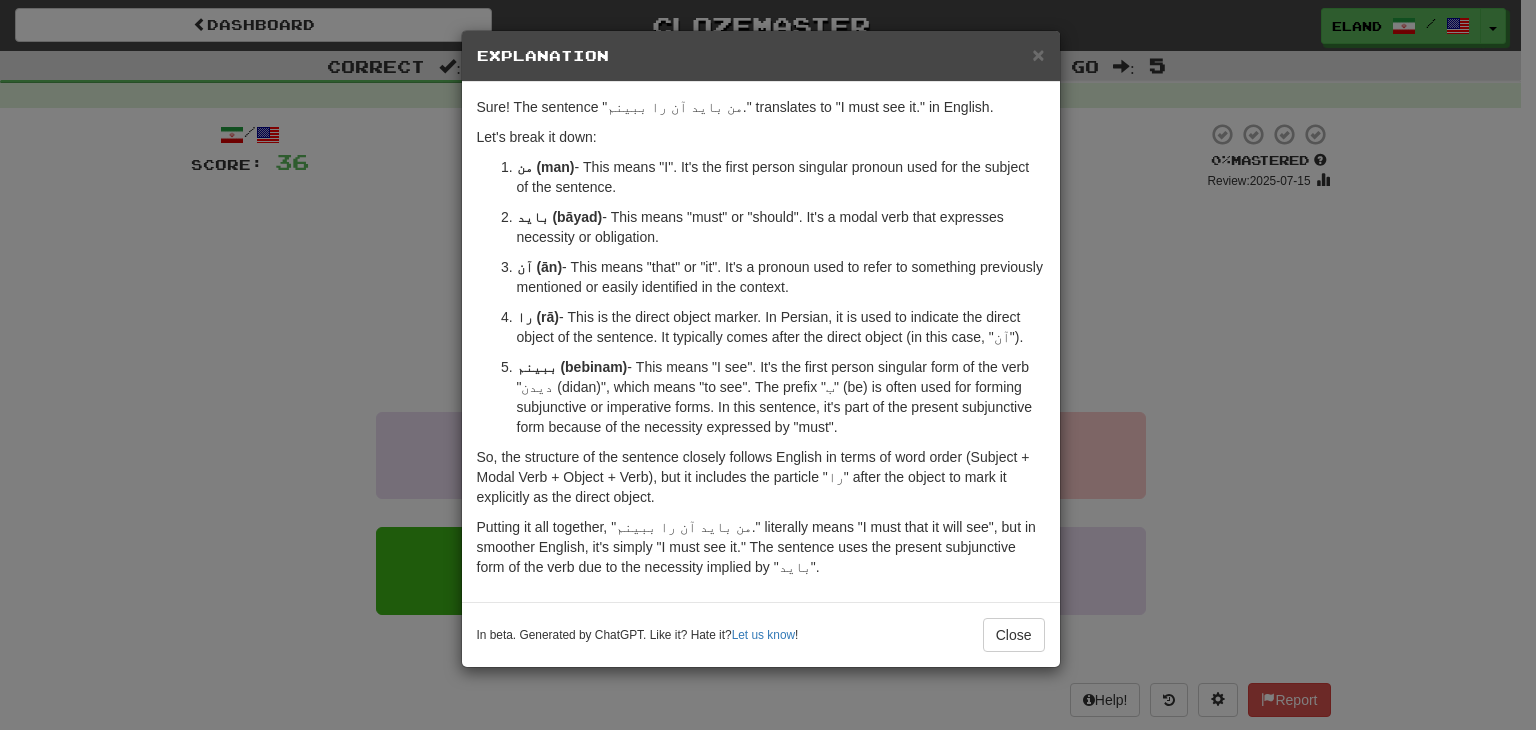 click on "In beta. Generated by ChatGPT. Like it? Hate it?  Let us know ! Close" at bounding box center (761, 634) 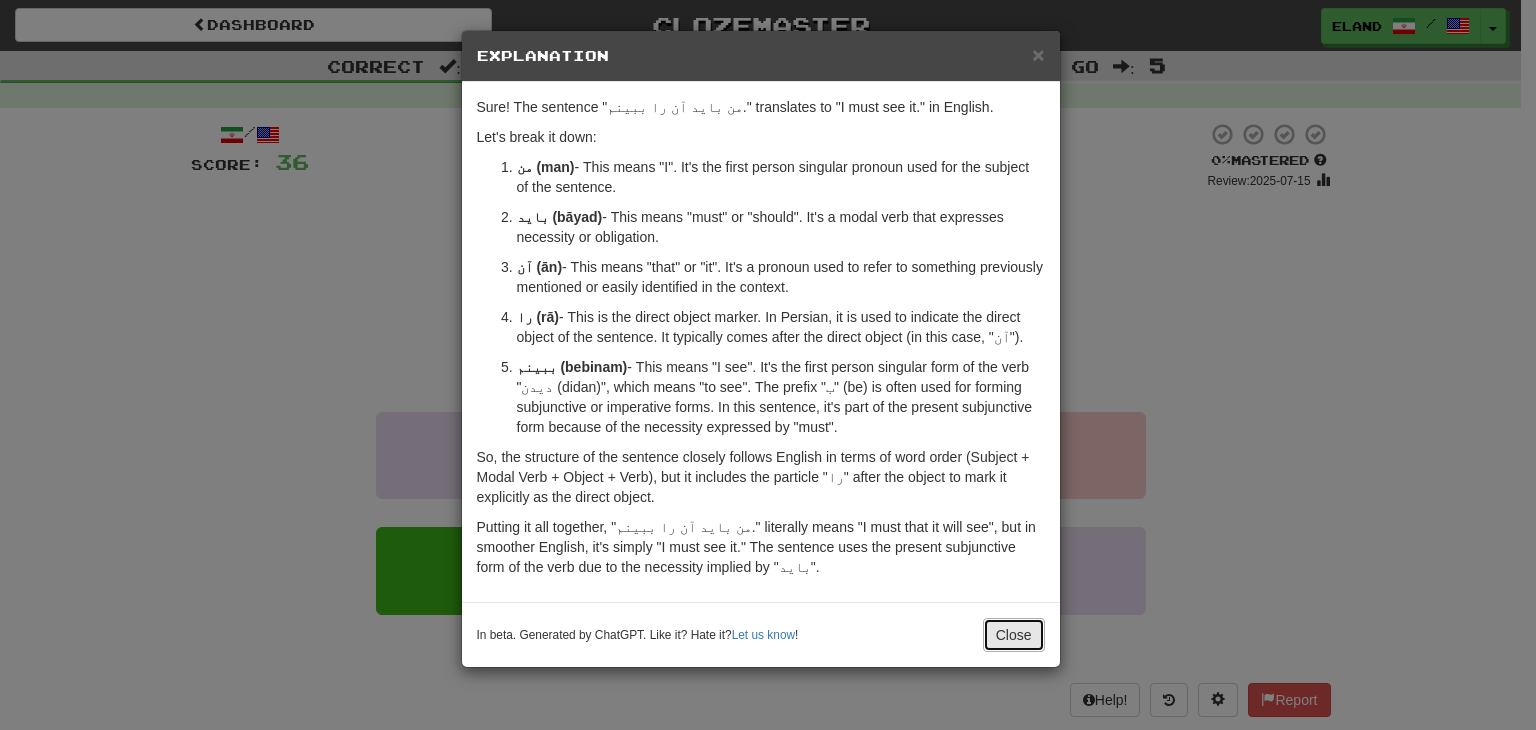 drag, startPoint x: 1031, startPoint y: 633, endPoint x: 1022, endPoint y: 619, distance: 16.643316 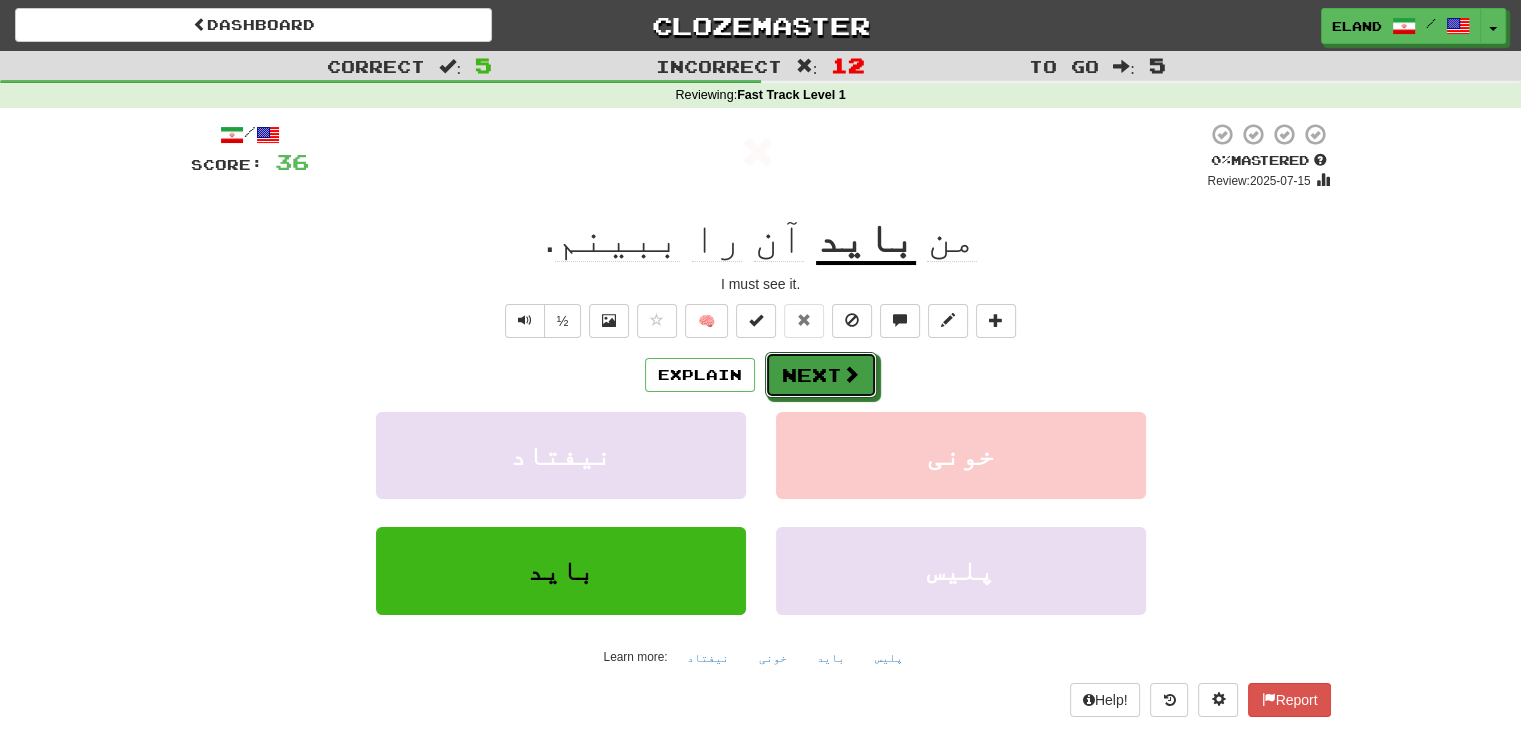 click on "Next" at bounding box center [821, 375] 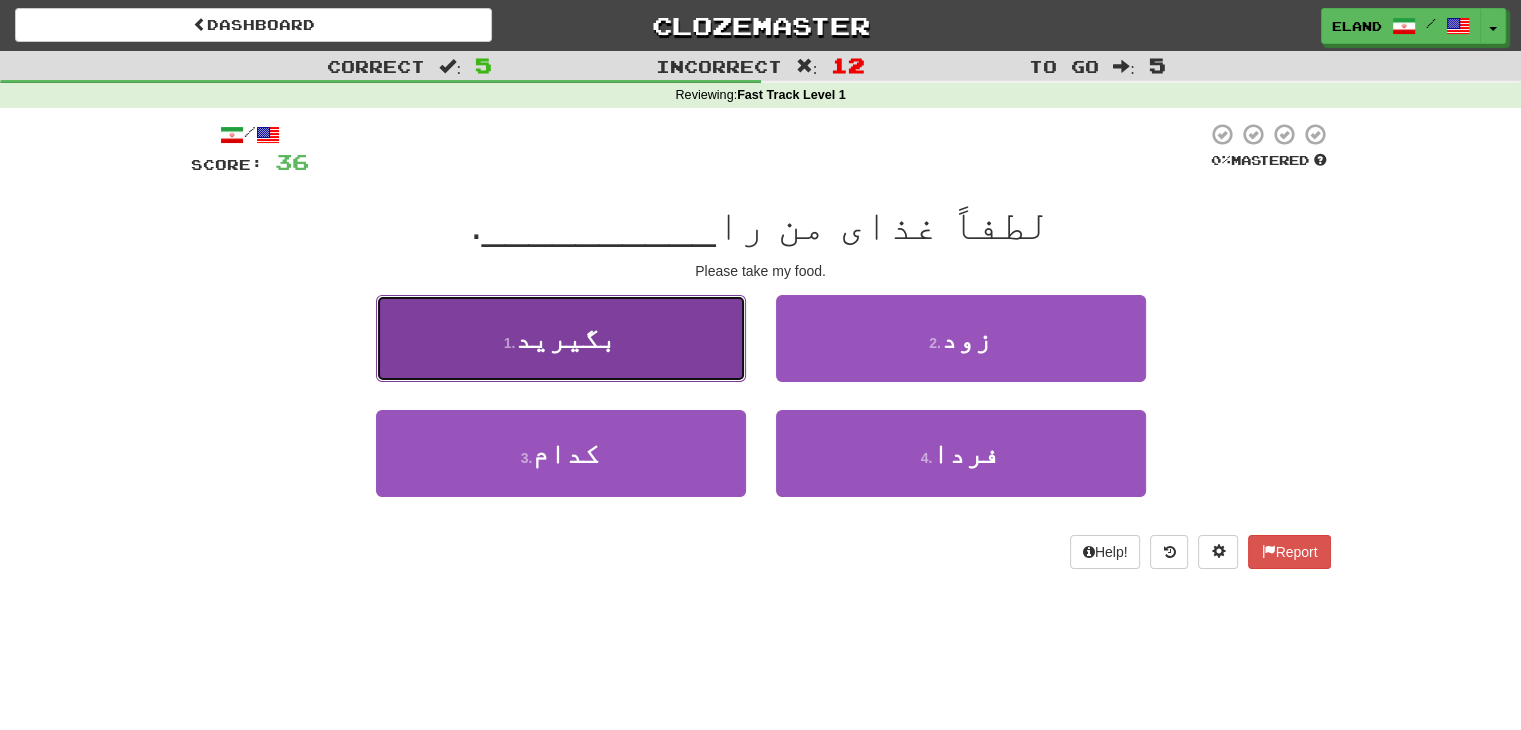click on "1 .  بگیرید" at bounding box center (561, 338) 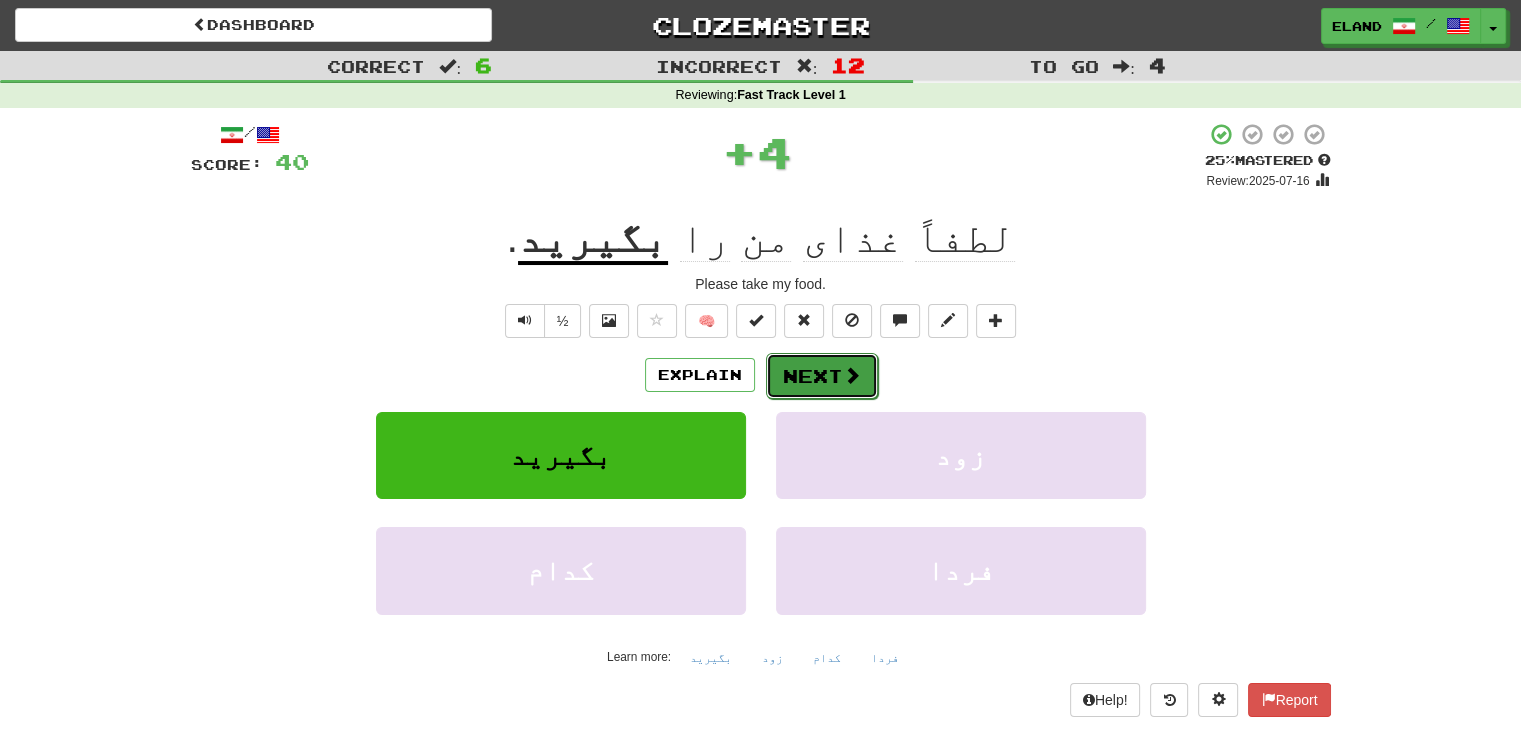 click on "Next" at bounding box center [822, 376] 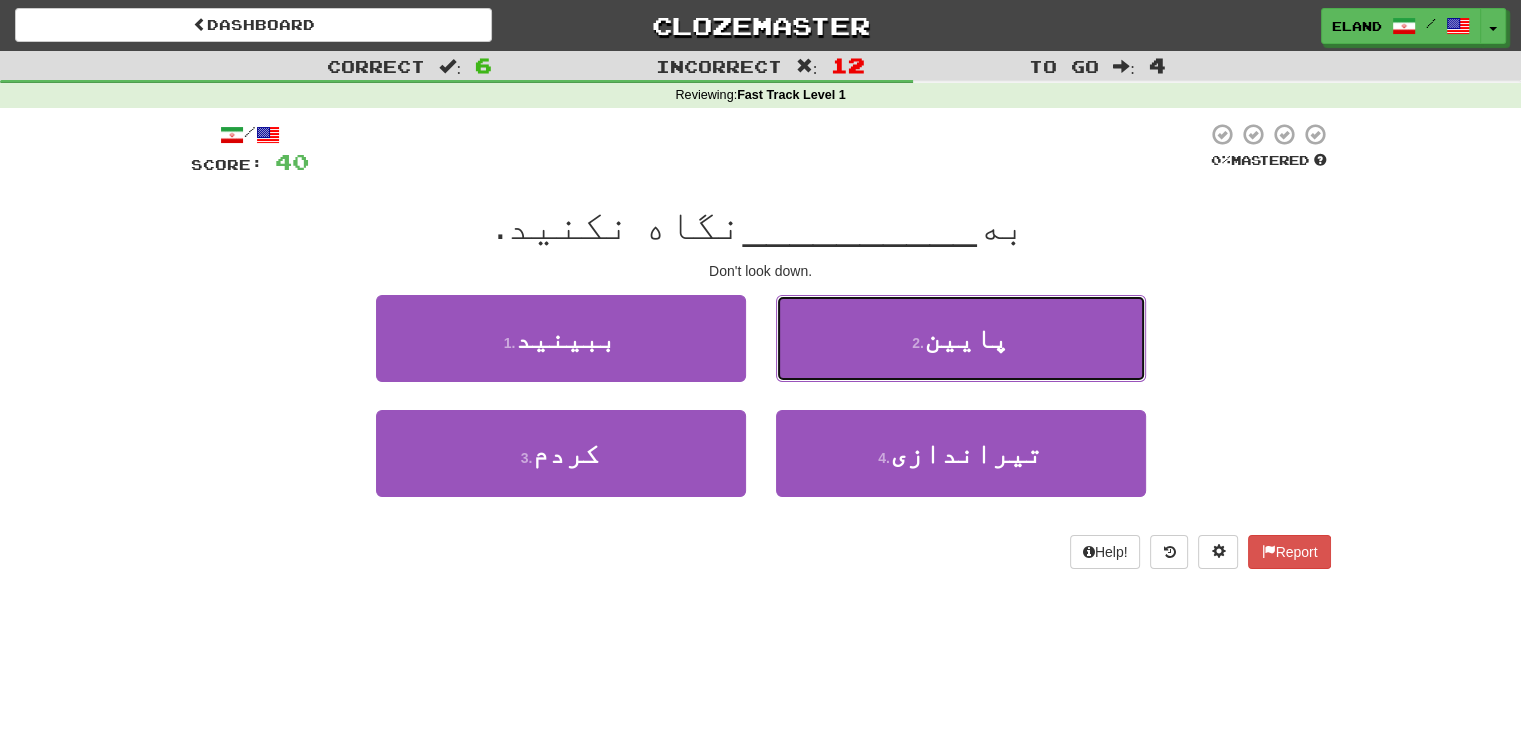 drag, startPoint x: 926, startPoint y: 337, endPoint x: 877, endPoint y: 337, distance: 49 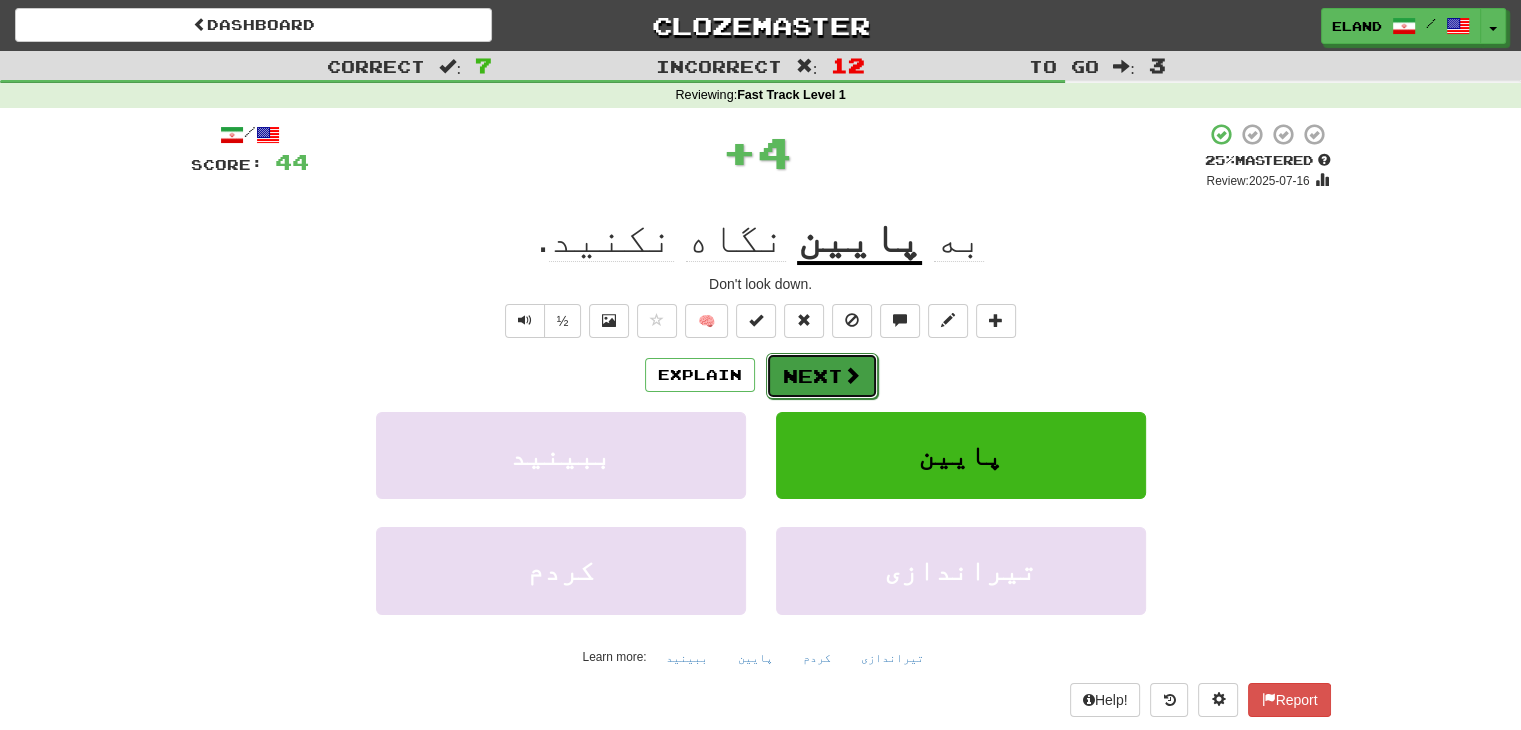click on "Next" at bounding box center (822, 376) 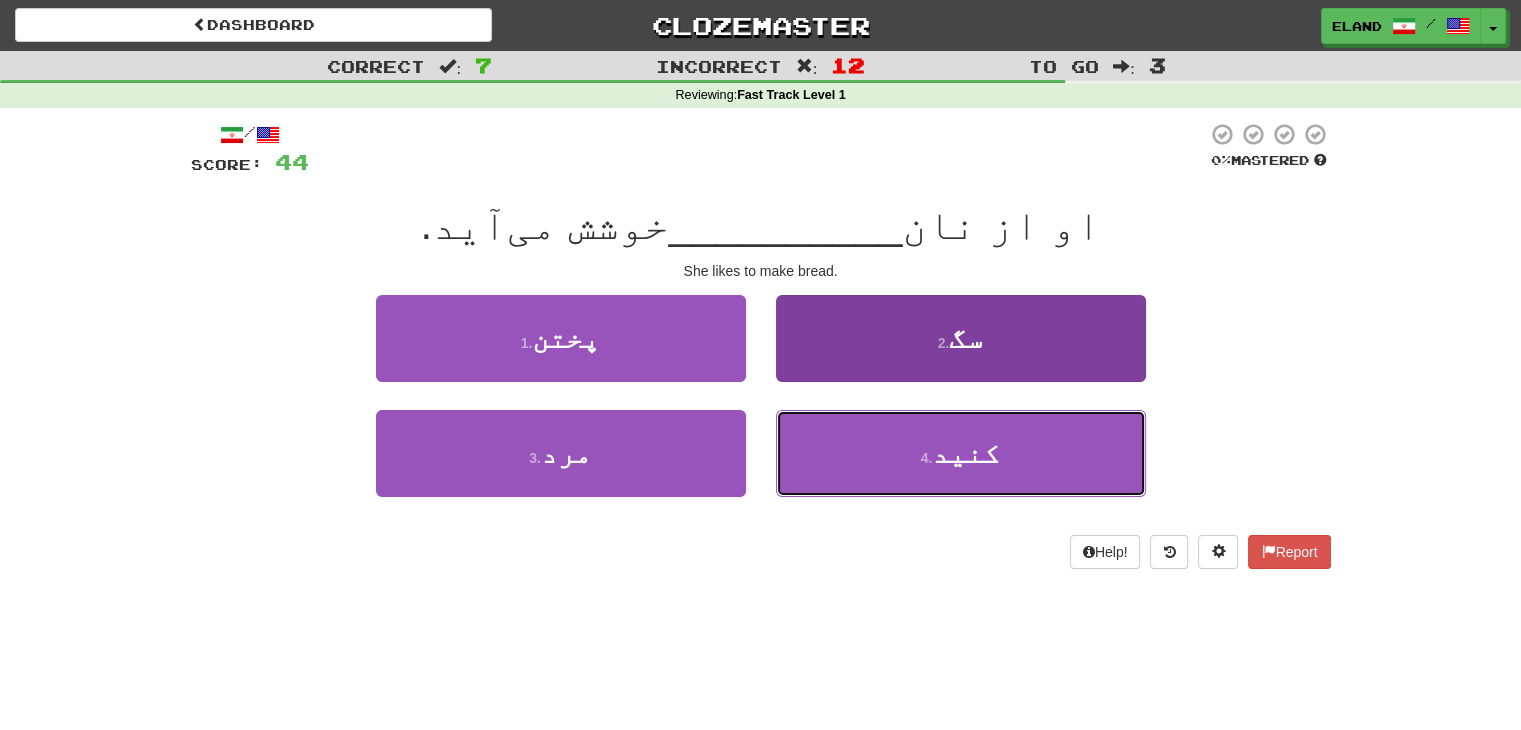 click on "4 .  کنید" at bounding box center [961, 453] 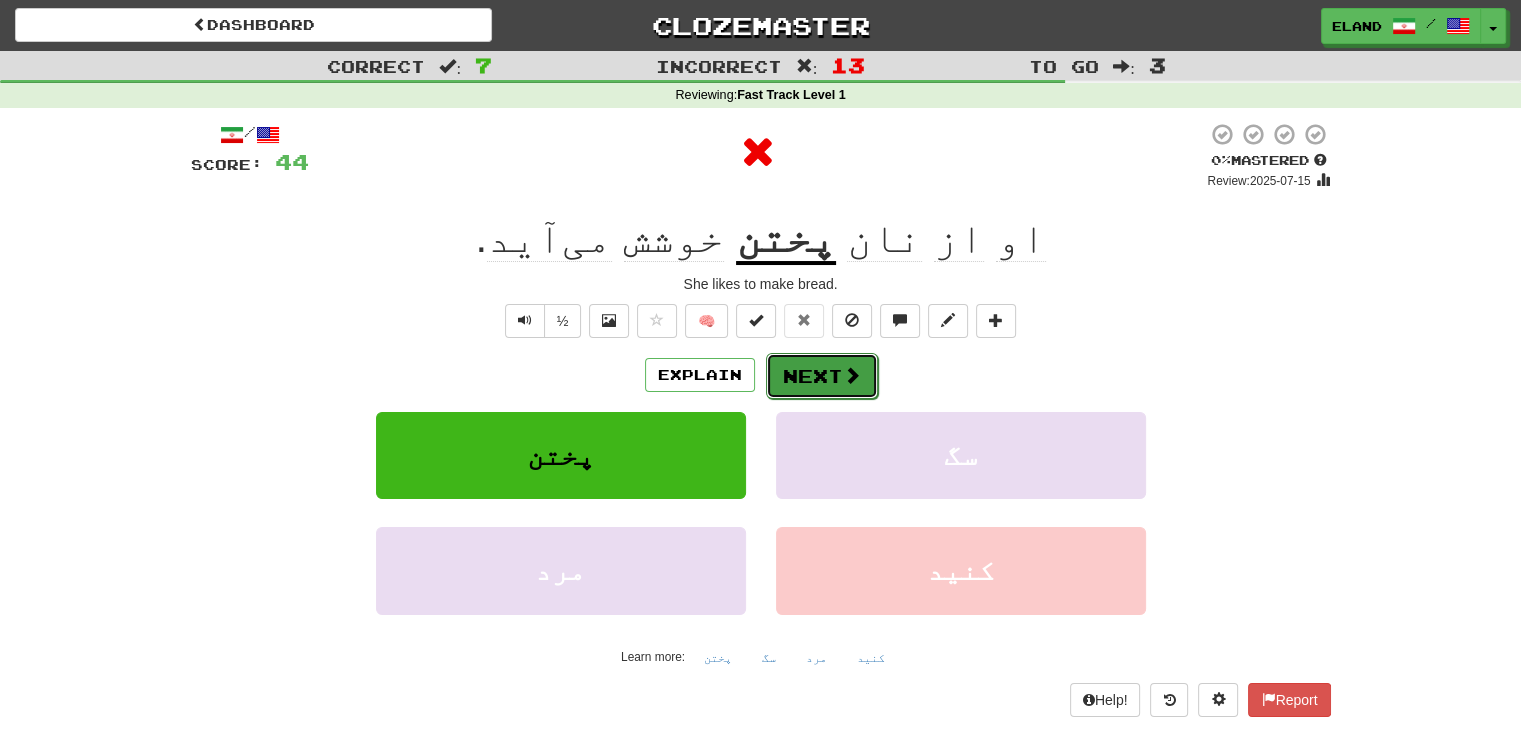 click on "Next" at bounding box center [822, 376] 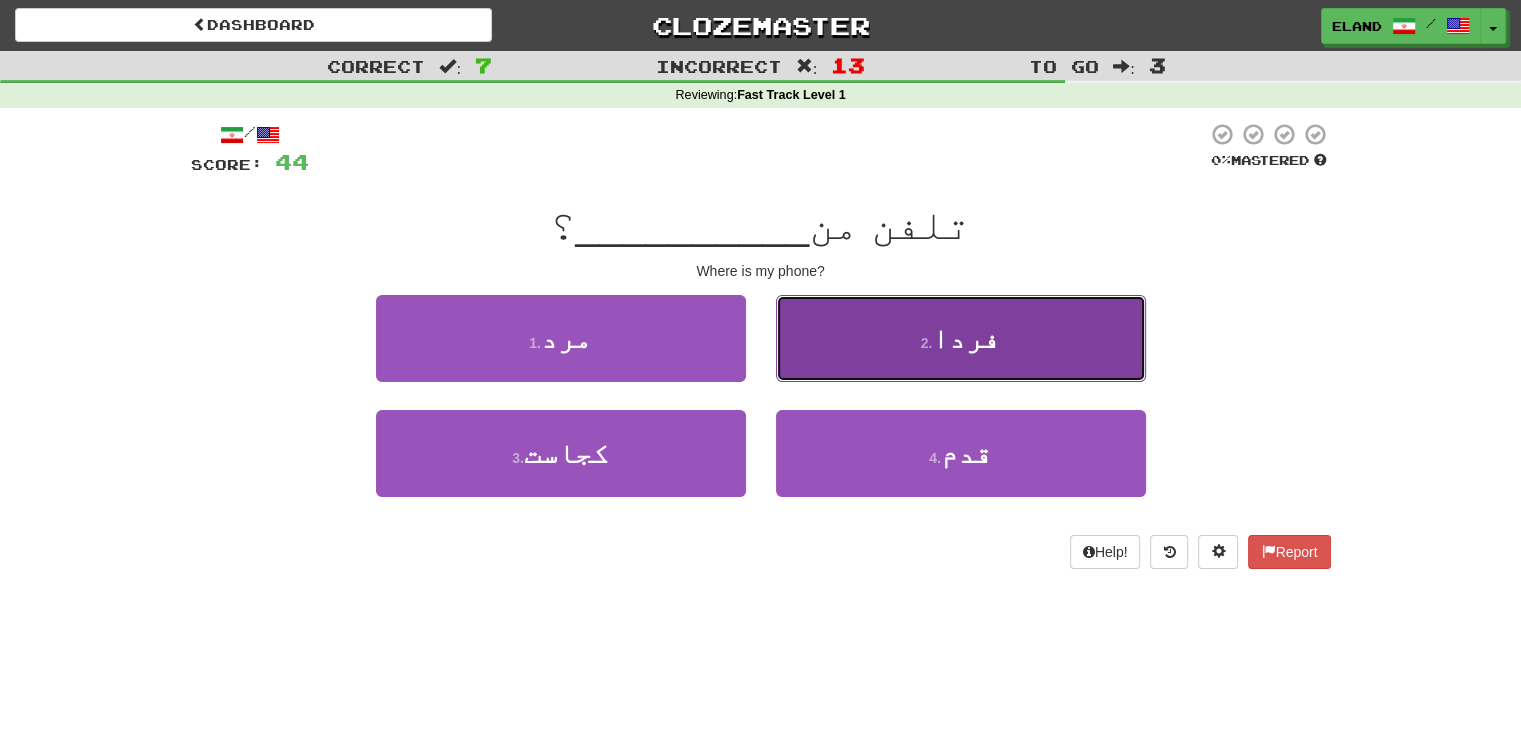 click on "2 .  فردا" at bounding box center [961, 338] 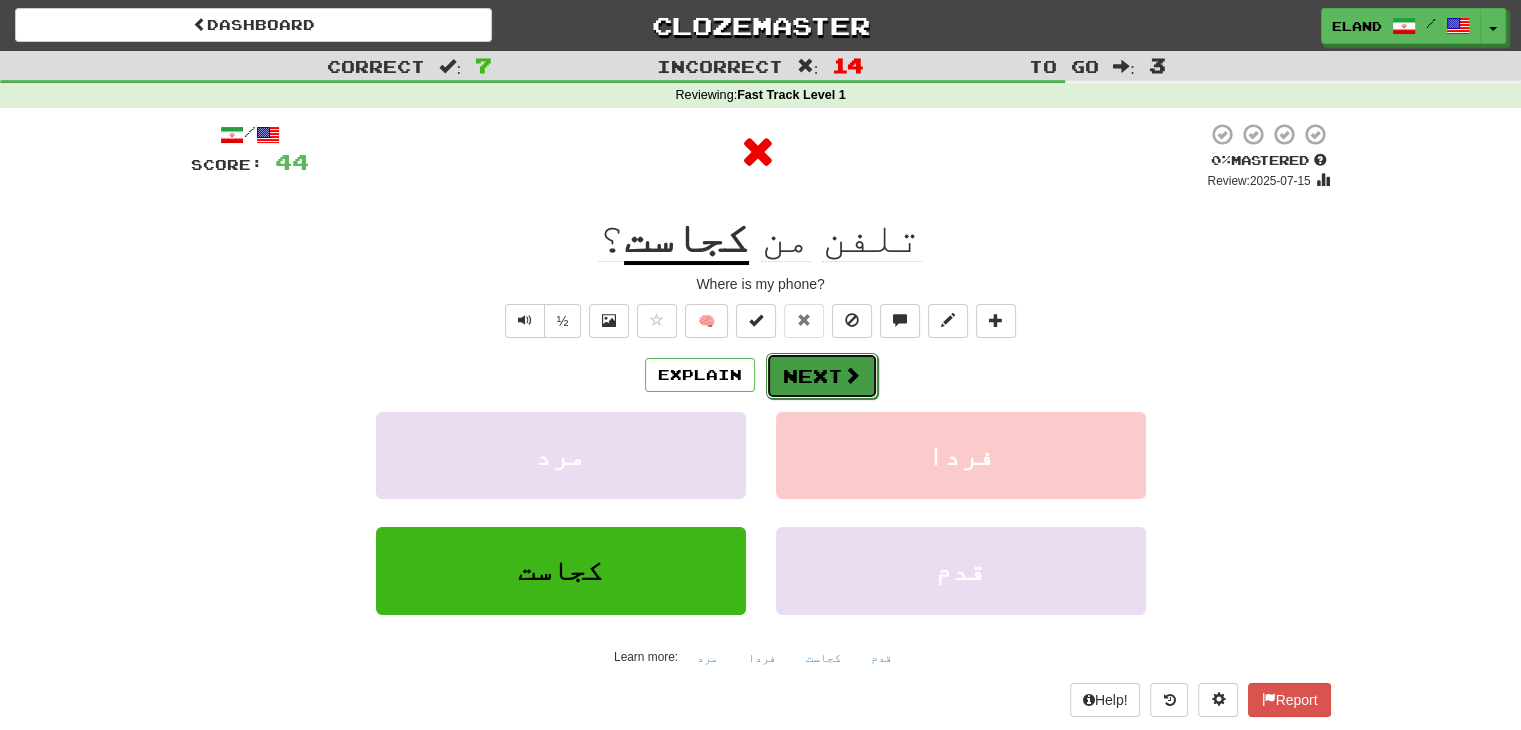 click on "Next" at bounding box center (822, 376) 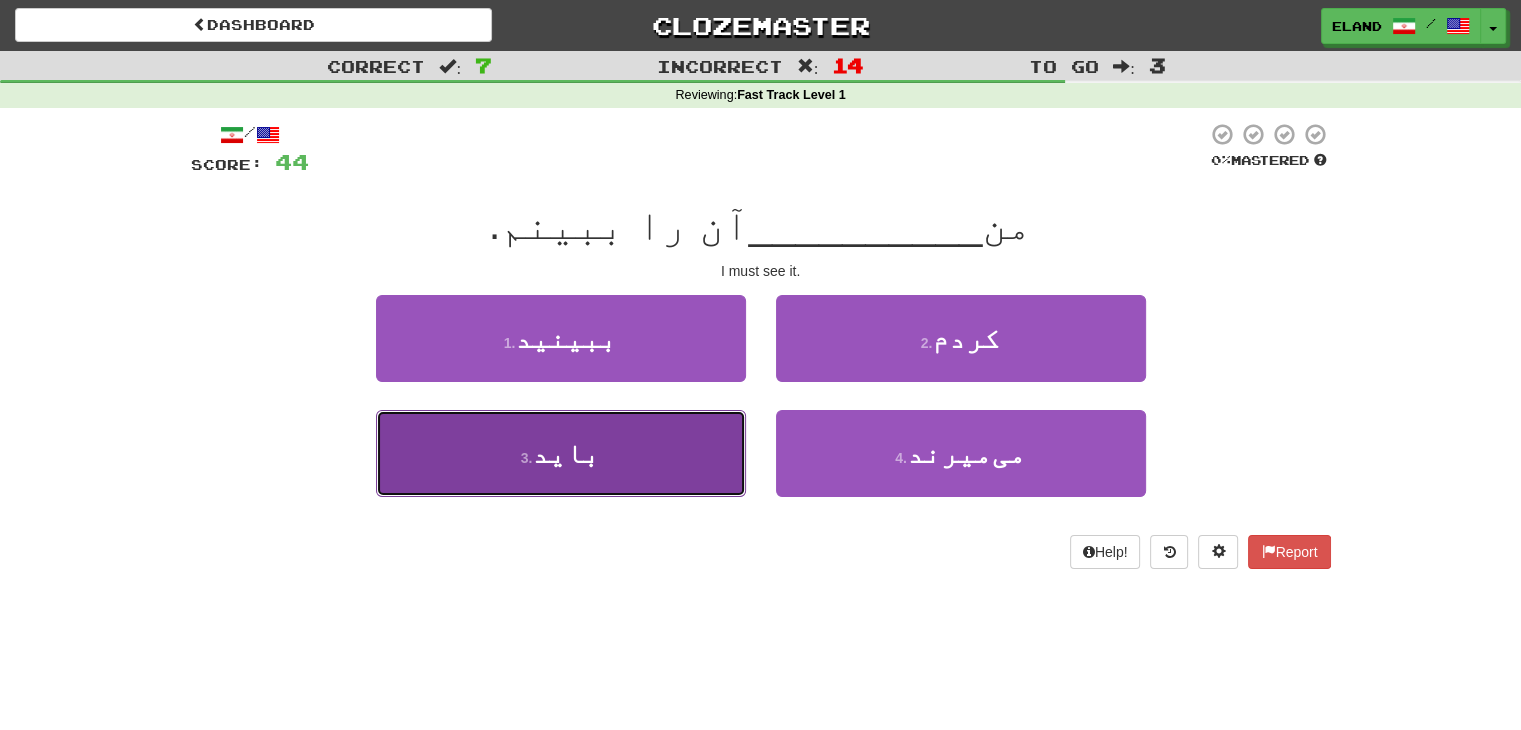 click on "3 ." at bounding box center (527, 458) 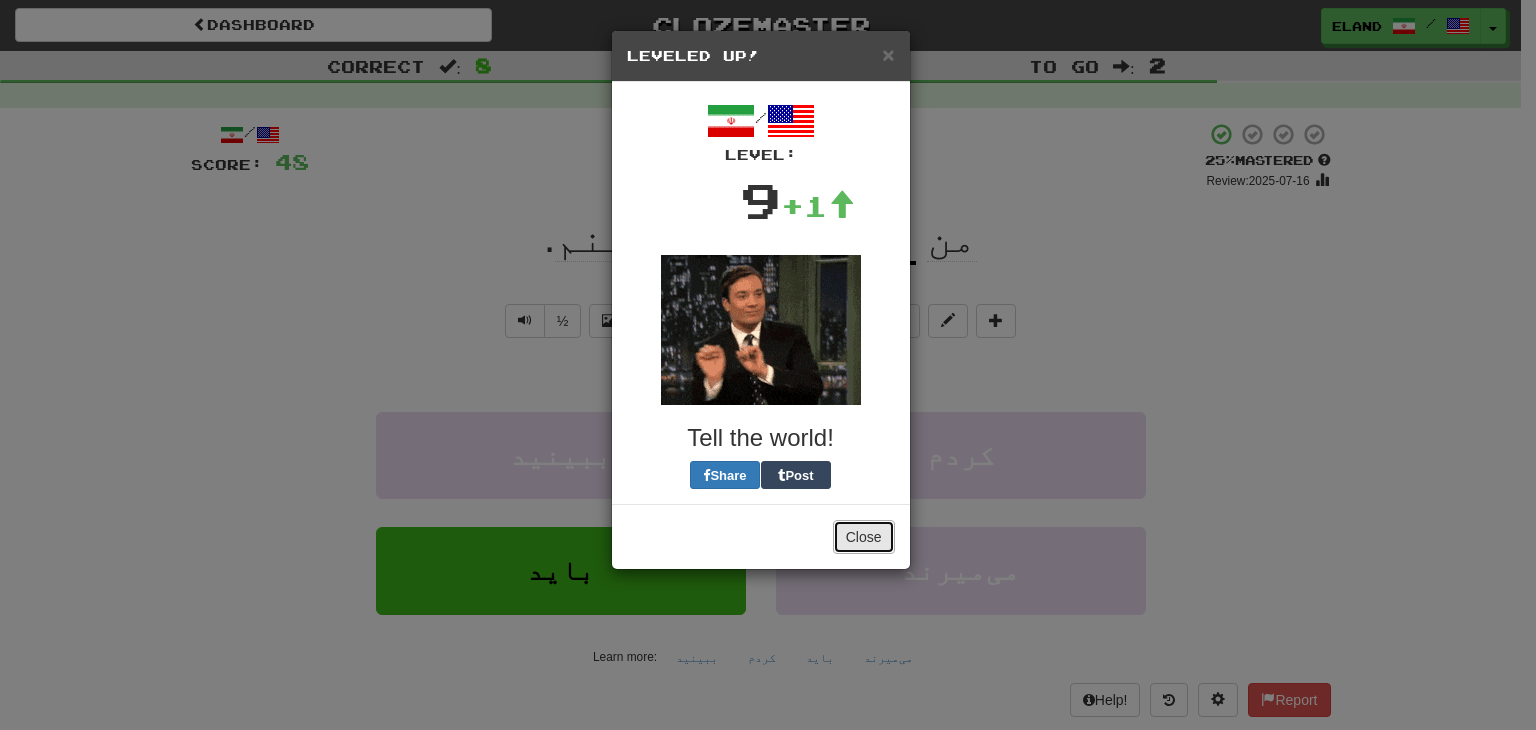 click on "Close" at bounding box center (864, 537) 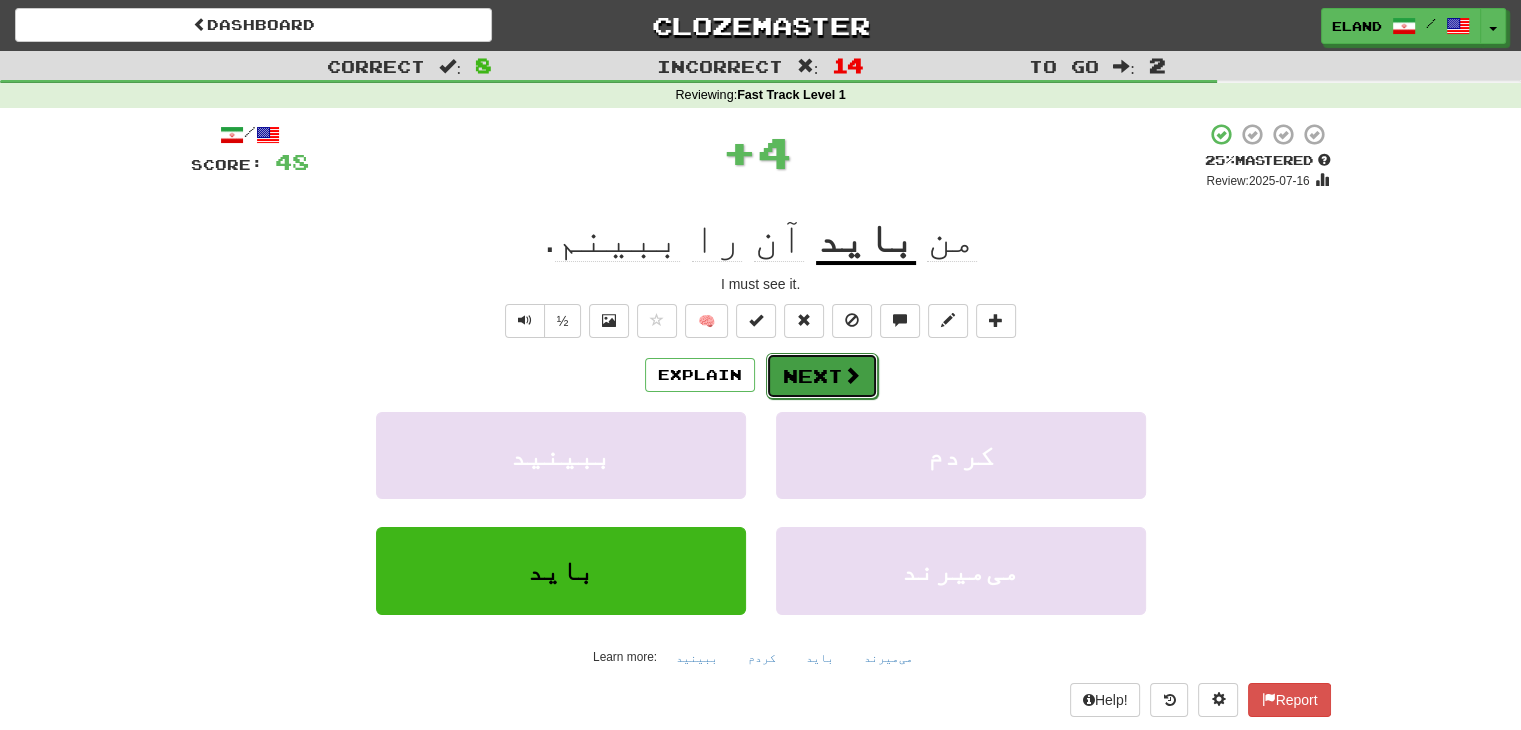 click on "Next" at bounding box center [822, 376] 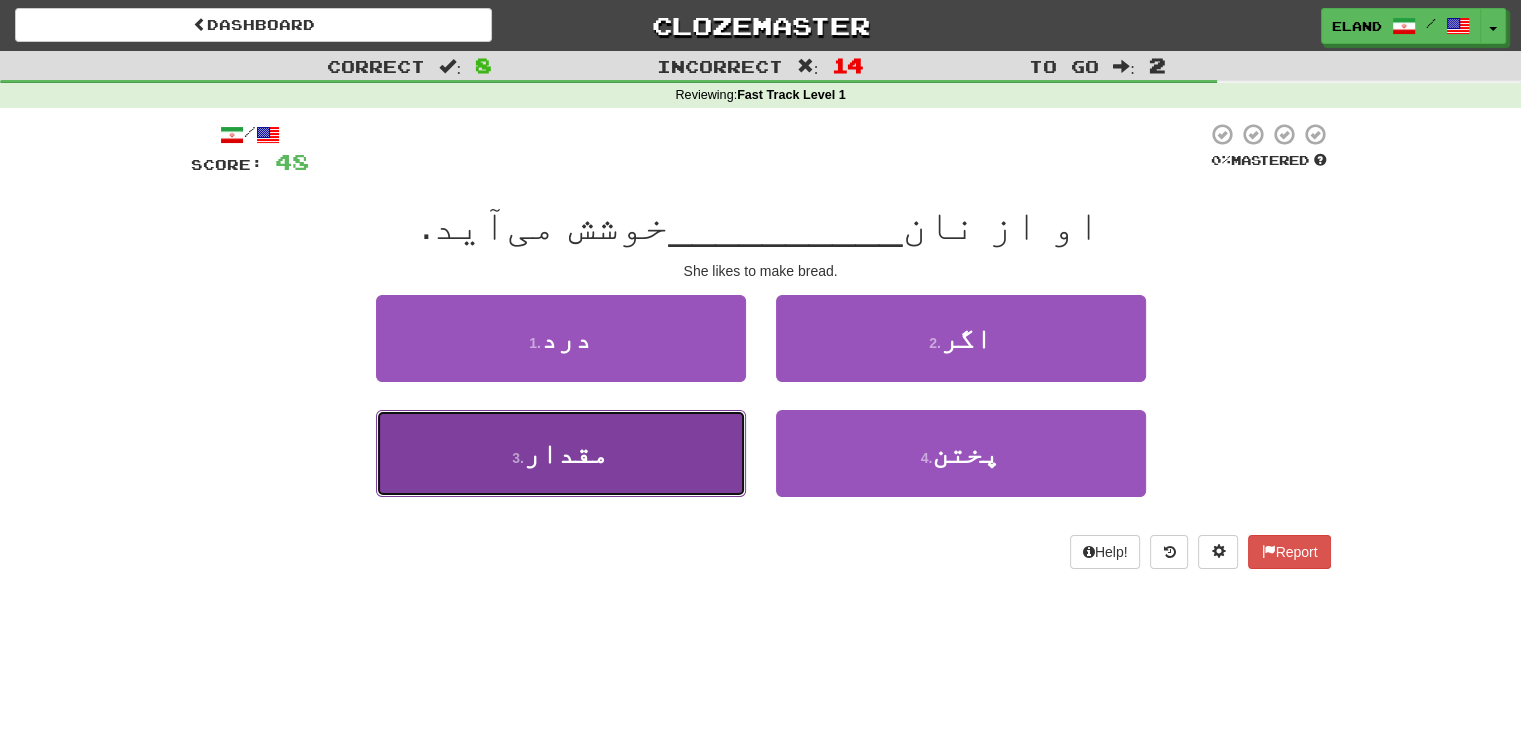 click on "3 .  مقدار" at bounding box center [561, 453] 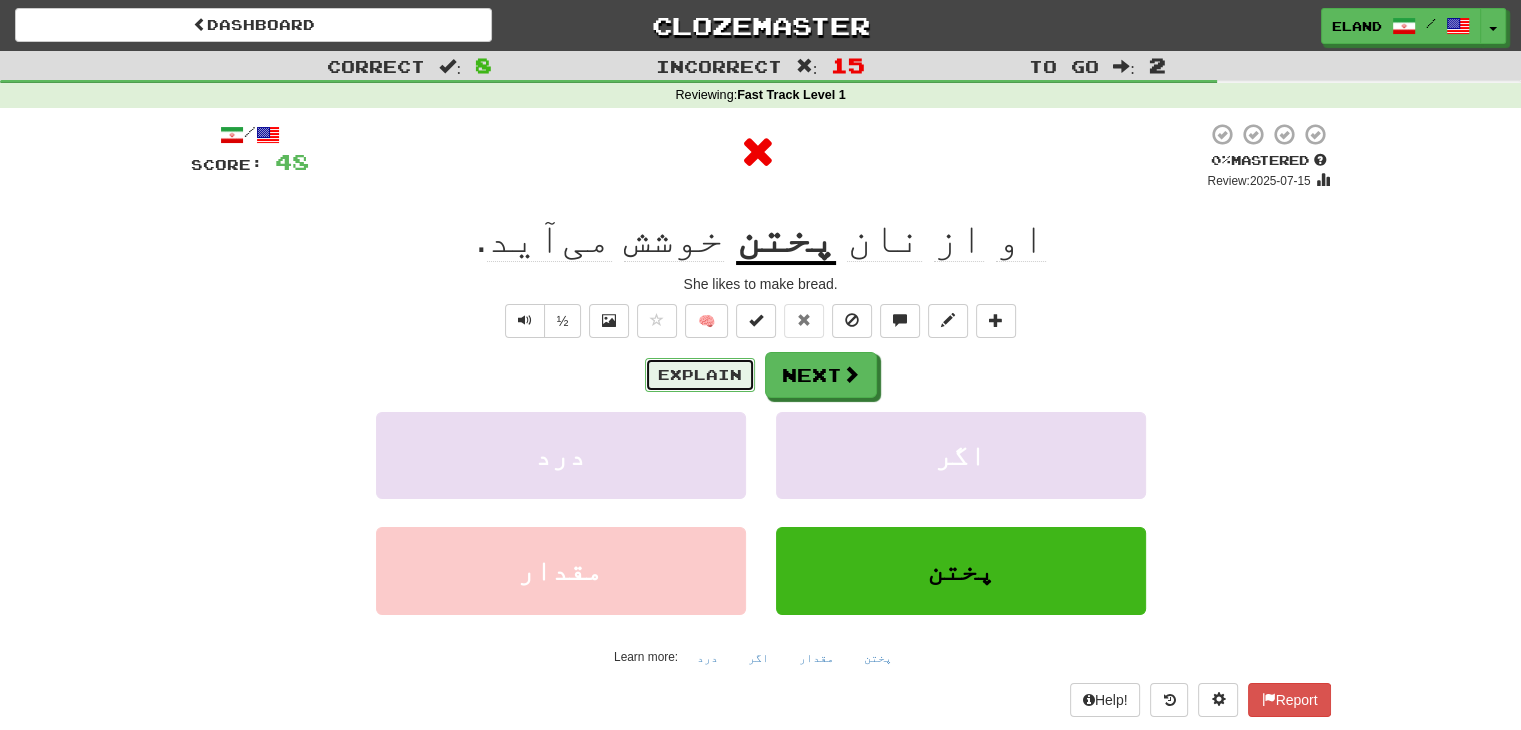 click on "Explain" at bounding box center (700, 375) 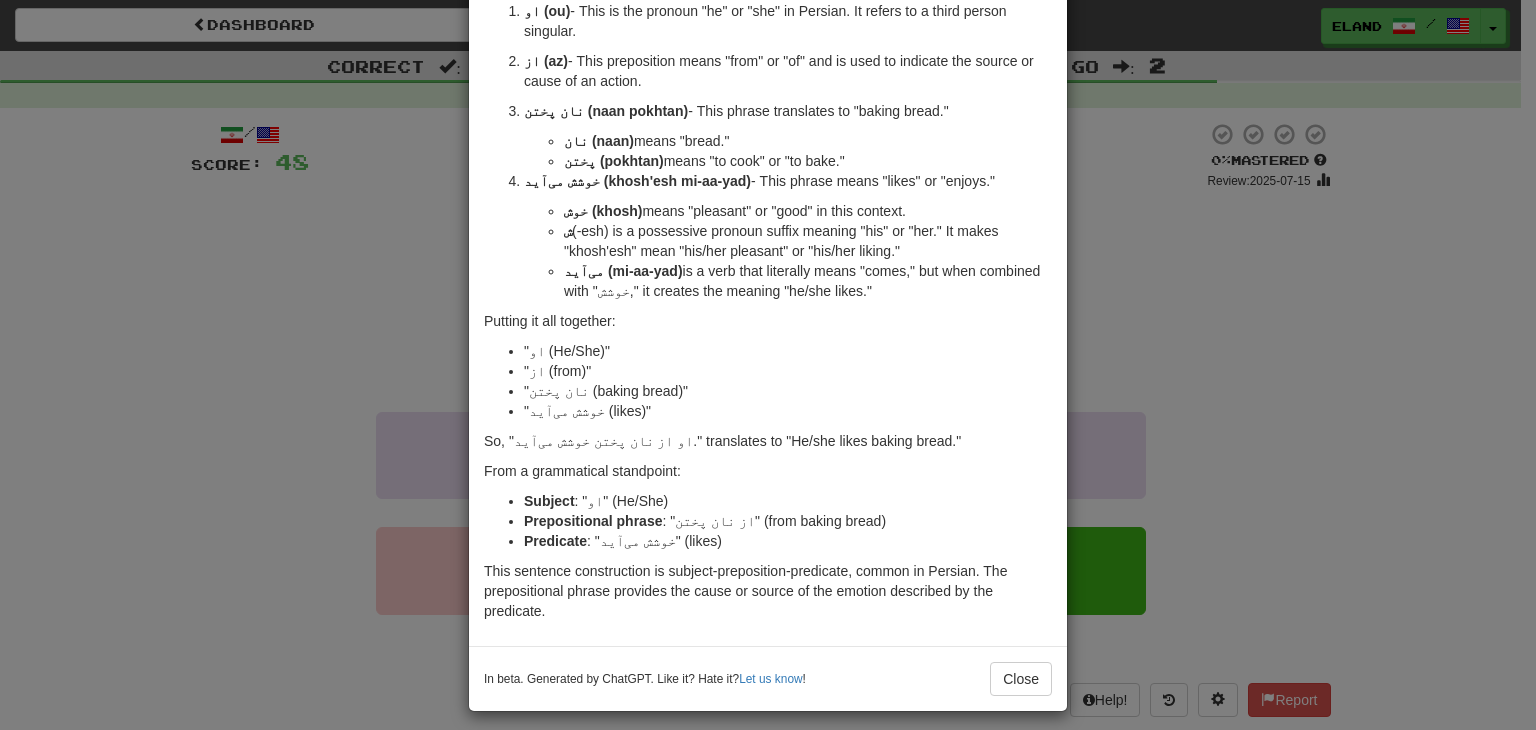 scroll, scrollTop: 157, scrollLeft: 0, axis: vertical 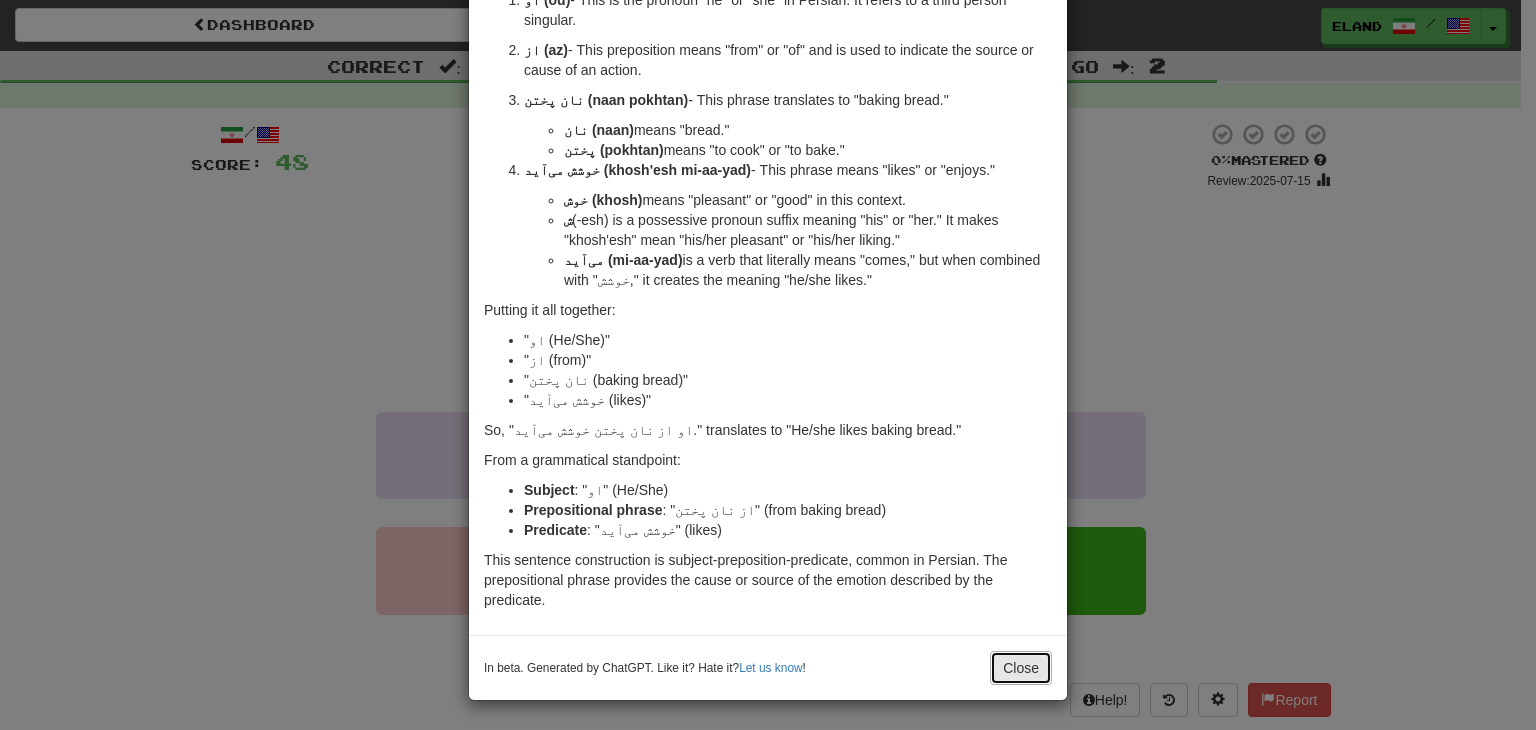 click on "Close" at bounding box center (1021, 668) 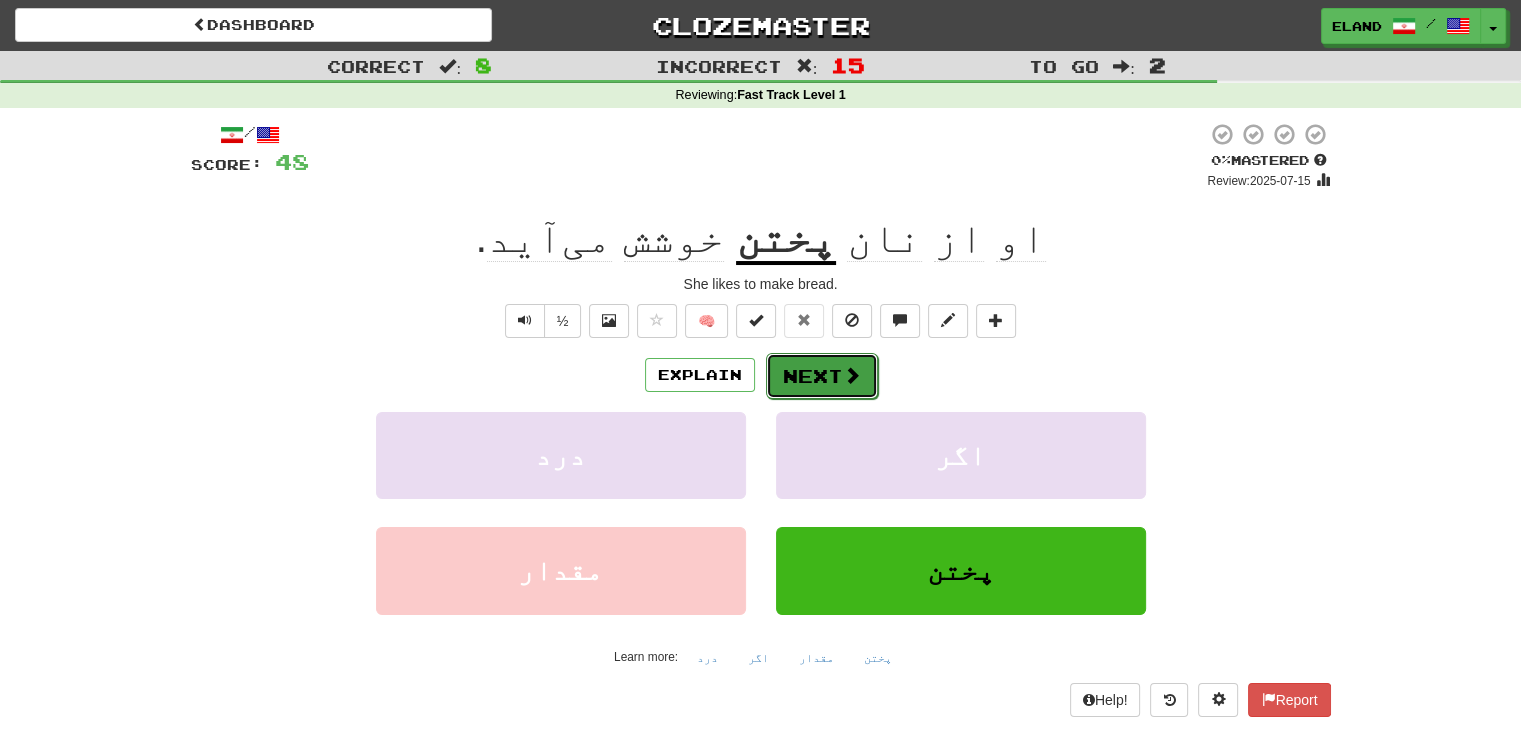click on "Next" at bounding box center (822, 376) 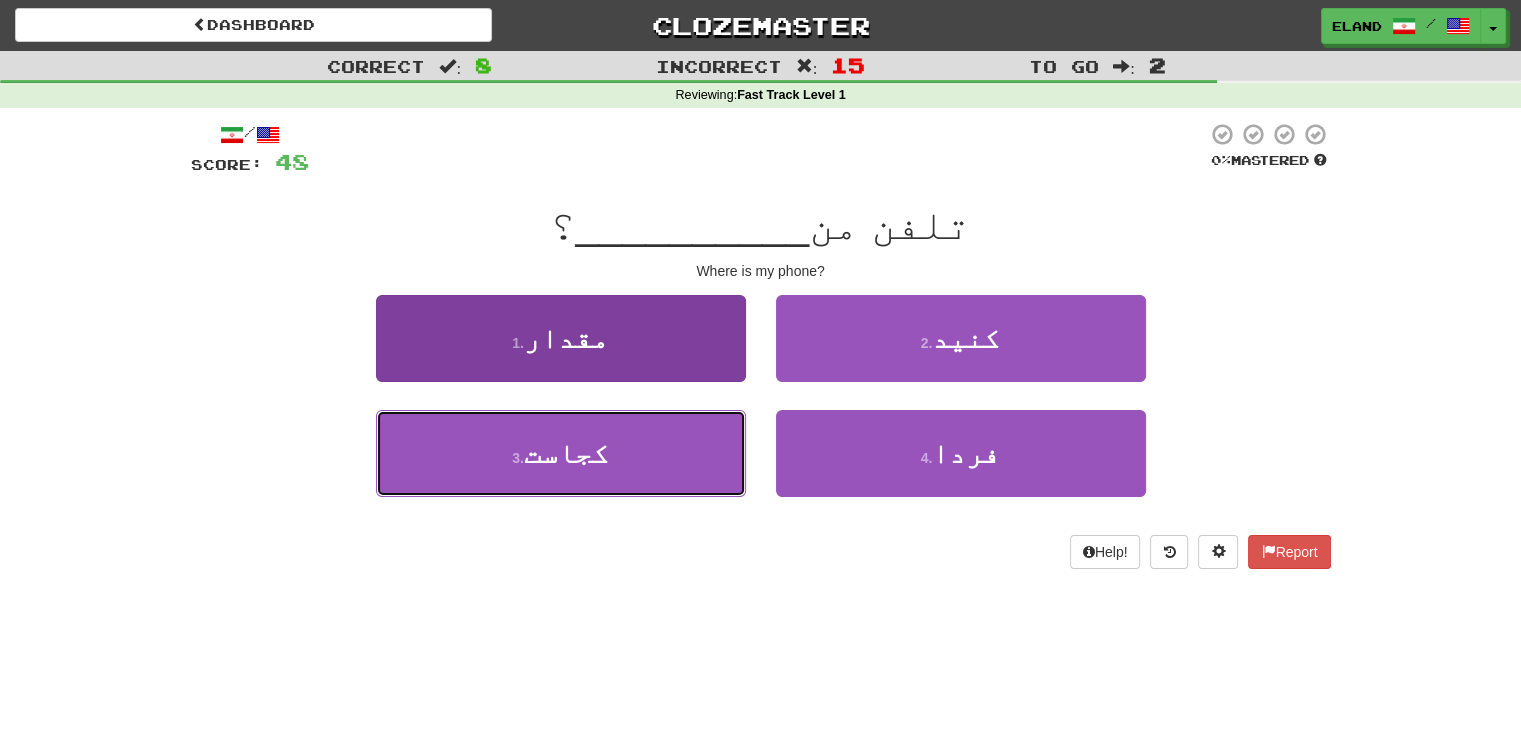 click on "3 .  کجاست" at bounding box center [561, 453] 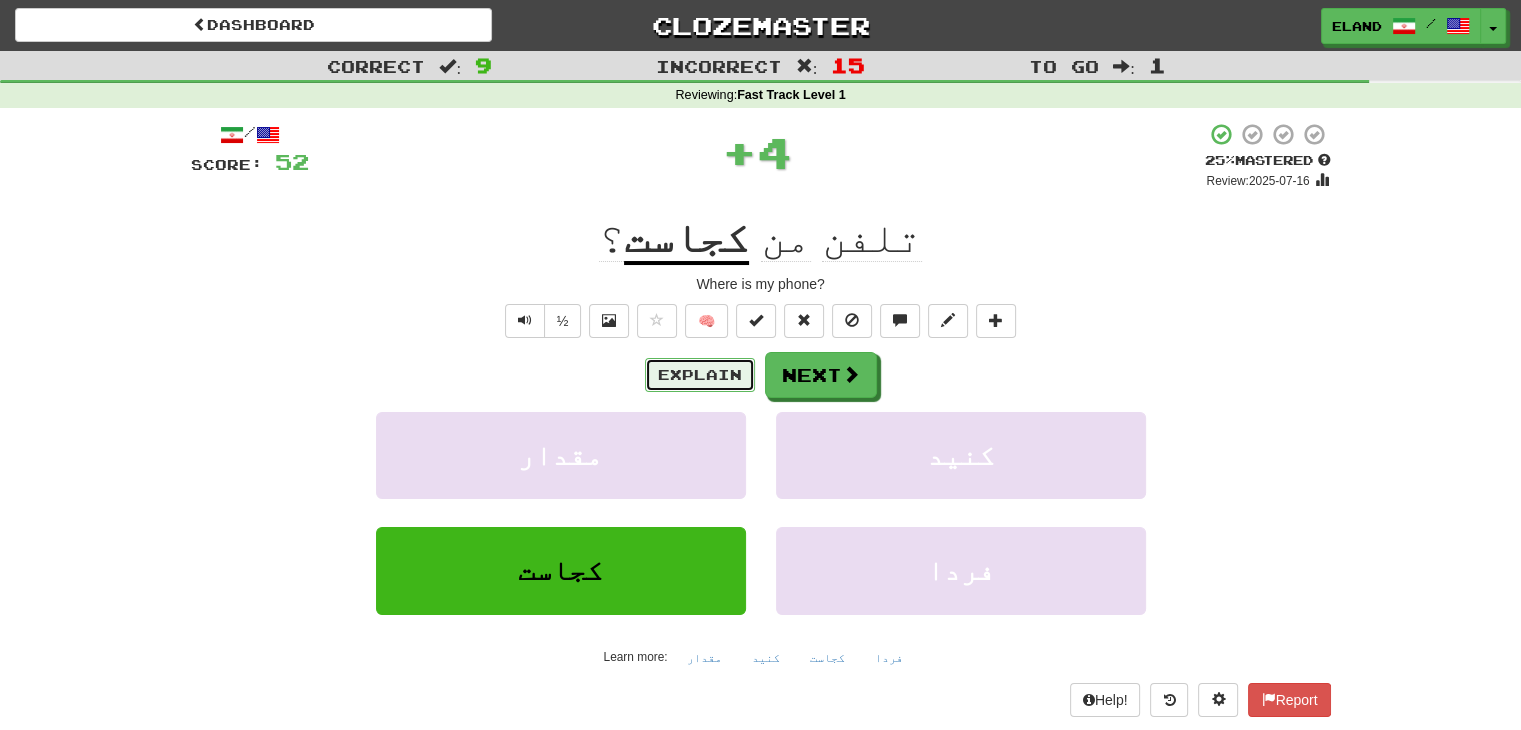 click on "Explain" at bounding box center [700, 375] 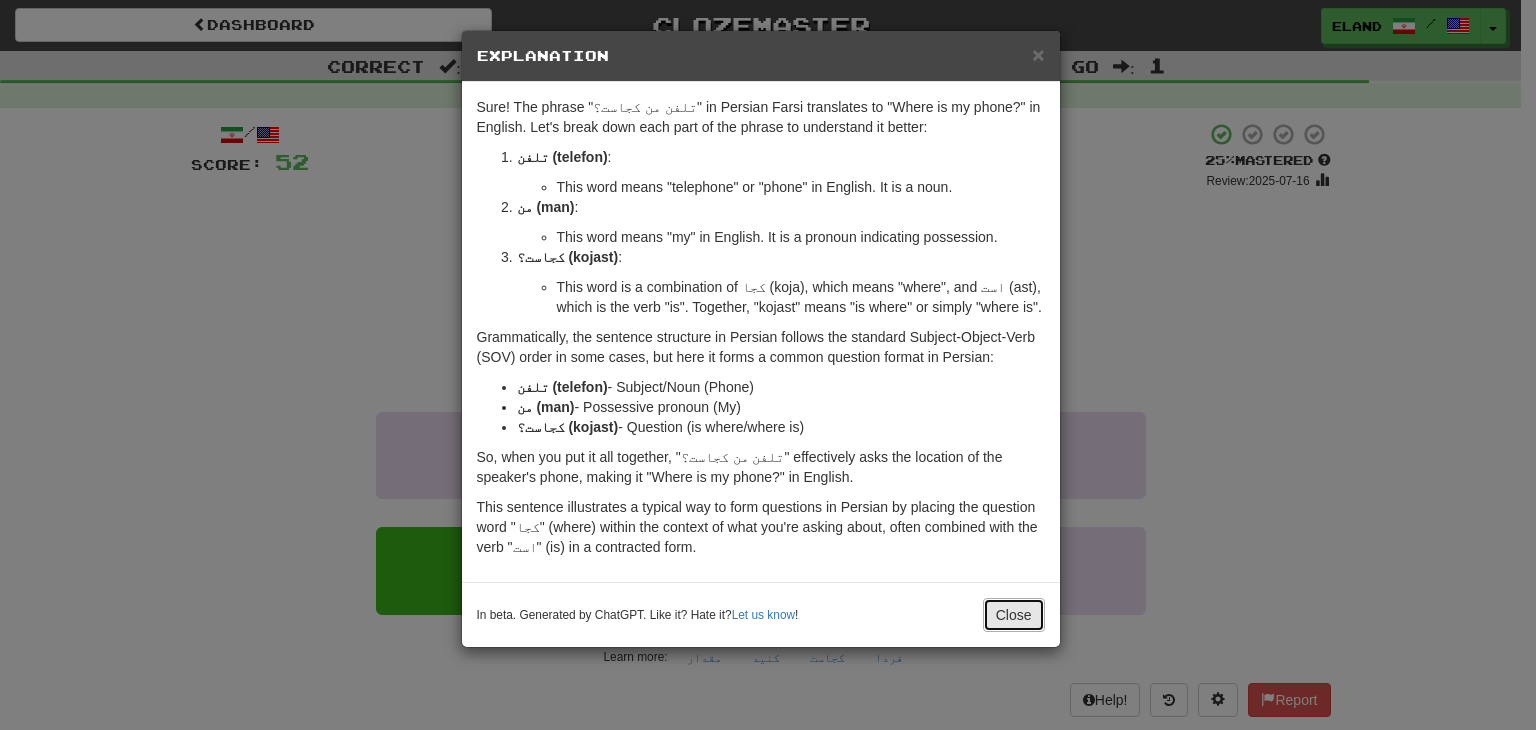 click on "Close" at bounding box center [1014, 615] 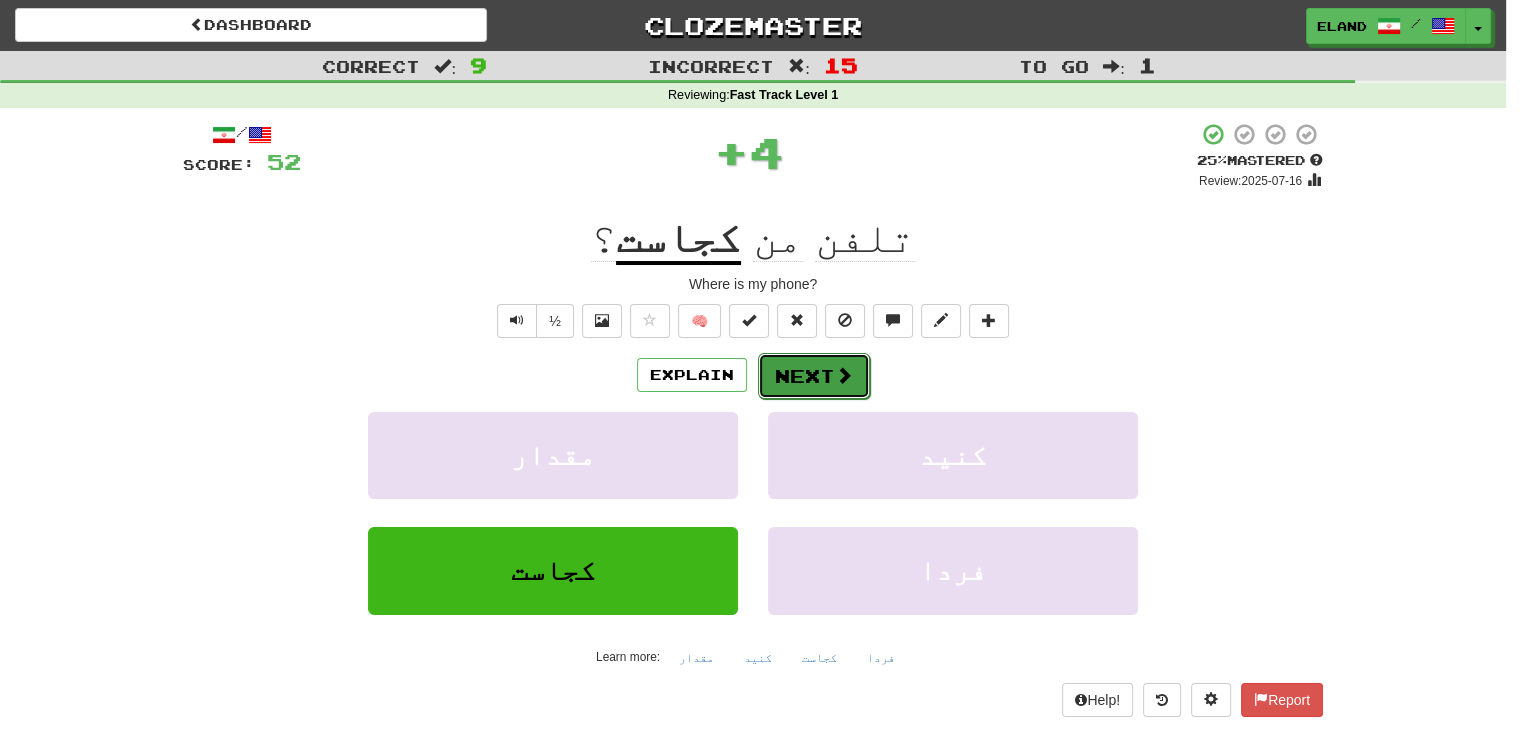 click on "Next" at bounding box center [814, 376] 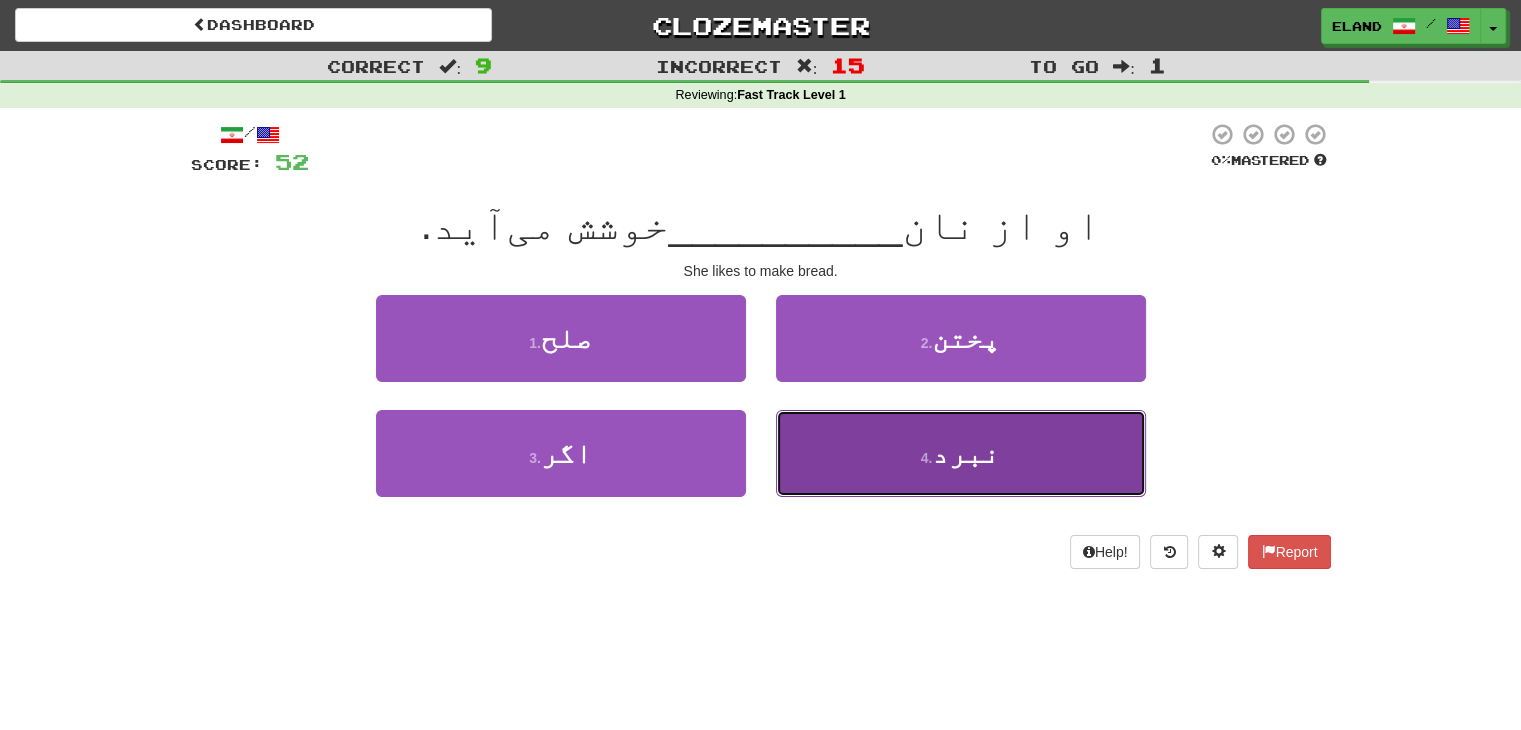 click on "4 .  نبرد" at bounding box center [961, 453] 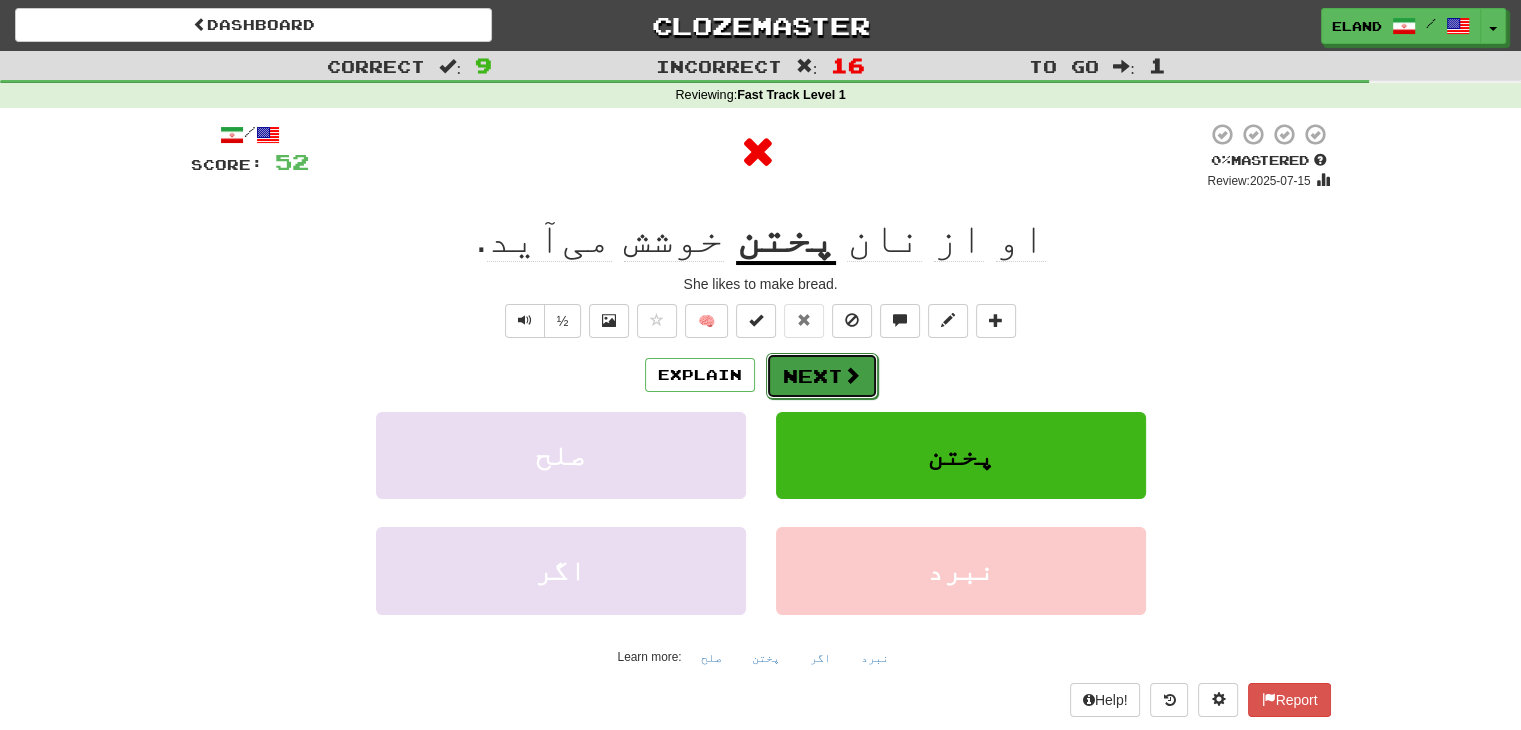 click on "Next" at bounding box center [822, 376] 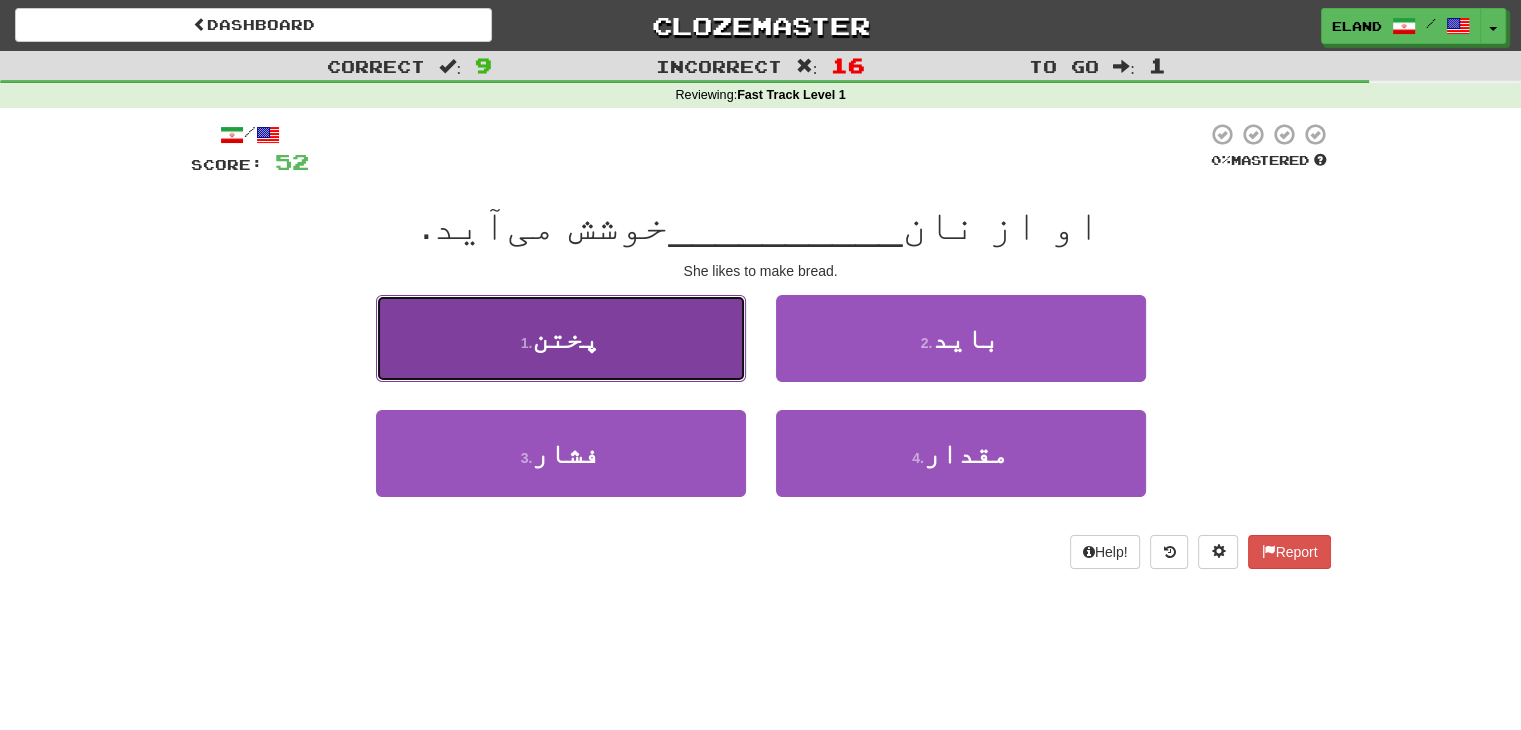 click on "1 .  پختن" at bounding box center [561, 338] 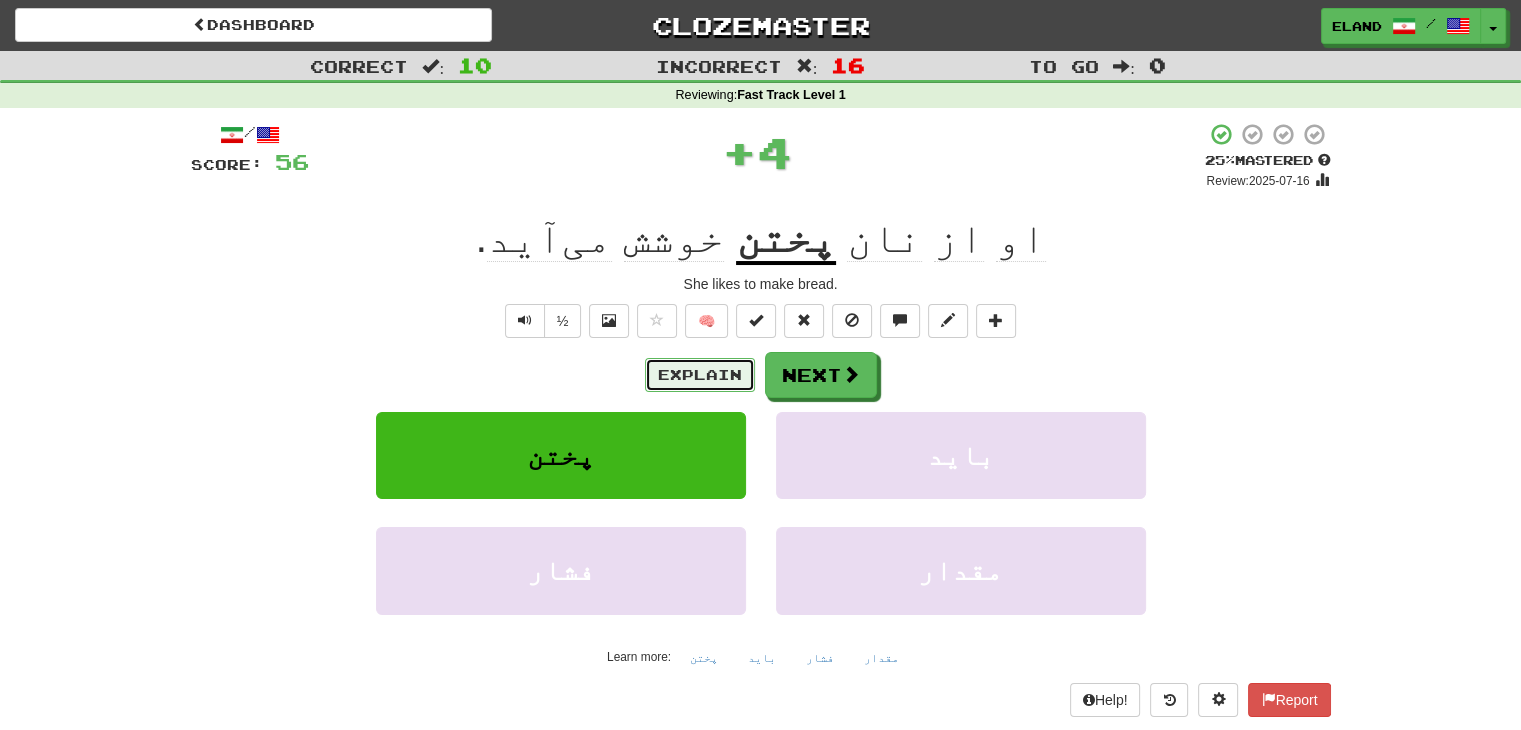 click on "Explain" at bounding box center (700, 375) 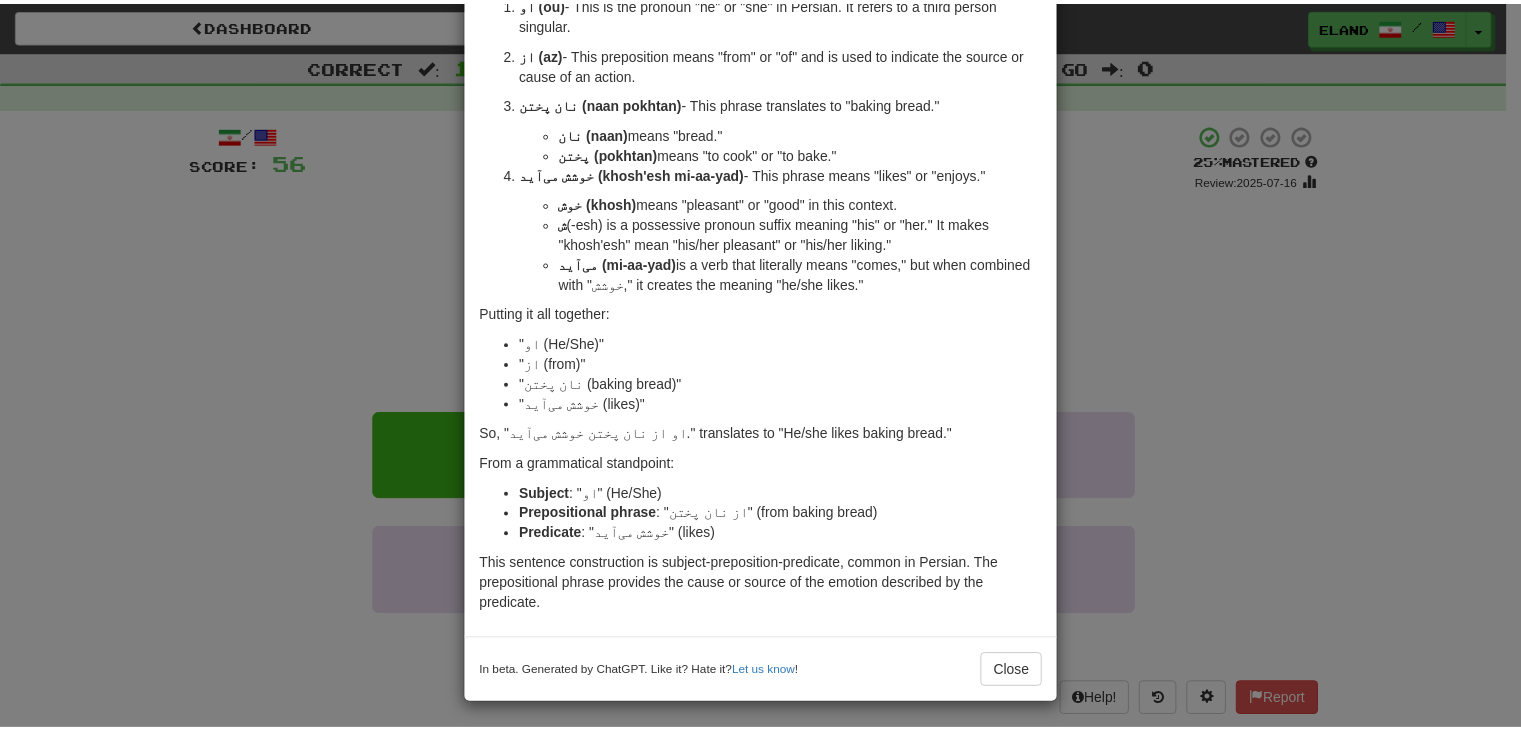 scroll, scrollTop: 157, scrollLeft: 0, axis: vertical 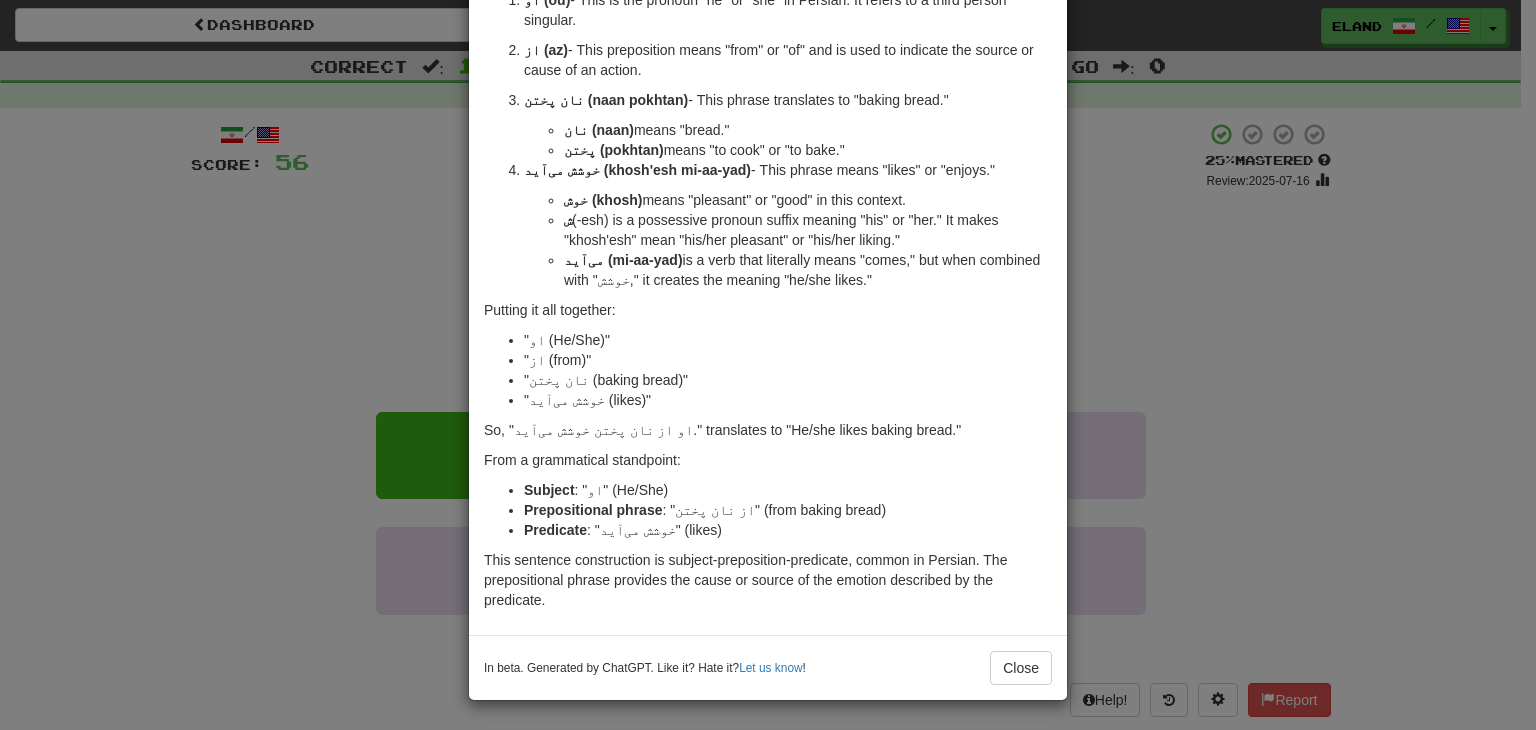 click on "Certainly! The Persian sentence "او از نان پختن خوشش می‌آید." can be broken down and explained as follows:
او (ou)  - This is the pronoun "he" or "she" in Persian. It refers to a third person singular.
از (az)  - This preposition means "from" or "of" and is used to indicate the source or cause of an action.
نان پختن (naan pokhtan)  - This phrase translates to "baking bread."
نان (naan)  means "bread."
پختن (pokhtan)  means "to cook" or "to bake."
خوشش می‌آید (khosh'esh mi-aa-yad)  - This phrase means "likes" or "enjoys."
خوش (khosh)  means "pleasant" or "good" in this context.
ش  (-esh) is a possessive pronoun suffix meaning "his" or "her." It makes "khosh'esh" mean "his/her pleasant" or "his/her liking."
می‌آید (mi-aa-yad)  is a verb that literally means "comes," but when combined with "خوشش," it creates the meaning "he/she likes."
Putting it all together:
"او (He/She)"
"از (from)"" at bounding box center [768, 280] 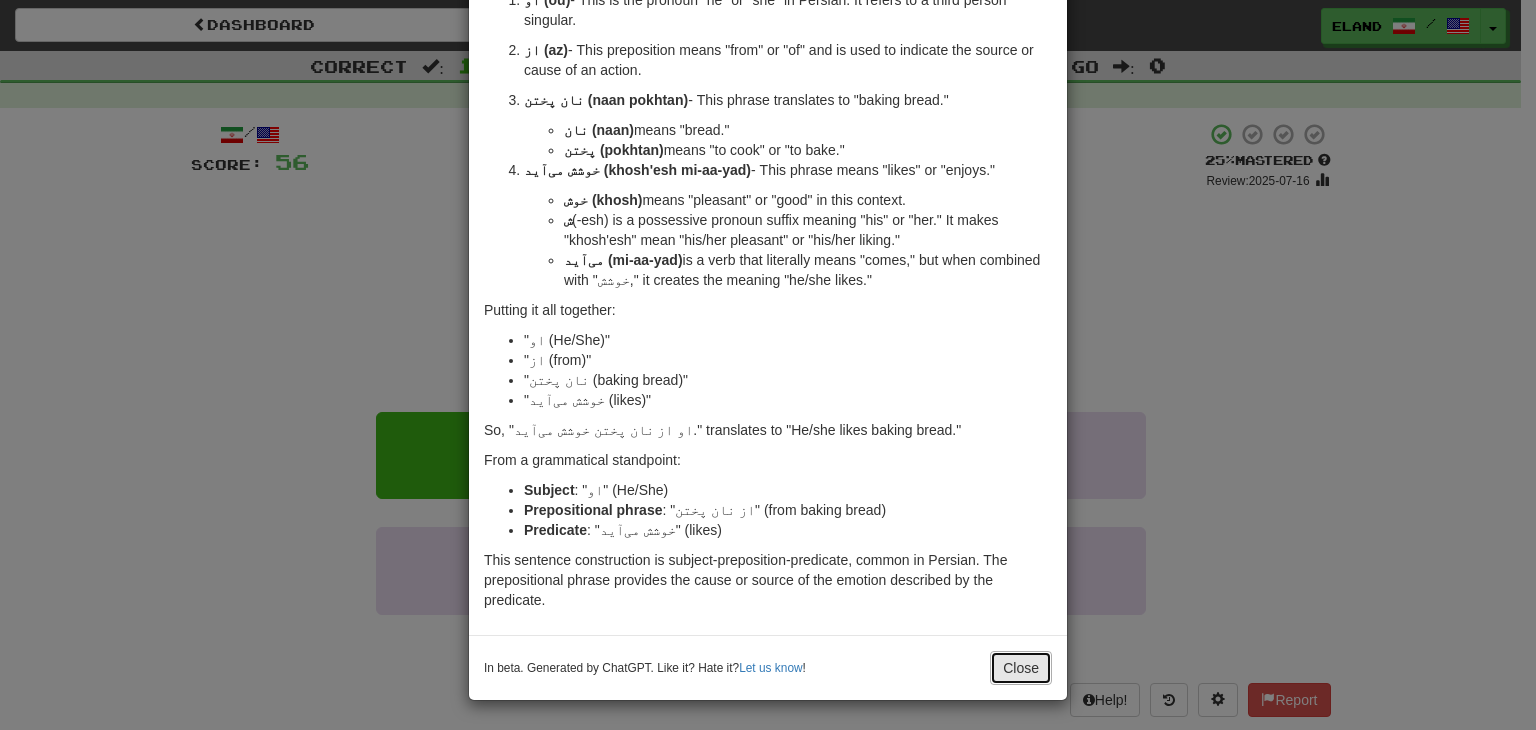 click on "Close" at bounding box center (1021, 668) 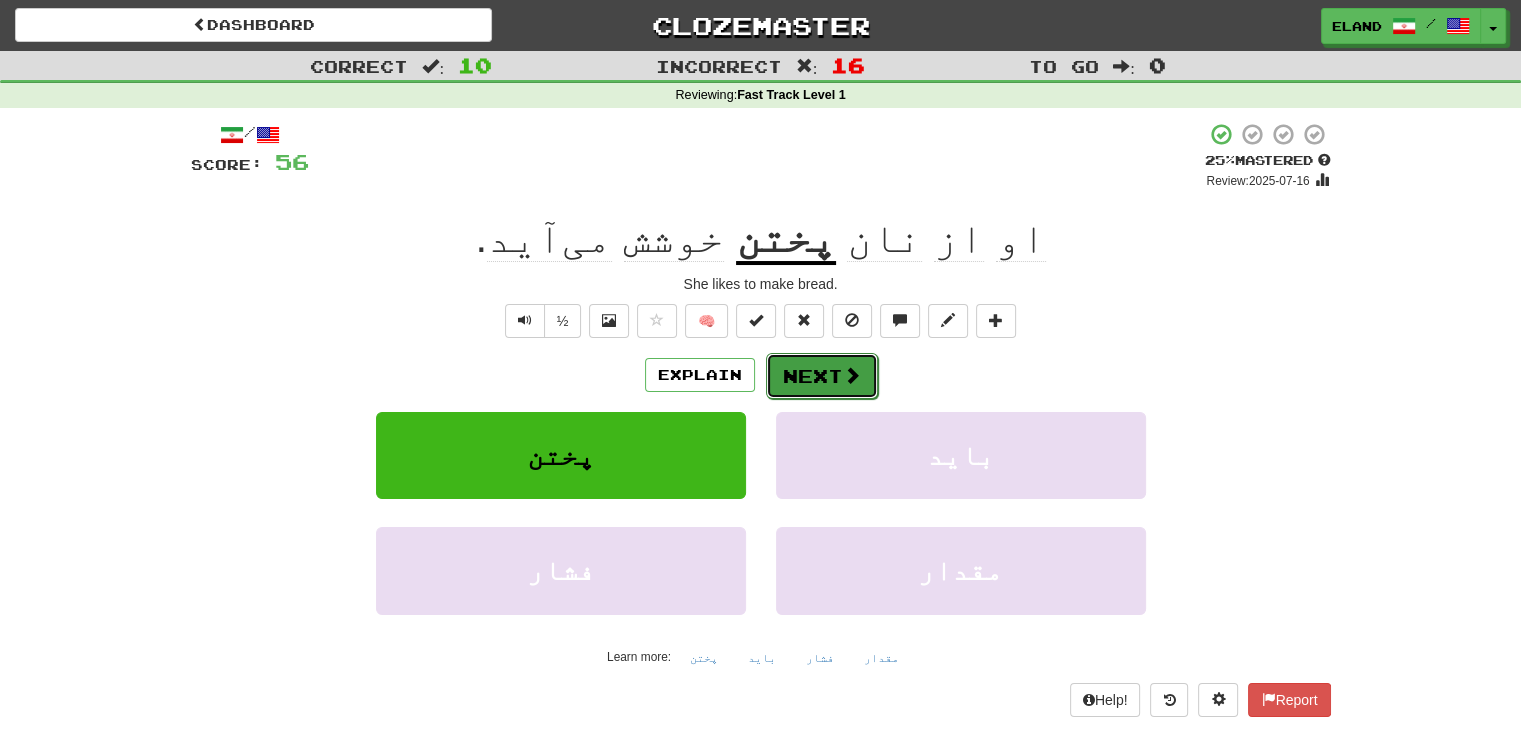 click on "Next" at bounding box center [822, 376] 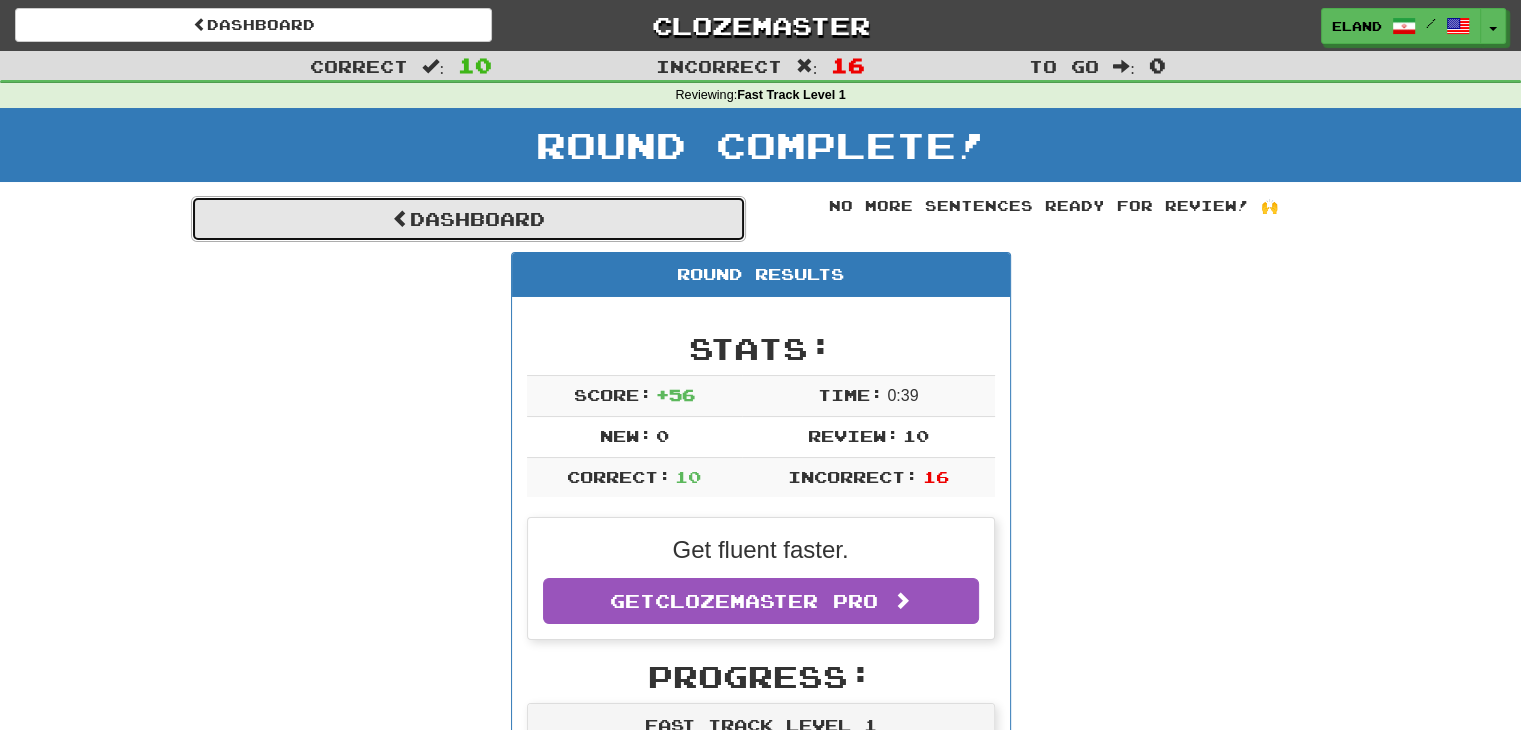 click on "Dashboard" at bounding box center [468, 219] 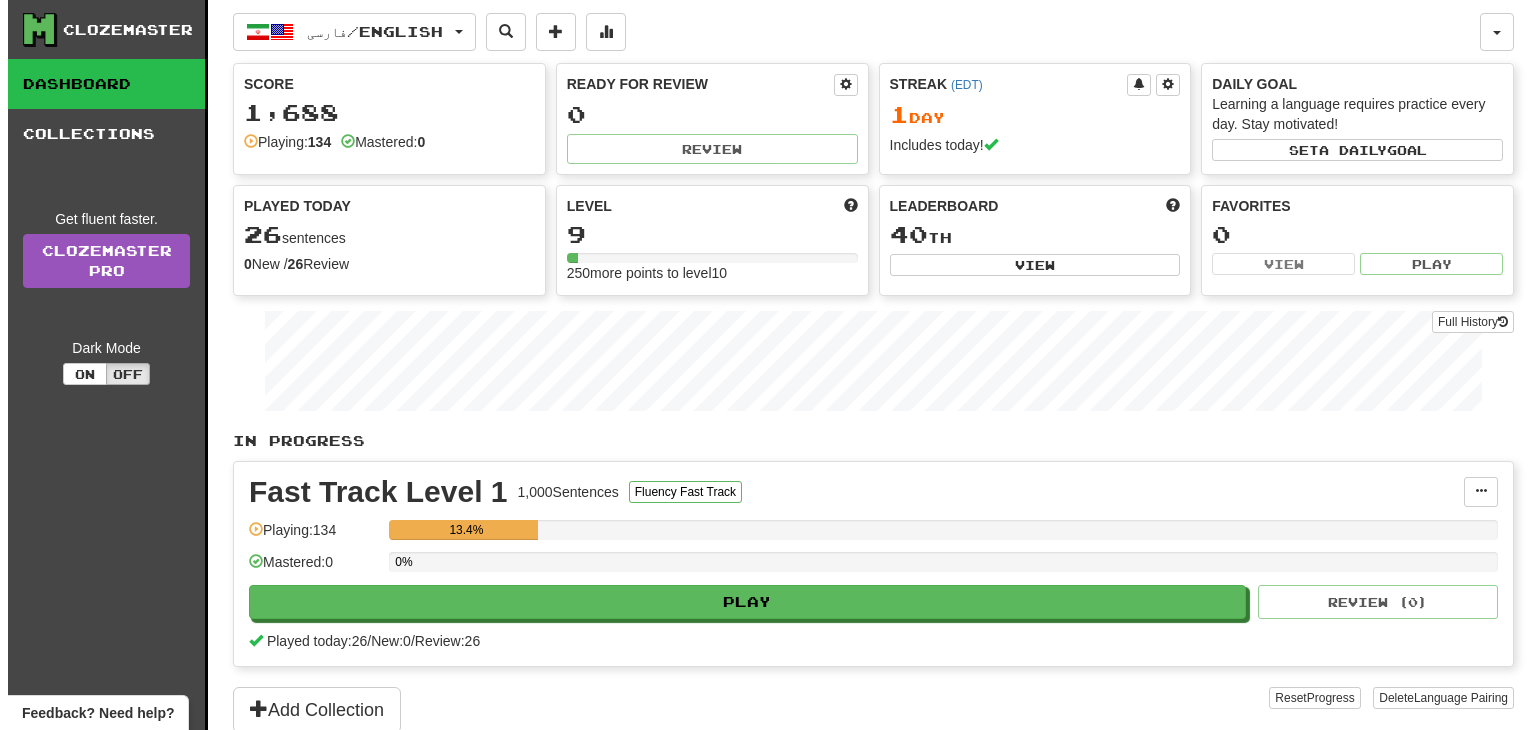 scroll, scrollTop: 0, scrollLeft: 0, axis: both 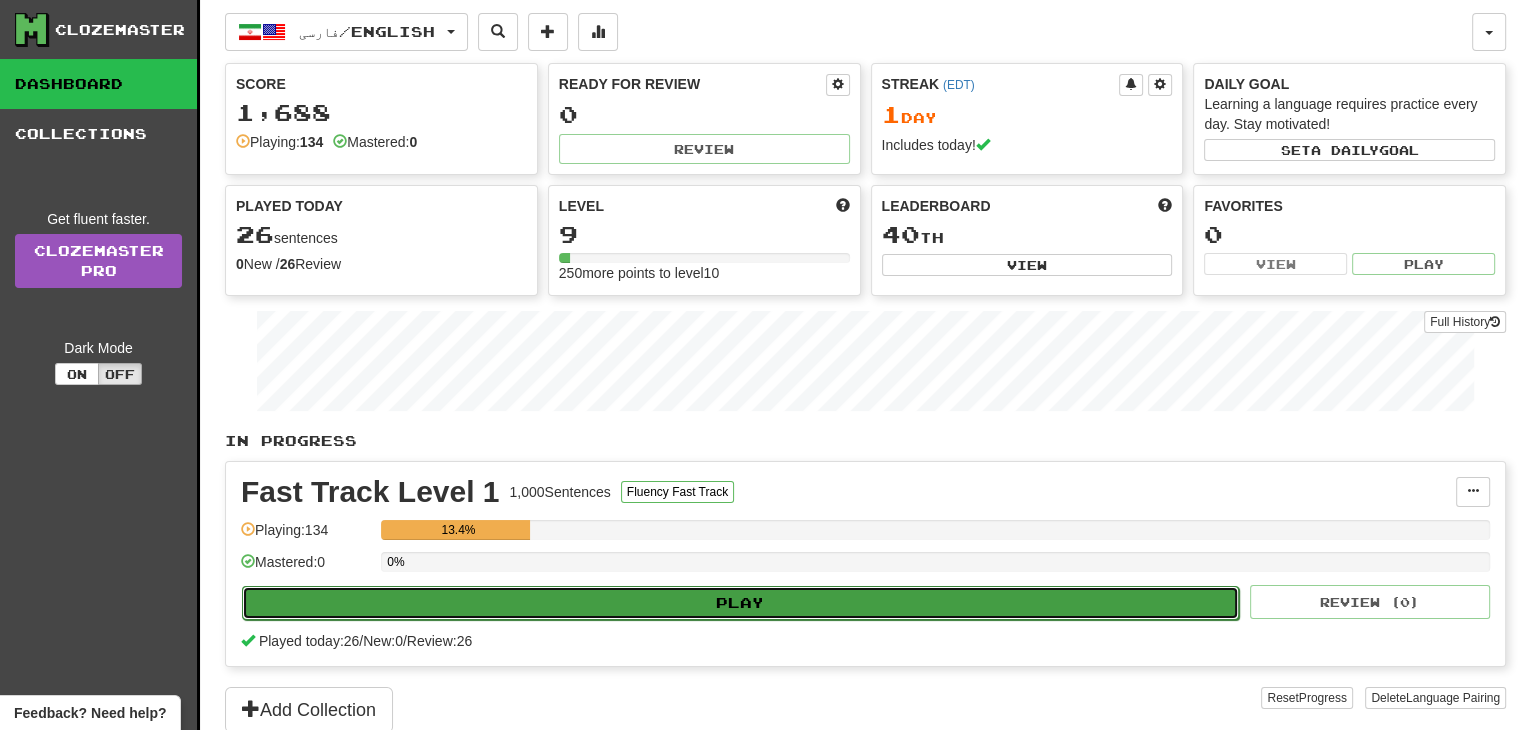 click on "Play" at bounding box center [740, 603] 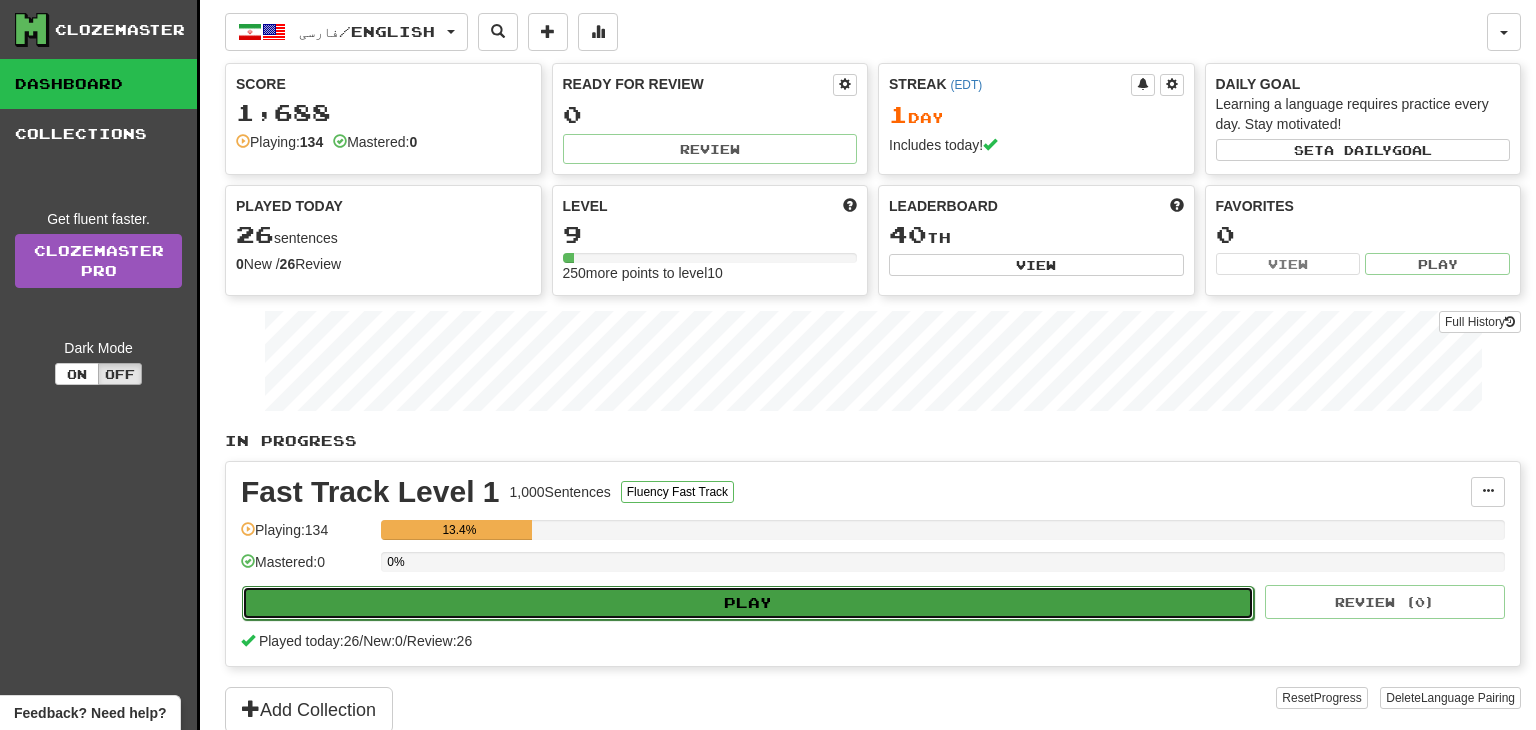 select on "**" 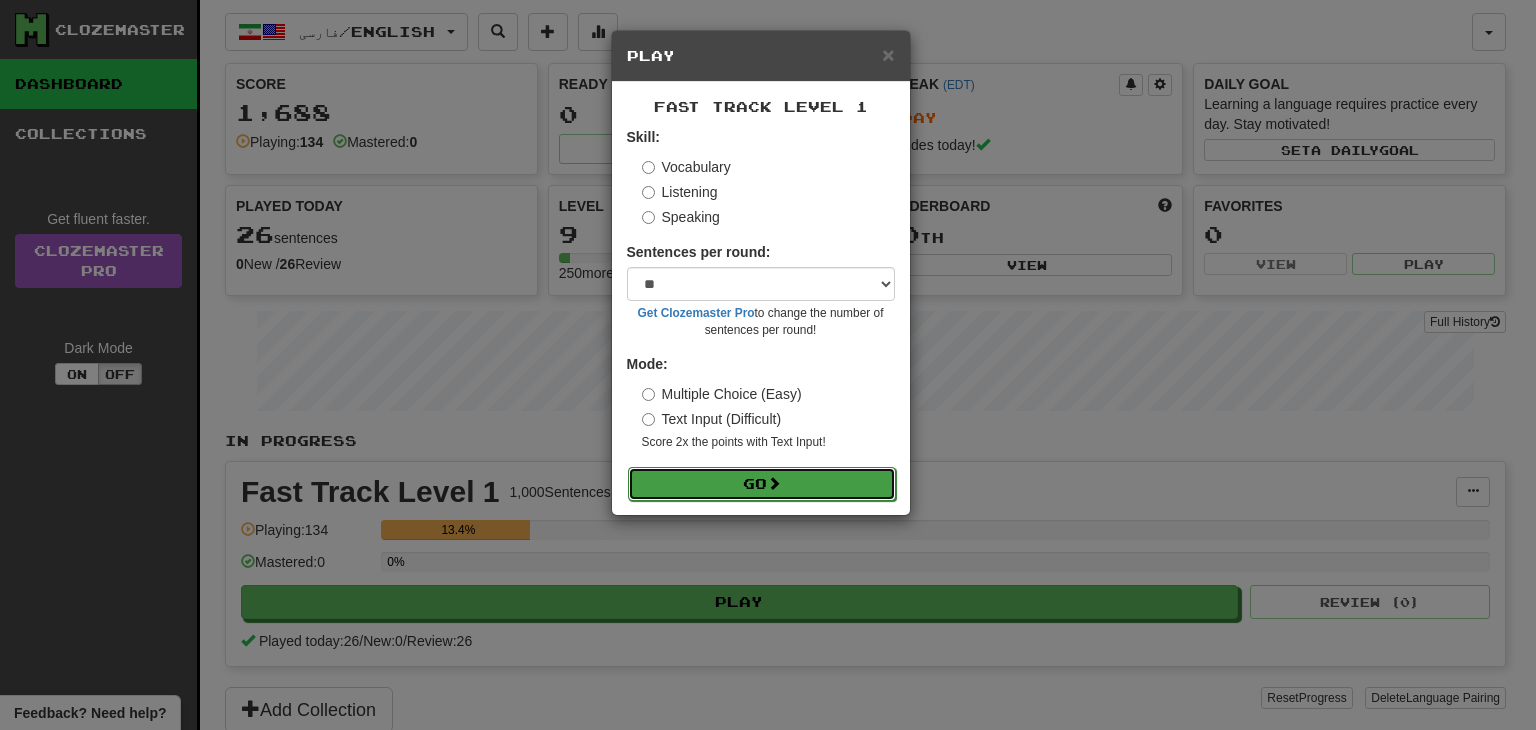 click on "Go" at bounding box center [762, 484] 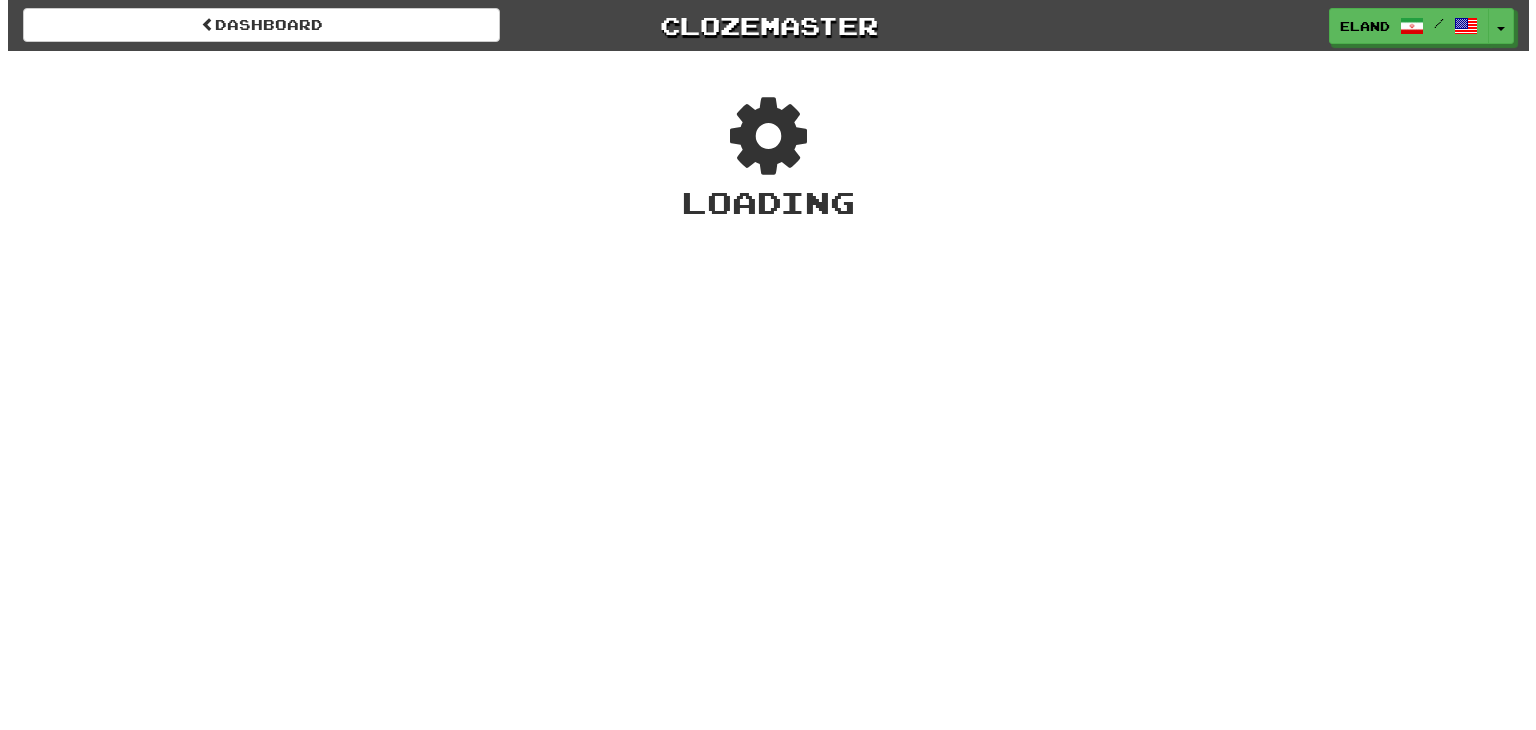 scroll, scrollTop: 0, scrollLeft: 0, axis: both 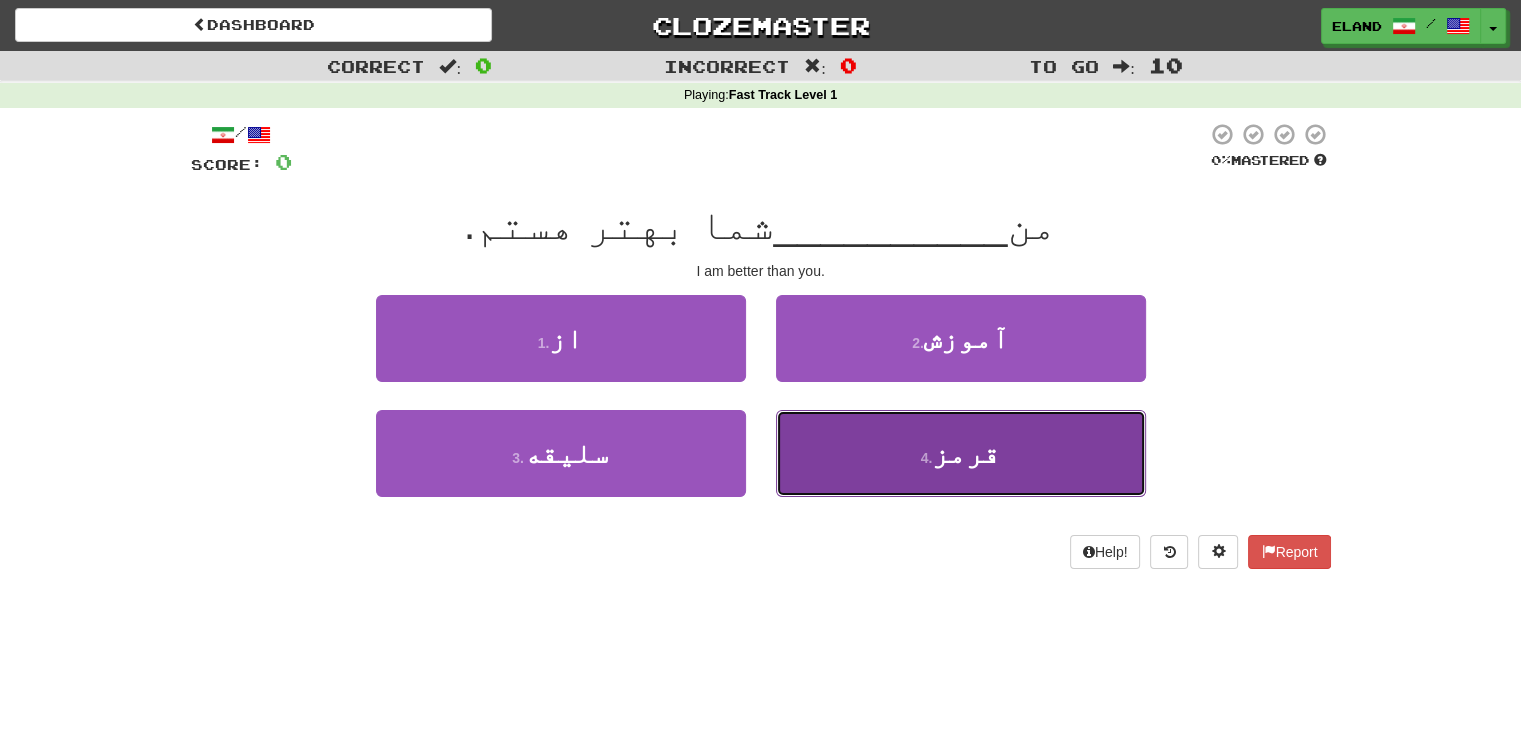 click on "4 . قرمز" at bounding box center [961, 453] 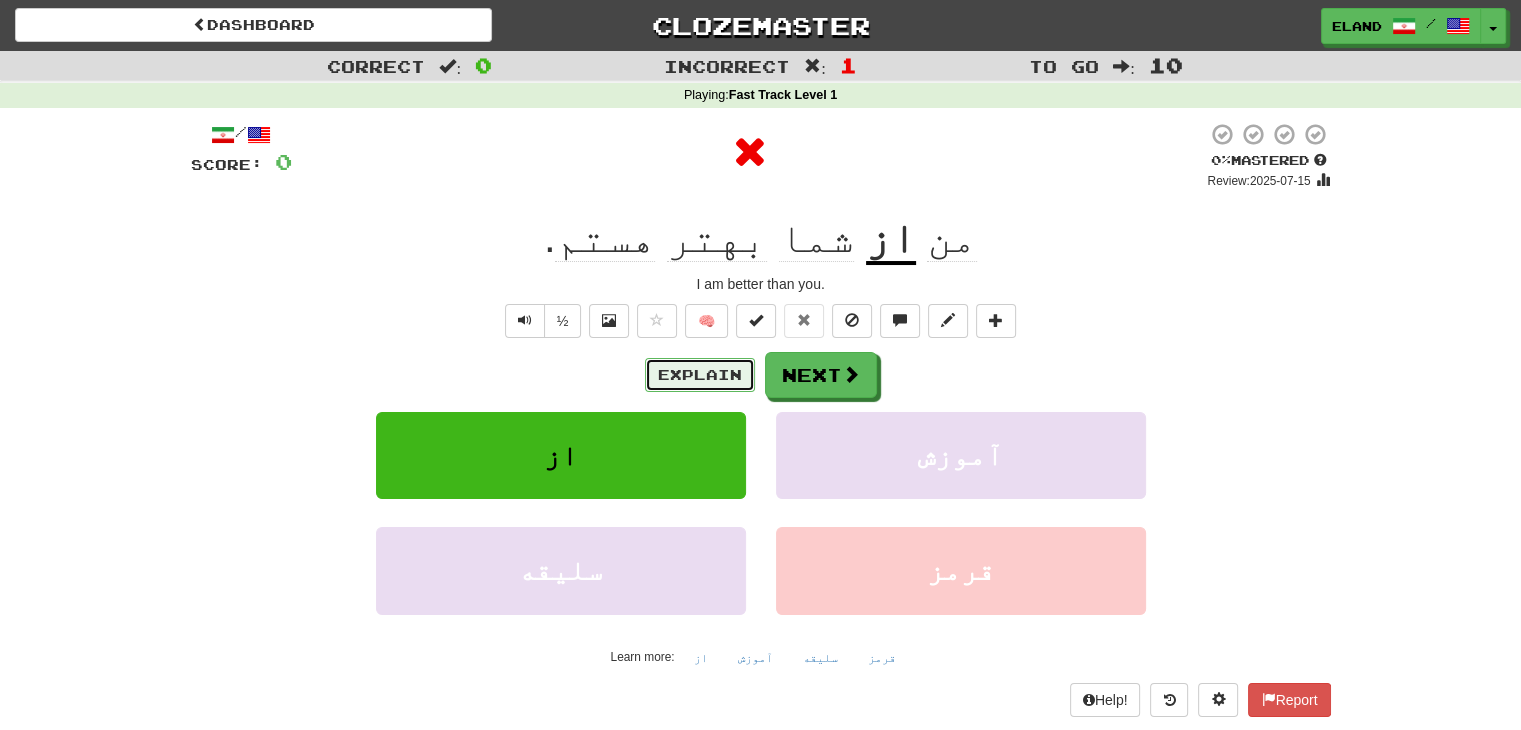 click on "Explain" at bounding box center [700, 375] 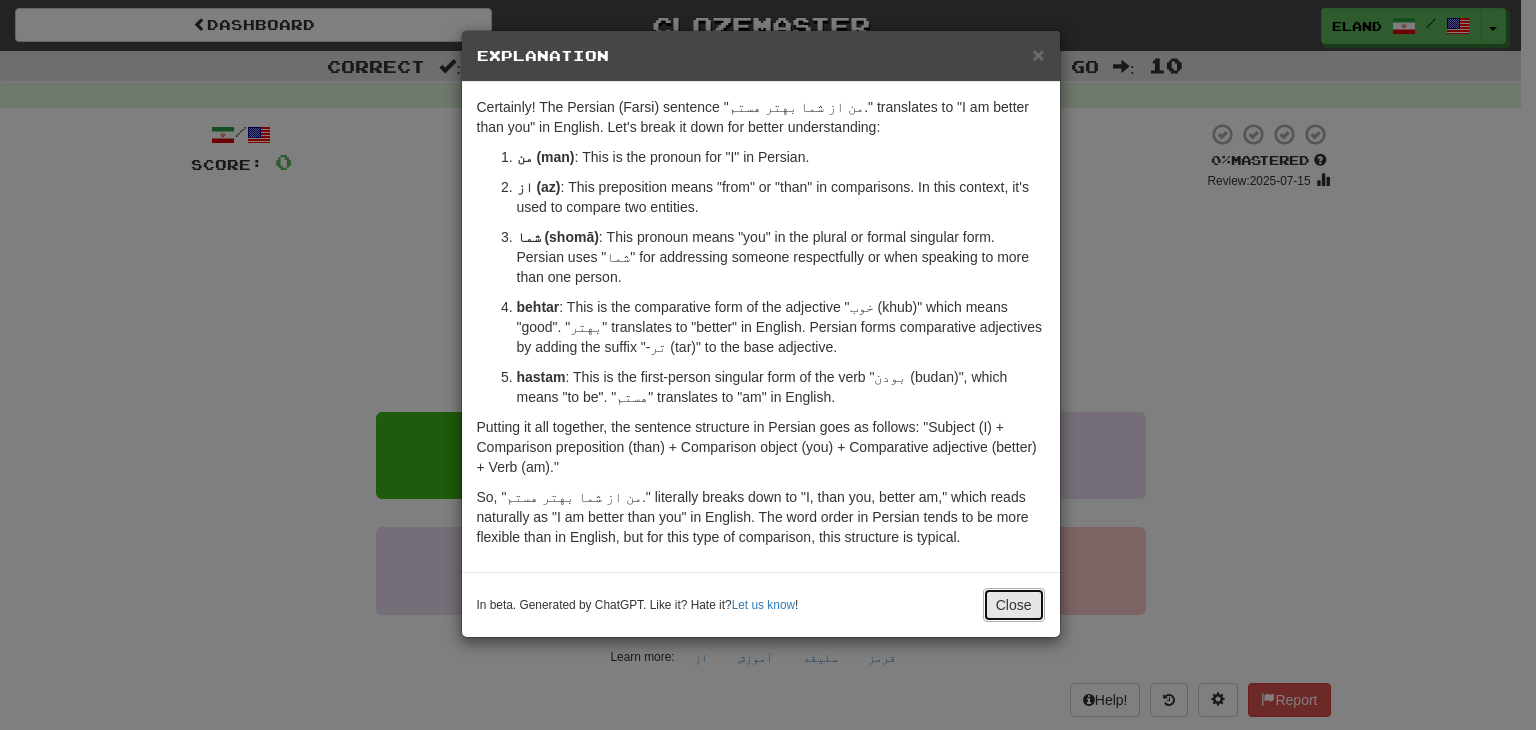 click on "Close" at bounding box center (1014, 605) 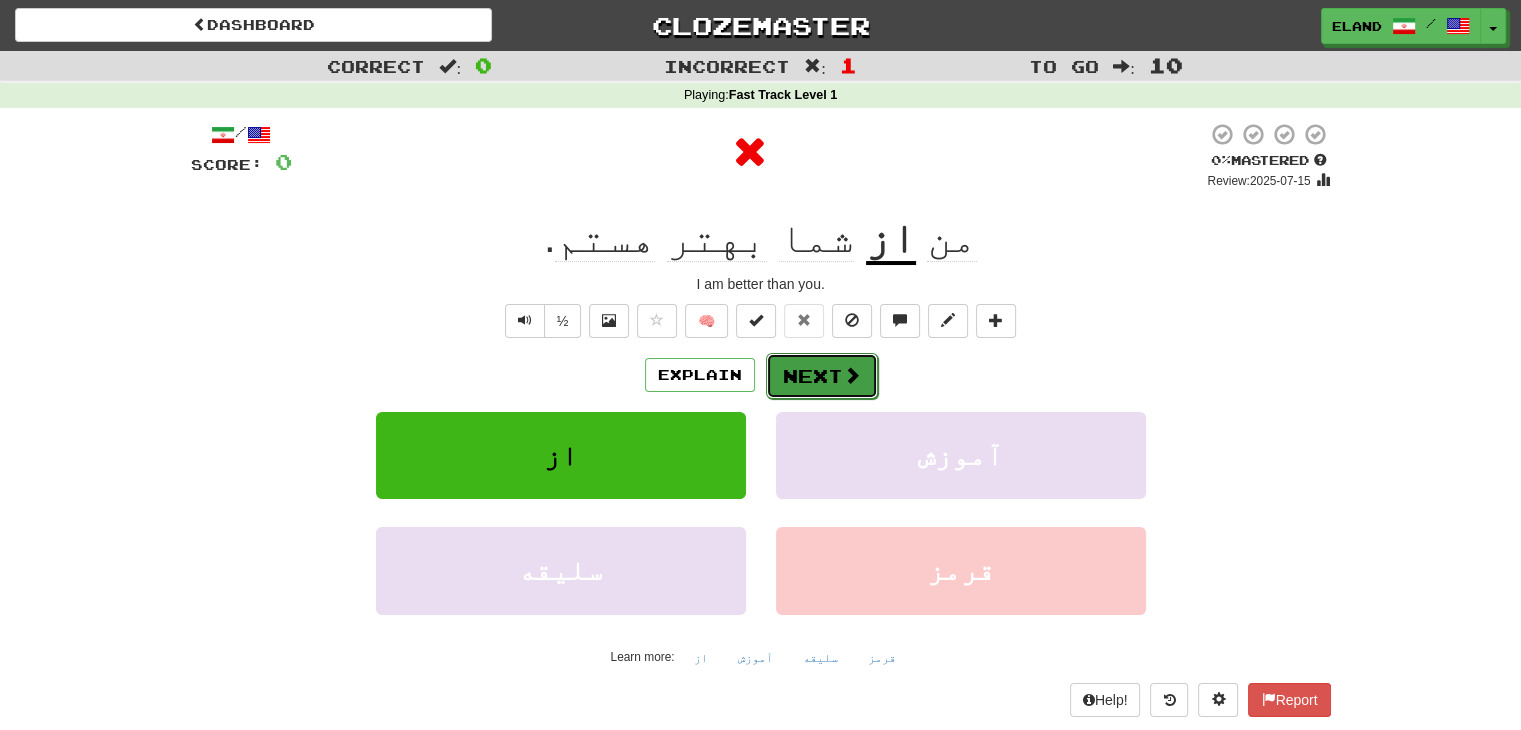 click on "Next" at bounding box center (822, 376) 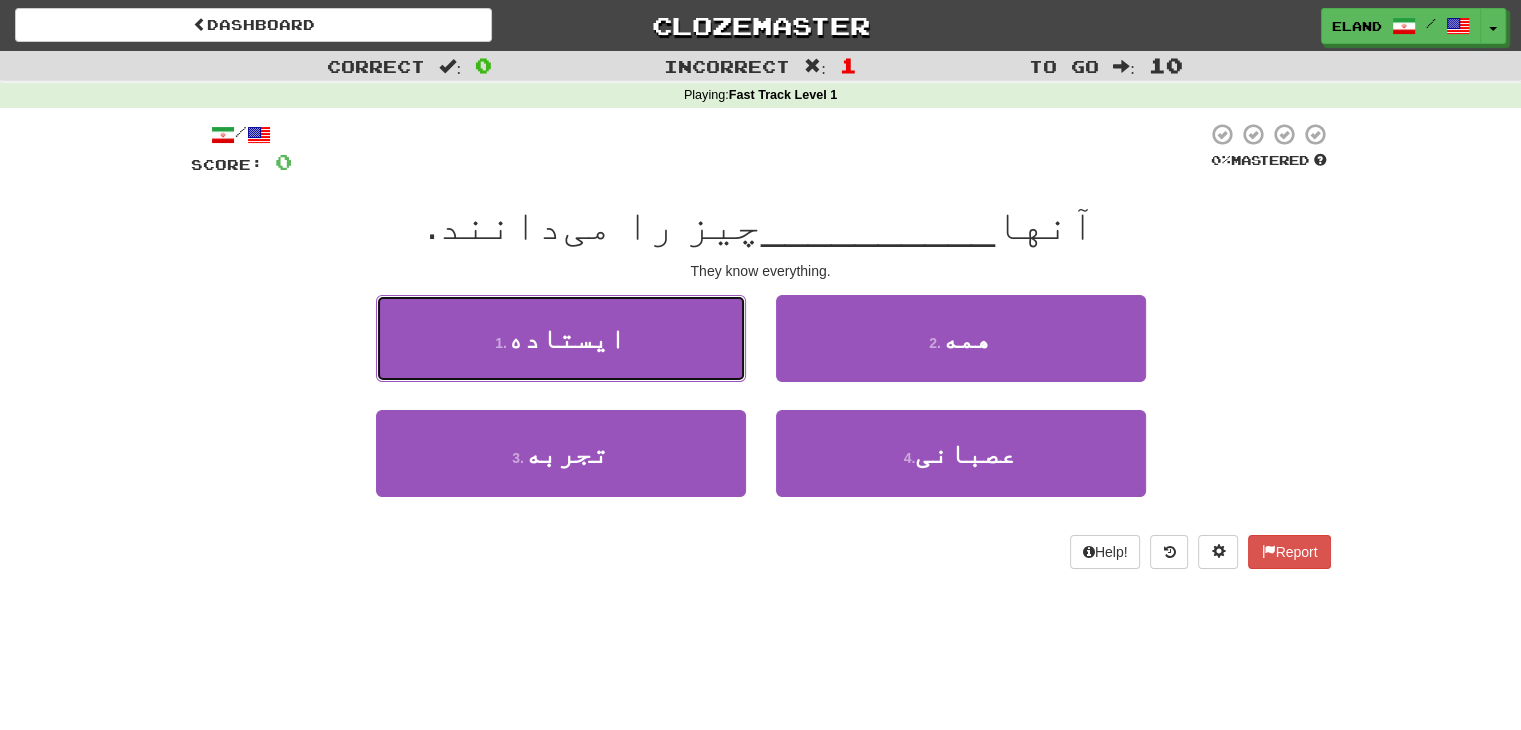 click on "1 . ایستاده" at bounding box center [561, 338] 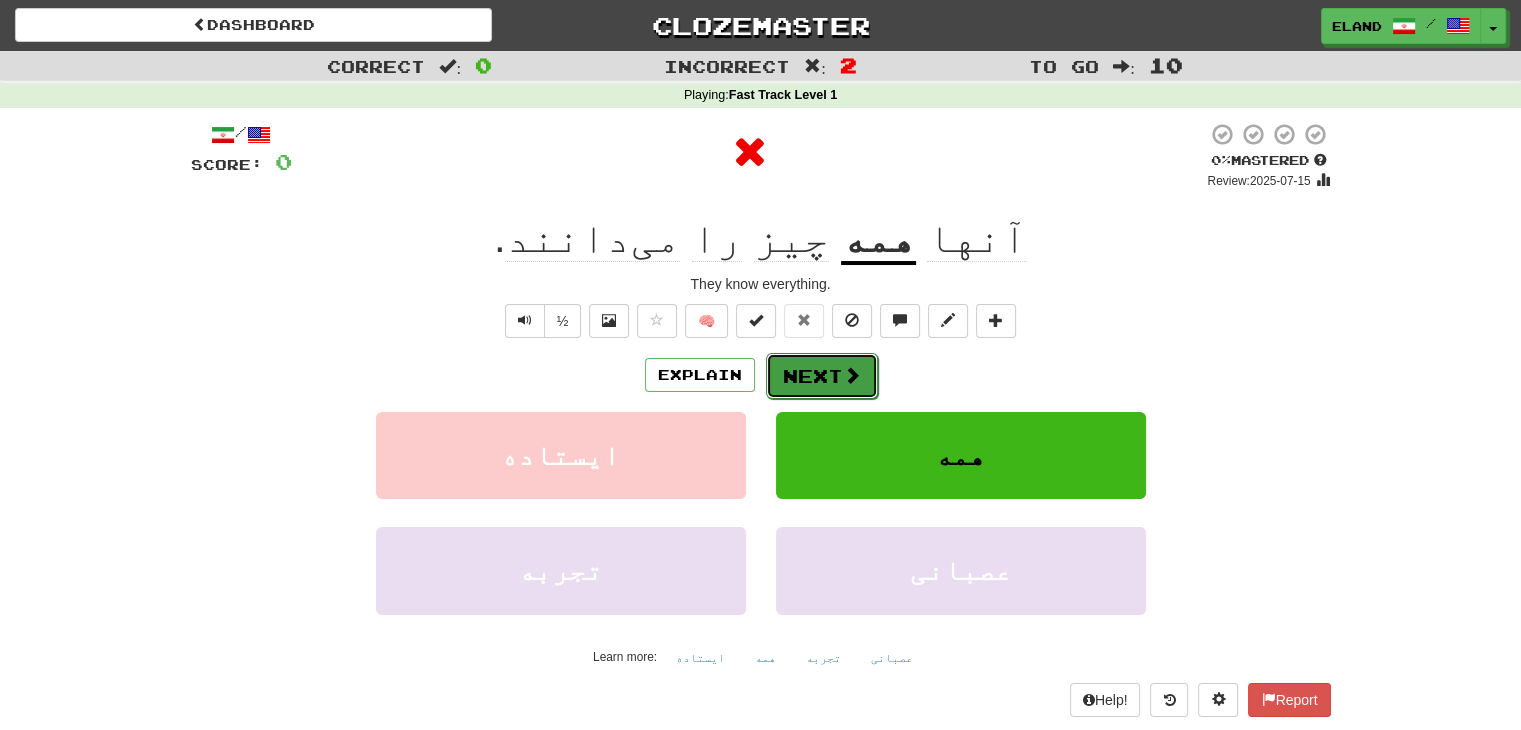 click on "Next" at bounding box center (822, 376) 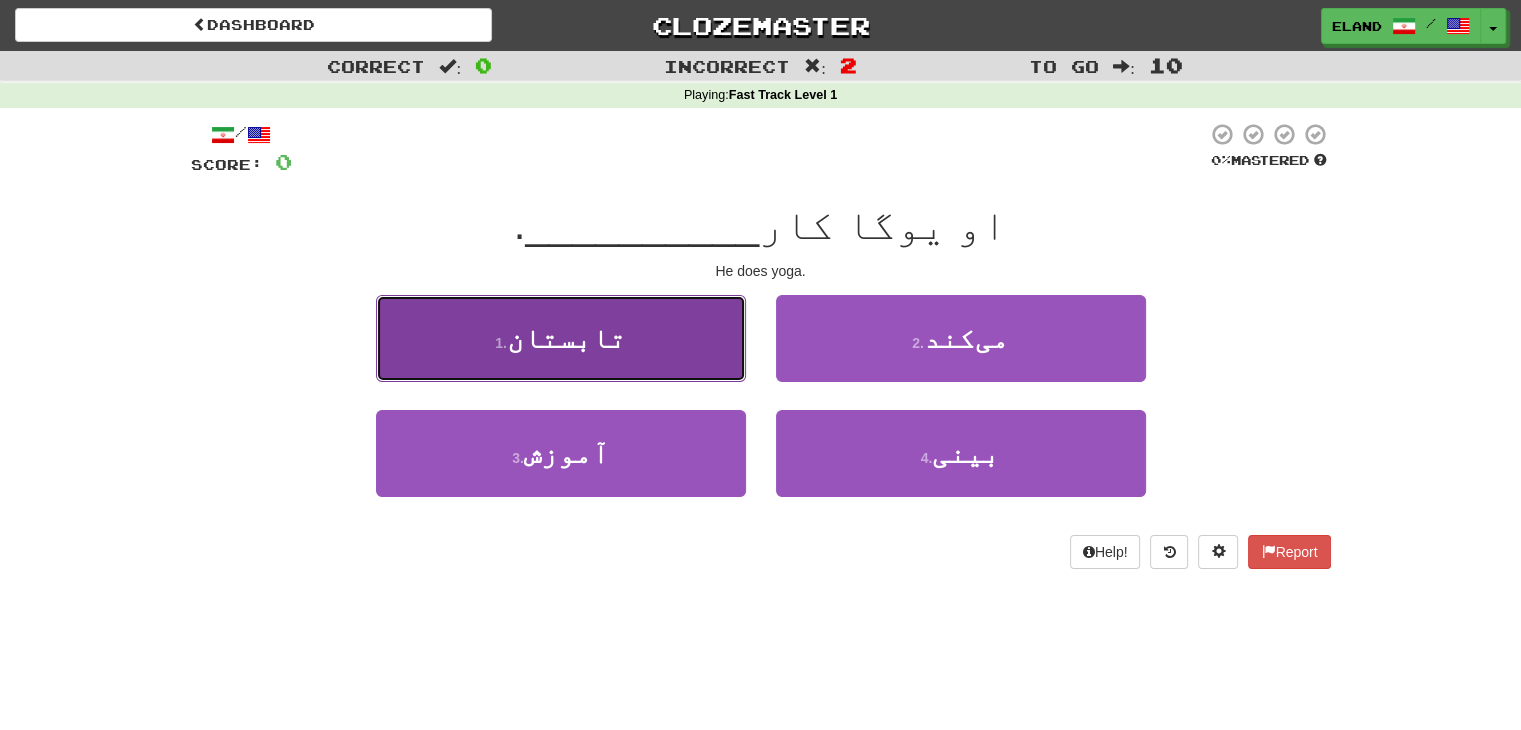 click on "1 . تابستان" at bounding box center (561, 338) 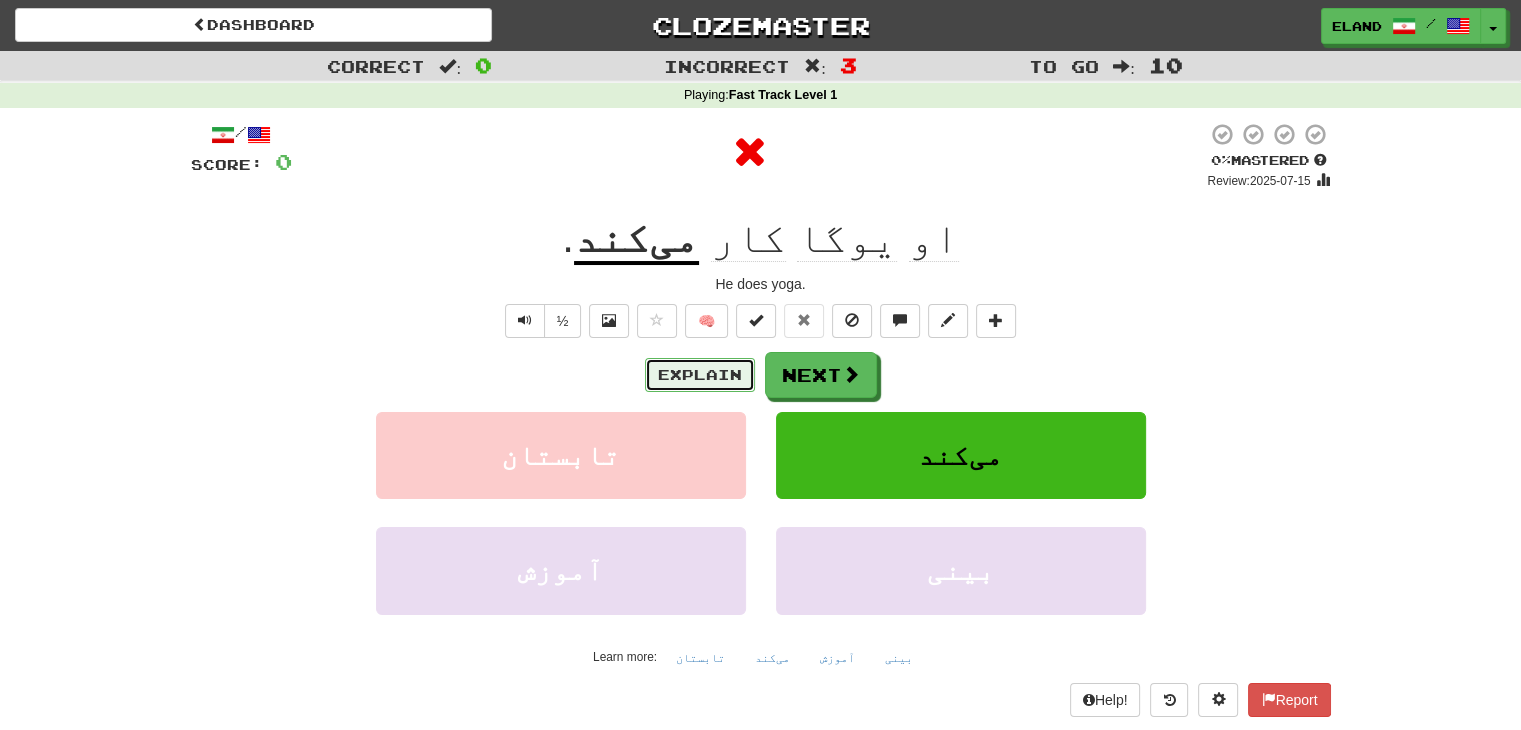 click on "Explain" at bounding box center [700, 375] 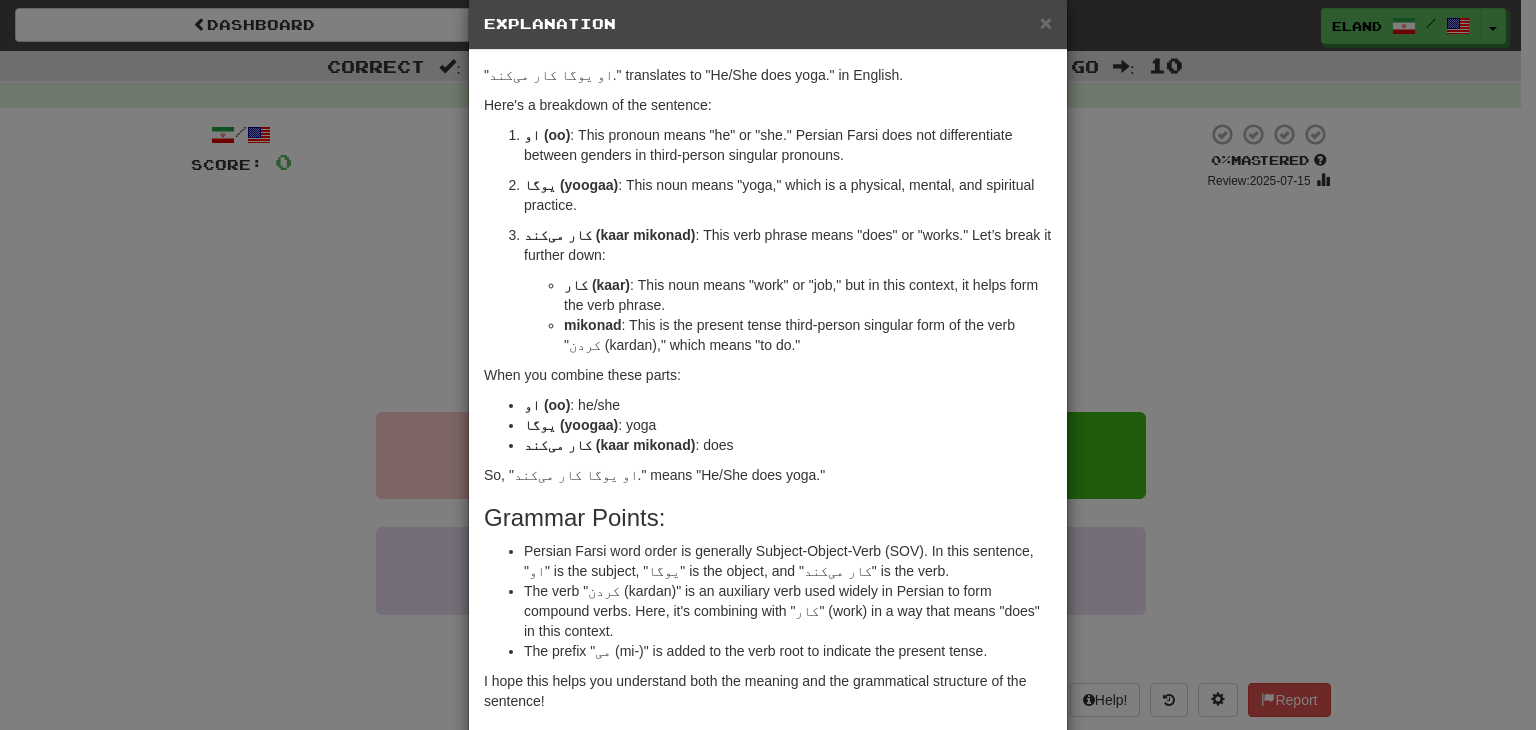 scroll, scrollTop: 100, scrollLeft: 0, axis: vertical 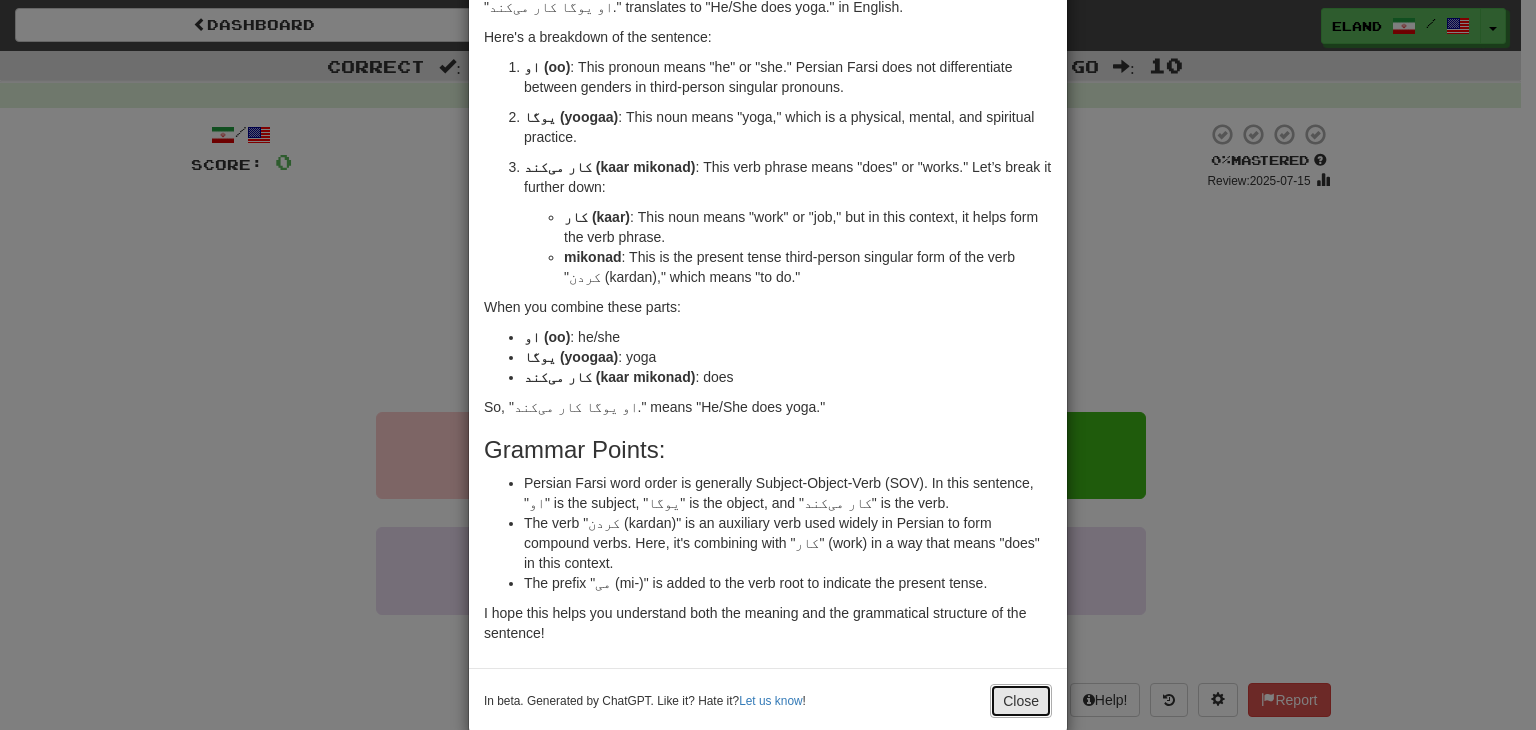 drag, startPoint x: 1039, startPoint y: 700, endPoint x: 1019, endPoint y: 670, distance: 36.05551 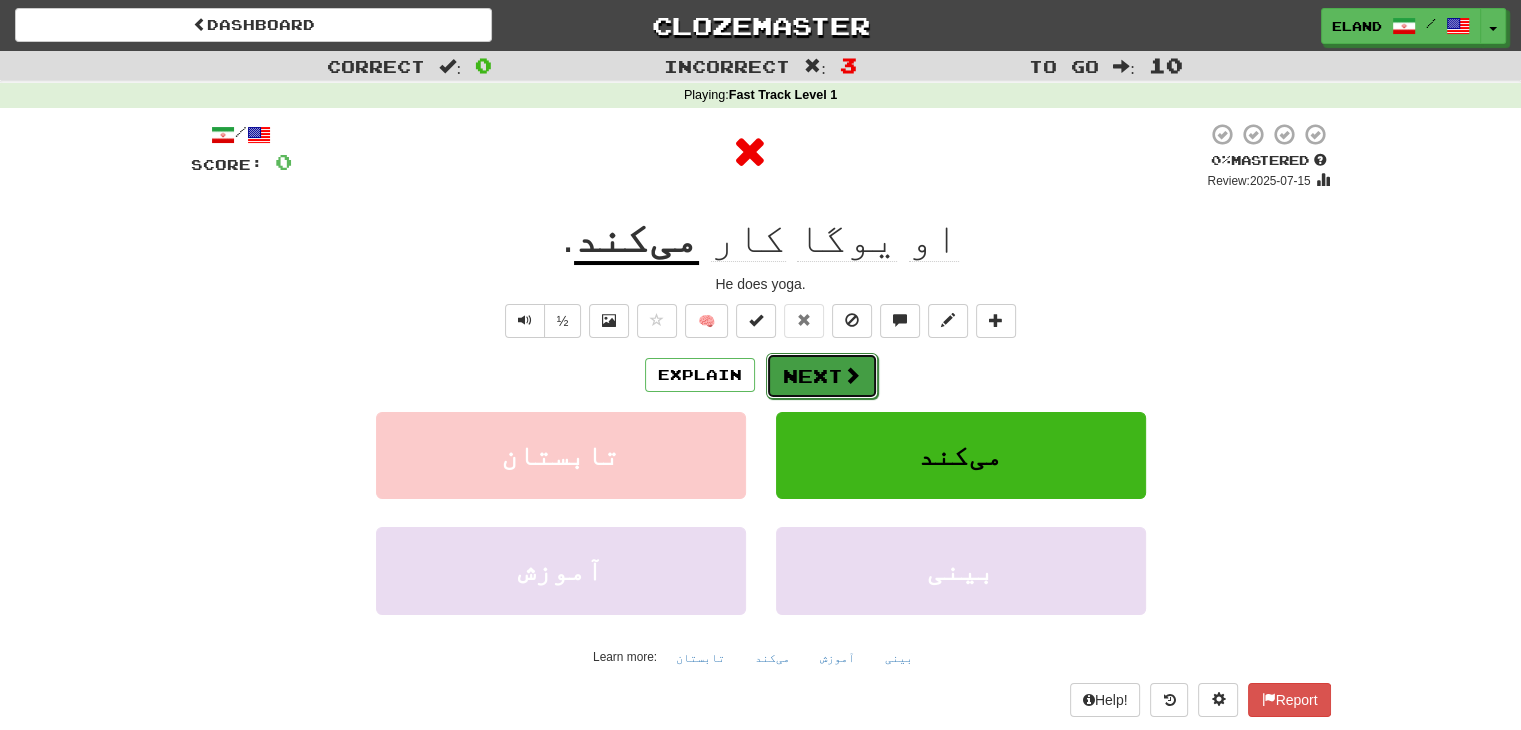click on "Next" at bounding box center (822, 376) 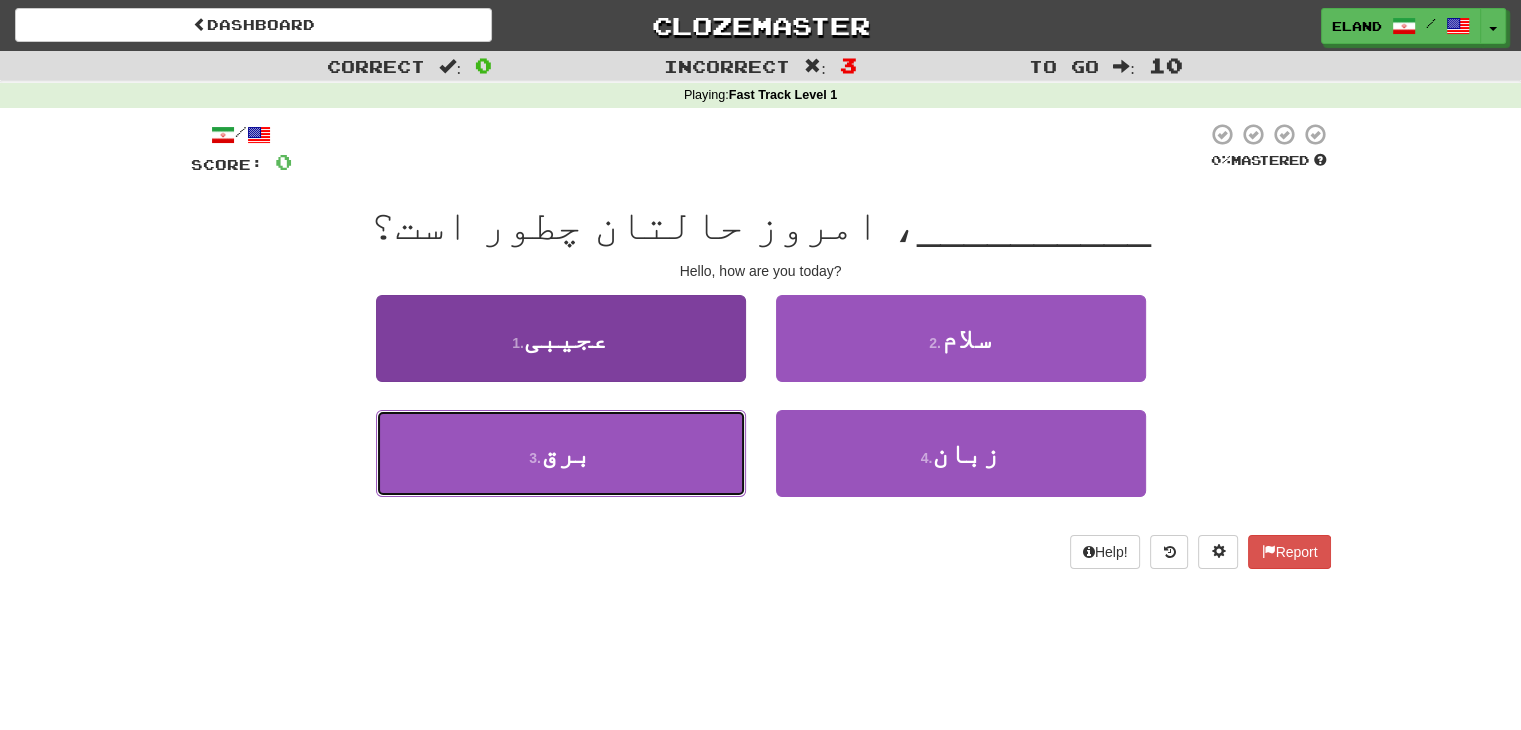 drag, startPoint x: 686, startPoint y: 431, endPoint x: 701, endPoint y: 417, distance: 20.518284 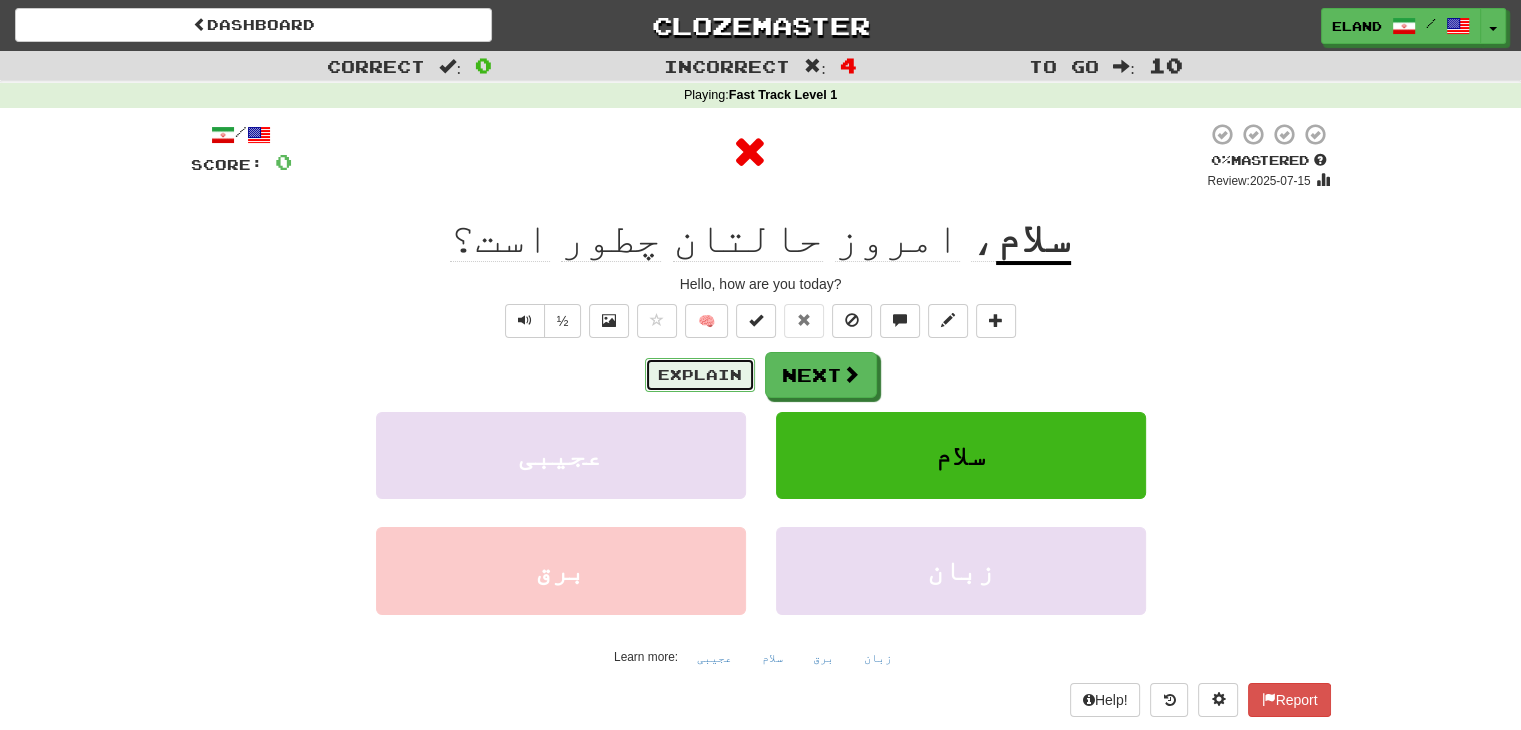 click on "Explain" at bounding box center (700, 375) 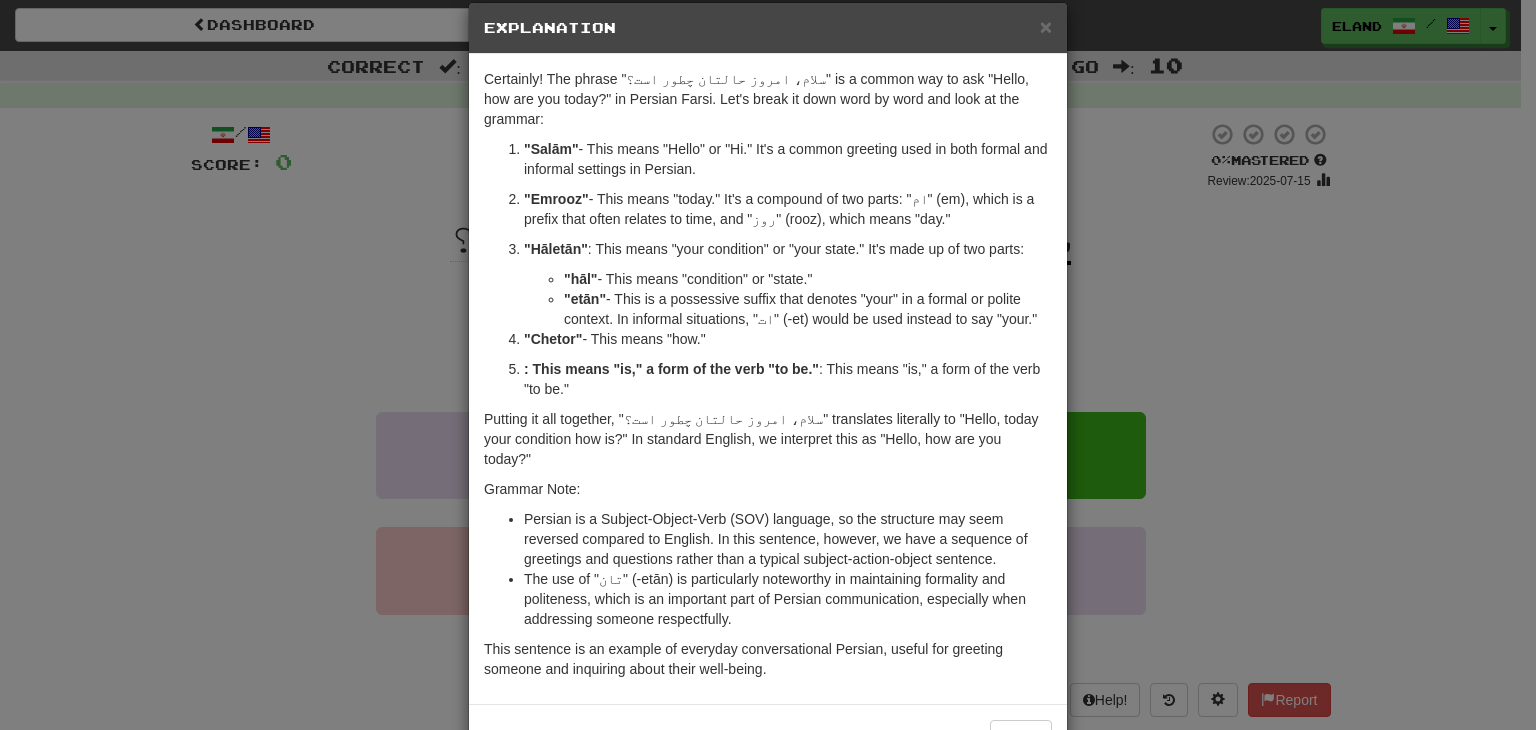 scroll, scrollTop: 77, scrollLeft: 0, axis: vertical 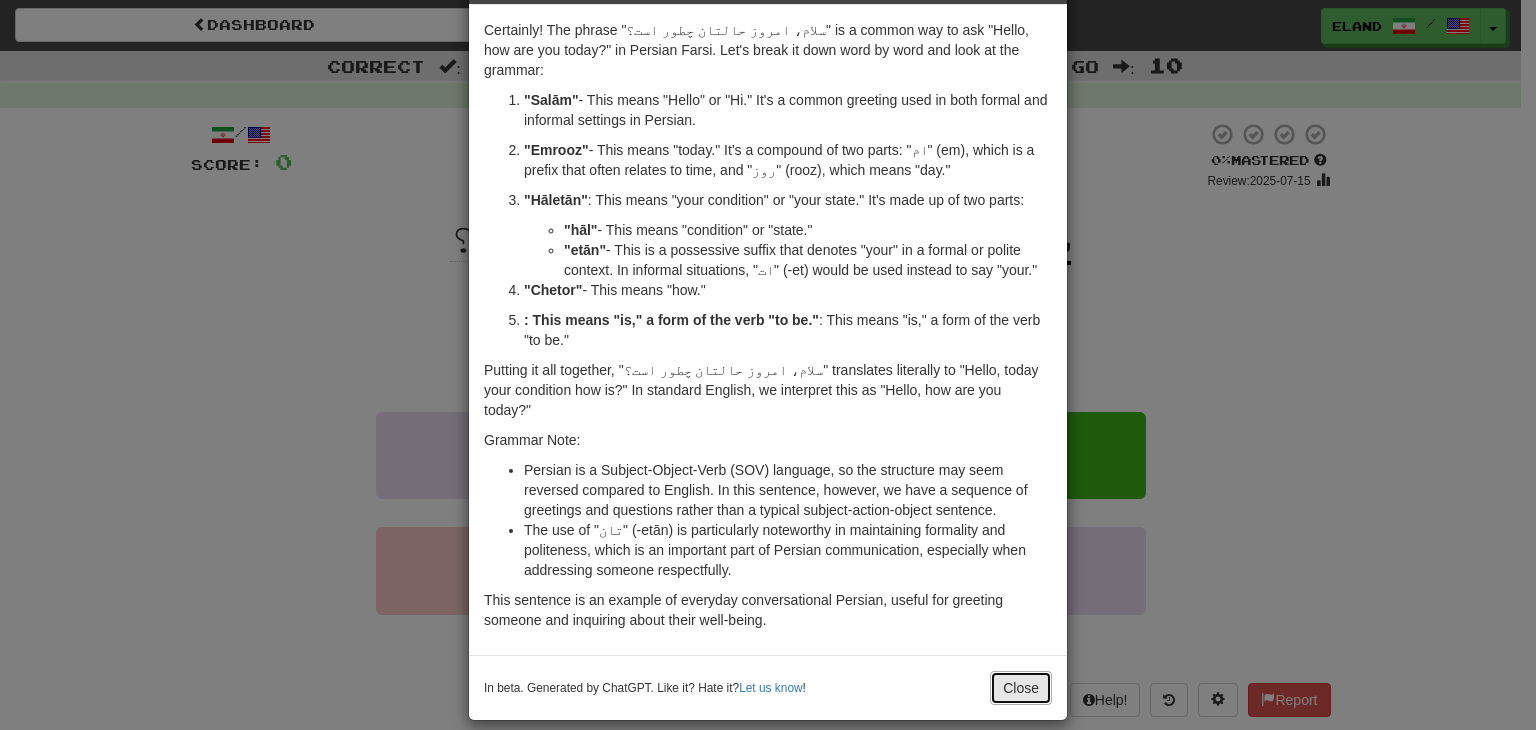 click on "Close" at bounding box center (1021, 688) 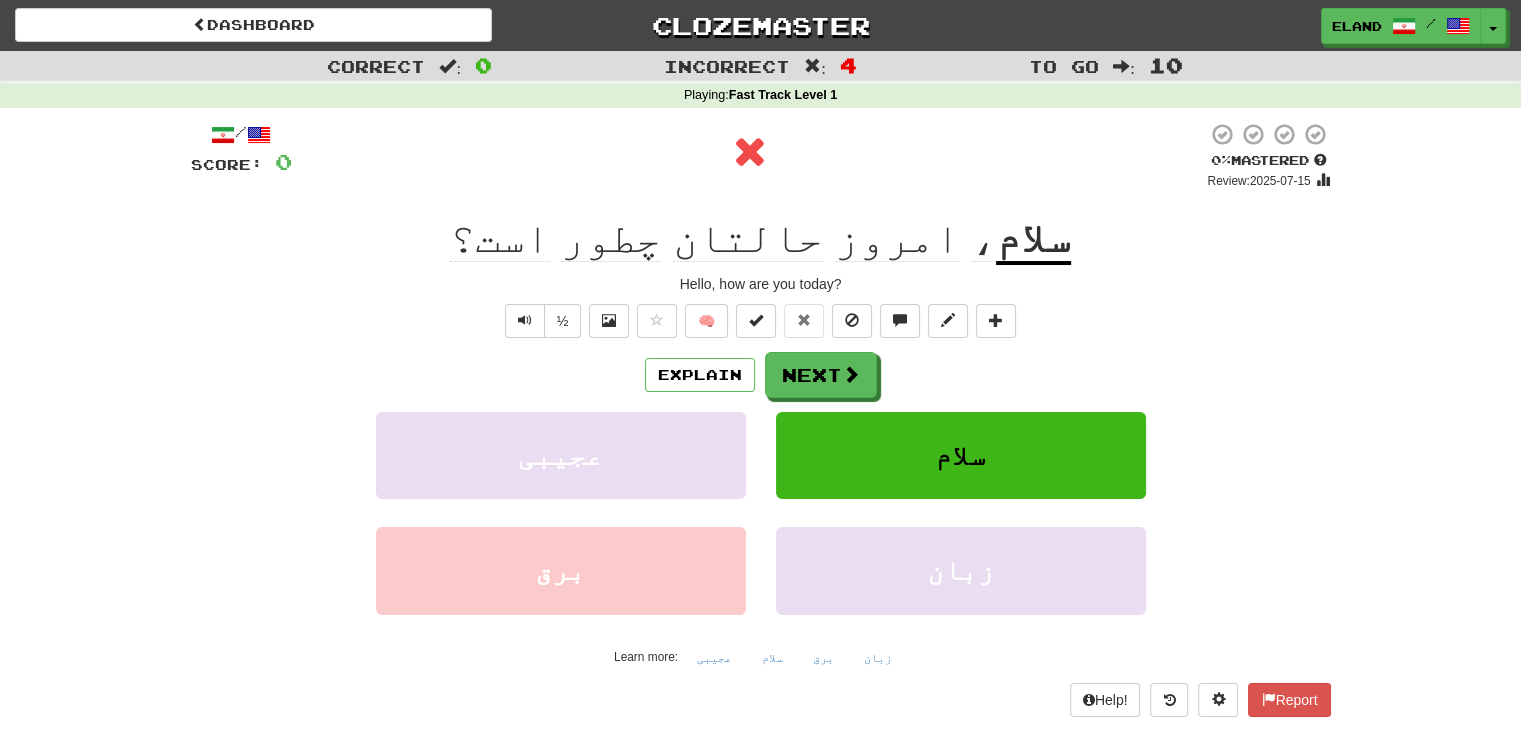click on "/  Score:   0 0 %  Mastered Review:  2025-07-15 سلام ،   امروز   حالتان   چطور   است؟ Hello, how are you today? ½ 🧠 Explain Next عجیبی سلام برق زبان Learn more: عجیبی سلام برق زبان  Help!  Report" at bounding box center (761, 419) 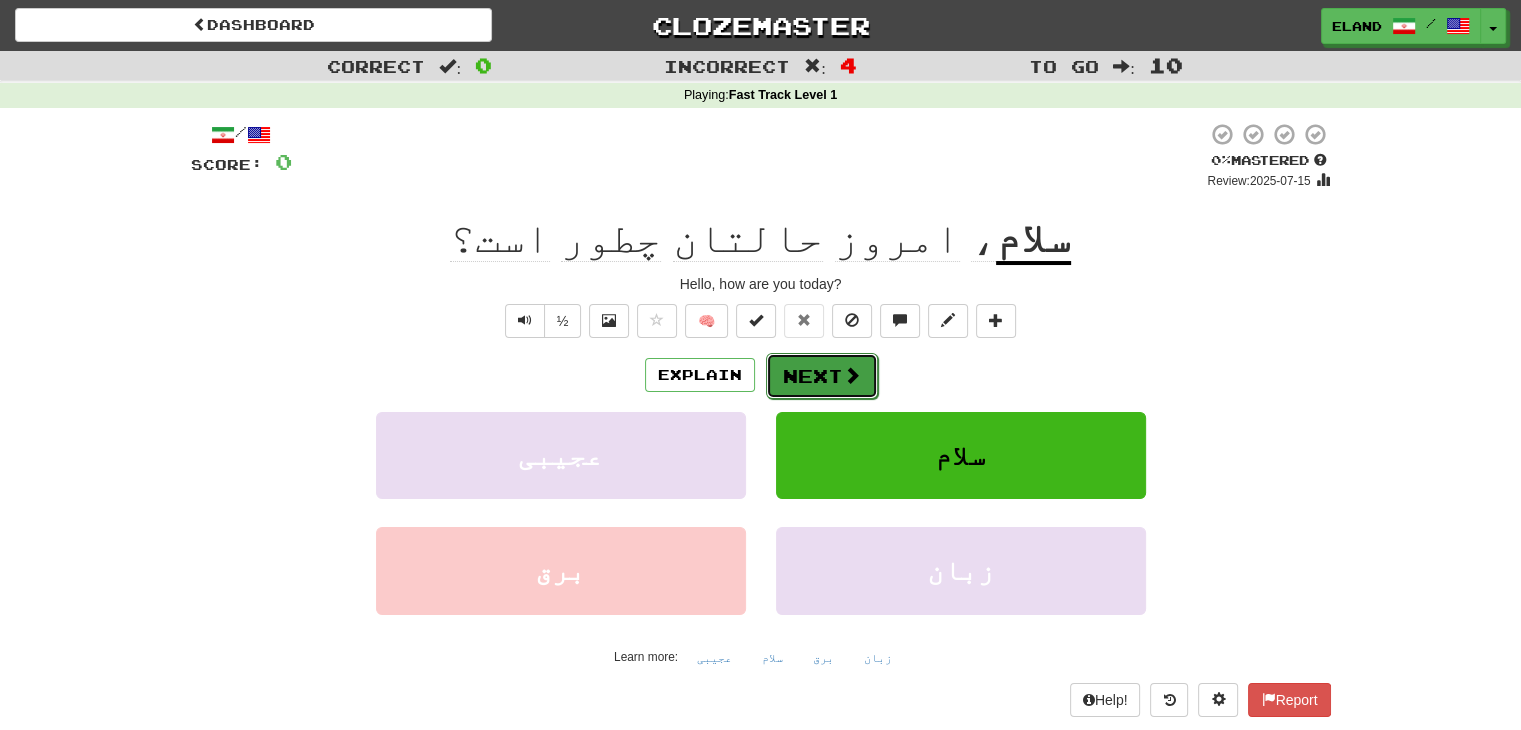 click on "Next" at bounding box center [822, 376] 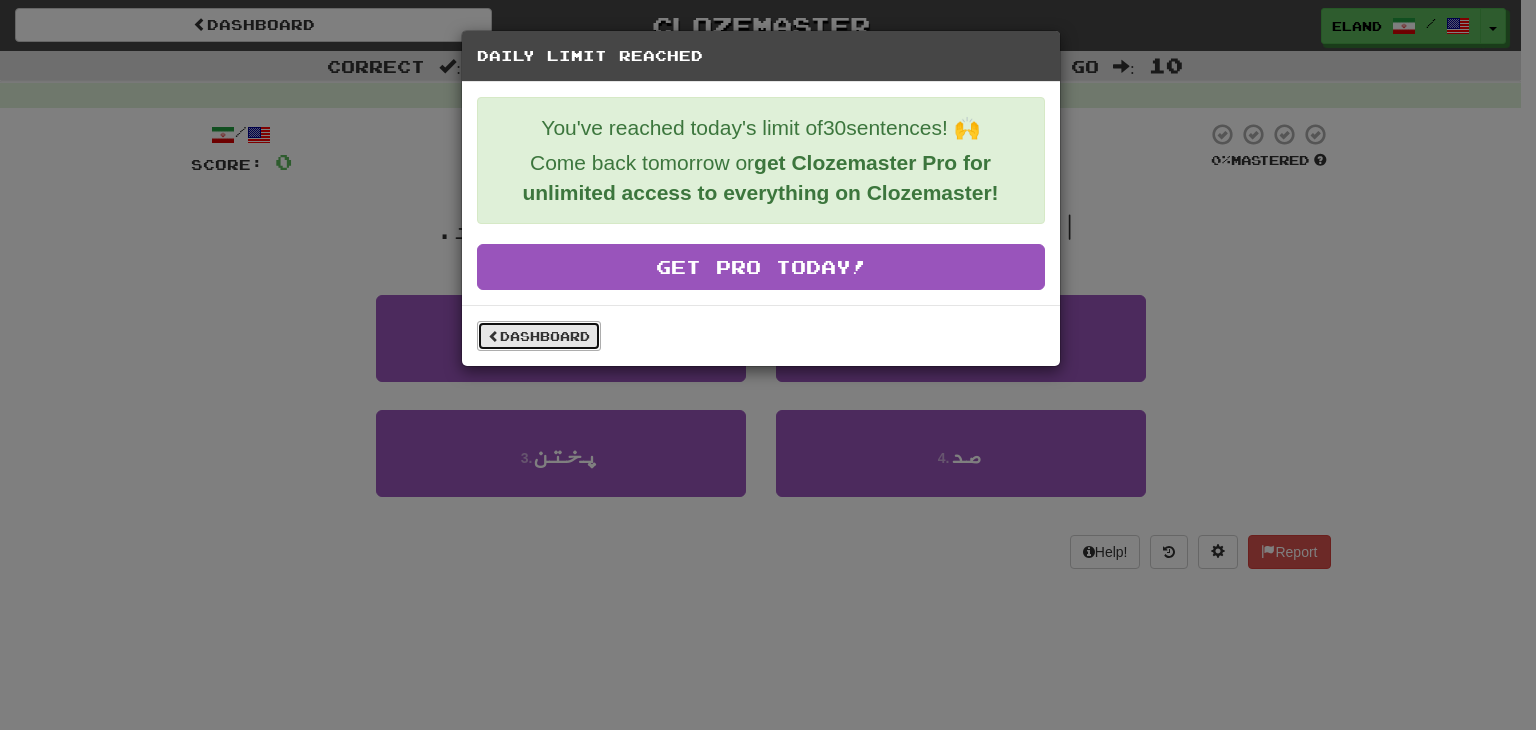 click on "Dashboard" at bounding box center (539, 336) 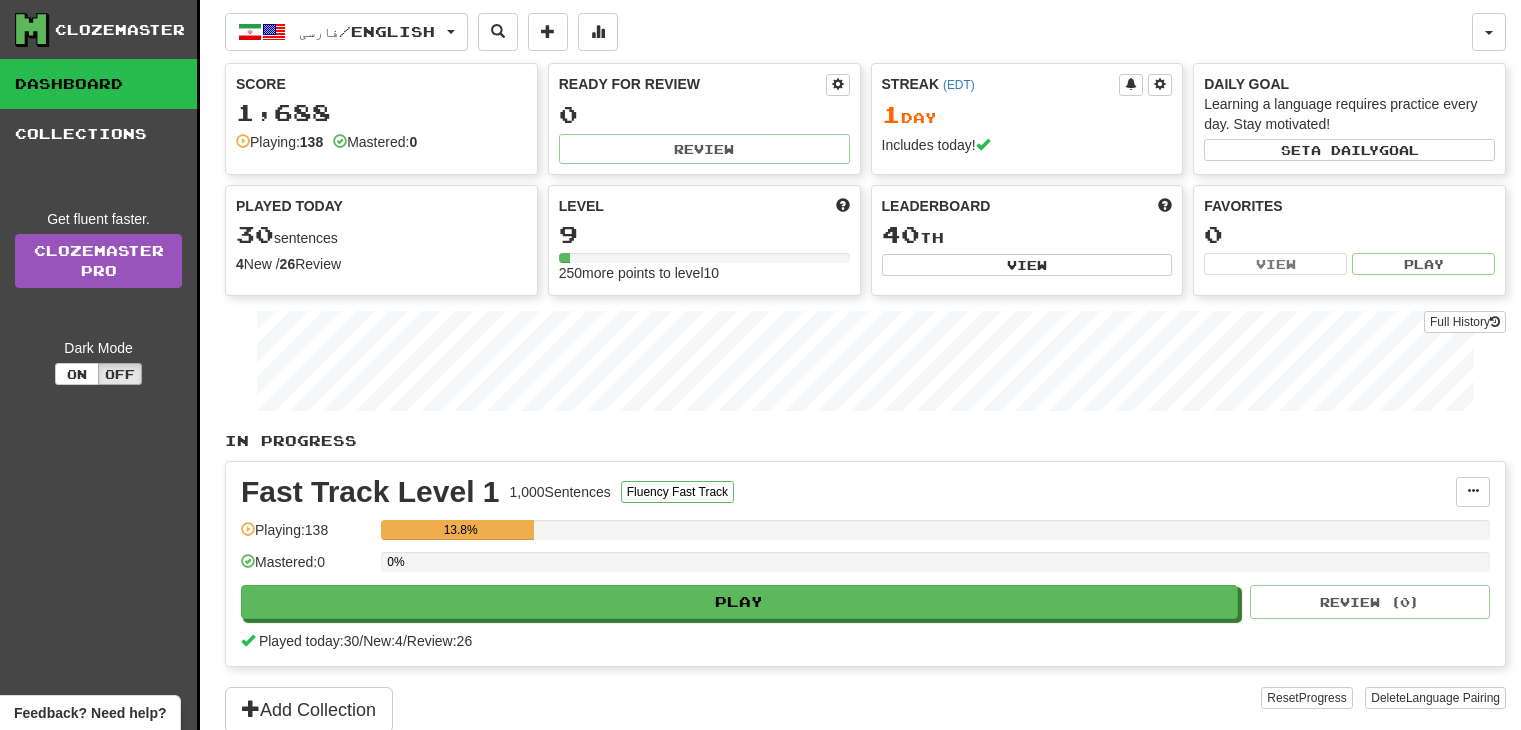 scroll, scrollTop: 0, scrollLeft: 0, axis: both 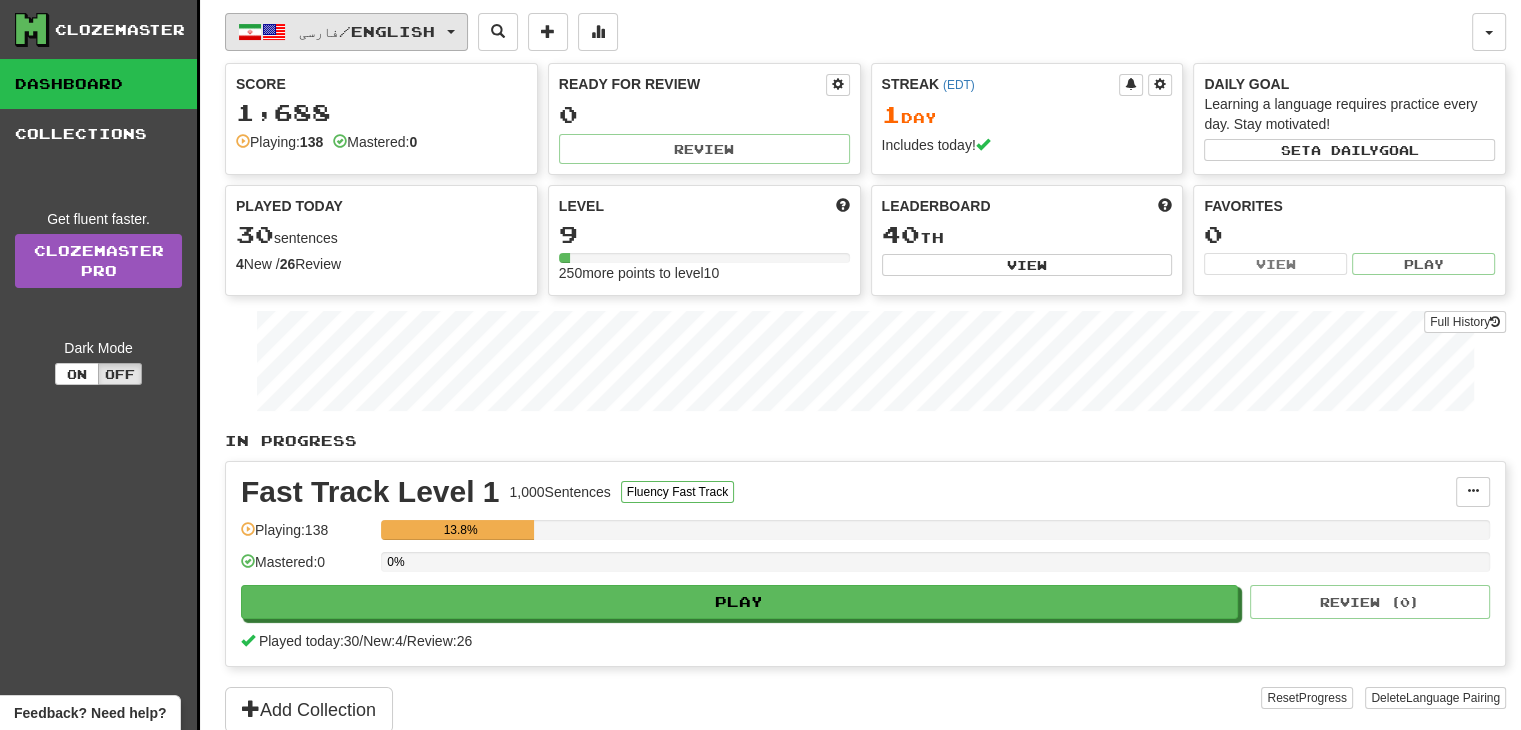 click on "فارسی  /  English" at bounding box center [367, 31] 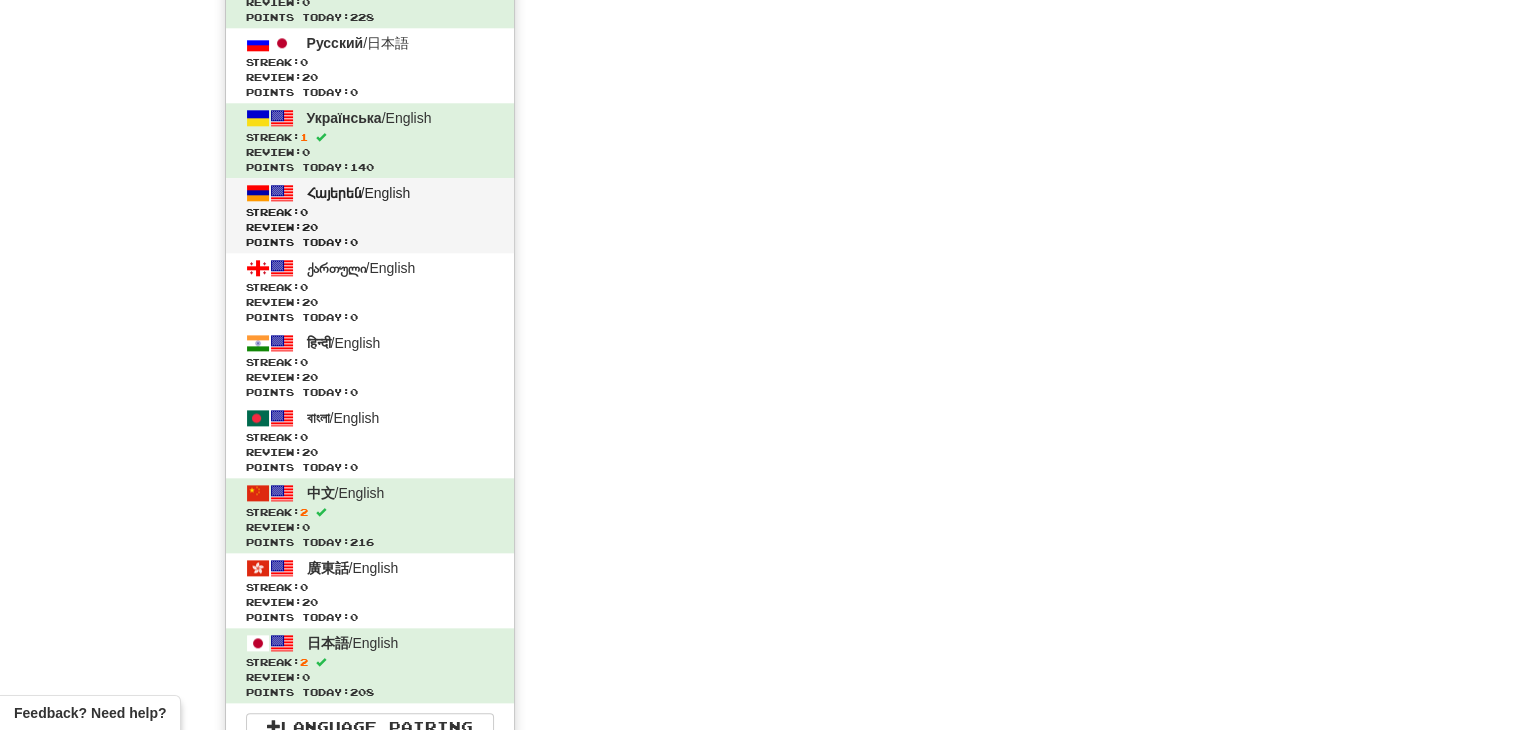 scroll, scrollTop: 2081, scrollLeft: 0, axis: vertical 